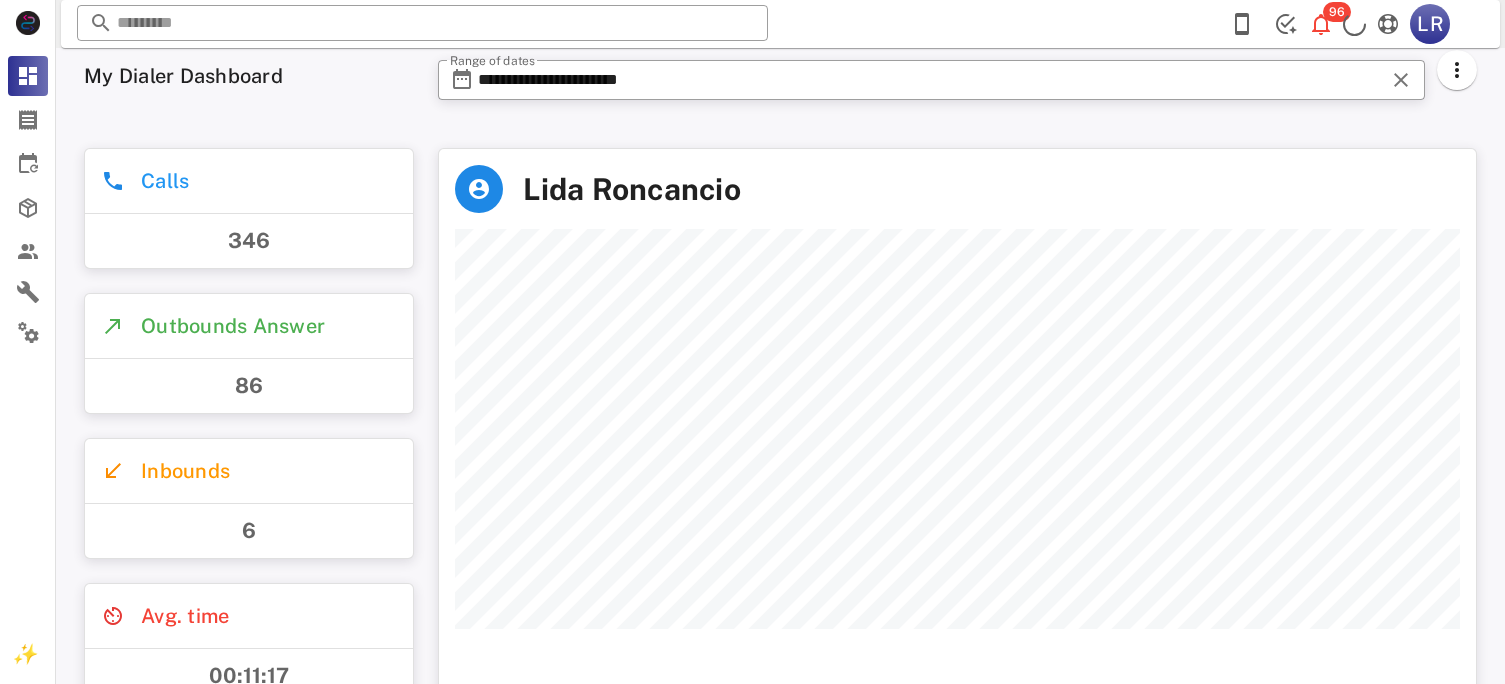 scroll, scrollTop: 0, scrollLeft: 0, axis: both 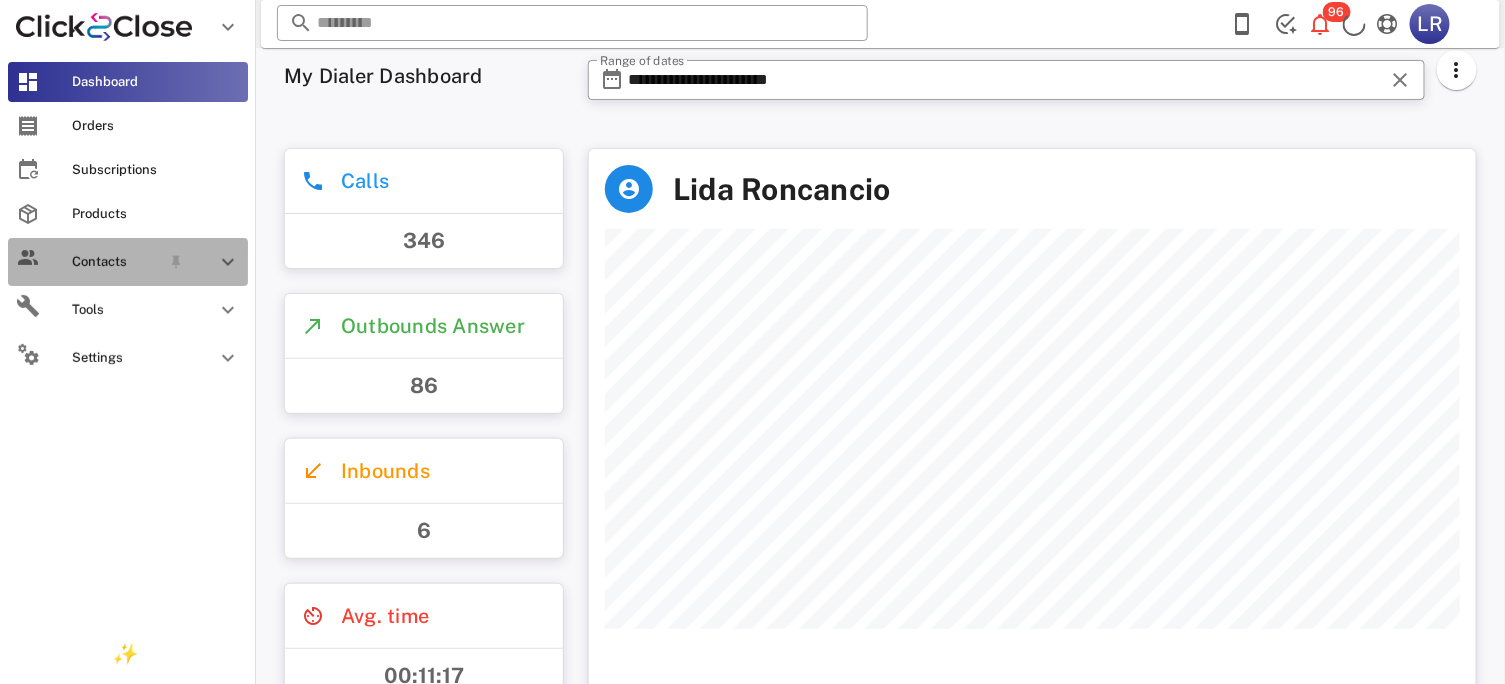 click on "Contacts" at bounding box center [116, 262] 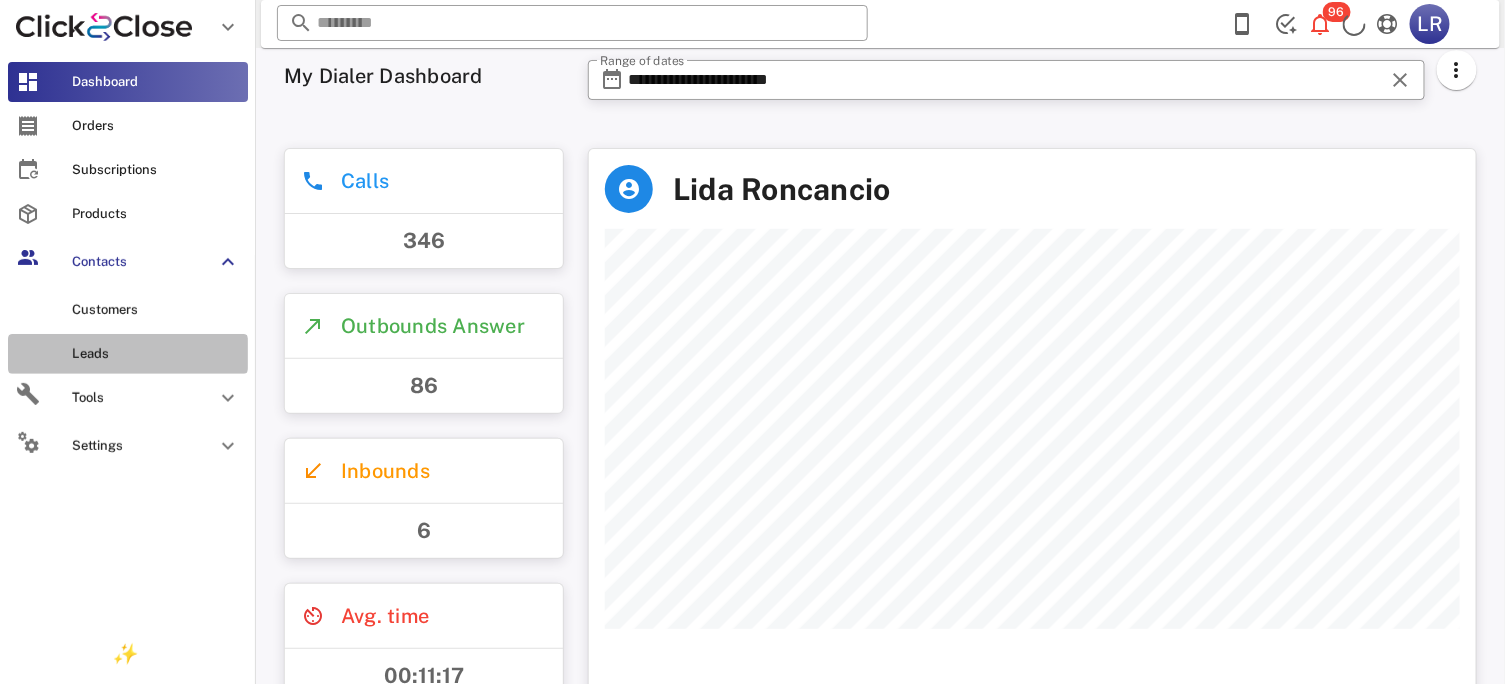 click on "Leads" at bounding box center [156, 354] 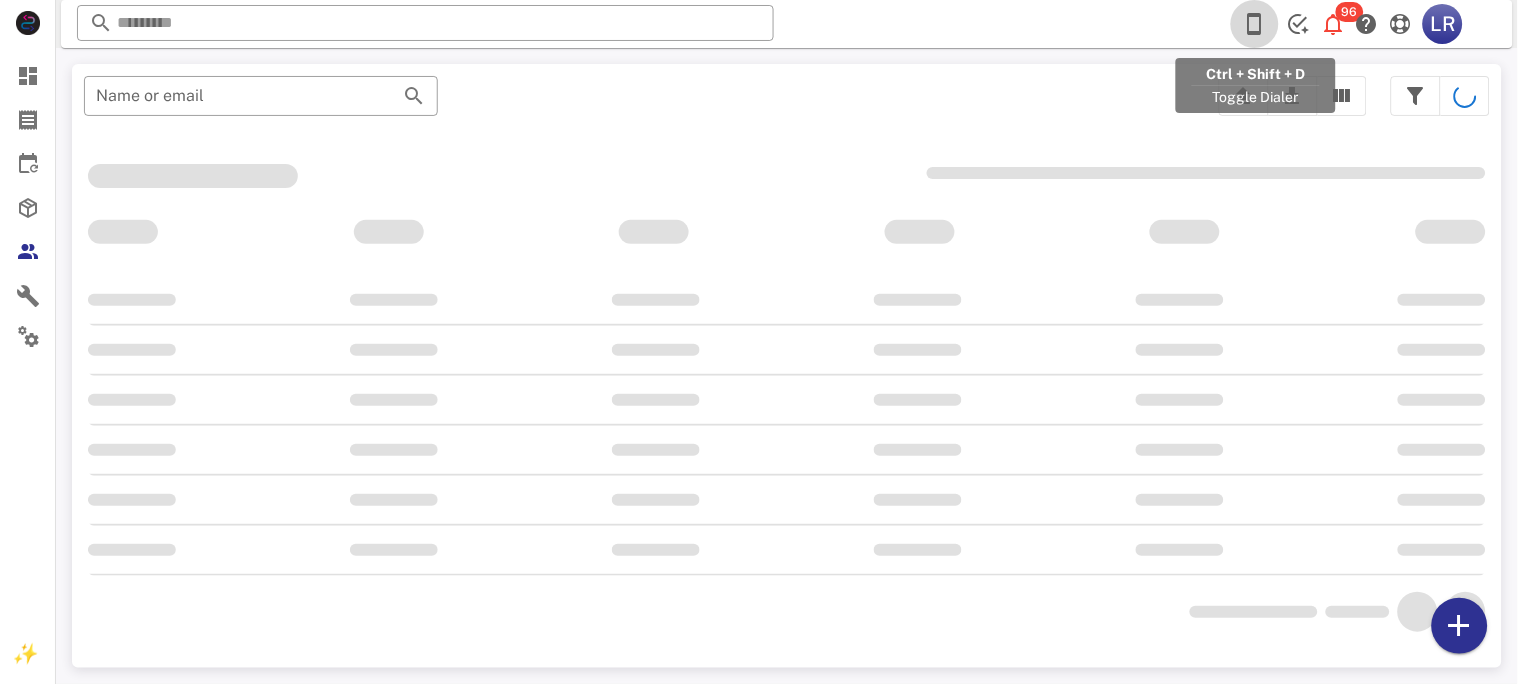 click at bounding box center [1255, 24] 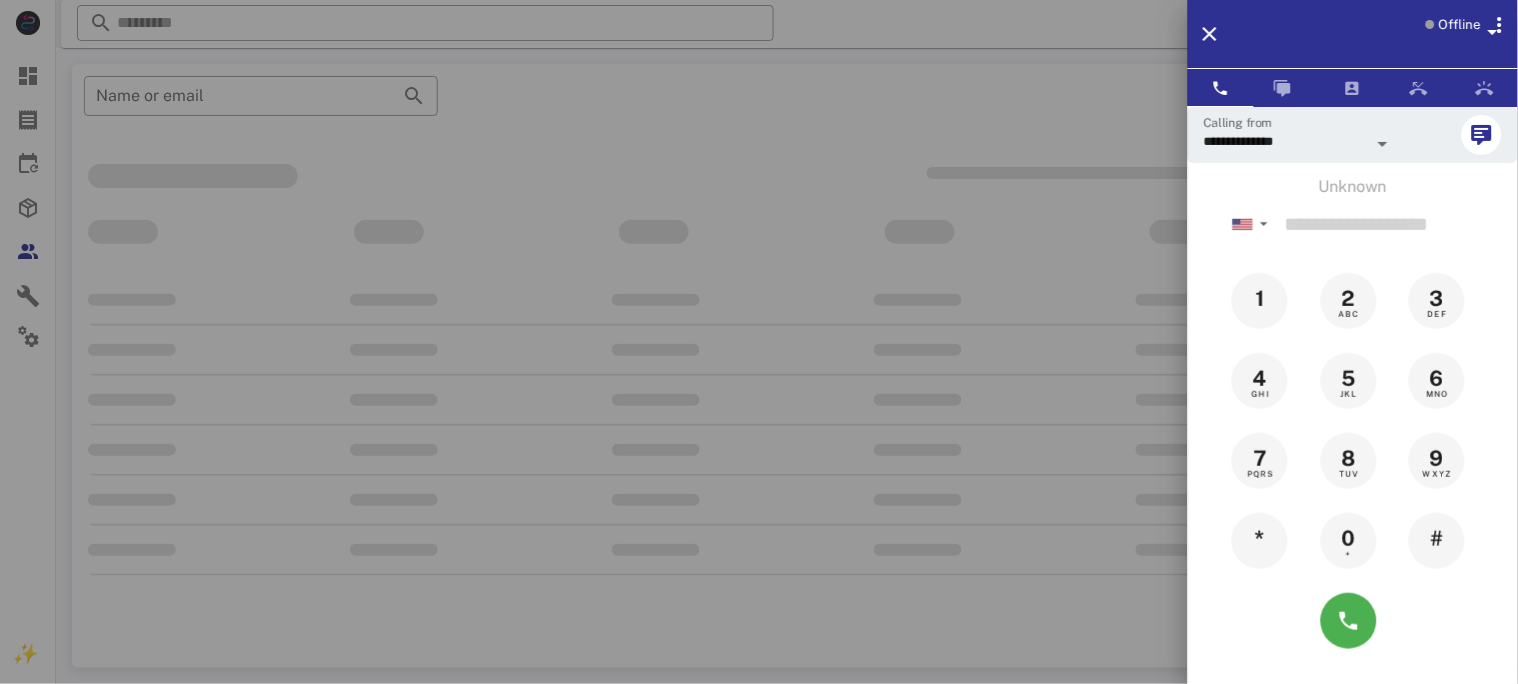 click on "Offline" at bounding box center [1460, 25] 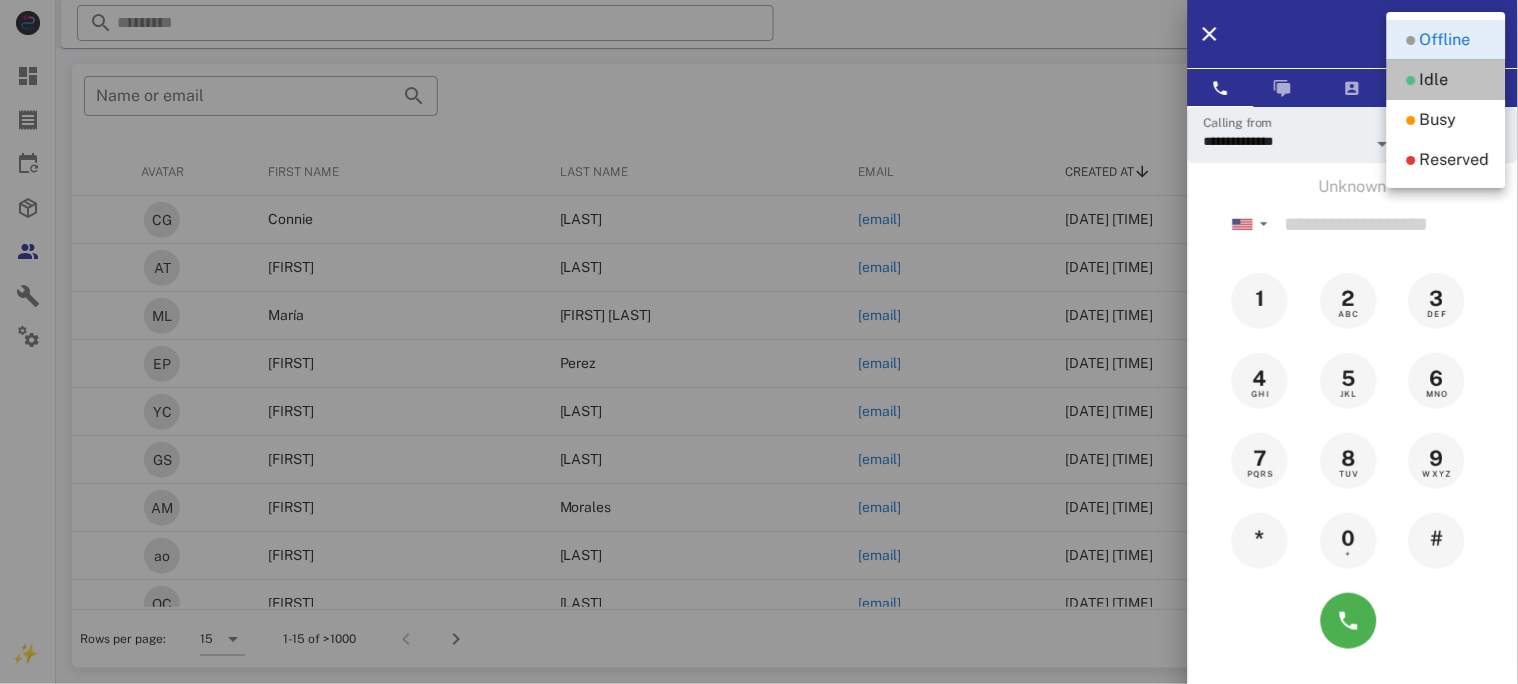 click at bounding box center (1411, 80) 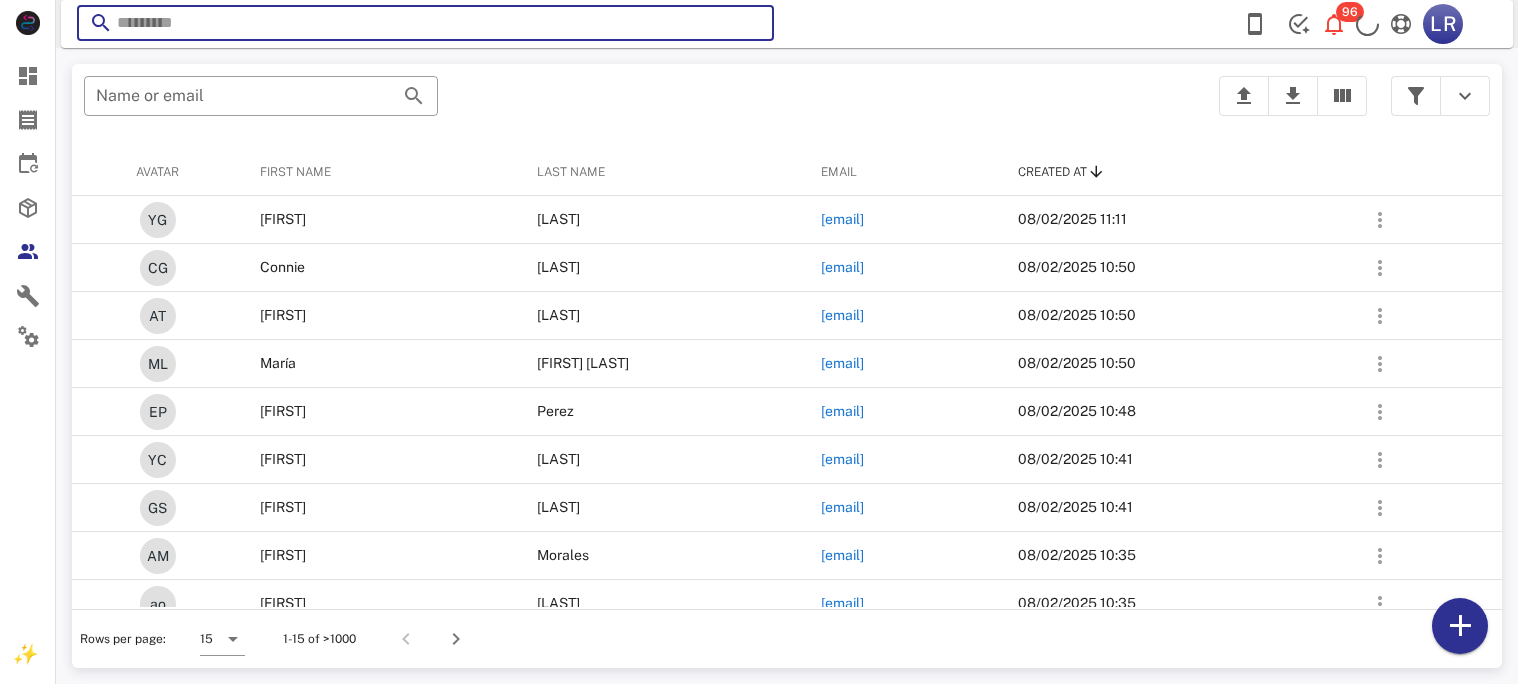 click at bounding box center [425, 23] 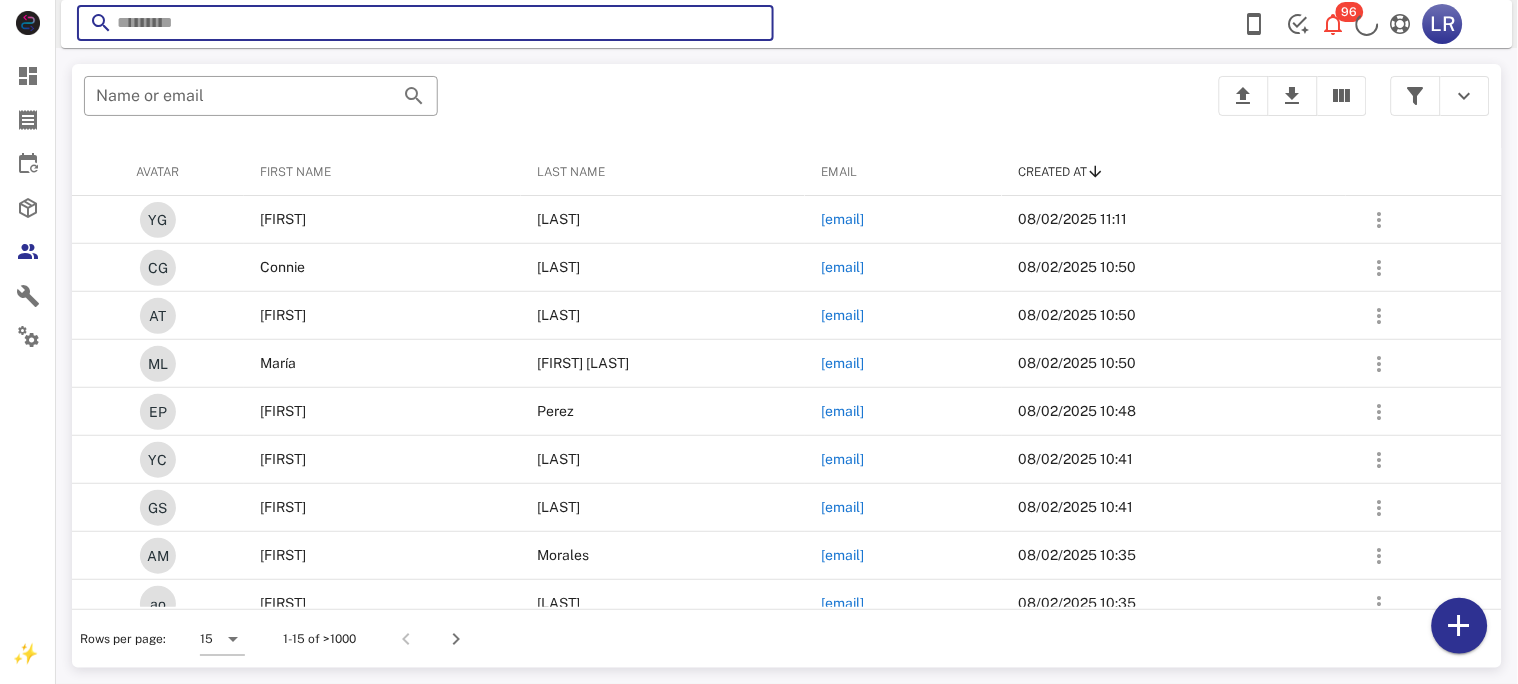 scroll, scrollTop: 0, scrollLeft: 0, axis: both 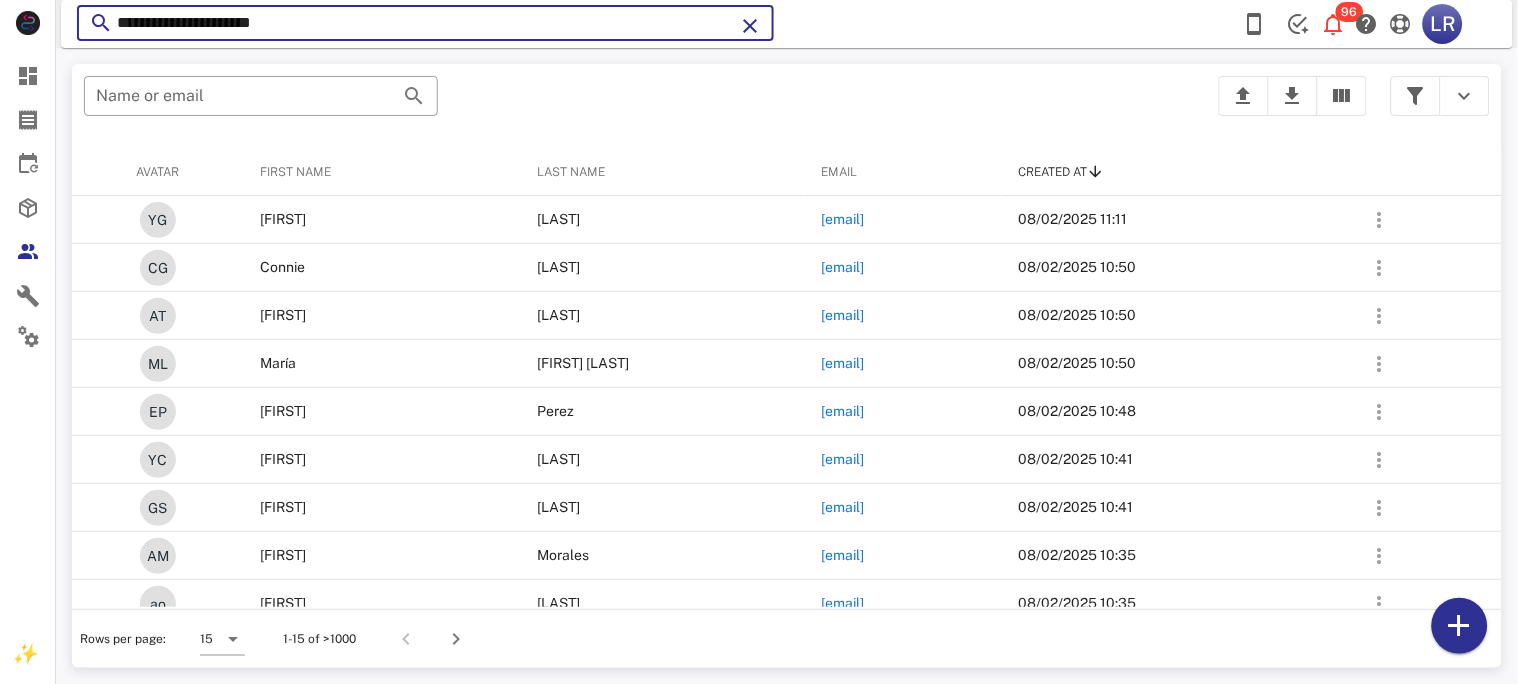 type on "**********" 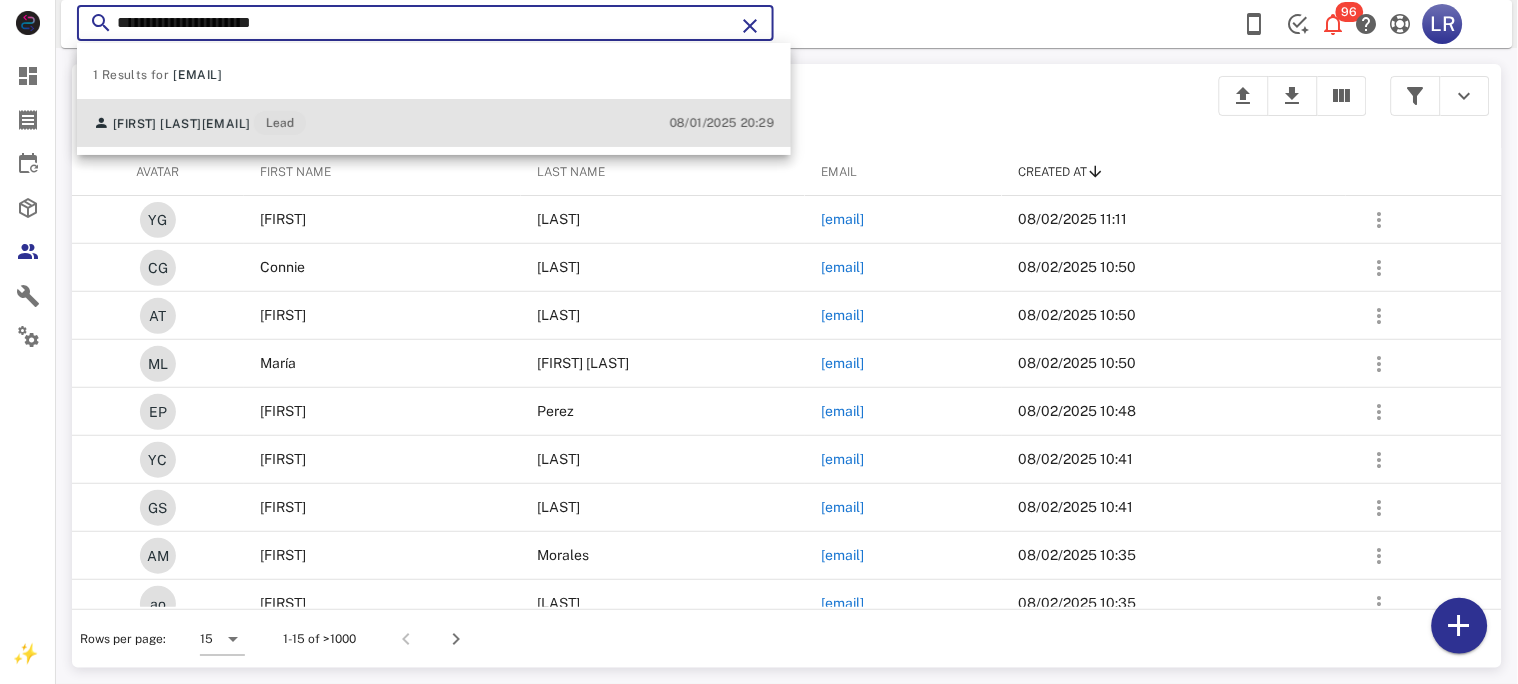 click on "cali291081@hotmail.com" at bounding box center [226, 124] 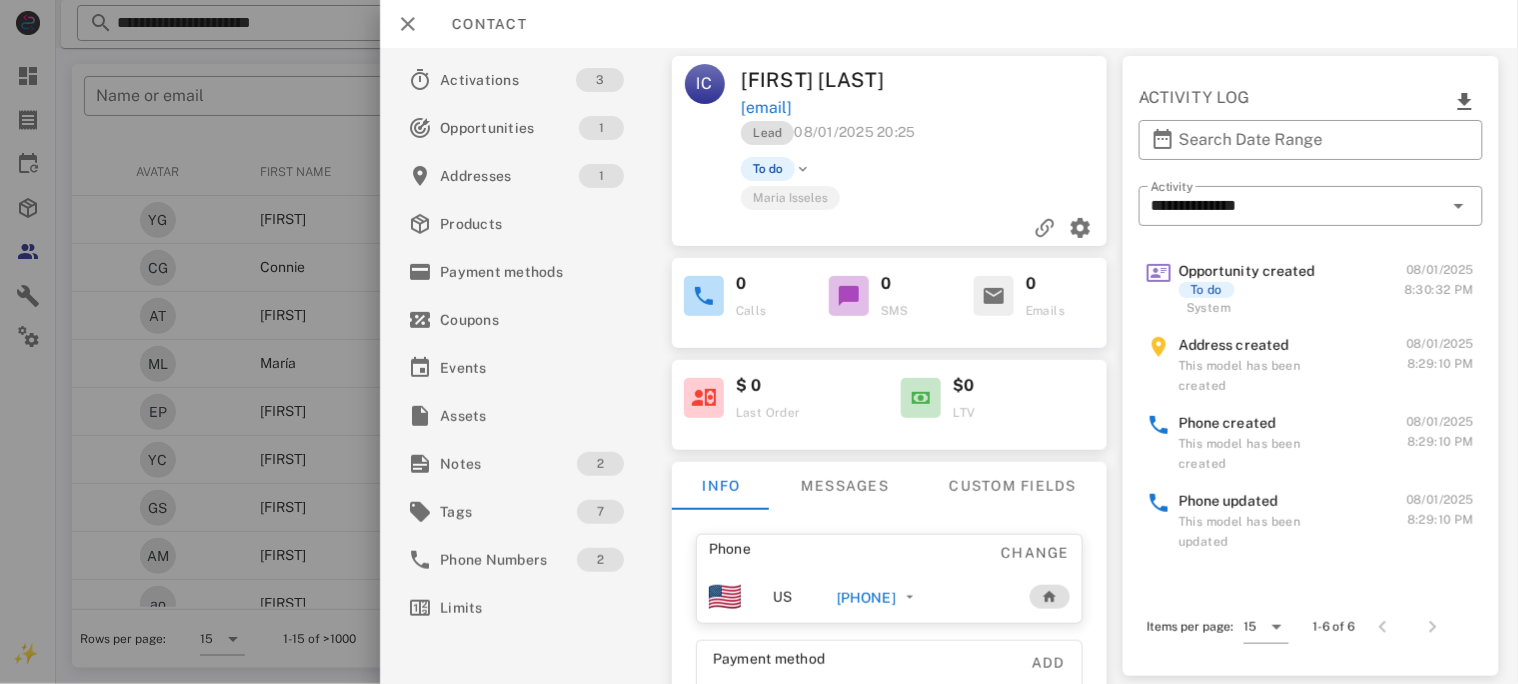 click on "+524422741228" at bounding box center [865, 598] 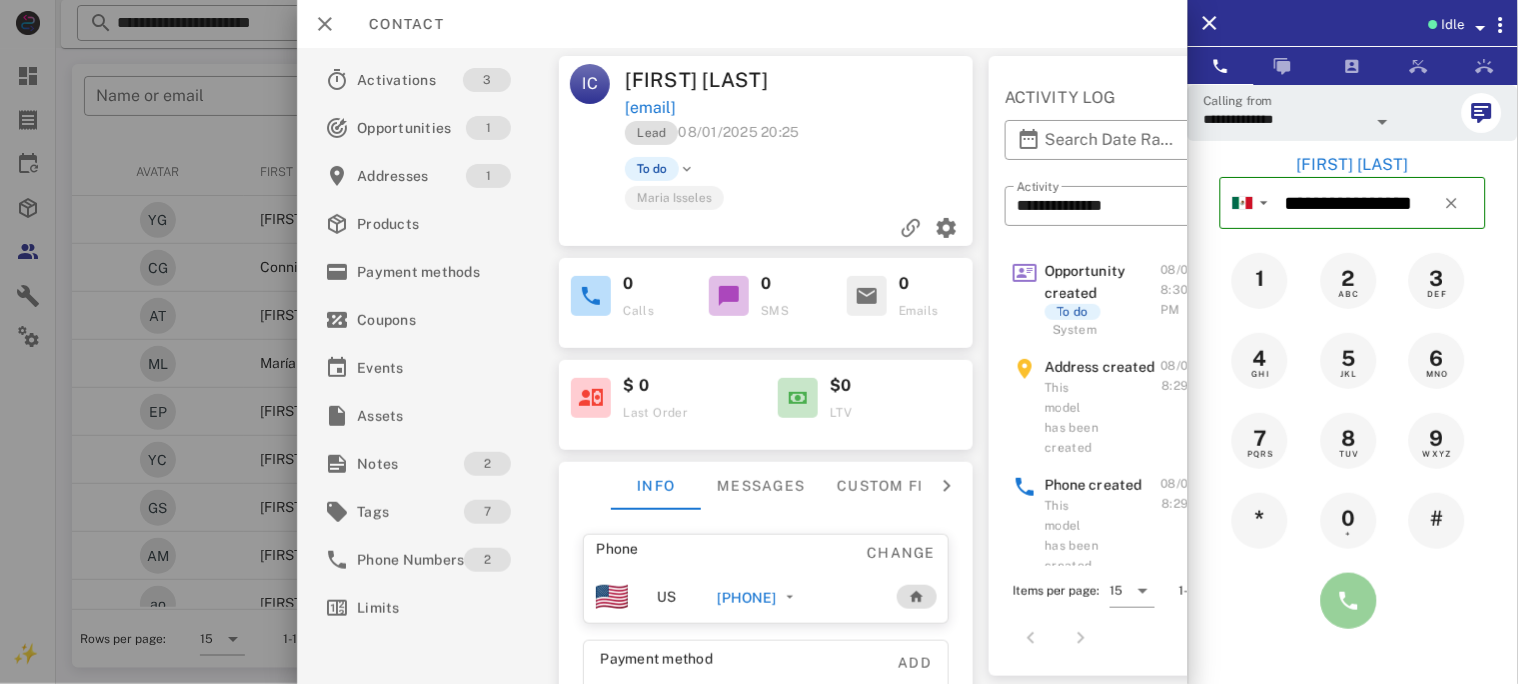 click at bounding box center [1349, 601] 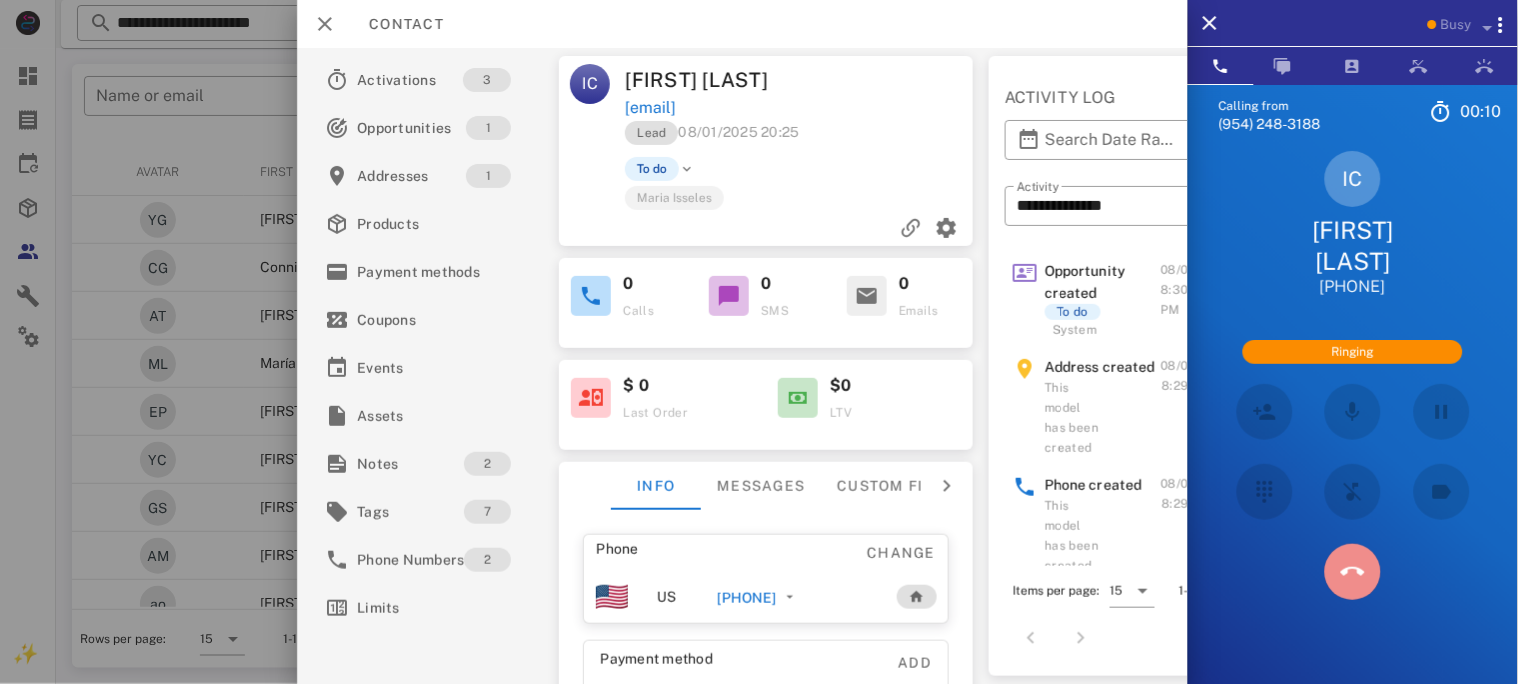 click at bounding box center [1353, 572] 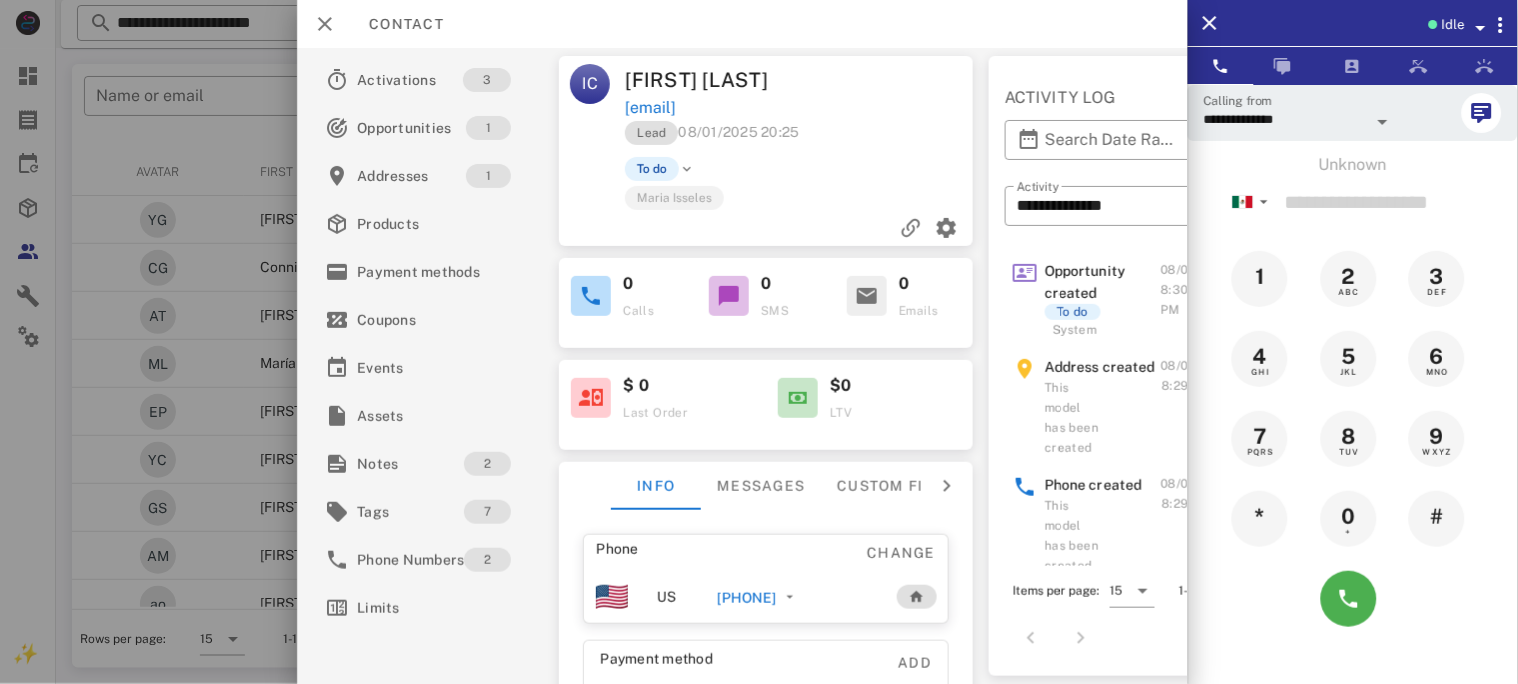 click on "+524422741228" at bounding box center [746, 598] 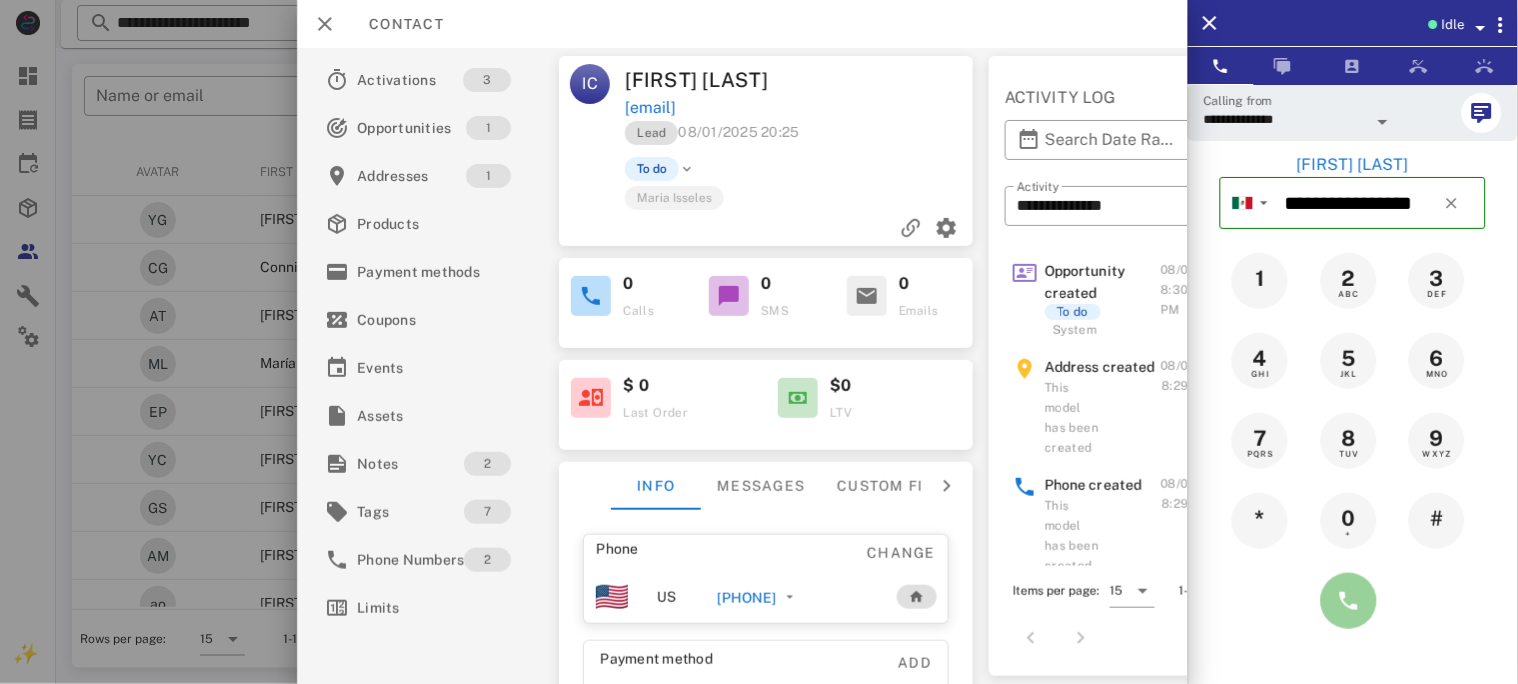 click at bounding box center [1349, 601] 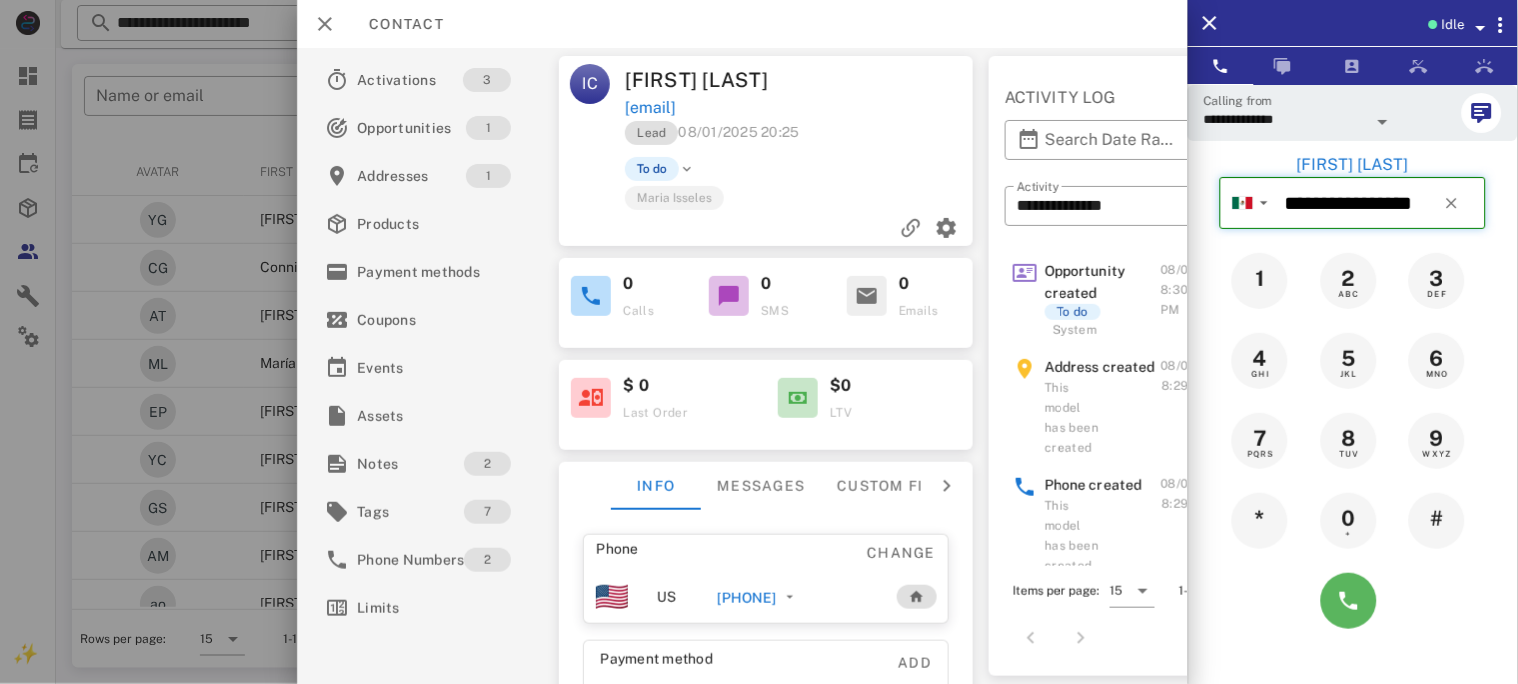 type 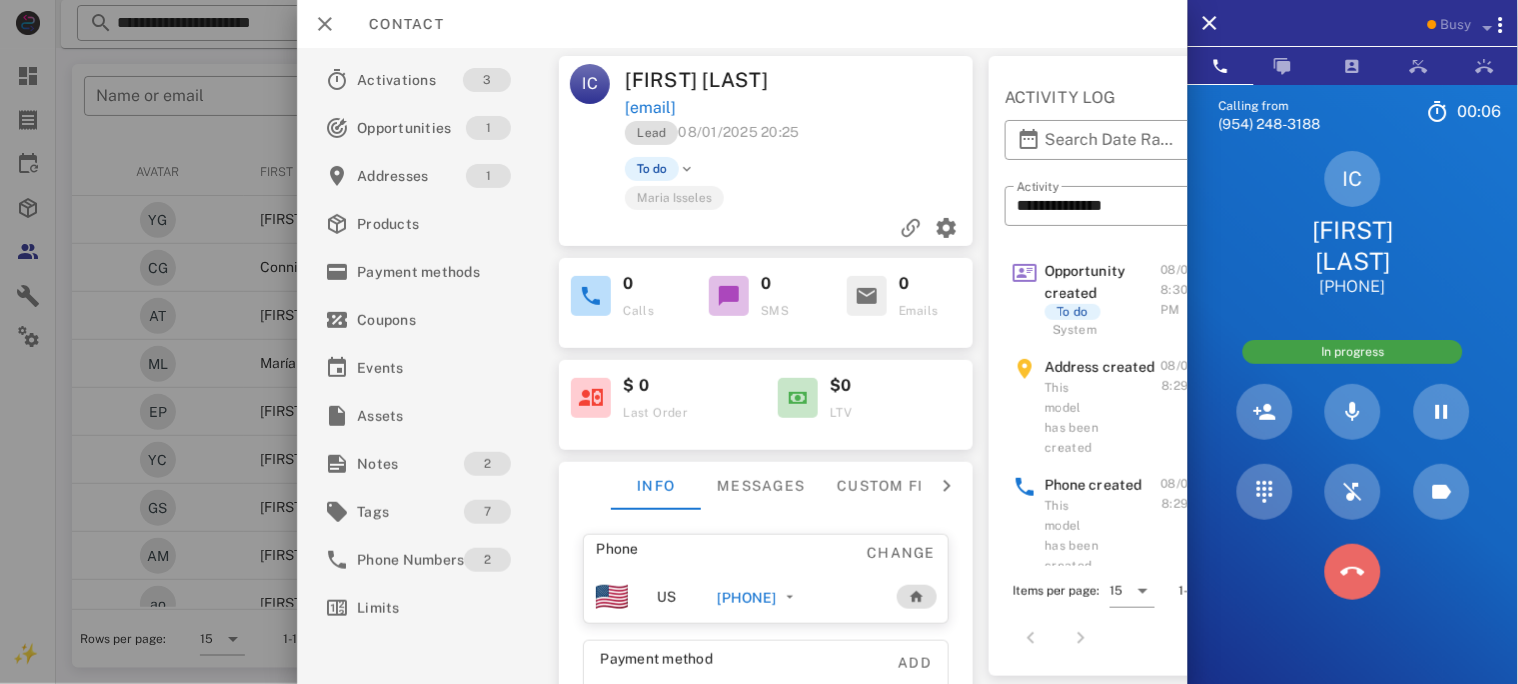 click at bounding box center [1353, 572] 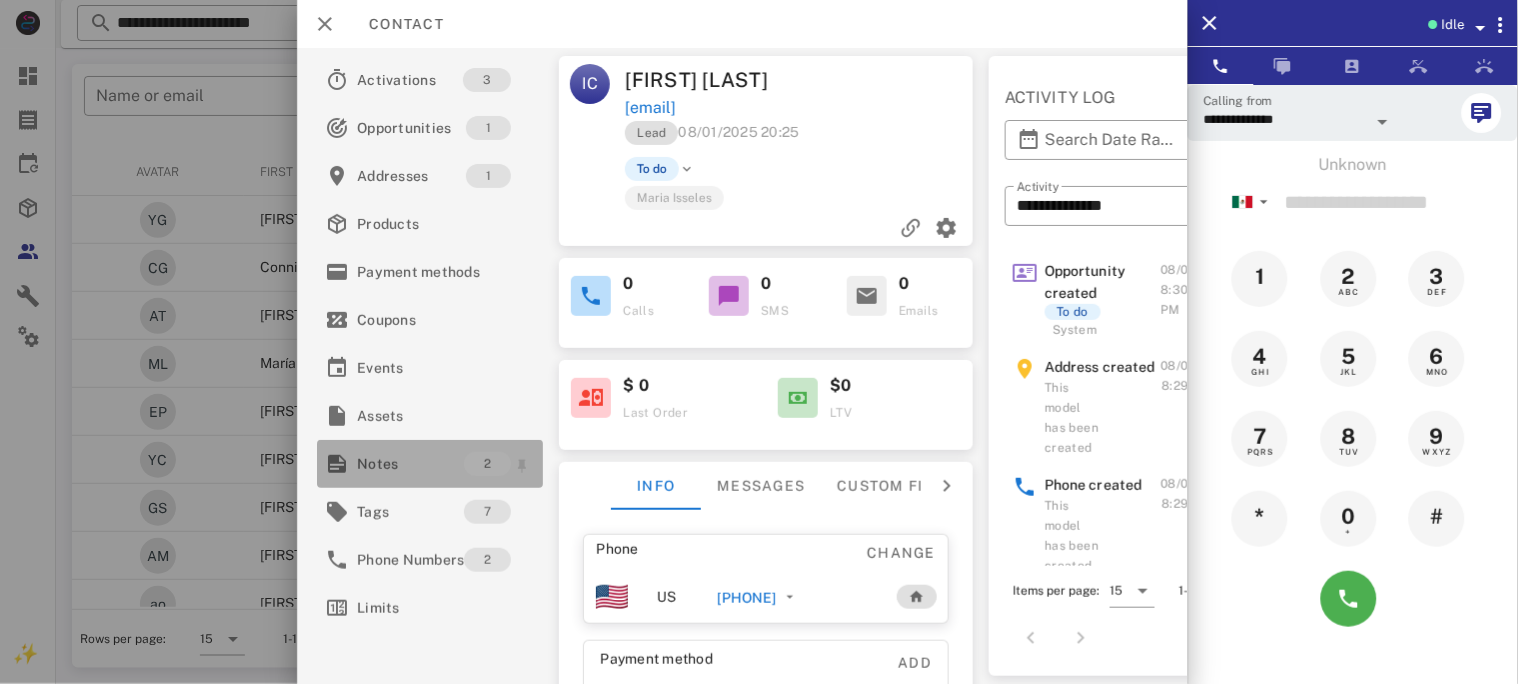click on "Notes" at bounding box center (410, 464) 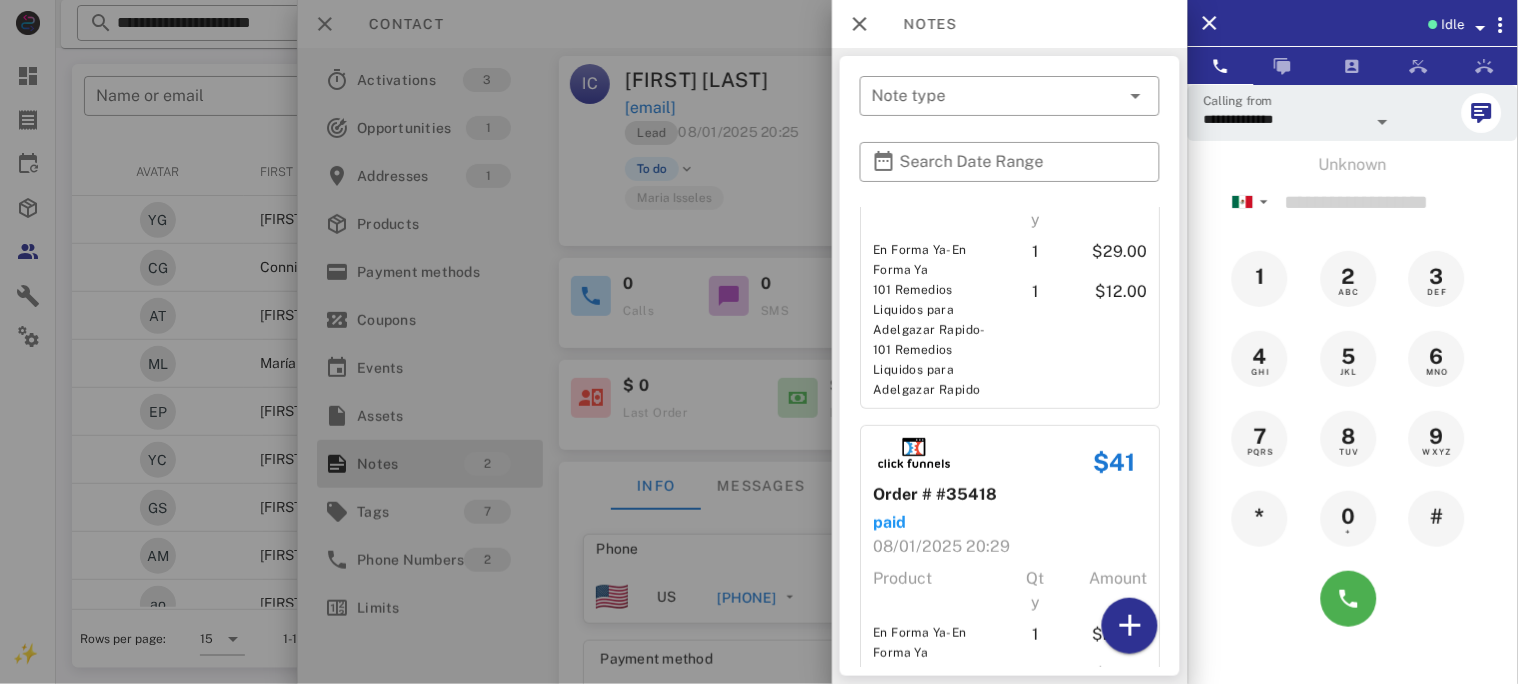 scroll, scrollTop: 315, scrollLeft: 0, axis: vertical 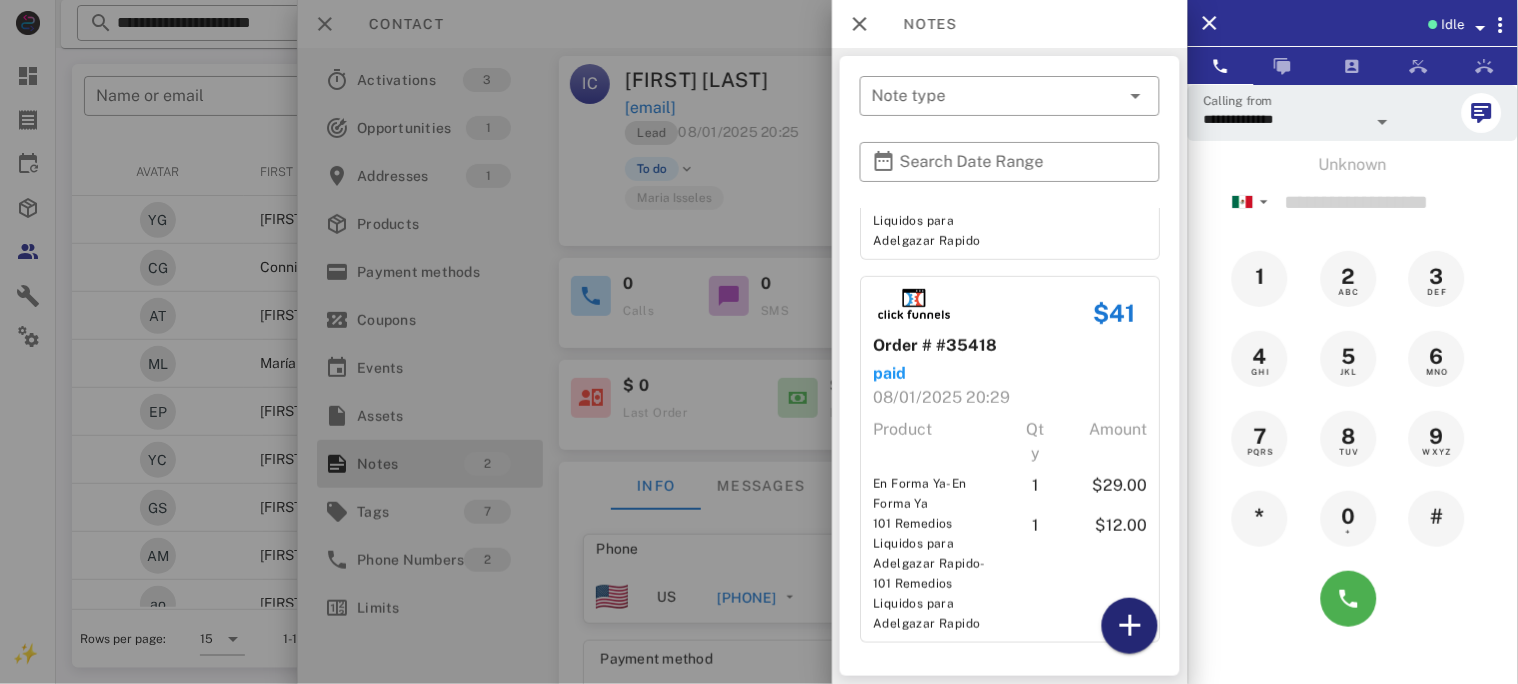 click at bounding box center (1130, 626) 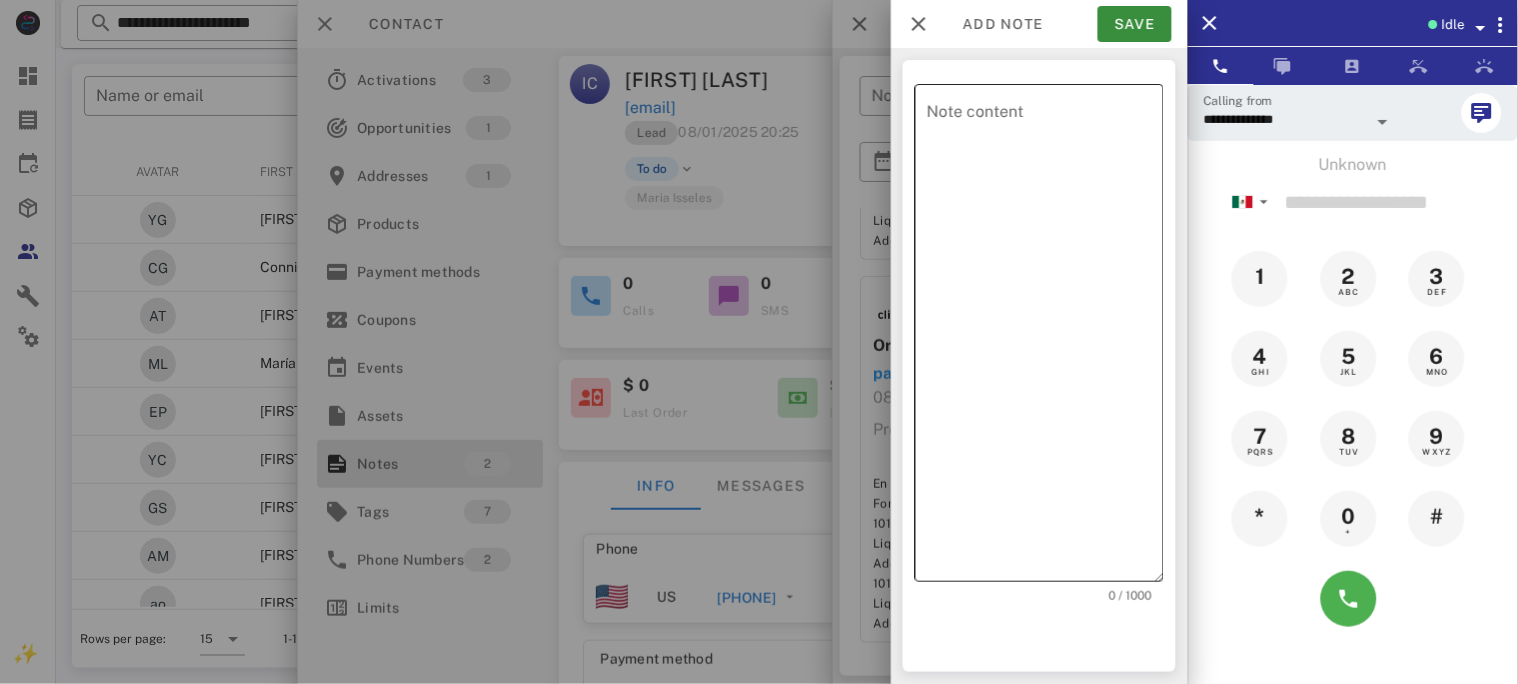 click on "Note content" at bounding box center [1045, 338] 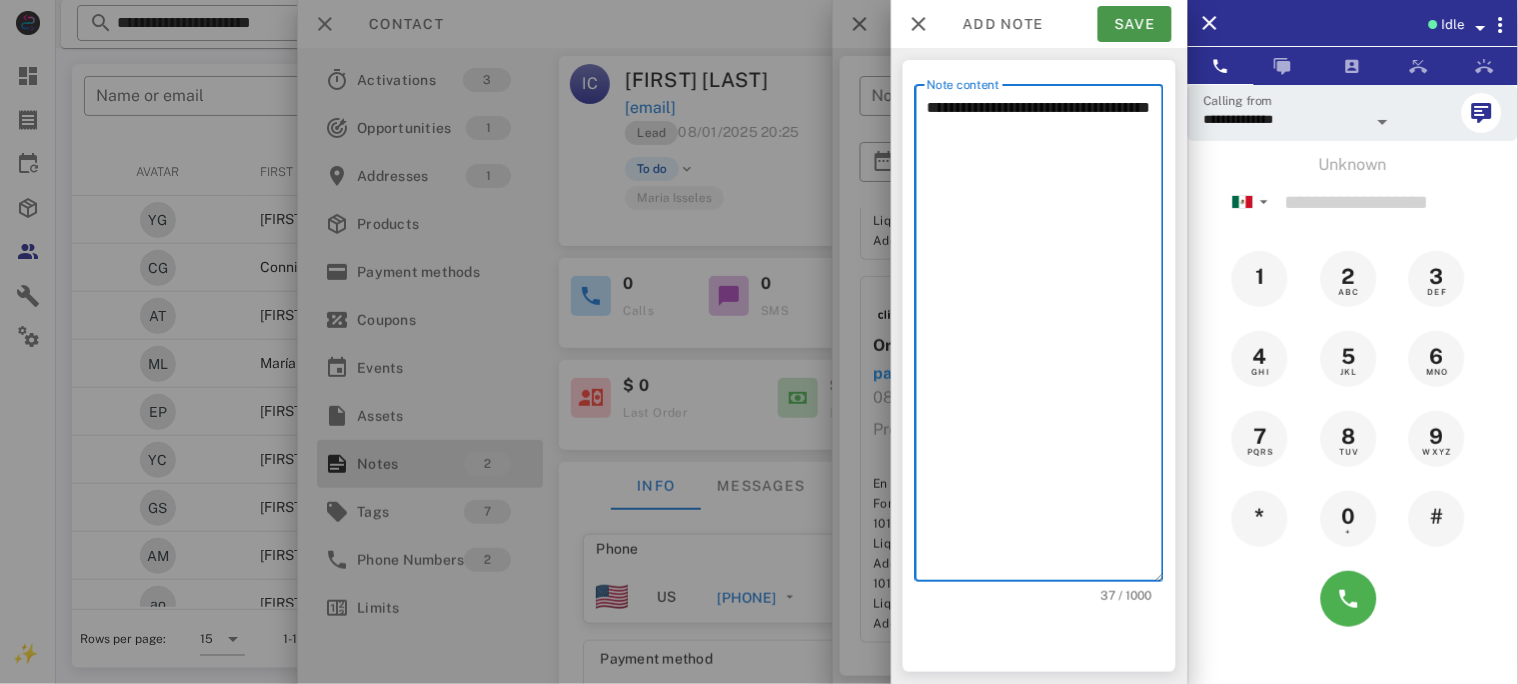 type on "**********" 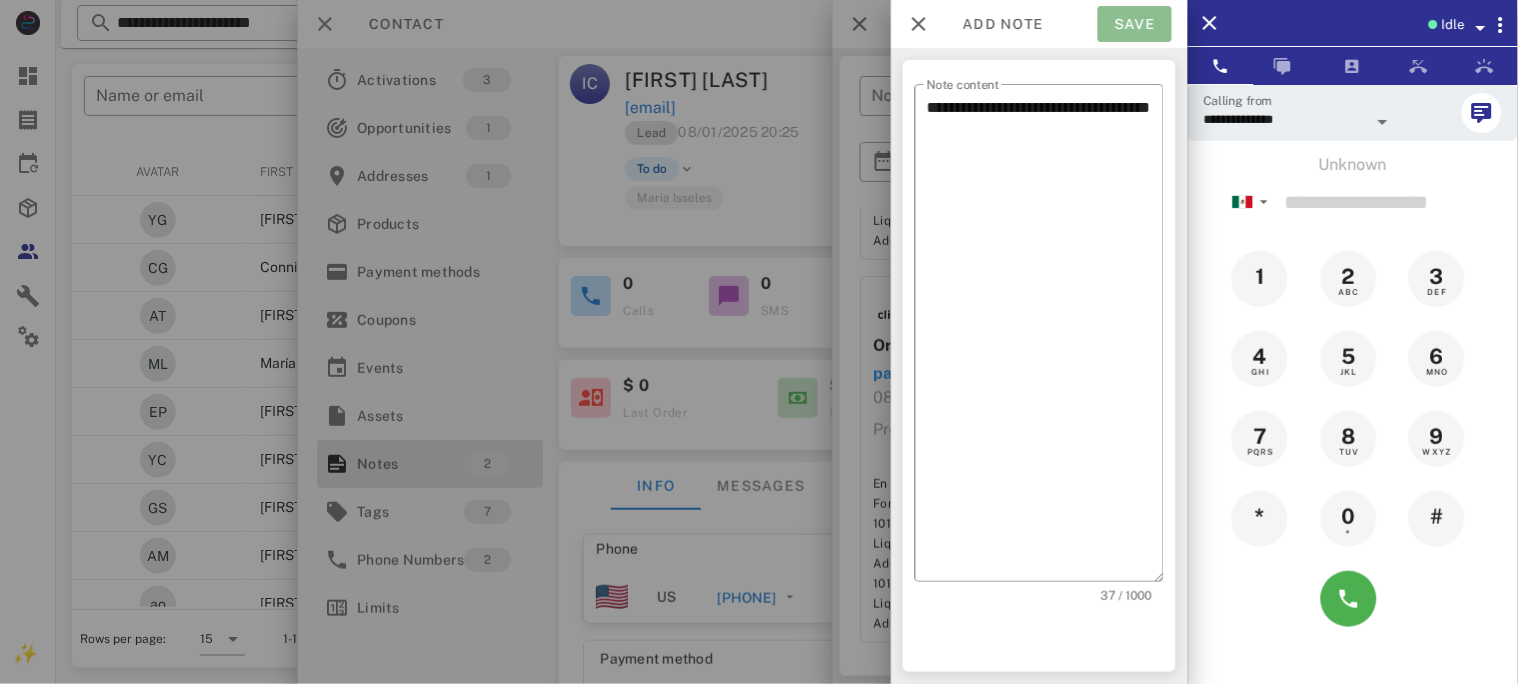 click on "Save" at bounding box center (1135, 24) 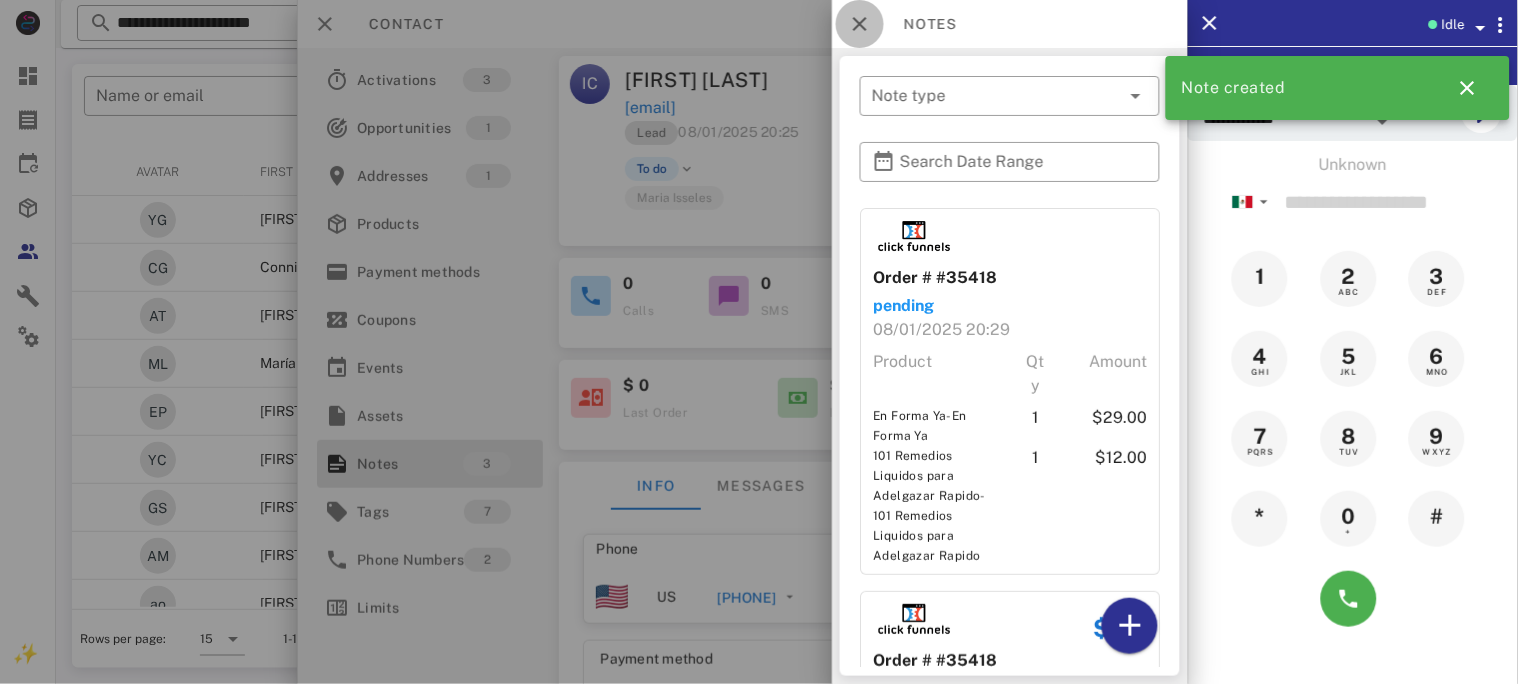 click at bounding box center [860, 24] 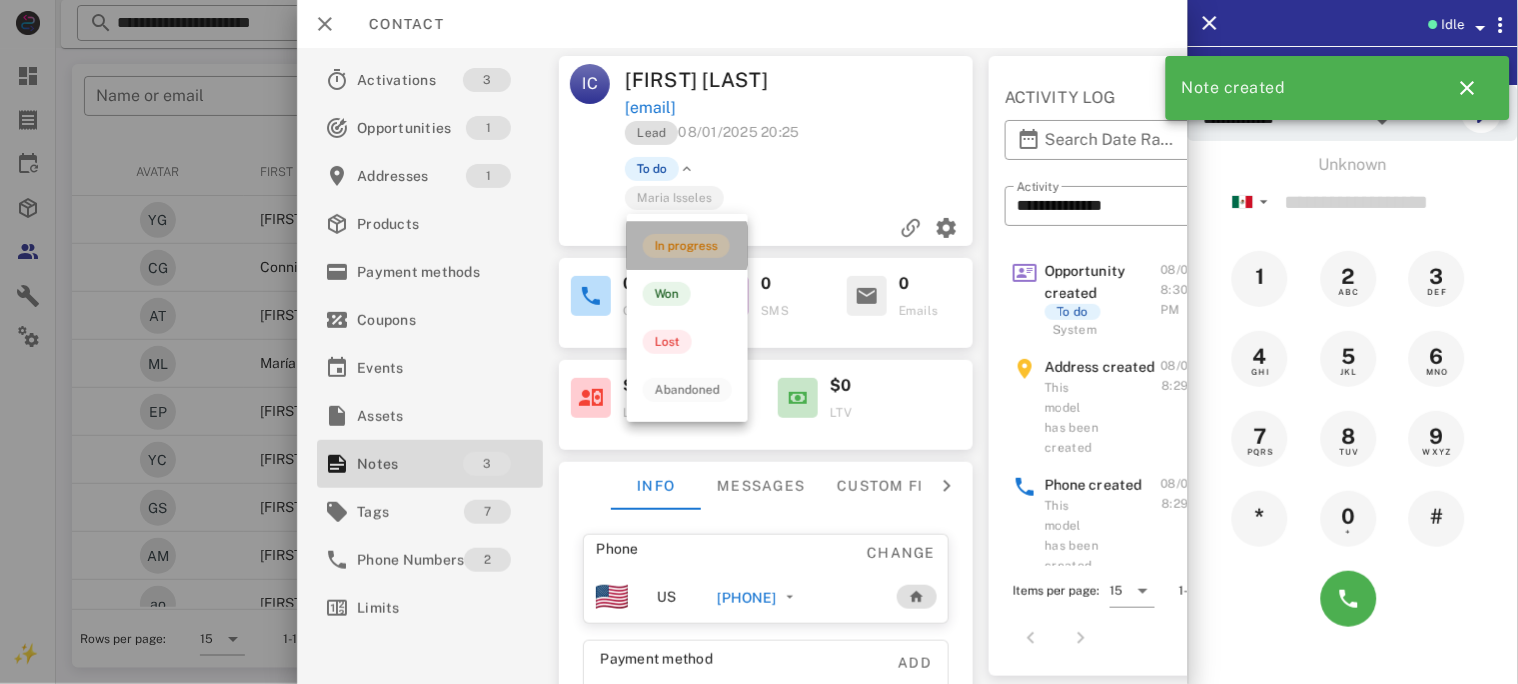 click on "In progress" at bounding box center (686, 246) 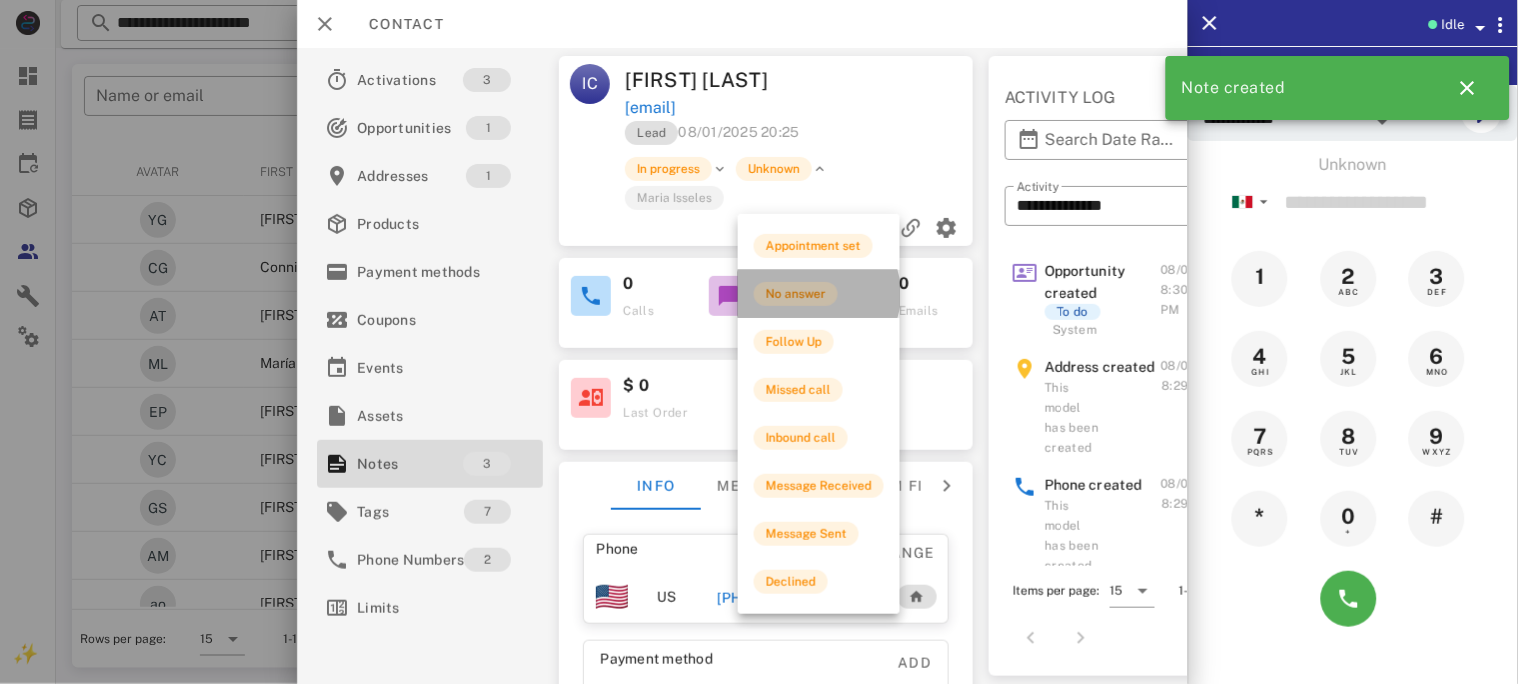 click on "No answer" at bounding box center [796, 294] 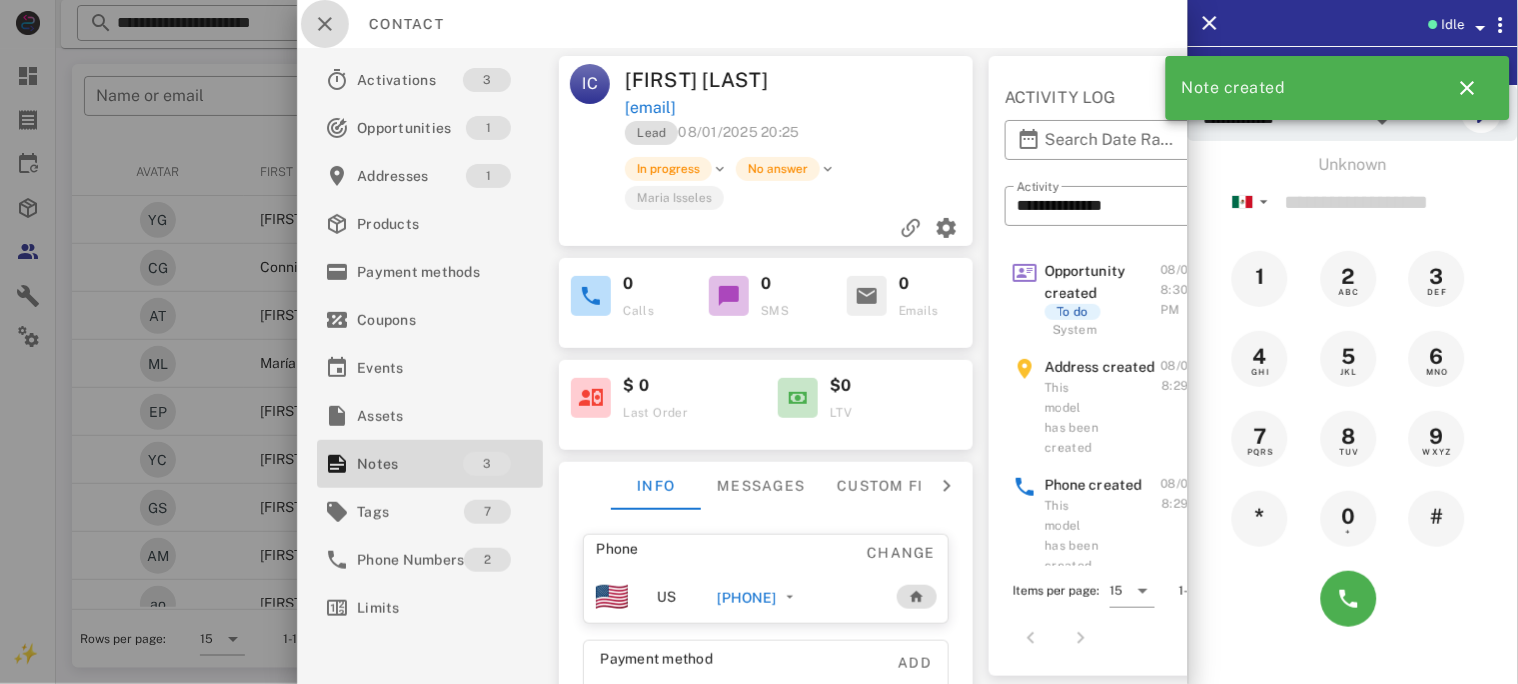click at bounding box center (325, 24) 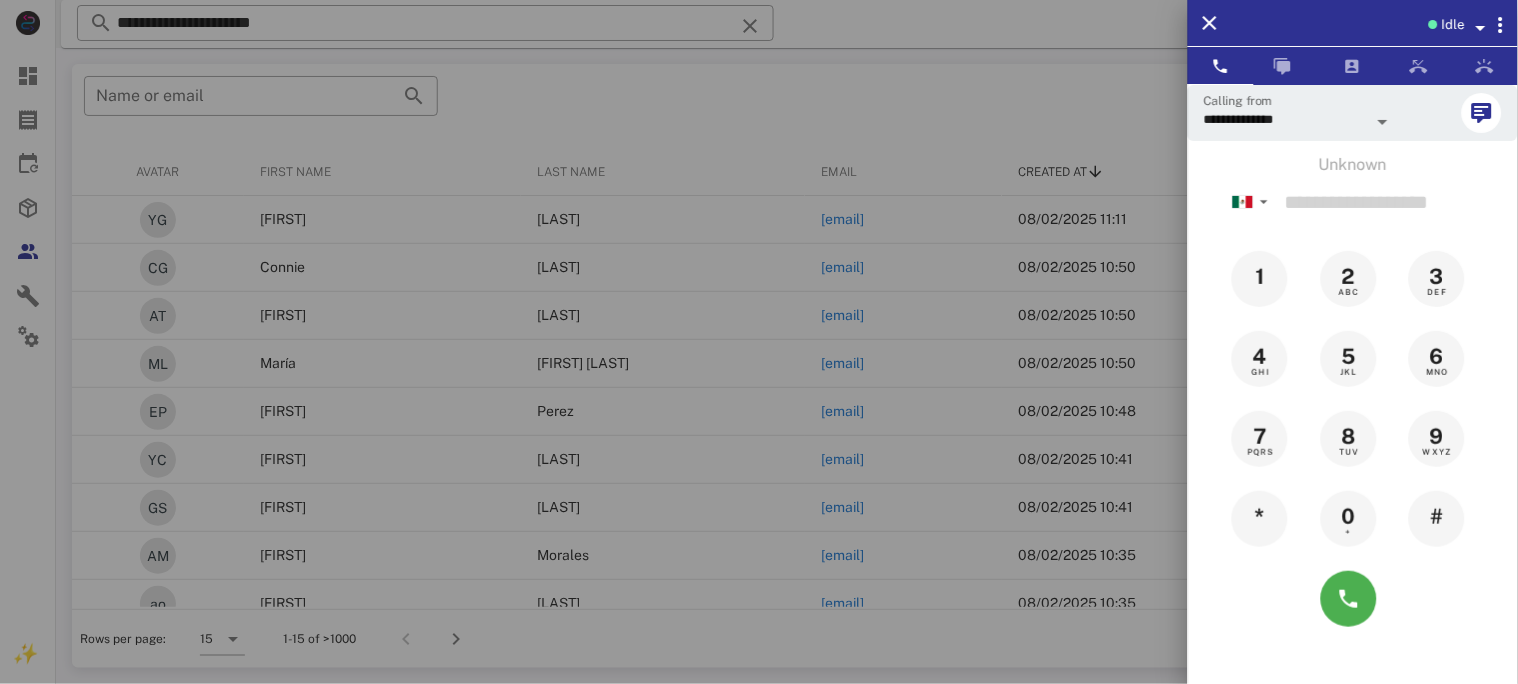 click at bounding box center (759, 342) 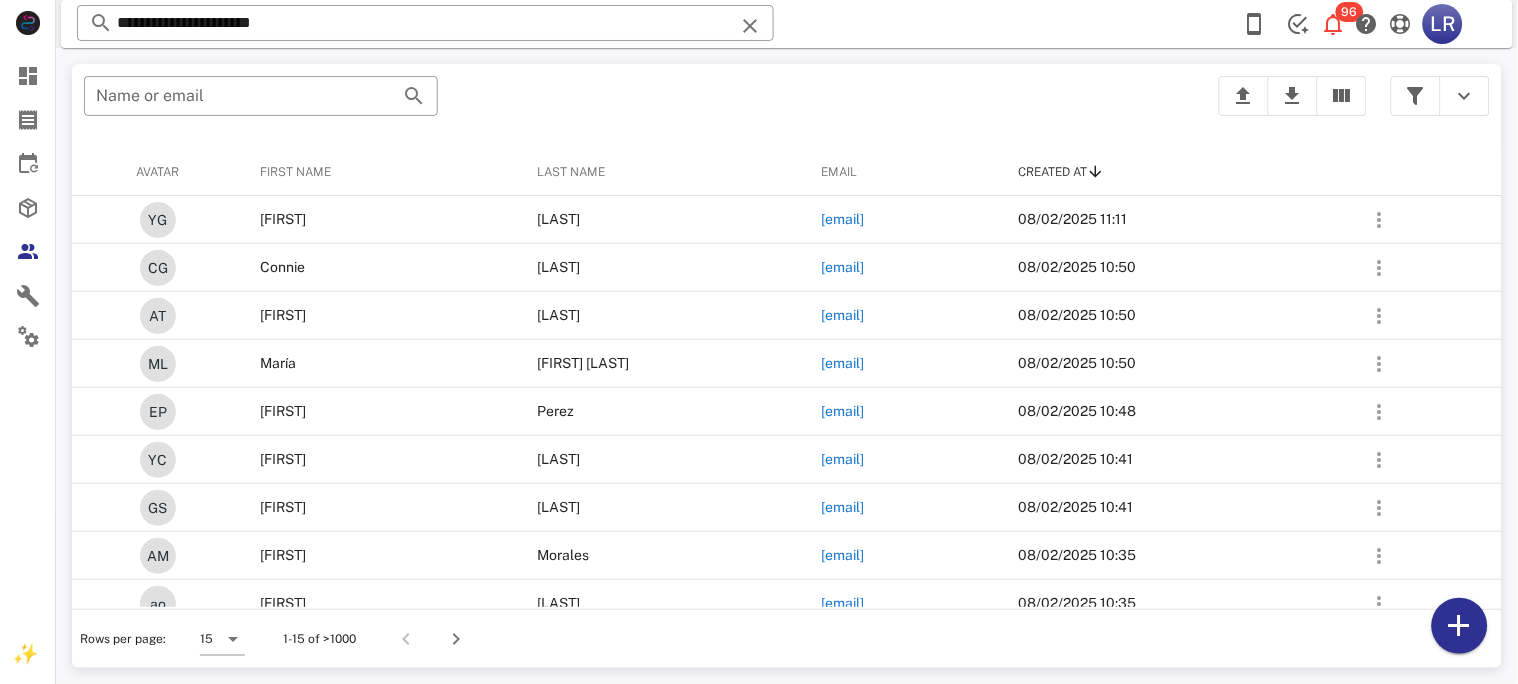 click at bounding box center (750, 26) 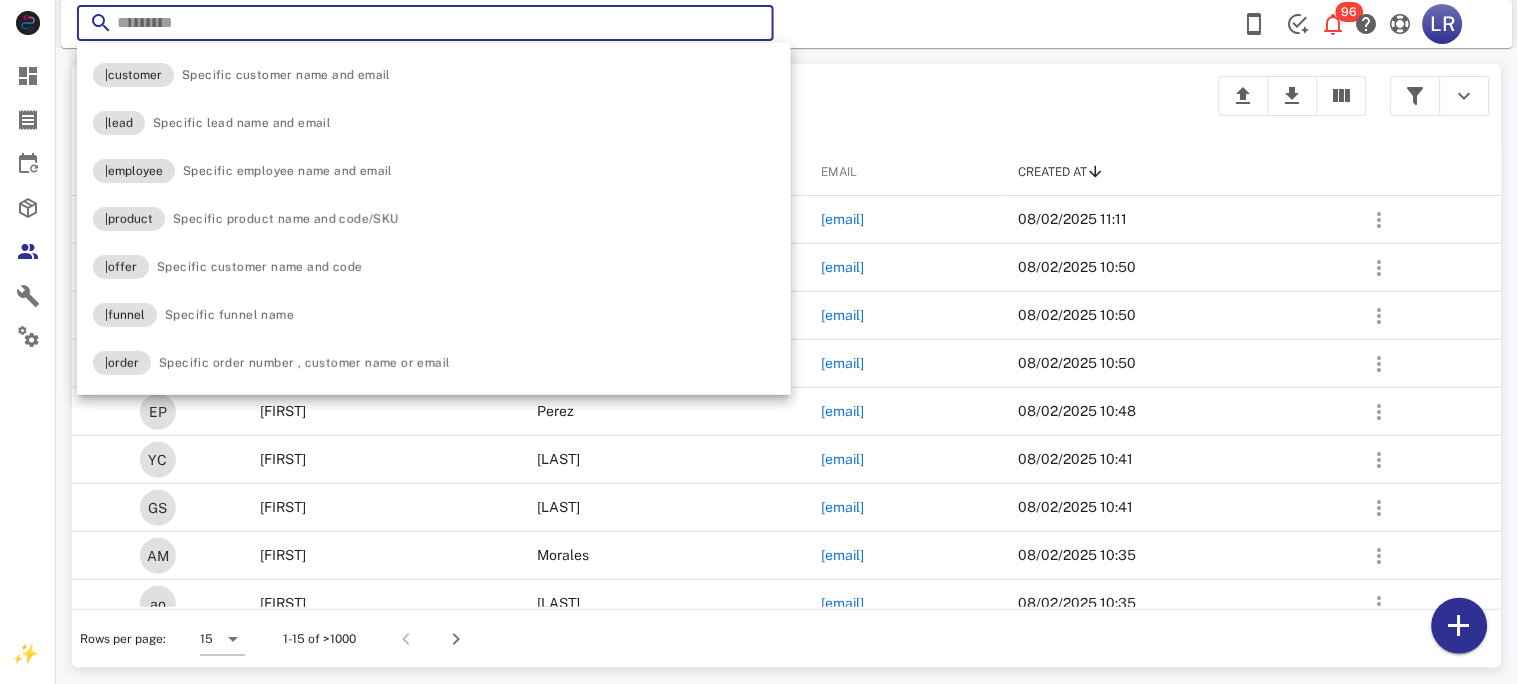 paste on "**********" 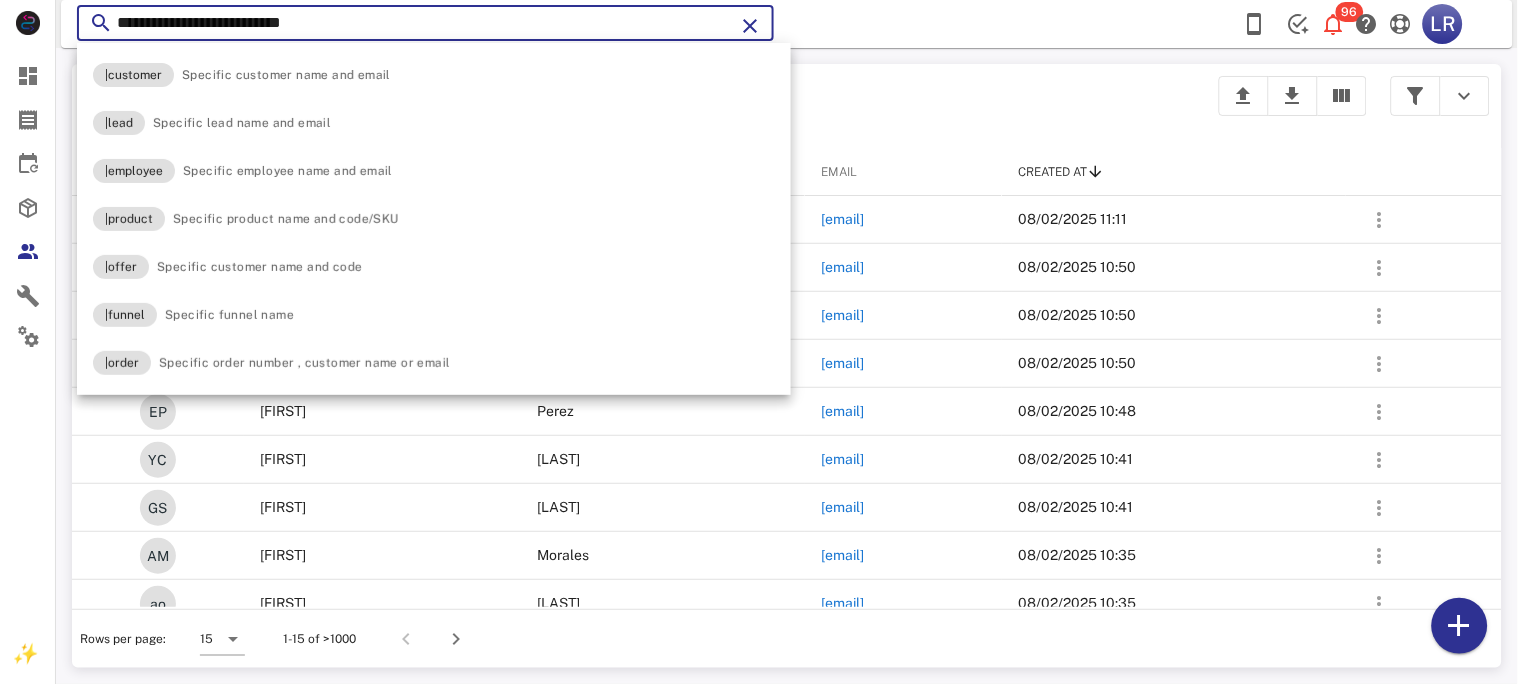type on "**********" 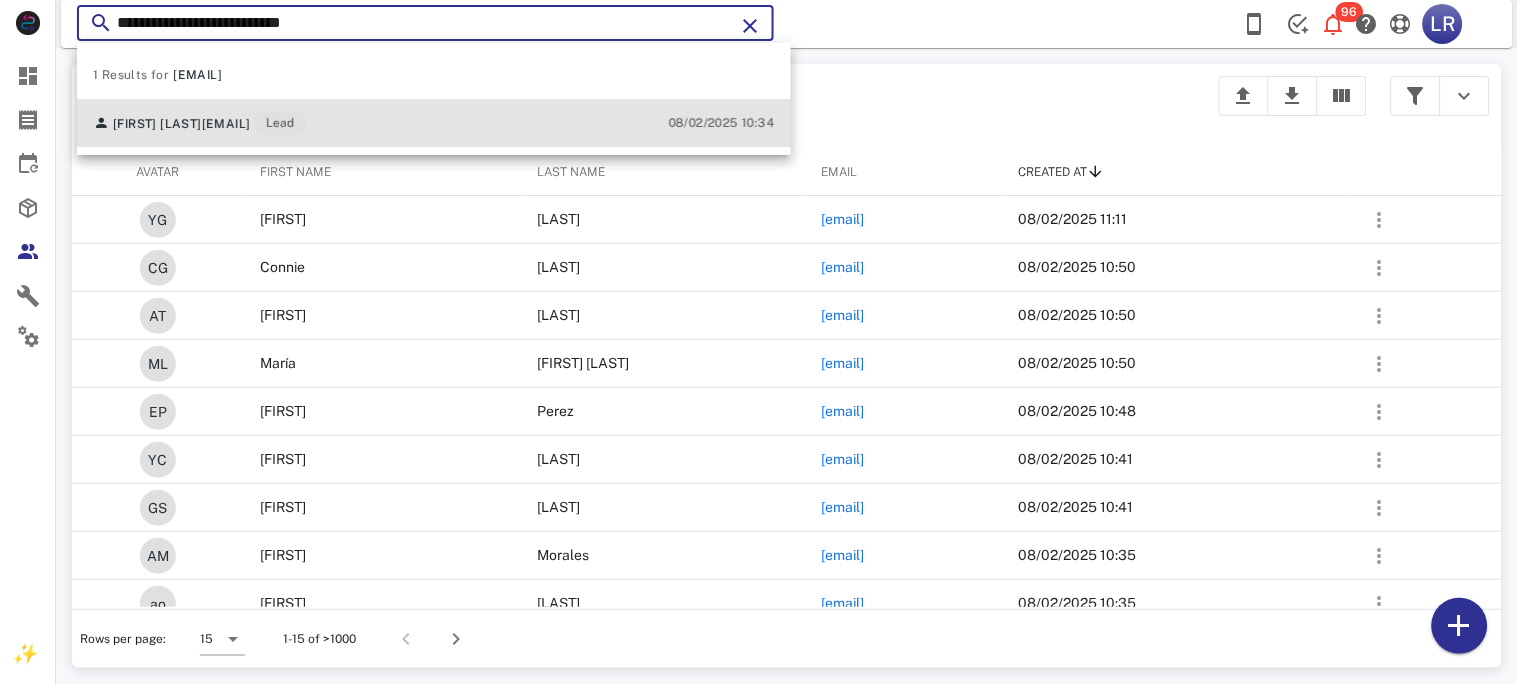 click on "veronica.bettsch1@gmail.com" at bounding box center [226, 124] 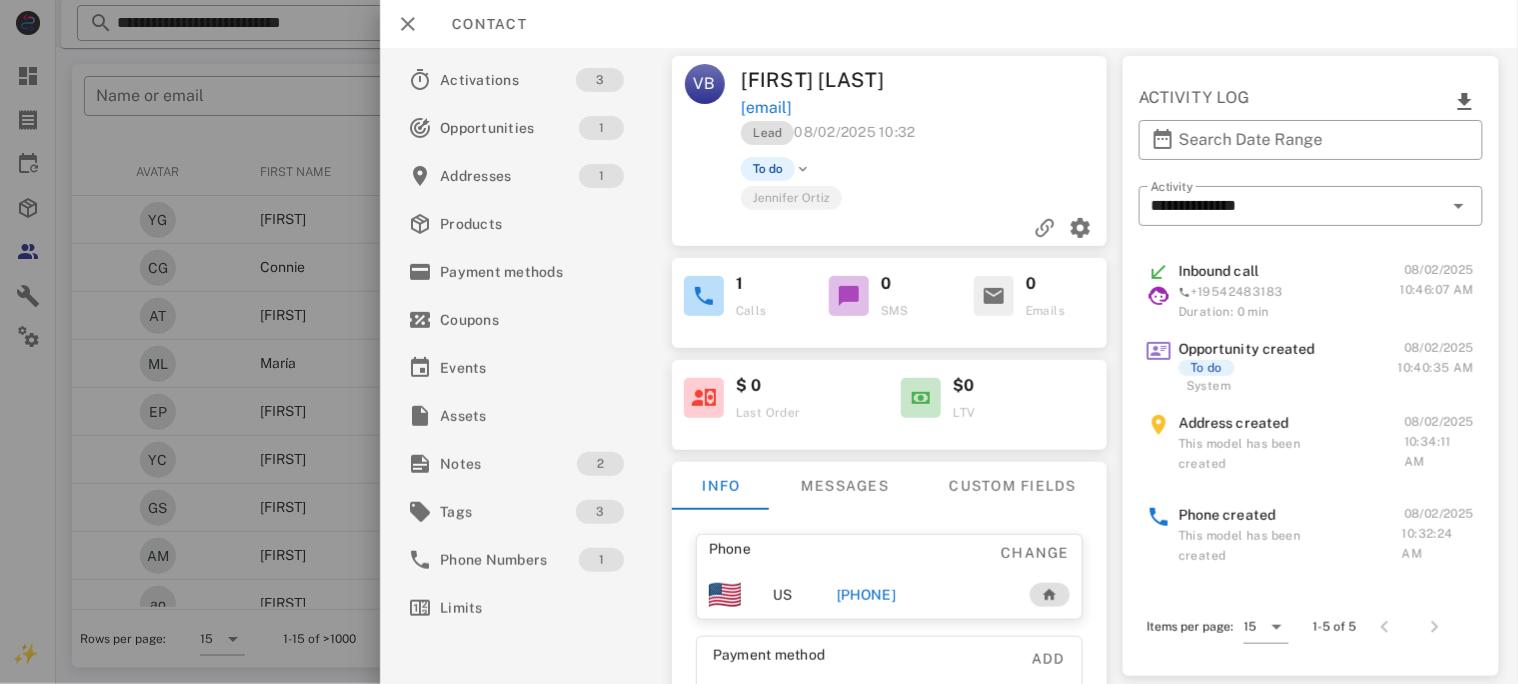 click on "+15203380870" at bounding box center (865, 595) 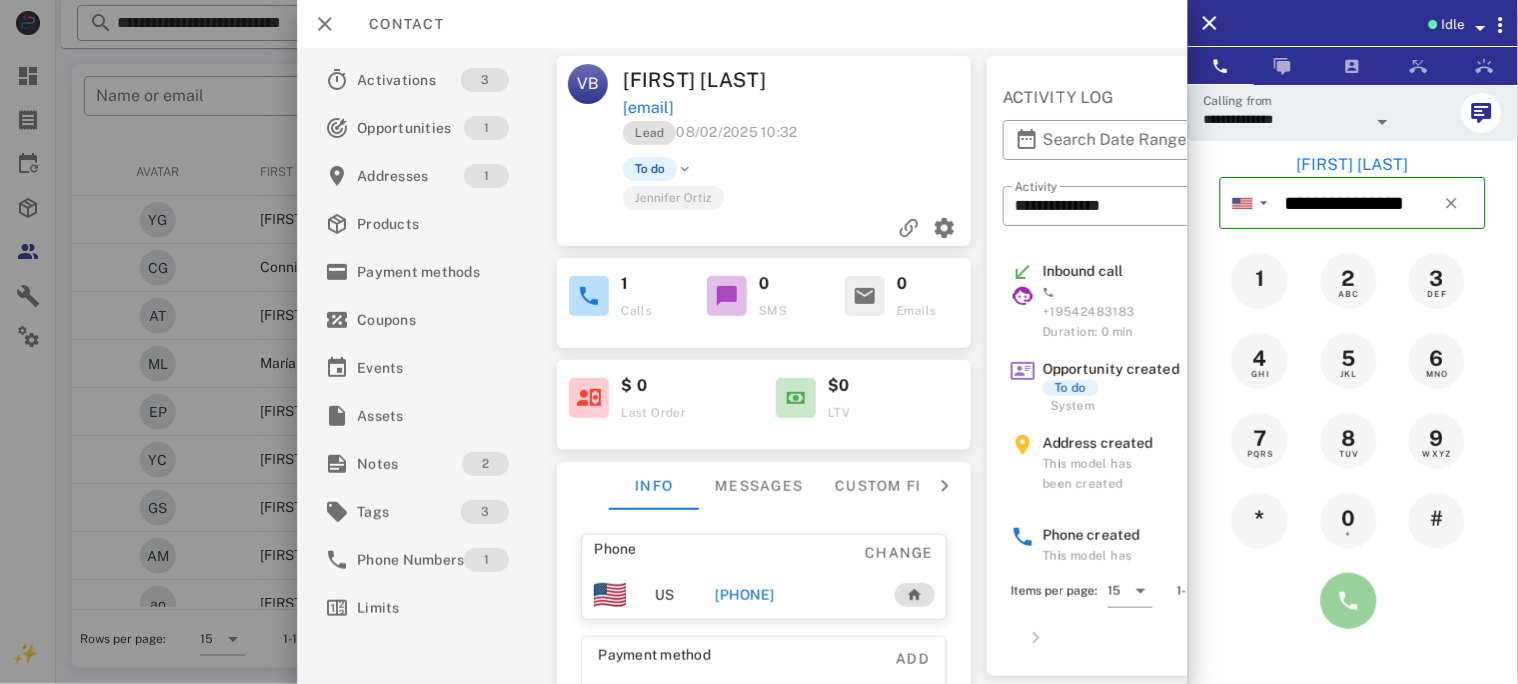 click at bounding box center (1349, 601) 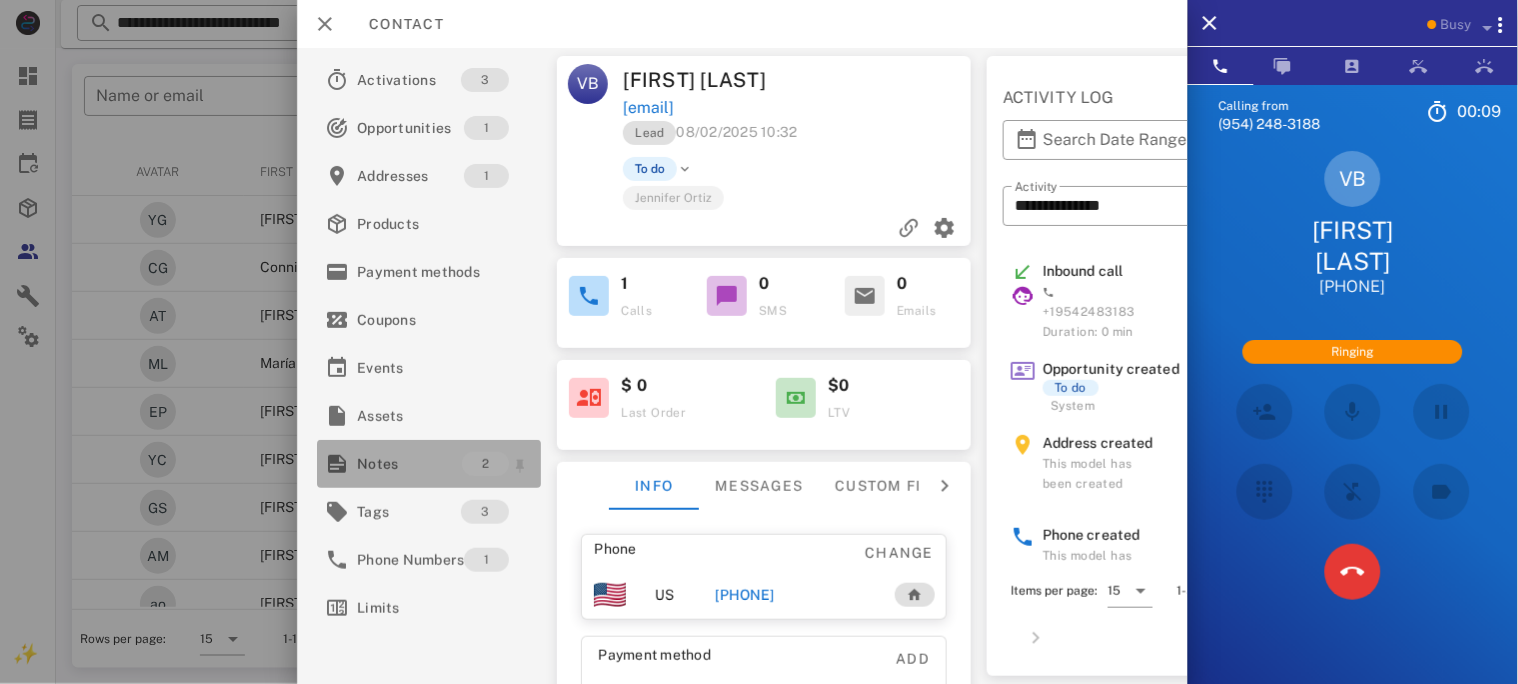 click on "Notes" at bounding box center (409, 464) 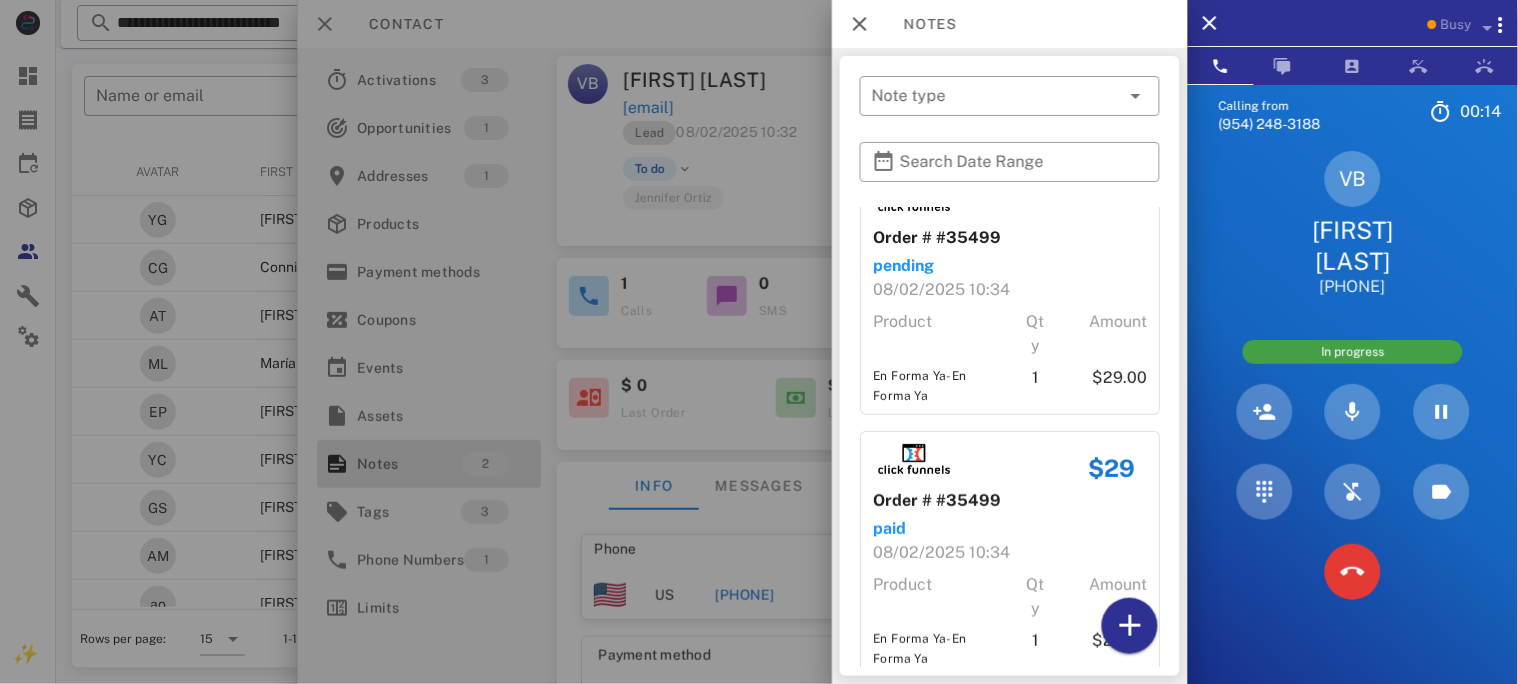 scroll, scrollTop: 75, scrollLeft: 0, axis: vertical 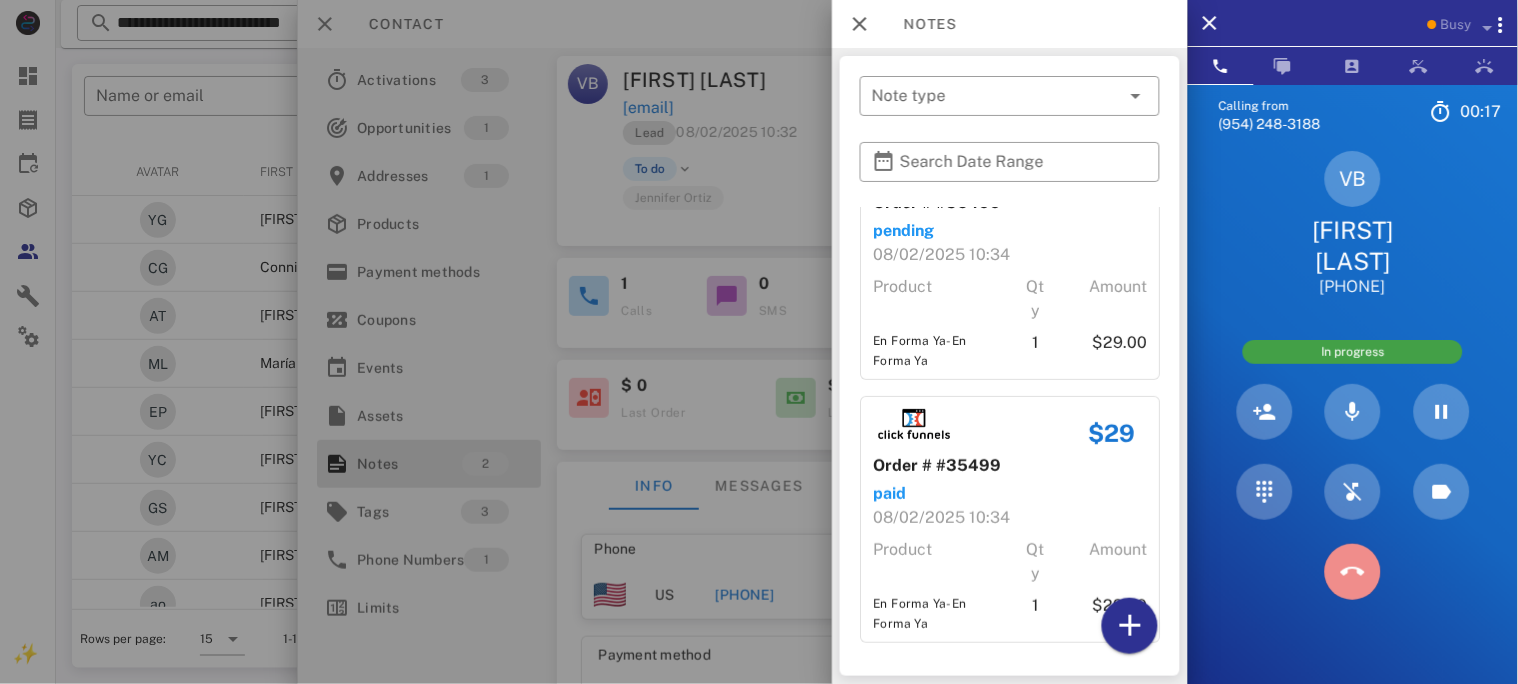 click at bounding box center (1353, 572) 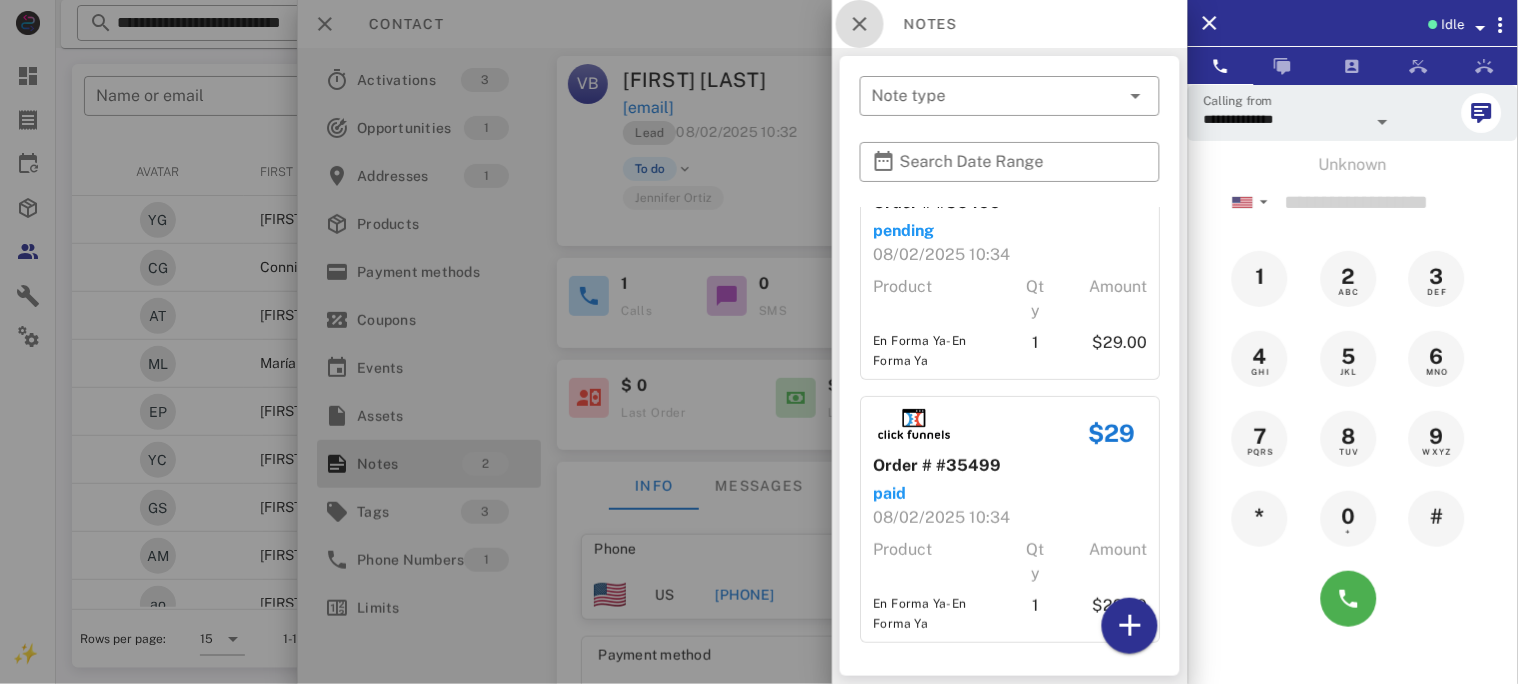 click at bounding box center [860, 24] 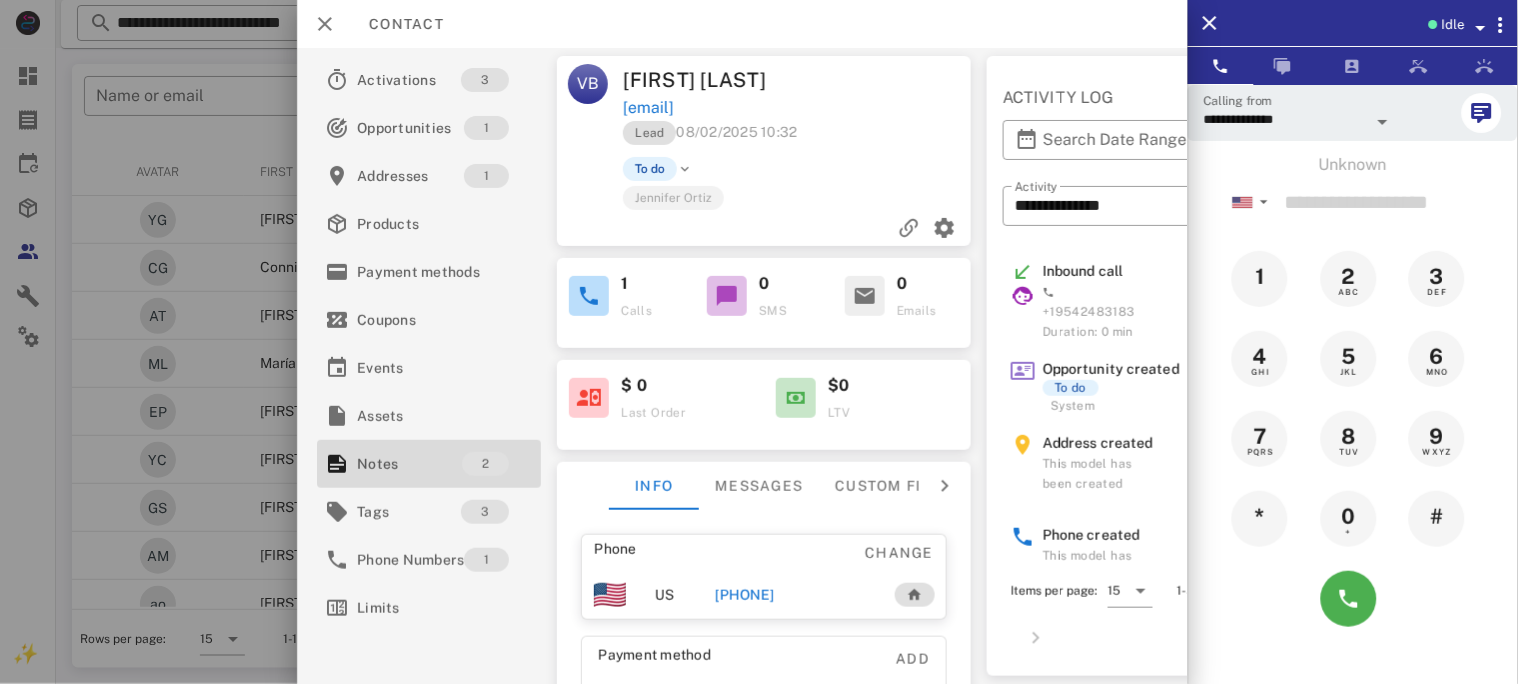 click on "+15203380870" at bounding box center (744, 595) 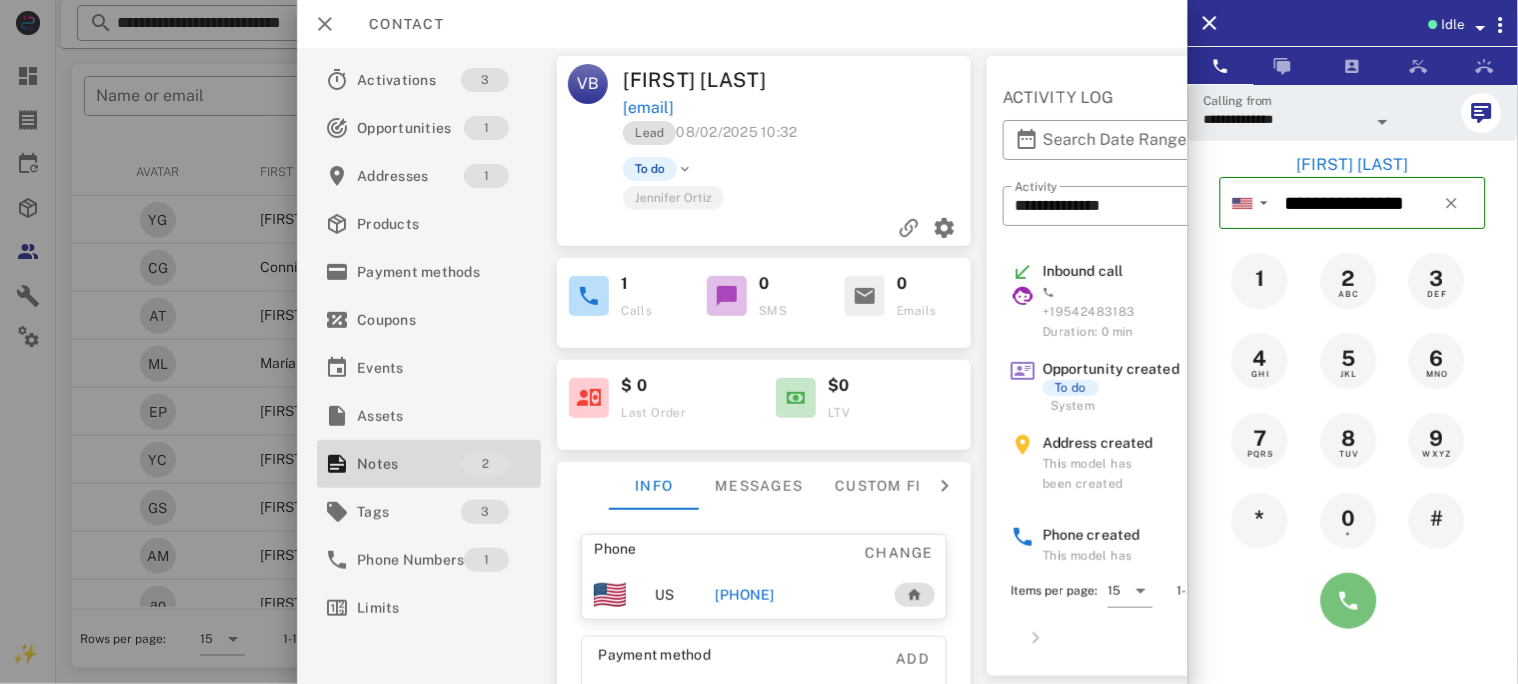 click at bounding box center (1349, 601) 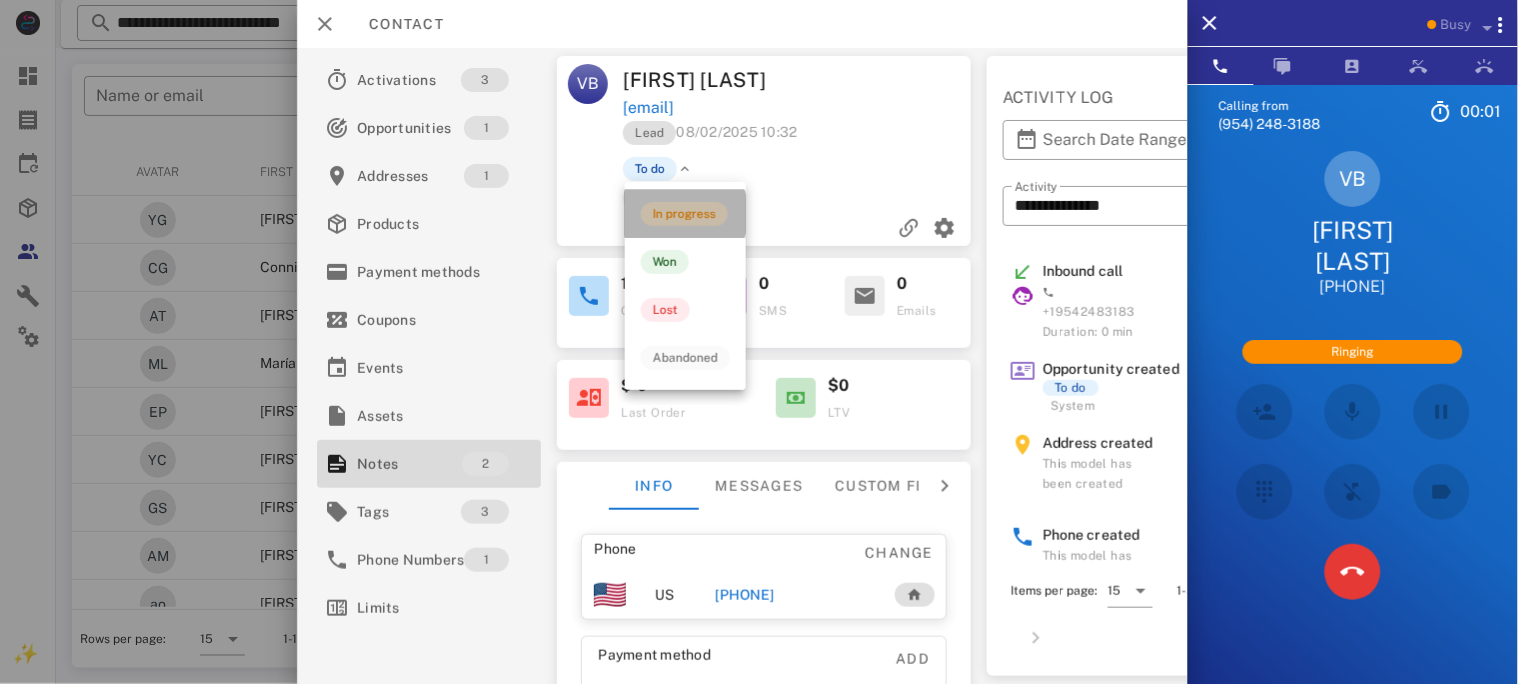 click on "In progress" at bounding box center [684, 214] 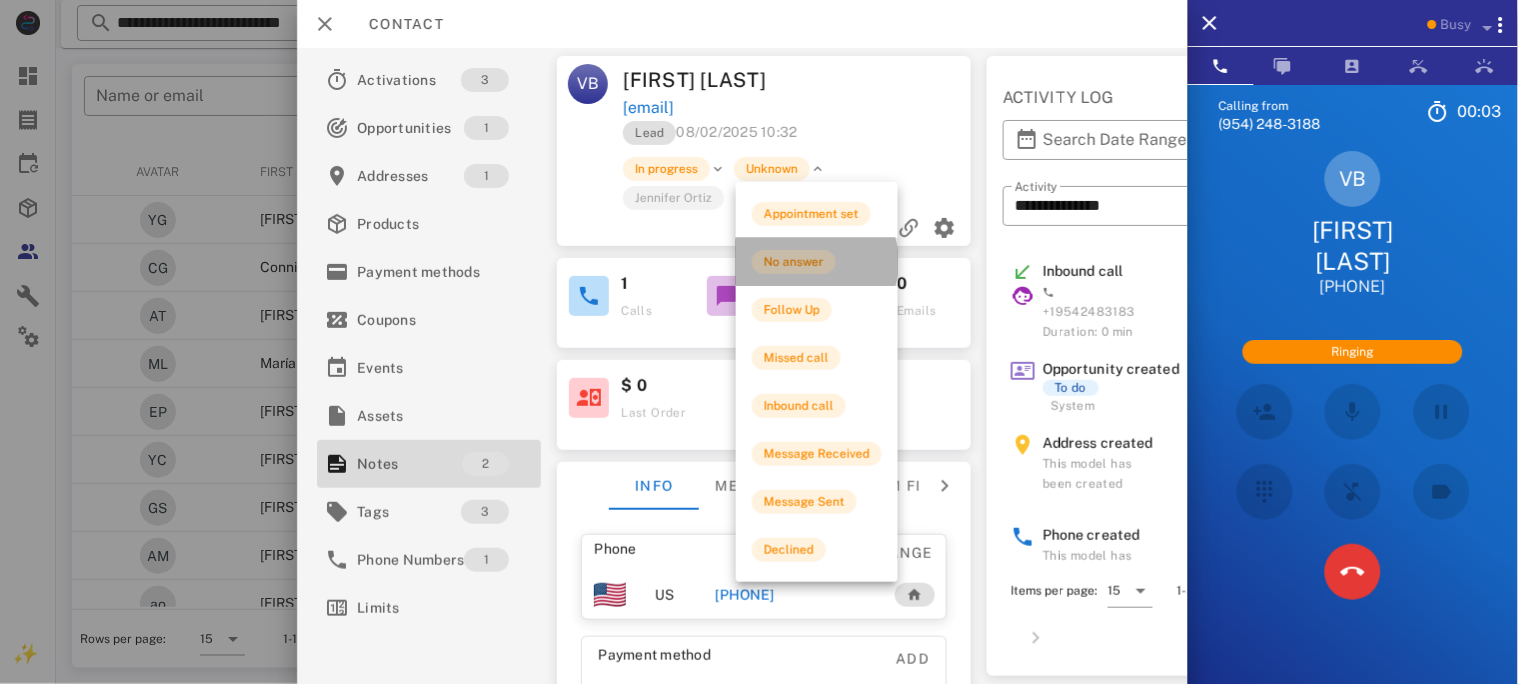 click on "No answer" at bounding box center (794, 262) 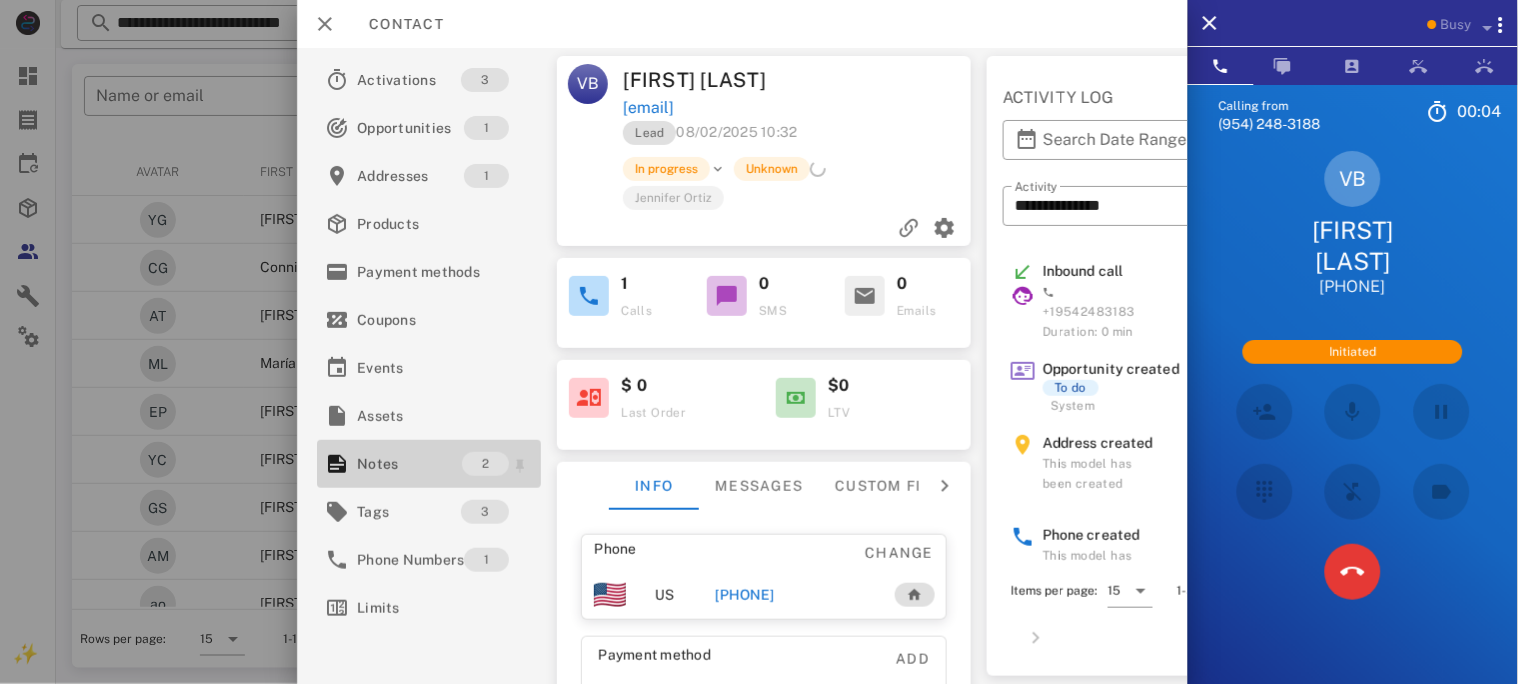 click on "Notes" at bounding box center [409, 464] 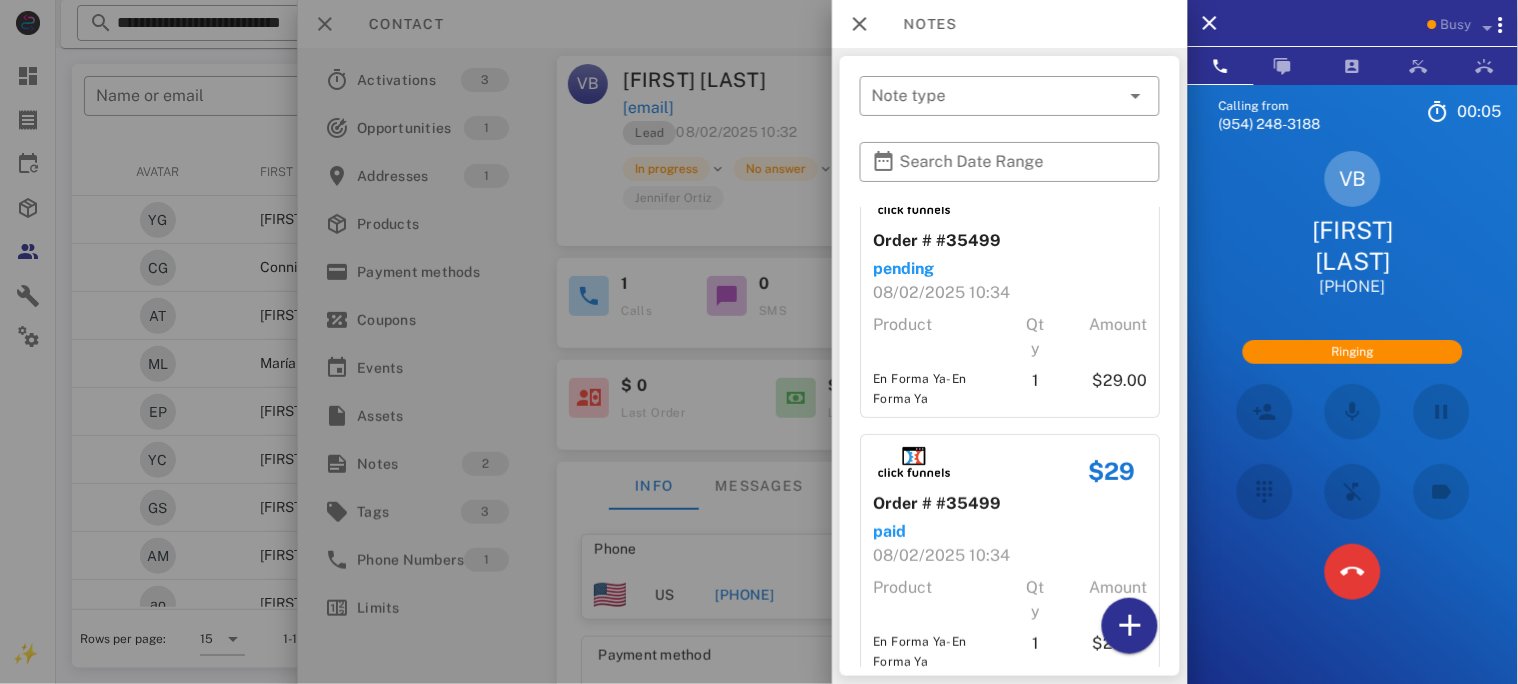 scroll, scrollTop: 75, scrollLeft: 0, axis: vertical 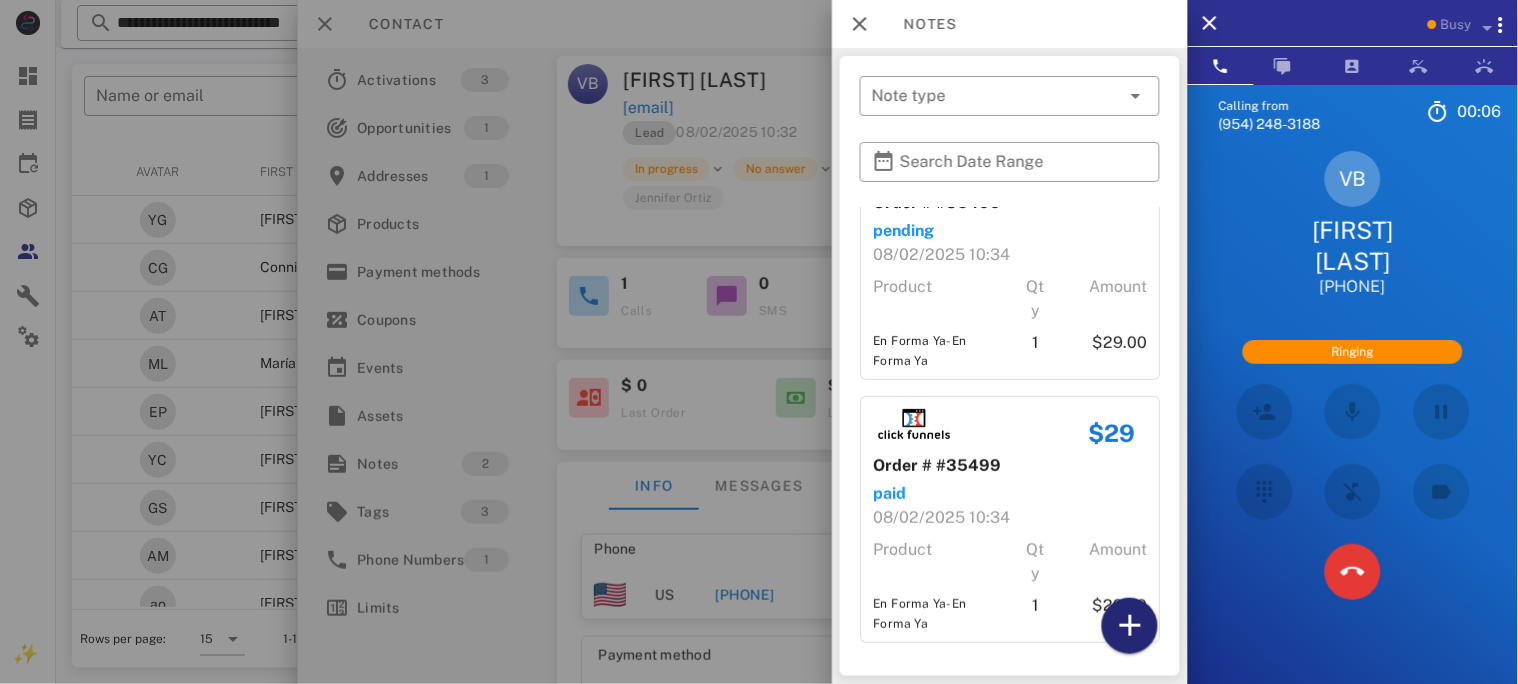 click at bounding box center [1130, 626] 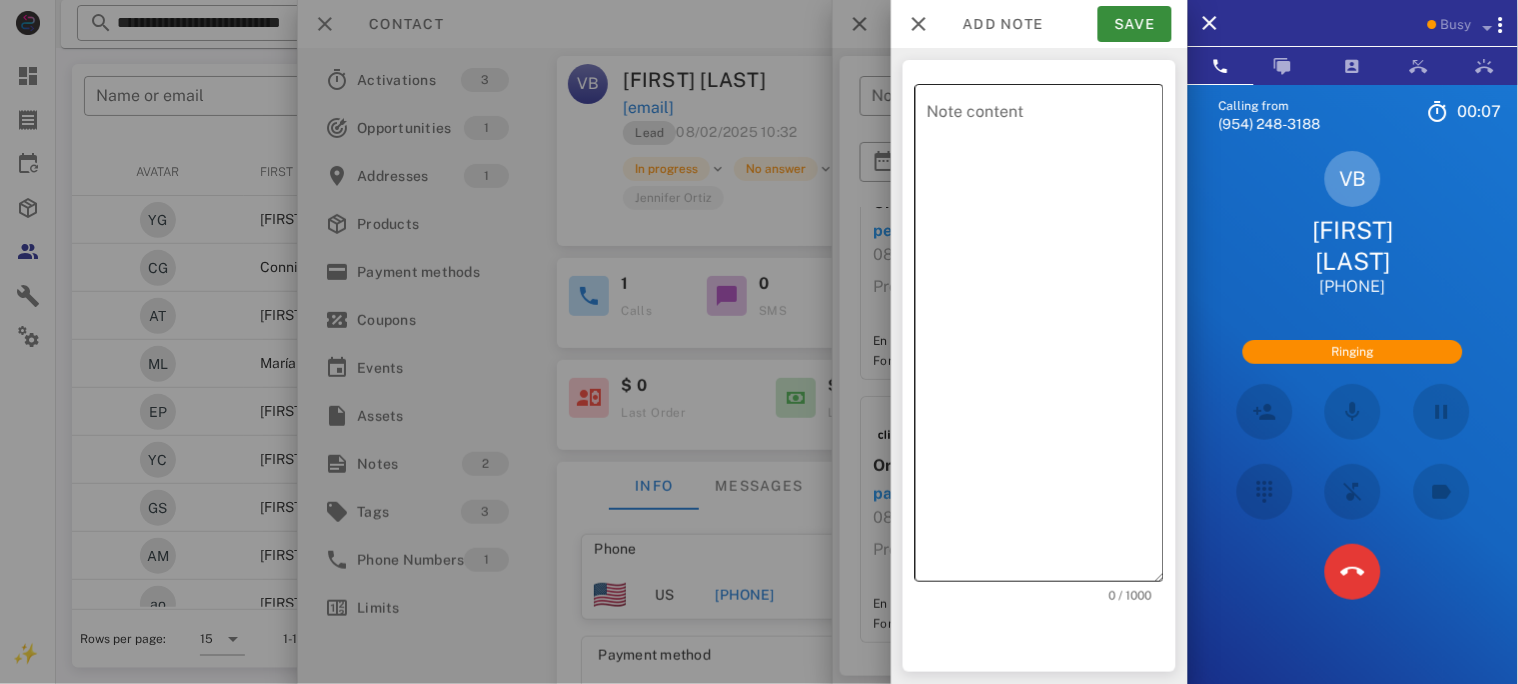 click on "Note content" at bounding box center (1045, 338) 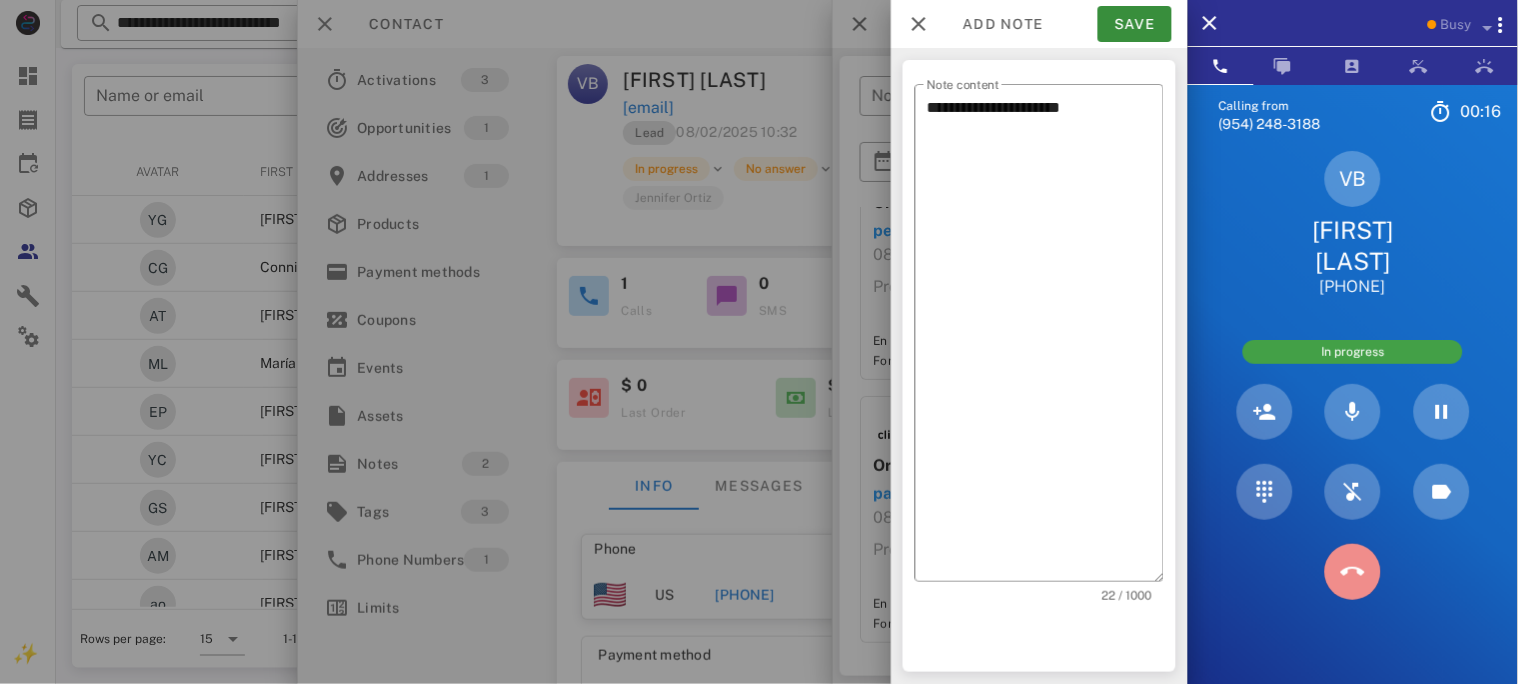 click at bounding box center [1353, 572] 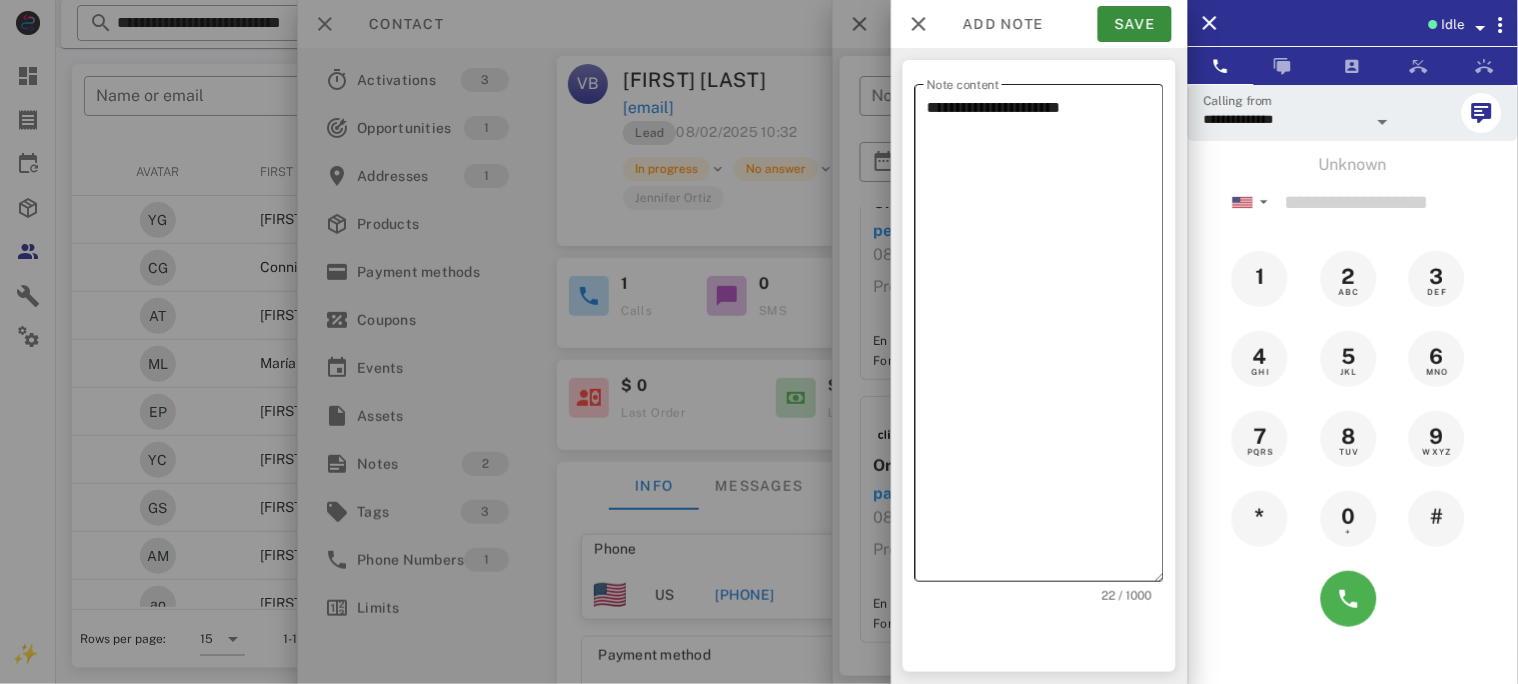 click on "**********" at bounding box center (1045, 338) 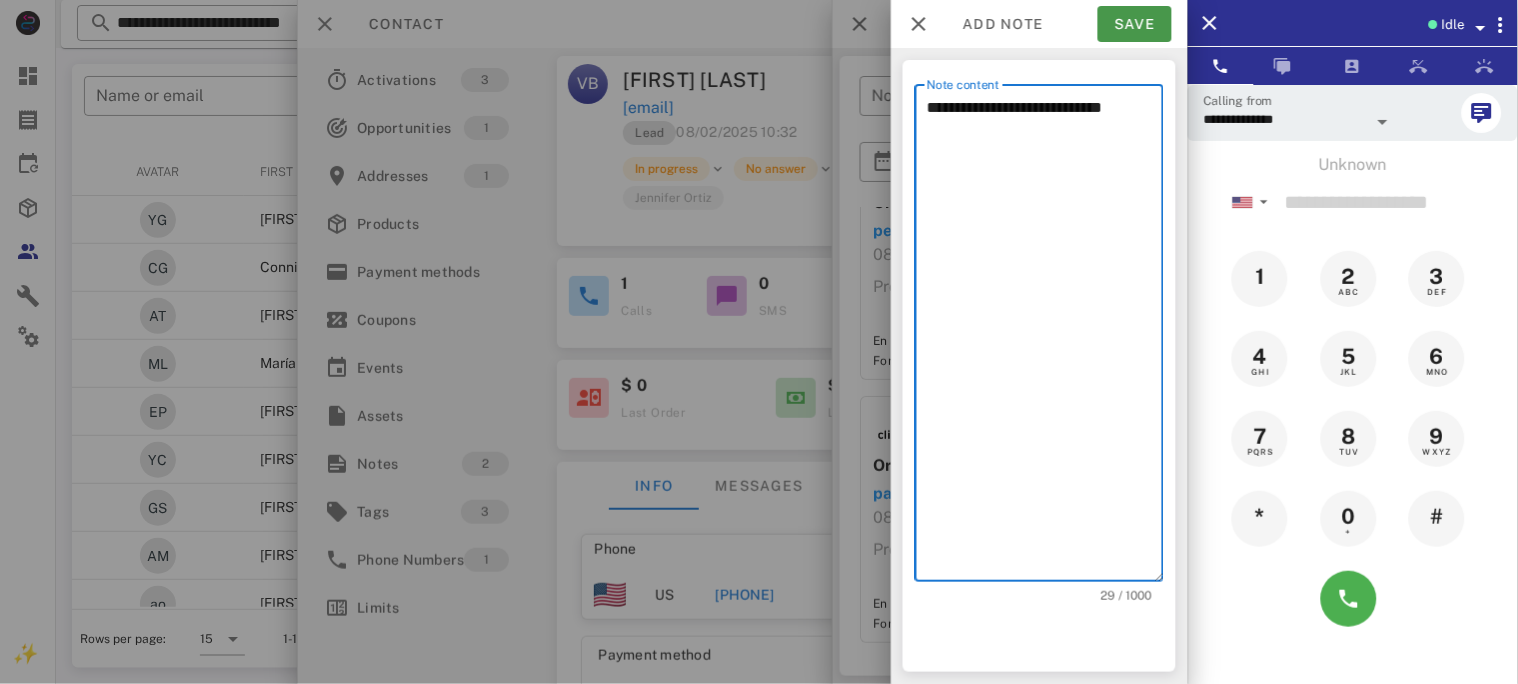 type on "**********" 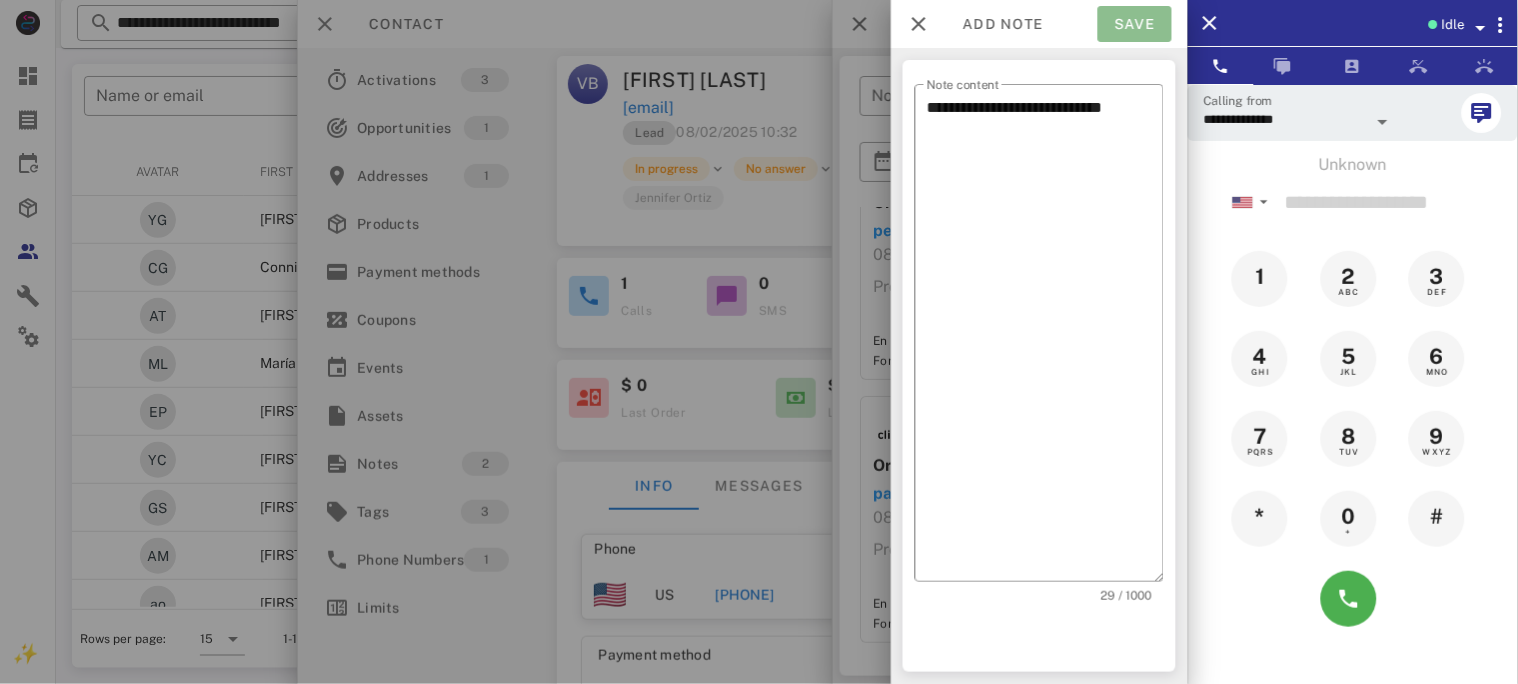 click on "Save" at bounding box center [1135, 24] 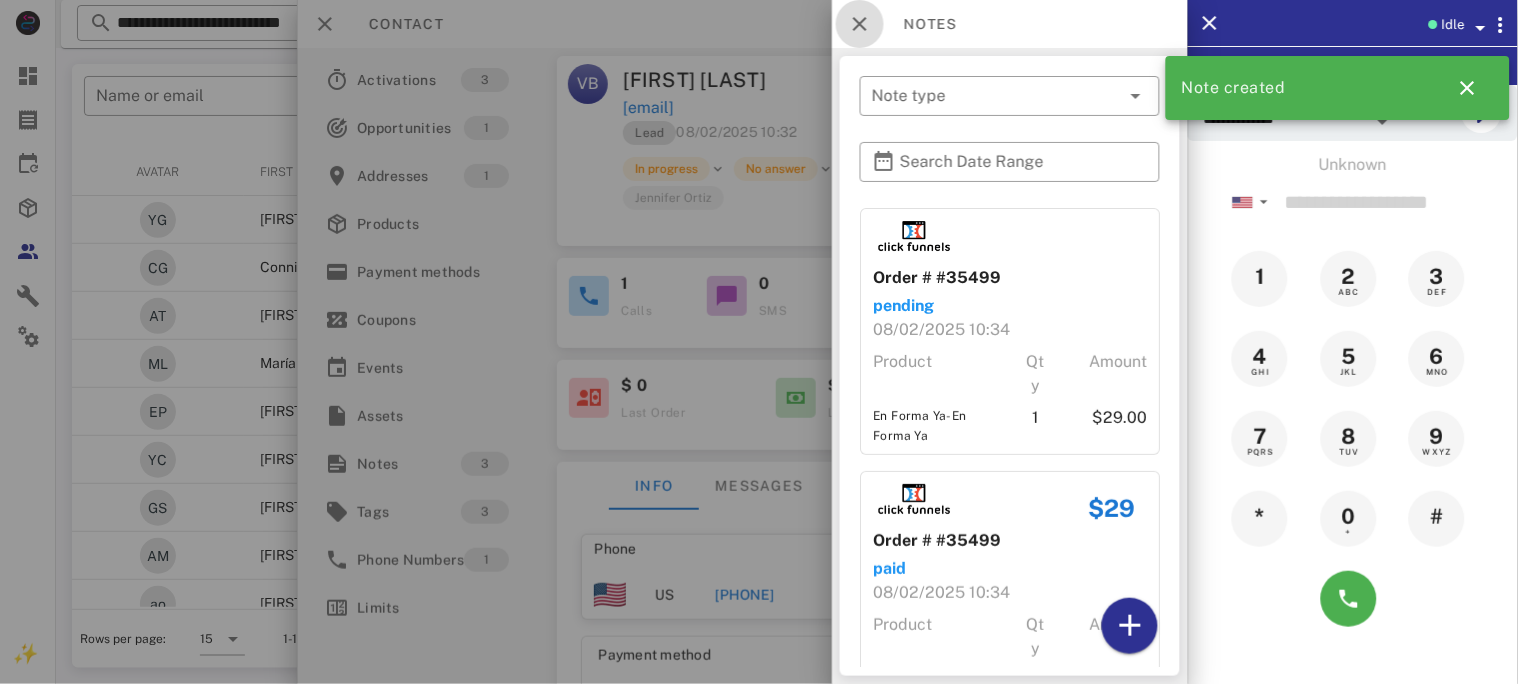 click at bounding box center [860, 24] 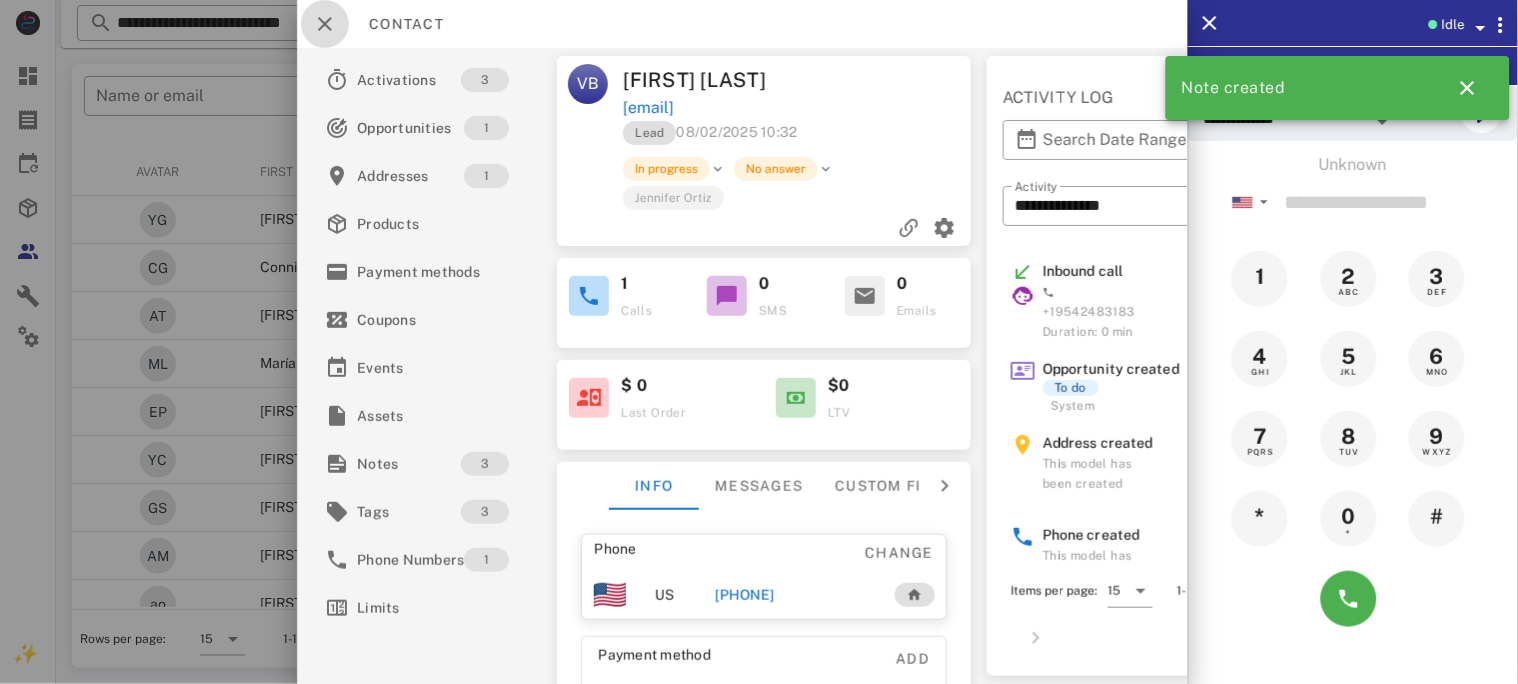 click at bounding box center [325, 24] 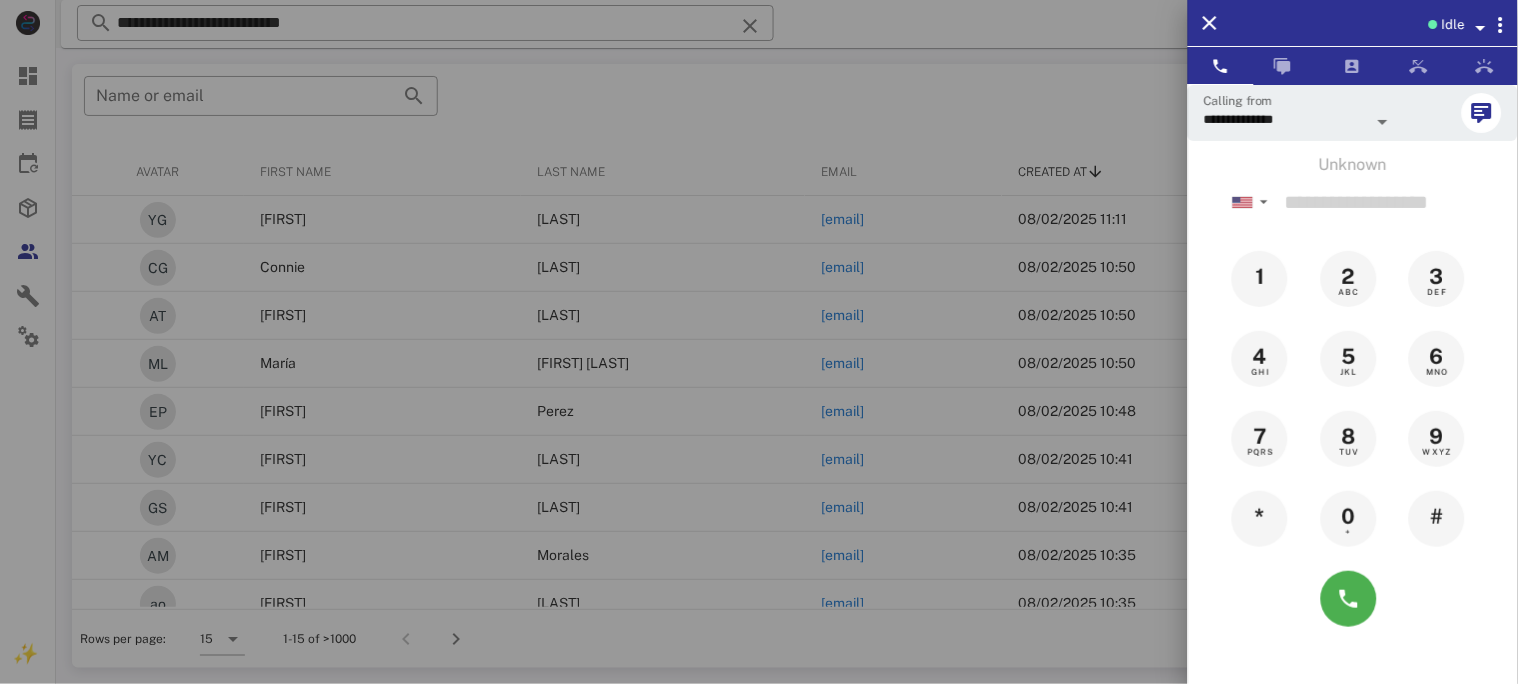 click at bounding box center [759, 342] 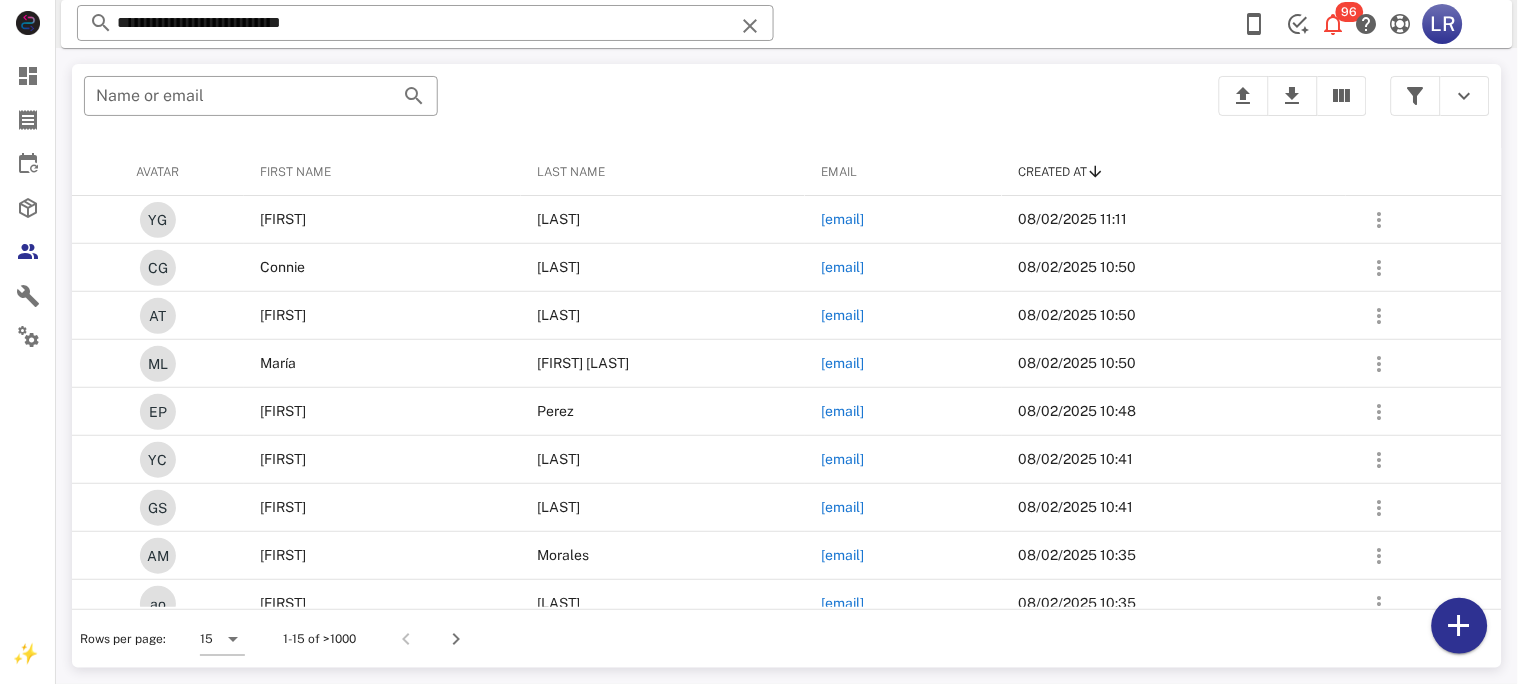 click at bounding box center (750, 26) 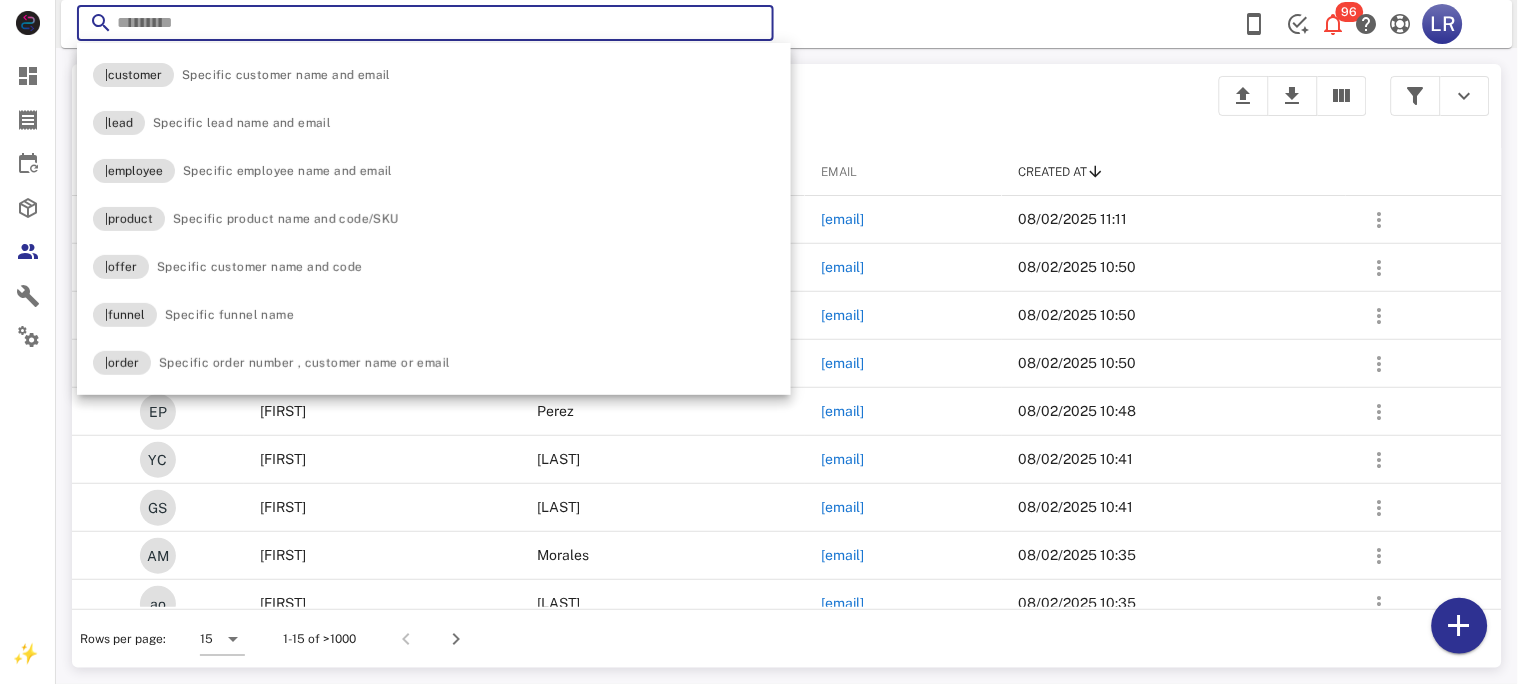 paste on "**********" 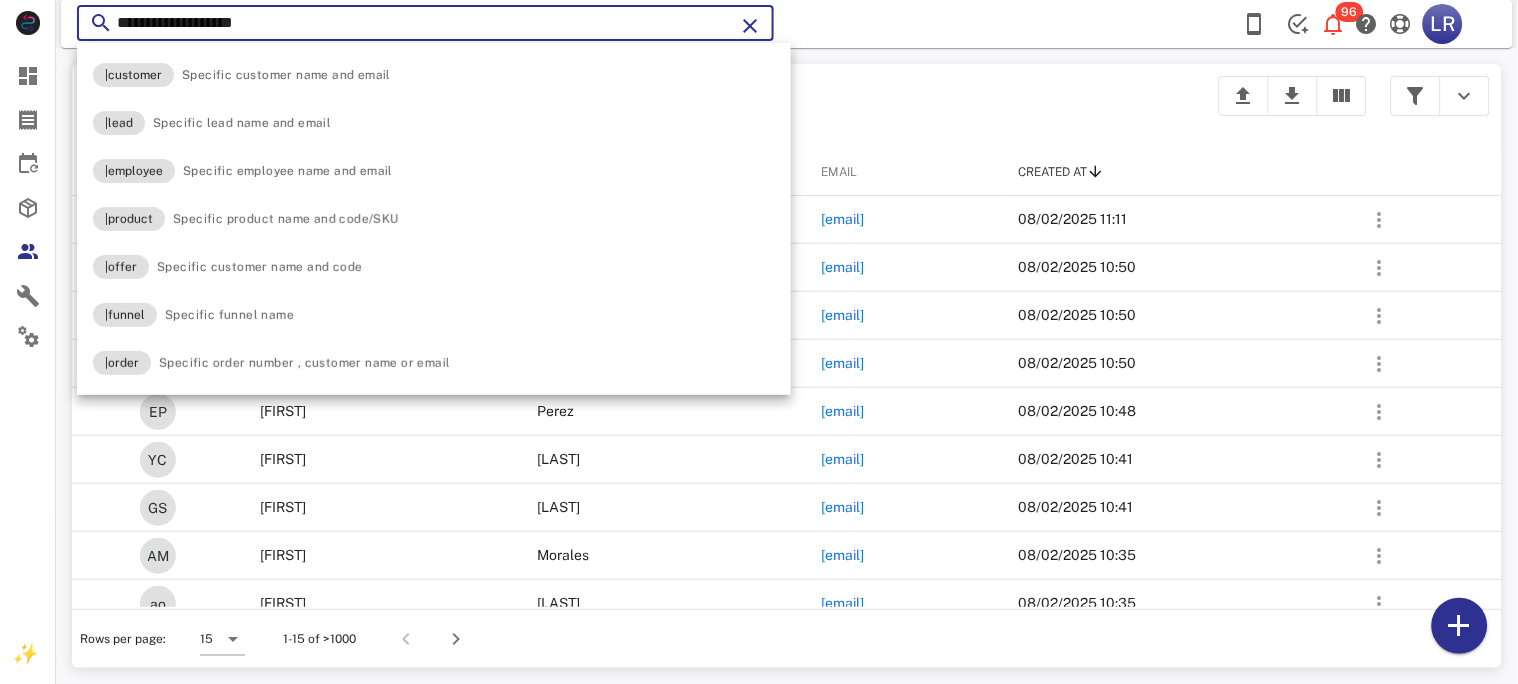 type on "**********" 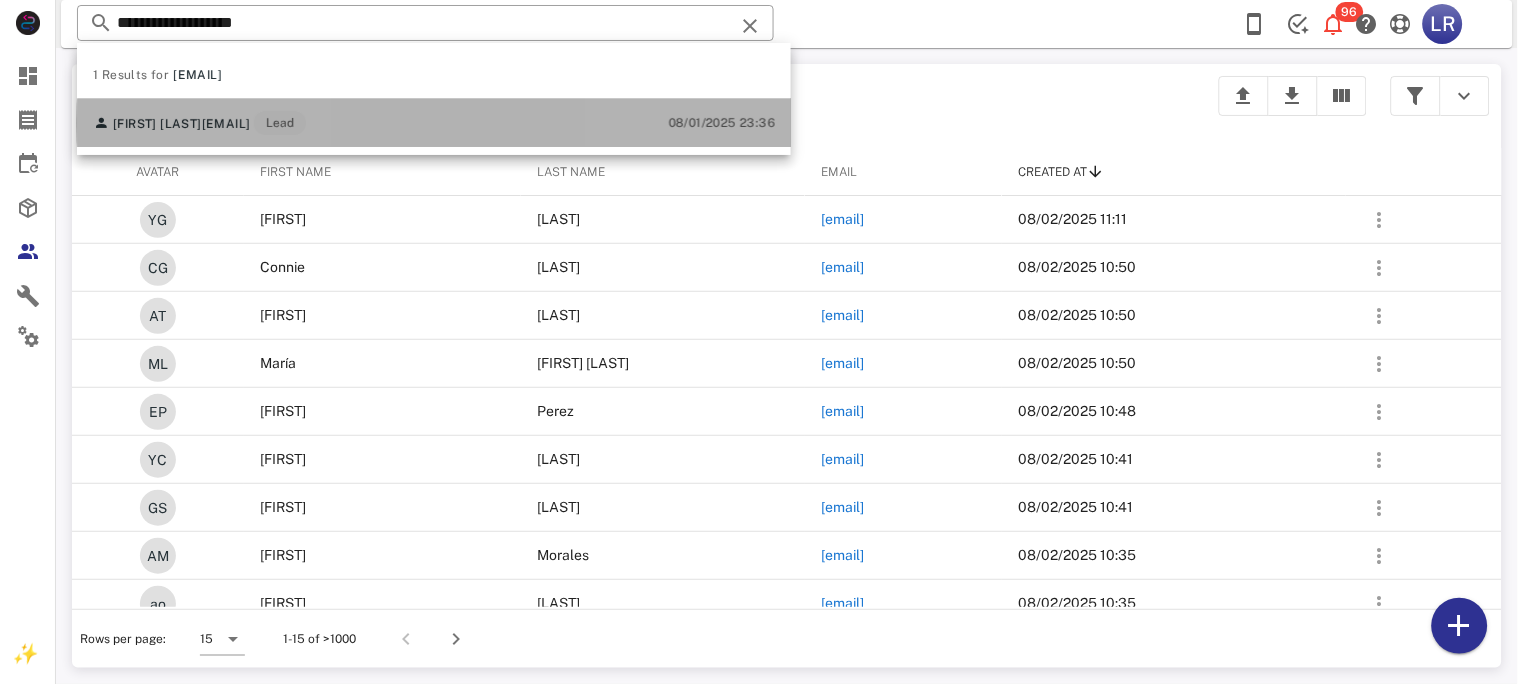 click on "[EMAIL]" at bounding box center (226, 124) 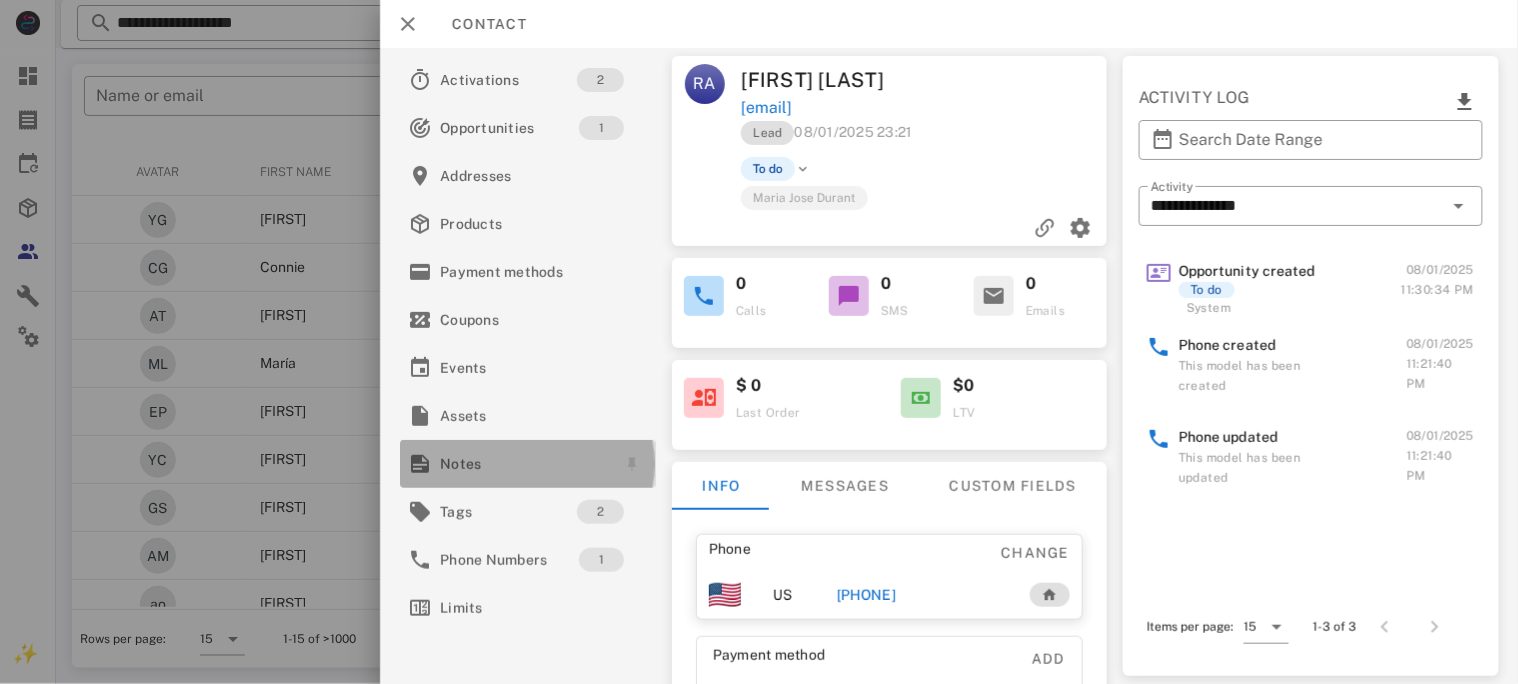 click on "Notes" at bounding box center [524, 464] 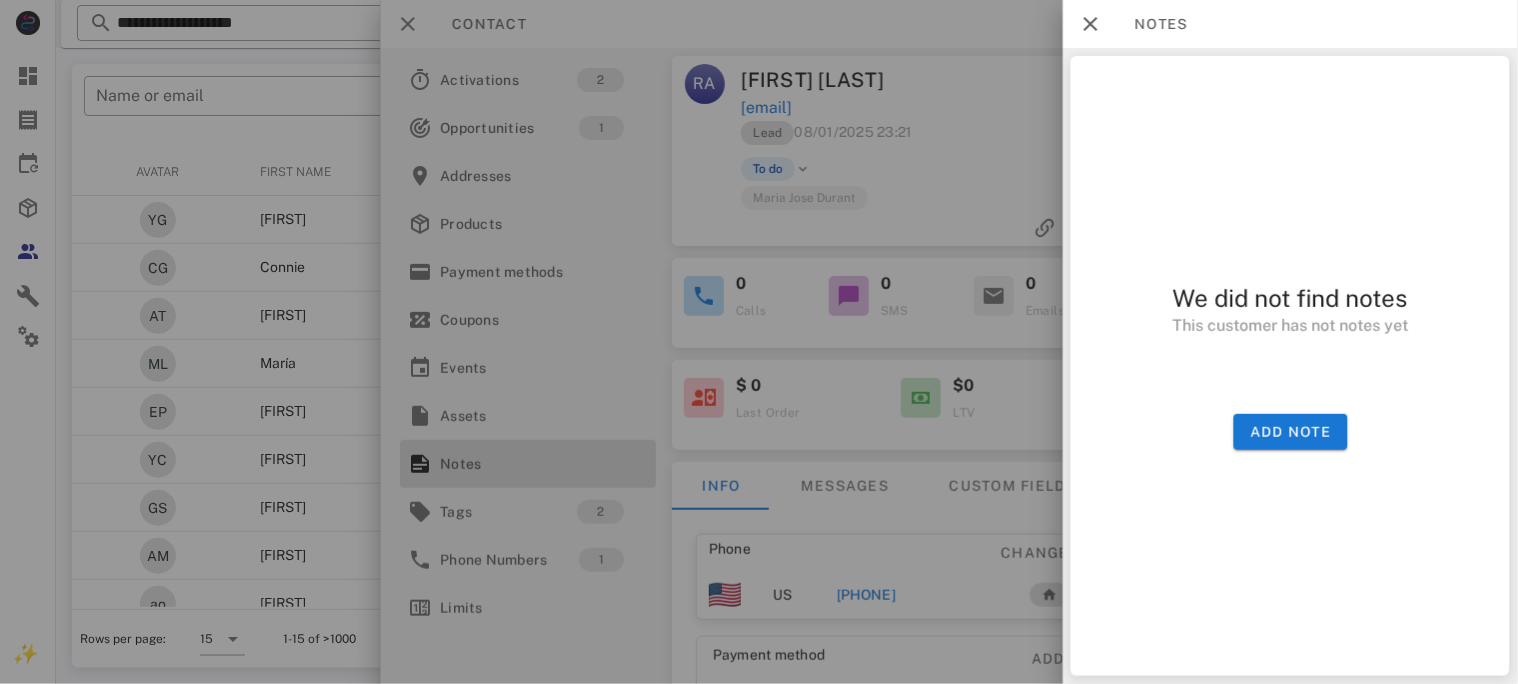 click at bounding box center [759, 342] 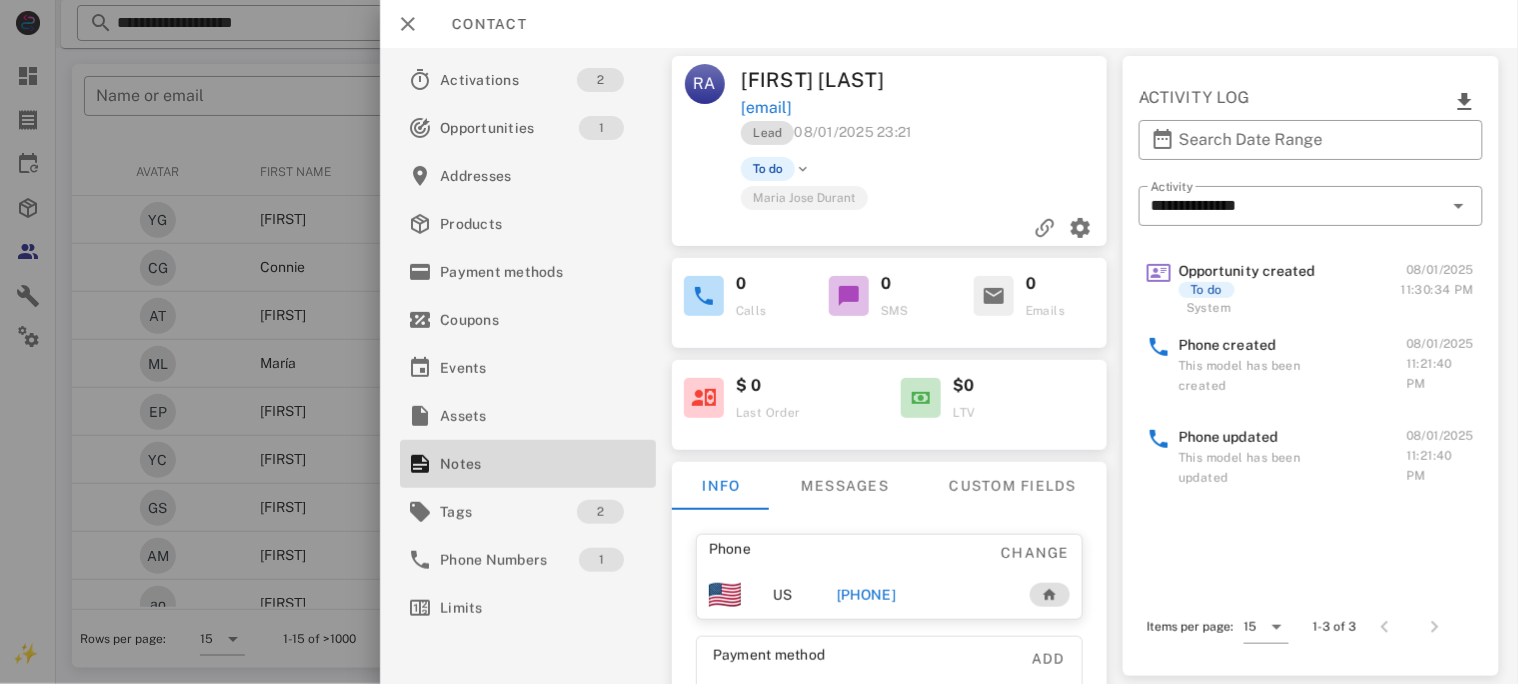 click on "[PHONE]" at bounding box center (865, 595) 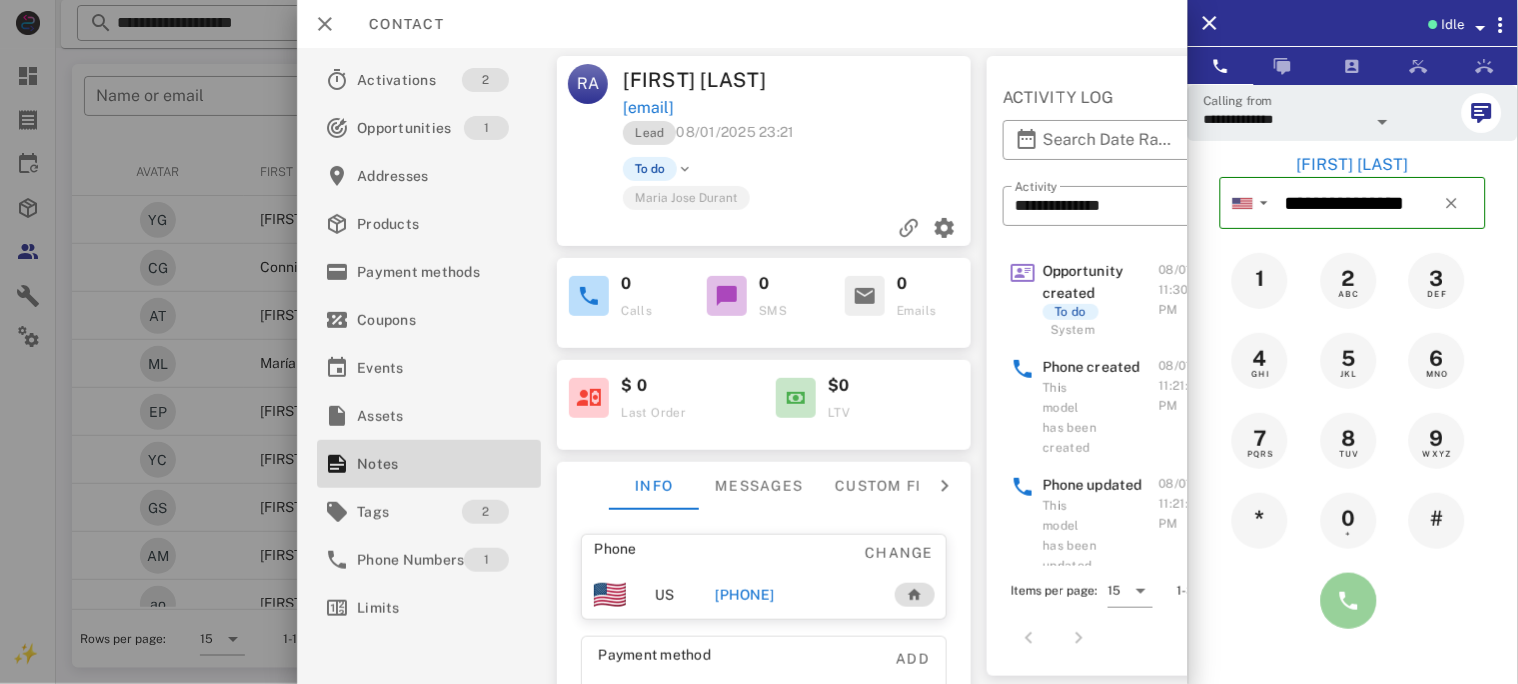 click at bounding box center (1349, 601) 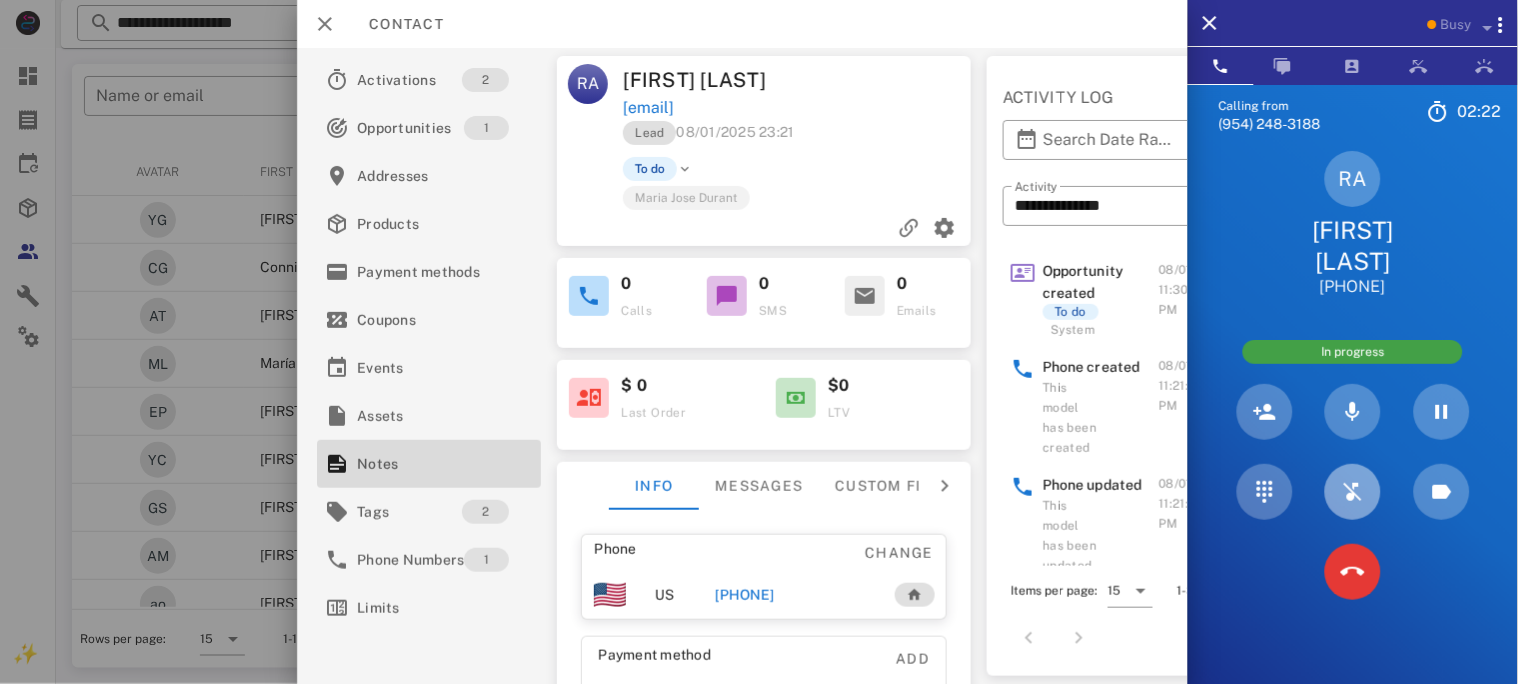 click at bounding box center [1353, 492] 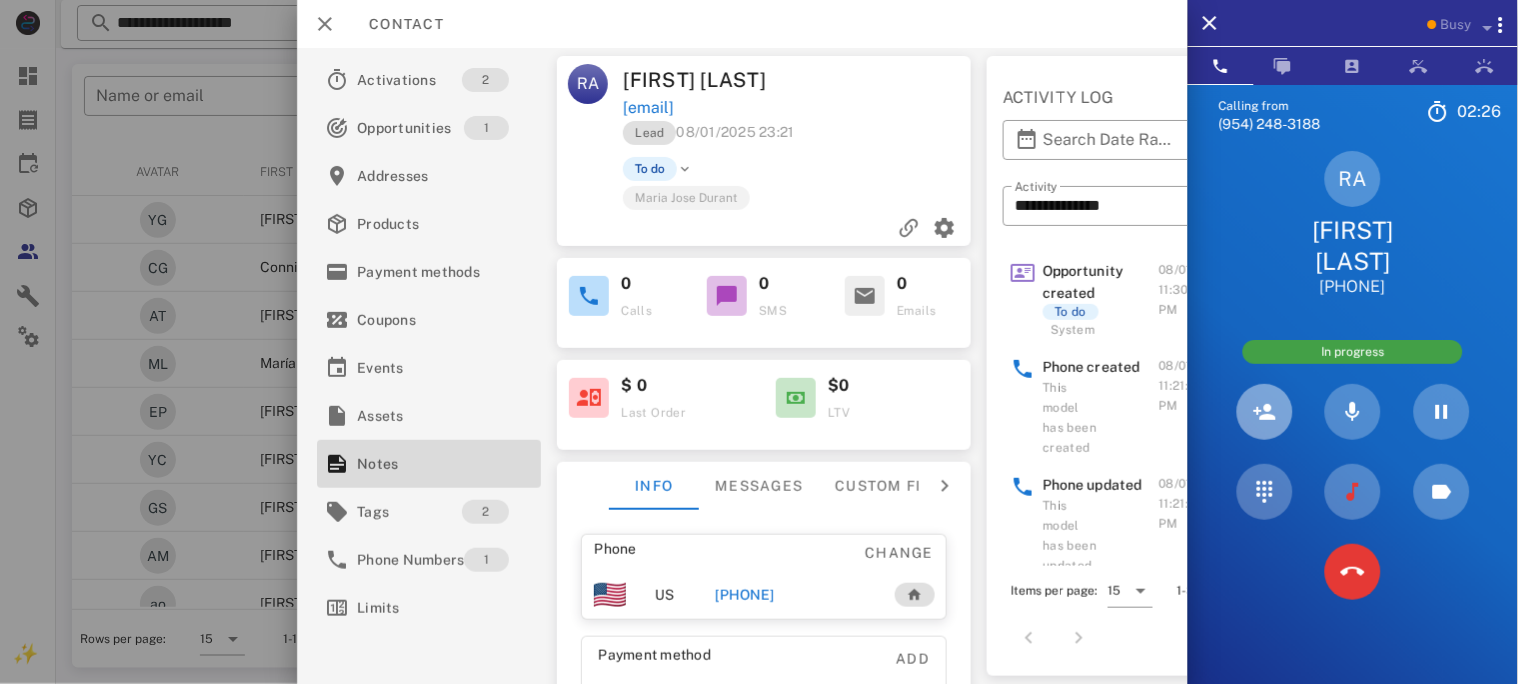 click at bounding box center (1265, 412) 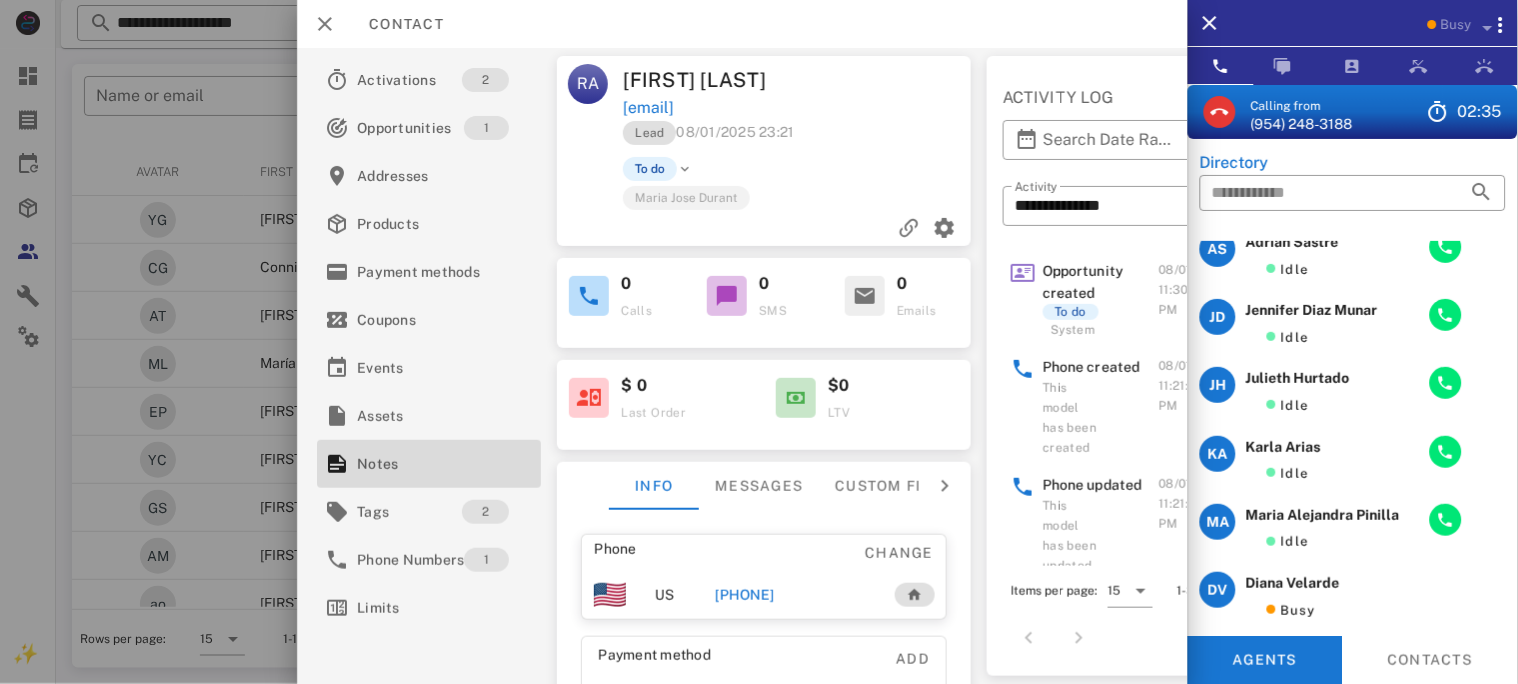 scroll, scrollTop: 0, scrollLeft: 0, axis: both 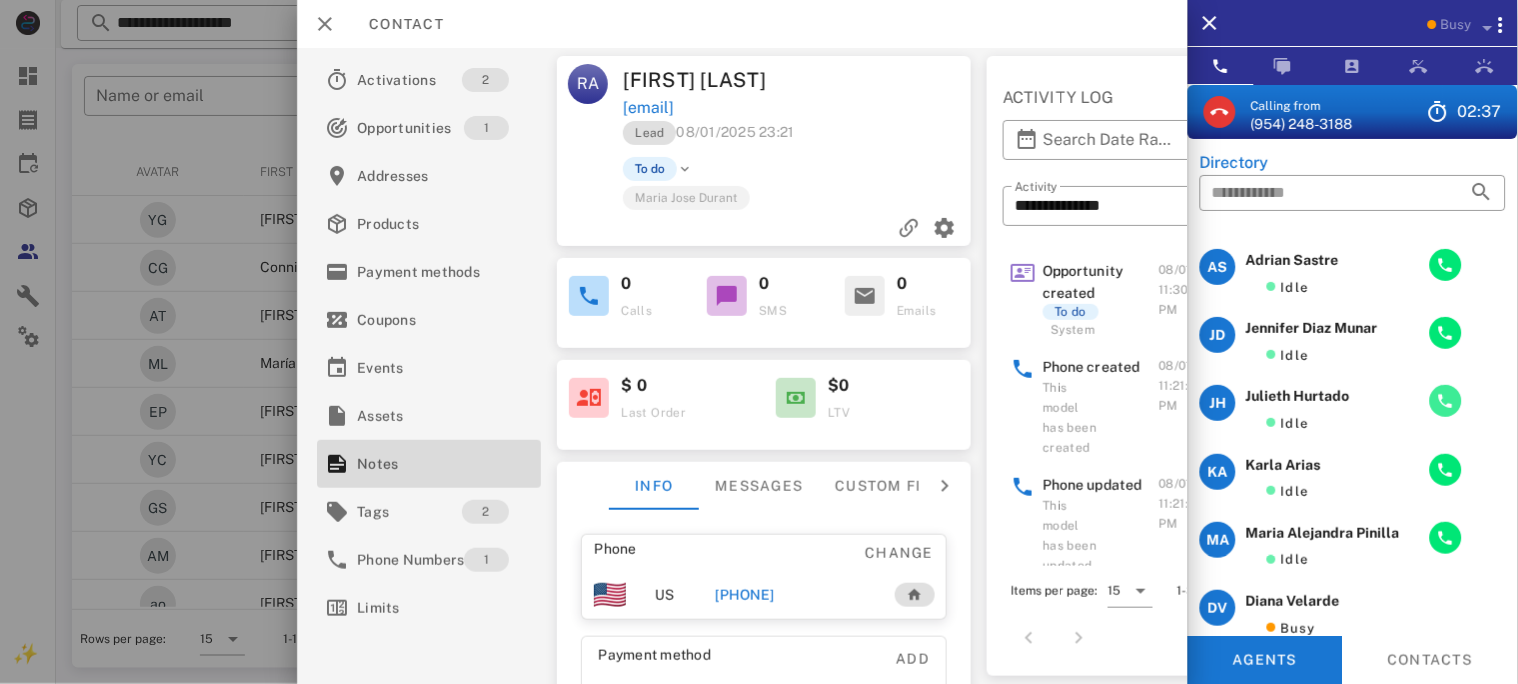 click at bounding box center (1446, 401) 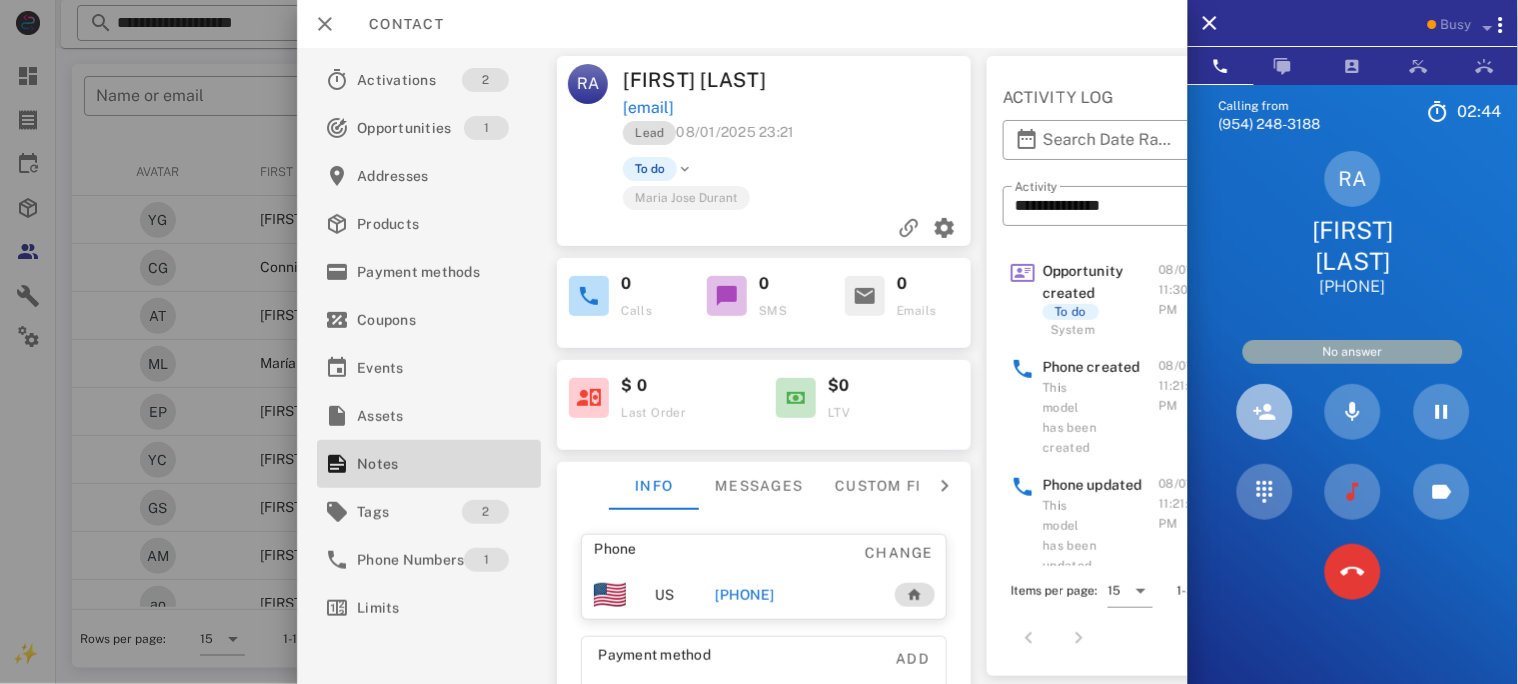 click at bounding box center [1265, 412] 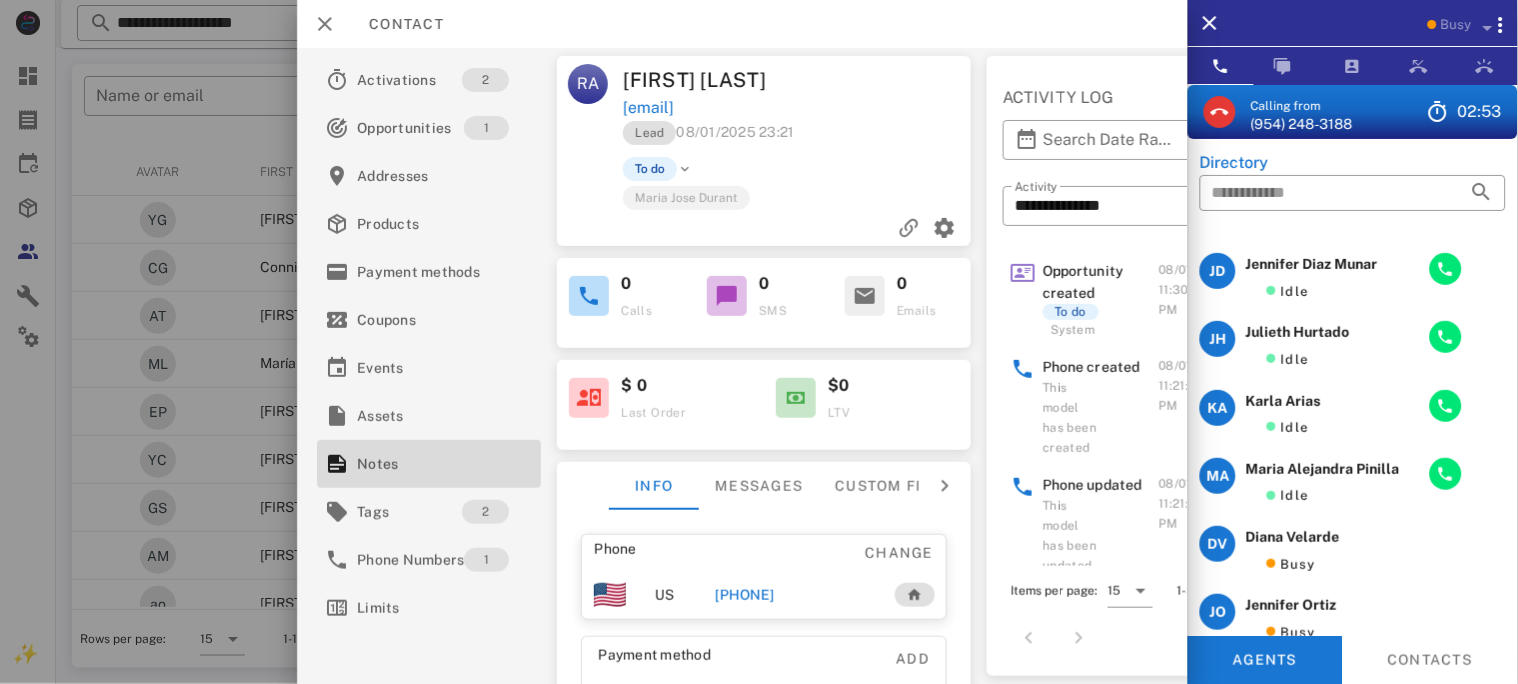 scroll, scrollTop: 0, scrollLeft: 0, axis: both 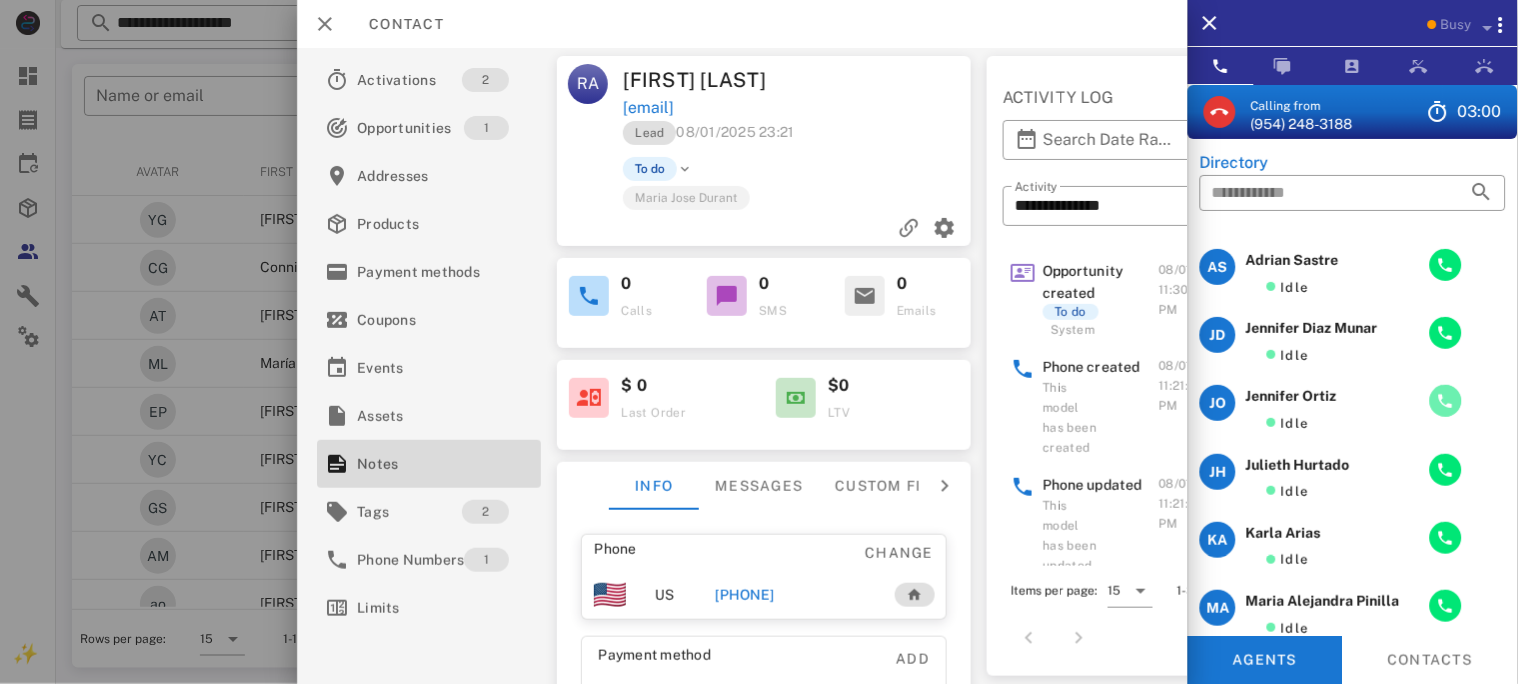 click at bounding box center [1446, 401] 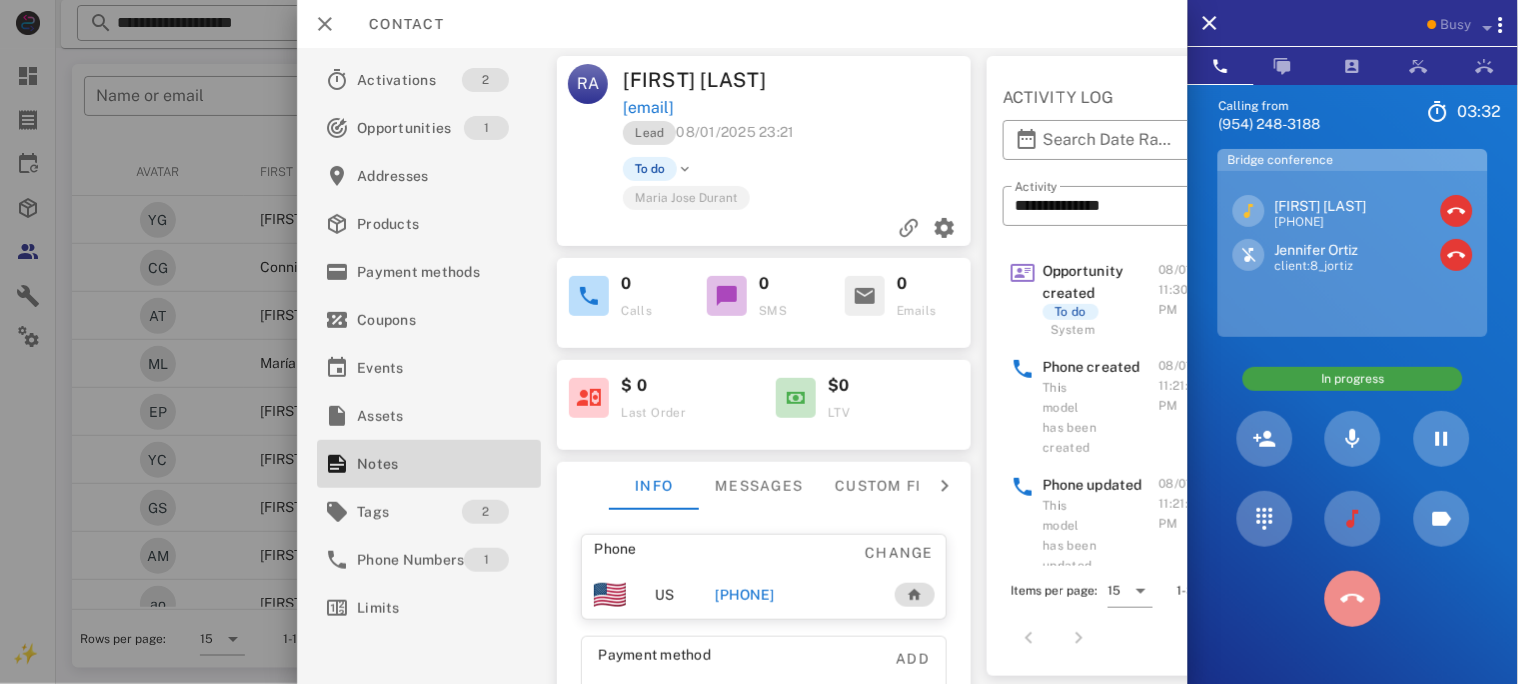 click at bounding box center [1353, 599] 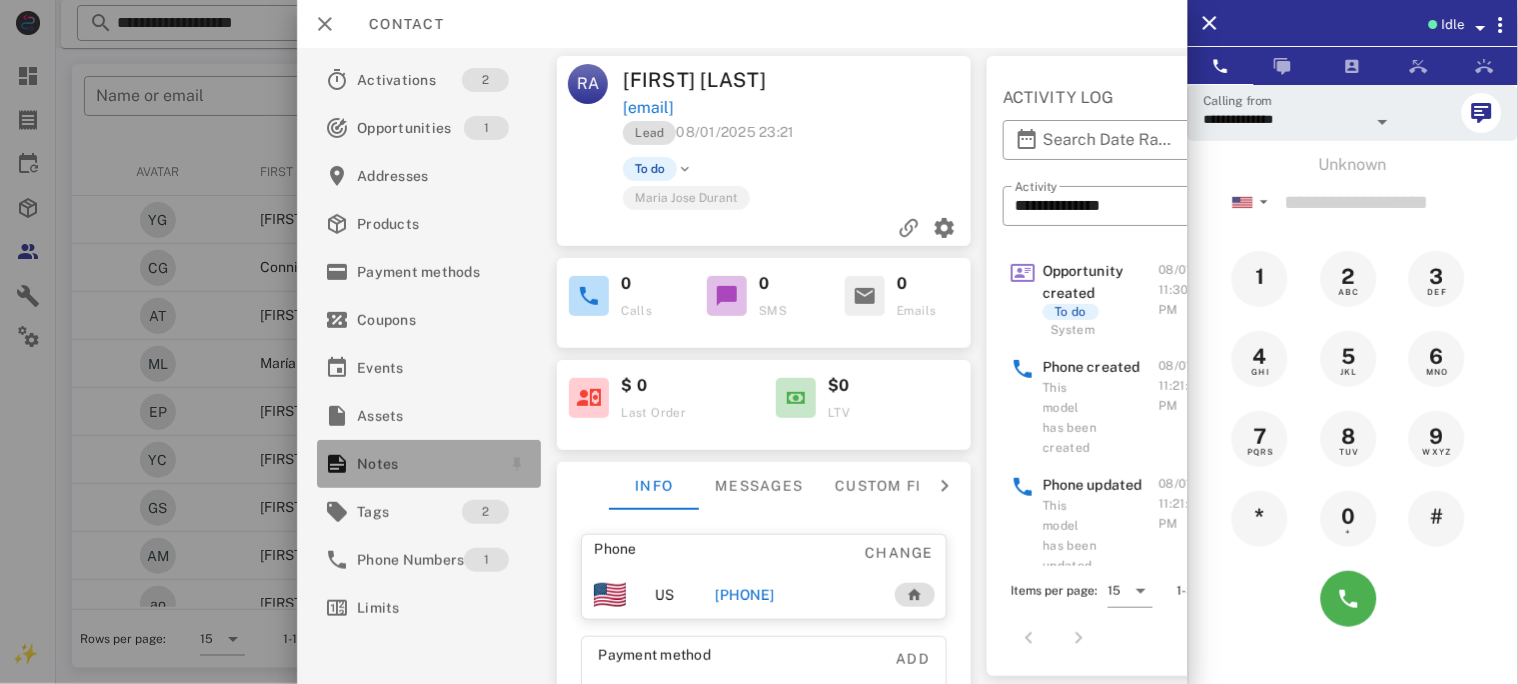 click on "Notes" at bounding box center [425, 464] 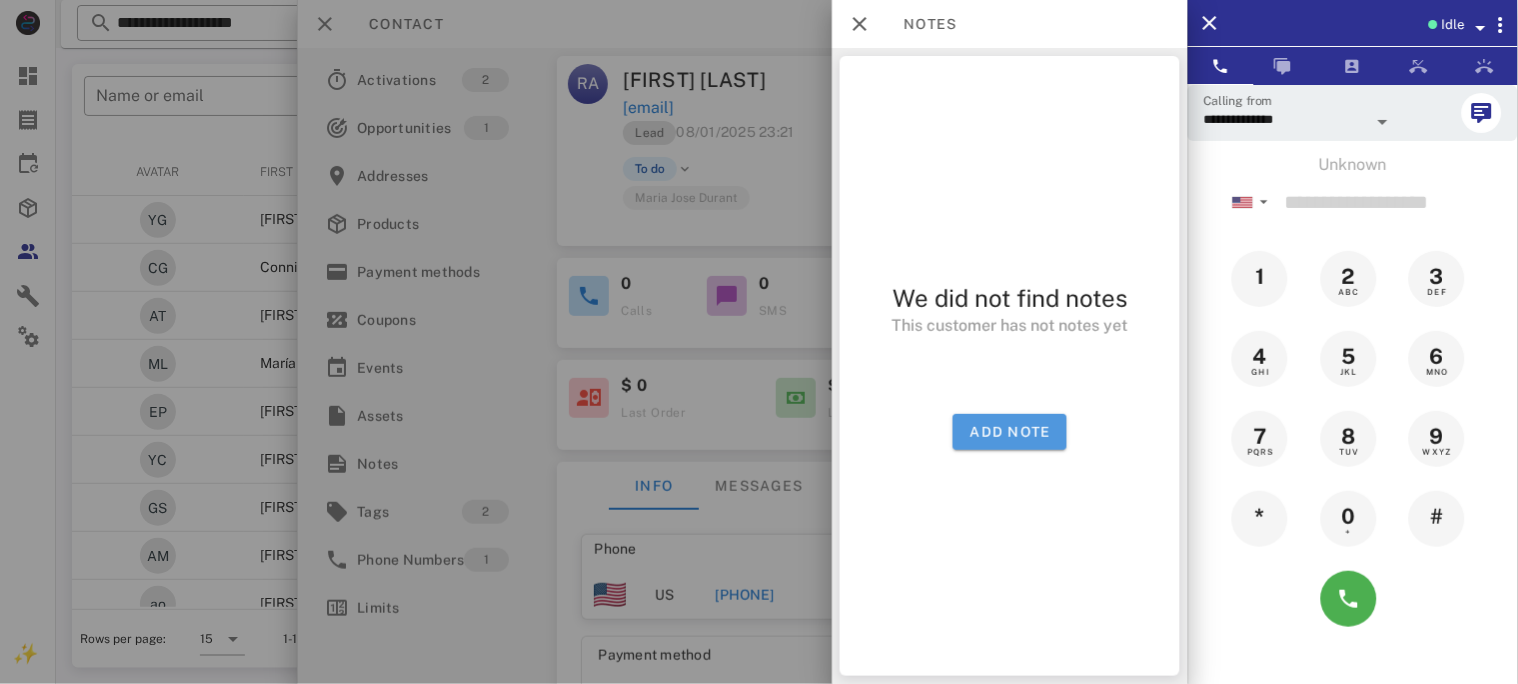 click on "Add note" at bounding box center (1010, 432) 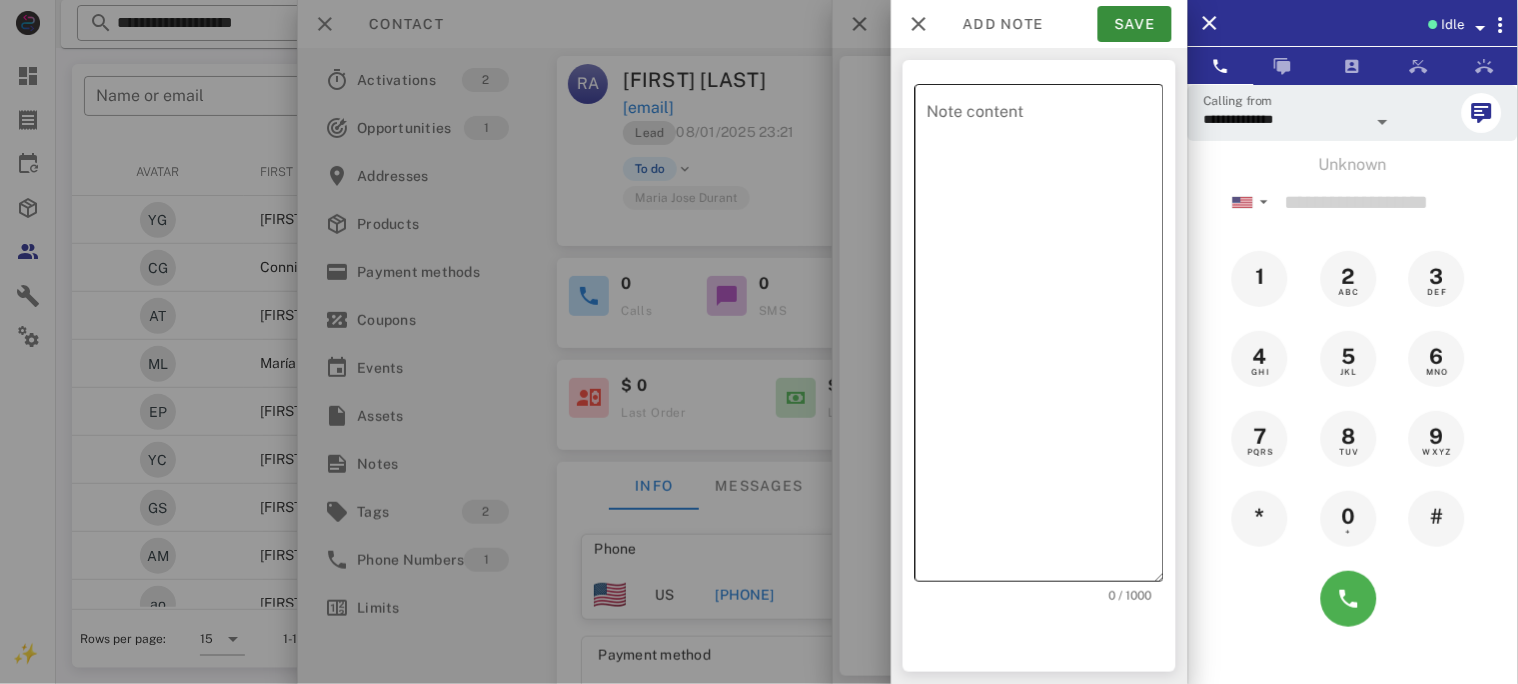 click on "Note content" at bounding box center (1045, 338) 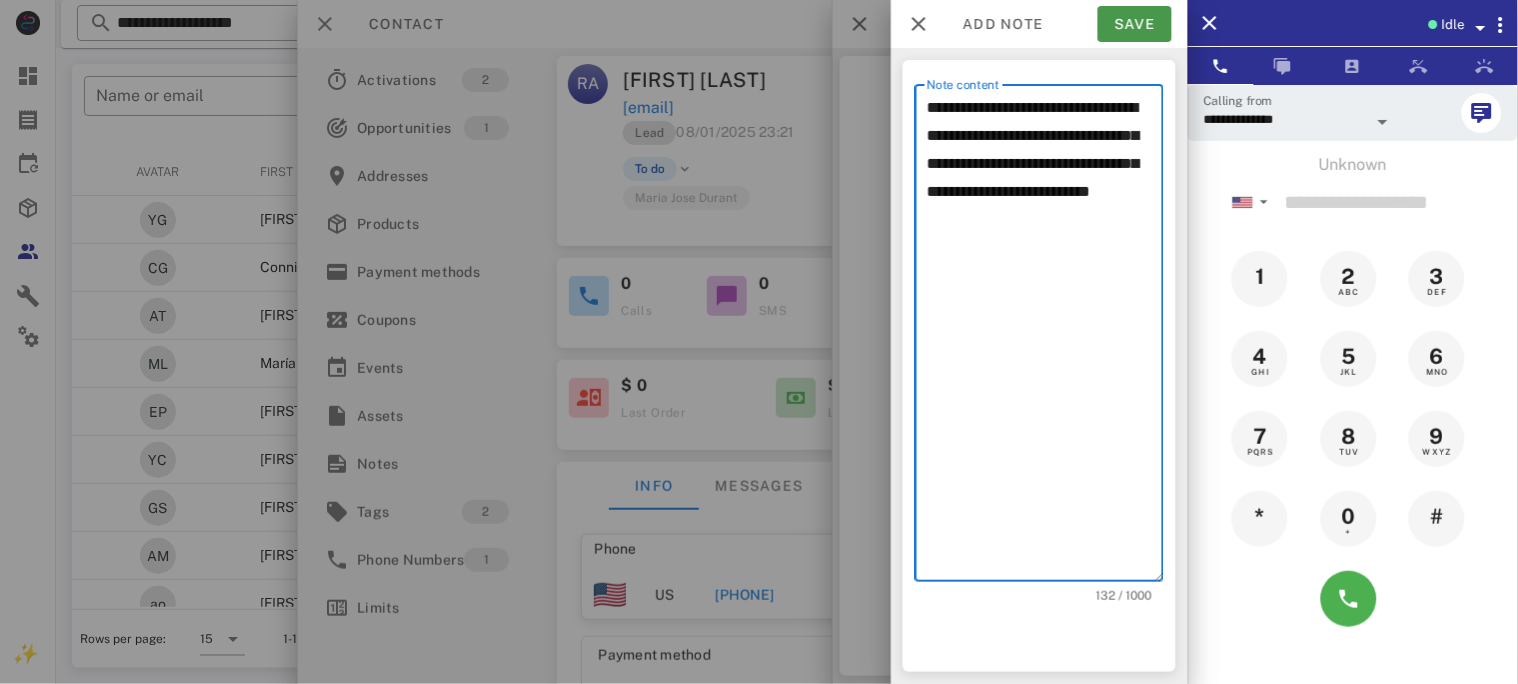 type on "**********" 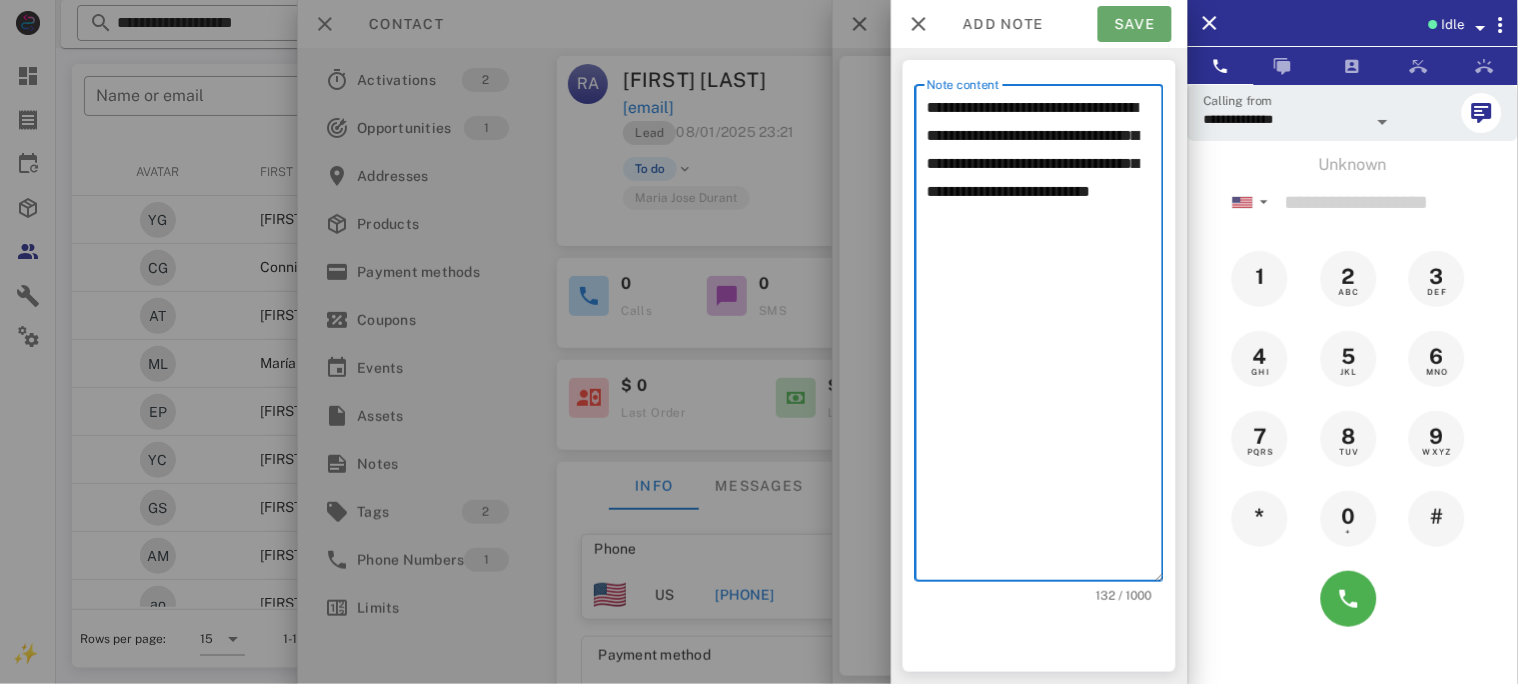 click on "Save" at bounding box center (1135, 24) 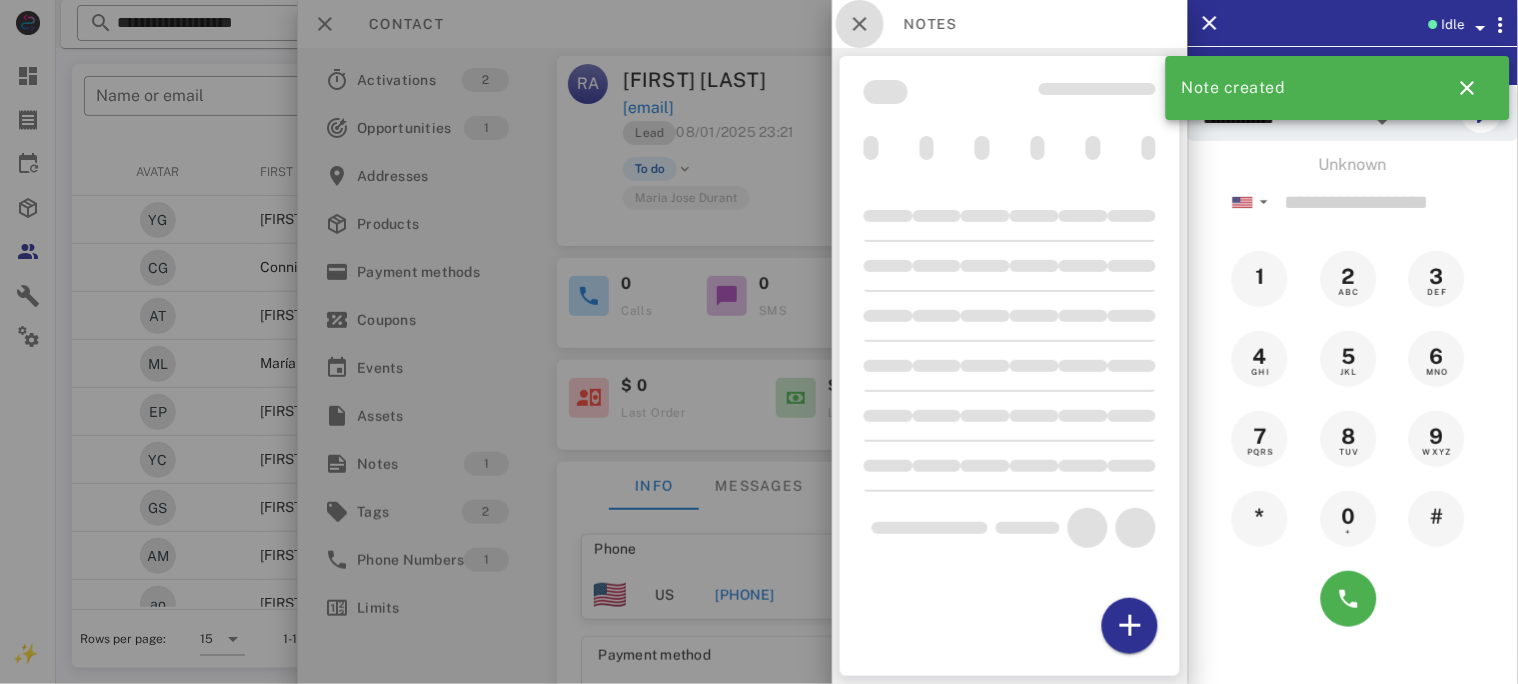 click at bounding box center (860, 24) 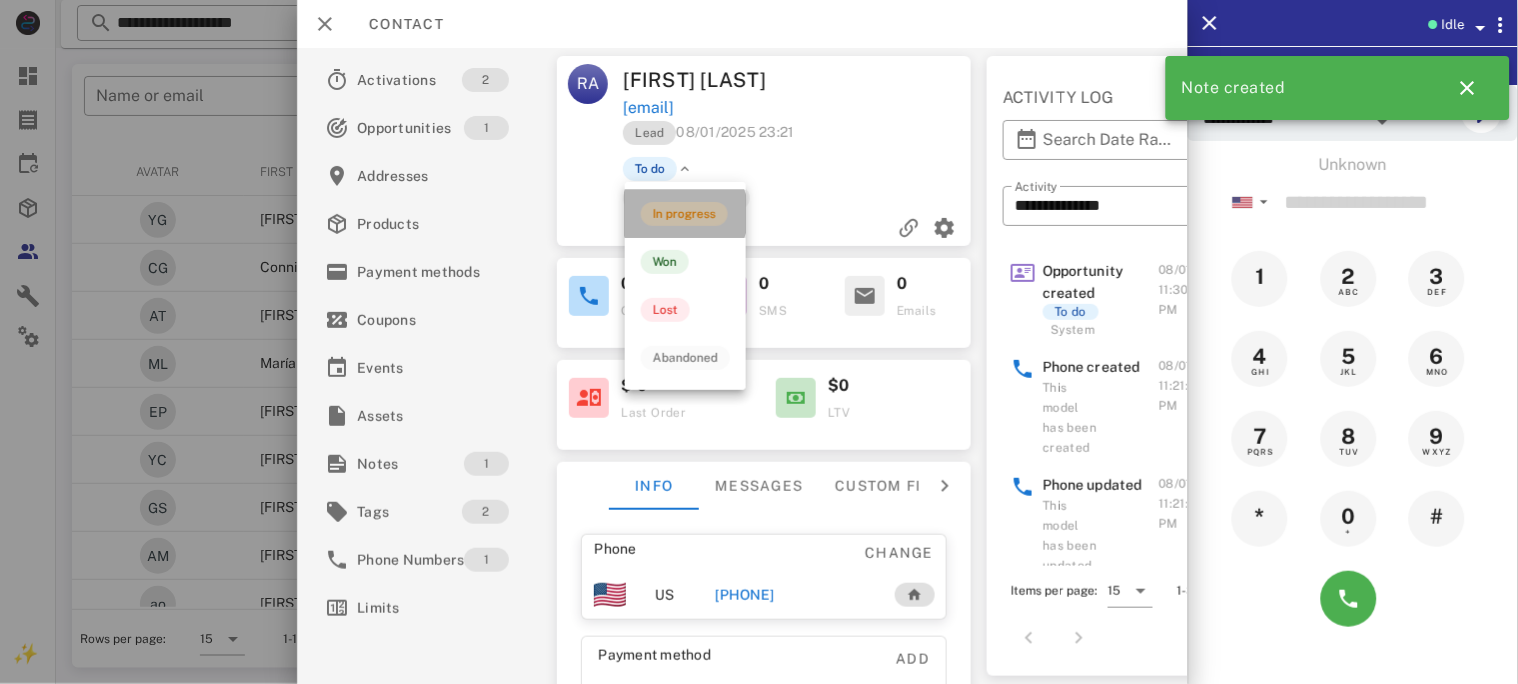 click on "In progress" at bounding box center [684, 214] 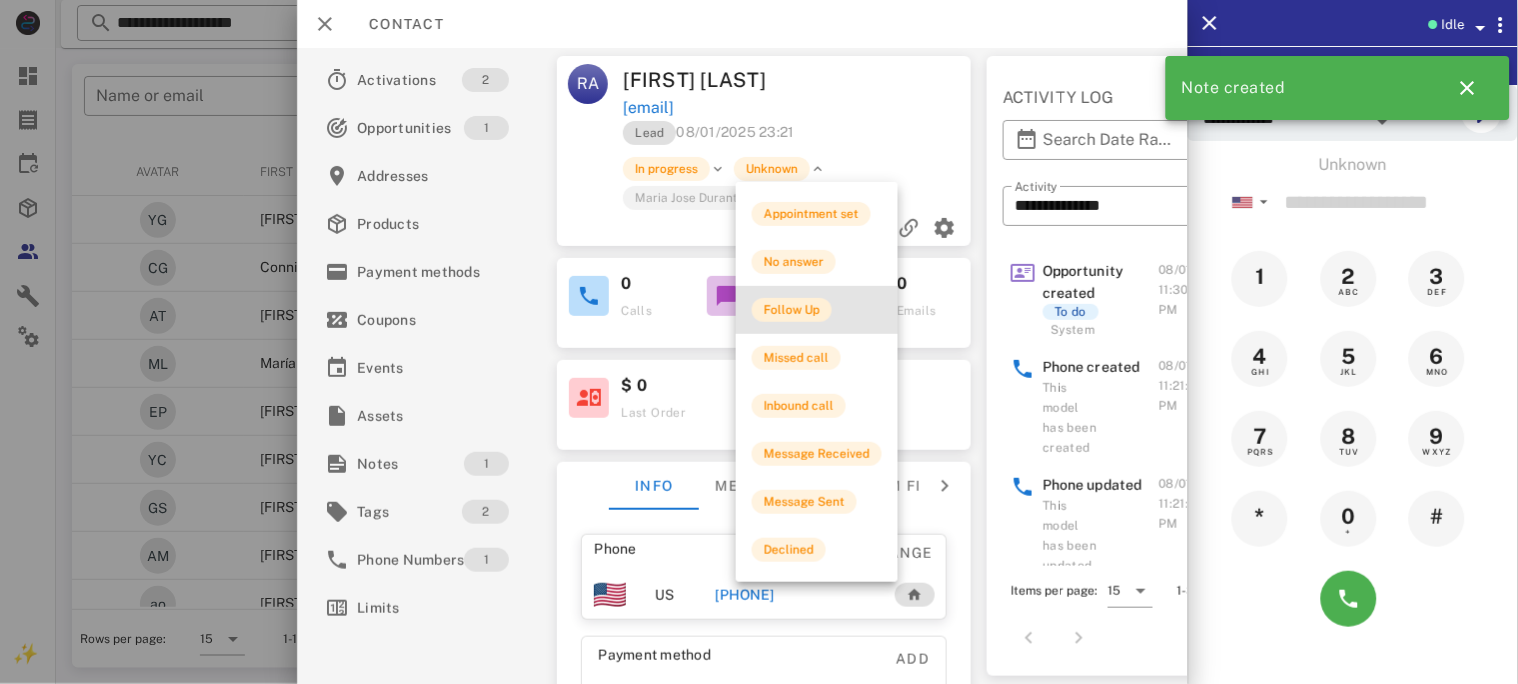 click on "Follow Up" at bounding box center [792, 310] 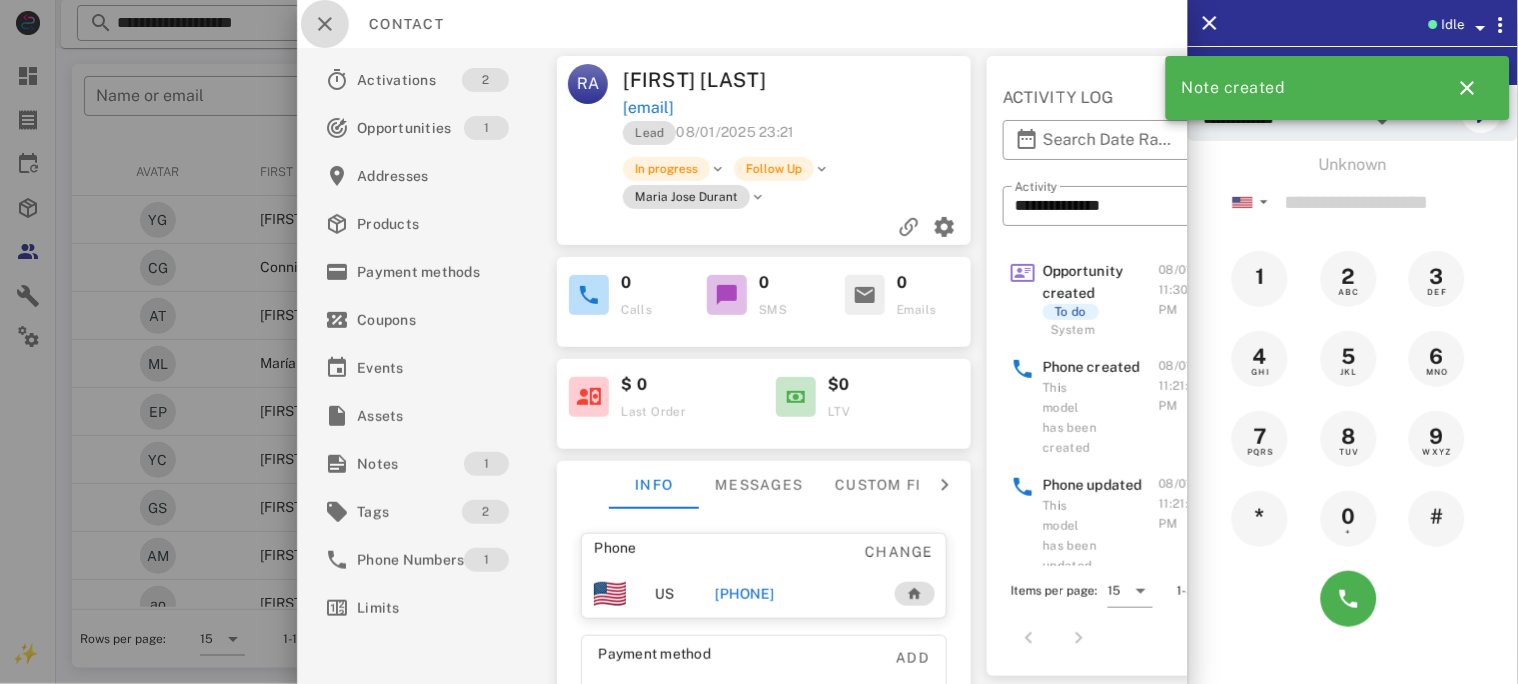click at bounding box center [325, 24] 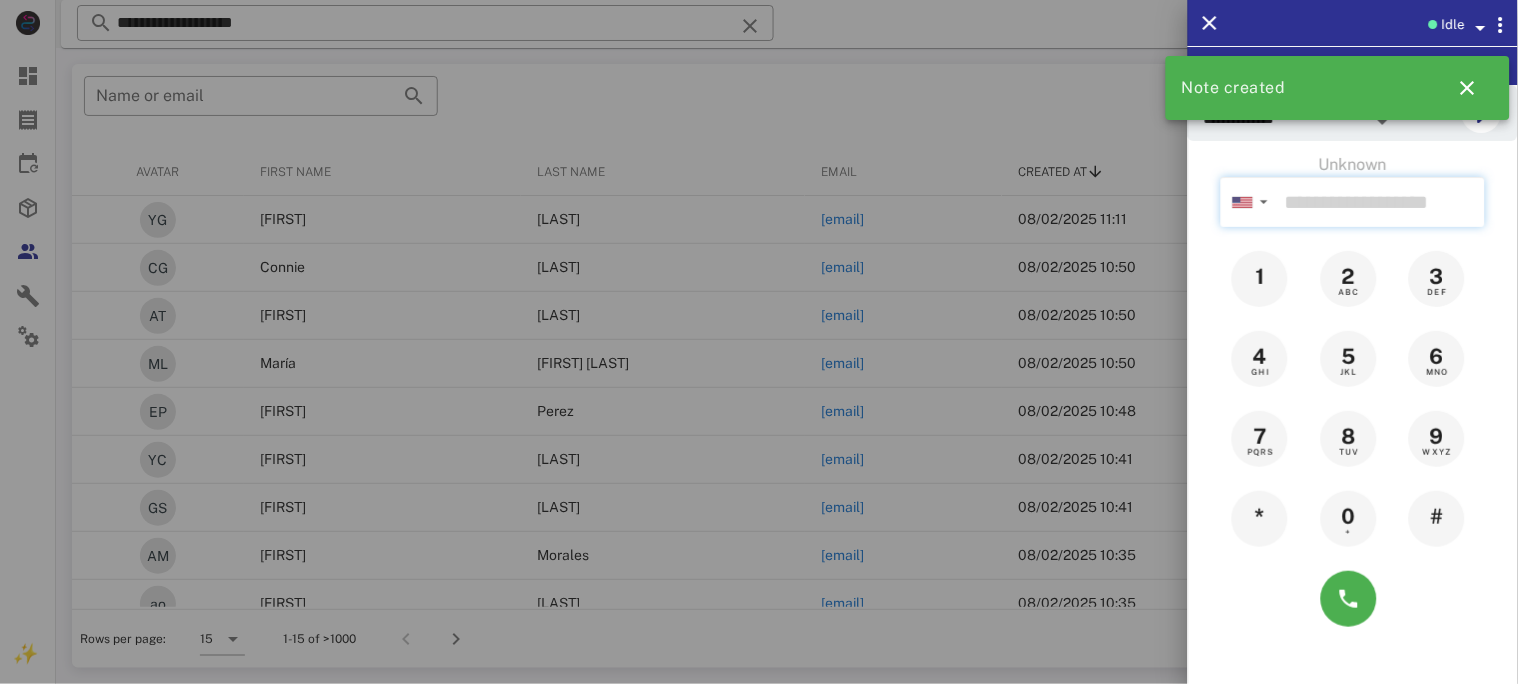 click at bounding box center [1381, 202] 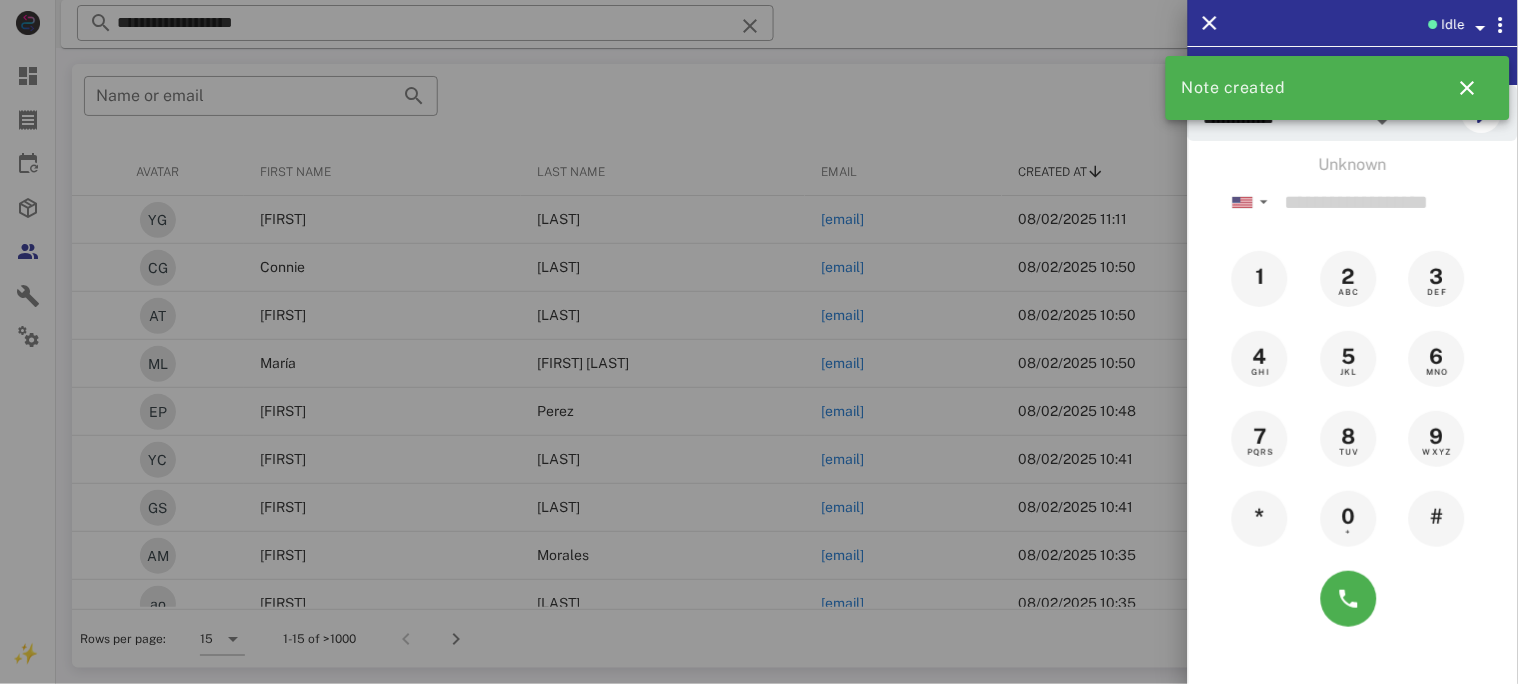 click at bounding box center (1468, 88) 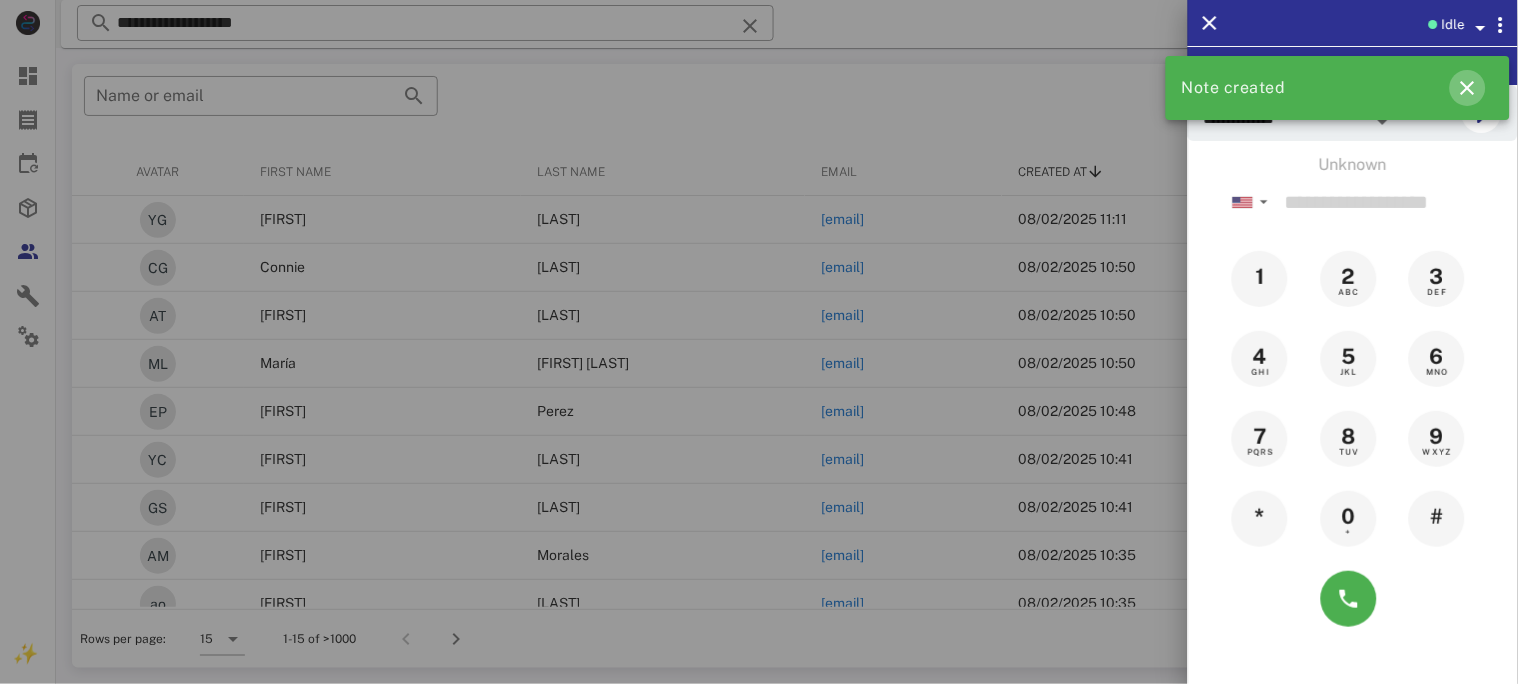 click at bounding box center (1468, 88) 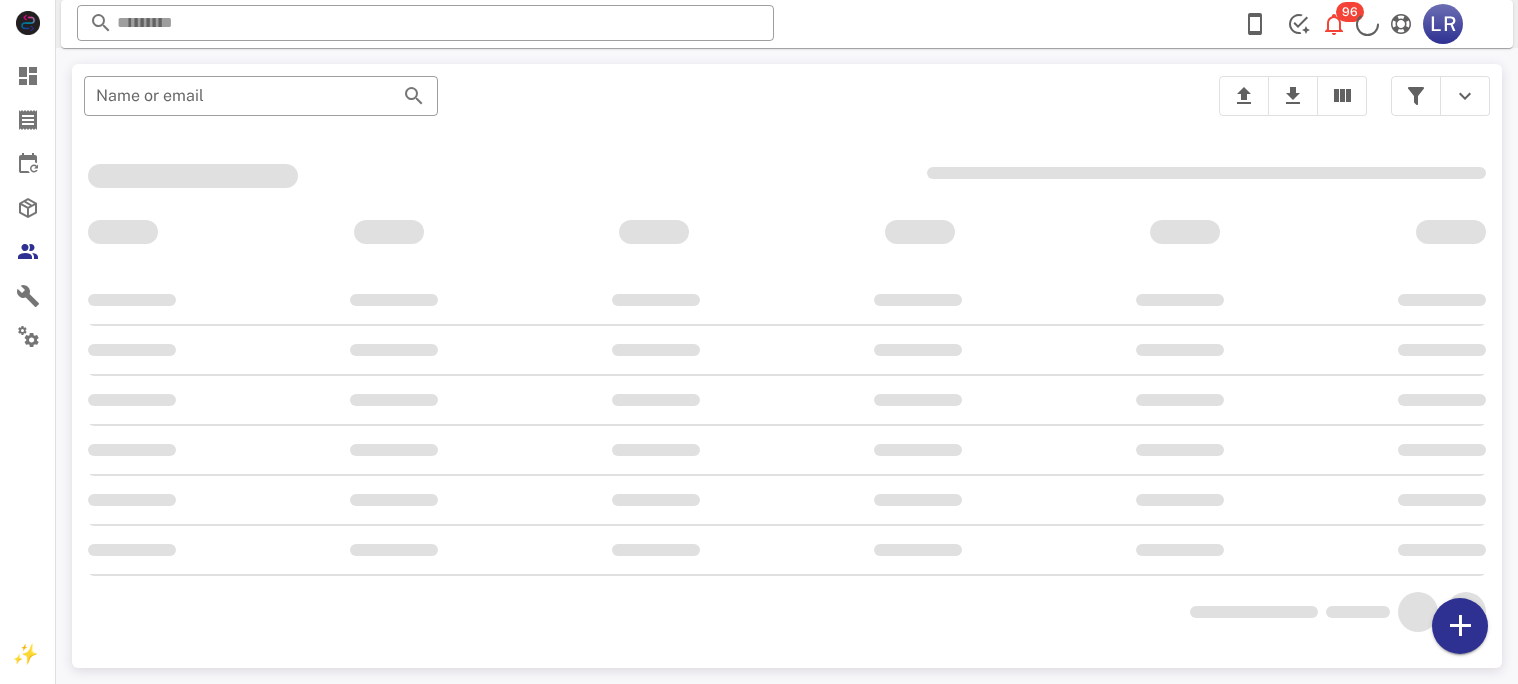 scroll, scrollTop: 0, scrollLeft: 0, axis: both 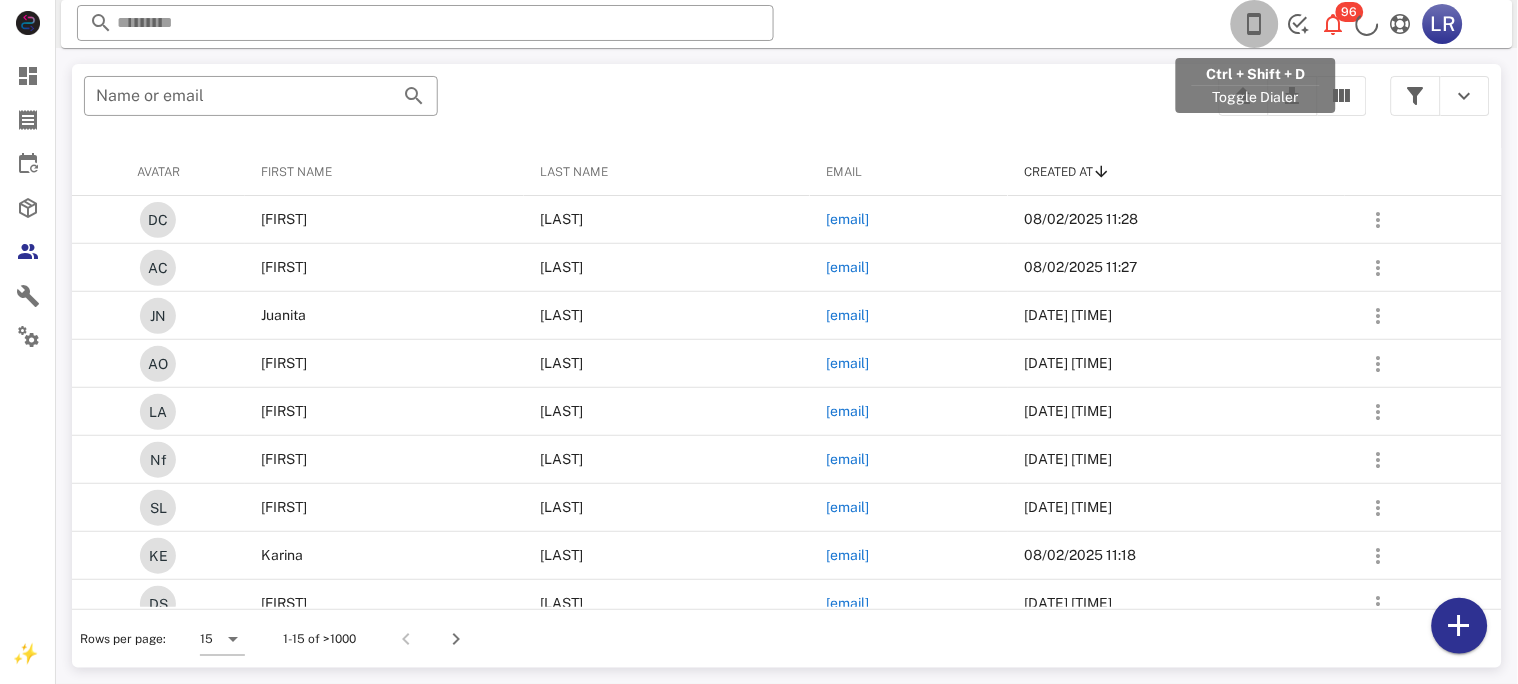 click at bounding box center [1255, 24] 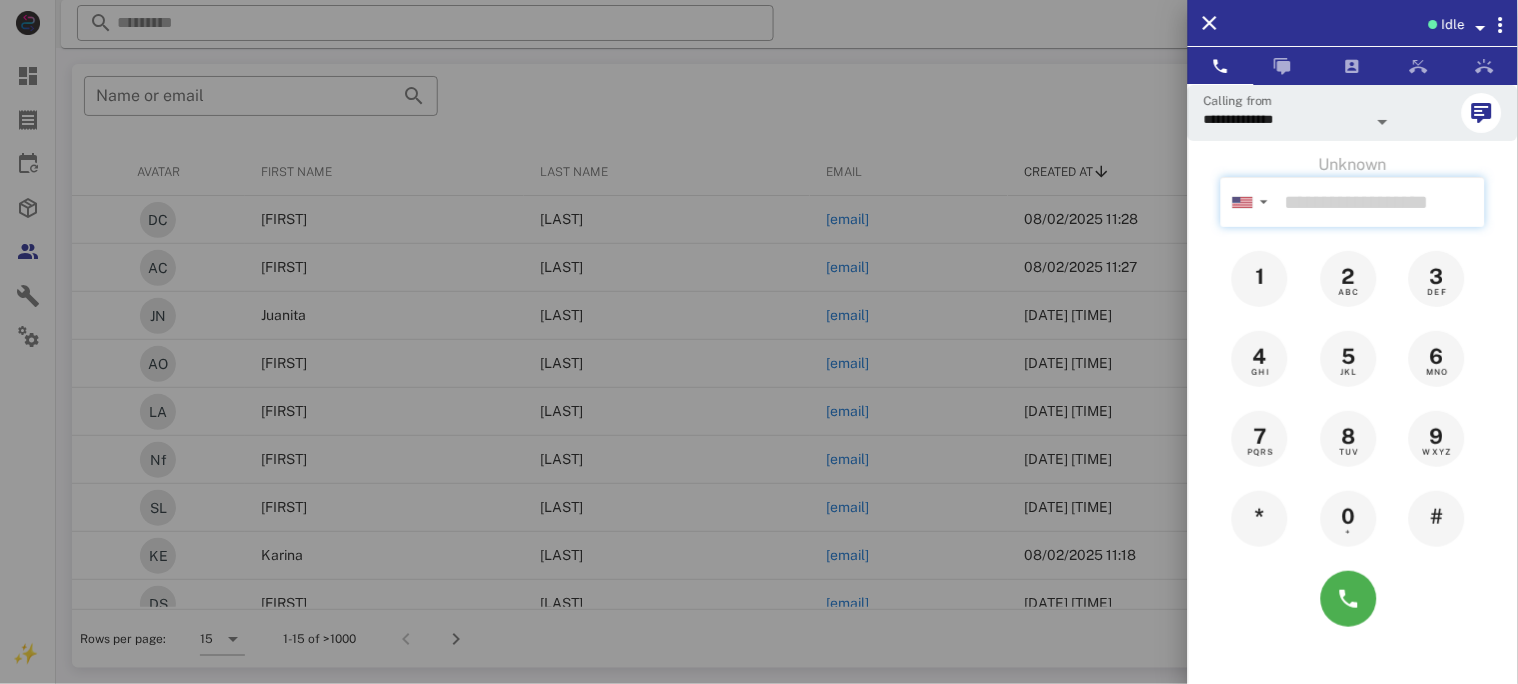 click at bounding box center [1381, 202] 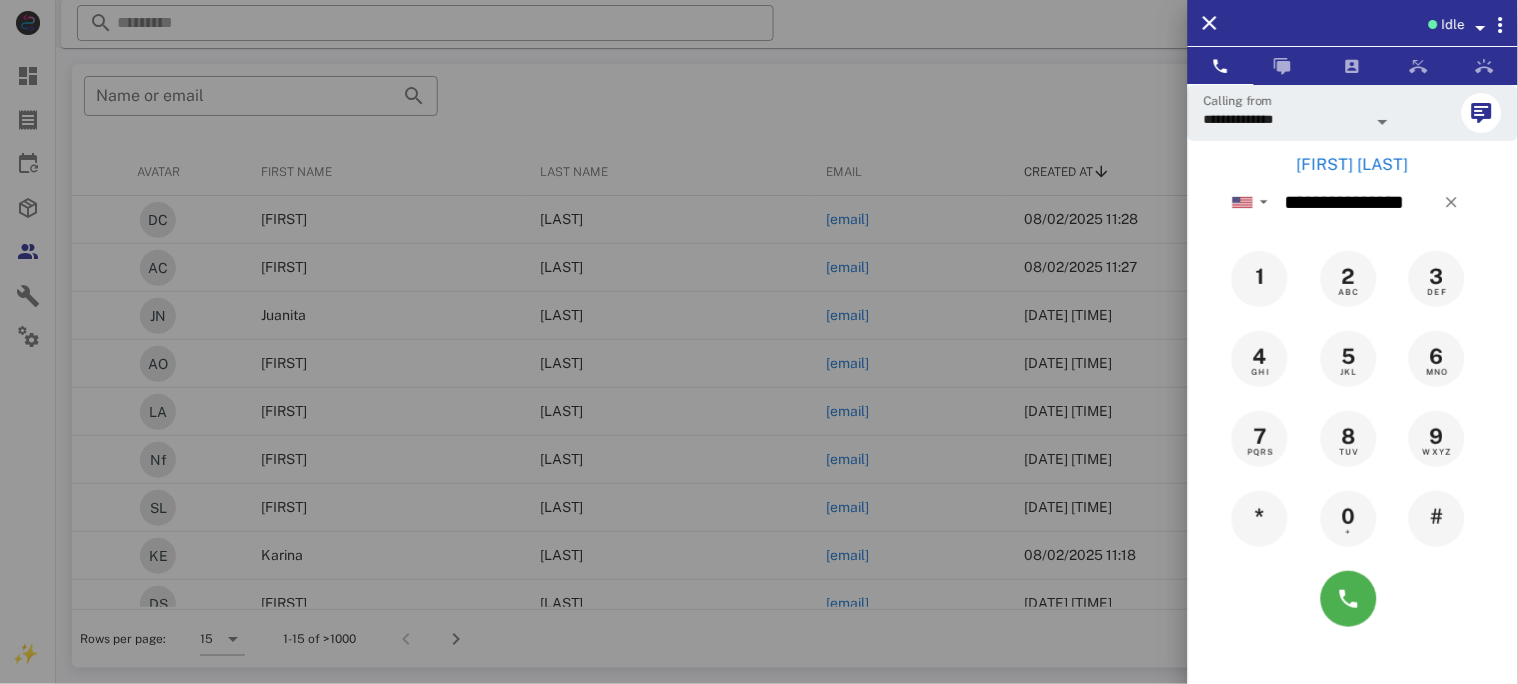 click on "[FIRST] [LAST]" at bounding box center (1353, 165) 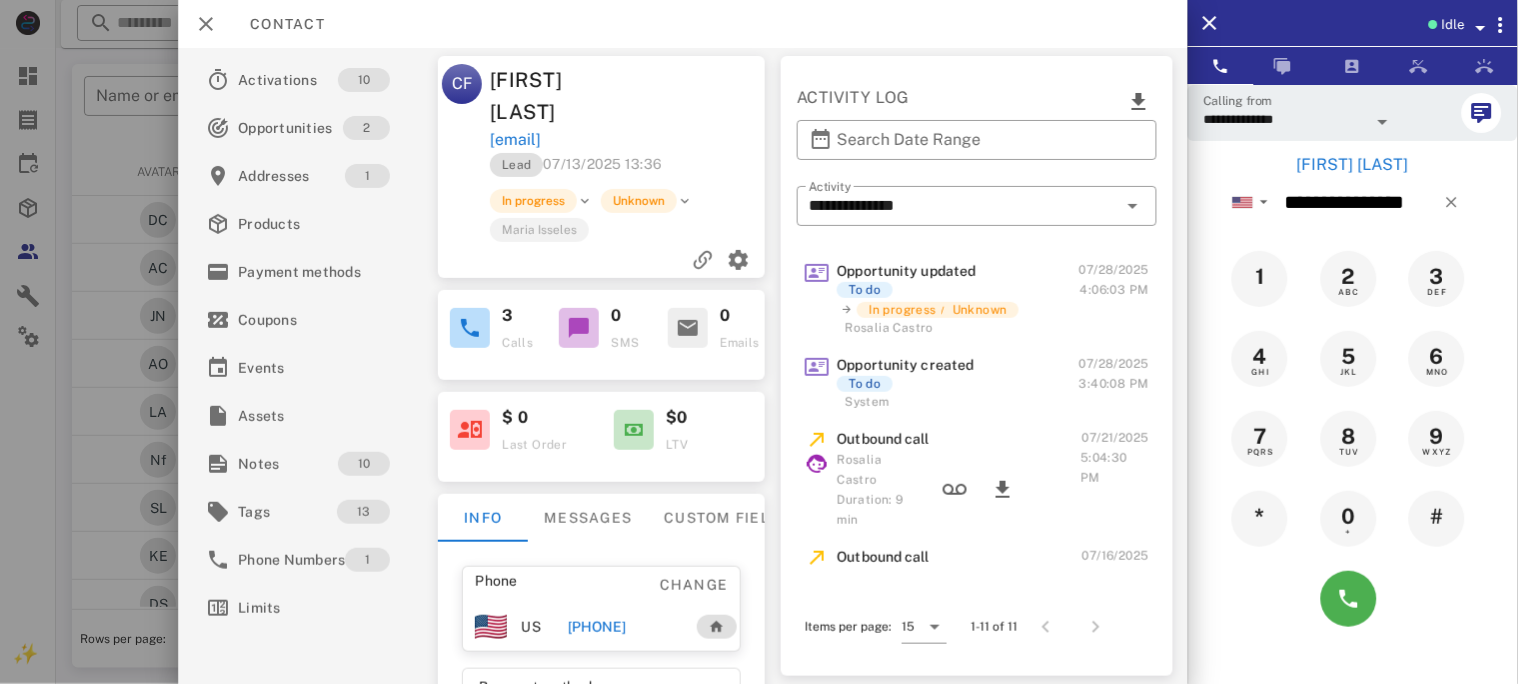 click on "[PHONE]" at bounding box center [597, 627] 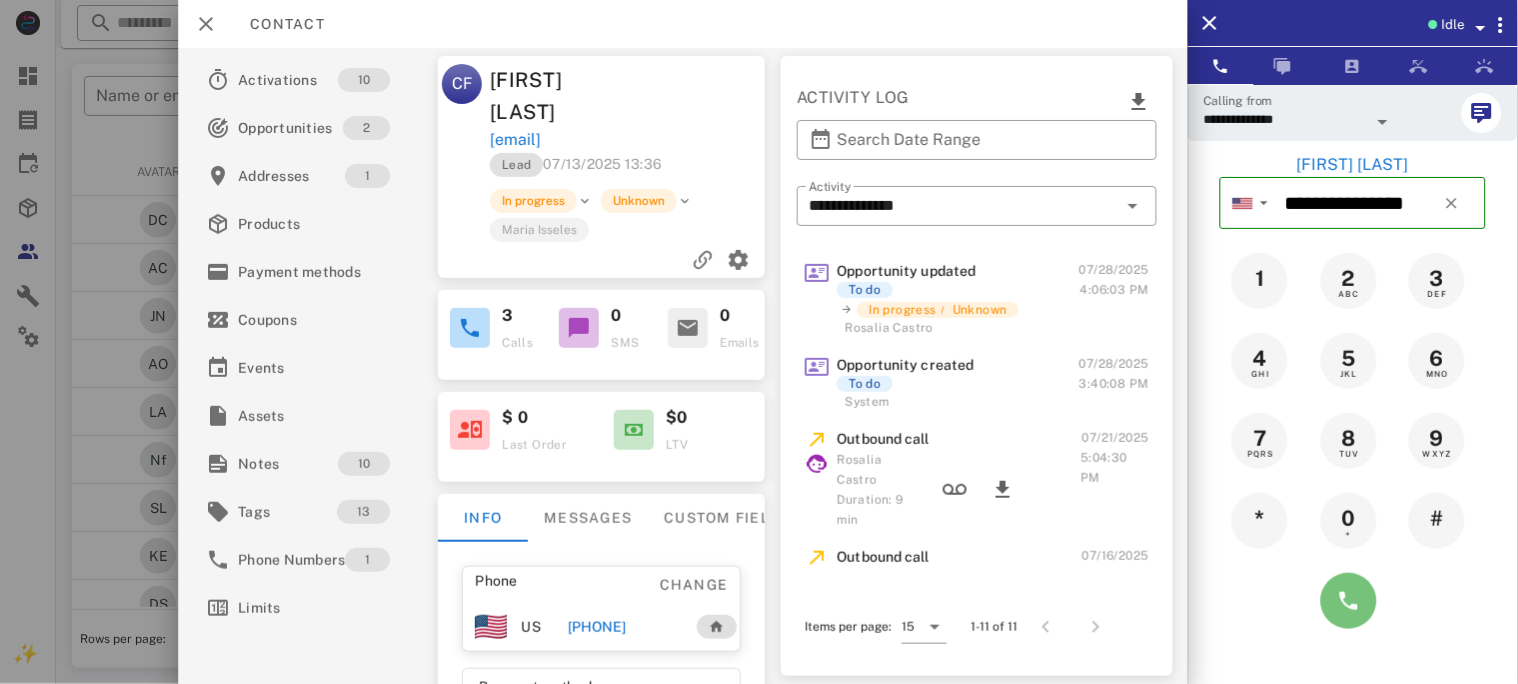 click at bounding box center (1349, 601) 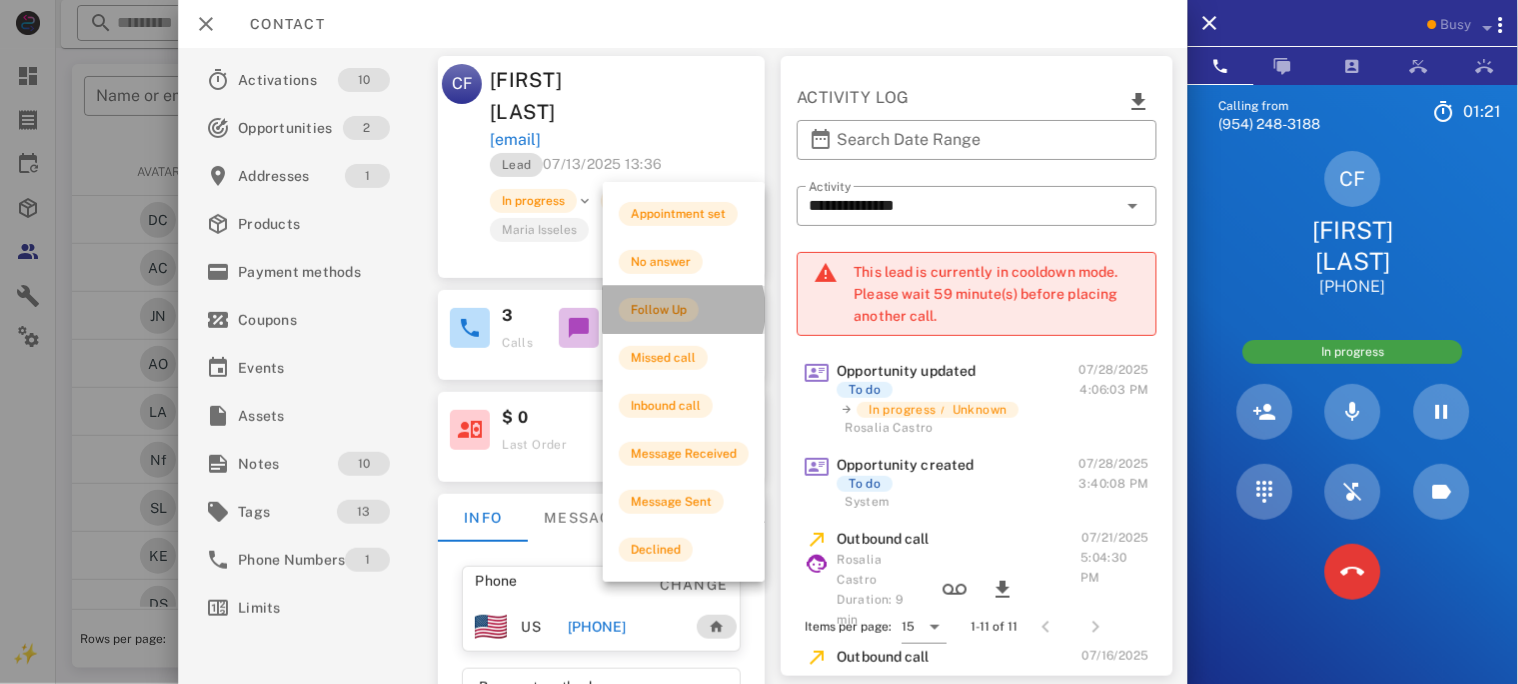 click on "Follow Up" at bounding box center [659, 310] 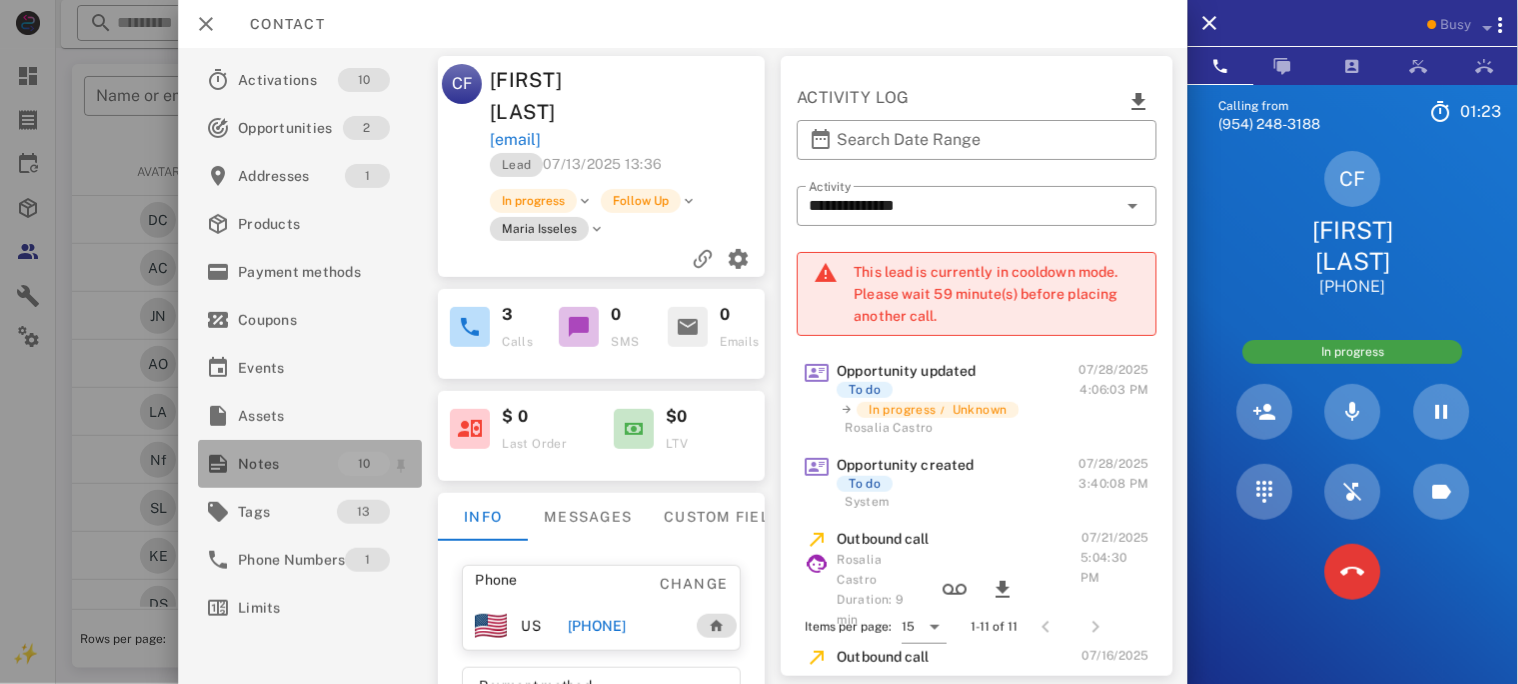 click on "Notes" at bounding box center (288, 464) 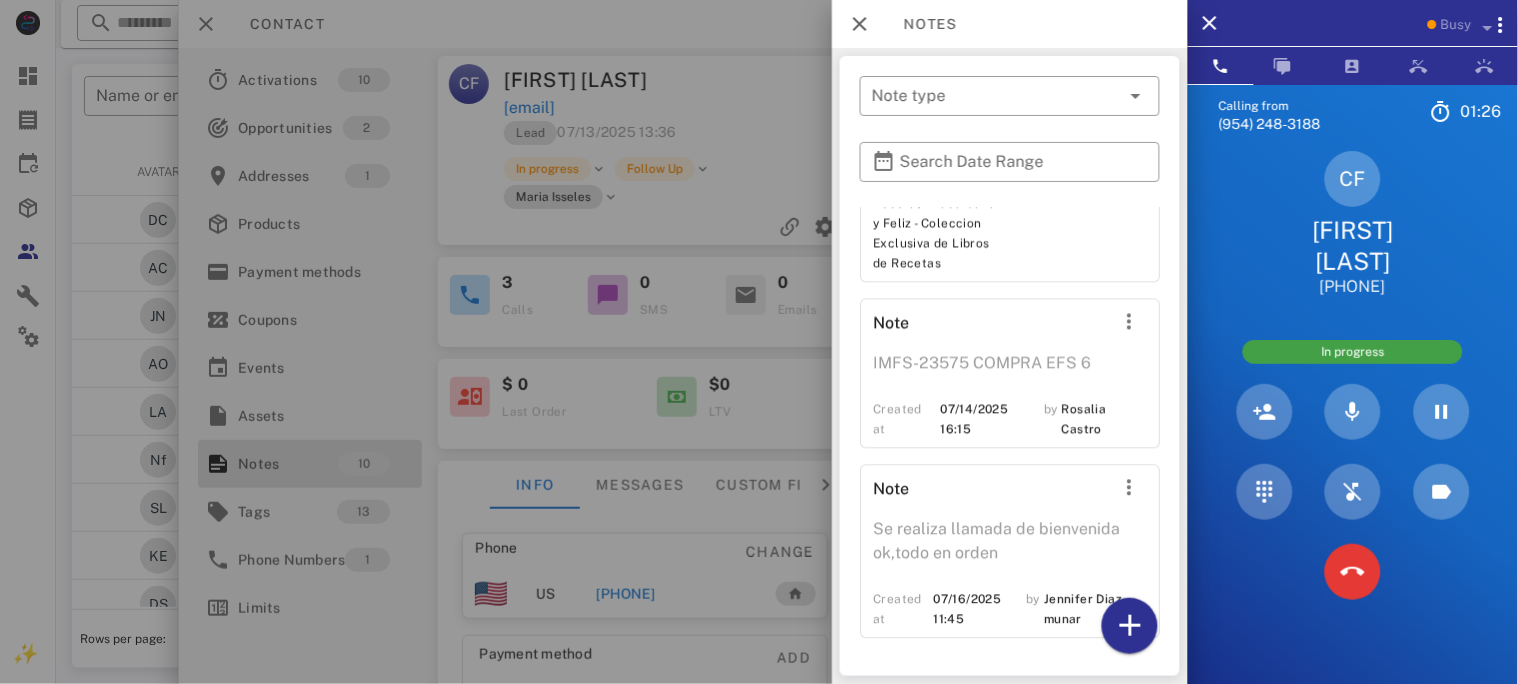 scroll, scrollTop: 2763, scrollLeft: 0, axis: vertical 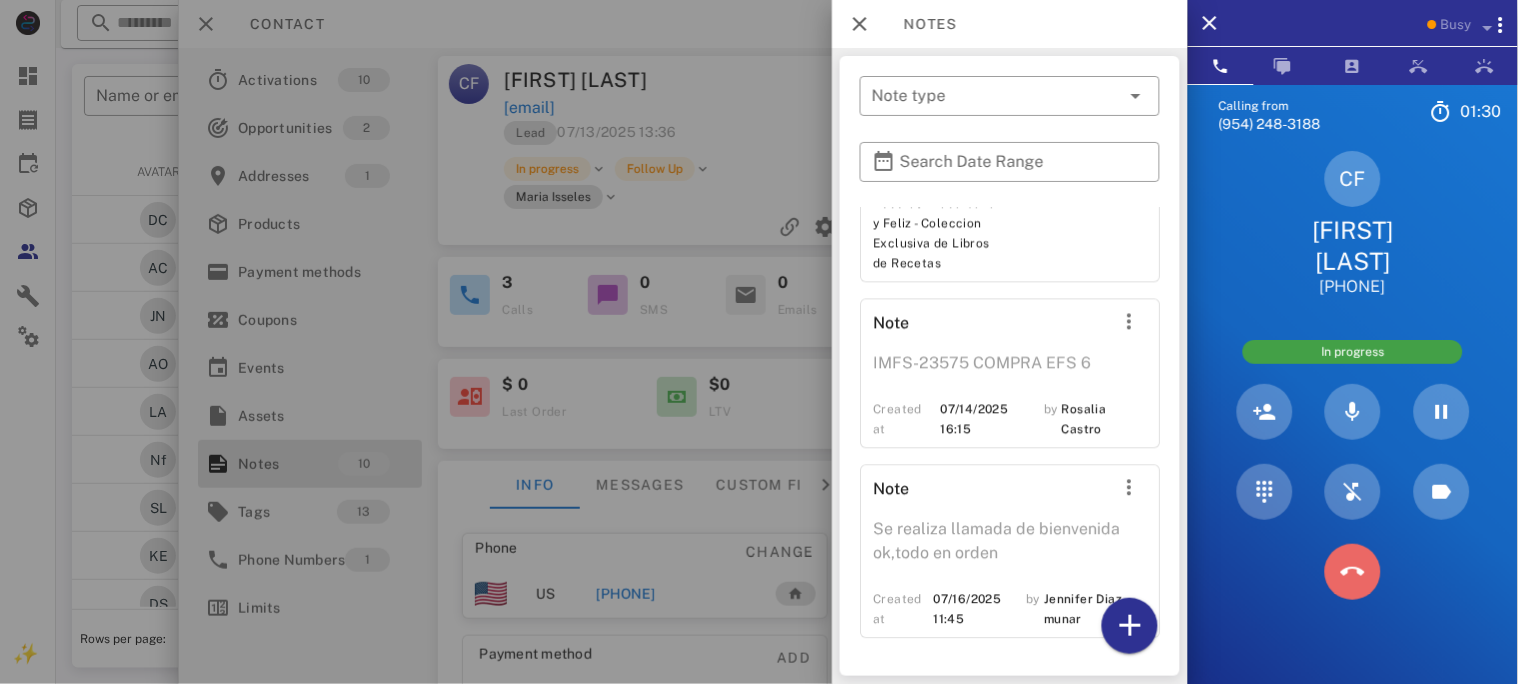 click at bounding box center [1353, 572] 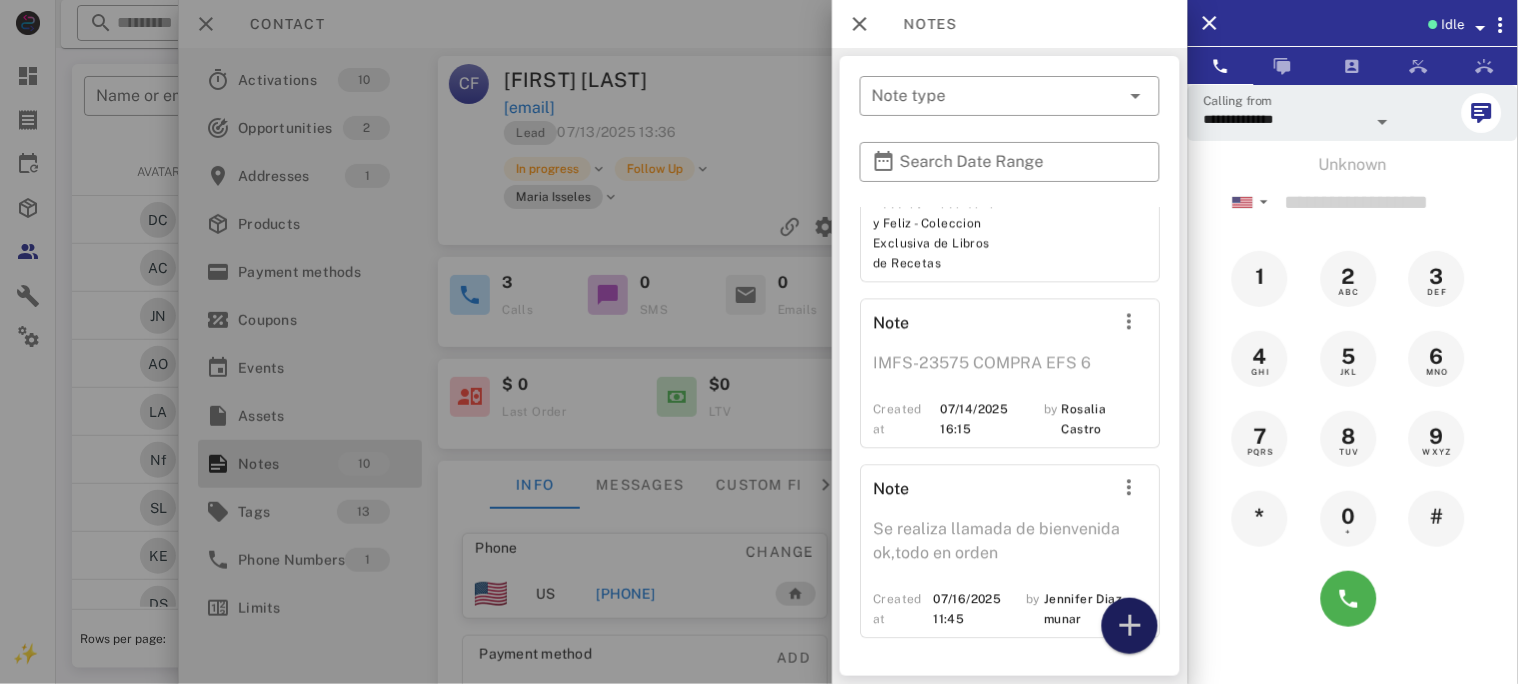 click at bounding box center [1130, 626] 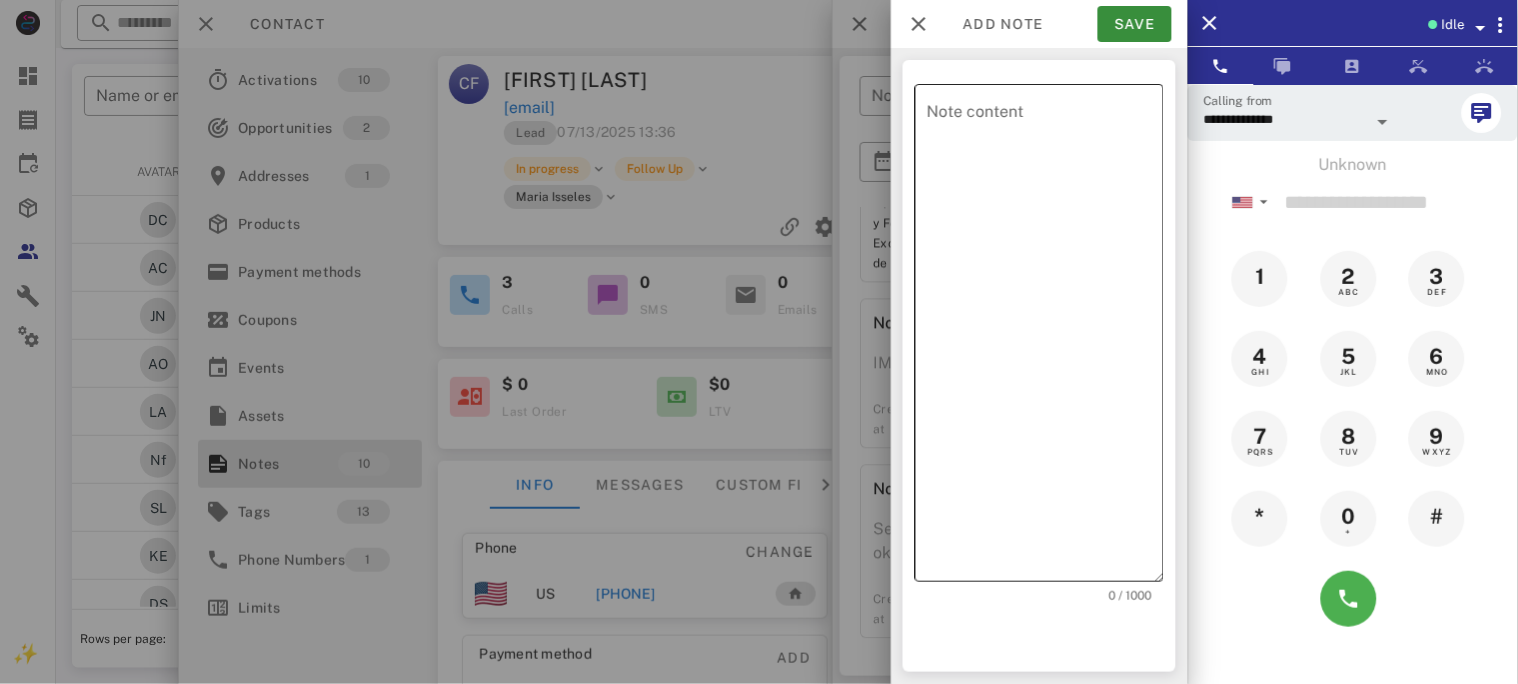 click on "Note content" at bounding box center (1045, 338) 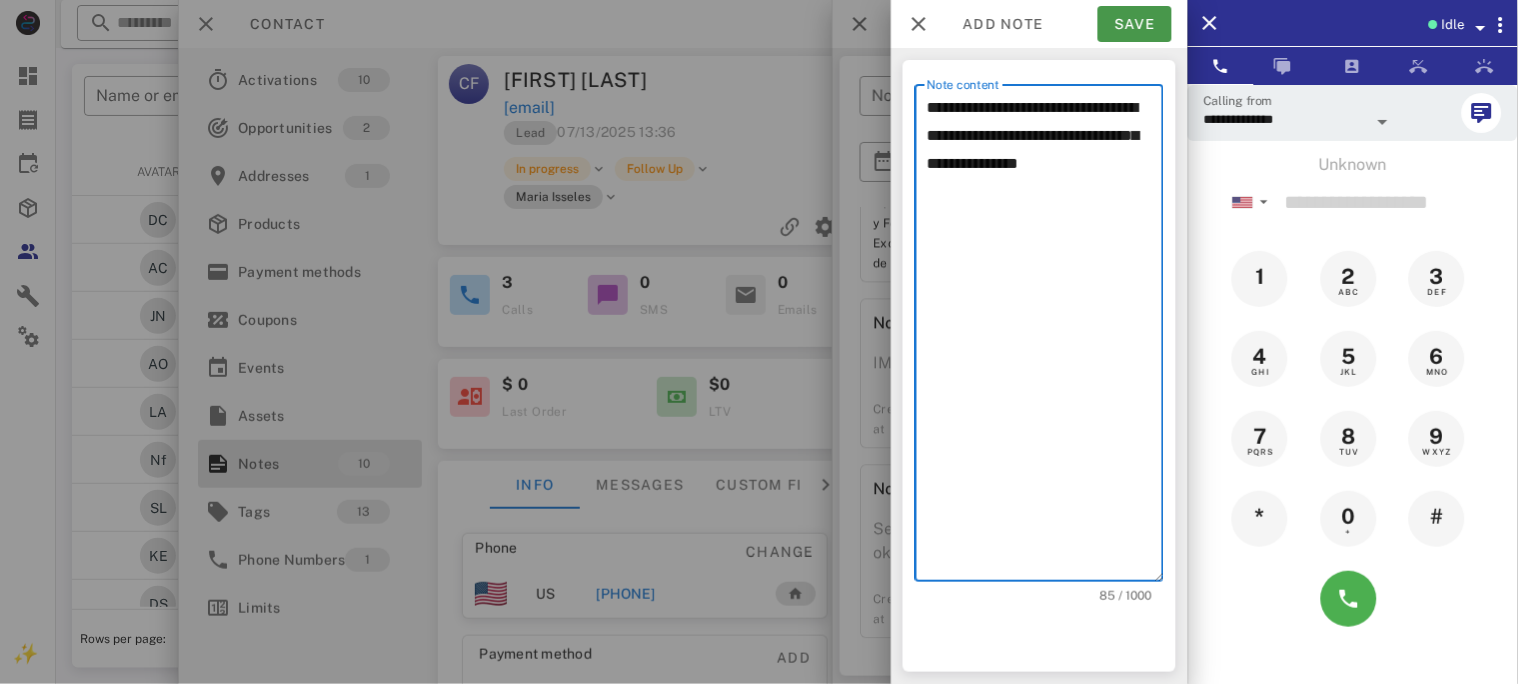 type on "**********" 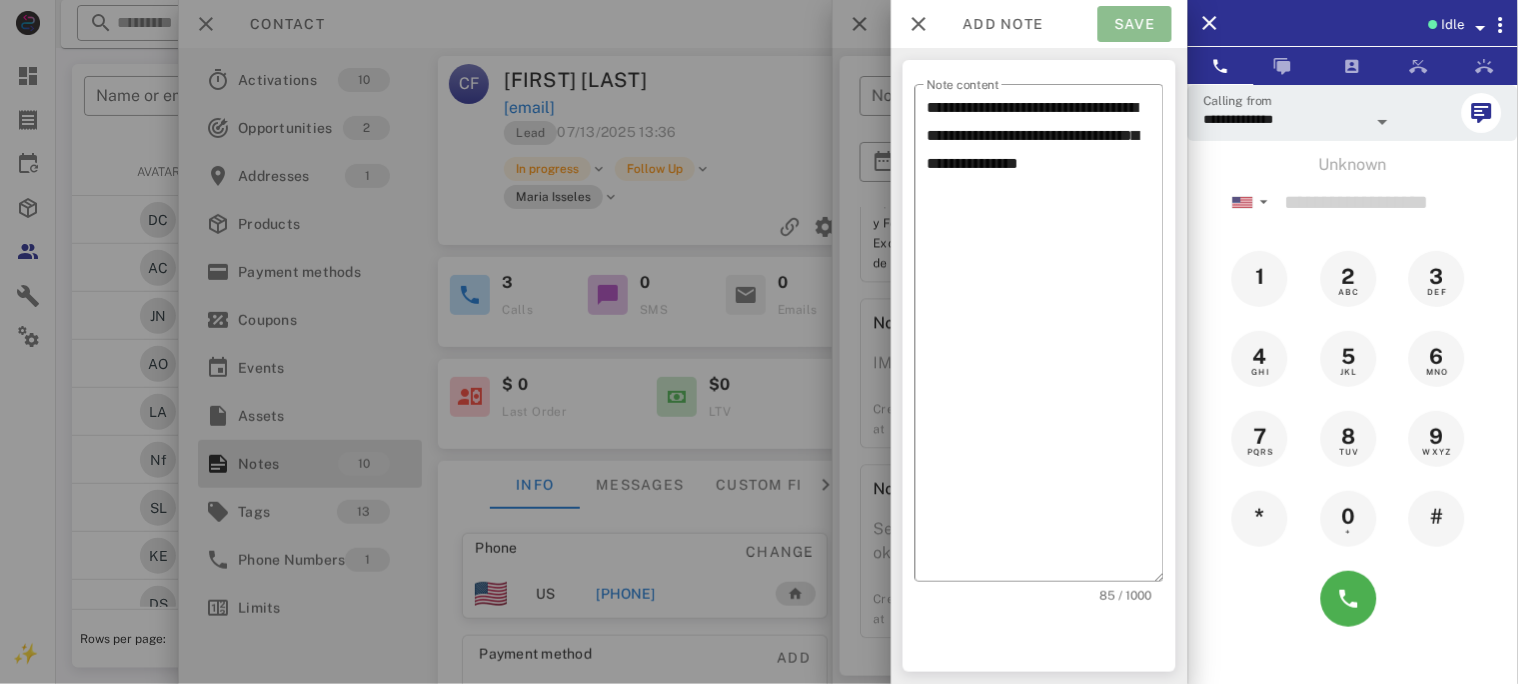 click on "Save" at bounding box center (1135, 24) 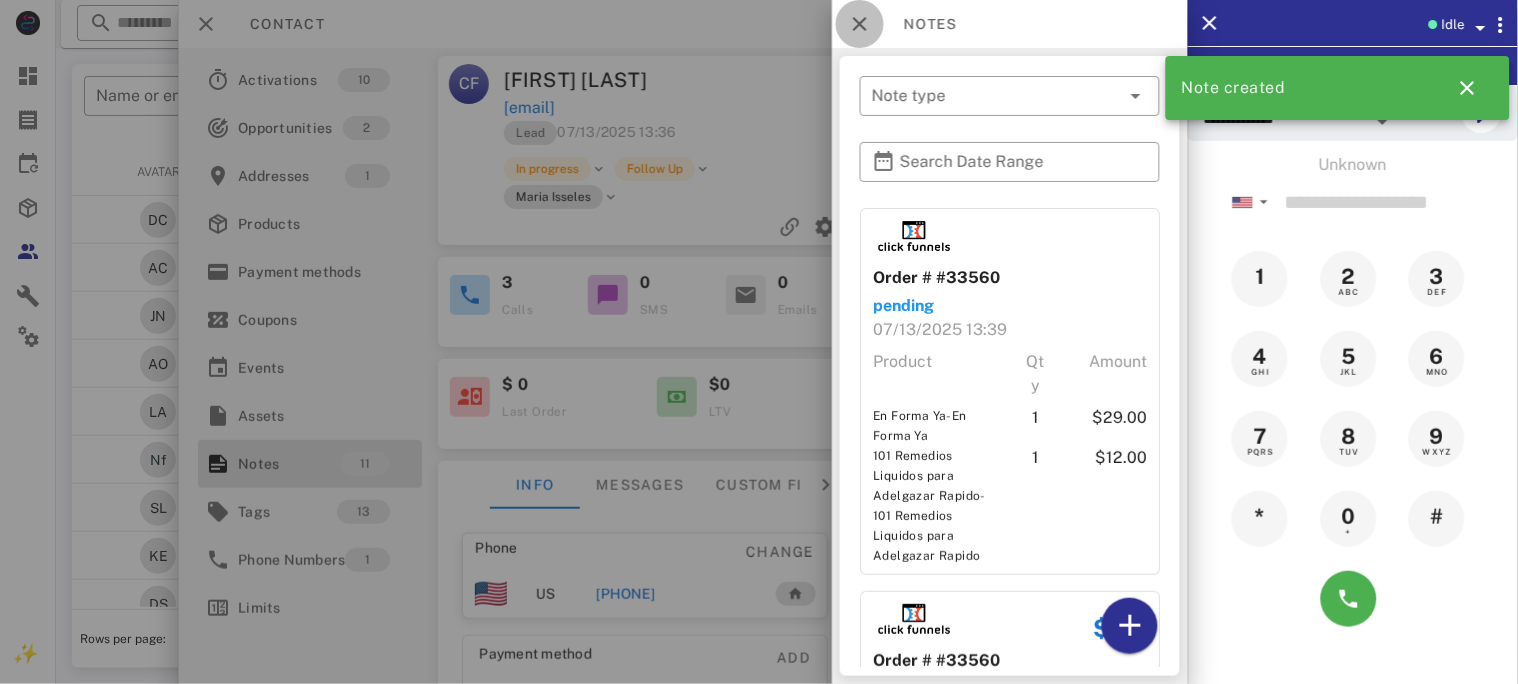 click at bounding box center [860, 24] 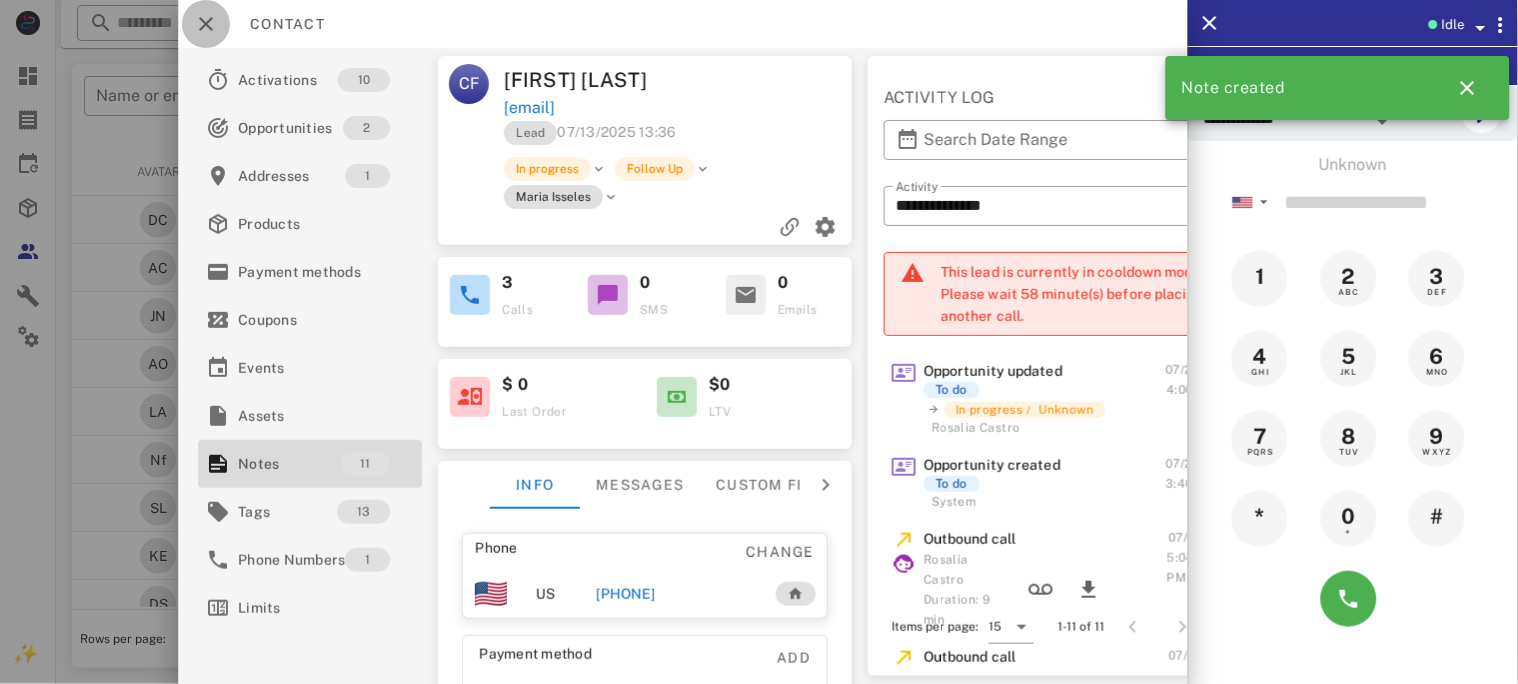 click at bounding box center [206, 24] 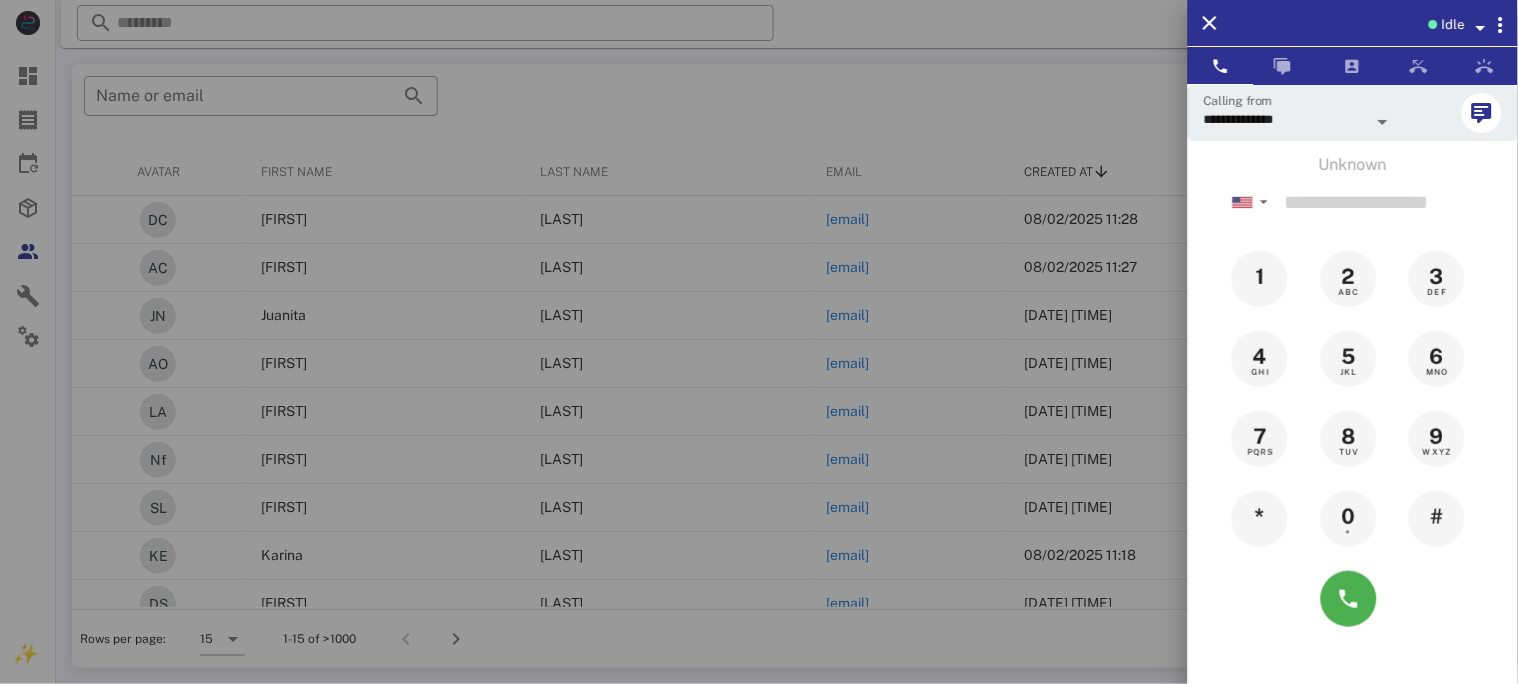 click at bounding box center [759, 342] 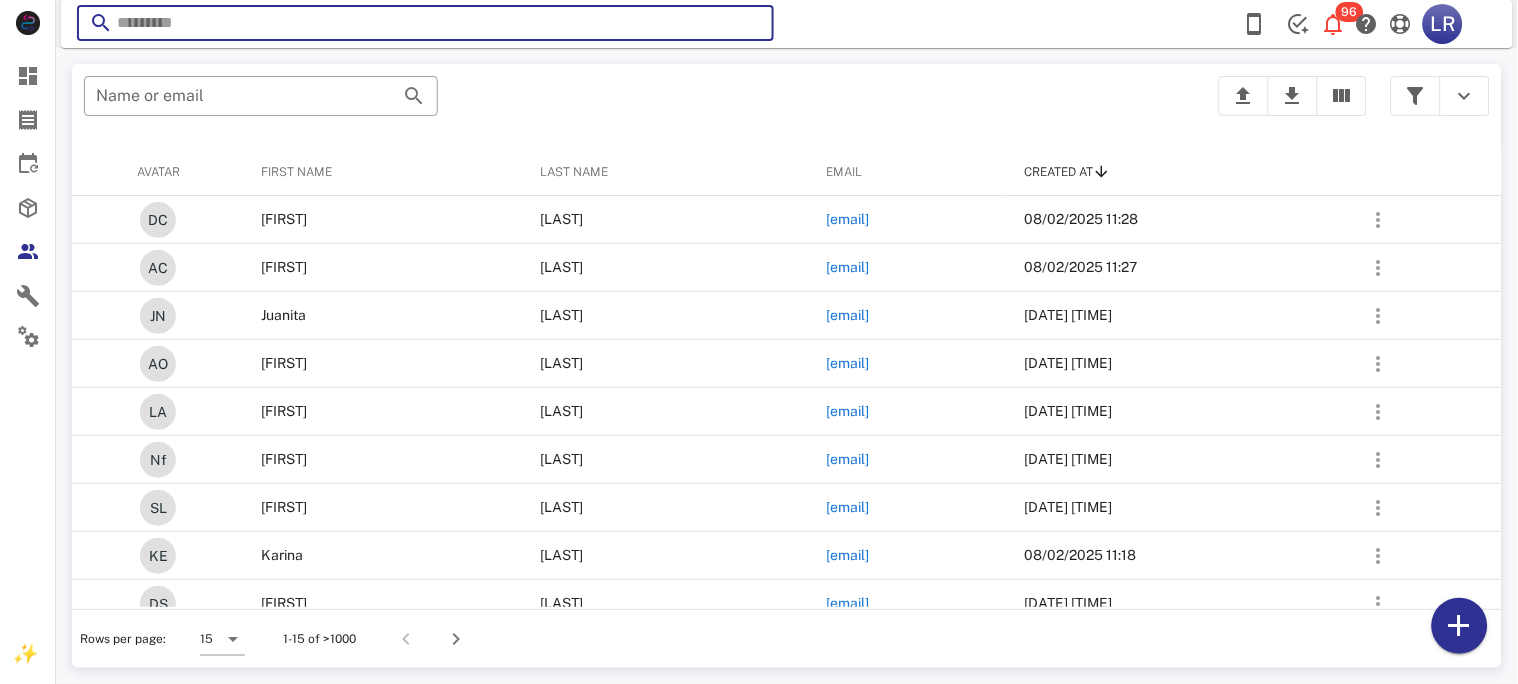 click at bounding box center [425, 23] 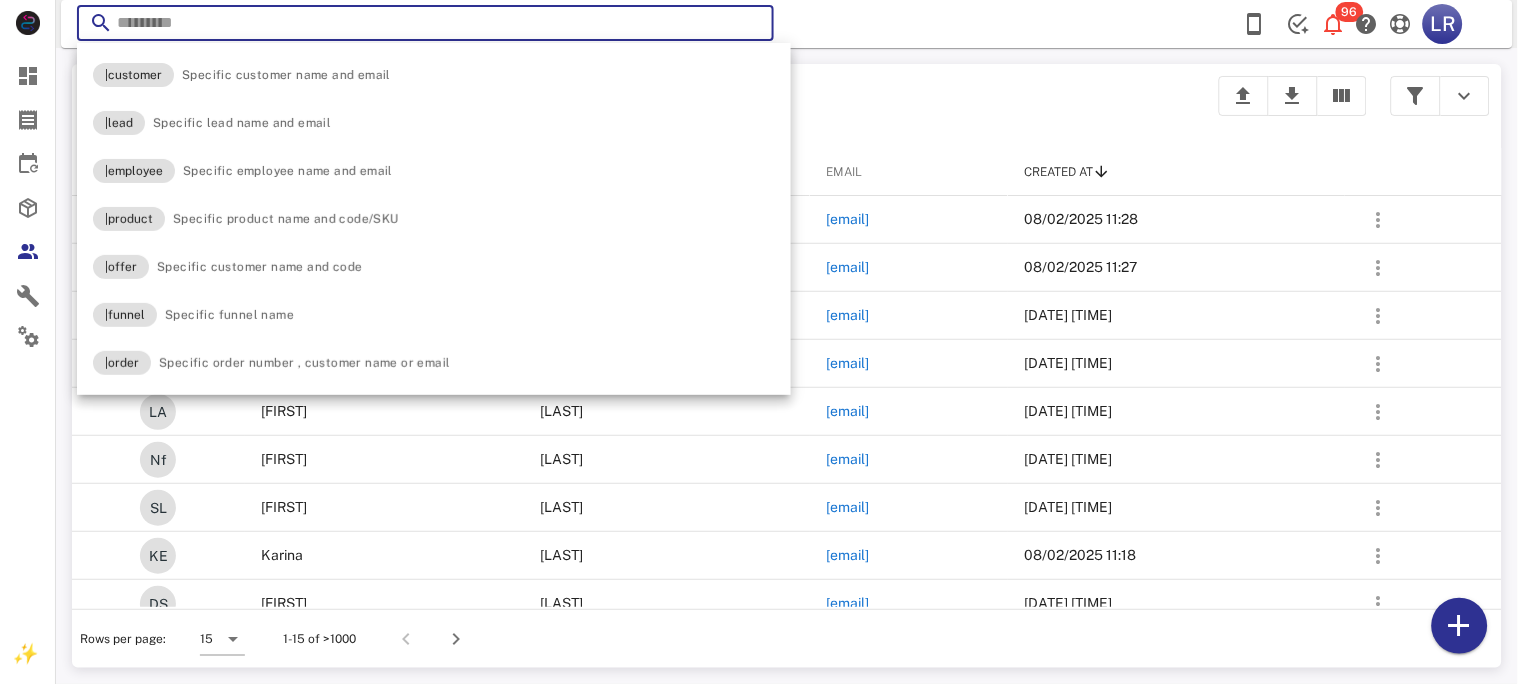 paste on "**********" 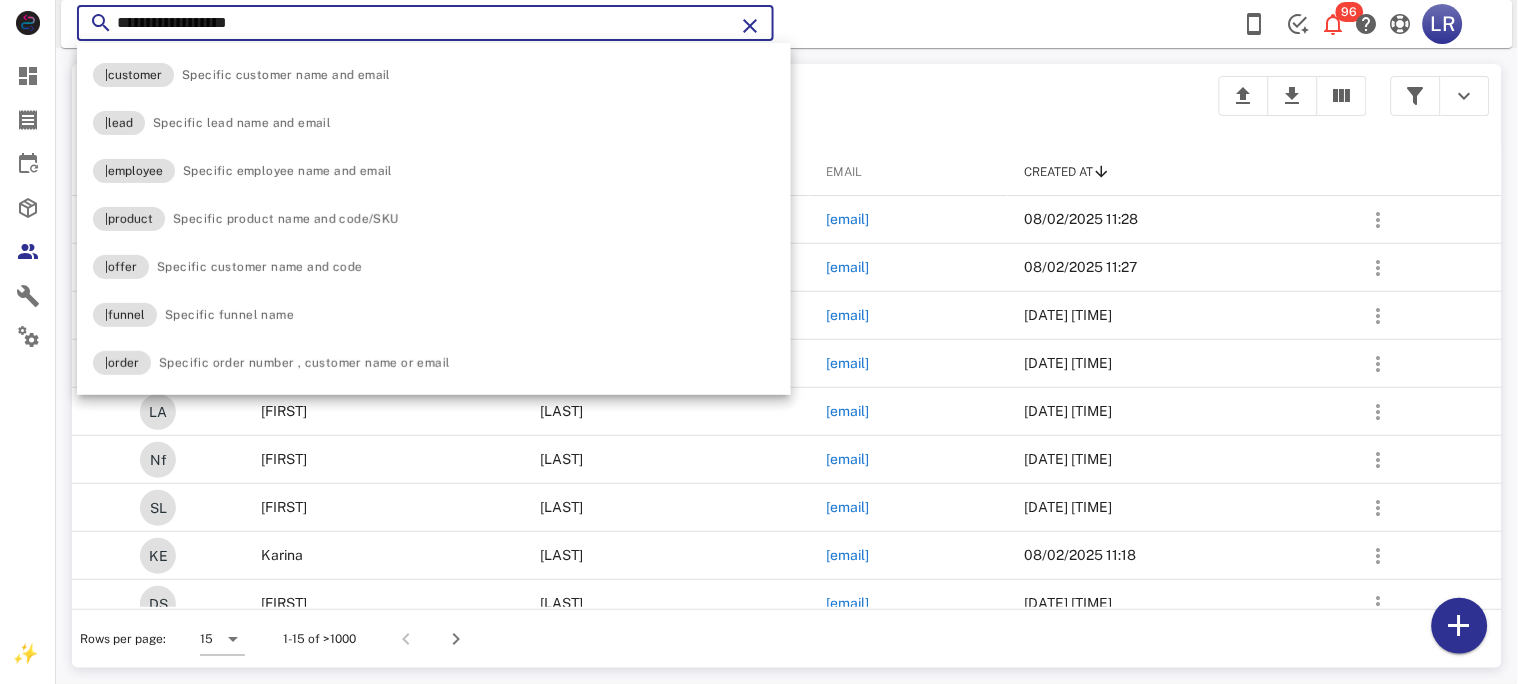type on "**********" 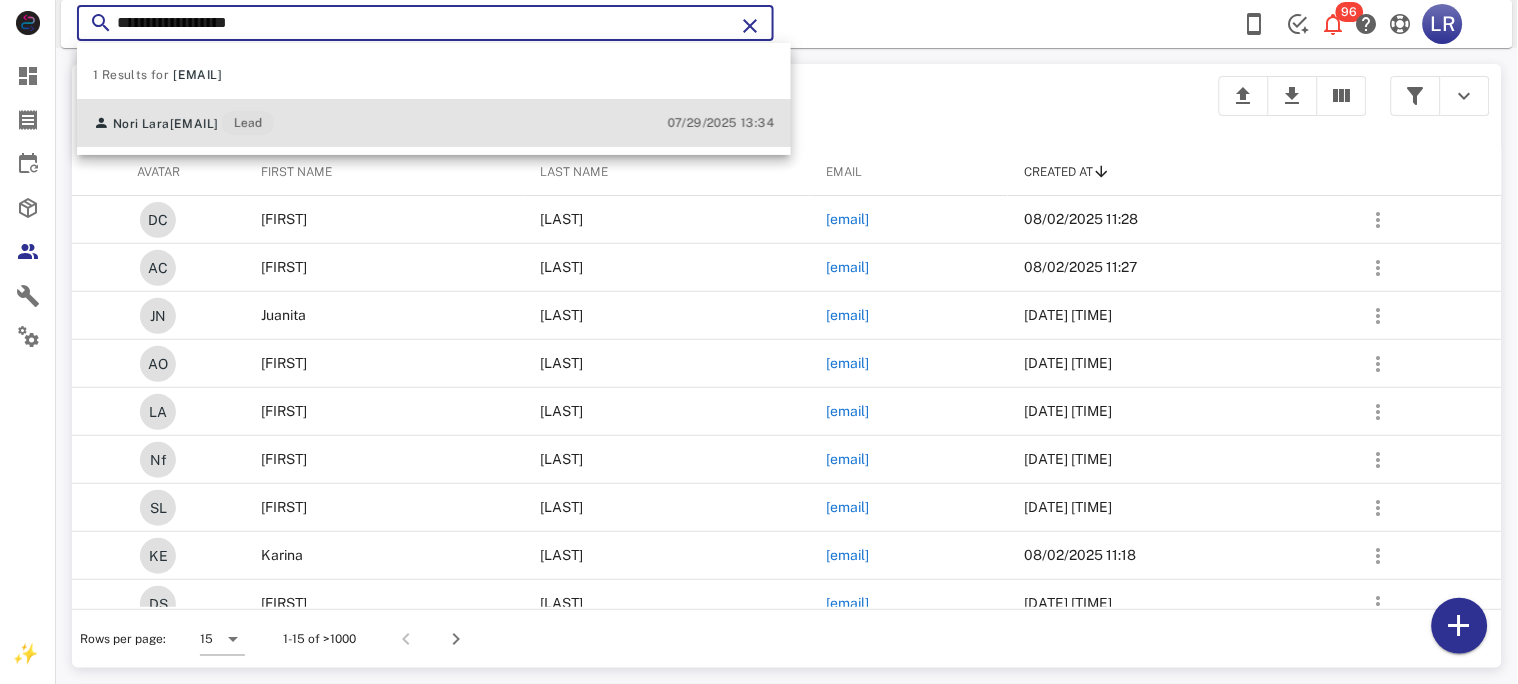 click on "[EMAIL]" at bounding box center (194, 124) 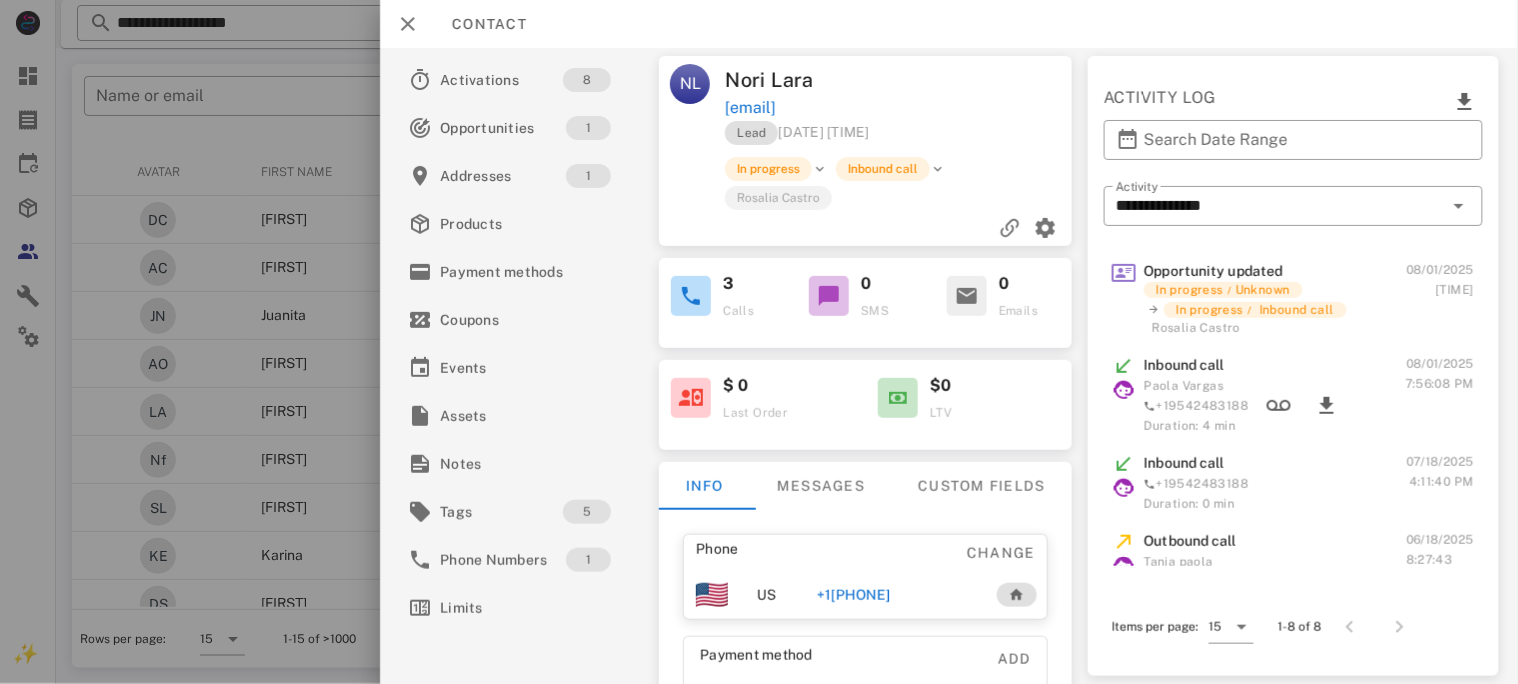 click on "+1[PHONE]" at bounding box center [853, 595] 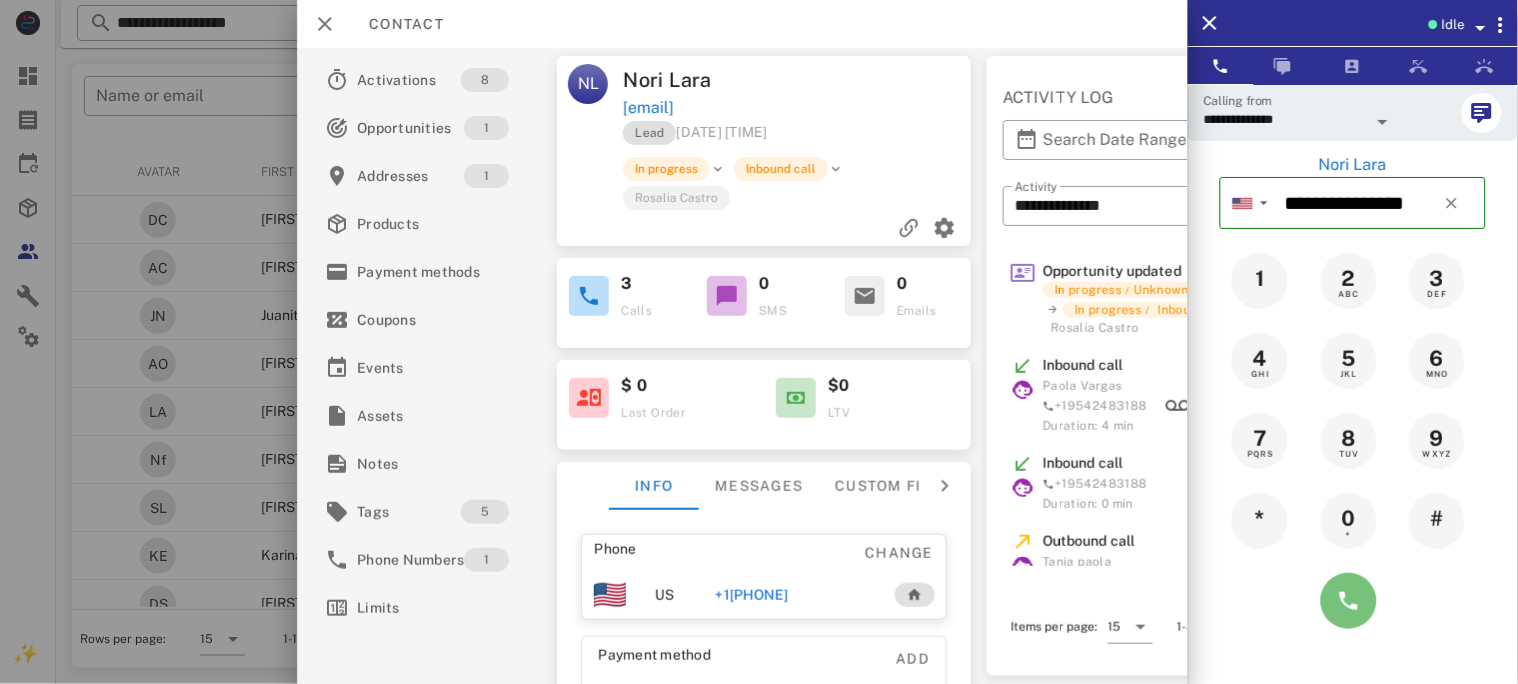 click at bounding box center (1349, 601) 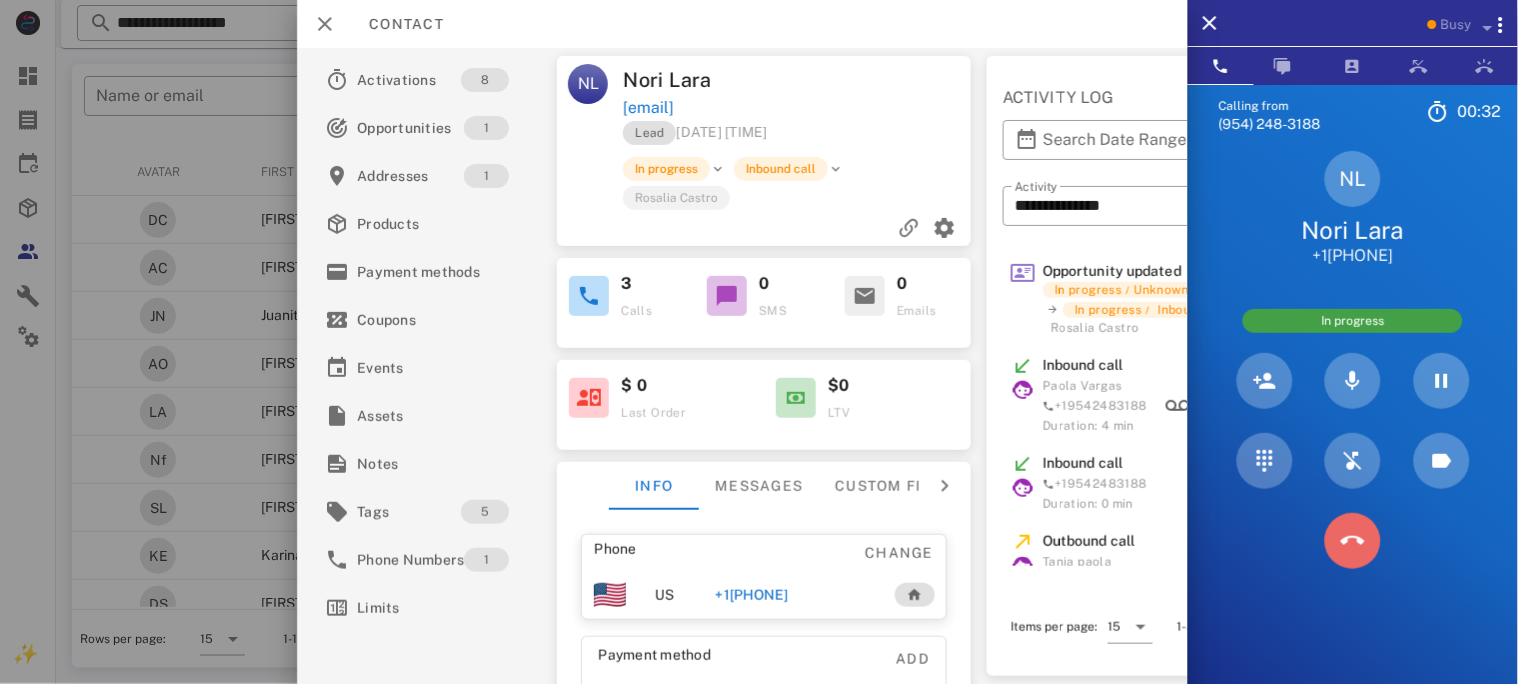 click at bounding box center (1353, 541) 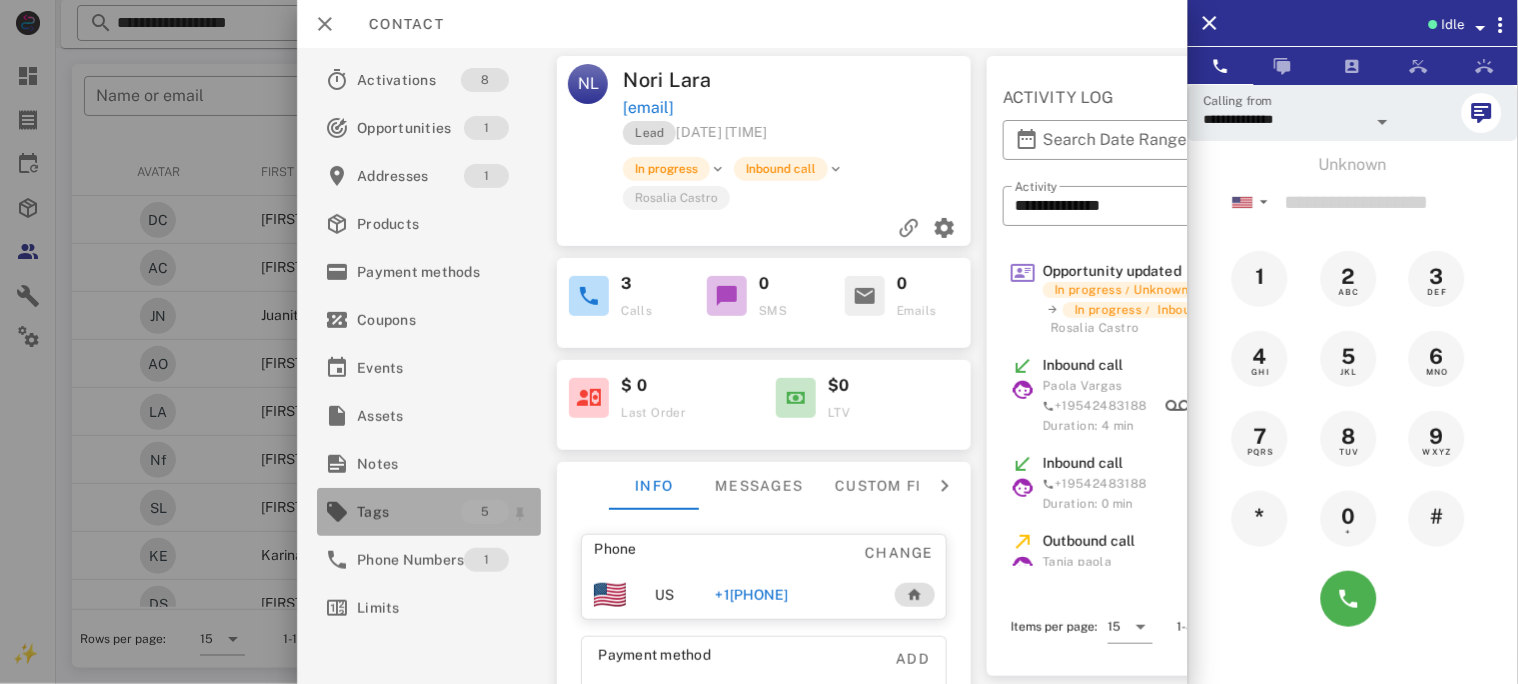 click on "Tags" at bounding box center (409, 512) 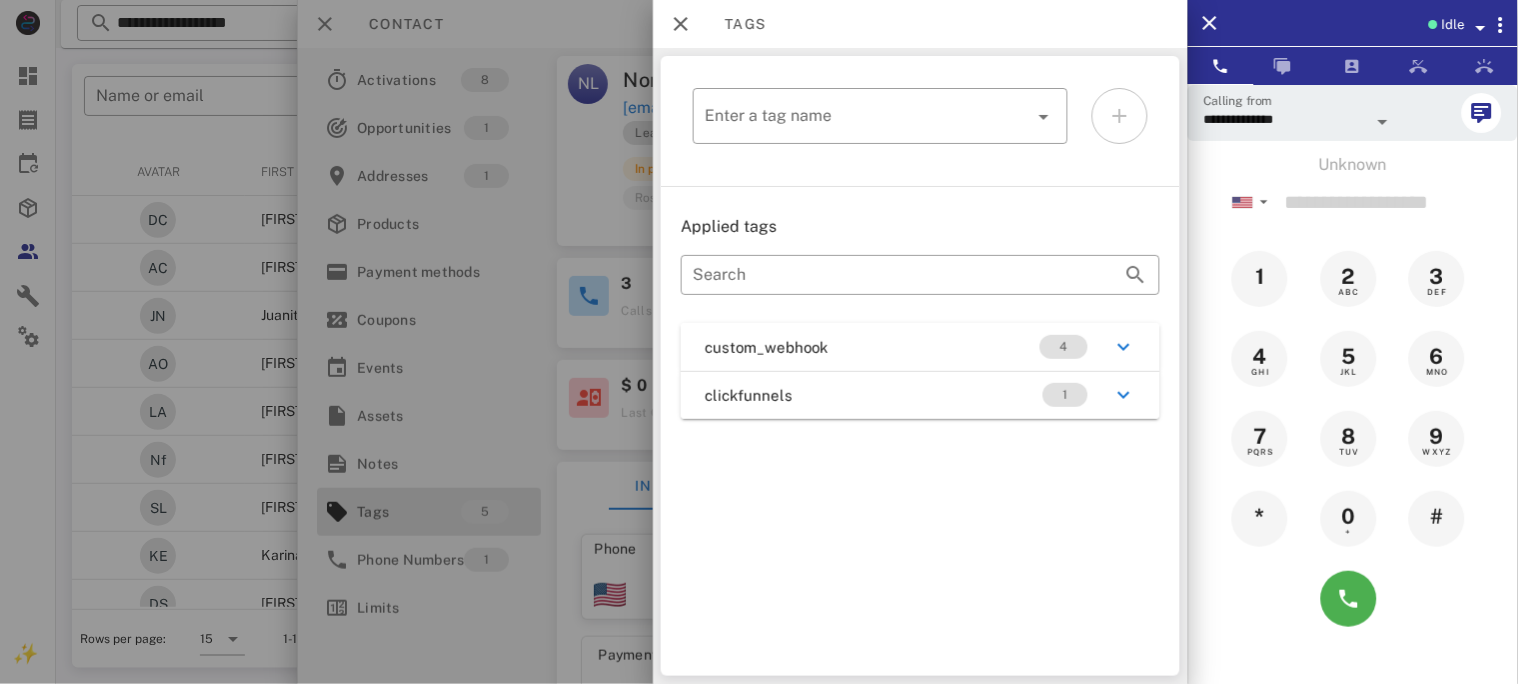 click at bounding box center [759, 342] 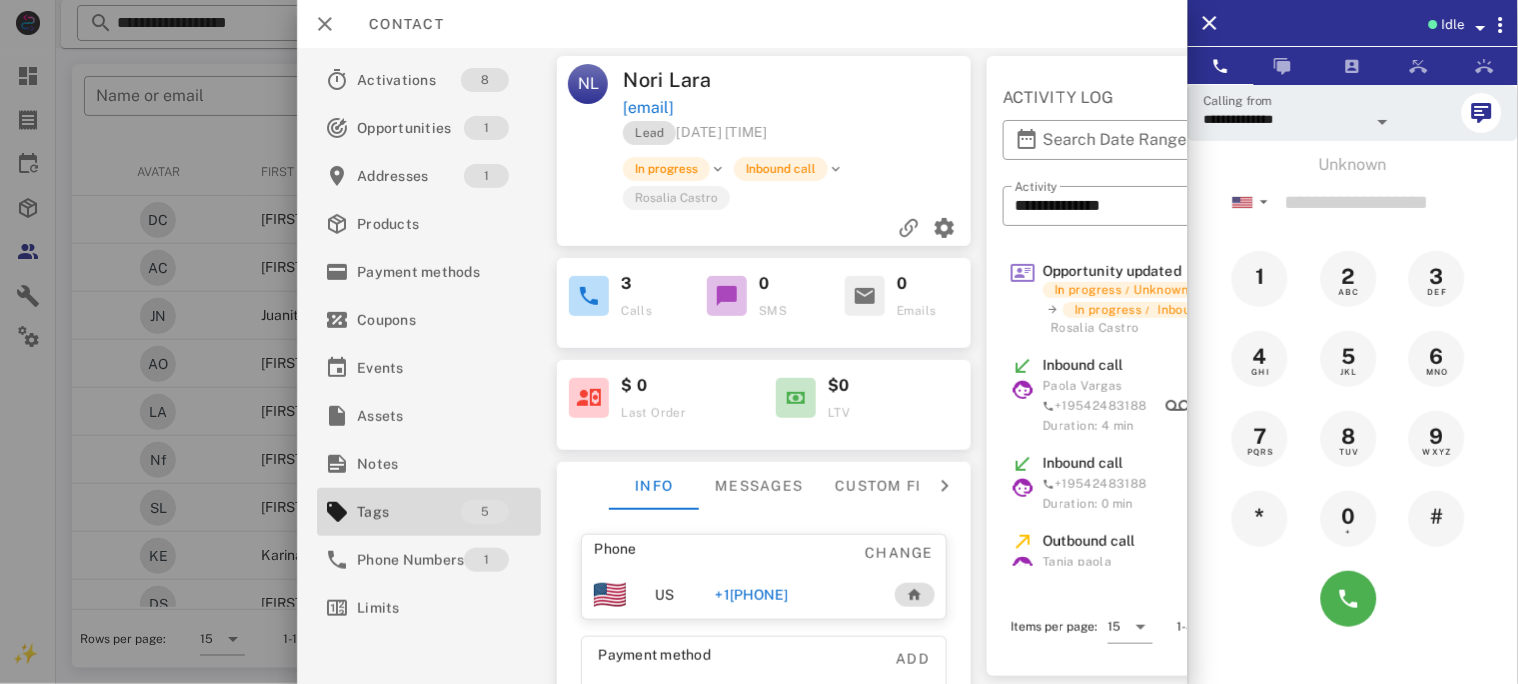 click on "+1[PHONE]" at bounding box center (751, 595) 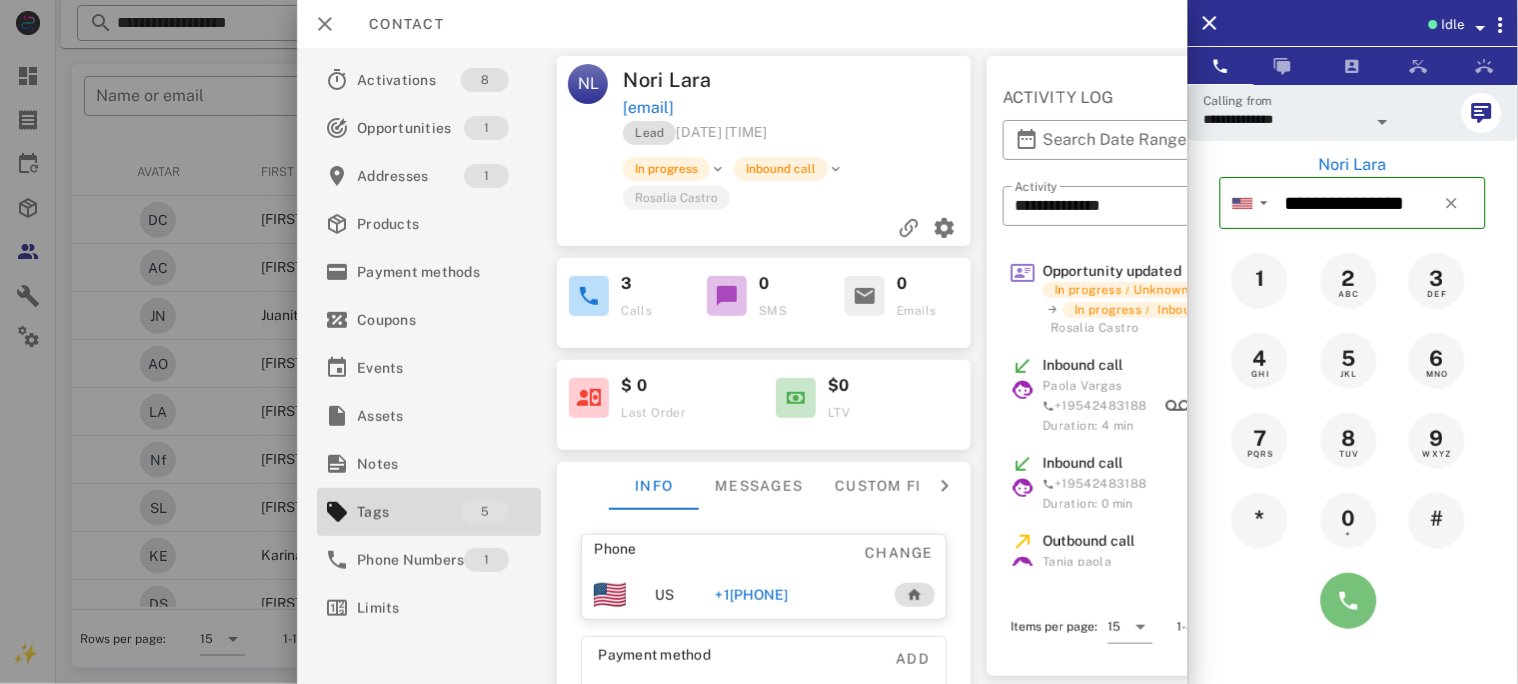 click at bounding box center [1349, 601] 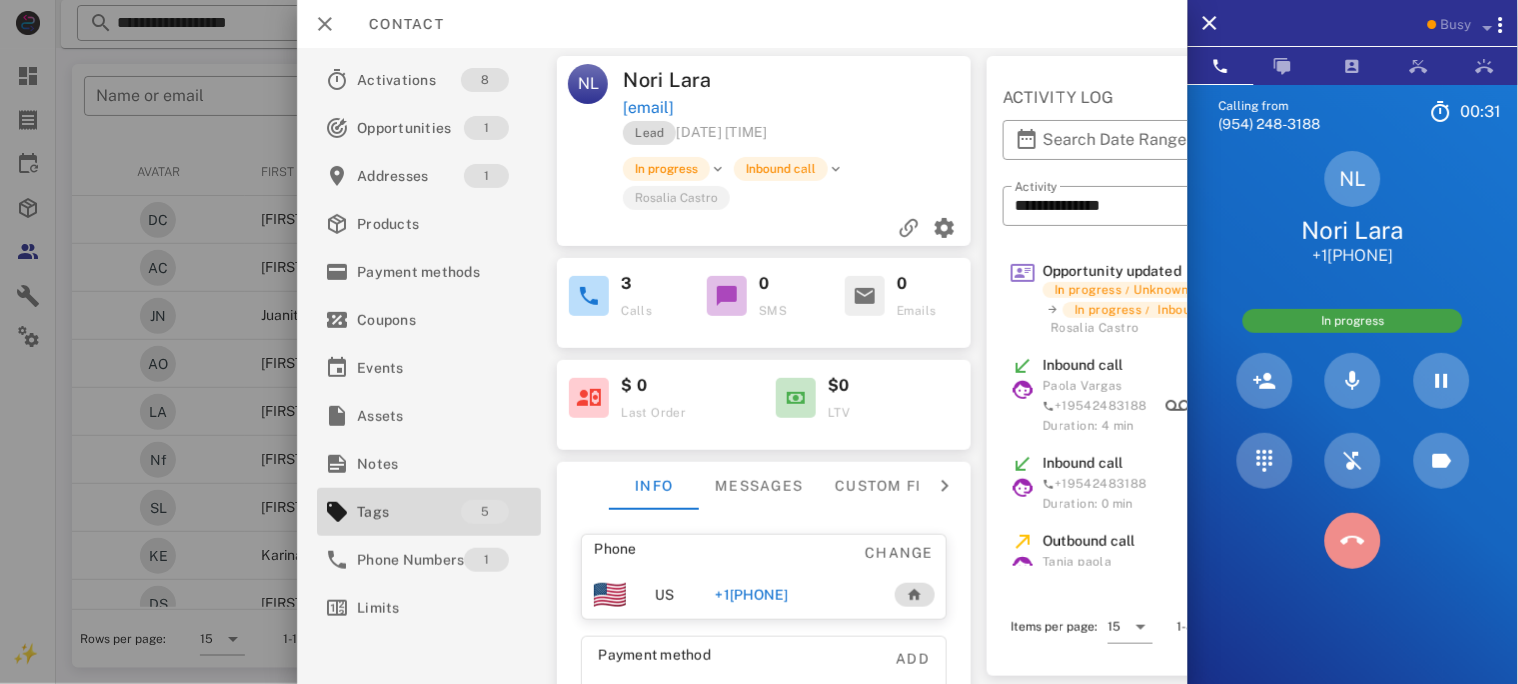 click at bounding box center (1353, 541) 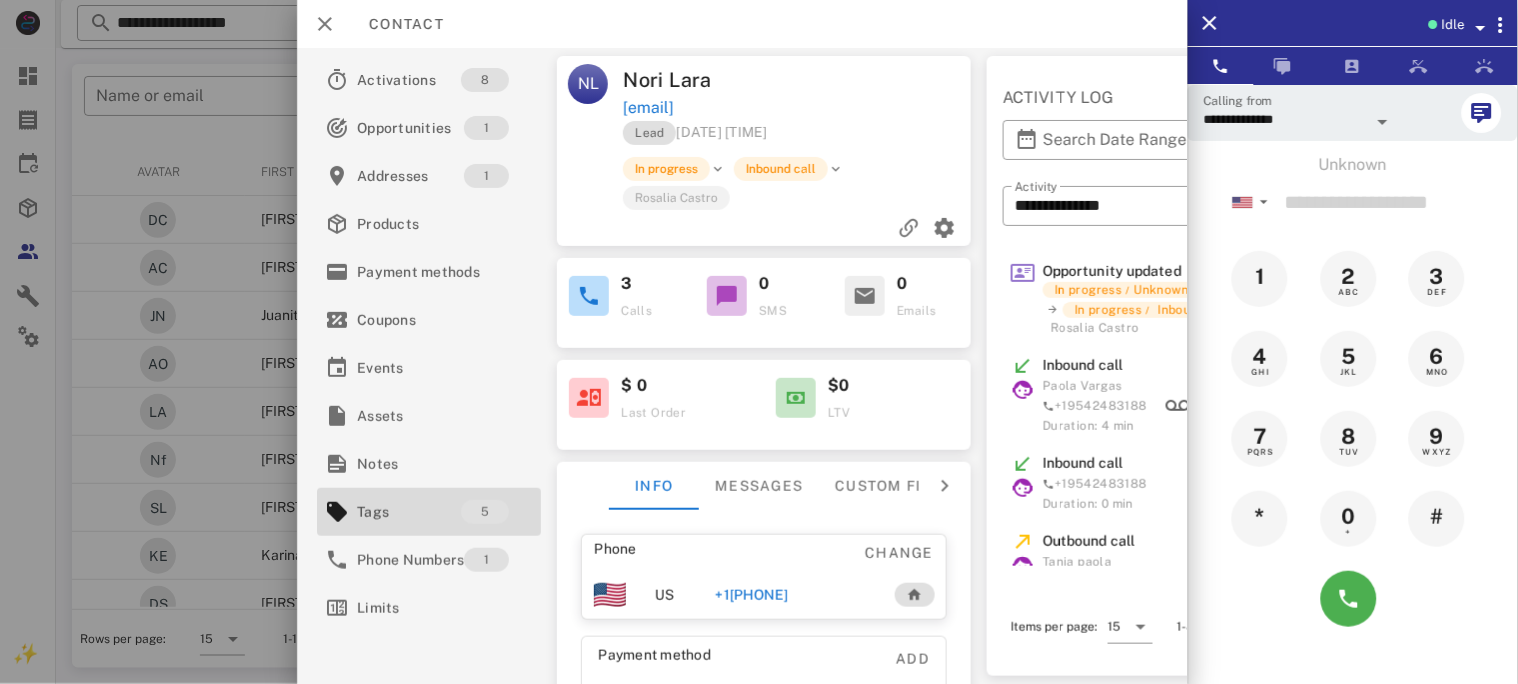 click on "+1[PHONE]" at bounding box center (751, 595) 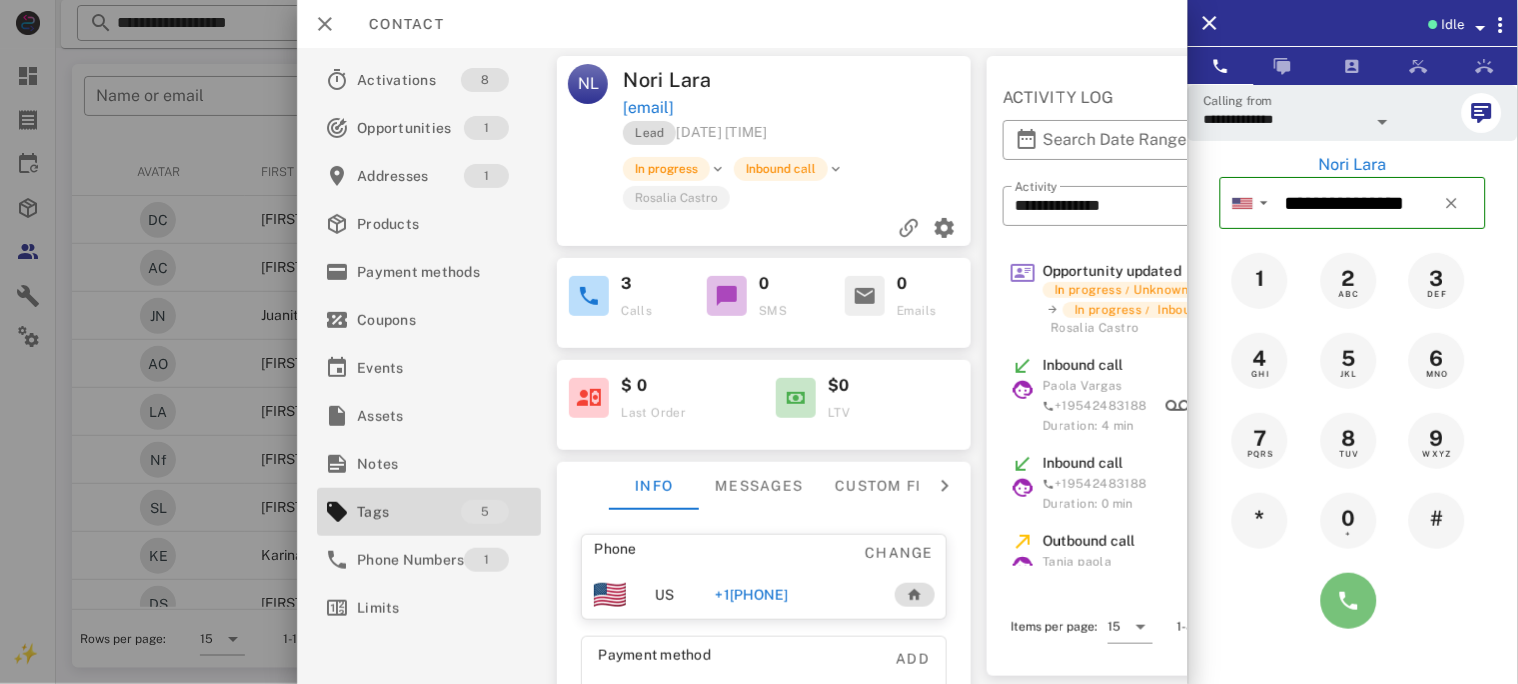 click at bounding box center [1349, 601] 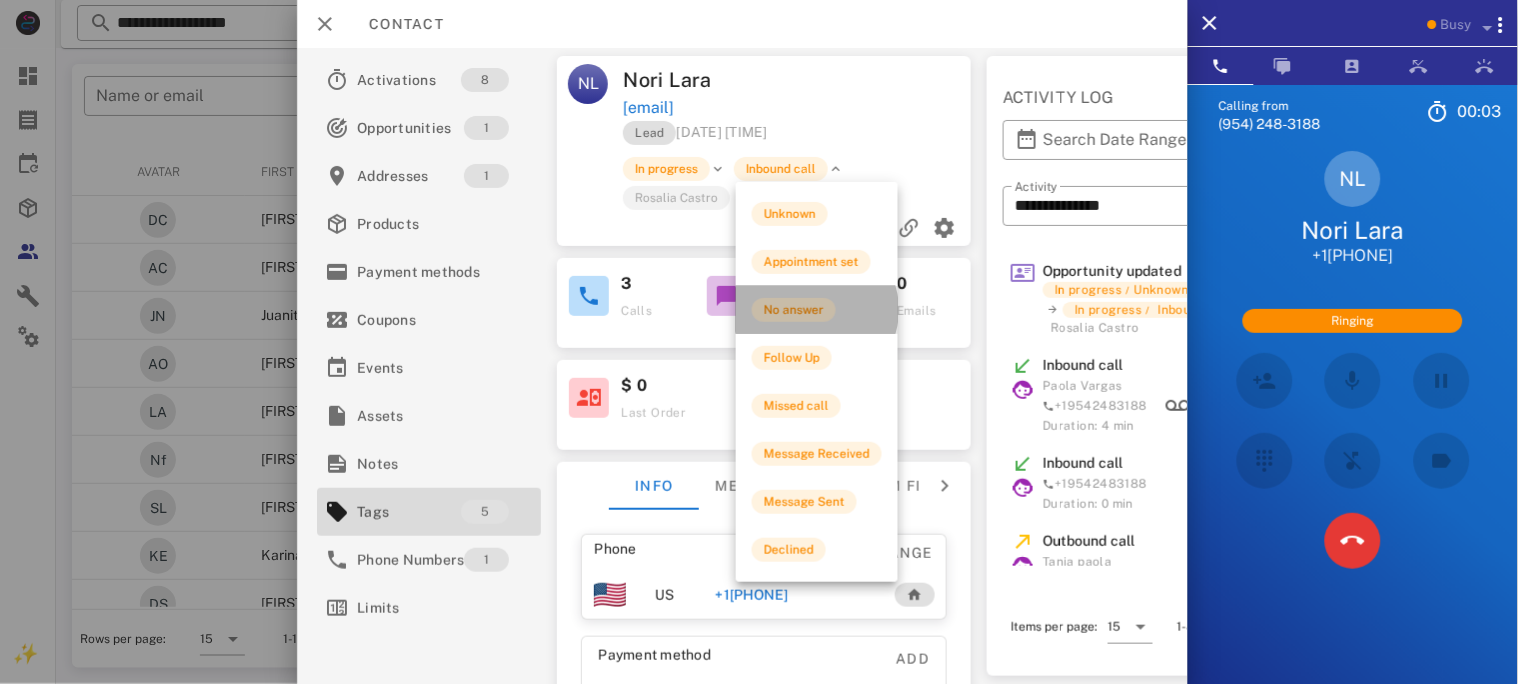 click on "No answer" at bounding box center [794, 310] 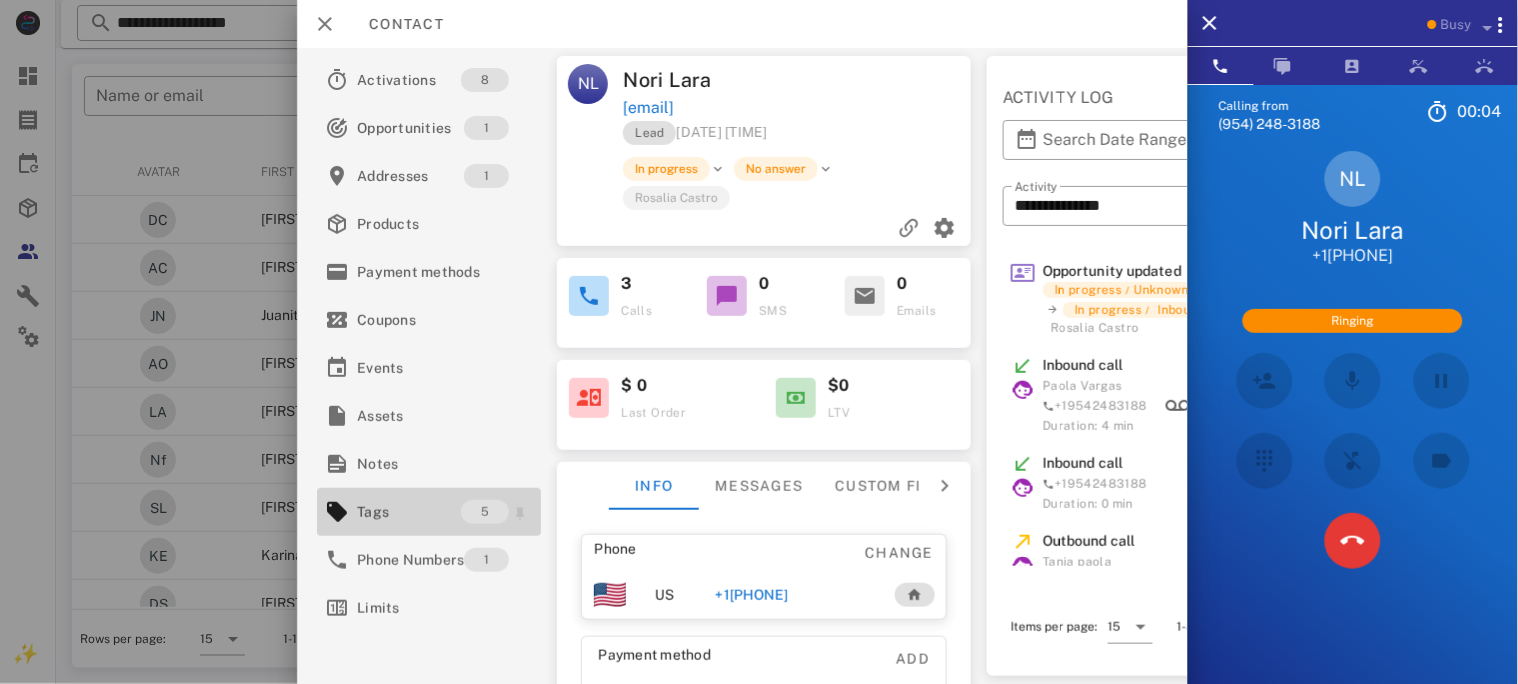click on "Tags" at bounding box center (409, 512) 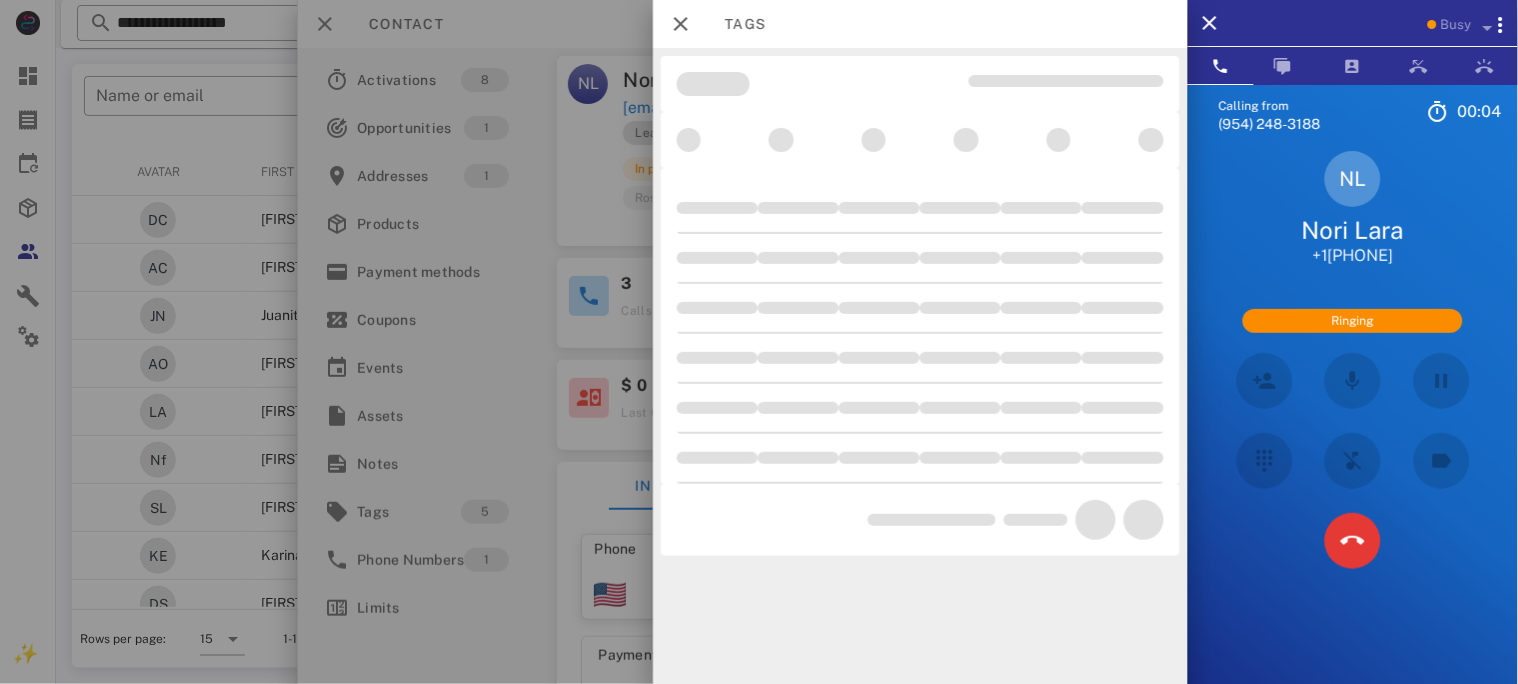 click at bounding box center (759, 342) 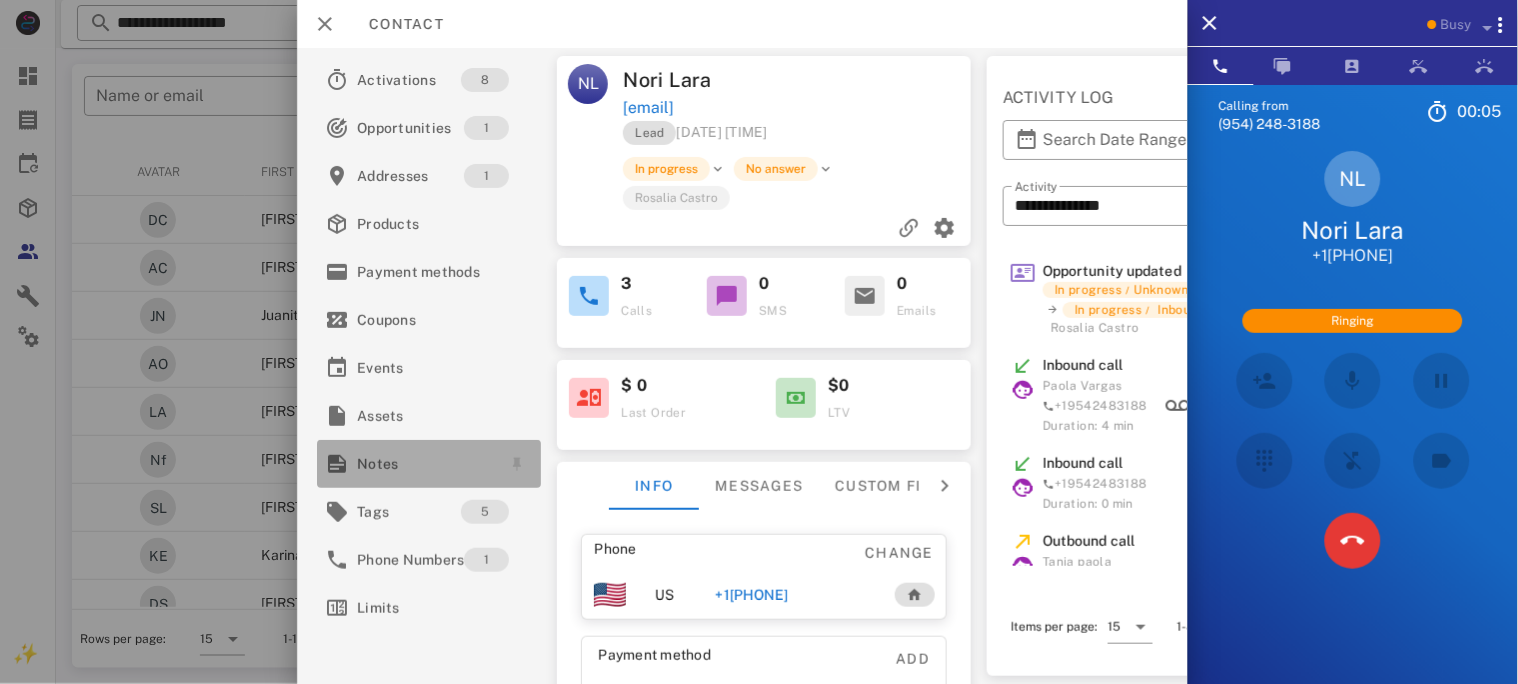 click on "Notes" at bounding box center (425, 464) 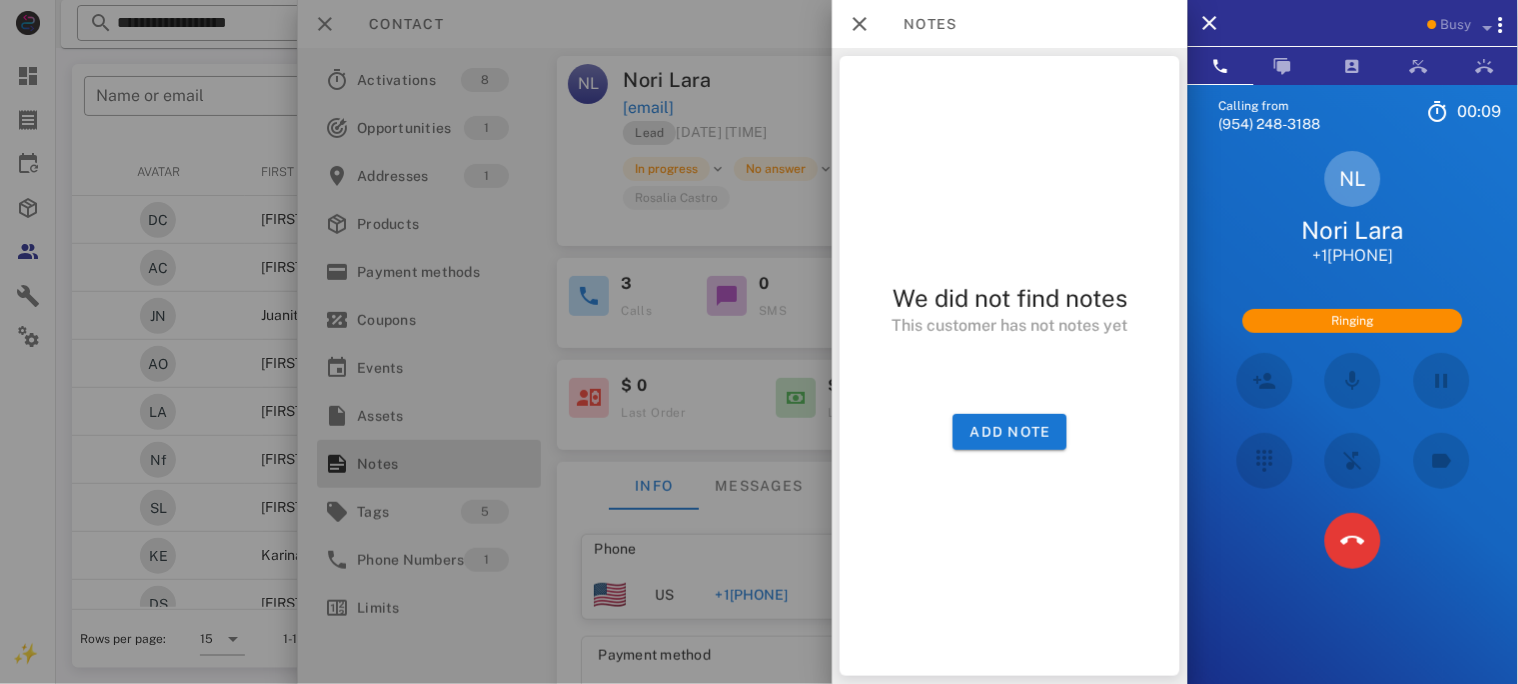 click on "We did not find notes This customer has not notes yet Add note" at bounding box center [1010, 366] 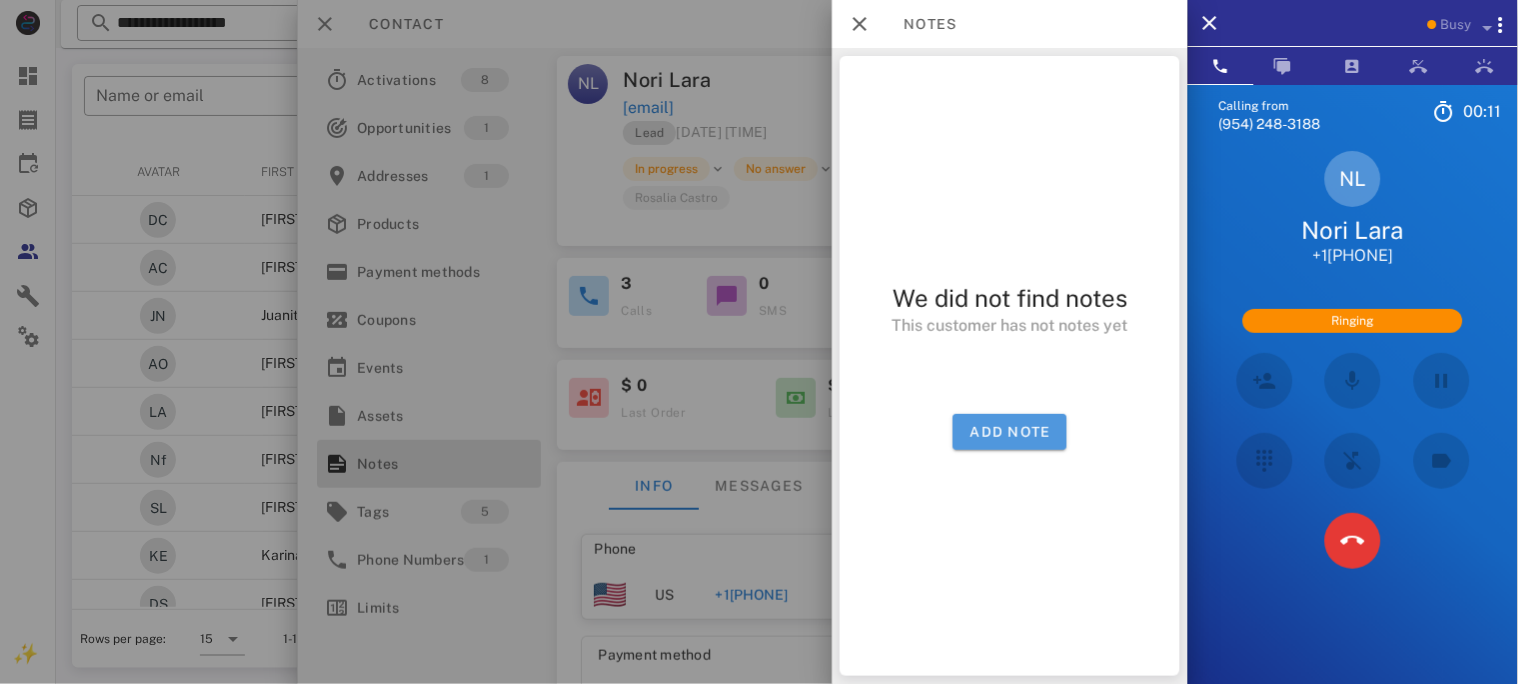 click on "Add note" at bounding box center [1010, 432] 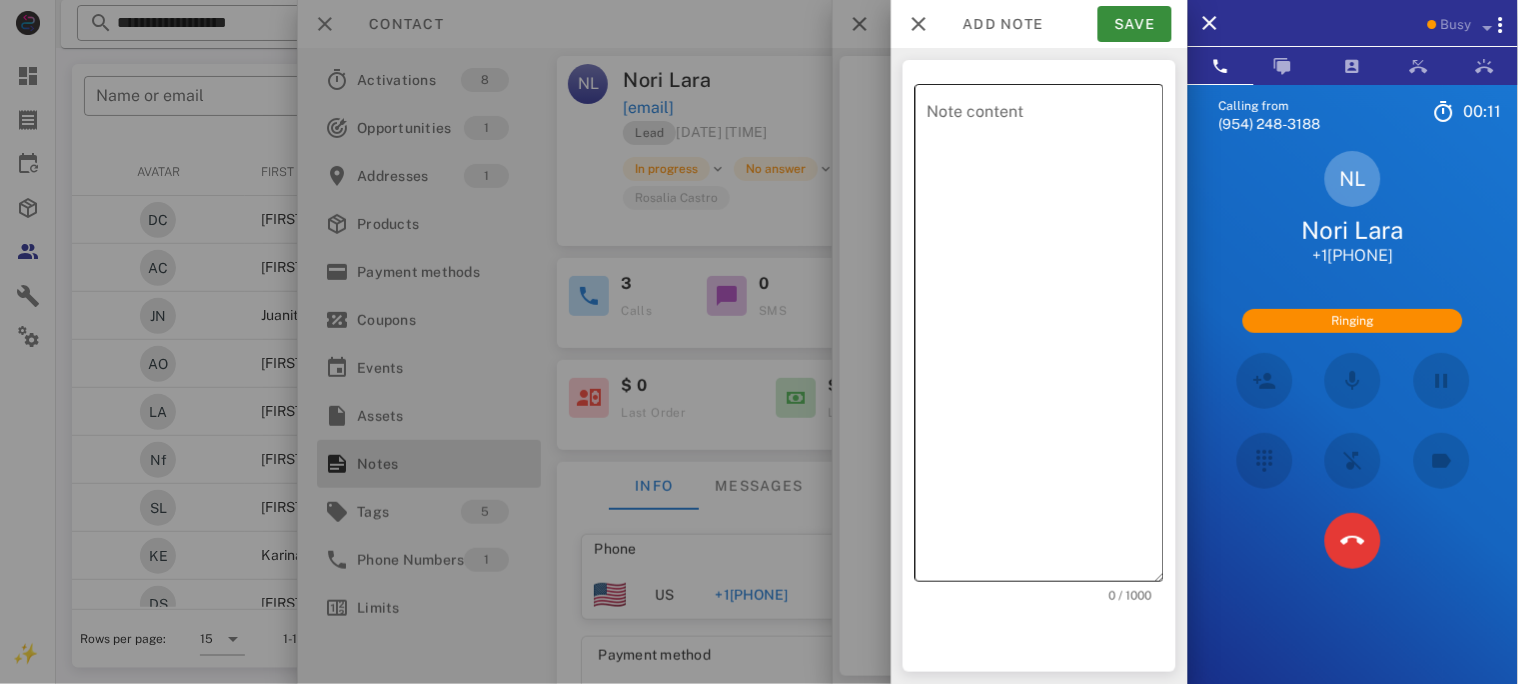 drag, startPoint x: 926, startPoint y: 128, endPoint x: 944, endPoint y: 131, distance: 18.248287 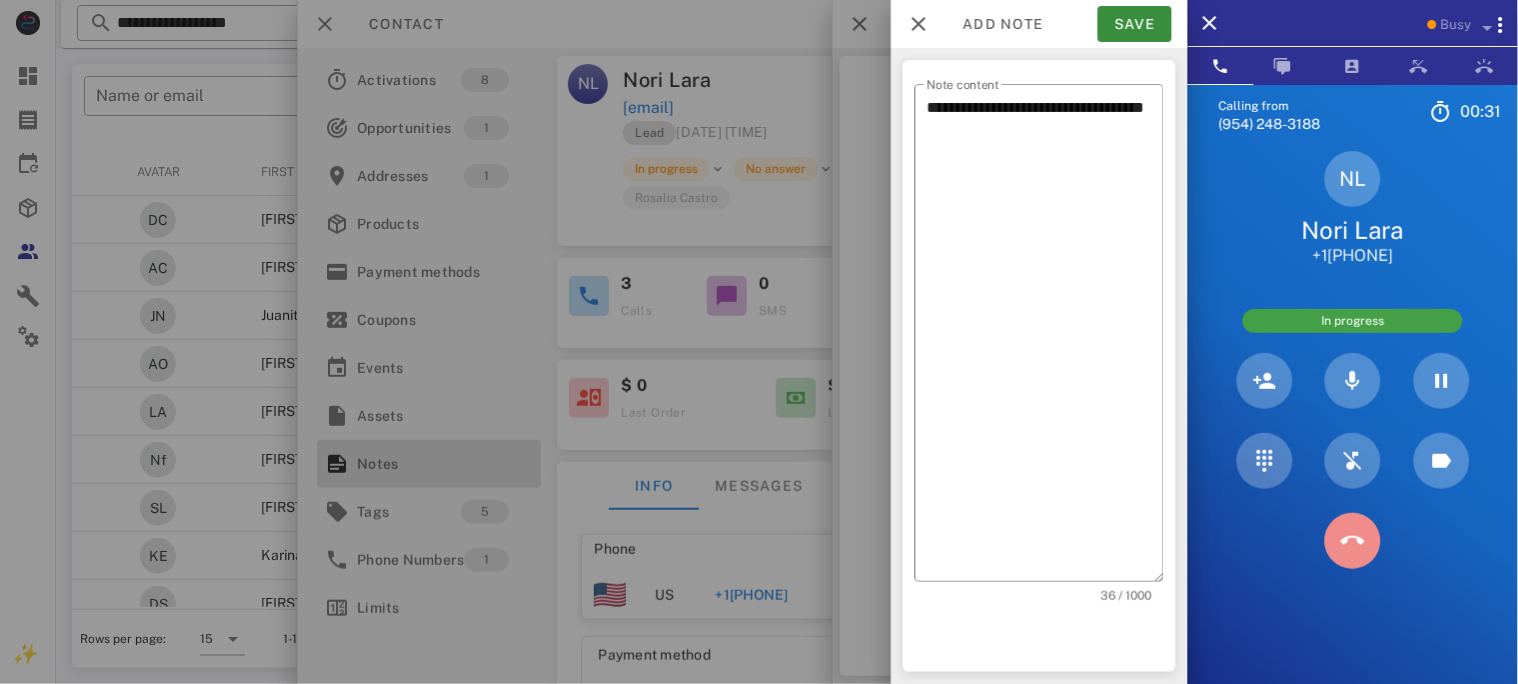 click at bounding box center [1353, 541] 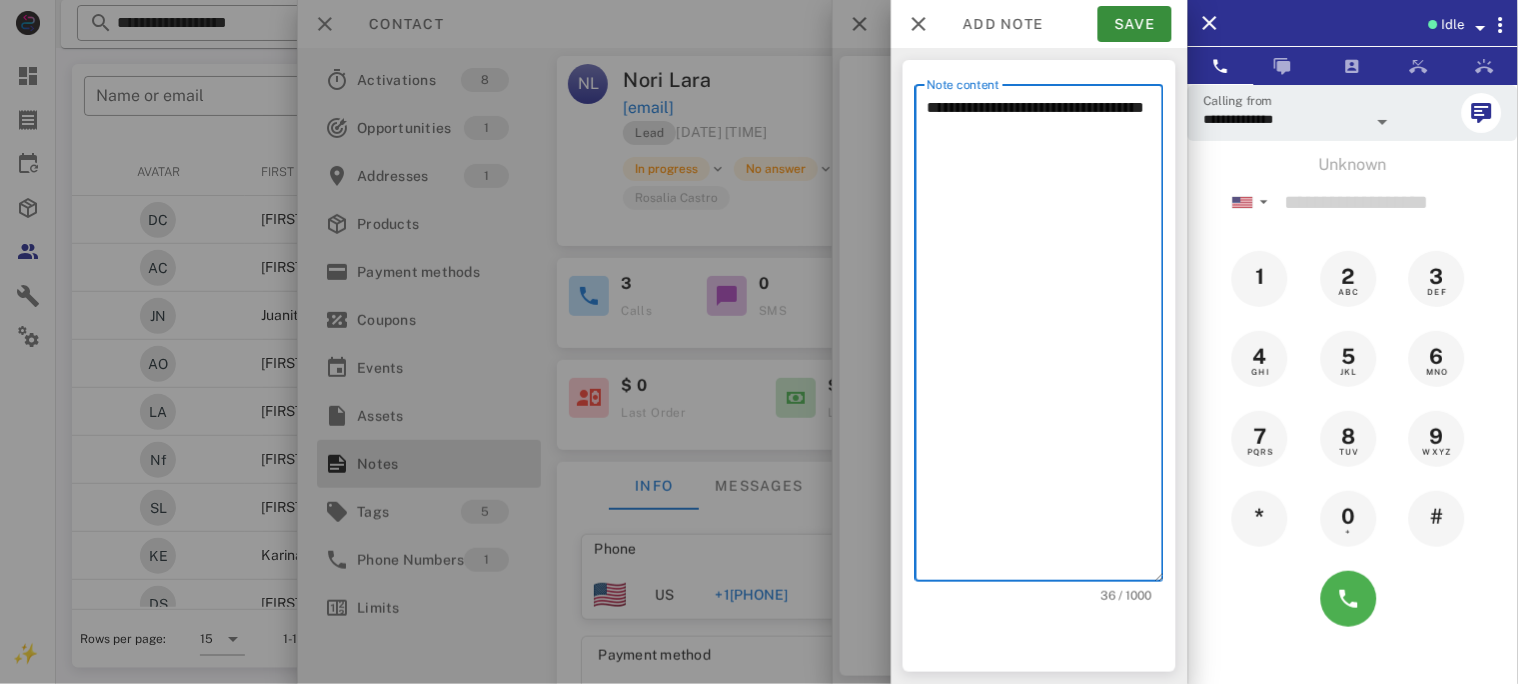 click on "**********" at bounding box center [1045, 338] 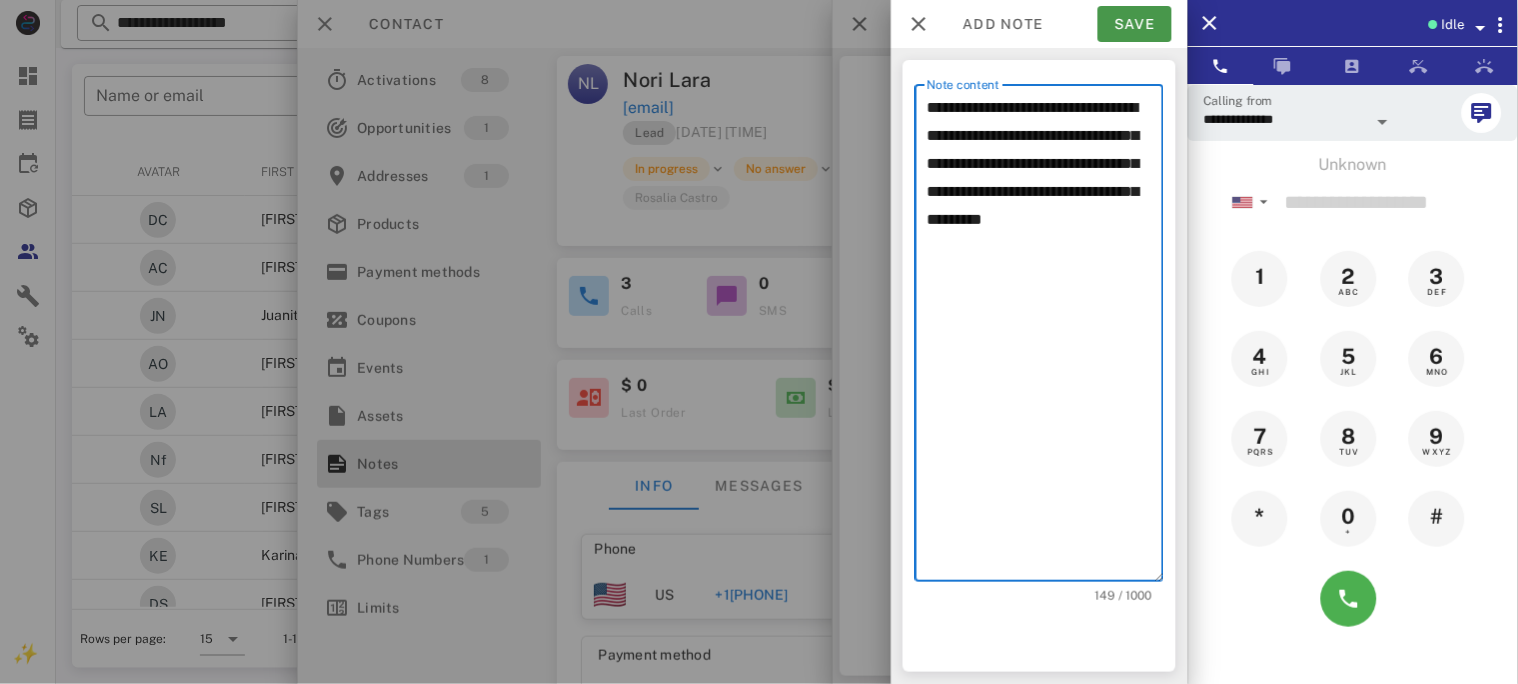 type on "**********" 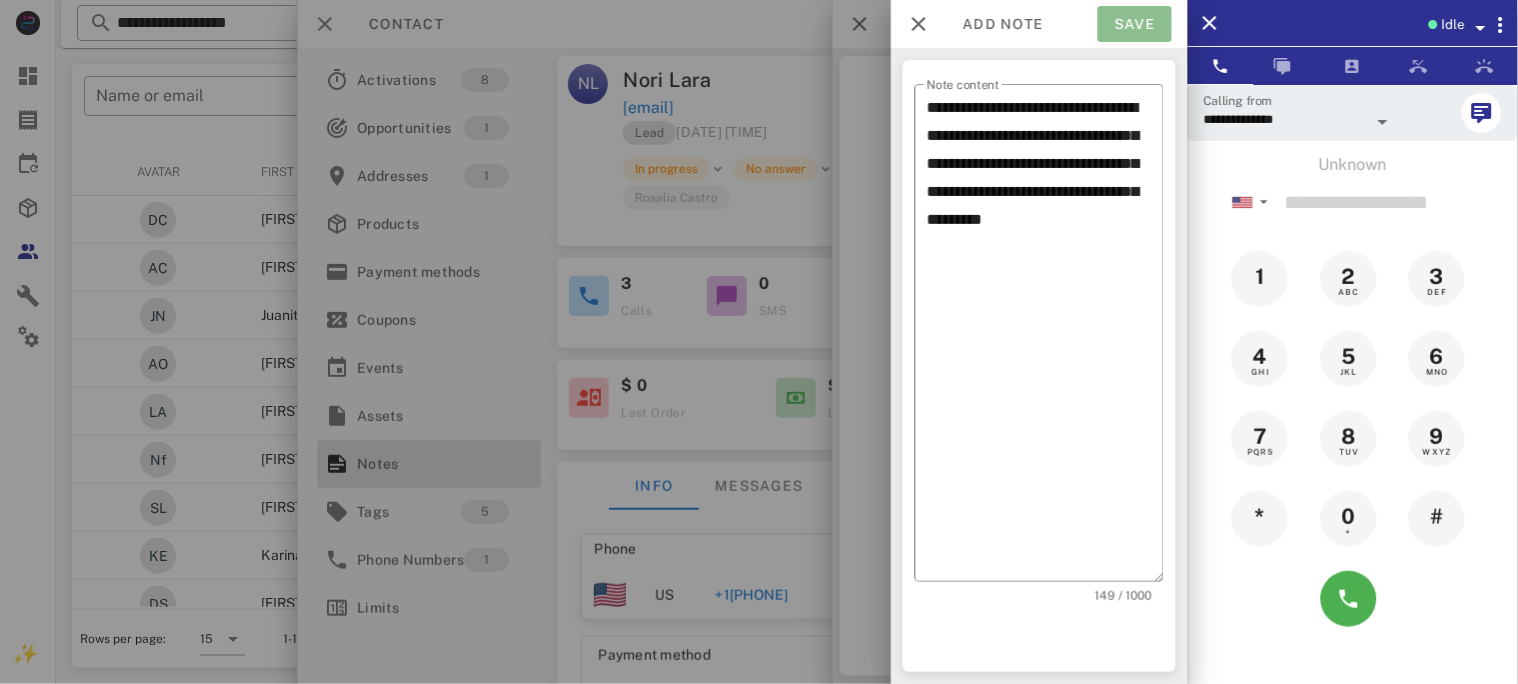 click on "Save" at bounding box center [1135, 24] 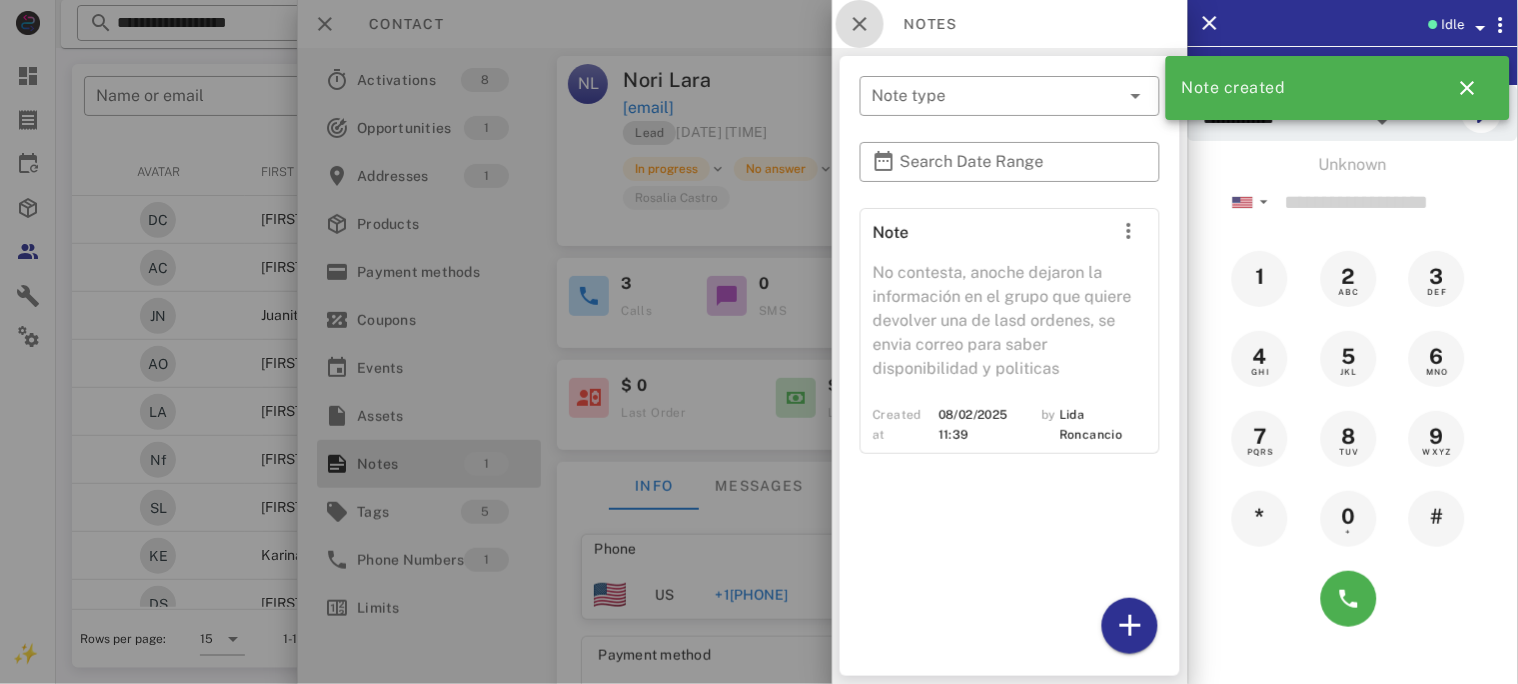 click at bounding box center (860, 24) 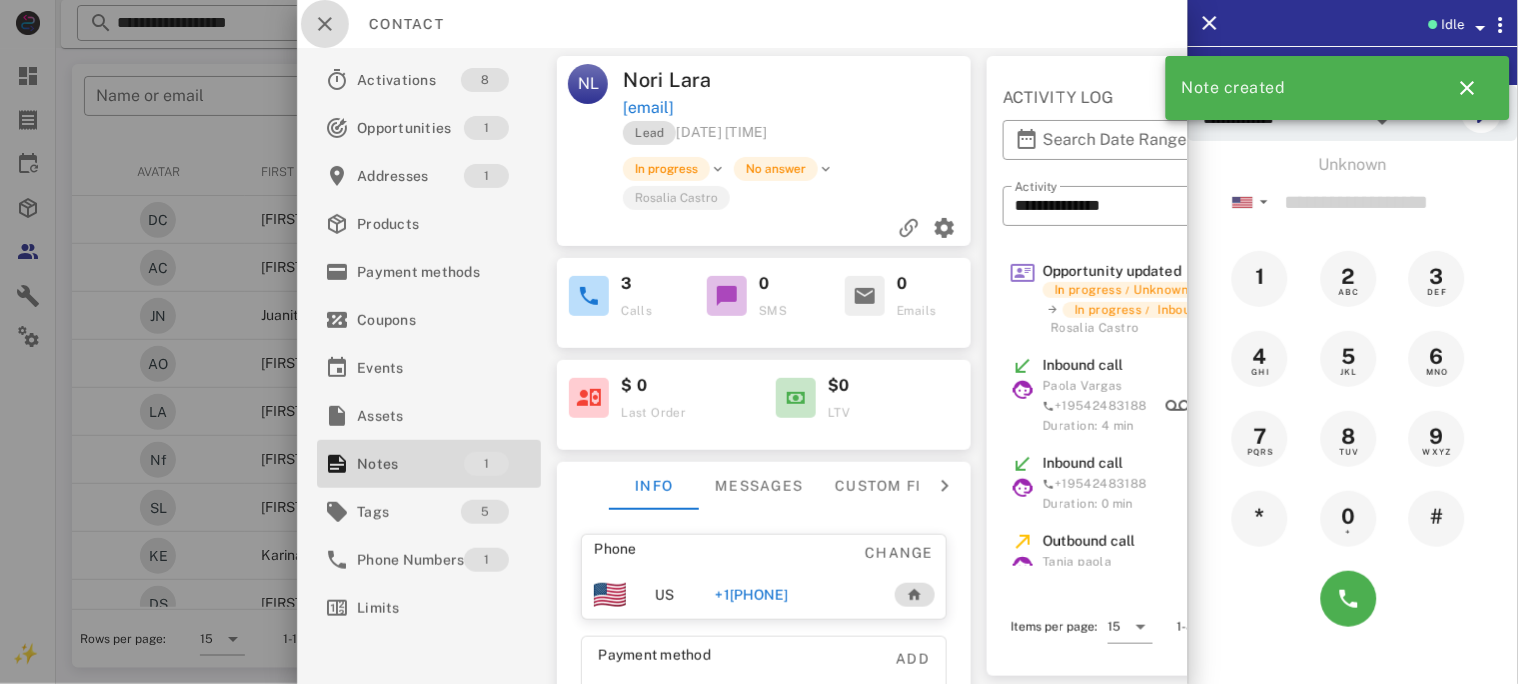click at bounding box center [325, 24] 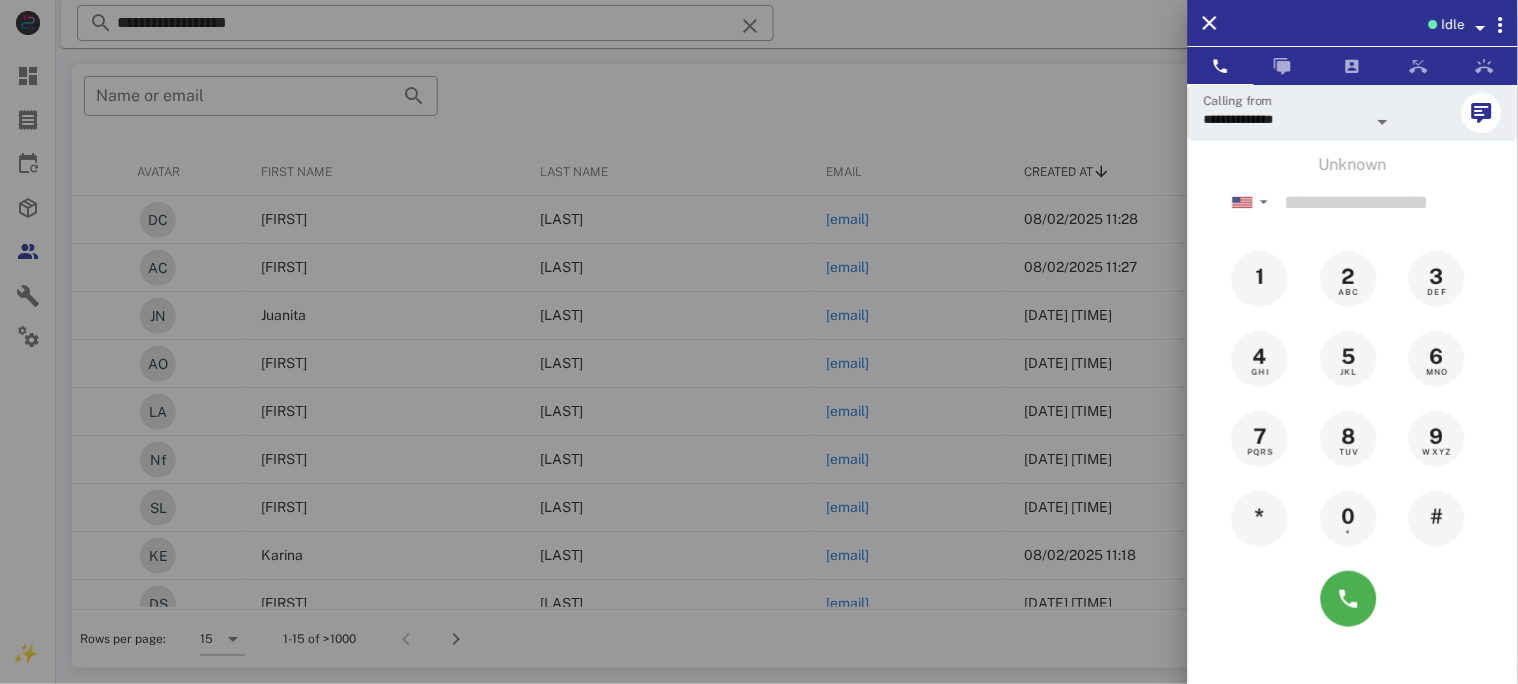 click at bounding box center [759, 342] 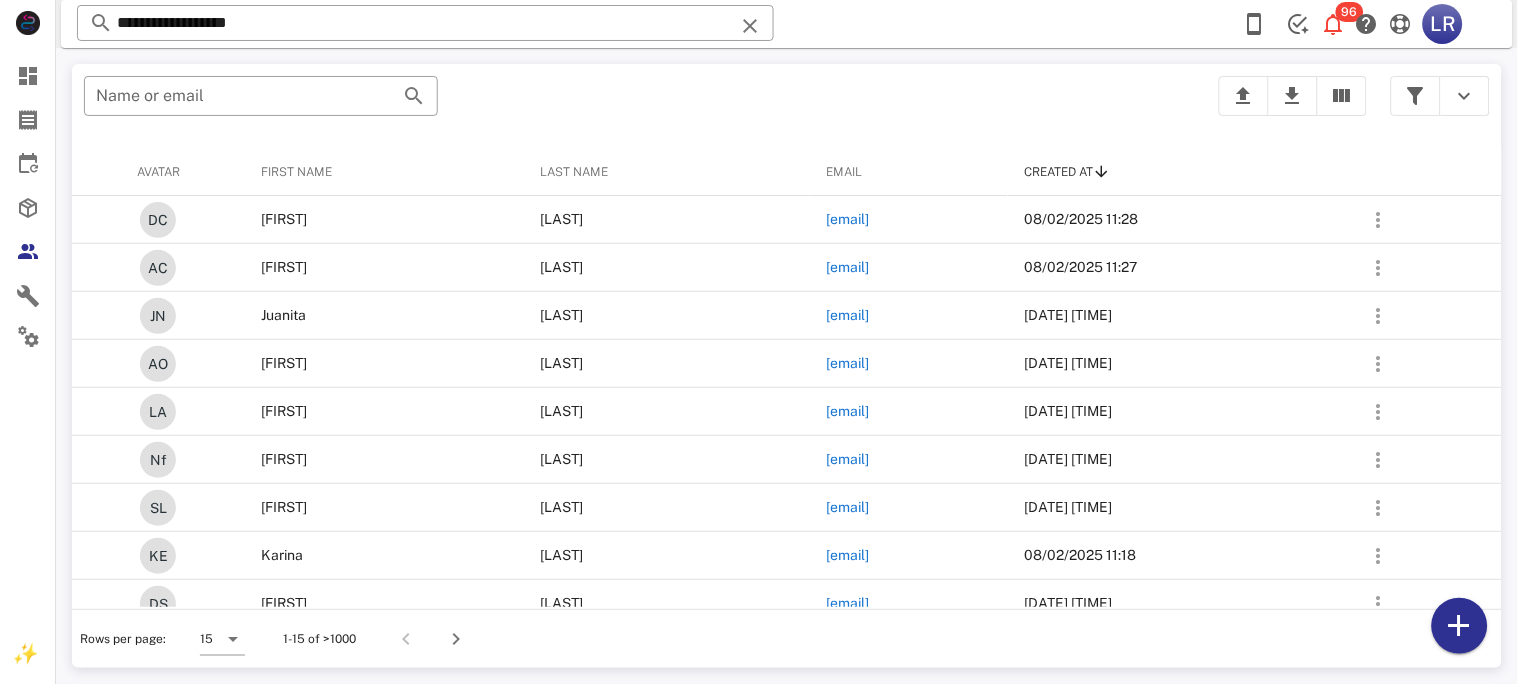 click at bounding box center (750, 26) 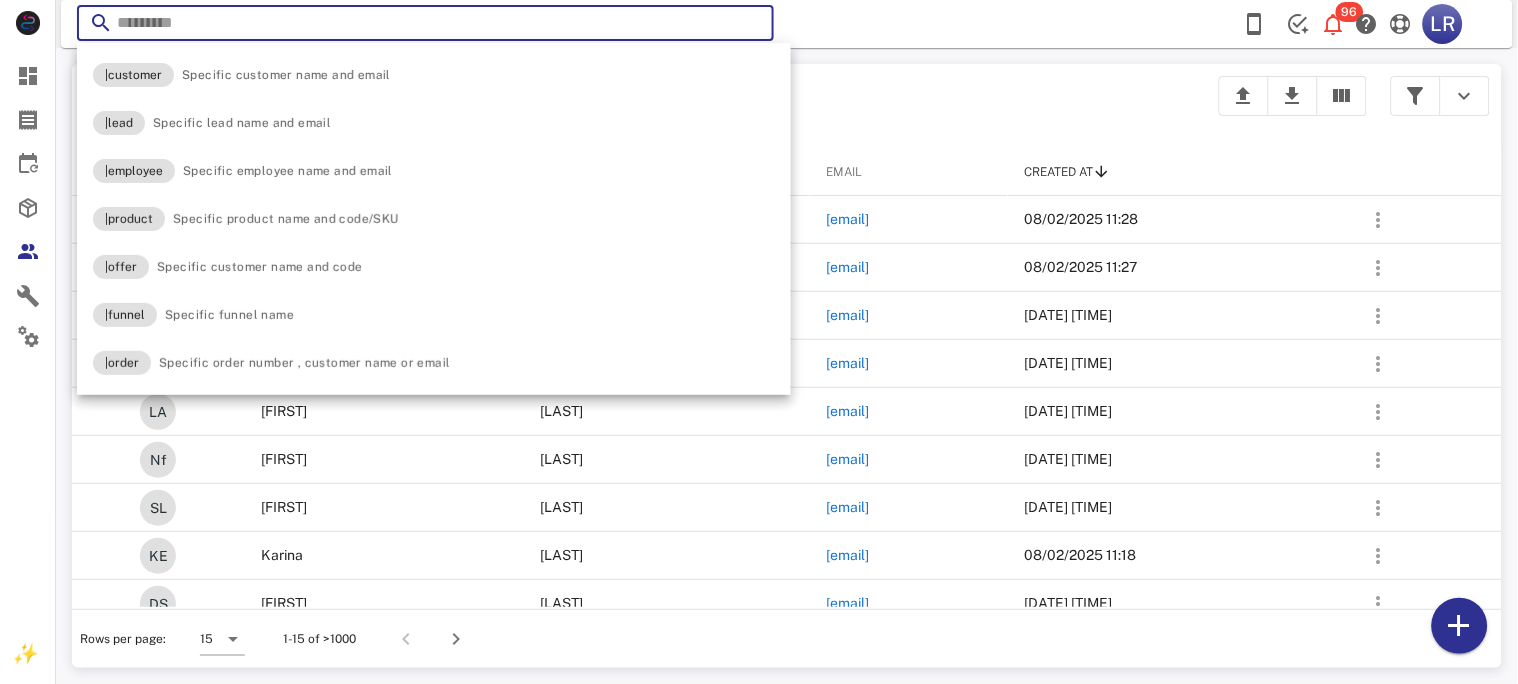 paste on "**********" 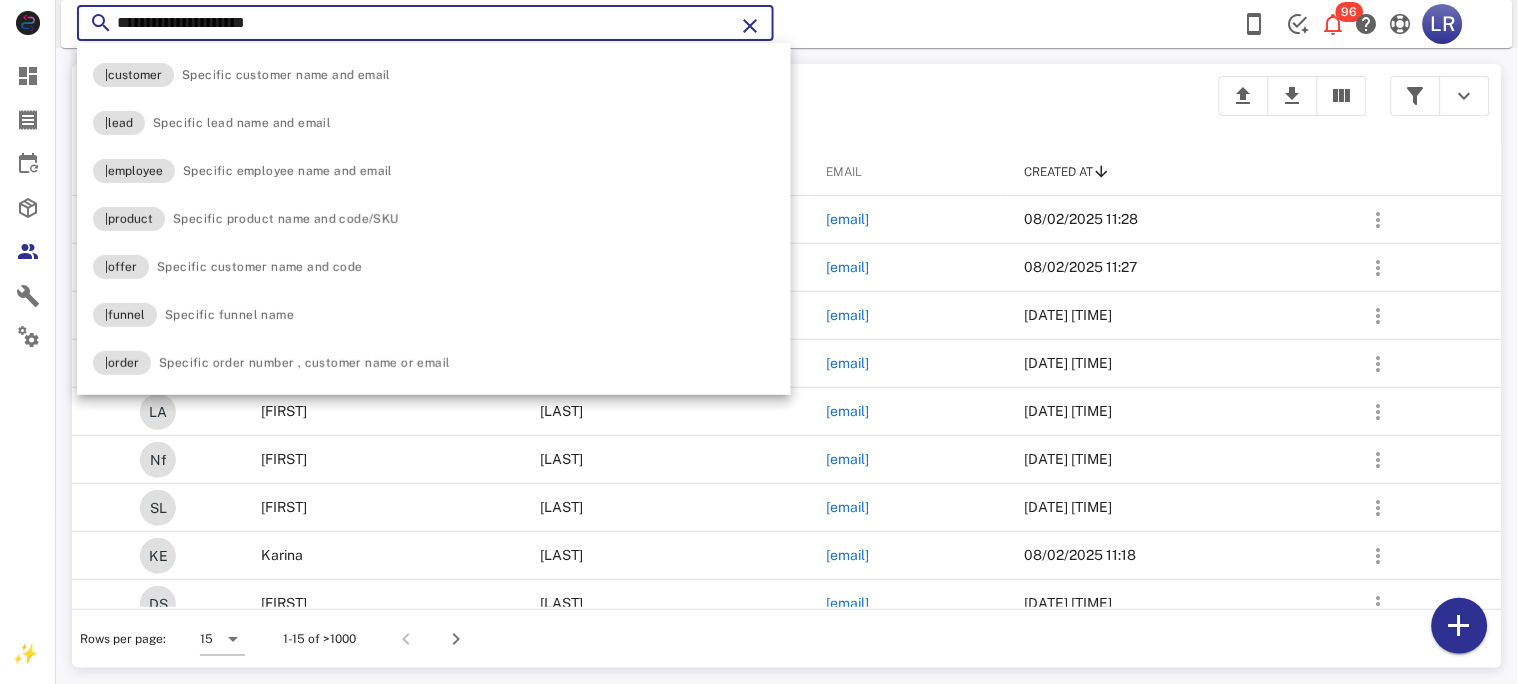 type on "**********" 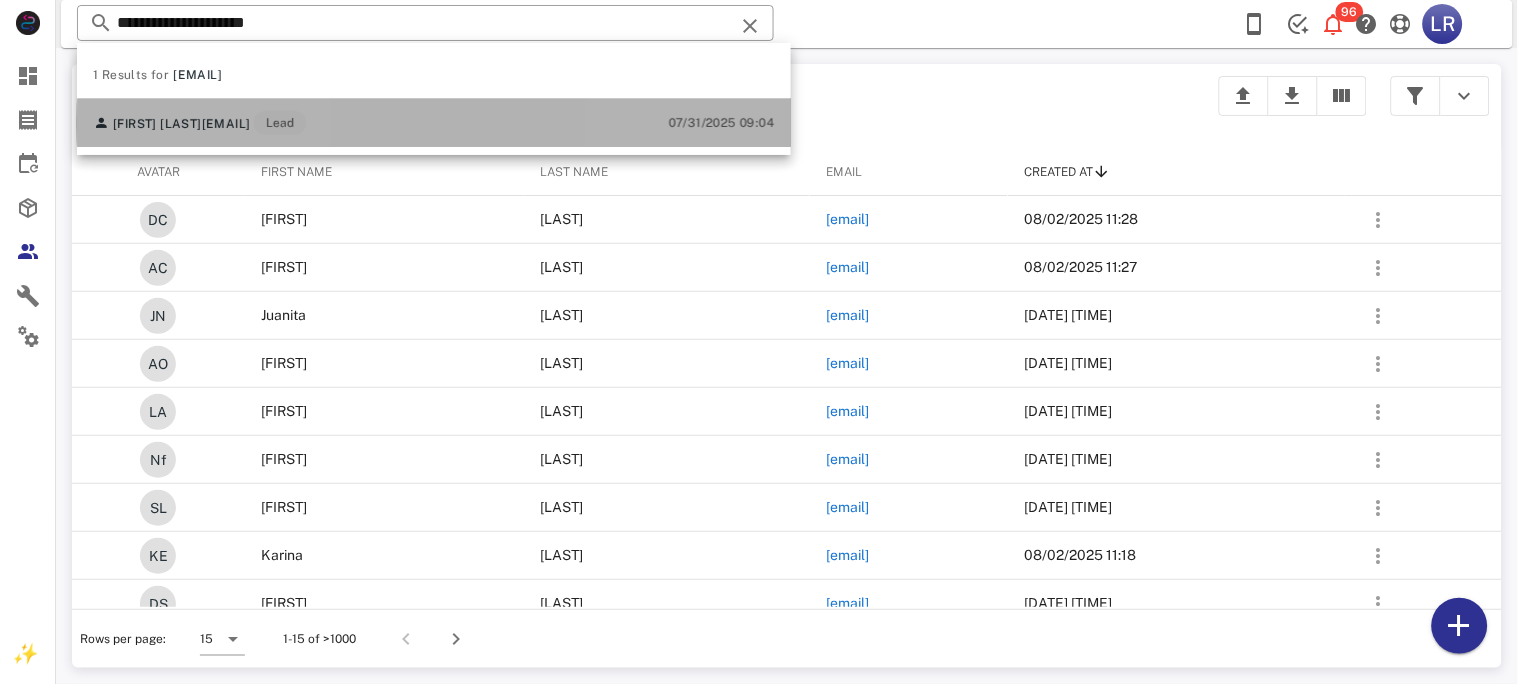 click on "[EMAIL]" at bounding box center (226, 124) 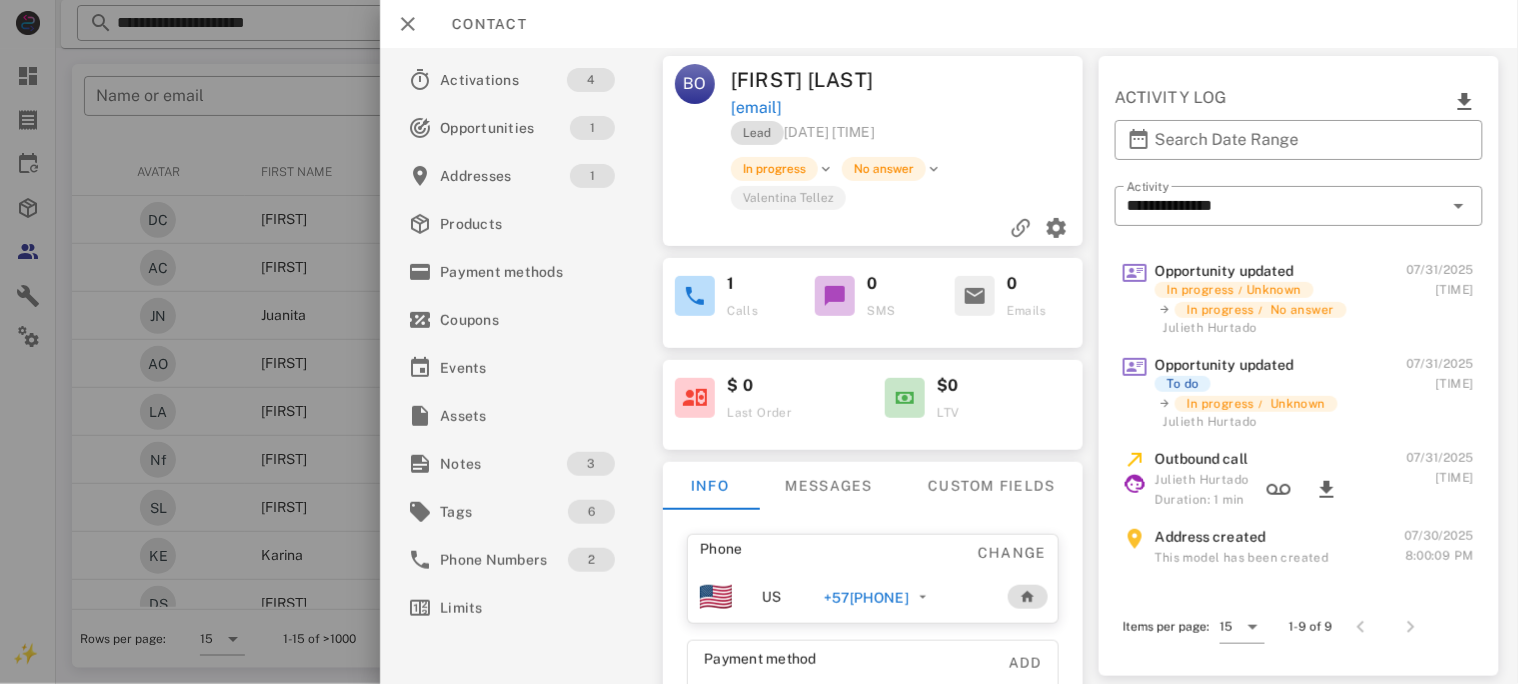 click on "+57[PHONE]" at bounding box center (865, 598) 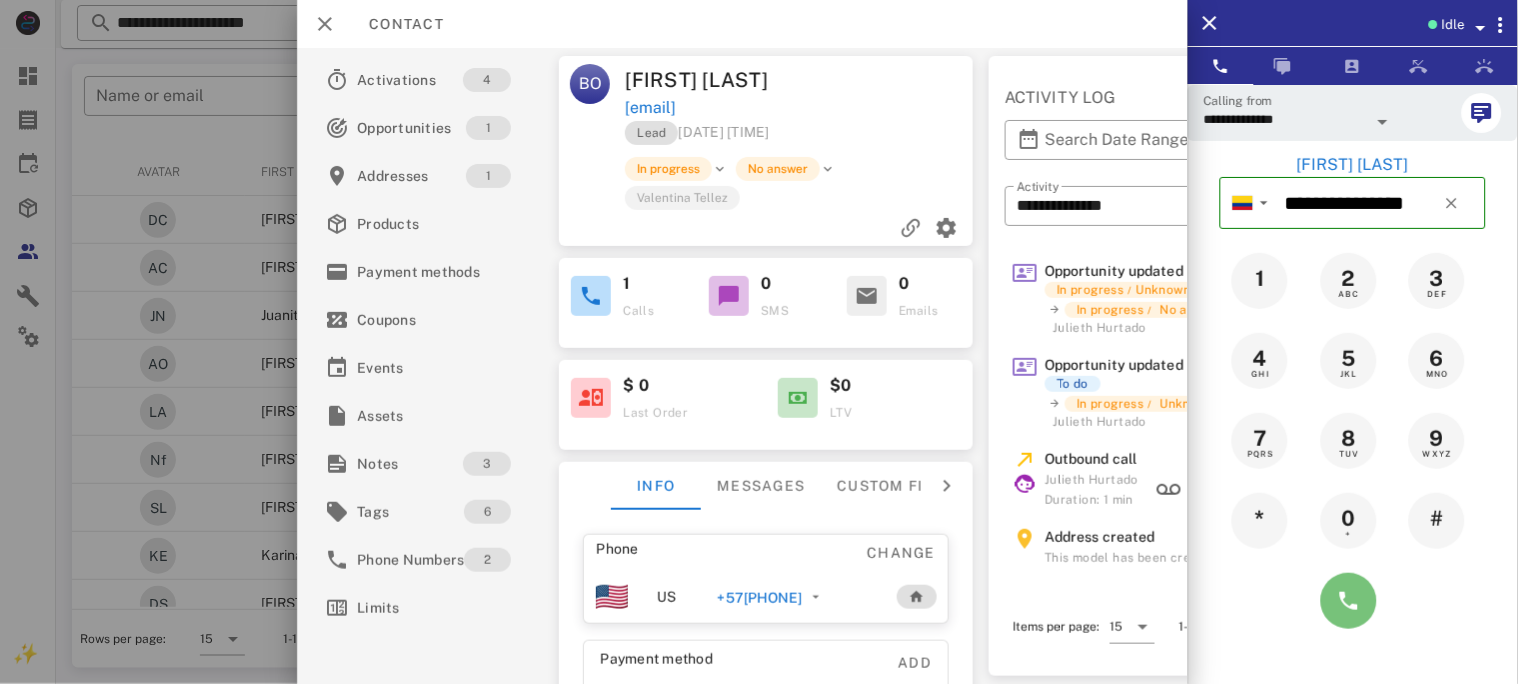 click at bounding box center [1349, 601] 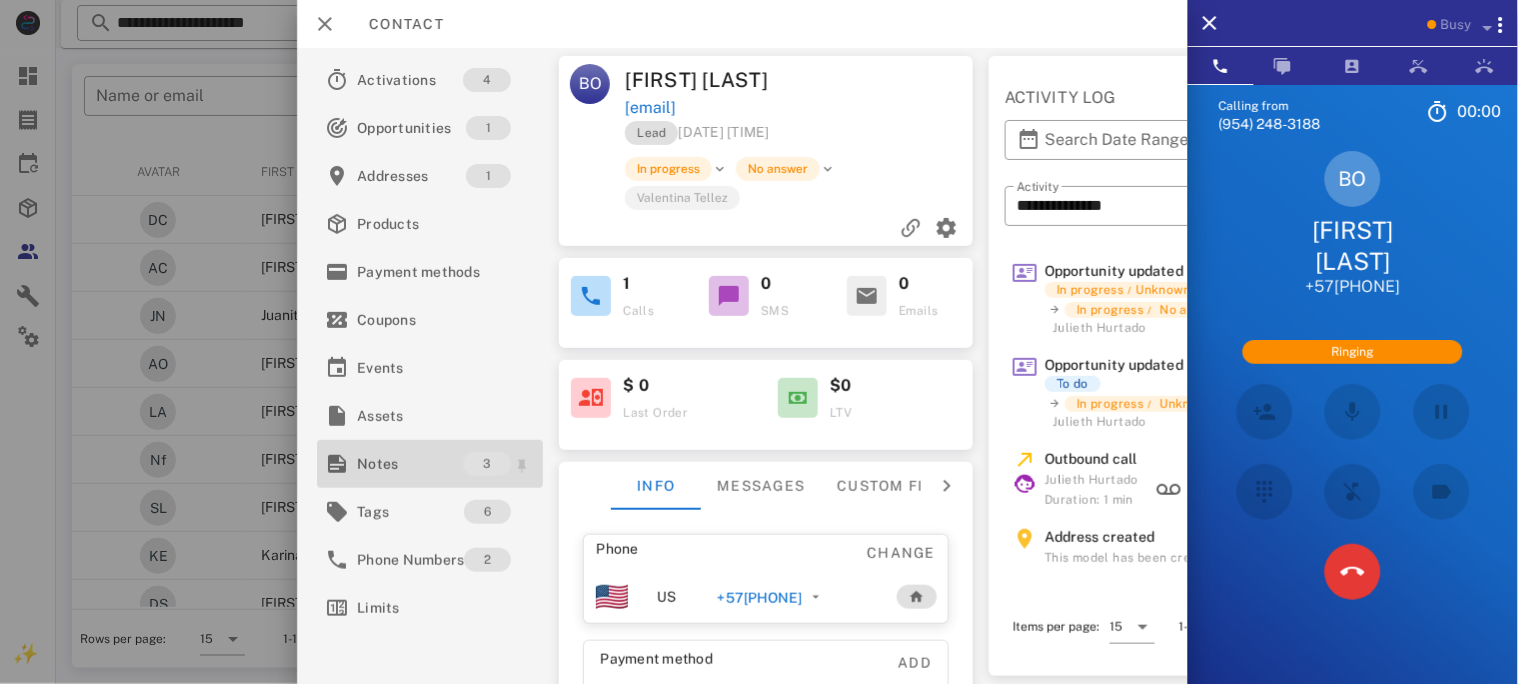 click on "Notes" at bounding box center [410, 464] 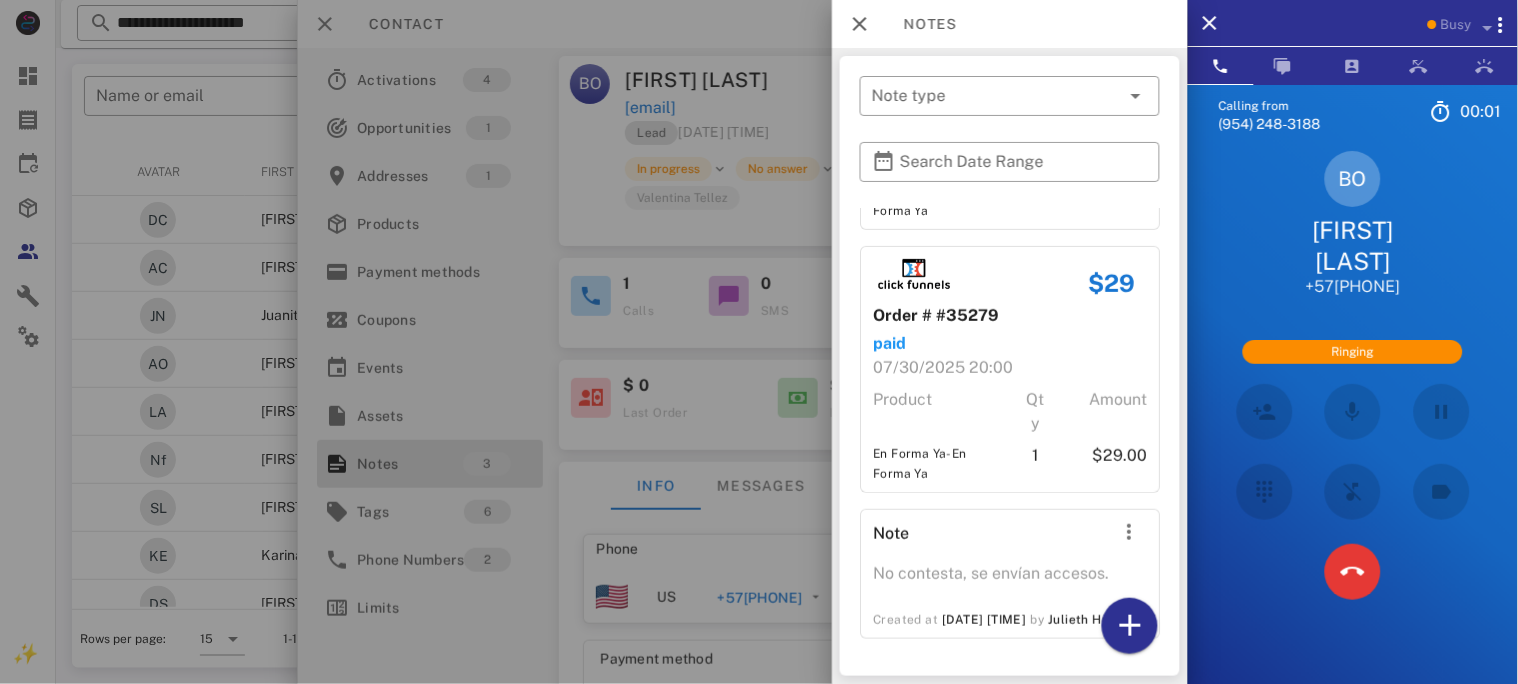 scroll, scrollTop: 242, scrollLeft: 0, axis: vertical 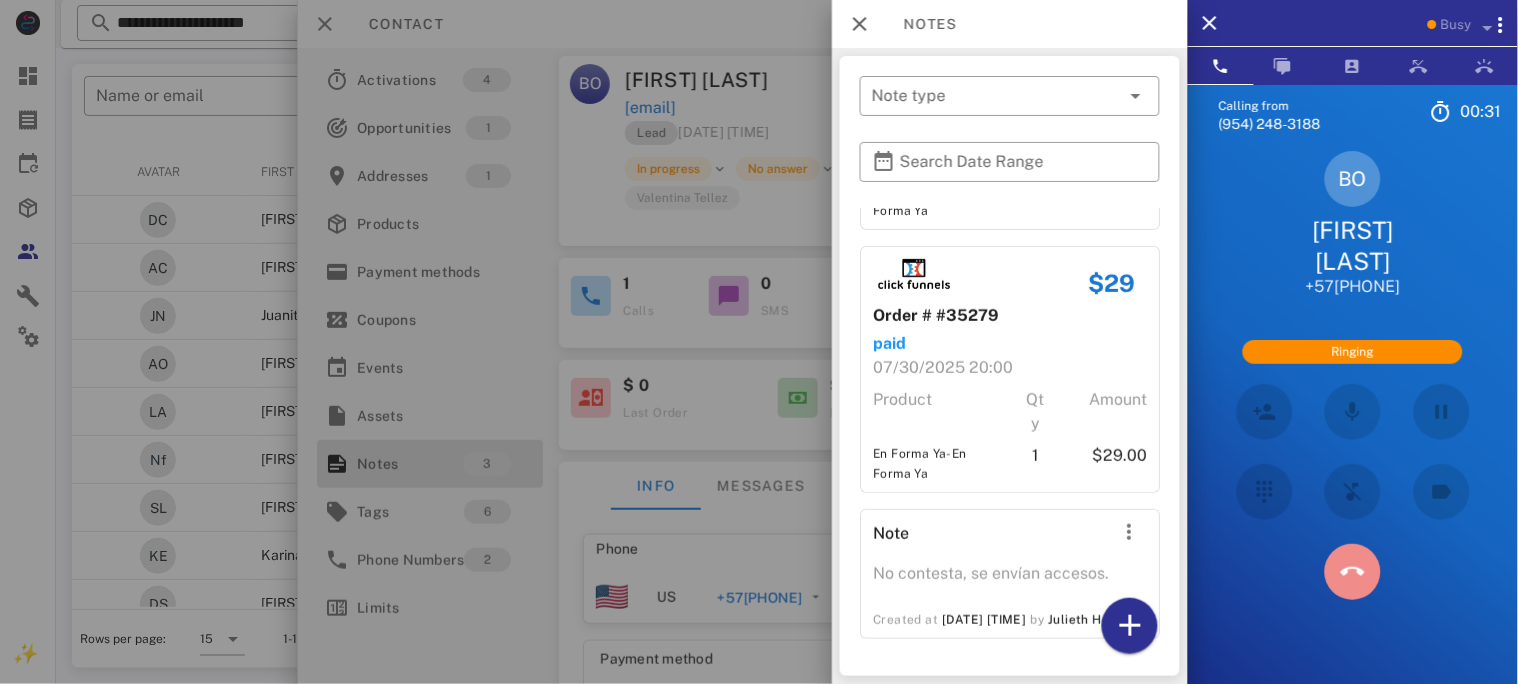 click at bounding box center (1353, 572) 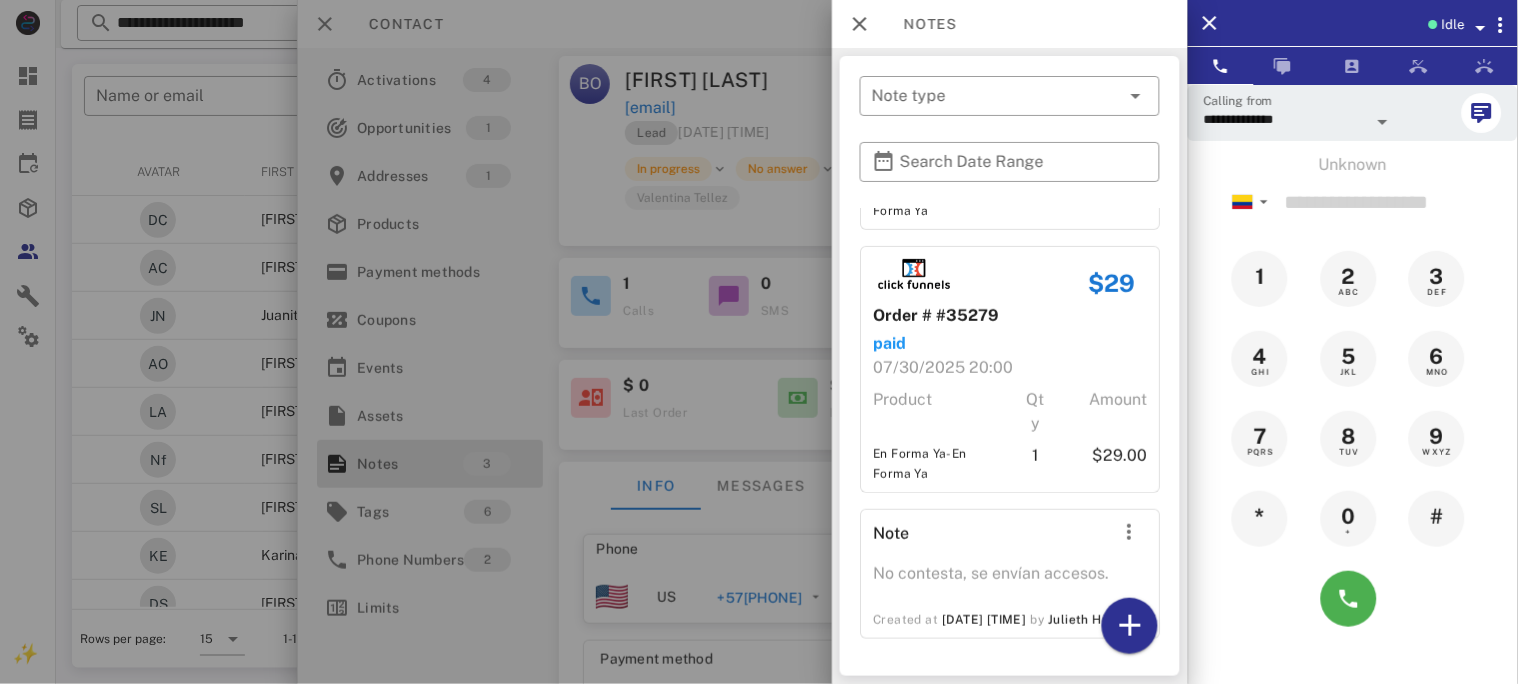 click at bounding box center (759, 342) 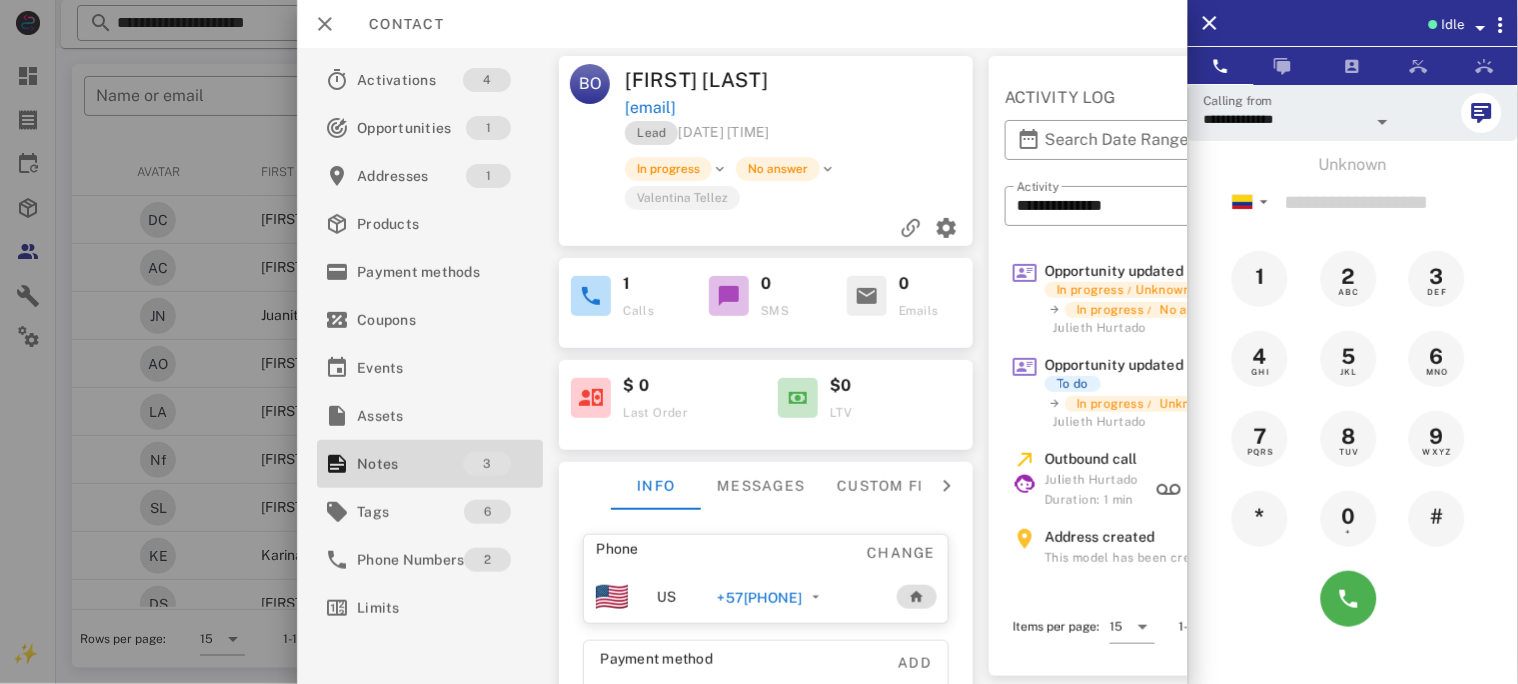 click on "+57[PHONE]" at bounding box center [759, 598] 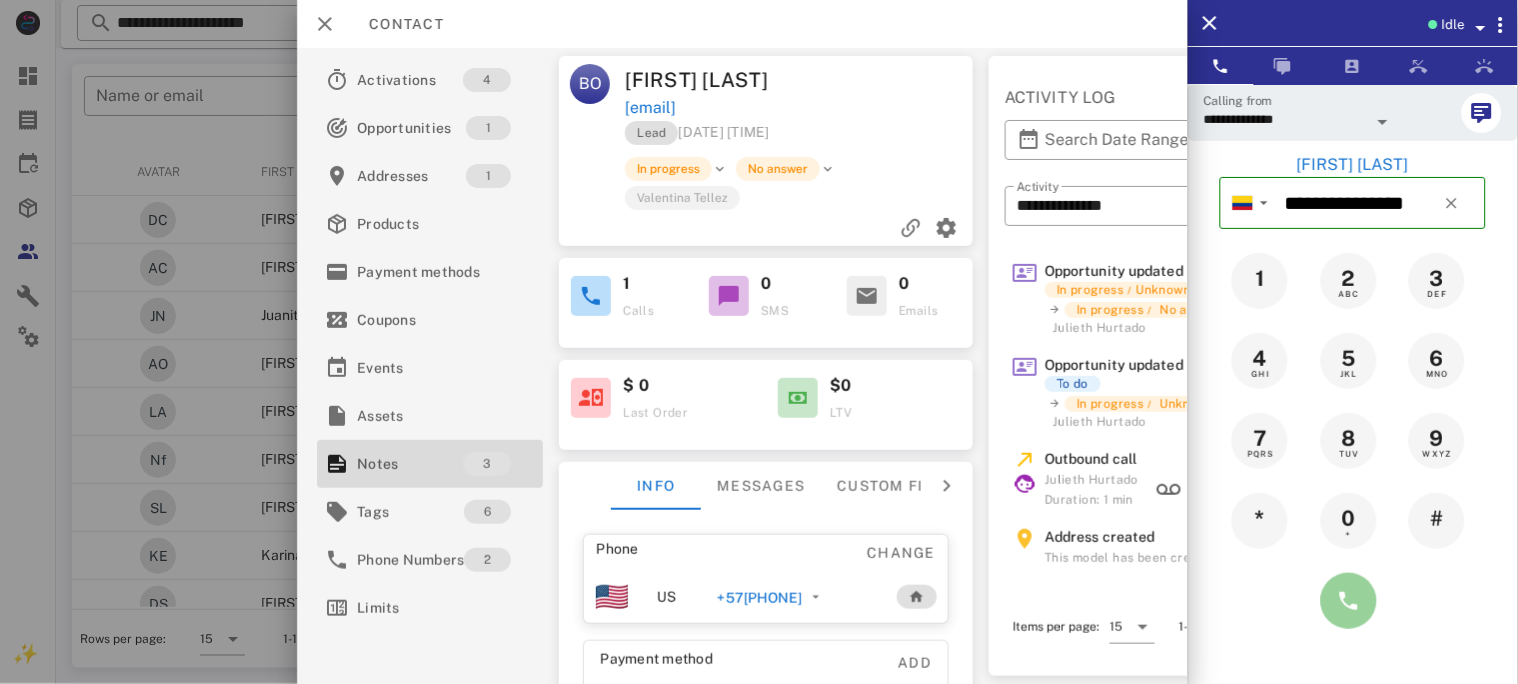 click at bounding box center [1349, 601] 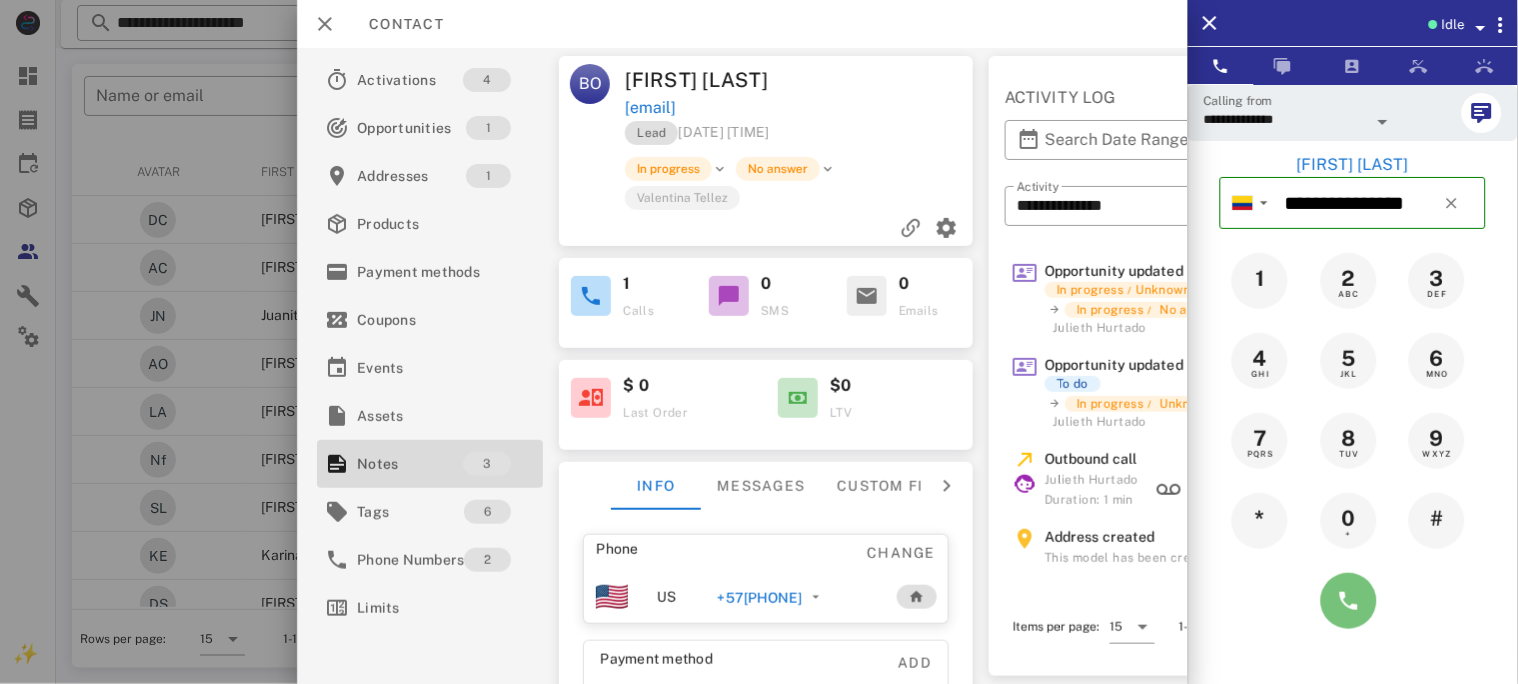 type 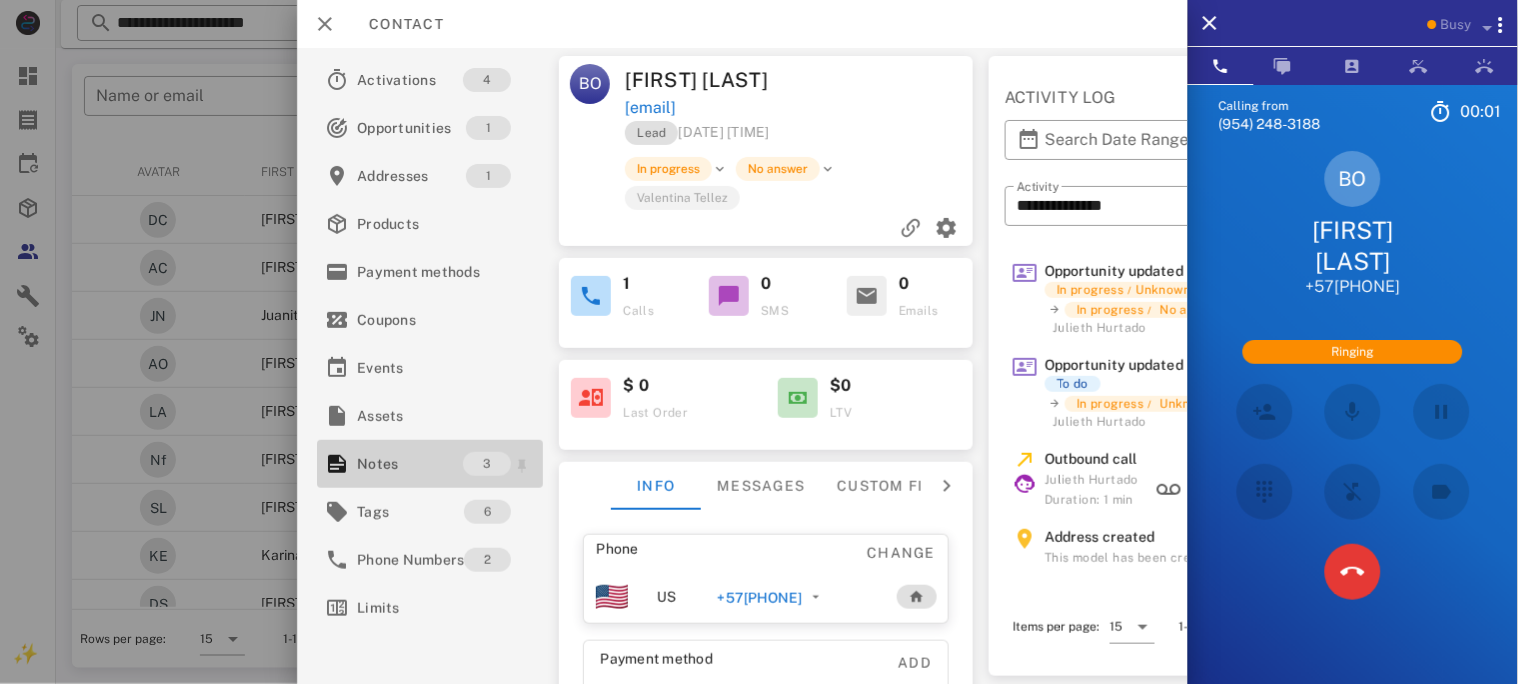 click on "Notes" at bounding box center (410, 464) 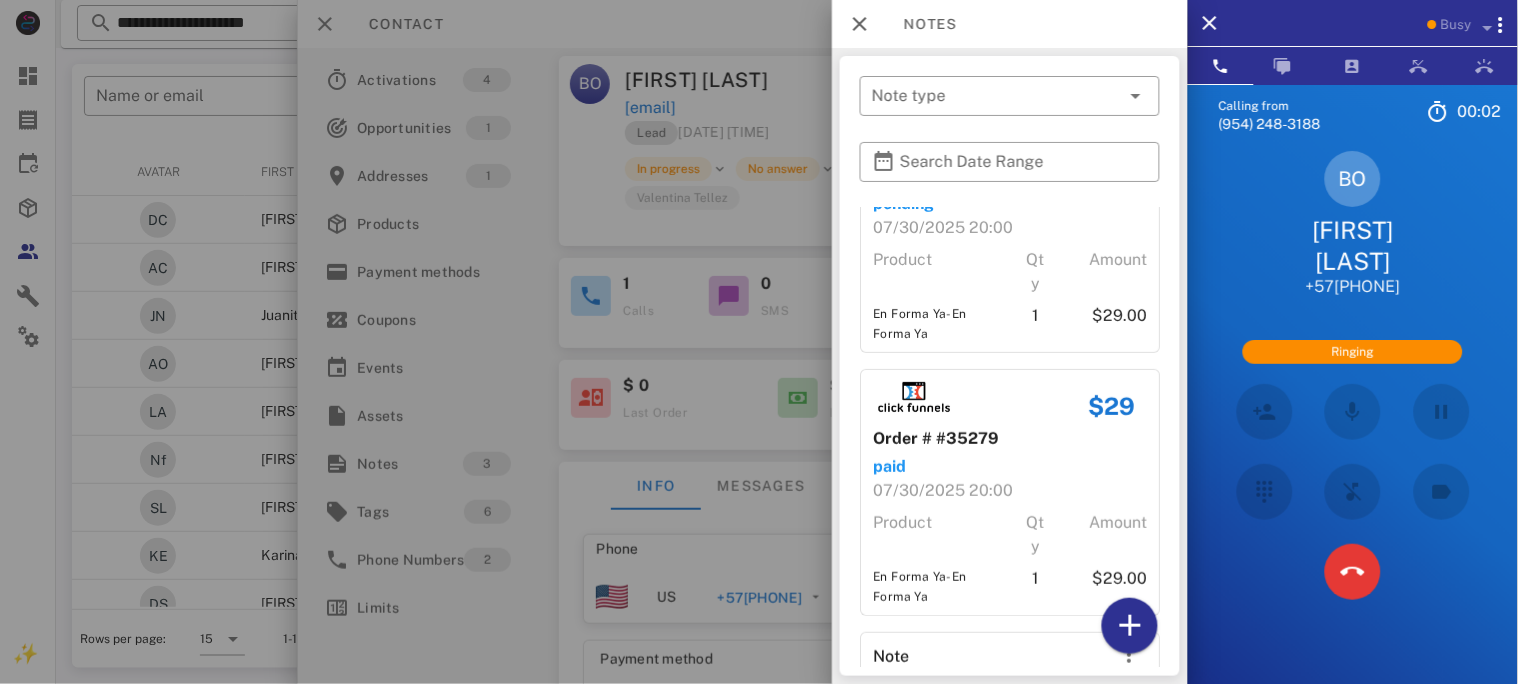scroll, scrollTop: 242, scrollLeft: 0, axis: vertical 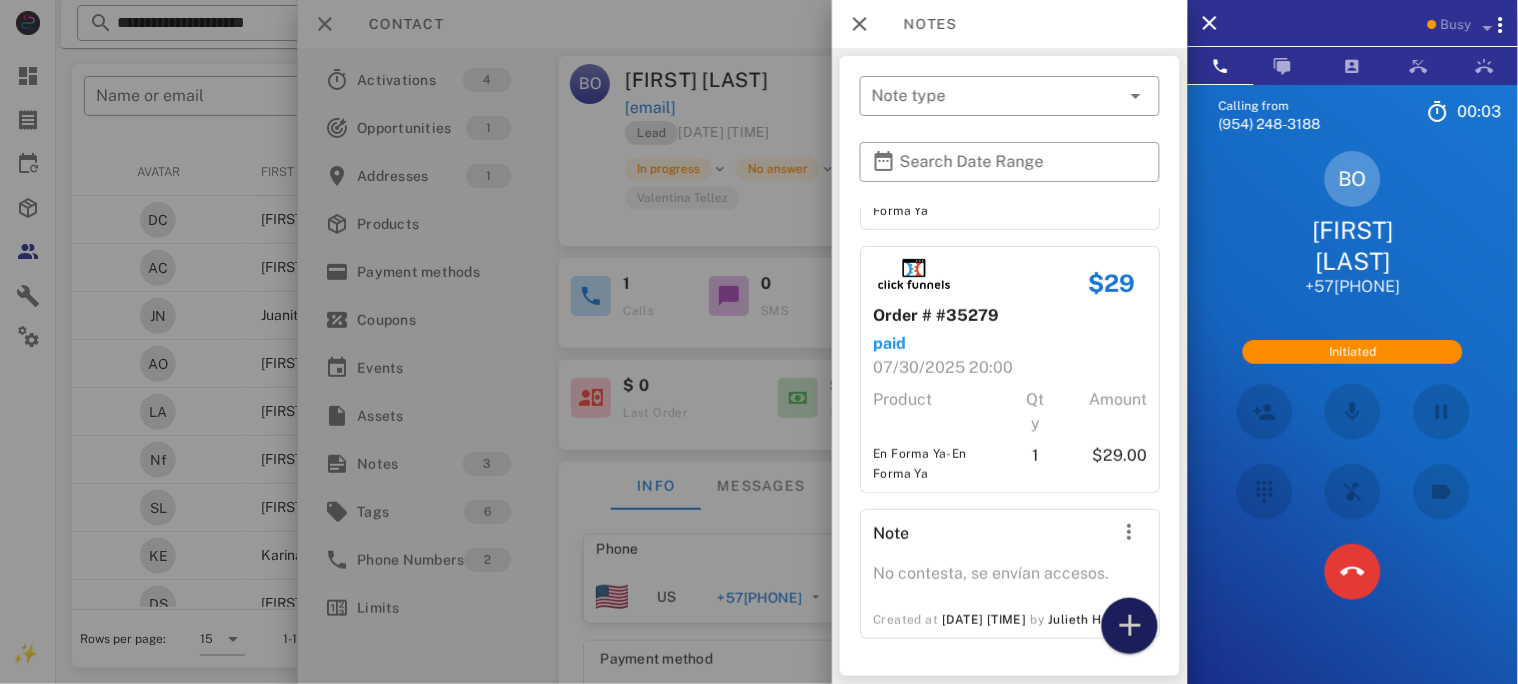 click at bounding box center [1130, 626] 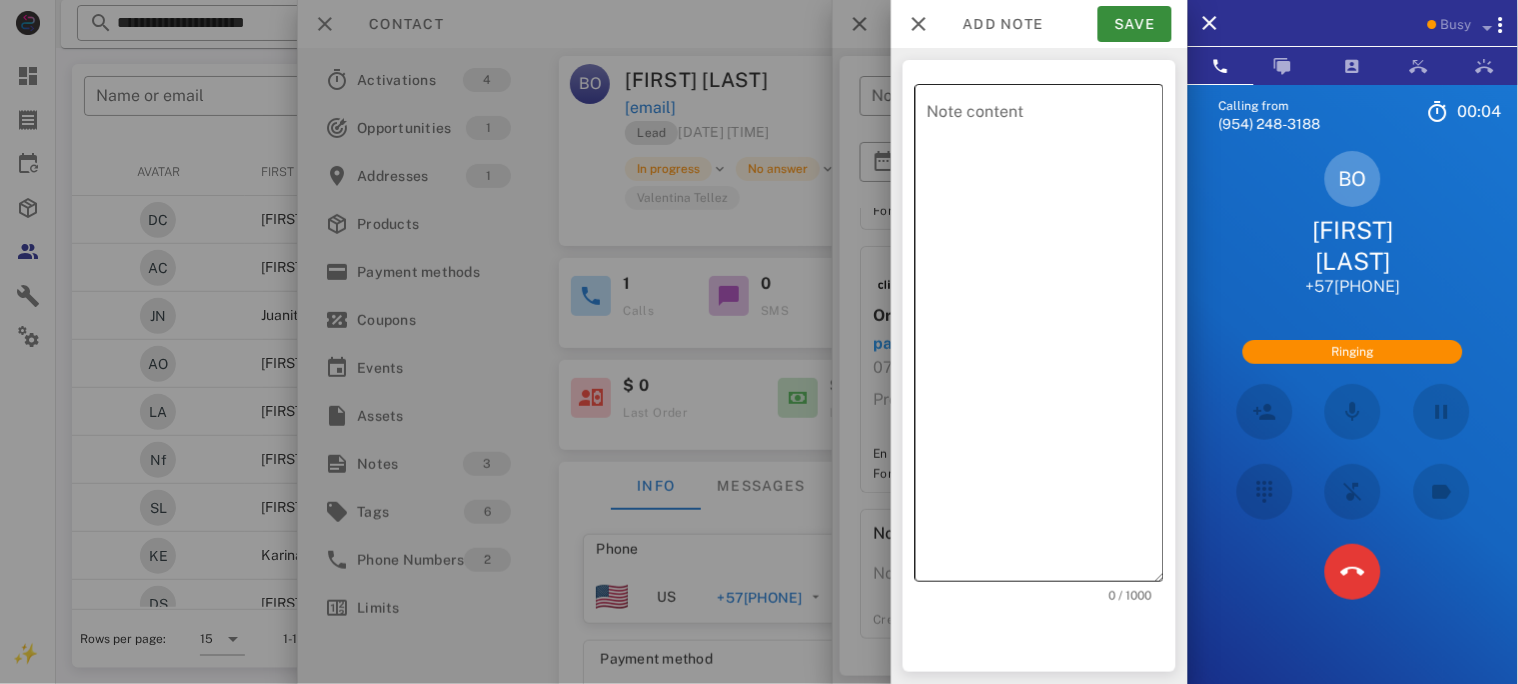 click on "Note content" at bounding box center (1045, 338) 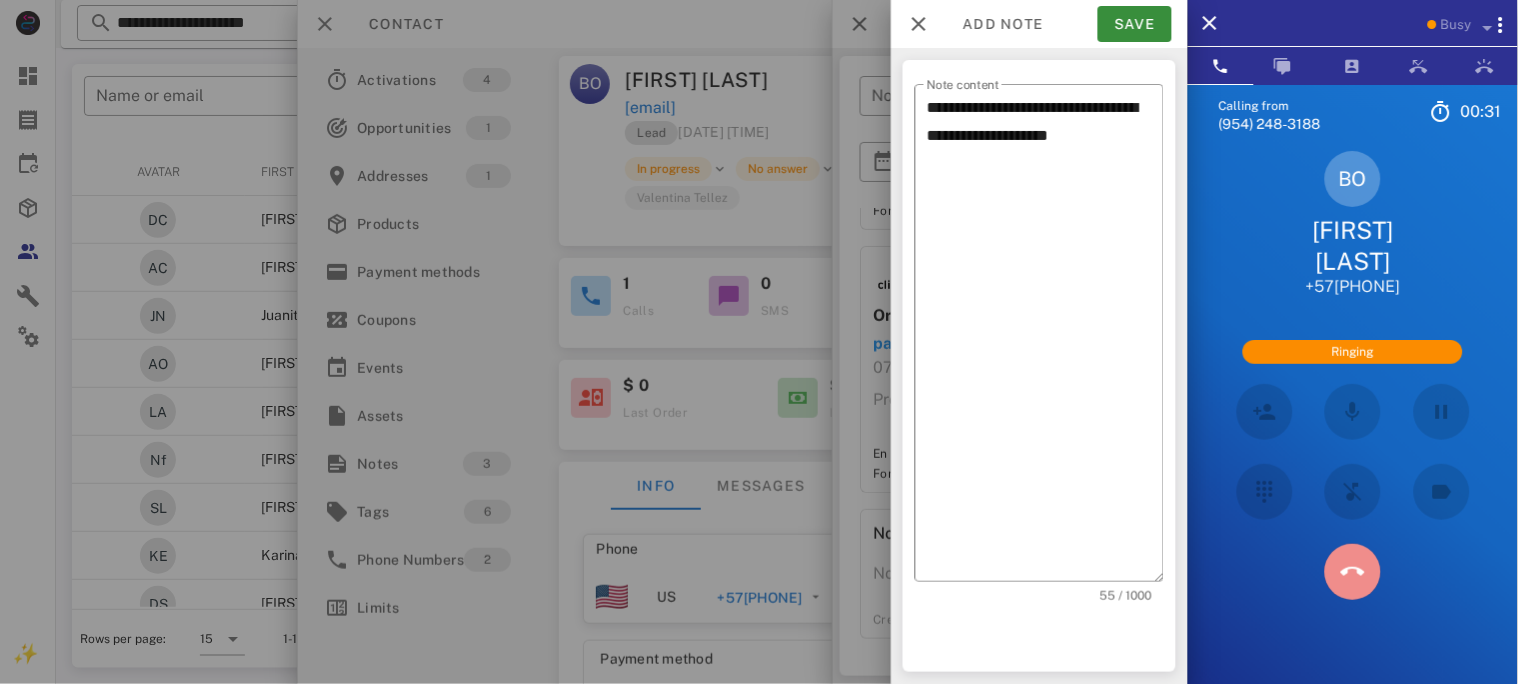 click at bounding box center [1353, 572] 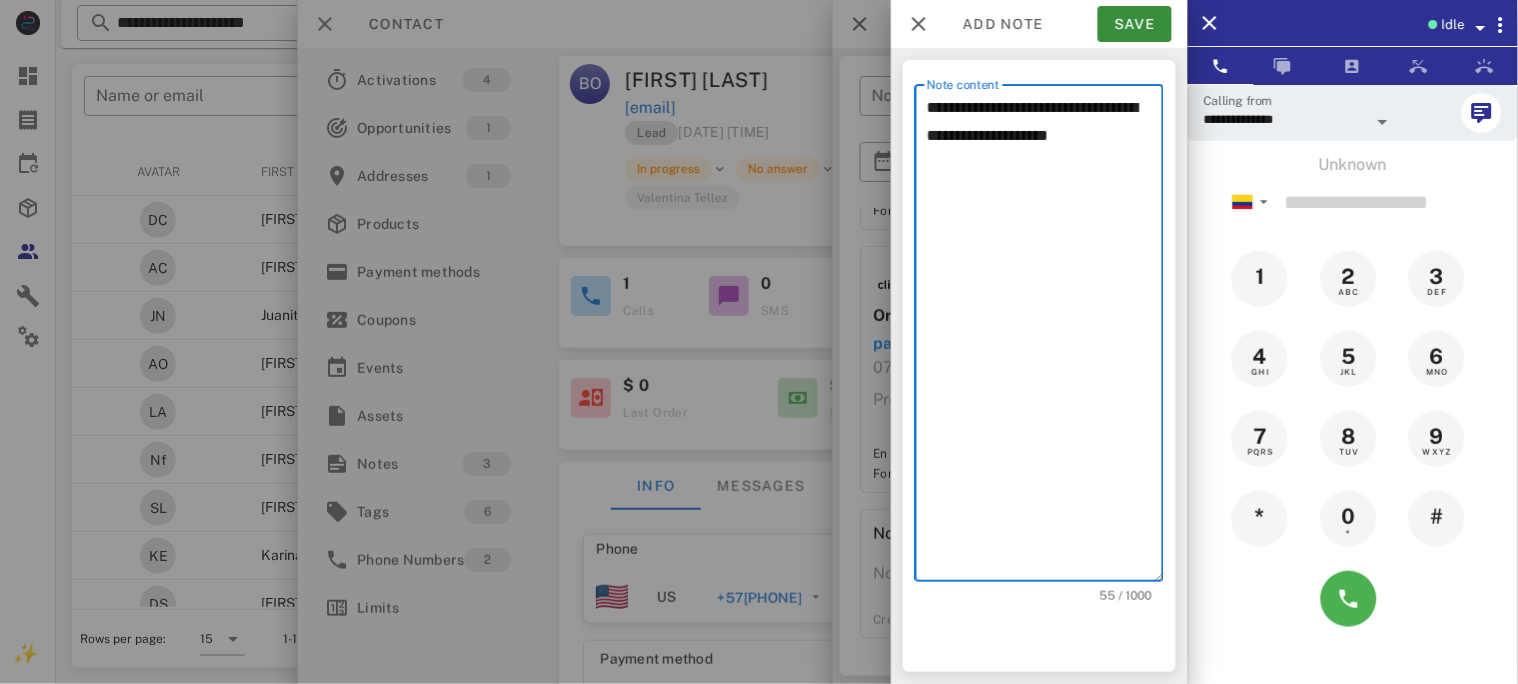 click on "**********" at bounding box center [1045, 338] 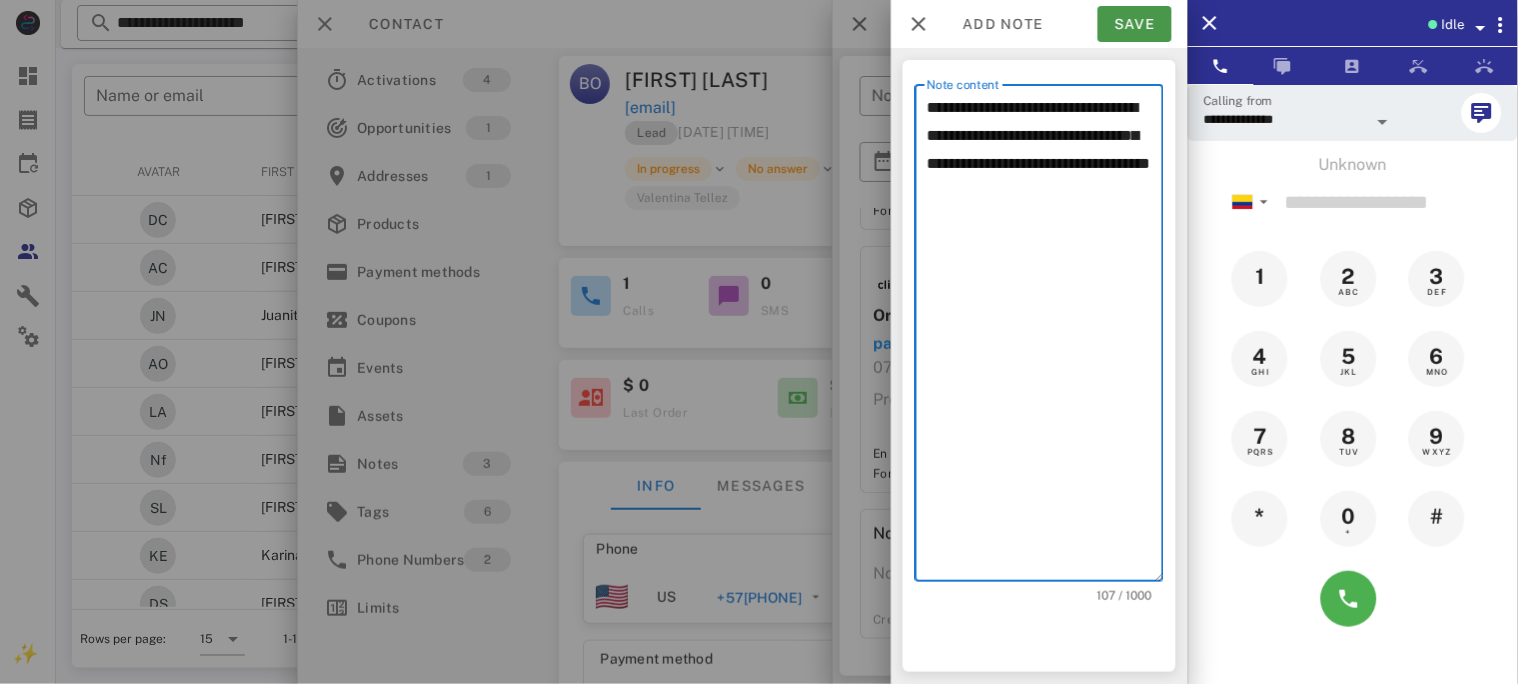 type on "**********" 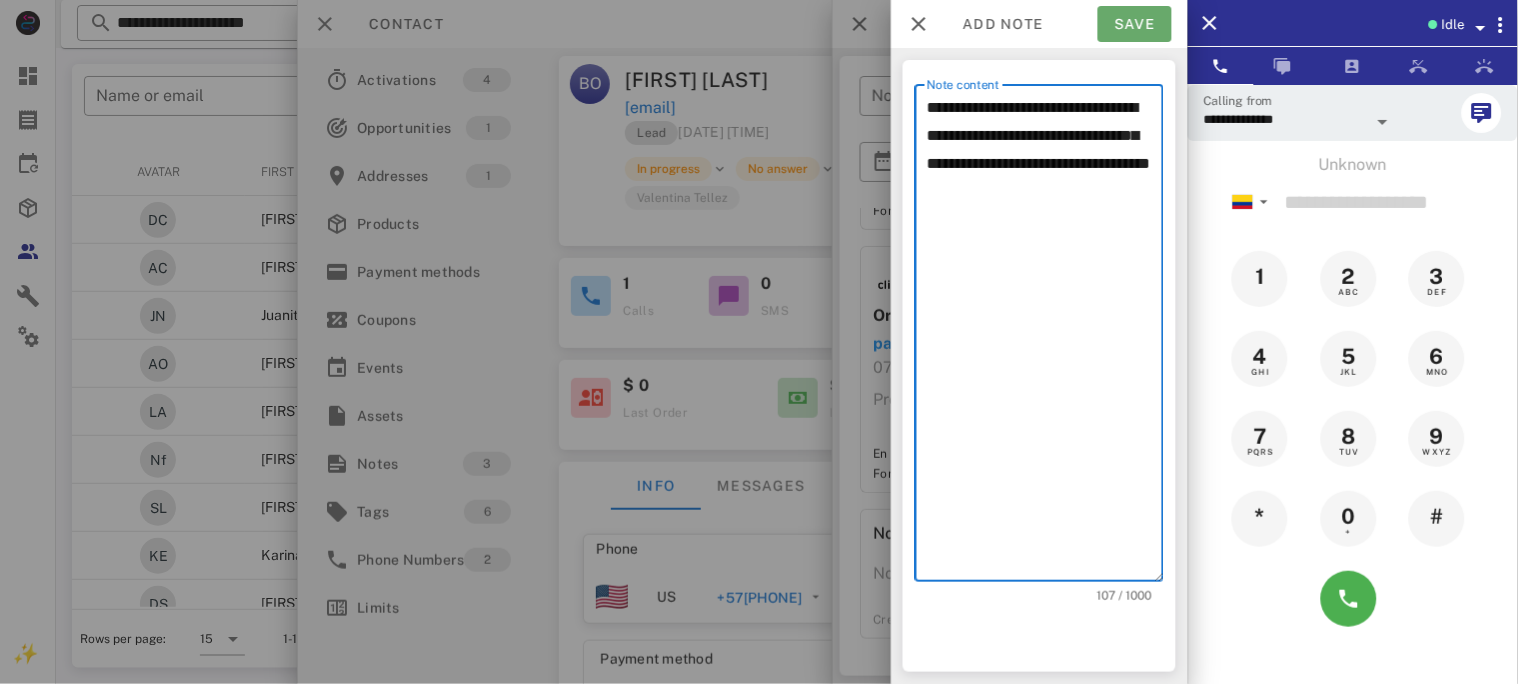 click on "Save" at bounding box center [1135, 24] 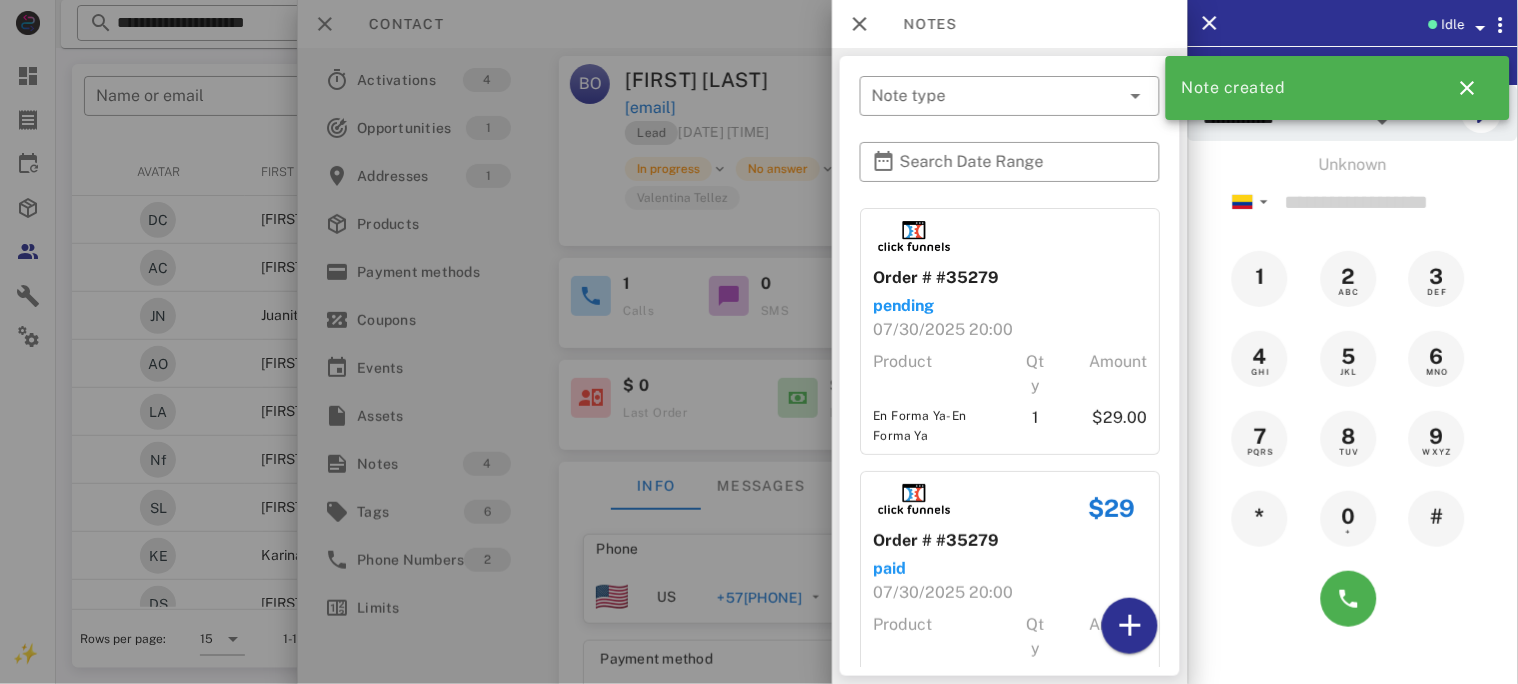 click at bounding box center (759, 342) 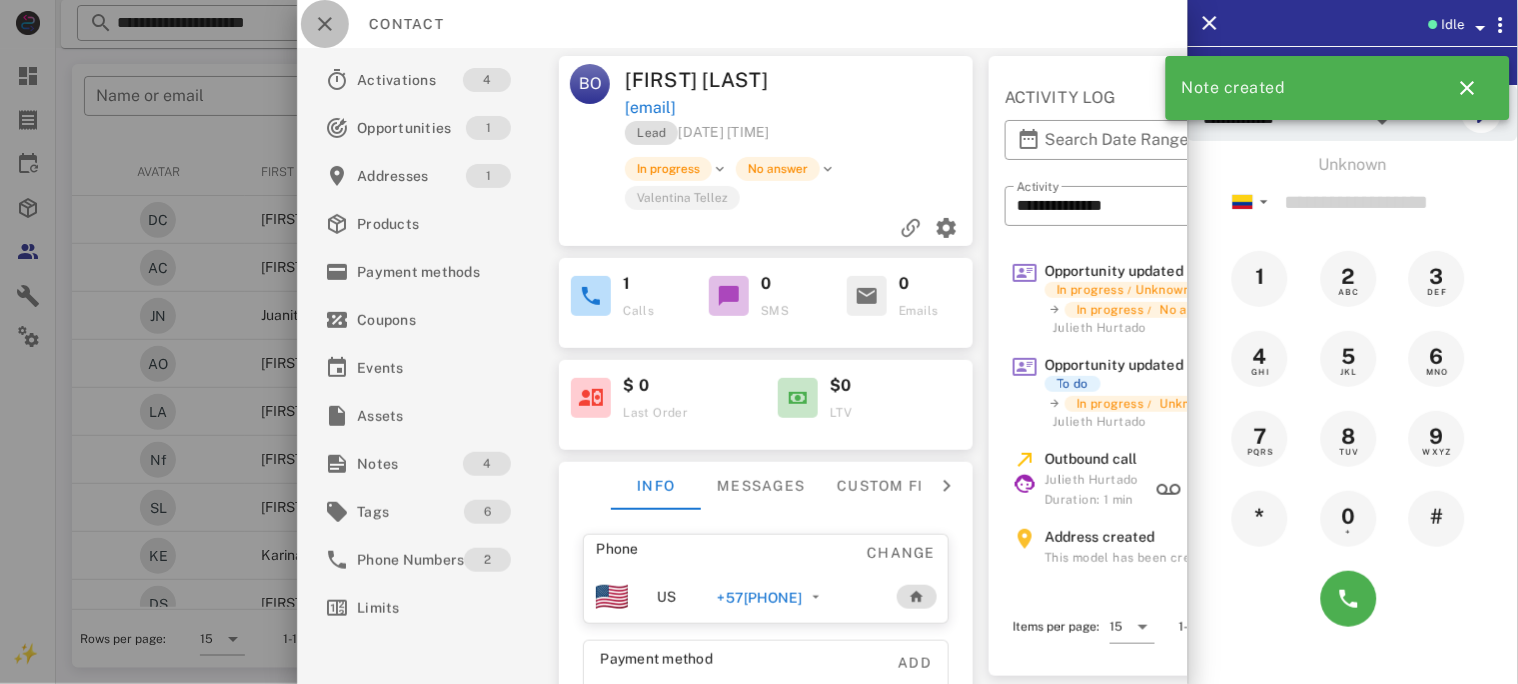 click at bounding box center [325, 24] 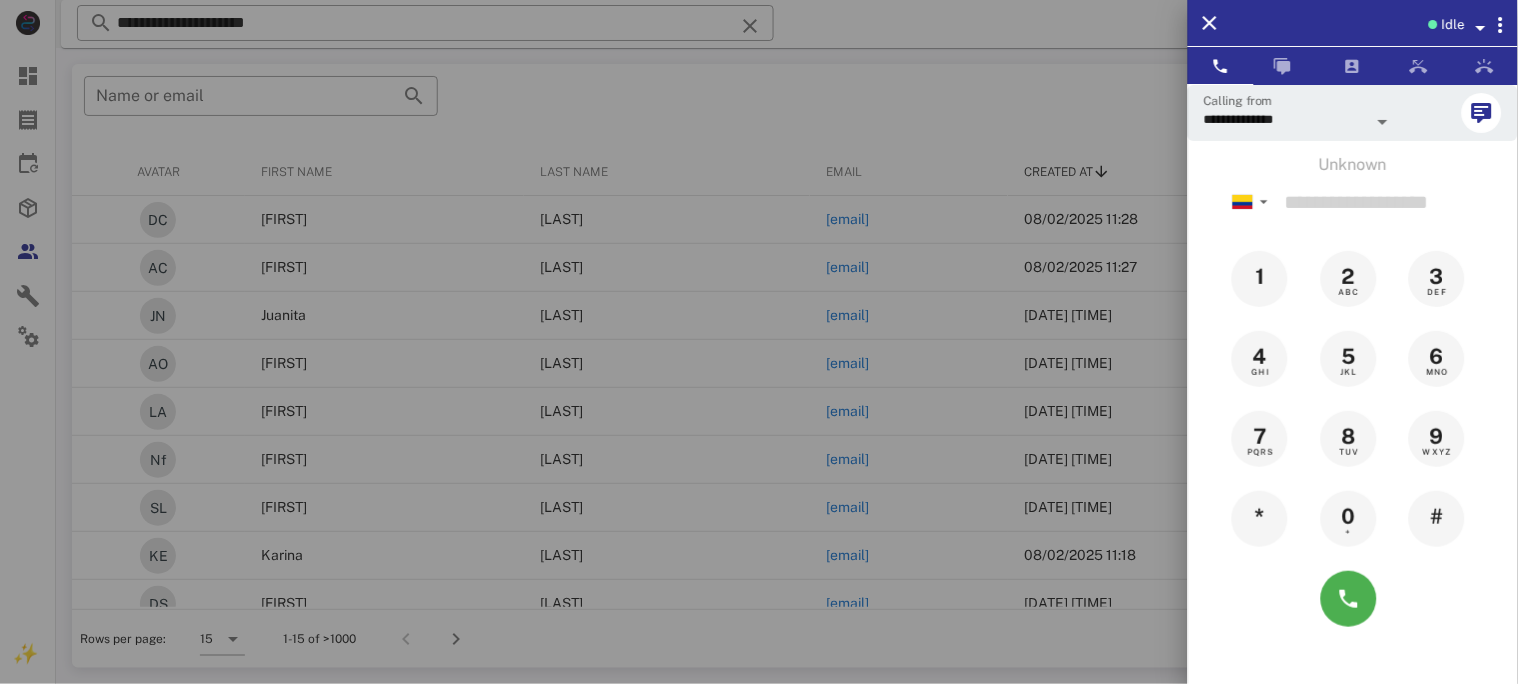 click at bounding box center (759, 342) 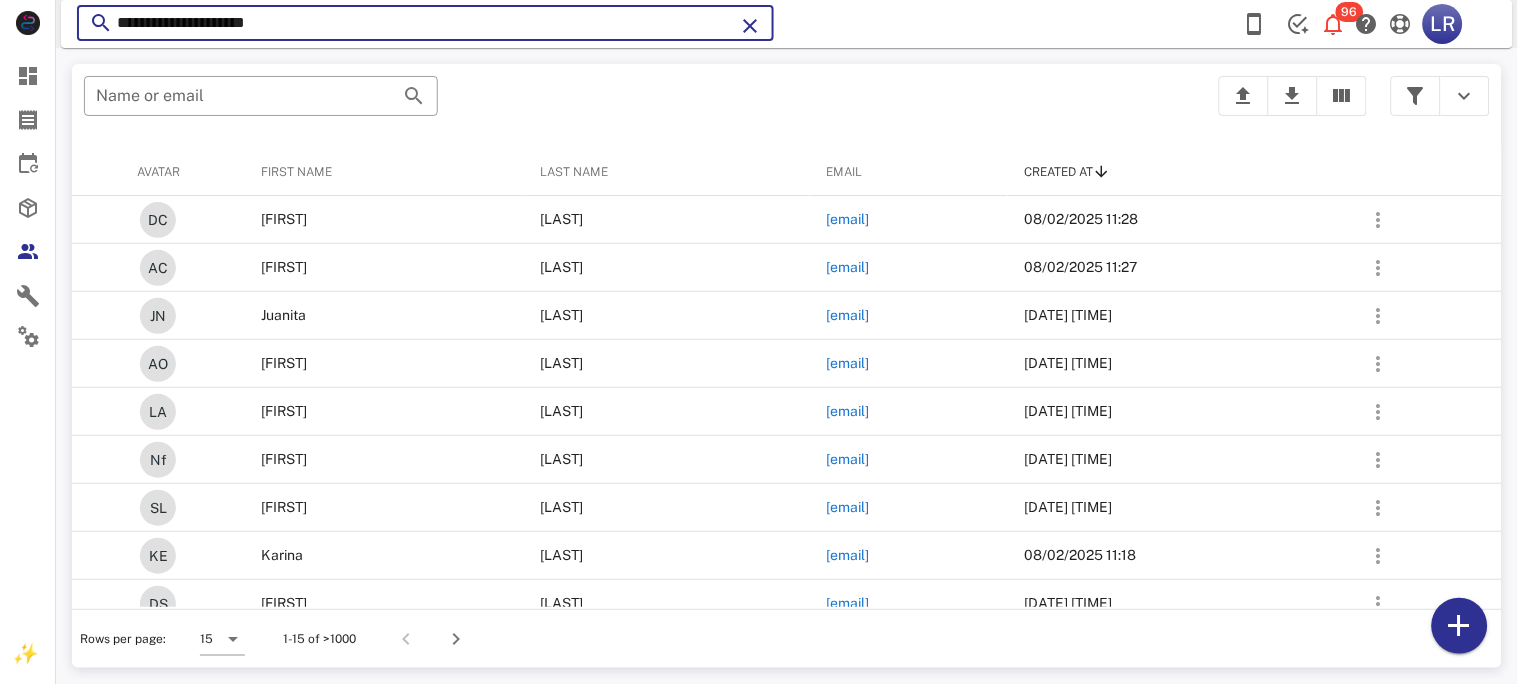 click on "**********" at bounding box center (425, 23) 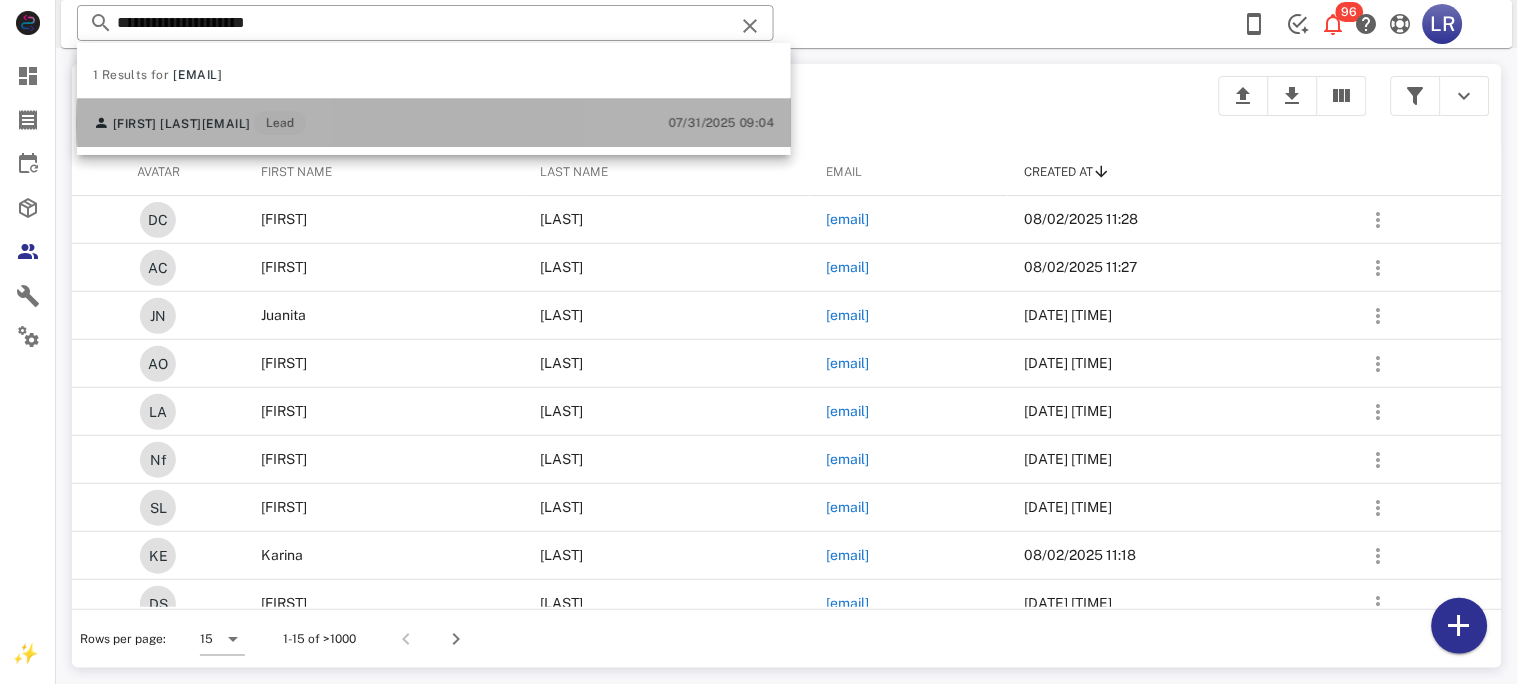 click on "[EMAIL]" at bounding box center (226, 124) 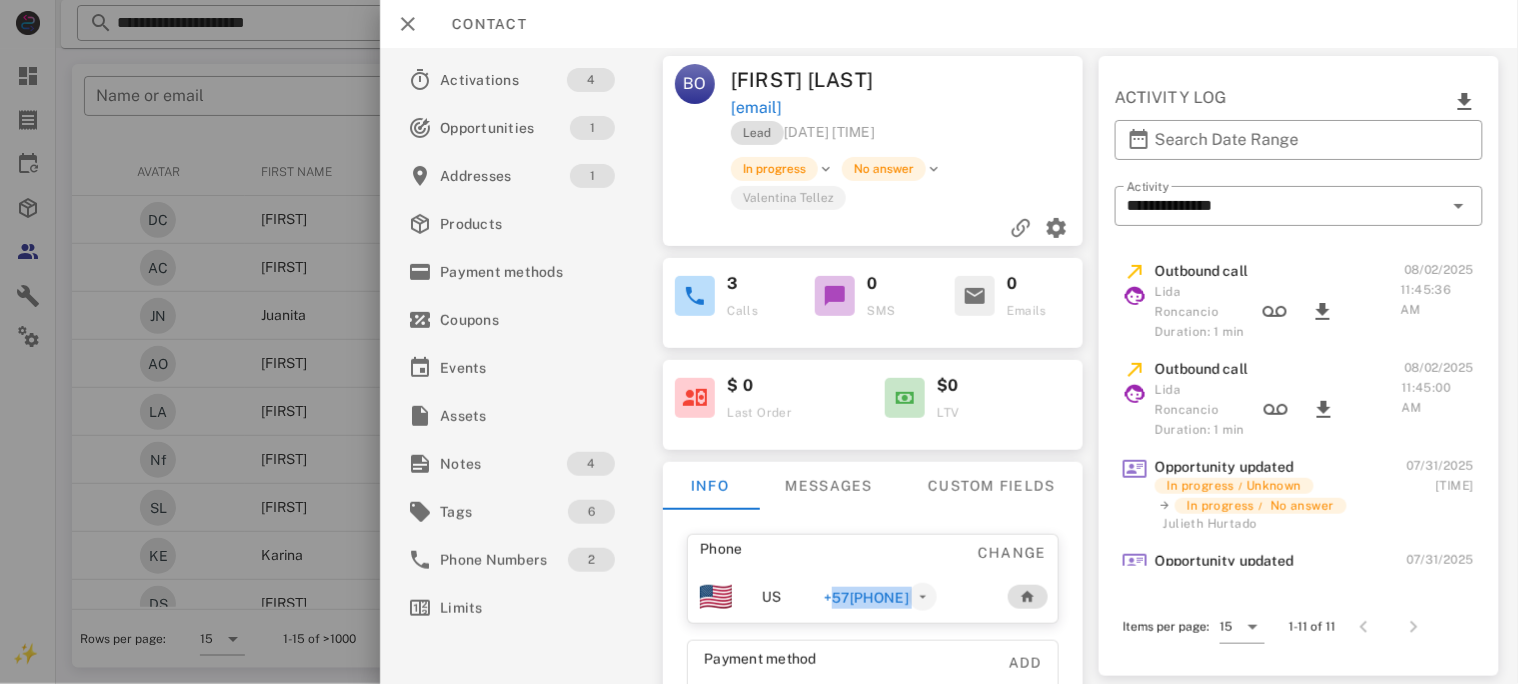 drag, startPoint x: 801, startPoint y: 595, endPoint x: 916, endPoint y: 598, distance: 115.03912 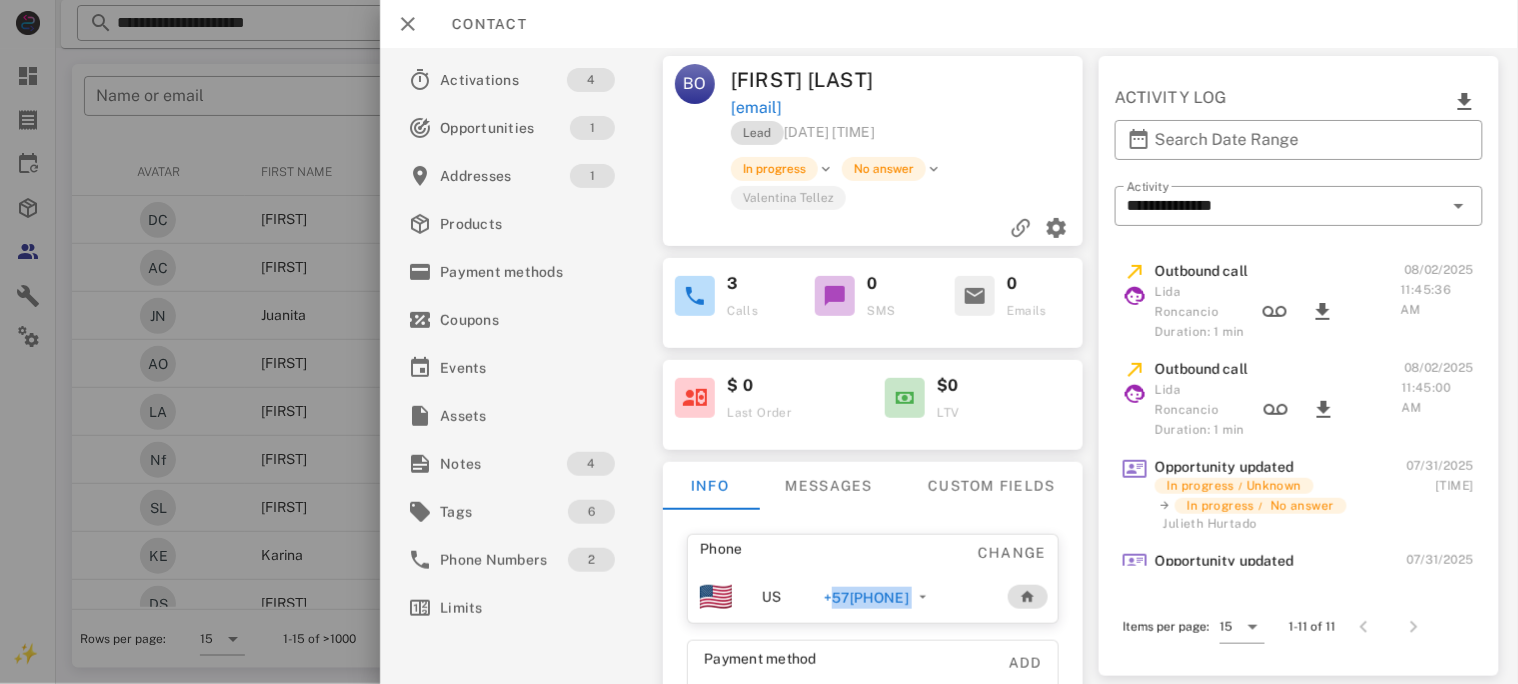 copy on "+57[PHONE]" 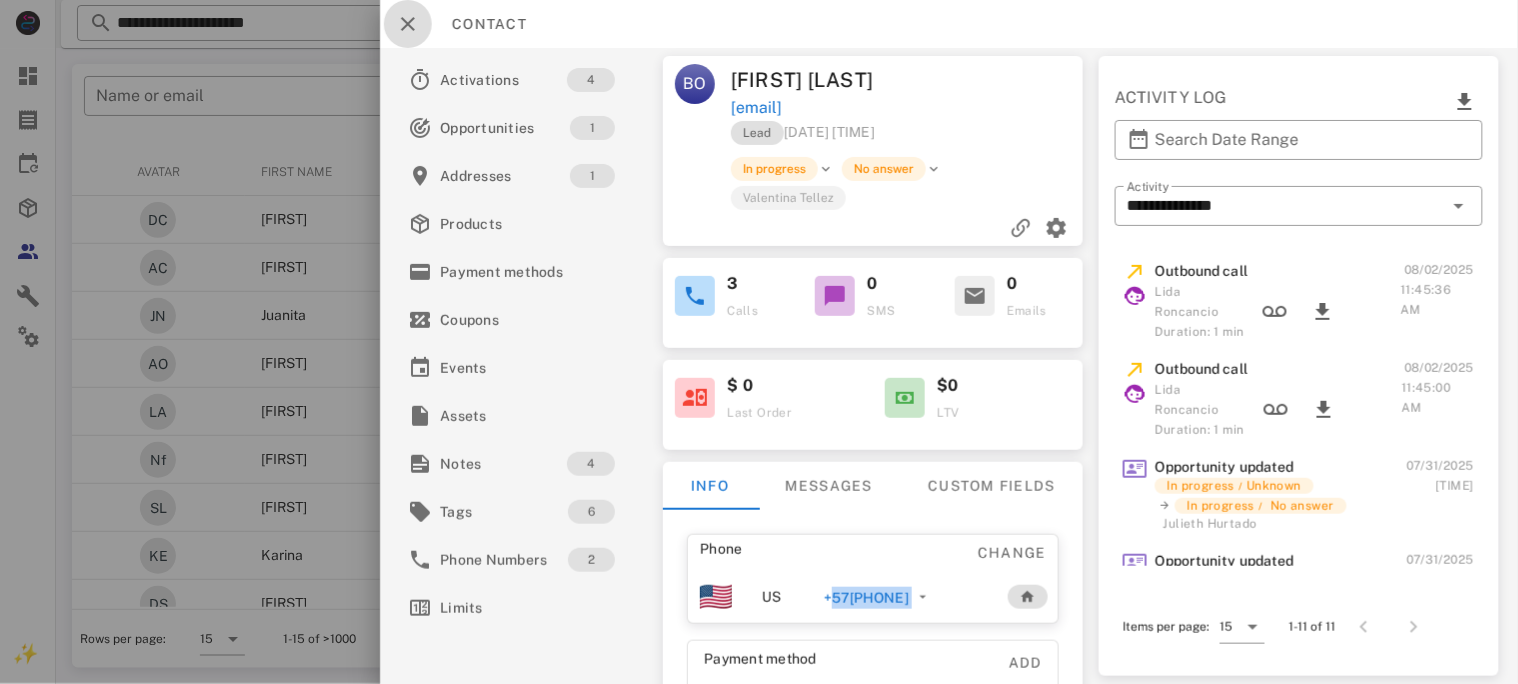 click at bounding box center (408, 24) 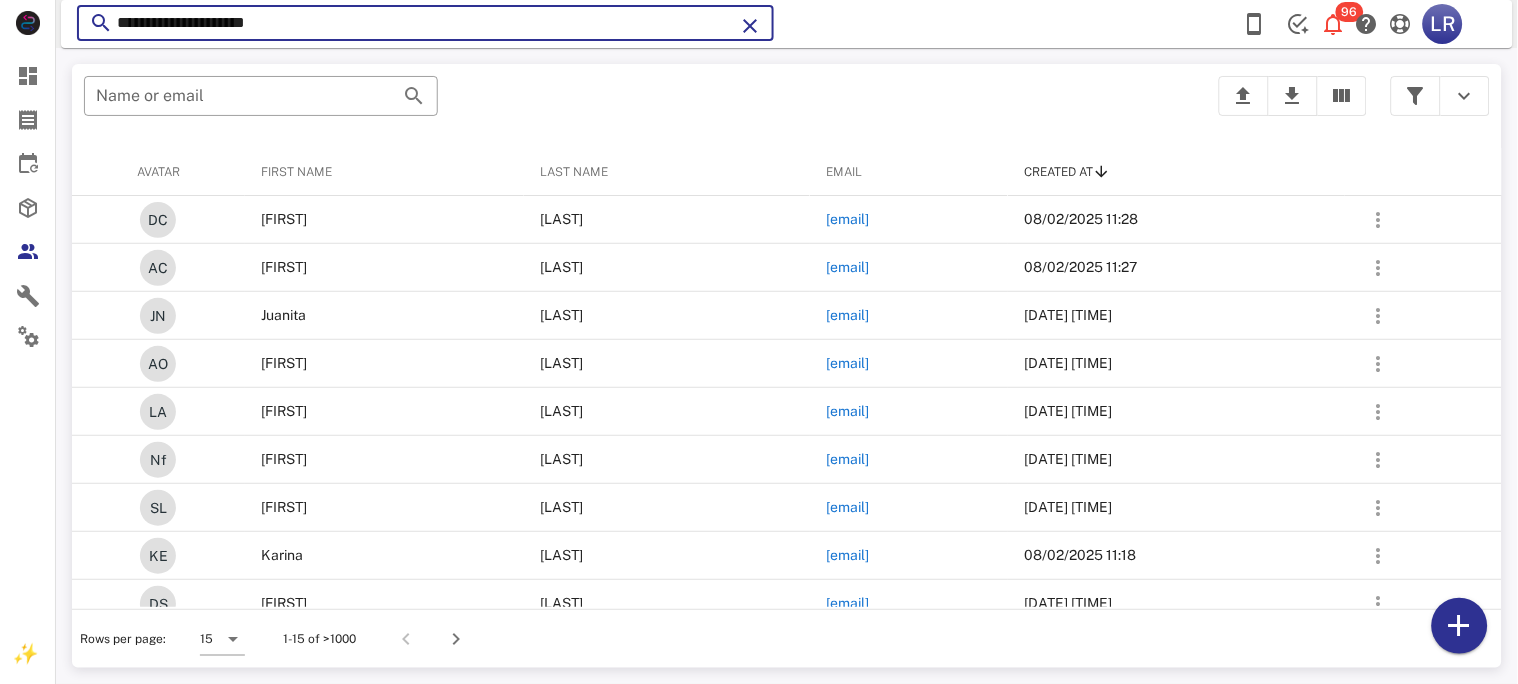 click on "**********" at bounding box center [425, 23] 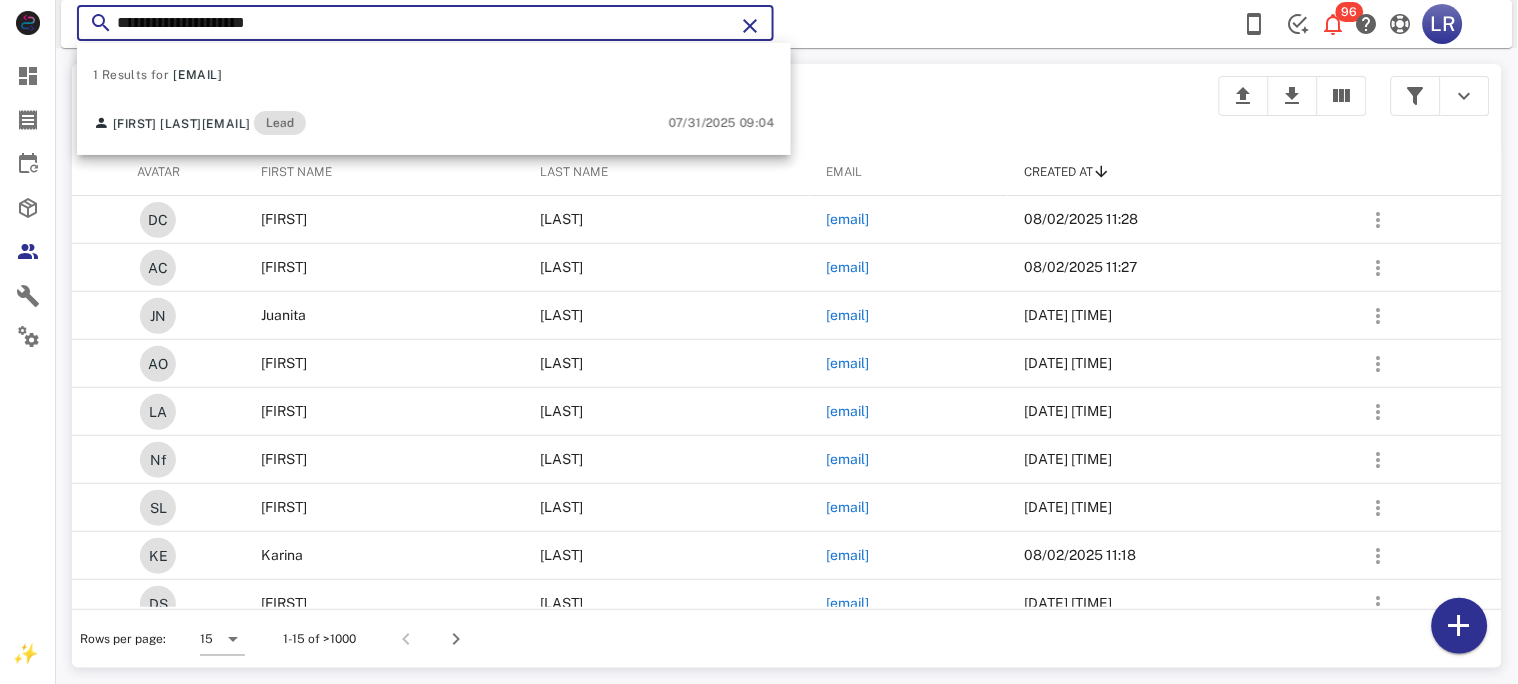 click at bounding box center [750, 26] 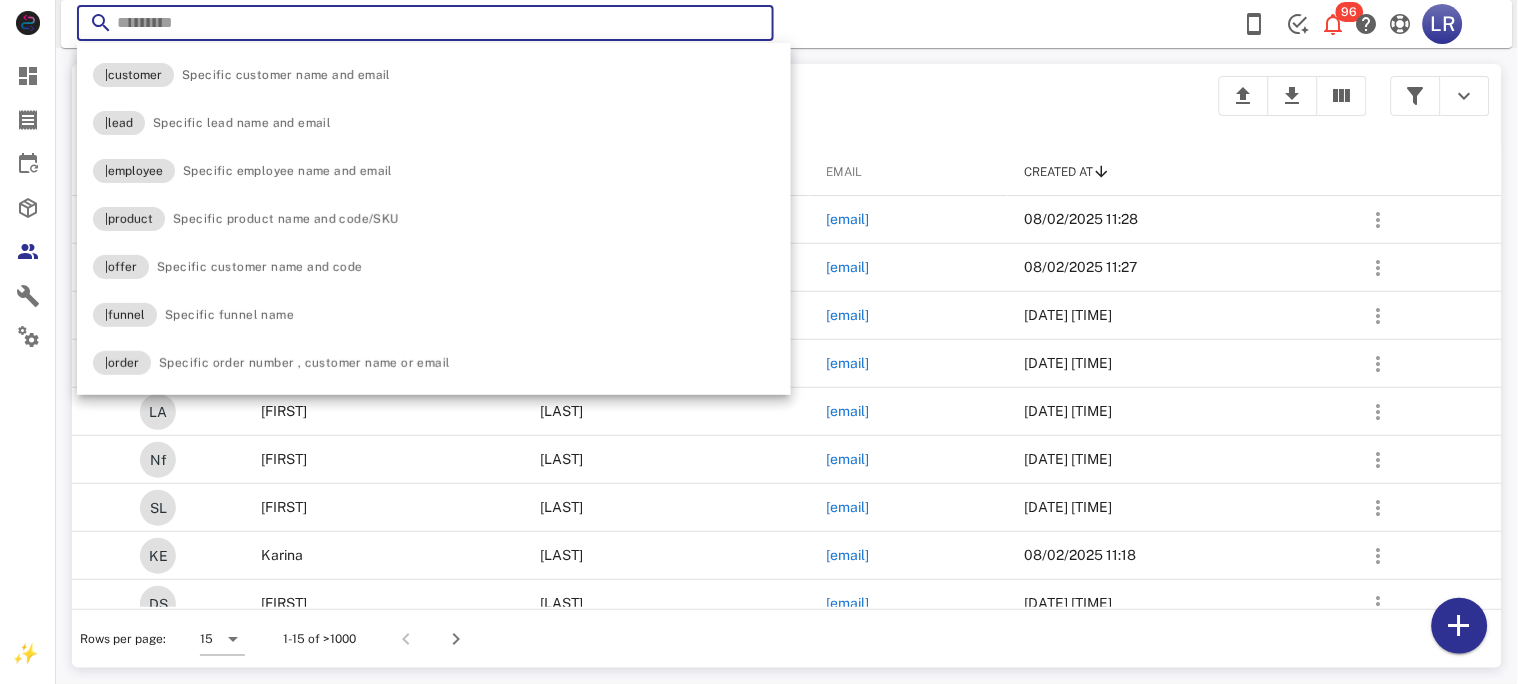 click at bounding box center (750, 26) 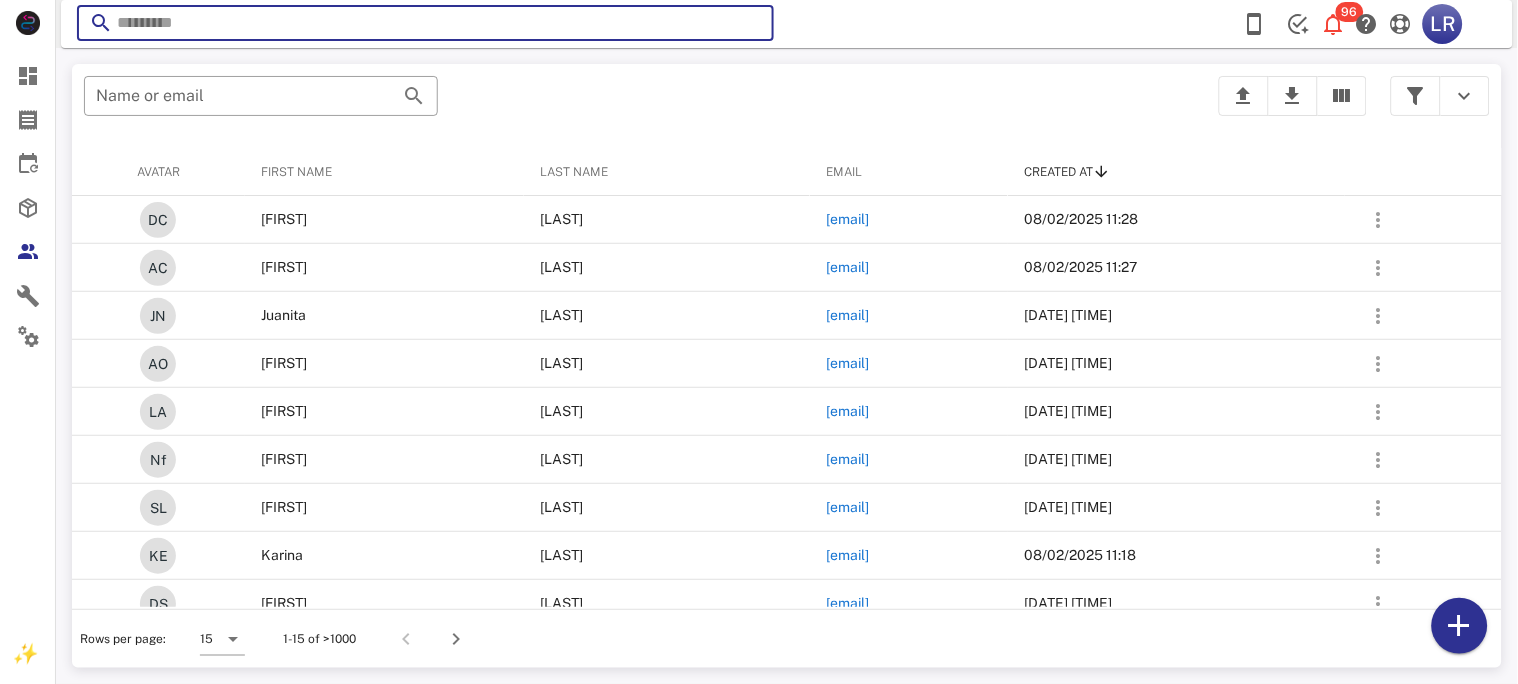 paste on "**********" 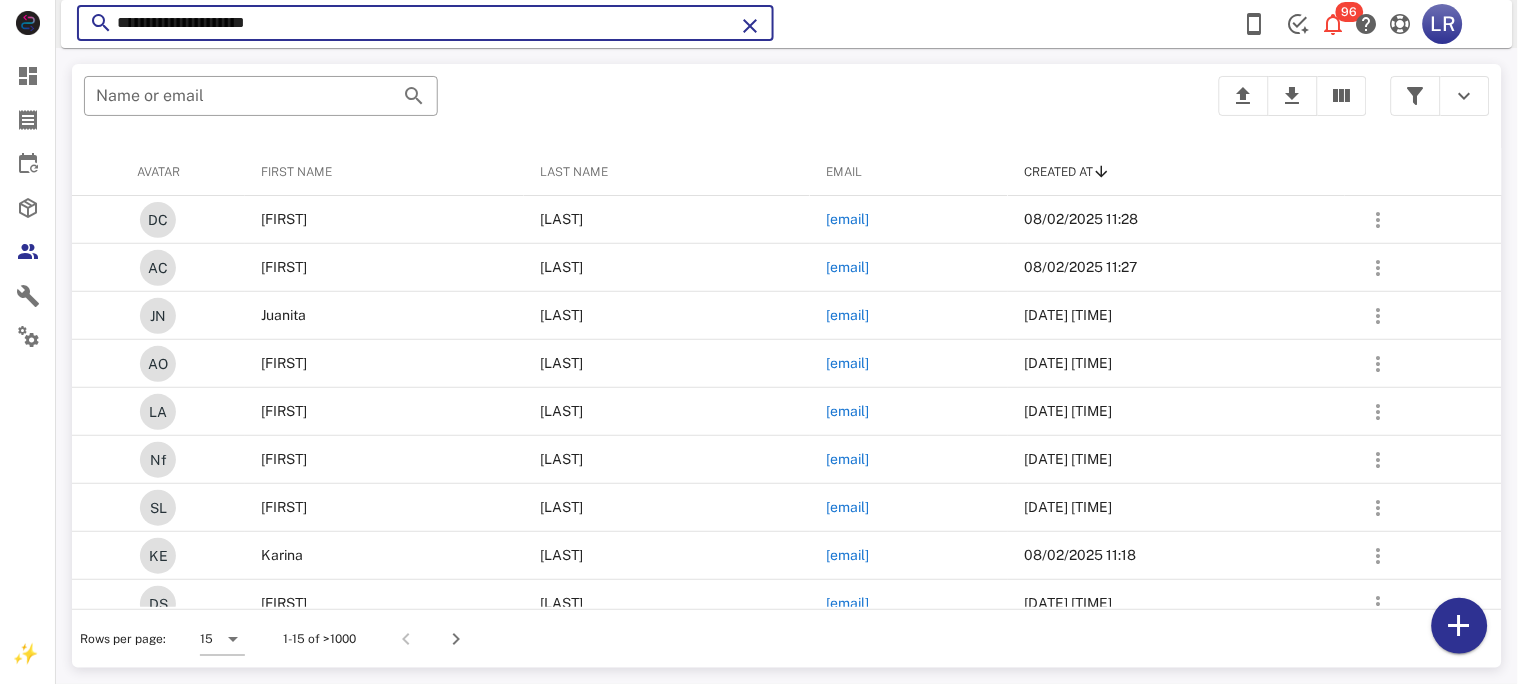 type on "**********" 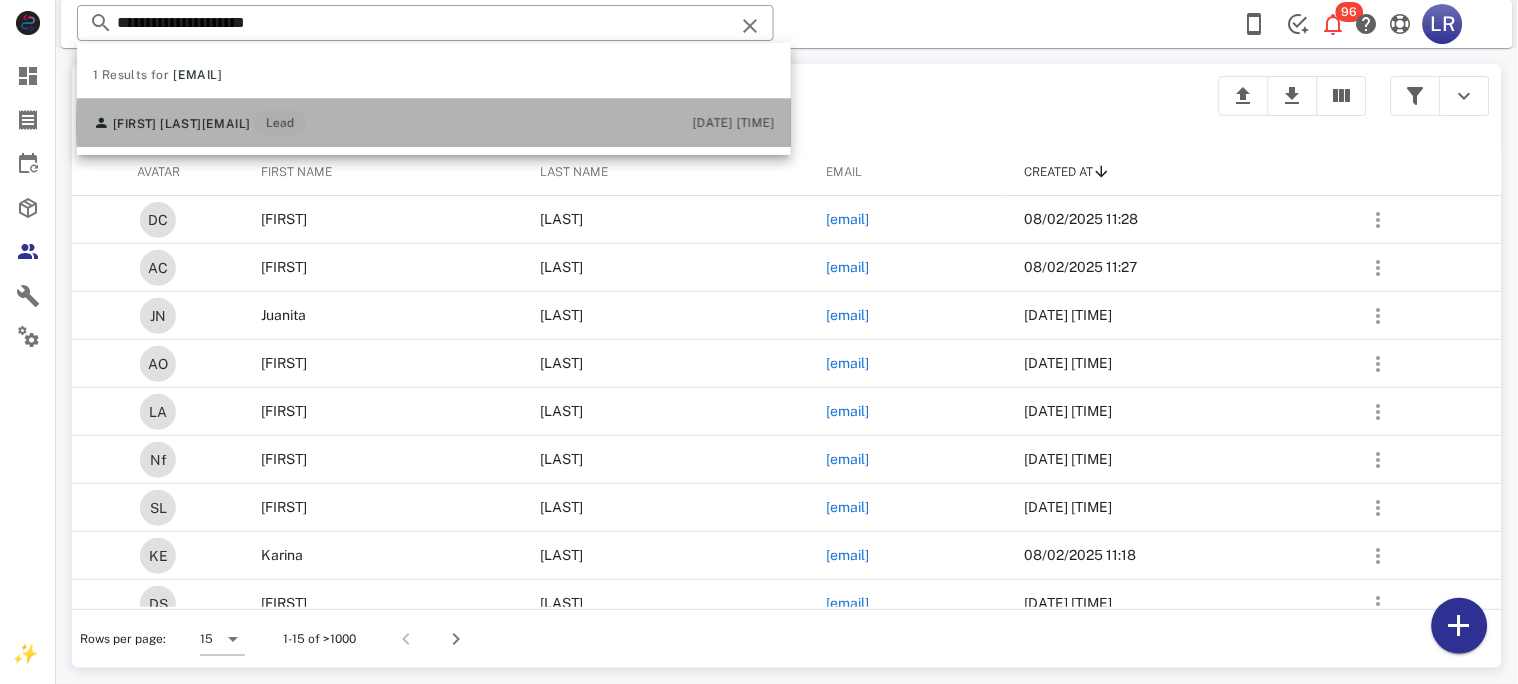 click on "[EMAIL]" at bounding box center (226, 124) 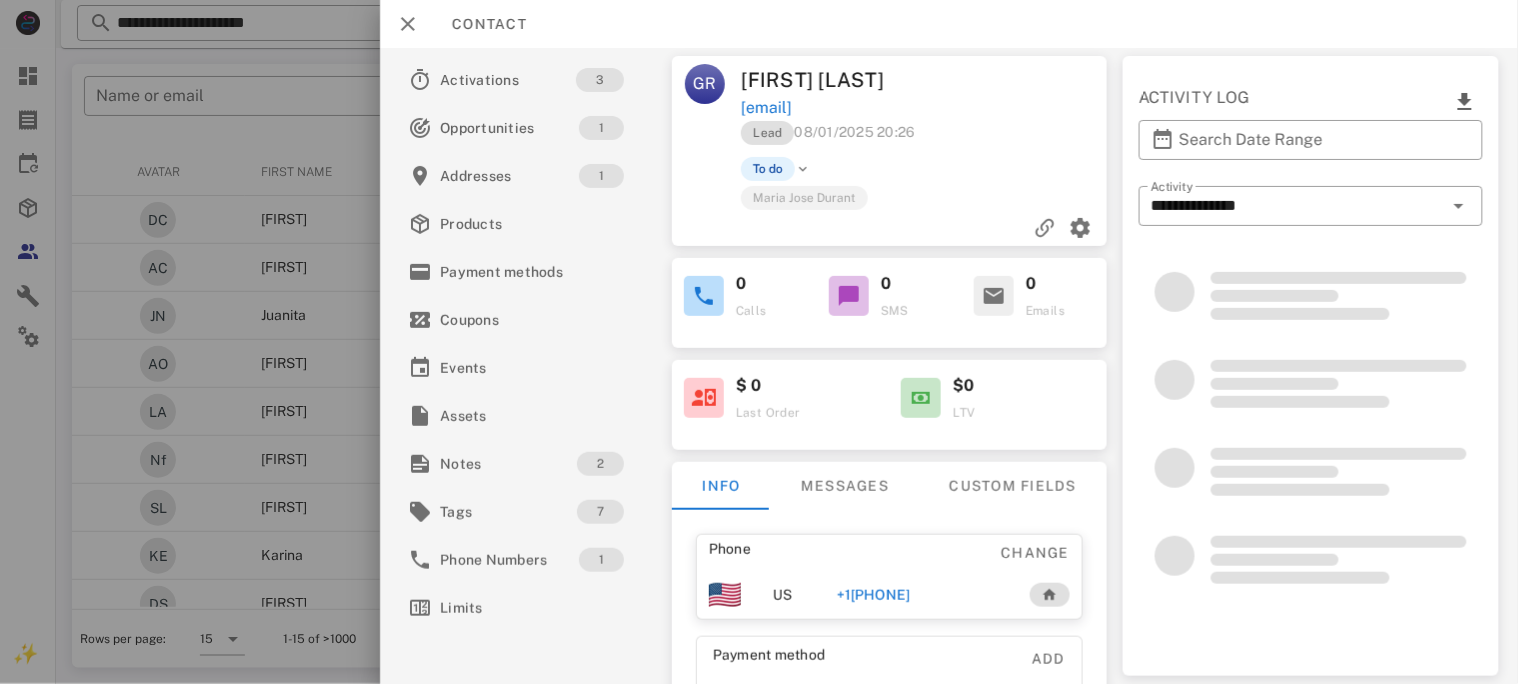click on "+1[PHONE]" at bounding box center (872, 595) 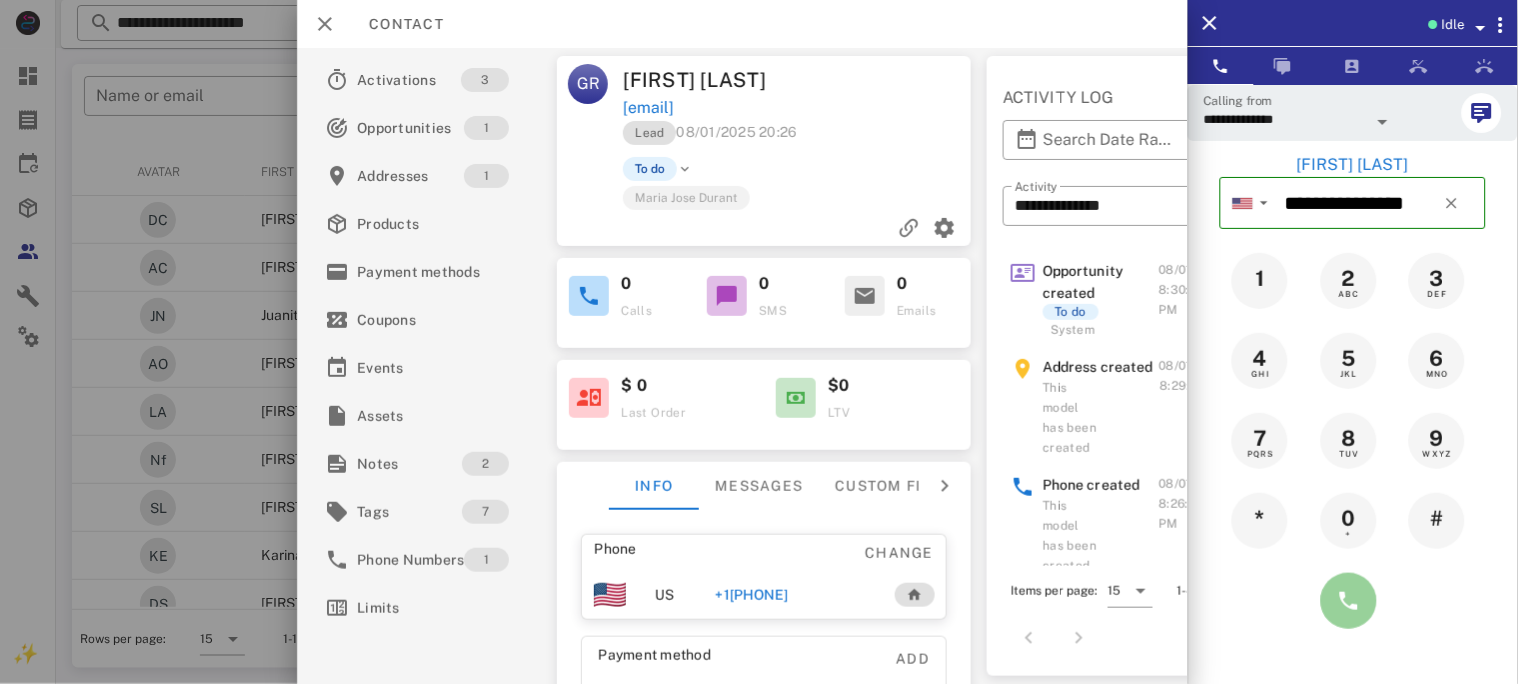 click at bounding box center (1349, 601) 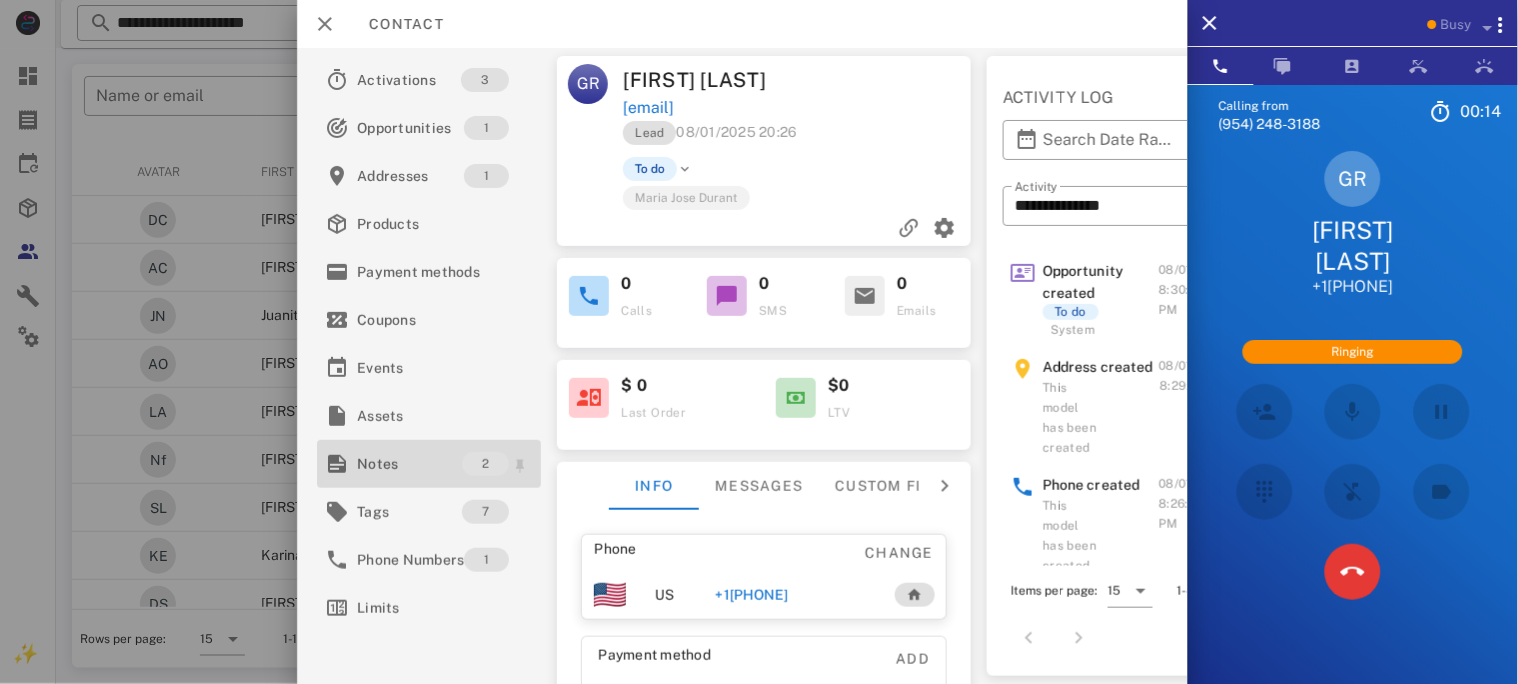 click on "Notes" at bounding box center (409, 464) 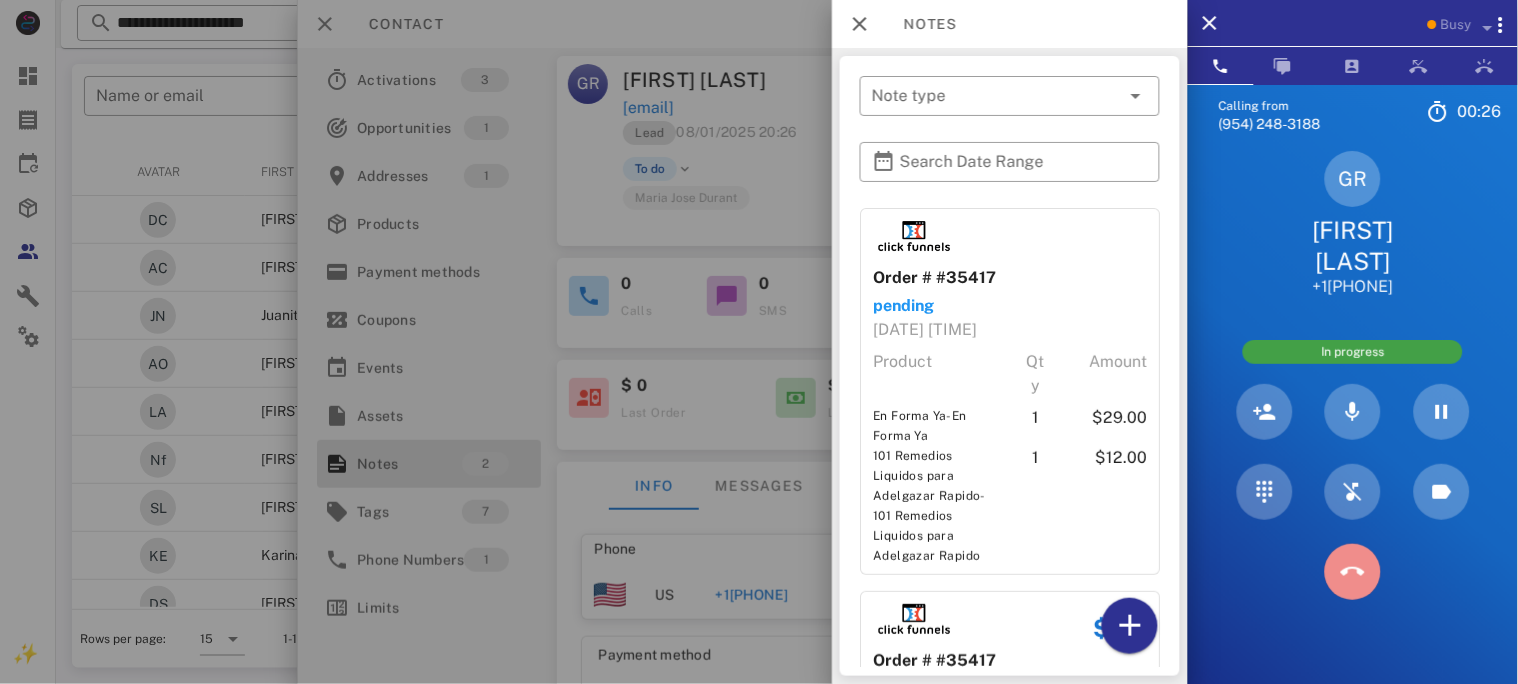 click at bounding box center [1353, 572] 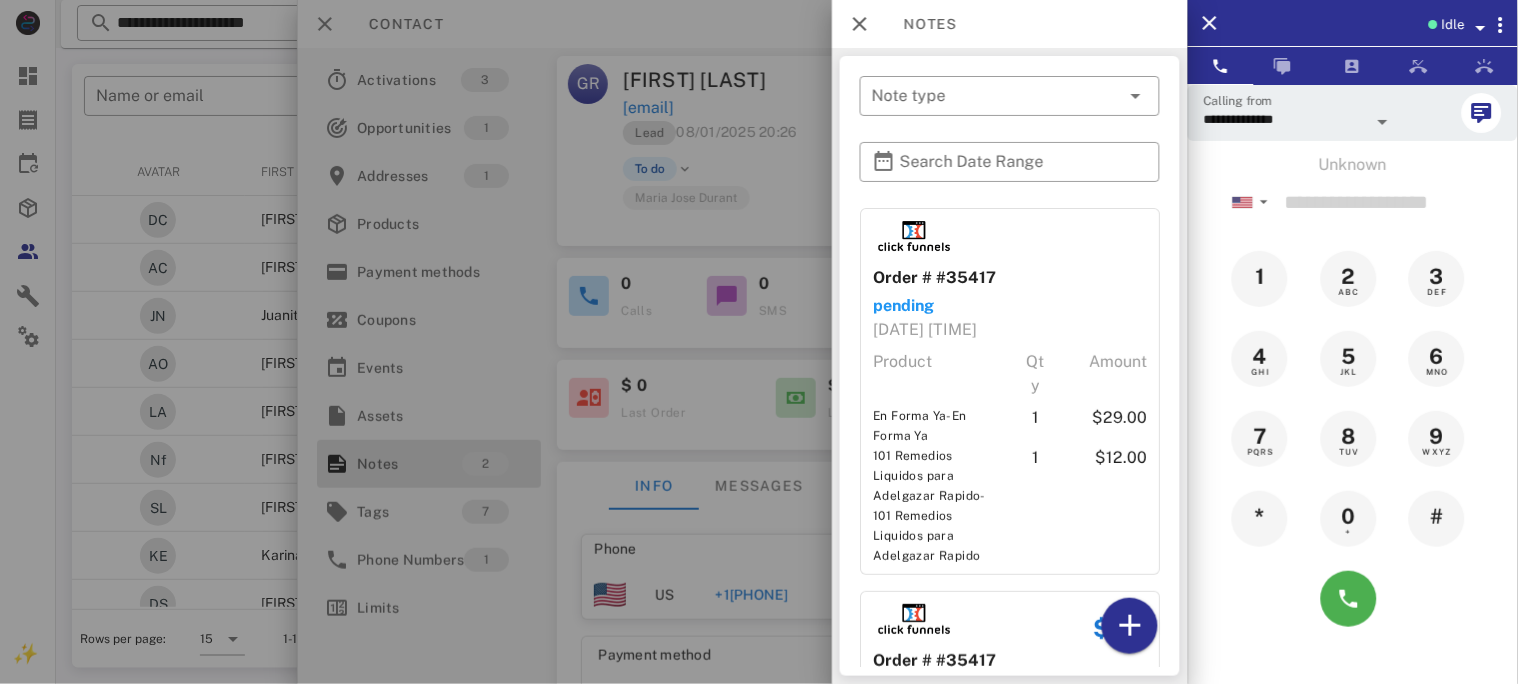 click at bounding box center (759, 342) 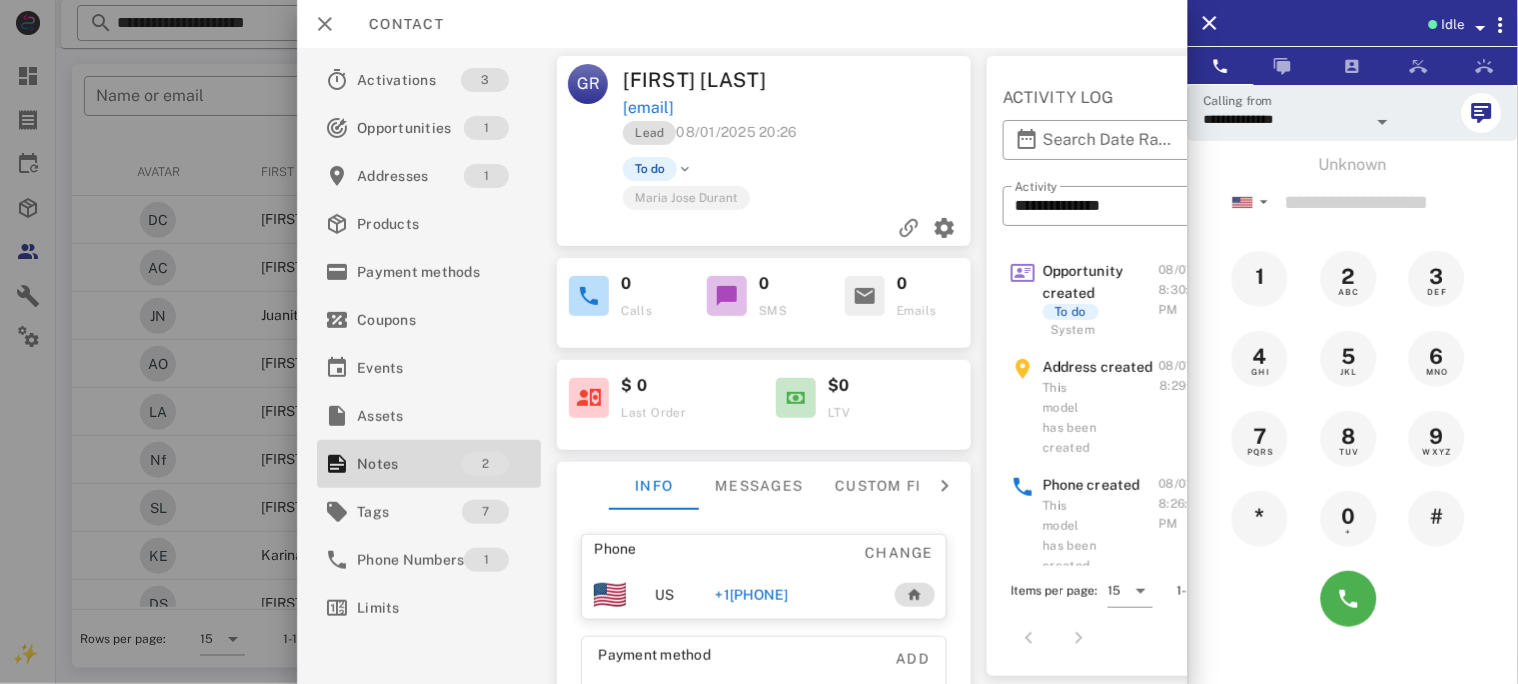 click on "+1[PHONE]" at bounding box center (751, 595) 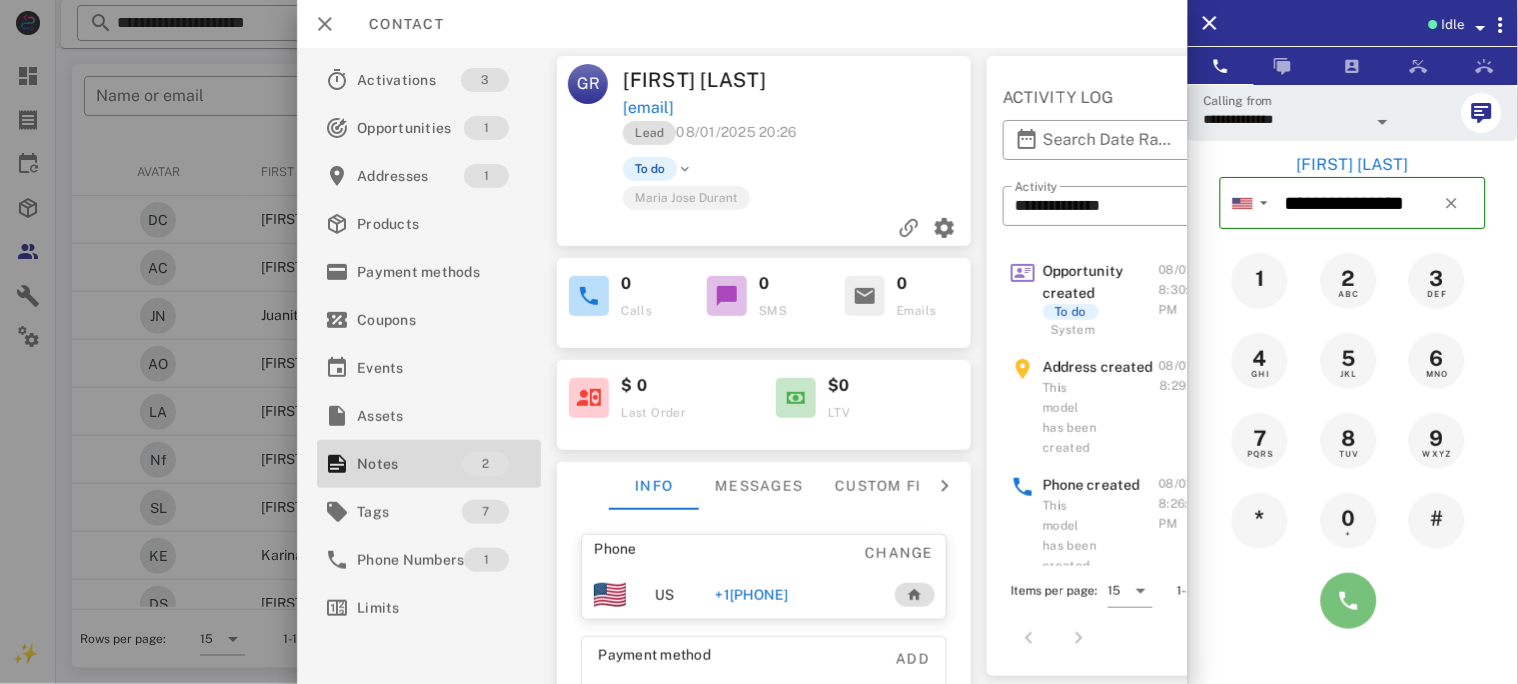 click at bounding box center (1349, 601) 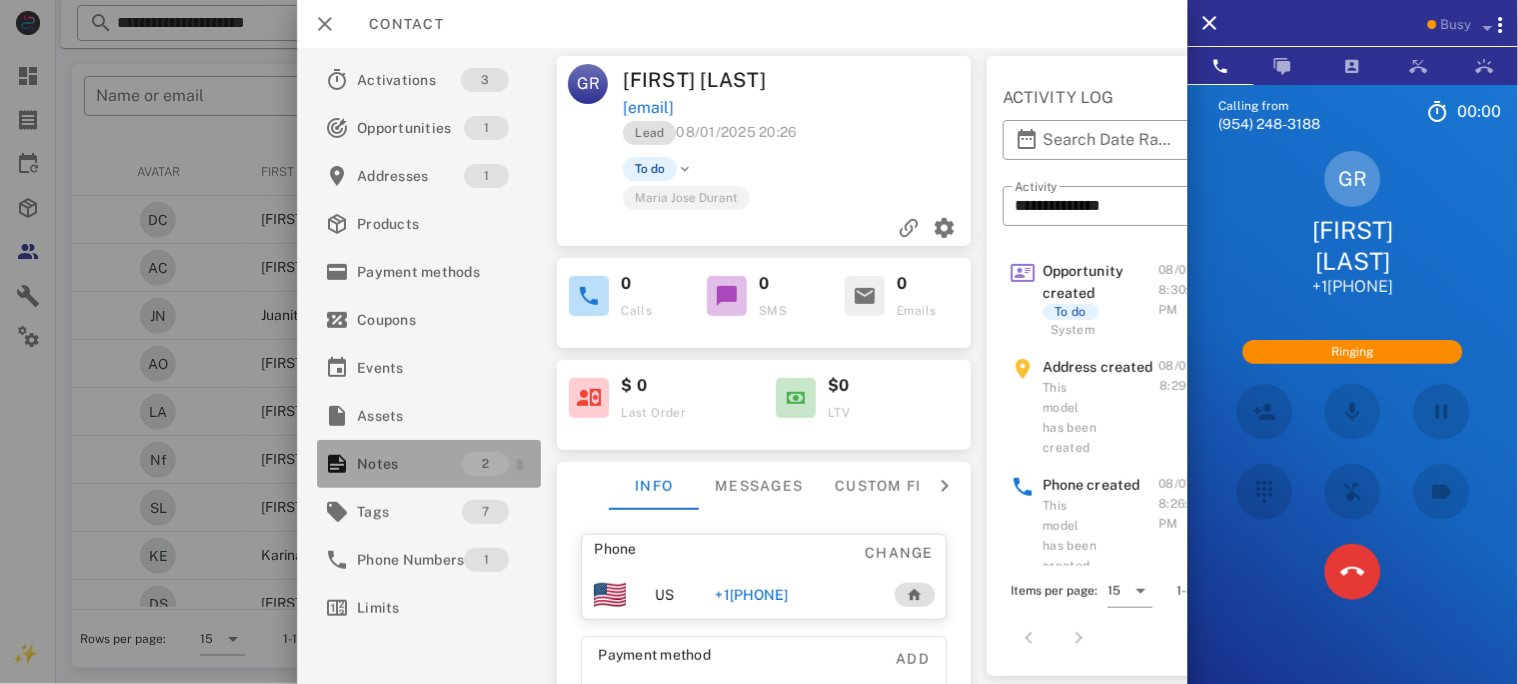 click on "Notes" at bounding box center [409, 464] 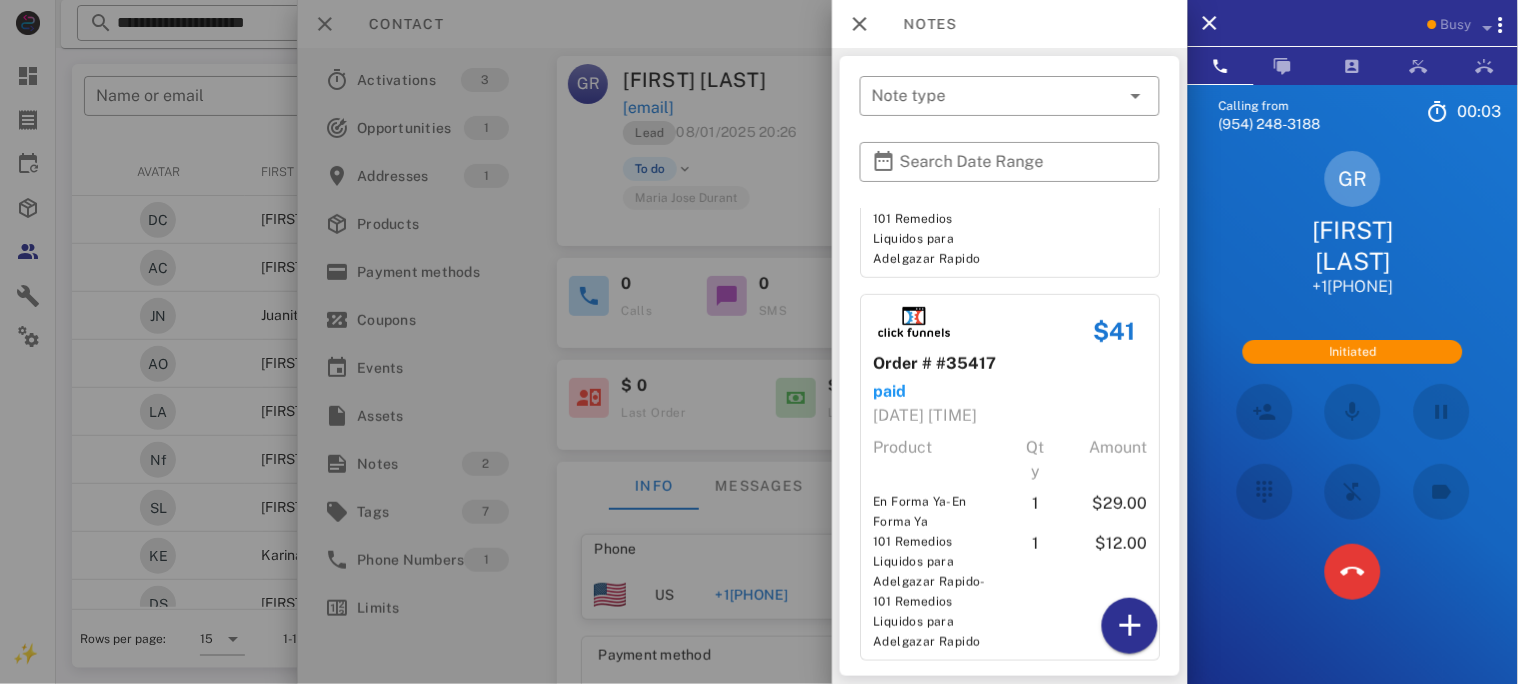 scroll, scrollTop: 315, scrollLeft: 0, axis: vertical 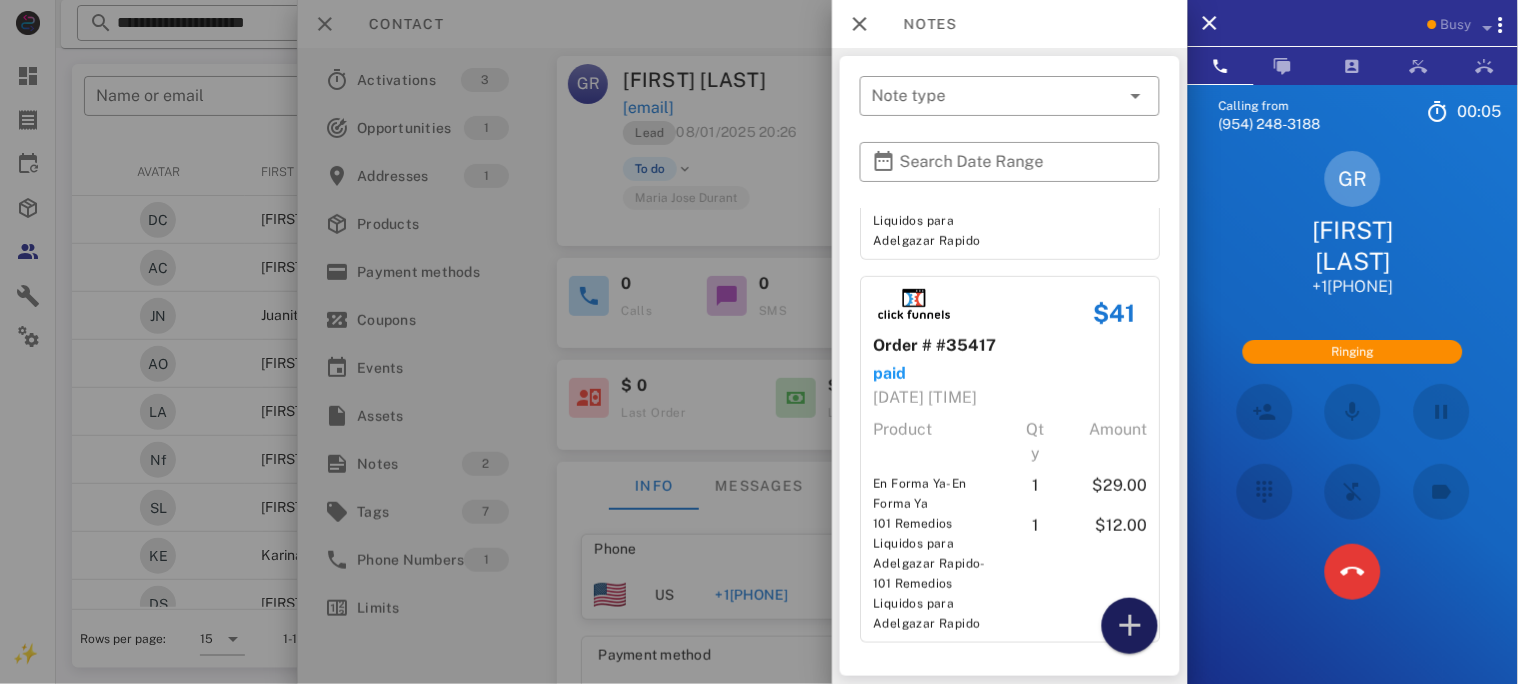 click at bounding box center [1130, 626] 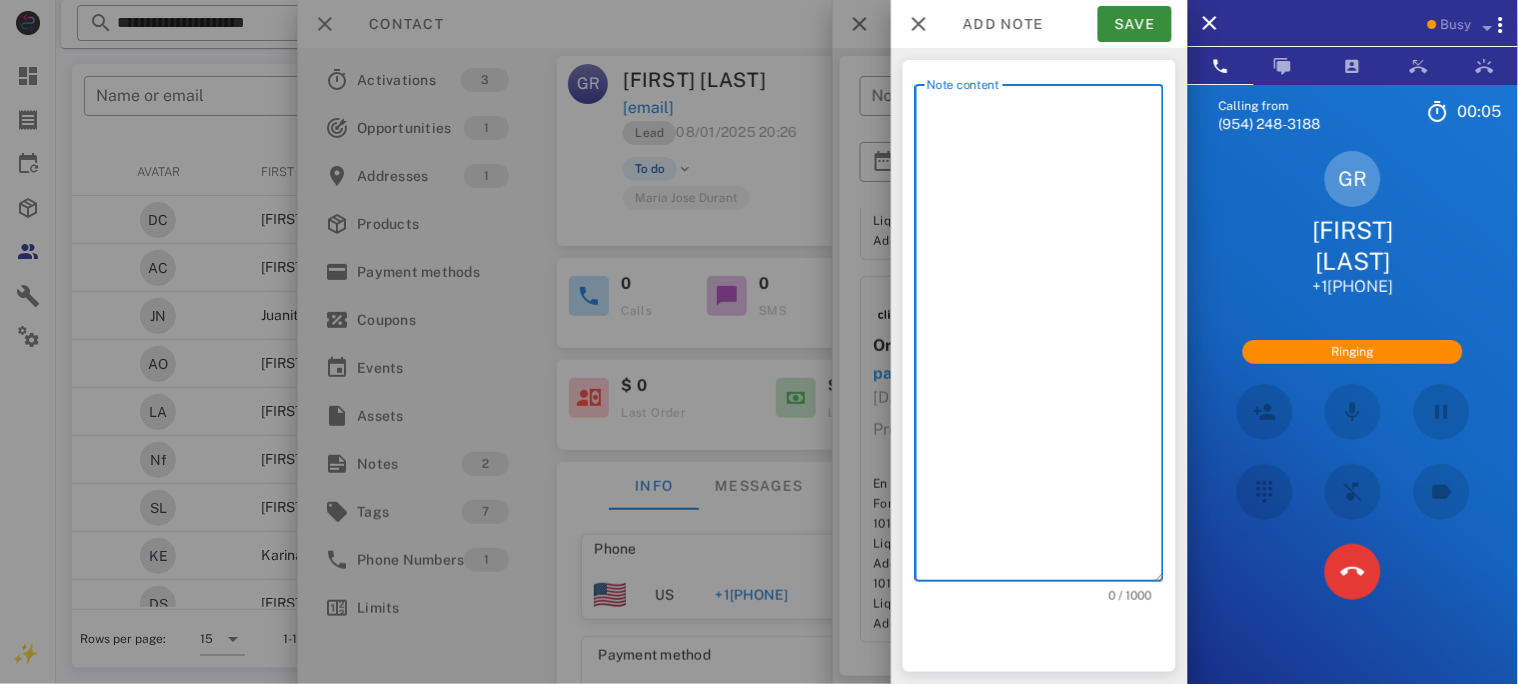 click on "Note content" at bounding box center (1045, 338) 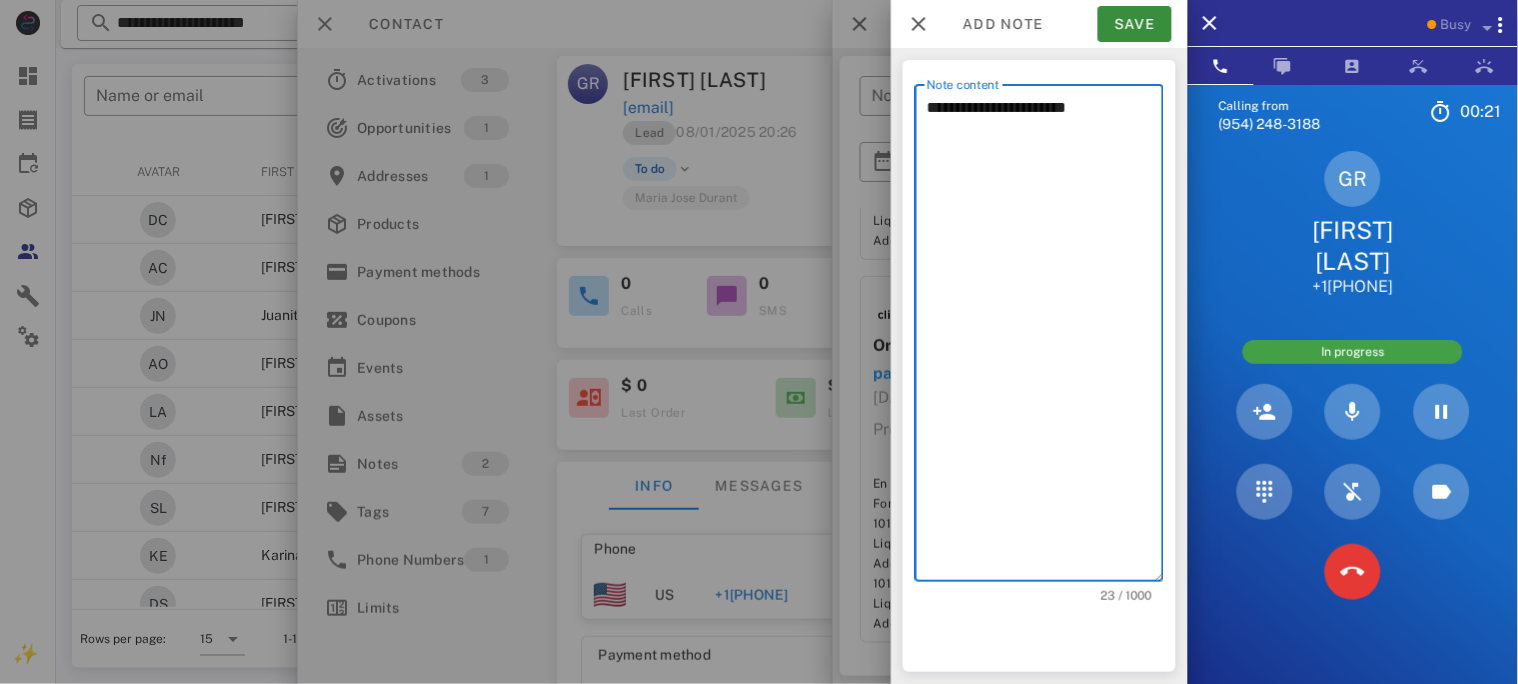 click on "**********" at bounding box center (1045, 338) 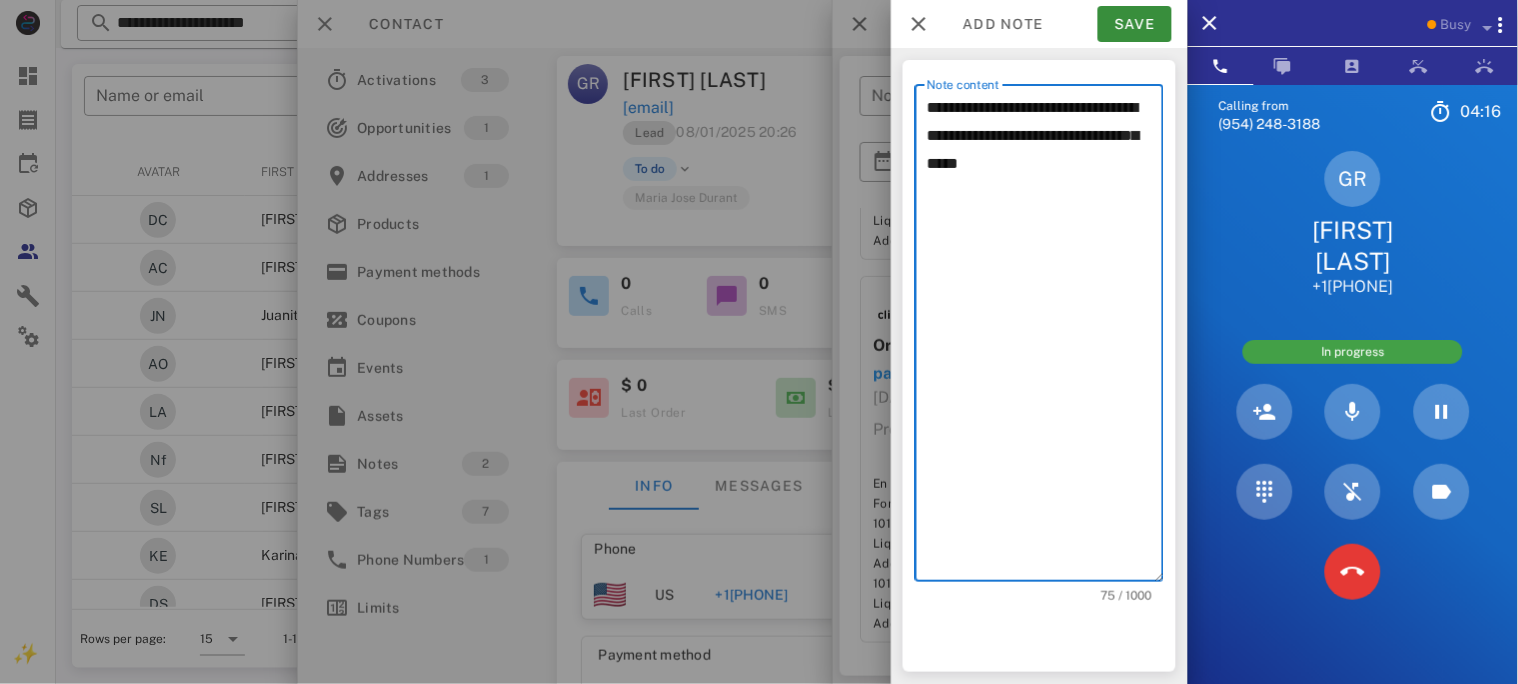 click on "GR   [FIRST] [LAST]   +1[PHONE]" at bounding box center (1353, 224) 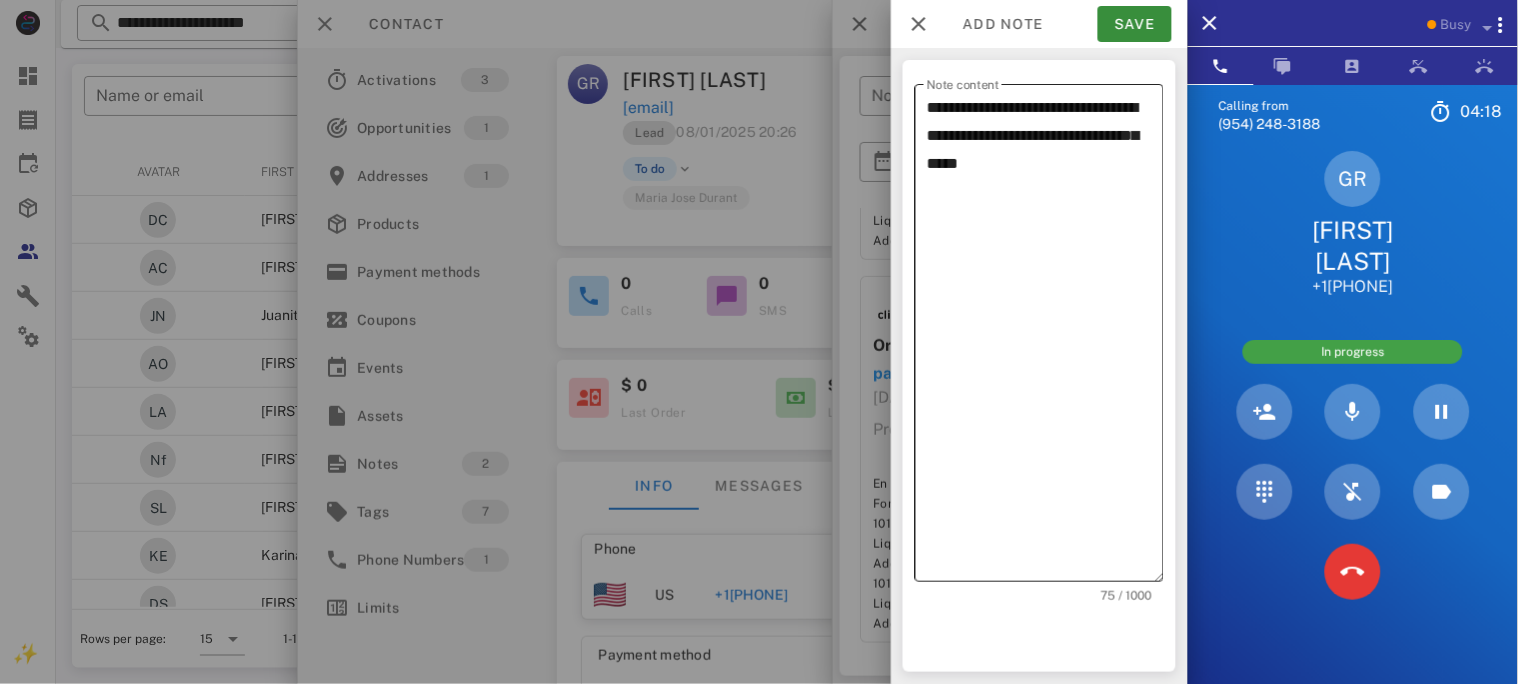 click on "**********" at bounding box center (1045, 338) 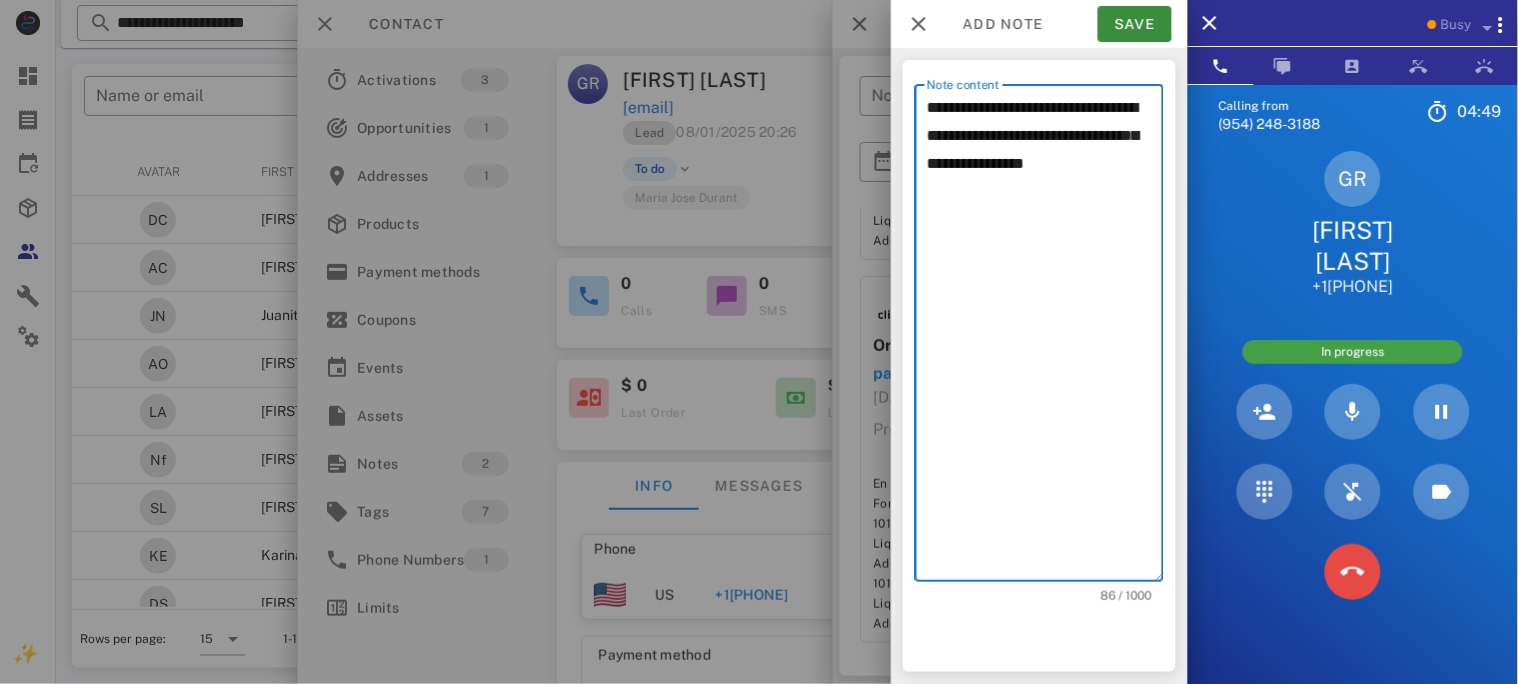 type on "**********" 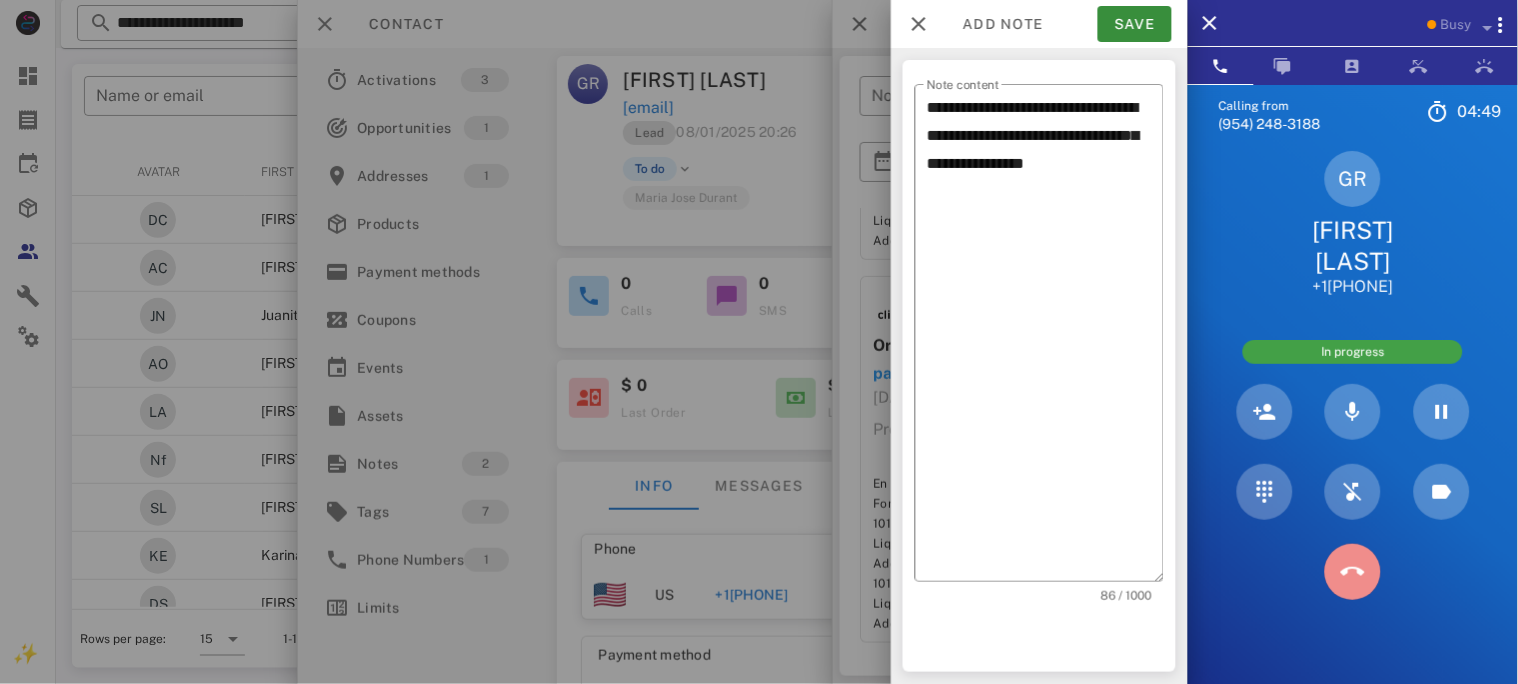 click at bounding box center [1353, 572] 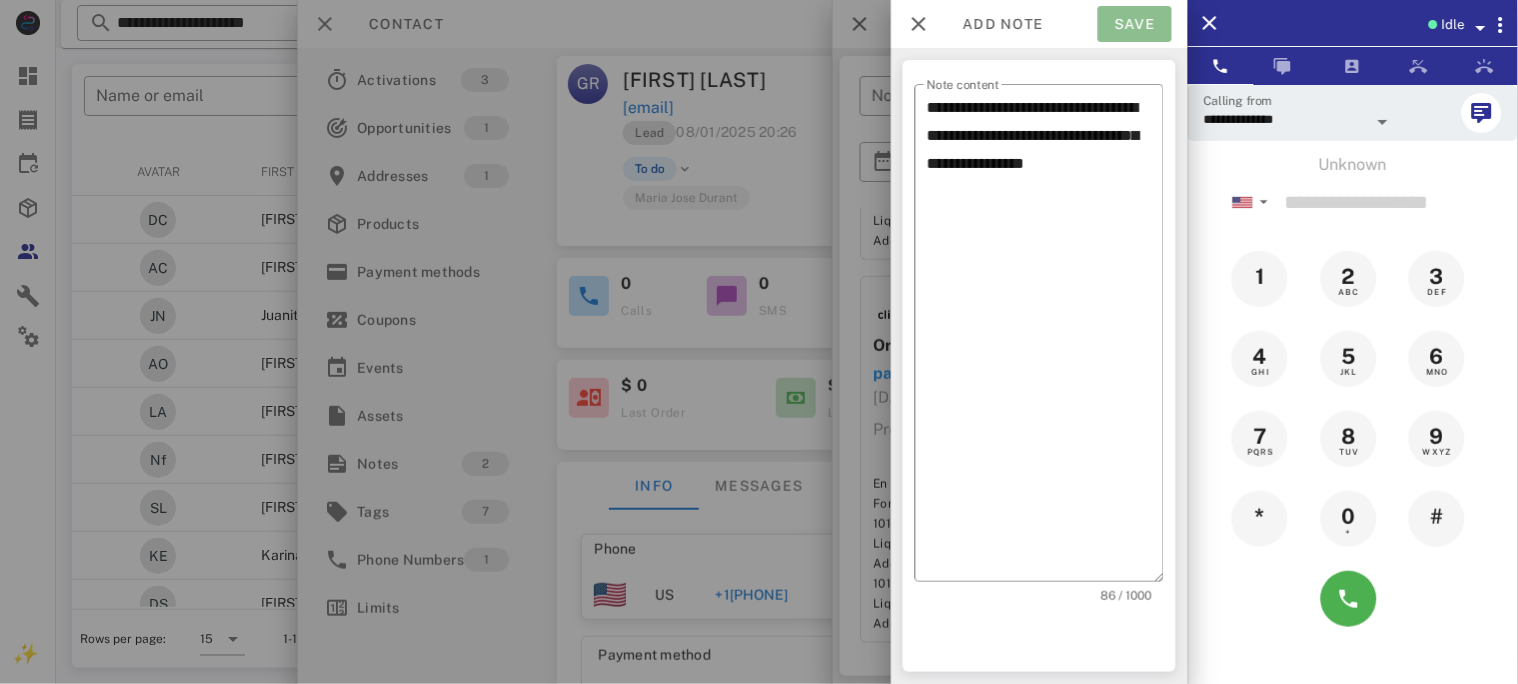 click on "Save" at bounding box center (1135, 24) 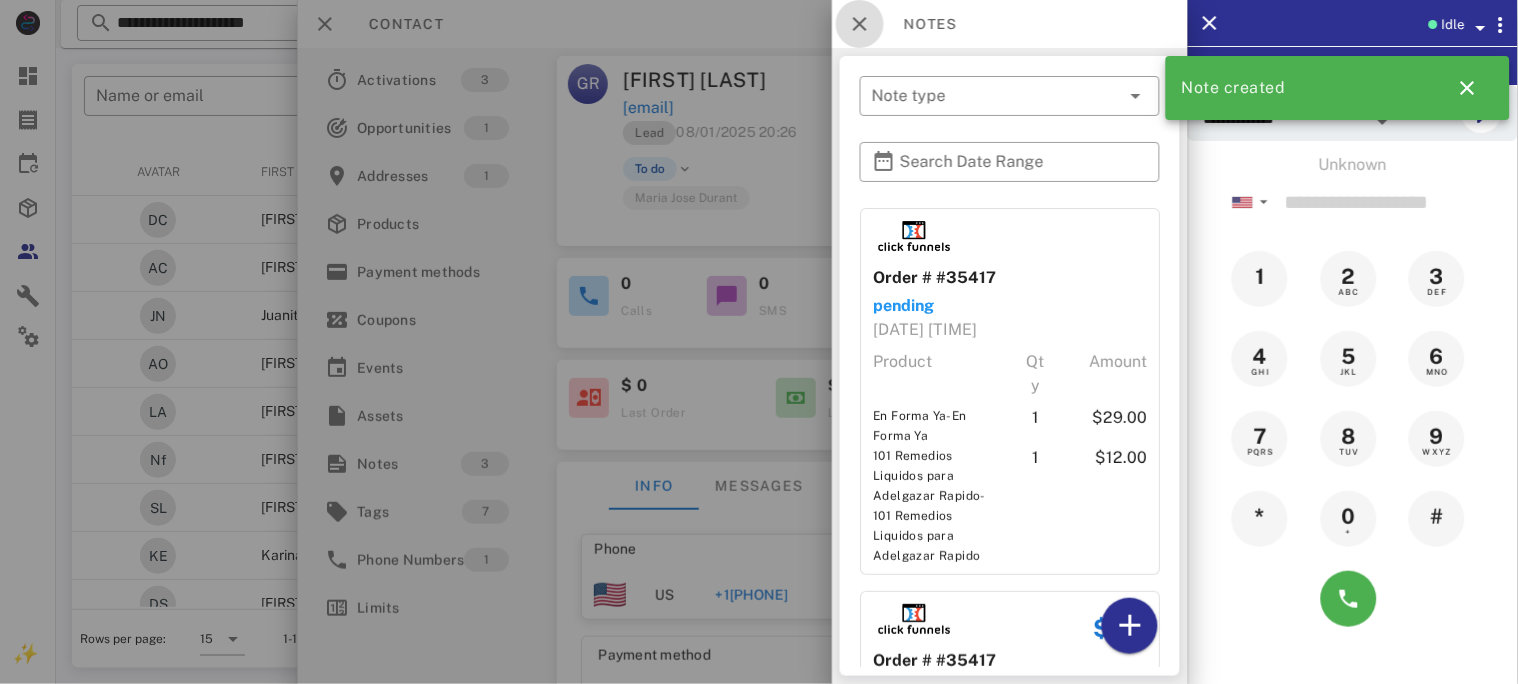 click at bounding box center (860, 24) 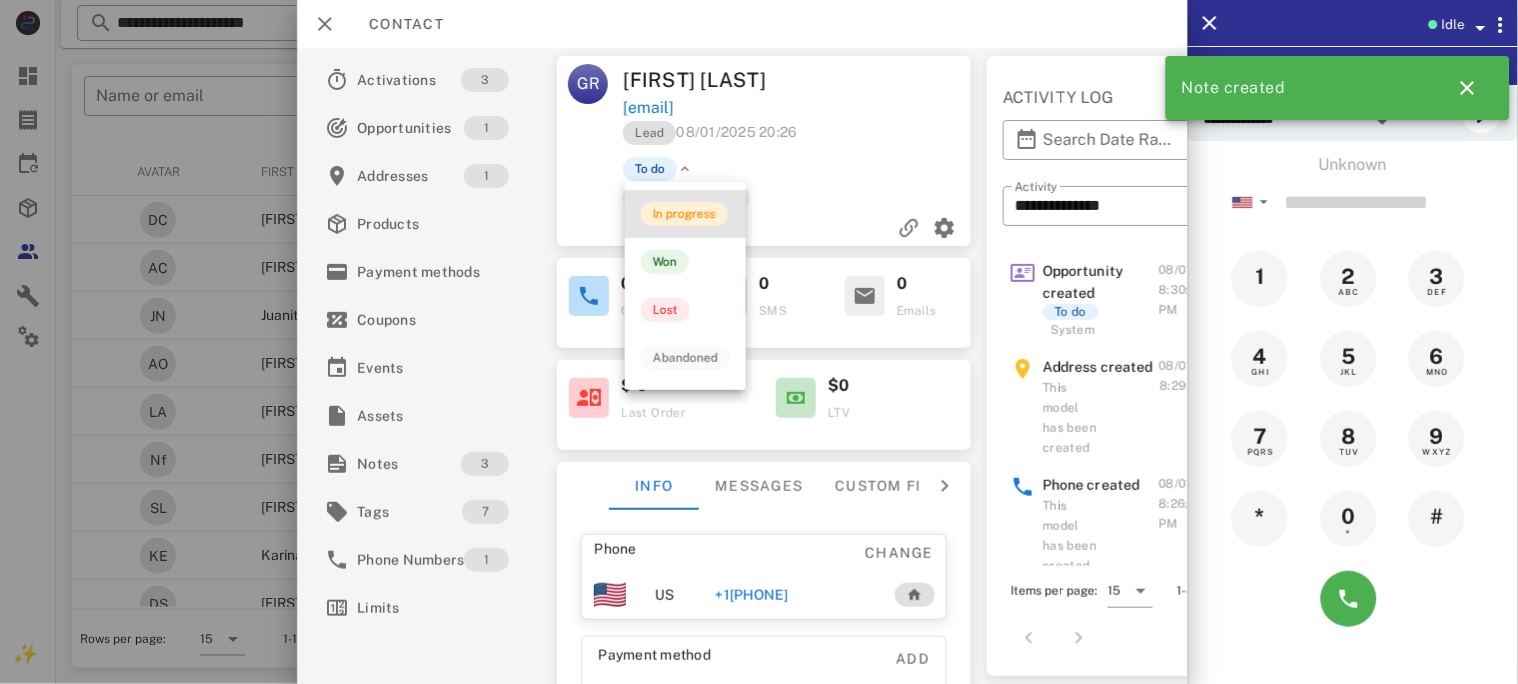 click on "In progress" at bounding box center (684, 214) 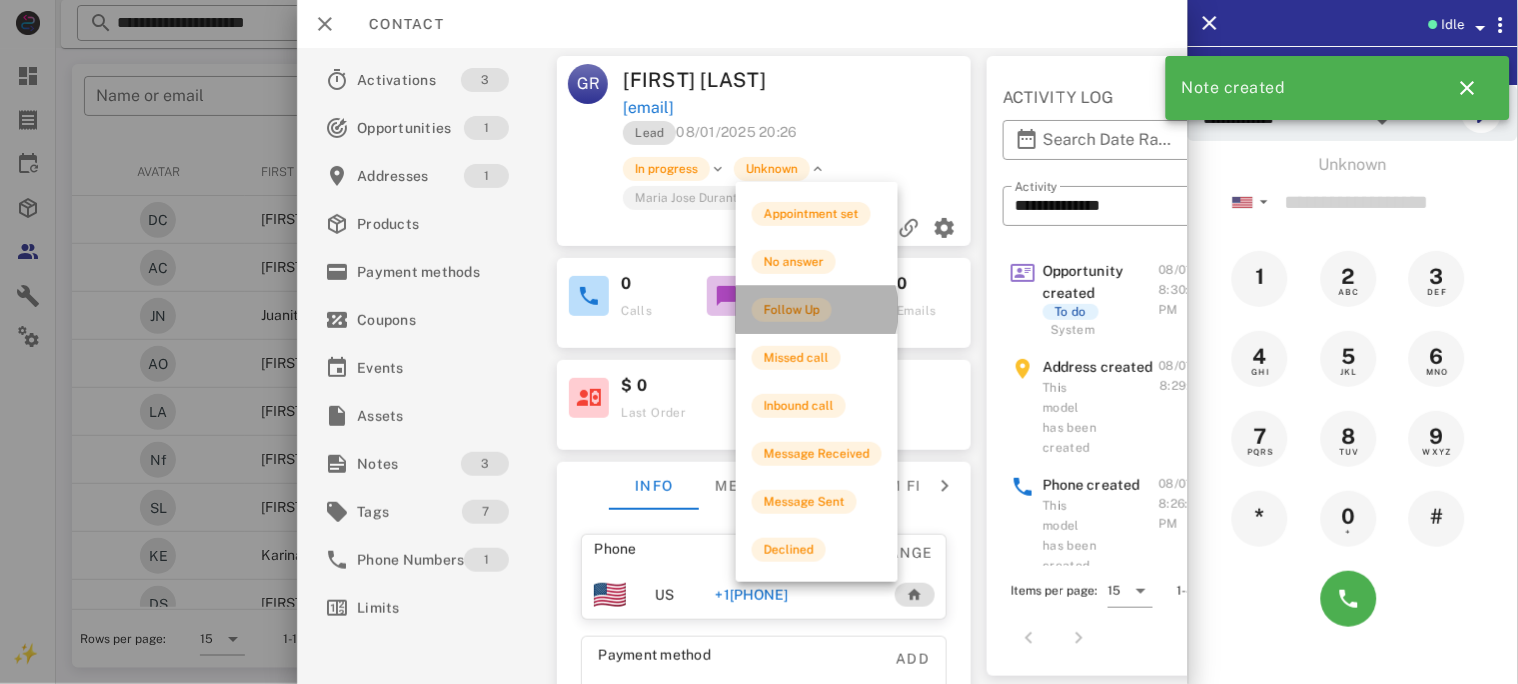 click on "Follow Up" at bounding box center [792, 310] 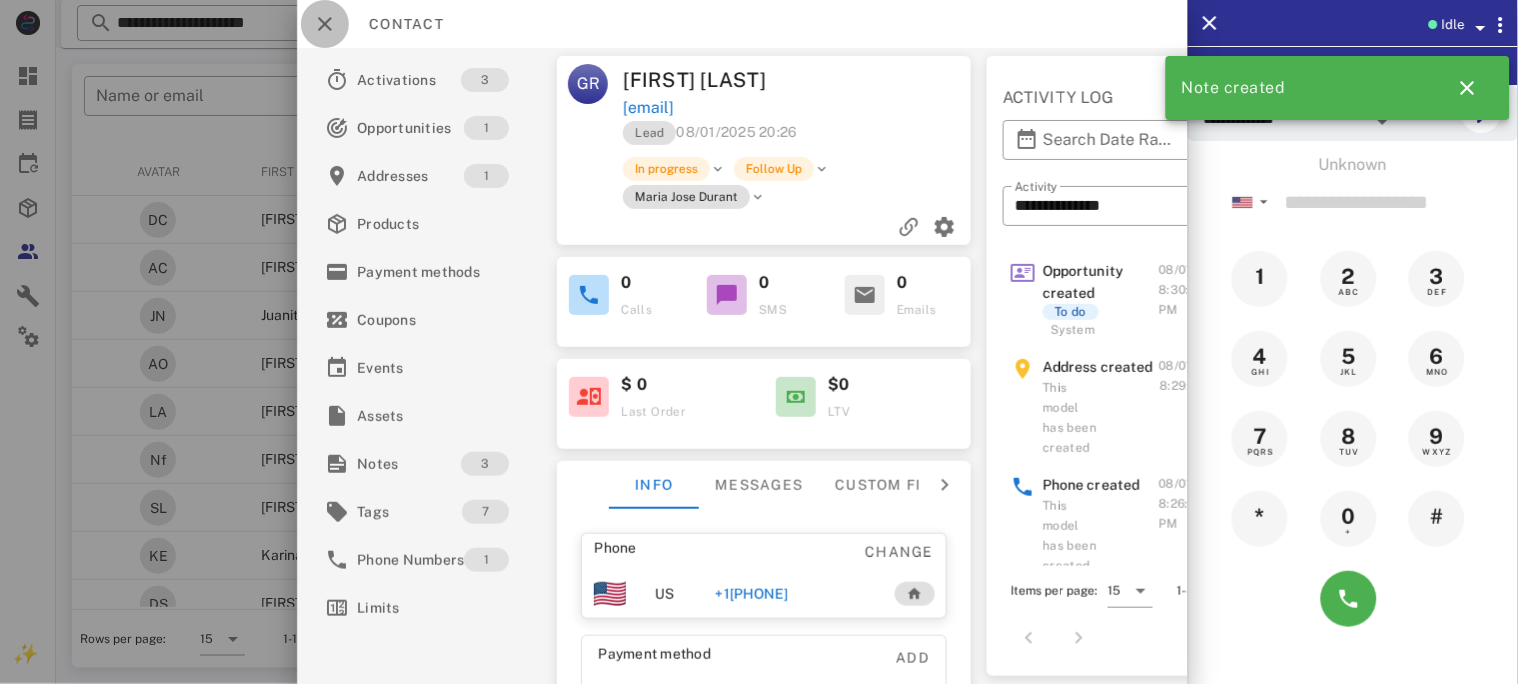 click at bounding box center [325, 24] 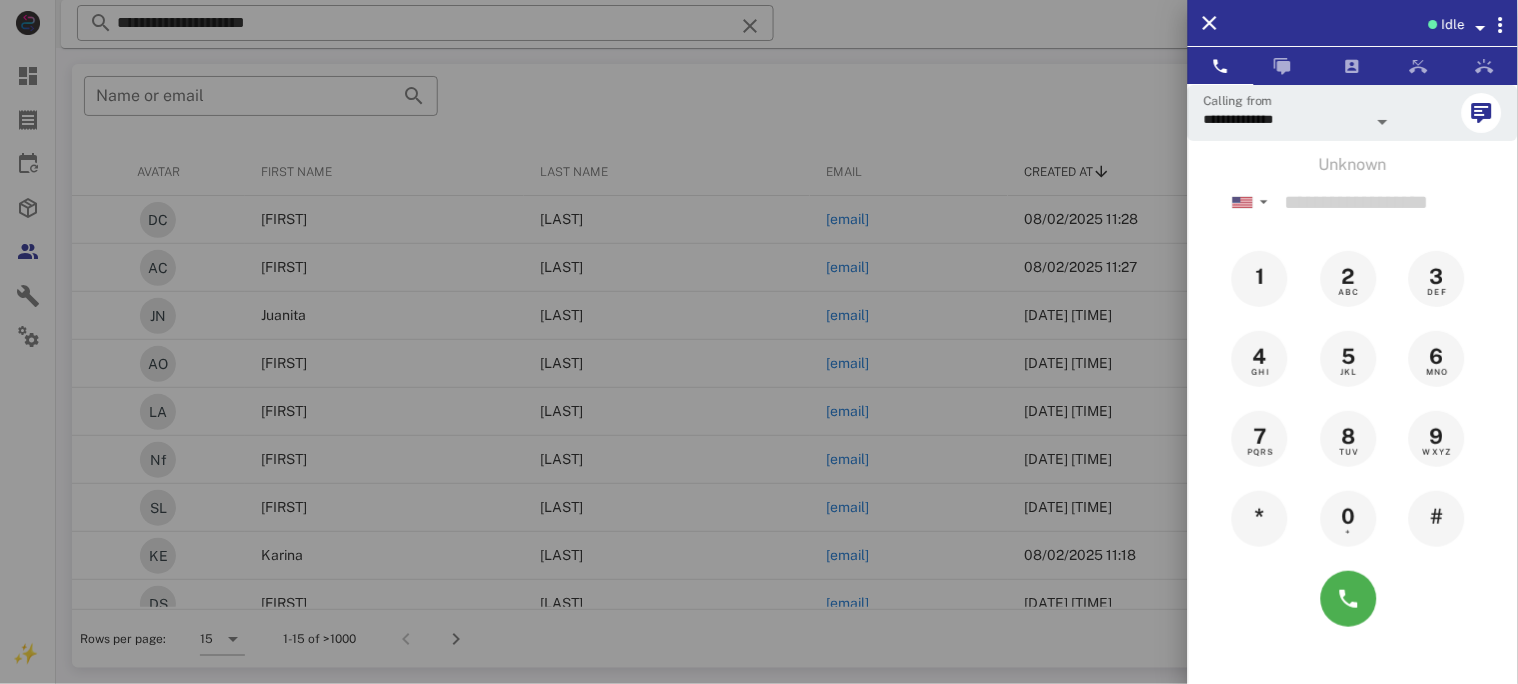 click at bounding box center [759, 342] 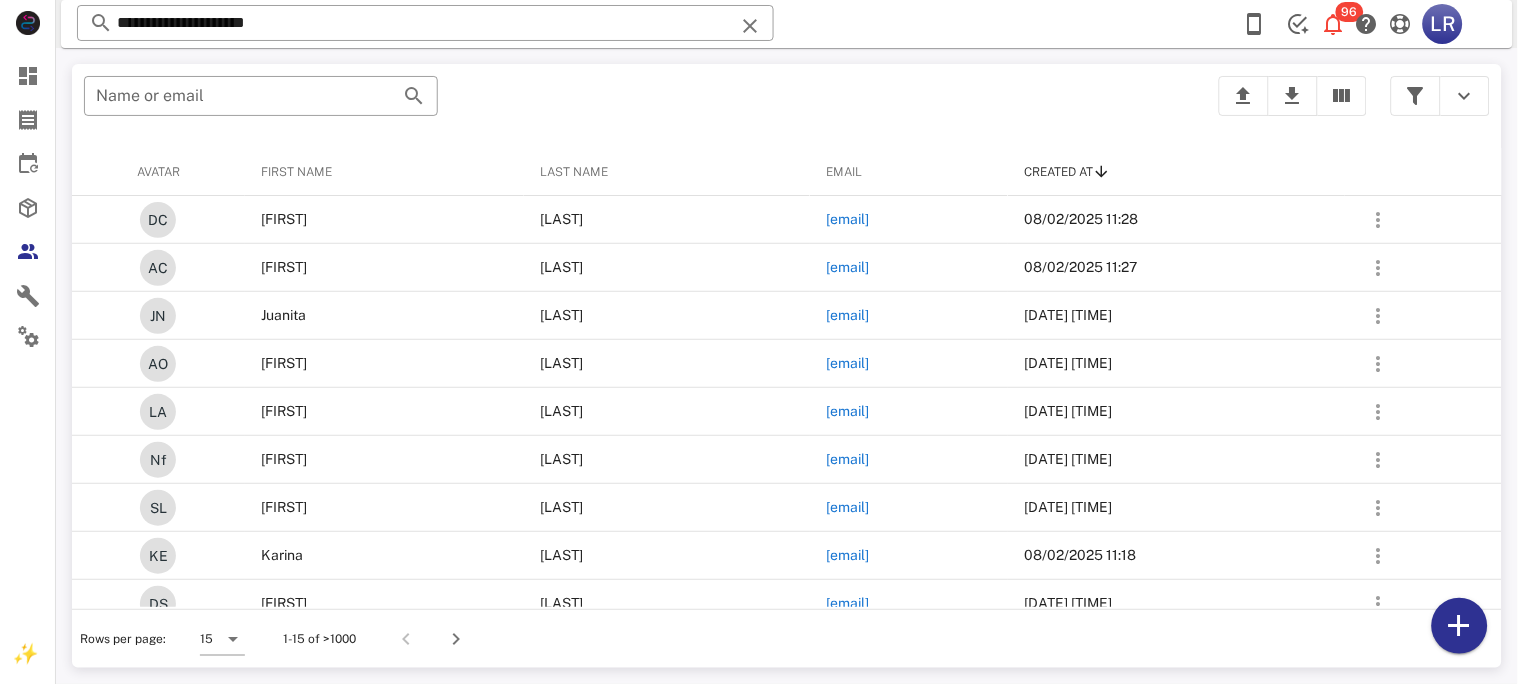 click at bounding box center (750, 26) 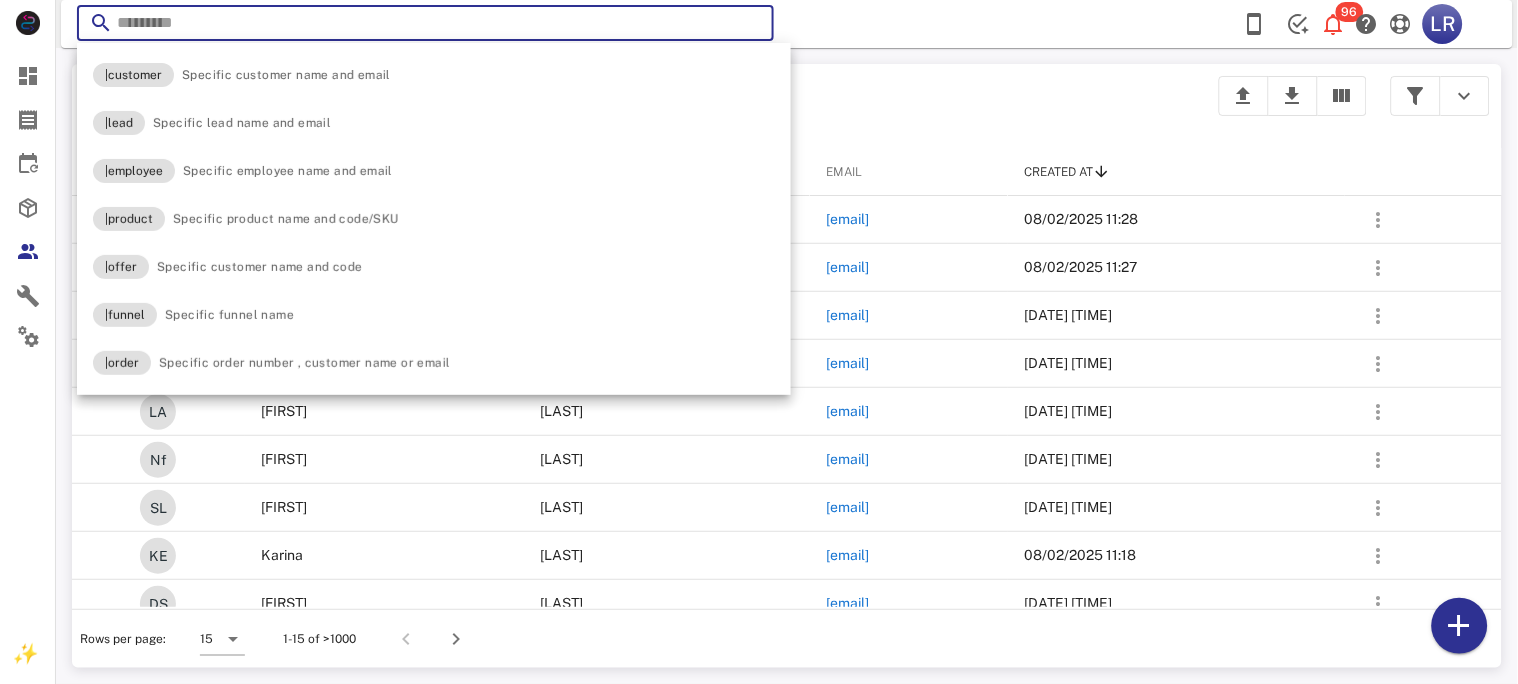 paste on "**********" 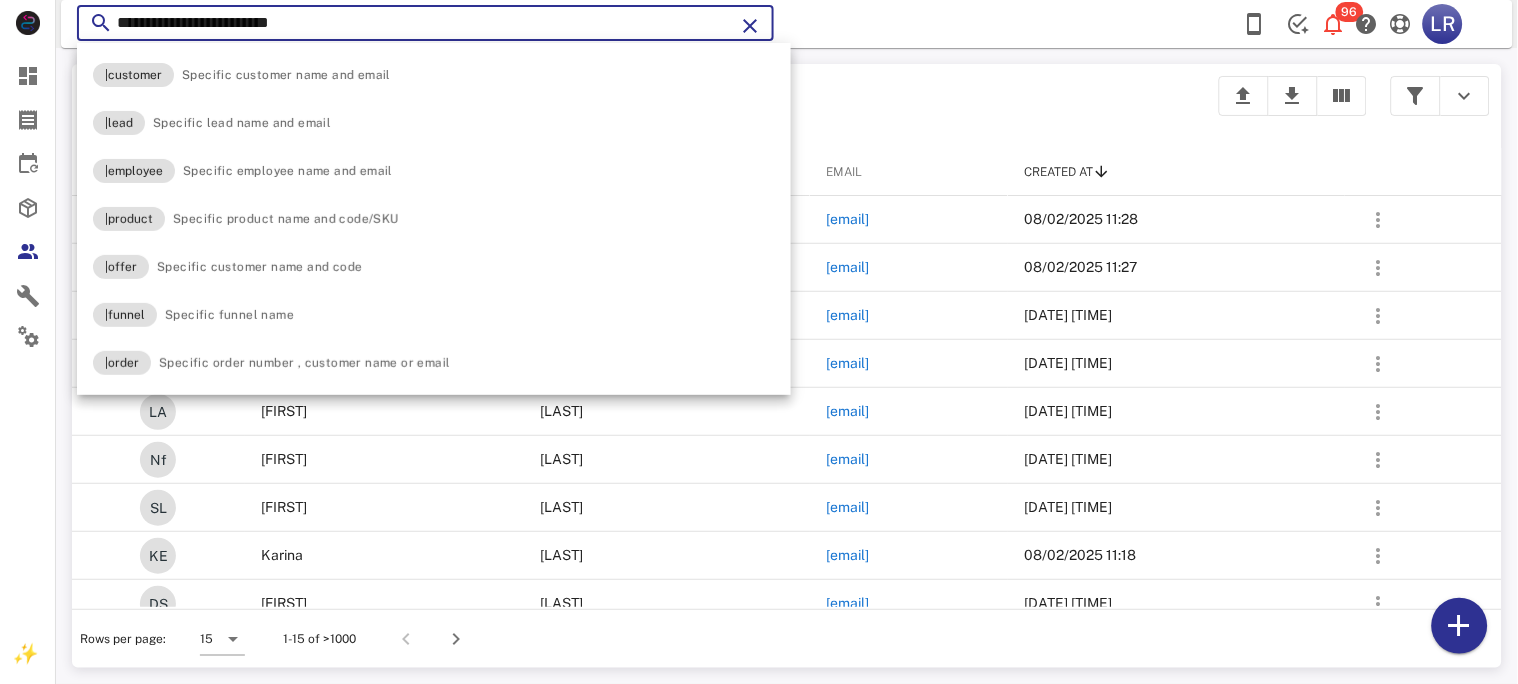 type on "**********" 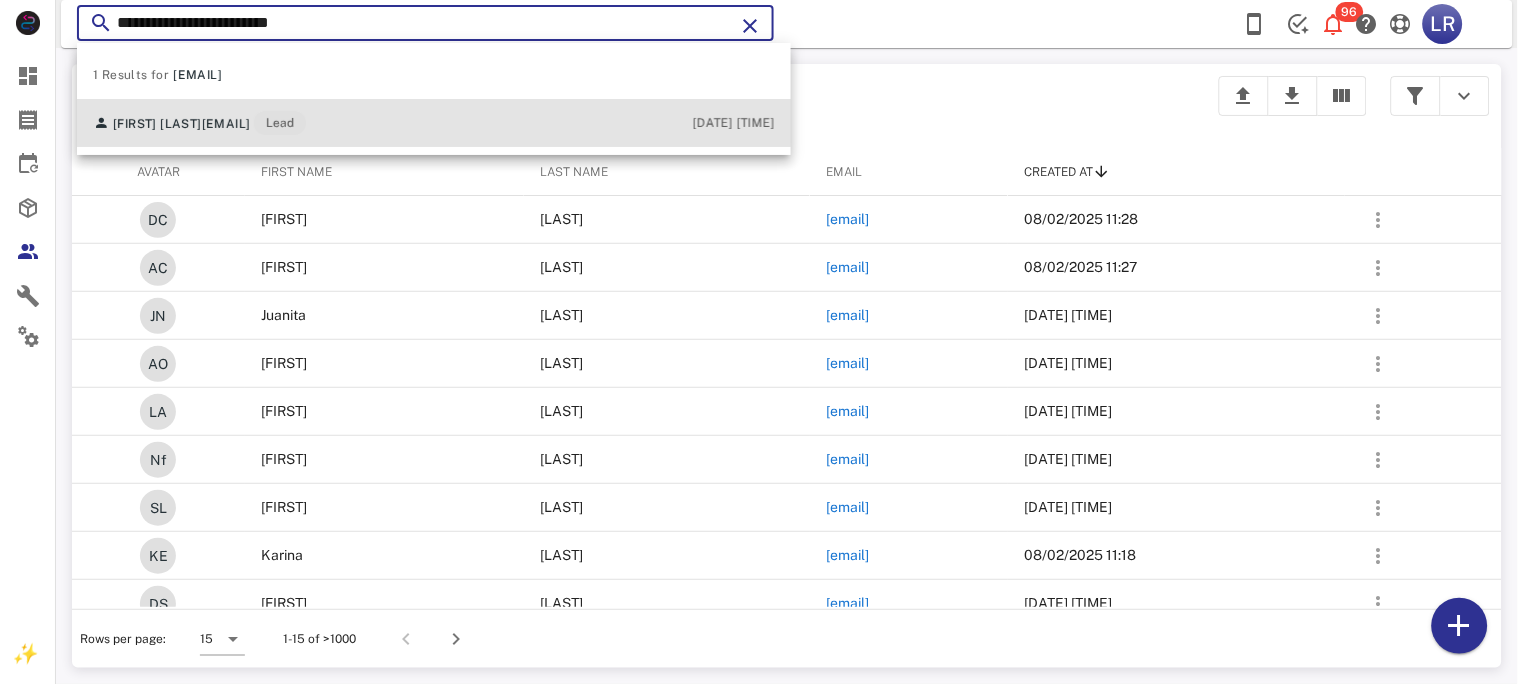 click on "[EMAIL]" at bounding box center [226, 124] 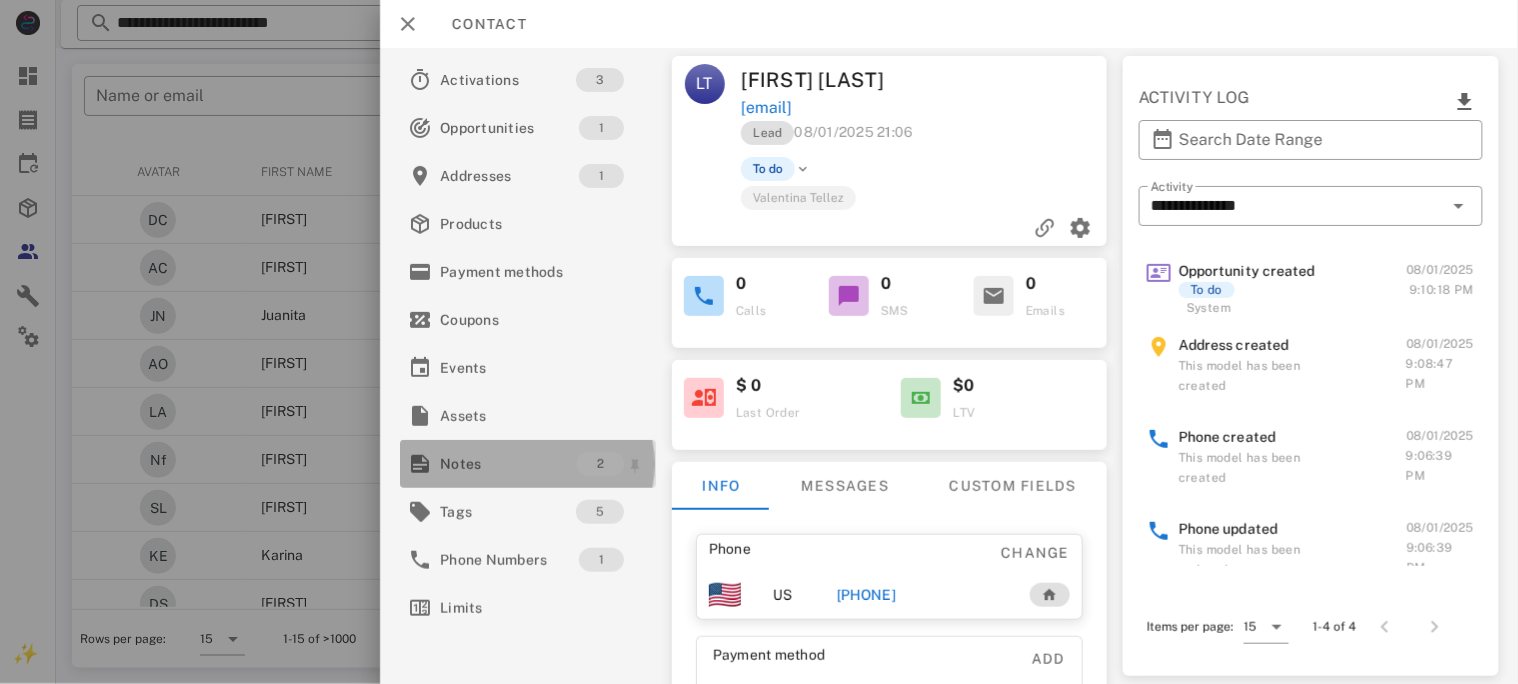 click on "Notes" at bounding box center [508, 464] 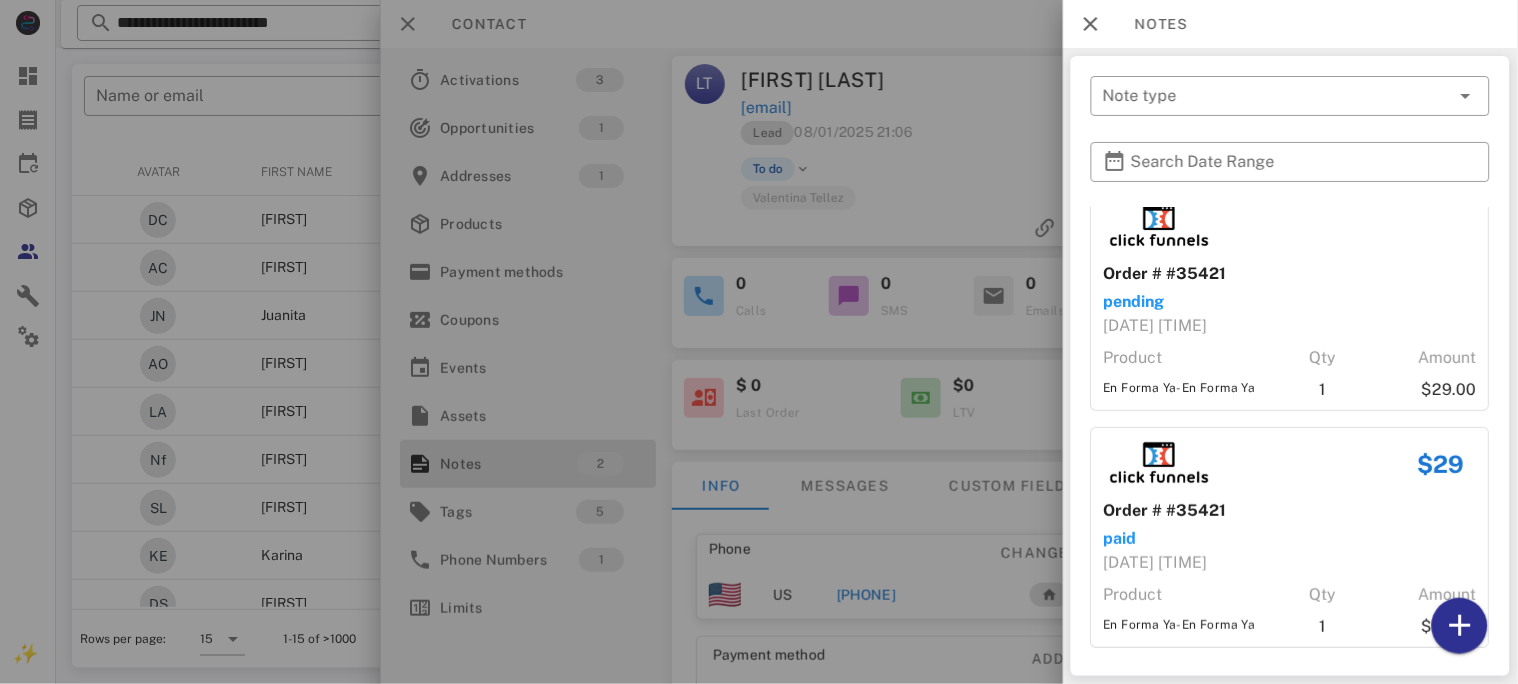 scroll, scrollTop: 21, scrollLeft: 0, axis: vertical 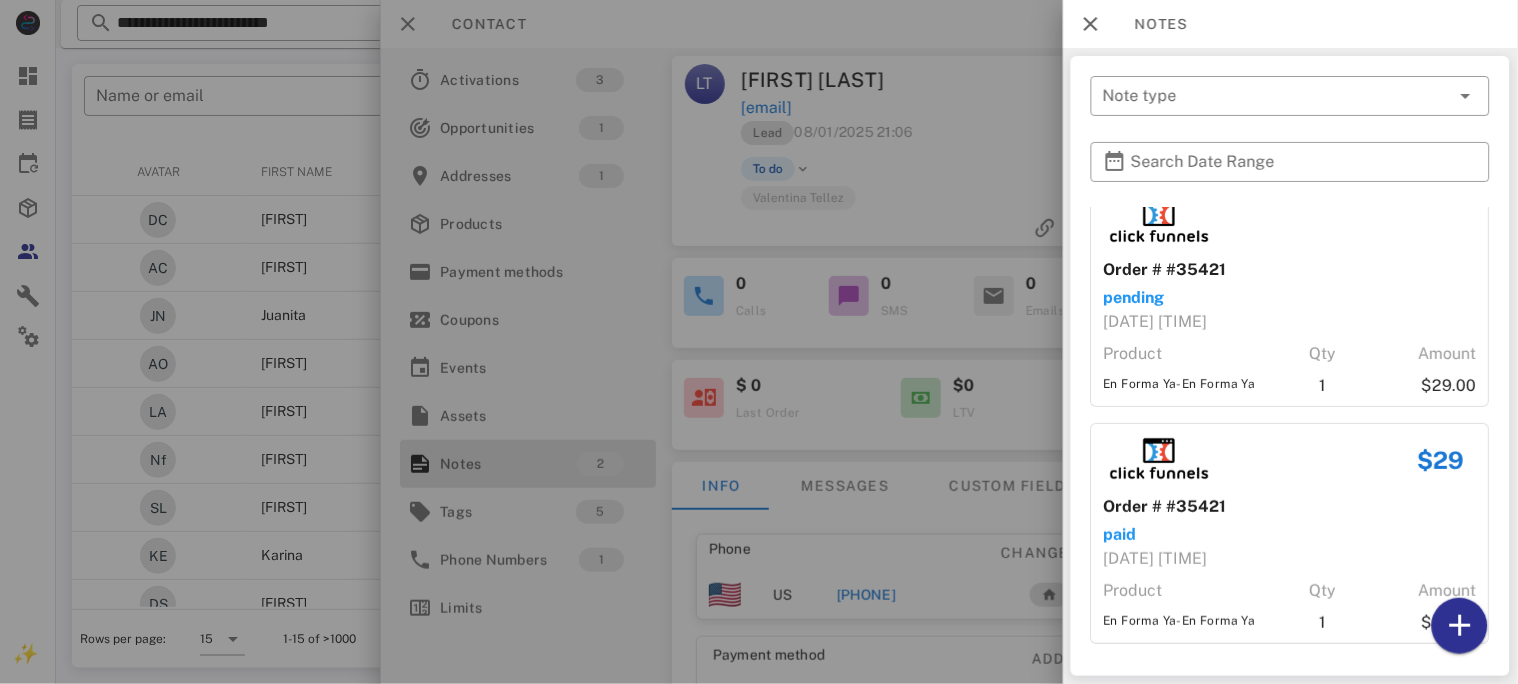 click at bounding box center (759, 342) 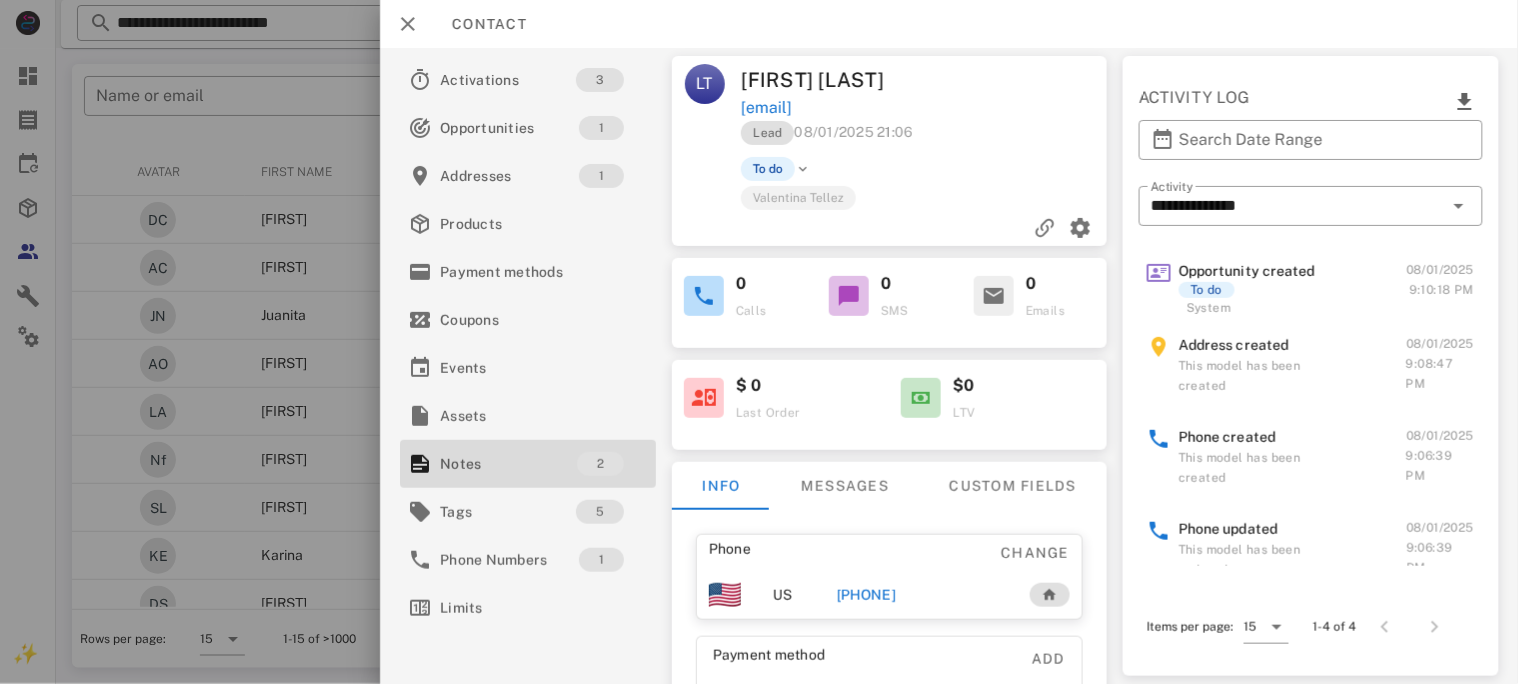 click on "[PHONE]" at bounding box center [865, 595] 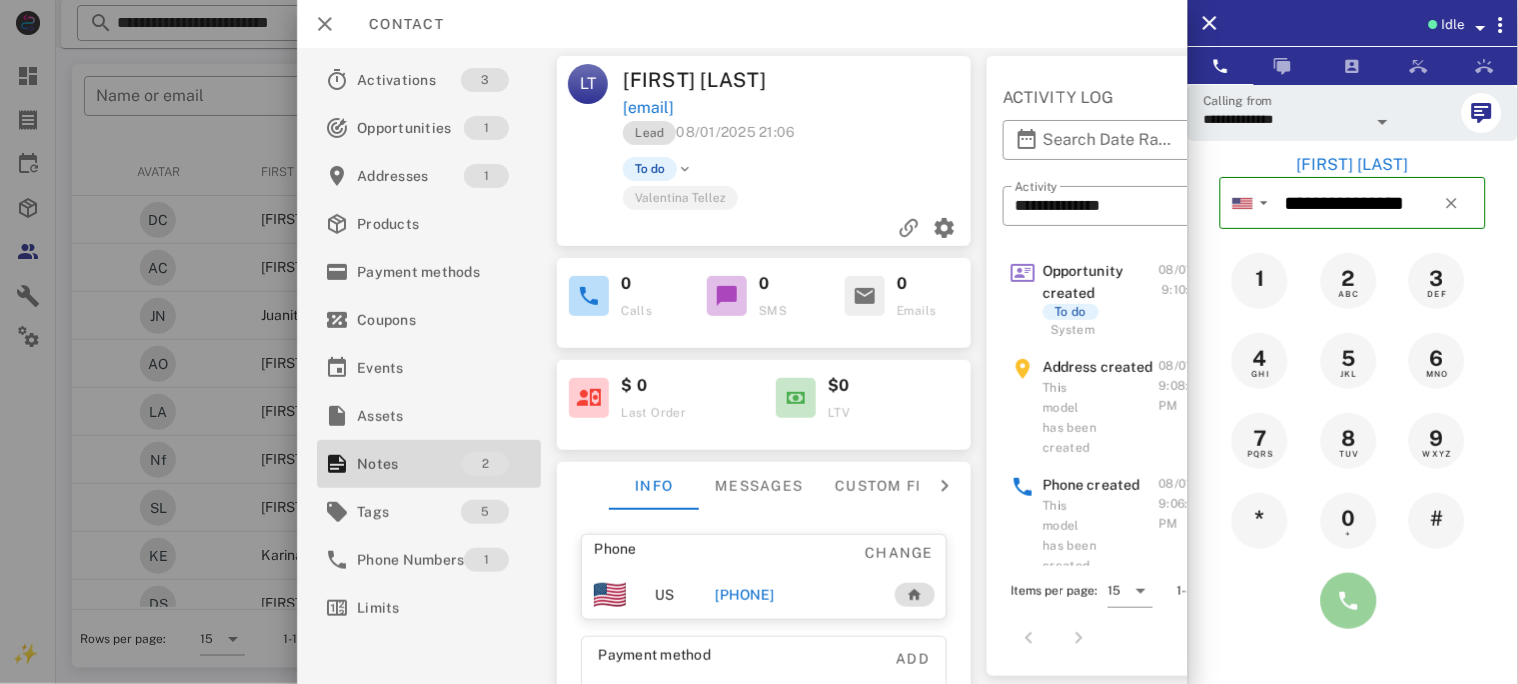 click at bounding box center (1349, 601) 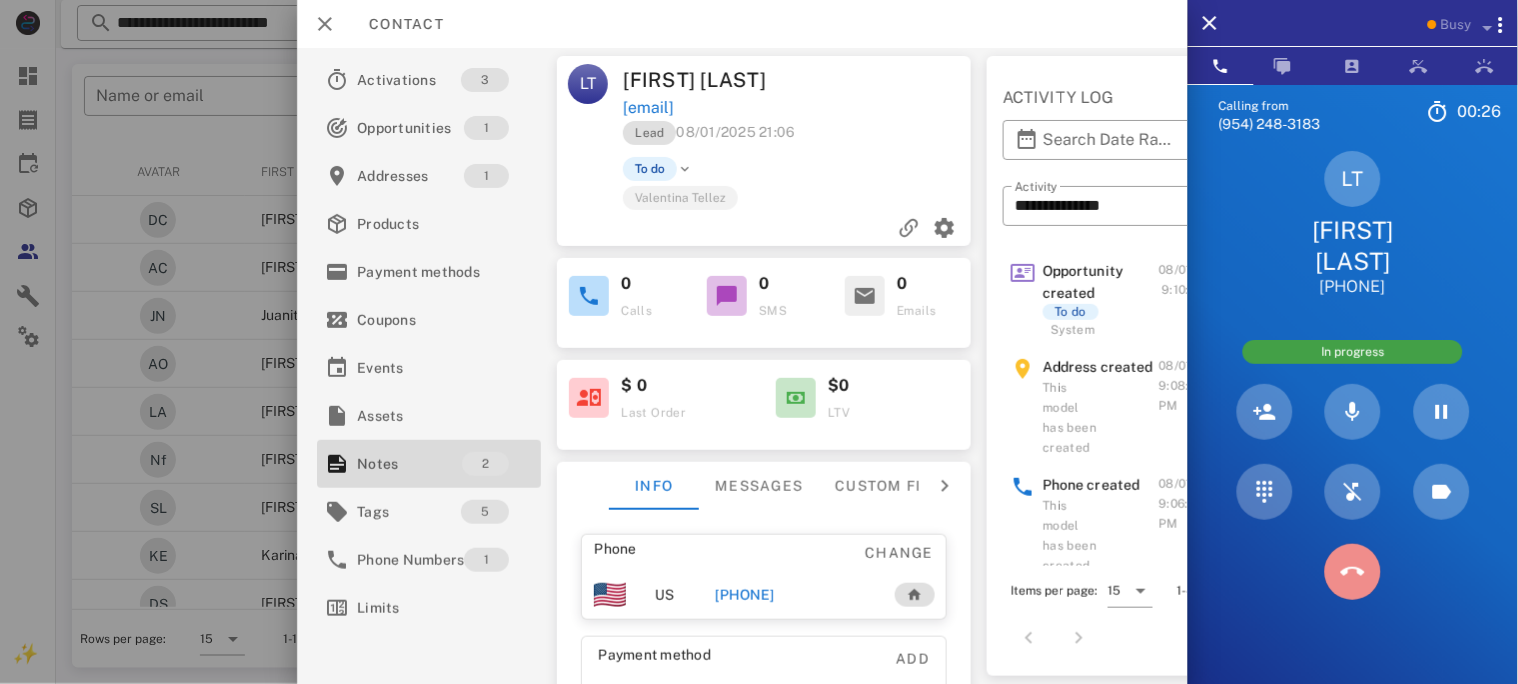 click at bounding box center [1353, 572] 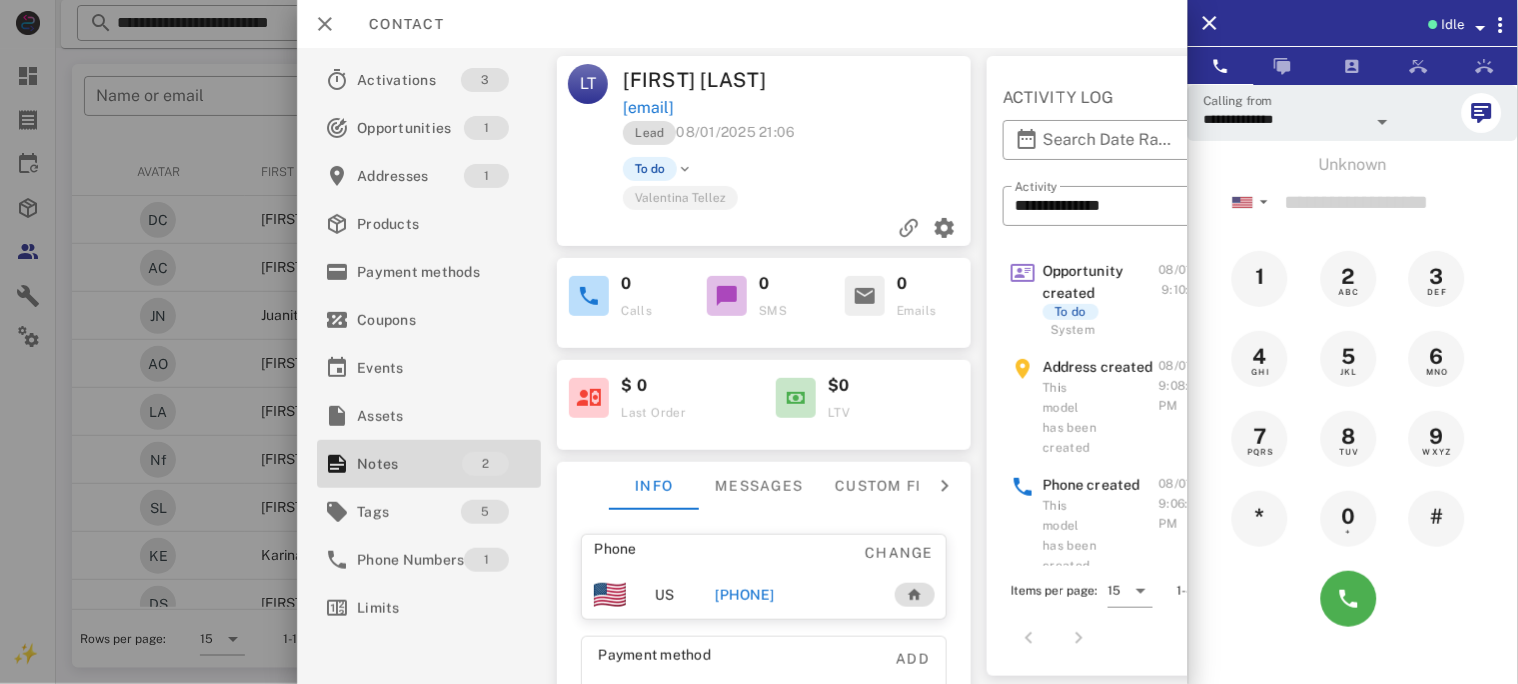 click on "[PHONE]" at bounding box center [744, 595] 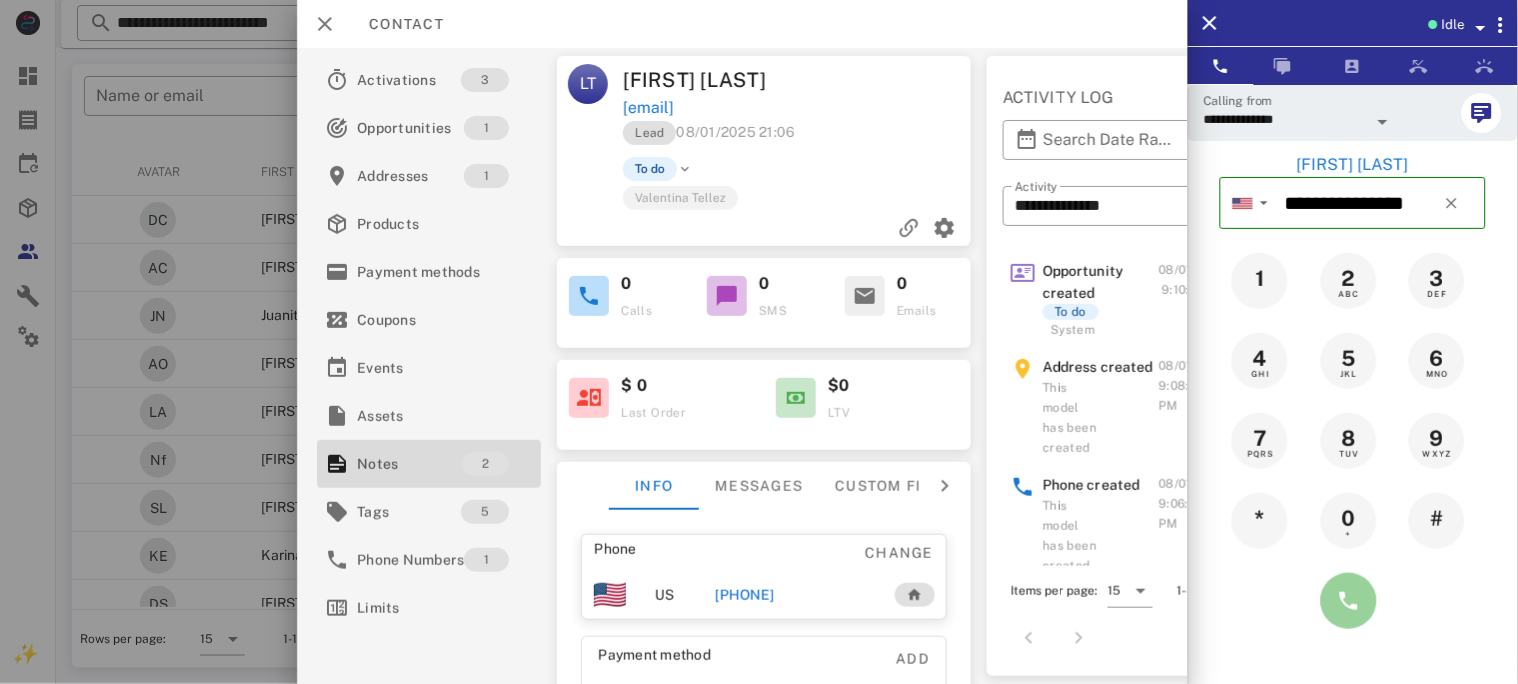 click at bounding box center [1349, 601] 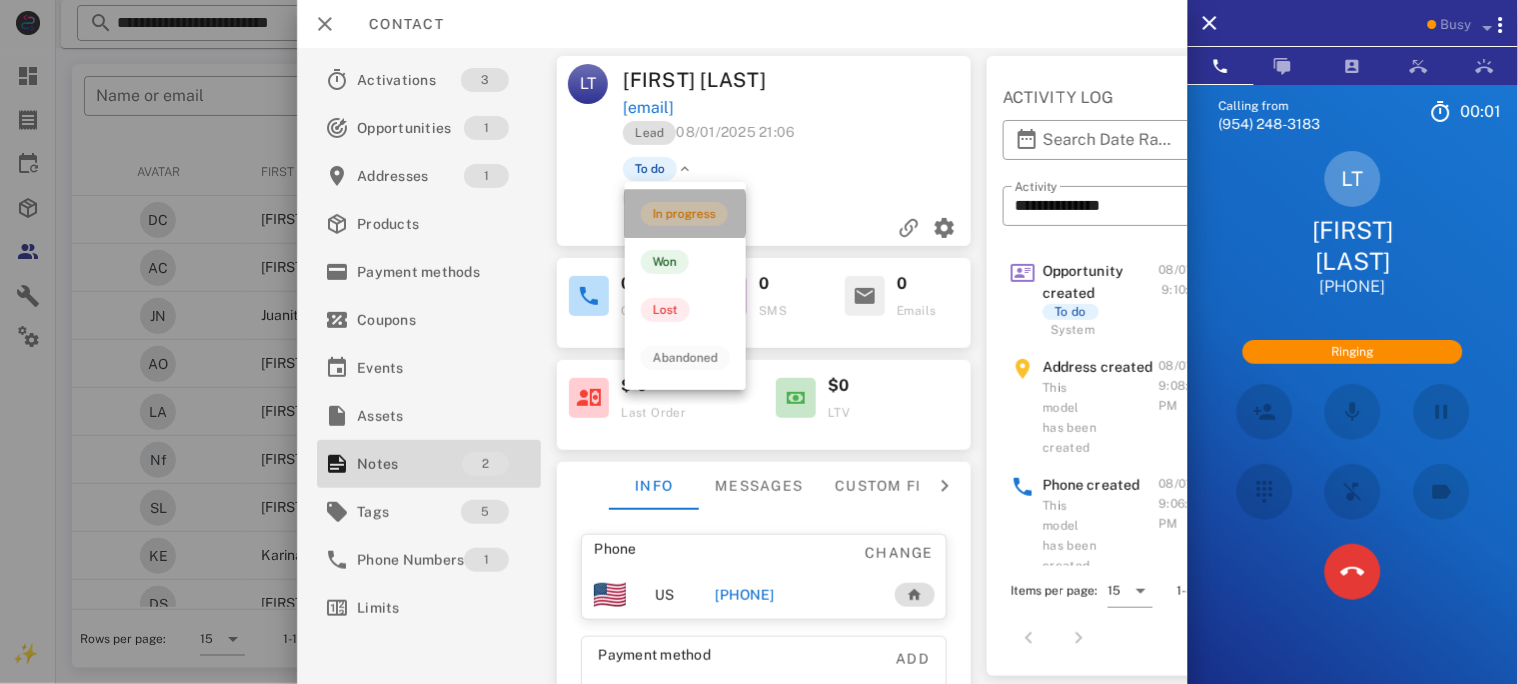 click on "In progress" at bounding box center [684, 214] 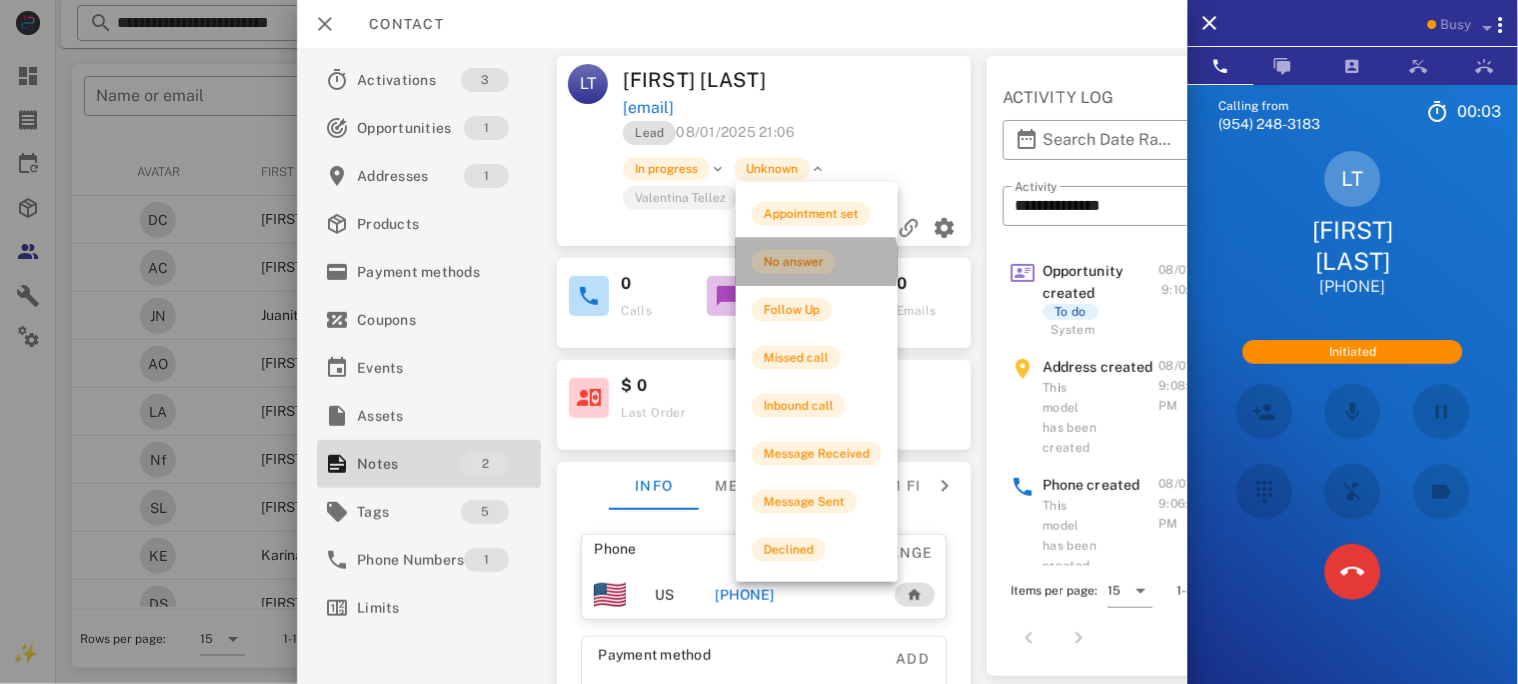 click on "No answer" at bounding box center (794, 262) 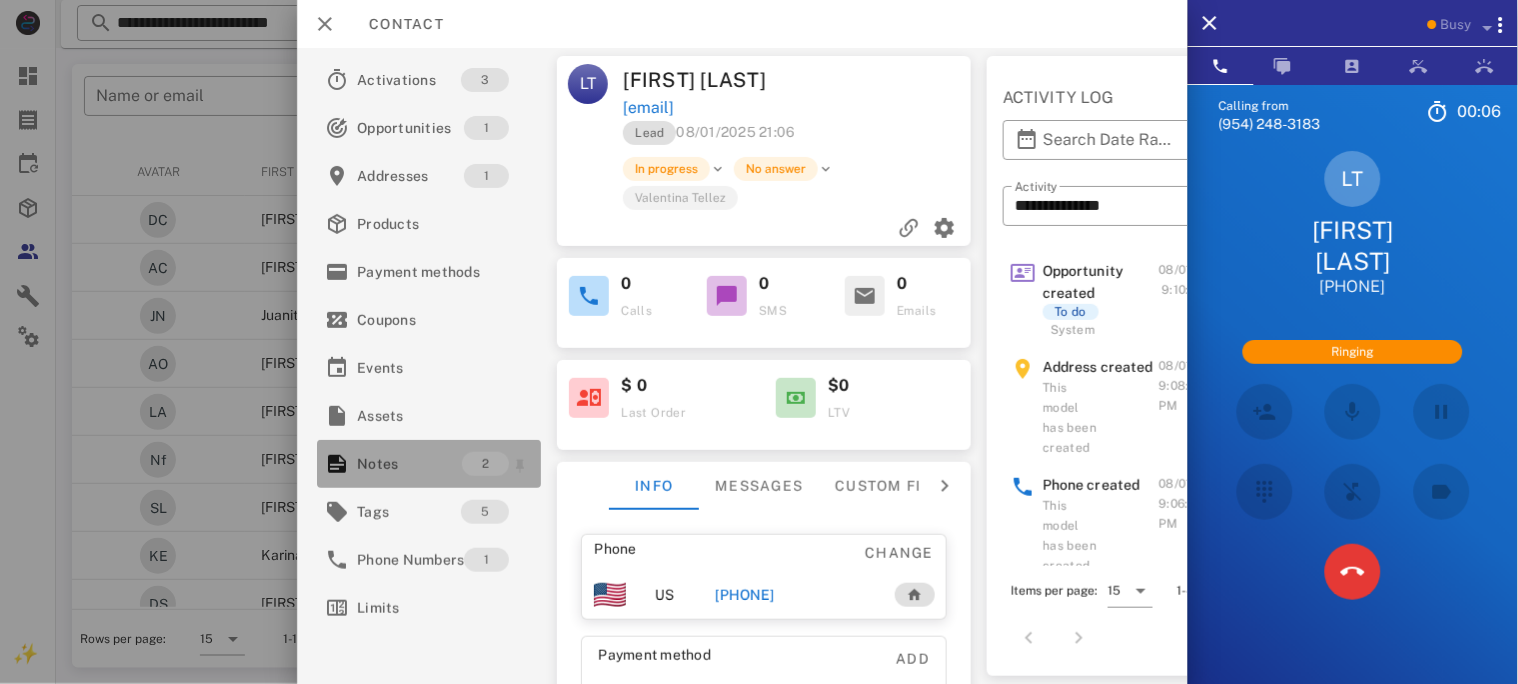 click on "Notes" at bounding box center (409, 464) 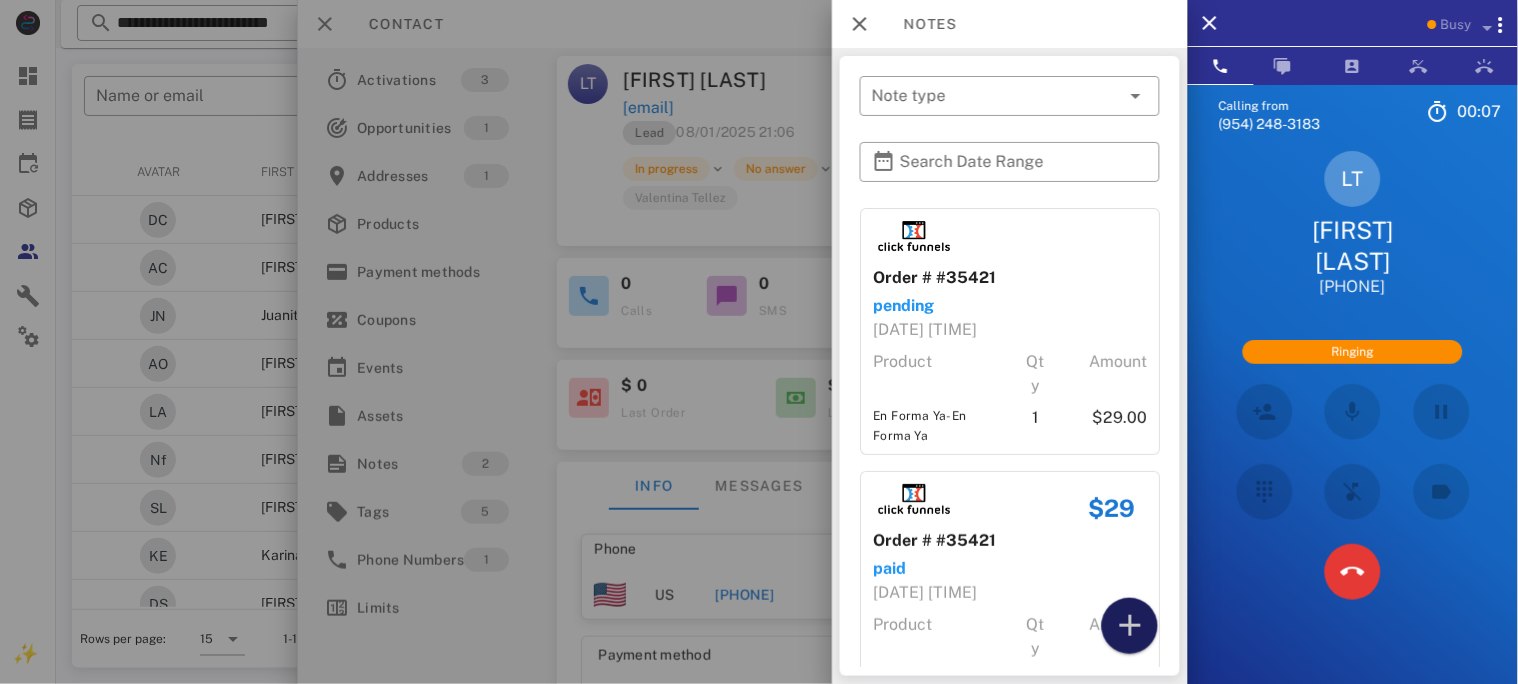 click at bounding box center (1130, 626) 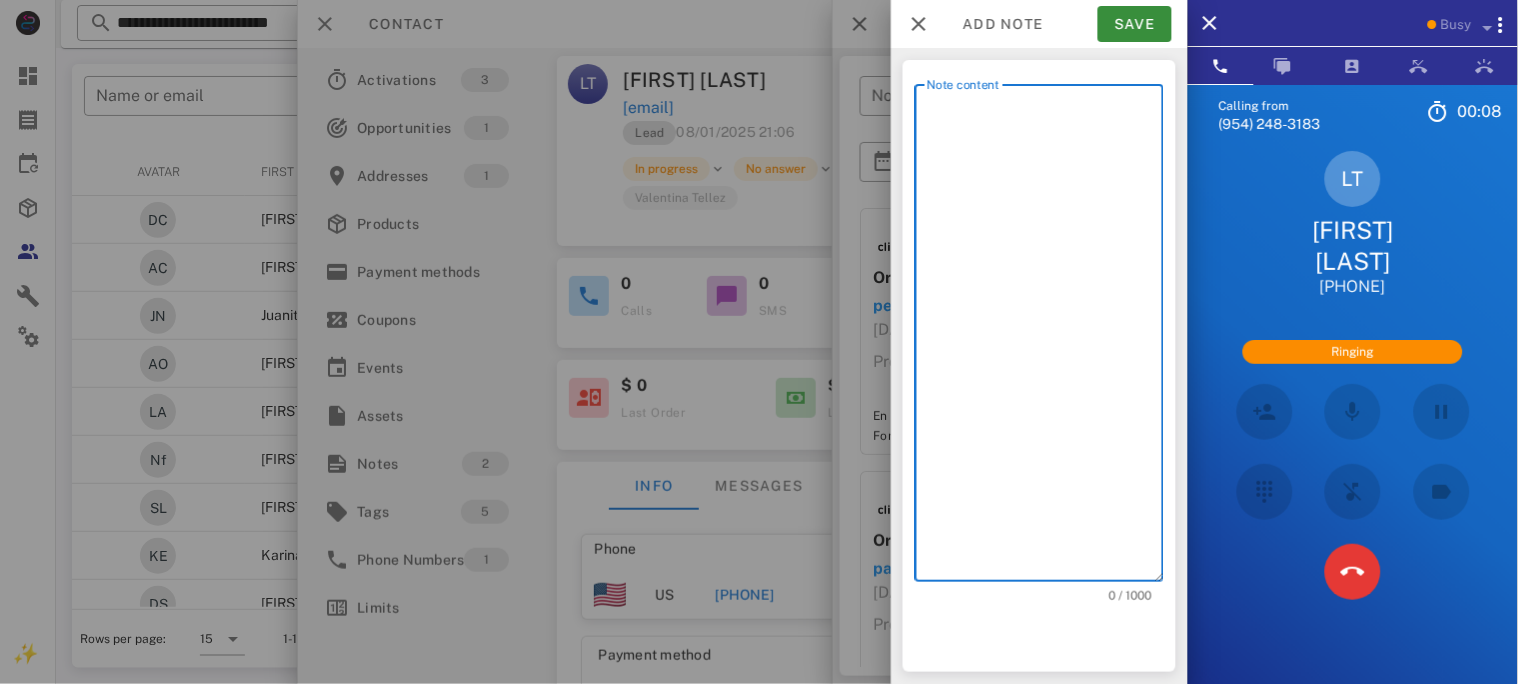click on "Note content" at bounding box center [1045, 338] 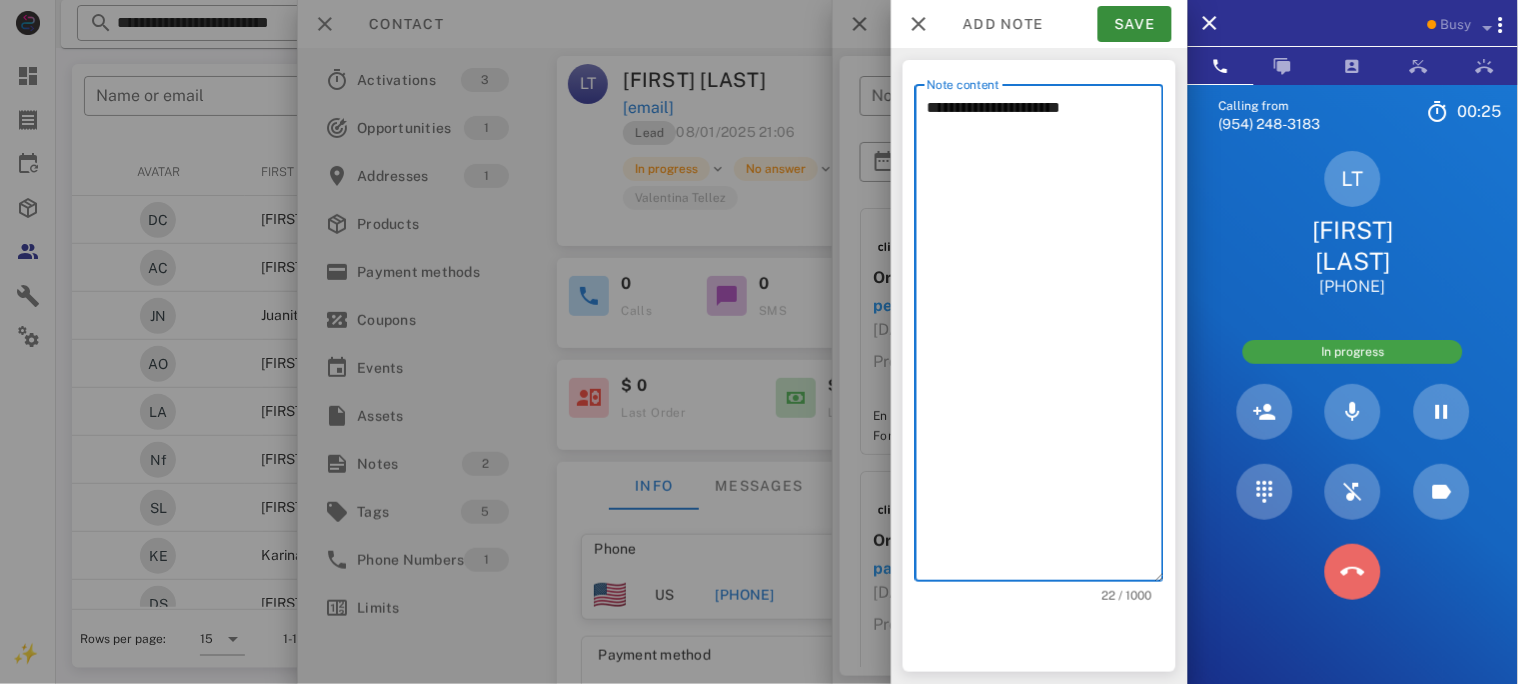 click at bounding box center [1353, 572] 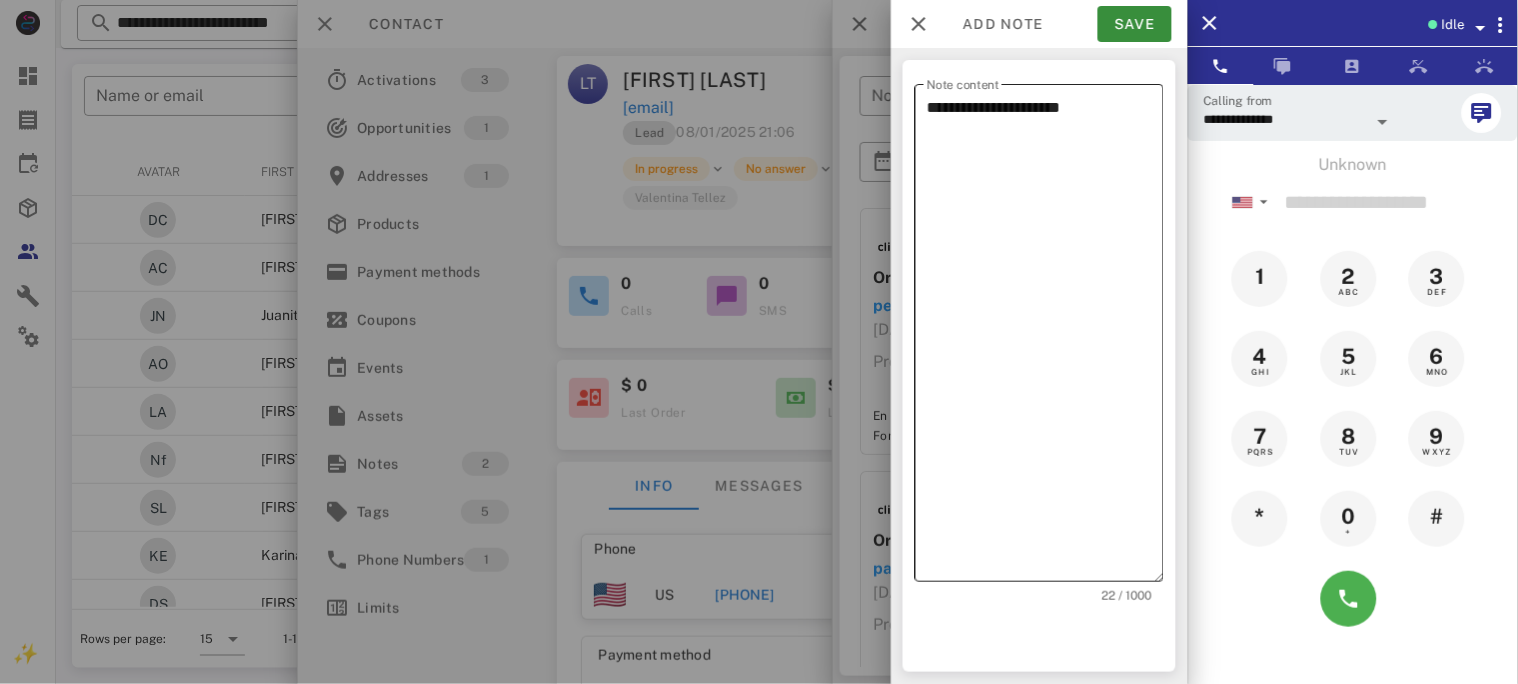 click on "**********" at bounding box center (1045, 338) 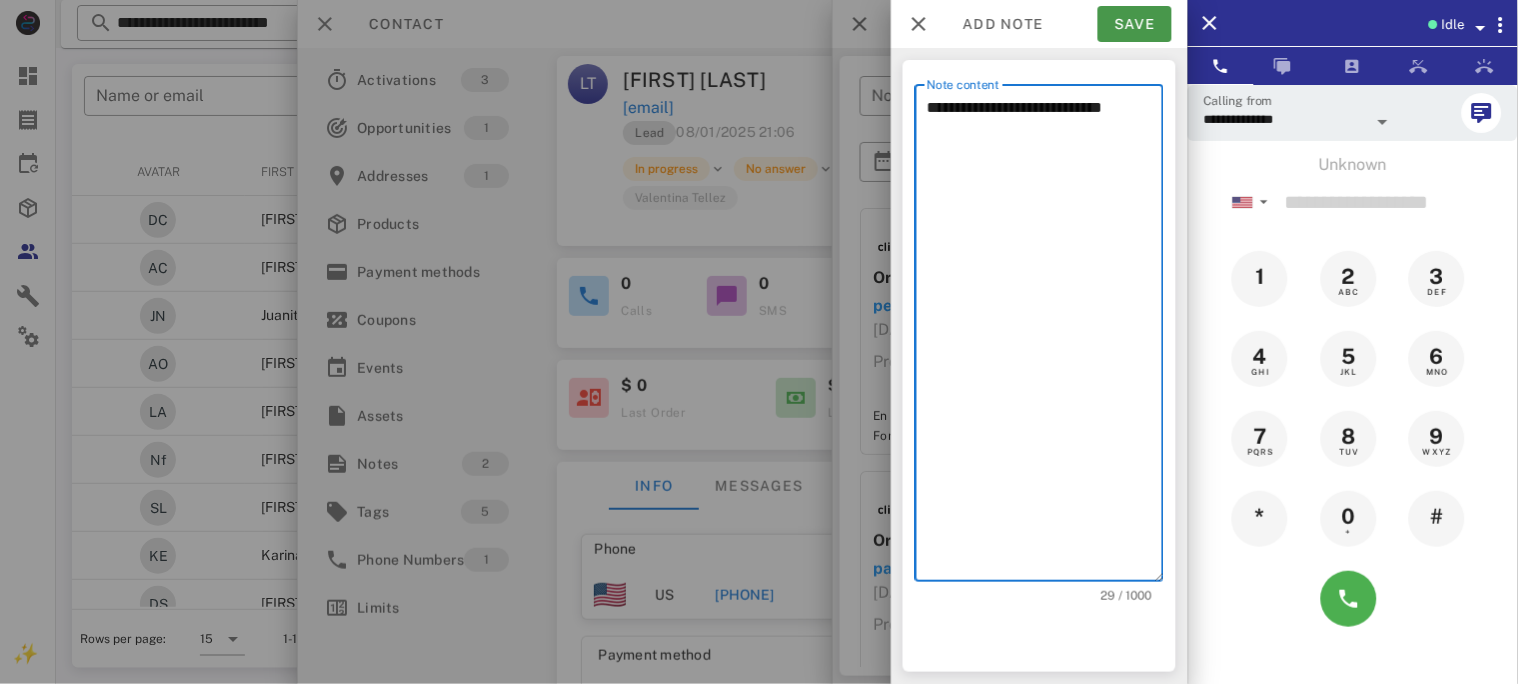 type on "**********" 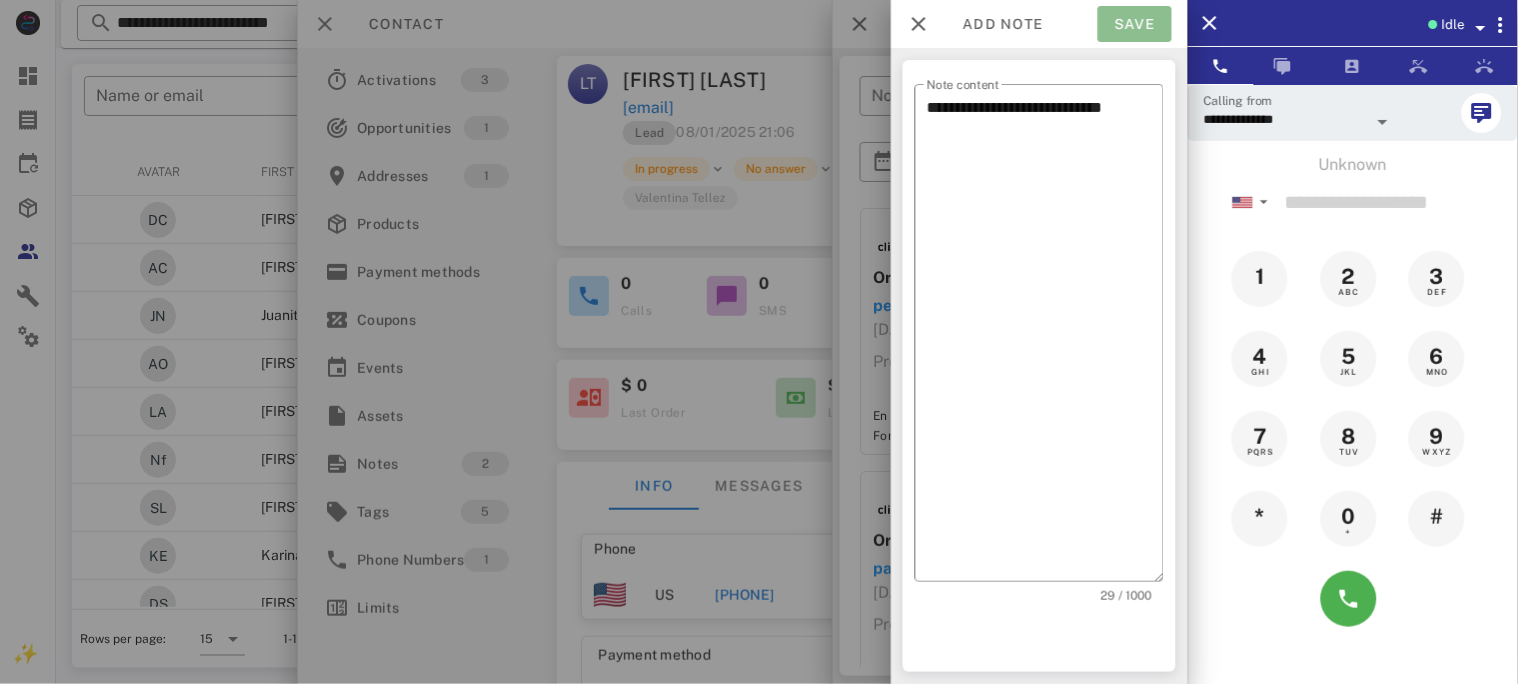 click on "Save" at bounding box center (1135, 24) 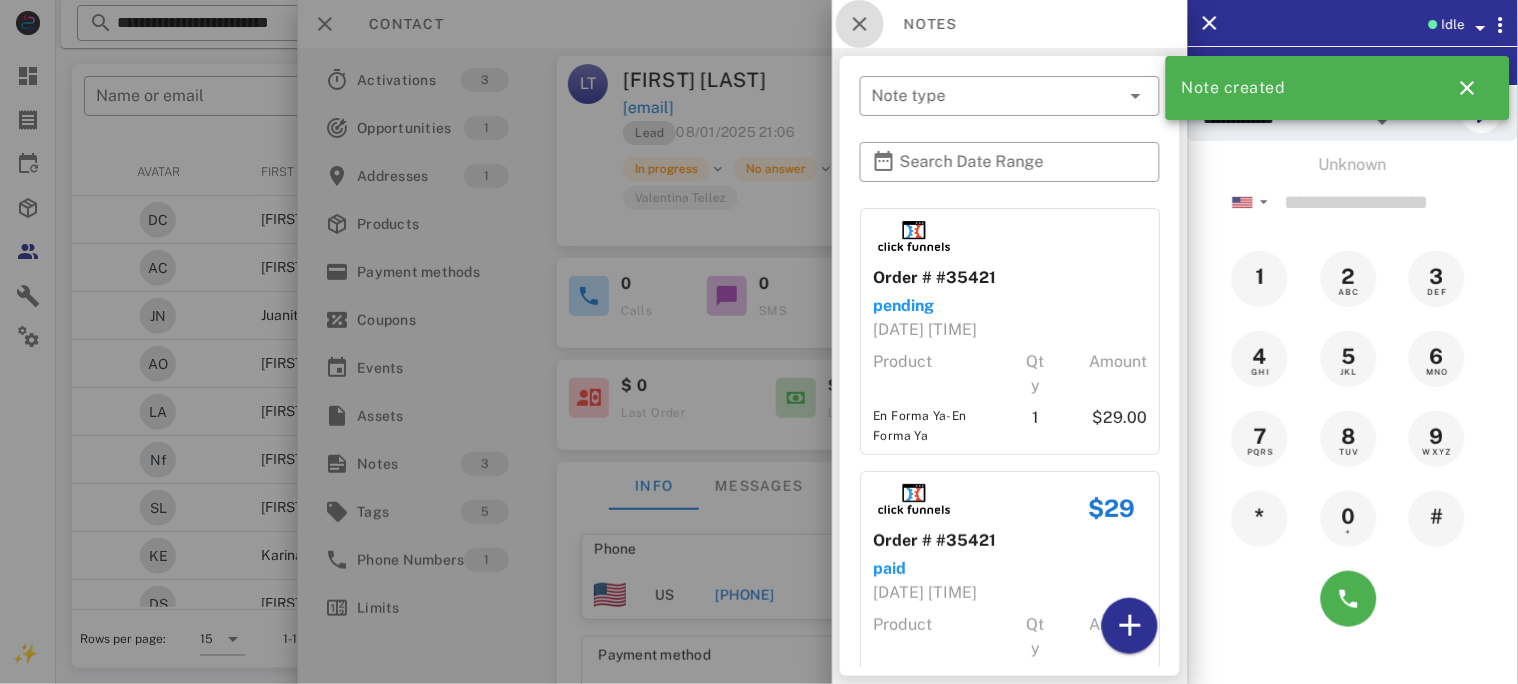 click at bounding box center [860, 24] 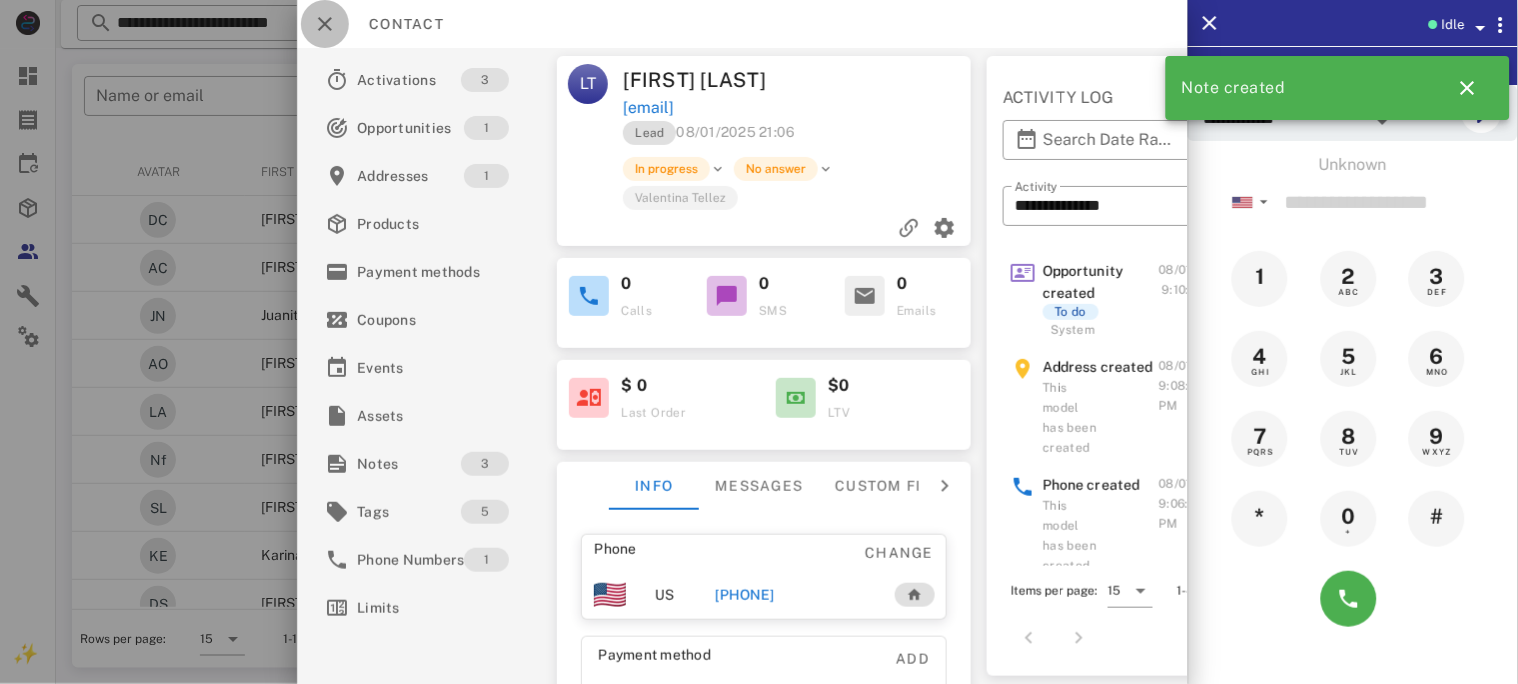 drag, startPoint x: 328, startPoint y: 30, endPoint x: 309, endPoint y: 1, distance: 34.669872 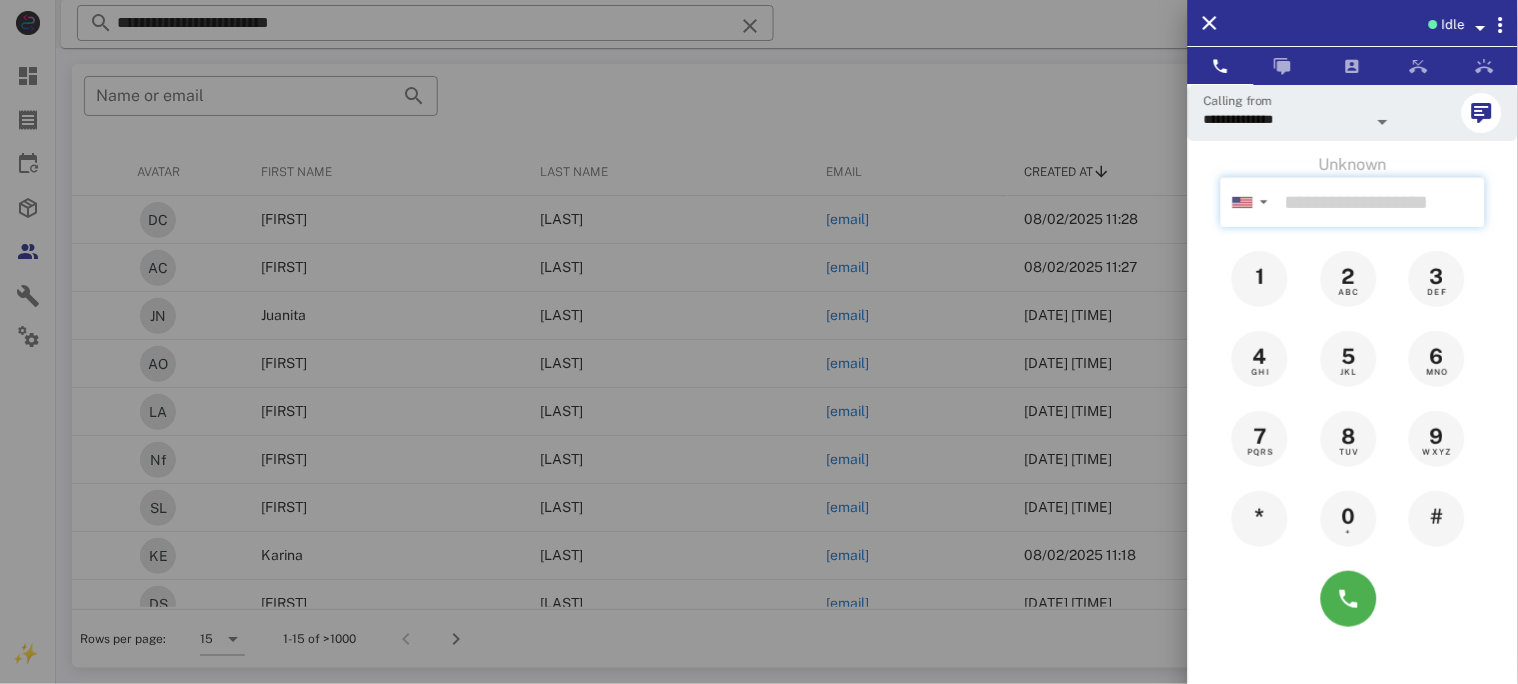 click at bounding box center (1381, 202) 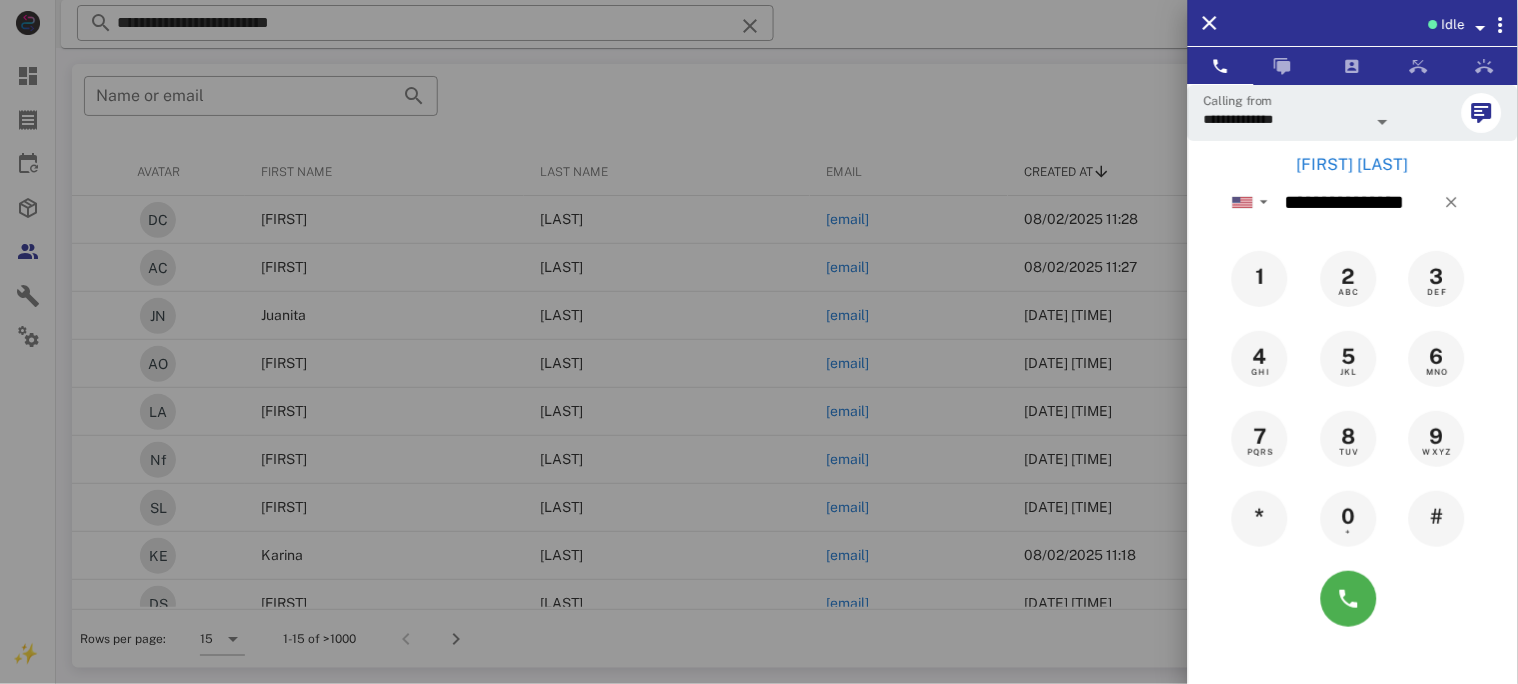 click on "[FIRST] [LAST]" at bounding box center [1353, 165] 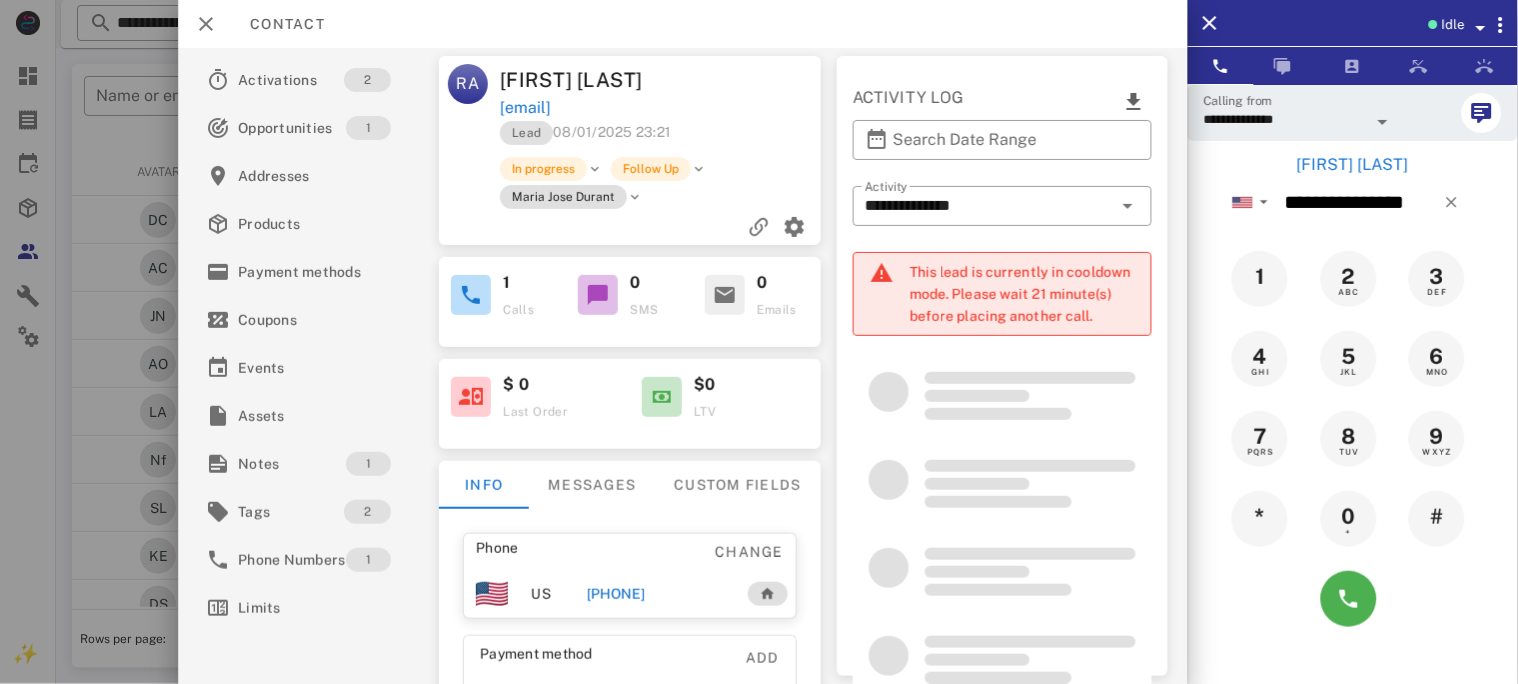click on "[PHONE]" at bounding box center (616, 594) 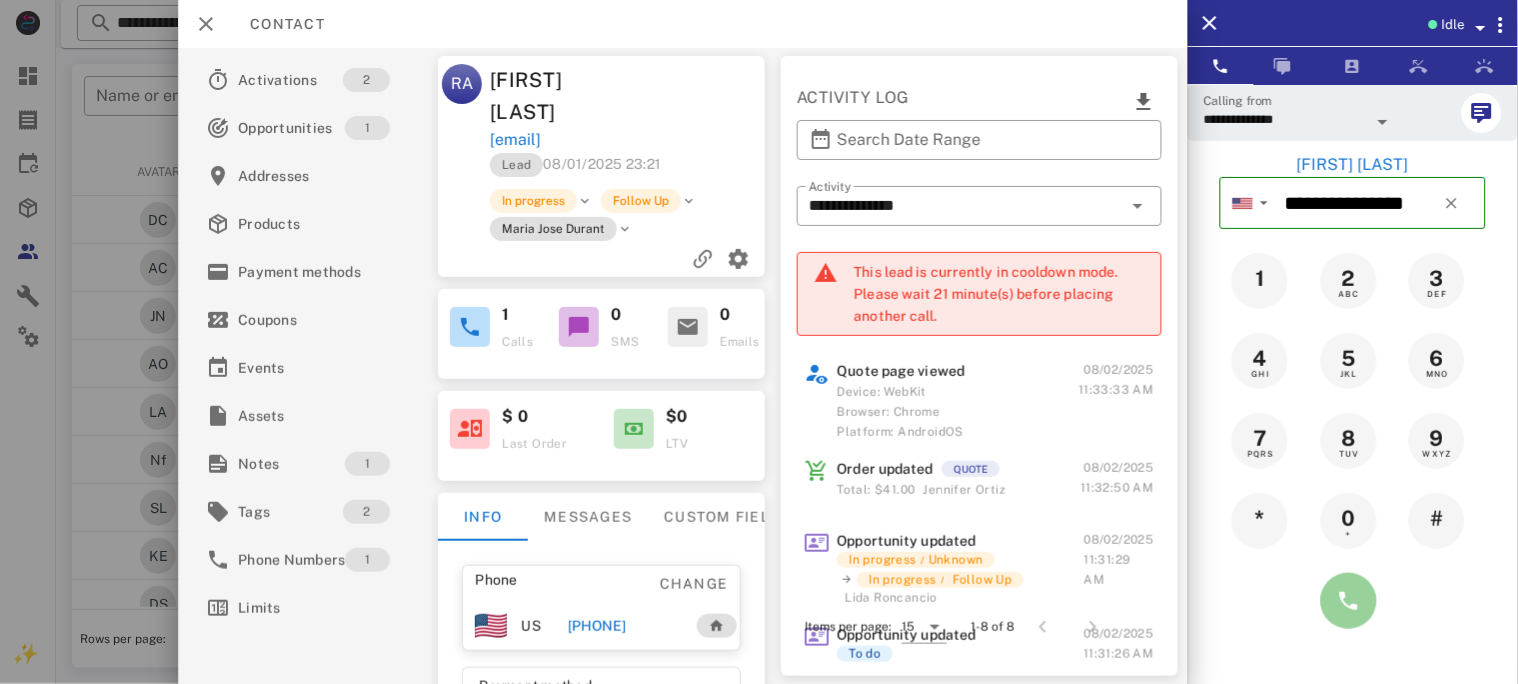 click at bounding box center (1349, 601) 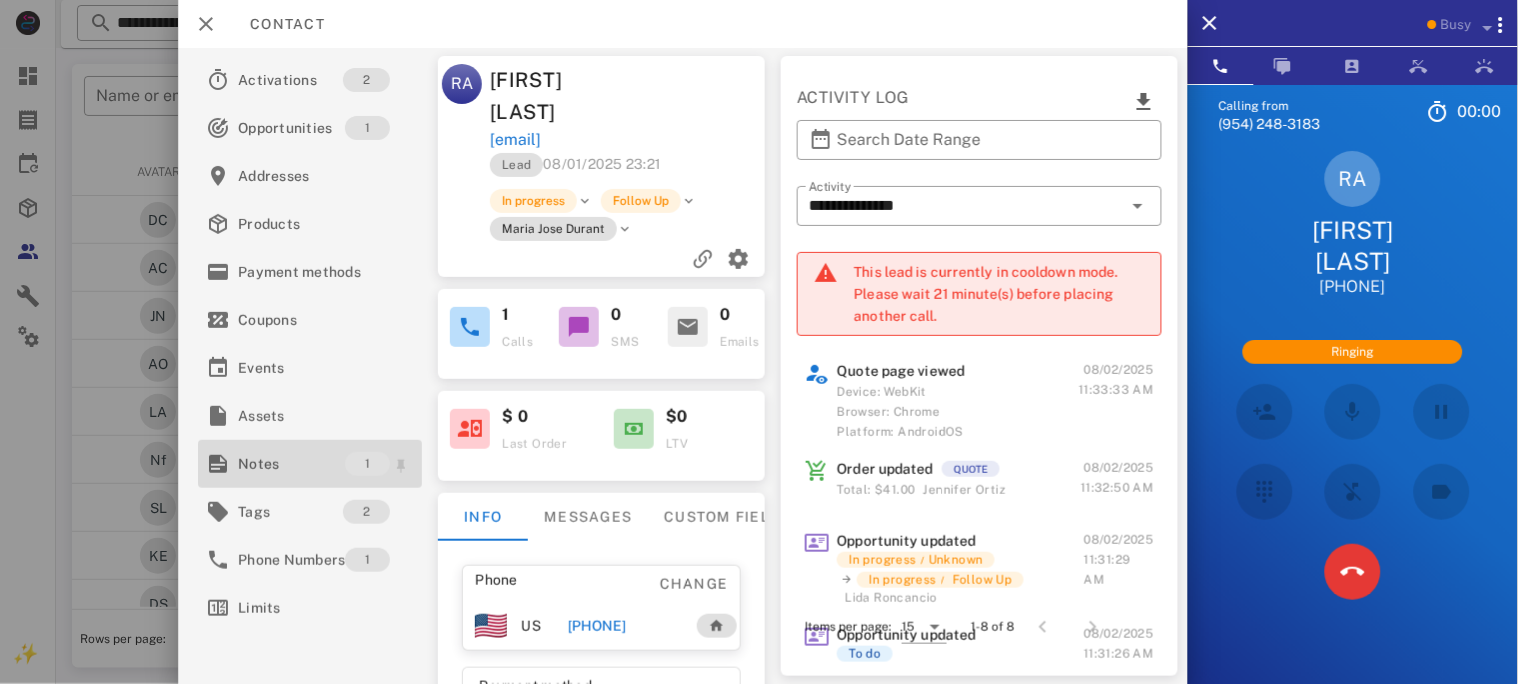 click on "Notes" at bounding box center [291, 464] 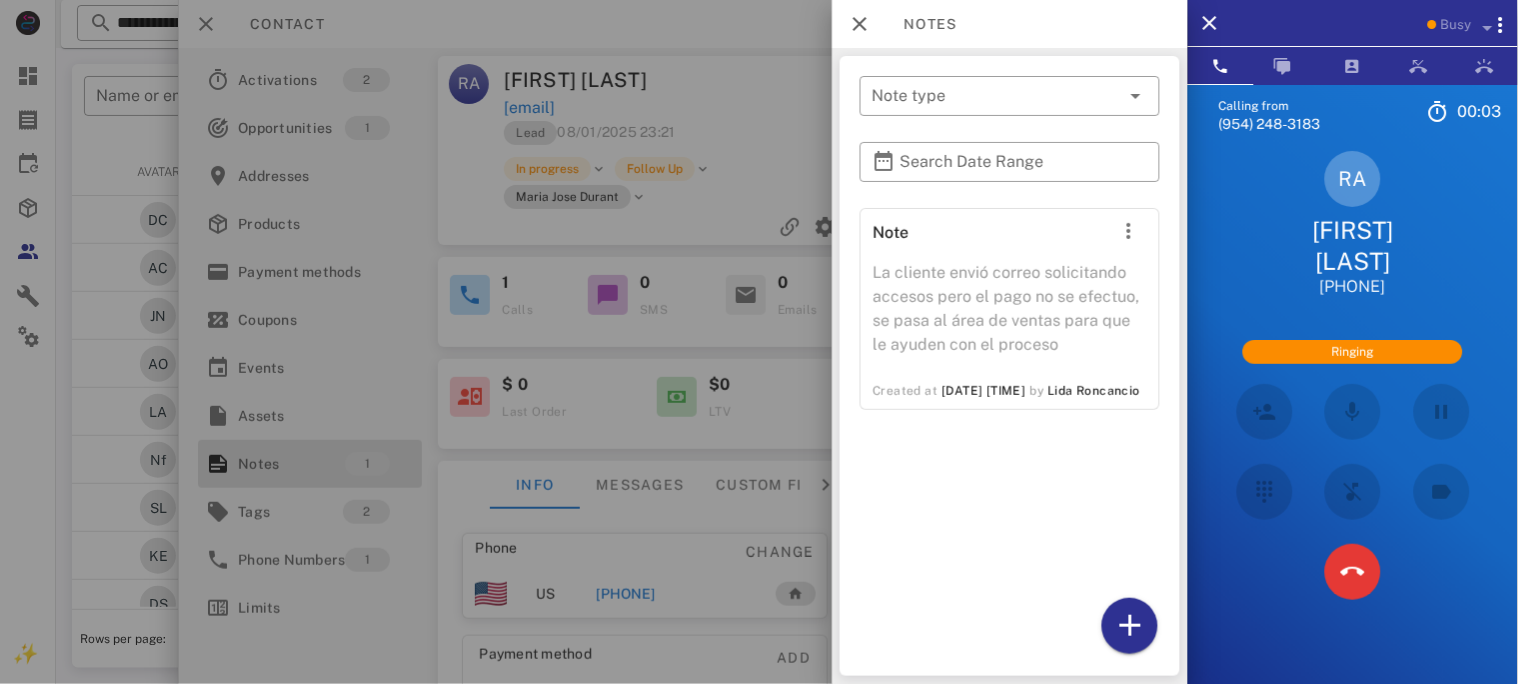 click at bounding box center [759, 342] 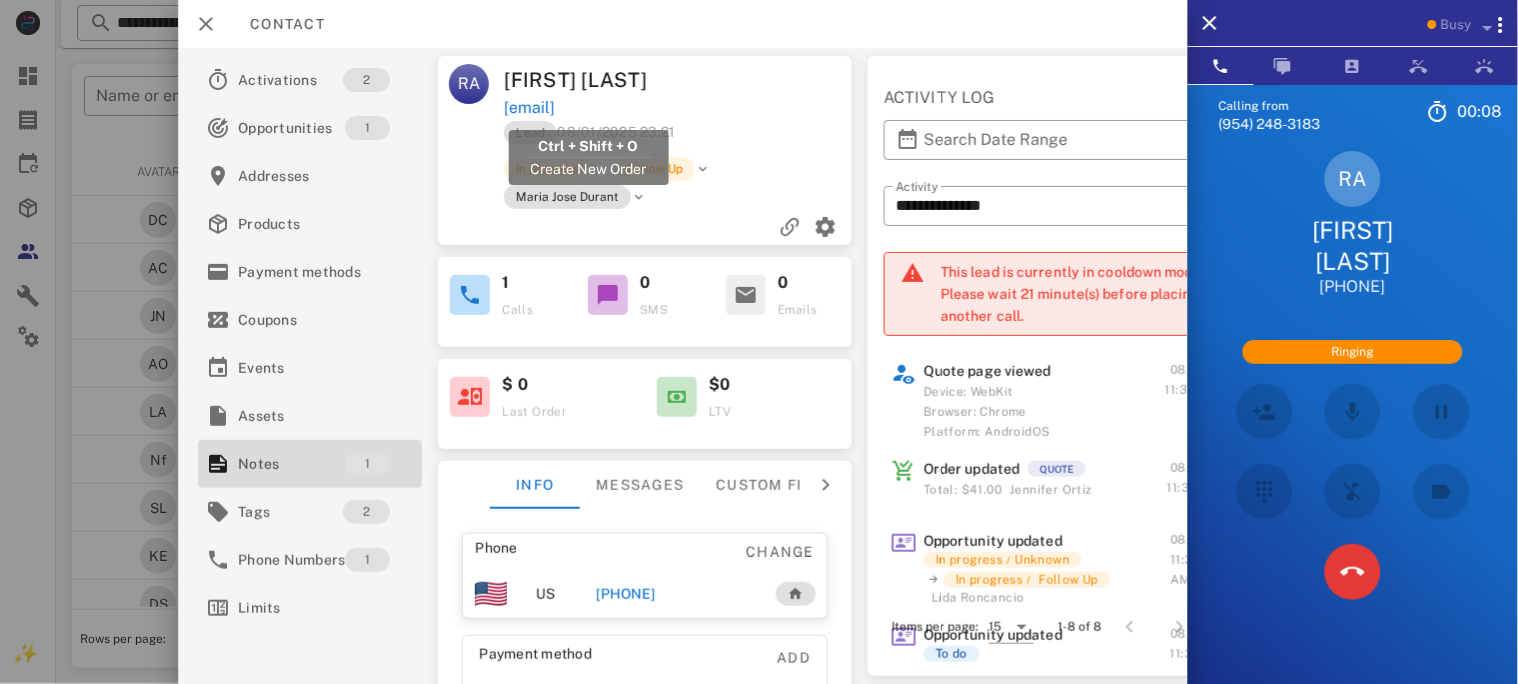 drag, startPoint x: 686, startPoint y: 102, endPoint x: 507, endPoint y: 110, distance: 179.17868 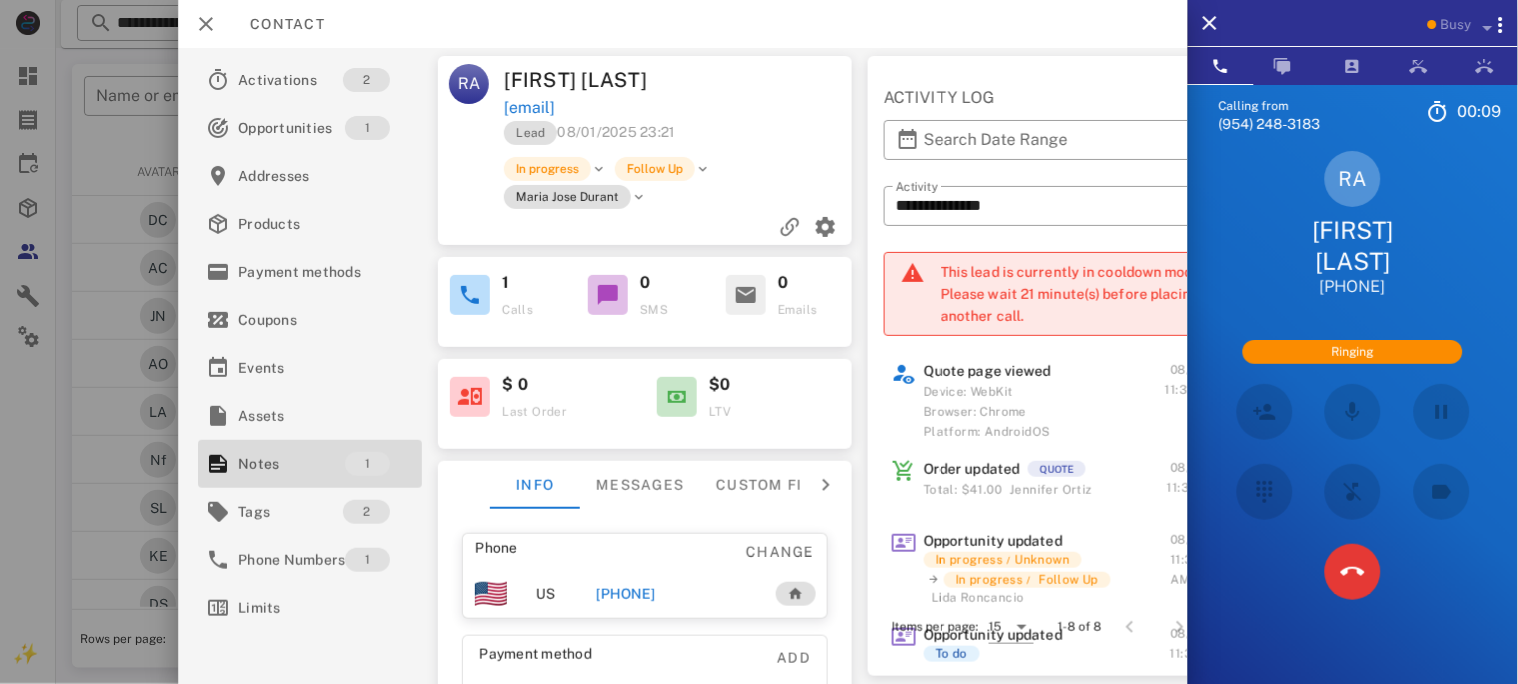 copy on "[EMAIL]" 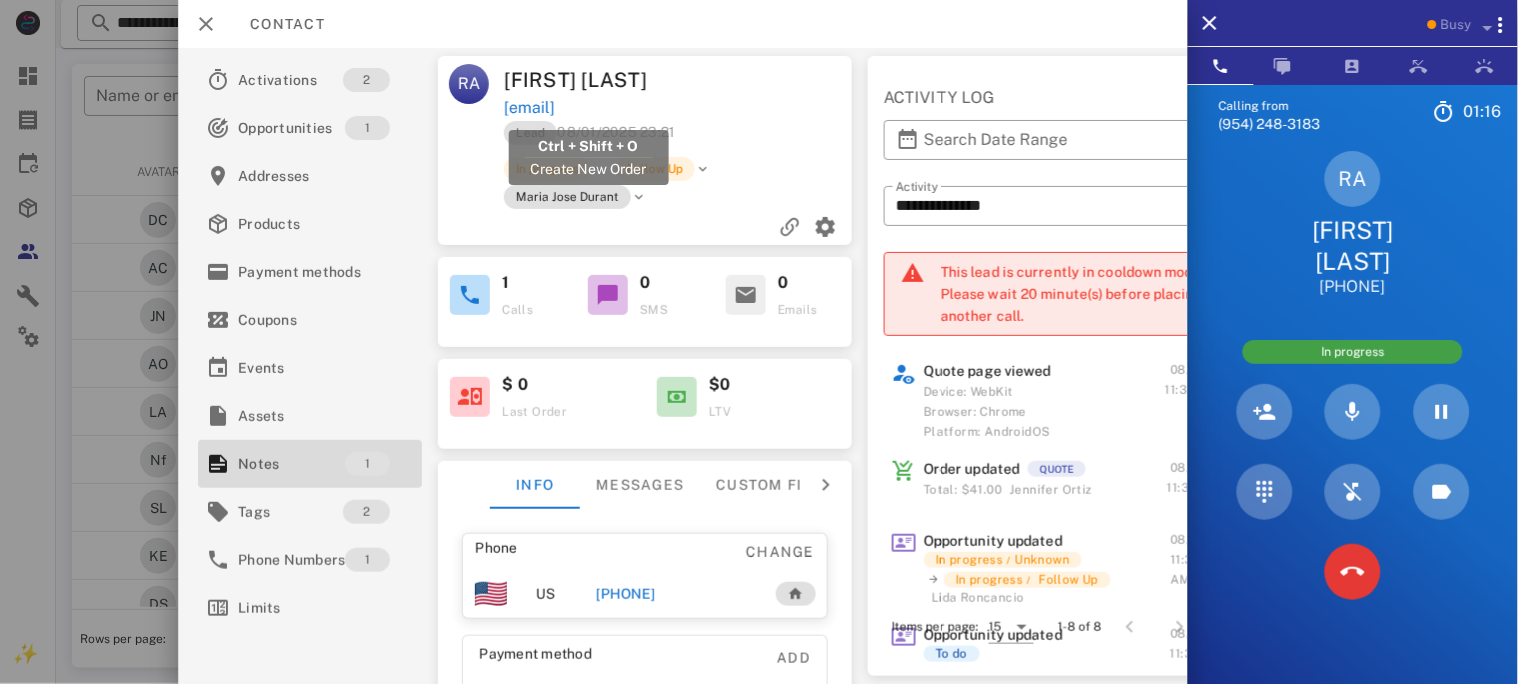 copy on "[EMAIL]" 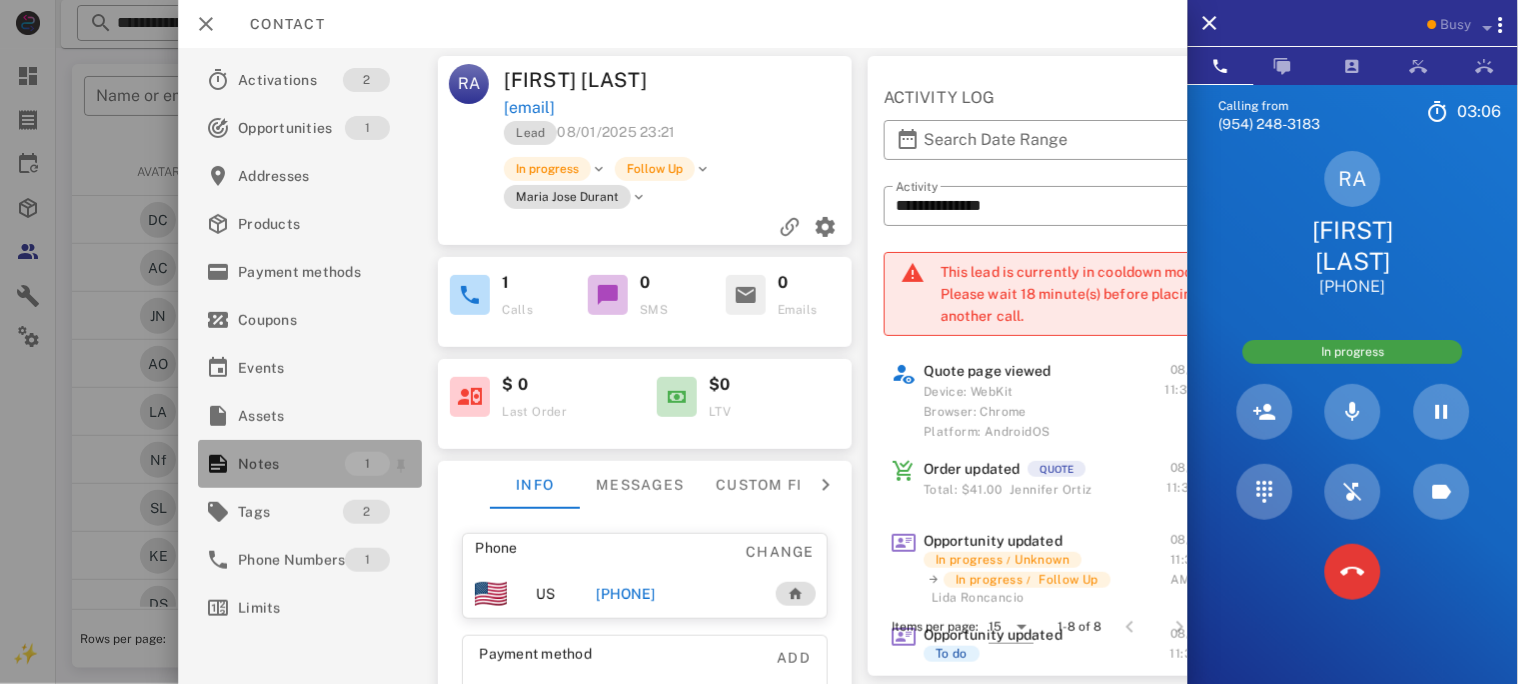 click on "Notes" at bounding box center (291, 464) 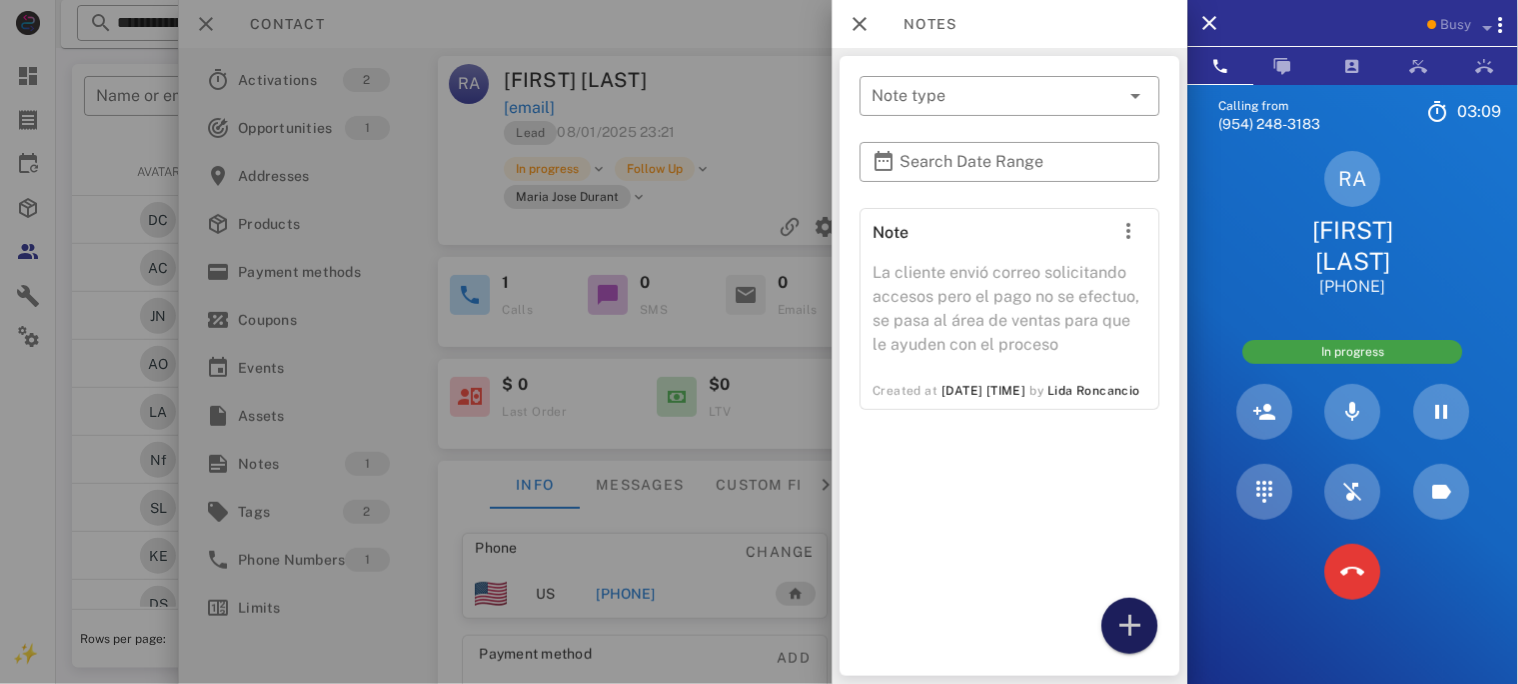 click at bounding box center (1130, 626) 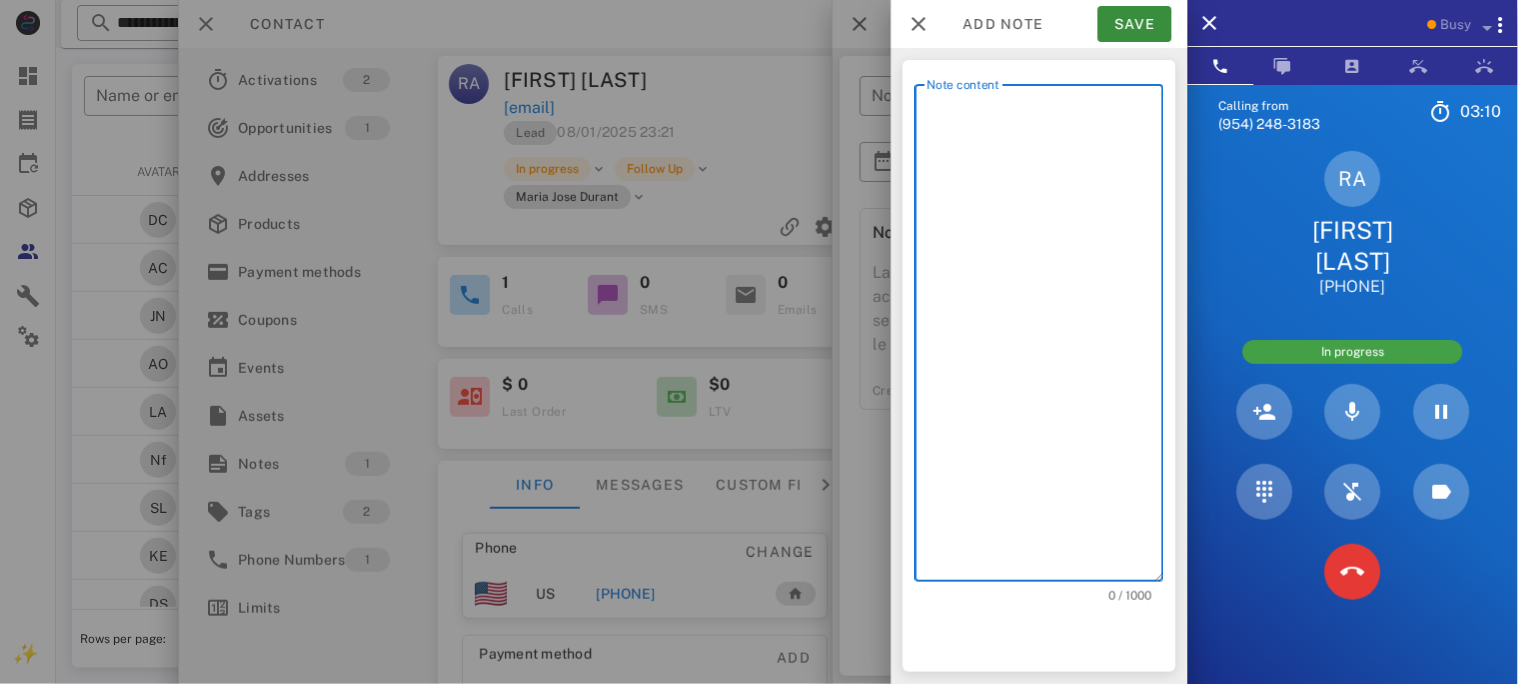 click on "Note content" at bounding box center [1045, 338] 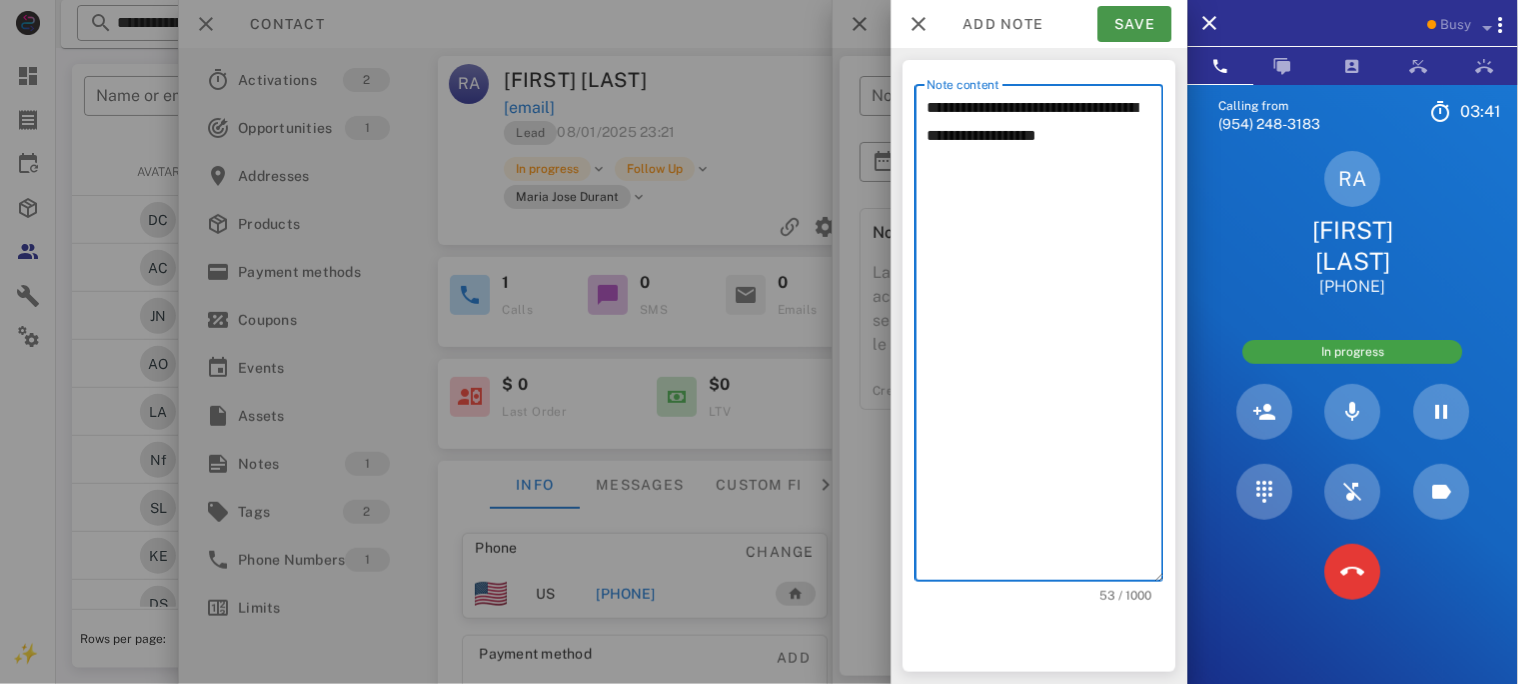 type on "**********" 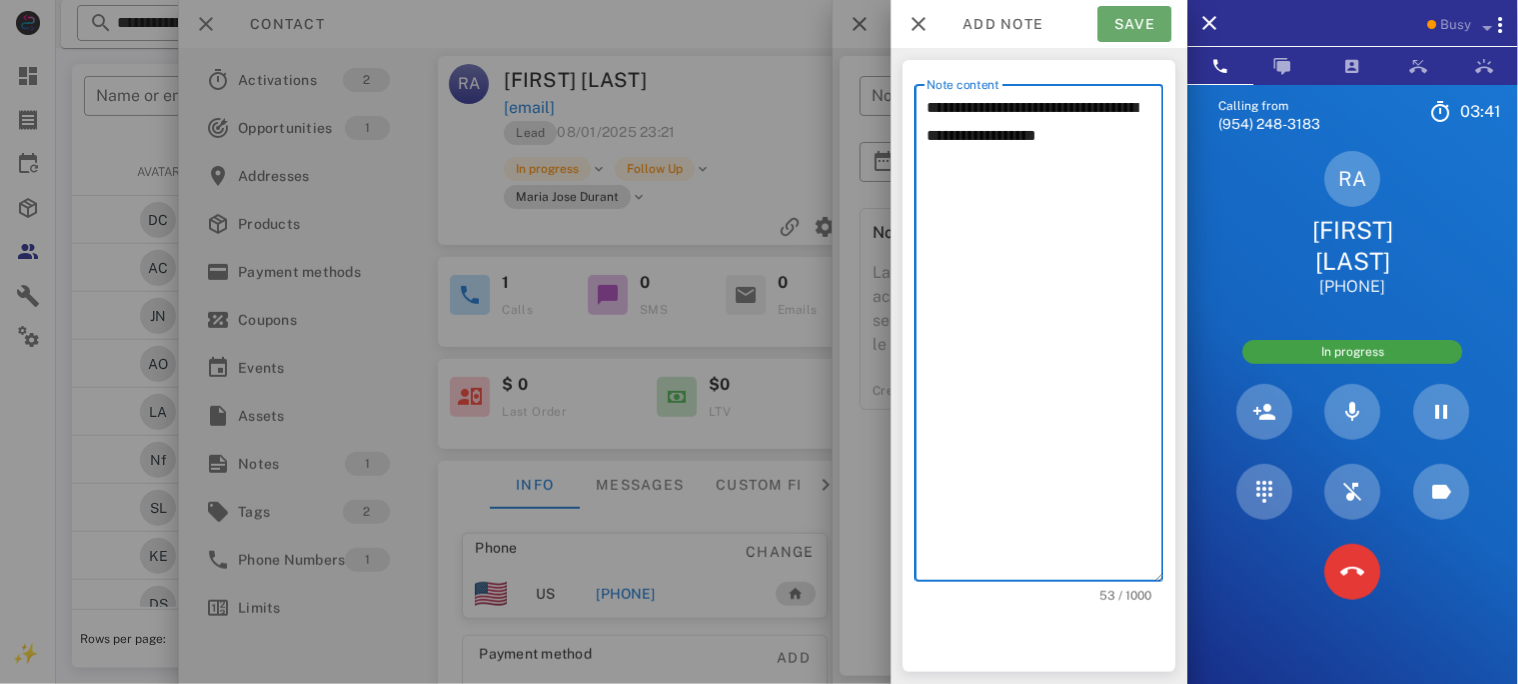 click on "Save" at bounding box center [1135, 24] 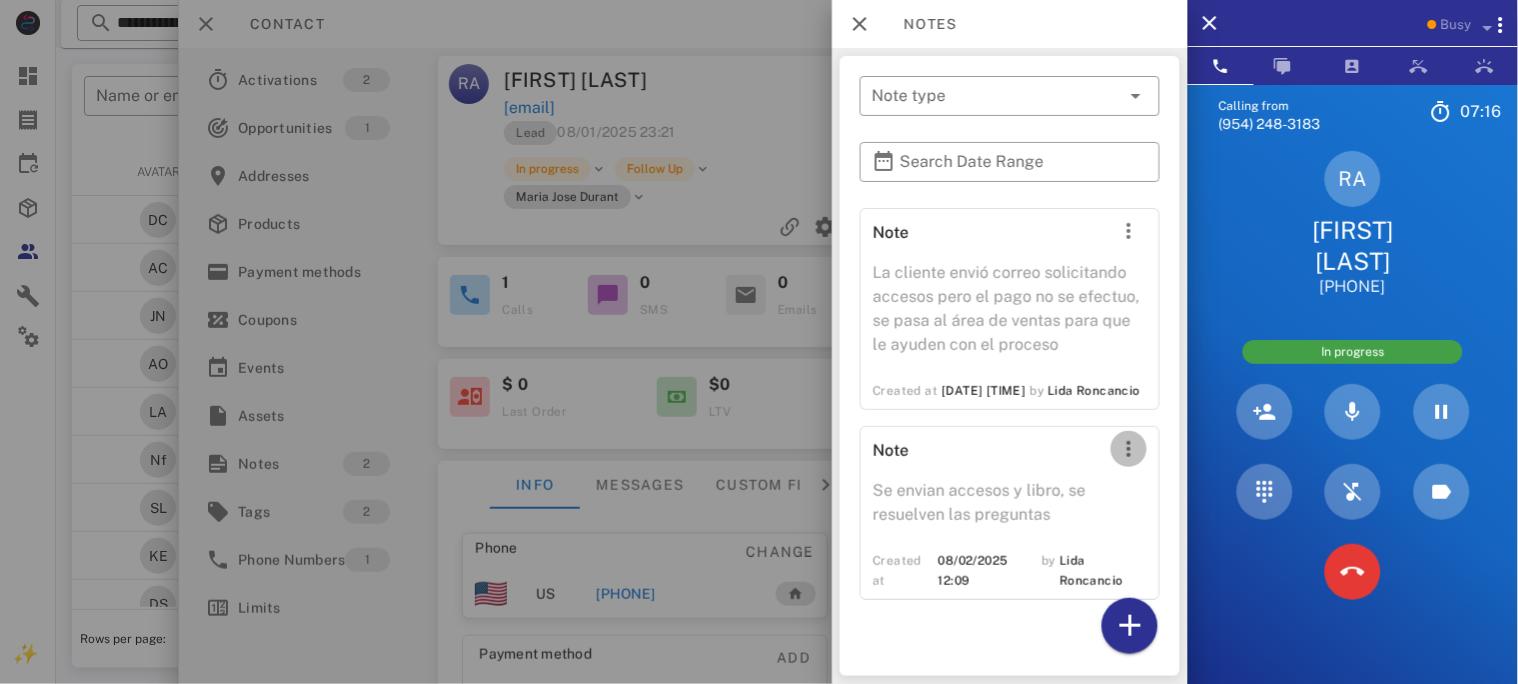 click at bounding box center [1129, 449] 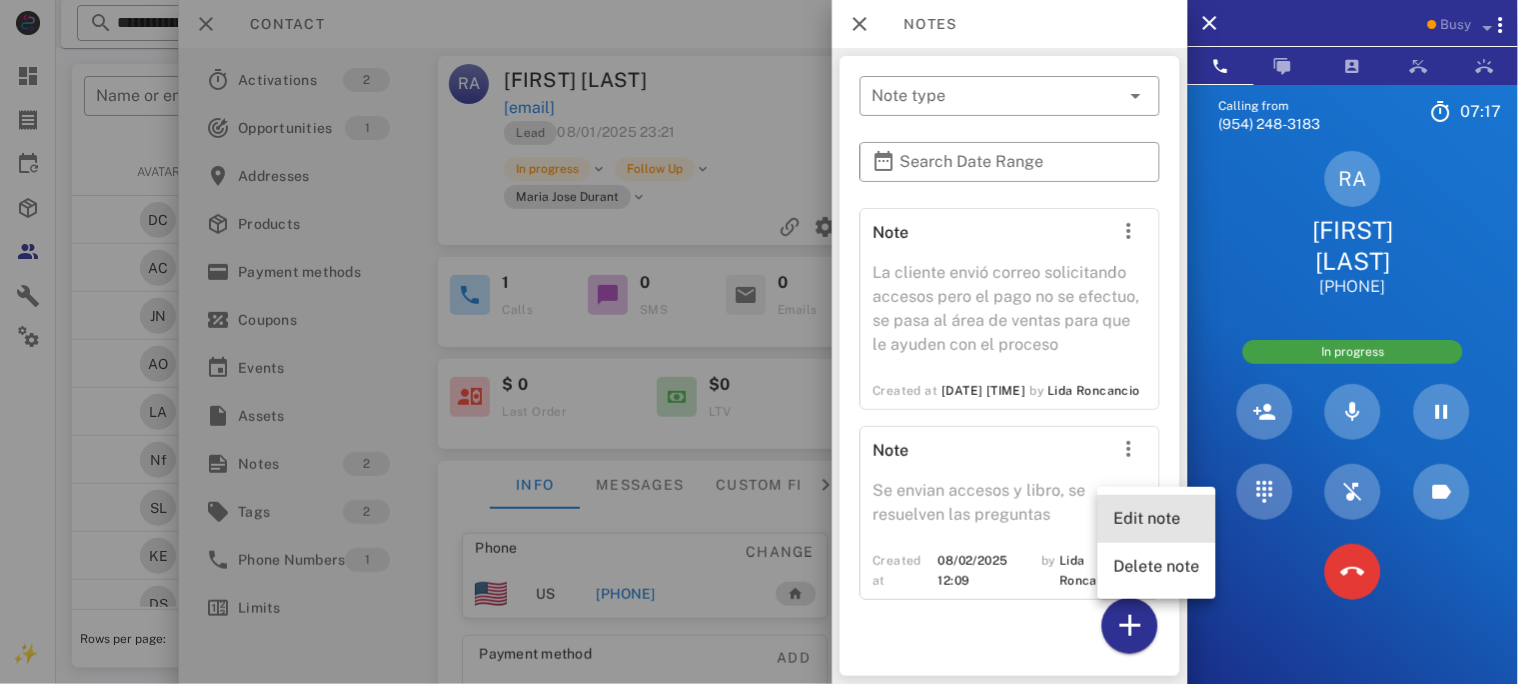 click on "Edit note" at bounding box center (1157, 518) 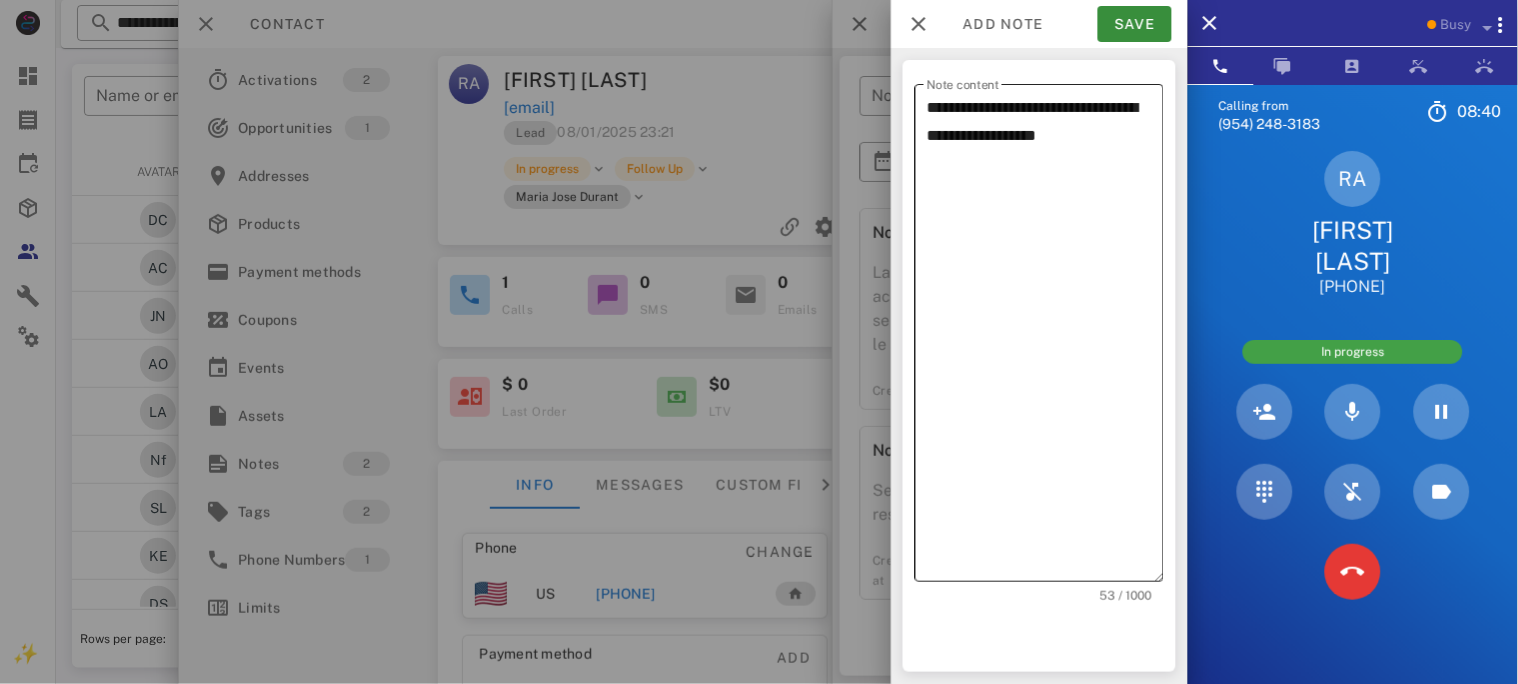 click on "**********" at bounding box center [1045, 338] 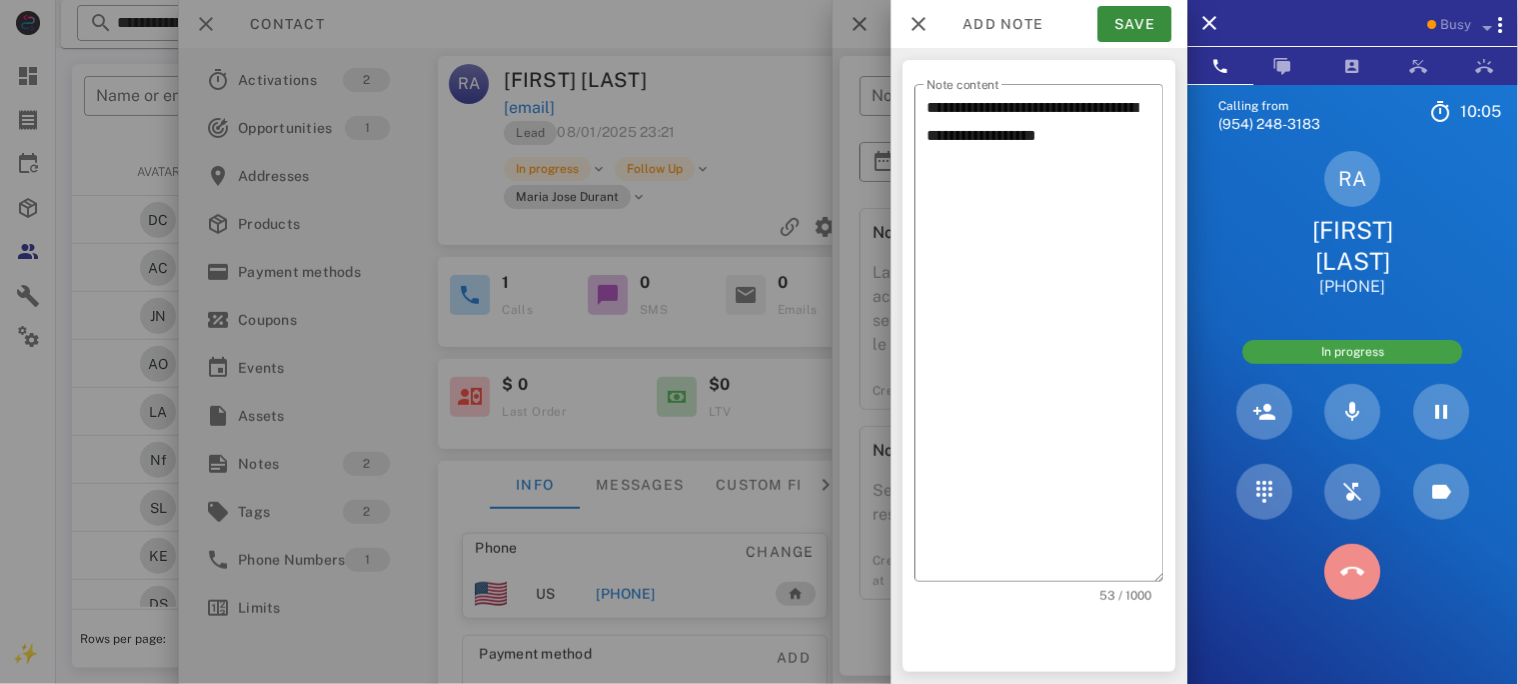 click at bounding box center [1353, 572] 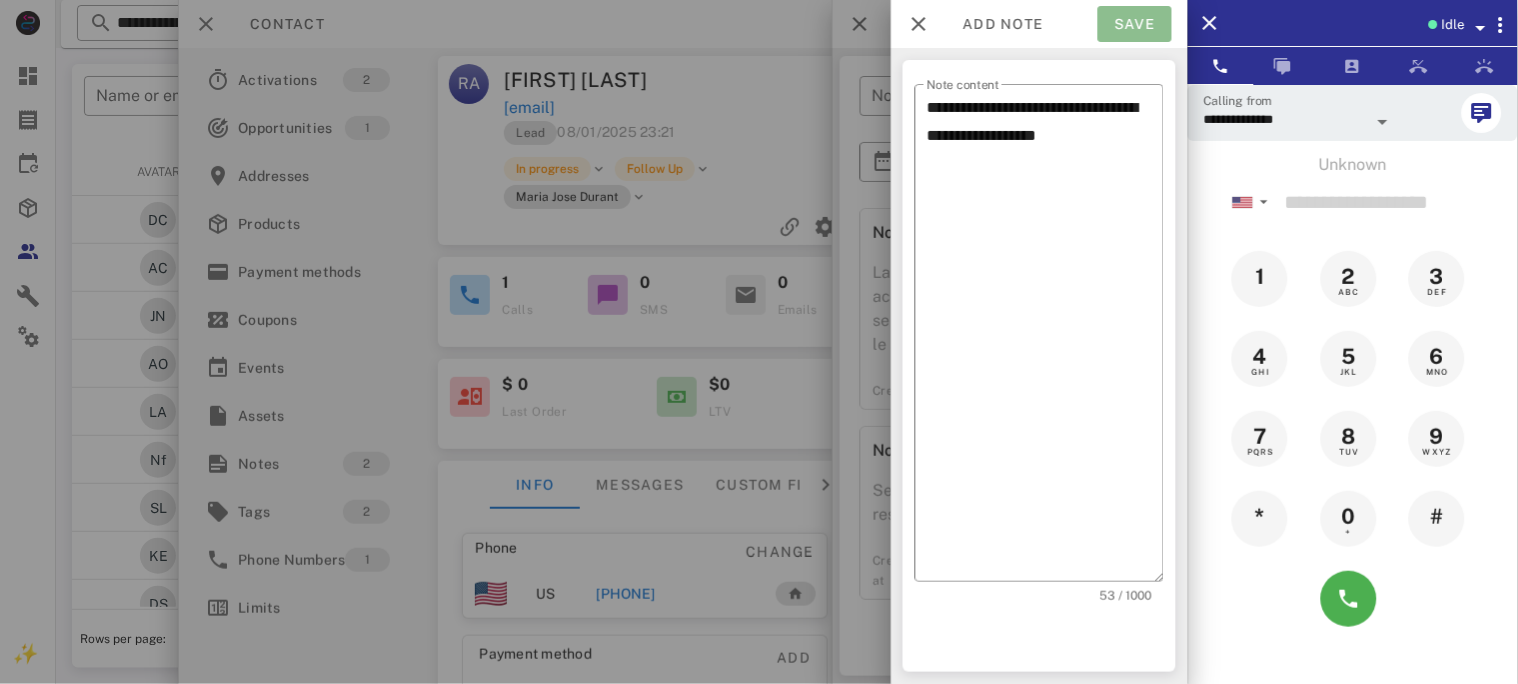 click on "Save" at bounding box center [1135, 24] 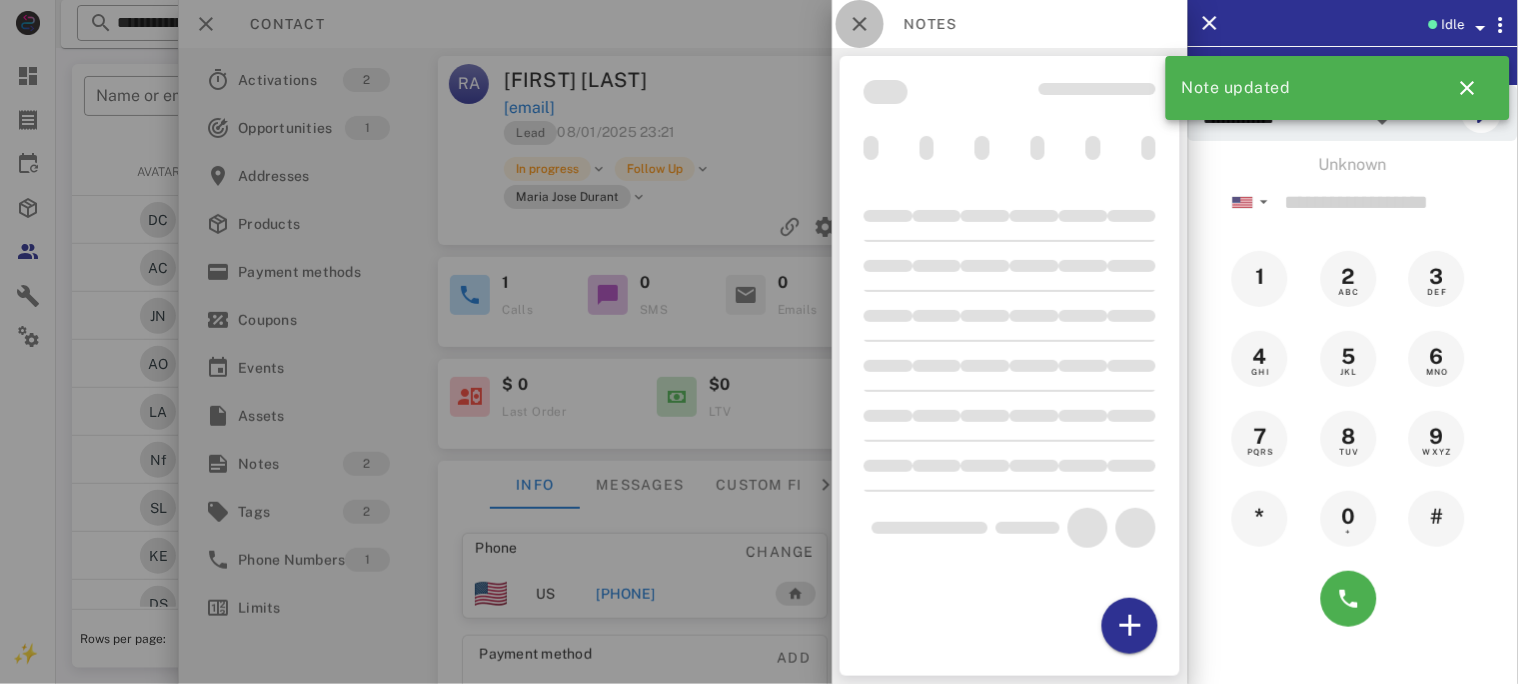 click at bounding box center (860, 24) 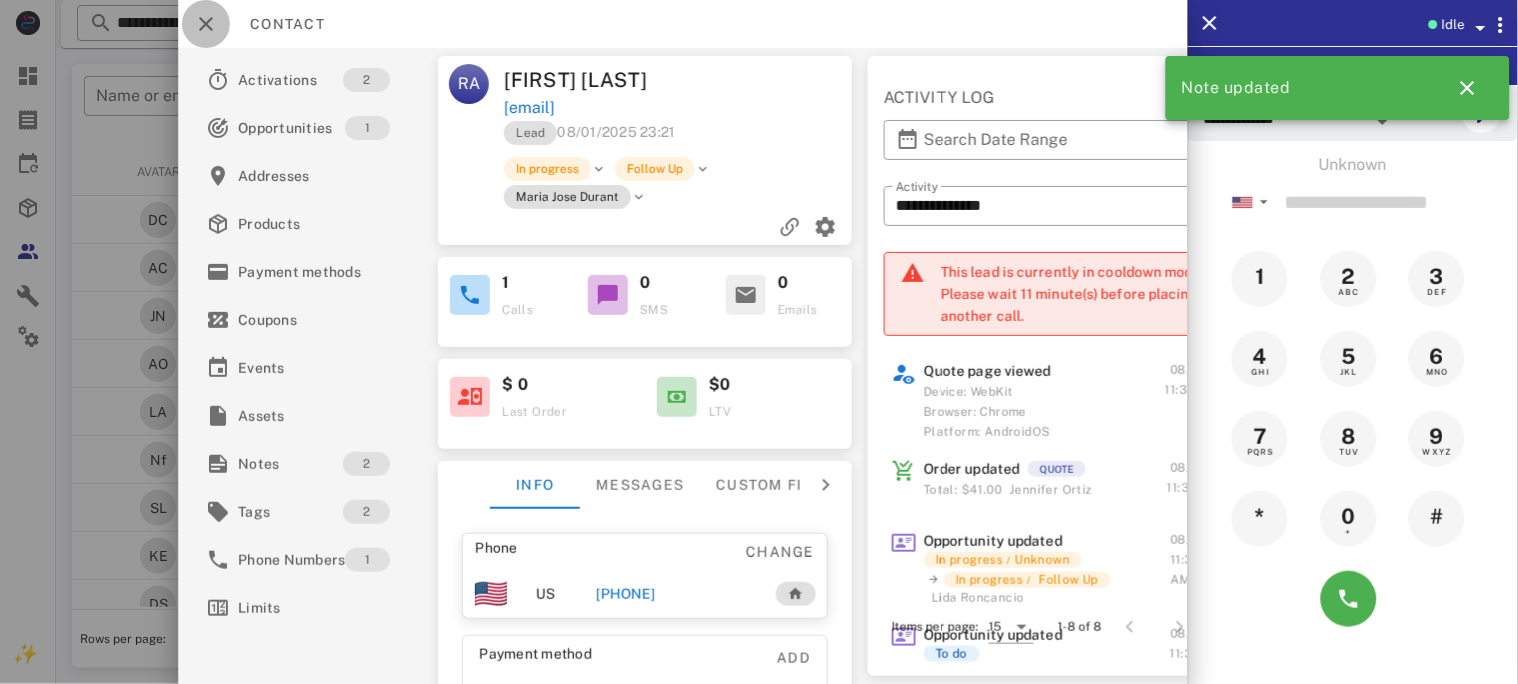 click at bounding box center (206, 24) 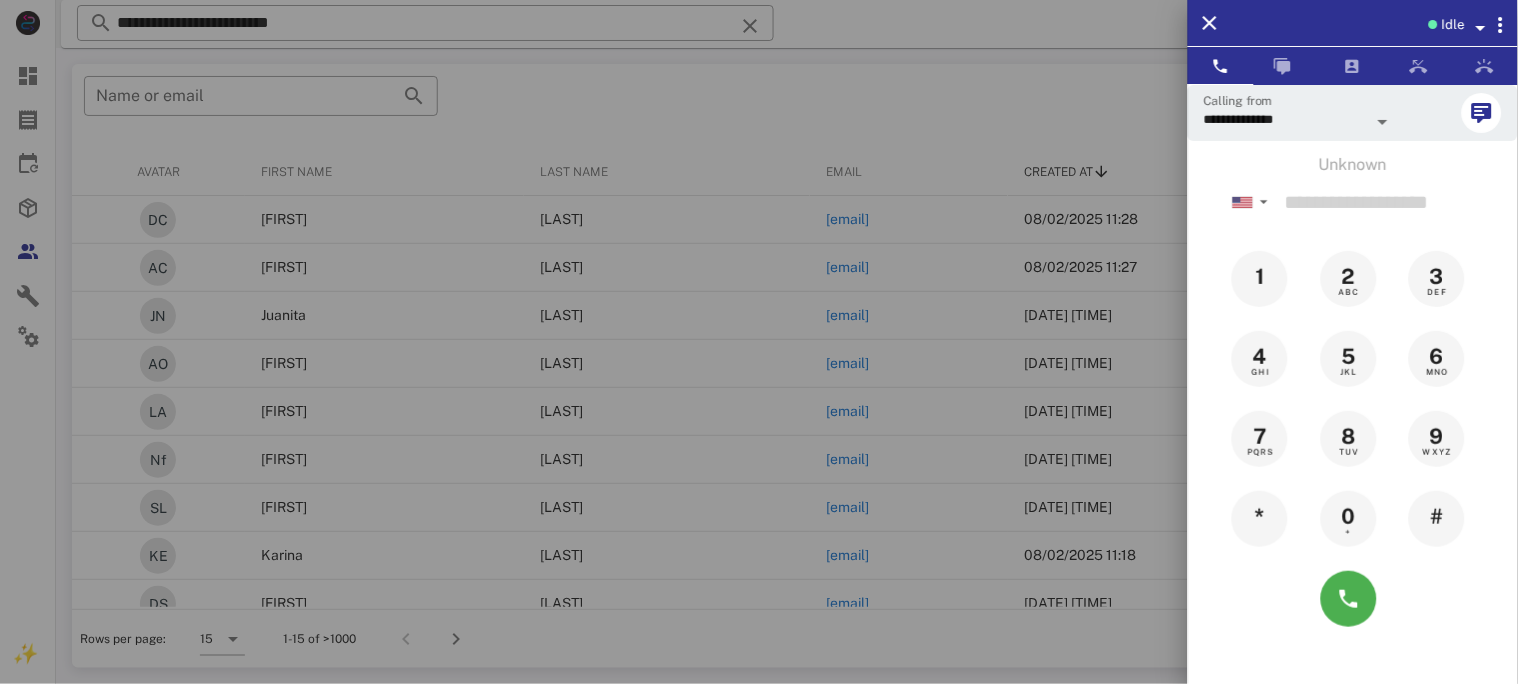 click at bounding box center [759, 342] 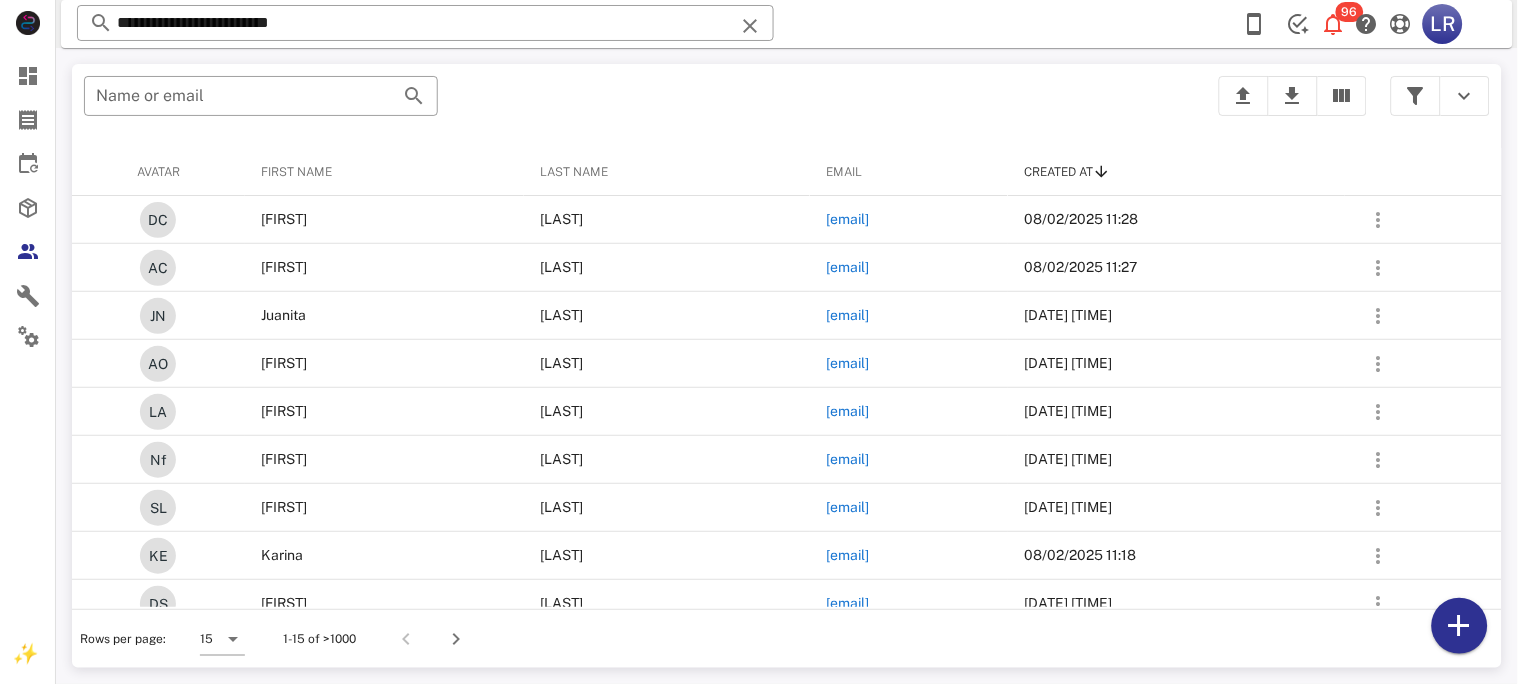 click at bounding box center [750, 26] 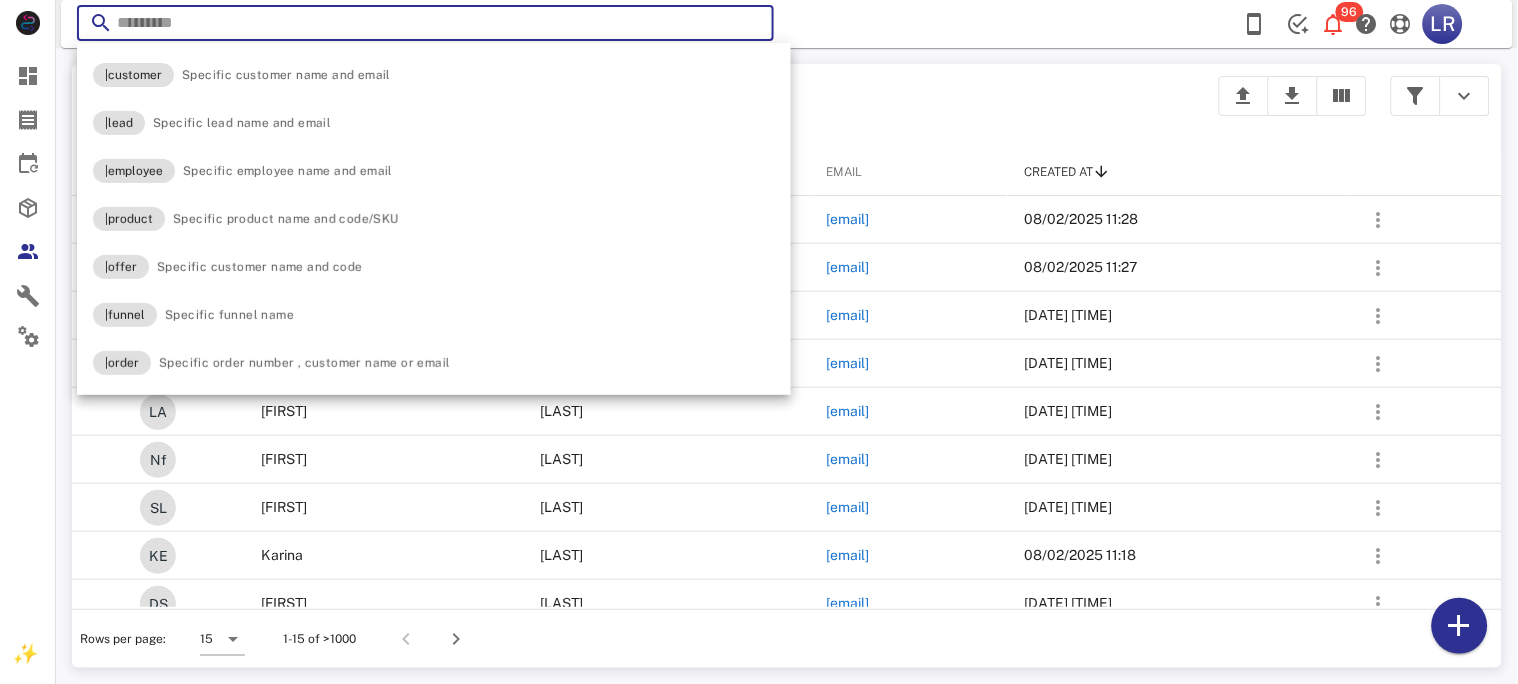 paste on "**********" 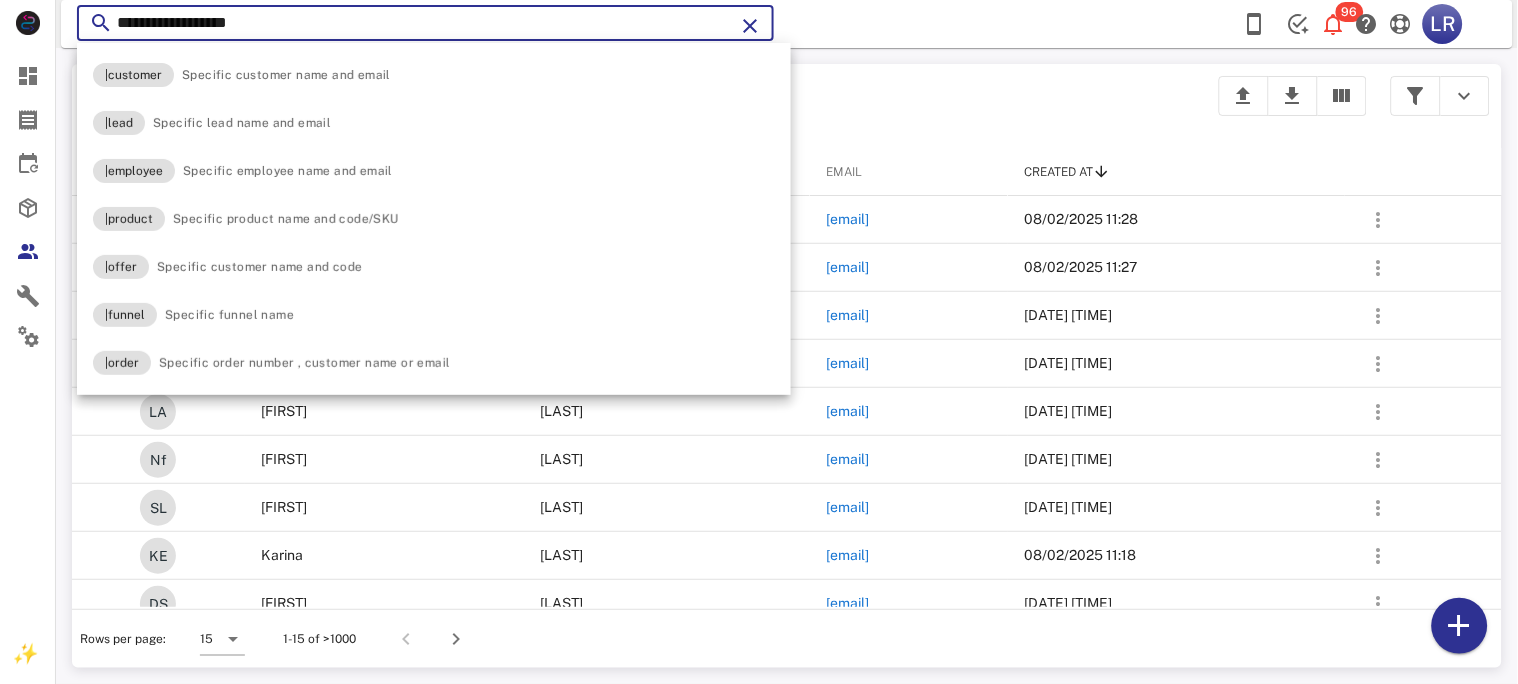 type on "**********" 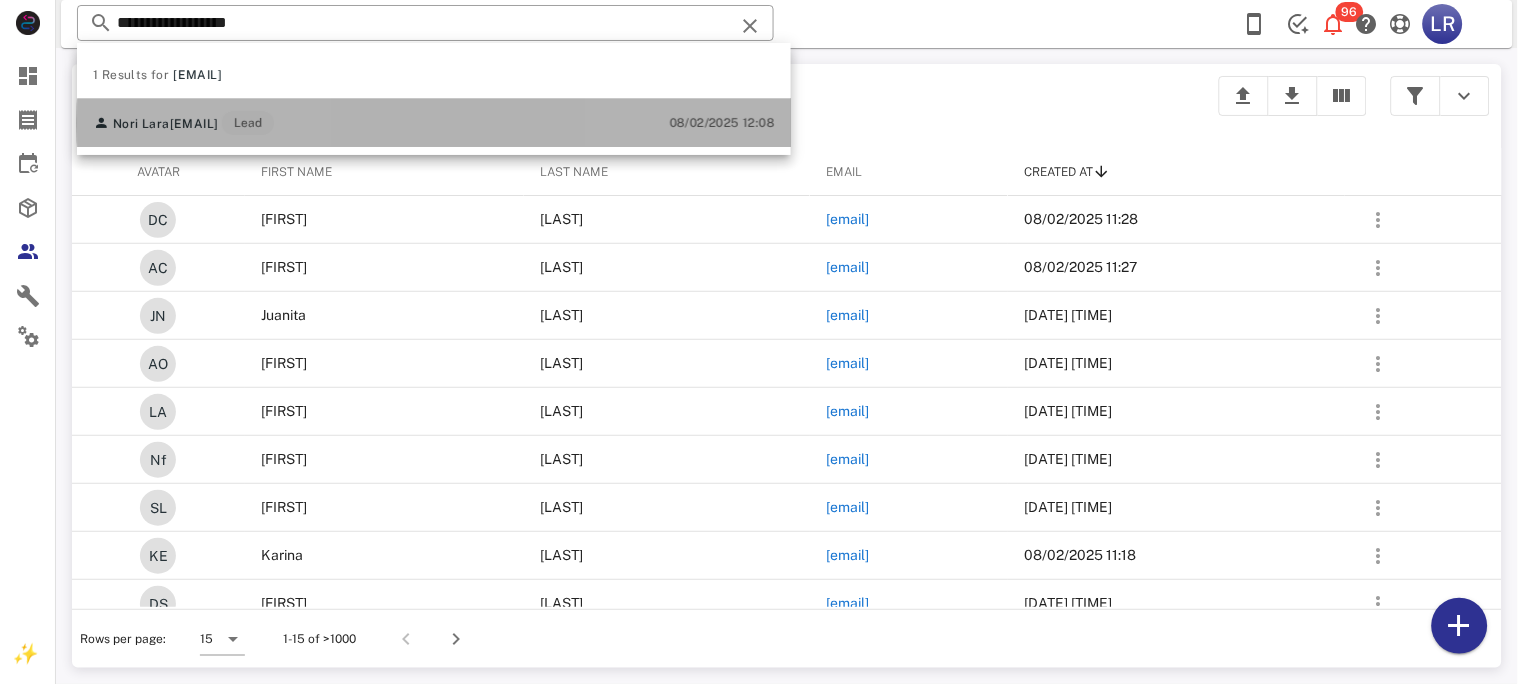 click on "[EMAIL]" at bounding box center (194, 124) 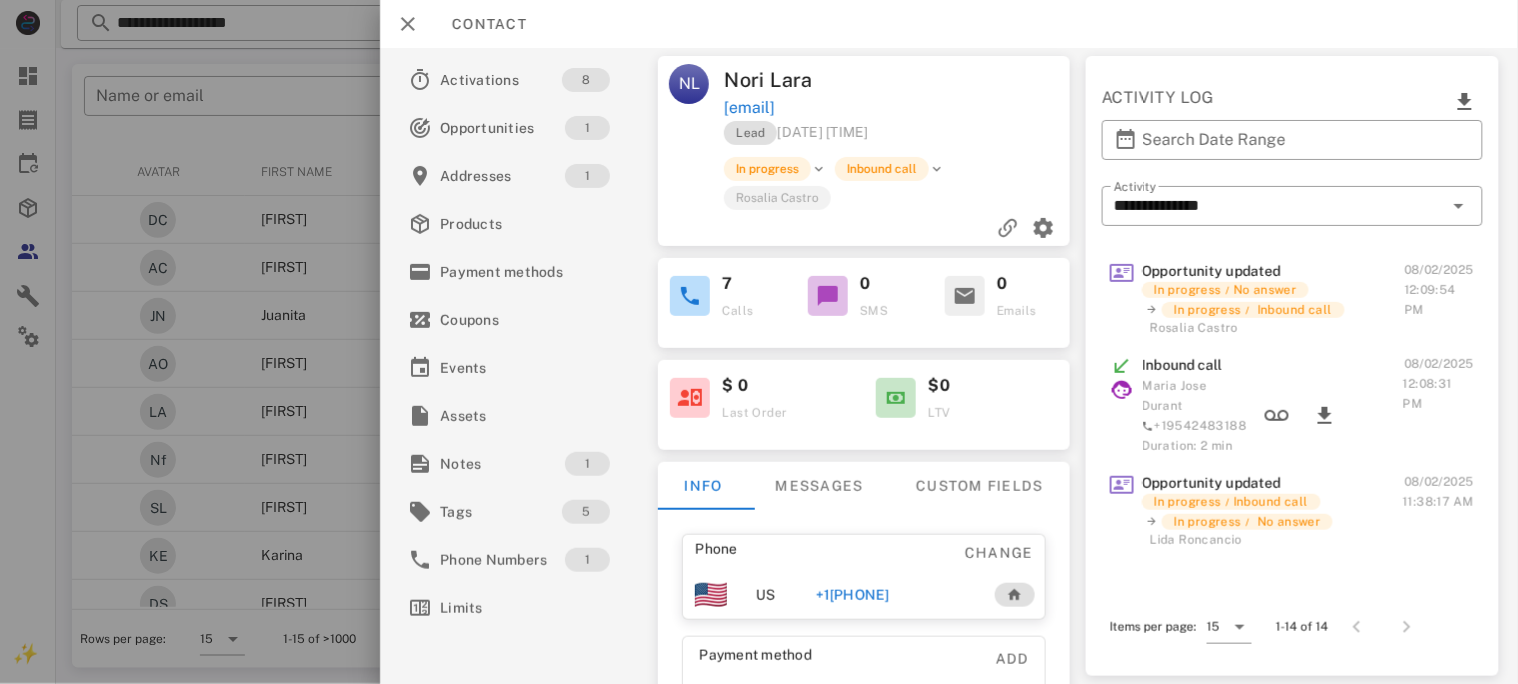 click on "+1[PHONE]" at bounding box center (852, 595) 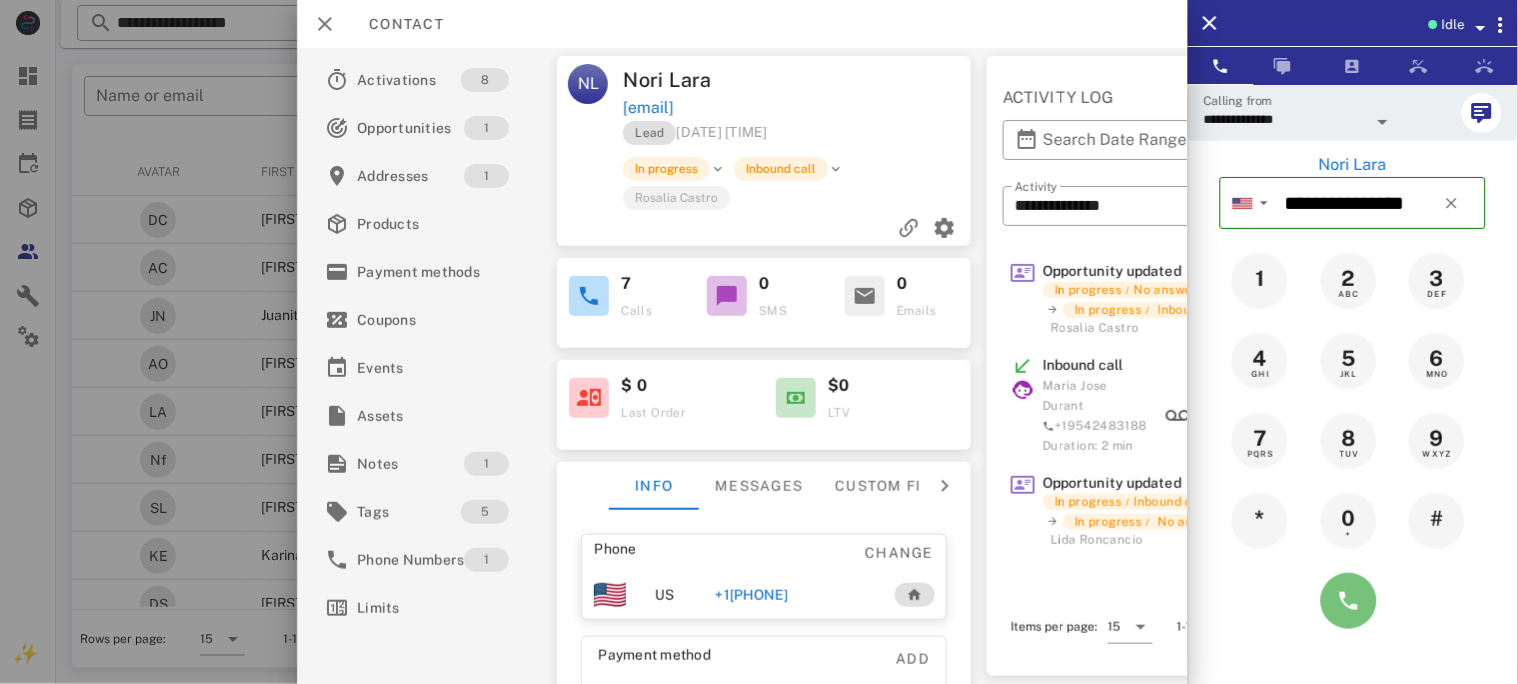 click at bounding box center (1349, 601) 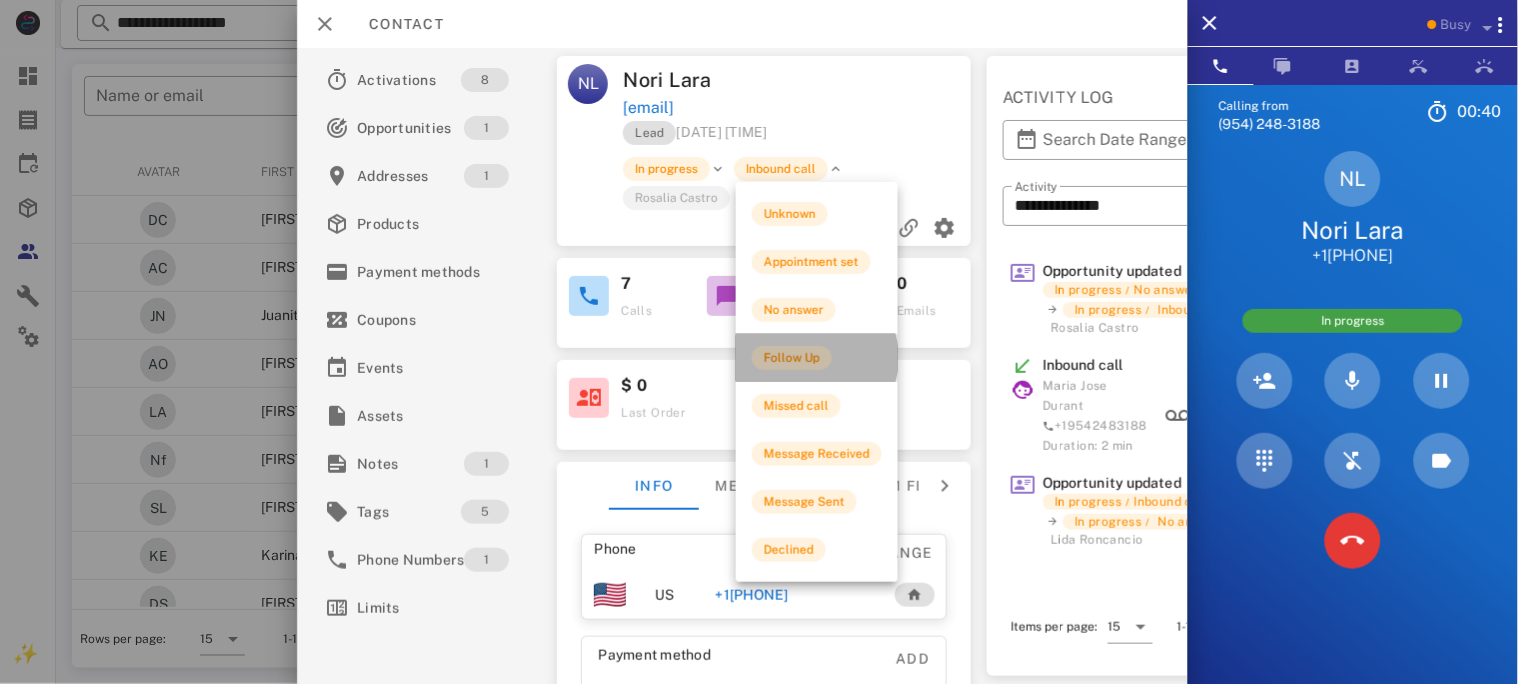 click on "Follow Up" at bounding box center [792, 358] 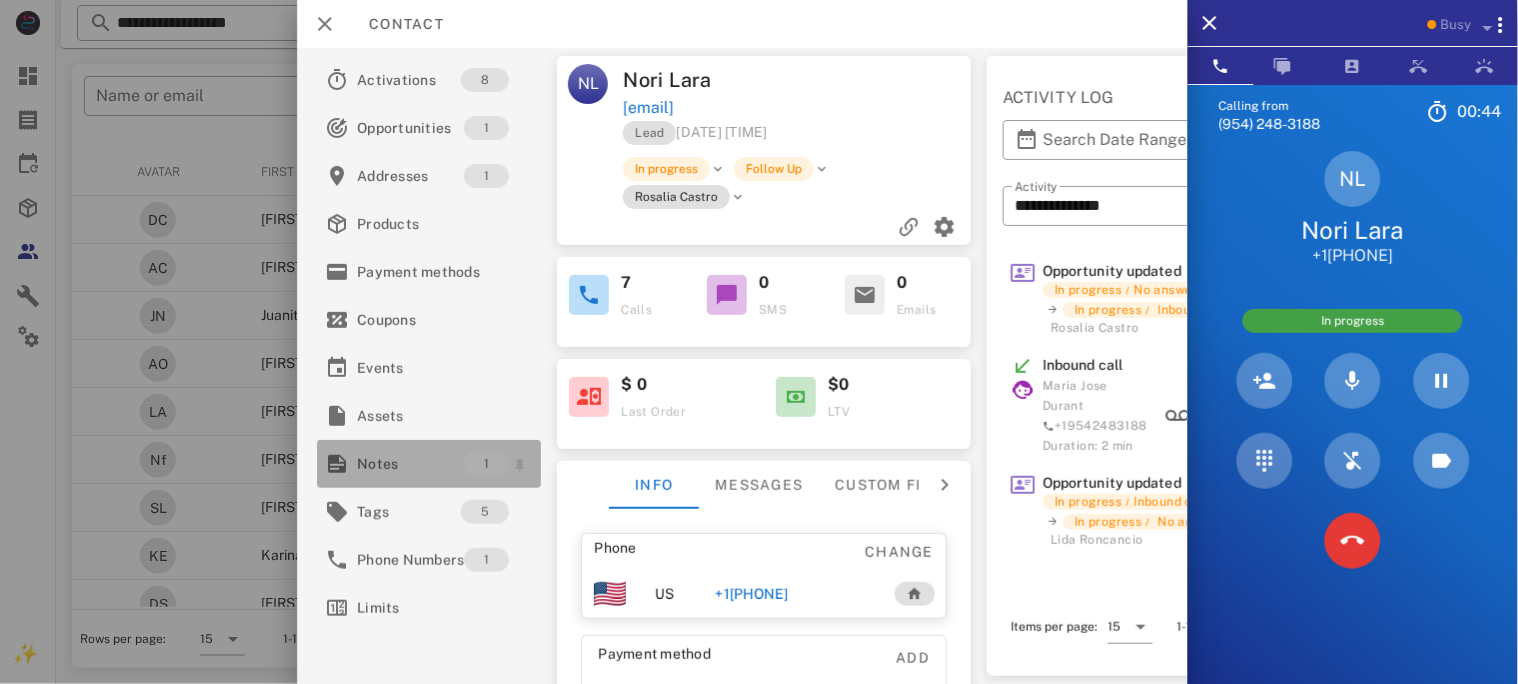 click on "Notes" at bounding box center [410, 464] 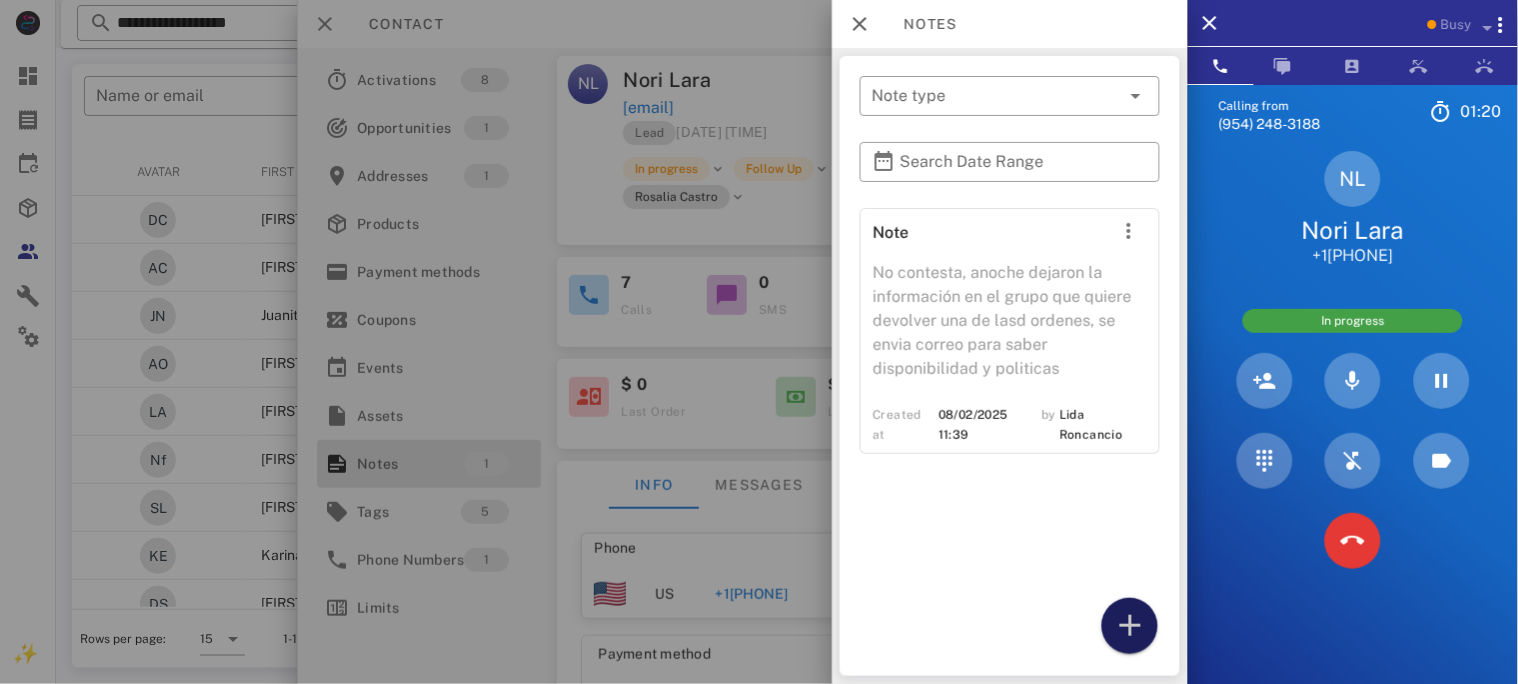 click at bounding box center (1130, 626) 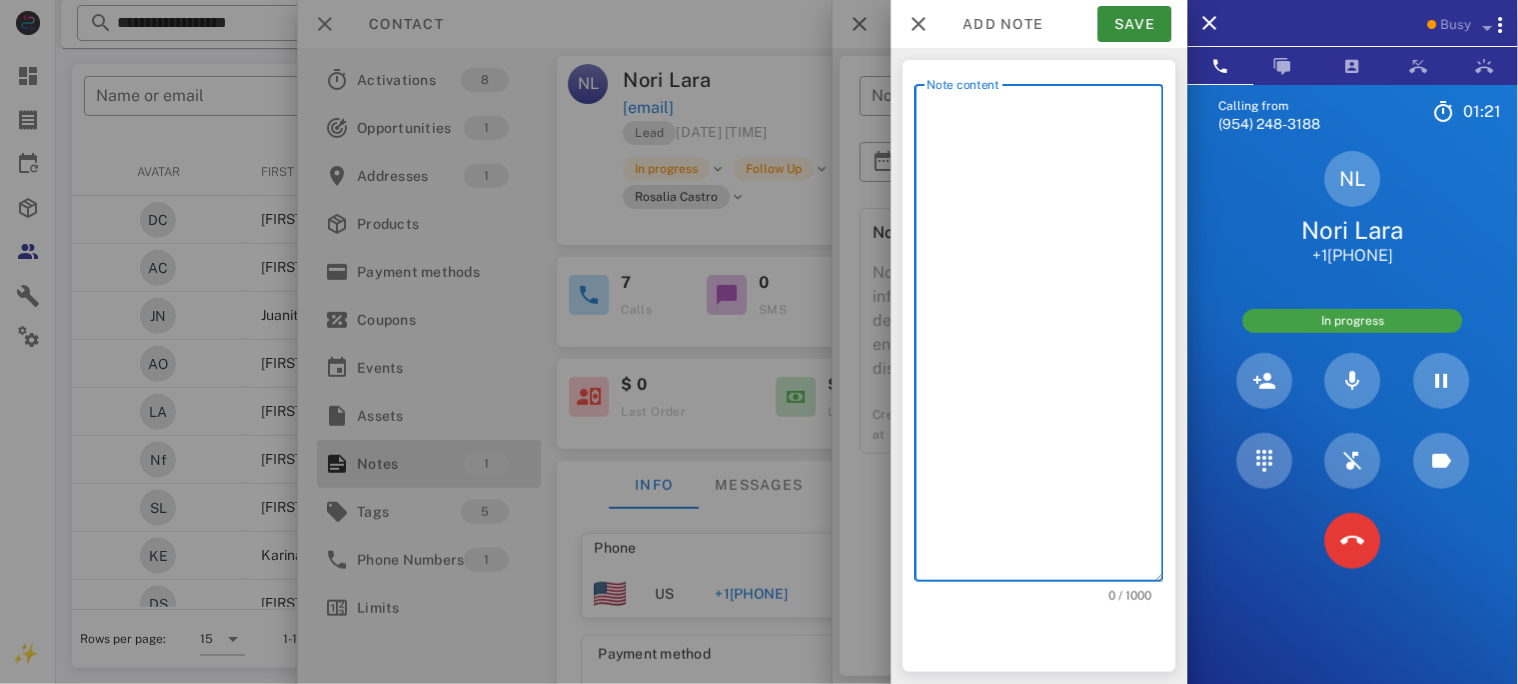 click on "Note content" at bounding box center (1045, 338) 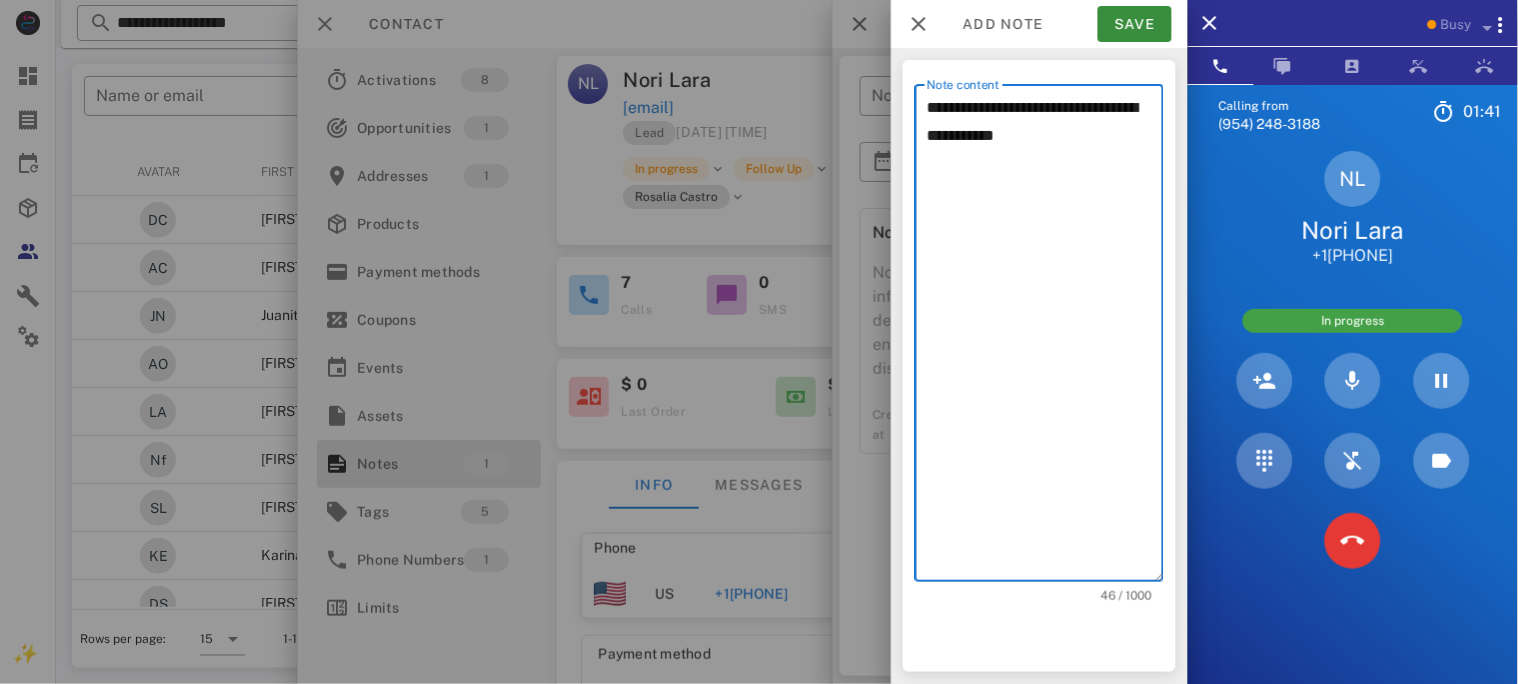 click on "**********" at bounding box center (1045, 338) 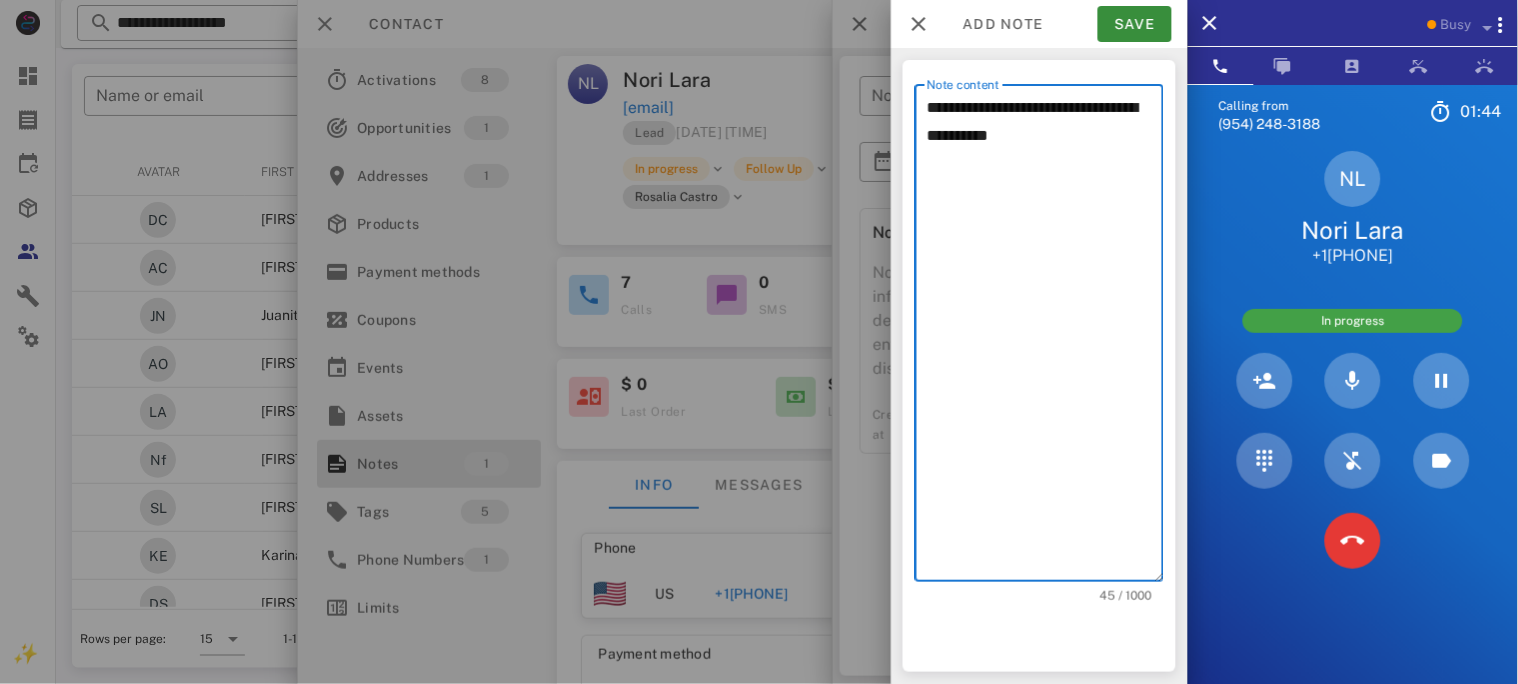 click on "**********" at bounding box center (1045, 338) 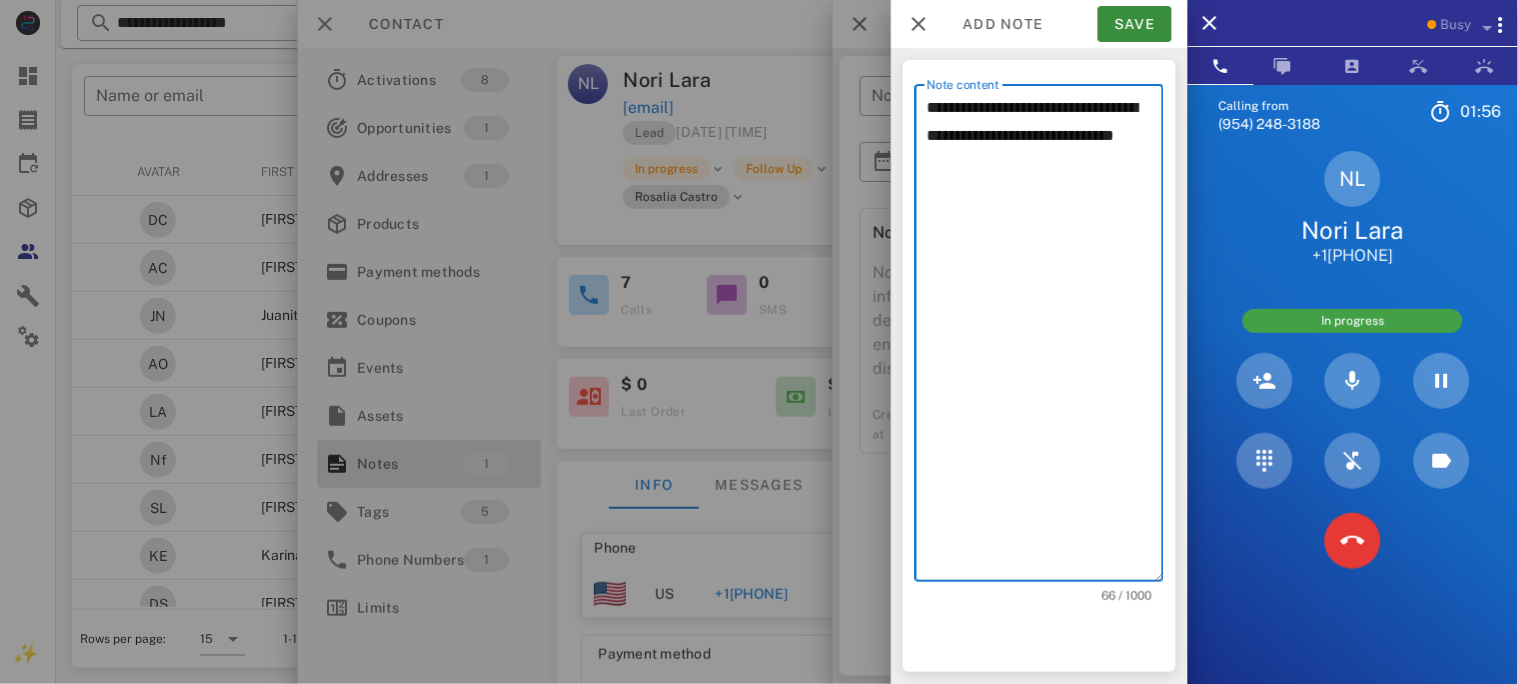 click on "**********" at bounding box center [1045, 338] 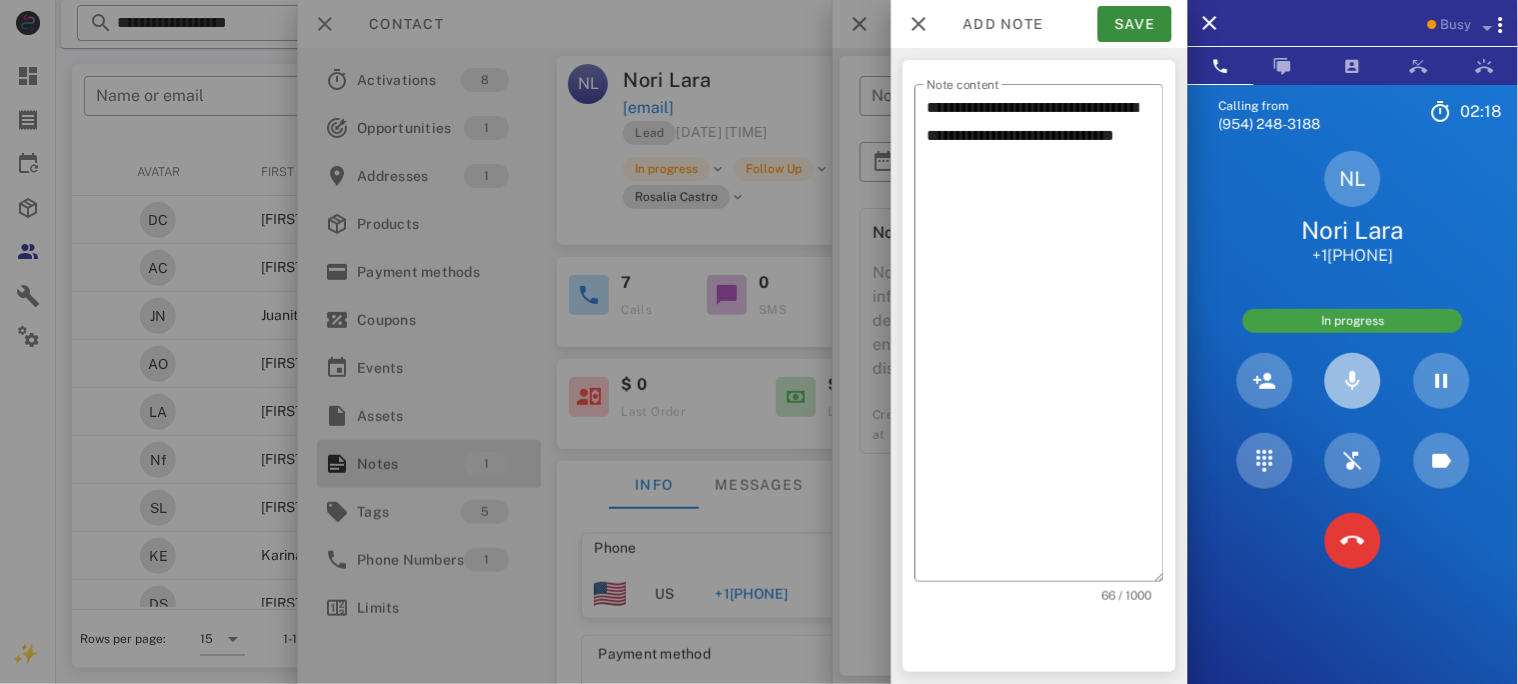 click at bounding box center [1353, 381] 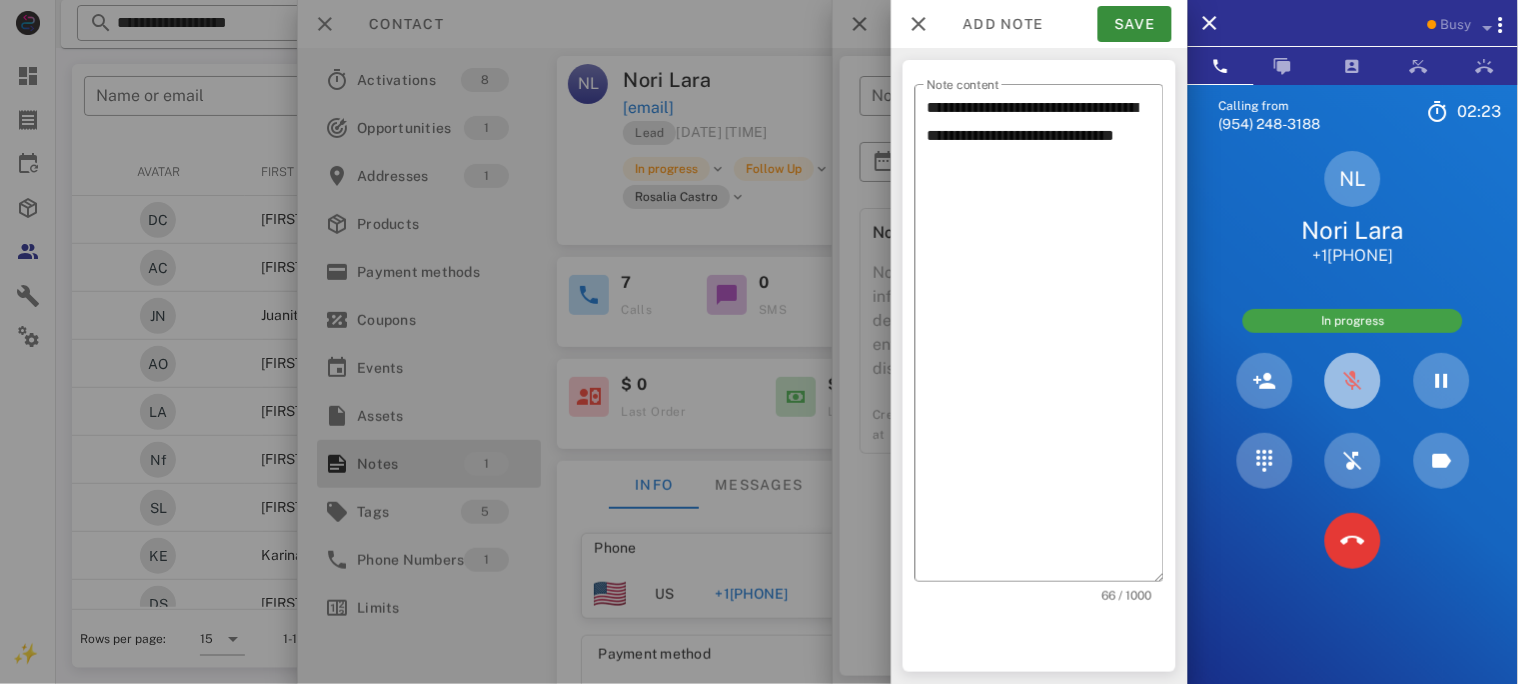 click at bounding box center (1353, 381) 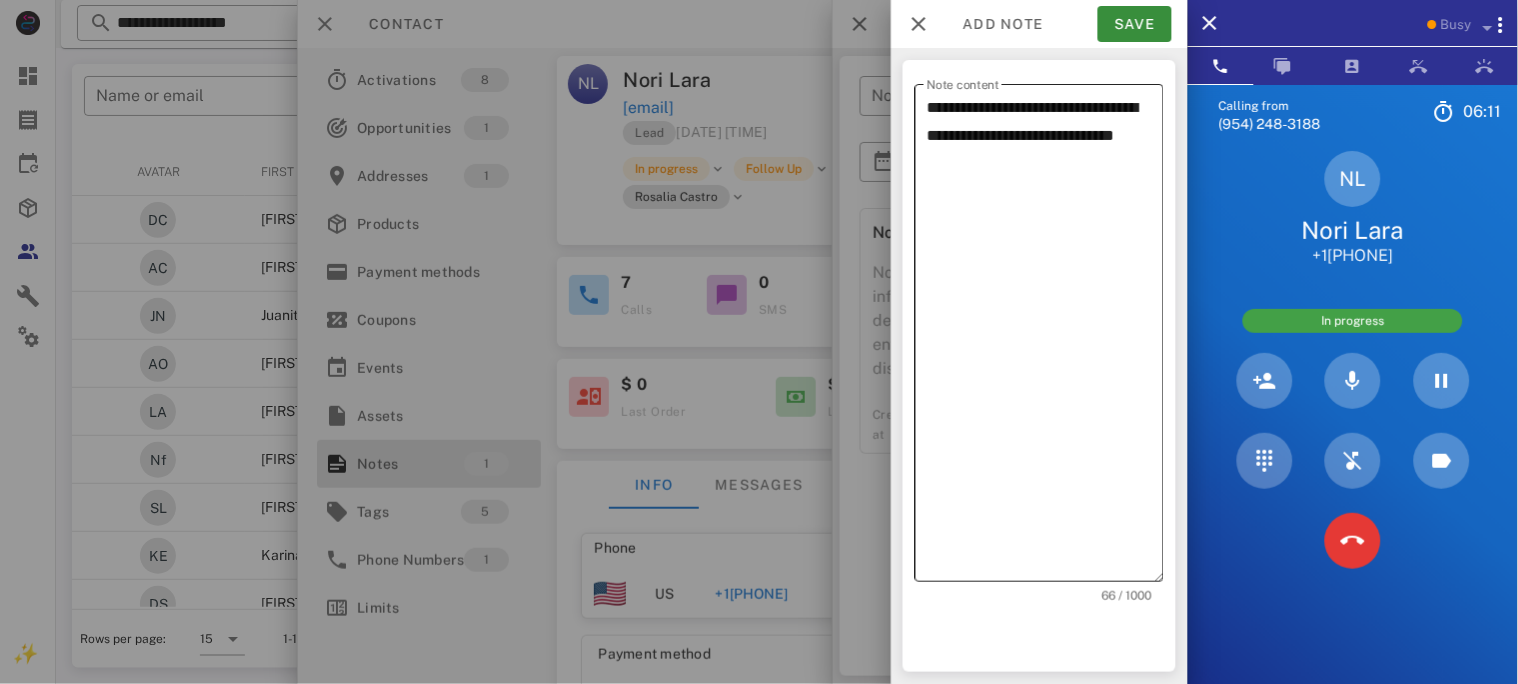click on "**********" at bounding box center (1045, 338) 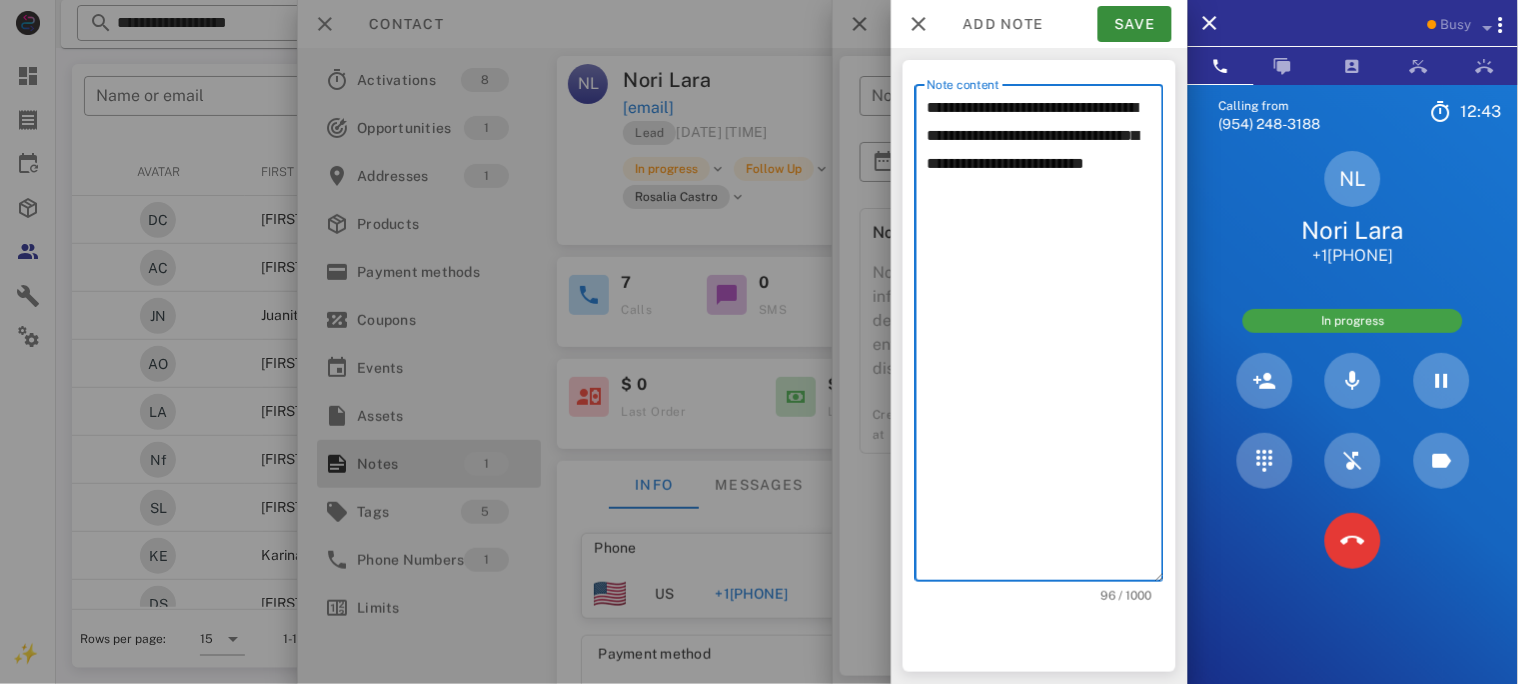 click on "**********" at bounding box center [1045, 338] 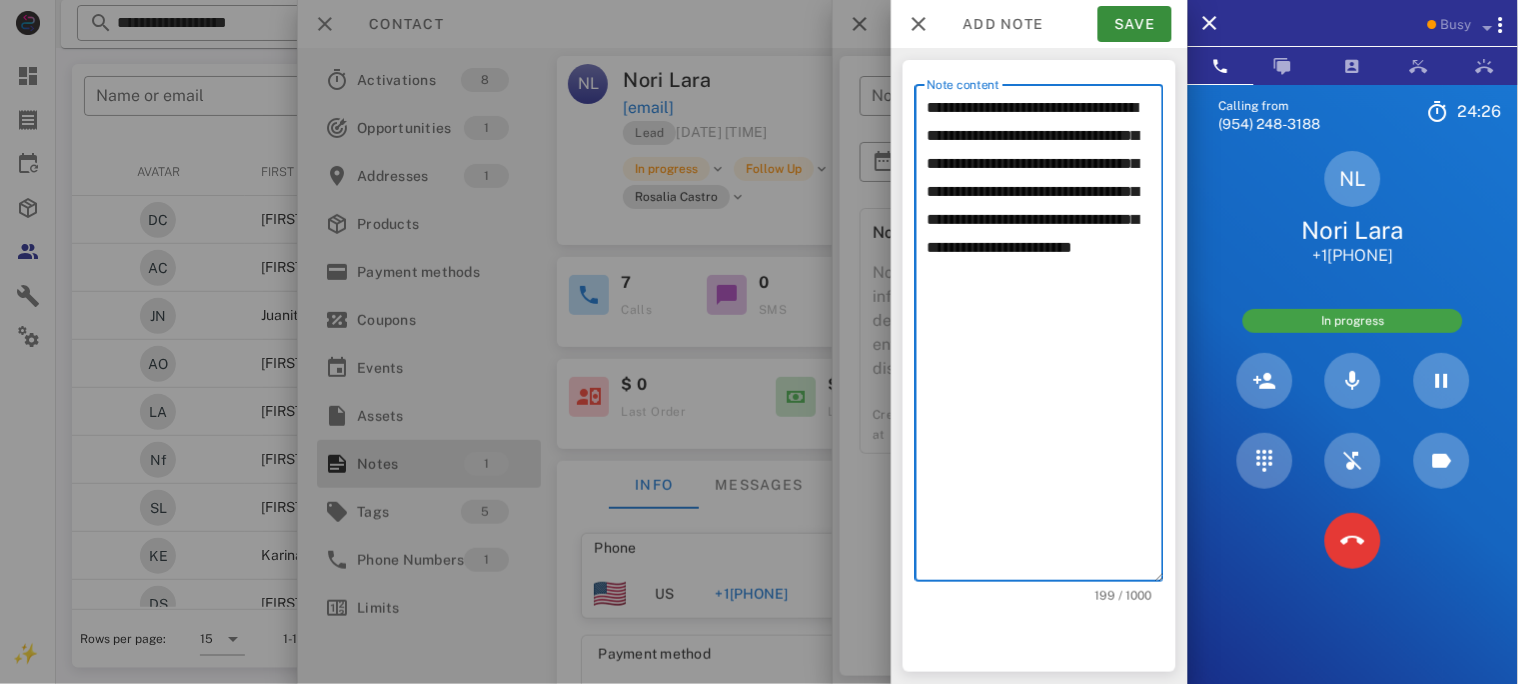 click on "**********" at bounding box center (1045, 338) 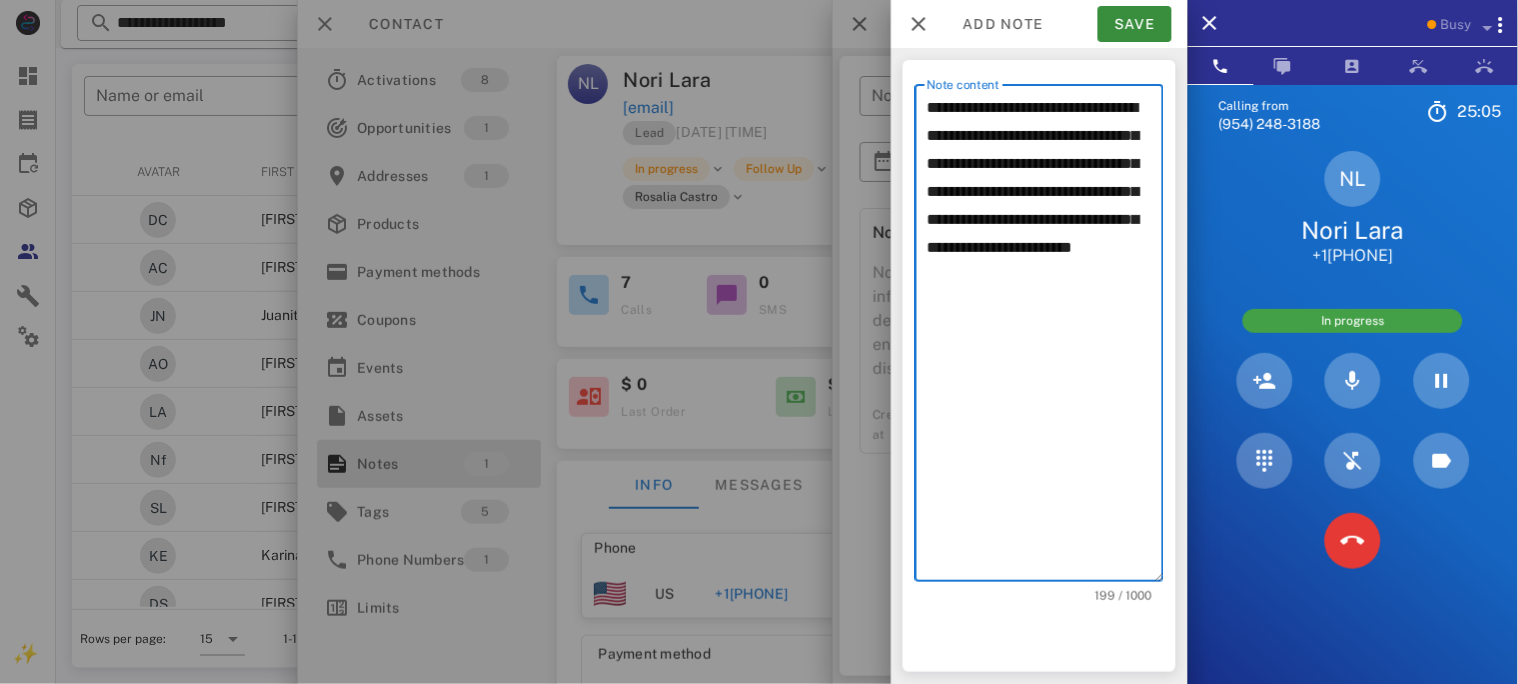 paste on "**********" 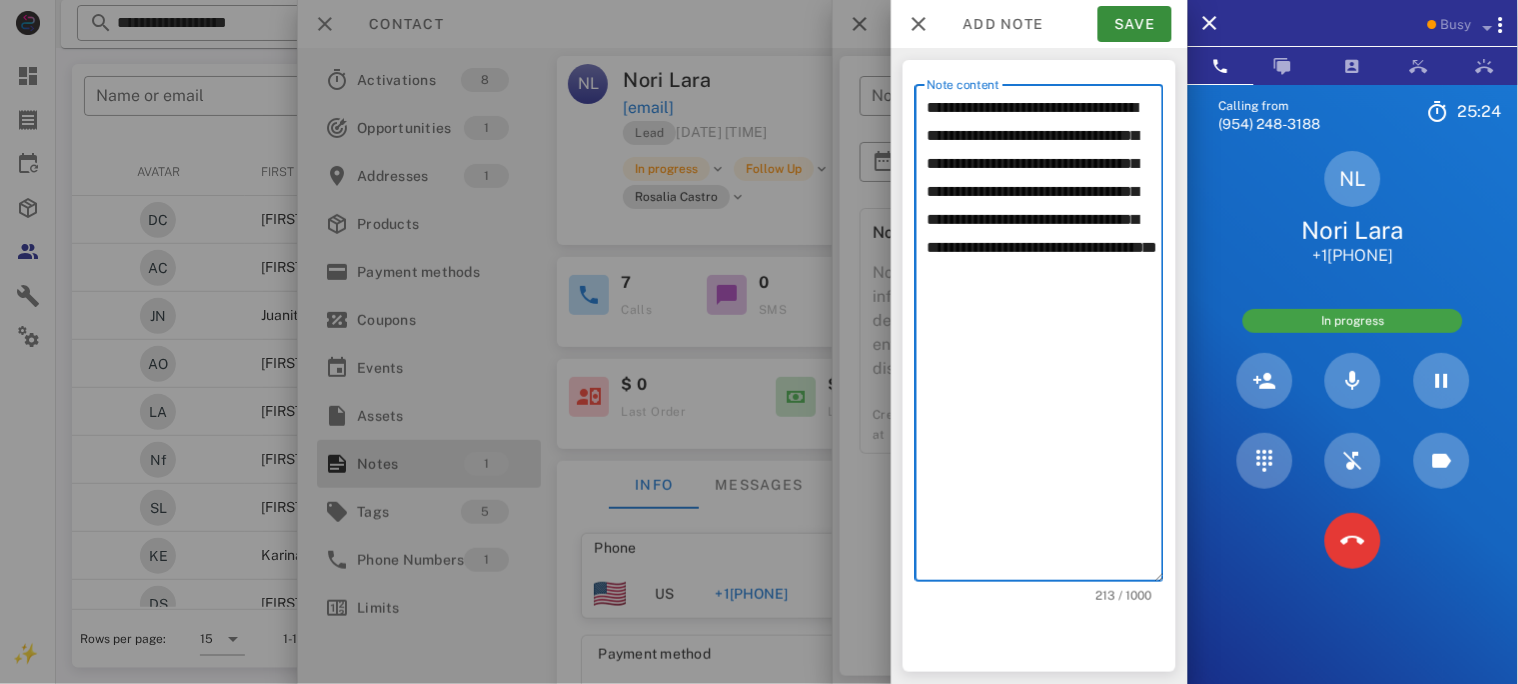 click on "**********" at bounding box center (1045, 338) 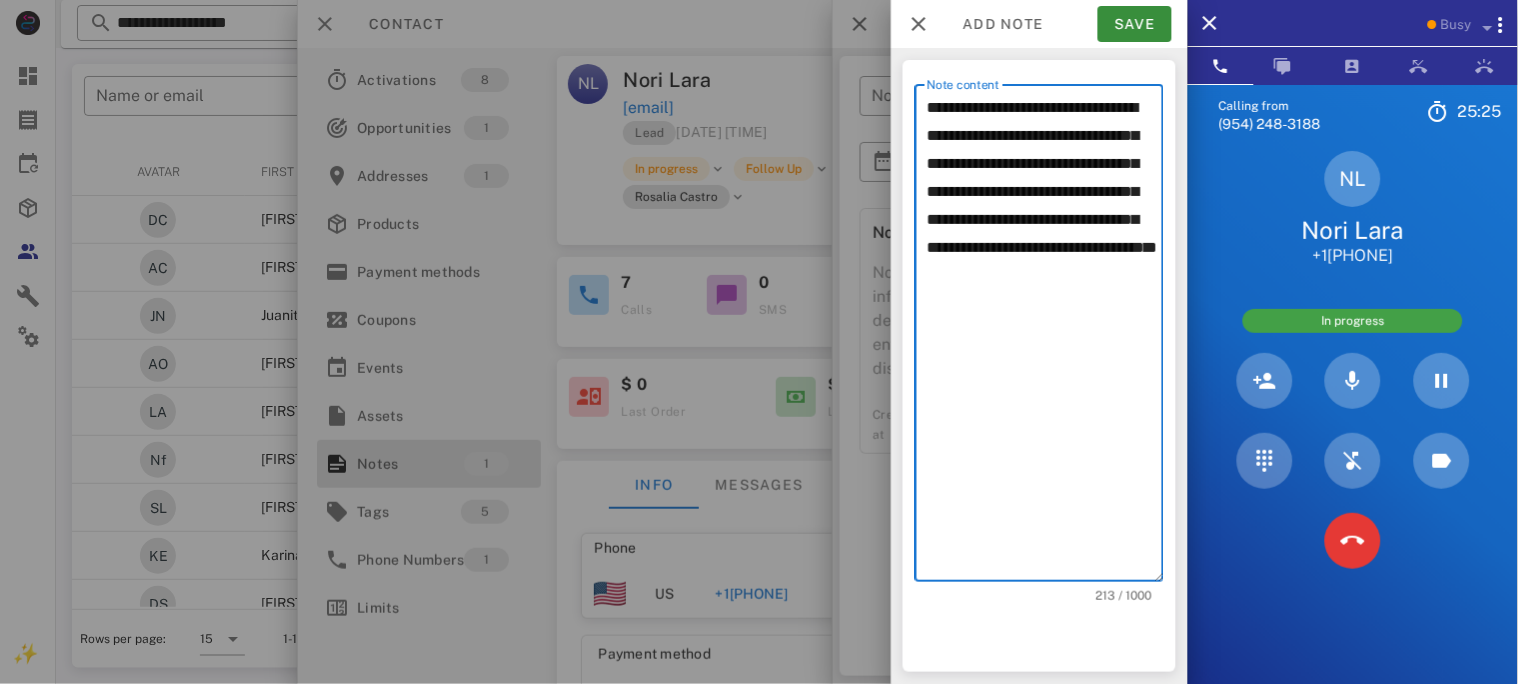 paste on "**********" 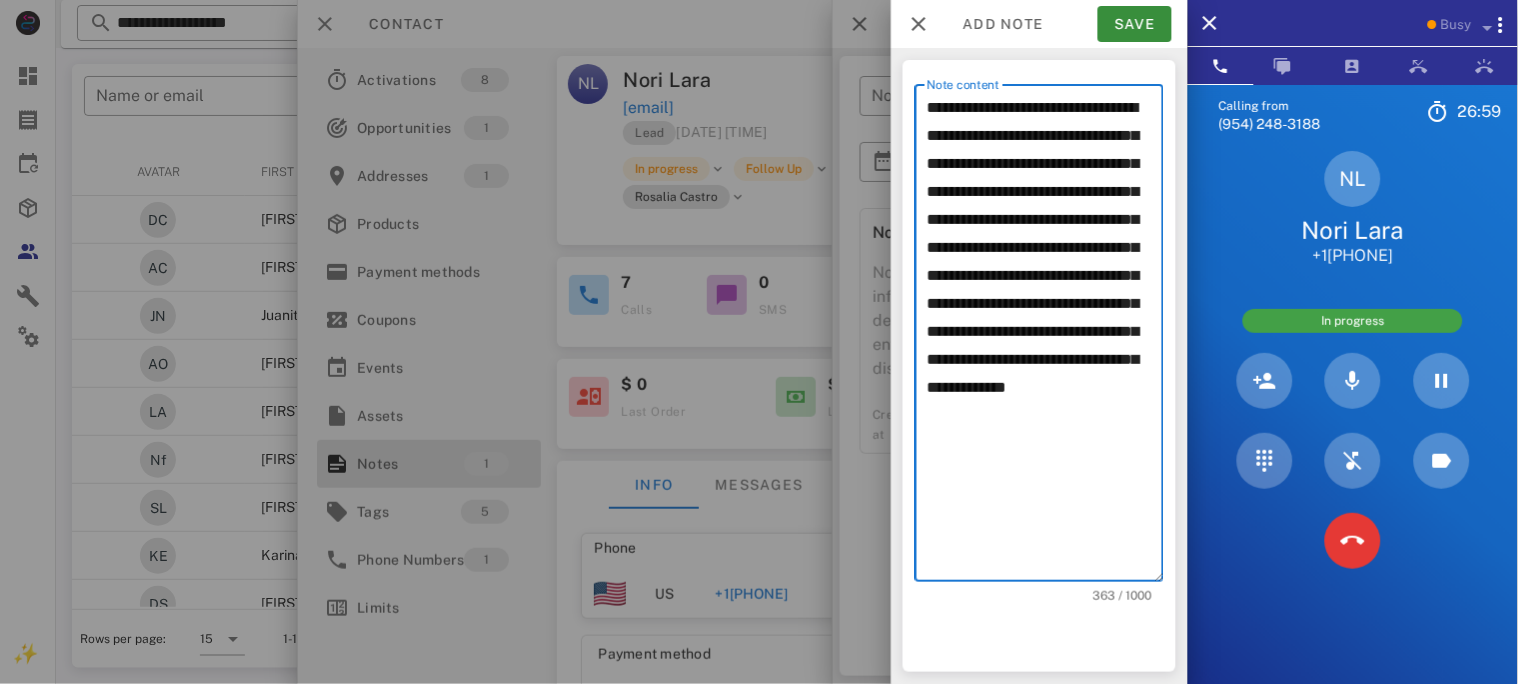 click on "[INITIALS] [LAST] [PHONE] In progress" at bounding box center [1353, 366] 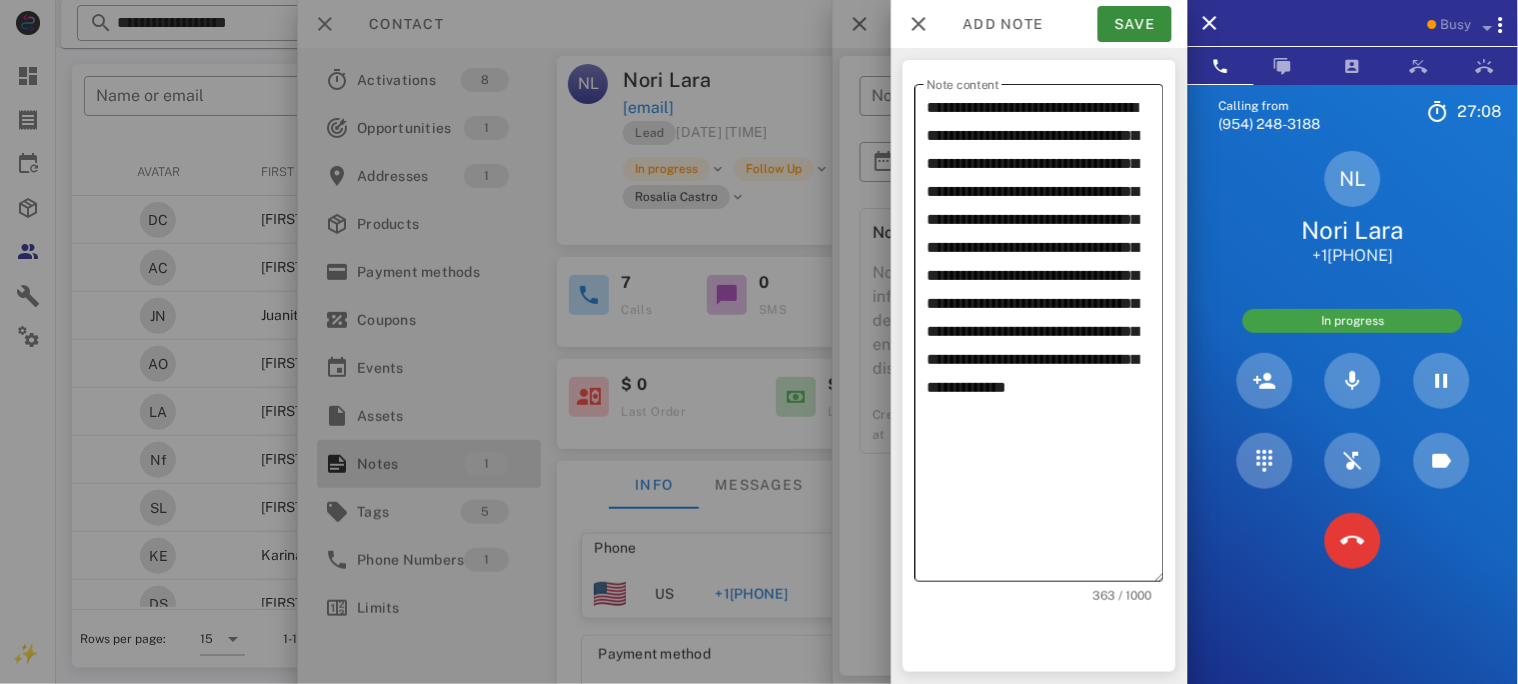 click on "**********" at bounding box center [1045, 338] 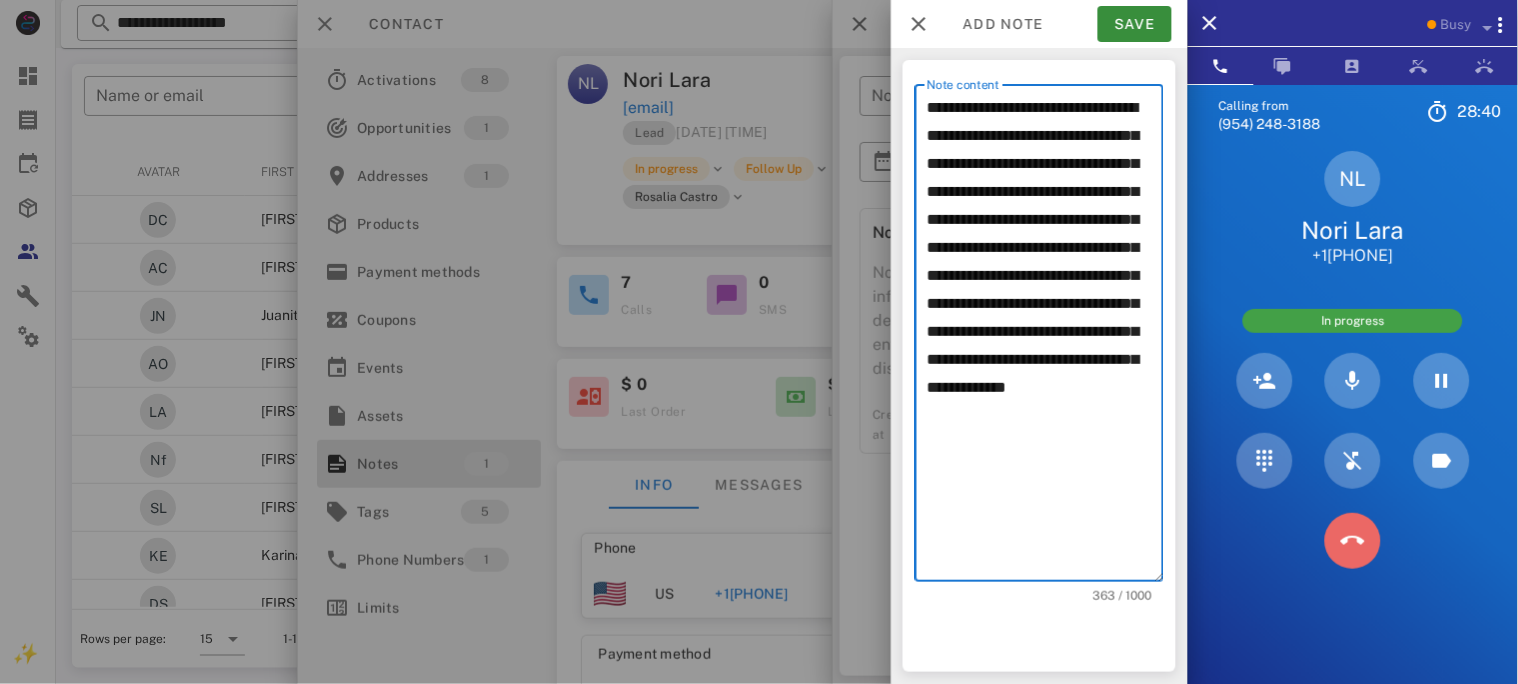 click at bounding box center [1353, 541] 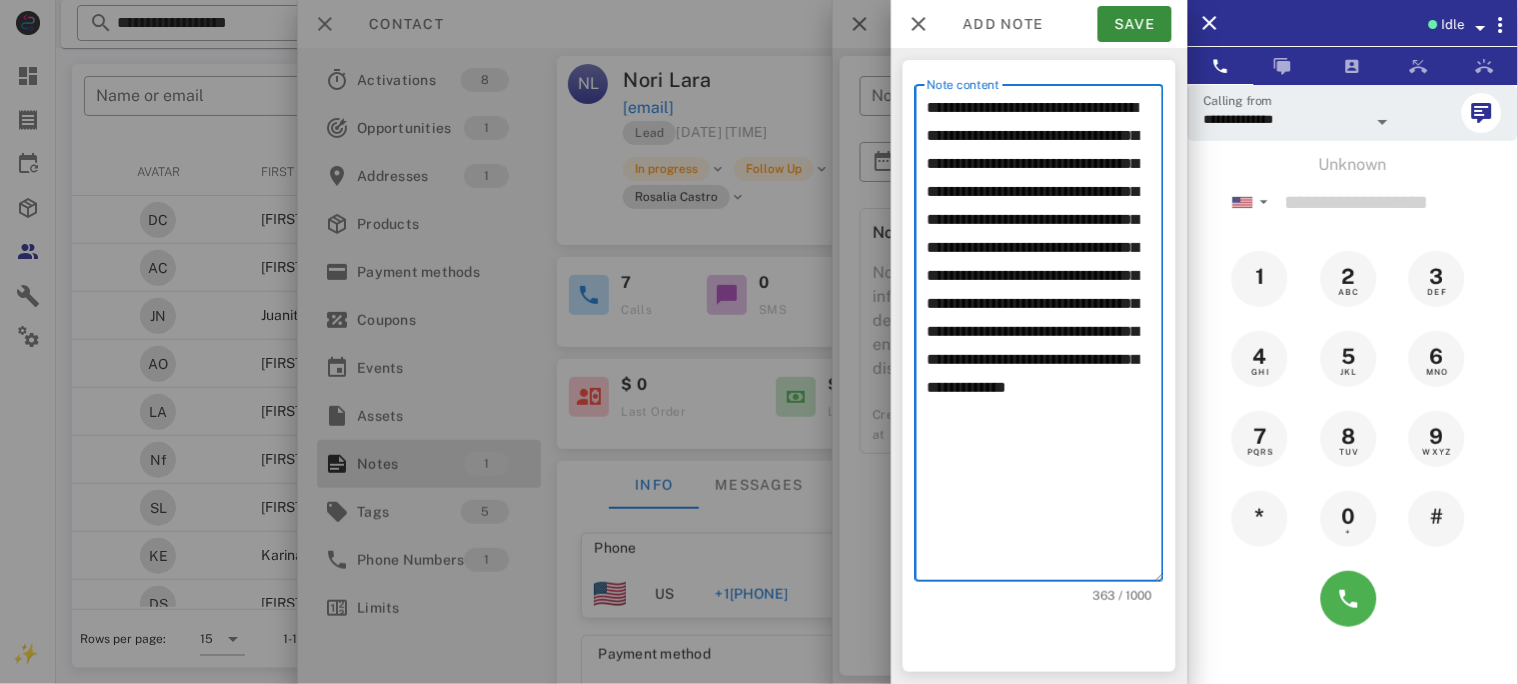 click on "**********" at bounding box center (1045, 338) 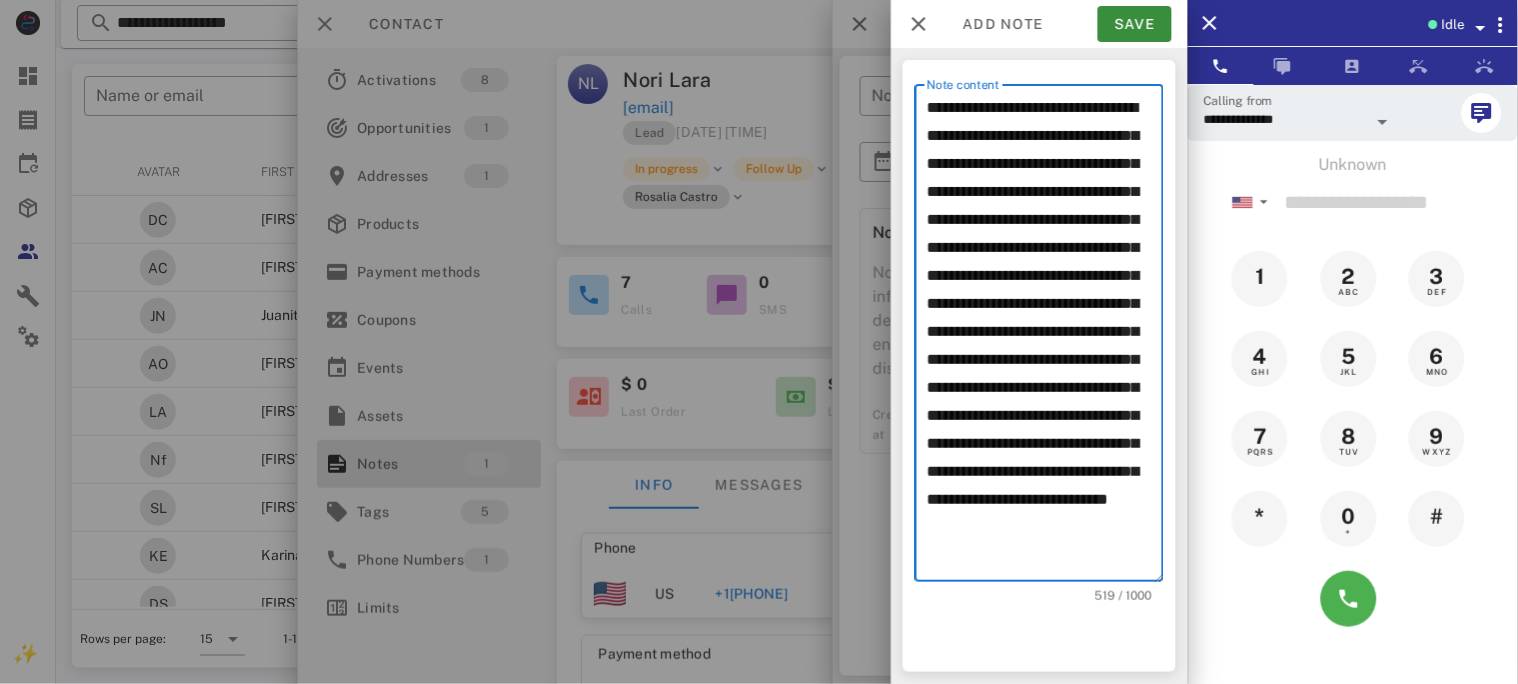 scroll, scrollTop: 123, scrollLeft: 0, axis: vertical 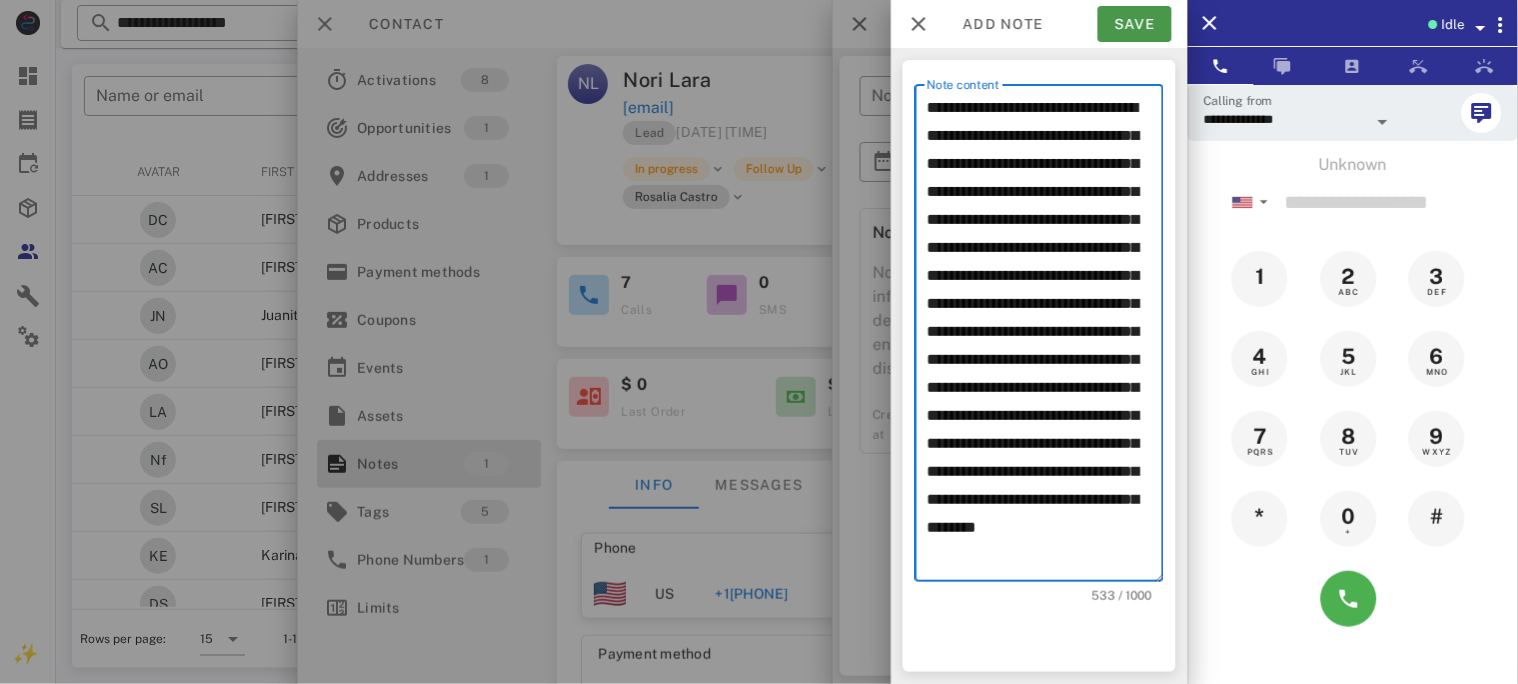 type on "**********" 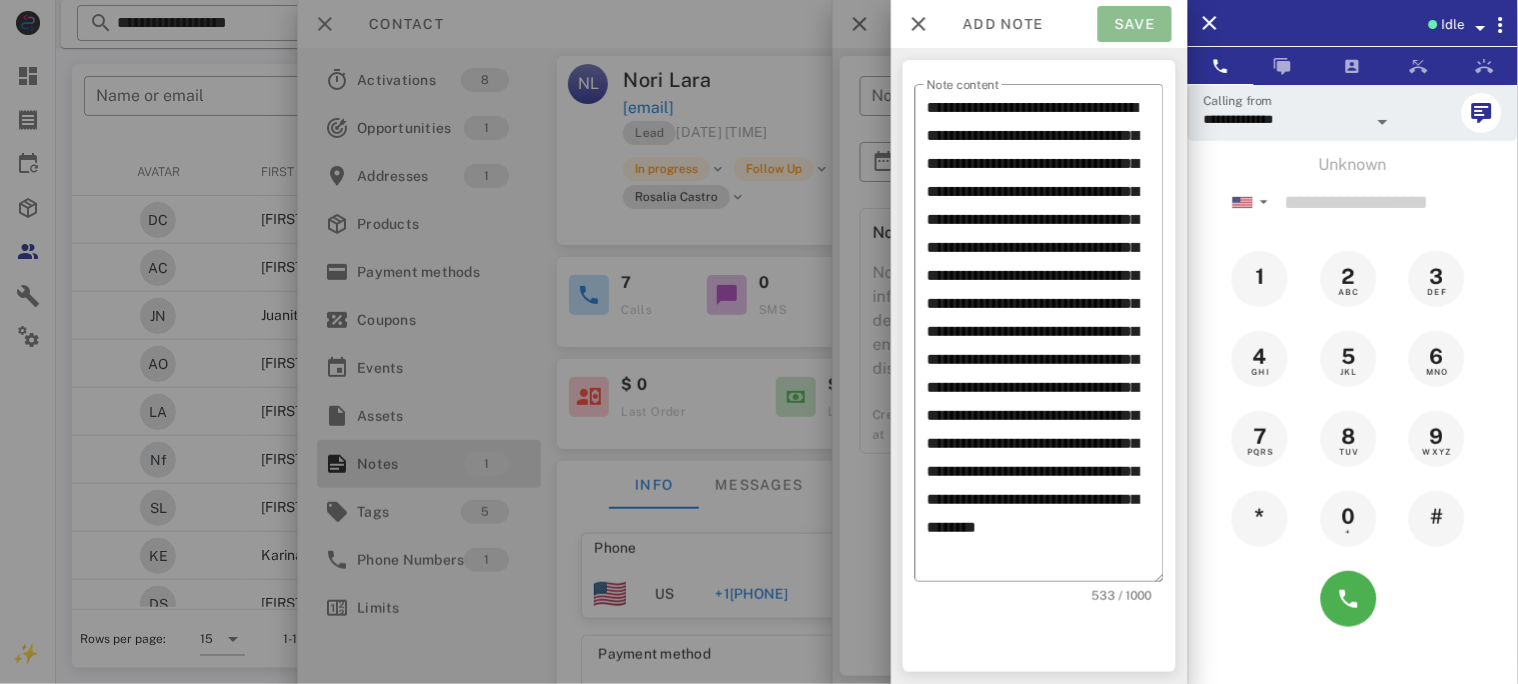 click on "Save" at bounding box center (1135, 24) 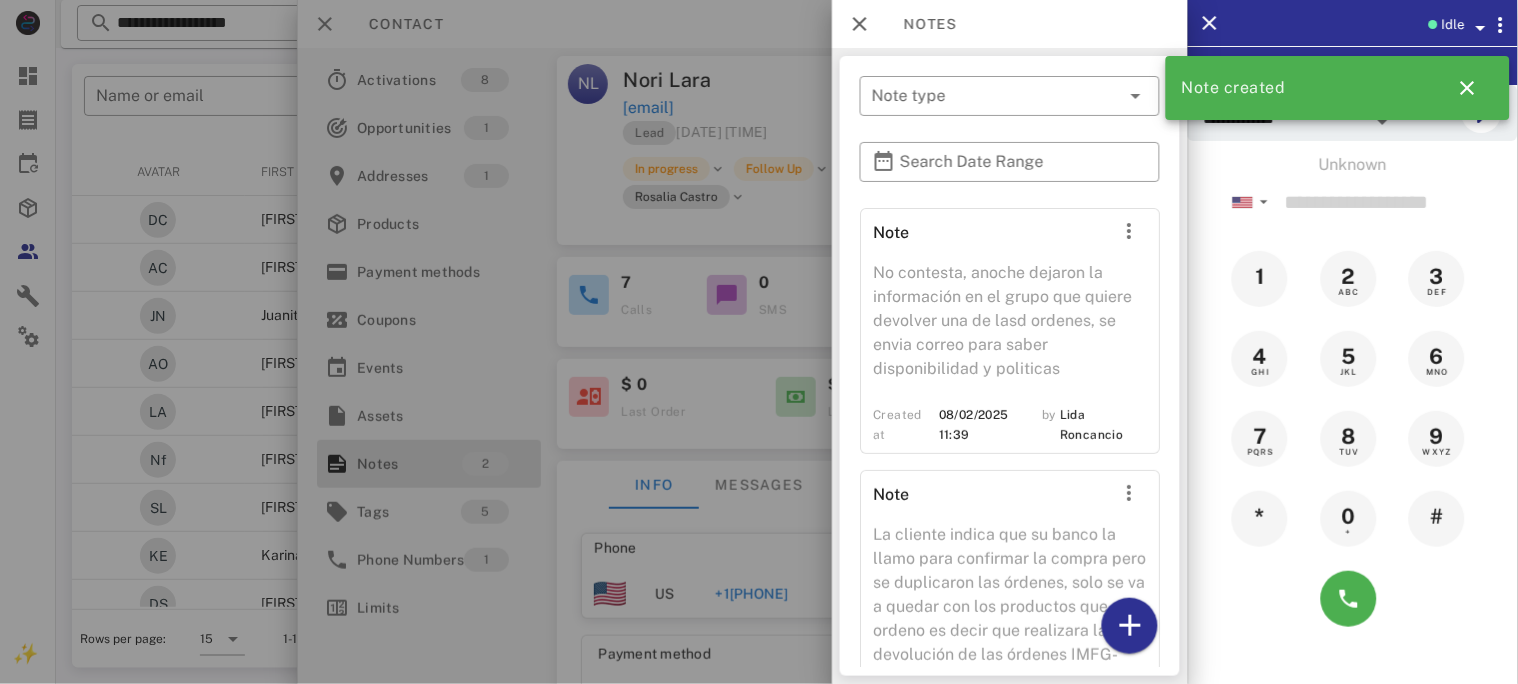 click at bounding box center [759, 342] 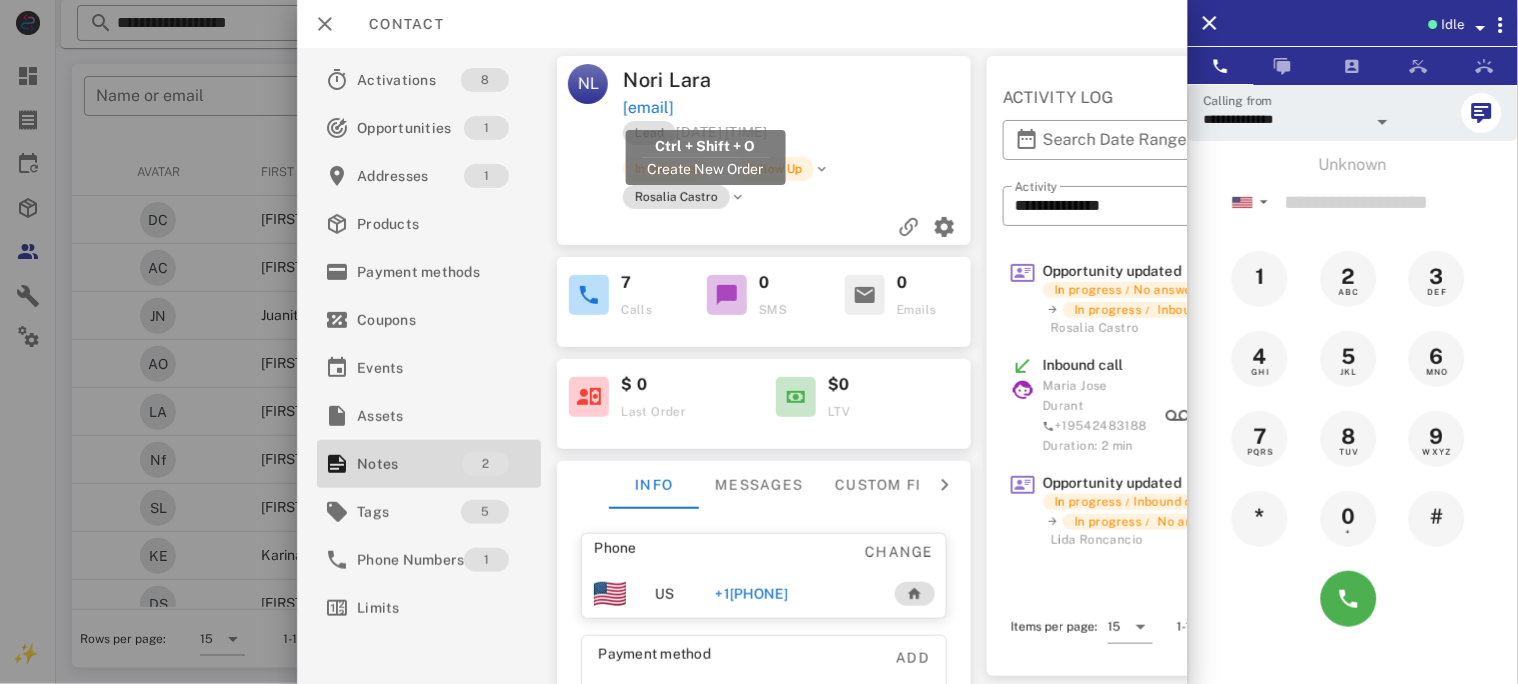 drag, startPoint x: 817, startPoint y: 111, endPoint x: 626, endPoint y: 115, distance: 191.04189 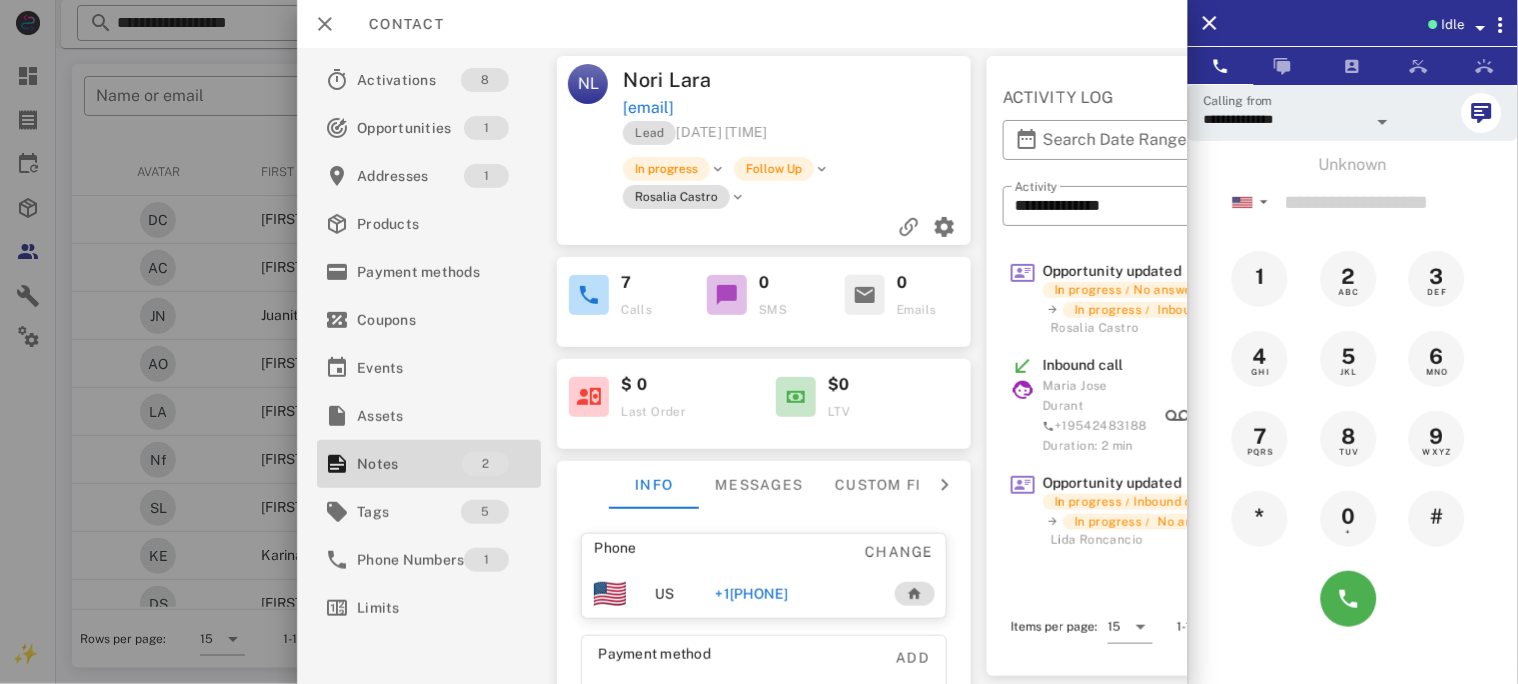 copy on "[EMAIL]" 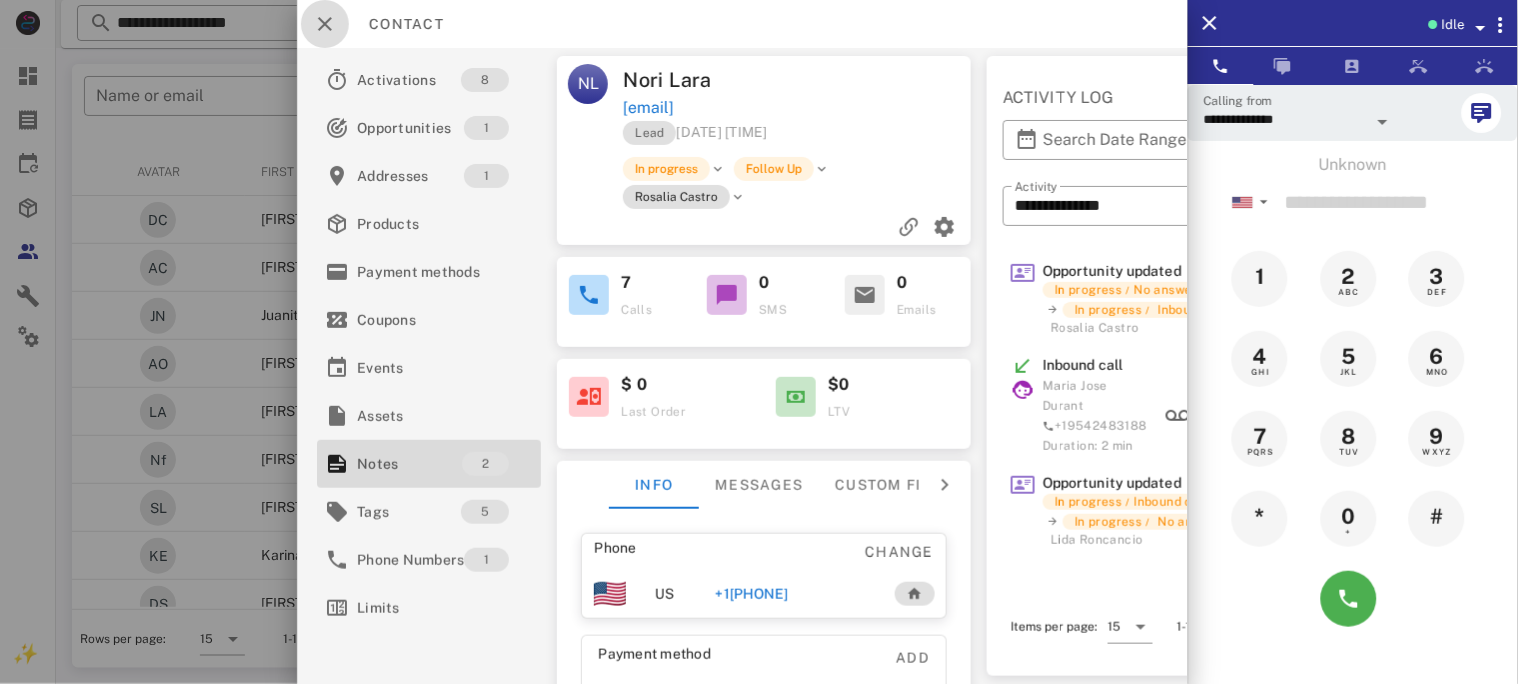 click at bounding box center [325, 24] 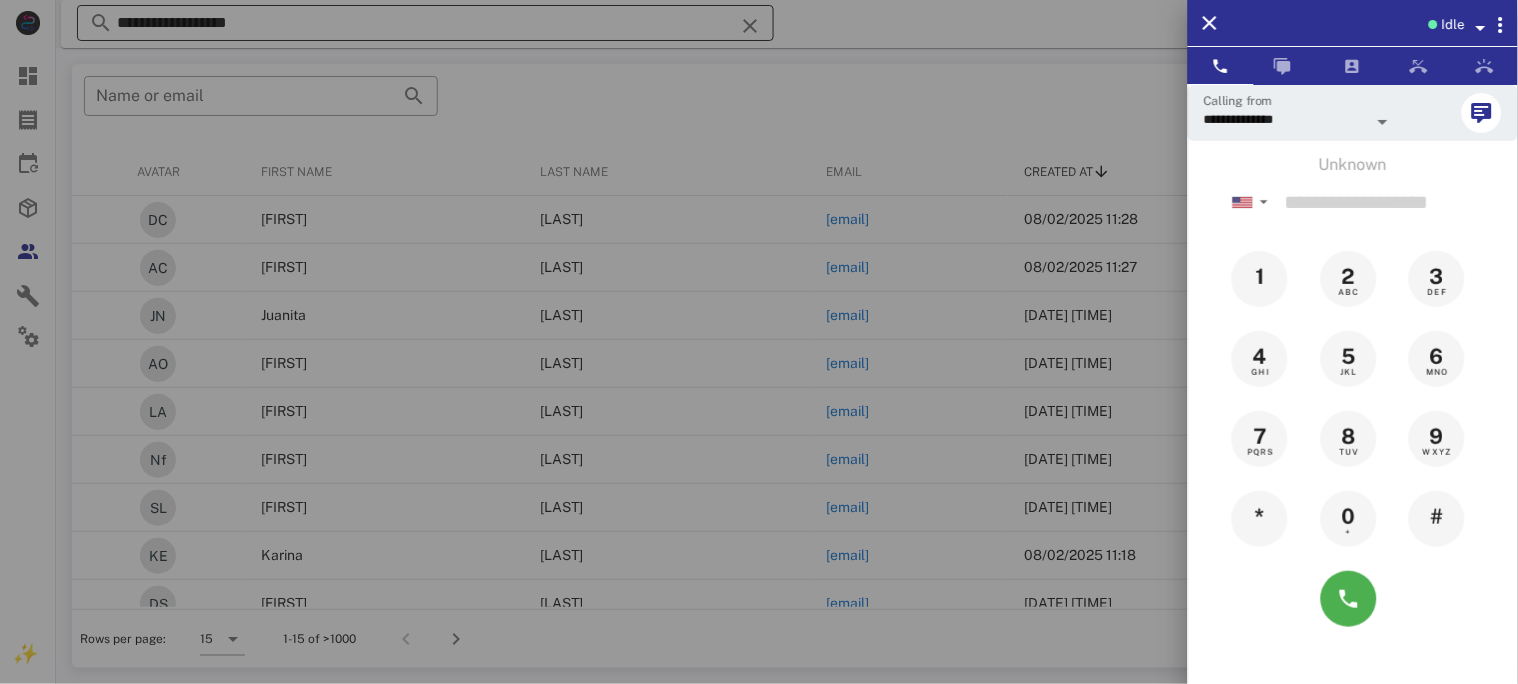 click at bounding box center (759, 342) 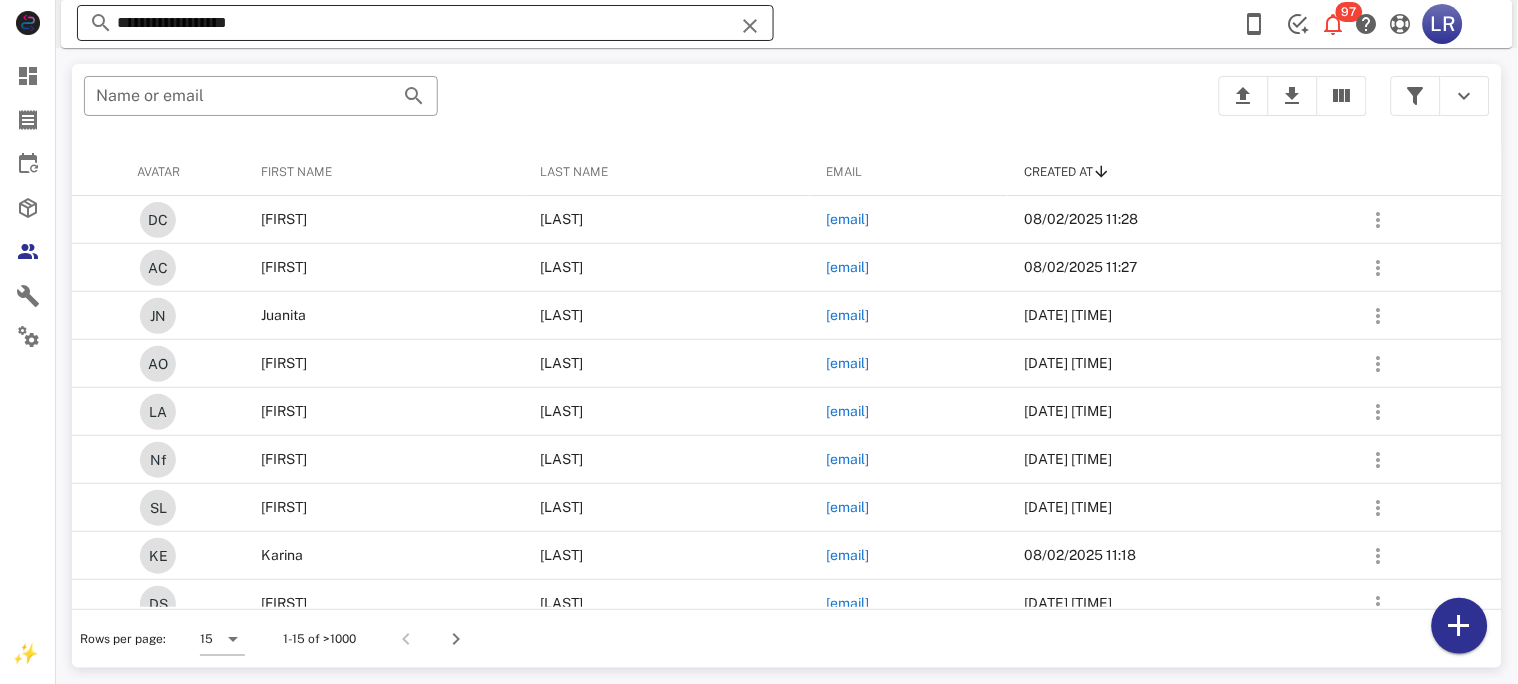 click at bounding box center [750, 26] 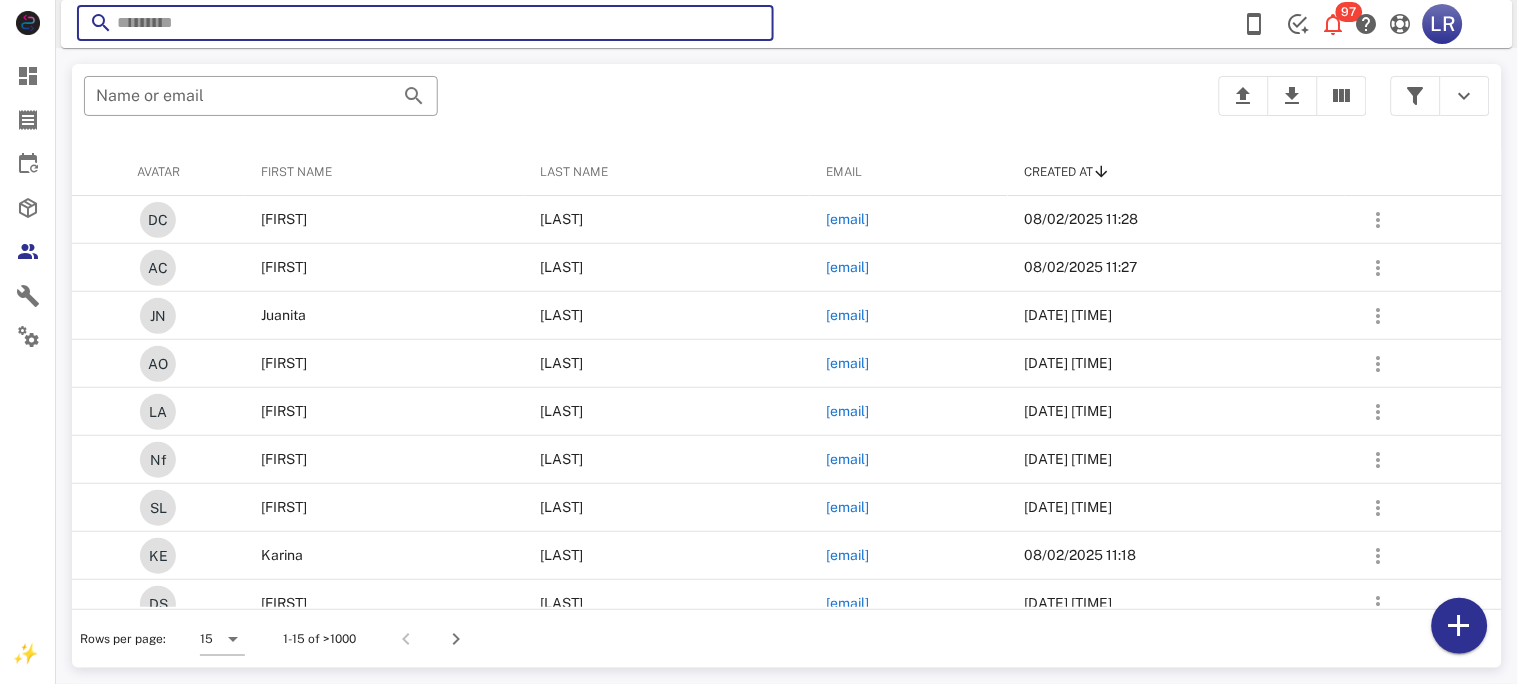 click at bounding box center [750, 26] 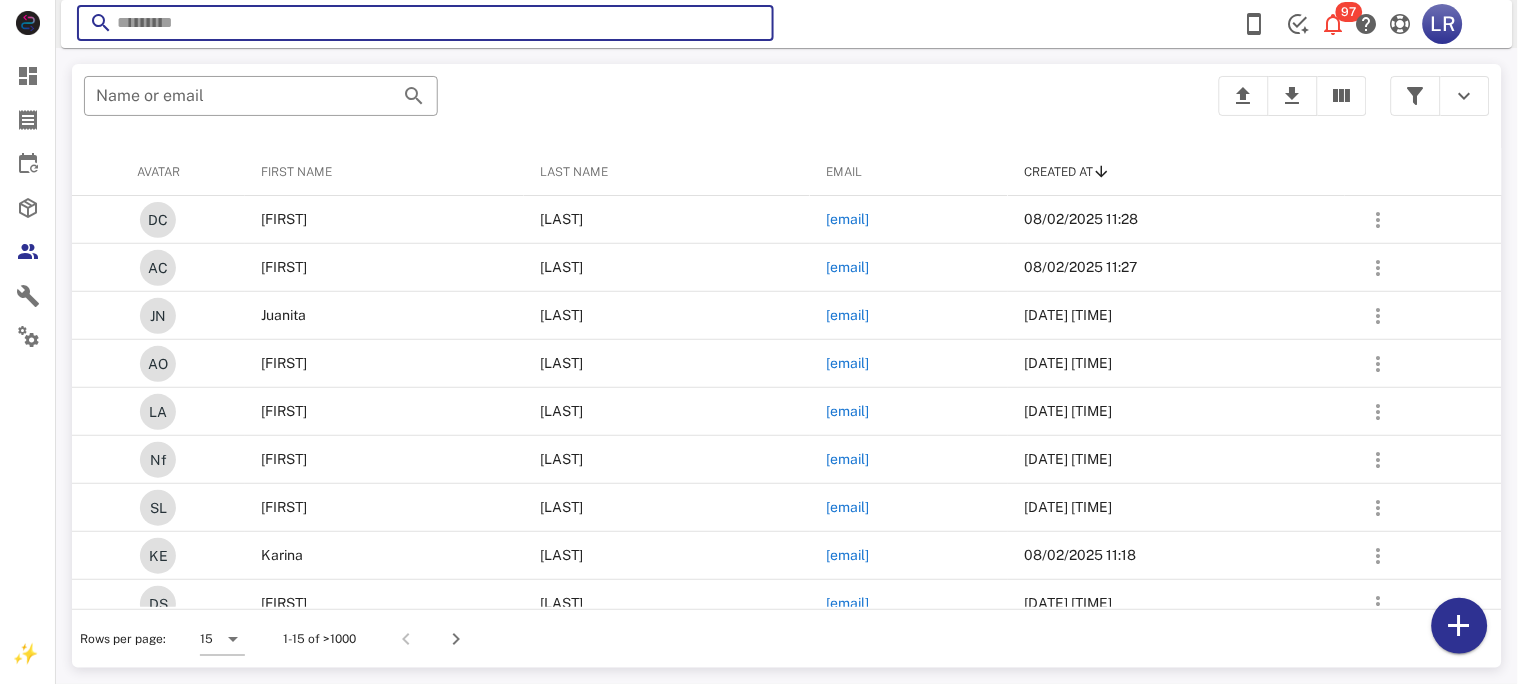 paste on "**********" 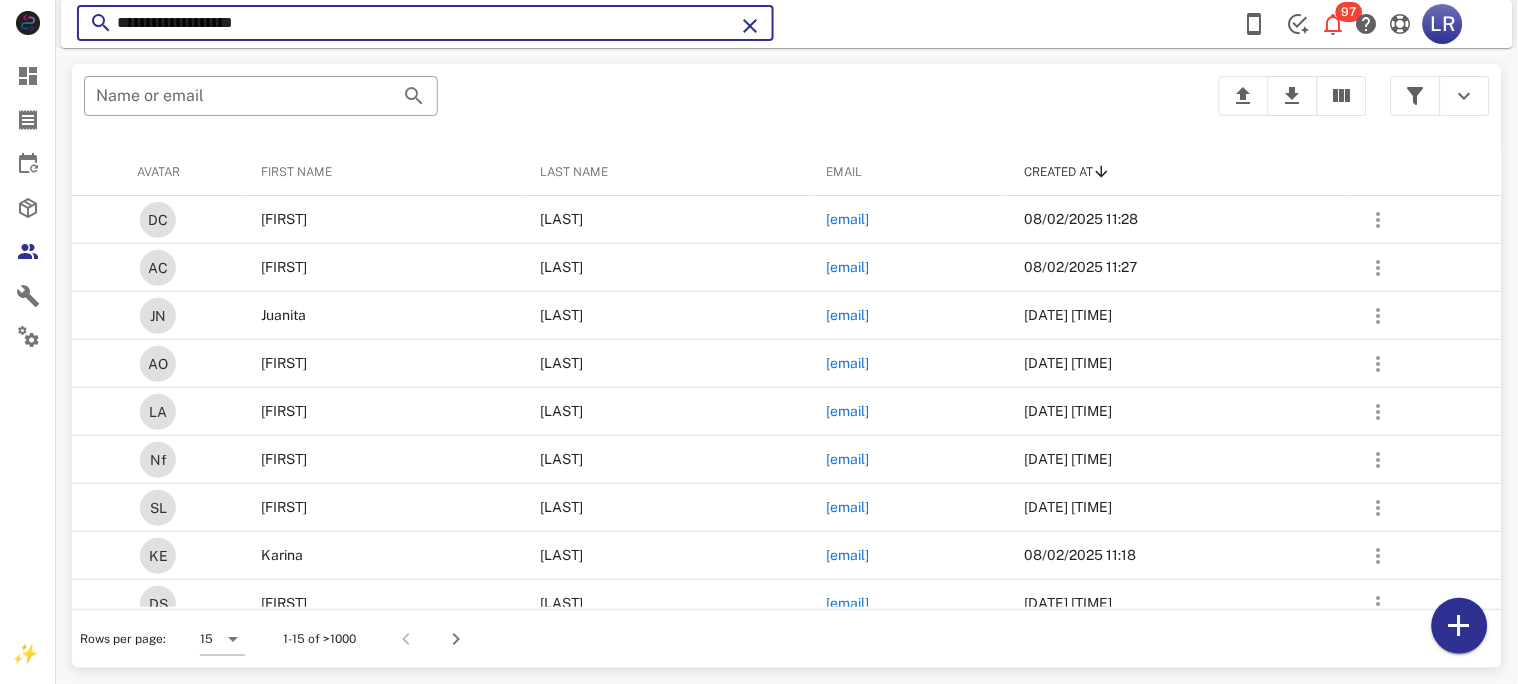type on "**********" 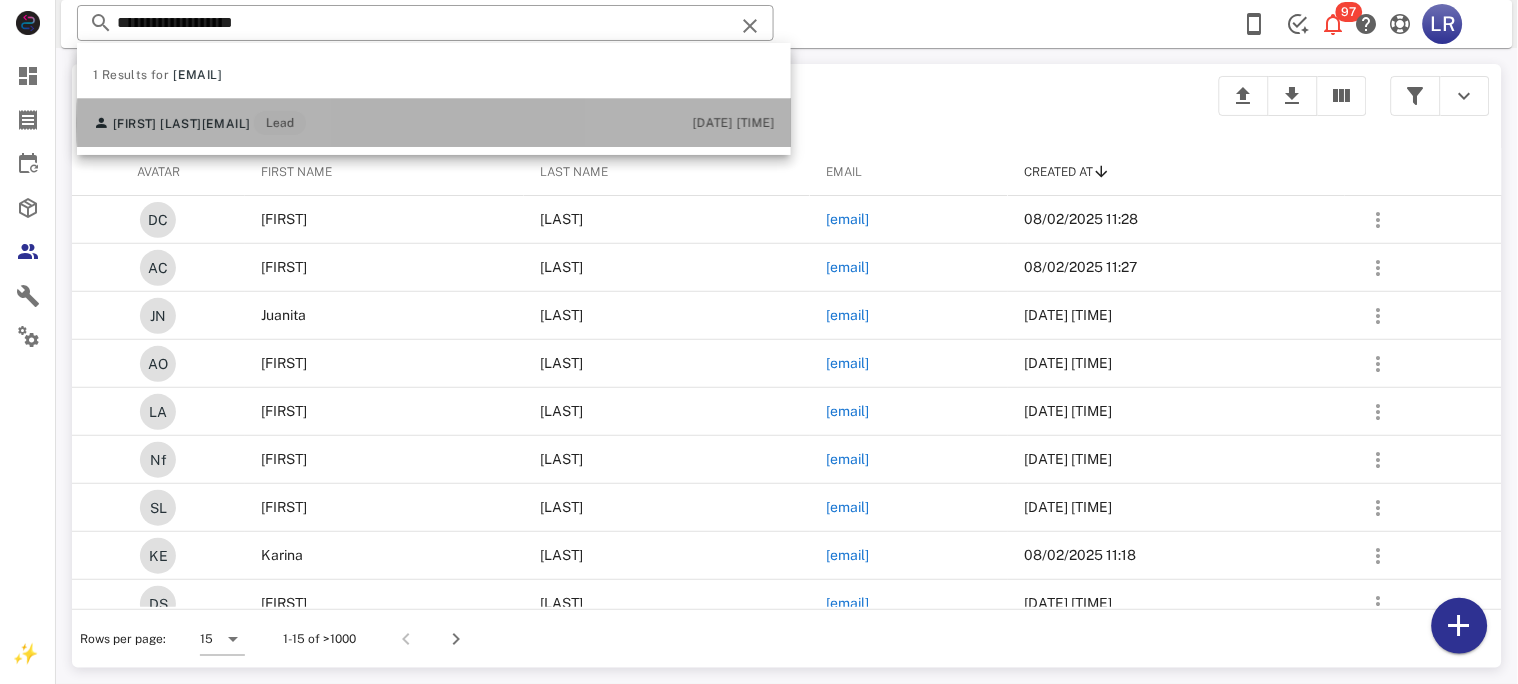 click on "[EMAIL]" at bounding box center [226, 124] 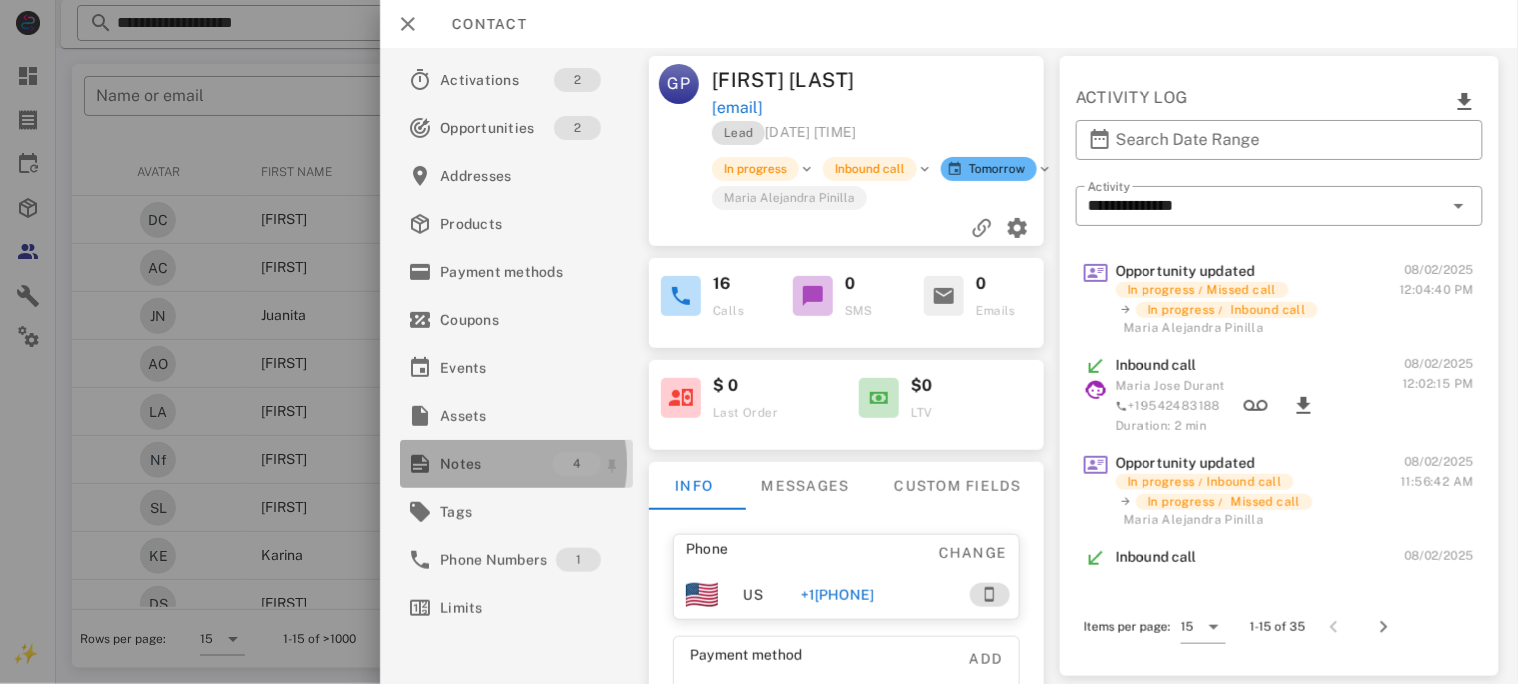 click on "Notes" at bounding box center [496, 464] 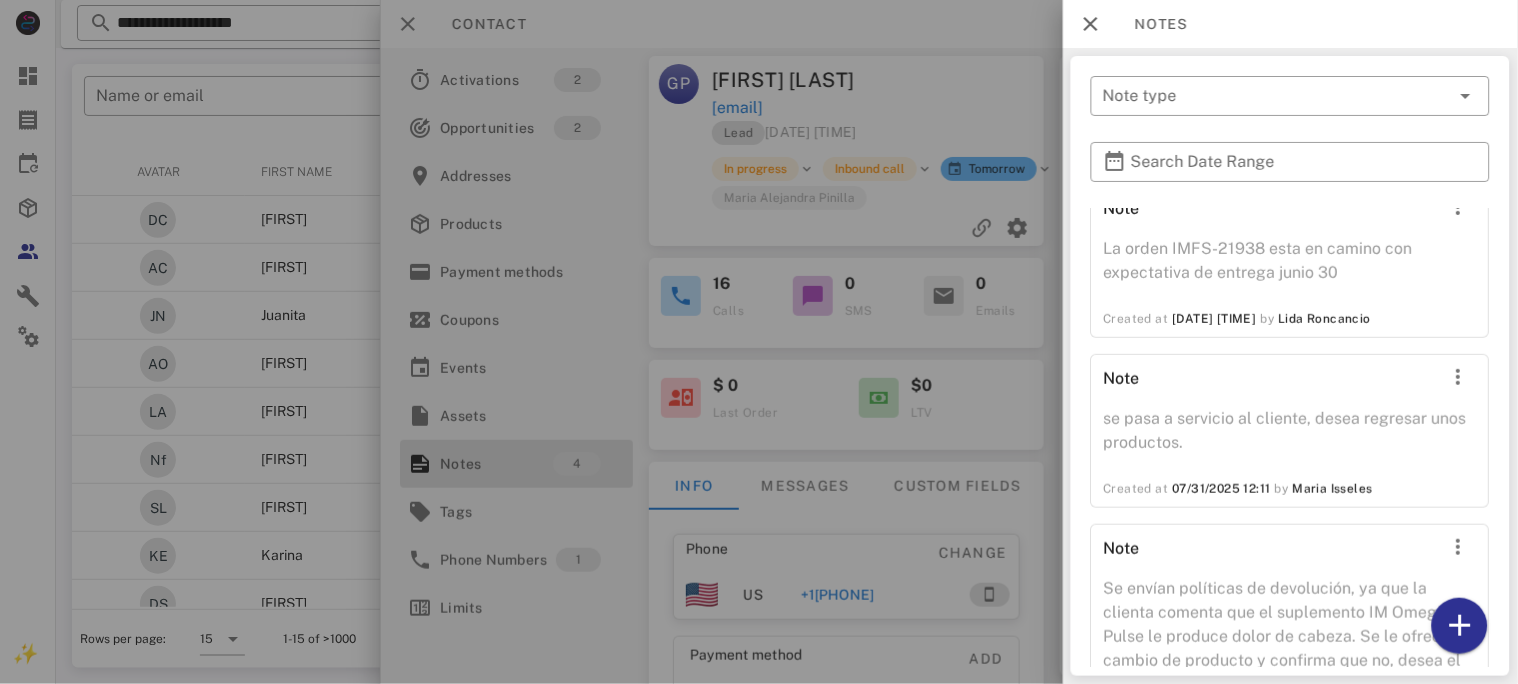 scroll, scrollTop: 376, scrollLeft: 0, axis: vertical 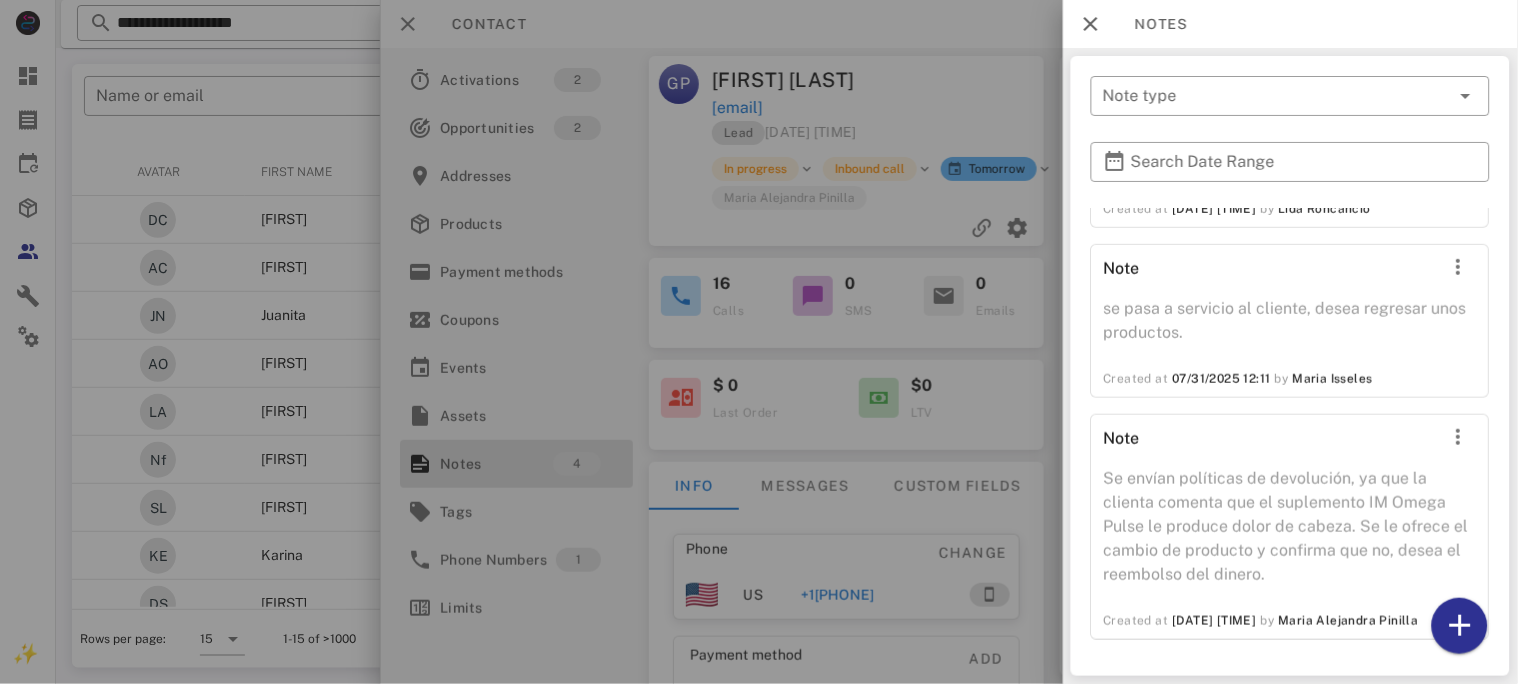click at bounding box center [759, 342] 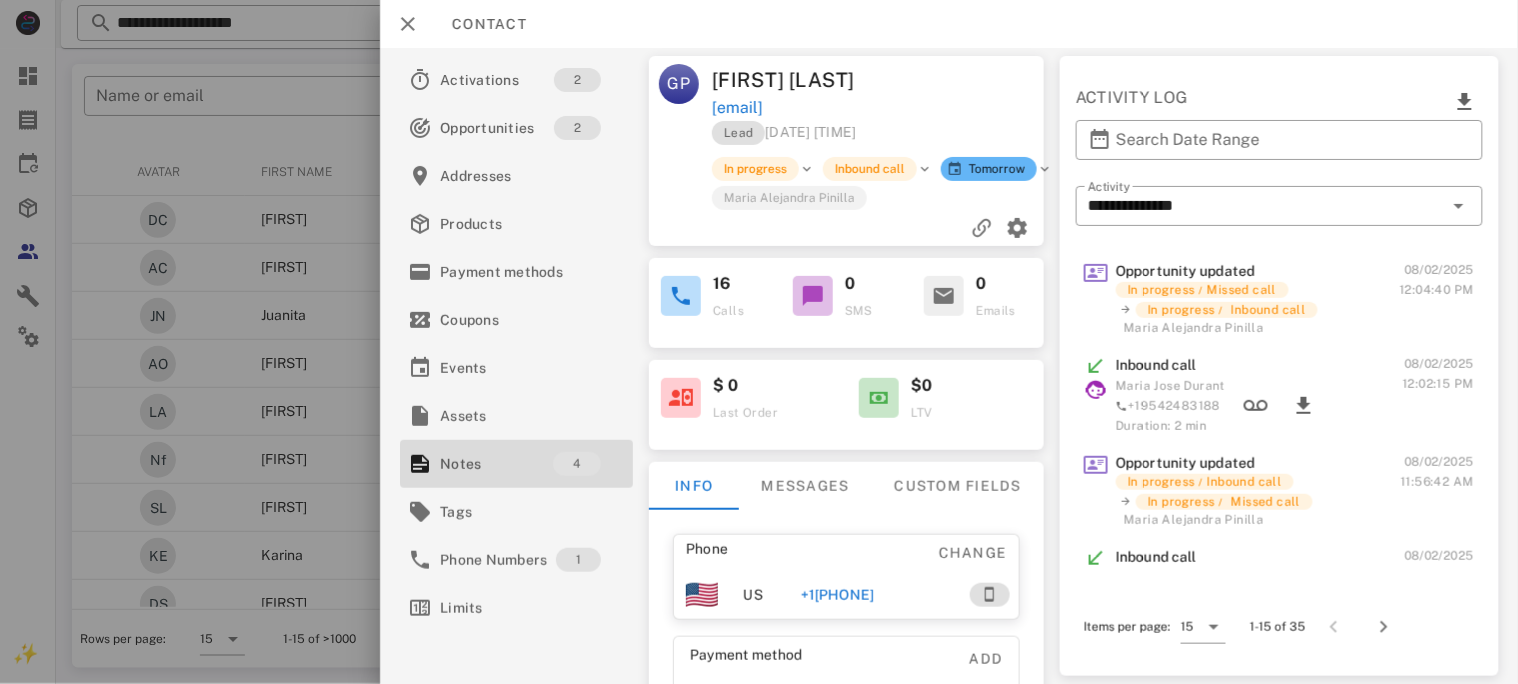 click on "+1[PHONE]" at bounding box center [837, 595] 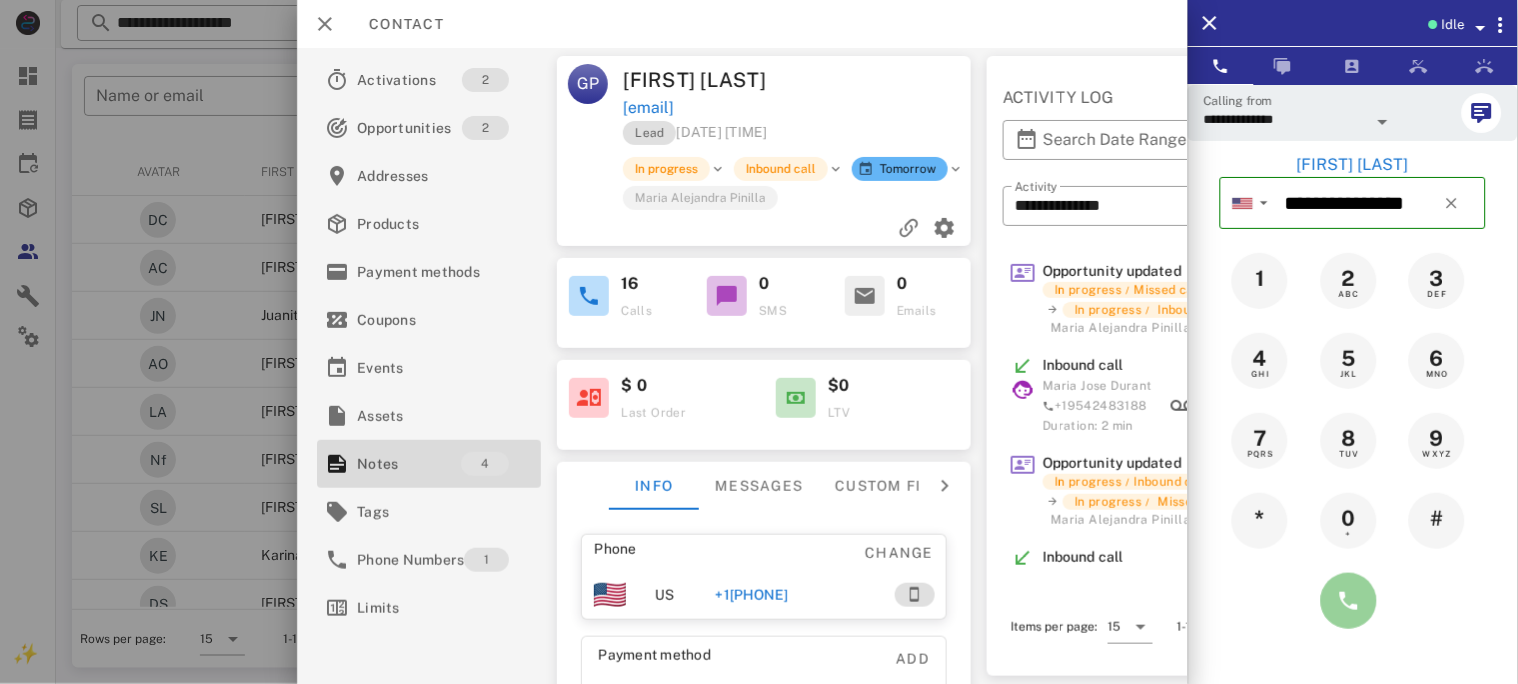 click at bounding box center [1349, 601] 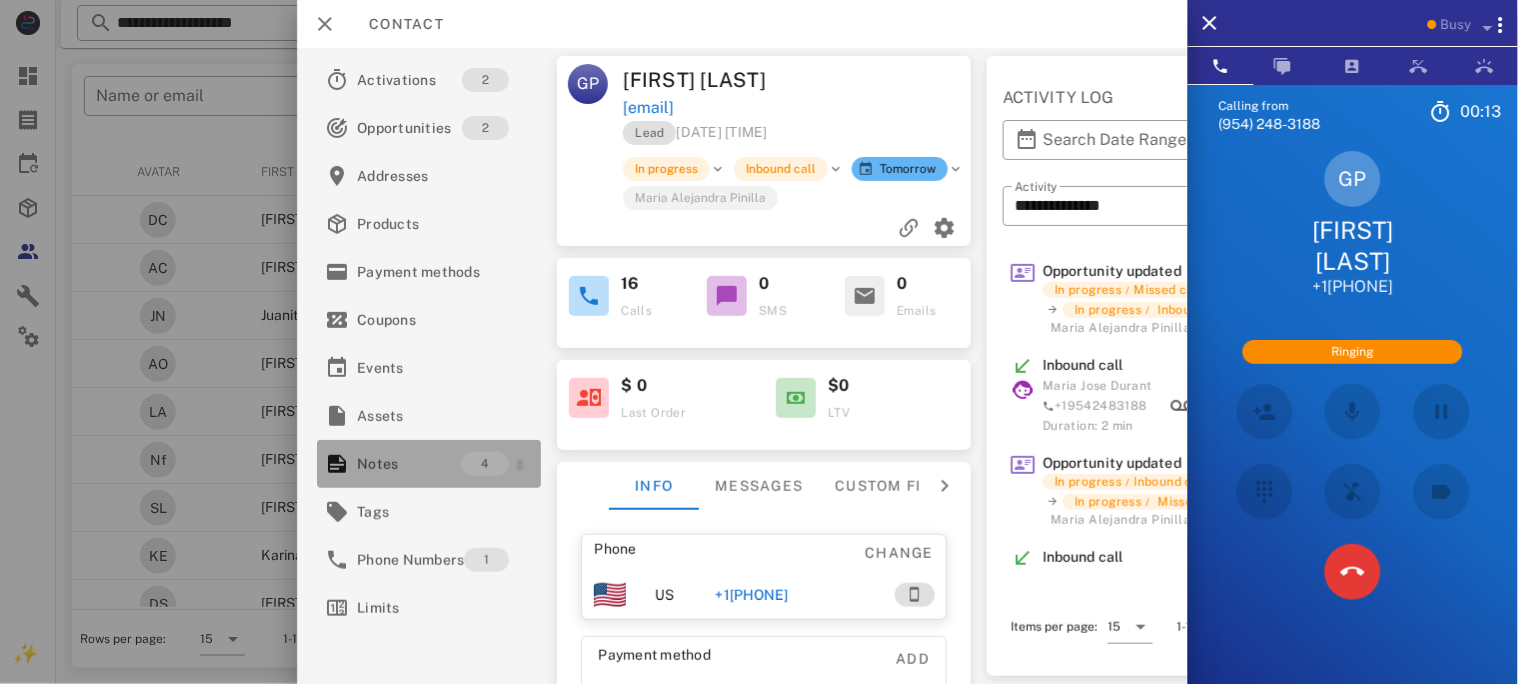 click on "Notes" at bounding box center (409, 464) 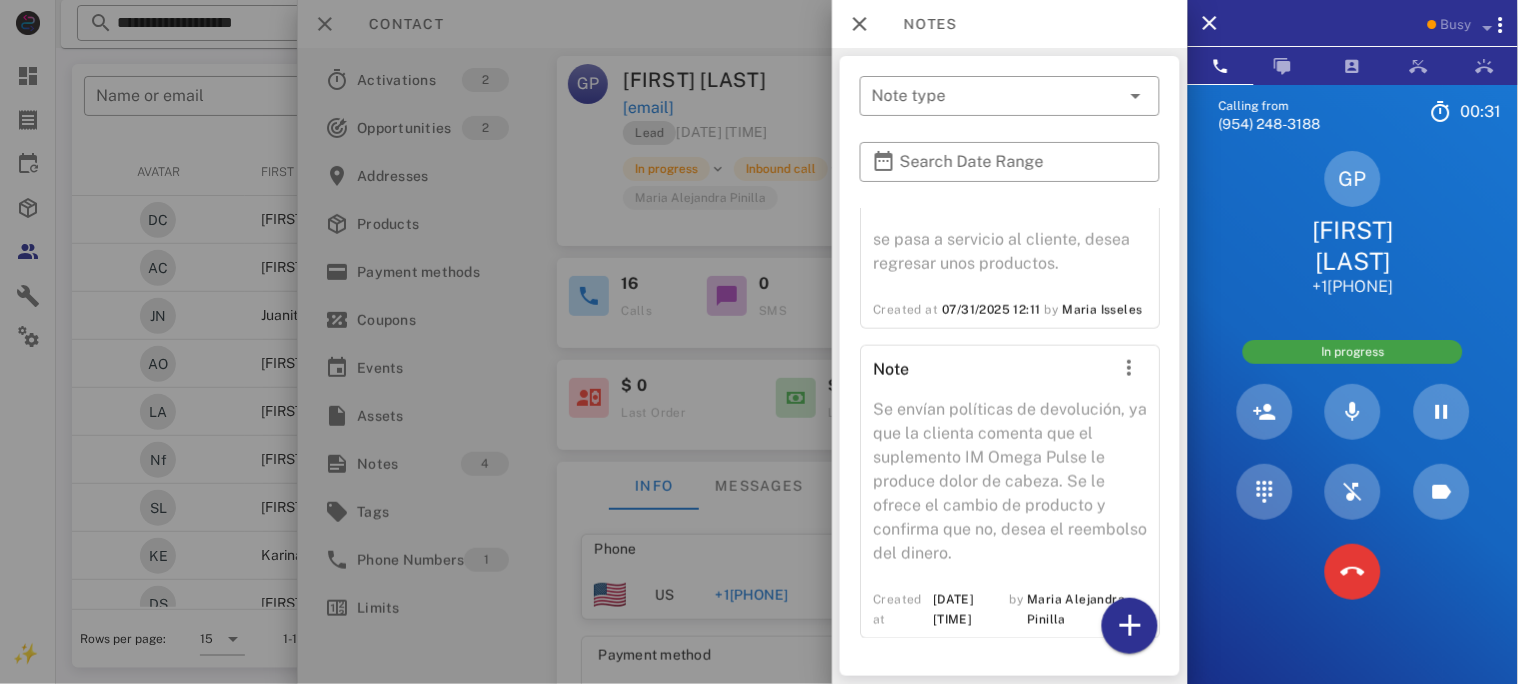 scroll, scrollTop: 576, scrollLeft: 0, axis: vertical 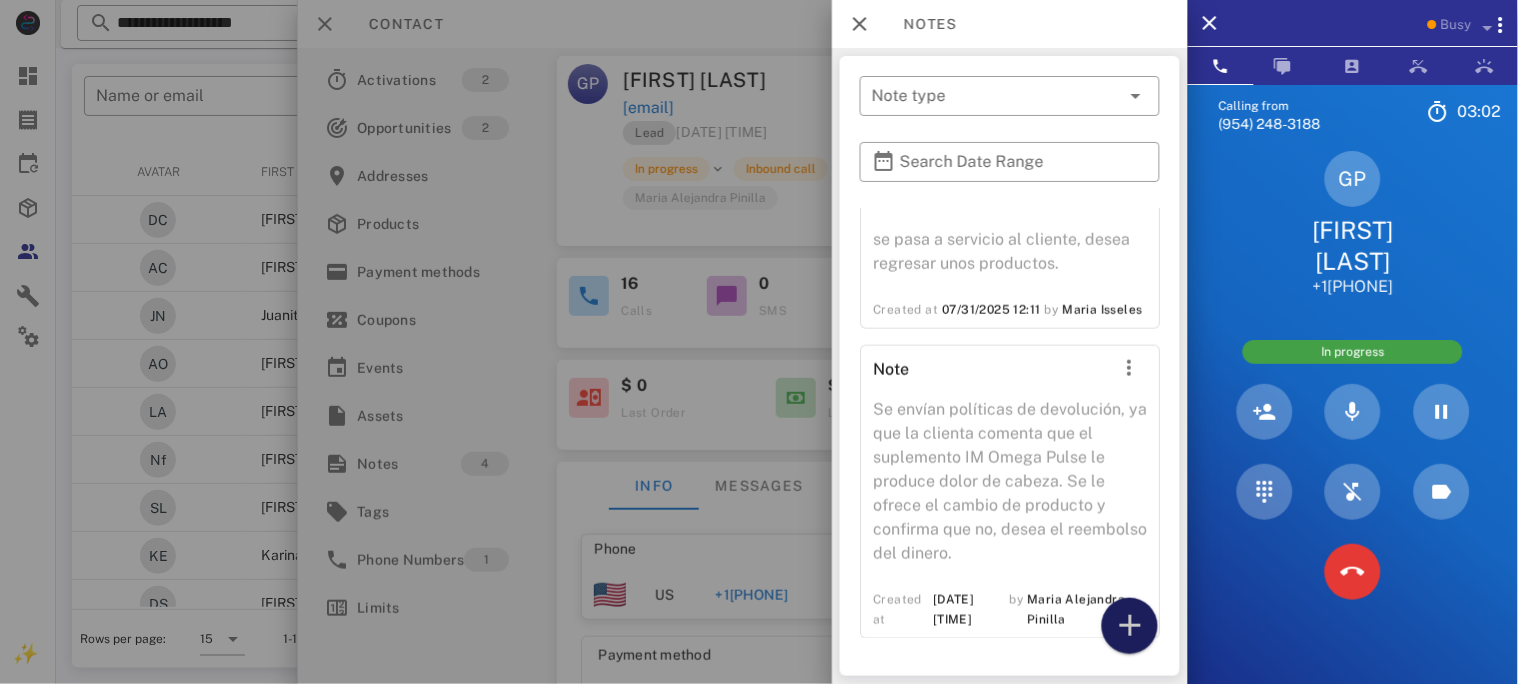 drag, startPoint x: 1124, startPoint y: 637, endPoint x: 1117, endPoint y: 626, distance: 13.038404 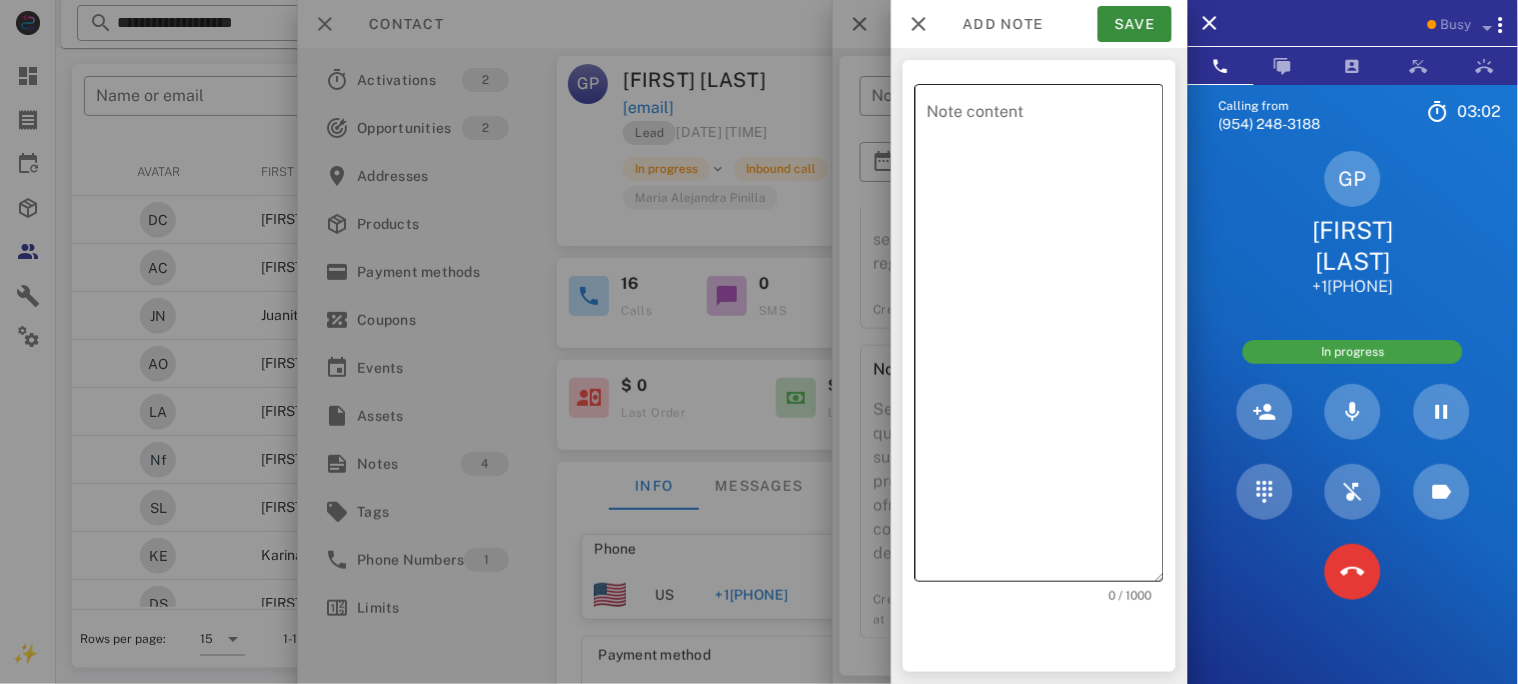 click on "Note content" at bounding box center (1045, 338) 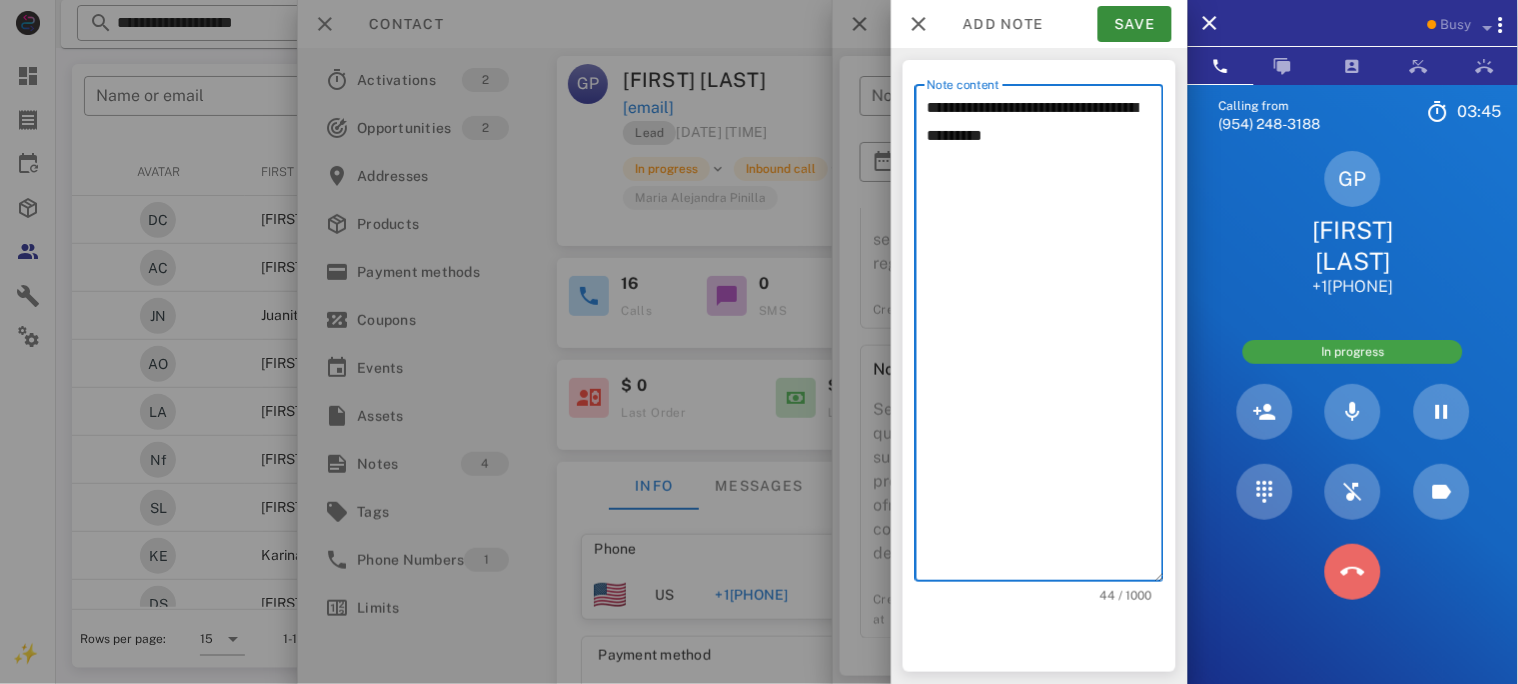 click at bounding box center [1353, 572] 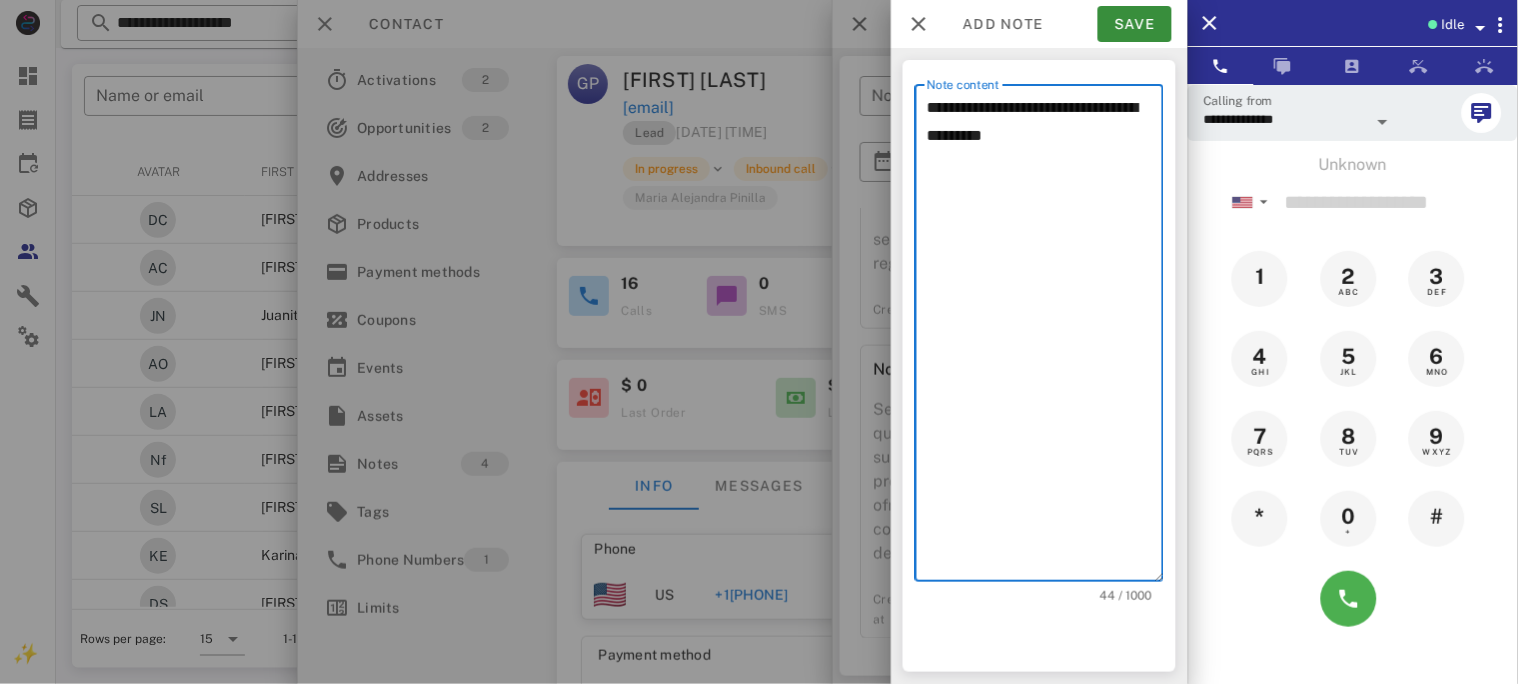 click on "**********" at bounding box center (1045, 338) 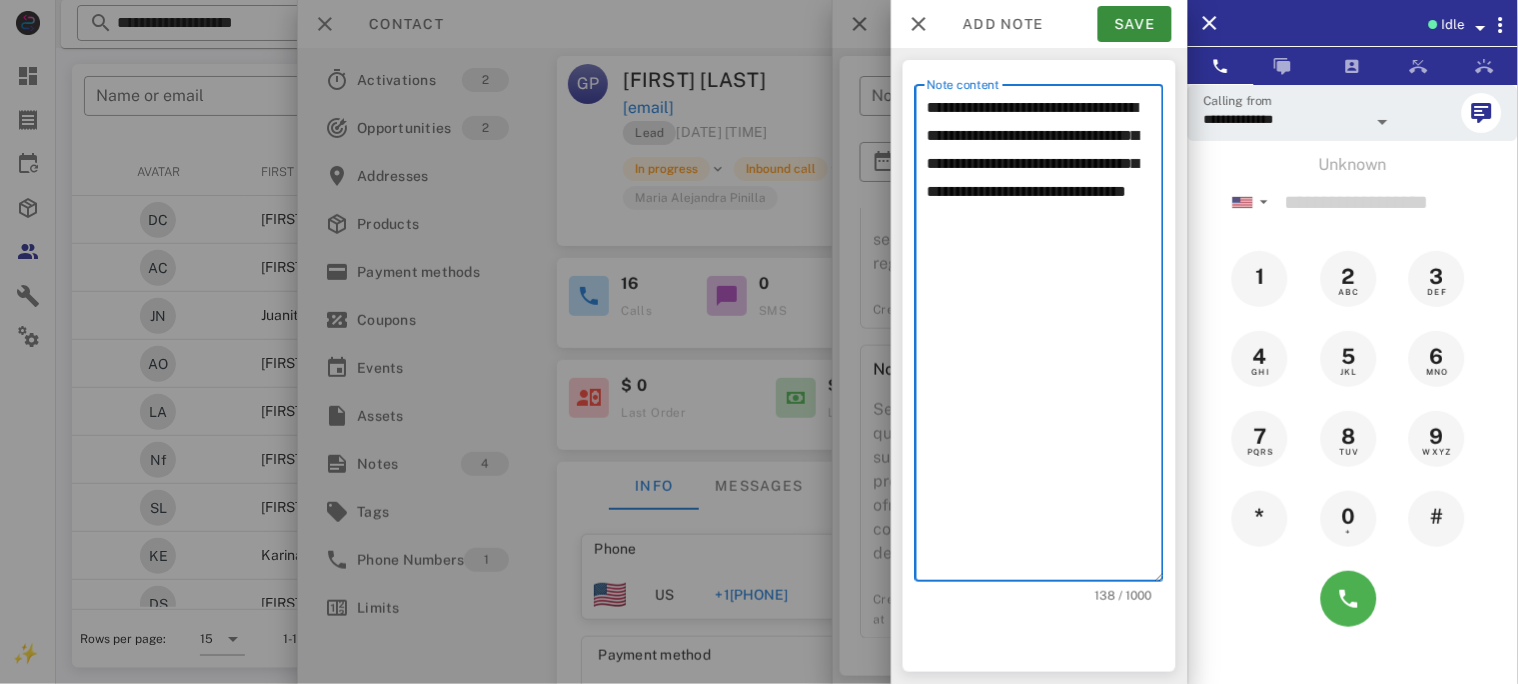 click on "**********" at bounding box center [1045, 338] 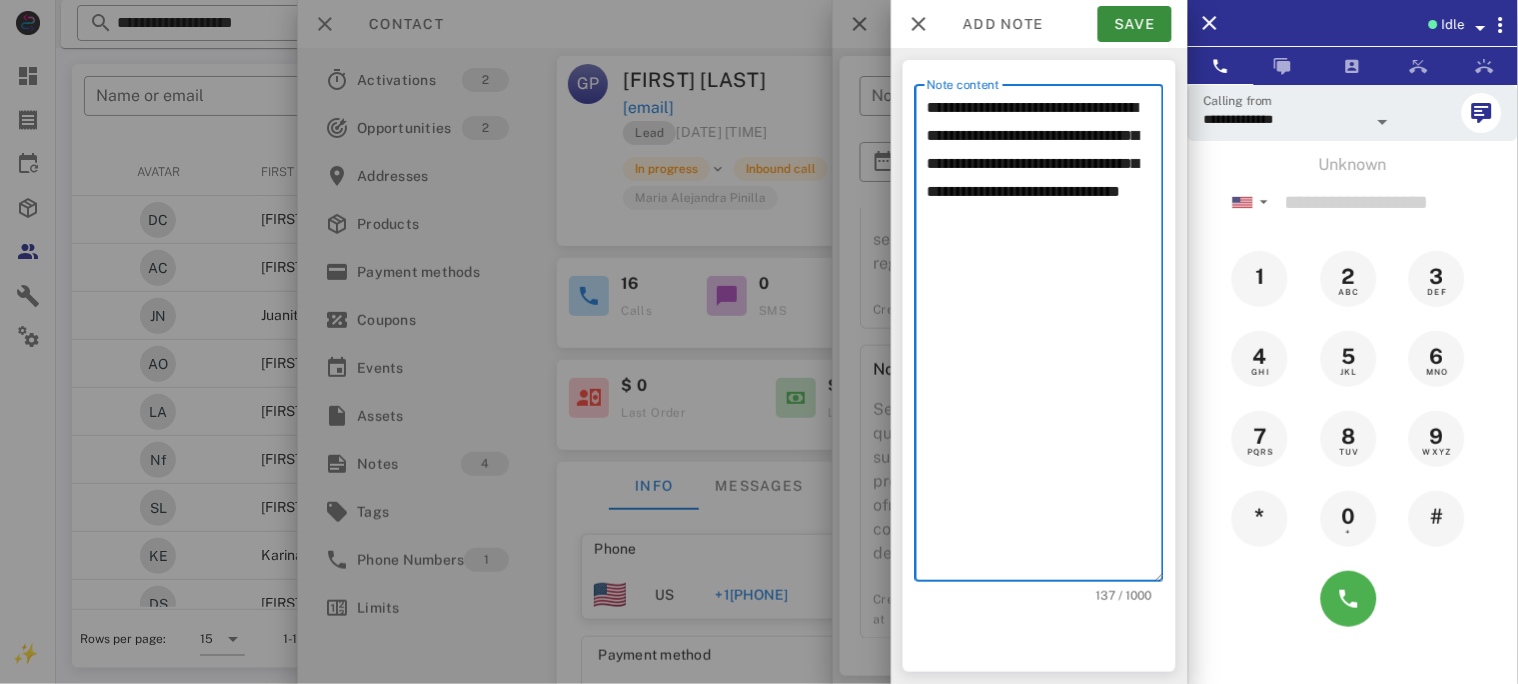 click on "**********" at bounding box center (1045, 338) 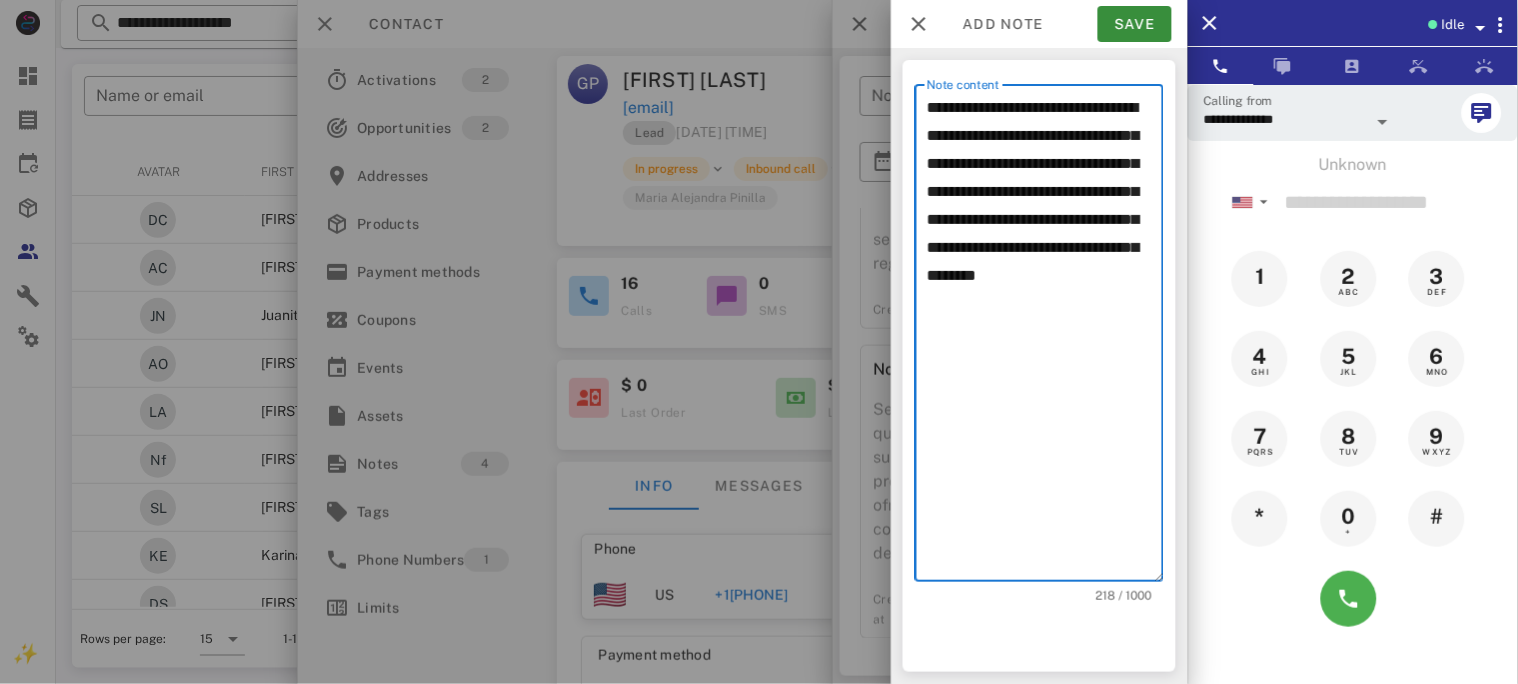 click on "**********" at bounding box center [1045, 338] 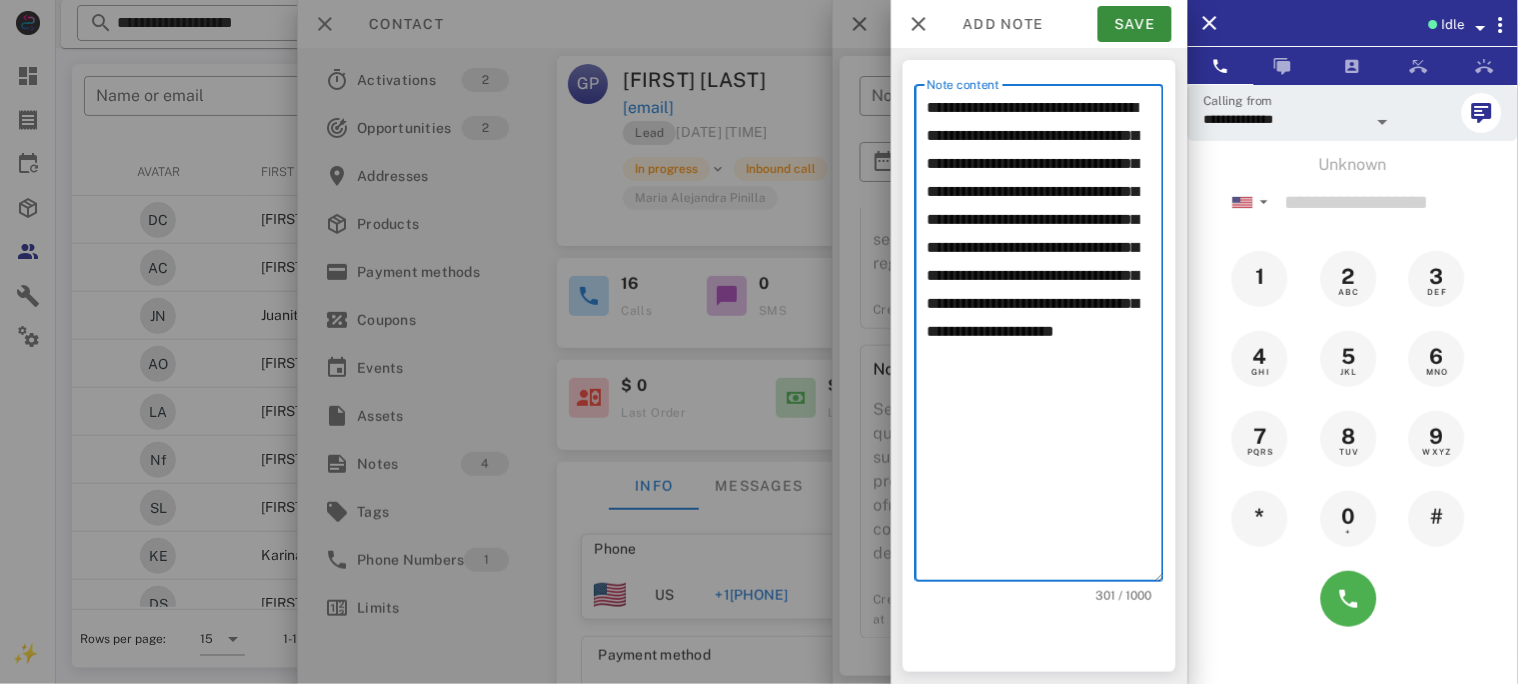click on "**********" at bounding box center [1045, 338] 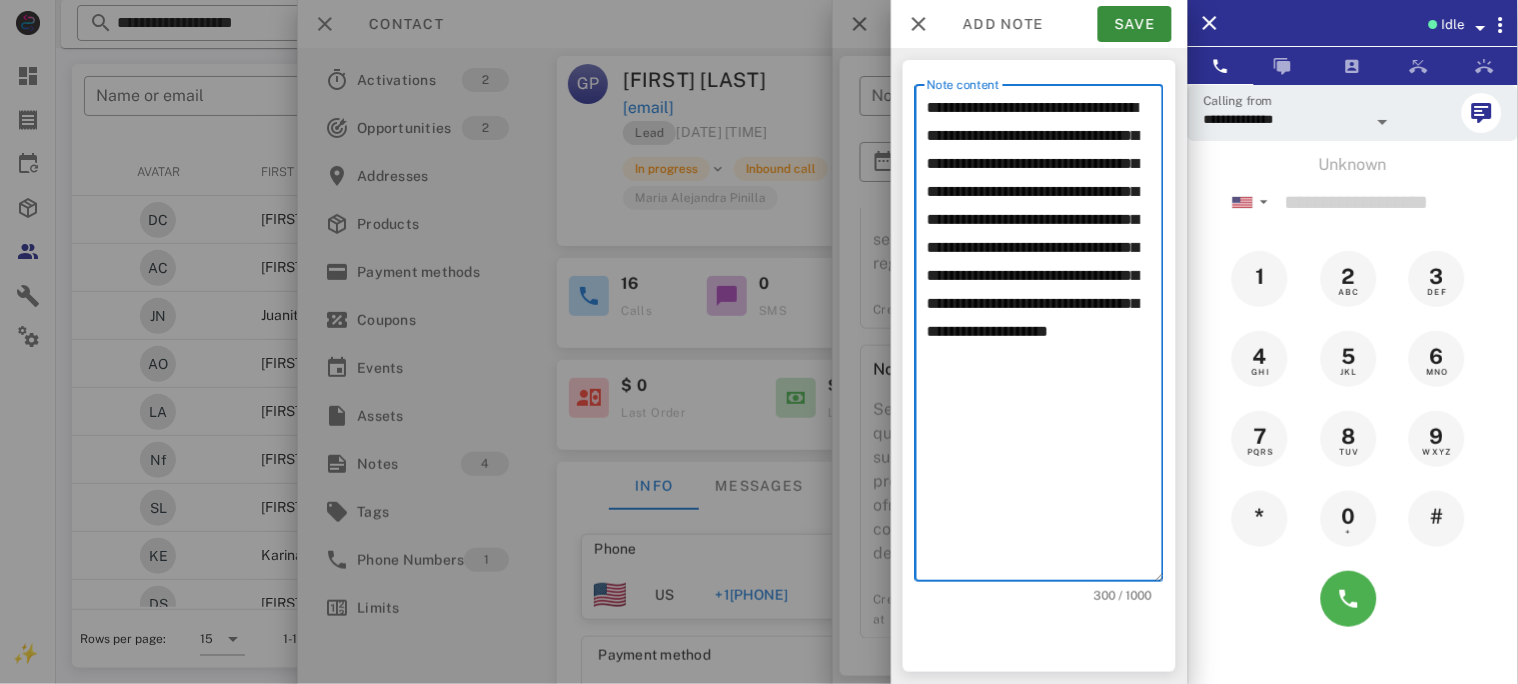 click on "**********" at bounding box center [1045, 338] 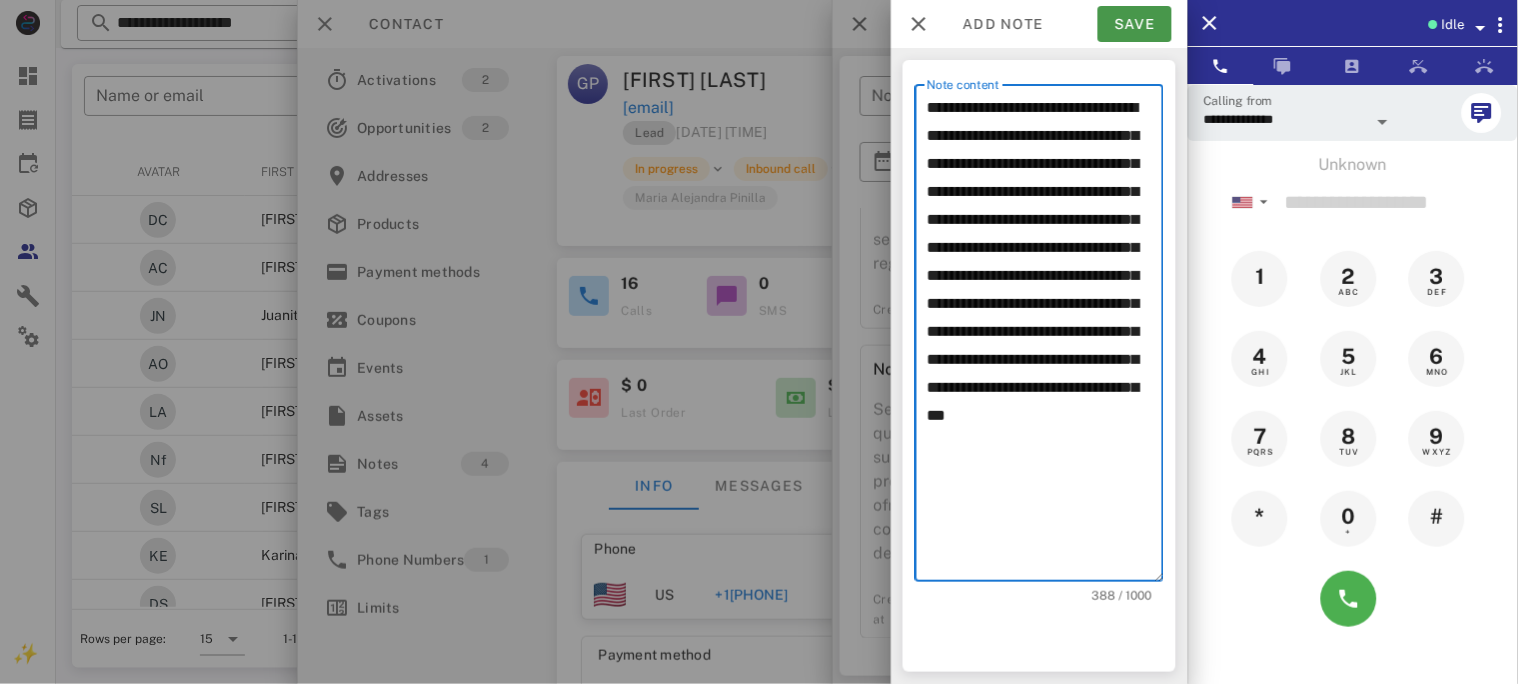 type on "**********" 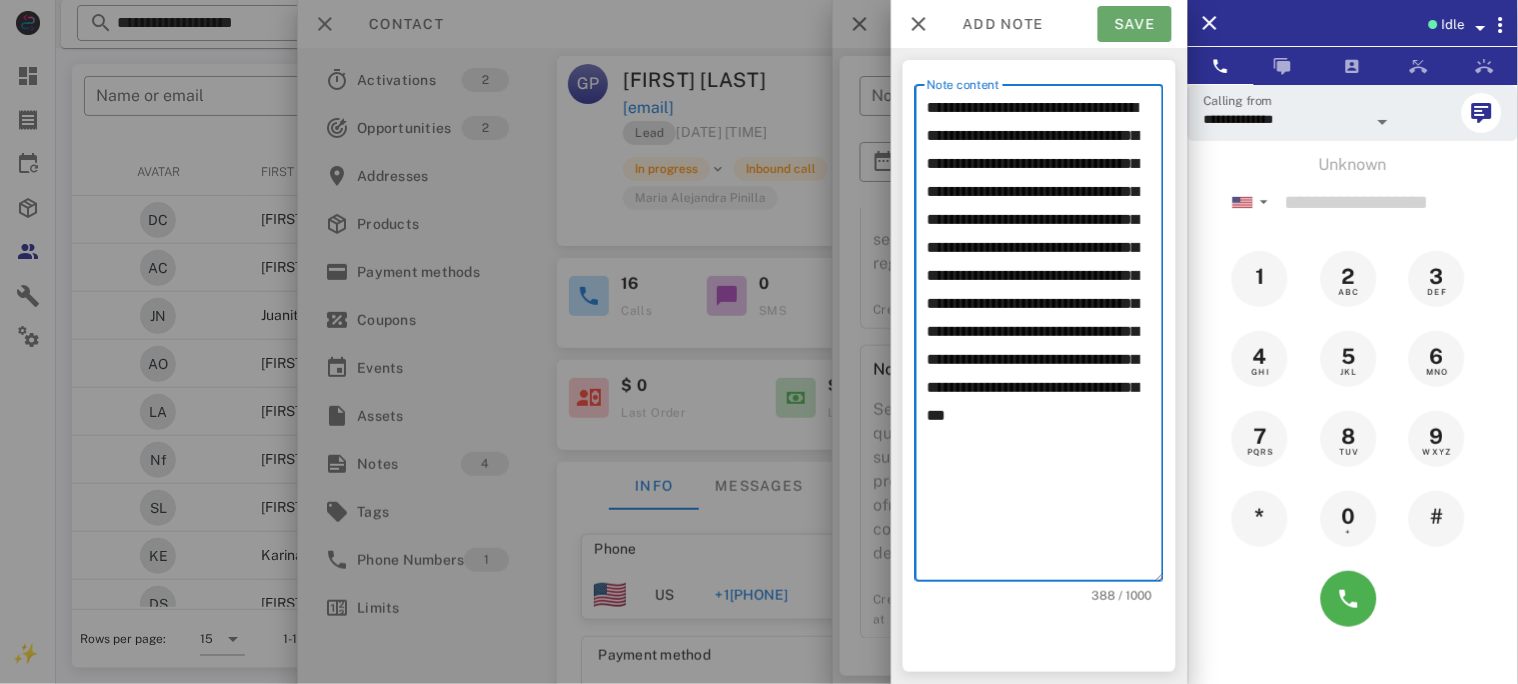 click on "Save" at bounding box center [1135, 24] 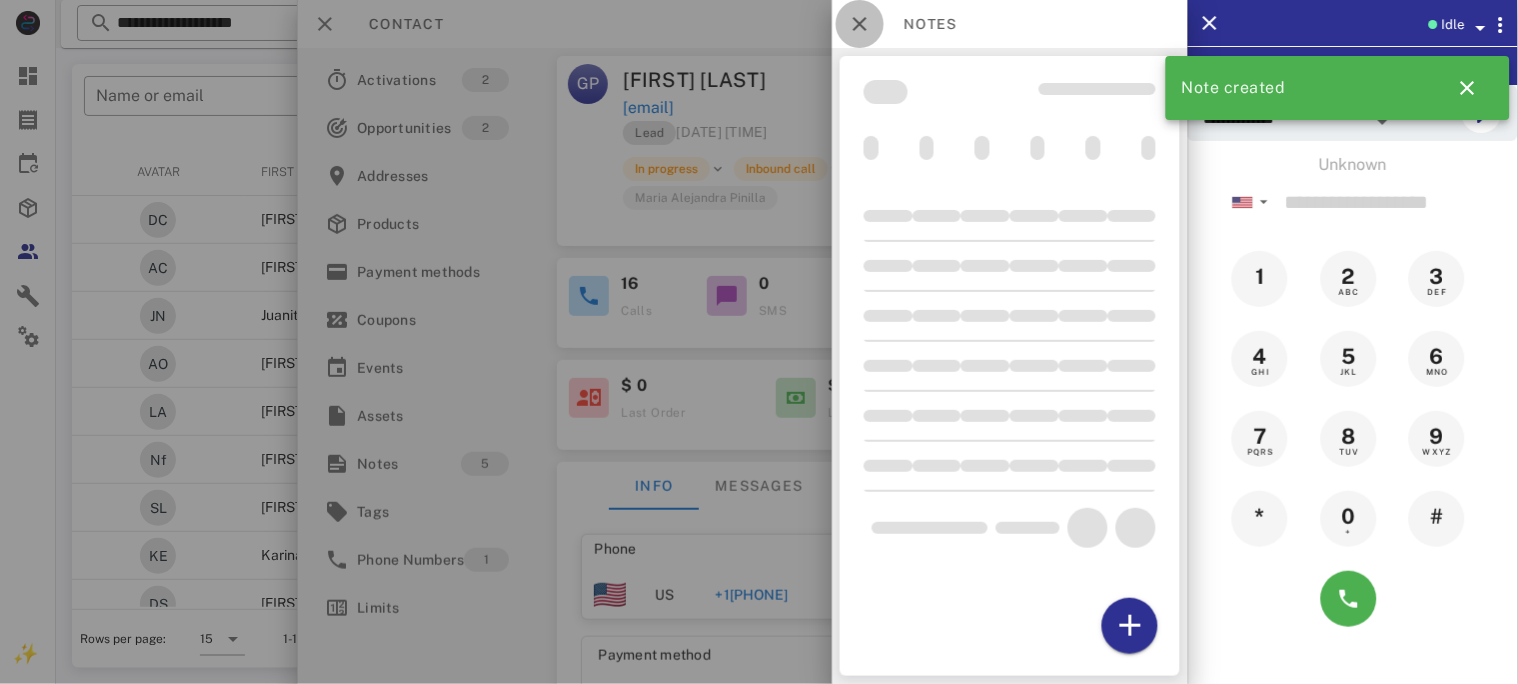 click at bounding box center [860, 24] 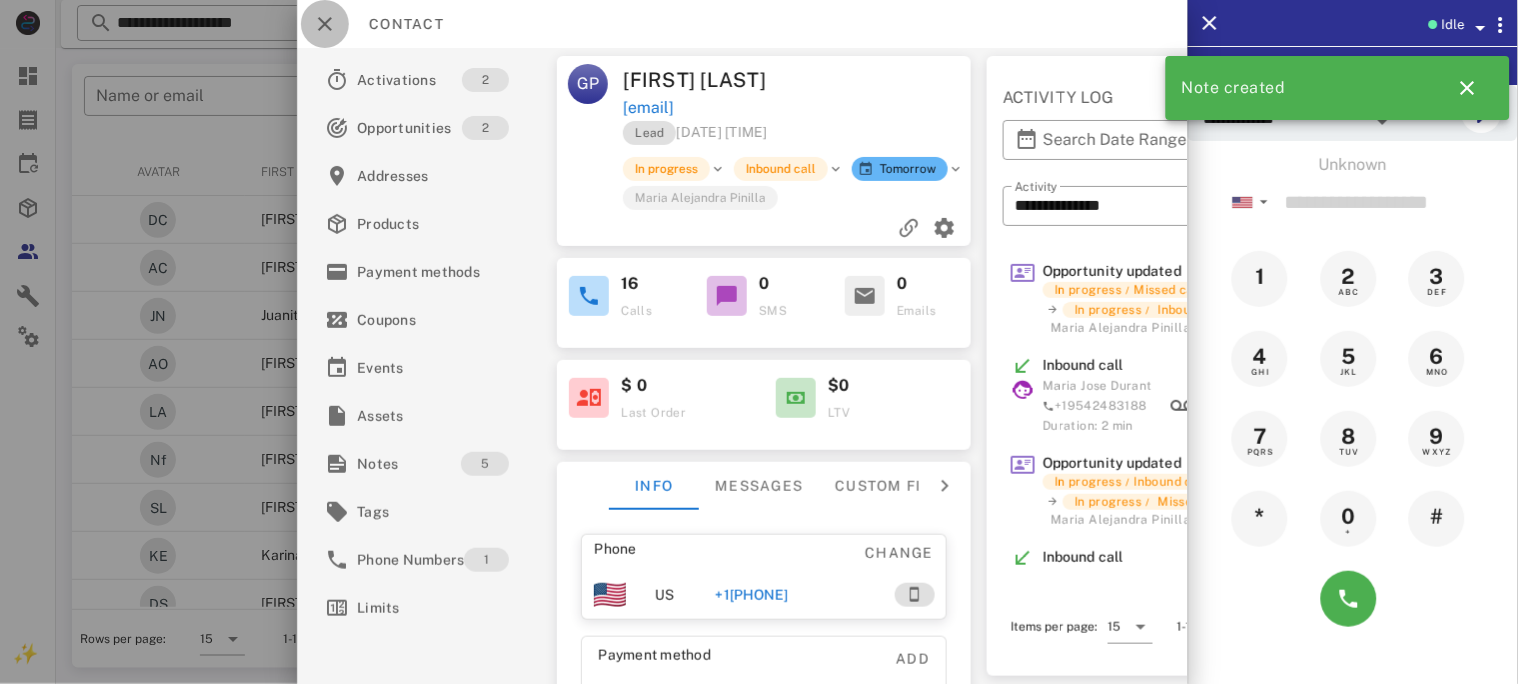 click at bounding box center [325, 24] 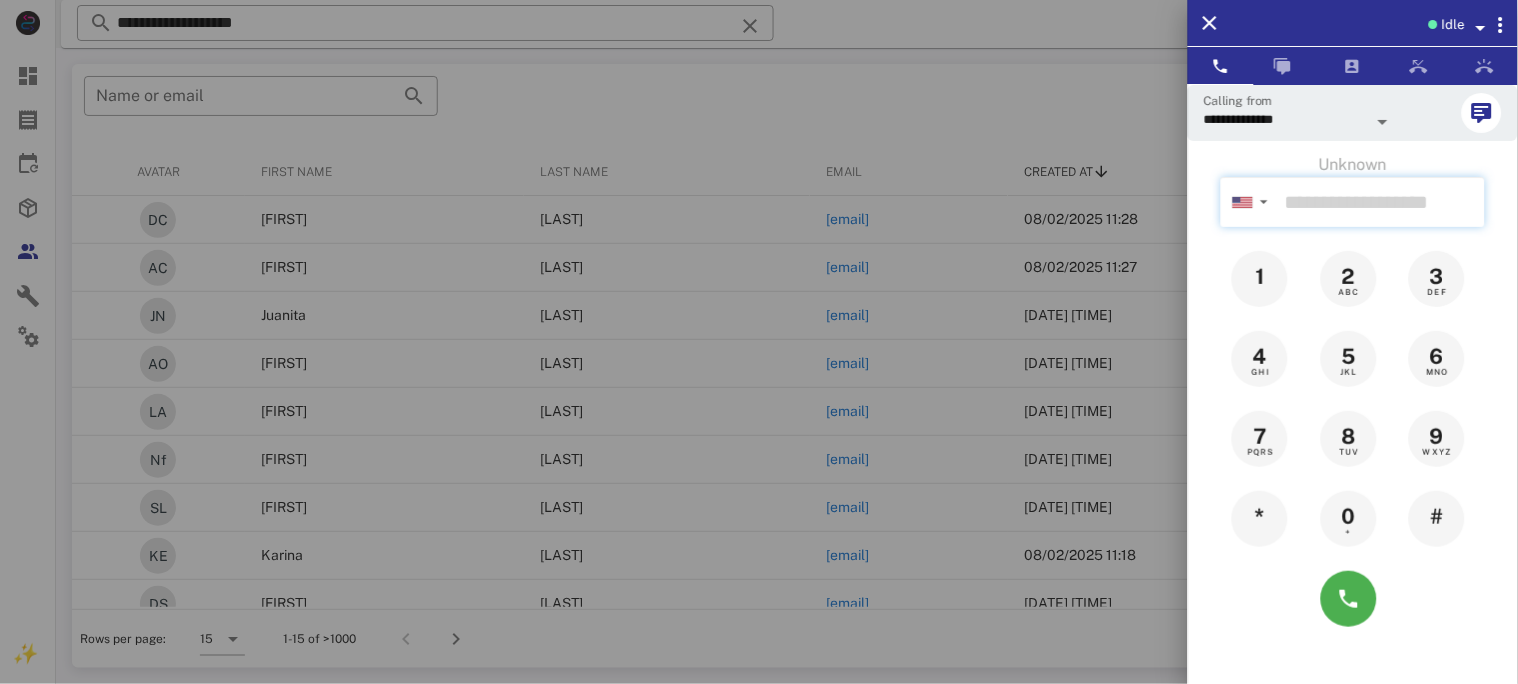 click at bounding box center (1381, 202) 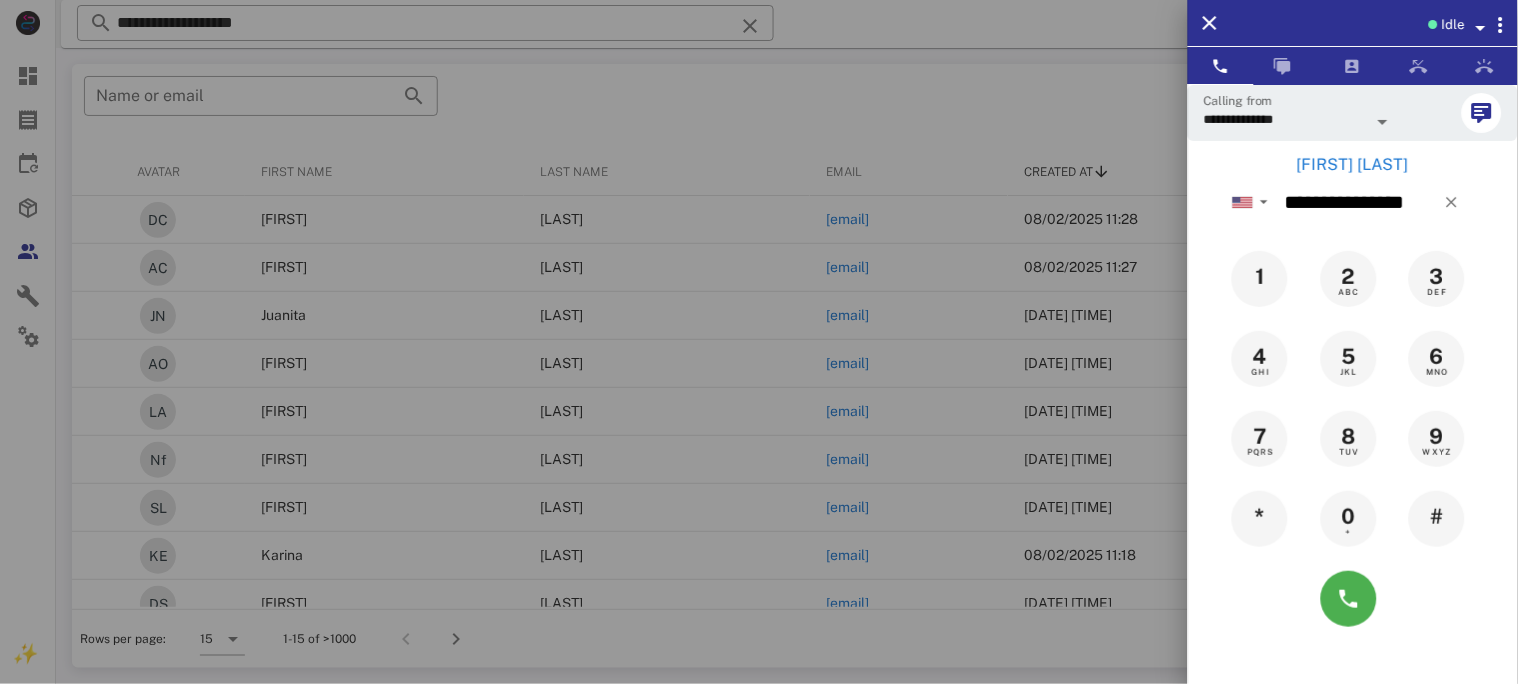 click on "[FIRST] [LAST]" at bounding box center [1353, 165] 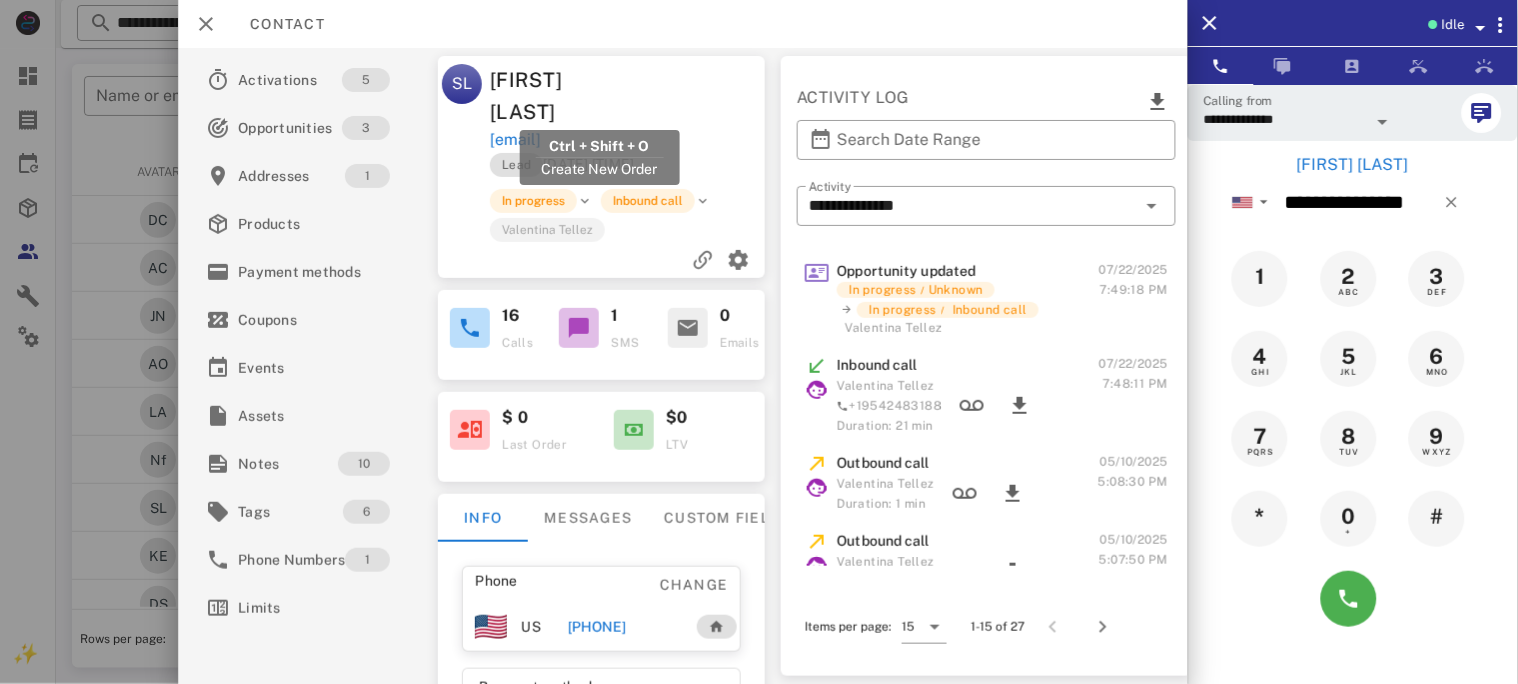 click on "[EMAIL]" at bounding box center [515, 140] 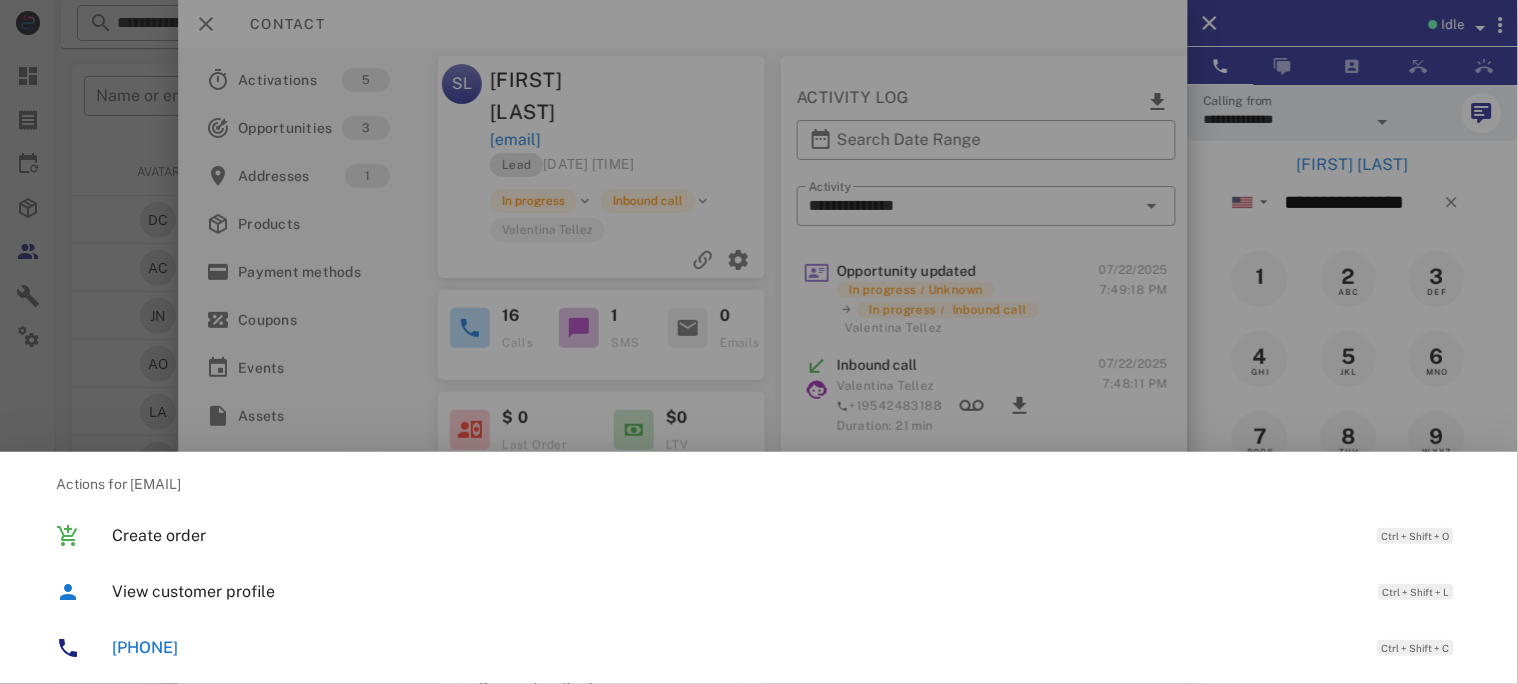 click at bounding box center (759, 342) 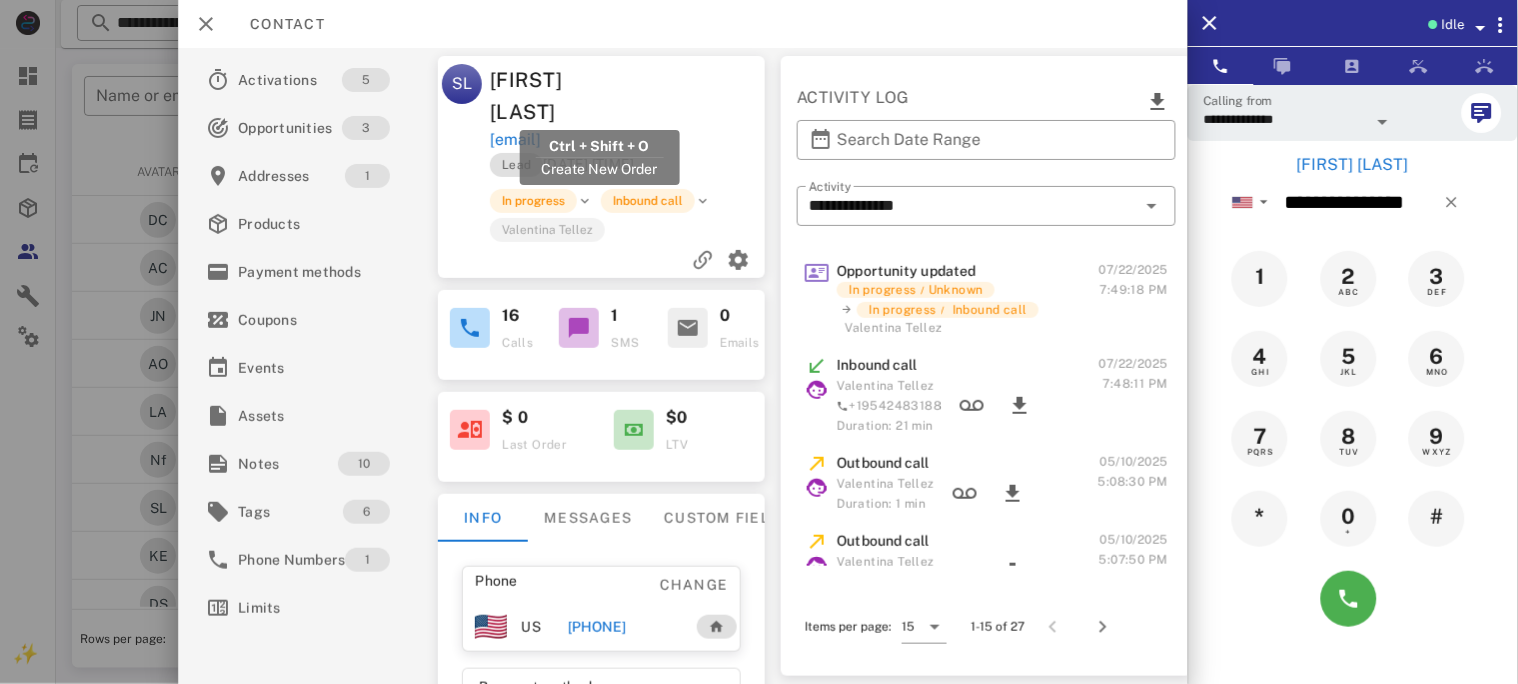 drag, startPoint x: 731, startPoint y: 104, endPoint x: 488, endPoint y: 108, distance: 243.03291 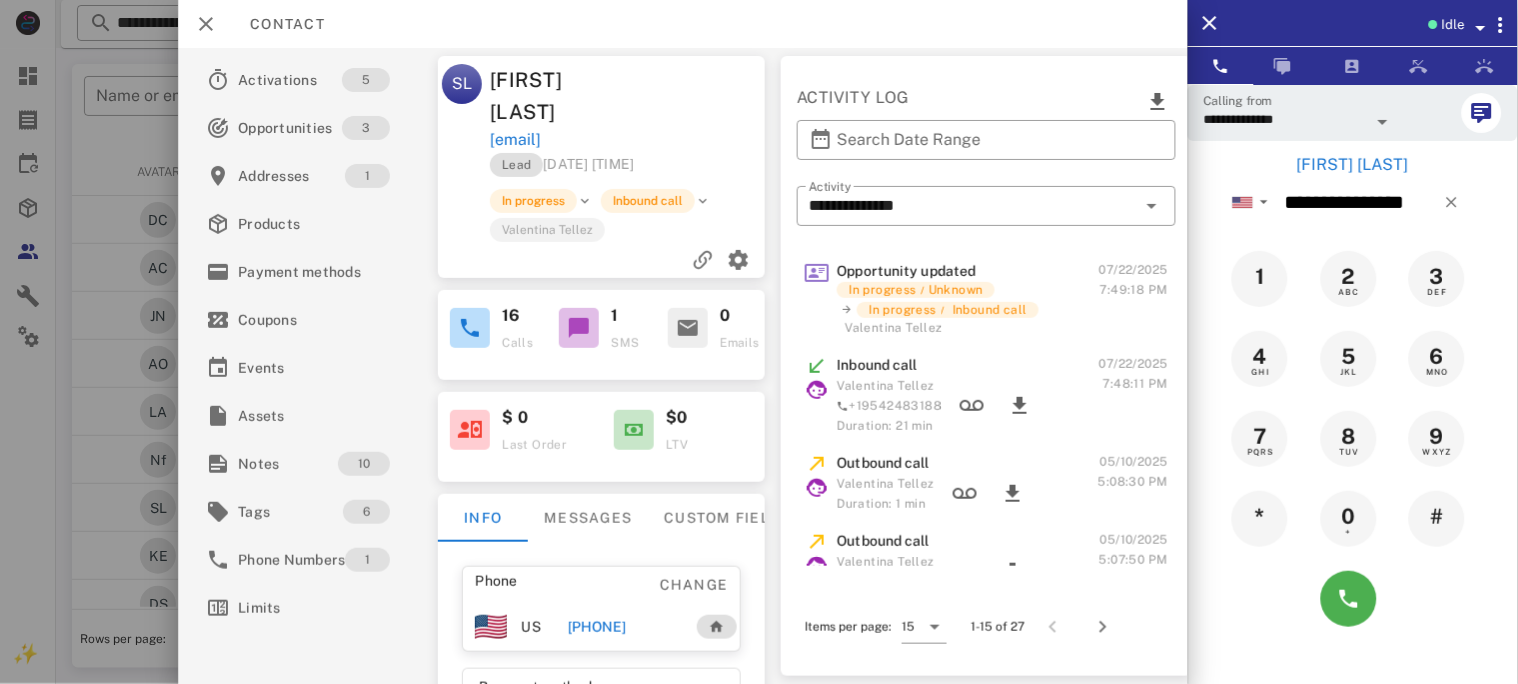 copy on "[EMAIL]" 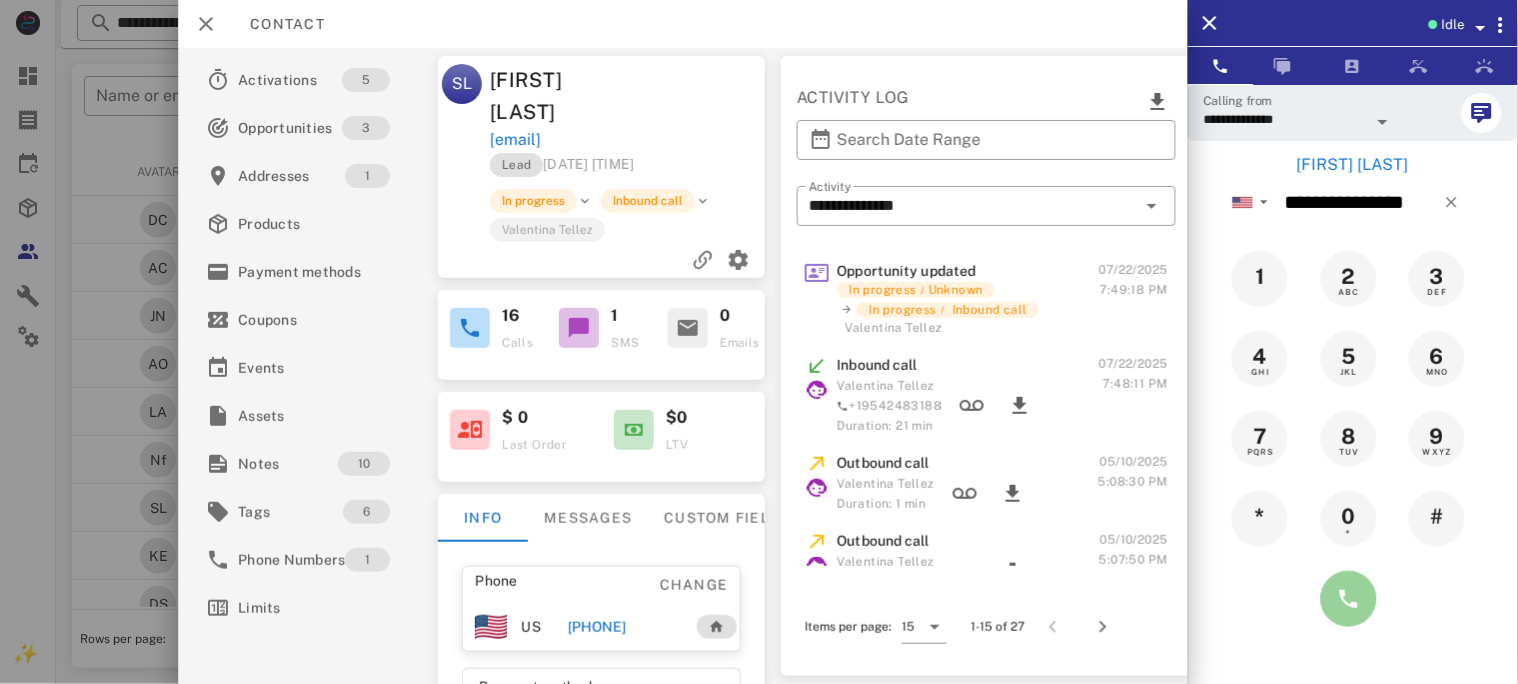 click at bounding box center (1349, 599) 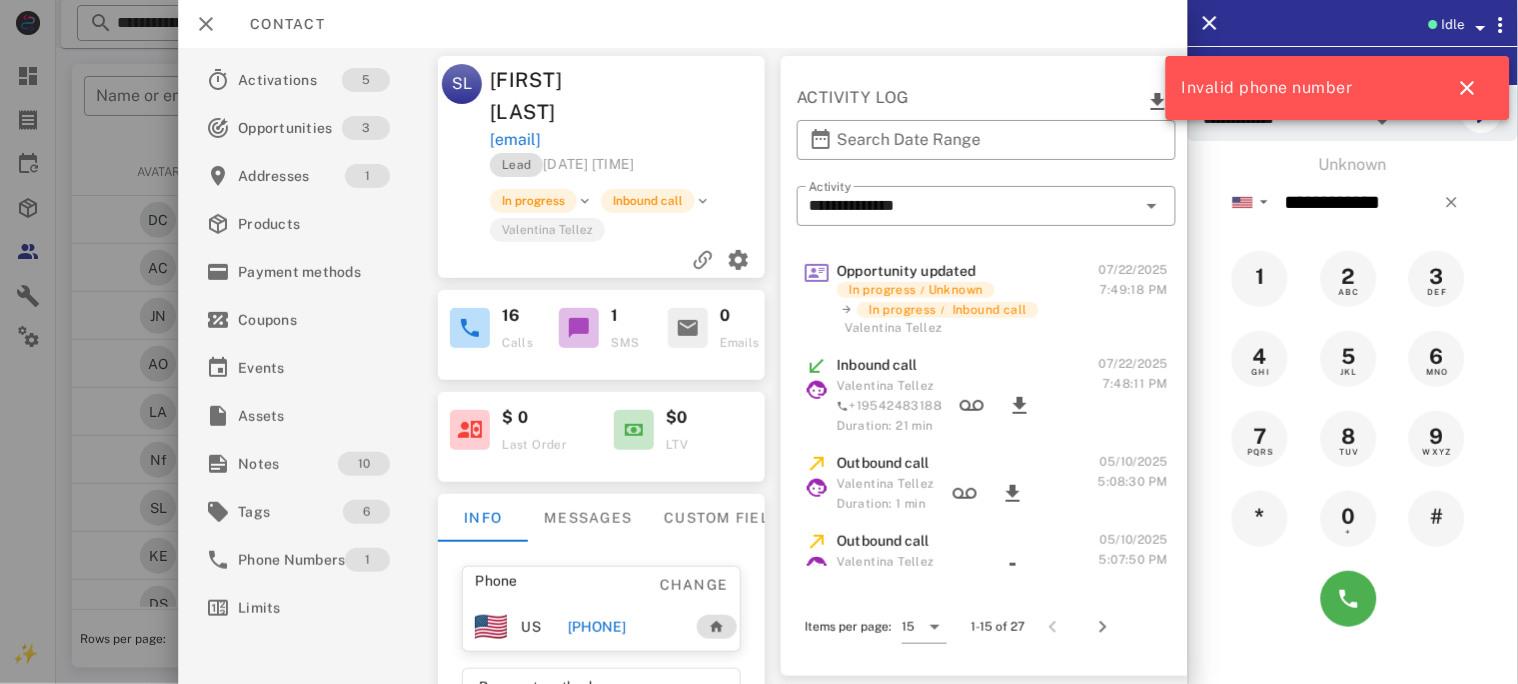 click on "Unknown" at bounding box center [1353, 165] 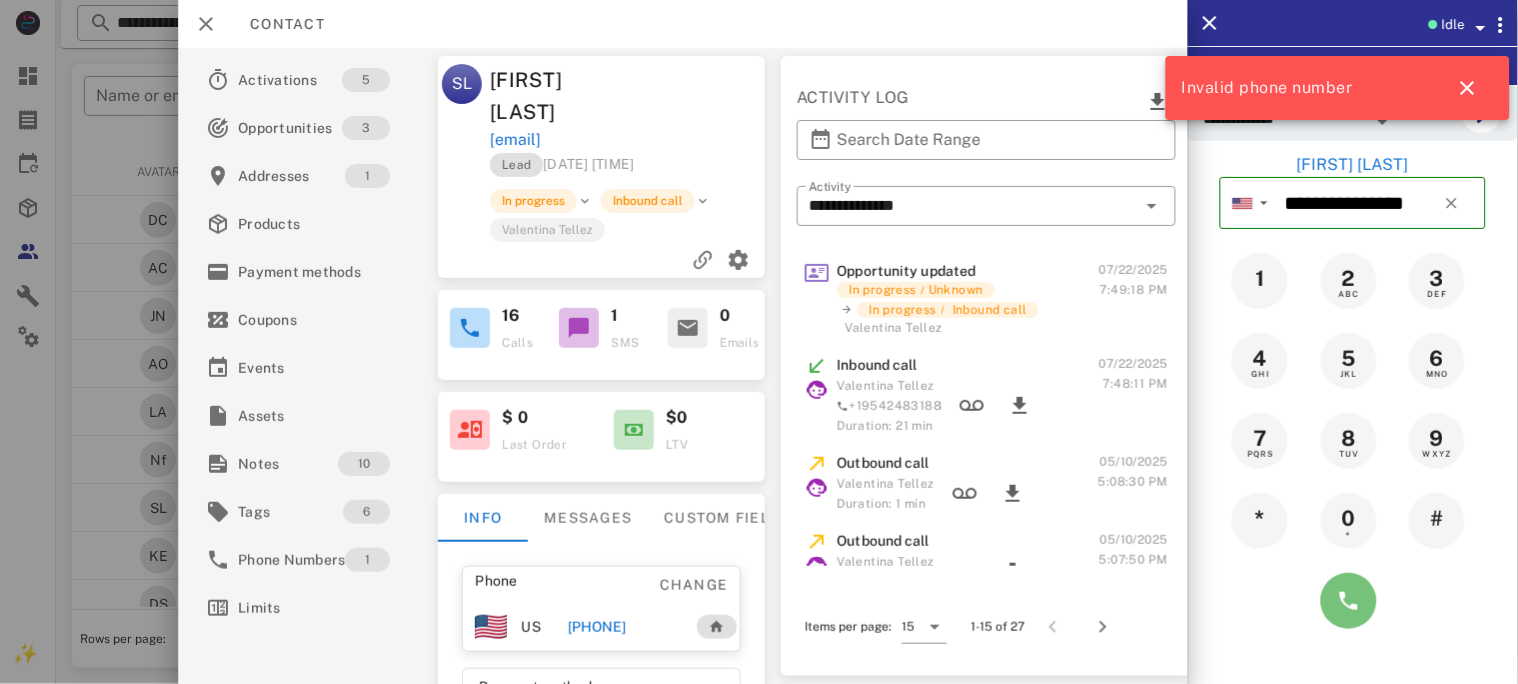 click at bounding box center (1349, 601) 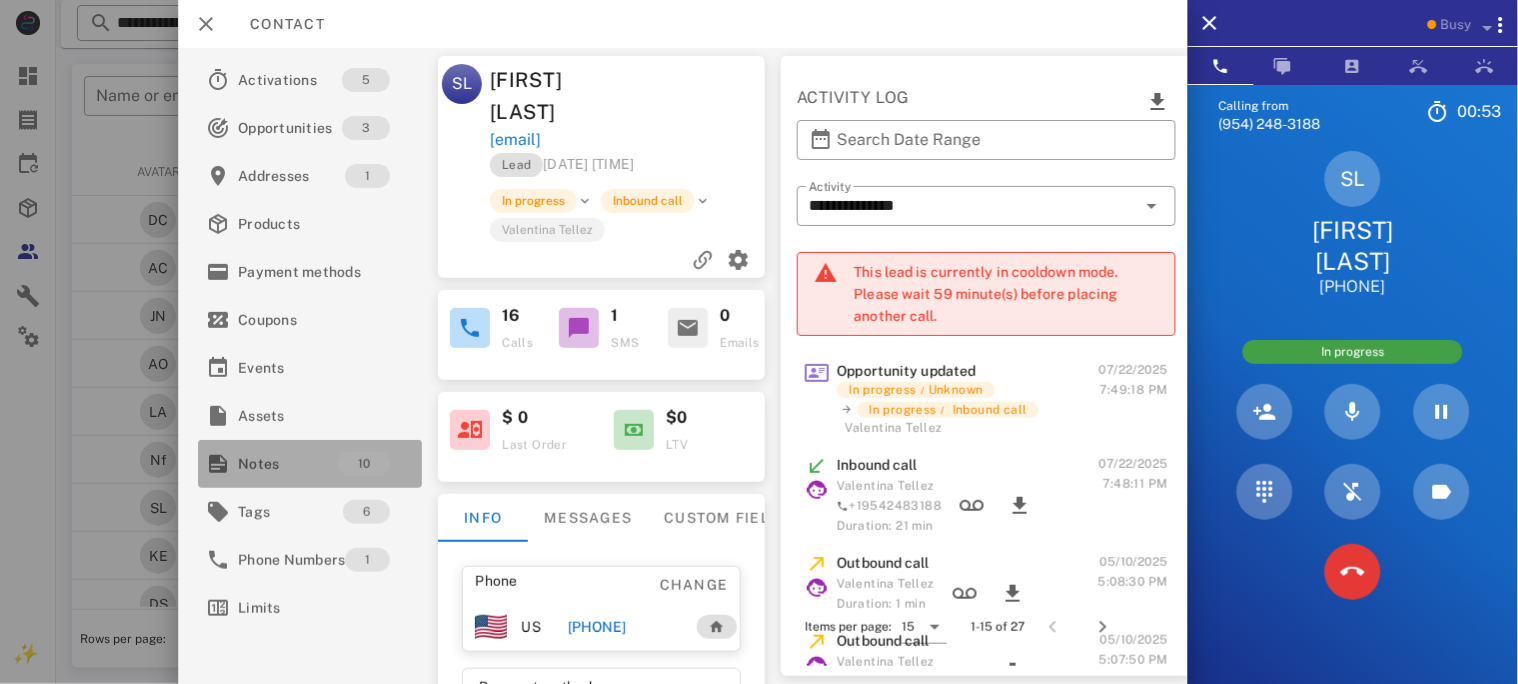 click on "Notes" at bounding box center (288, 464) 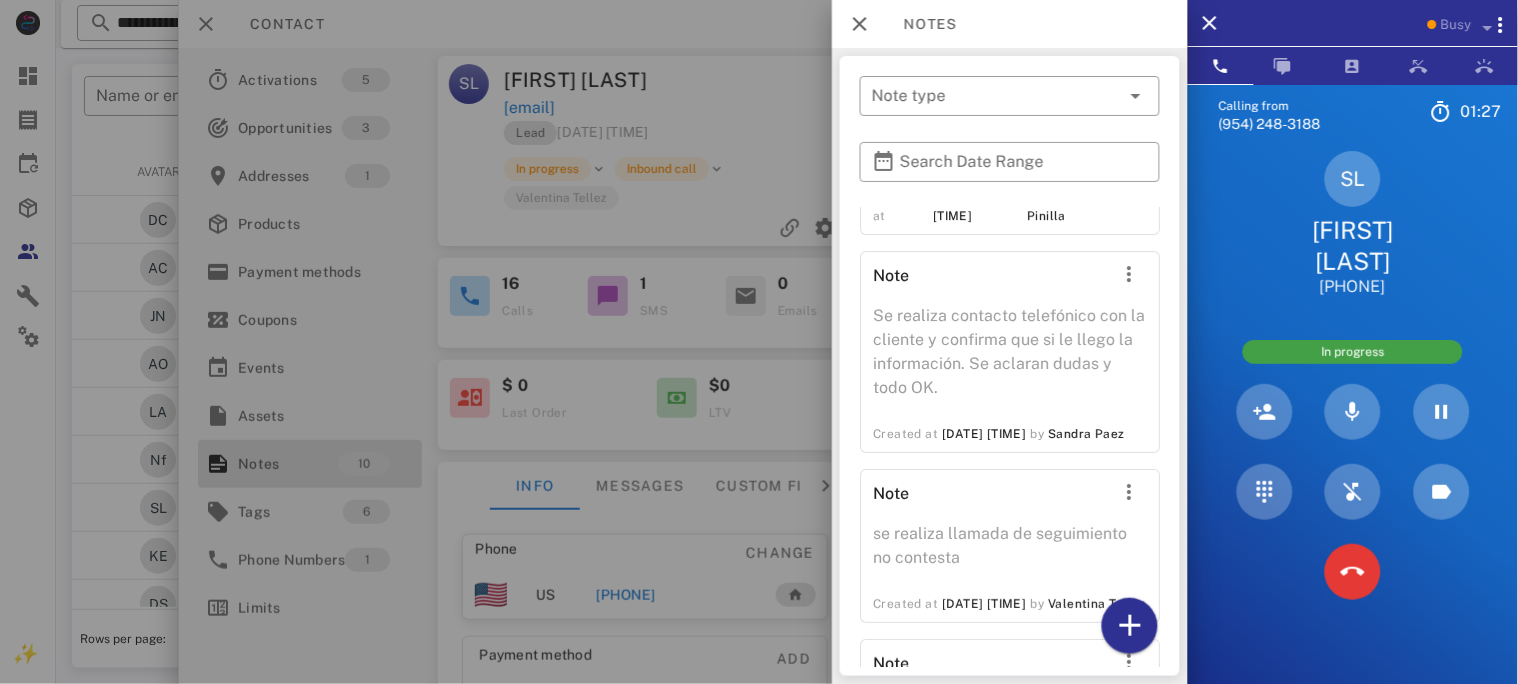 scroll, scrollTop: 1981, scrollLeft: 0, axis: vertical 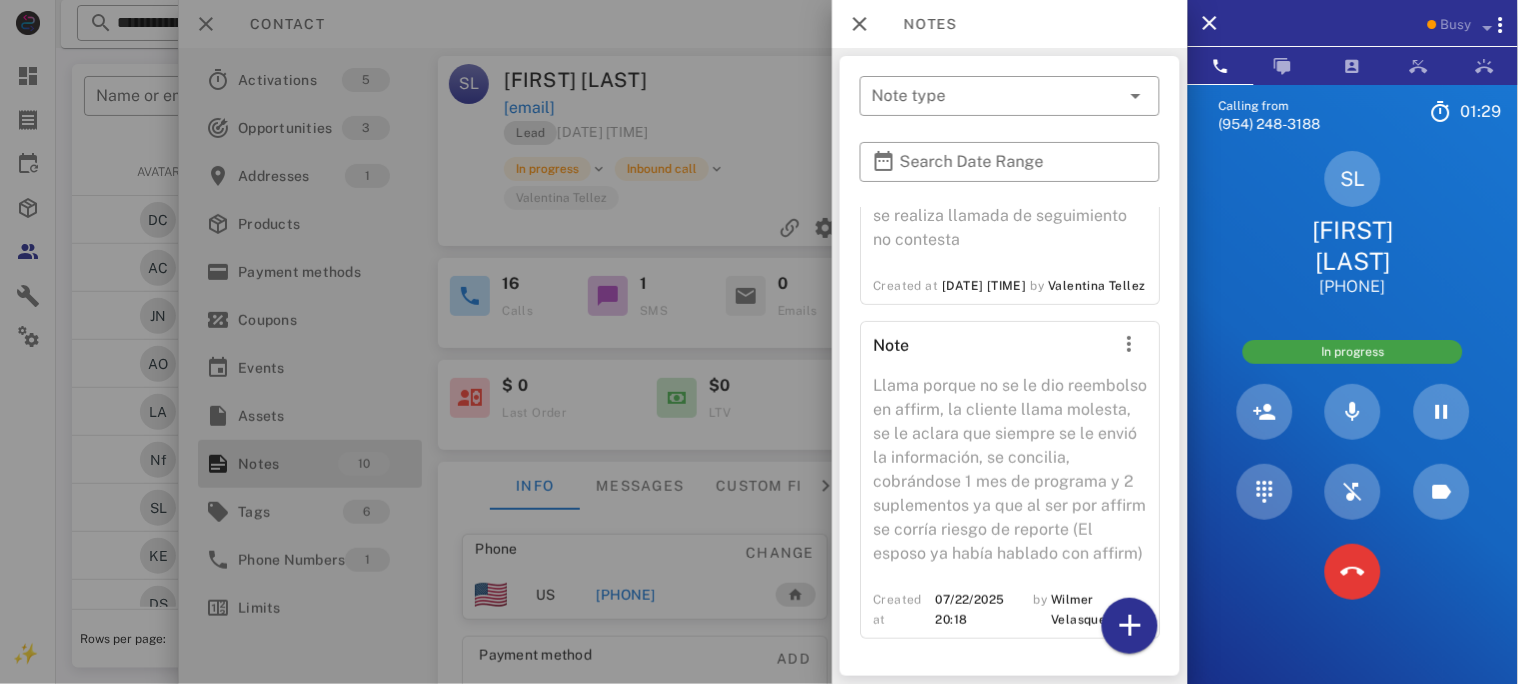 click at bounding box center [759, 342] 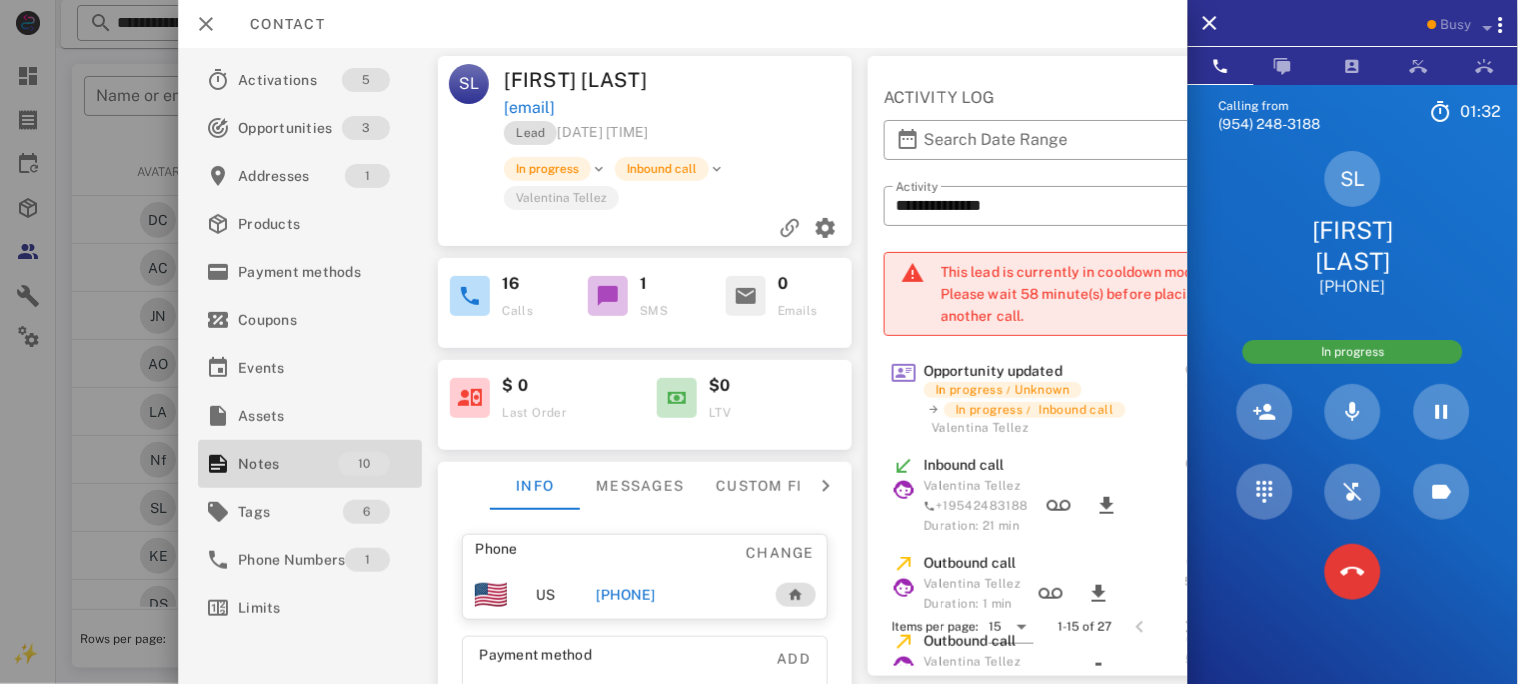 click on "Contact" at bounding box center [683, 24] 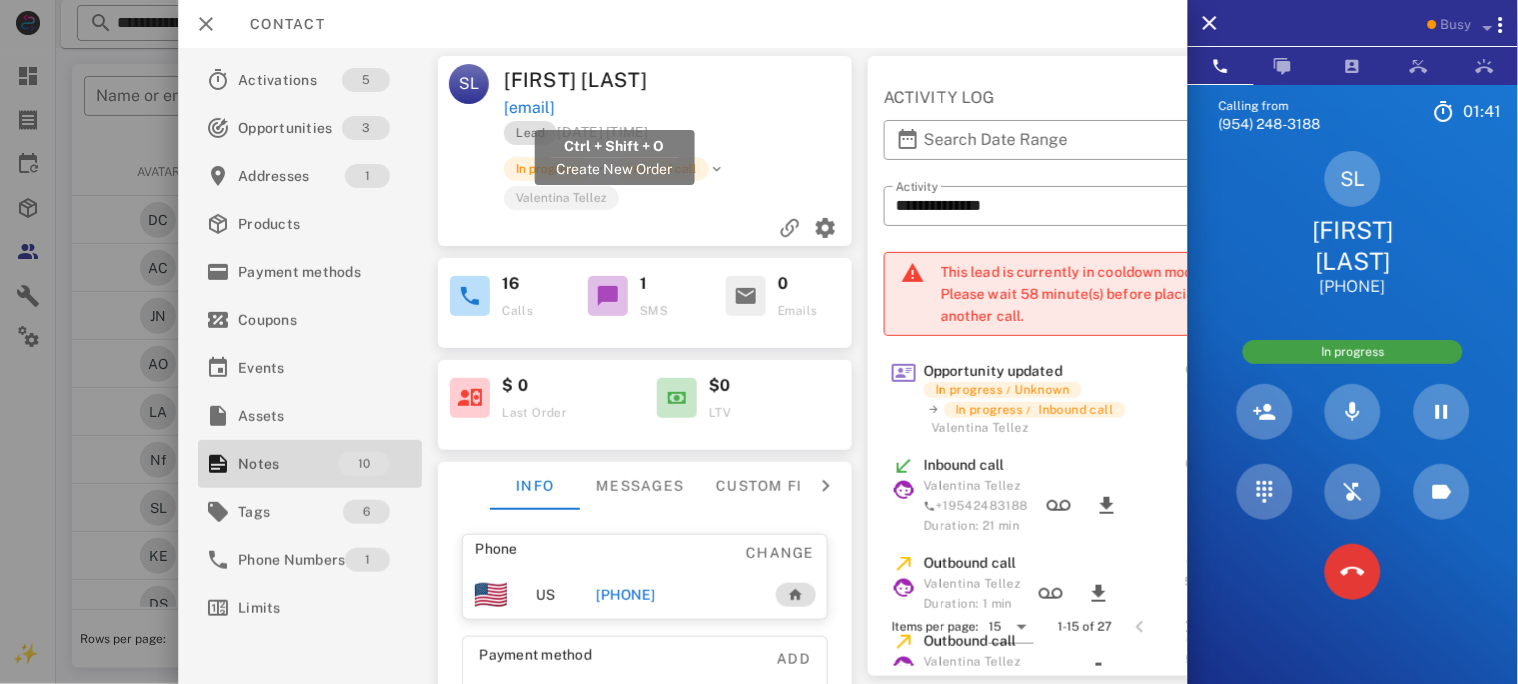 drag, startPoint x: 745, startPoint y: 104, endPoint x: 508, endPoint y: 106, distance: 237.00844 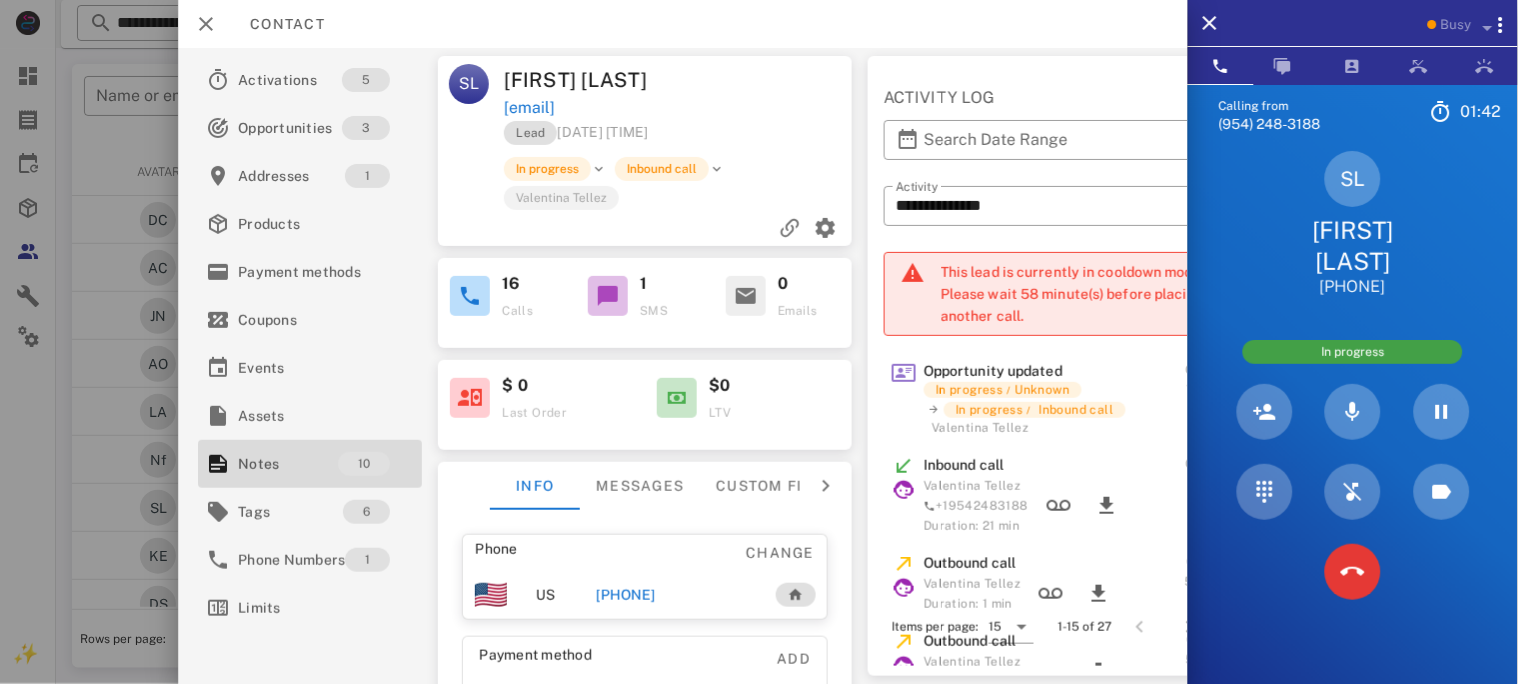 copy on "[EMAIL]" 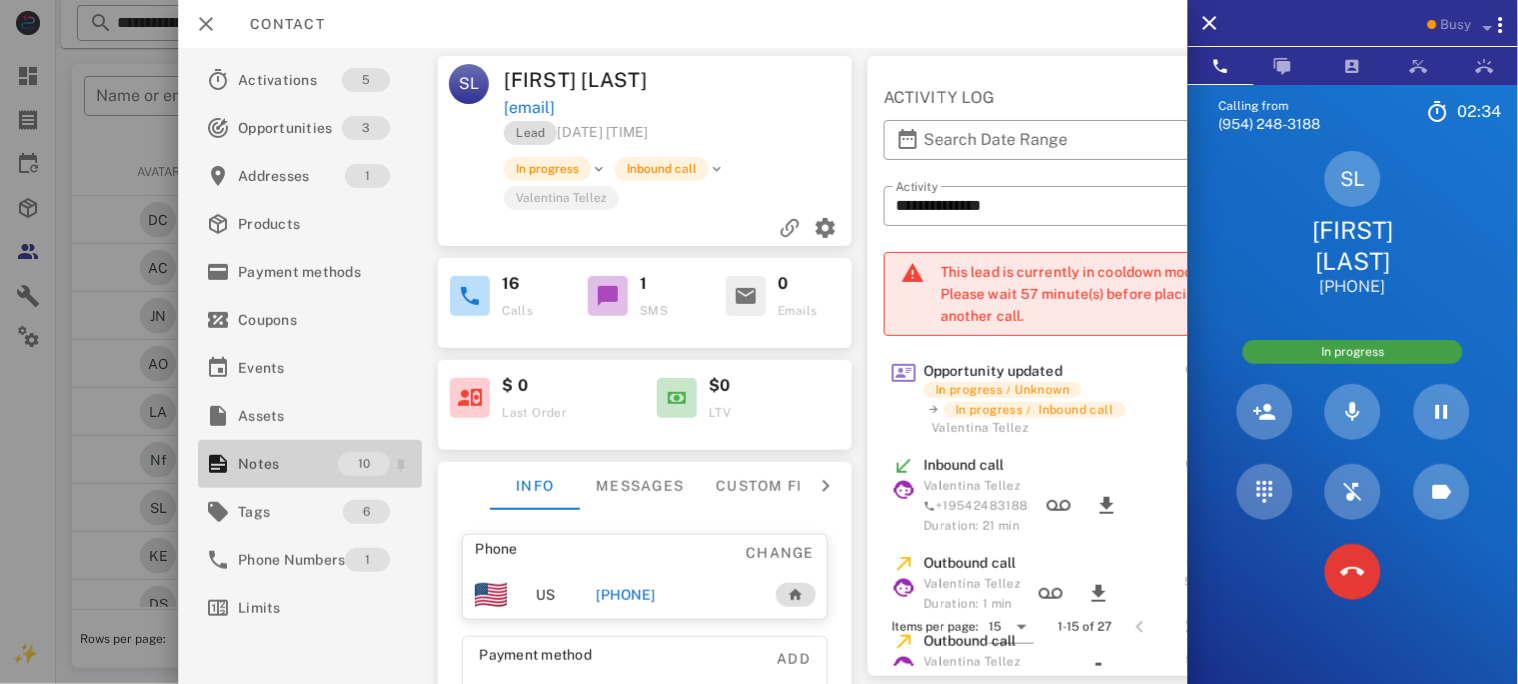 click on "Notes" at bounding box center [288, 464] 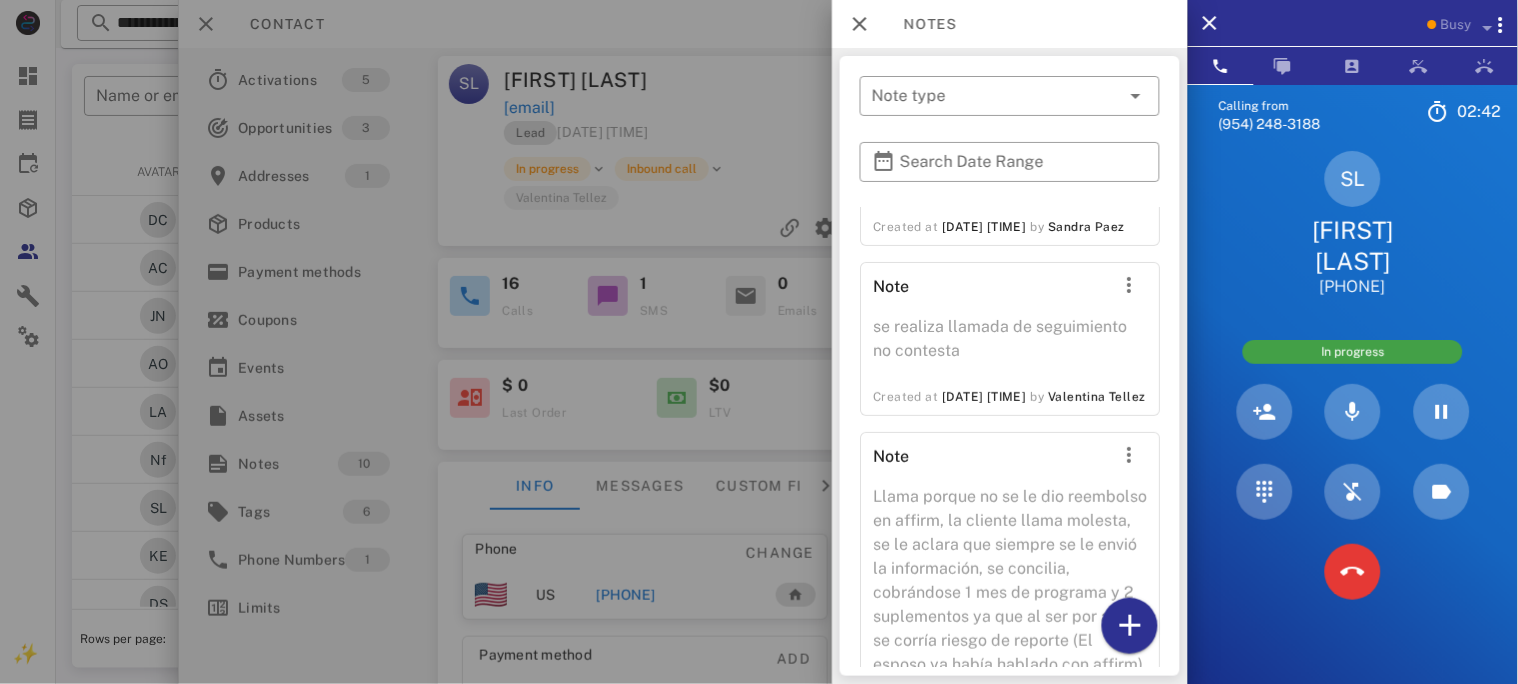 scroll, scrollTop: 1981, scrollLeft: 0, axis: vertical 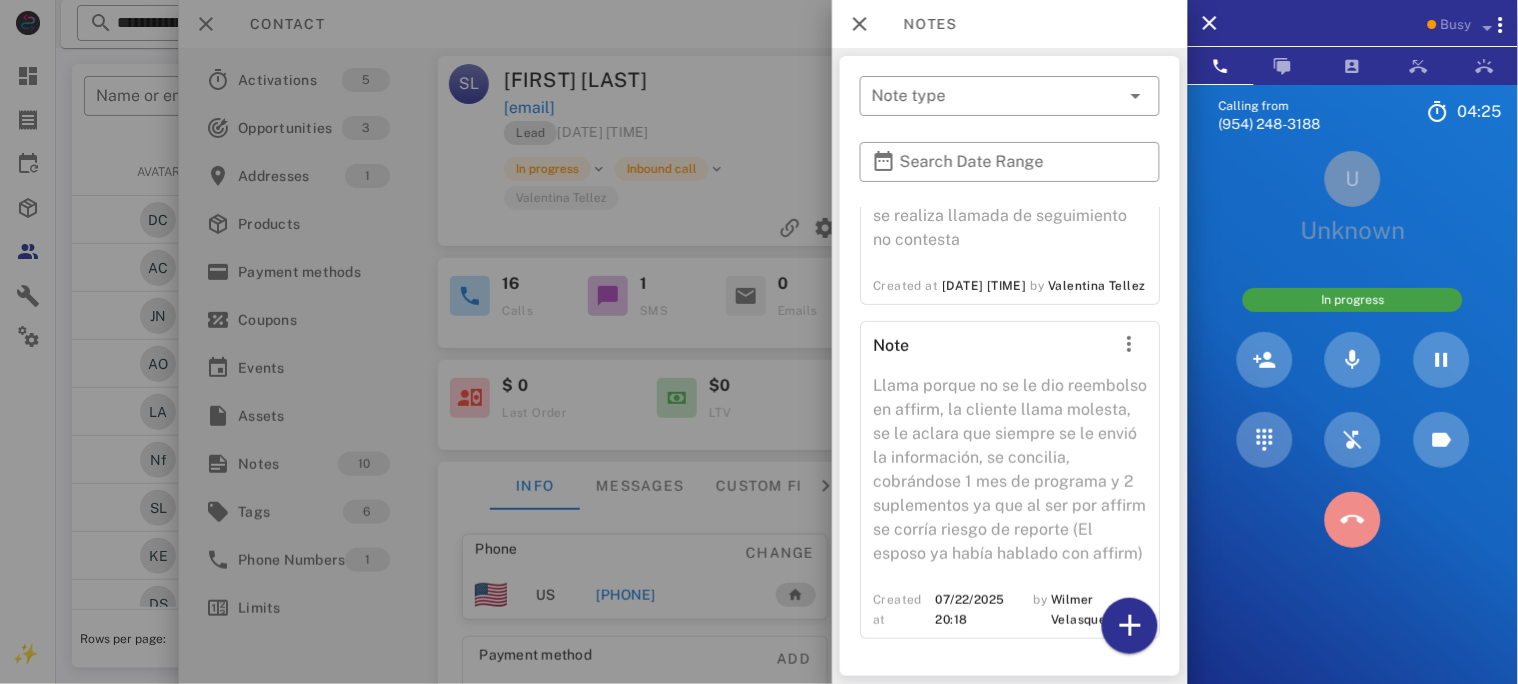 click at bounding box center (1353, 520) 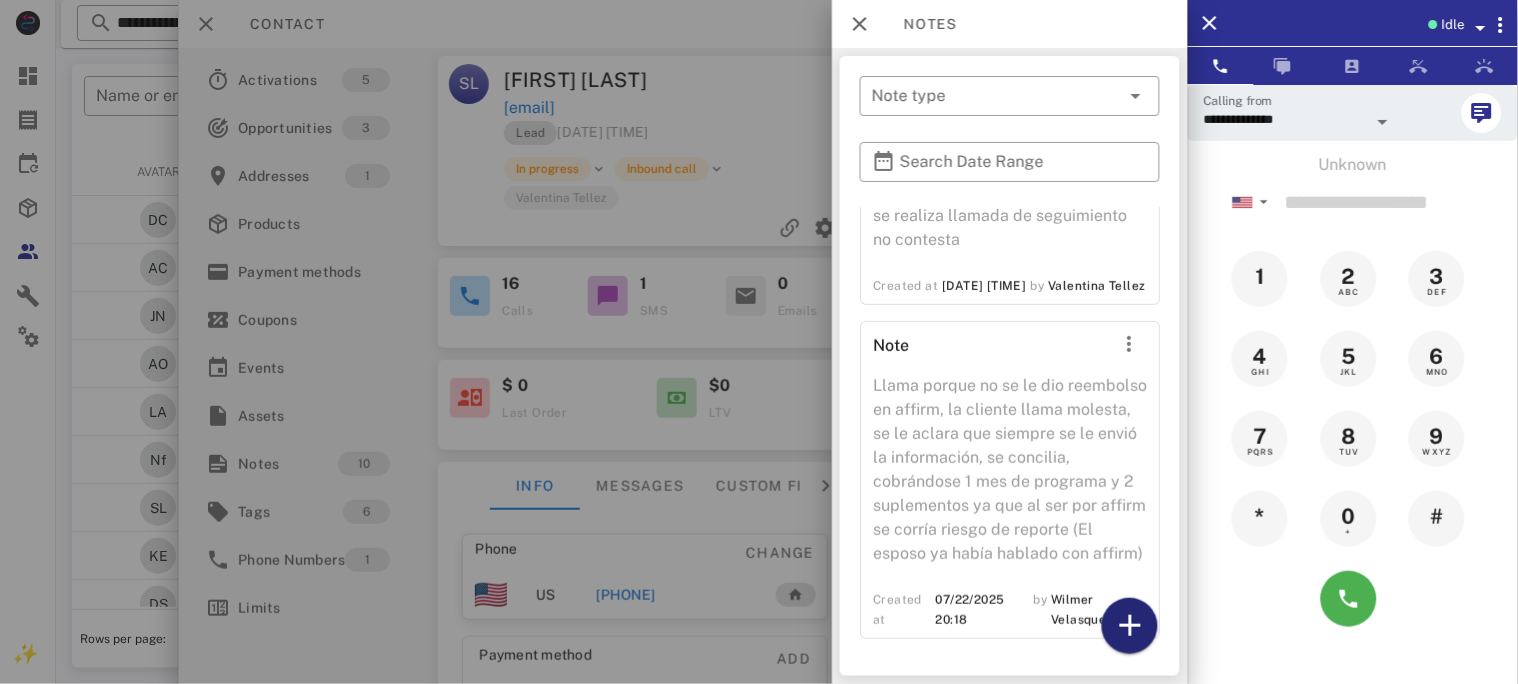 click at bounding box center (1130, 626) 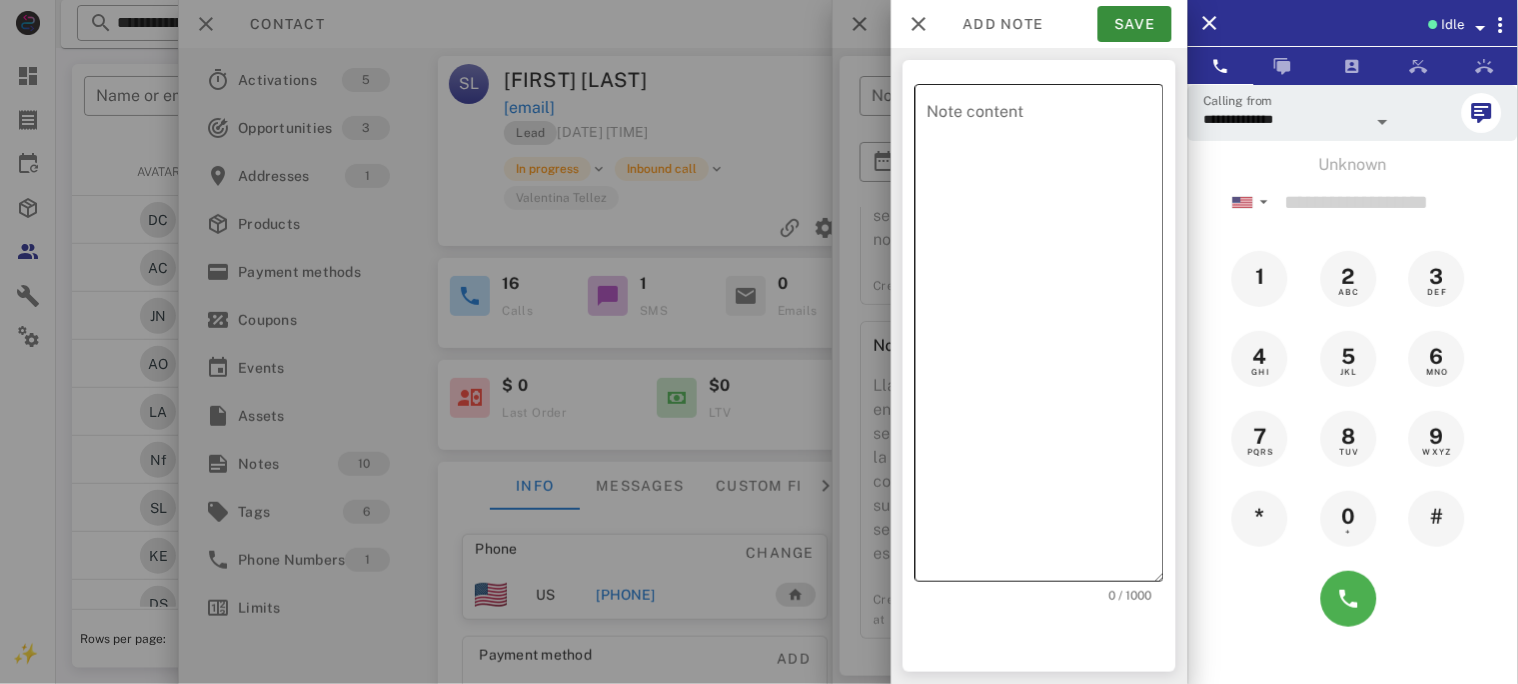 click on "Note content" at bounding box center (1045, 338) 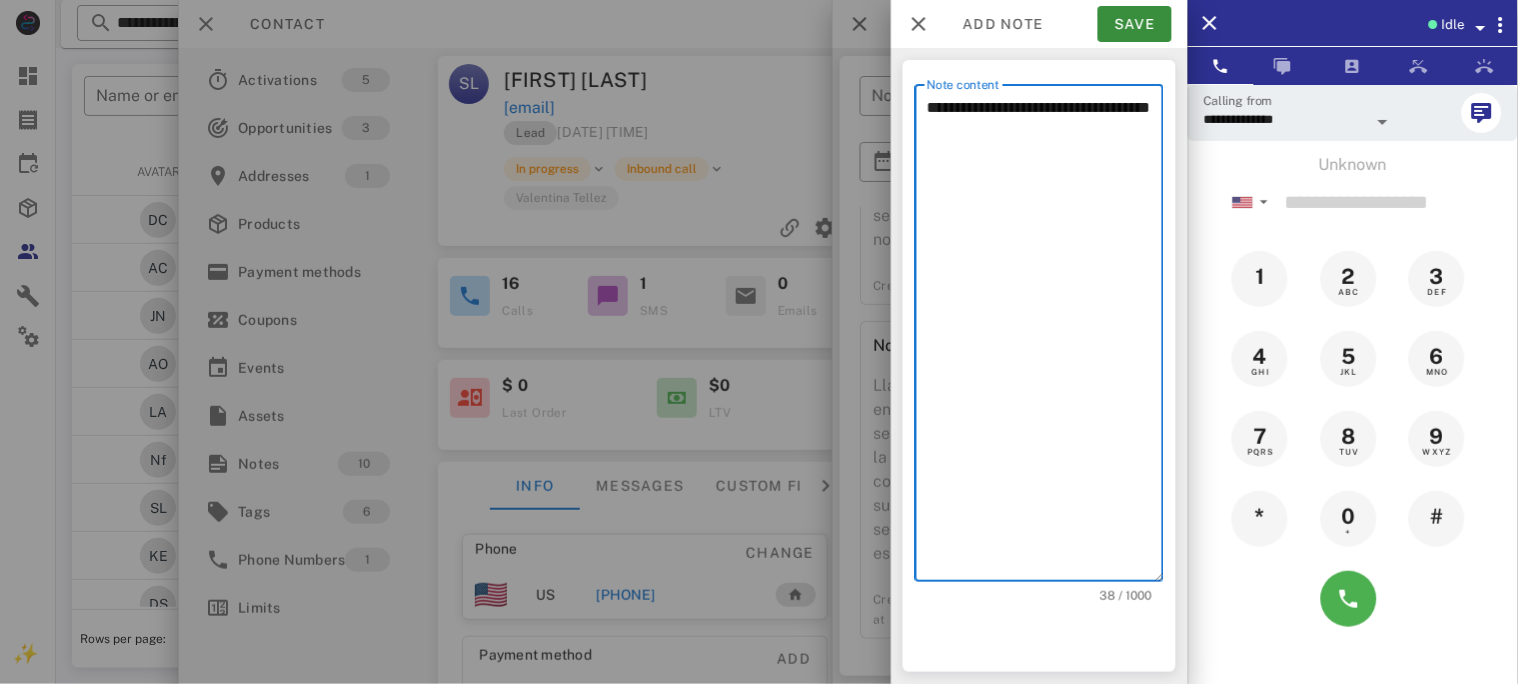 click on "**********" at bounding box center (1045, 338) 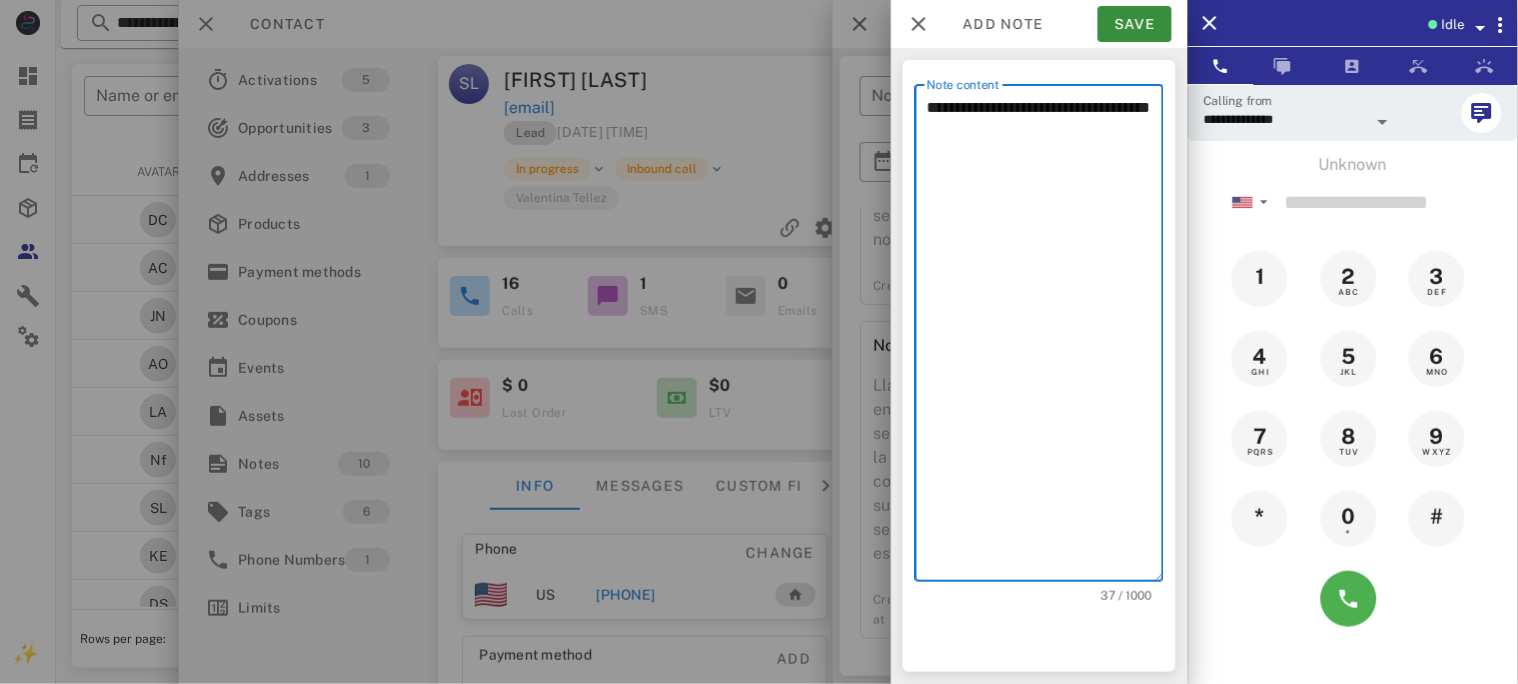 click on "**********" at bounding box center (1045, 338) 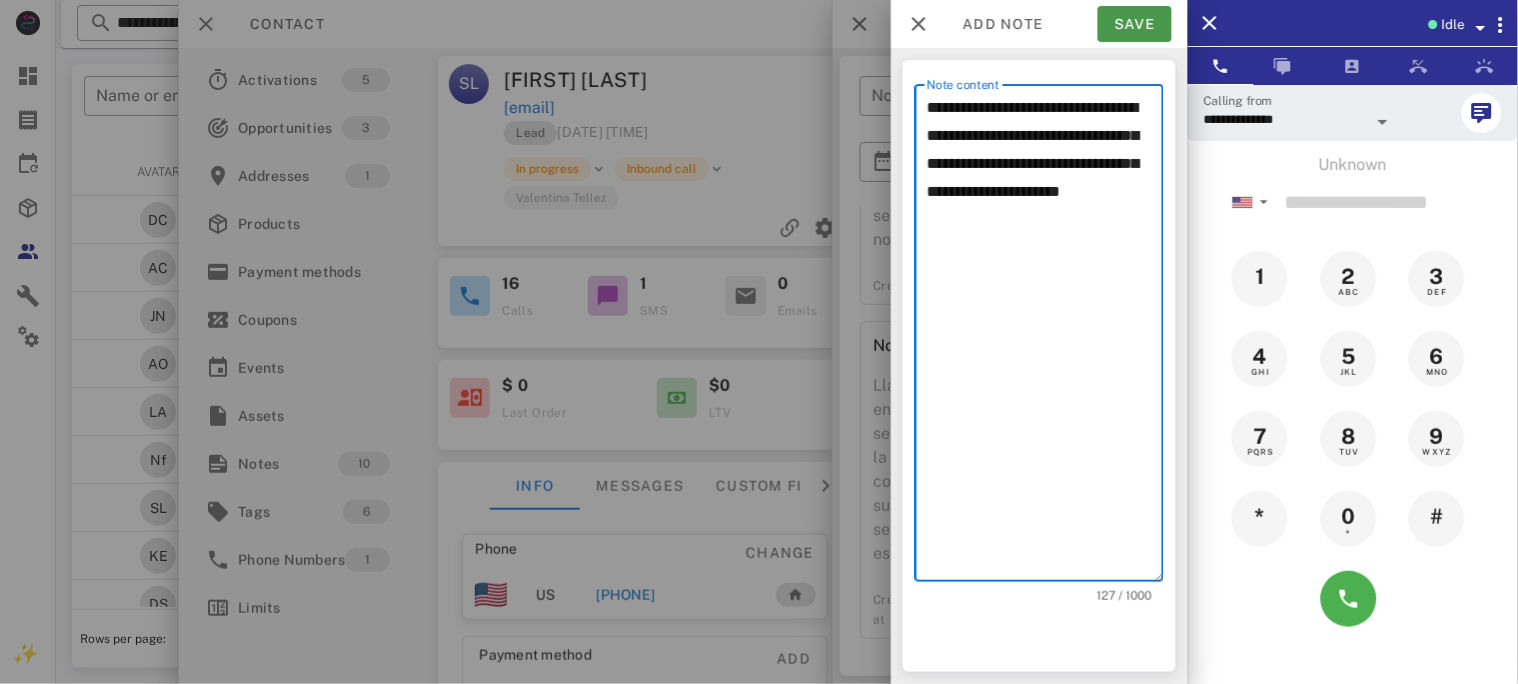 type on "**********" 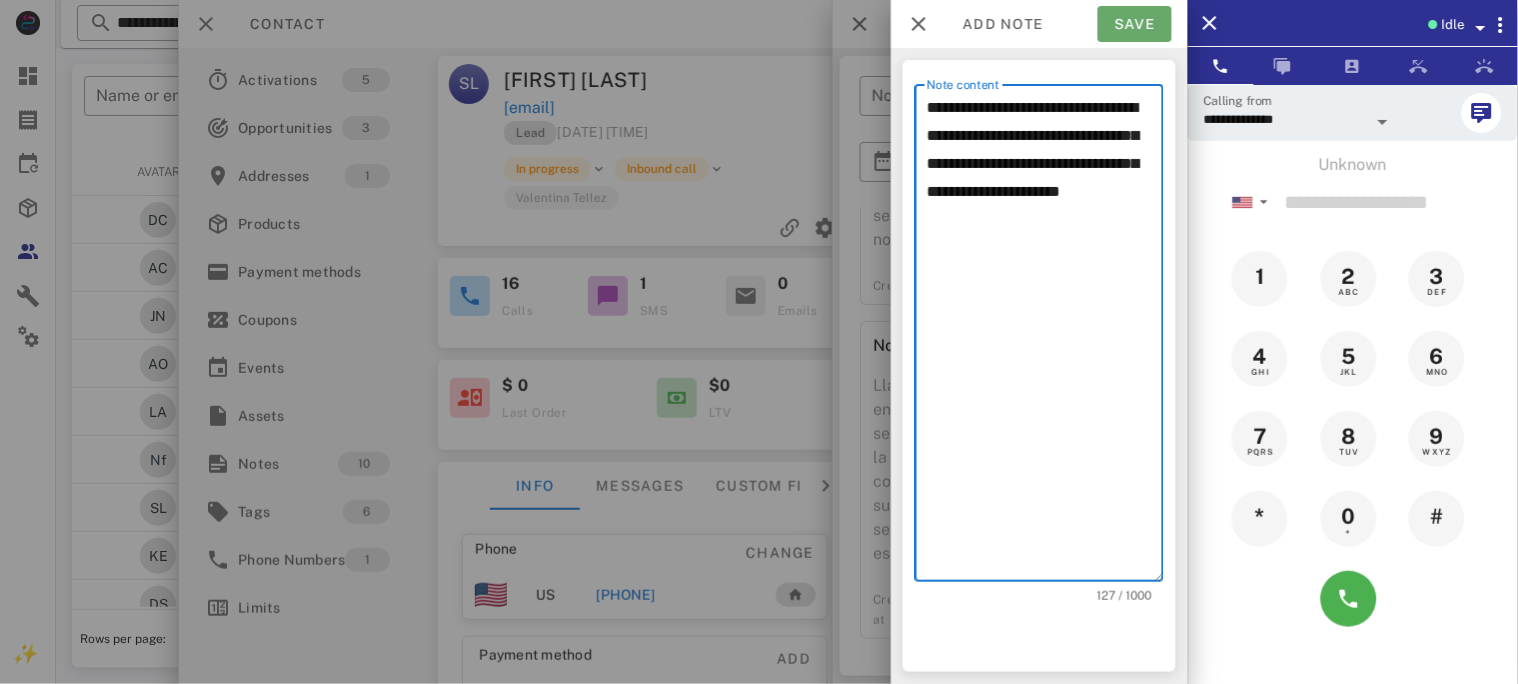 click on "Save" at bounding box center [1135, 24] 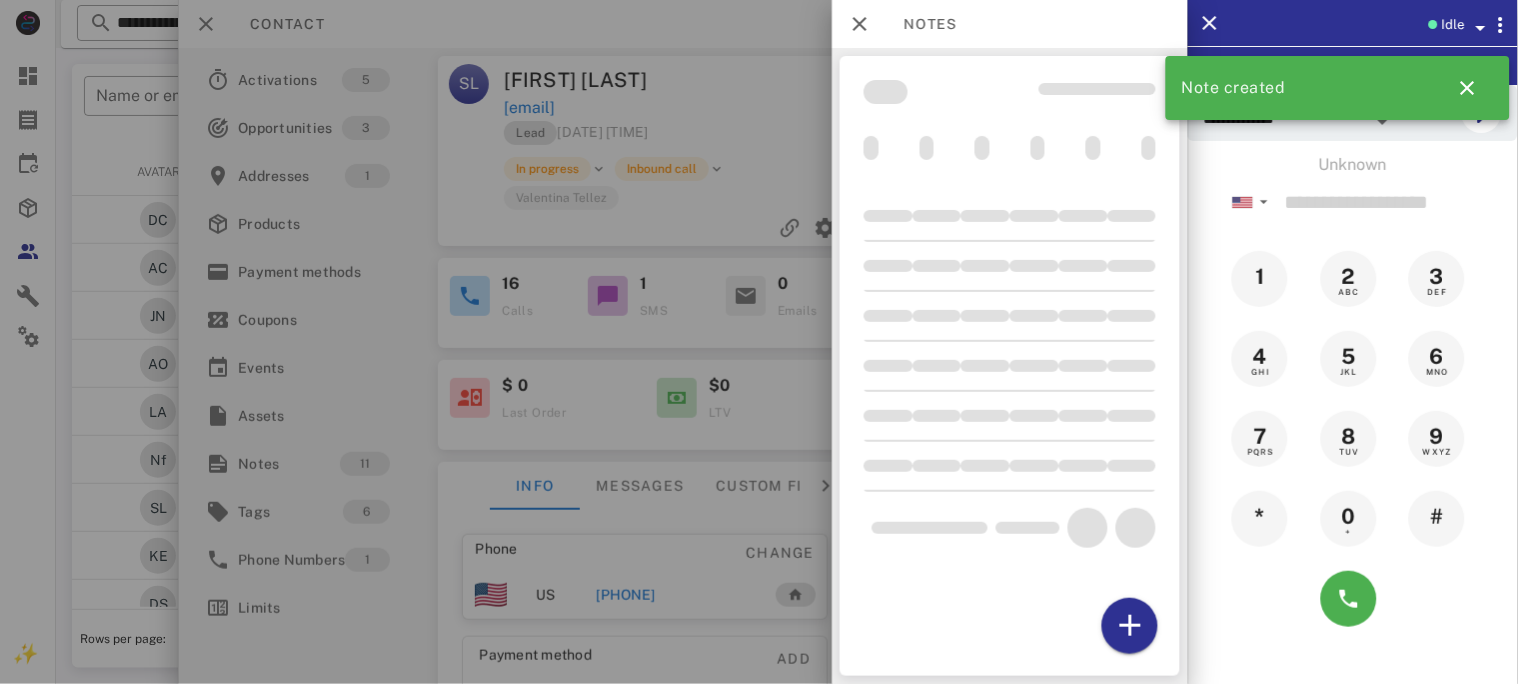 click at bounding box center [759, 342] 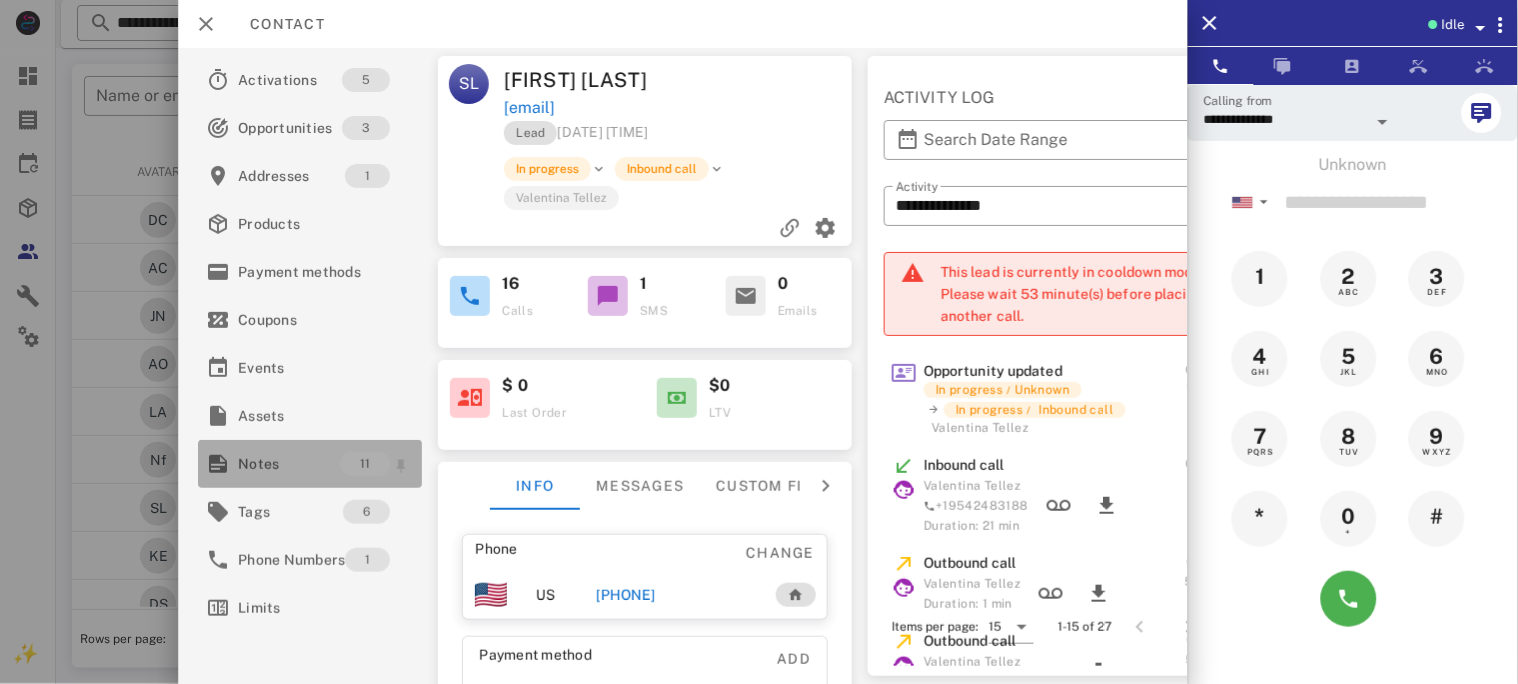 click on "Notes" at bounding box center (289, 464) 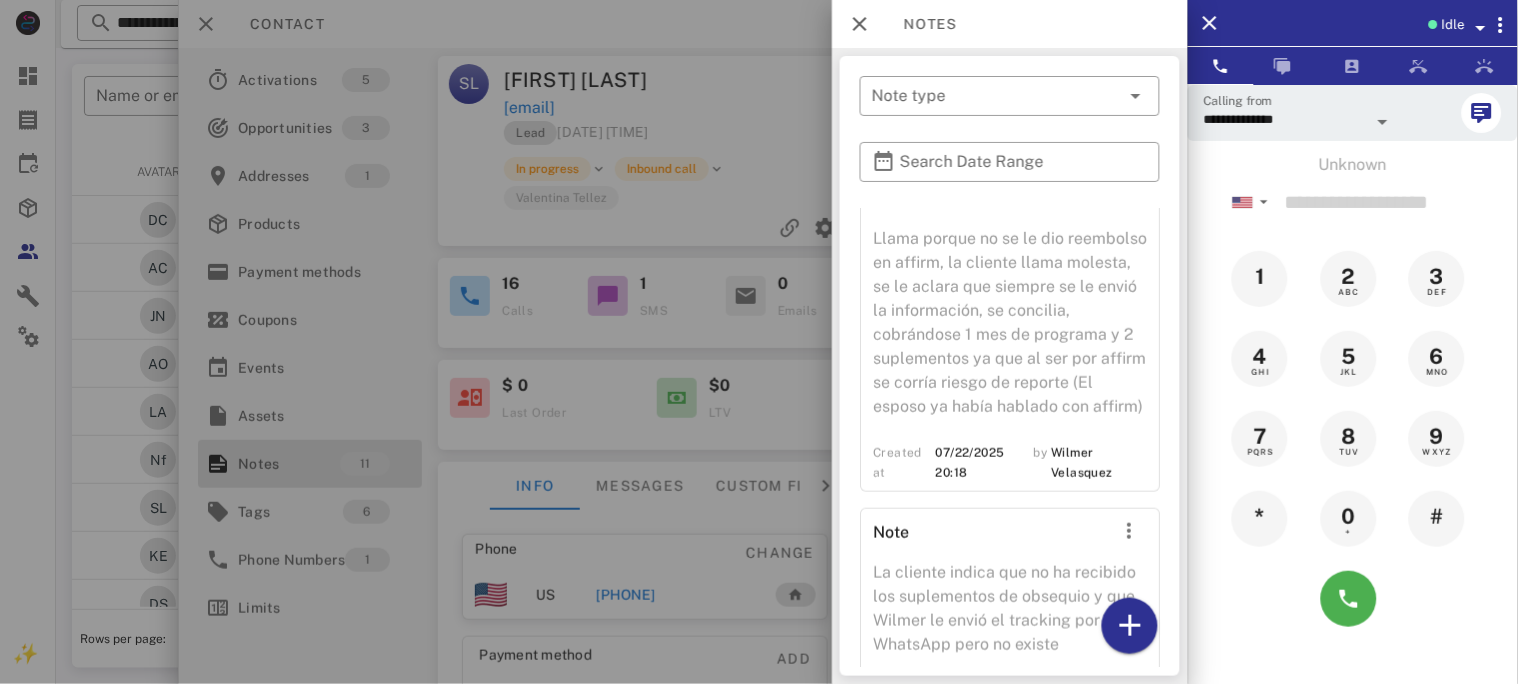 scroll, scrollTop: 1999, scrollLeft: 0, axis: vertical 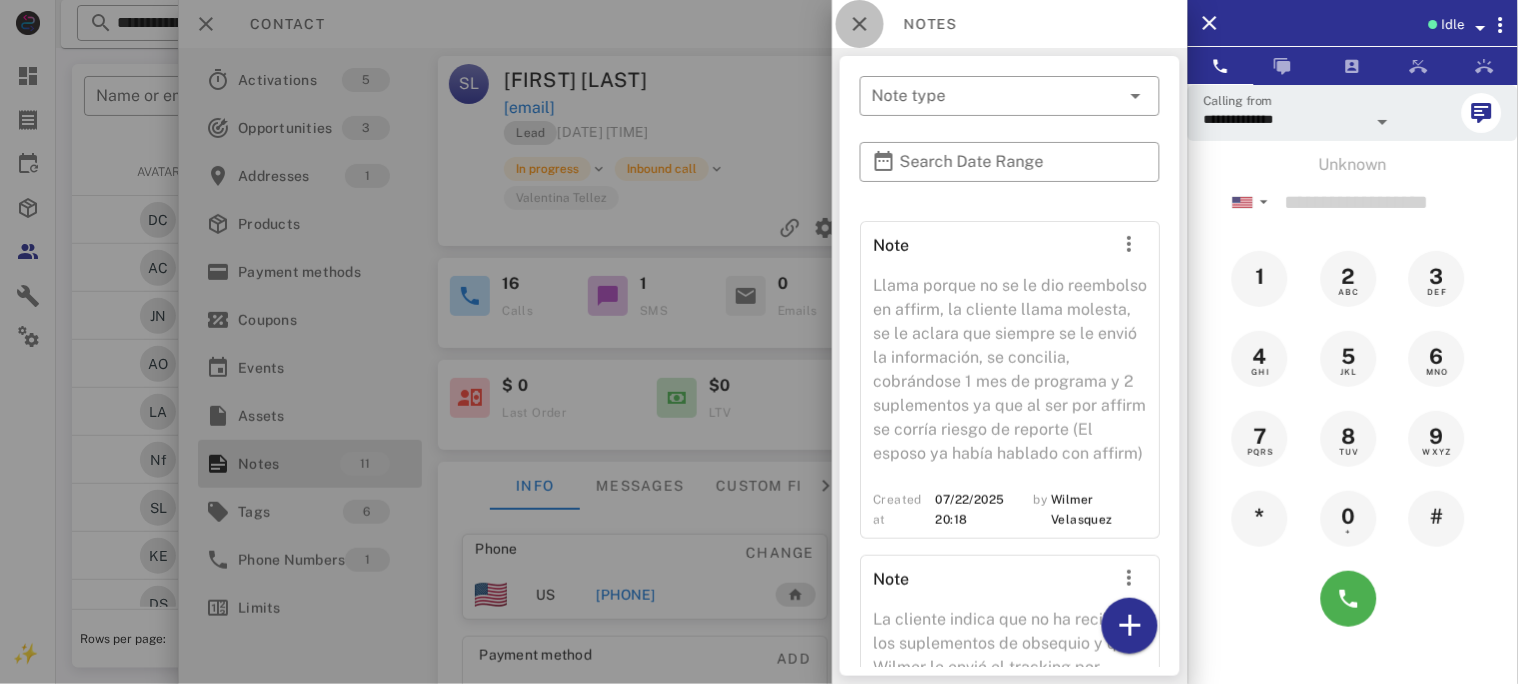 click at bounding box center (860, 24) 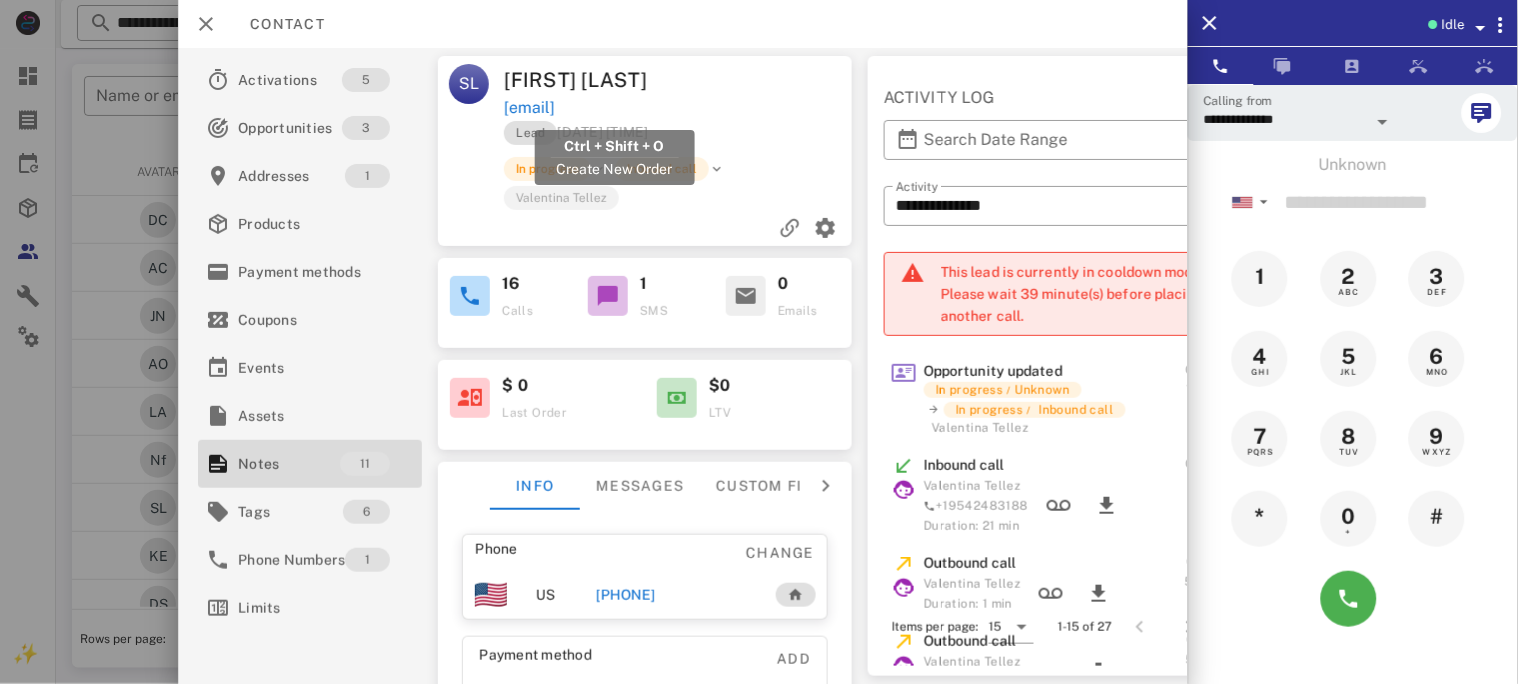 drag, startPoint x: 737, startPoint y: 107, endPoint x: 508, endPoint y: 105, distance: 229.00873 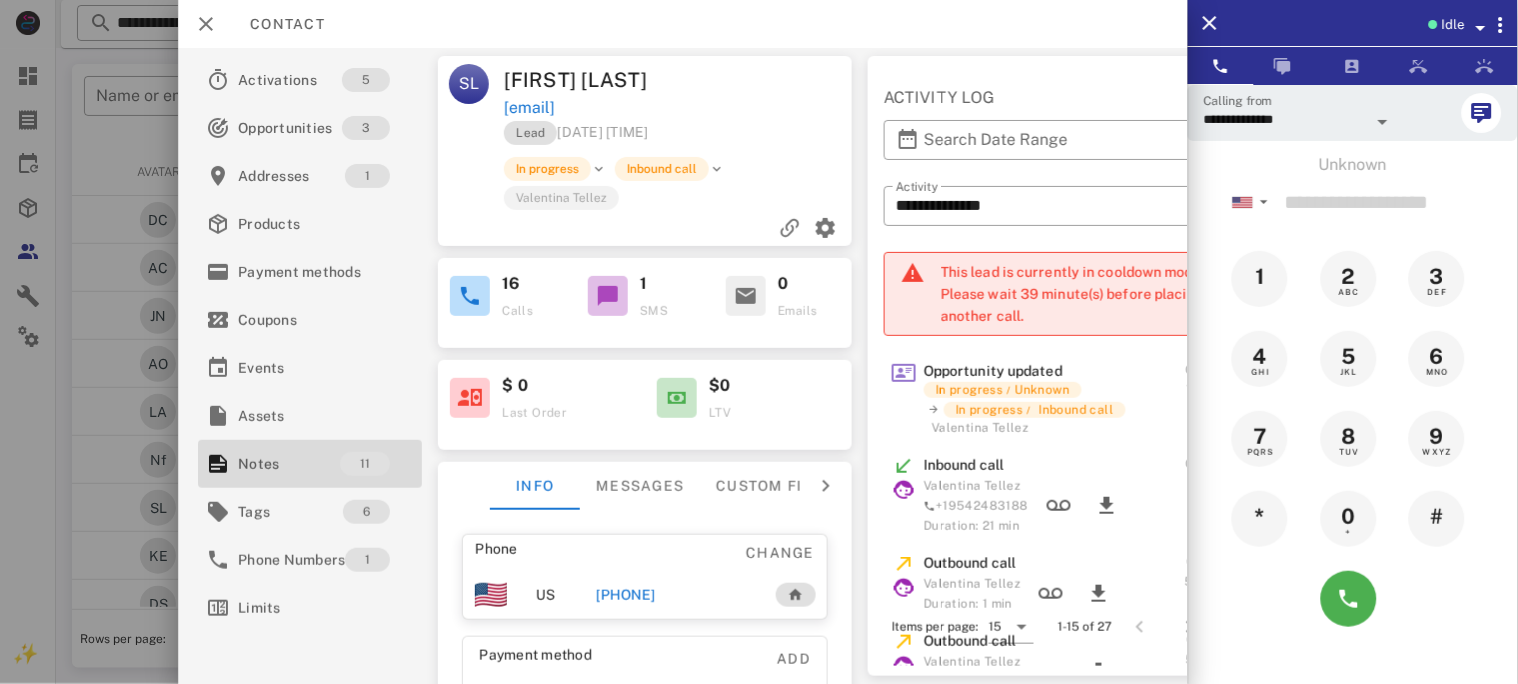 click on "[FIRST] [LAST]" at bounding box center [593, 80] 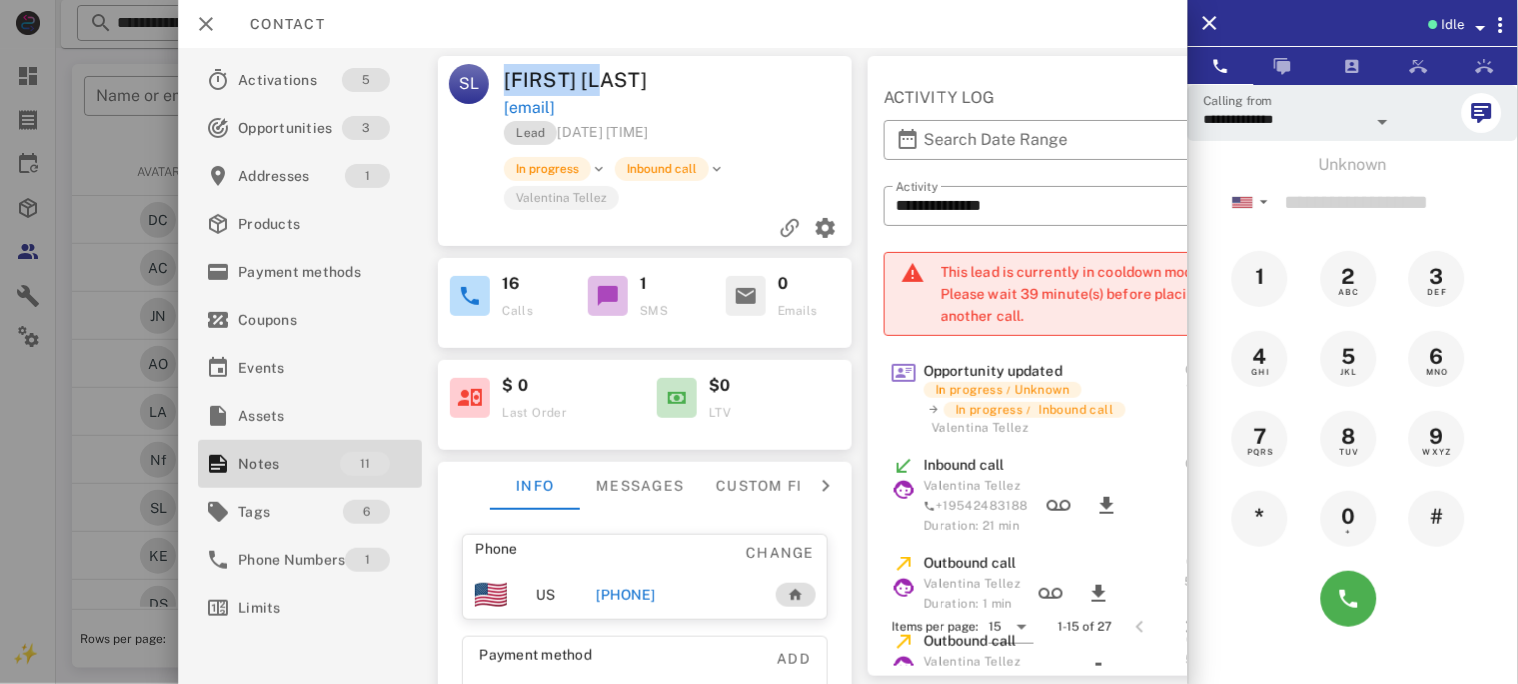 drag, startPoint x: 627, startPoint y: 82, endPoint x: 508, endPoint y: 72, distance: 119.419426 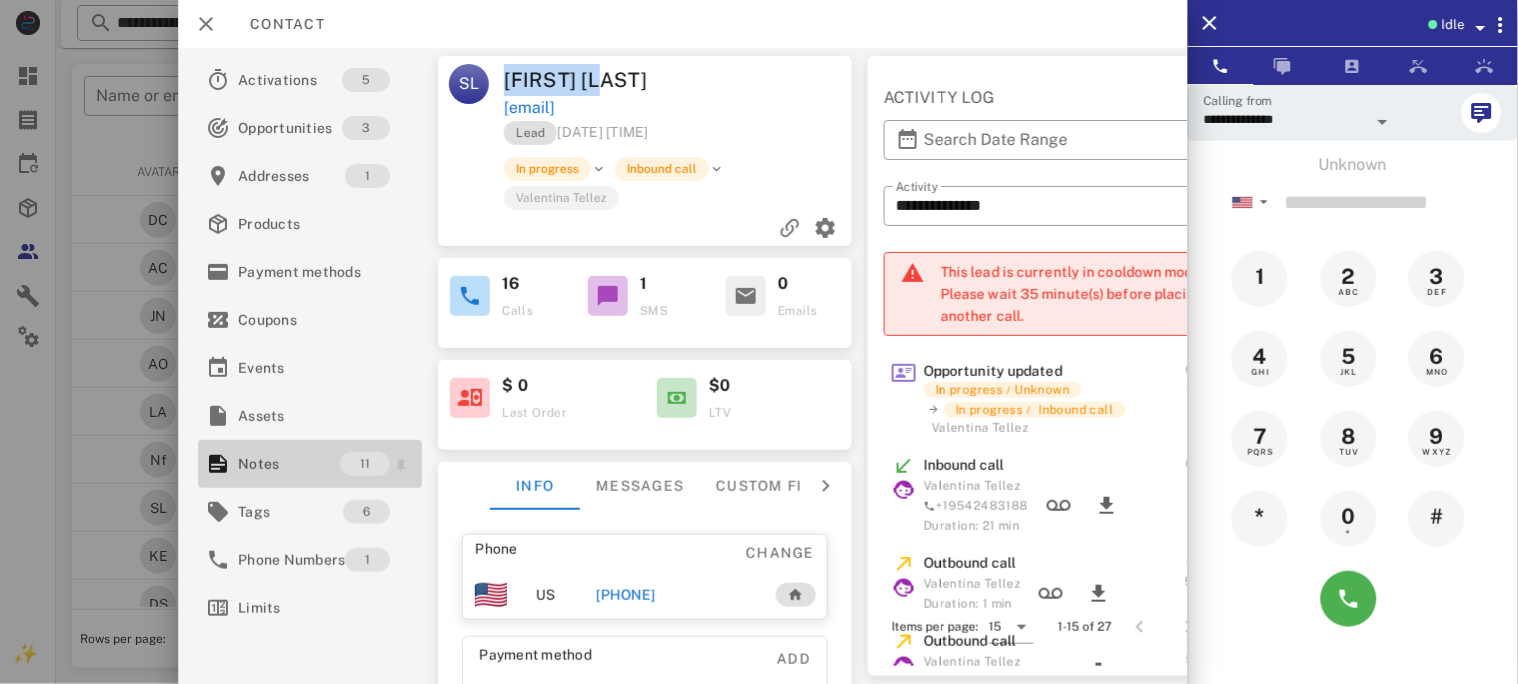 click on "Notes" at bounding box center [289, 464] 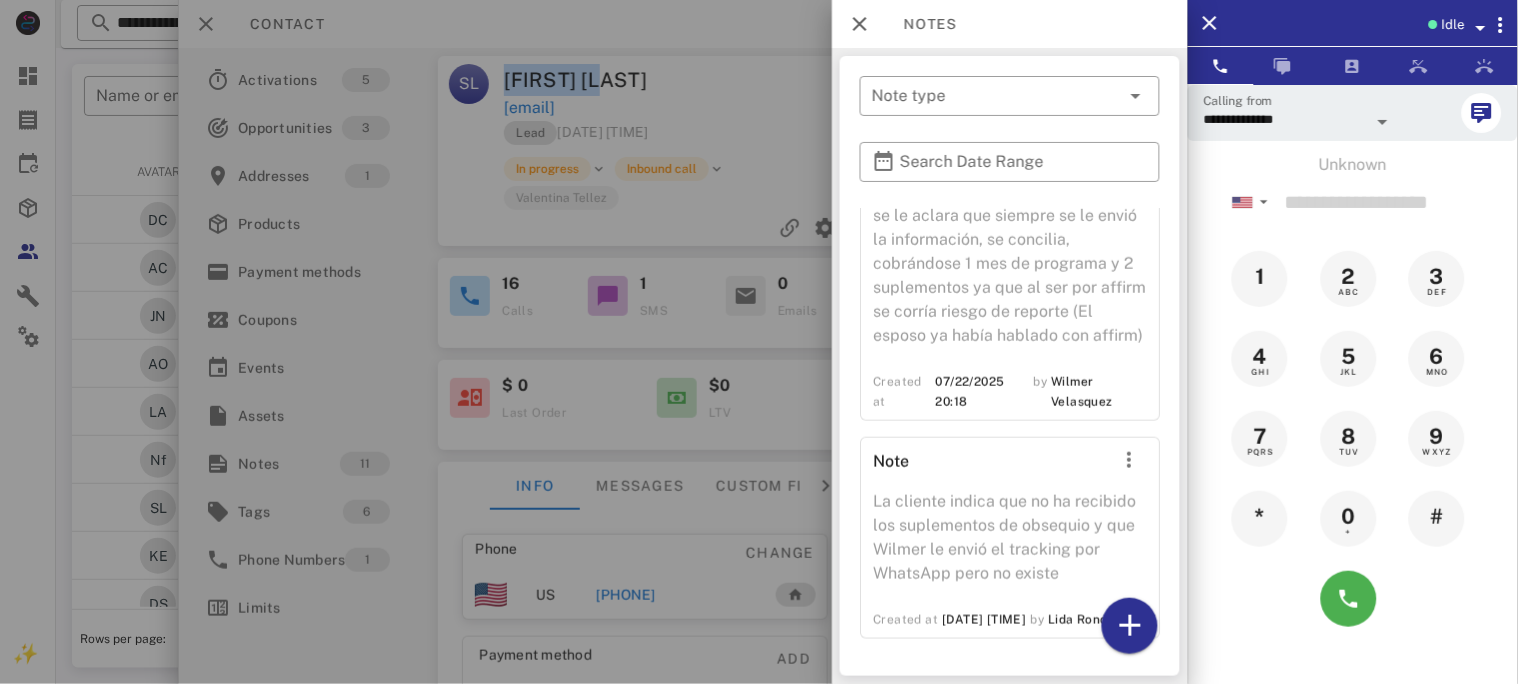 scroll, scrollTop: 2220, scrollLeft: 0, axis: vertical 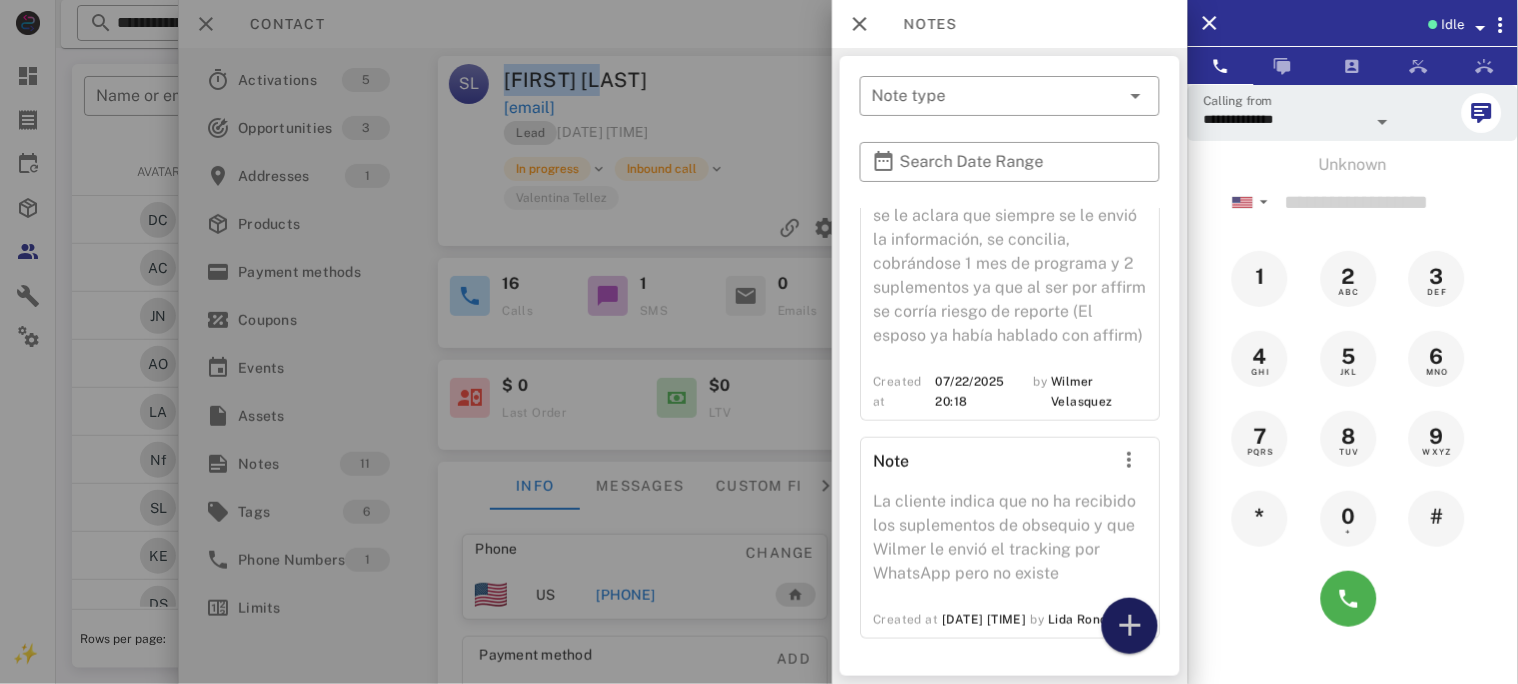 click at bounding box center (1130, 626) 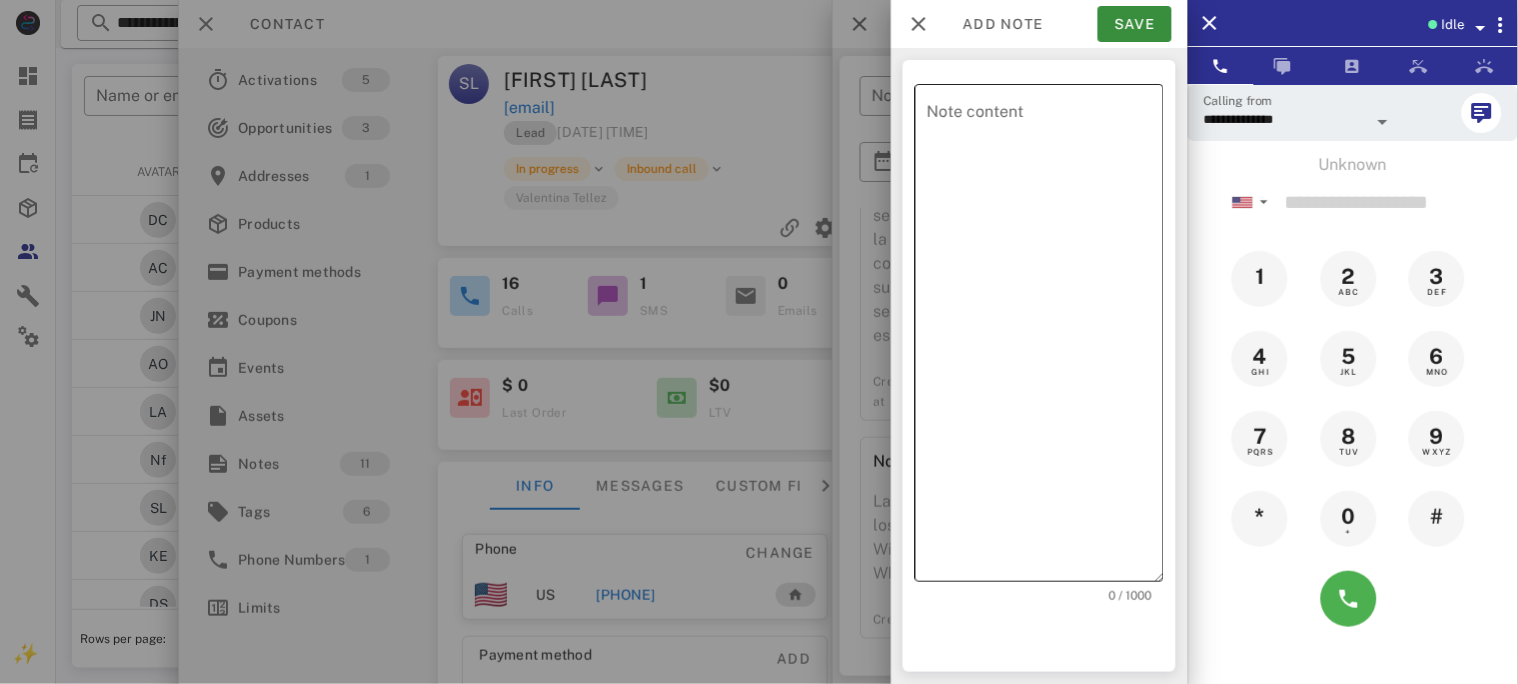 click on "Note content" at bounding box center (1045, 338) 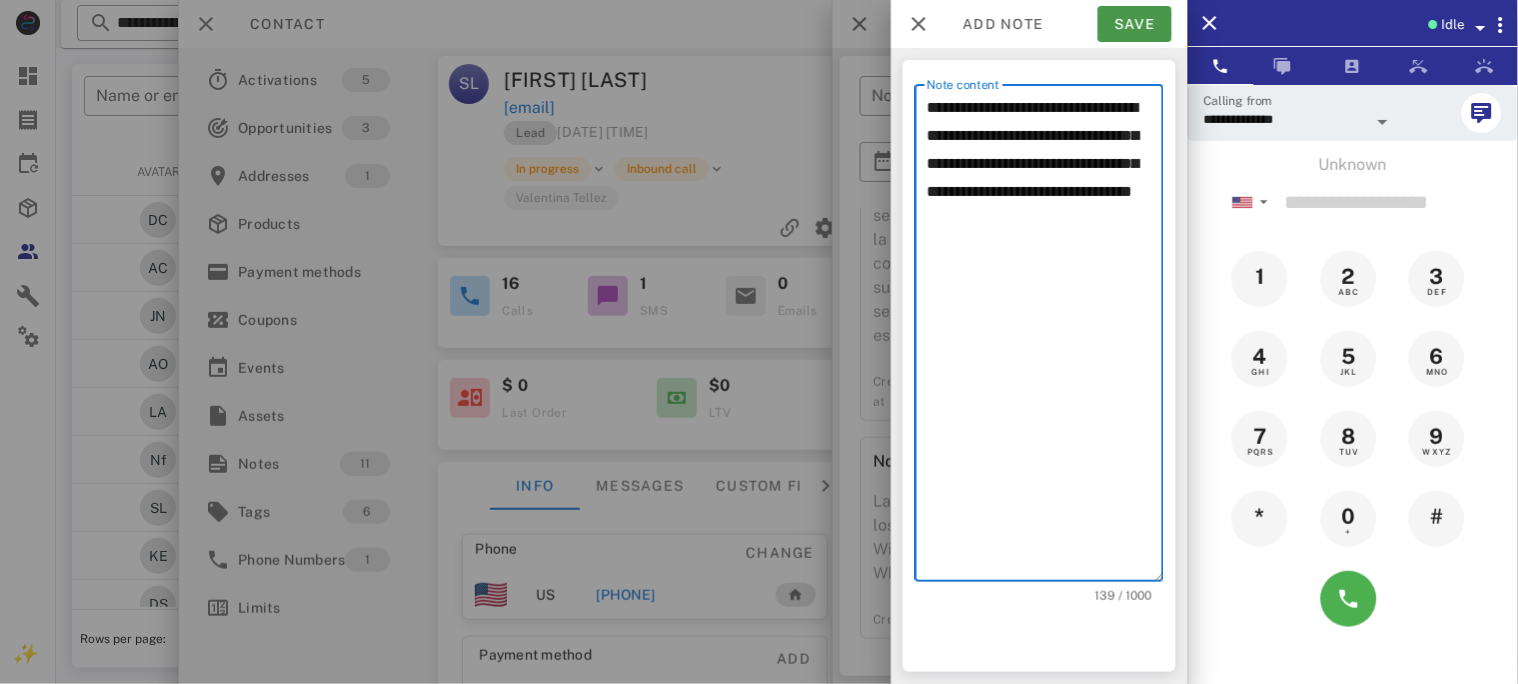 type on "**********" 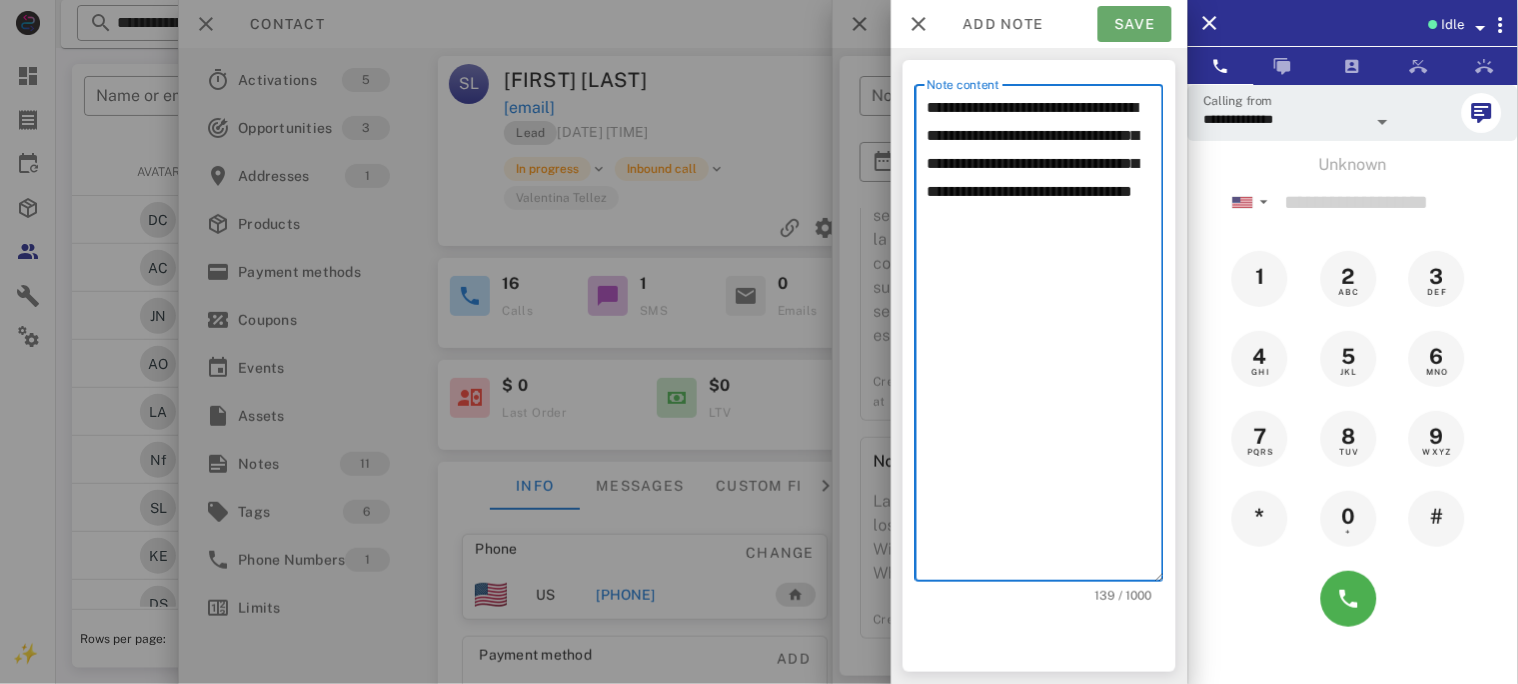 click on "Save" at bounding box center (1135, 24) 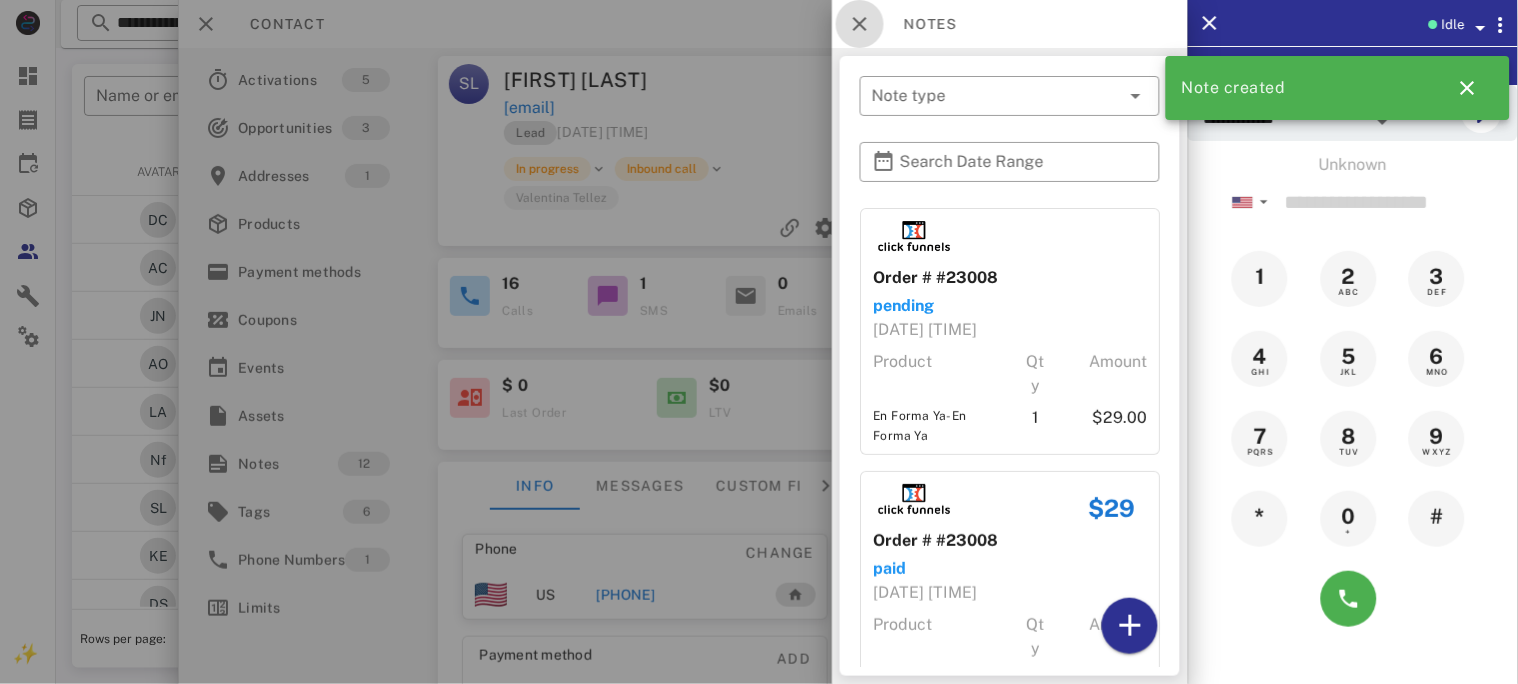 drag, startPoint x: 866, startPoint y: 18, endPoint x: 694, endPoint y: 178, distance: 234.91275 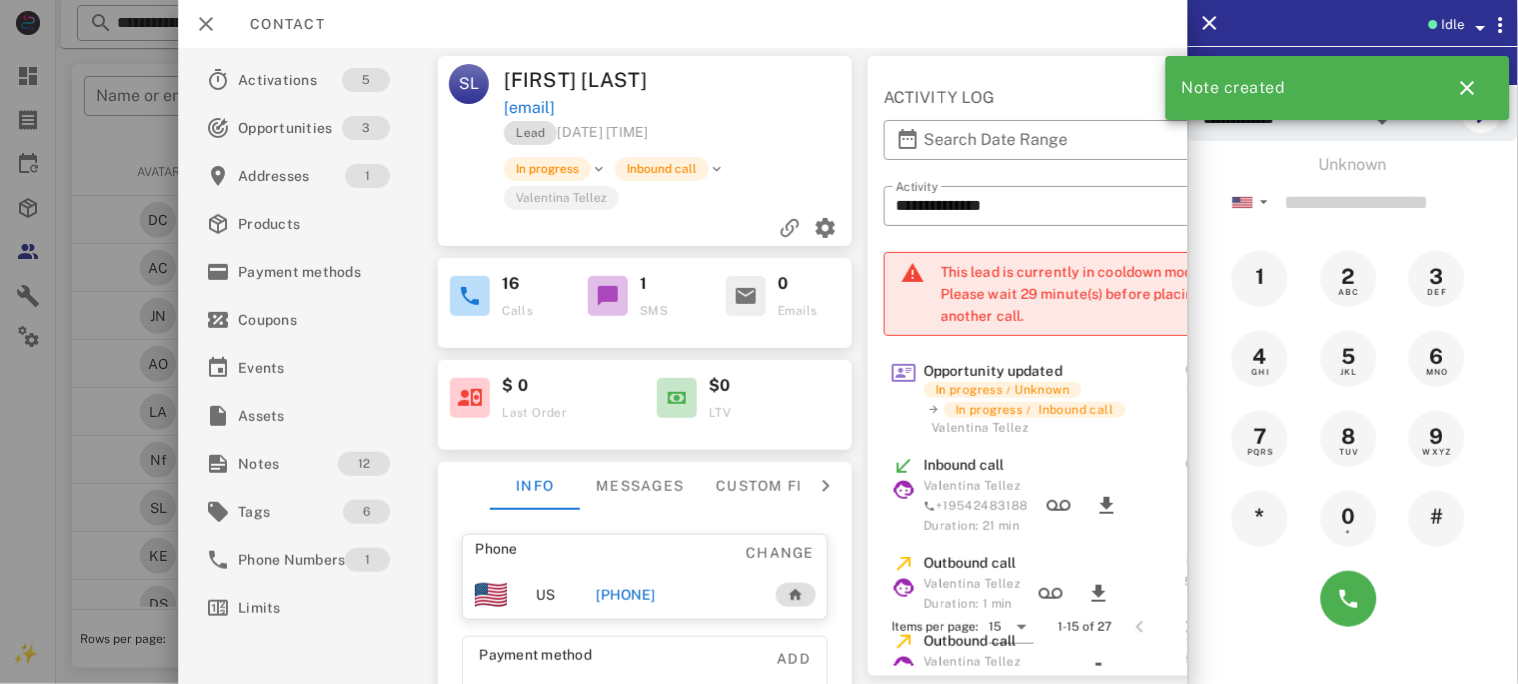 click on "[PHONE]" at bounding box center (626, 595) 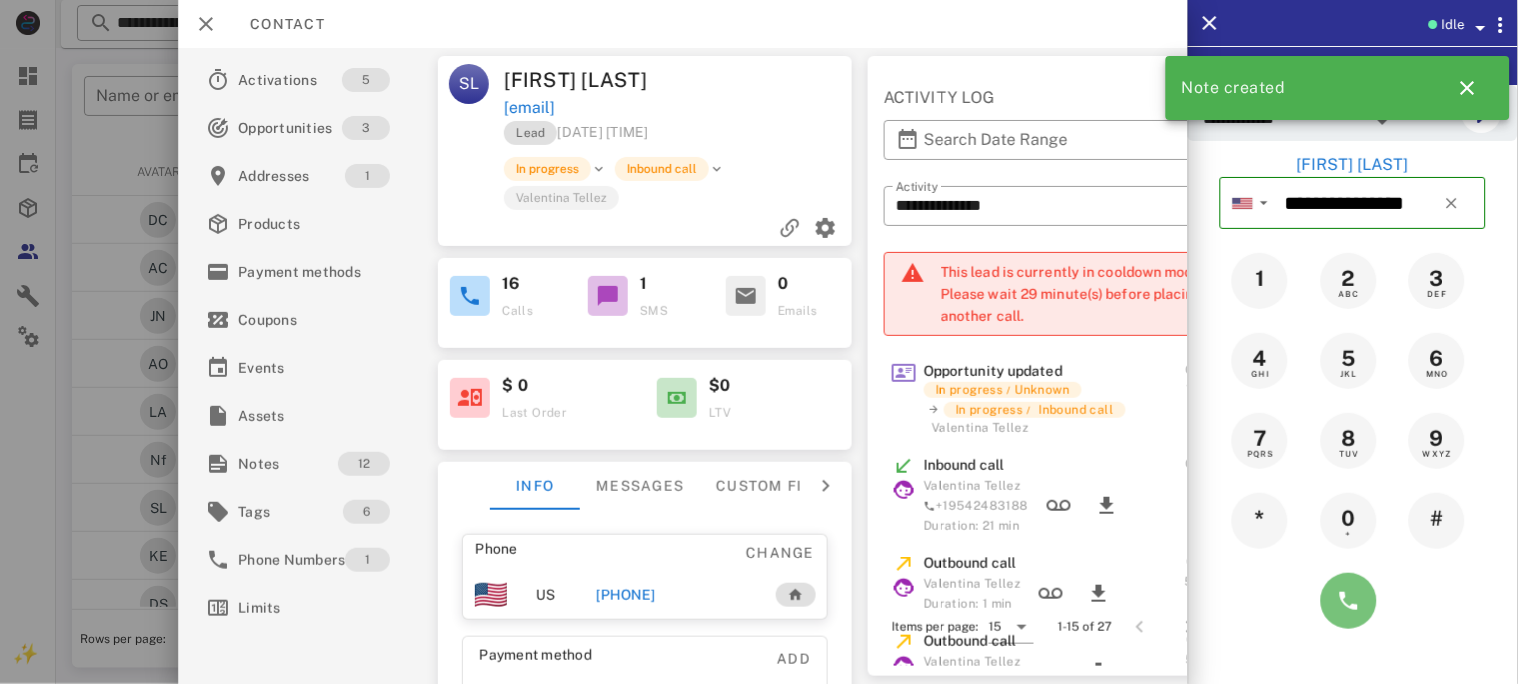 click at bounding box center [1349, 601] 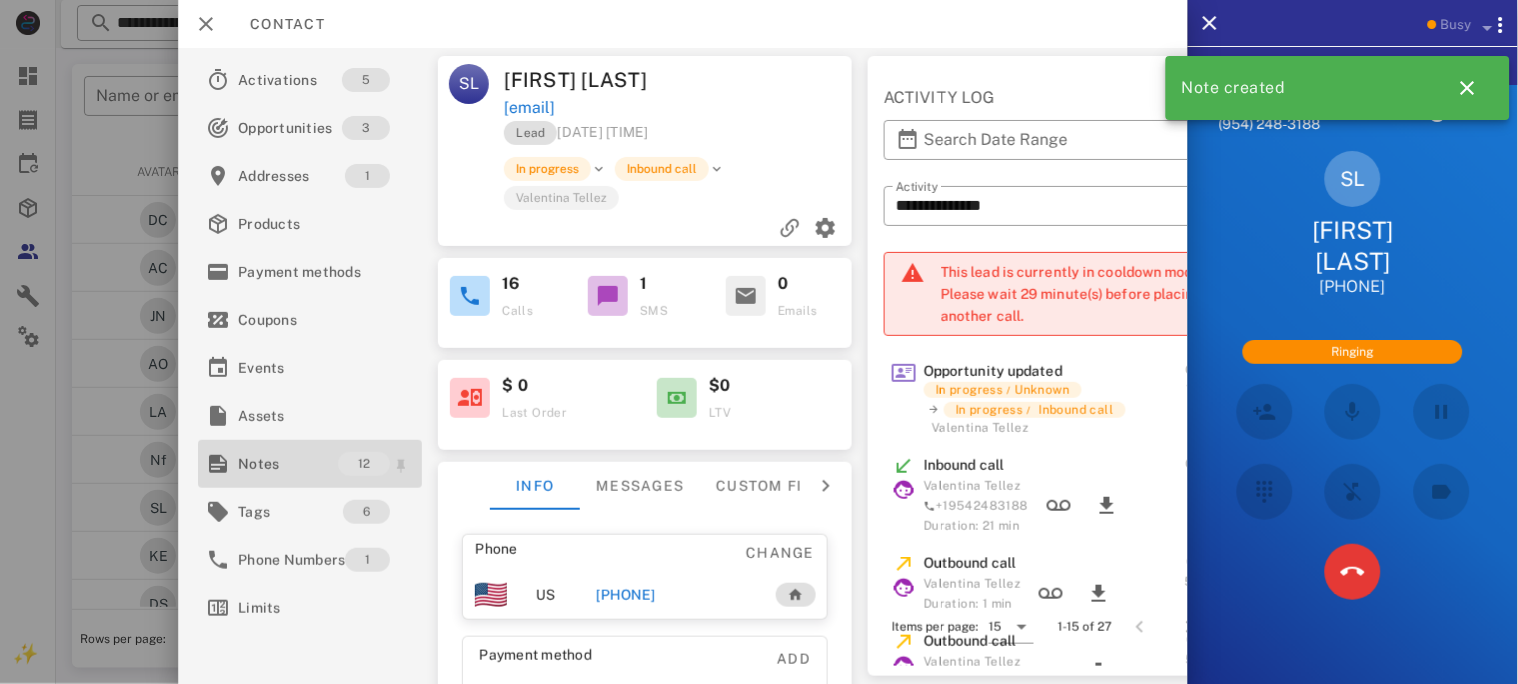 click on "Notes" at bounding box center (288, 464) 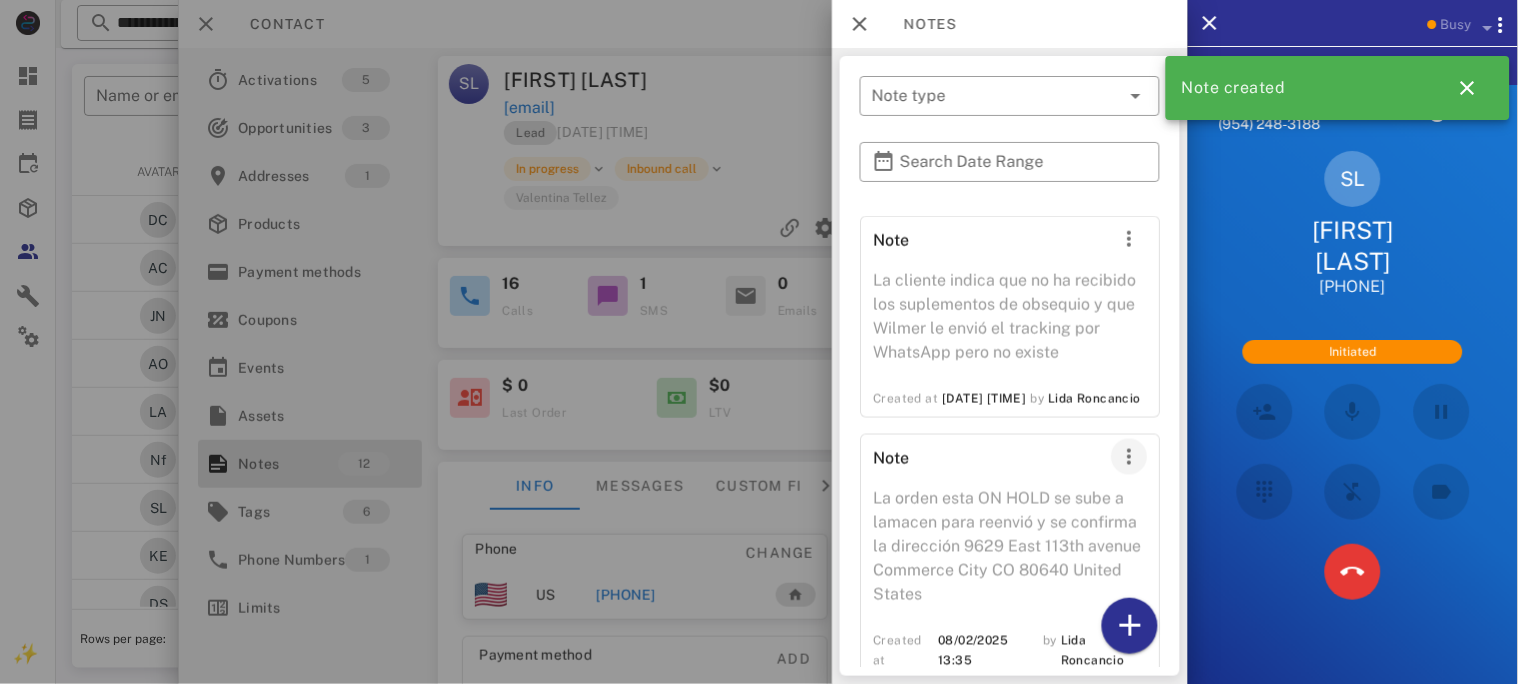 scroll, scrollTop: 2482, scrollLeft: 0, axis: vertical 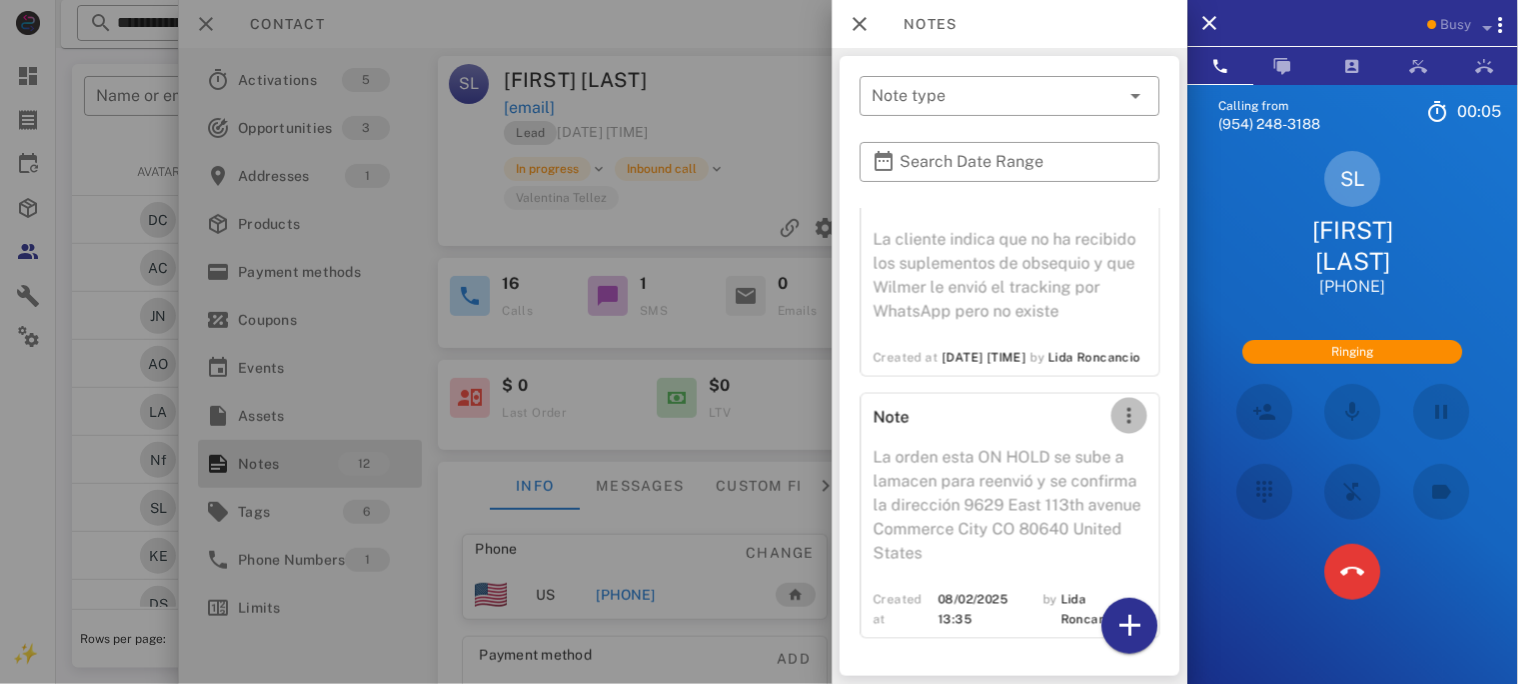 click at bounding box center [1129, 416] 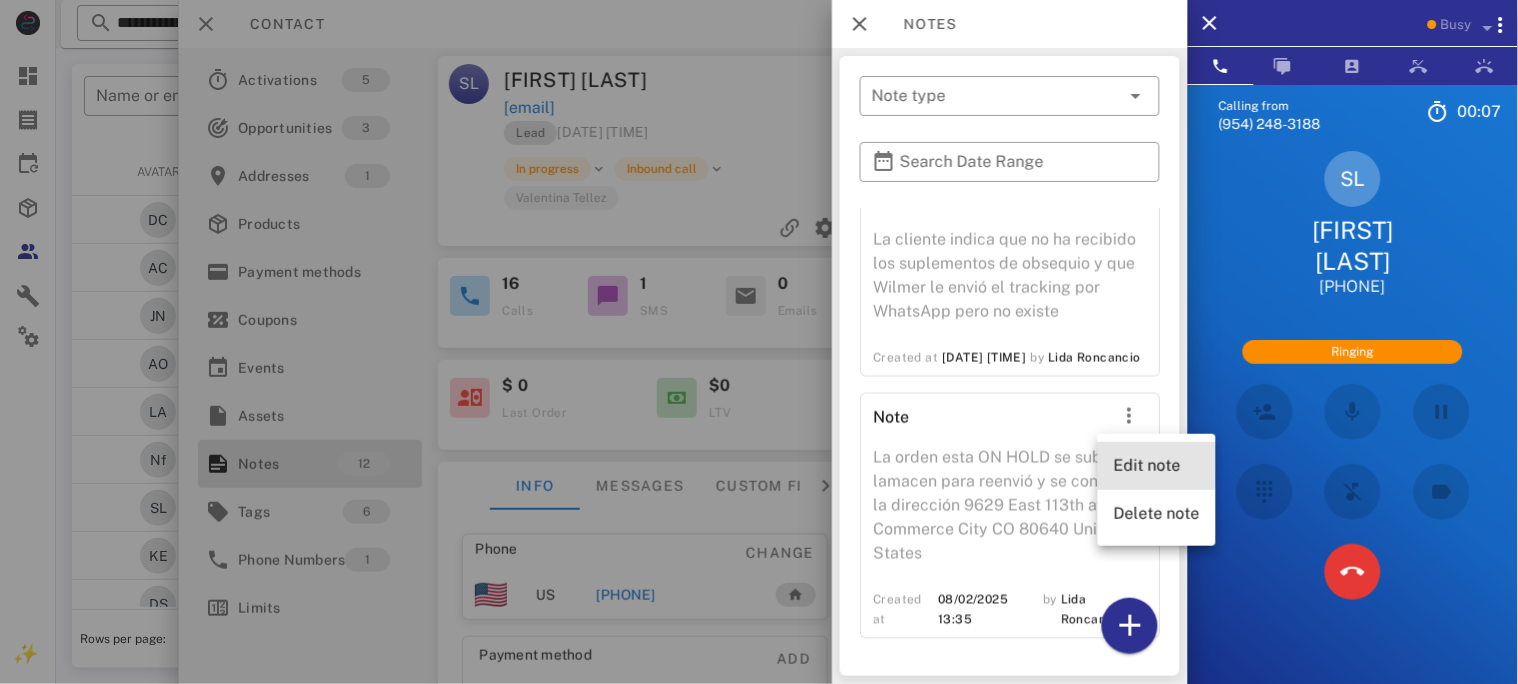 click on "Edit note" at bounding box center [1157, 465] 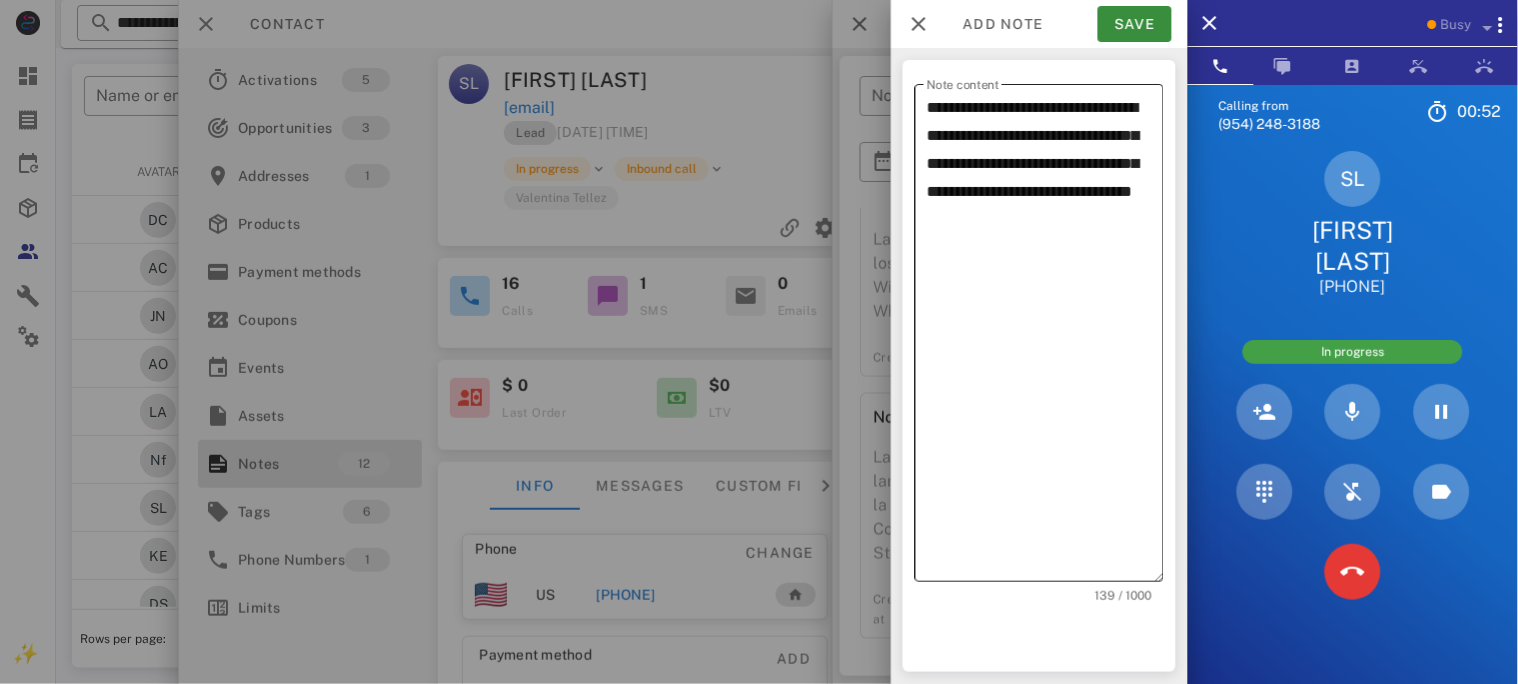 click on "**********" at bounding box center (1045, 338) 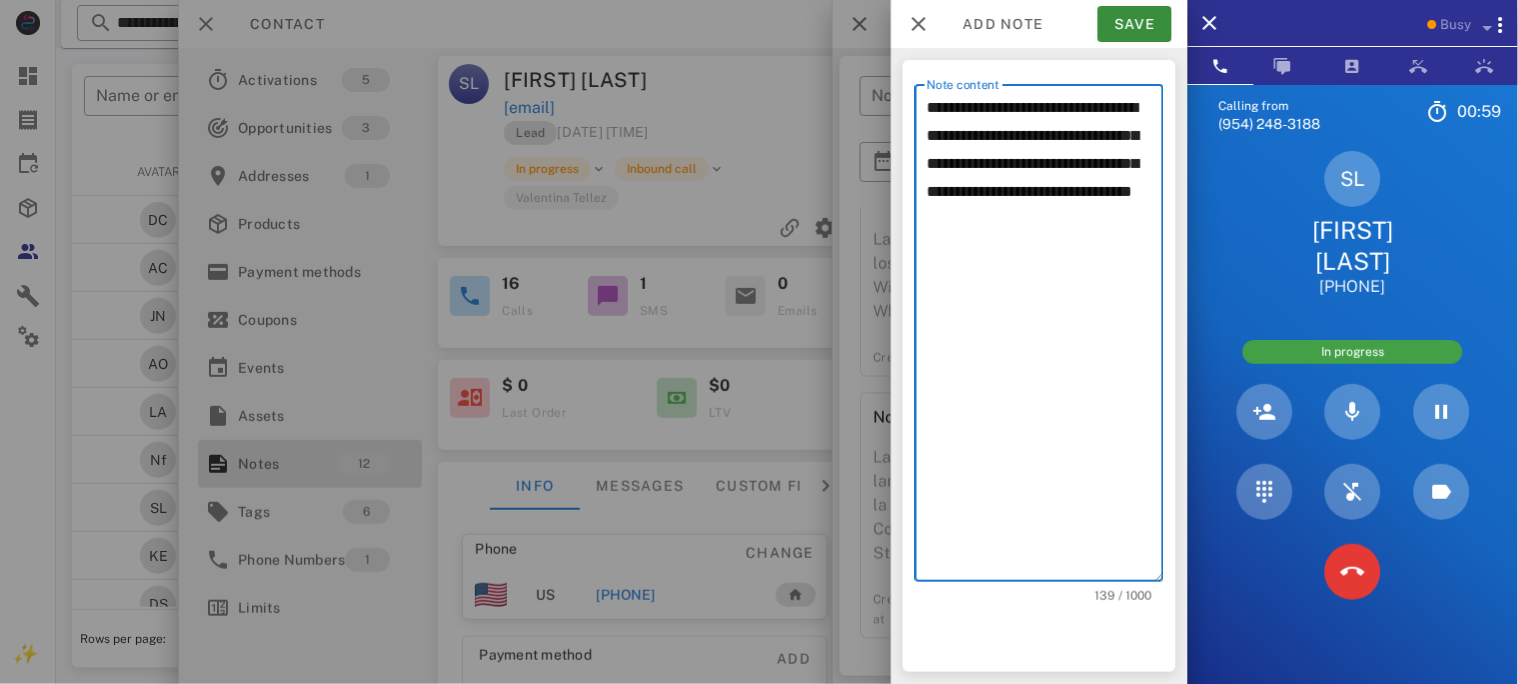 click on "**********" at bounding box center [1045, 338] 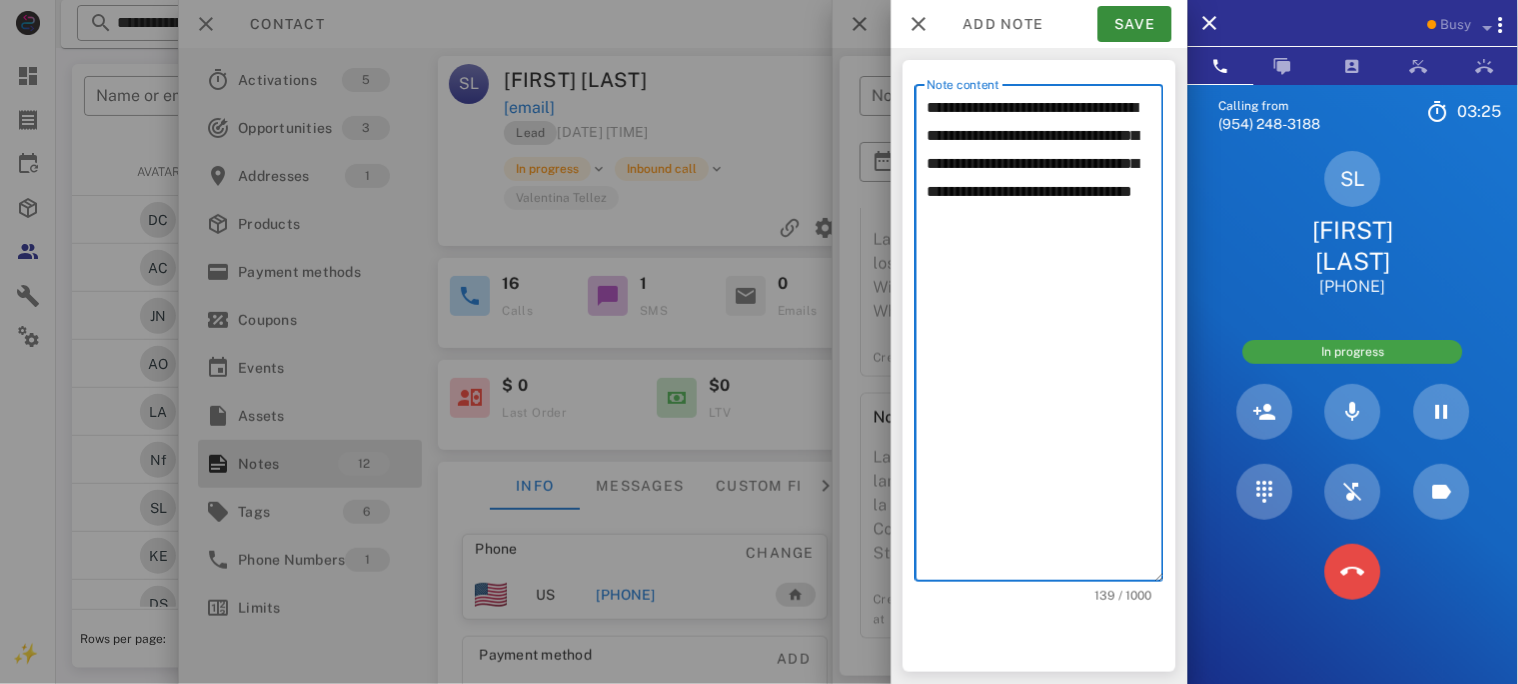 type on "**********" 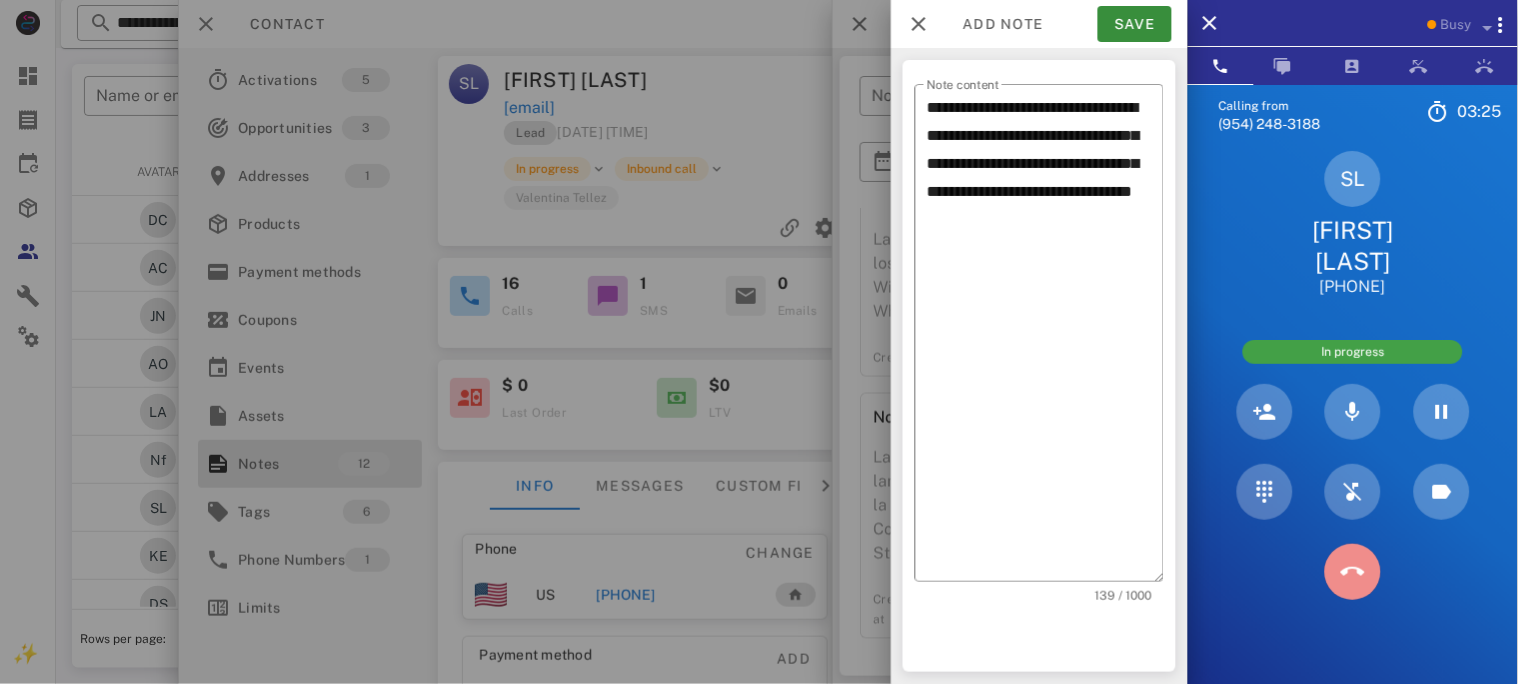 click at bounding box center [1353, 572] 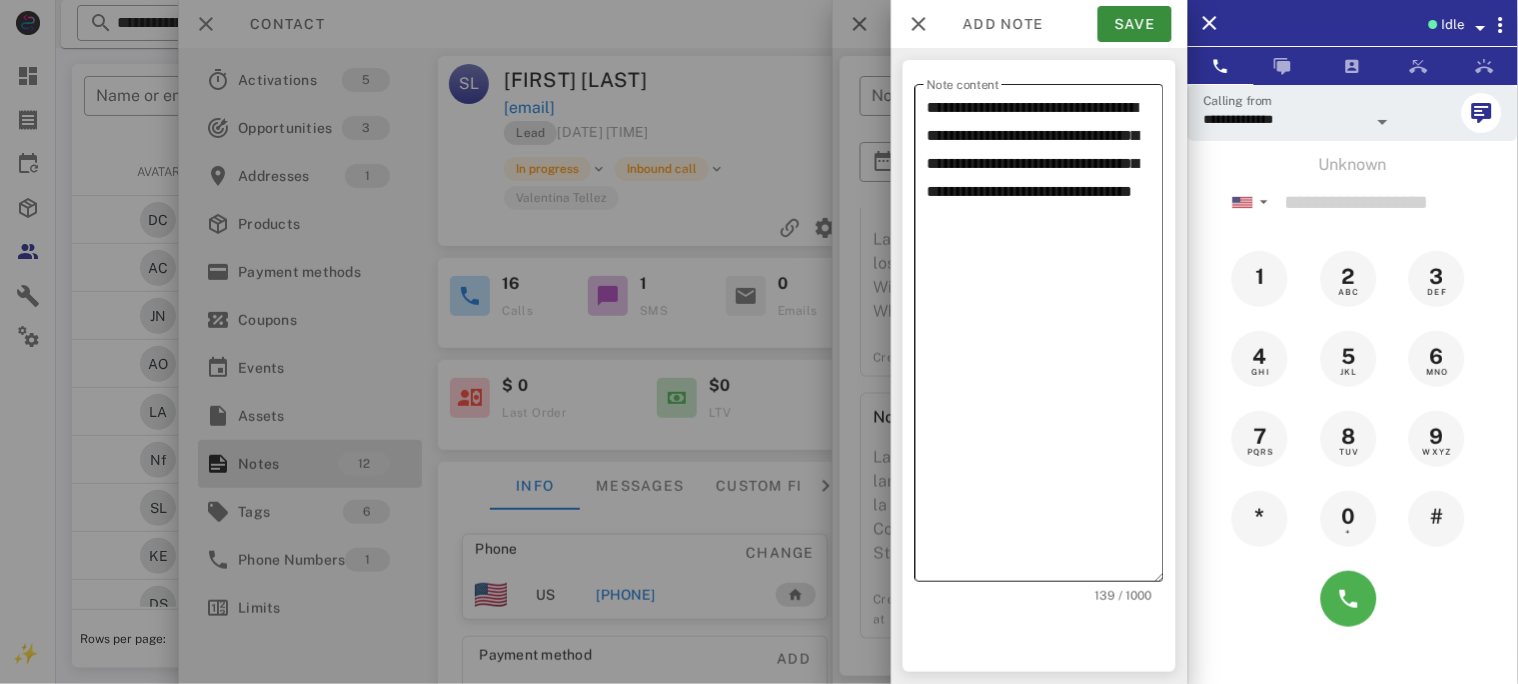 drag, startPoint x: 926, startPoint y: 102, endPoint x: 1011, endPoint y: 114, distance: 85.84288 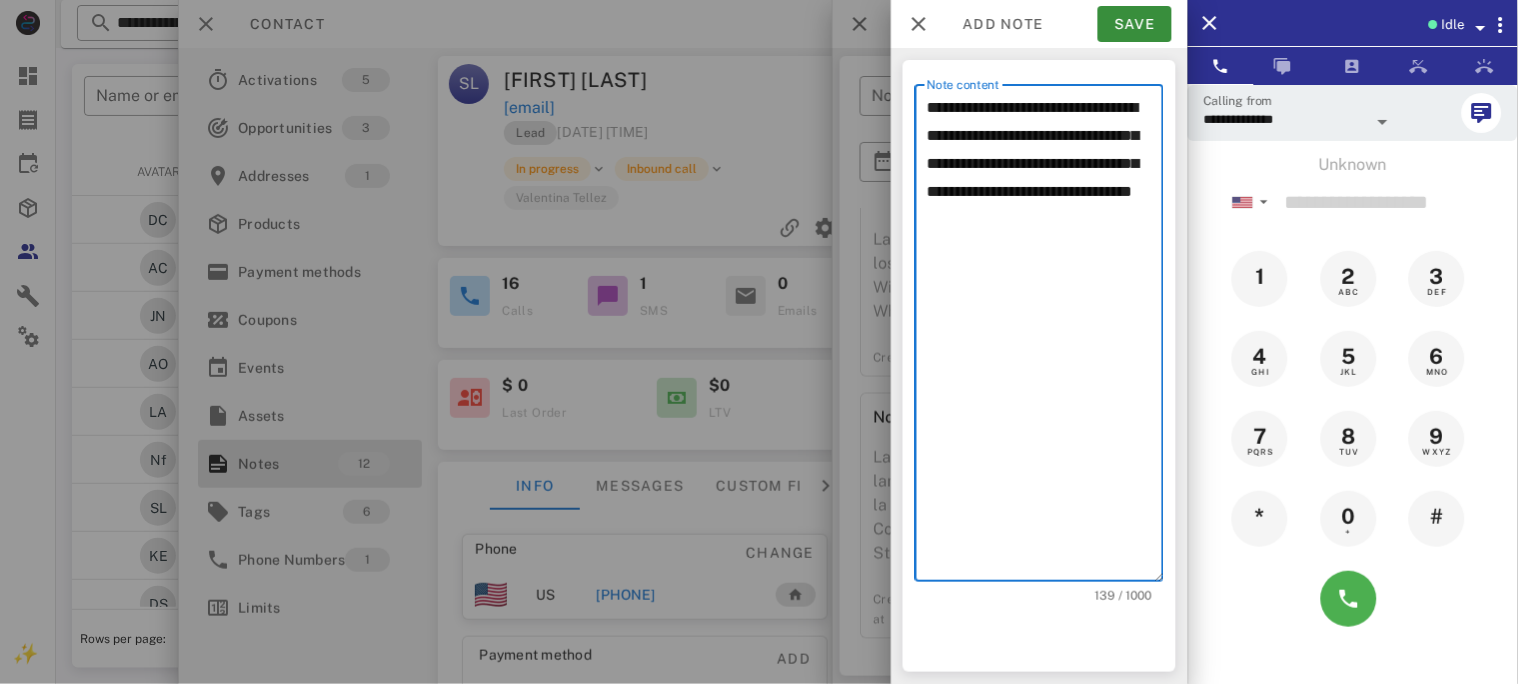 drag, startPoint x: 1148, startPoint y: 225, endPoint x: 927, endPoint y: 121, distance: 244.24782 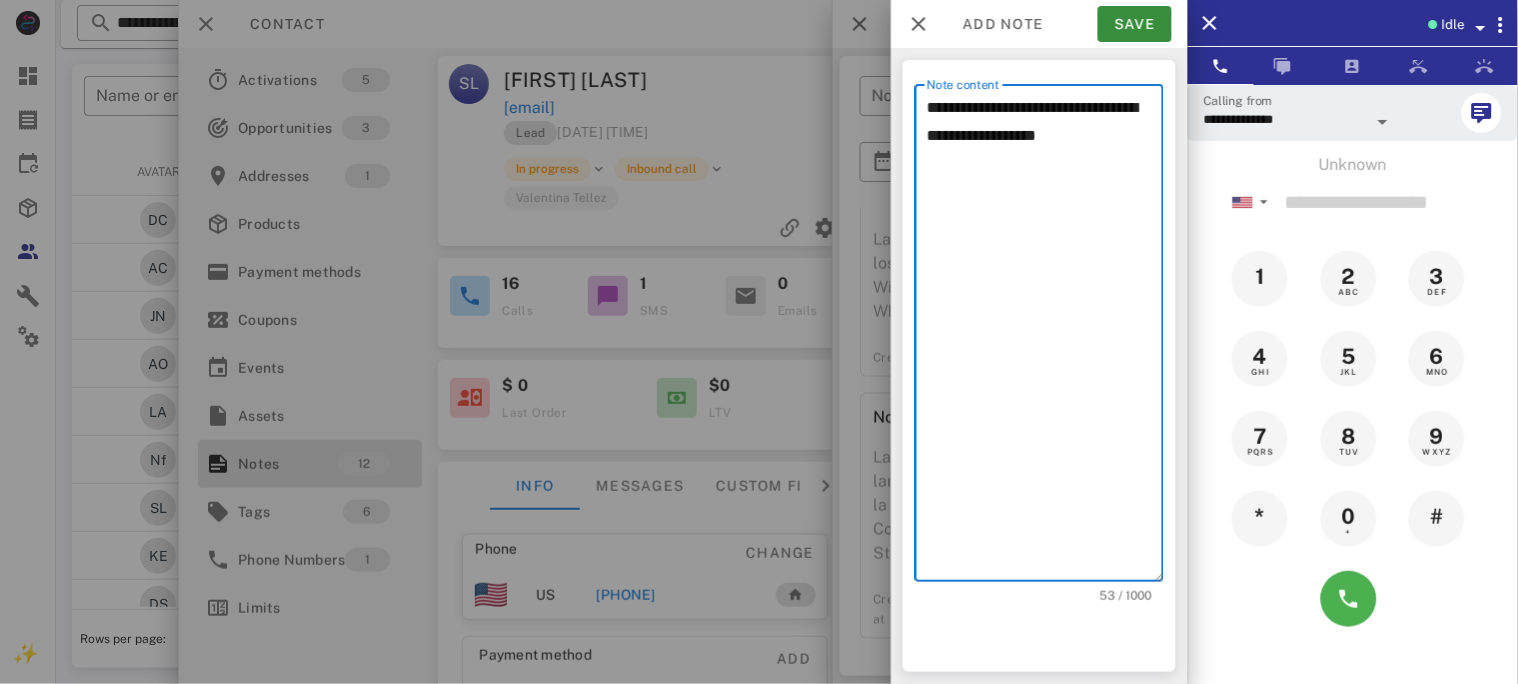 click on "**********" at bounding box center (1045, 338) 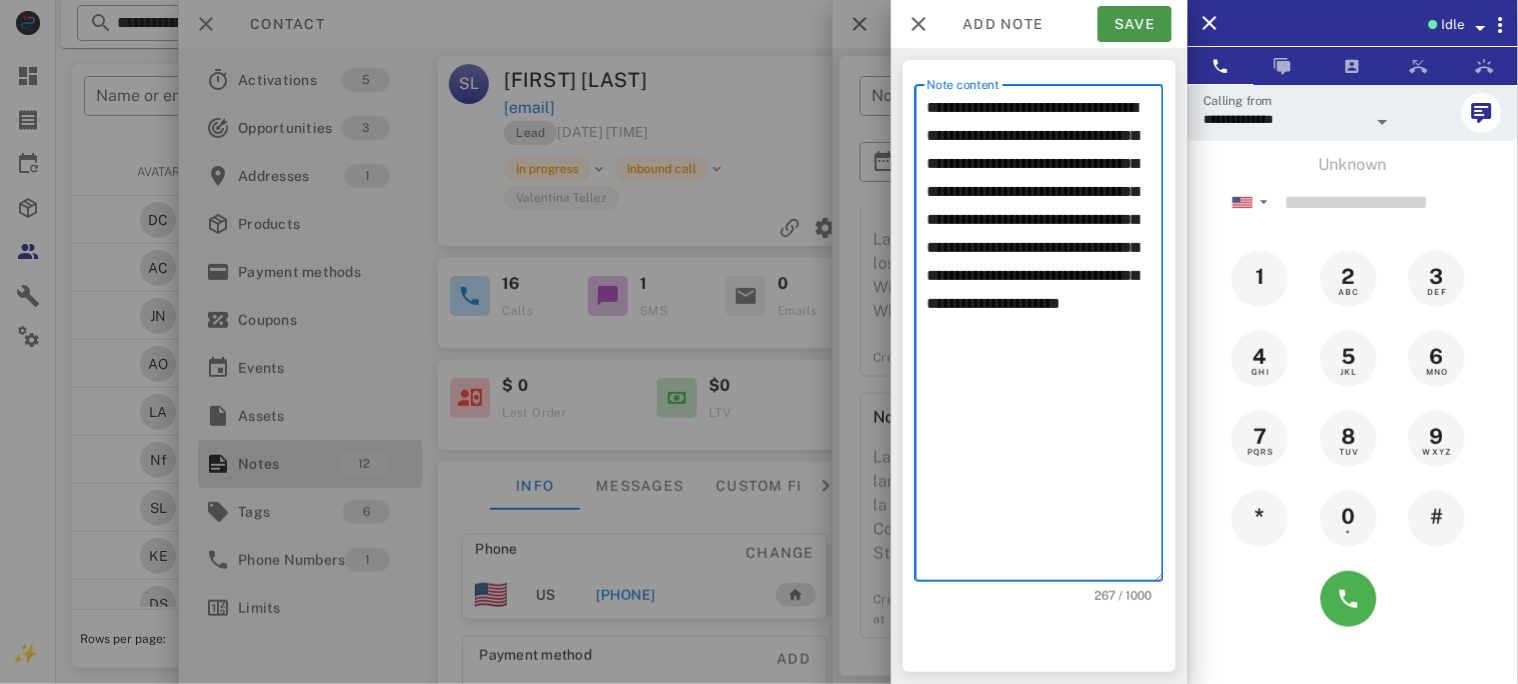type on "**********" 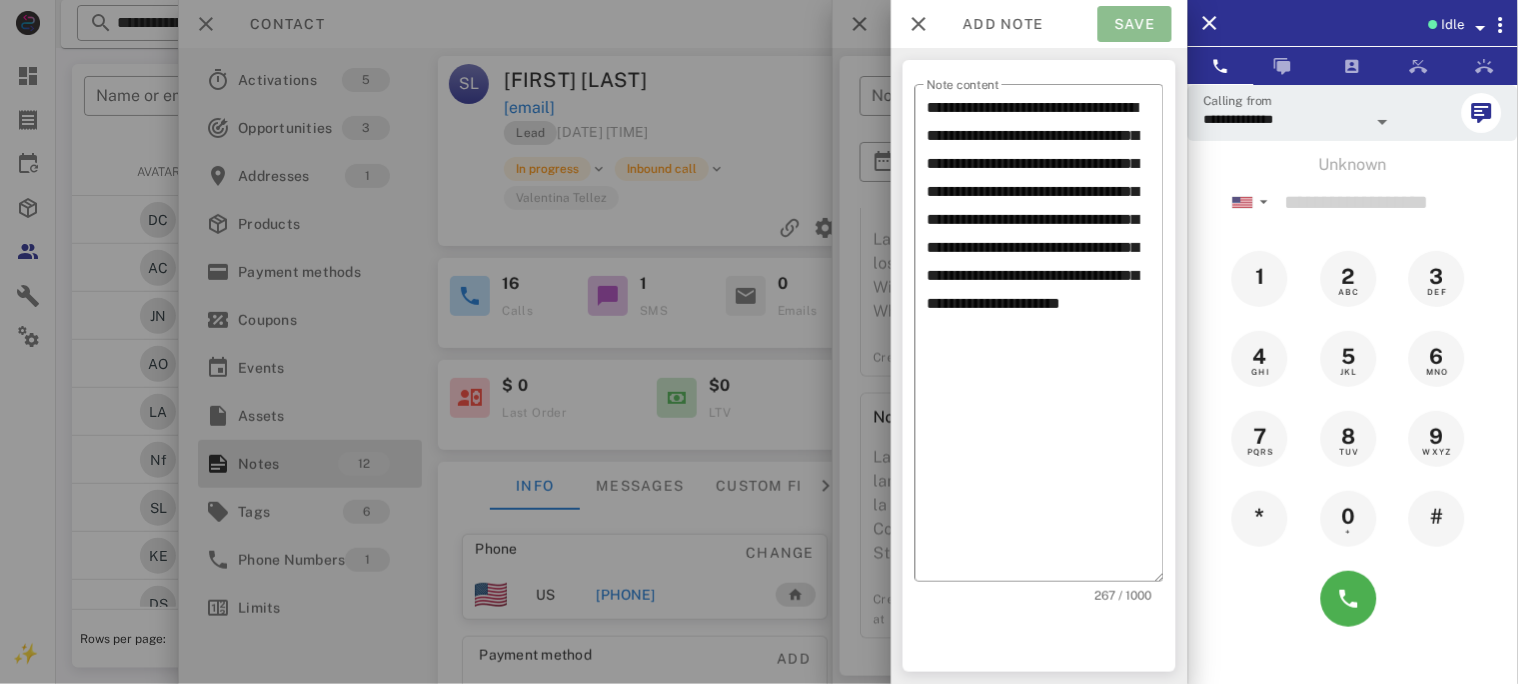 click on "Save" at bounding box center (1135, 24) 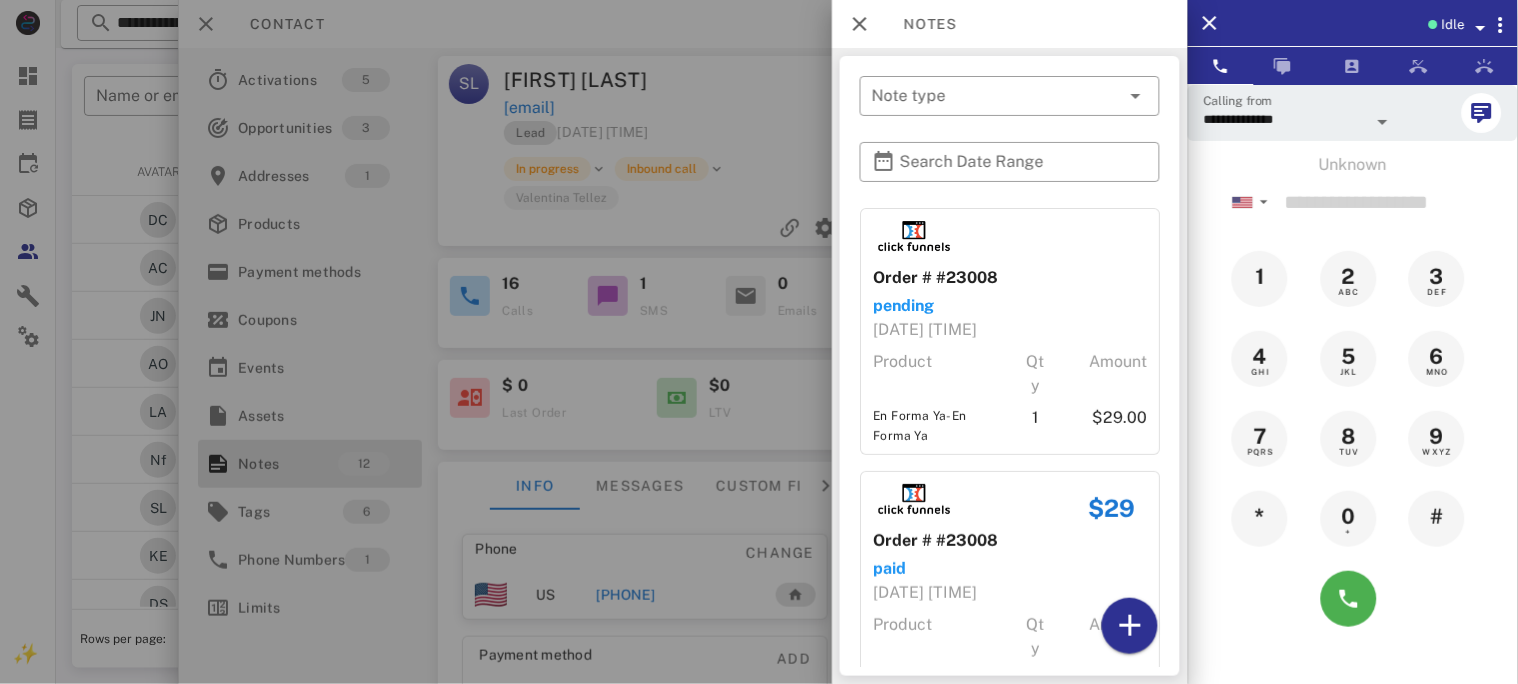 click at bounding box center (759, 342) 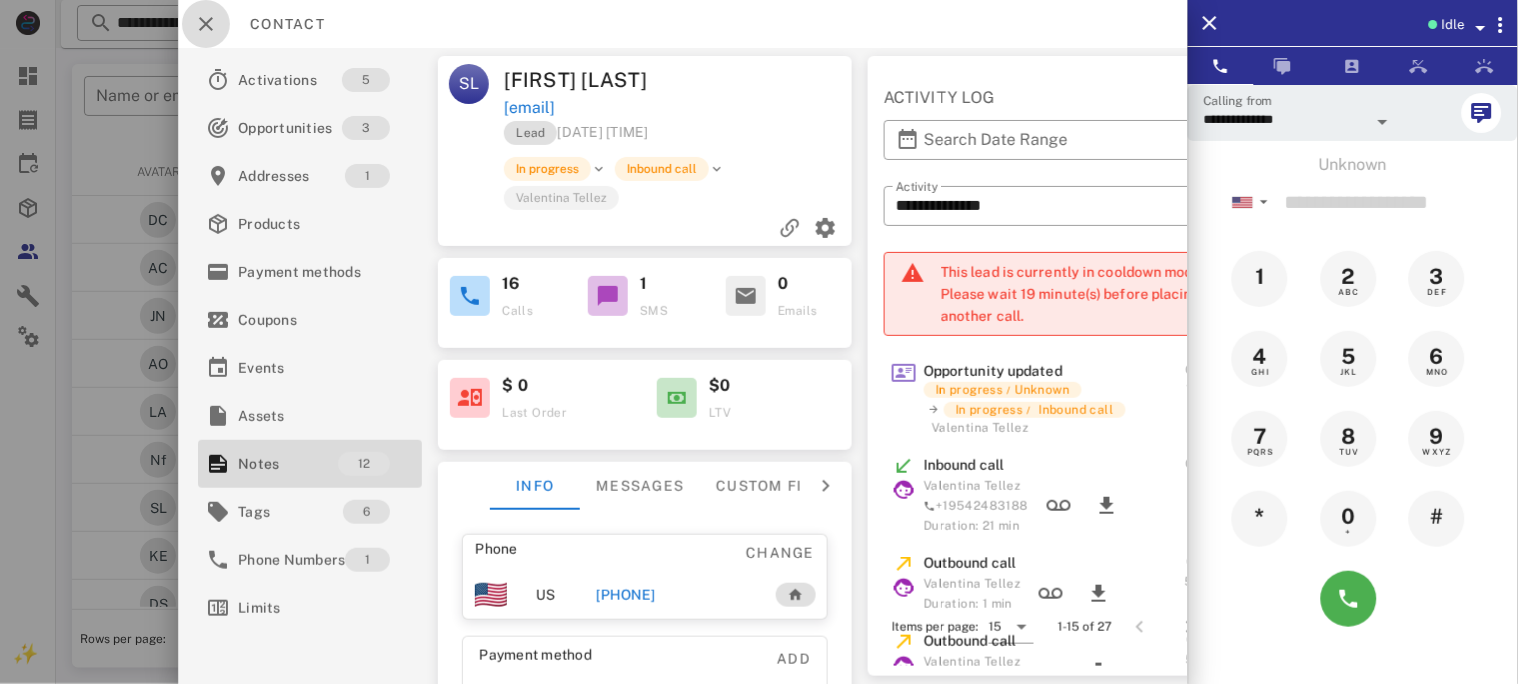 click at bounding box center [206, 24] 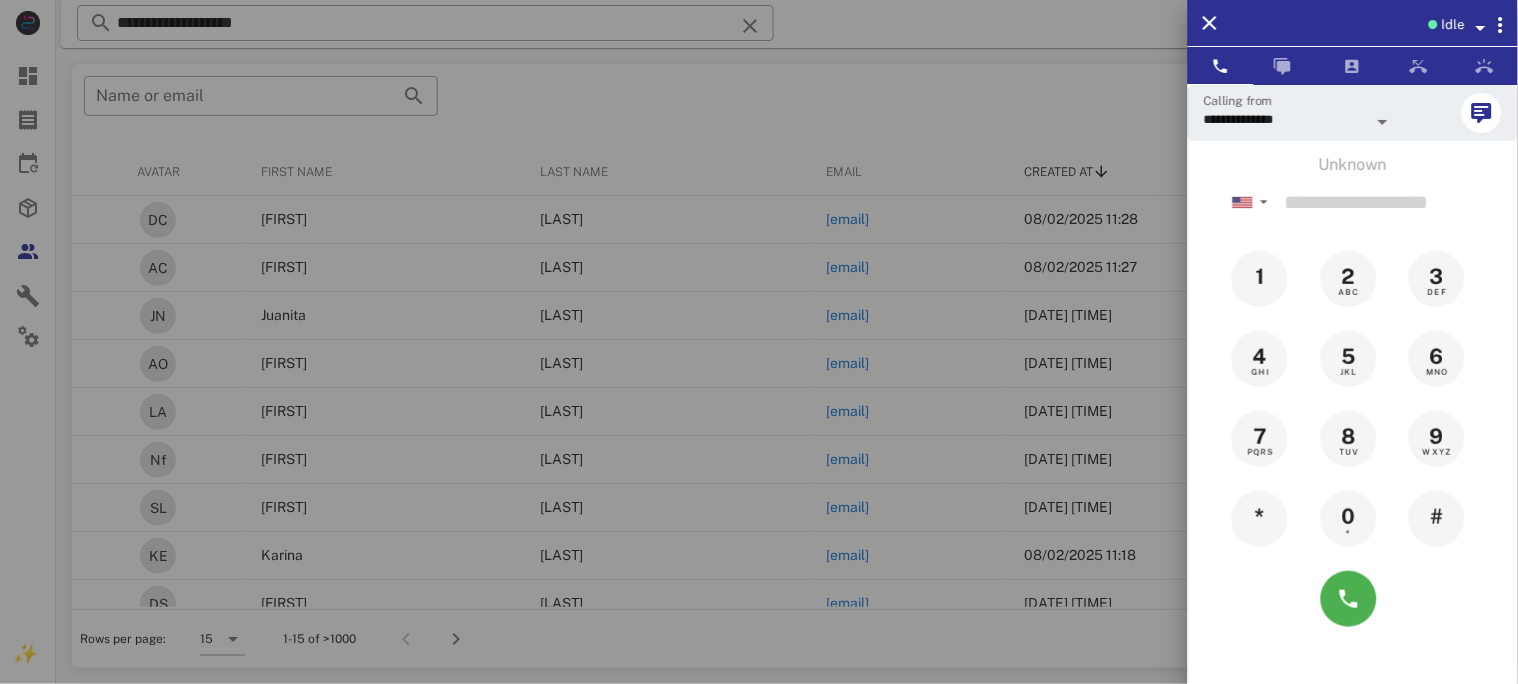 click at bounding box center (759, 342) 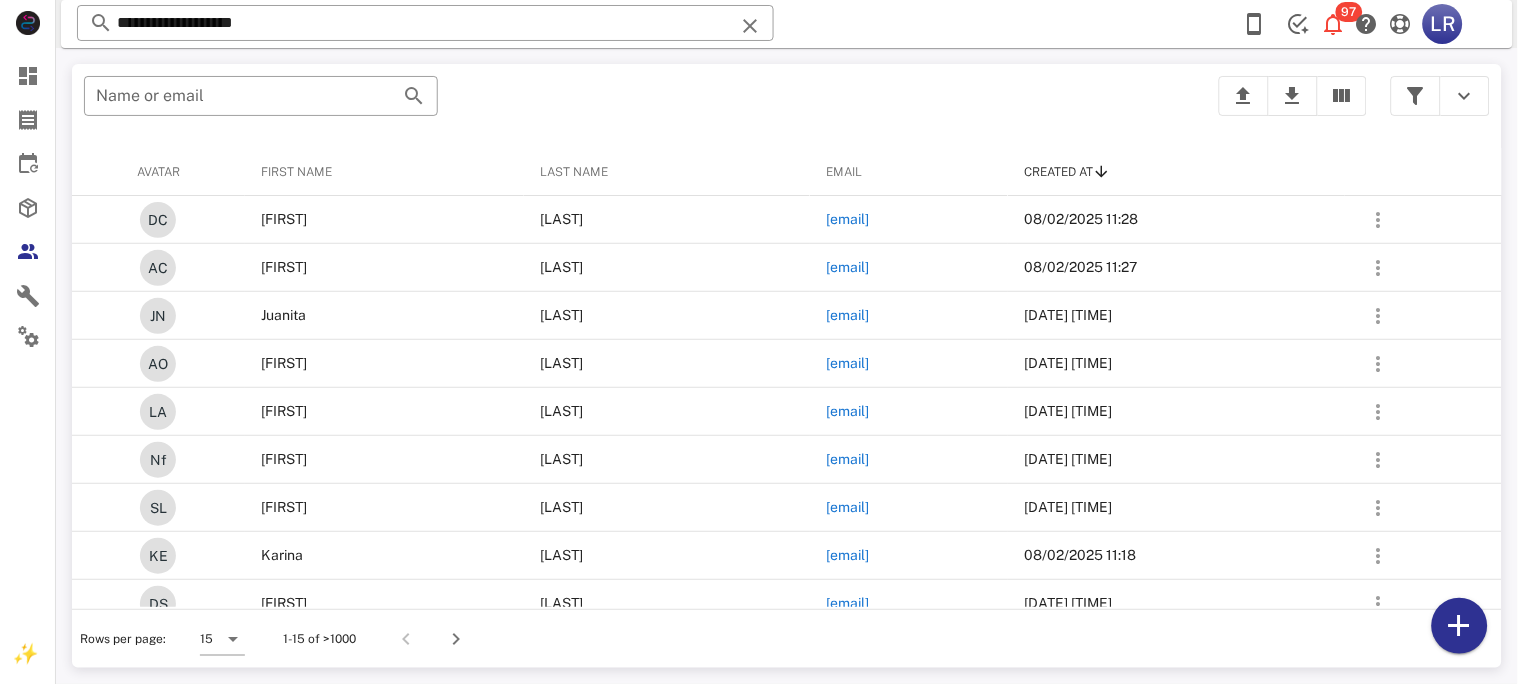 click at bounding box center [750, 26] 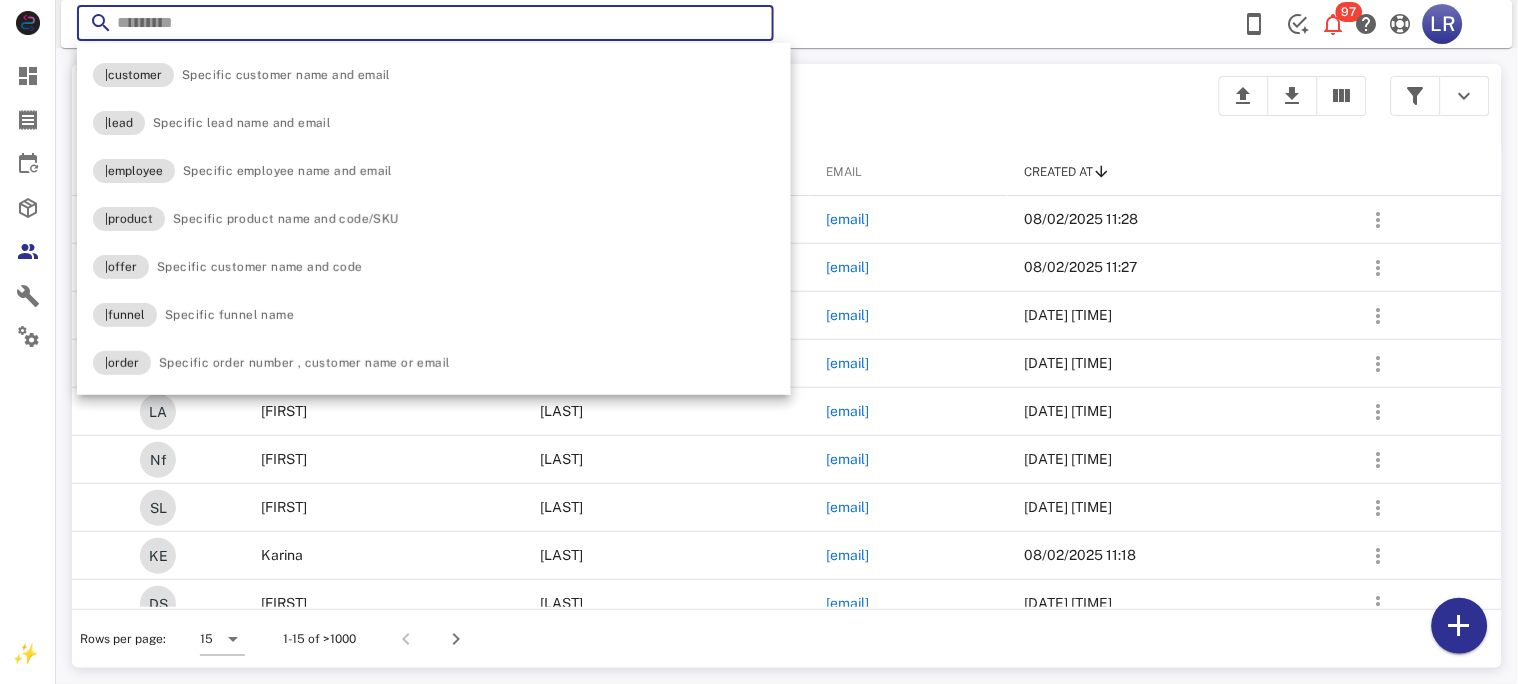 paste on "**********" 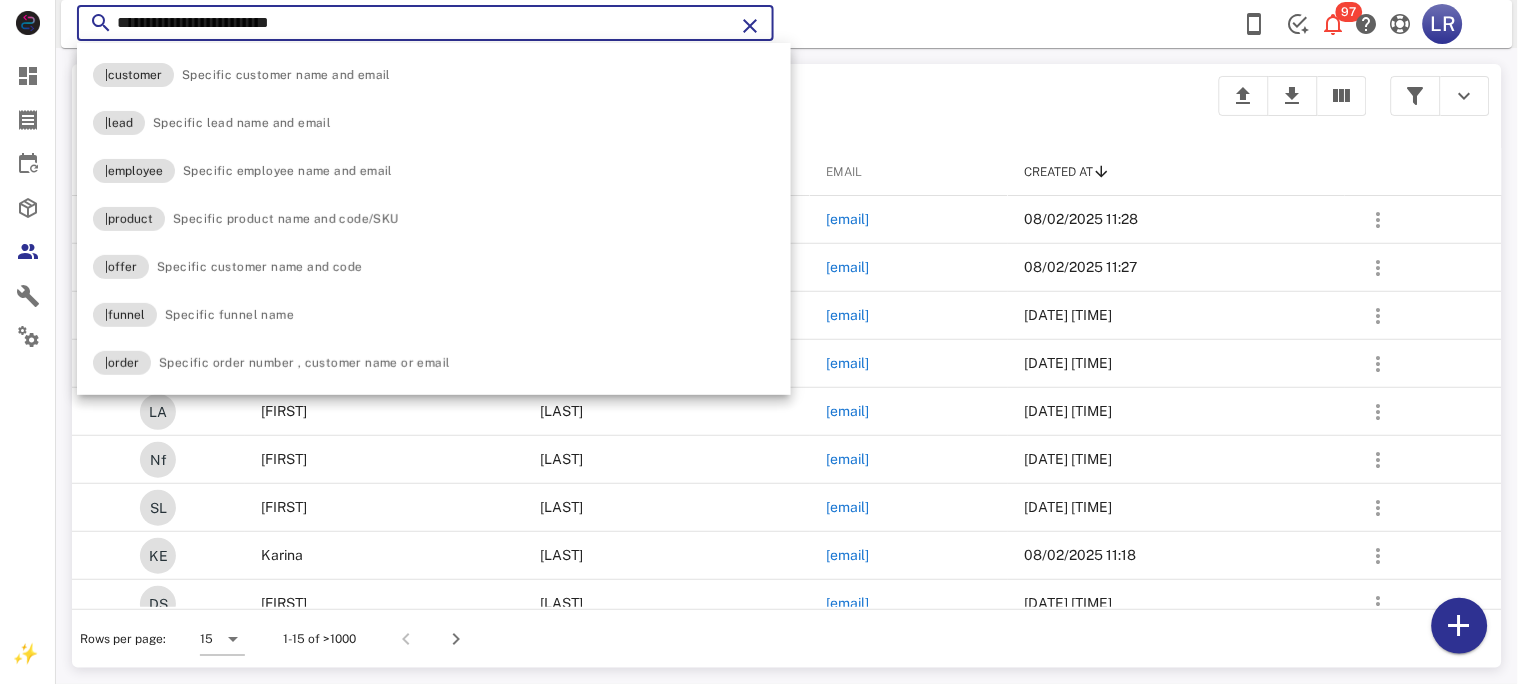 type on "**********" 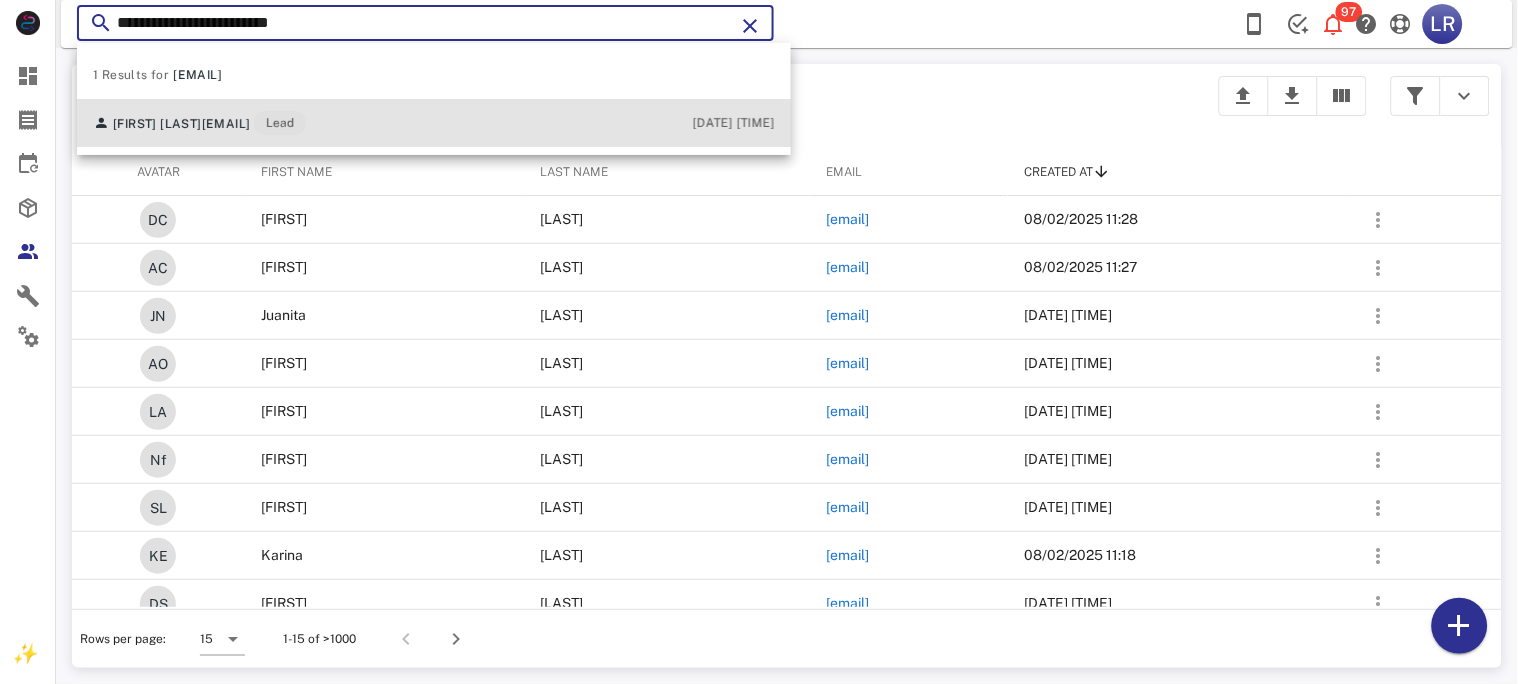click on "[EMAIL]" at bounding box center [226, 124] 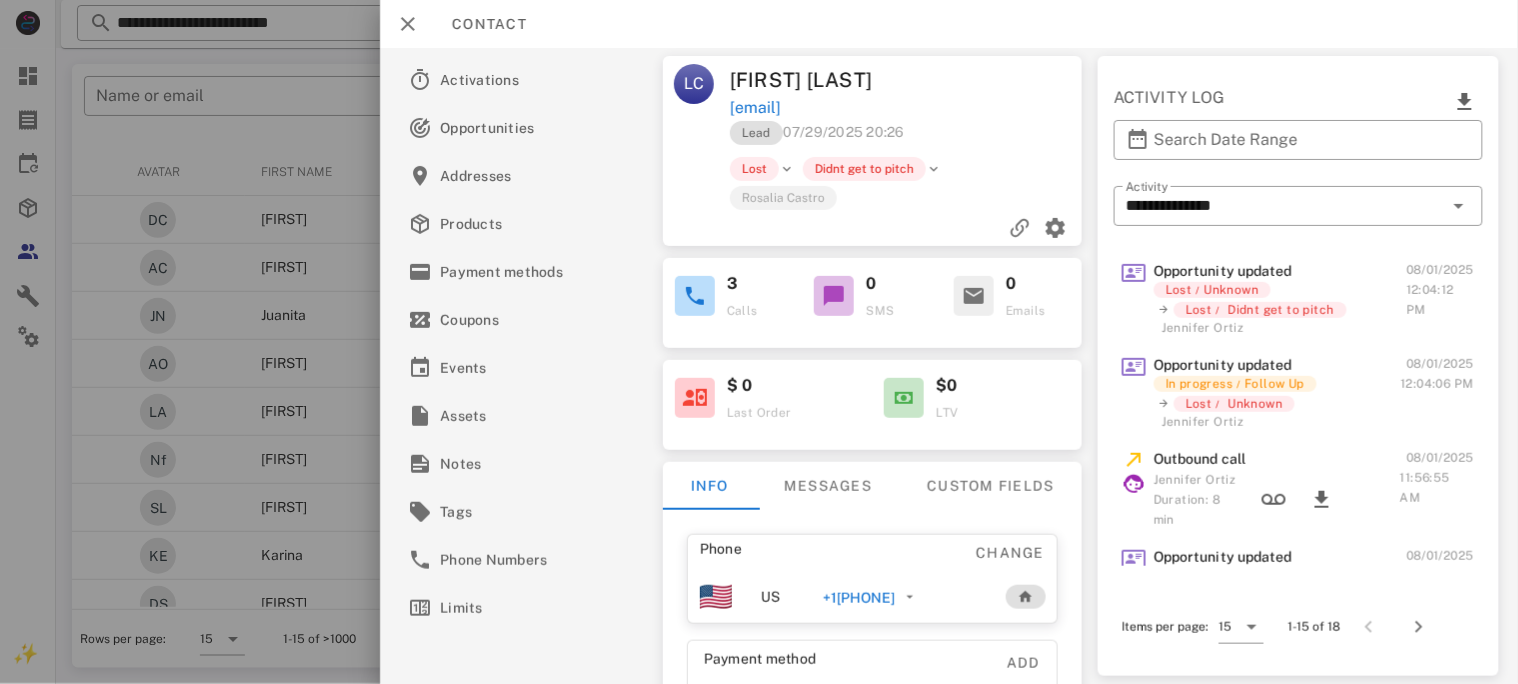 click on "+1[PHONE]" at bounding box center [858, 598] 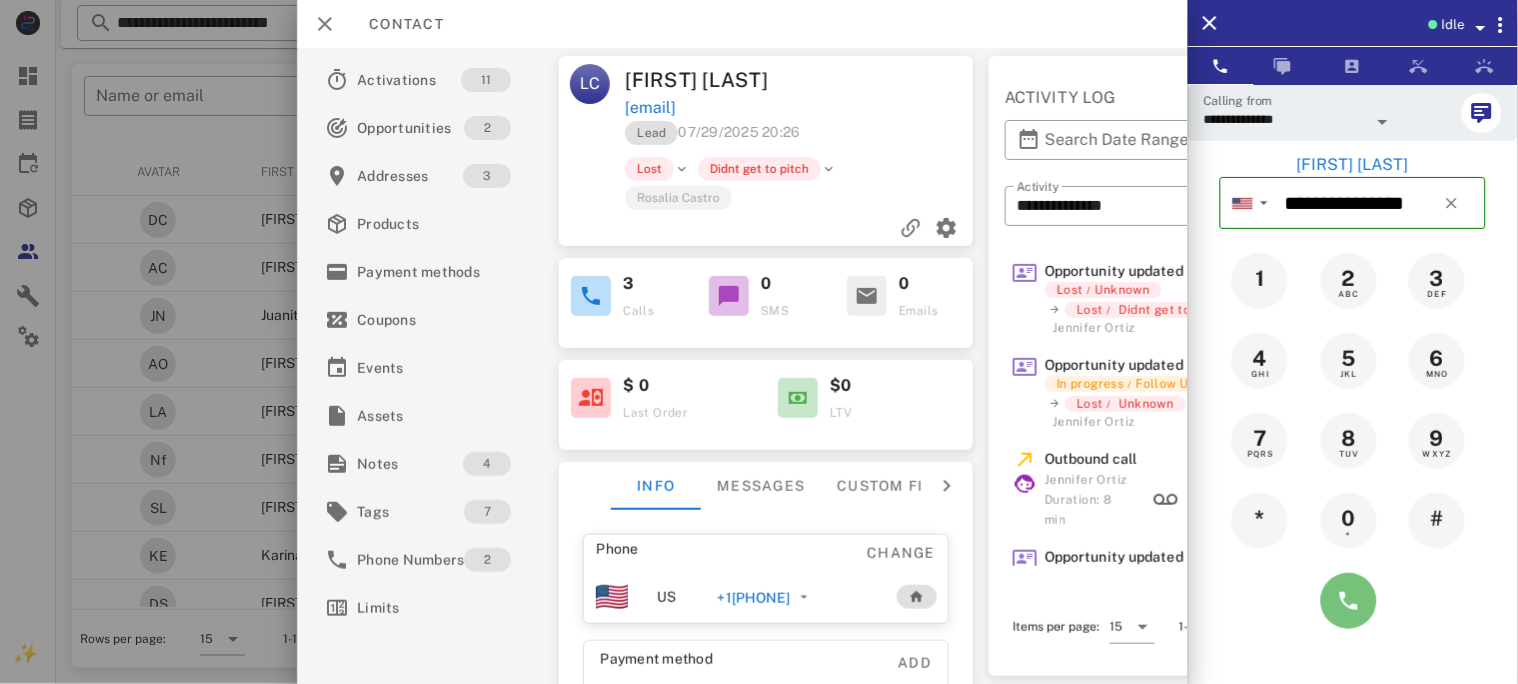 click at bounding box center [1349, 601] 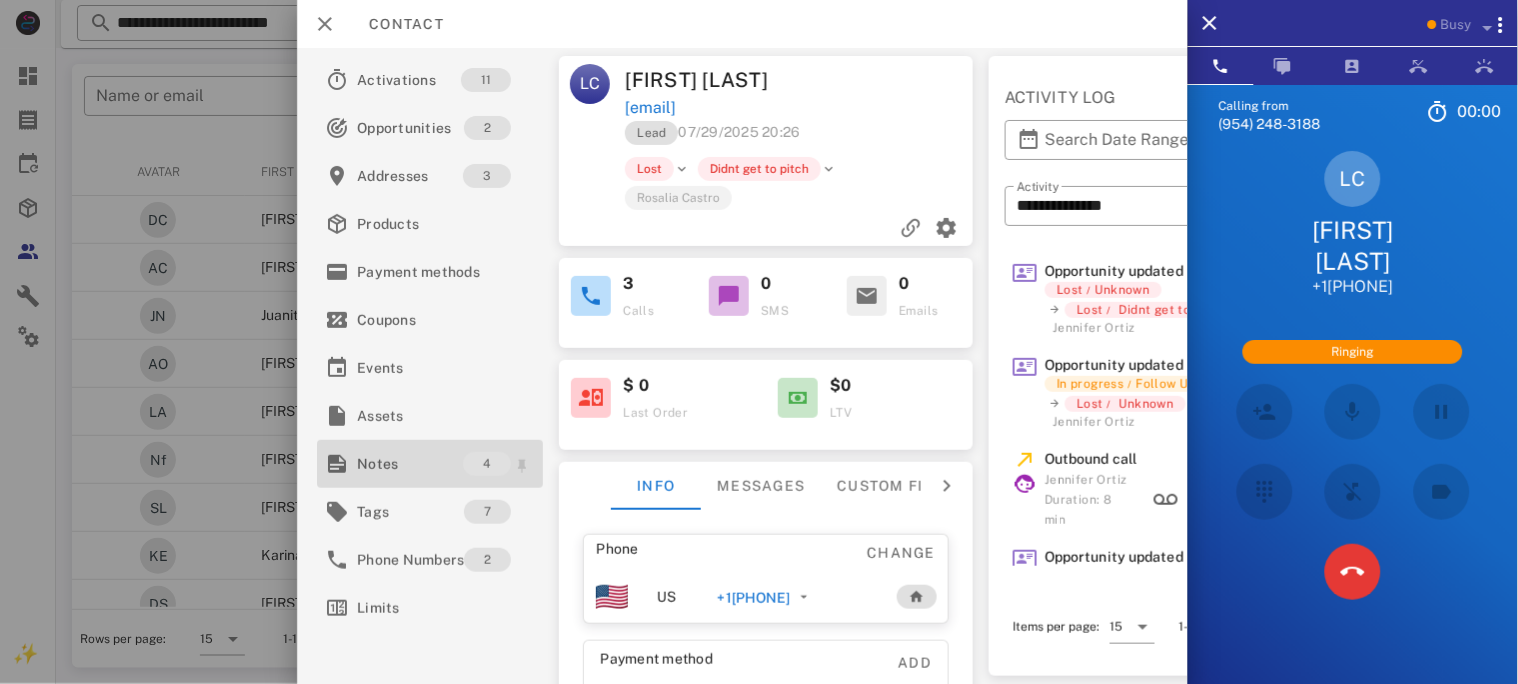 click on "Notes" at bounding box center [410, 464] 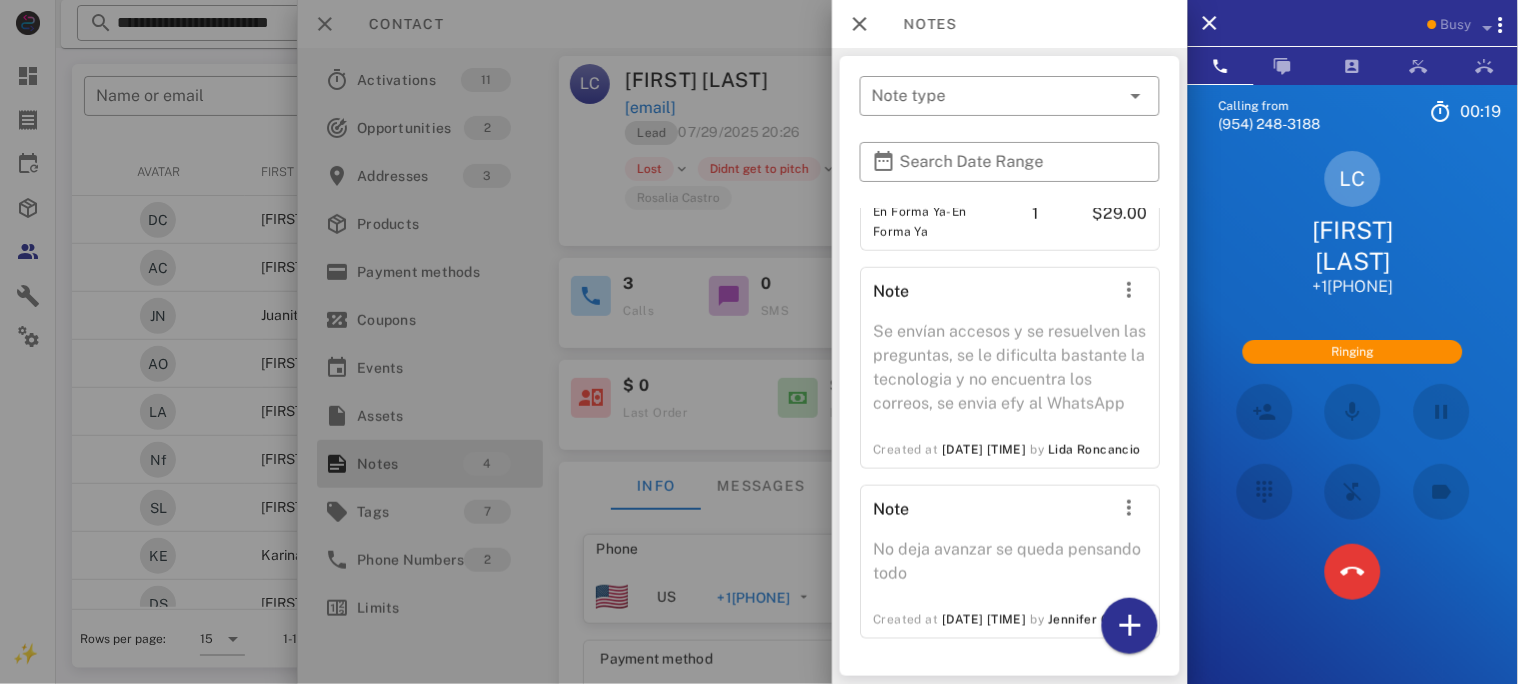 scroll, scrollTop: 527, scrollLeft: 0, axis: vertical 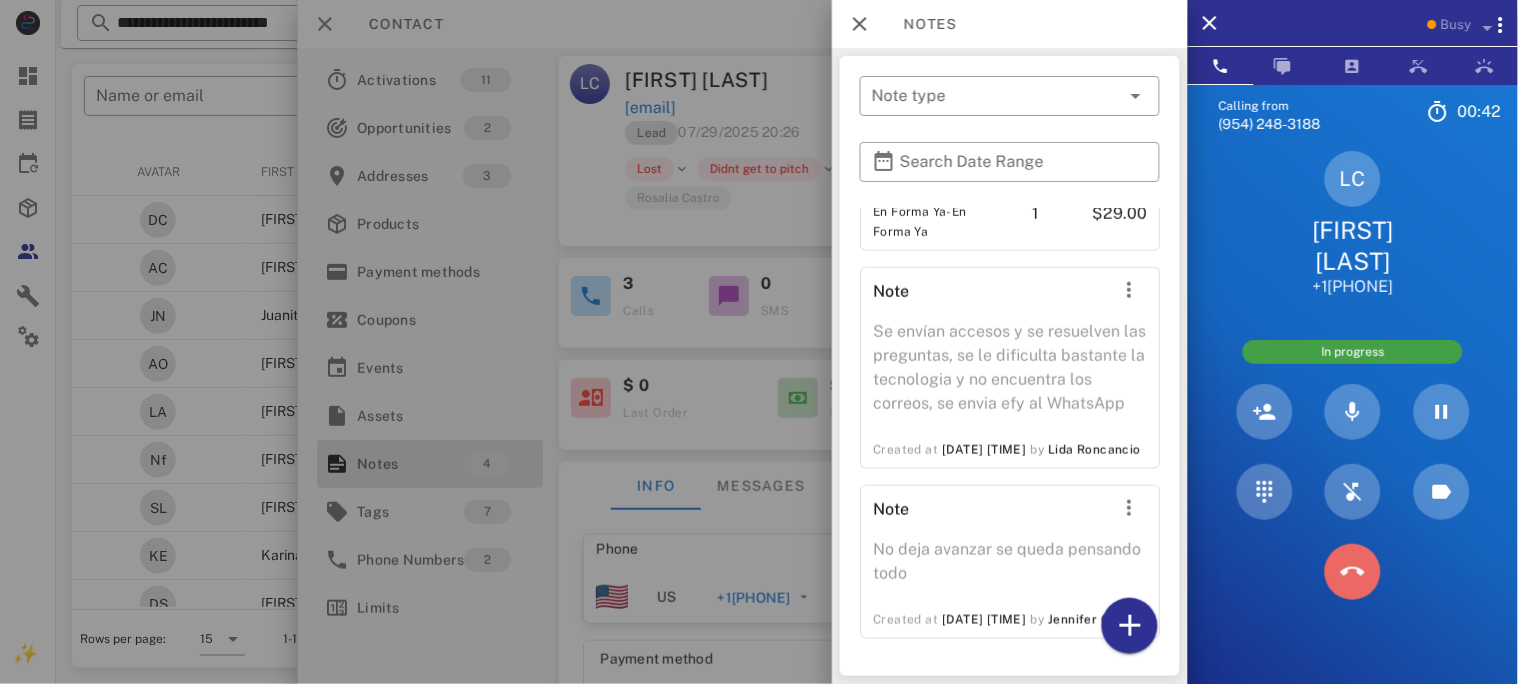 click at bounding box center [1353, 572] 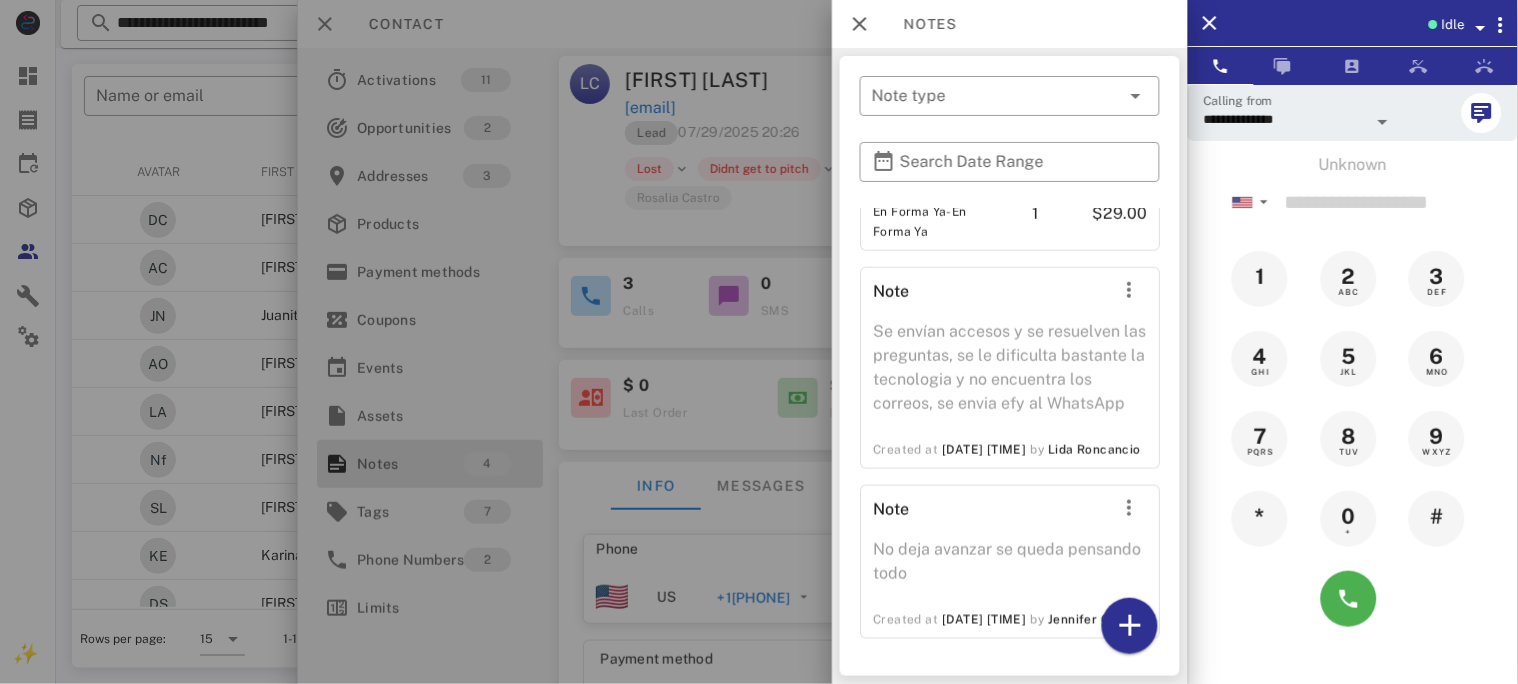 click at bounding box center [759, 342] 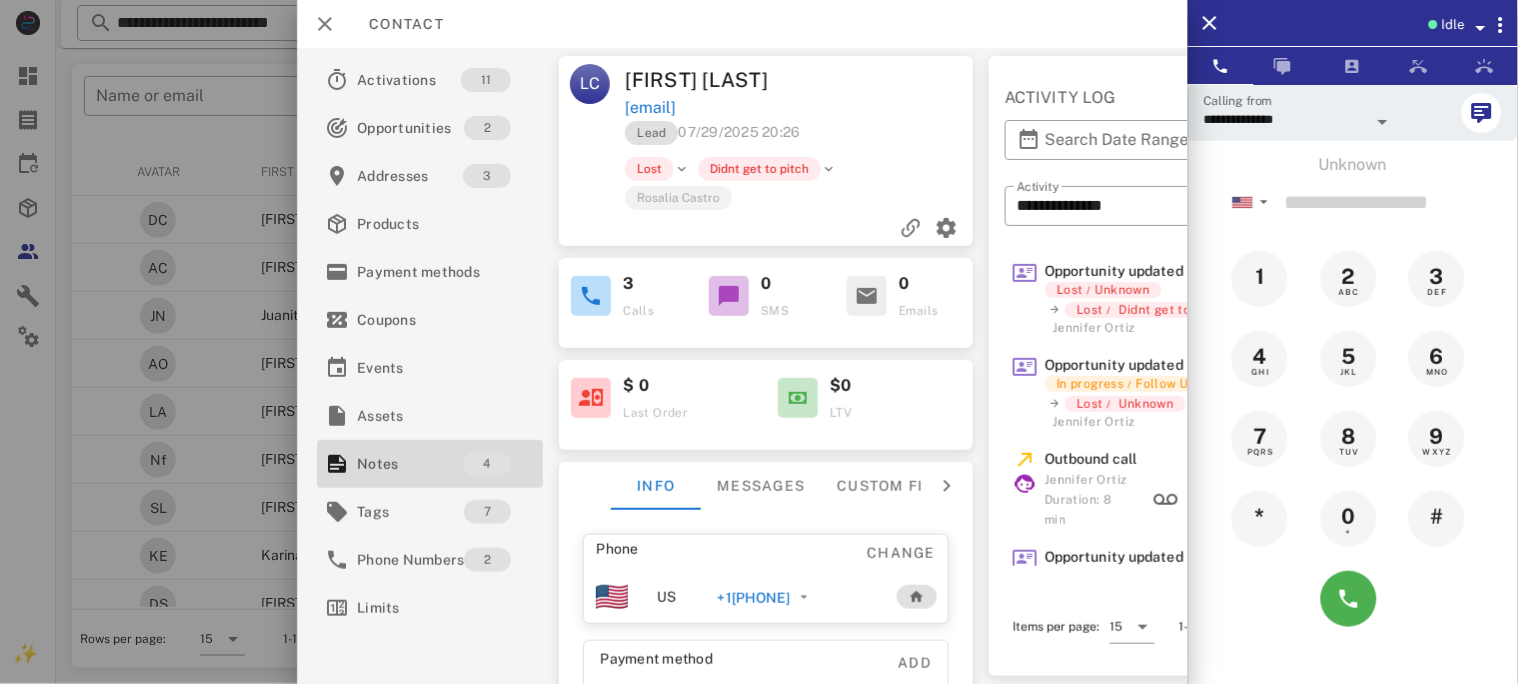 click on "+1[PHONE]" at bounding box center [753, 598] 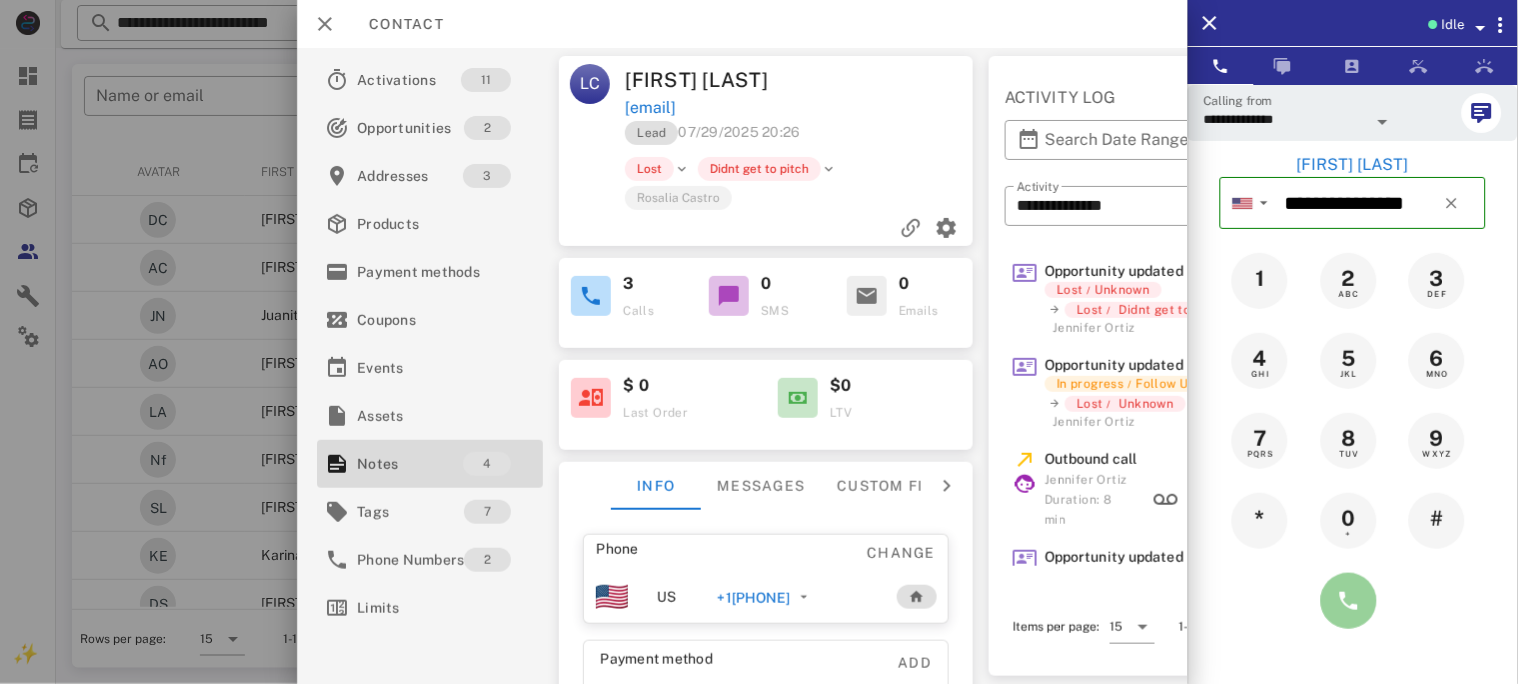 click at bounding box center (1349, 601) 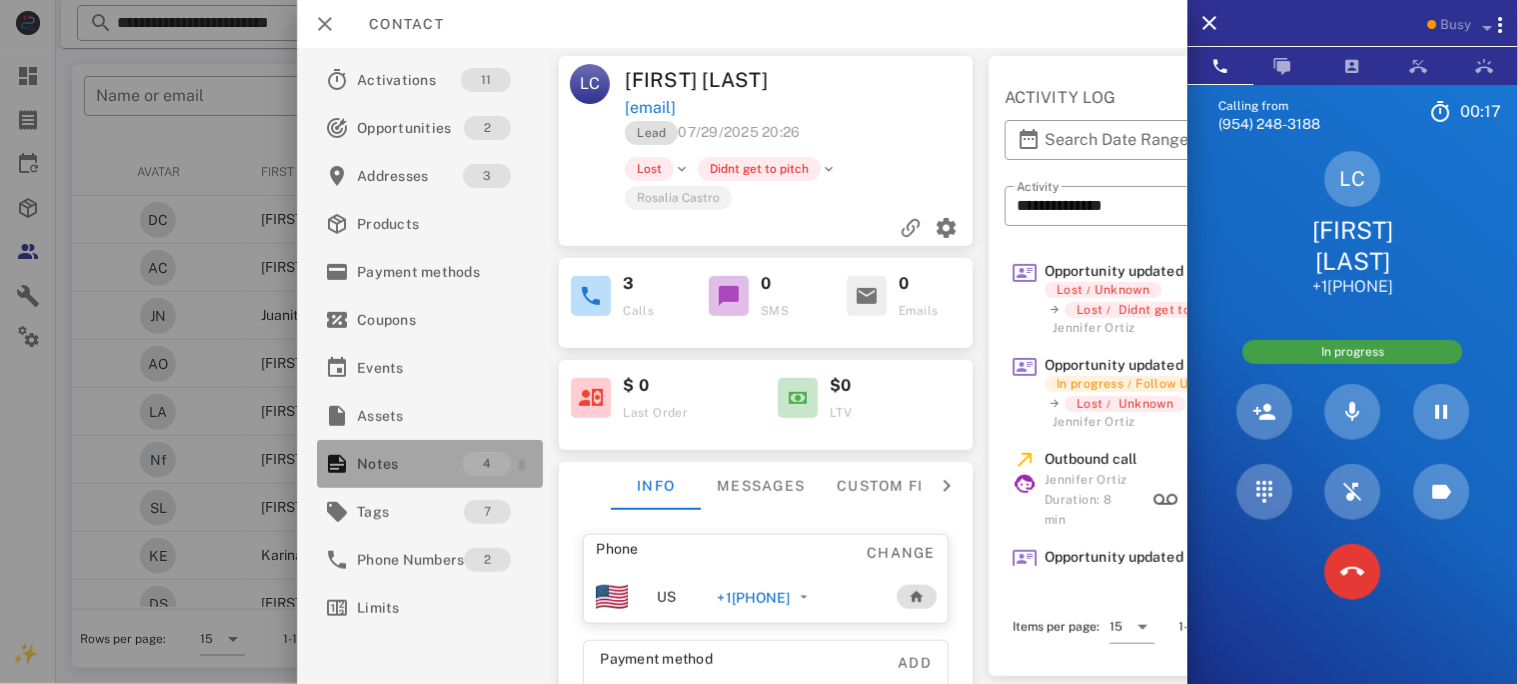 click on "Notes" at bounding box center [410, 464] 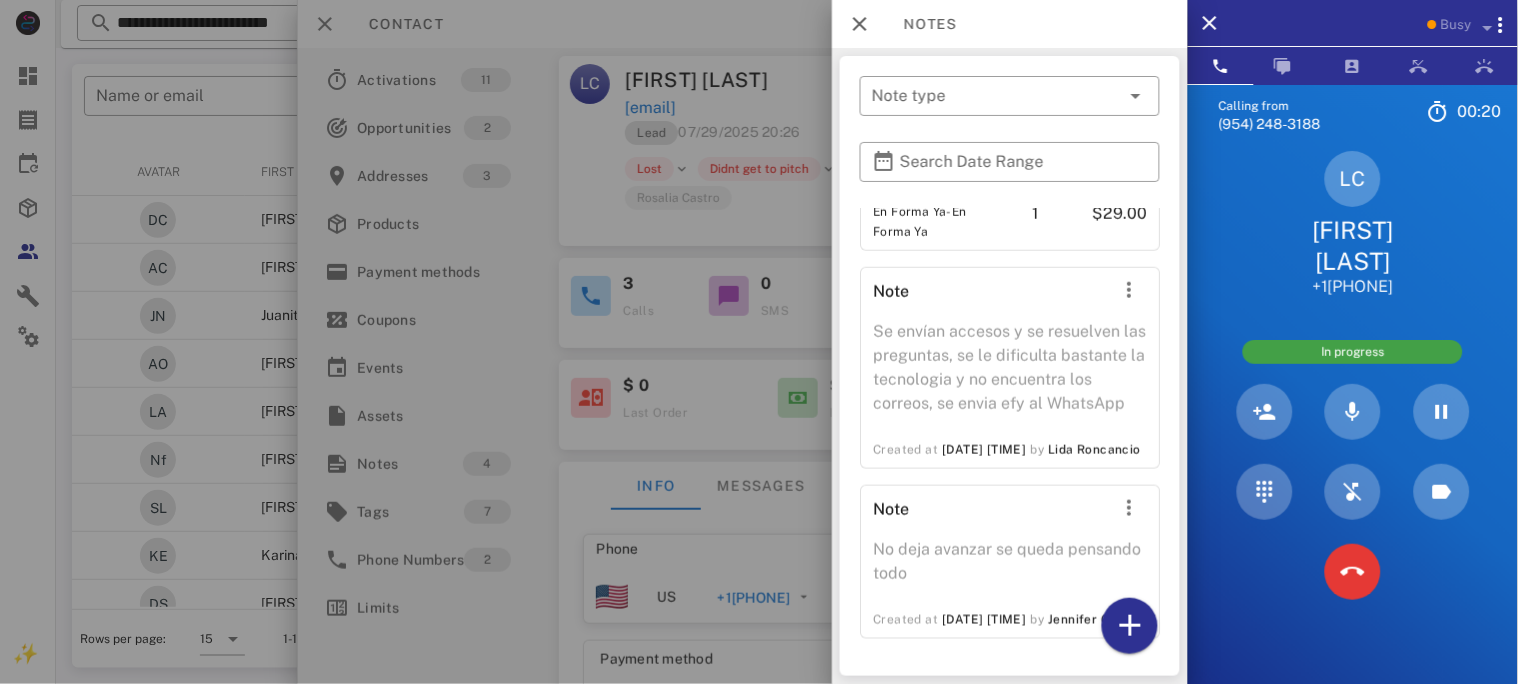 scroll, scrollTop: 527, scrollLeft: 0, axis: vertical 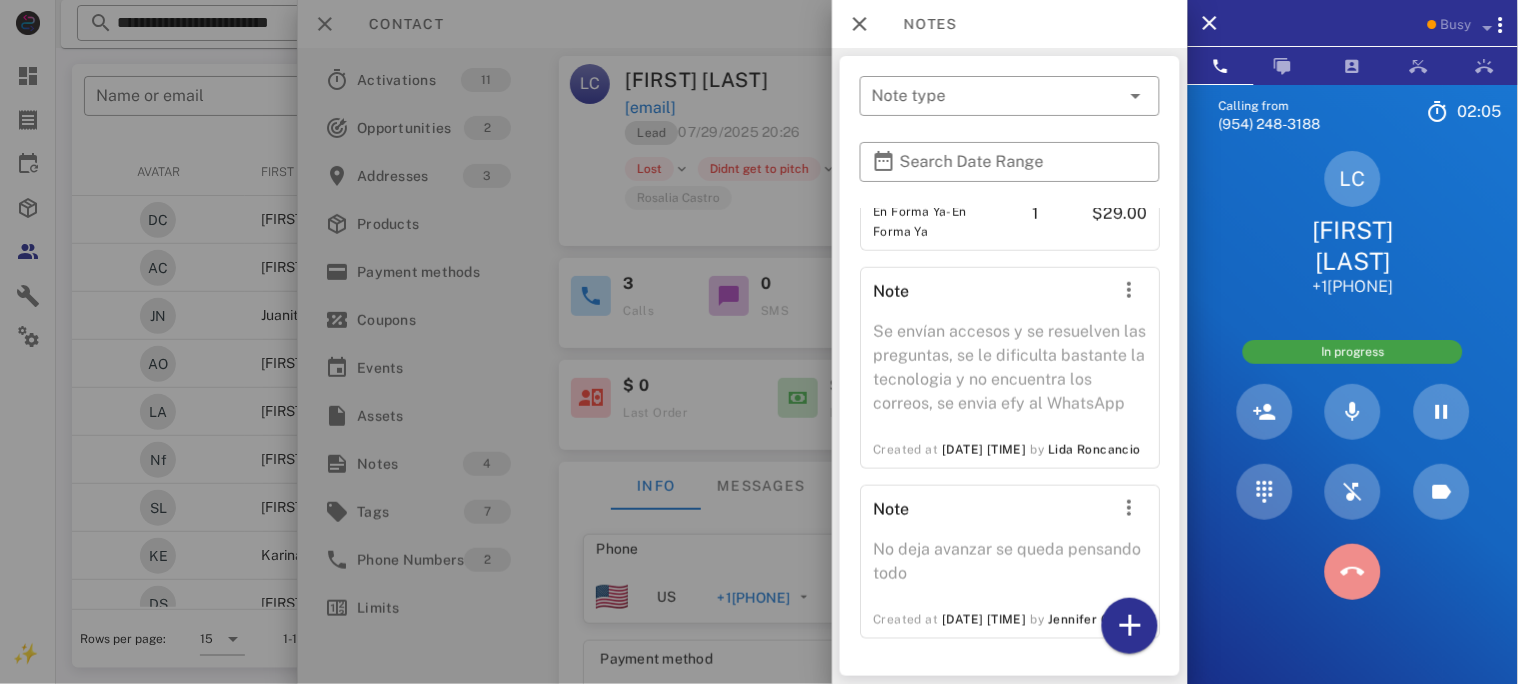 drag, startPoint x: 1357, startPoint y: 561, endPoint x: 1334, endPoint y: 559, distance: 23.086792 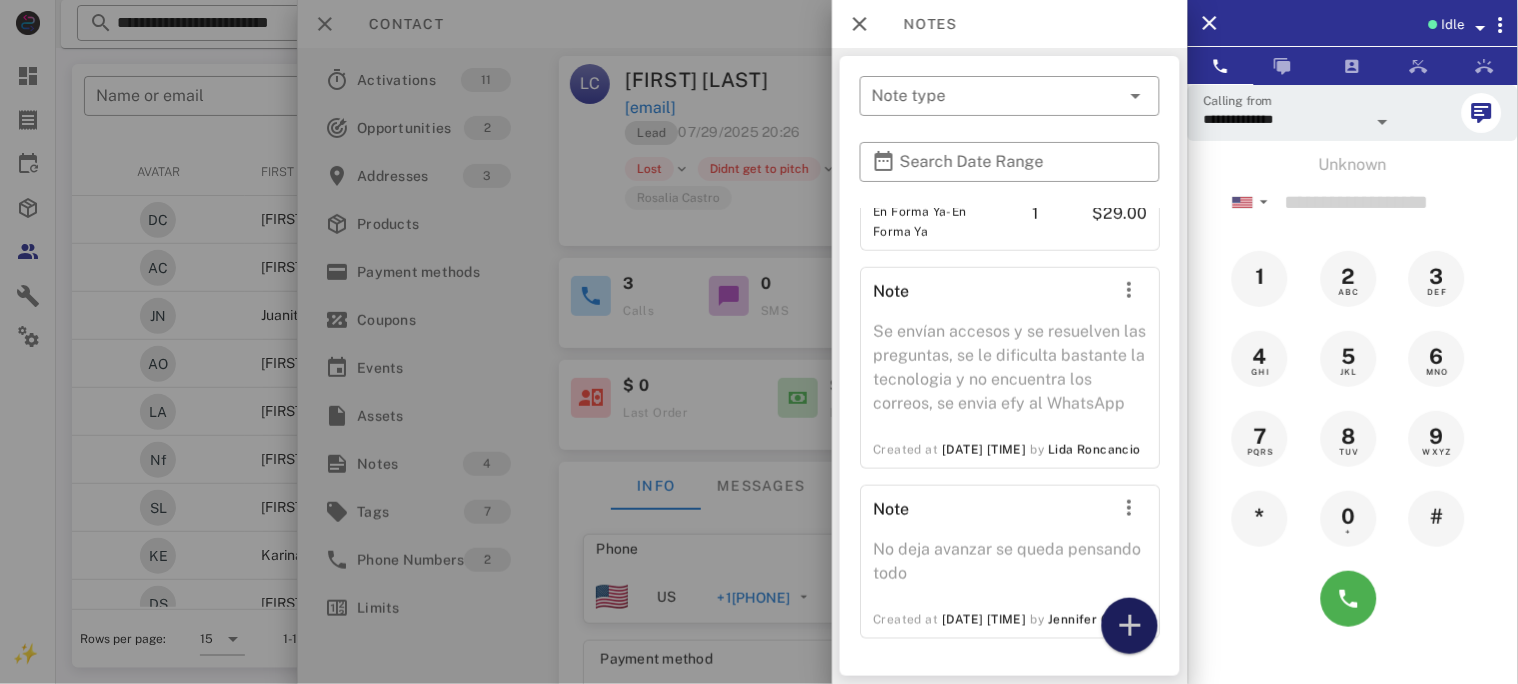 click at bounding box center [1130, 626] 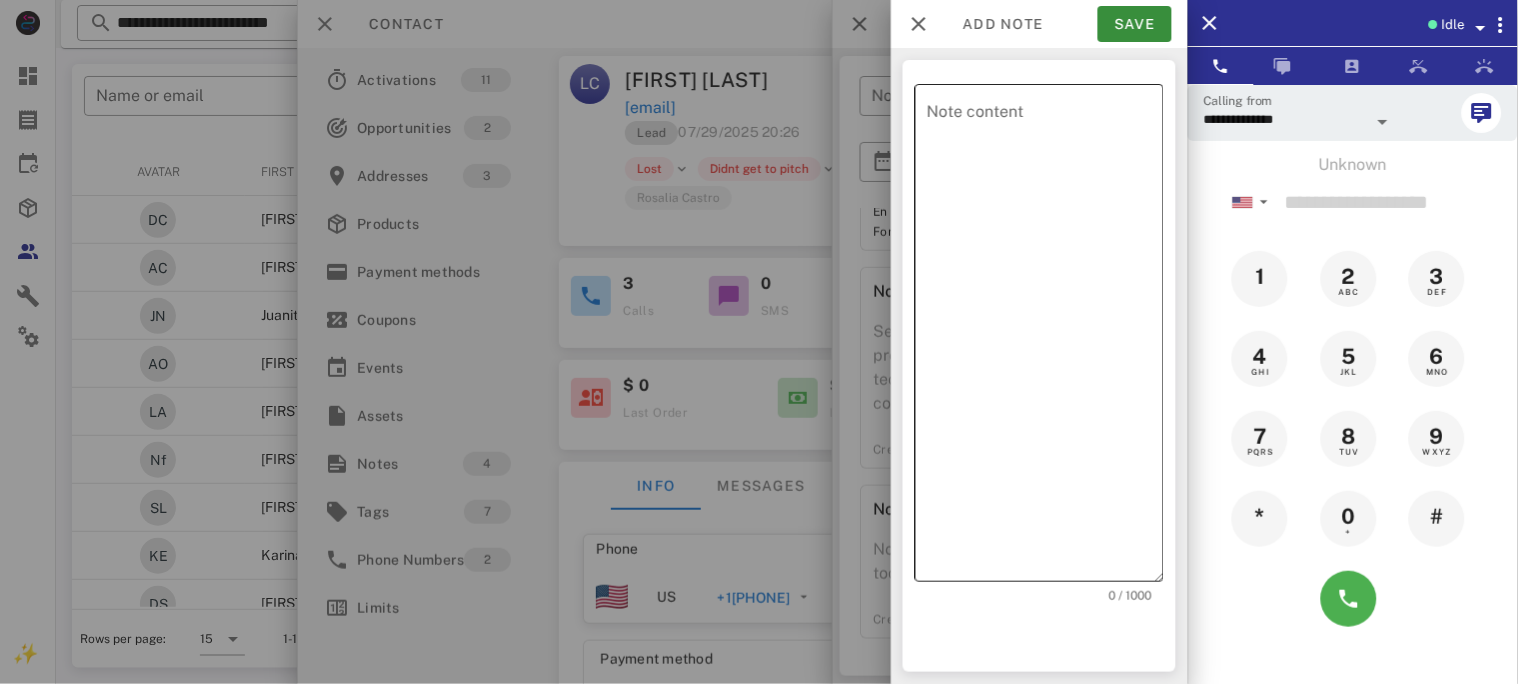 click on "Note content" at bounding box center (1045, 338) 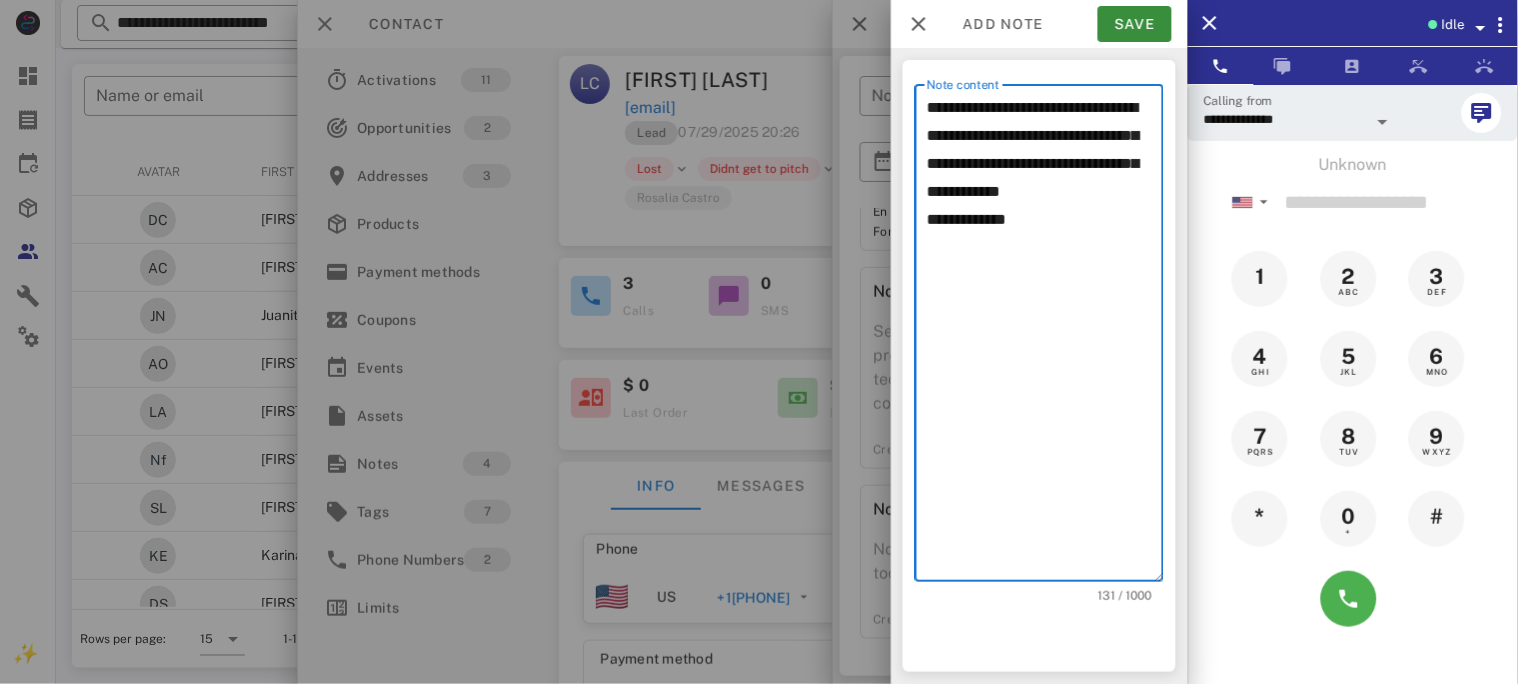 click on "**********" at bounding box center [1039, 366] 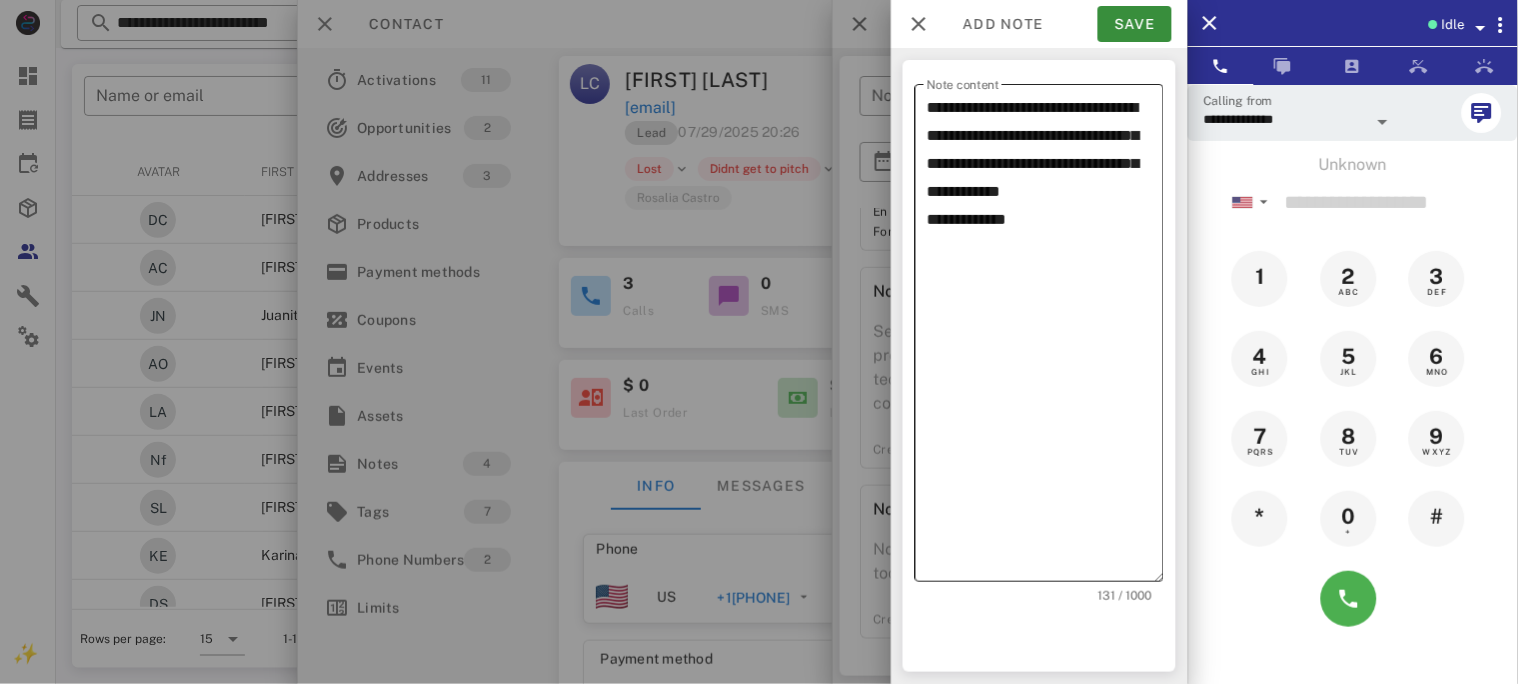 click on "**********" at bounding box center [1045, 338] 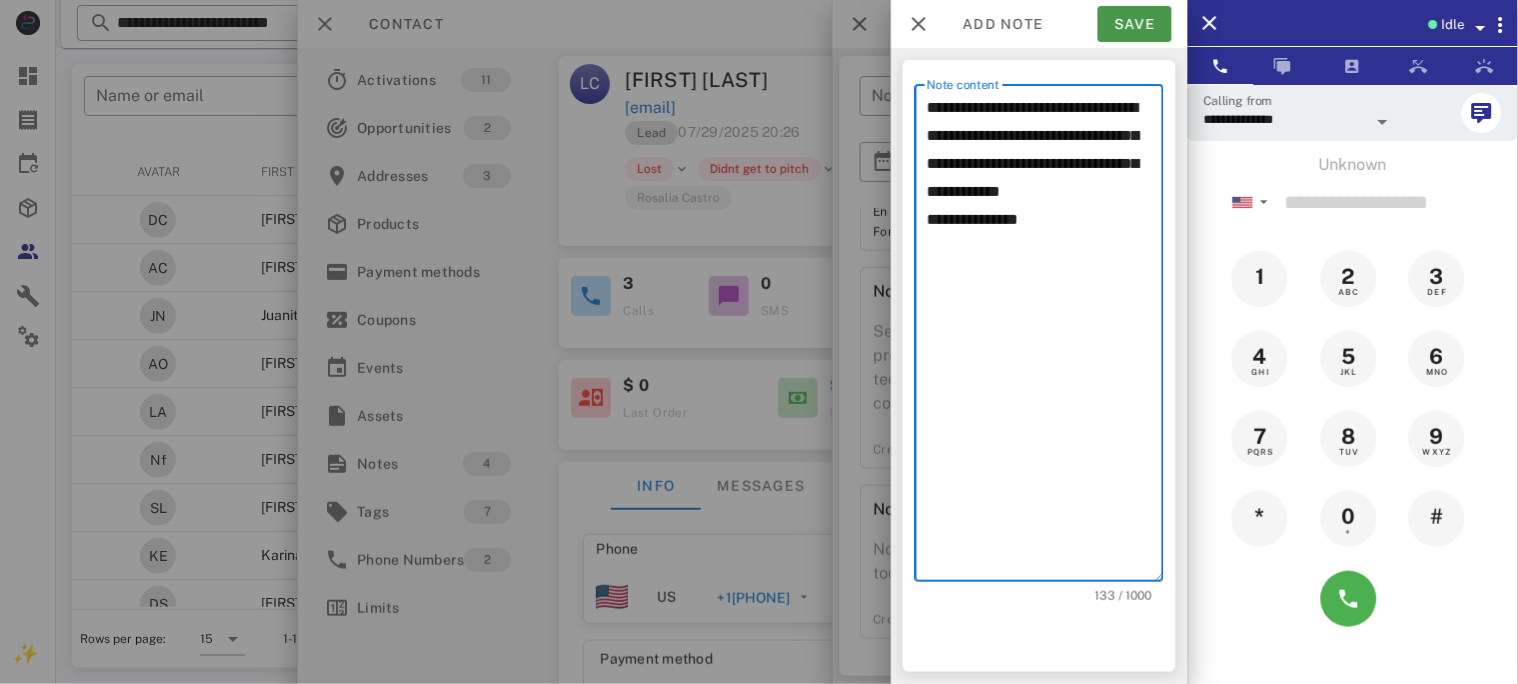 type on "**********" 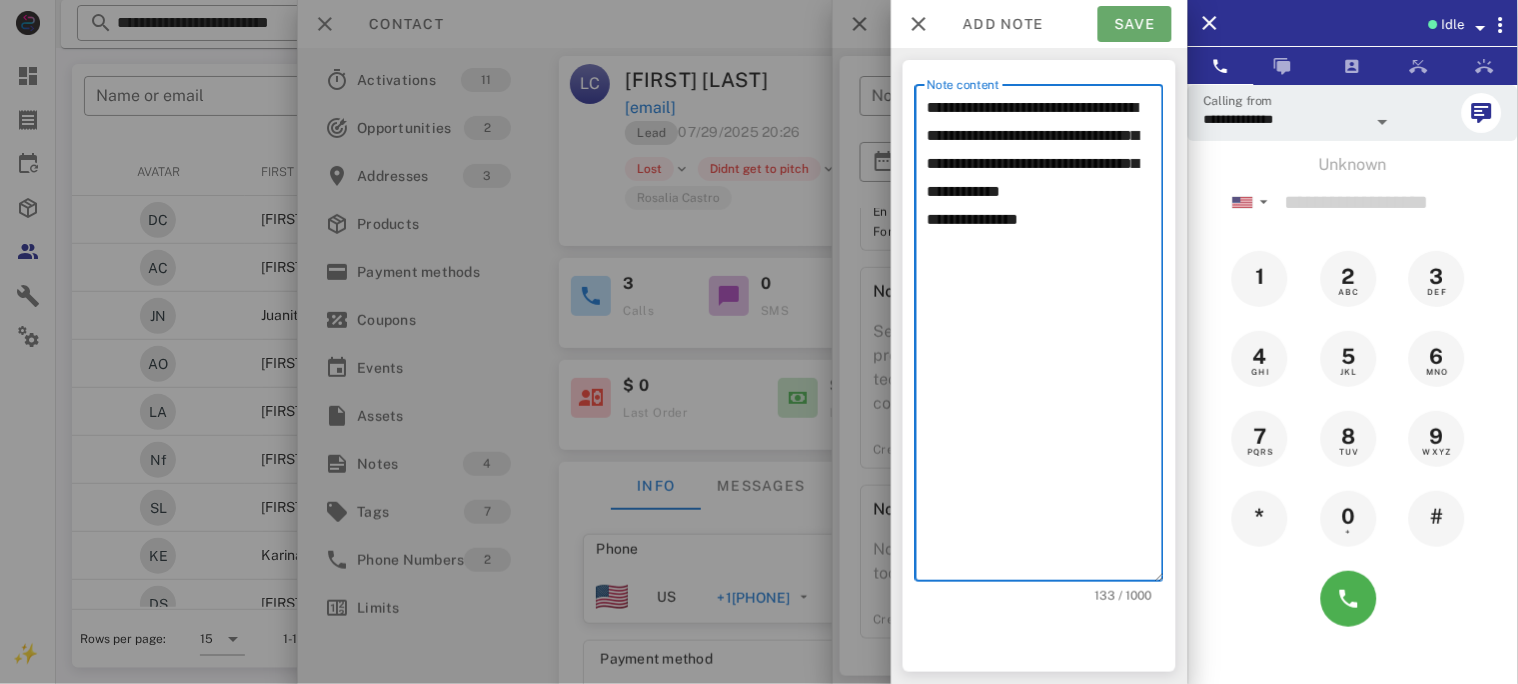 click on "Save" at bounding box center [1135, 24] 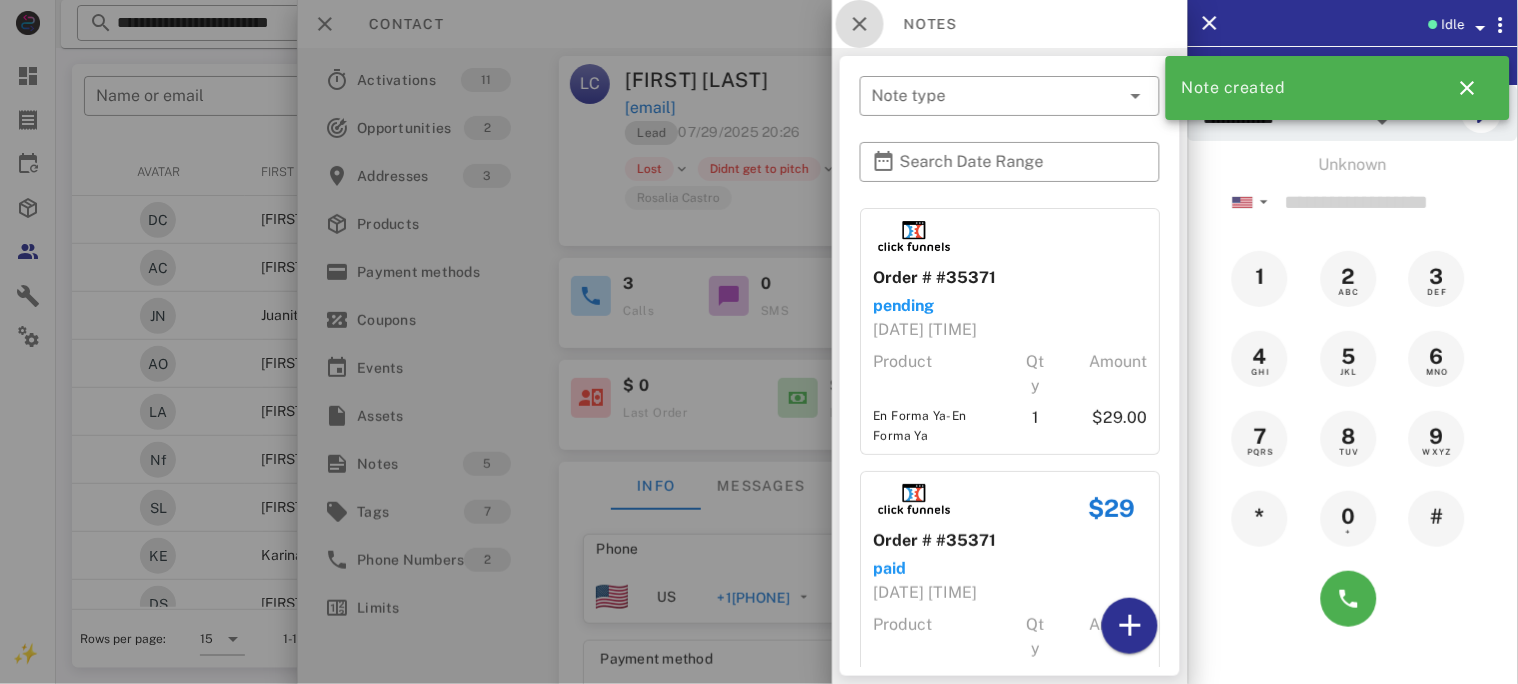 click at bounding box center [860, 24] 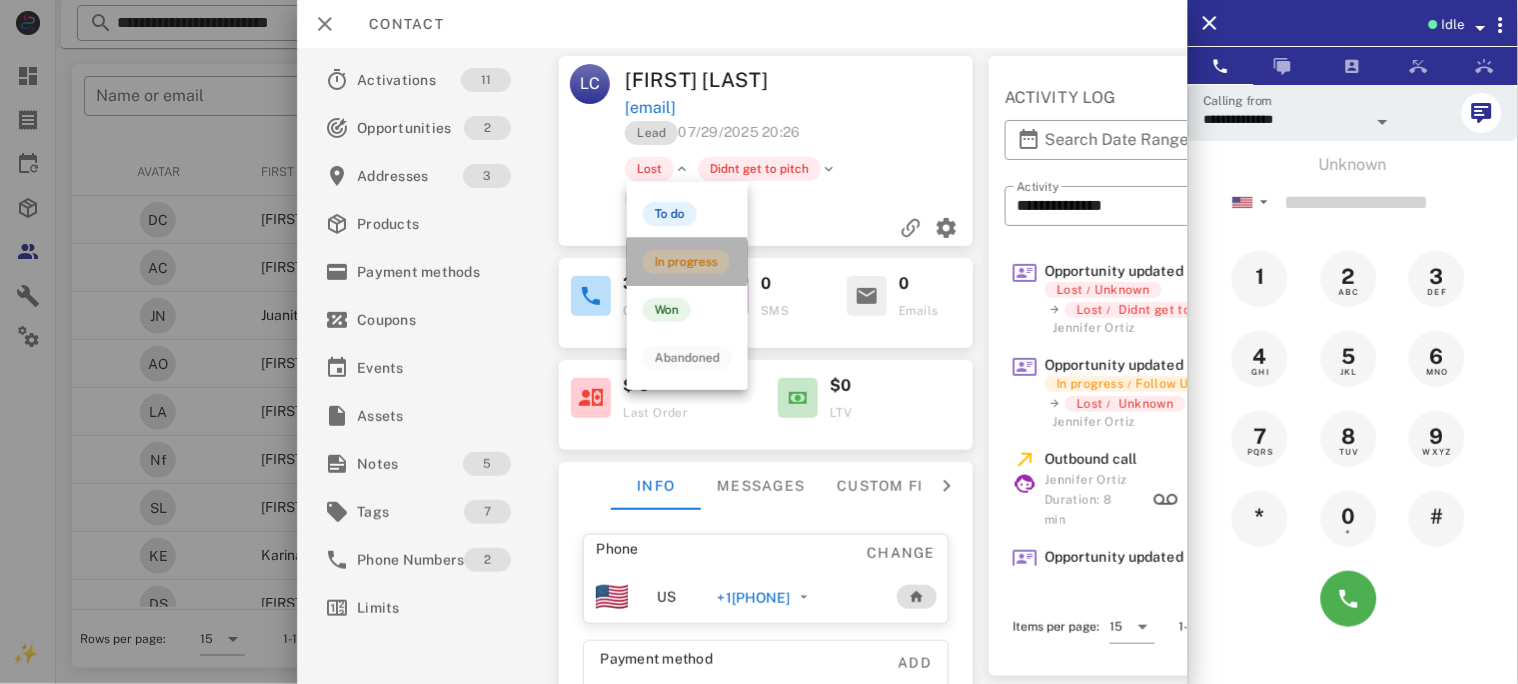 click on "In progress" at bounding box center [686, 262] 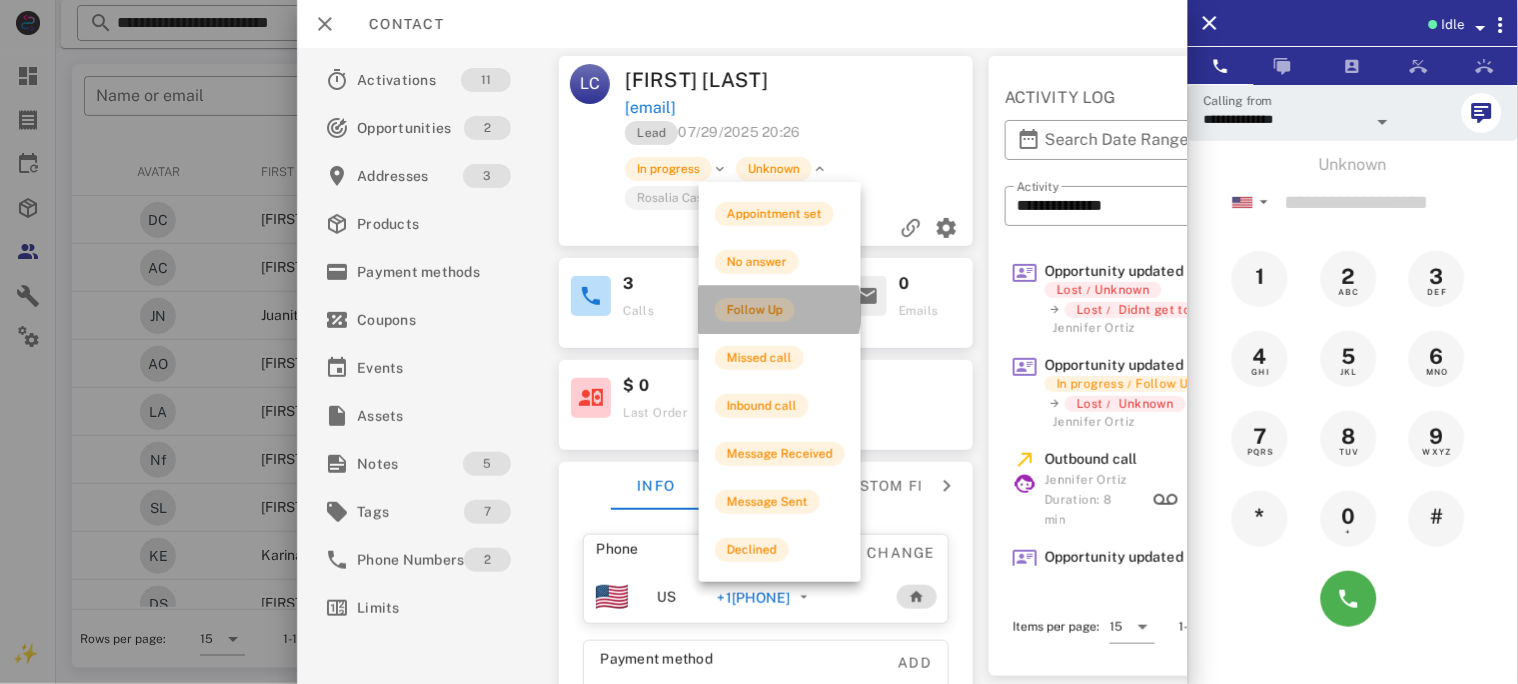 click on "Follow Up" at bounding box center [755, 310] 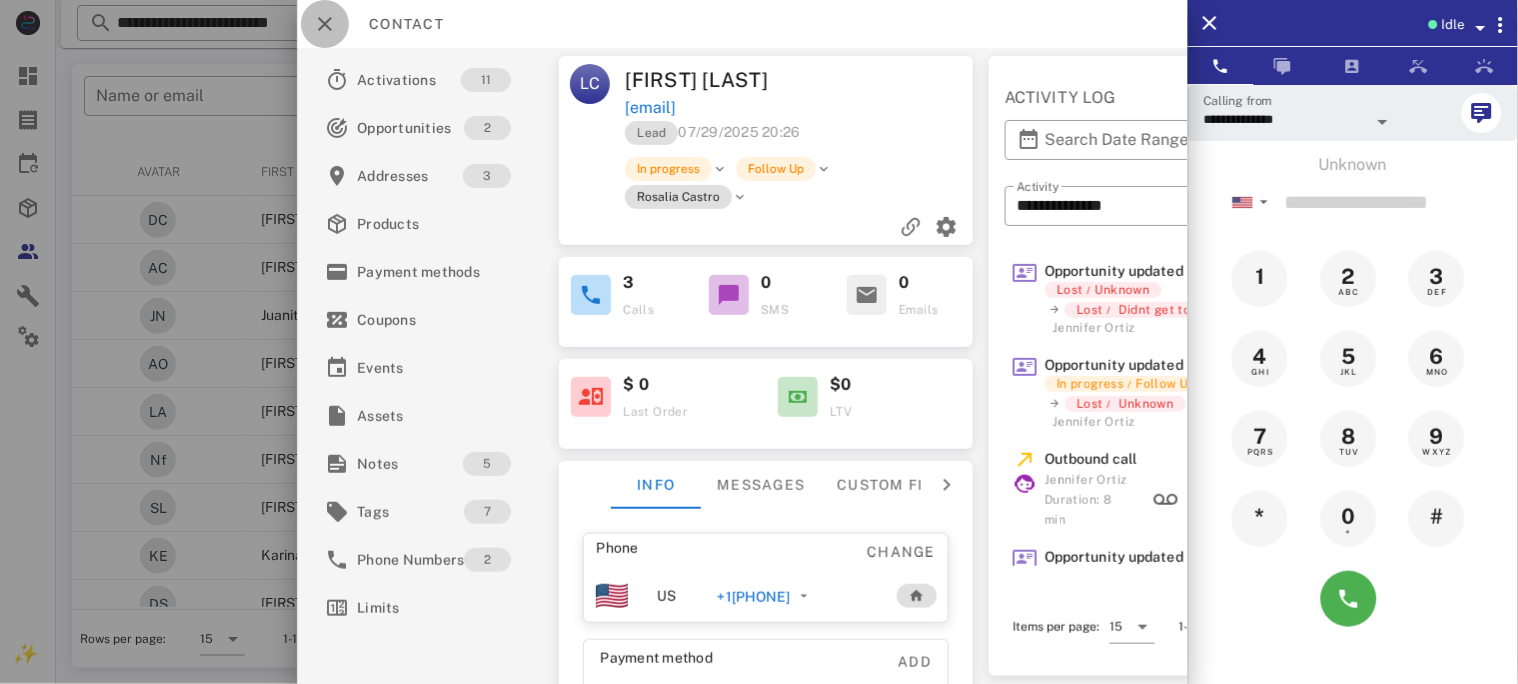 click at bounding box center [325, 24] 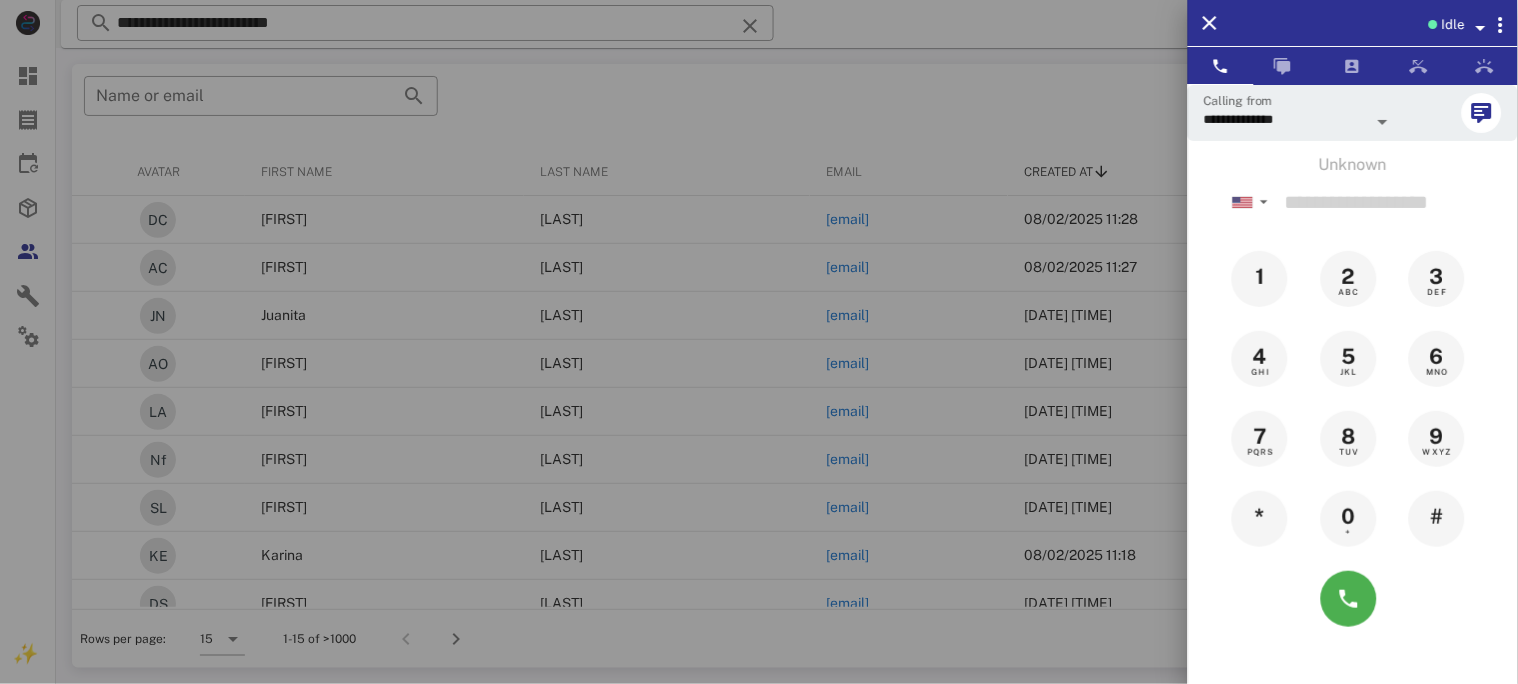 click at bounding box center (759, 342) 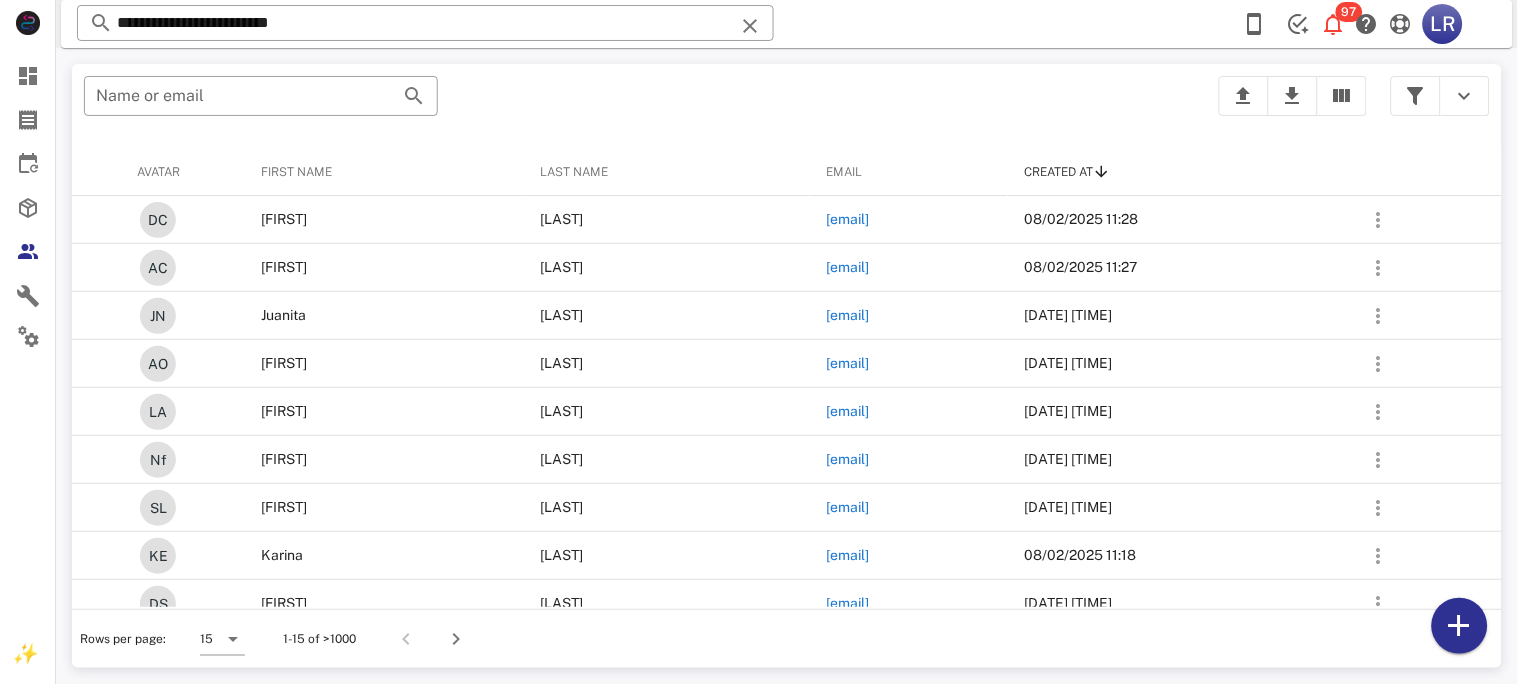 click at bounding box center (750, 26) 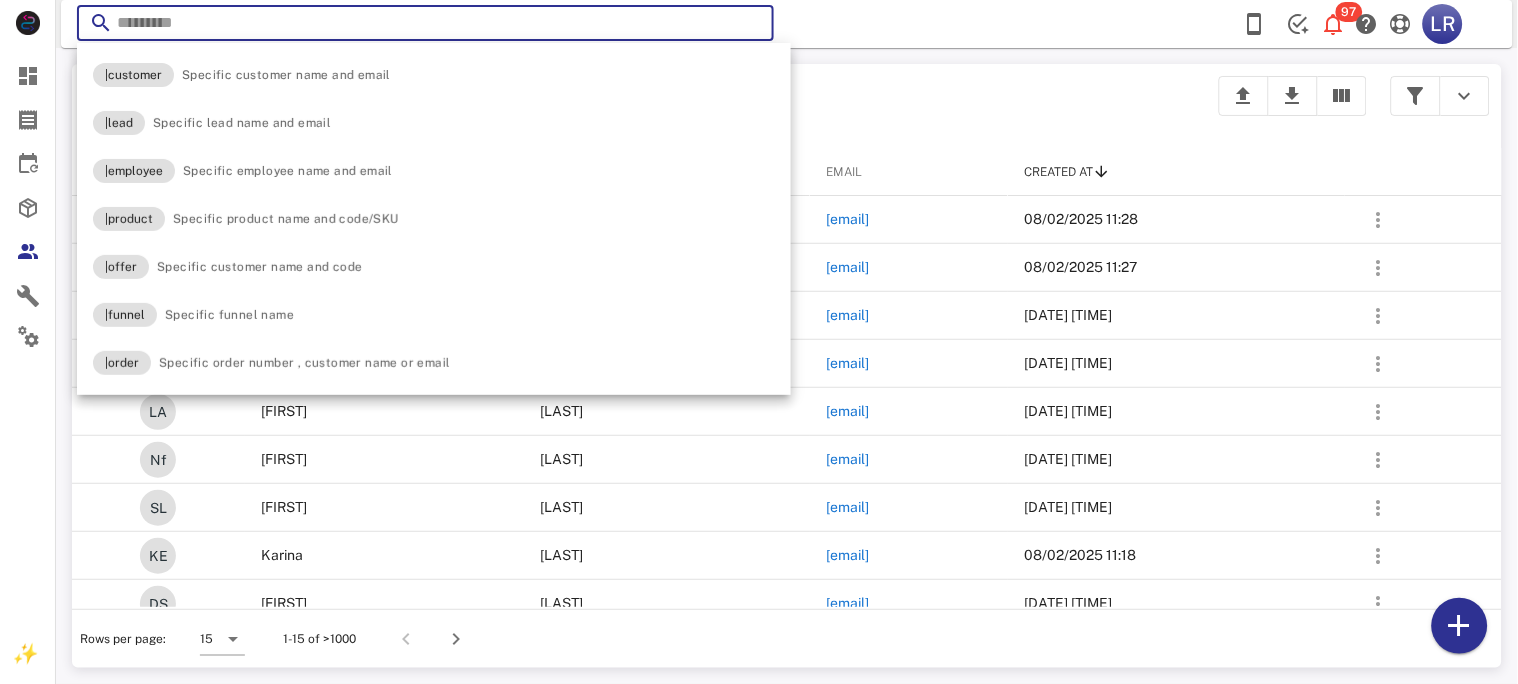 paste on "**********" 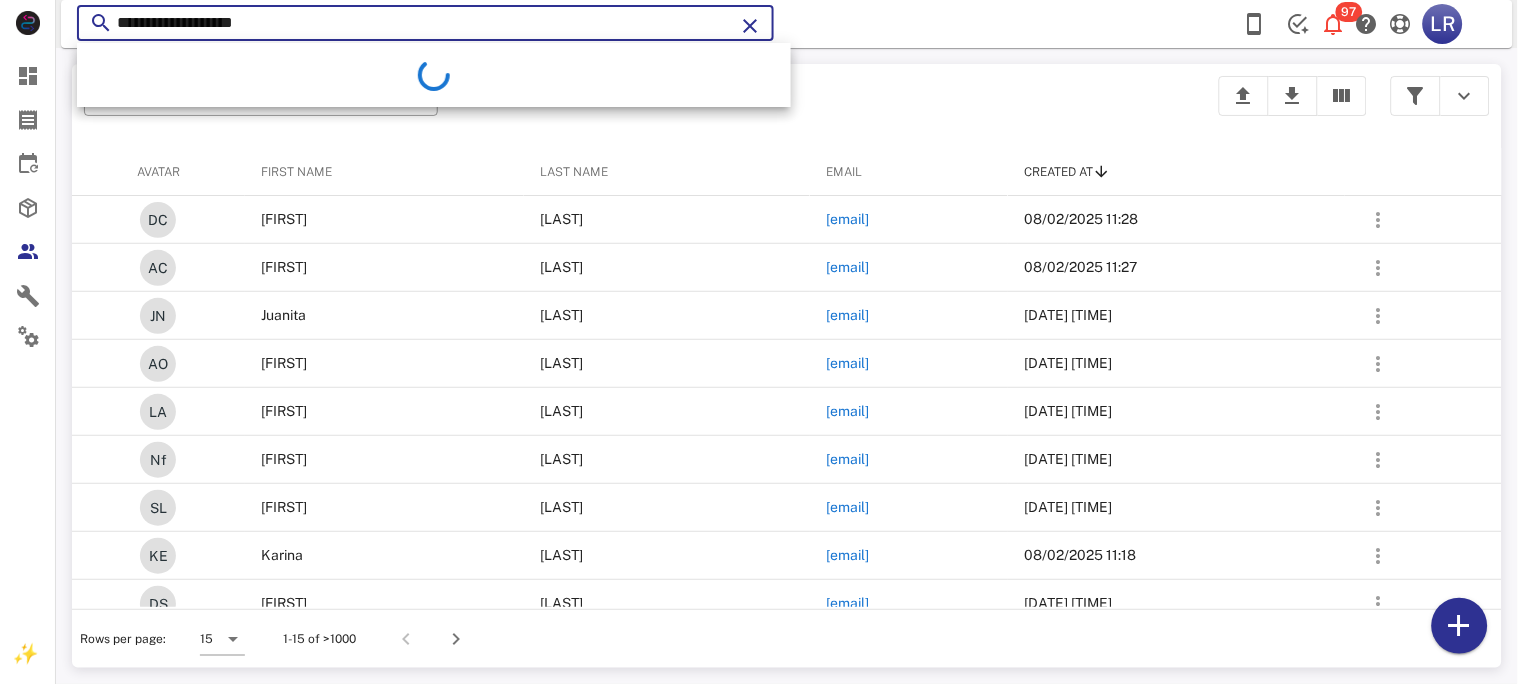 type on "**********" 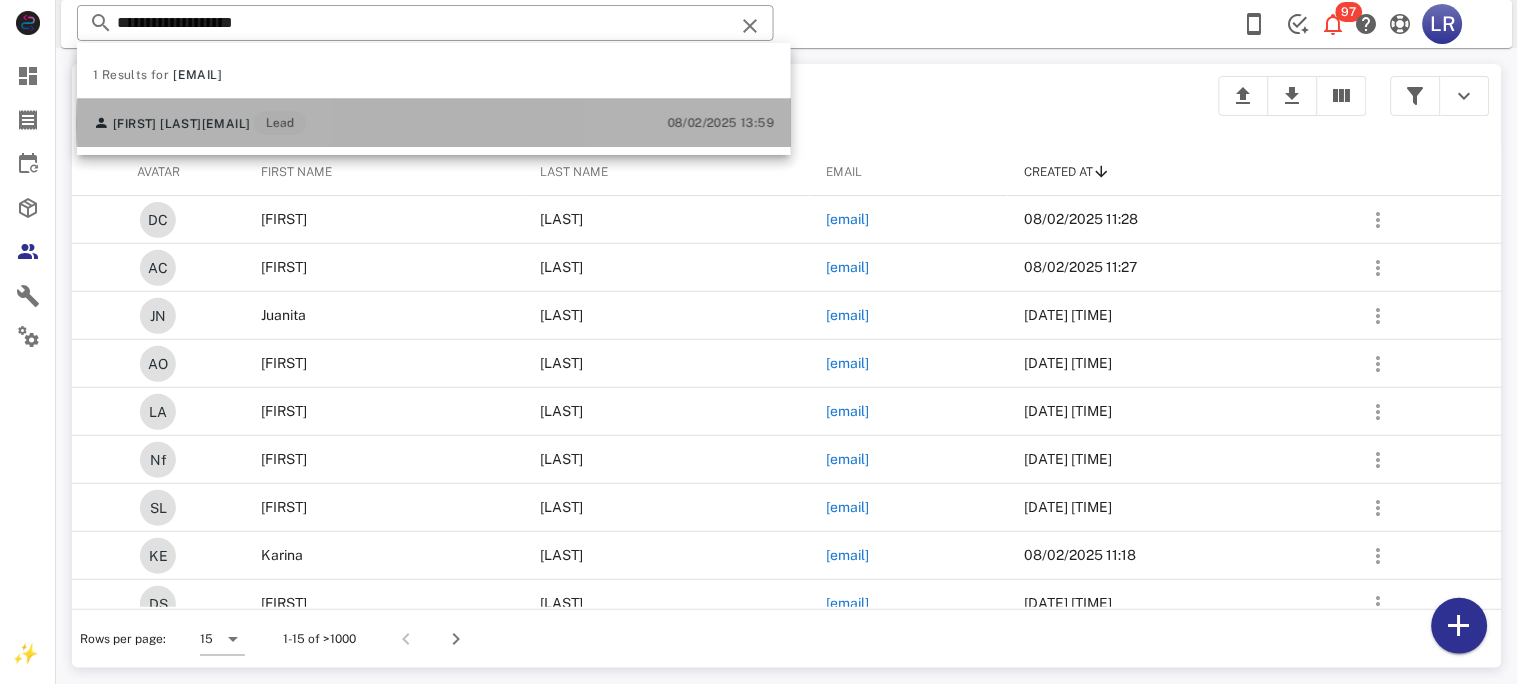 click on "[EMAIL]" at bounding box center (226, 124) 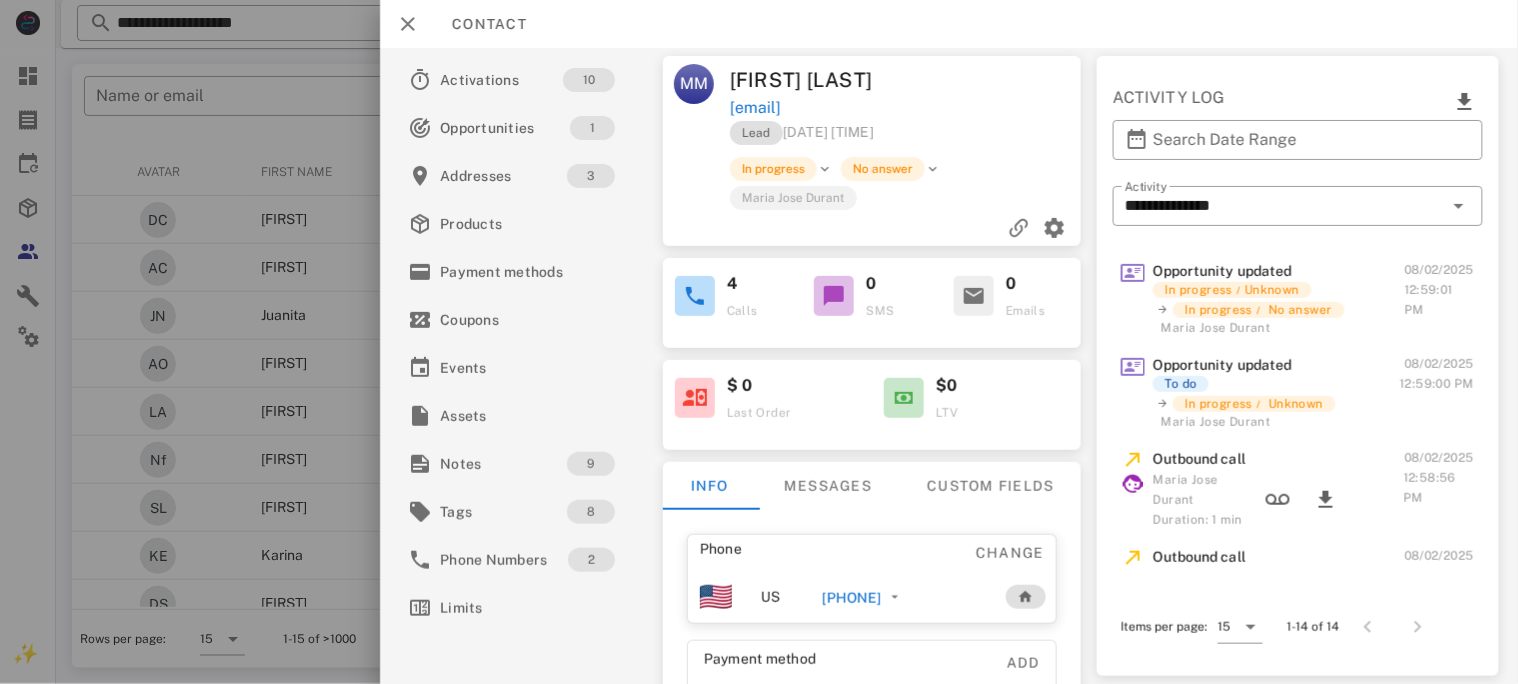 click on "[PHONE]" at bounding box center [851, 598] 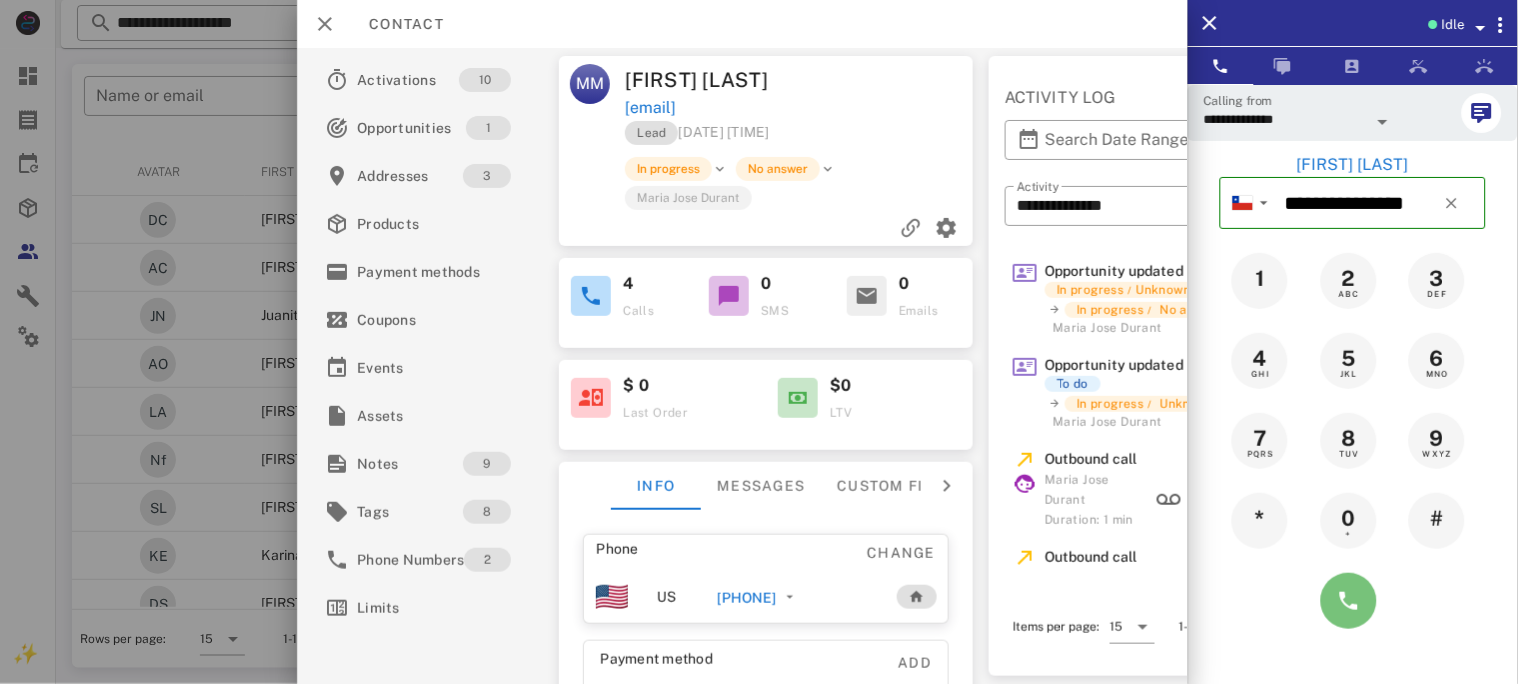 click at bounding box center (1349, 601) 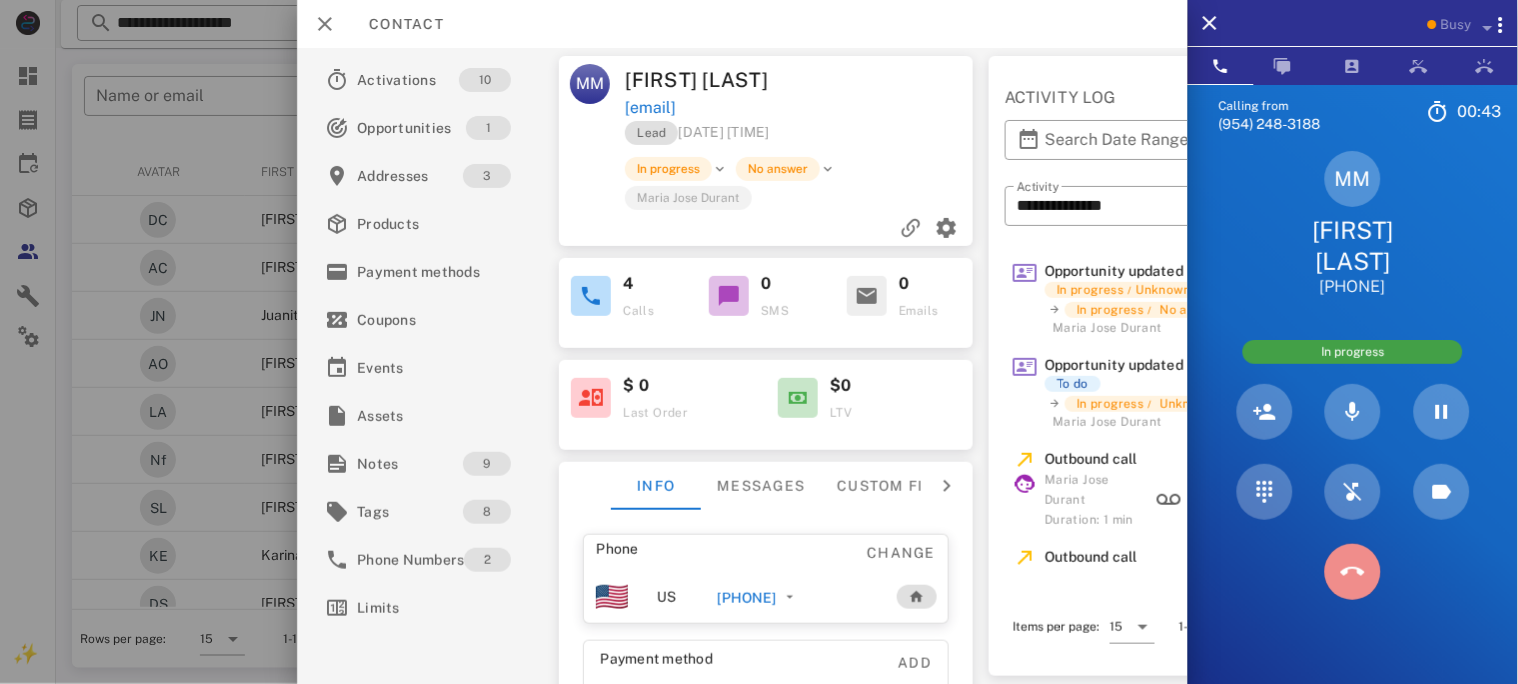 click at bounding box center [1353, 572] 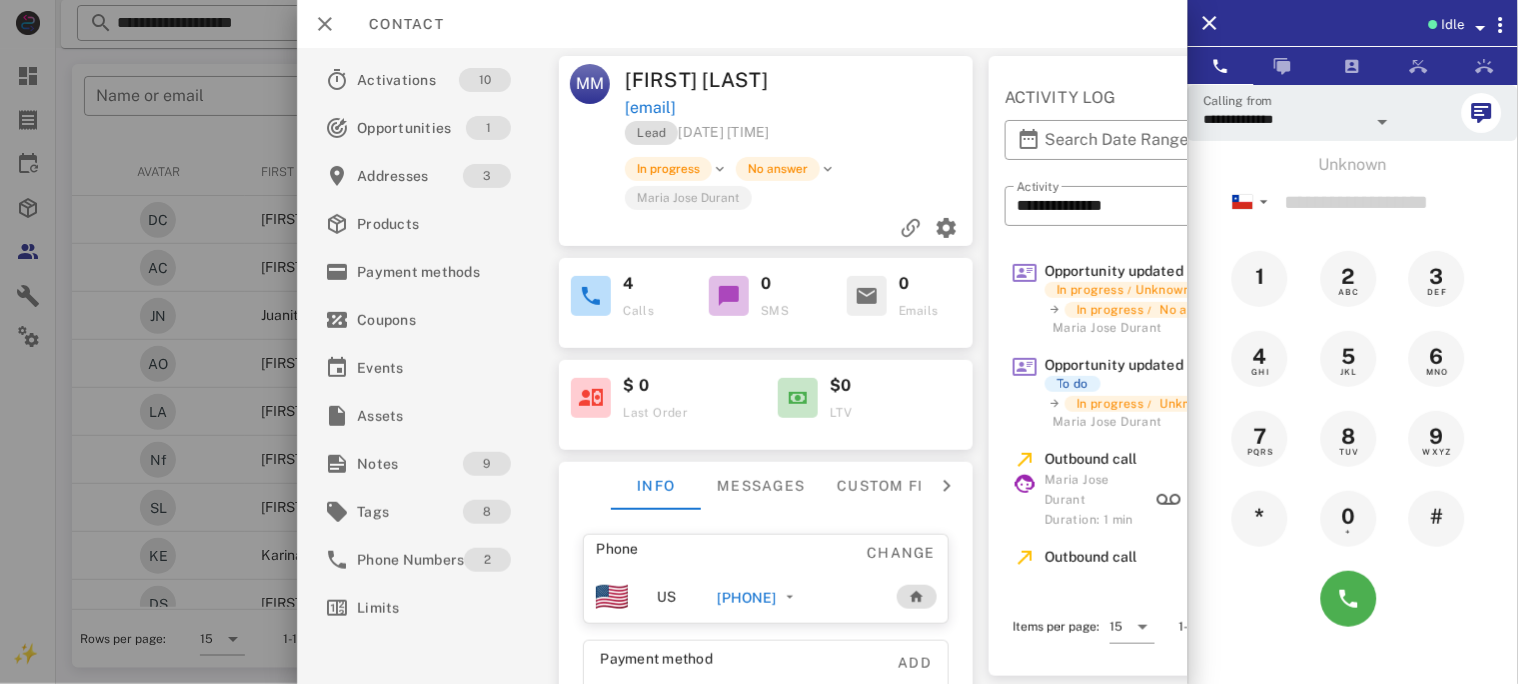 click on "[PHONE]" at bounding box center (746, 598) 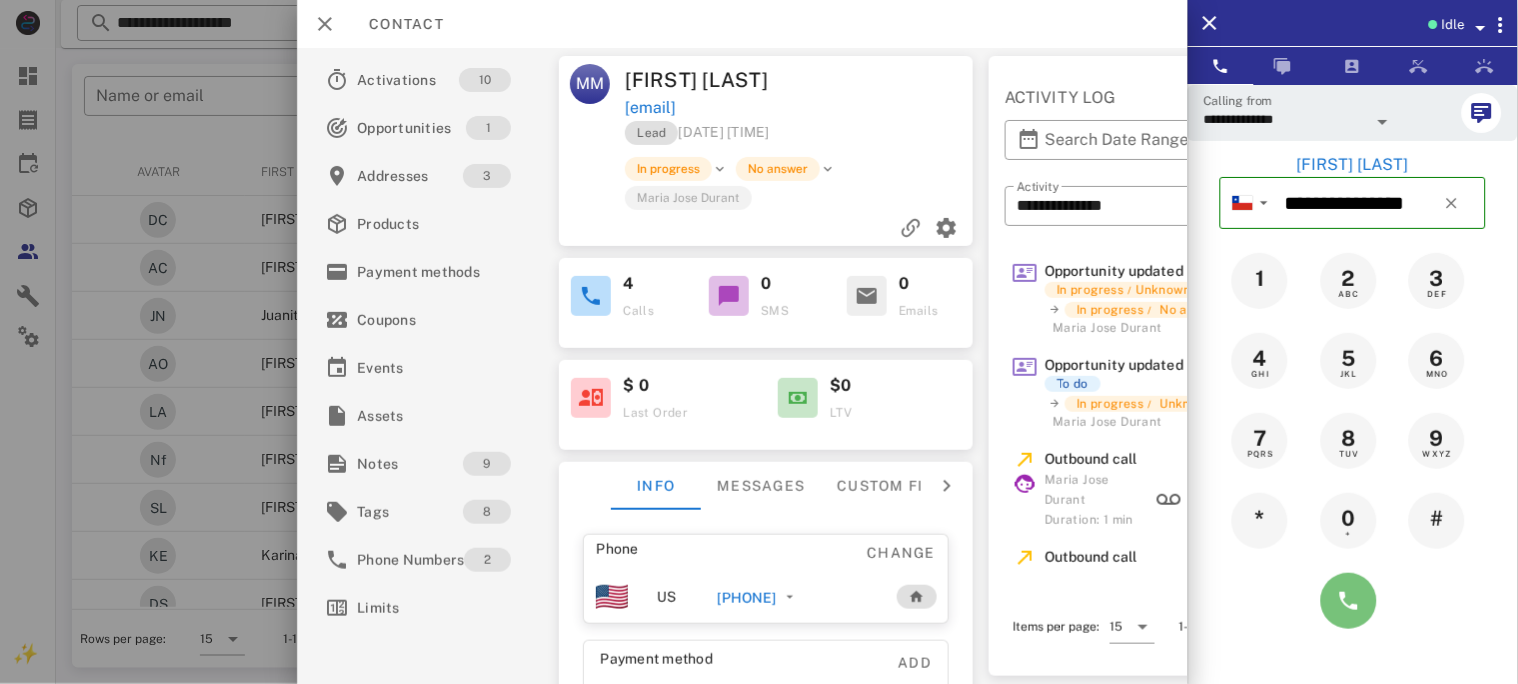 click at bounding box center (1349, 601) 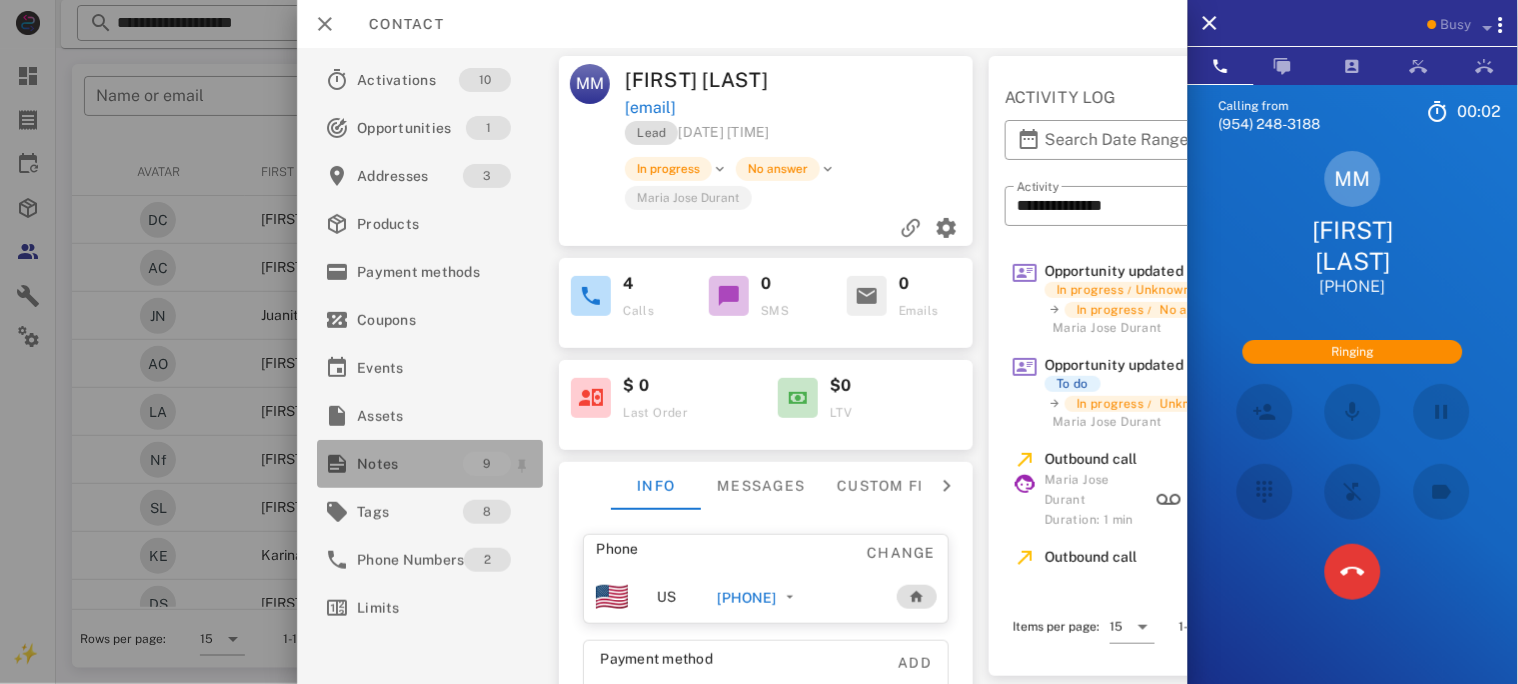click on "Notes" at bounding box center (410, 464) 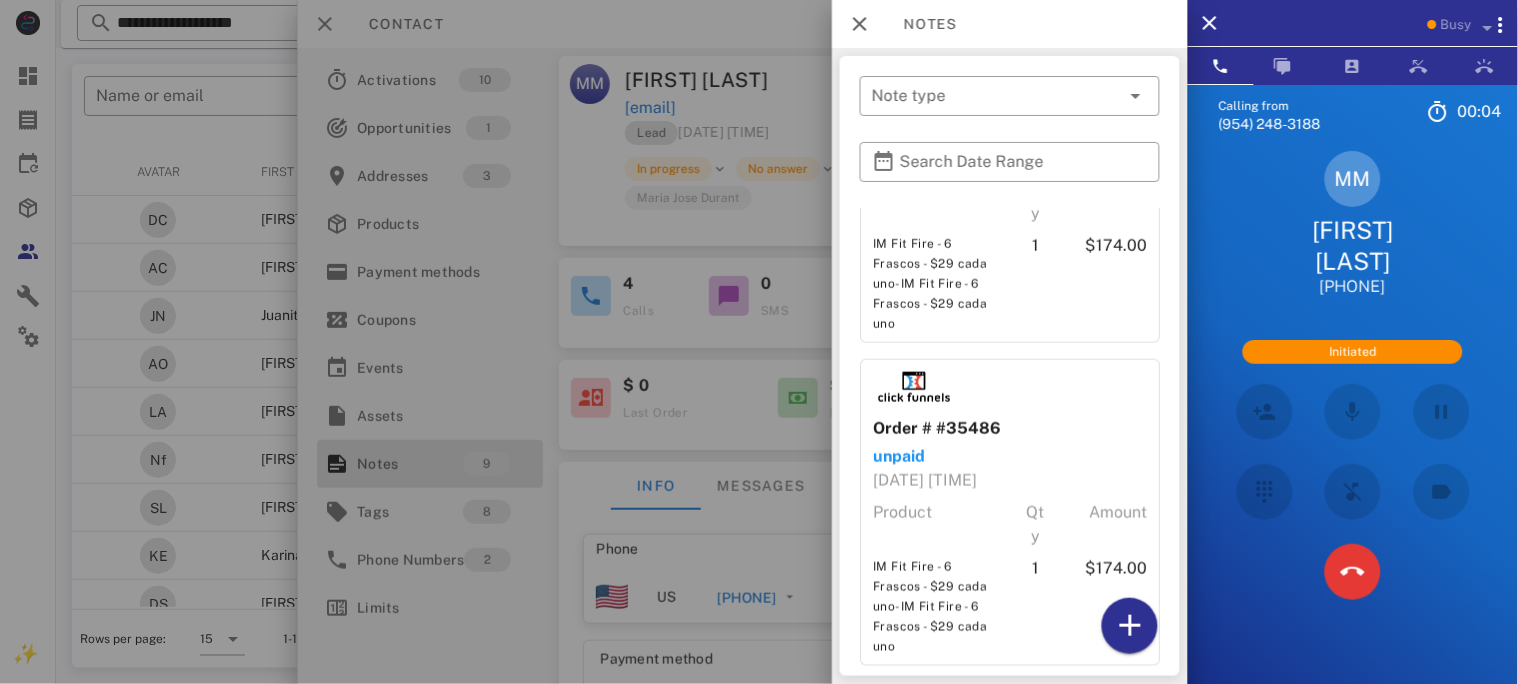 scroll, scrollTop: 2205, scrollLeft: 0, axis: vertical 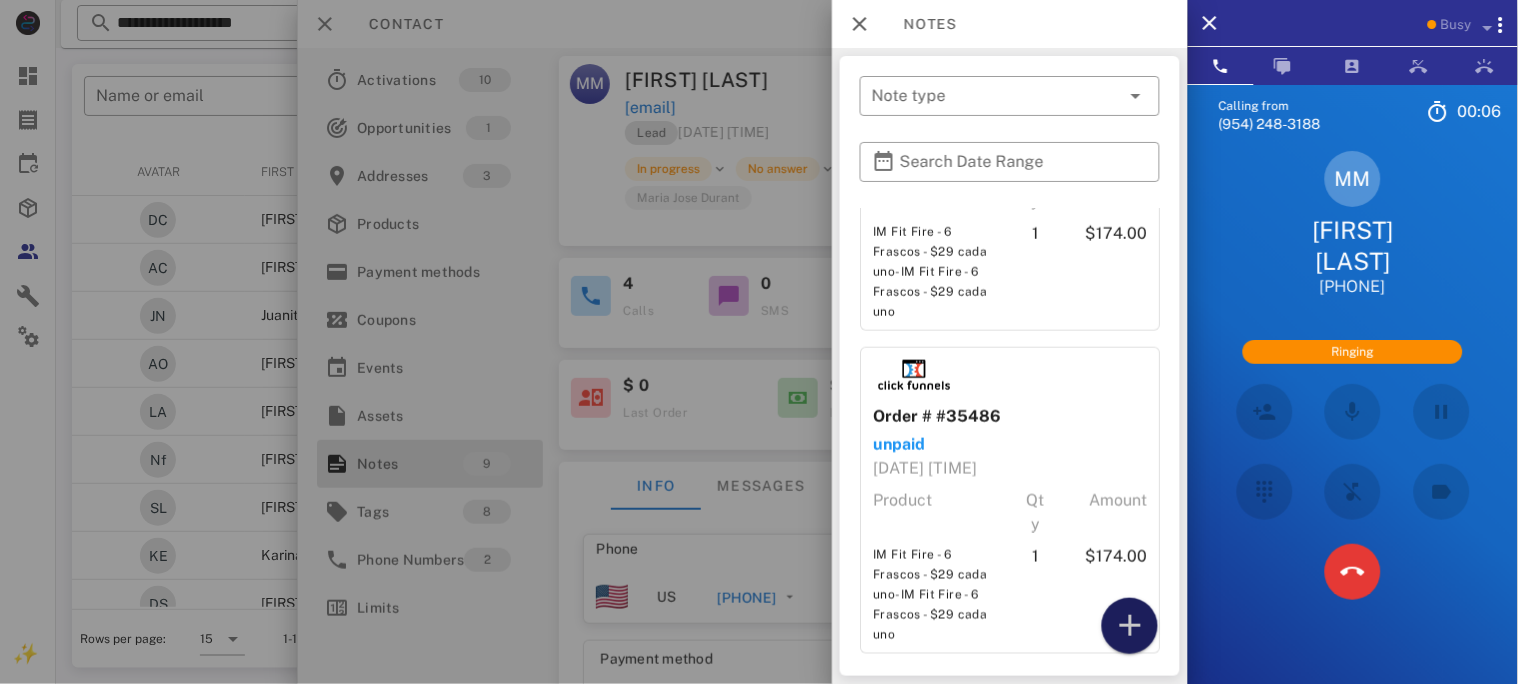 click at bounding box center [1130, 626] 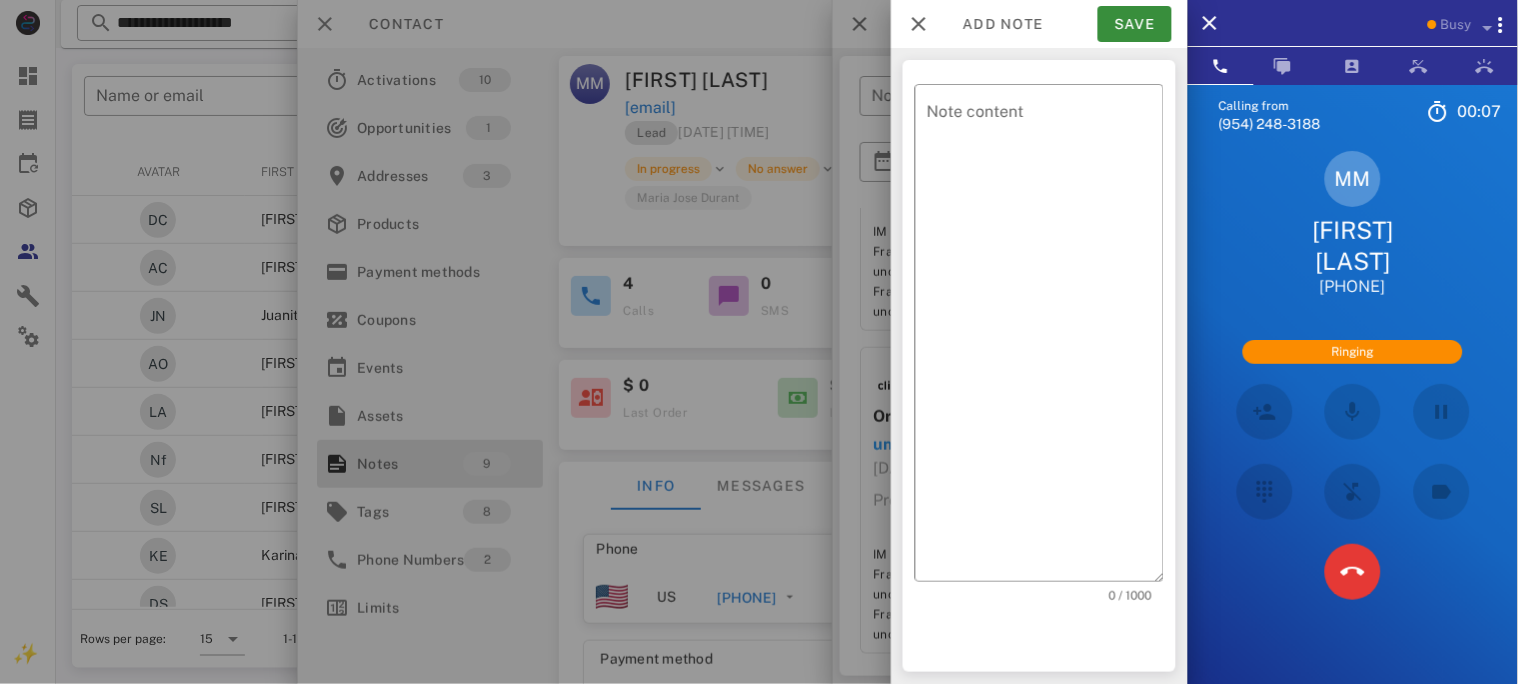 click at bounding box center (759, 342) 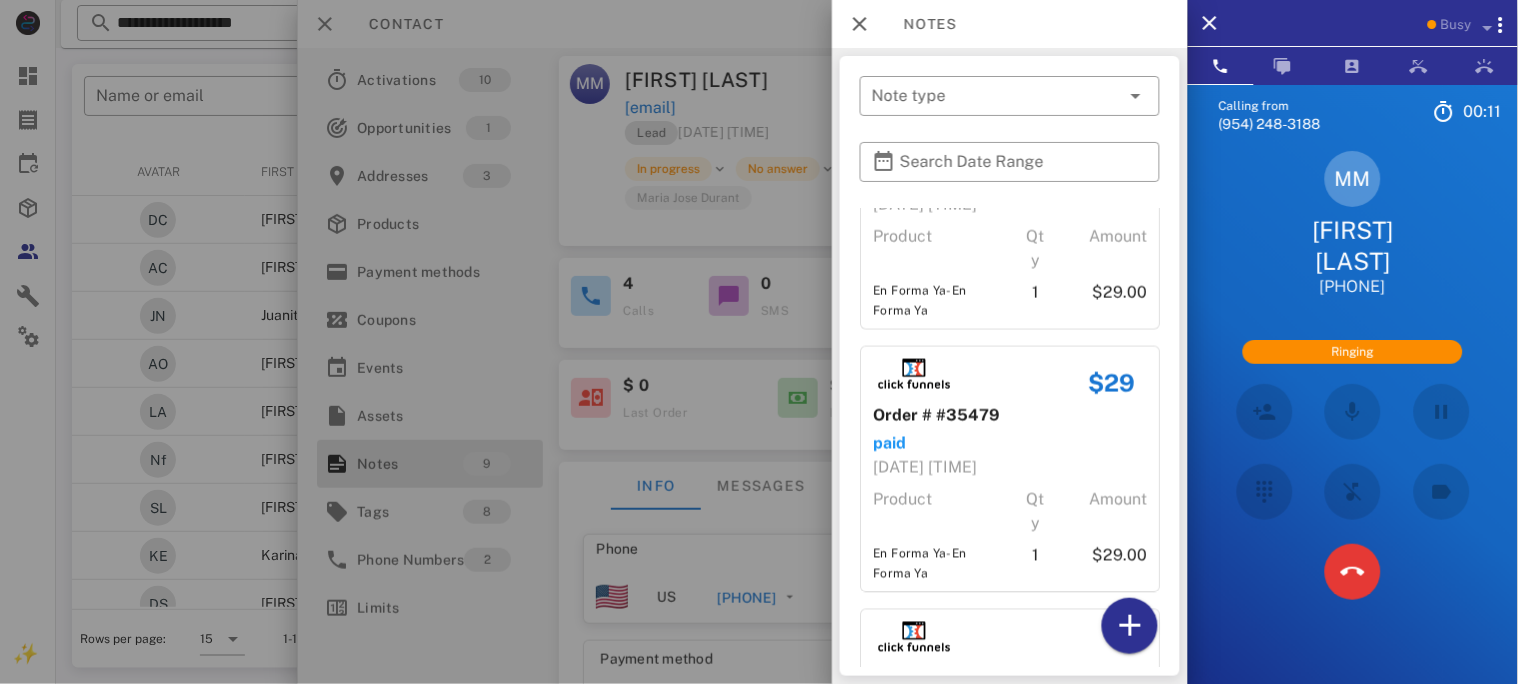 scroll, scrollTop: 605, scrollLeft: 0, axis: vertical 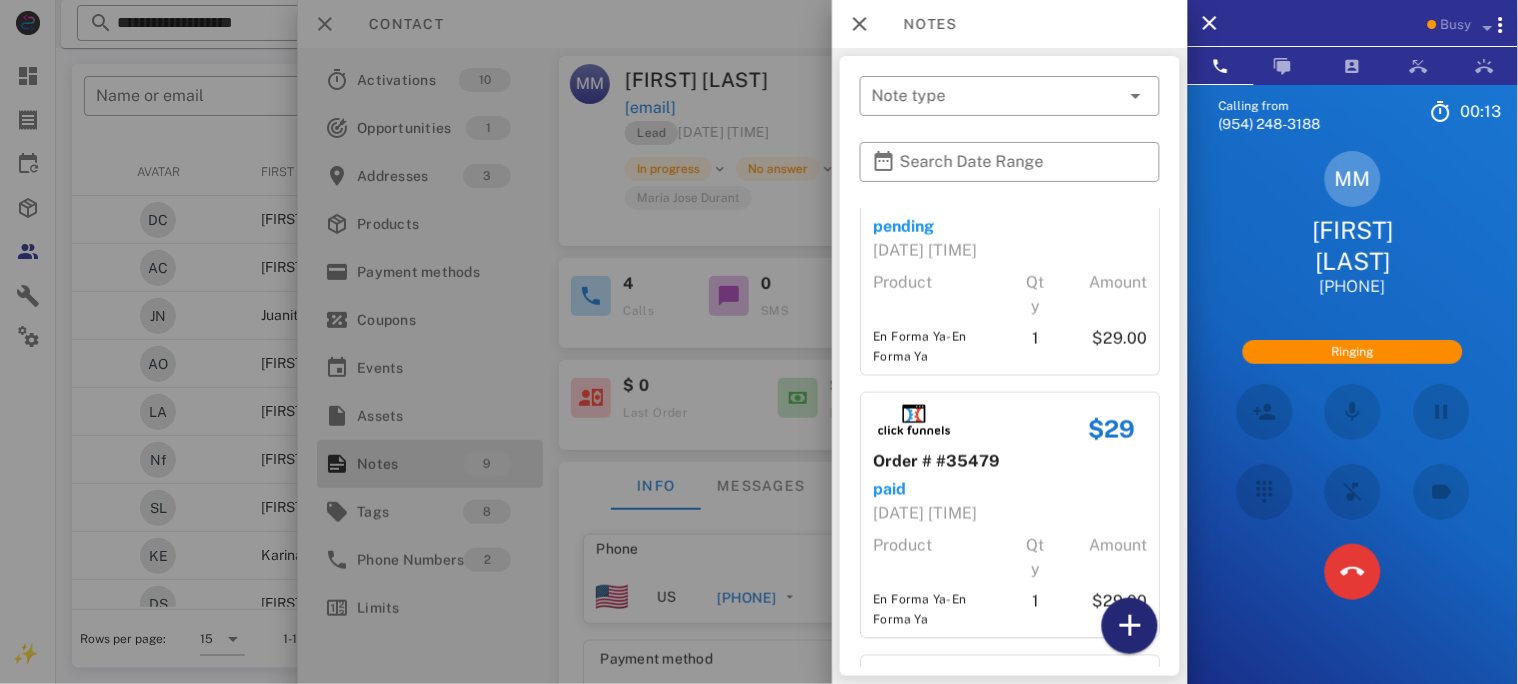 click at bounding box center [1130, 626] 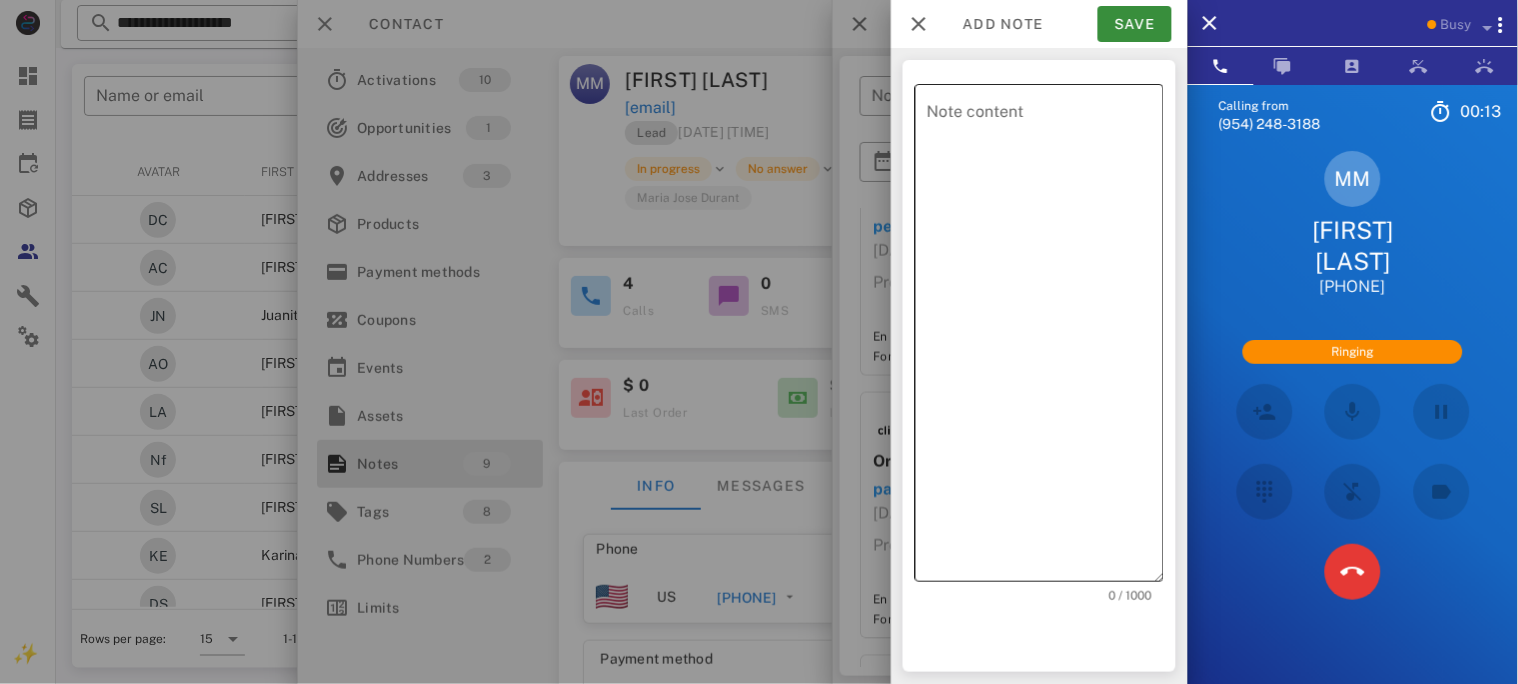 click on "Note content" at bounding box center (1045, 338) 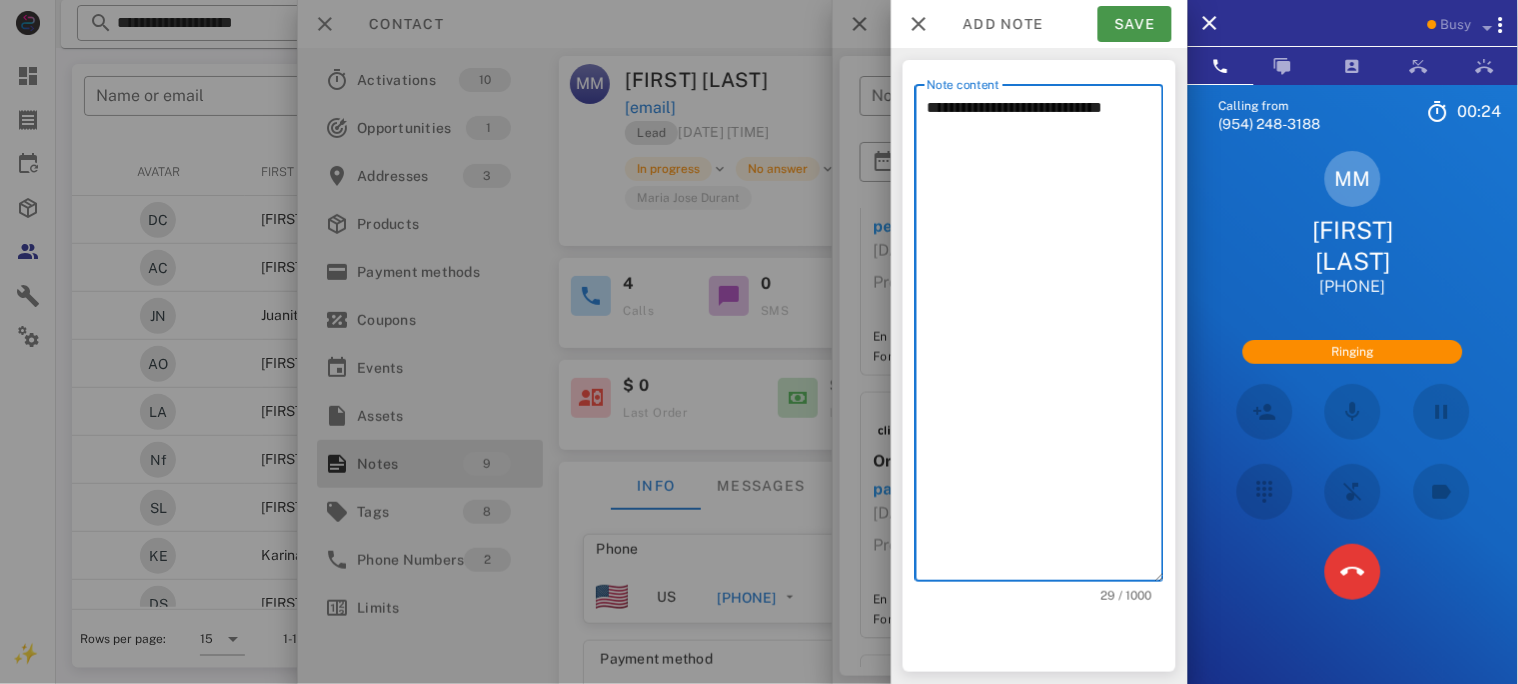type on "**********" 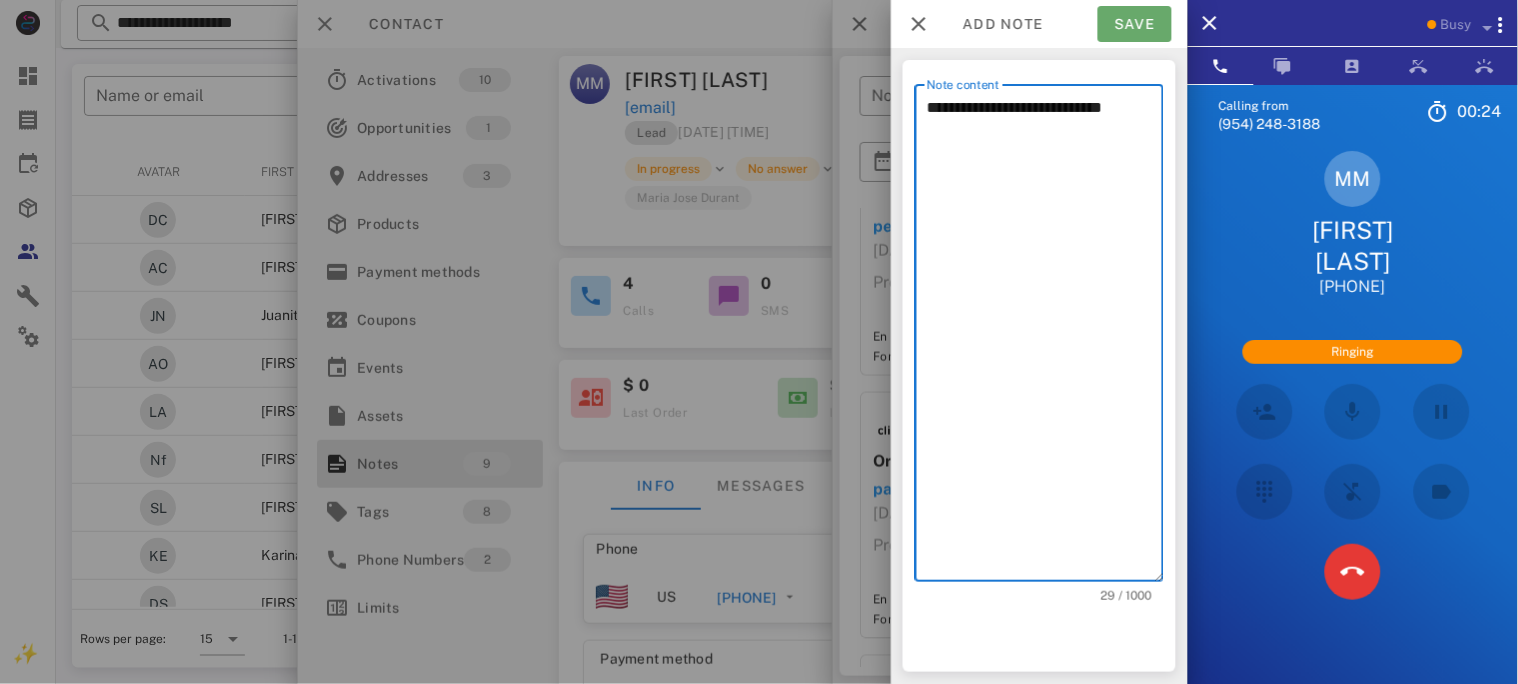 click on "Save" at bounding box center [1135, 24] 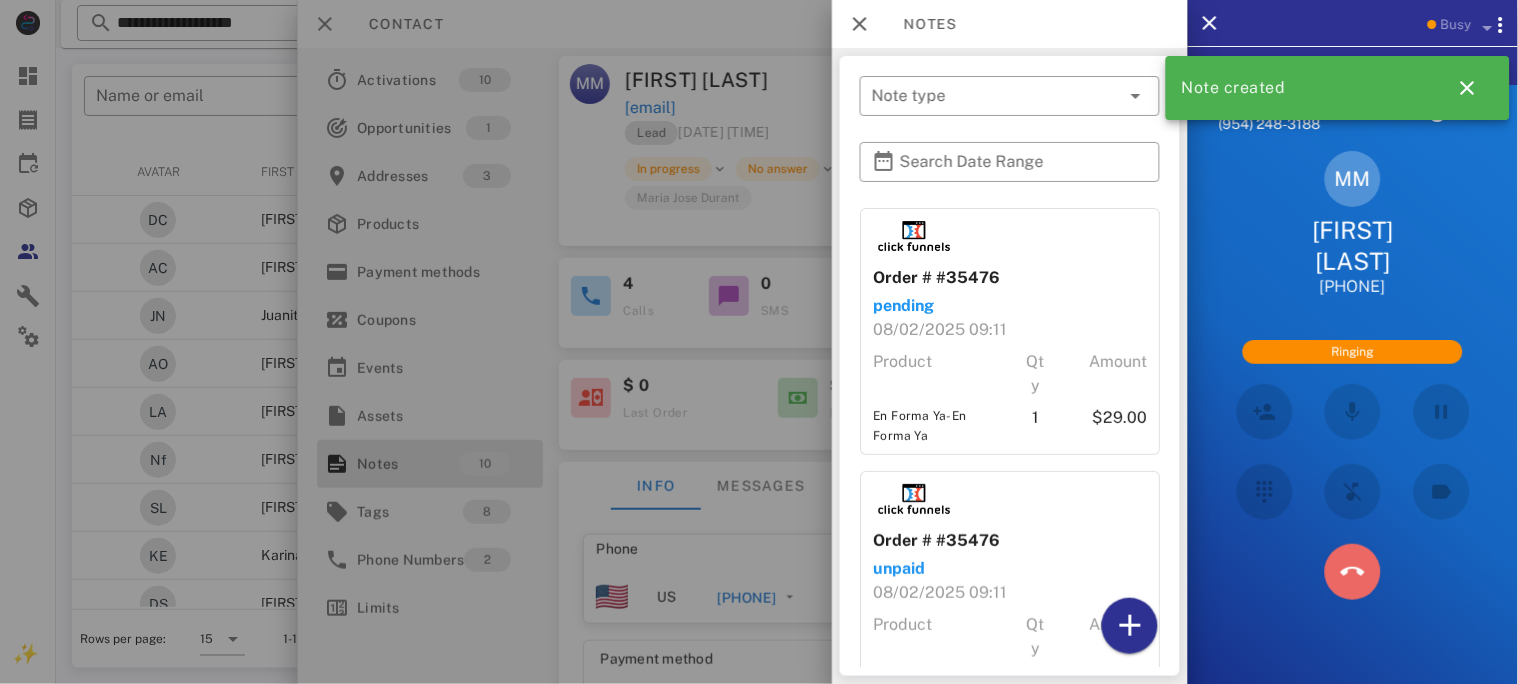 click at bounding box center [1353, 572] 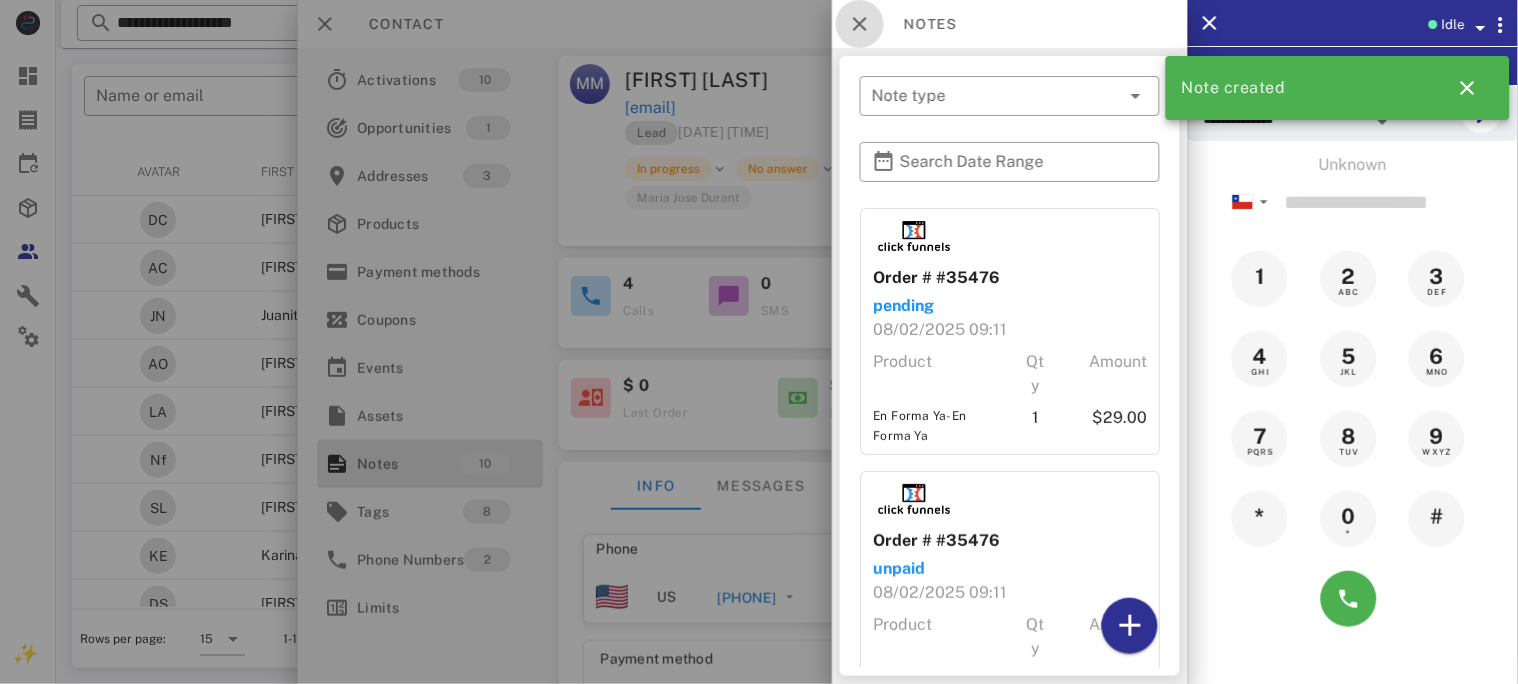 click at bounding box center [860, 24] 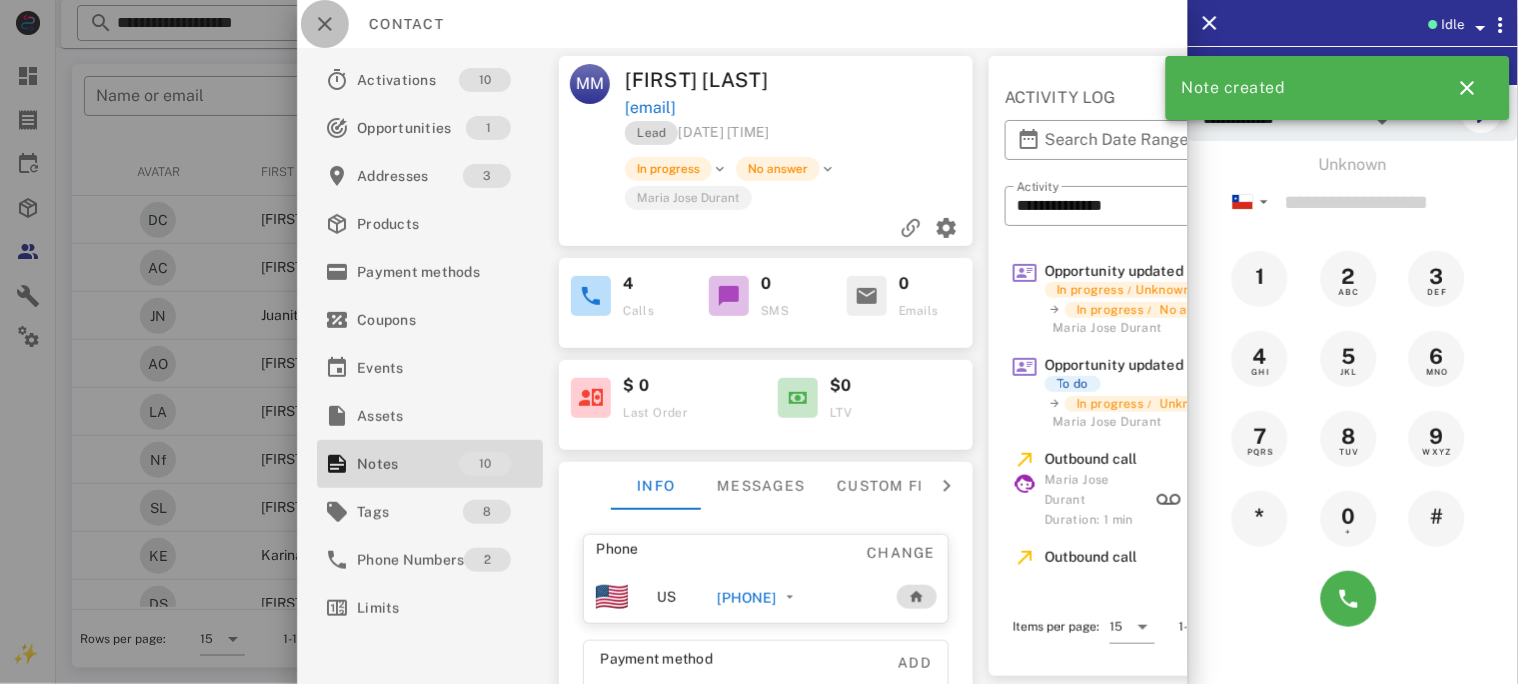 click at bounding box center [325, 24] 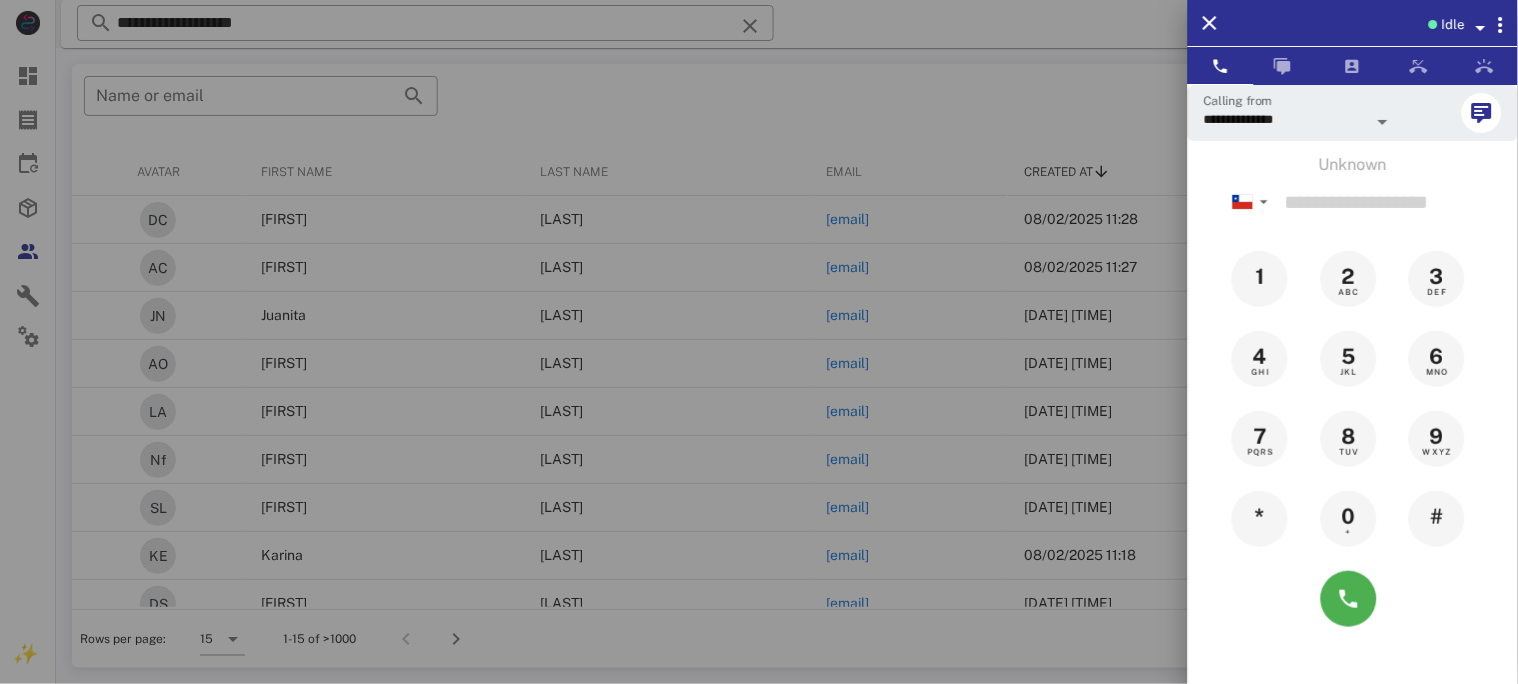 click at bounding box center [759, 342] 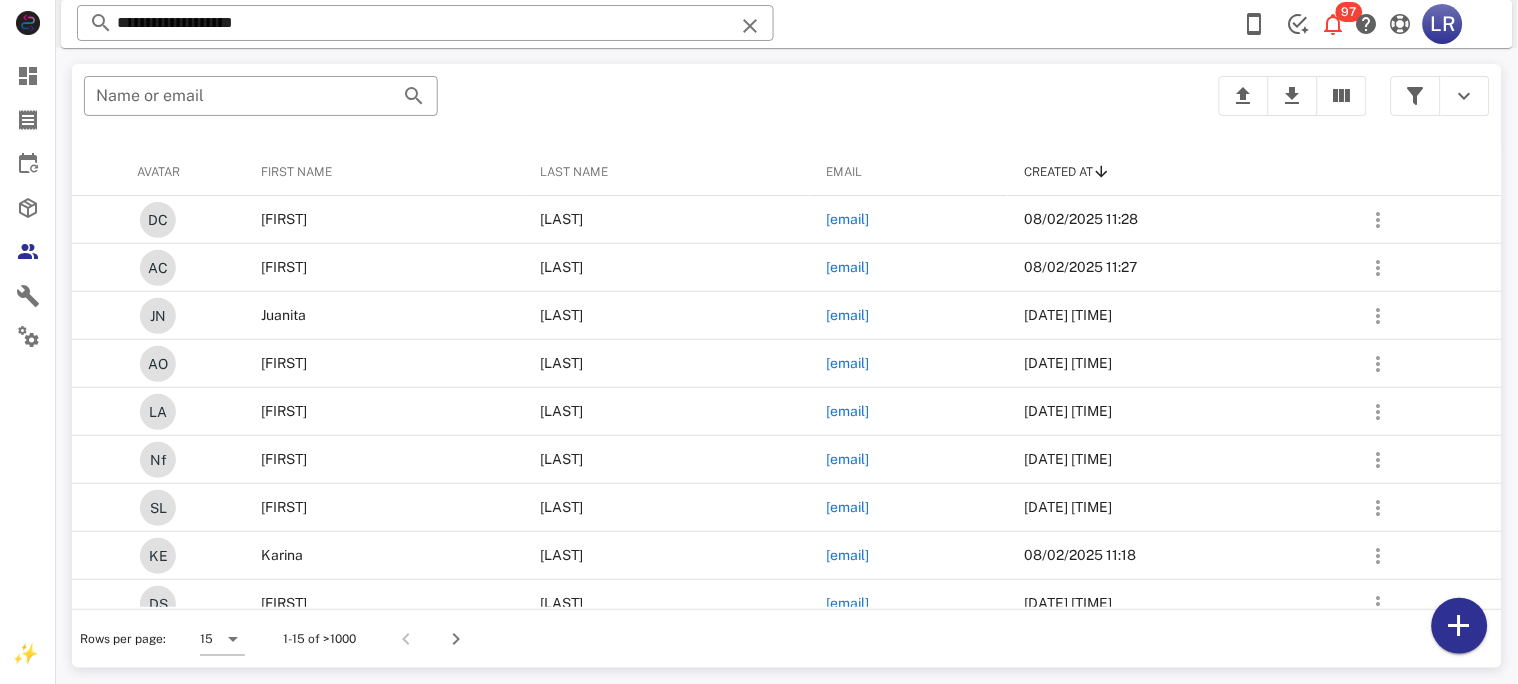 click at bounding box center [750, 26] 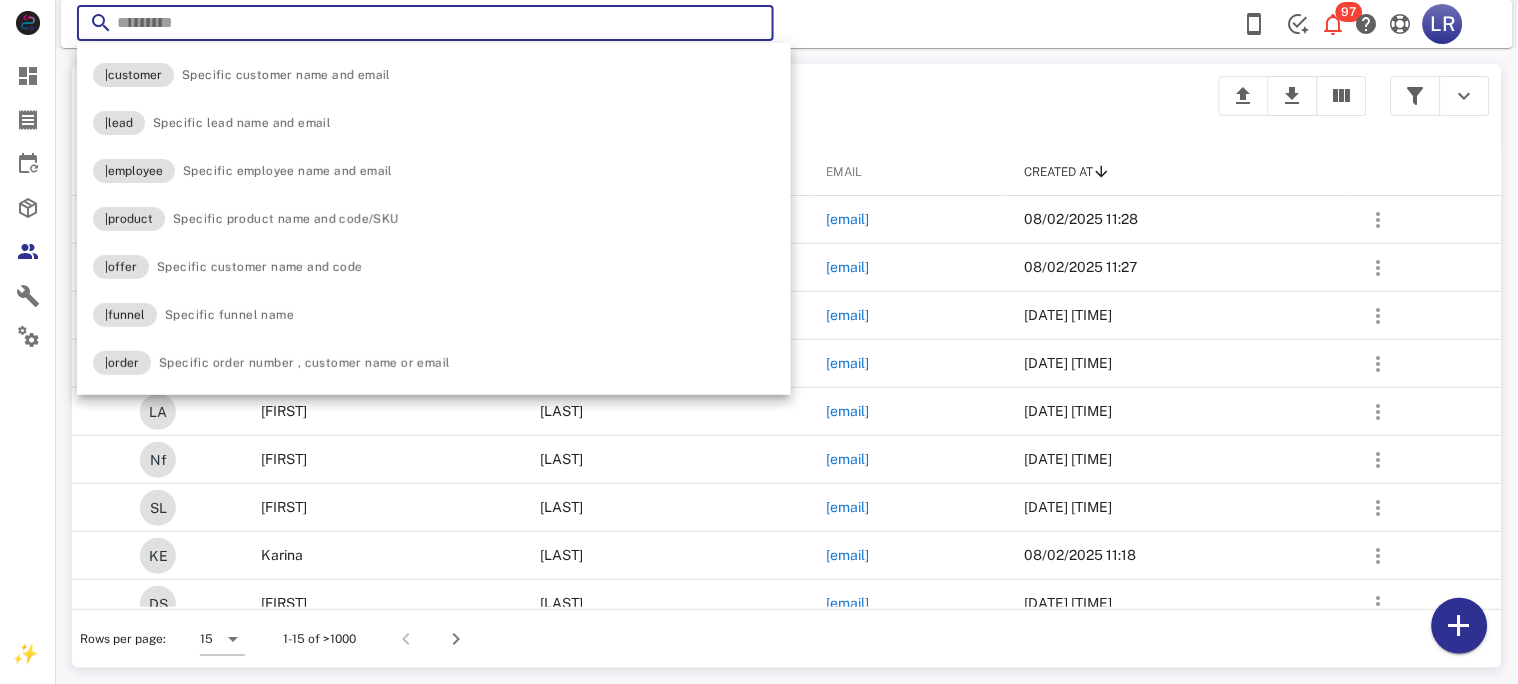 paste on "**********" 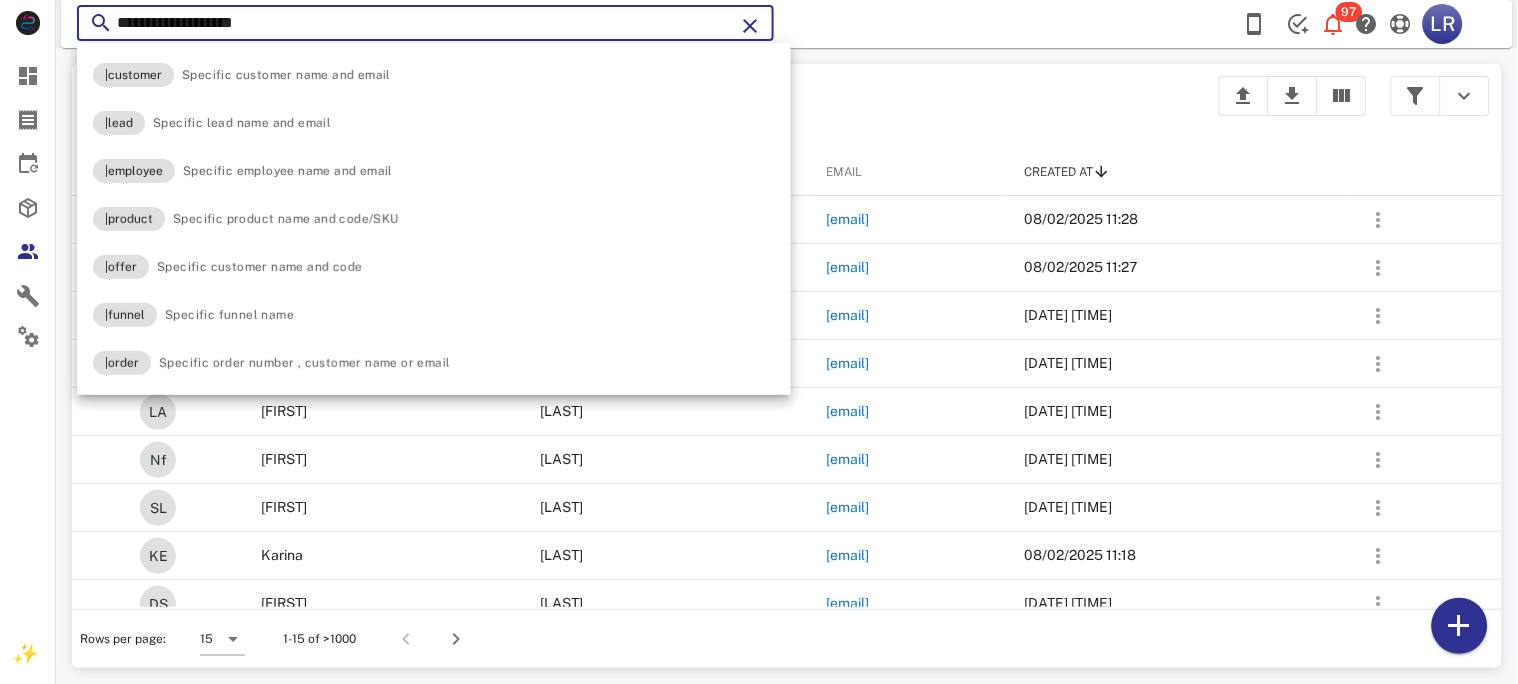type on "**********" 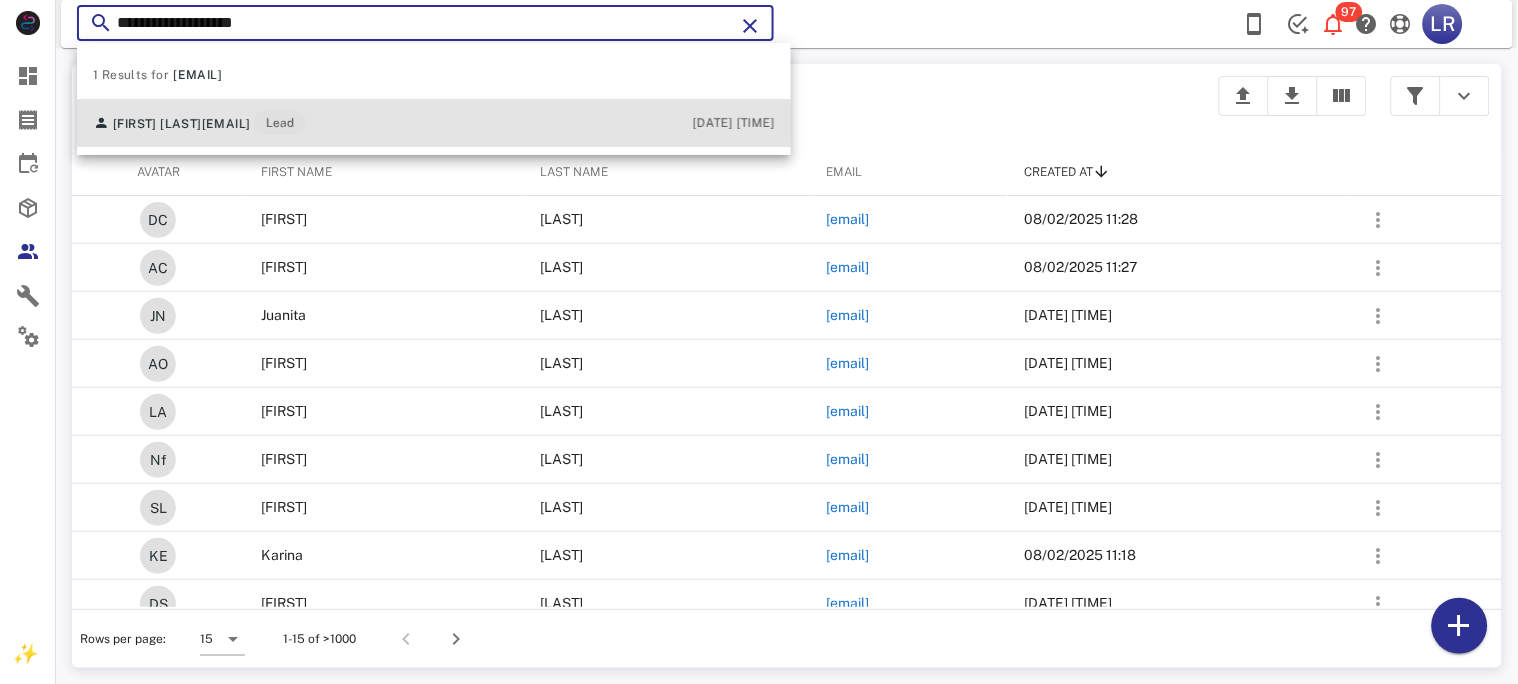 click on "[FIRST] [LAST] [EMAIL] Lead" at bounding box center (199, 123) 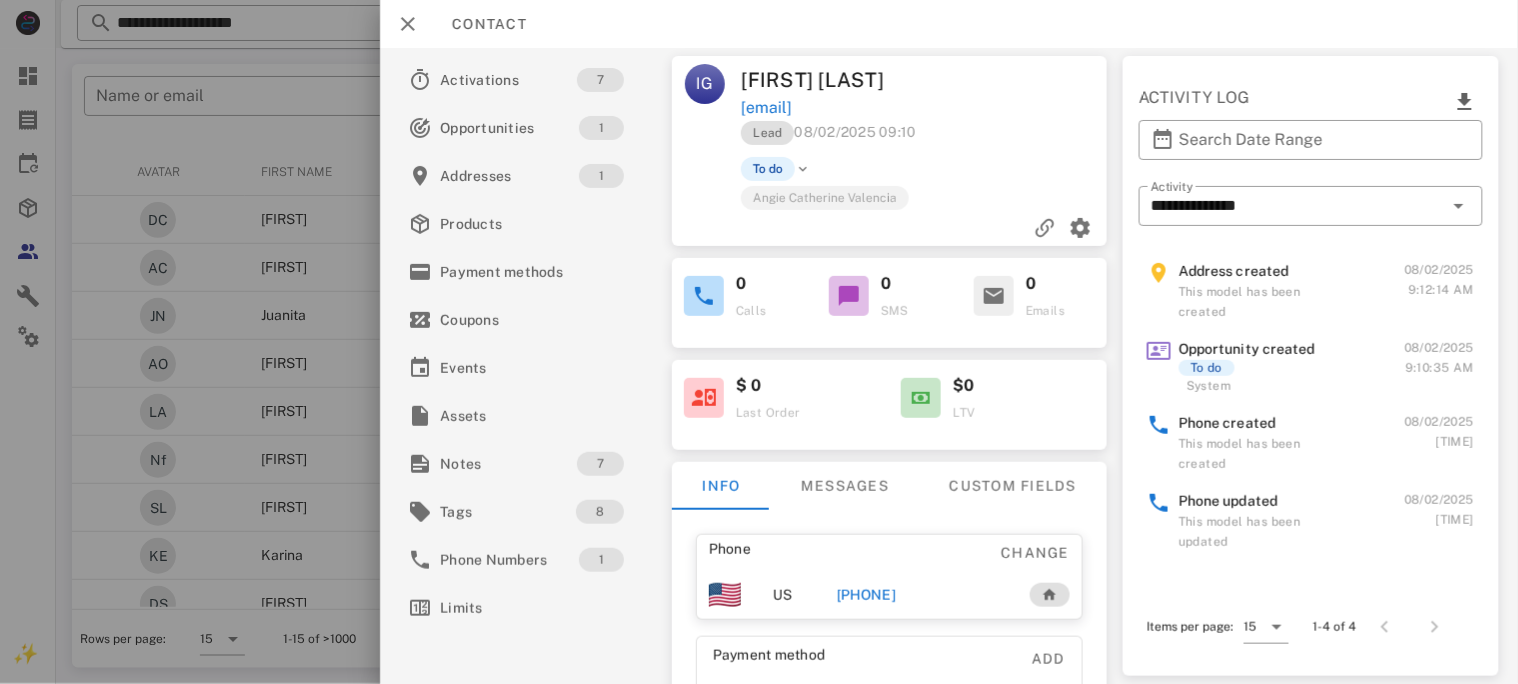 click on "[PHONE]" at bounding box center (865, 595) 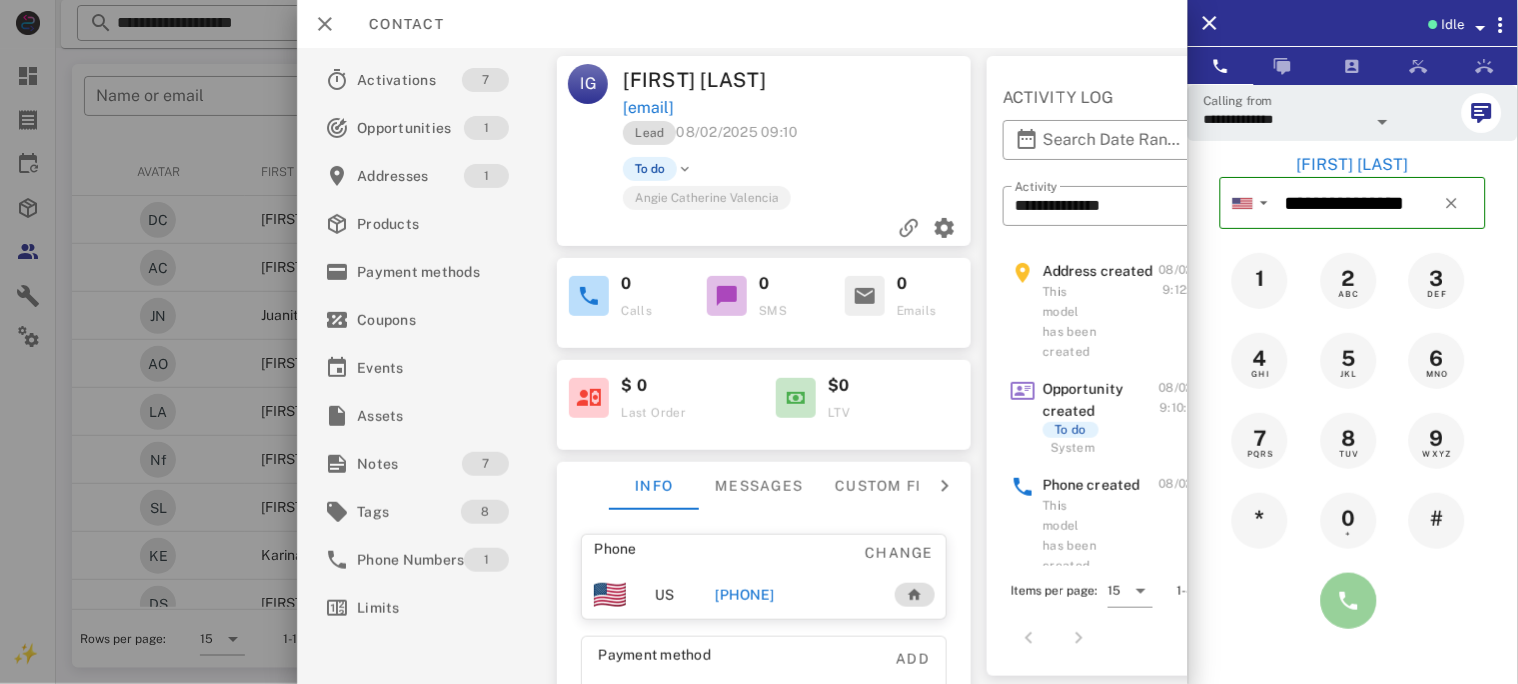 click at bounding box center (1349, 601) 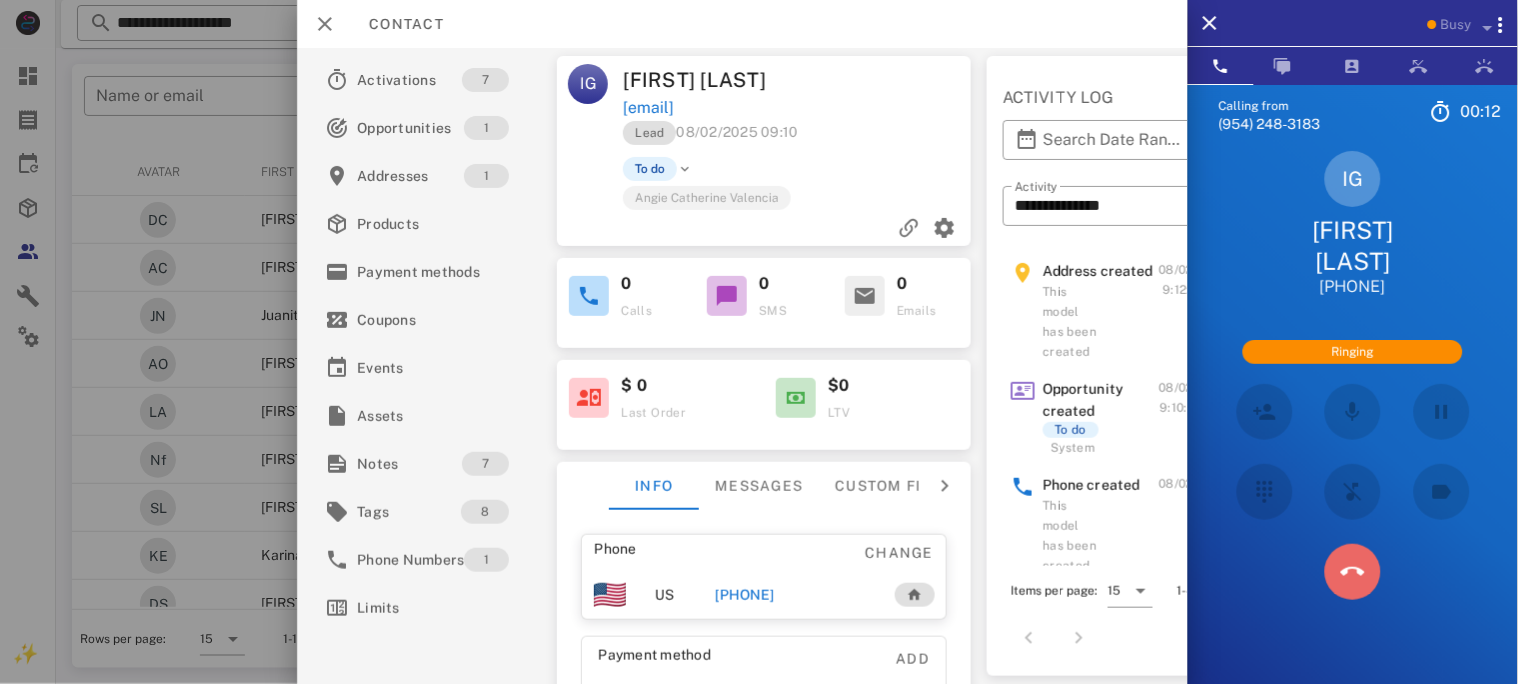 click at bounding box center [1353, 572] 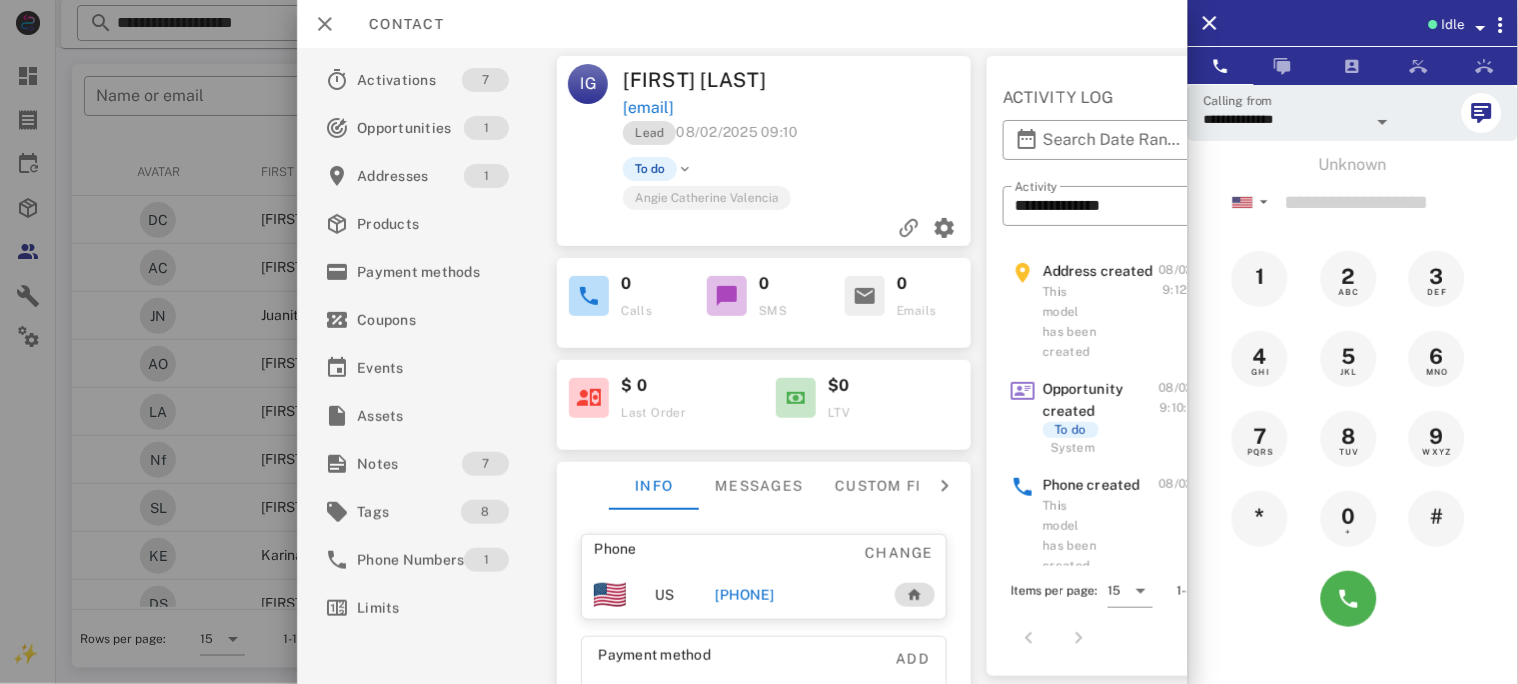 click on "[PHONE]" at bounding box center (744, 595) 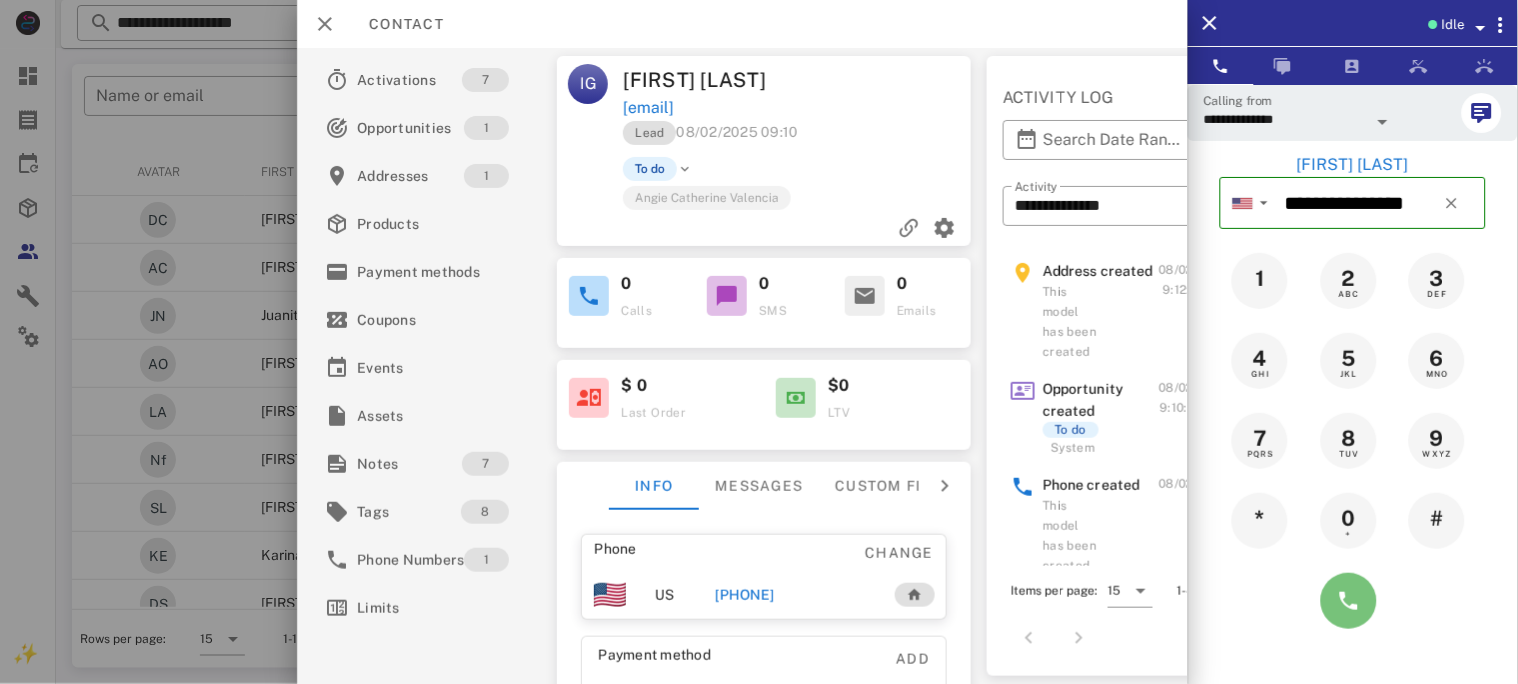 click at bounding box center (1349, 601) 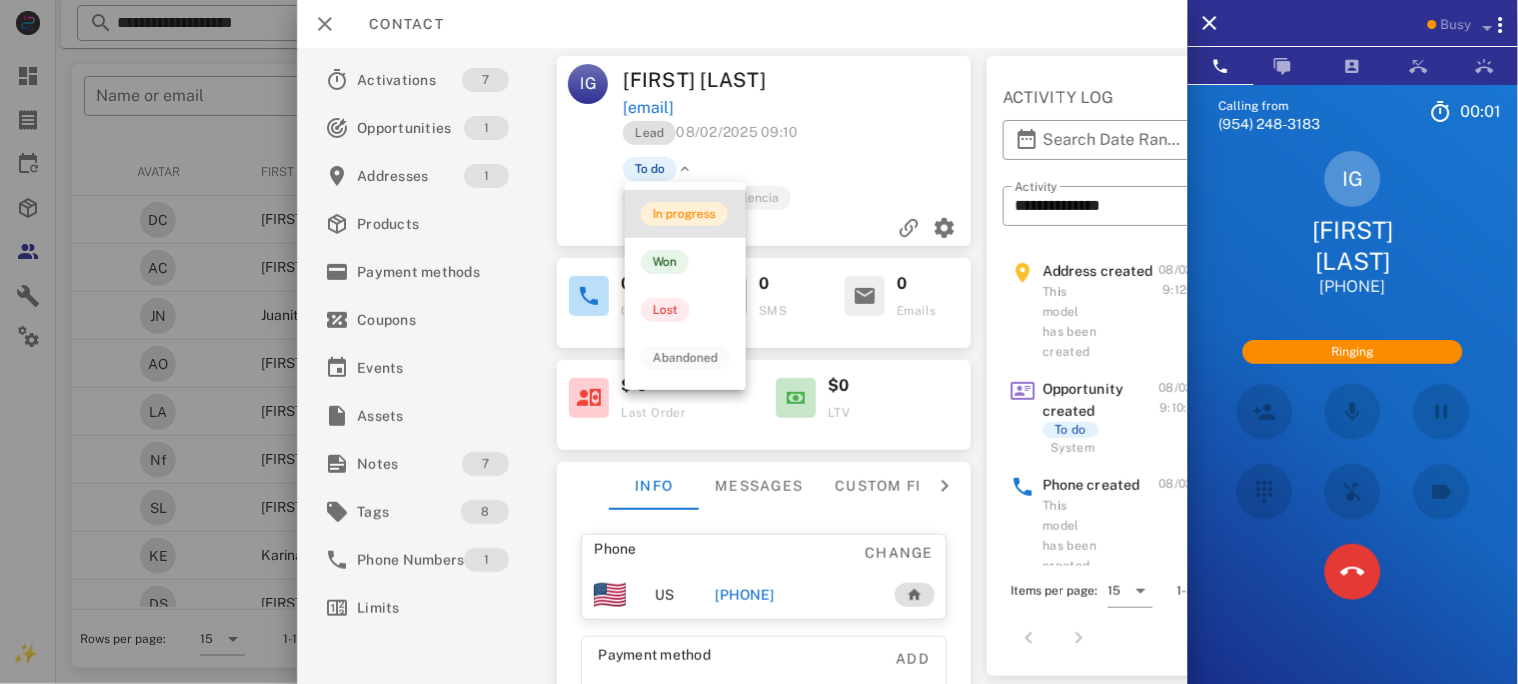click on "In progress" at bounding box center (684, 214) 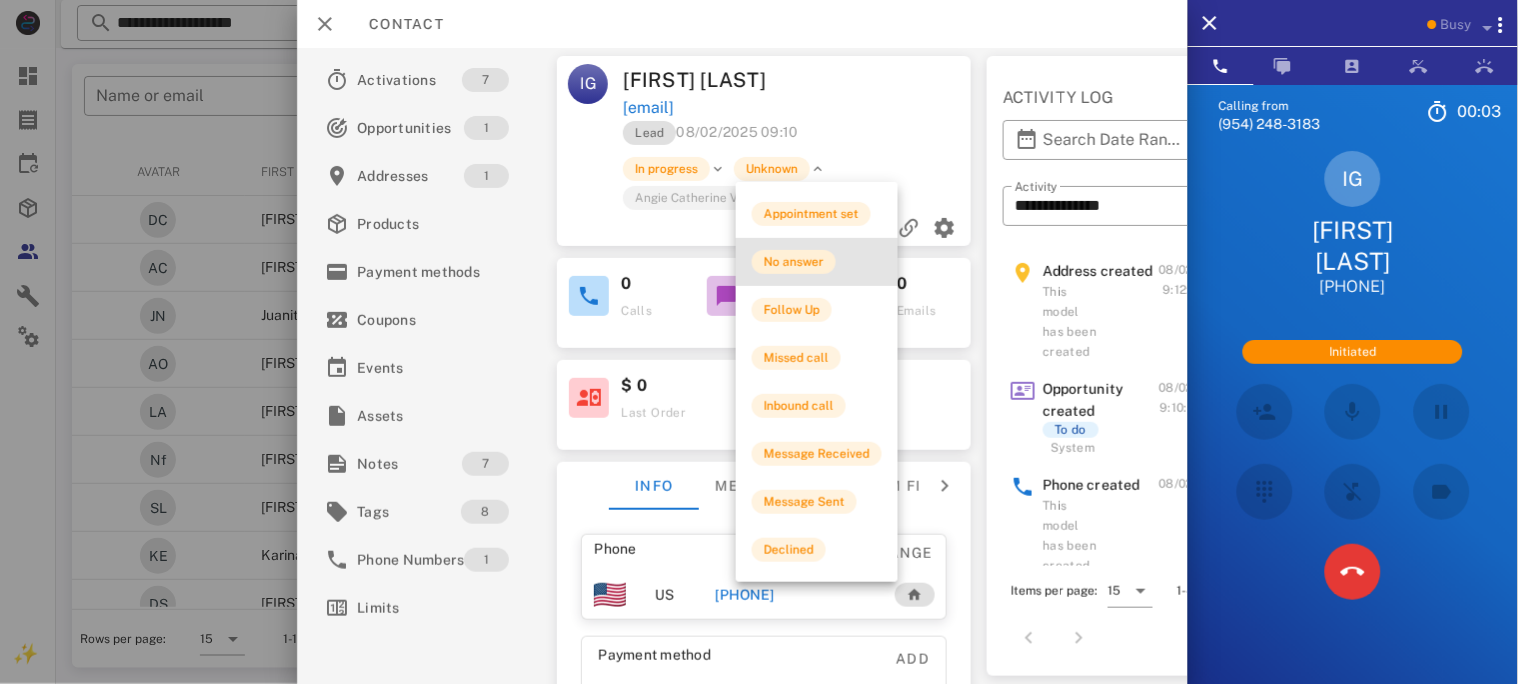 click on "No answer" at bounding box center (794, 262) 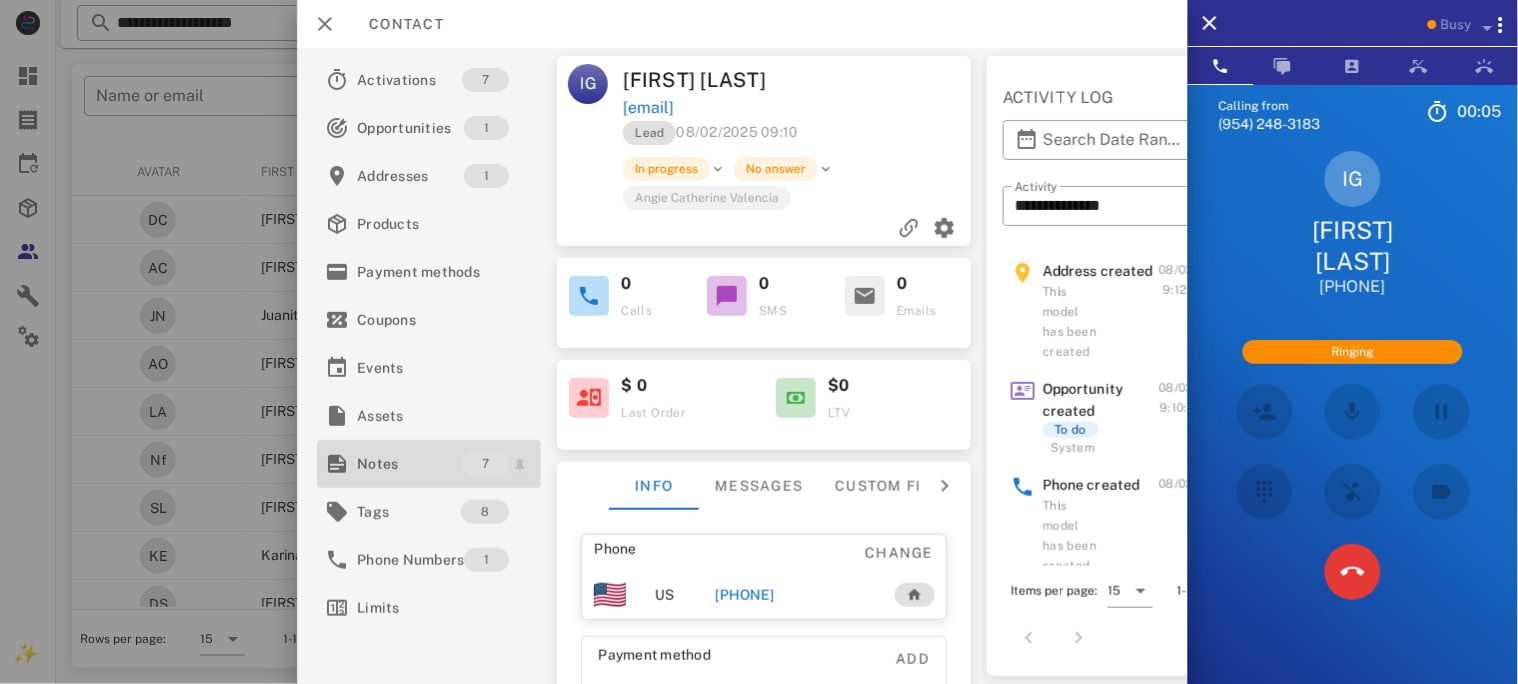 click on "Notes" at bounding box center [409, 464] 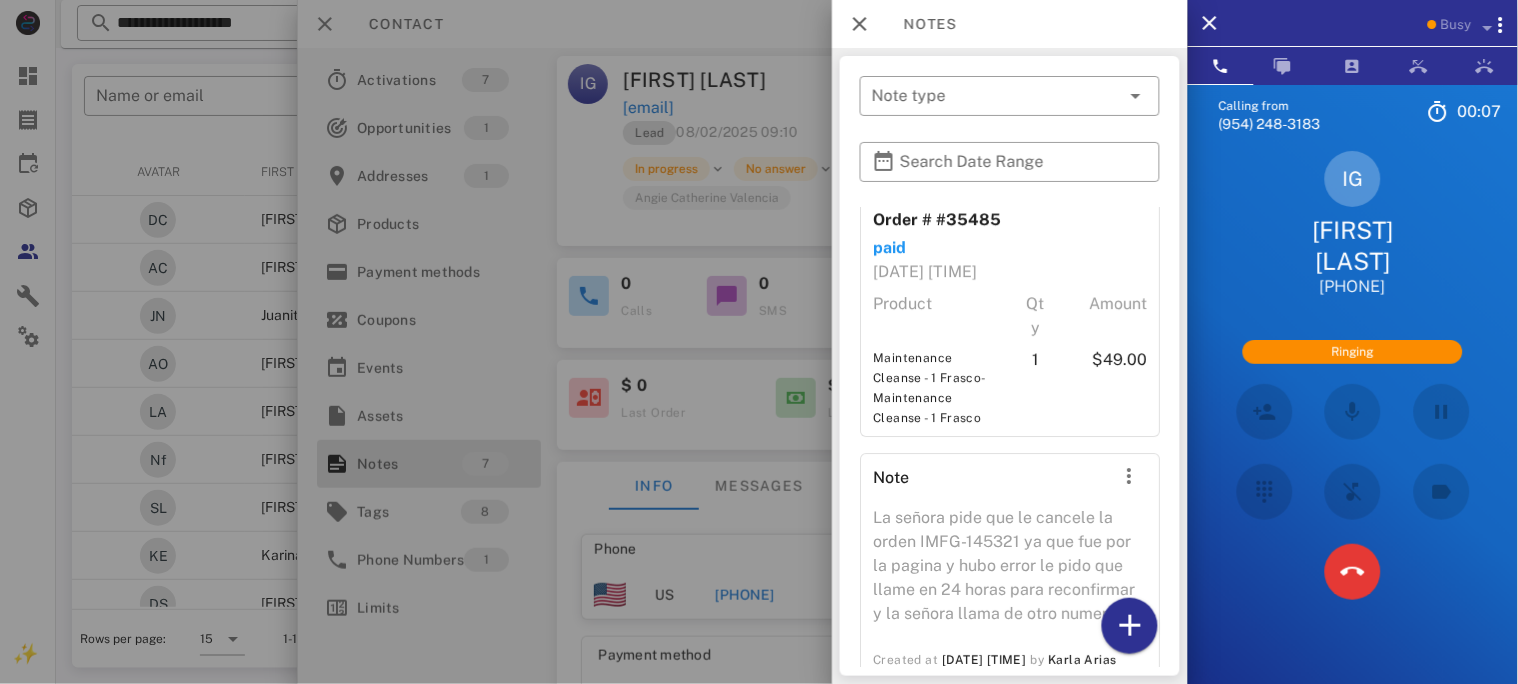 scroll, scrollTop: 1505, scrollLeft: 0, axis: vertical 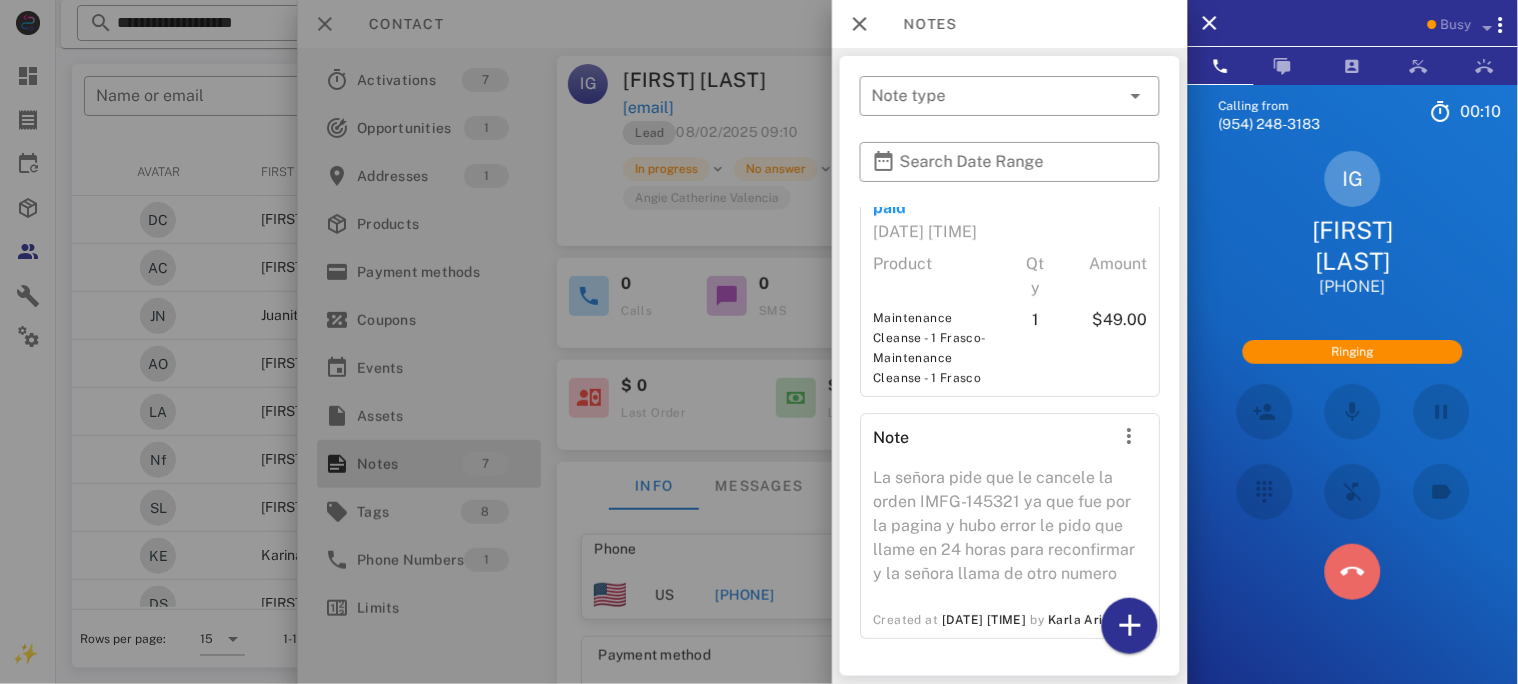 click at bounding box center (1353, 572) 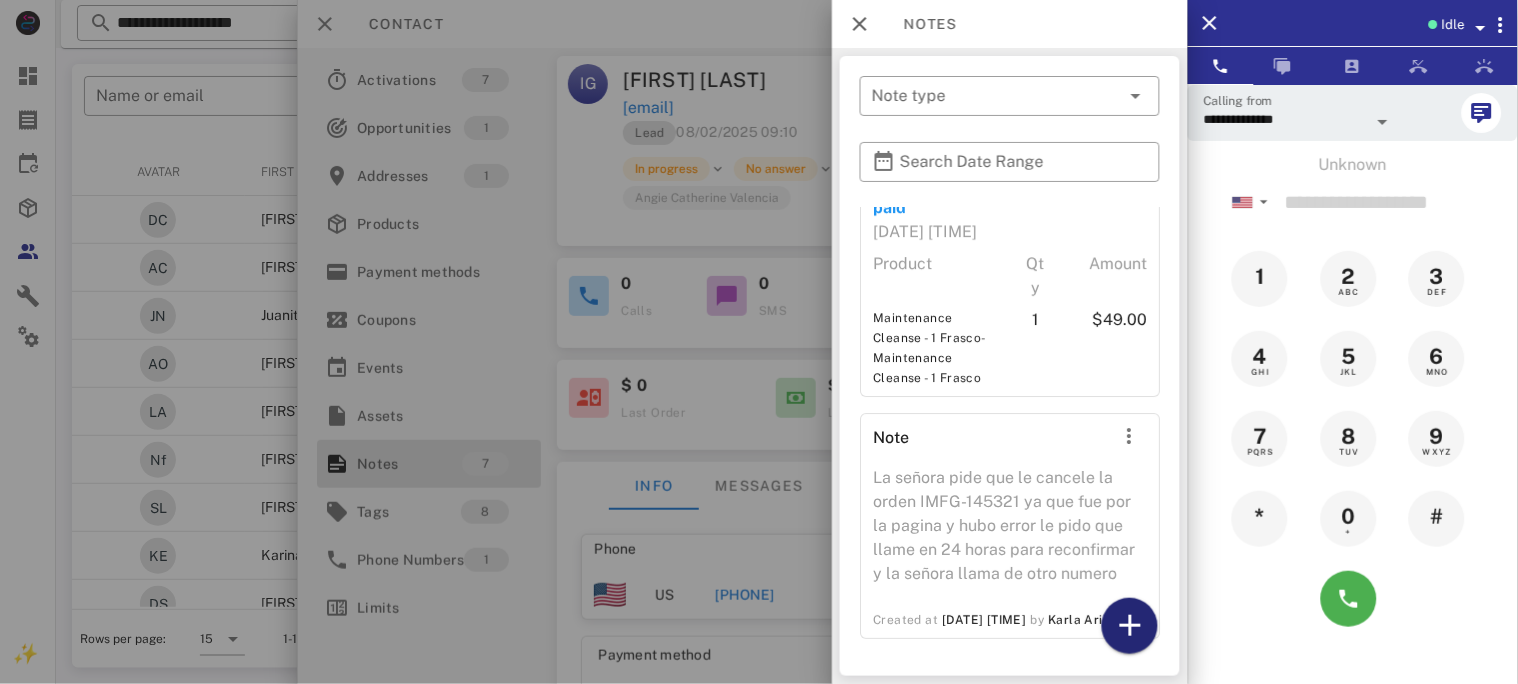 click at bounding box center (1130, 626) 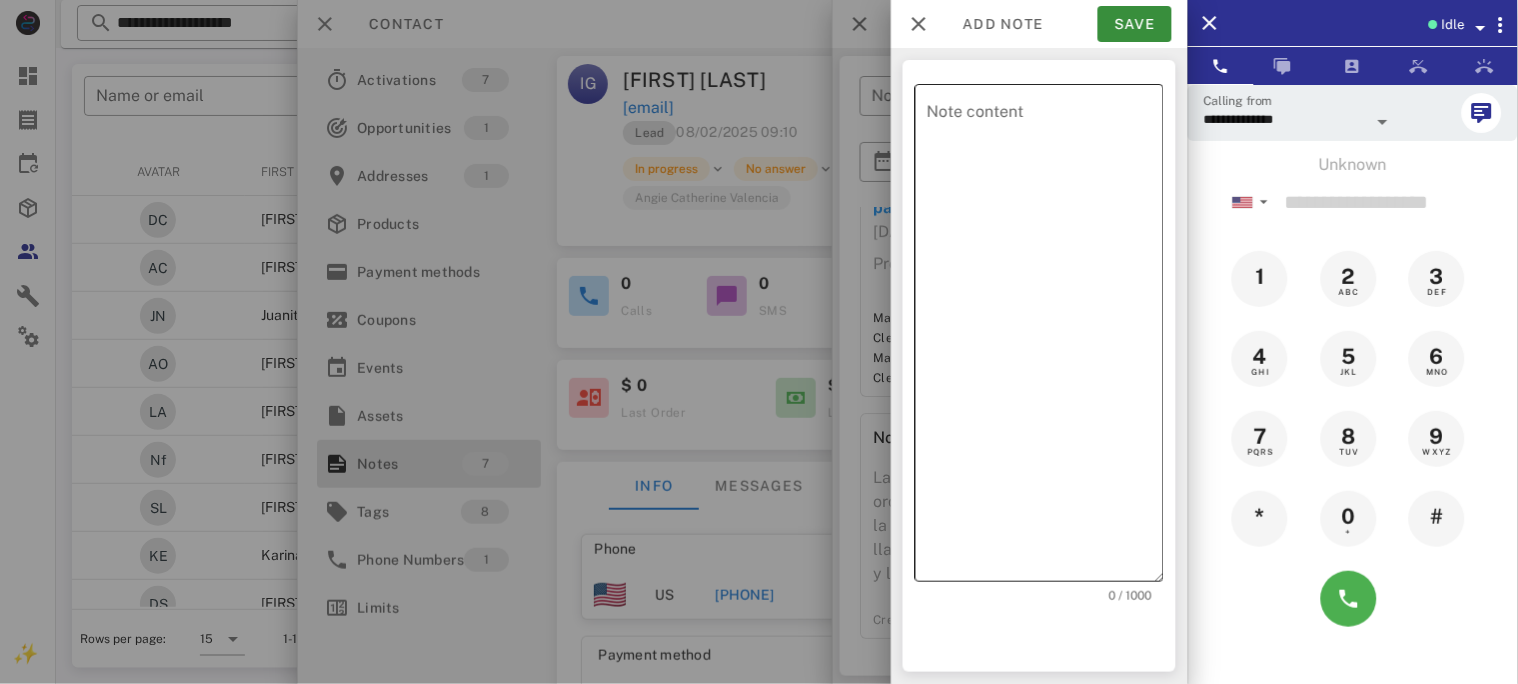 click on "Note content" at bounding box center (1045, 338) 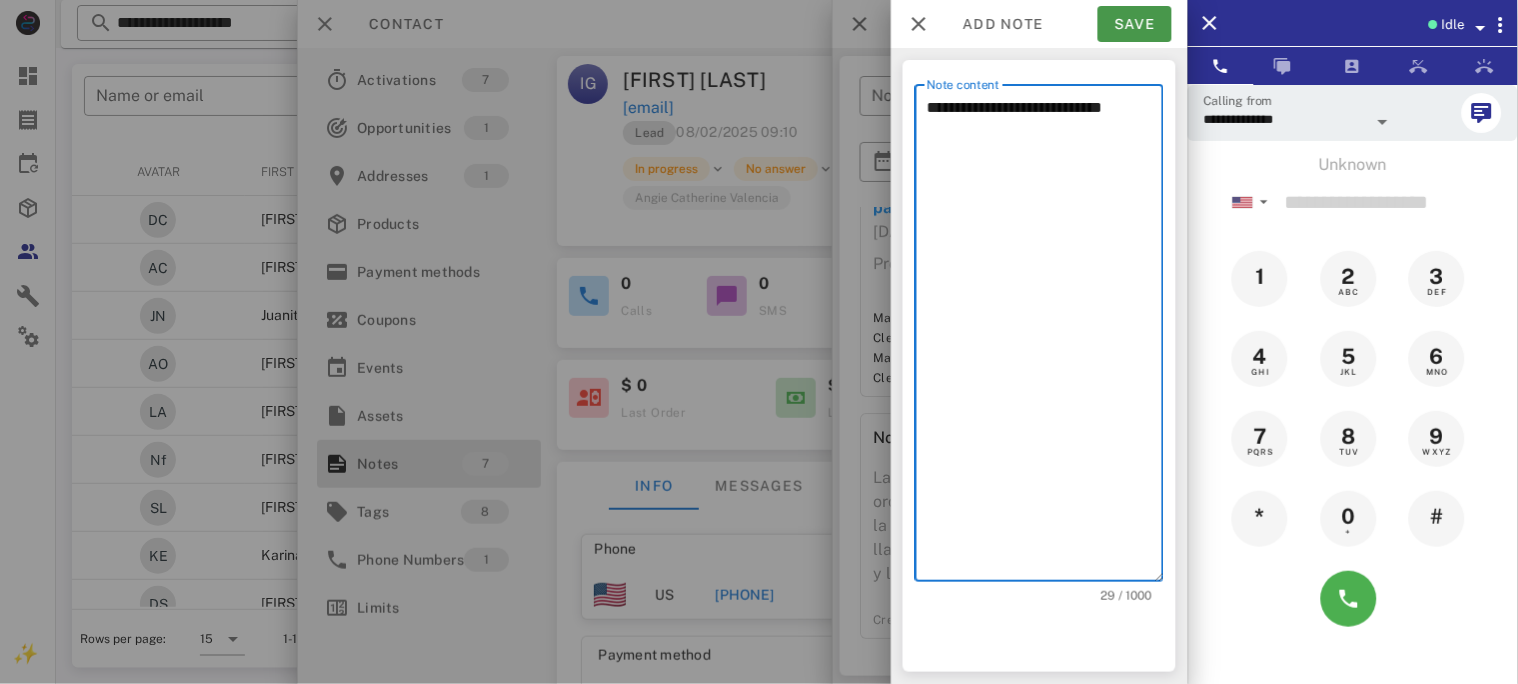type on "**********" 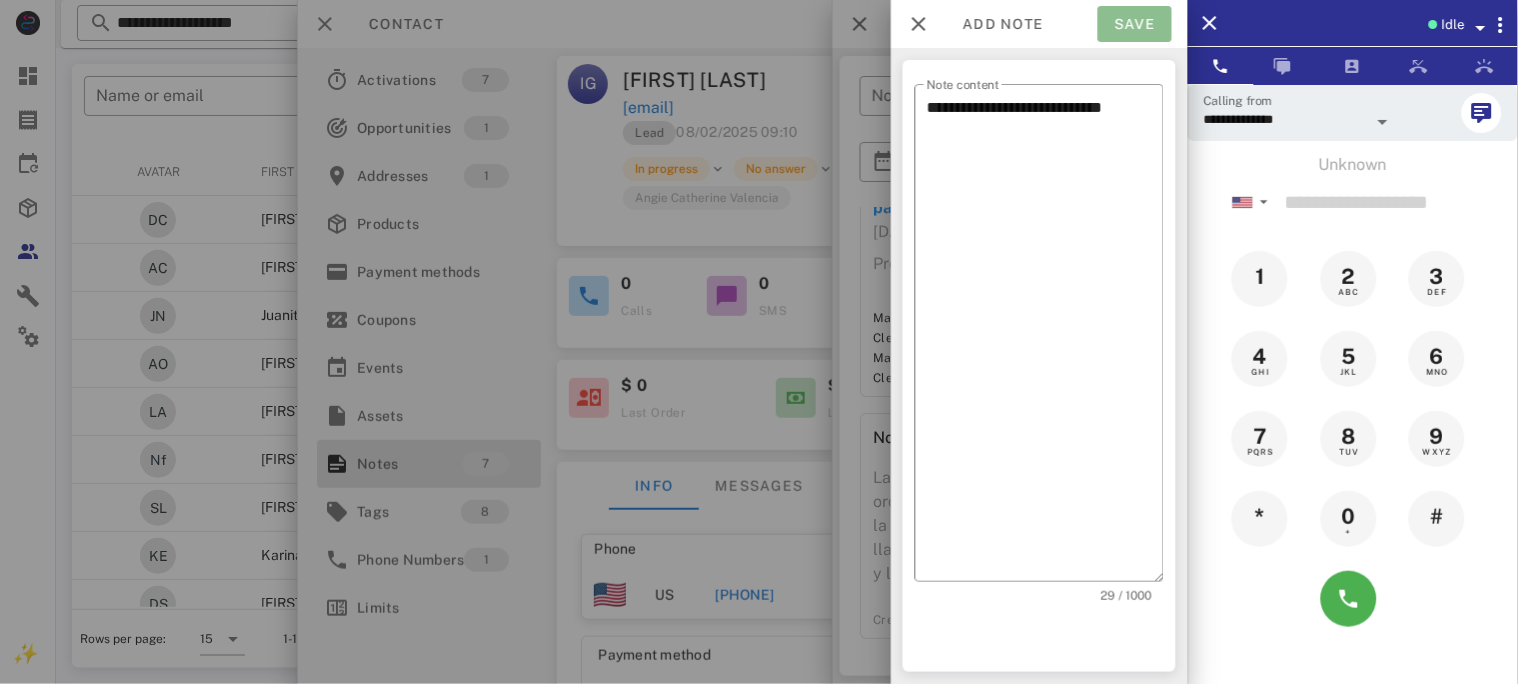 click on "Save" at bounding box center [1135, 24] 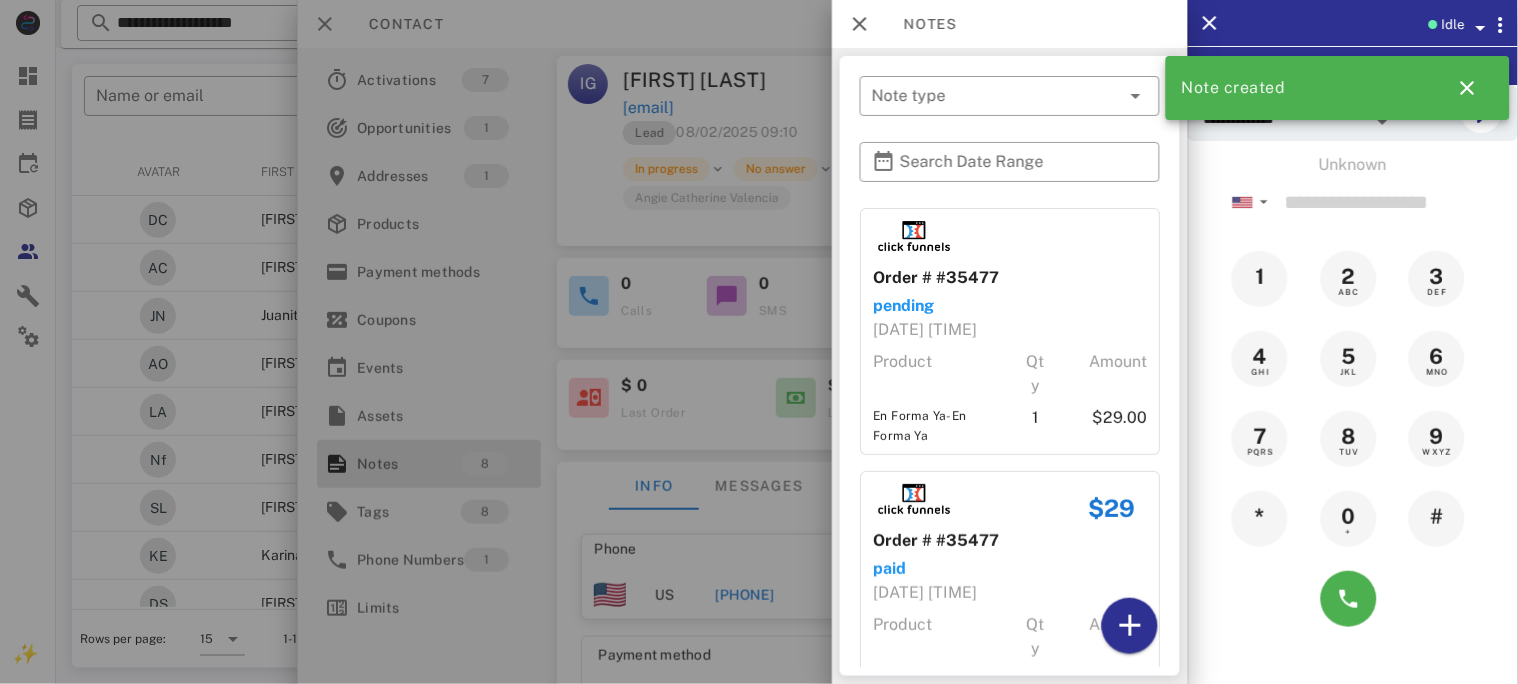 click at bounding box center [759, 342] 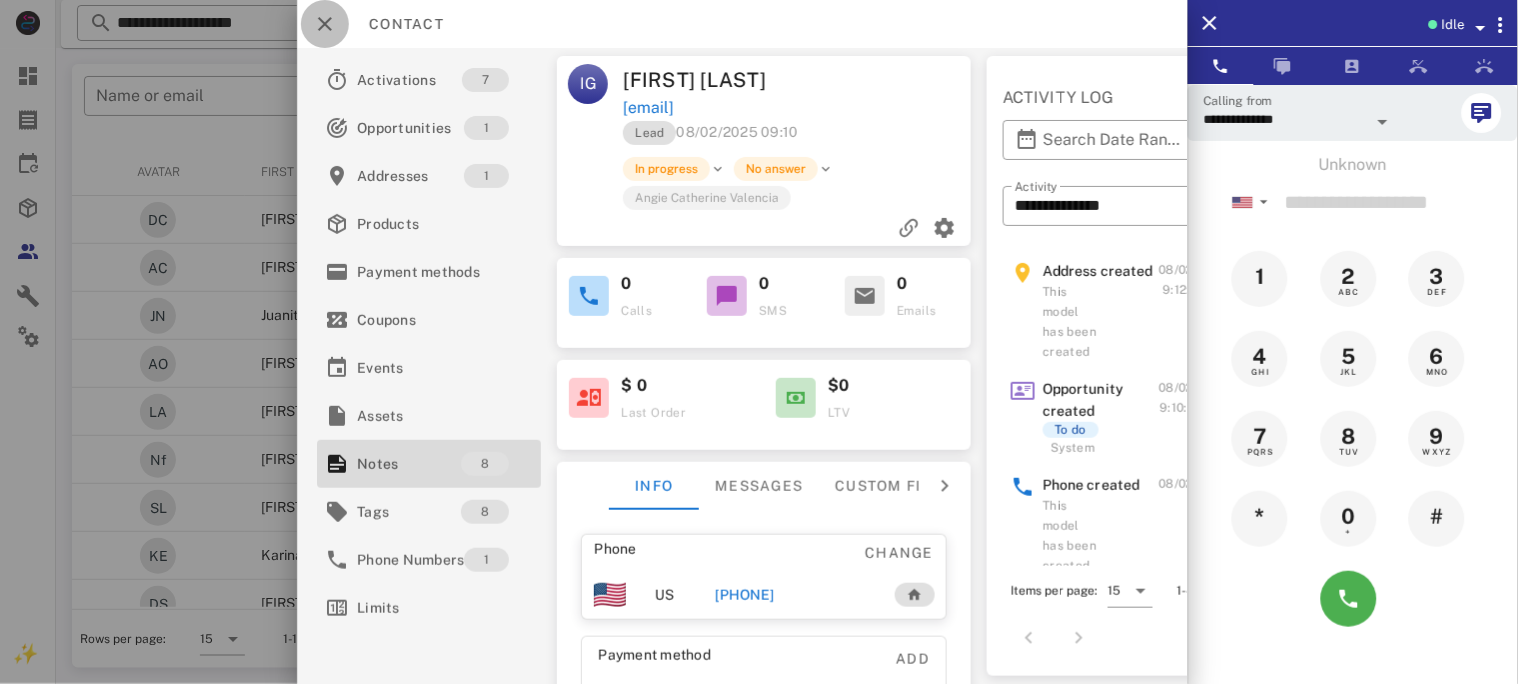 click at bounding box center [325, 24] 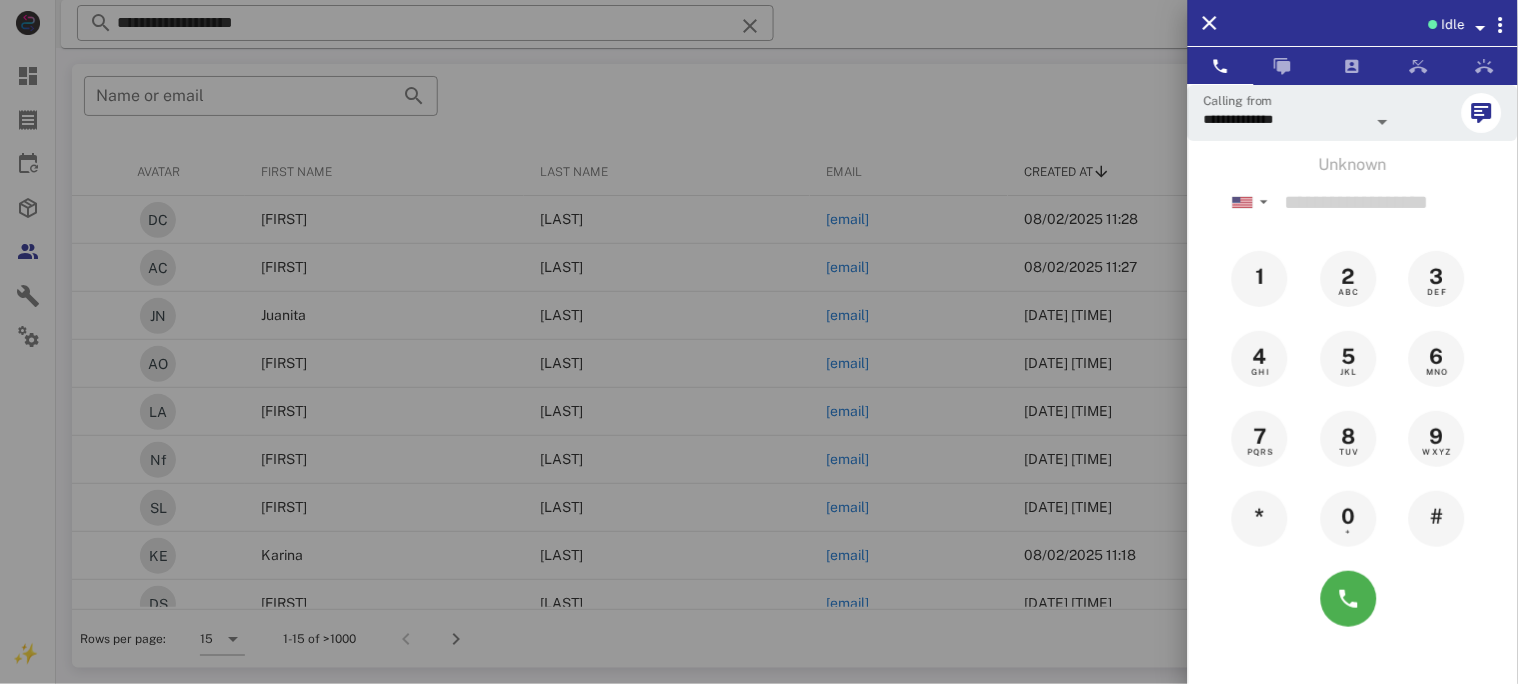 click at bounding box center (759, 342) 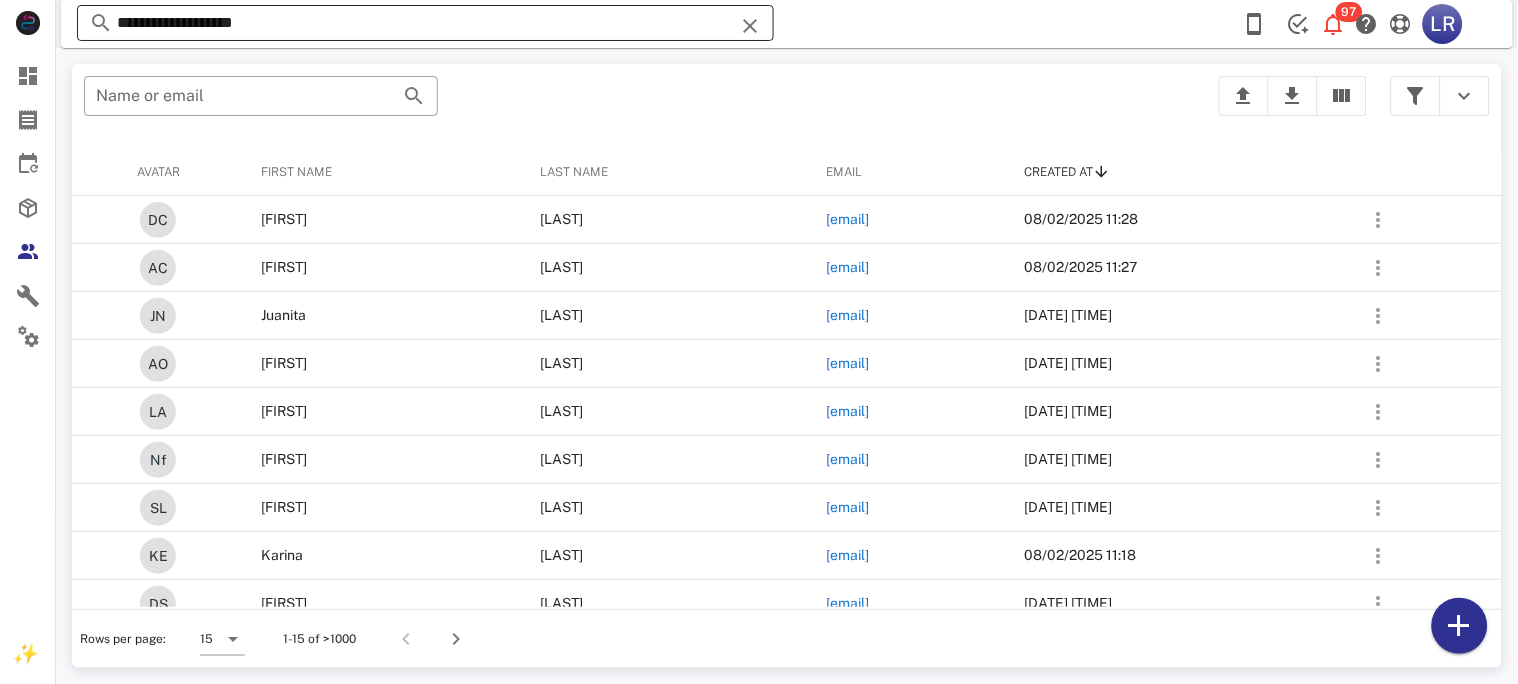 click at bounding box center (750, 26) 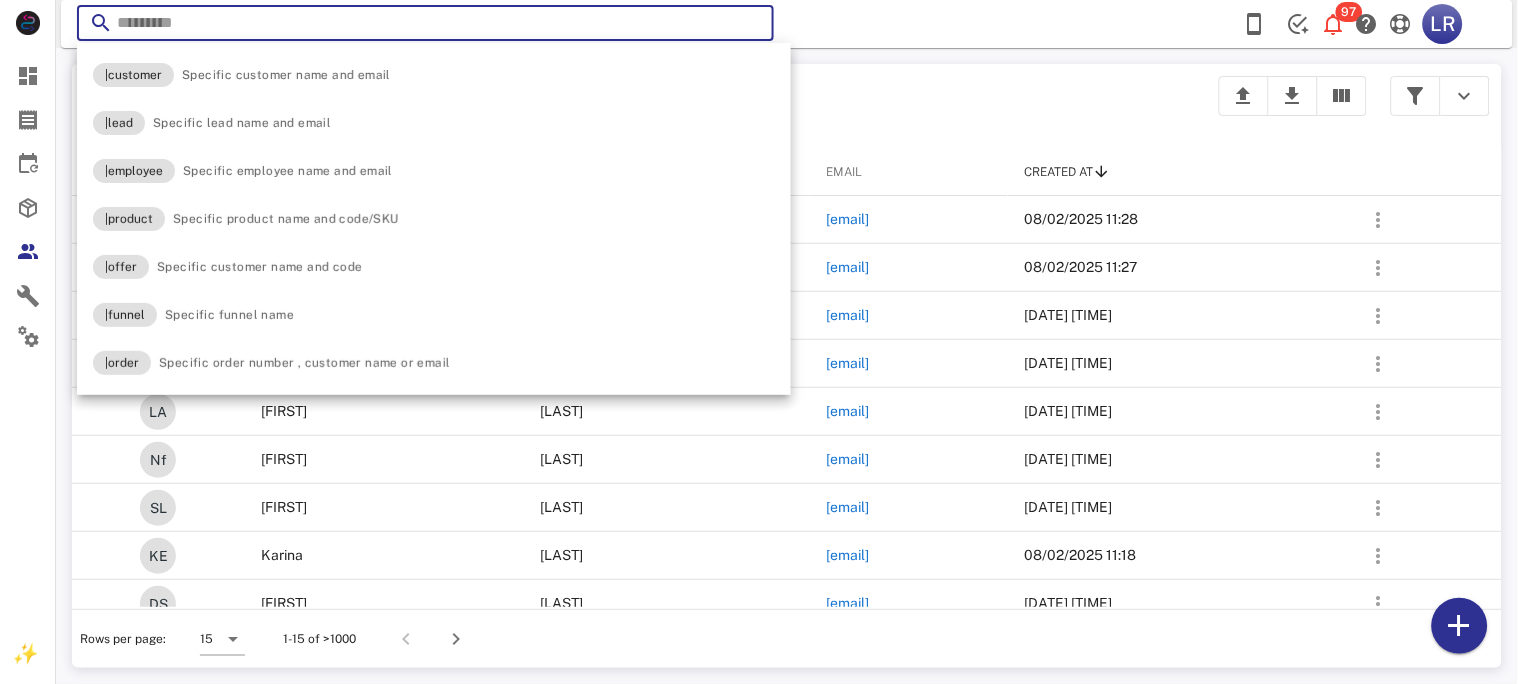 click at bounding box center [750, 26] 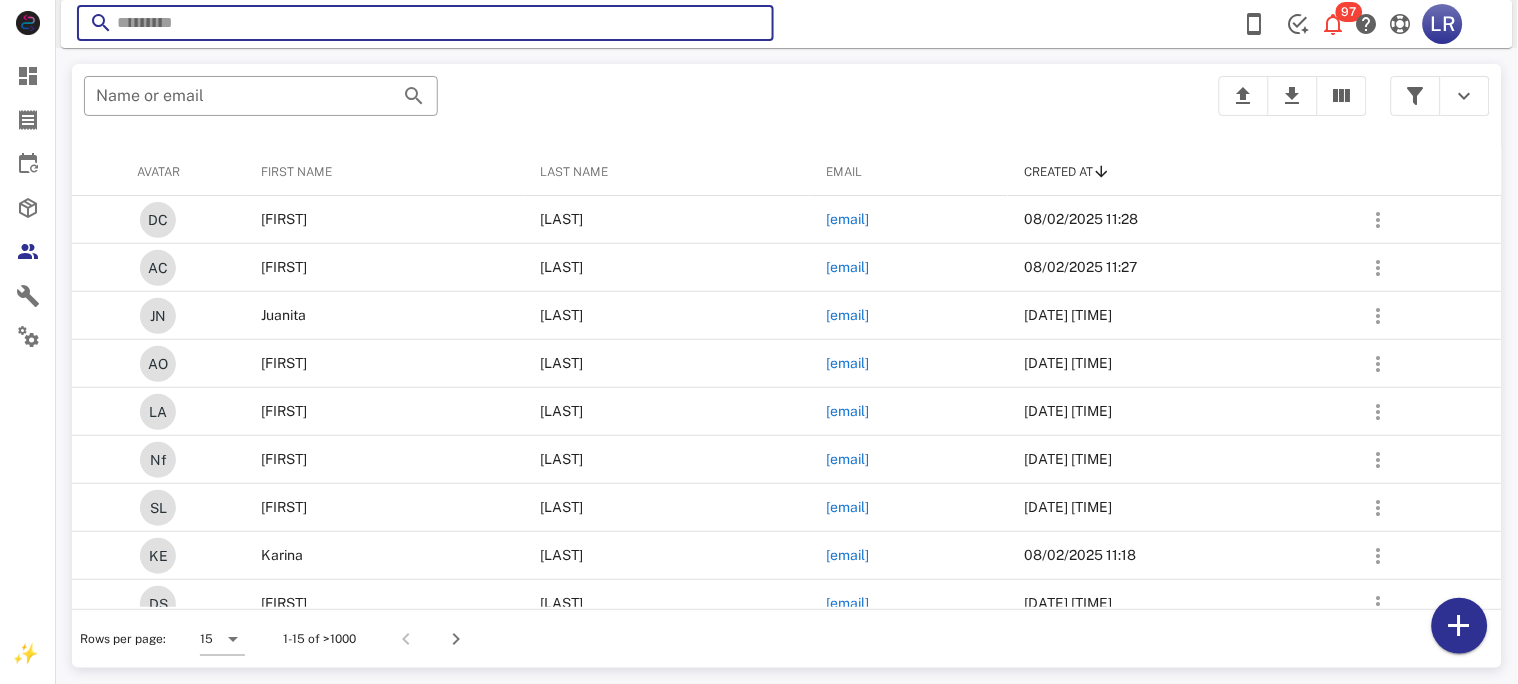 paste on "**********" 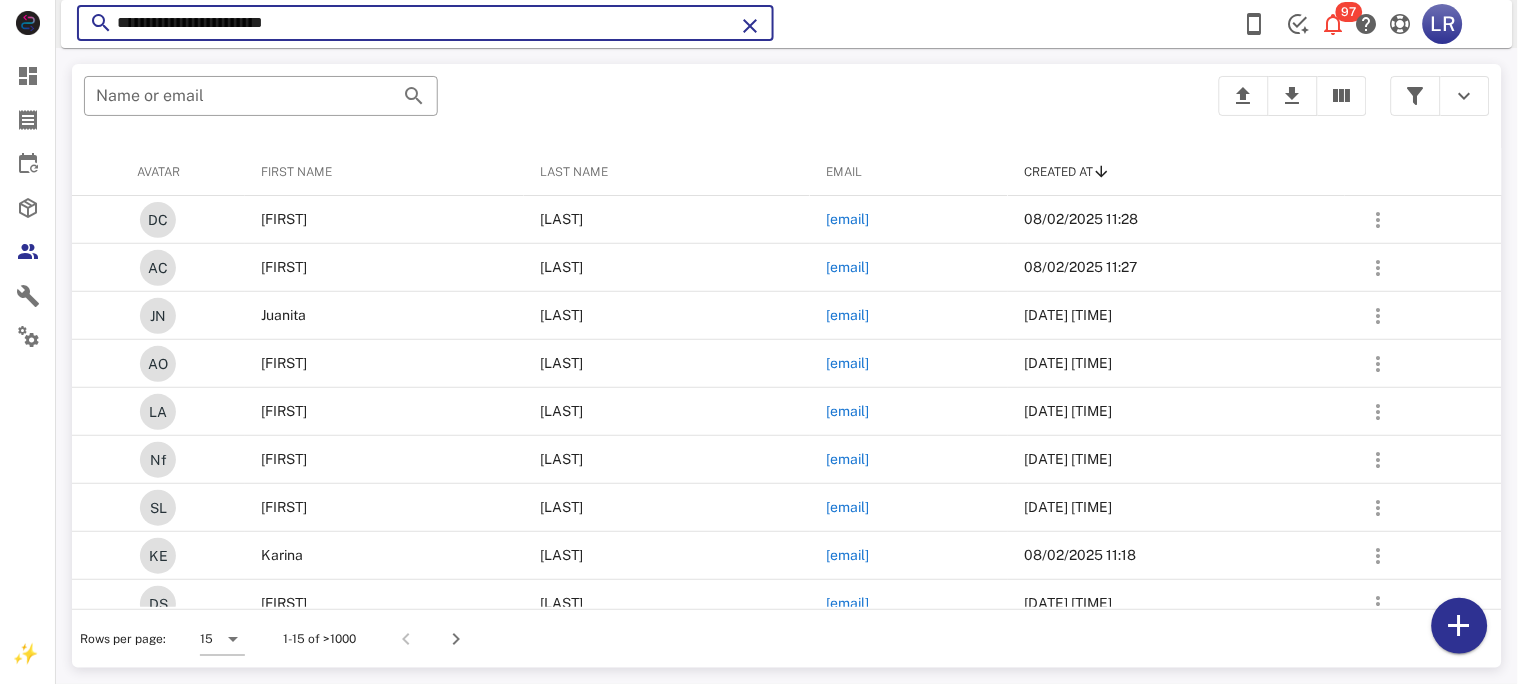 type on "**********" 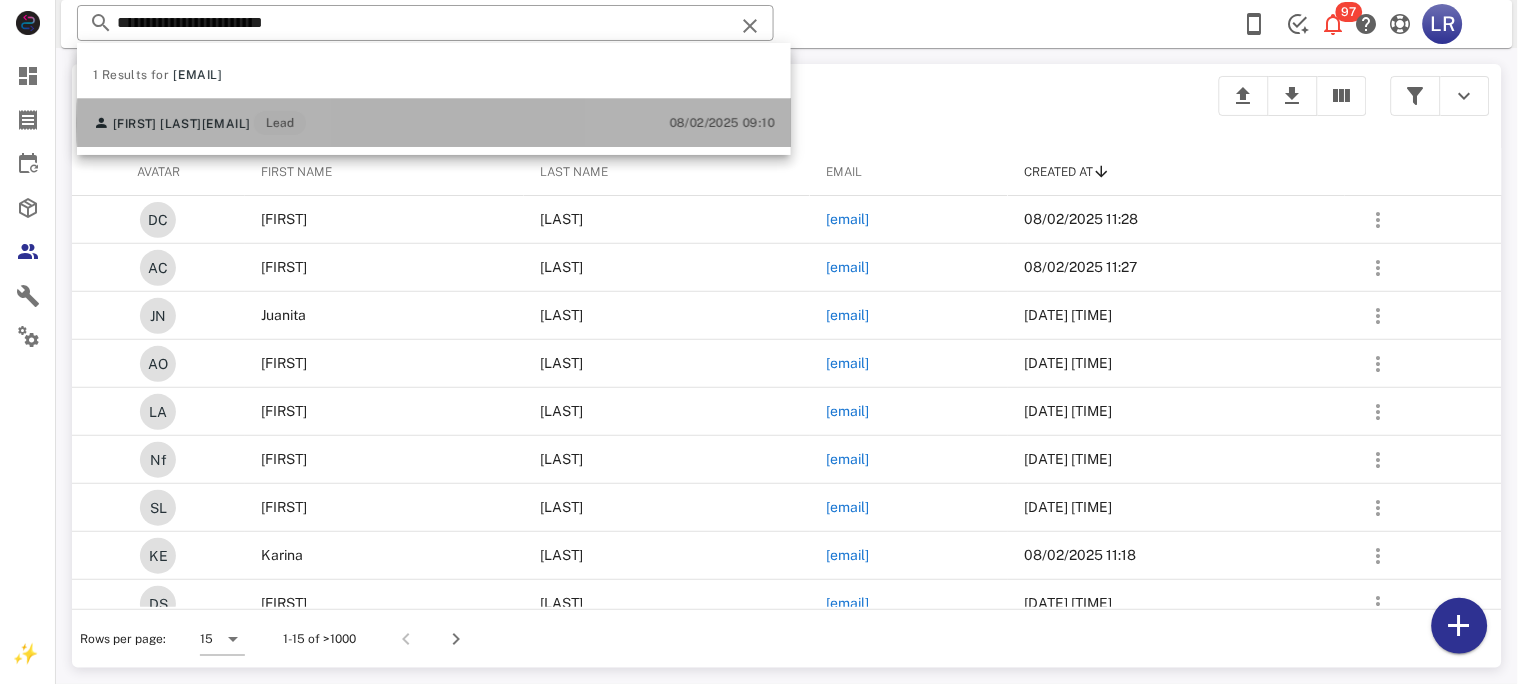 click on "[EMAIL]" at bounding box center (226, 124) 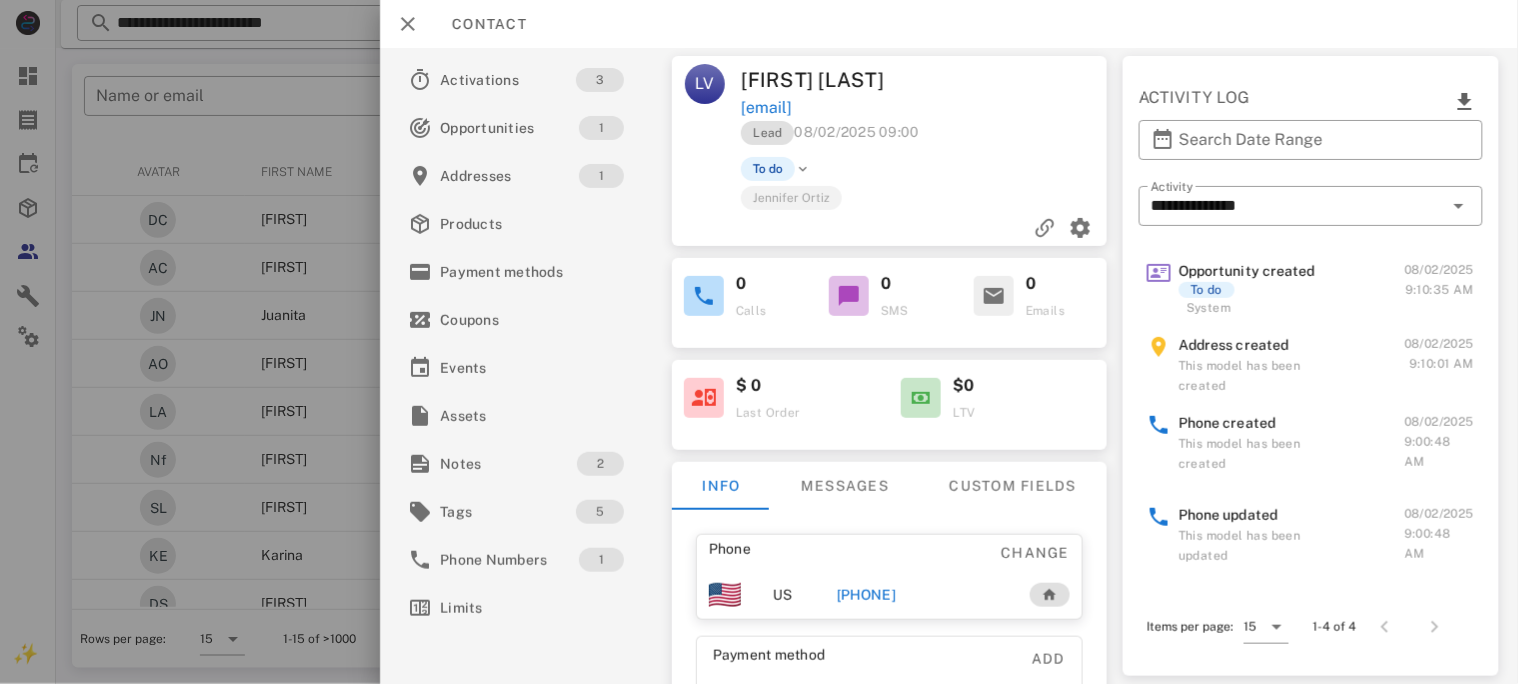 click on "[PHONE]" at bounding box center (865, 595) 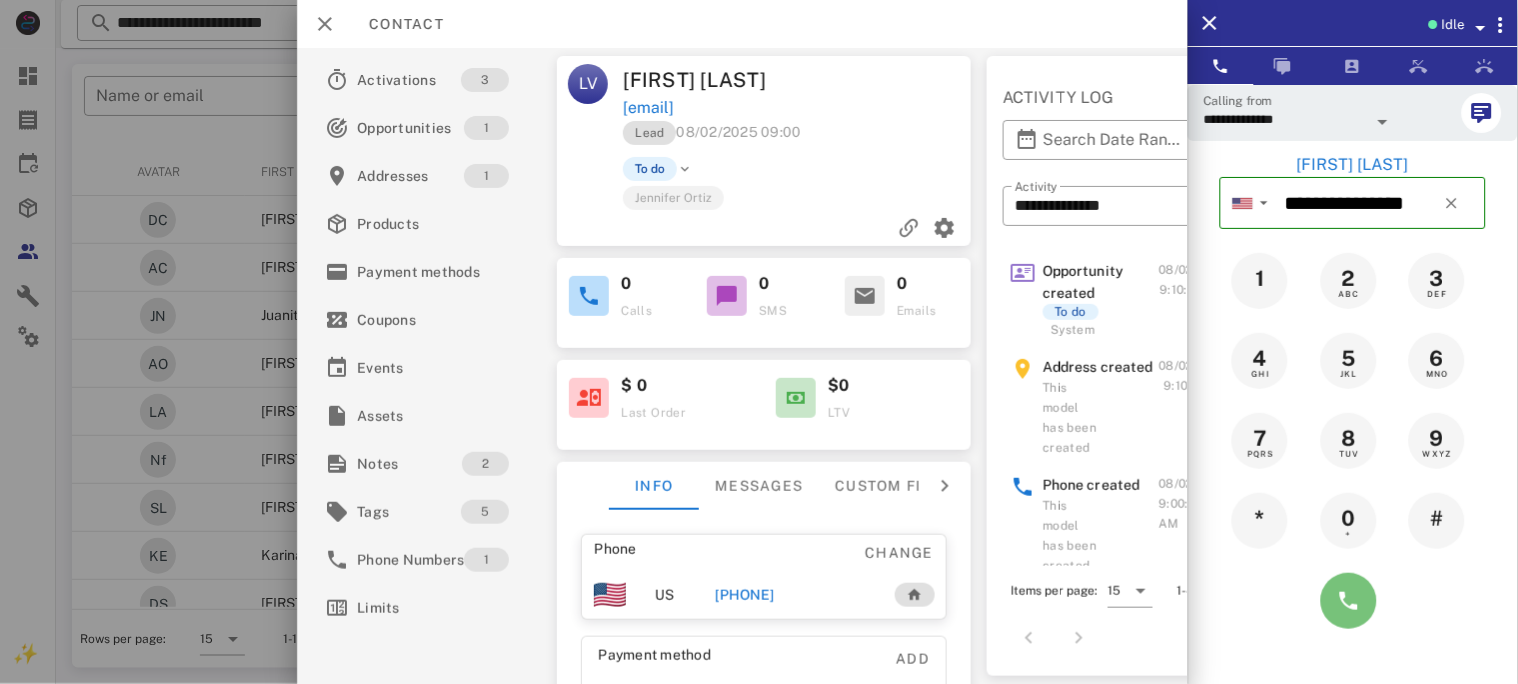 click at bounding box center [1349, 601] 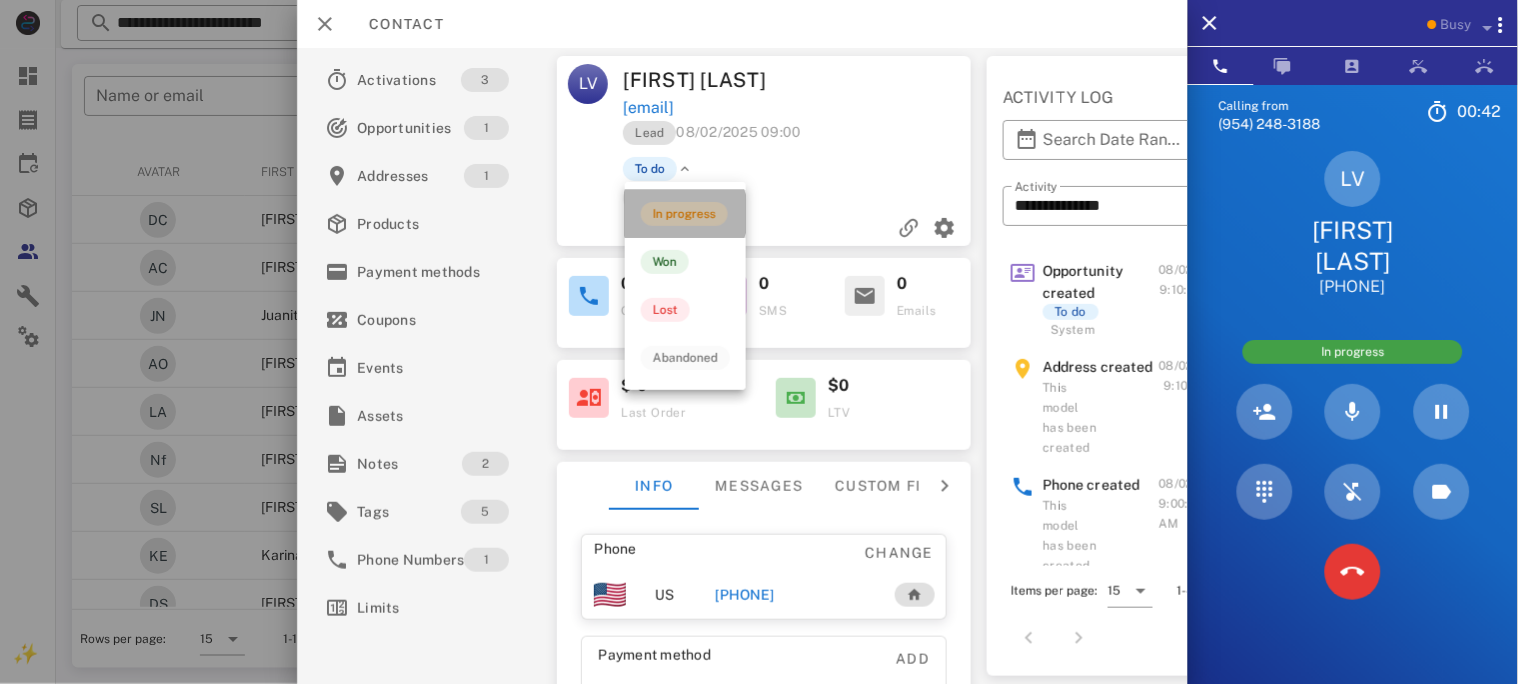click on "In progress" at bounding box center (684, 214) 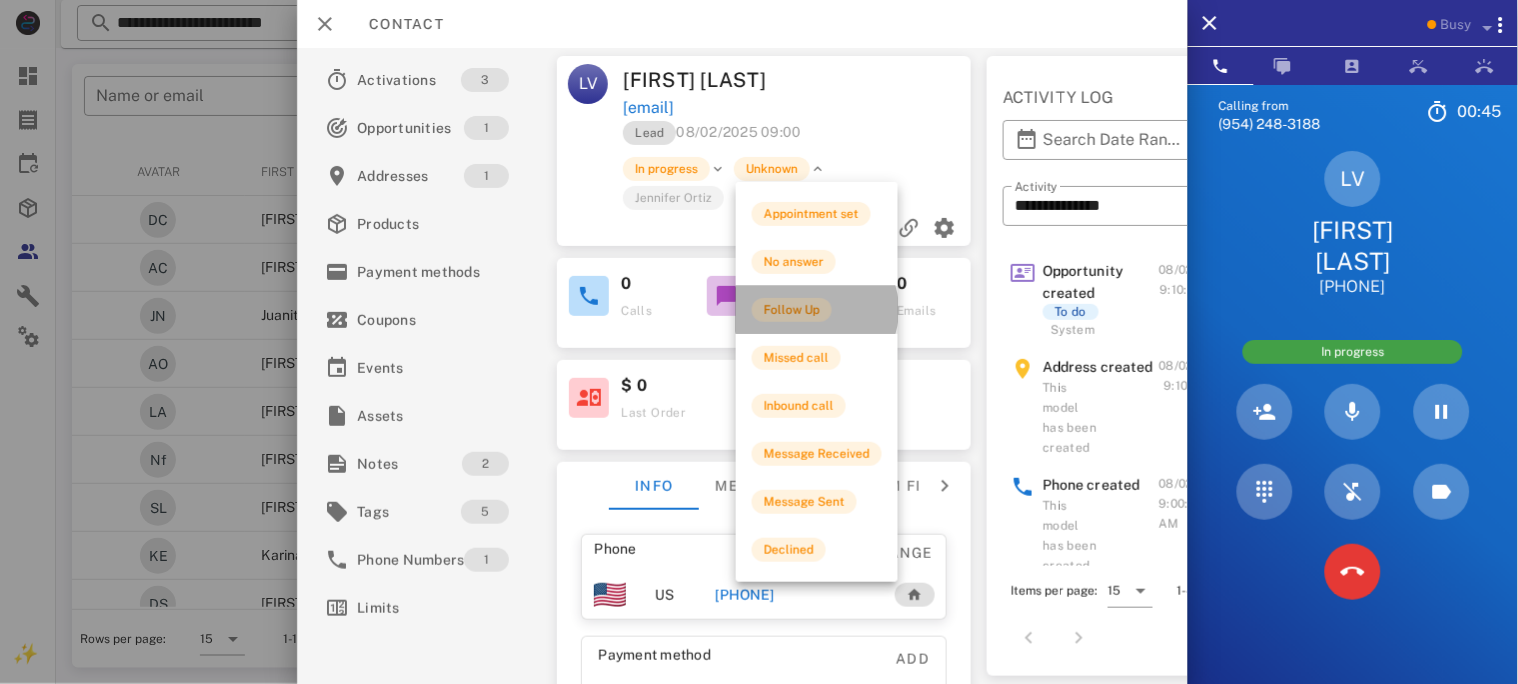 click on "Follow Up" at bounding box center (792, 310) 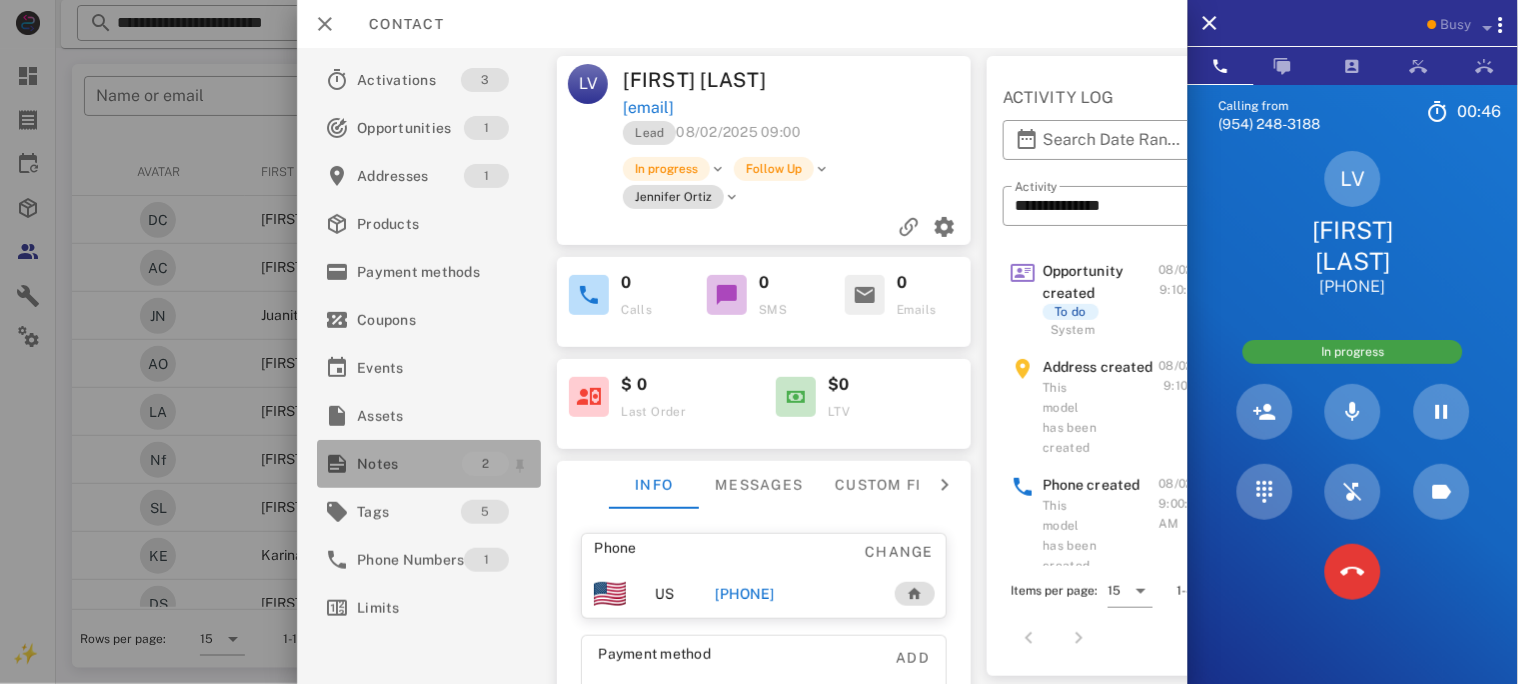 click on "Notes" at bounding box center [409, 464] 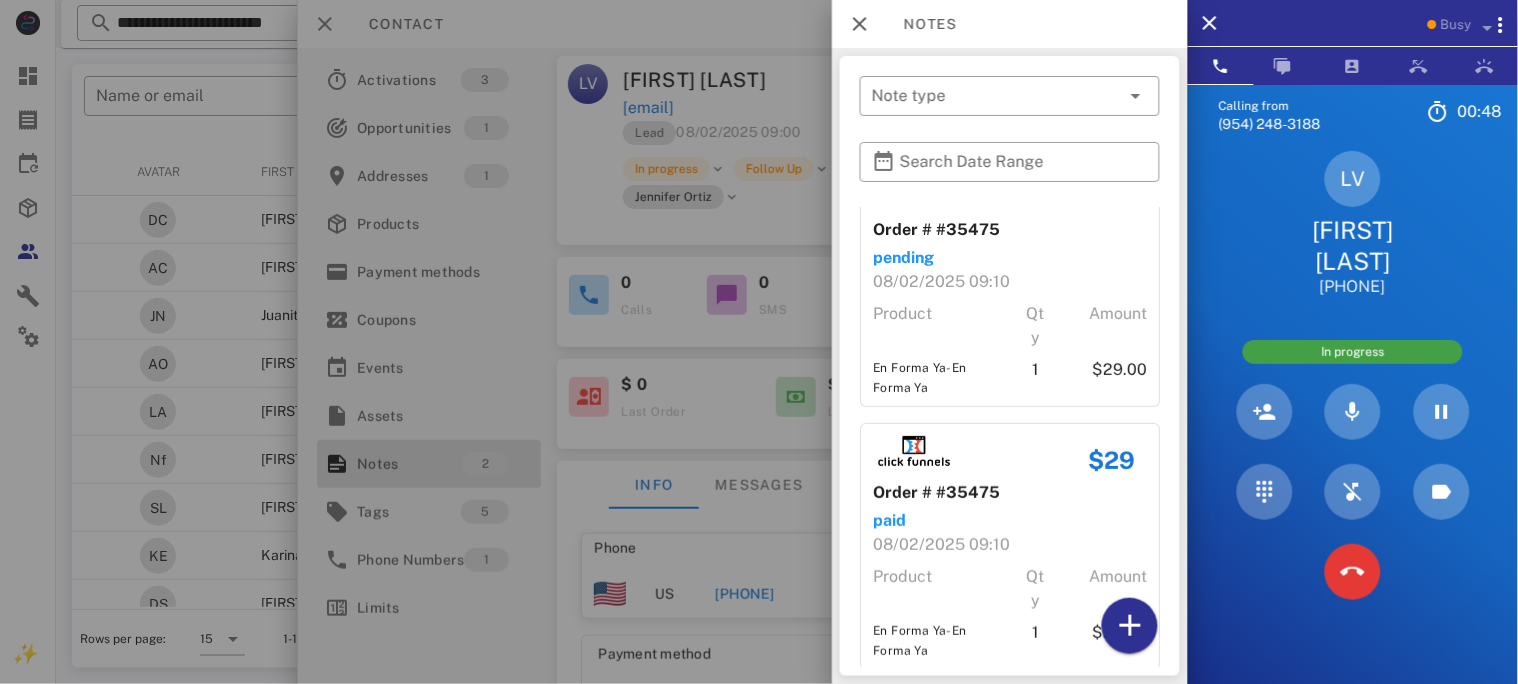 scroll, scrollTop: 75, scrollLeft: 0, axis: vertical 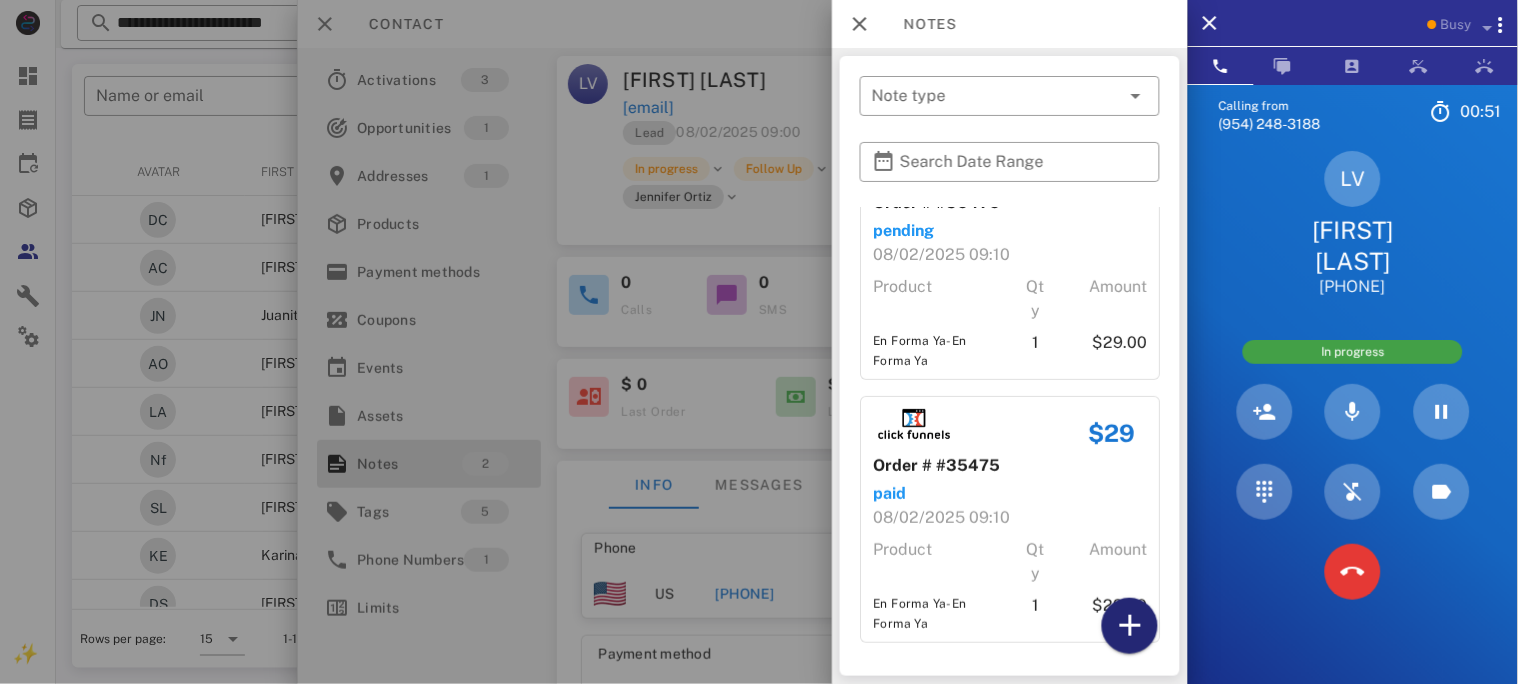 click at bounding box center (1130, 626) 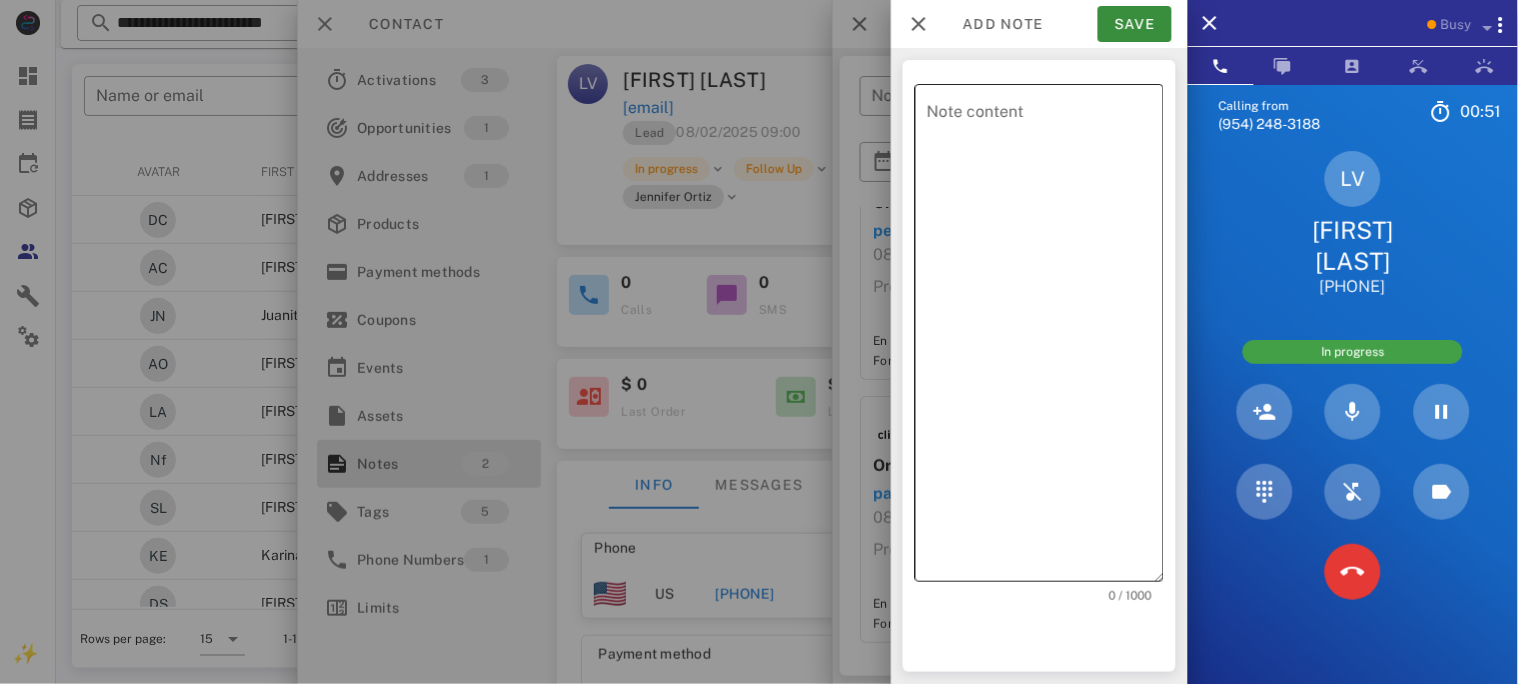 click on "Note content" at bounding box center (1045, 338) 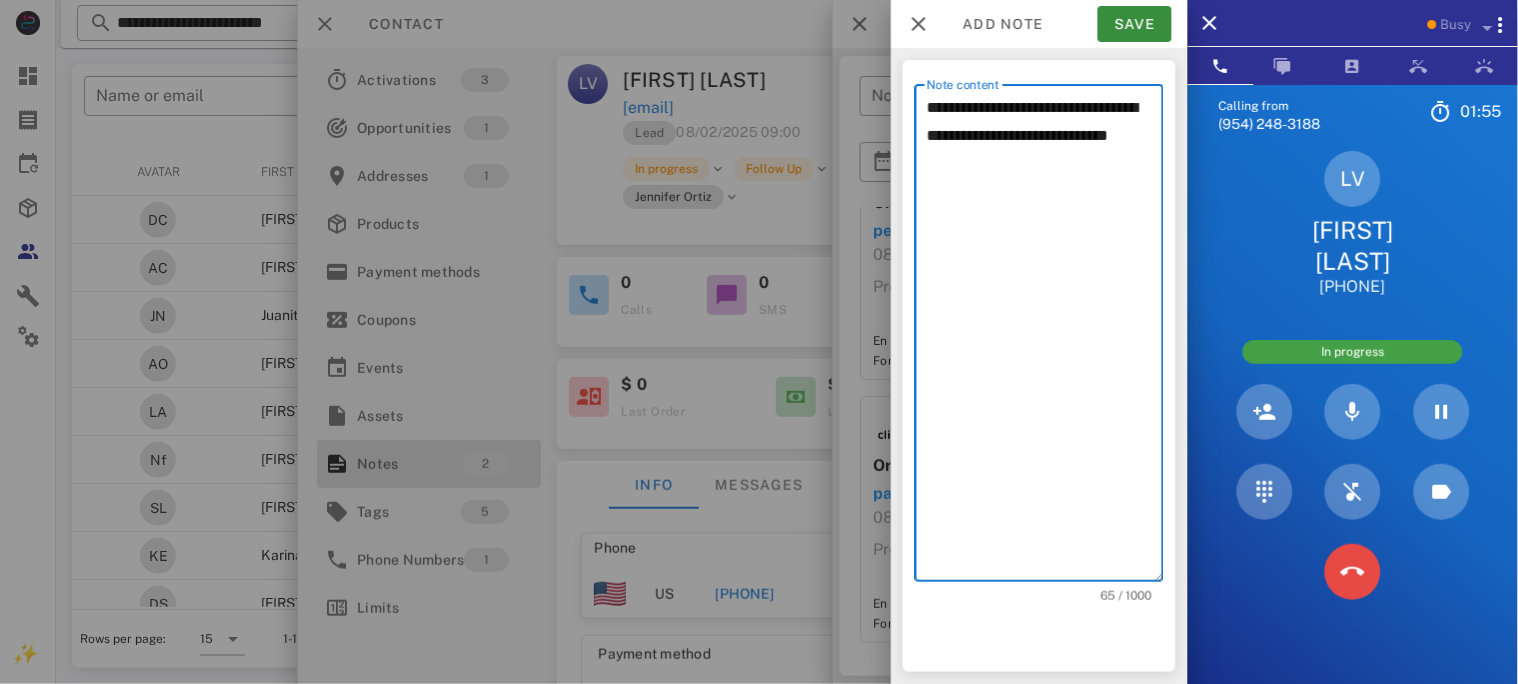 type on "**********" 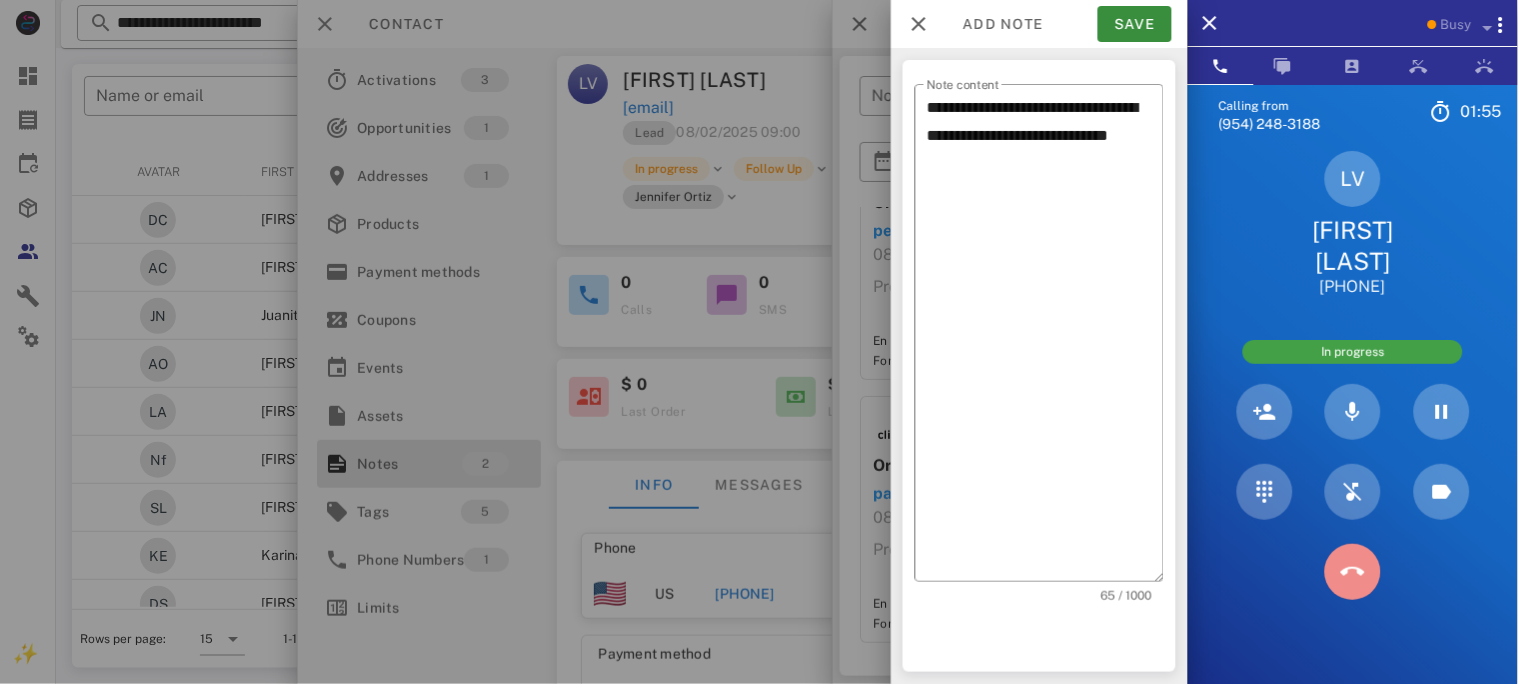 click at bounding box center [1353, 572] 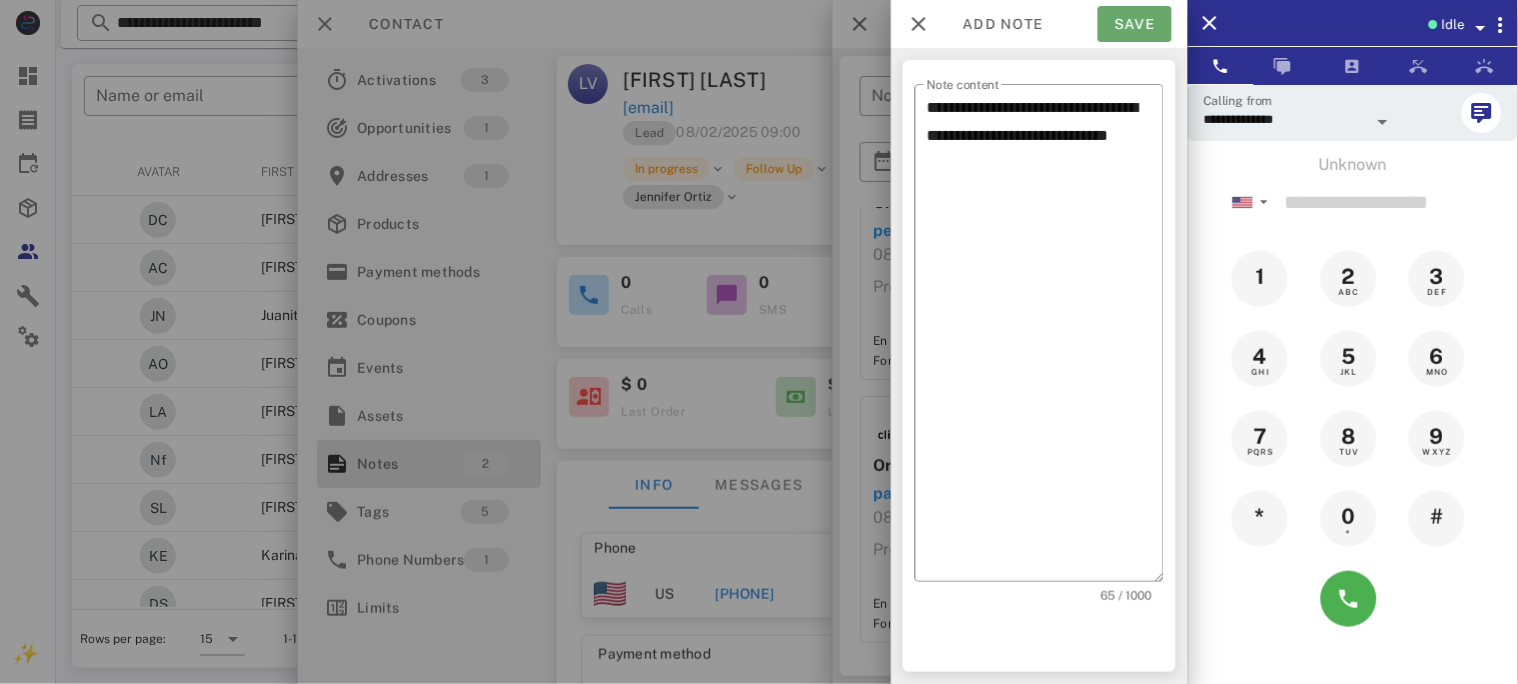 click on "Save" at bounding box center (1135, 24) 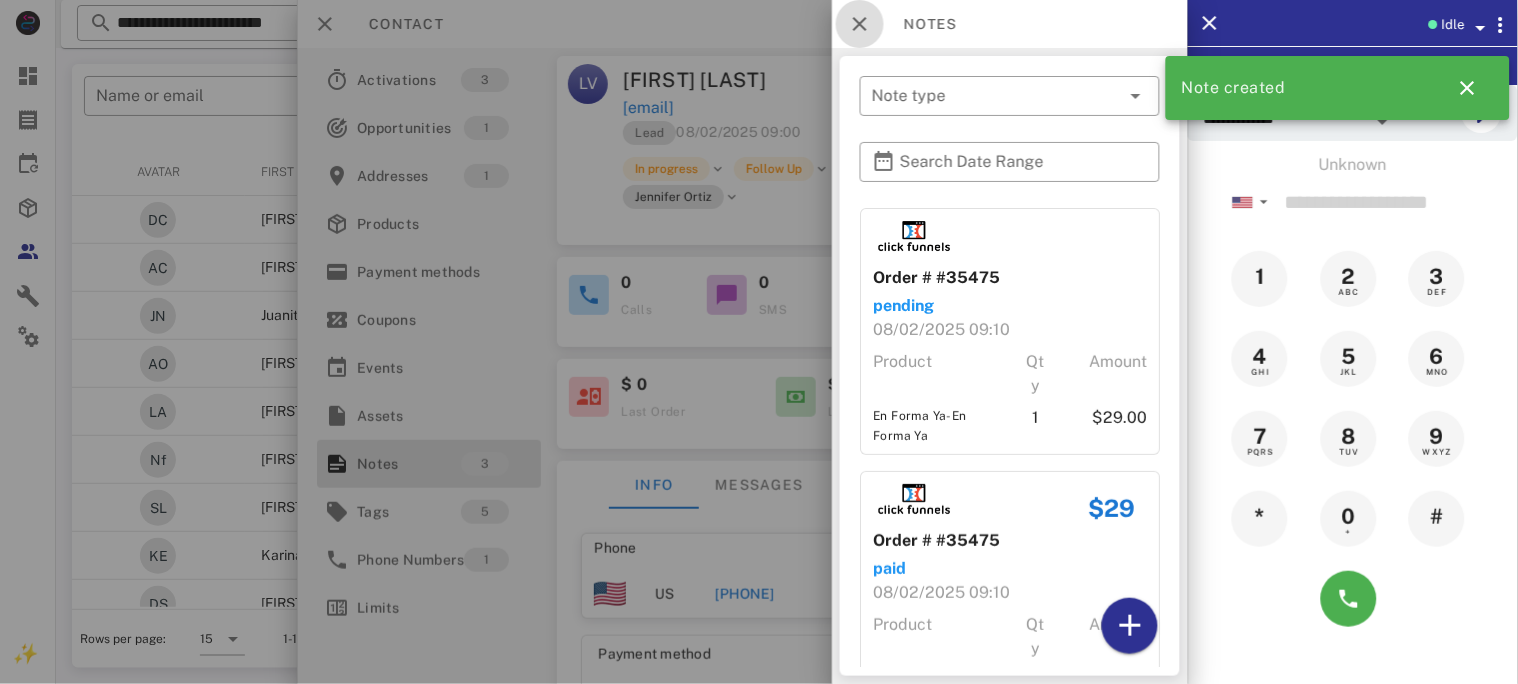 click at bounding box center [860, 24] 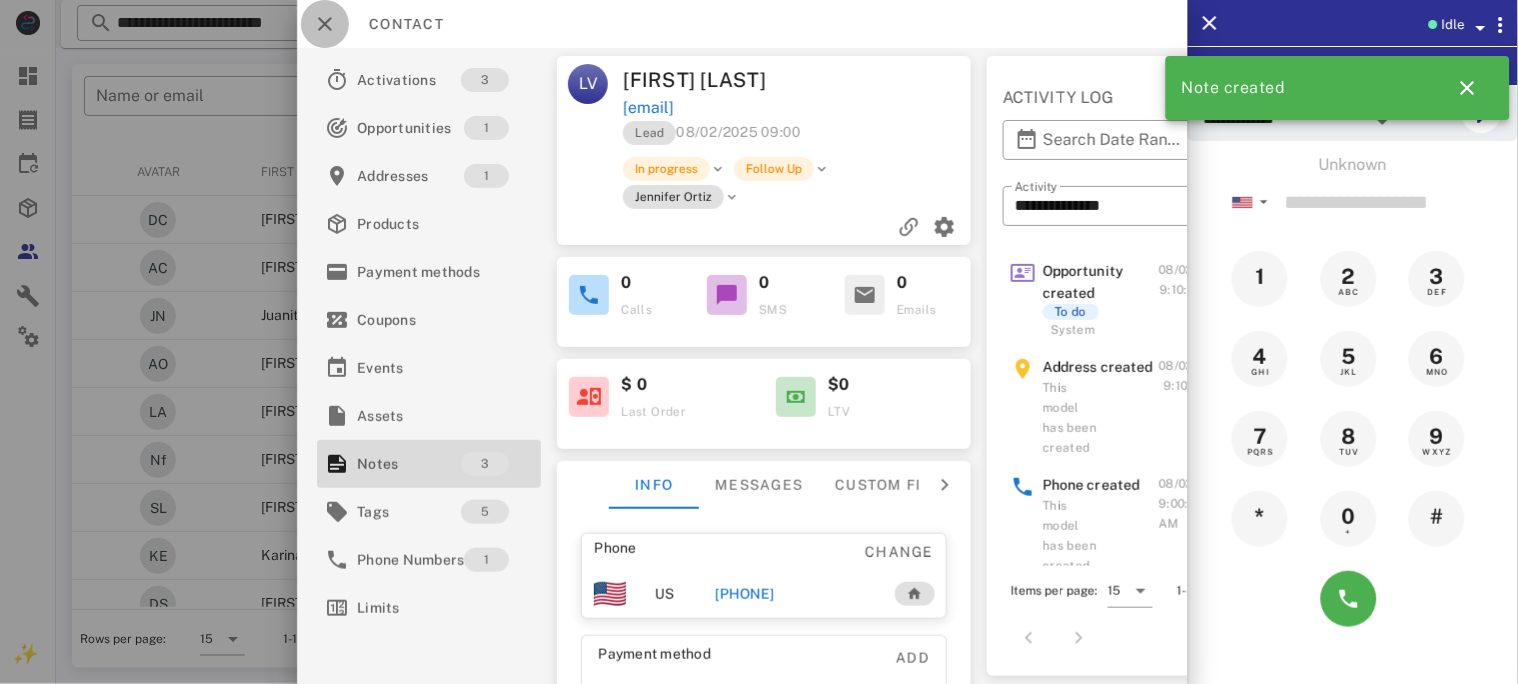 click at bounding box center [325, 24] 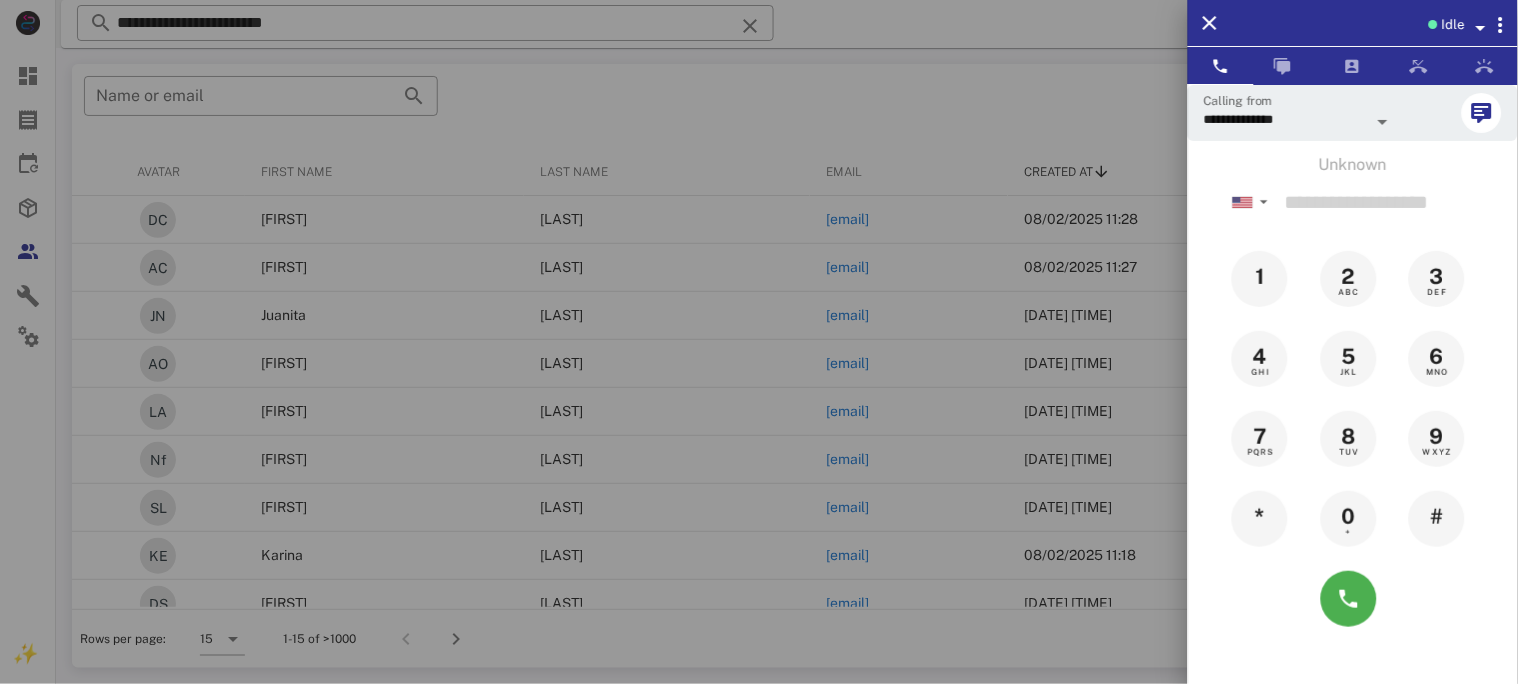 click at bounding box center [759, 342] 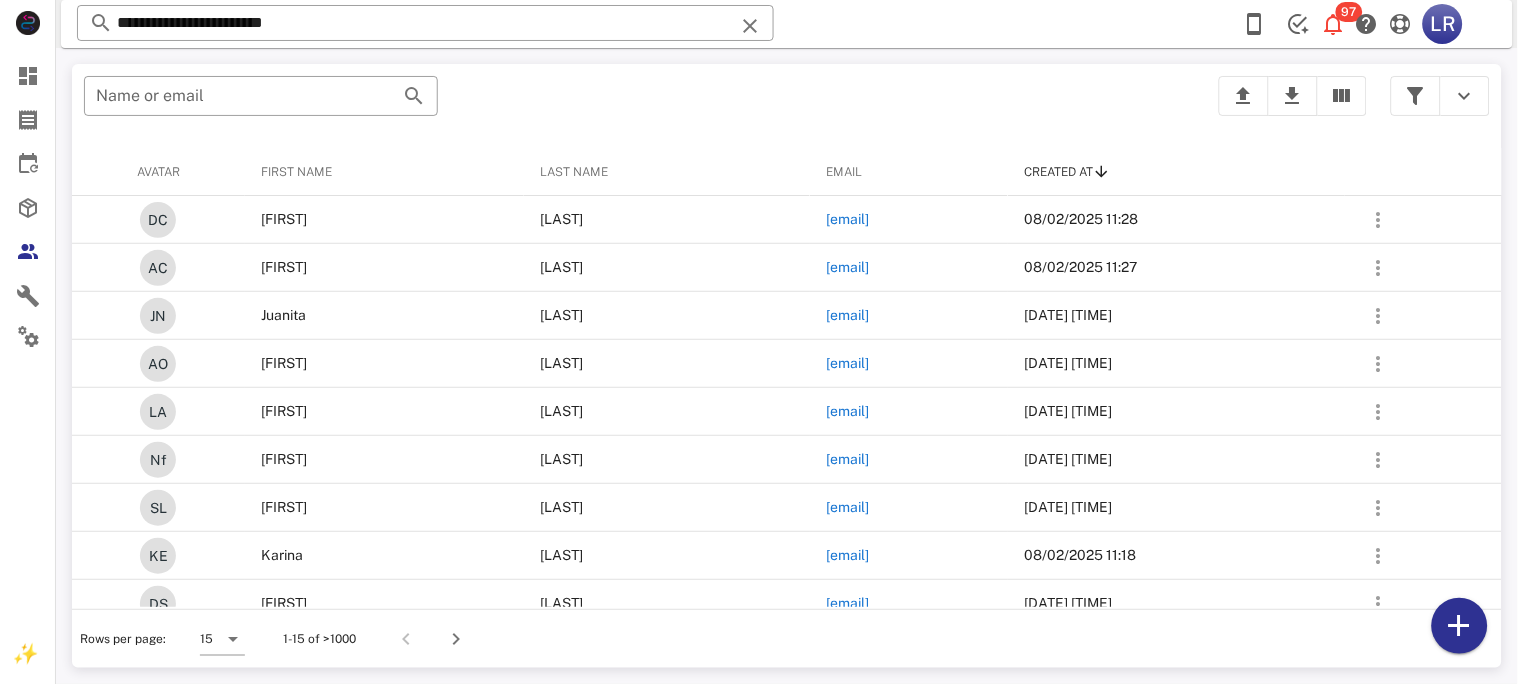 click at bounding box center [750, 26] 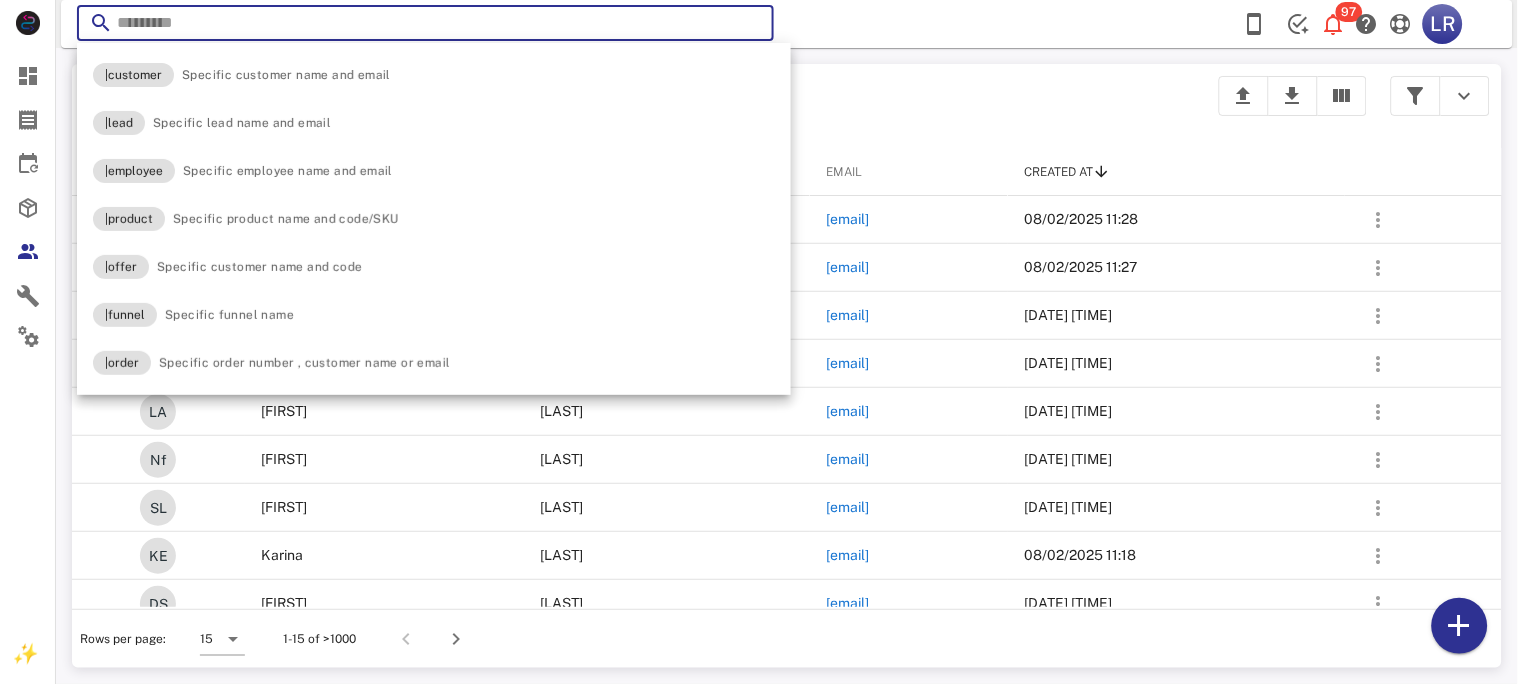 paste on "**********" 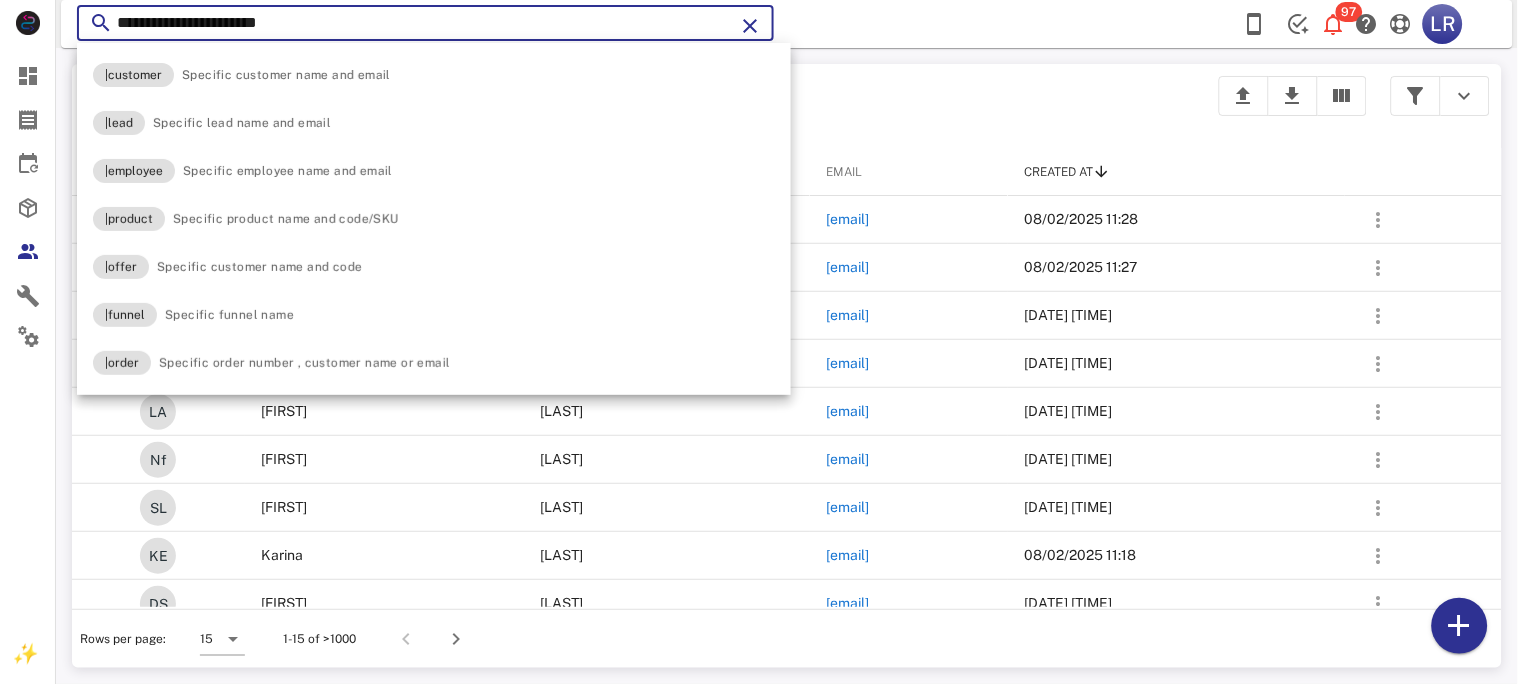 type on "**********" 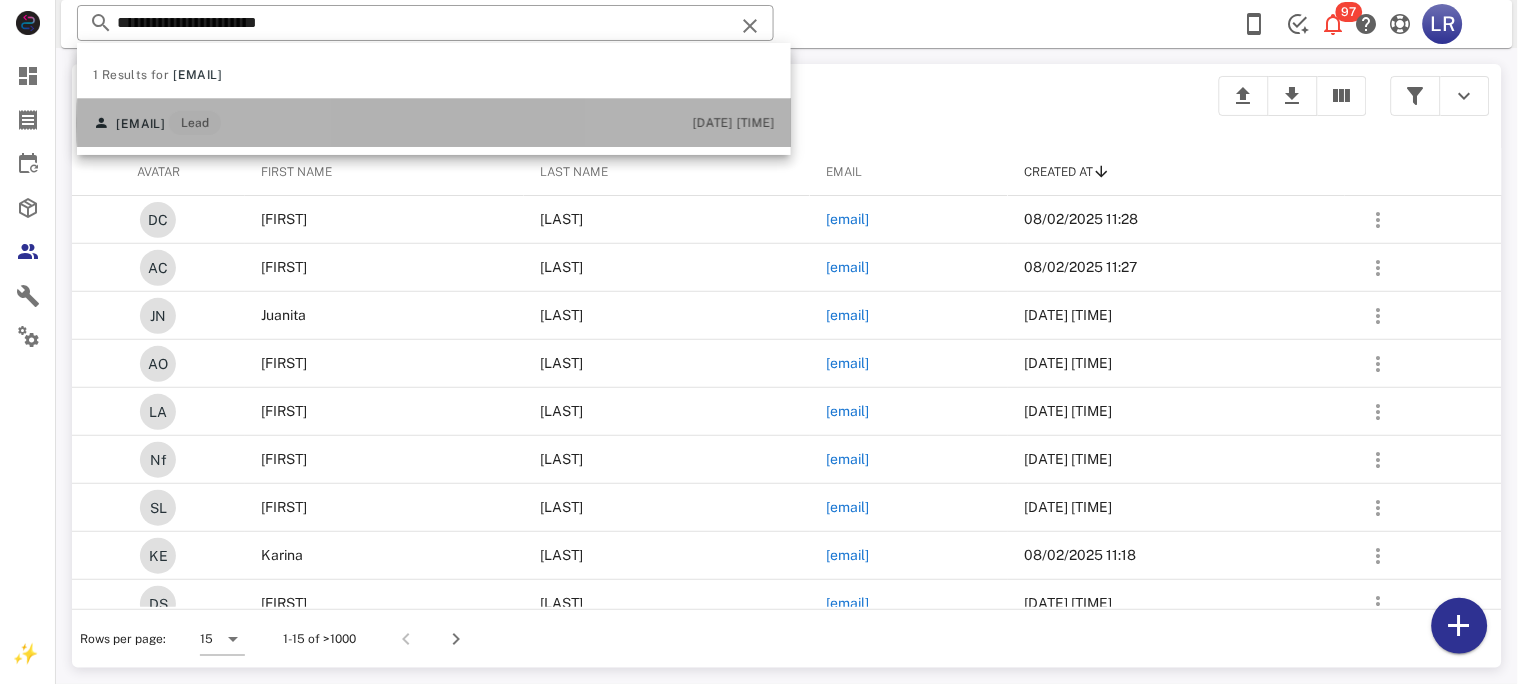 click on "[EMAIL]" at bounding box center (140, 124) 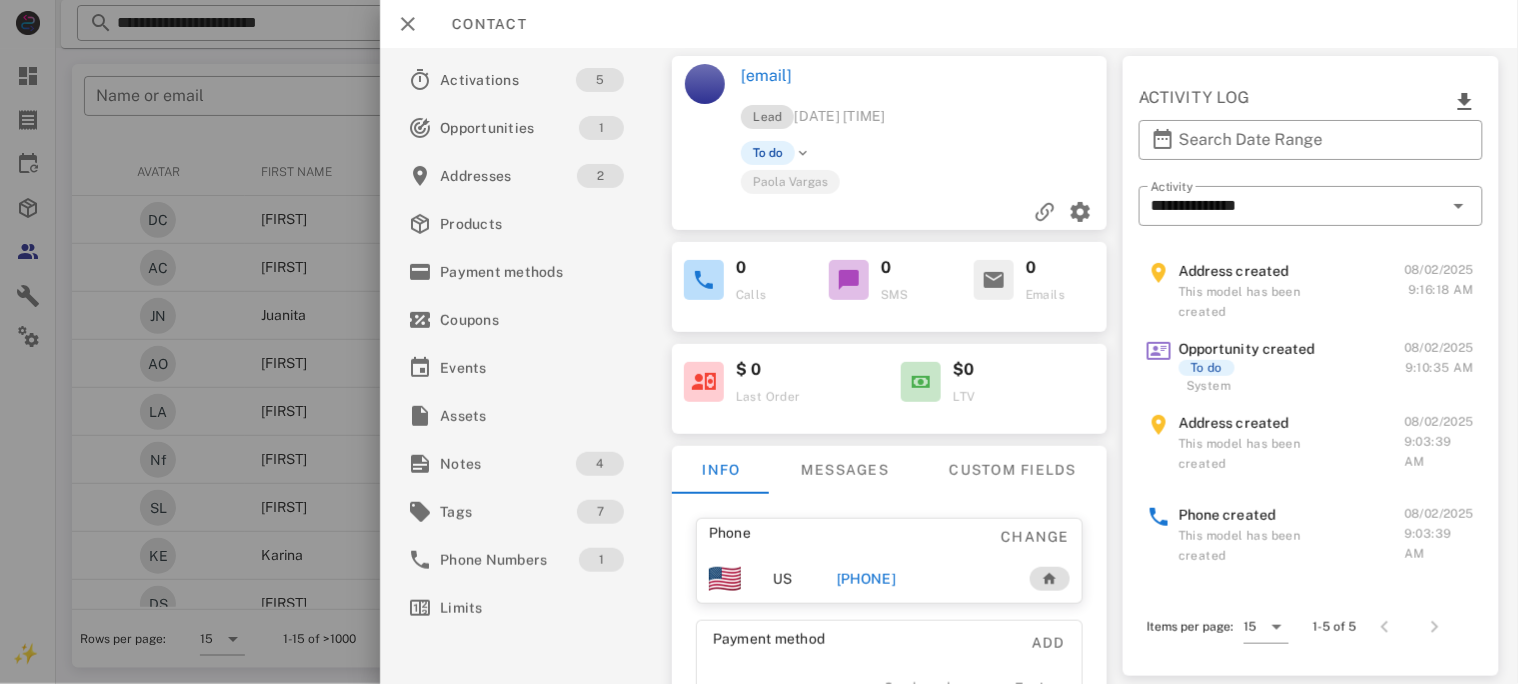 click on "[PHONE]" at bounding box center [865, 579] 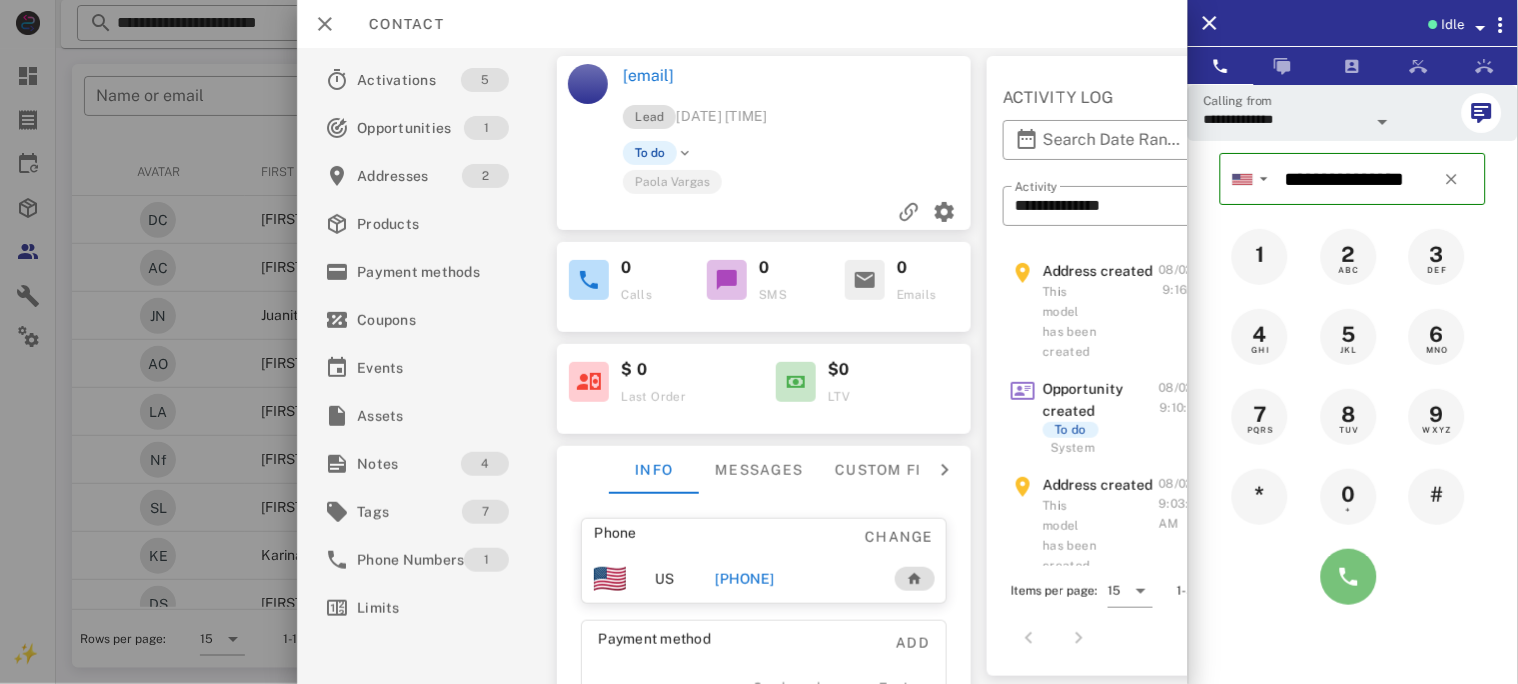 click at bounding box center (1349, 577) 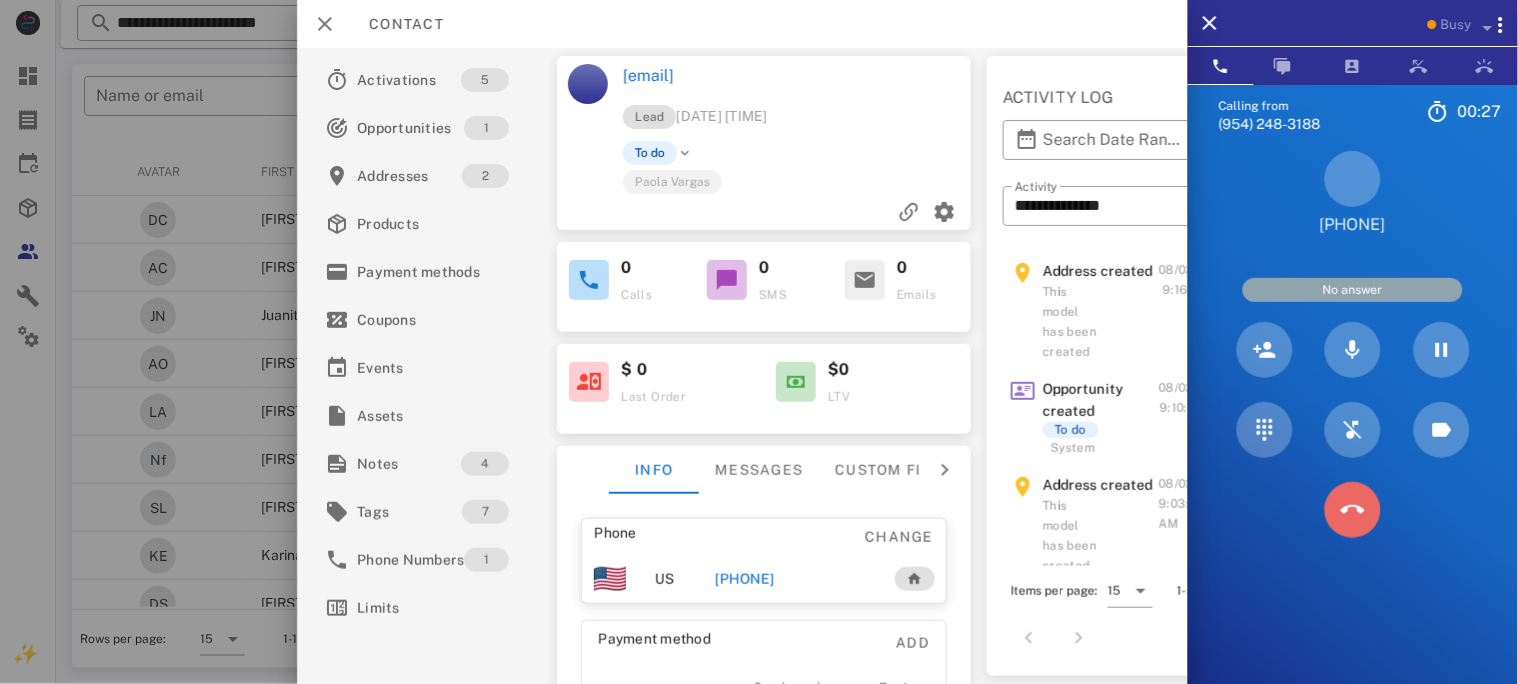 drag, startPoint x: 1344, startPoint y: 506, endPoint x: 1272, endPoint y: 507, distance: 72.00694 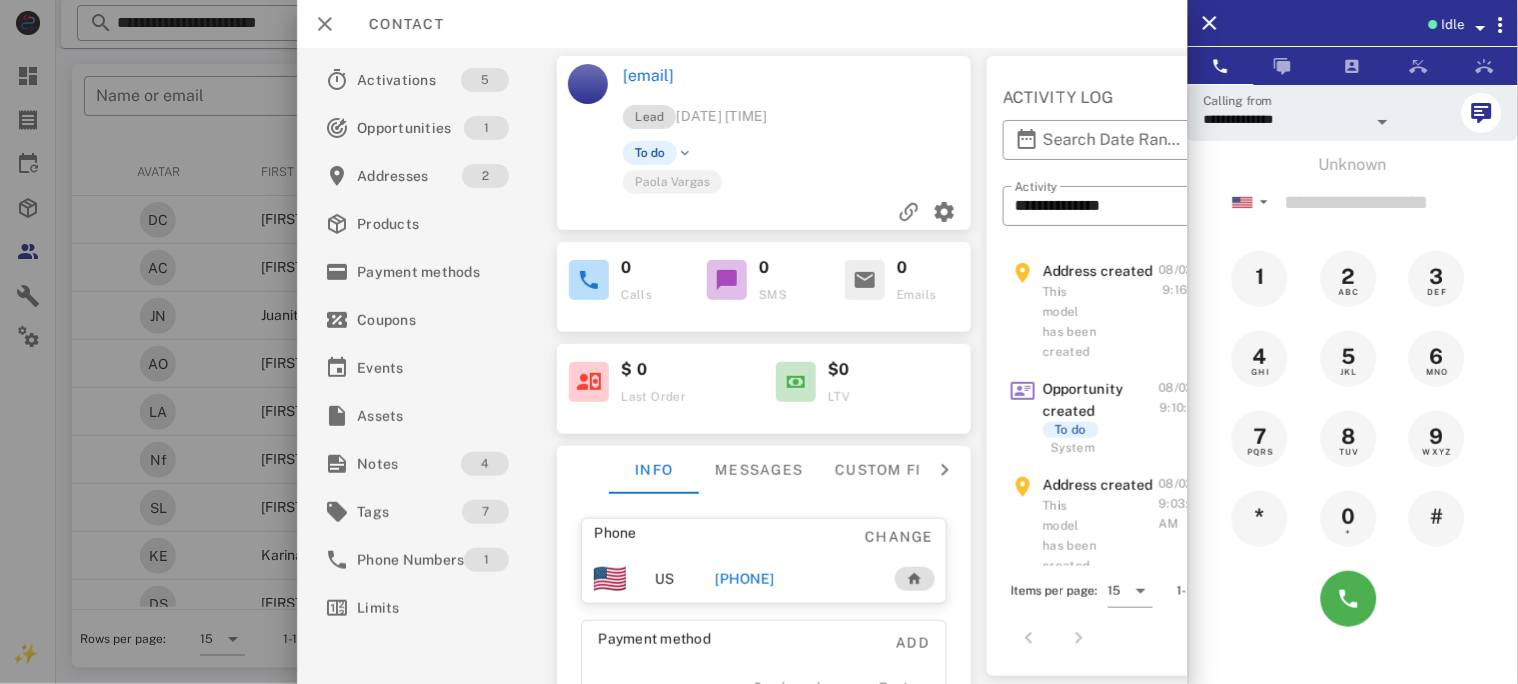 click on "[PHONE]" at bounding box center (744, 579) 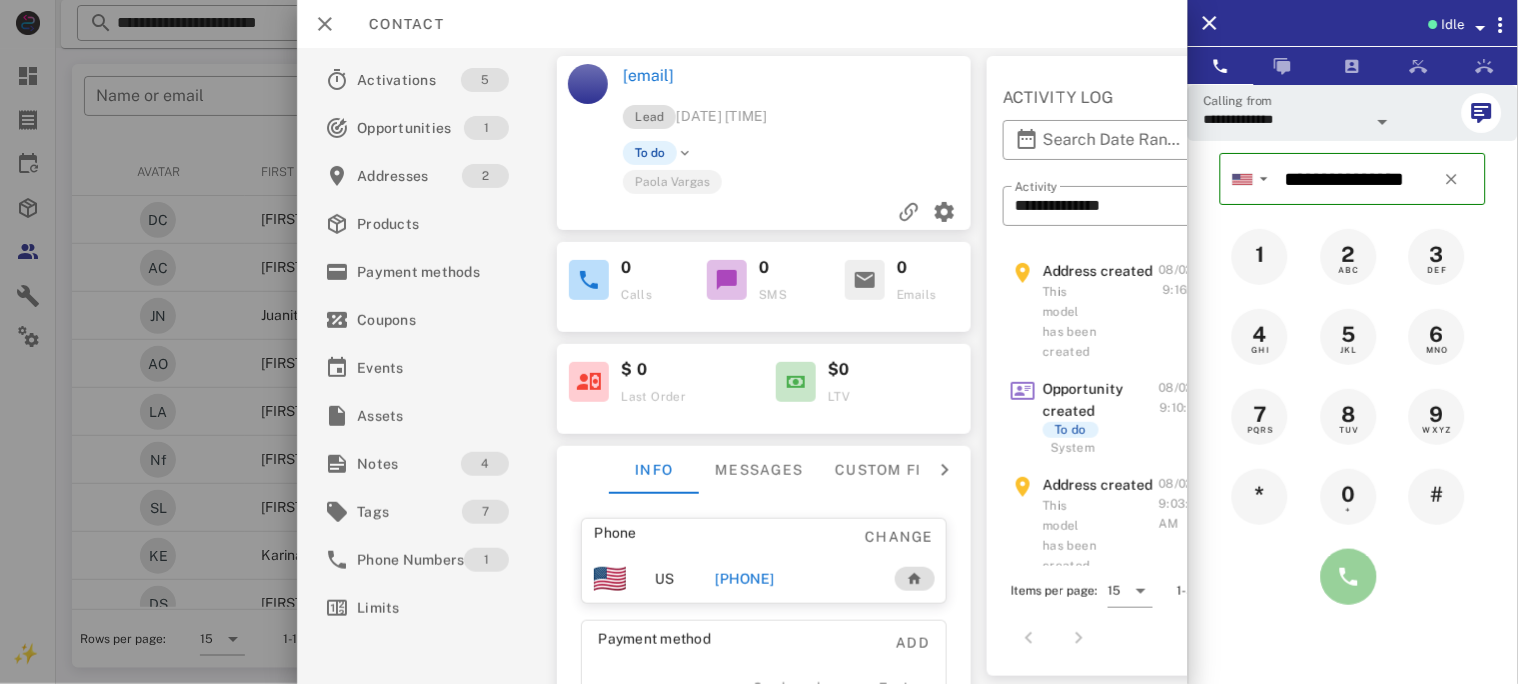 click at bounding box center [1349, 577] 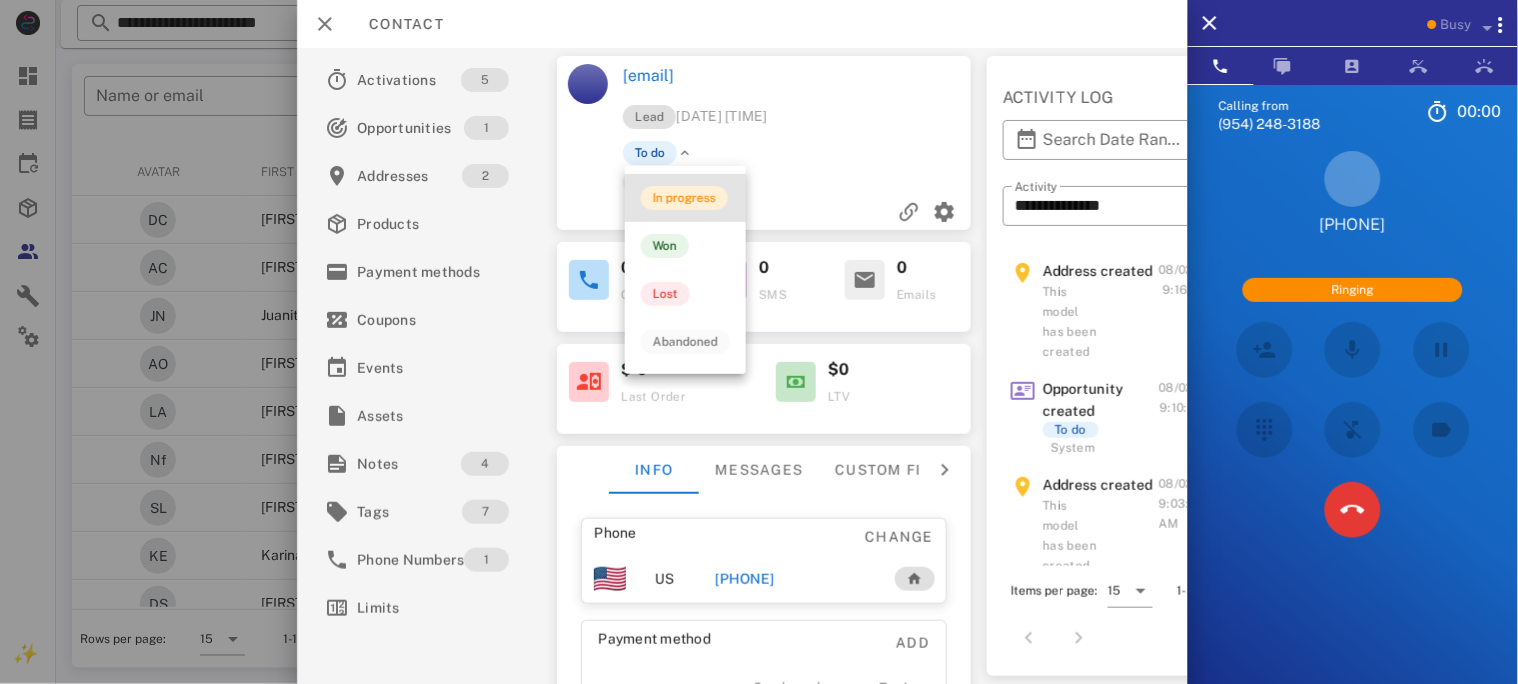 click on "In progress" at bounding box center [684, 198] 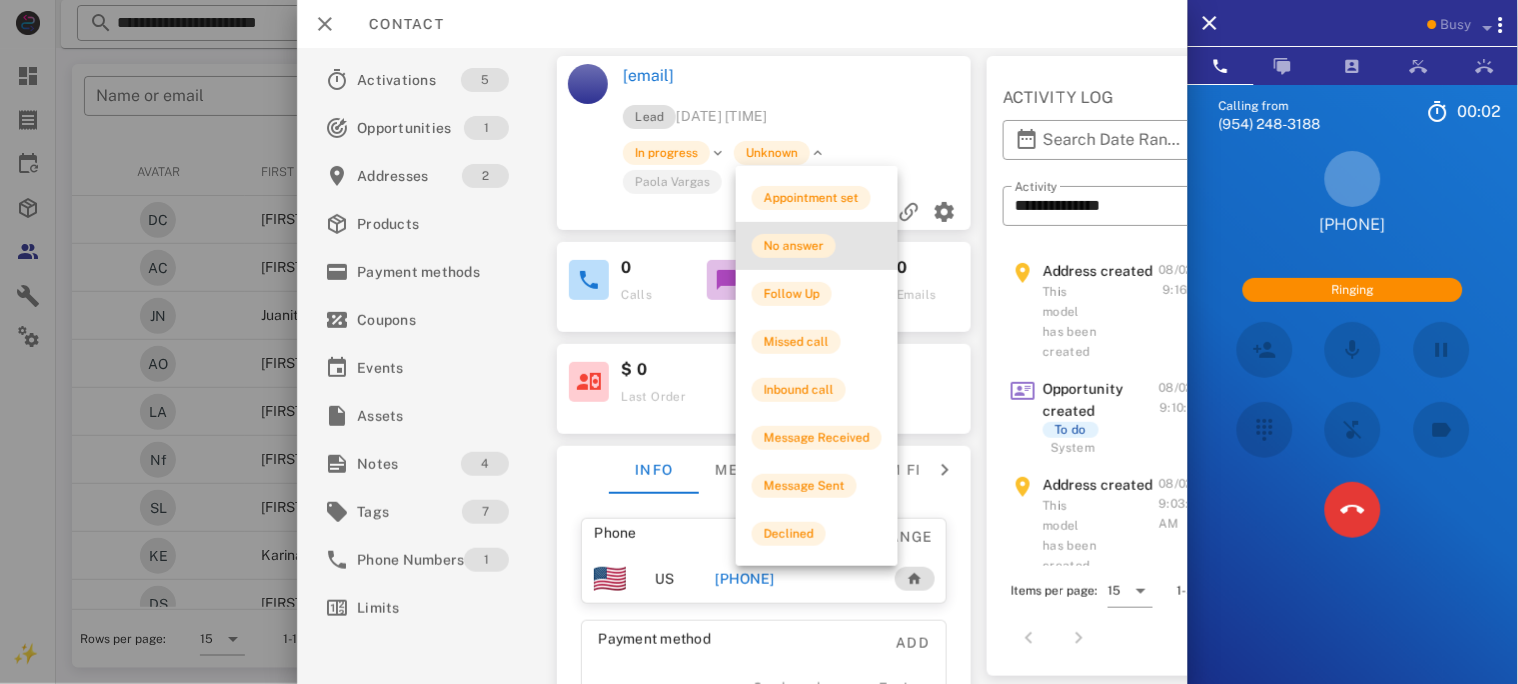 click on "No answer" at bounding box center [794, 246] 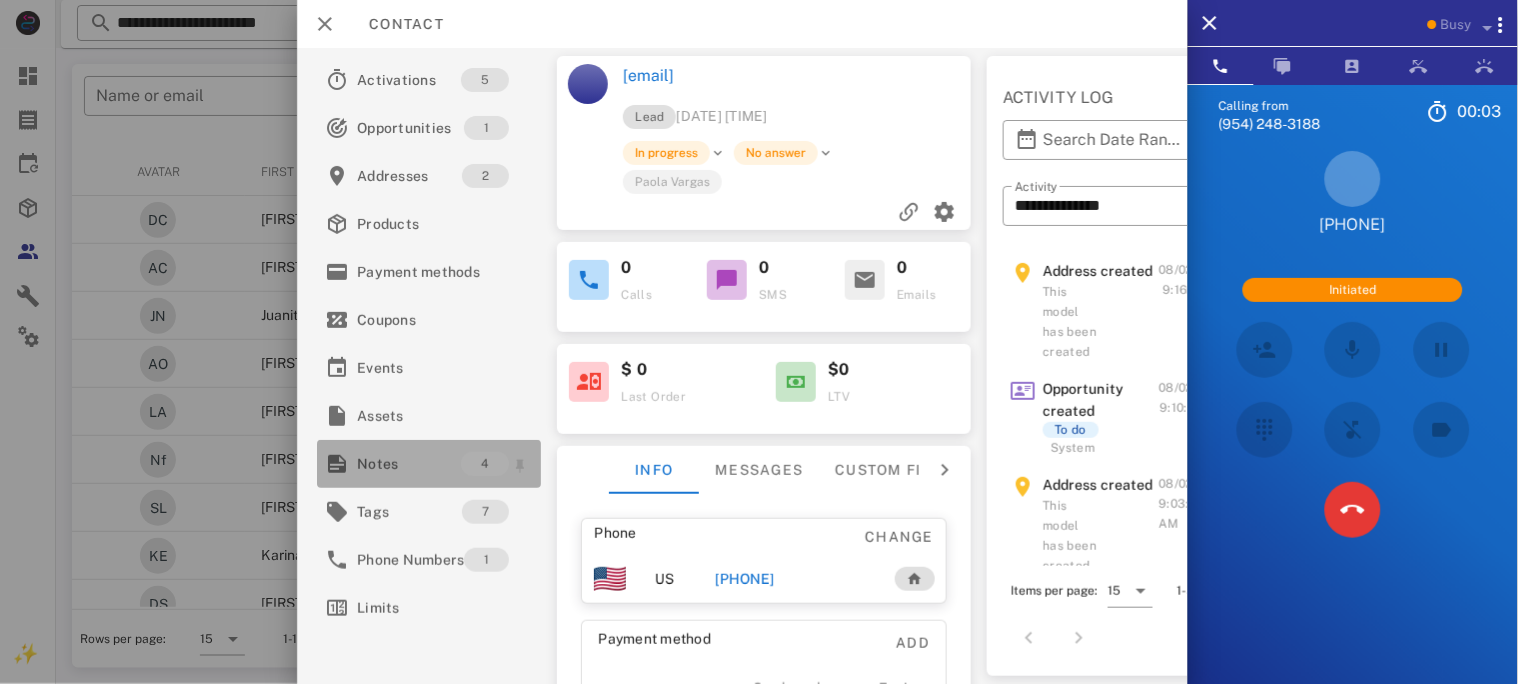 click on "Notes" at bounding box center (409, 464) 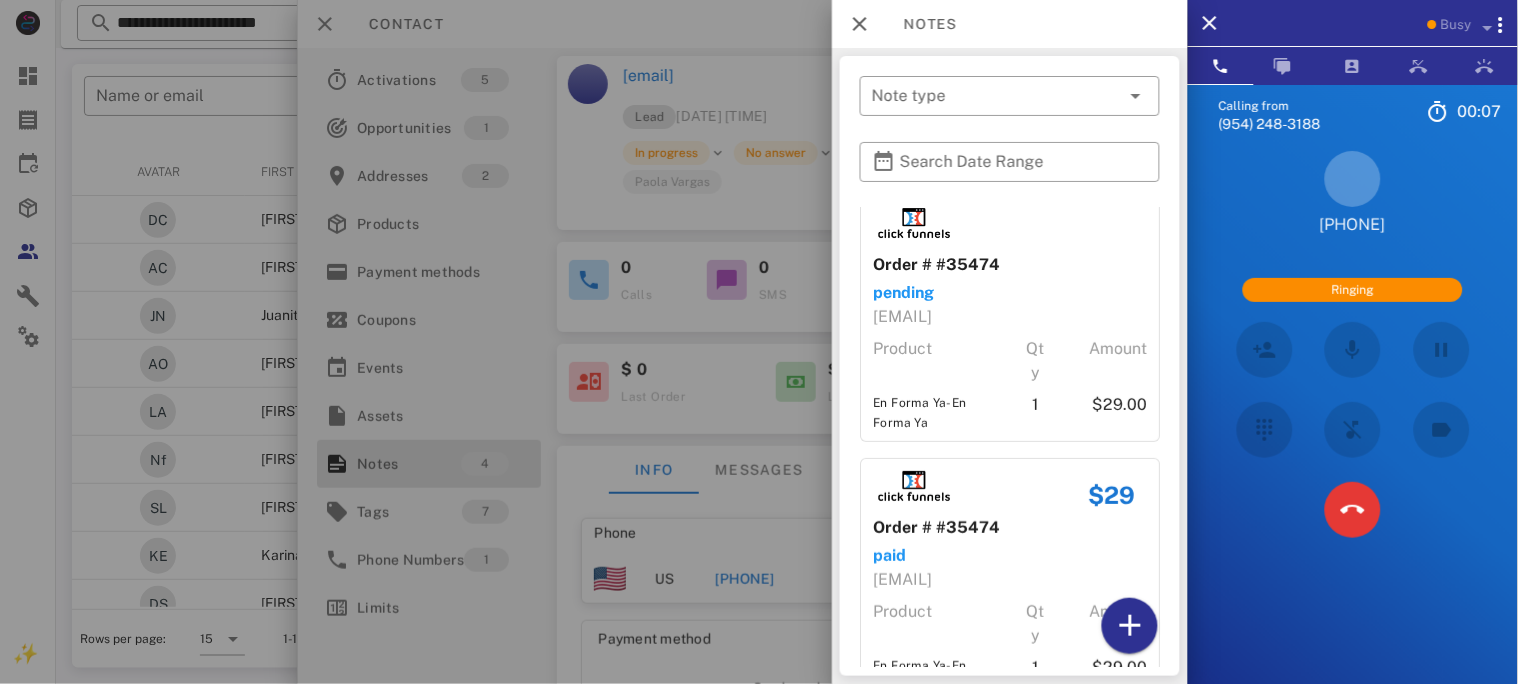 scroll, scrollTop: 0, scrollLeft: 0, axis: both 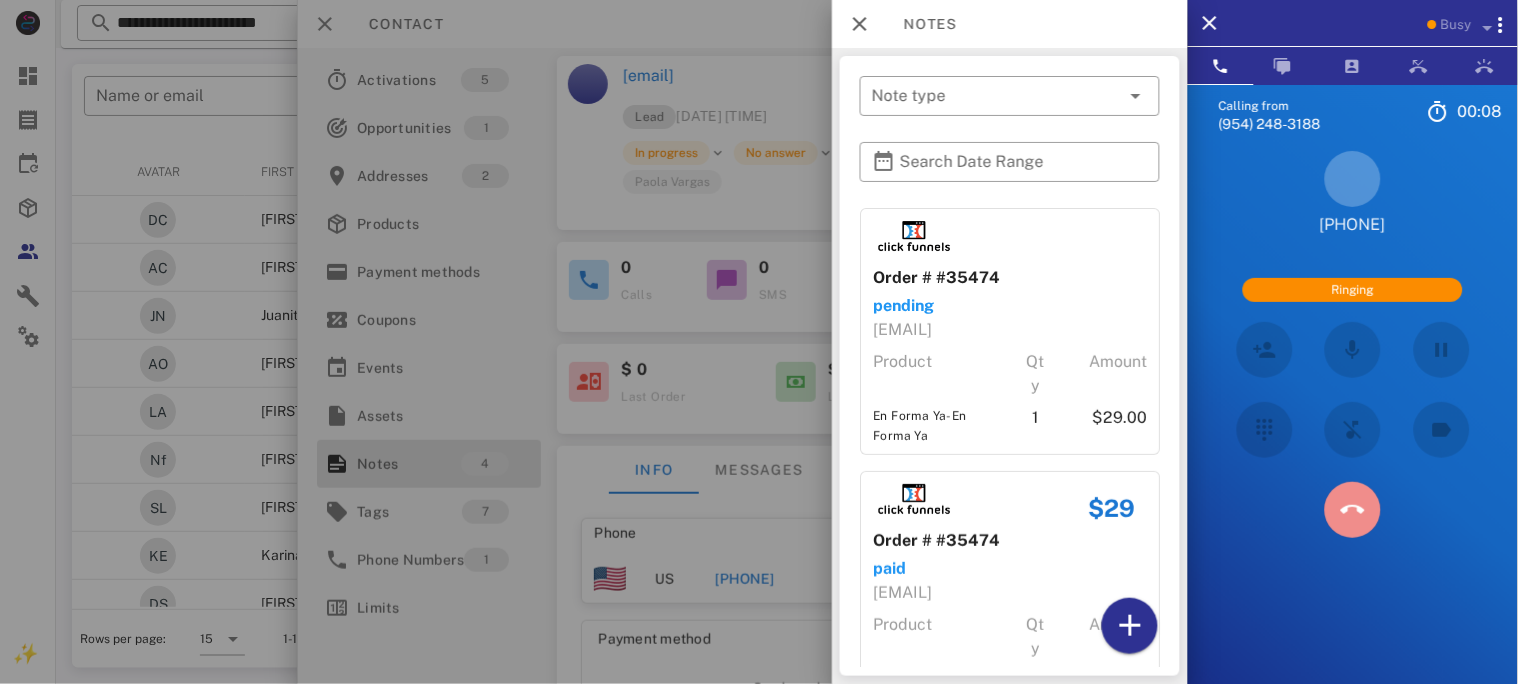 click at bounding box center (1353, 510) 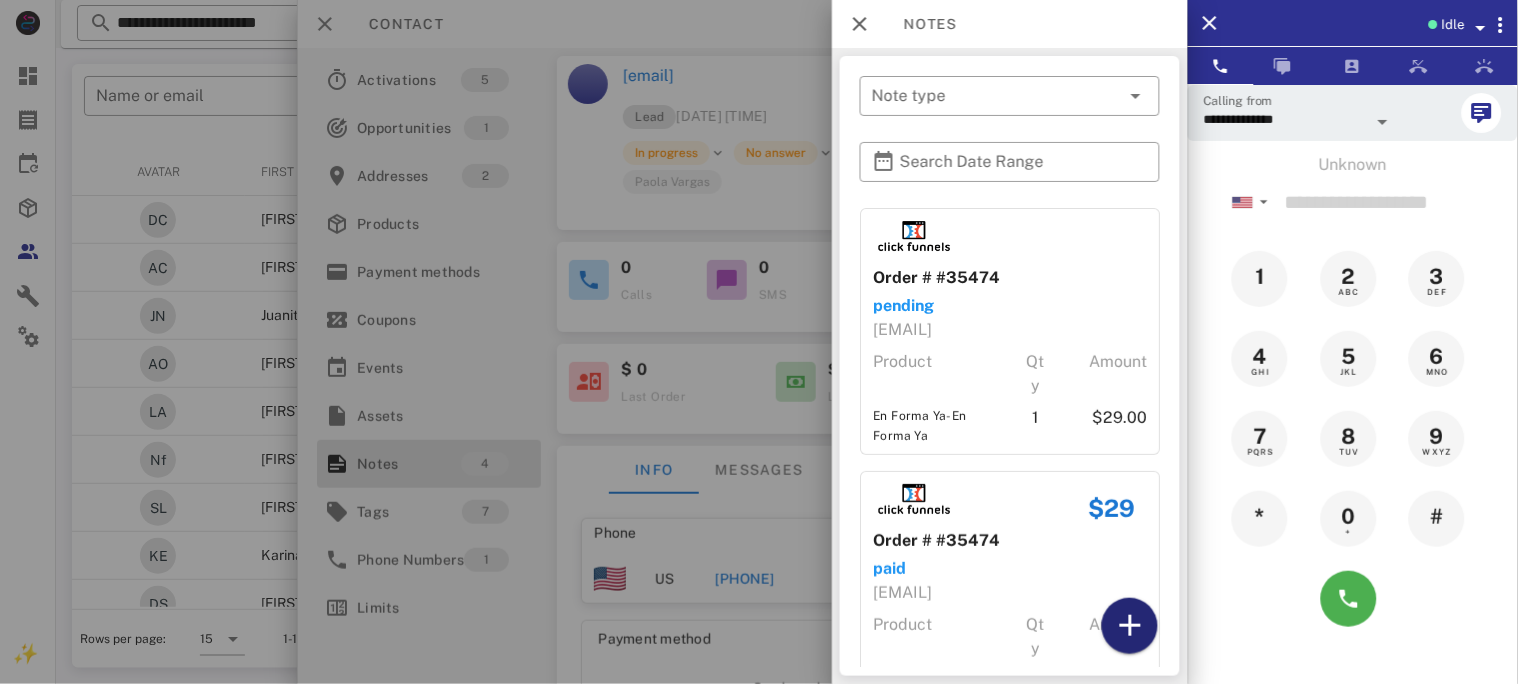drag, startPoint x: 1115, startPoint y: 632, endPoint x: 1112, endPoint y: 572, distance: 60.074955 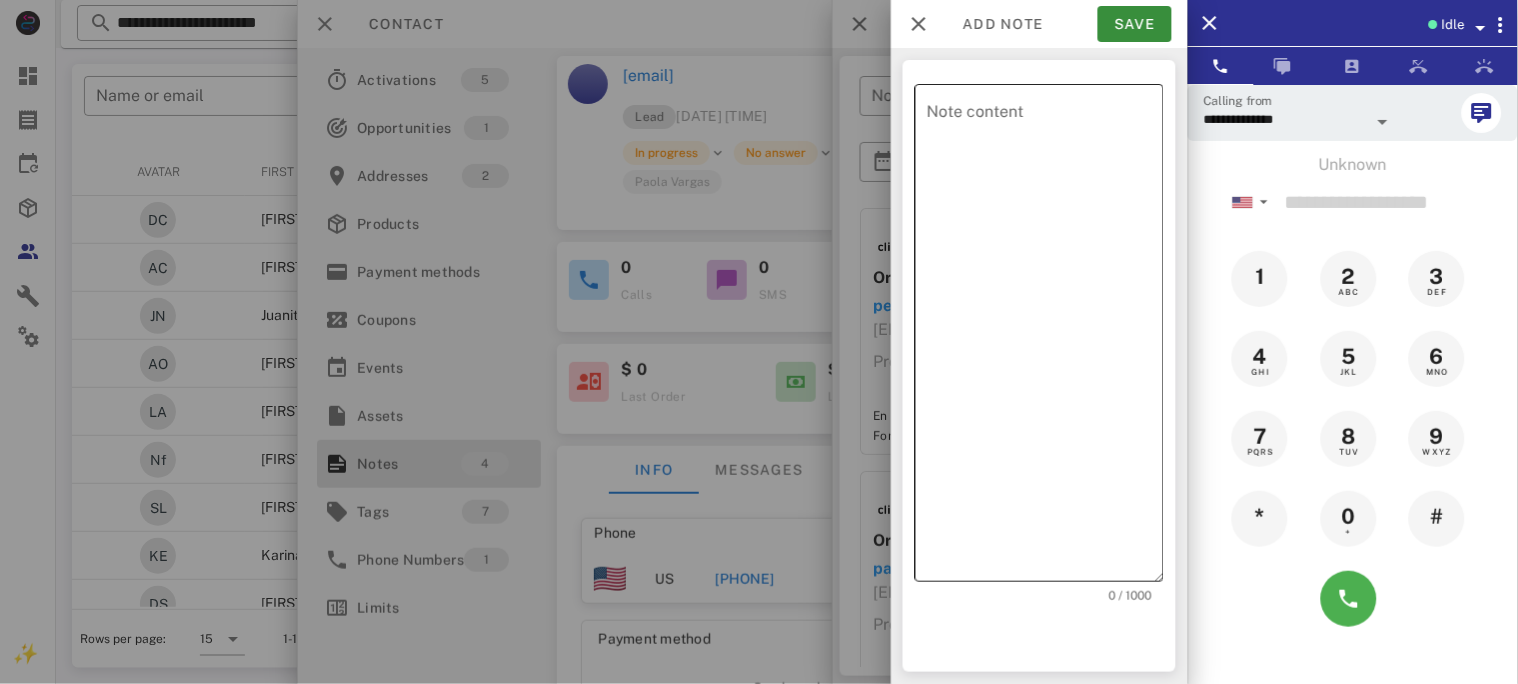 click on "Note content" at bounding box center [1045, 338] 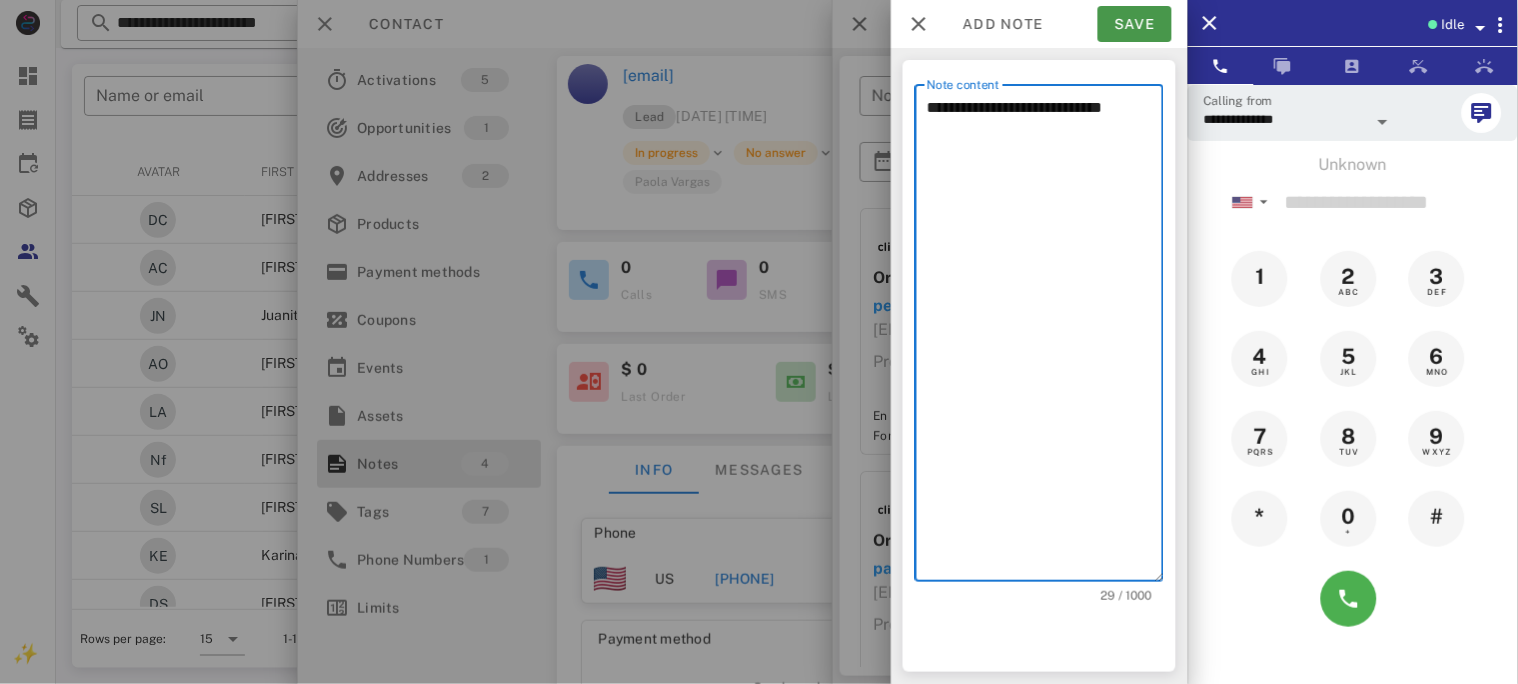 type on "**********" 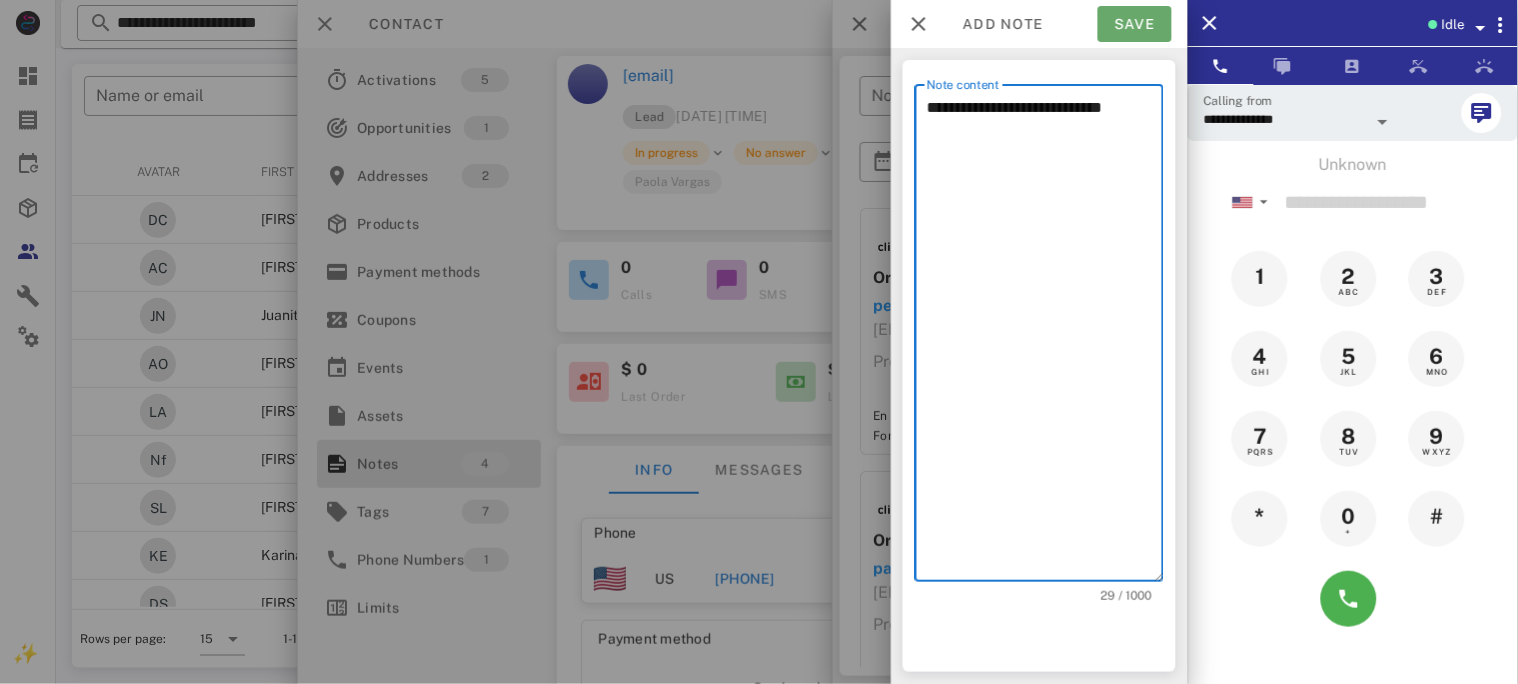 click on "Save" at bounding box center [1135, 24] 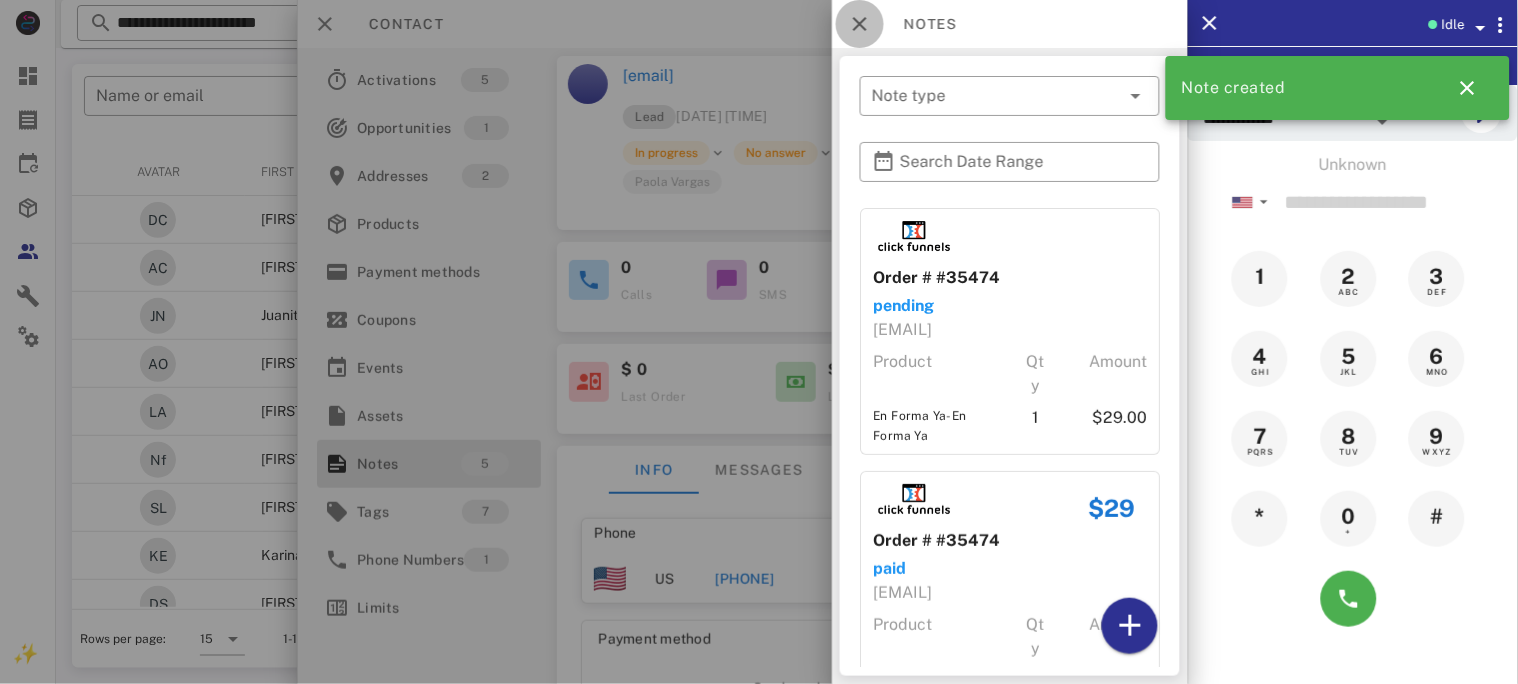 click at bounding box center [860, 24] 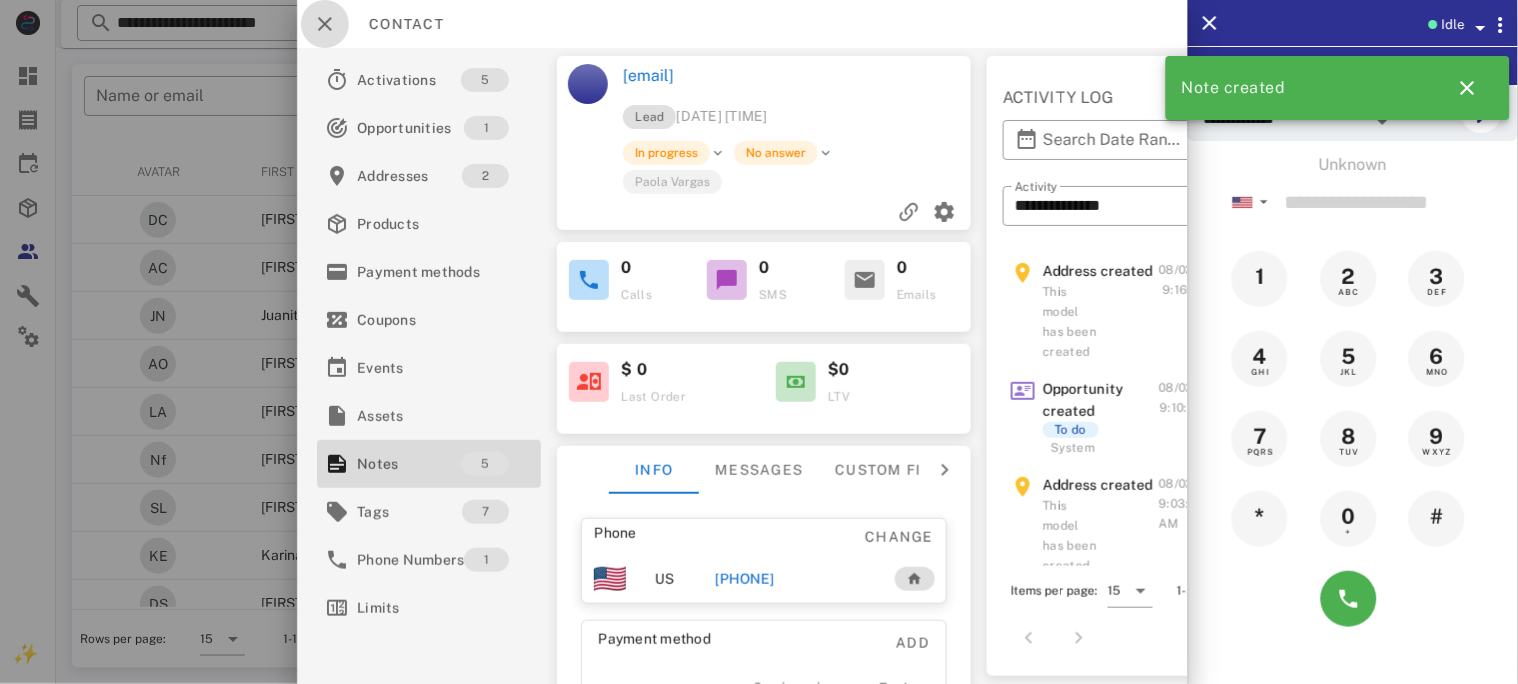 click at bounding box center (325, 24) 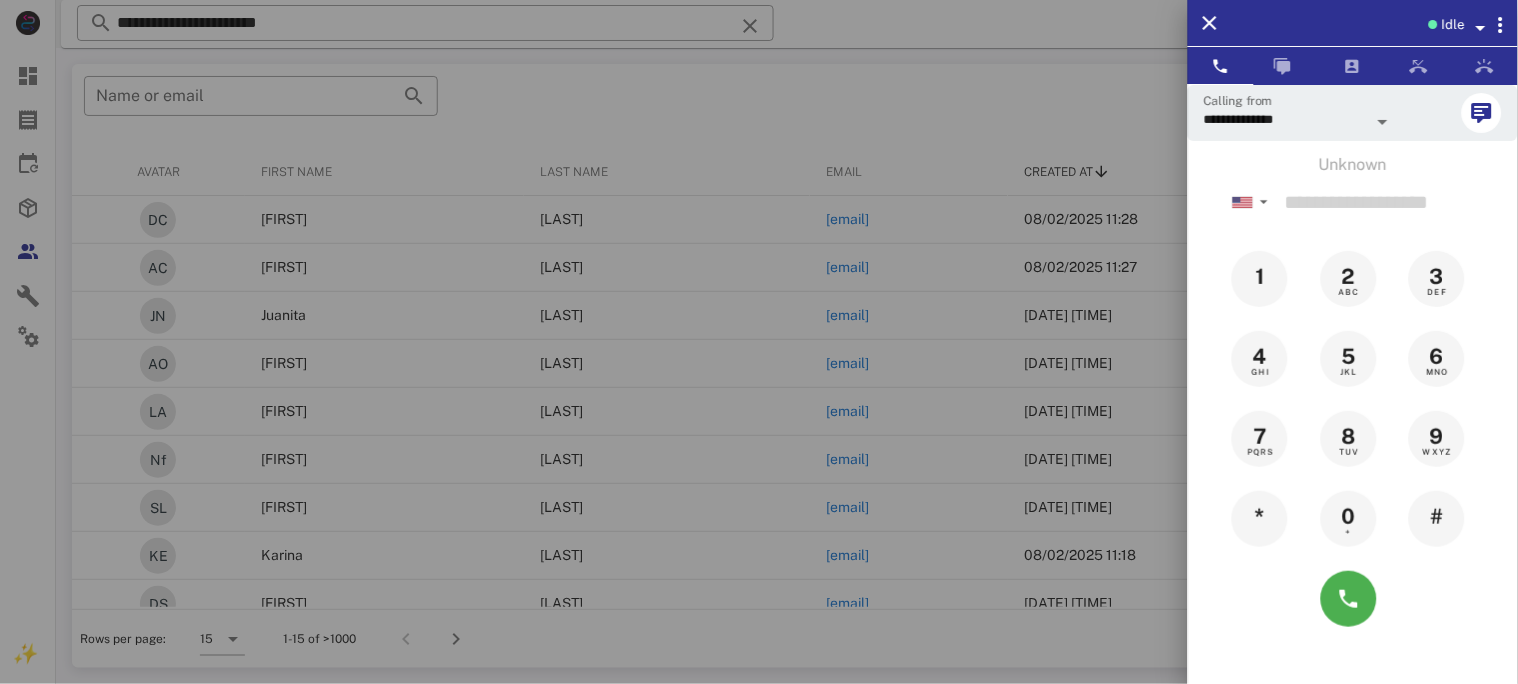 click at bounding box center (759, 342) 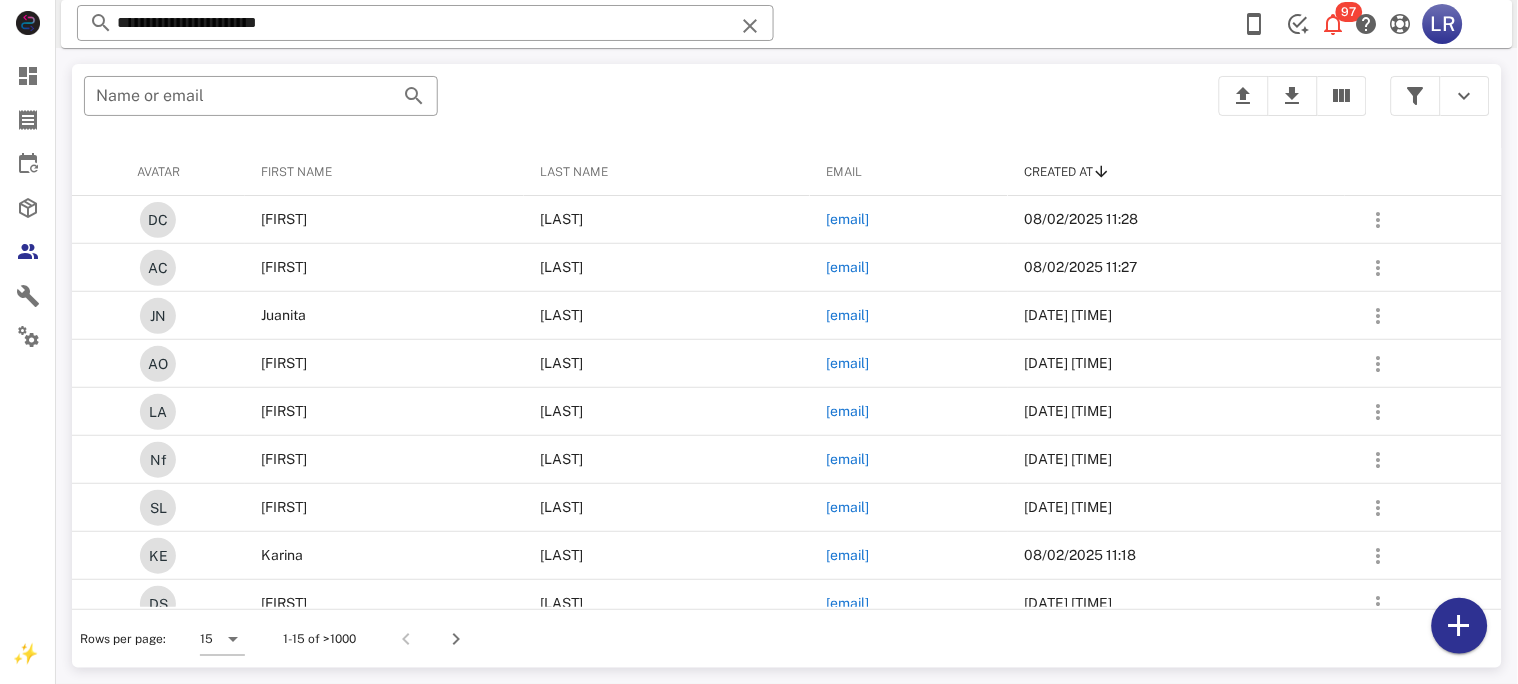 click at bounding box center (750, 26) 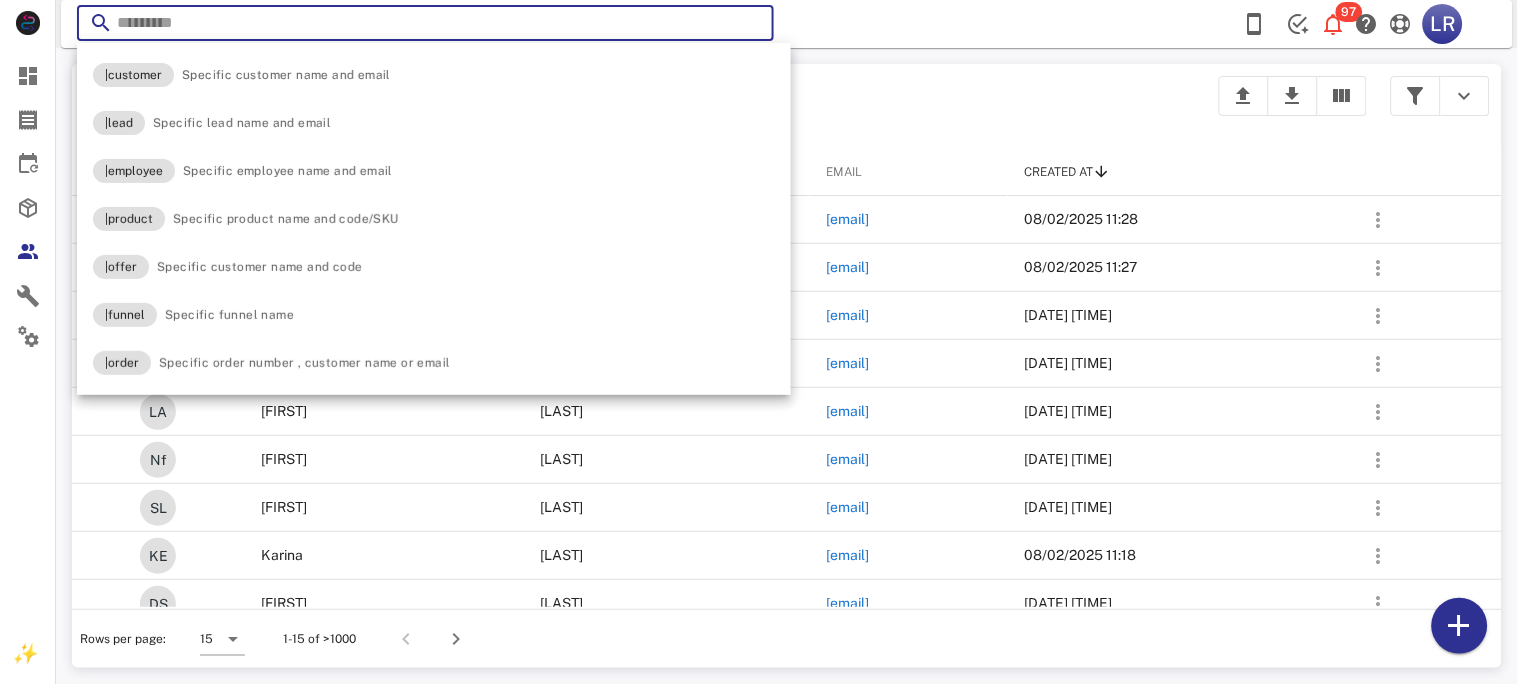paste on "**********" 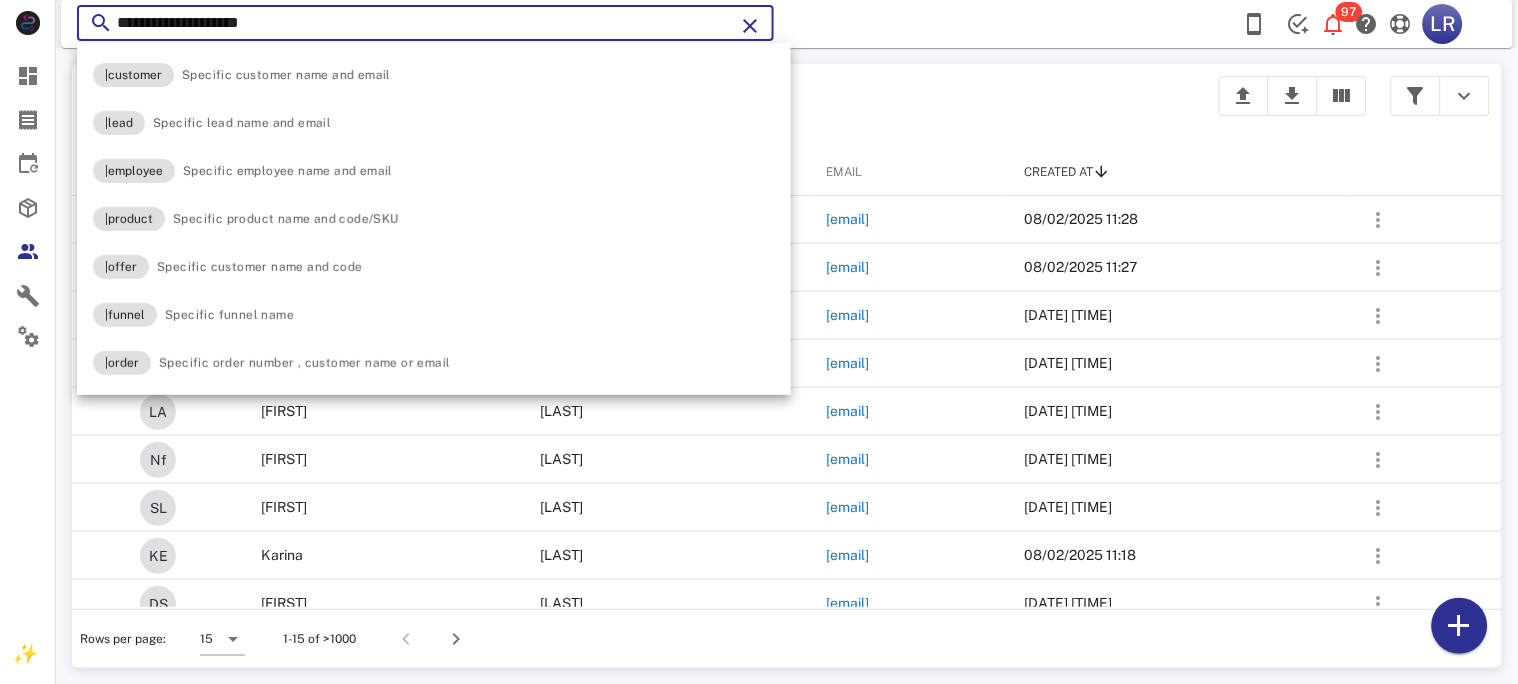 type on "**********" 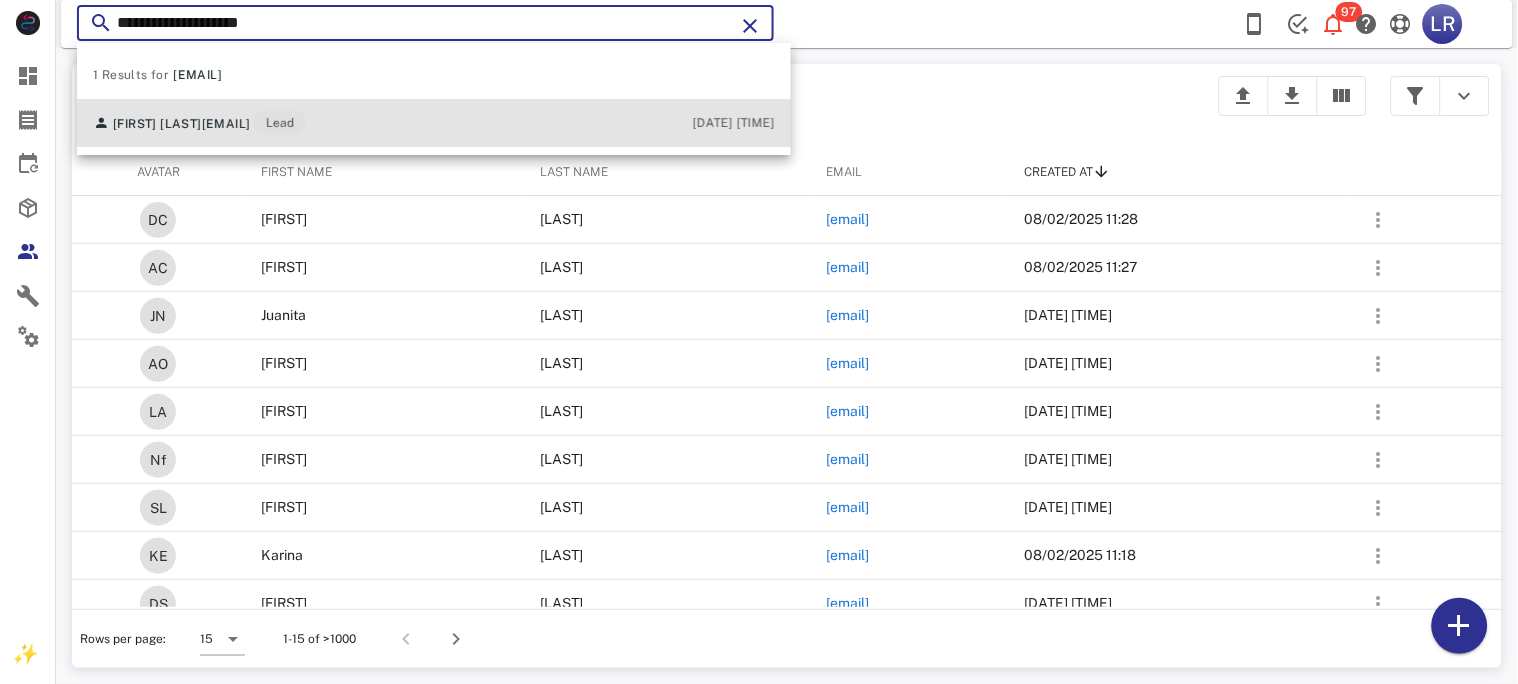 click on "[EMAIL]" at bounding box center [226, 124] 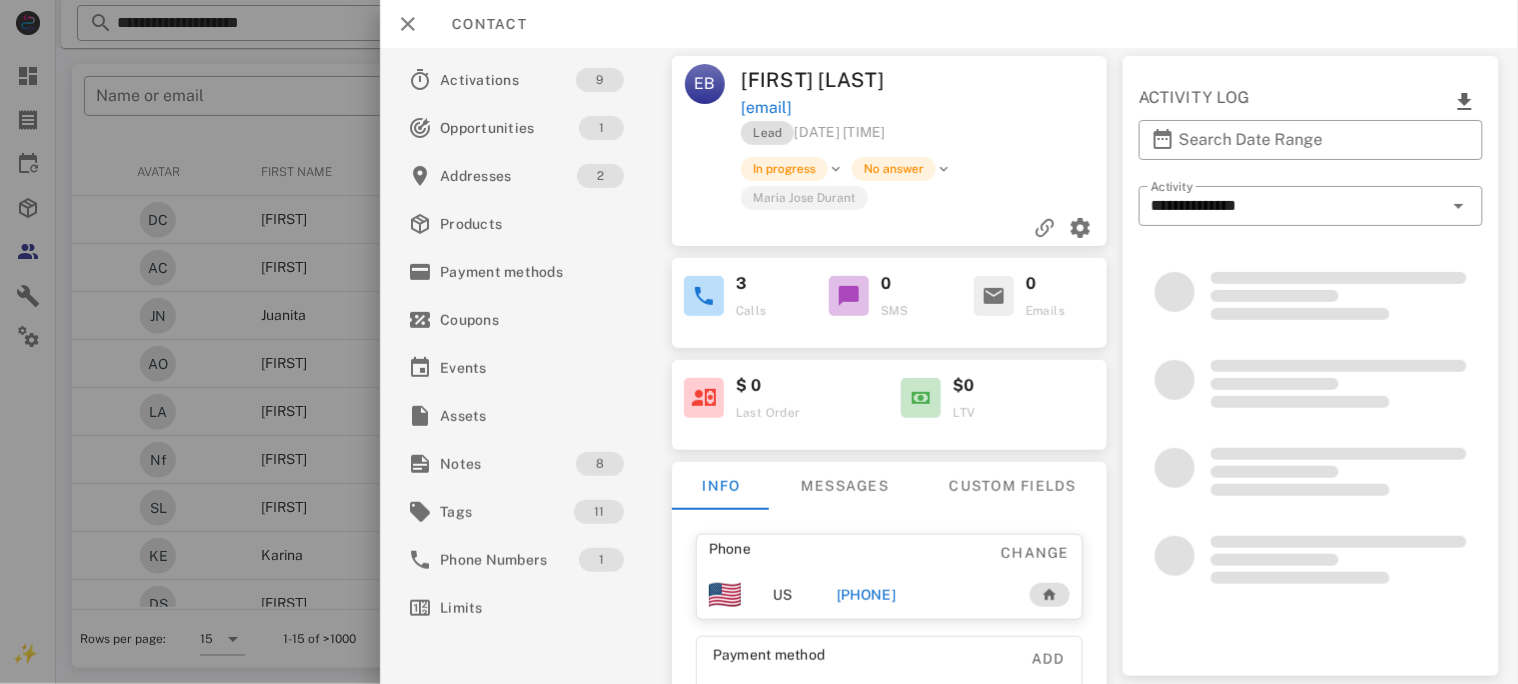 click on "[PHONE]" at bounding box center (865, 595) 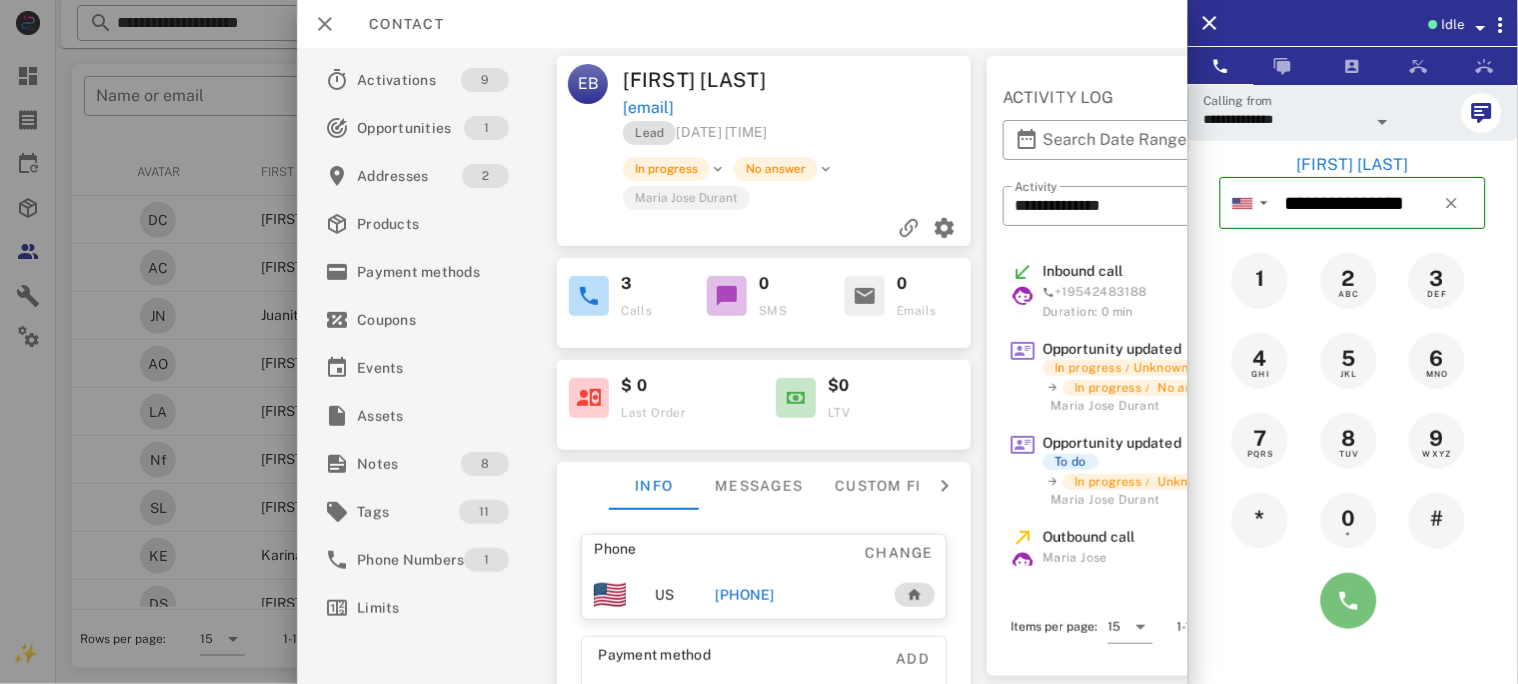 click at bounding box center (1349, 601) 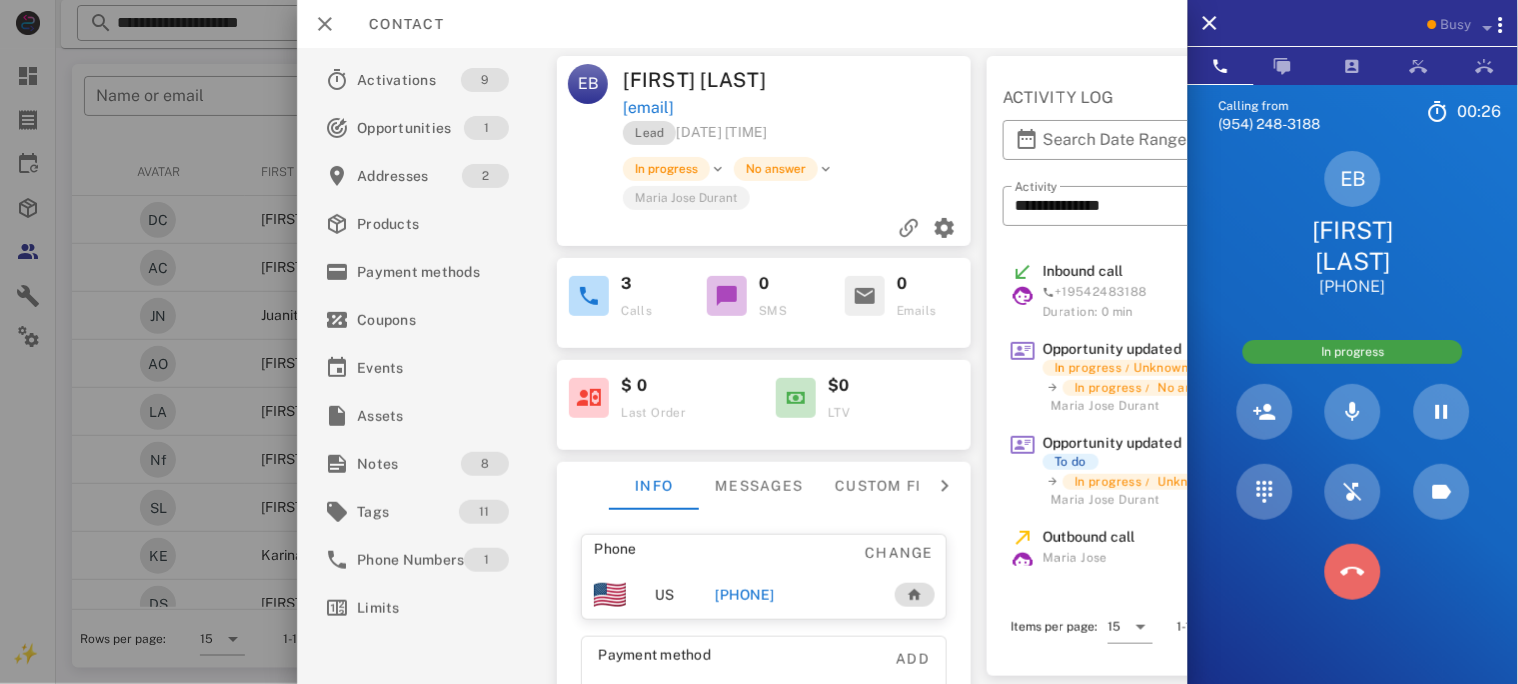 drag, startPoint x: 1358, startPoint y: 567, endPoint x: 1215, endPoint y: 478, distance: 168.43396 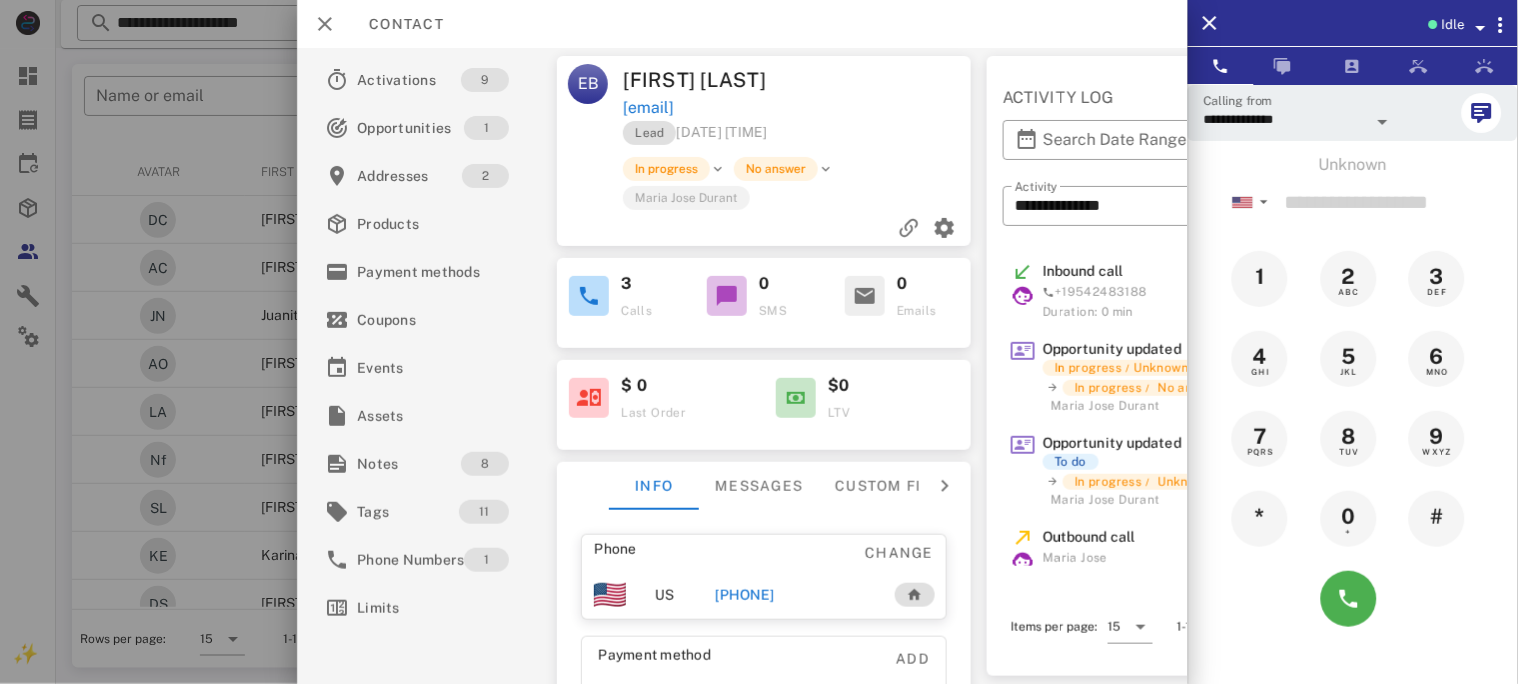 click on "[PHONE]" at bounding box center [744, 595] 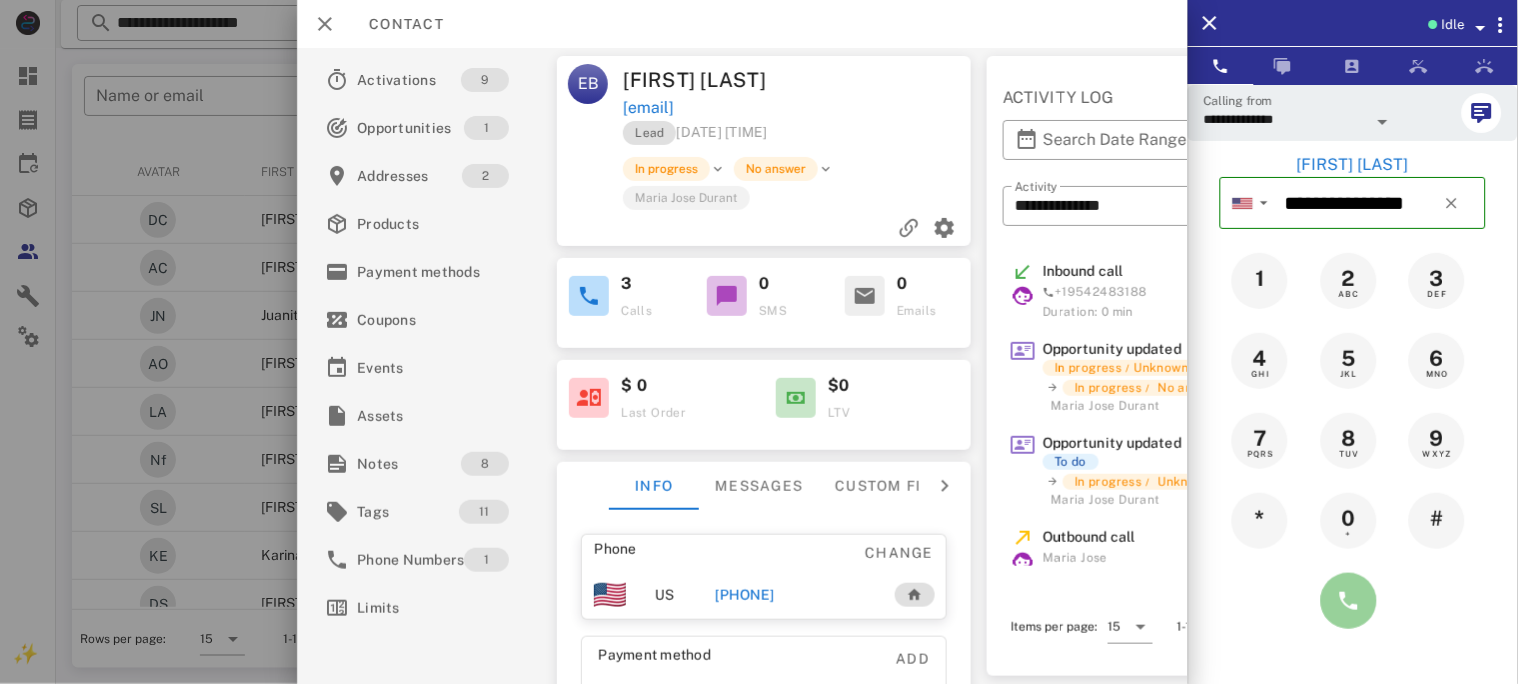 click at bounding box center (1349, 601) 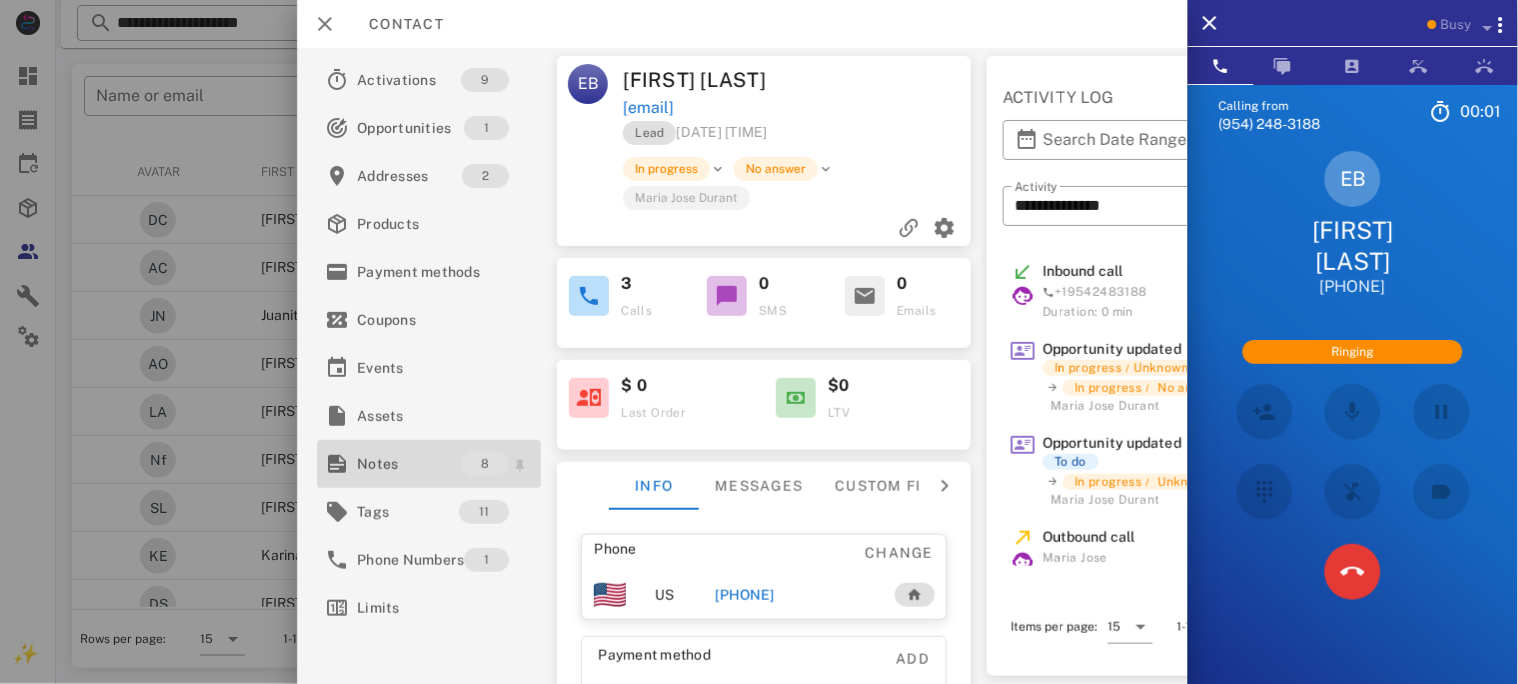 click on "Notes" at bounding box center [409, 464] 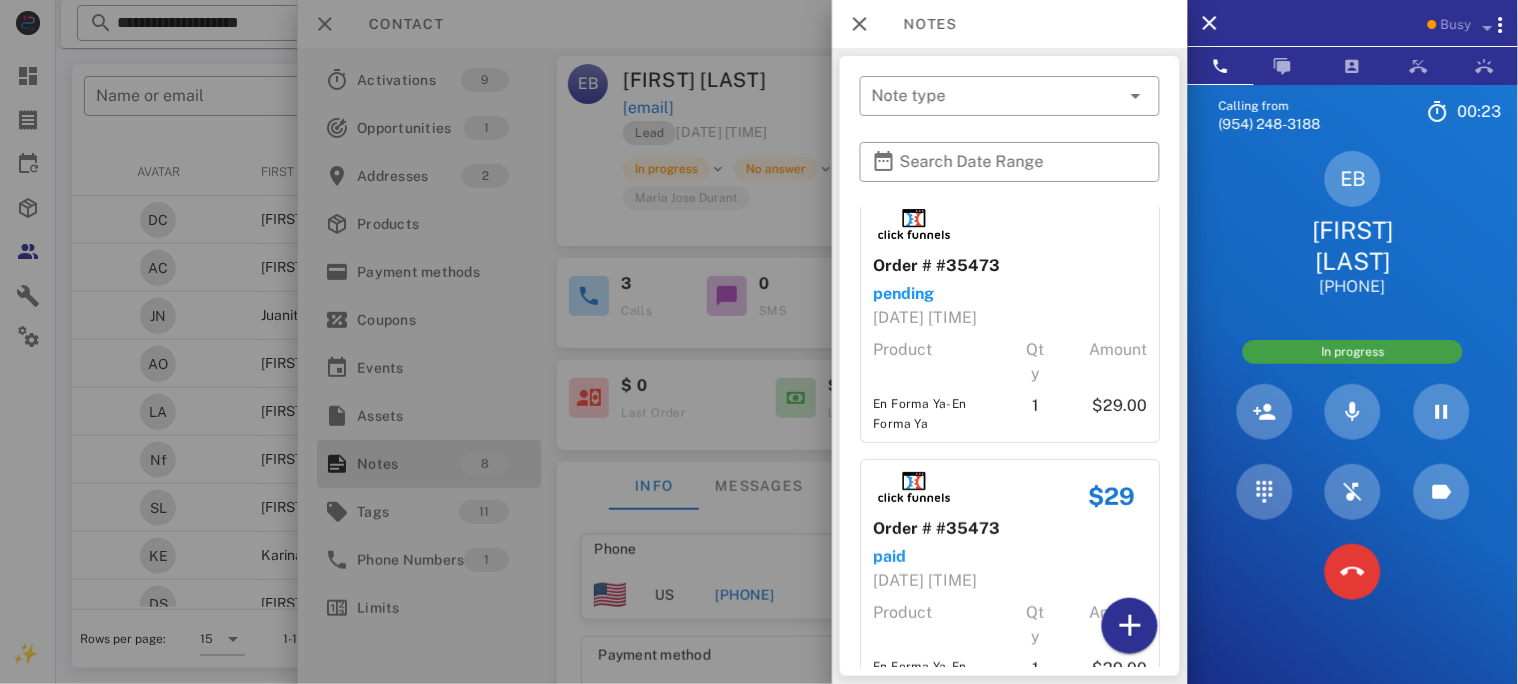 scroll, scrollTop: 0, scrollLeft: 0, axis: both 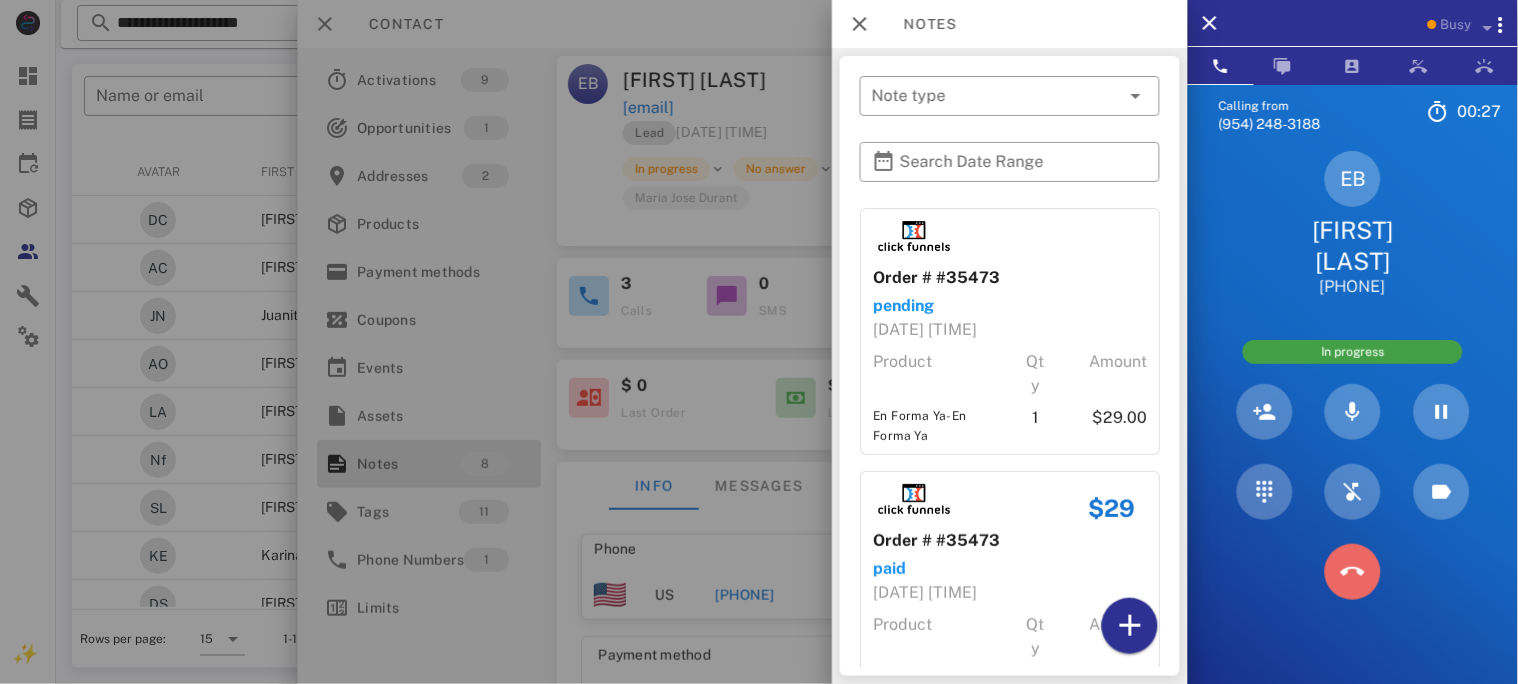click at bounding box center (1353, 572) 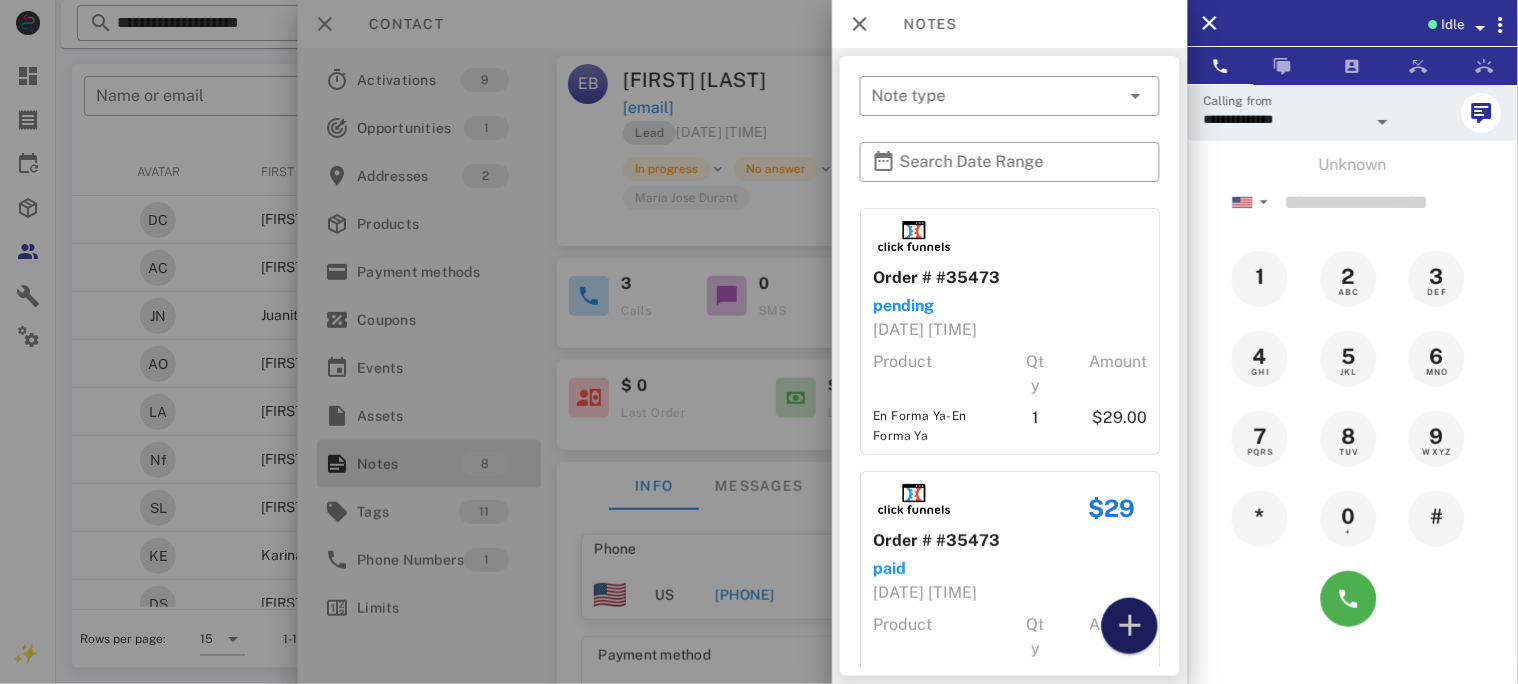 click at bounding box center (1130, 626) 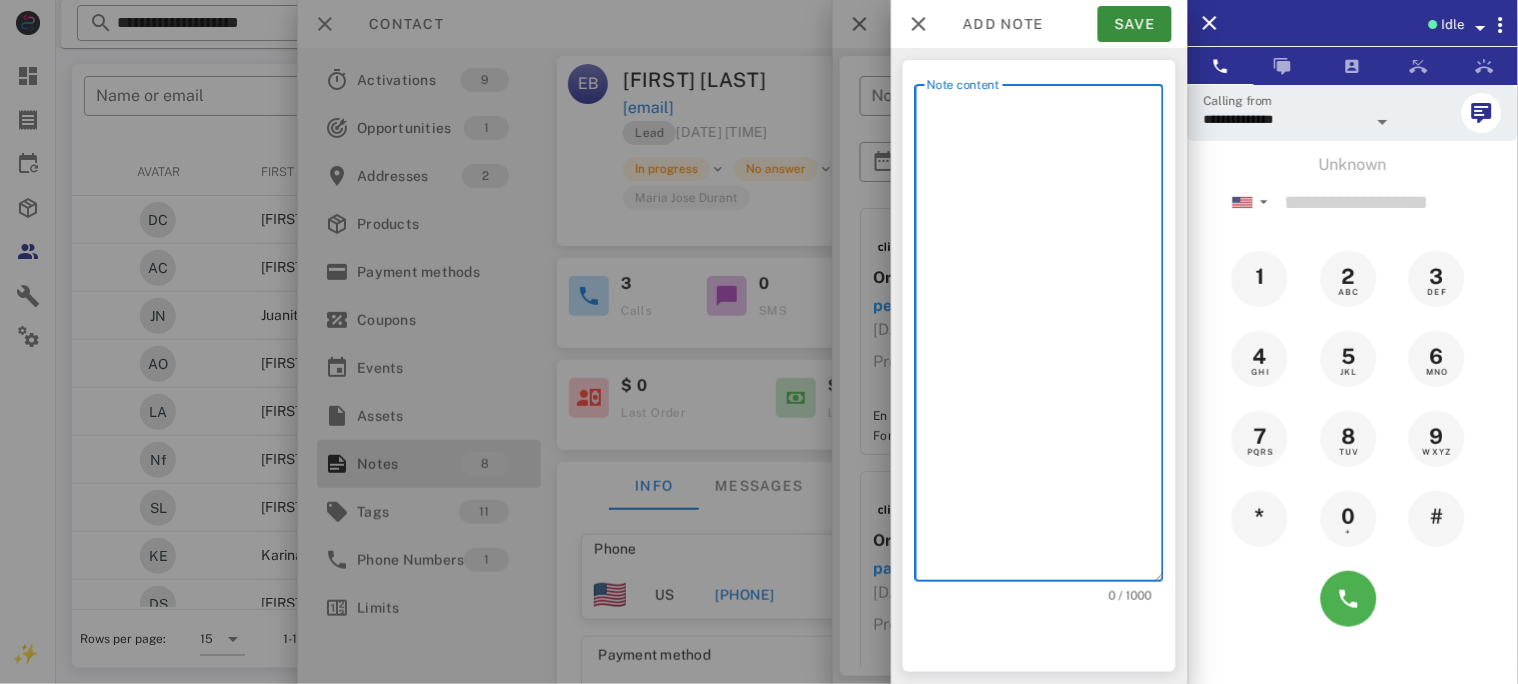 click on "Note content" at bounding box center [1045, 338] 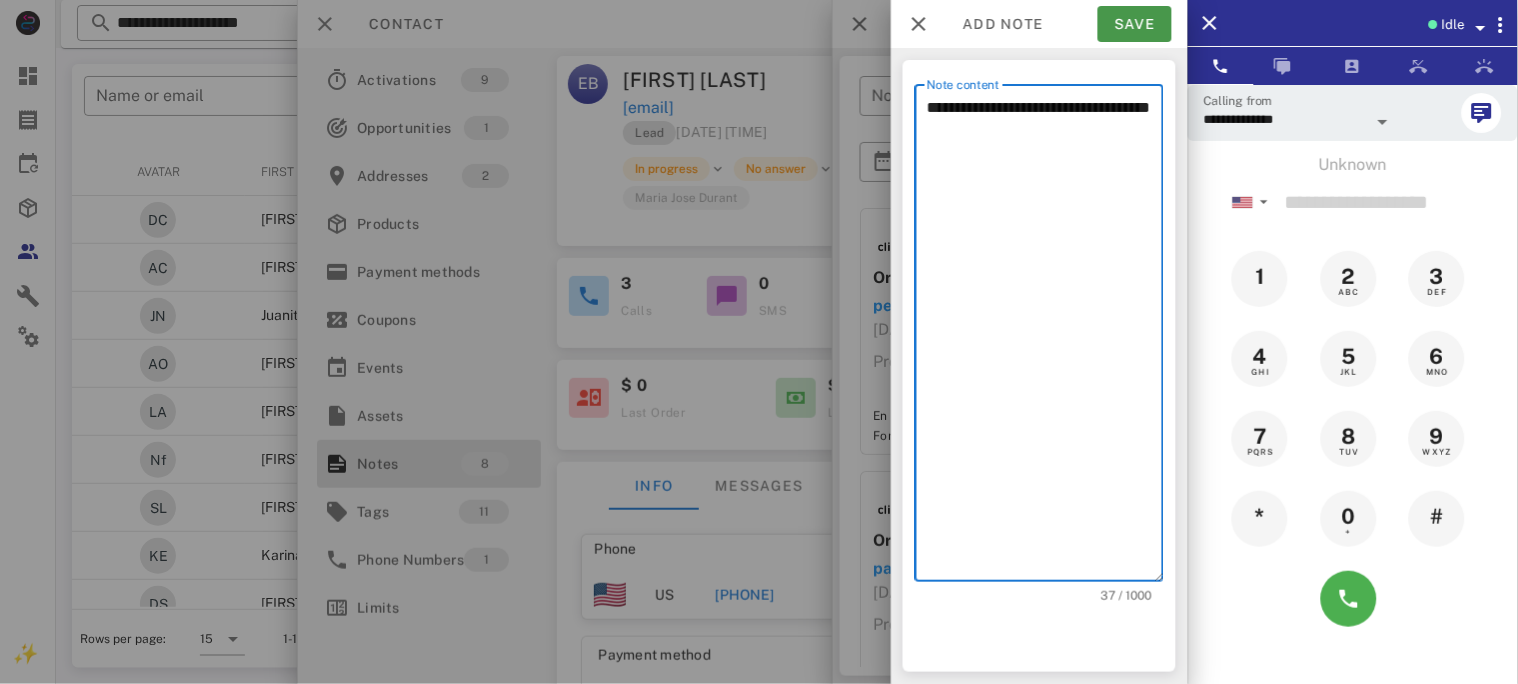 type on "**********" 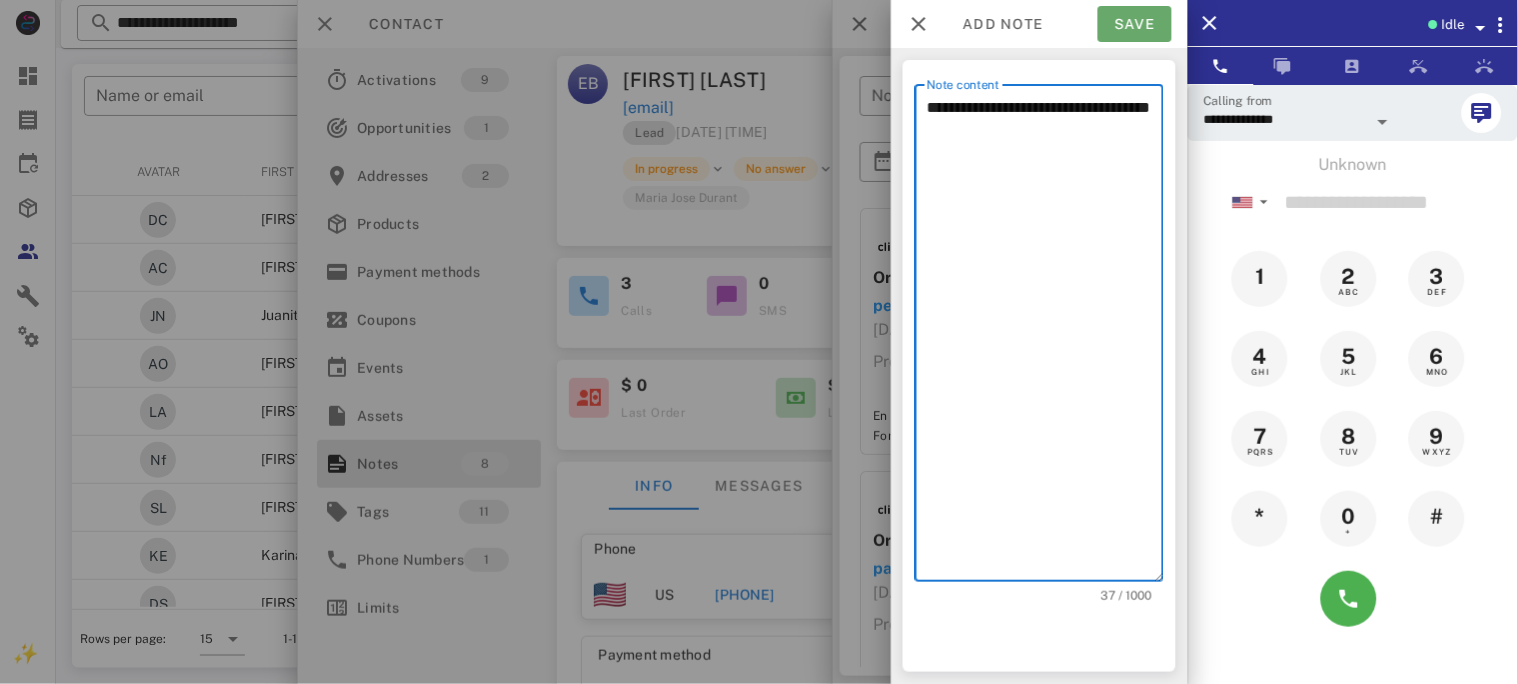 click on "Save" at bounding box center (1135, 24) 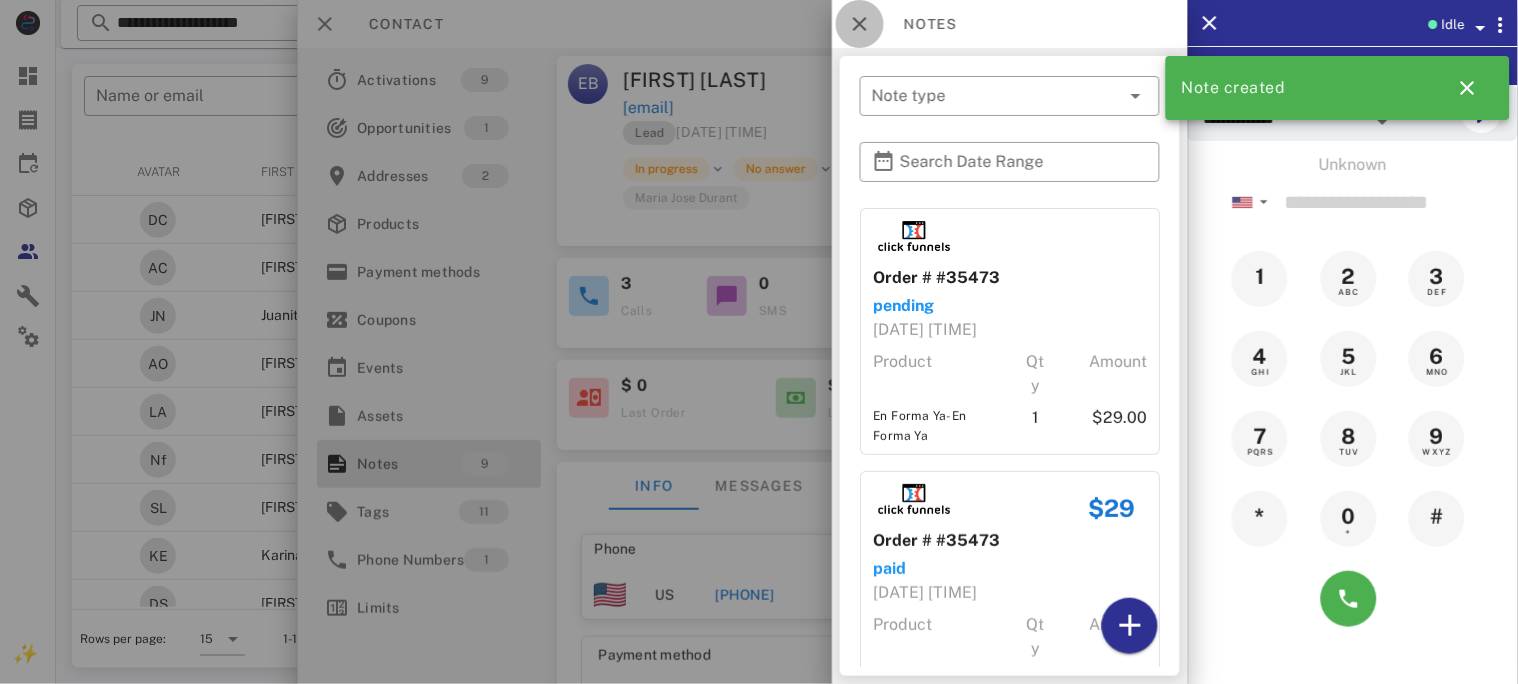 click at bounding box center [860, 24] 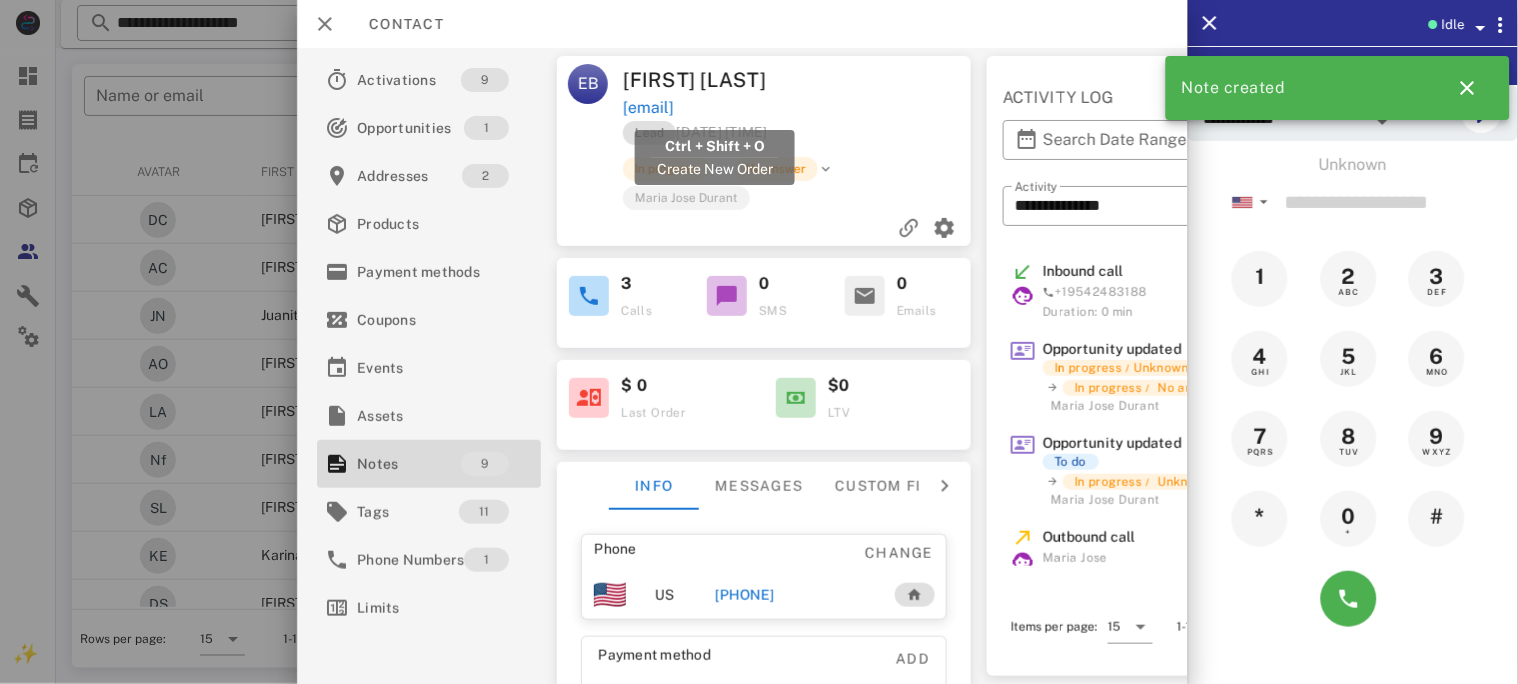 drag, startPoint x: 813, startPoint y: 109, endPoint x: 624, endPoint y: 101, distance: 189.16924 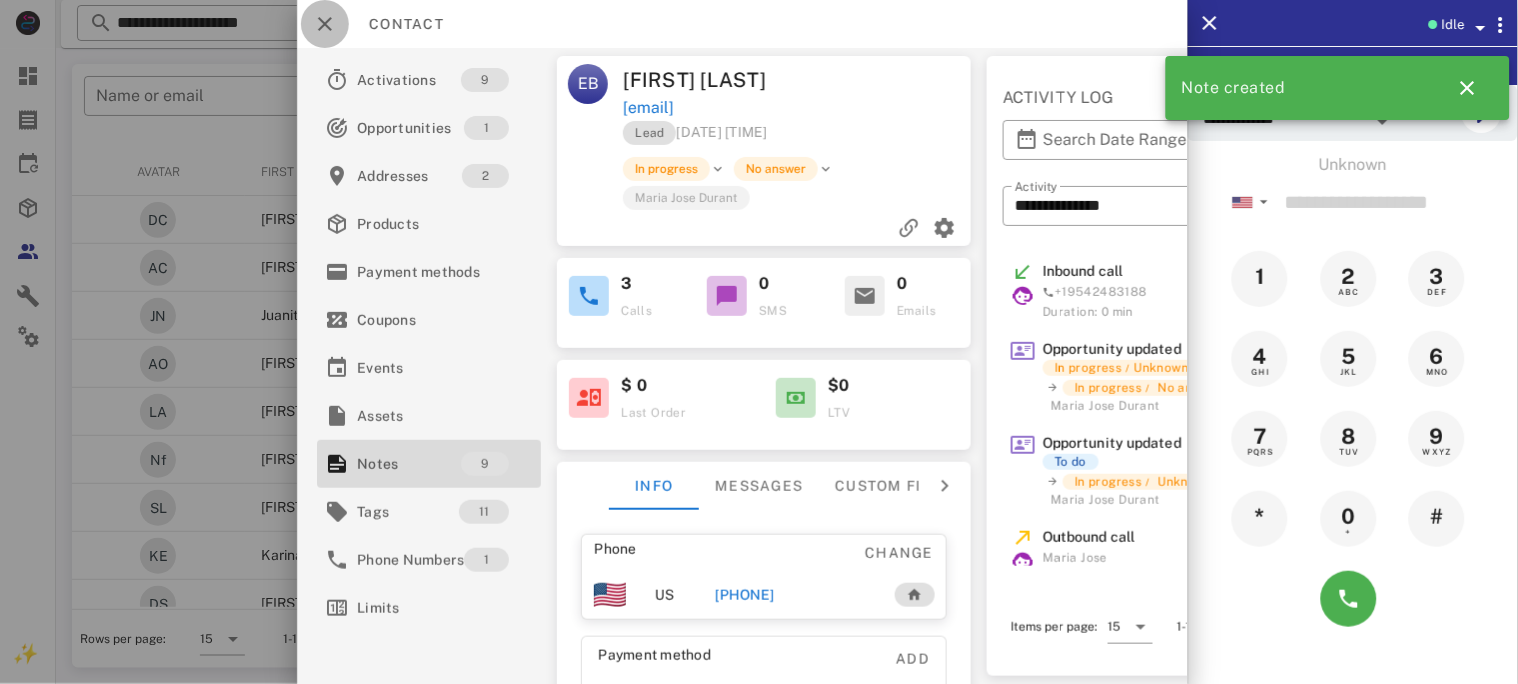 click at bounding box center (325, 24) 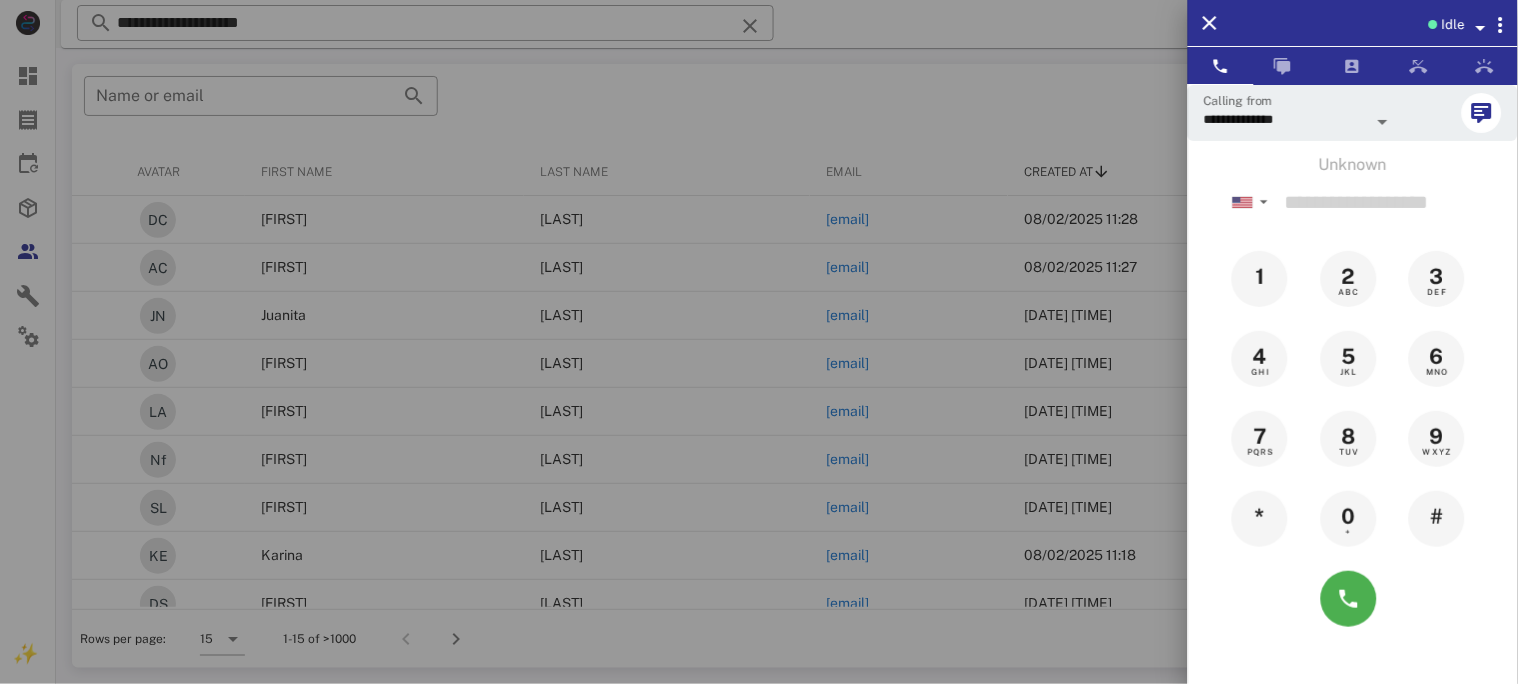 click at bounding box center (759, 342) 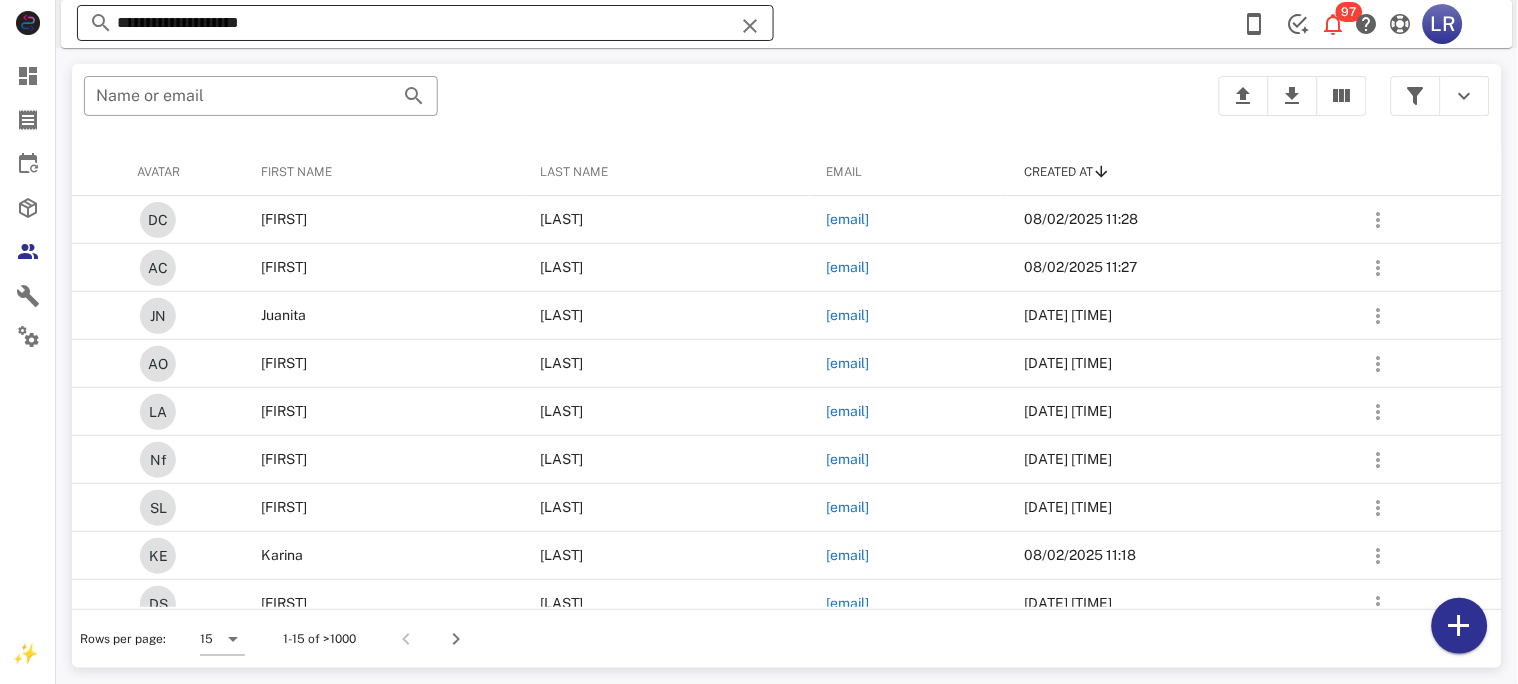 click at bounding box center (750, 26) 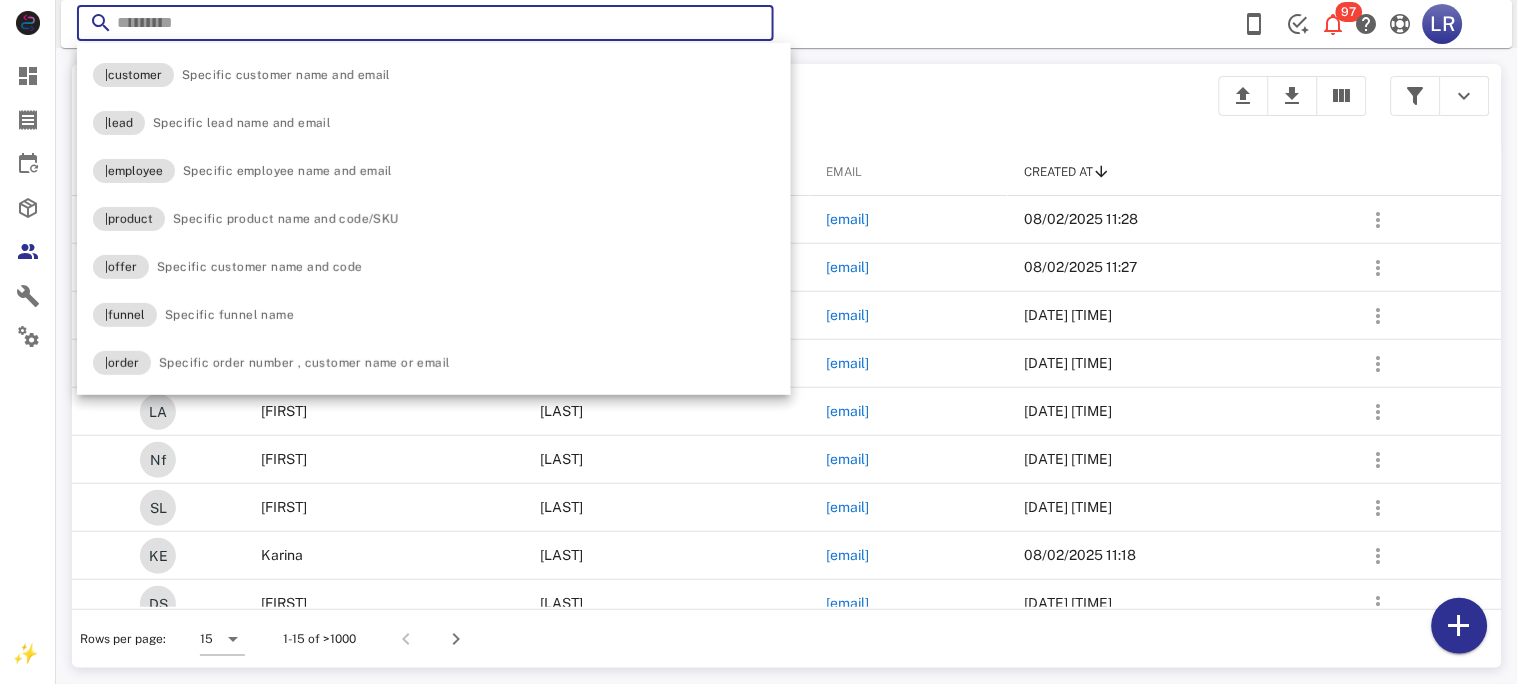 paste on "**********" 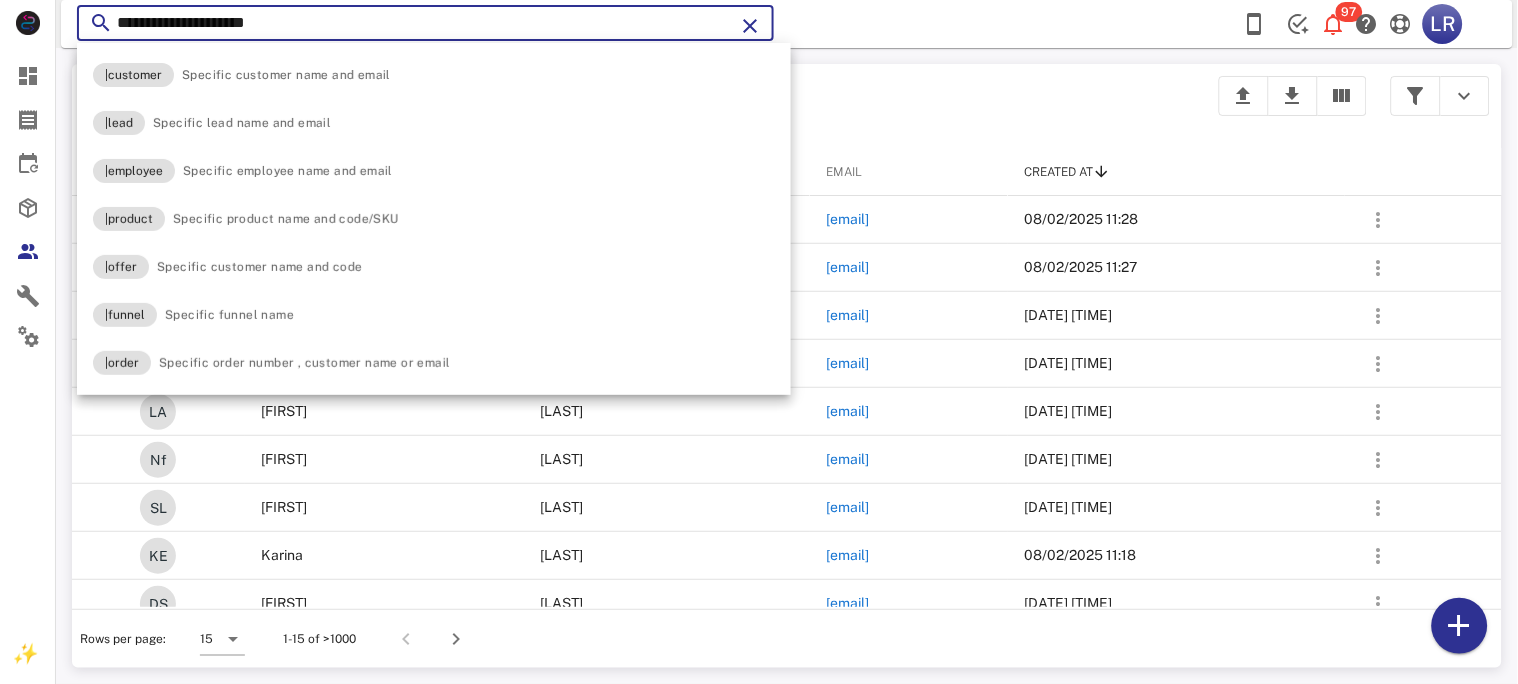 type on "**********" 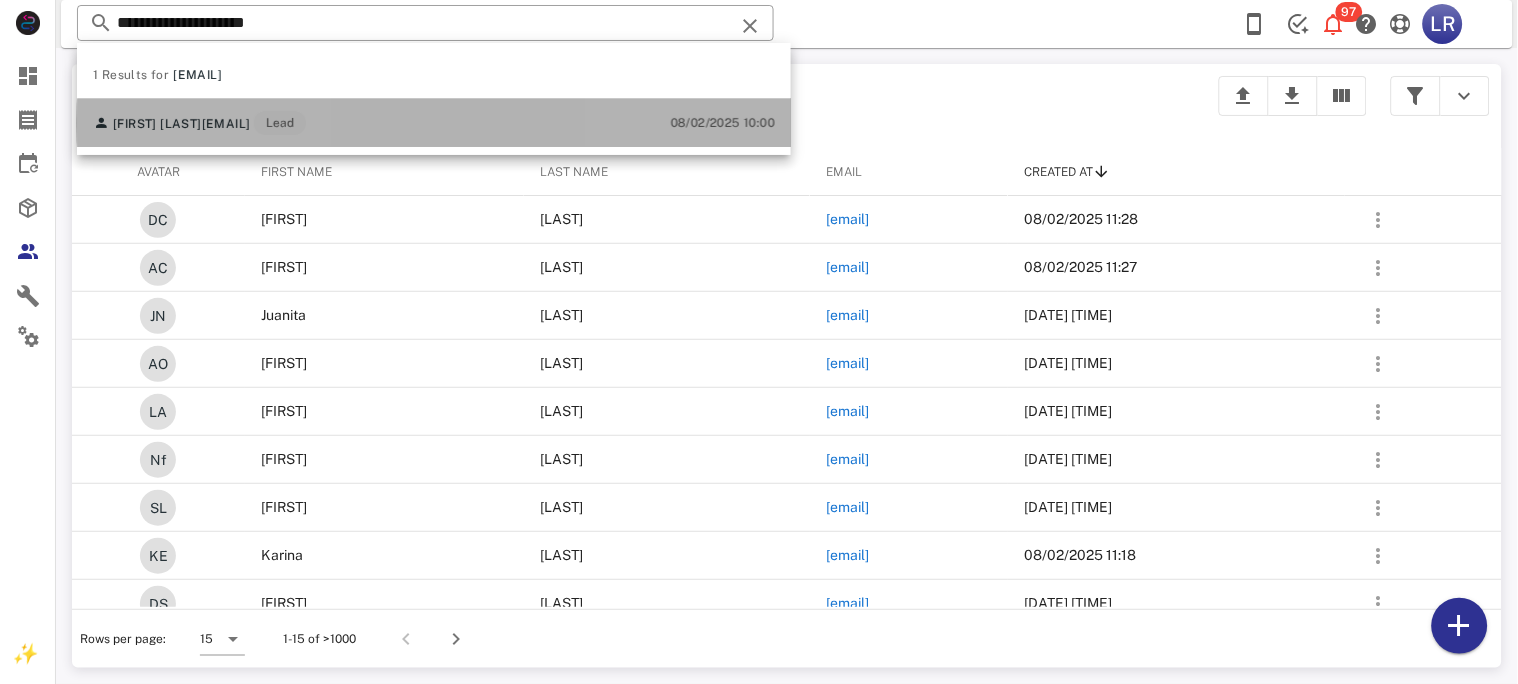 click on "[EMAIL]" at bounding box center [226, 124] 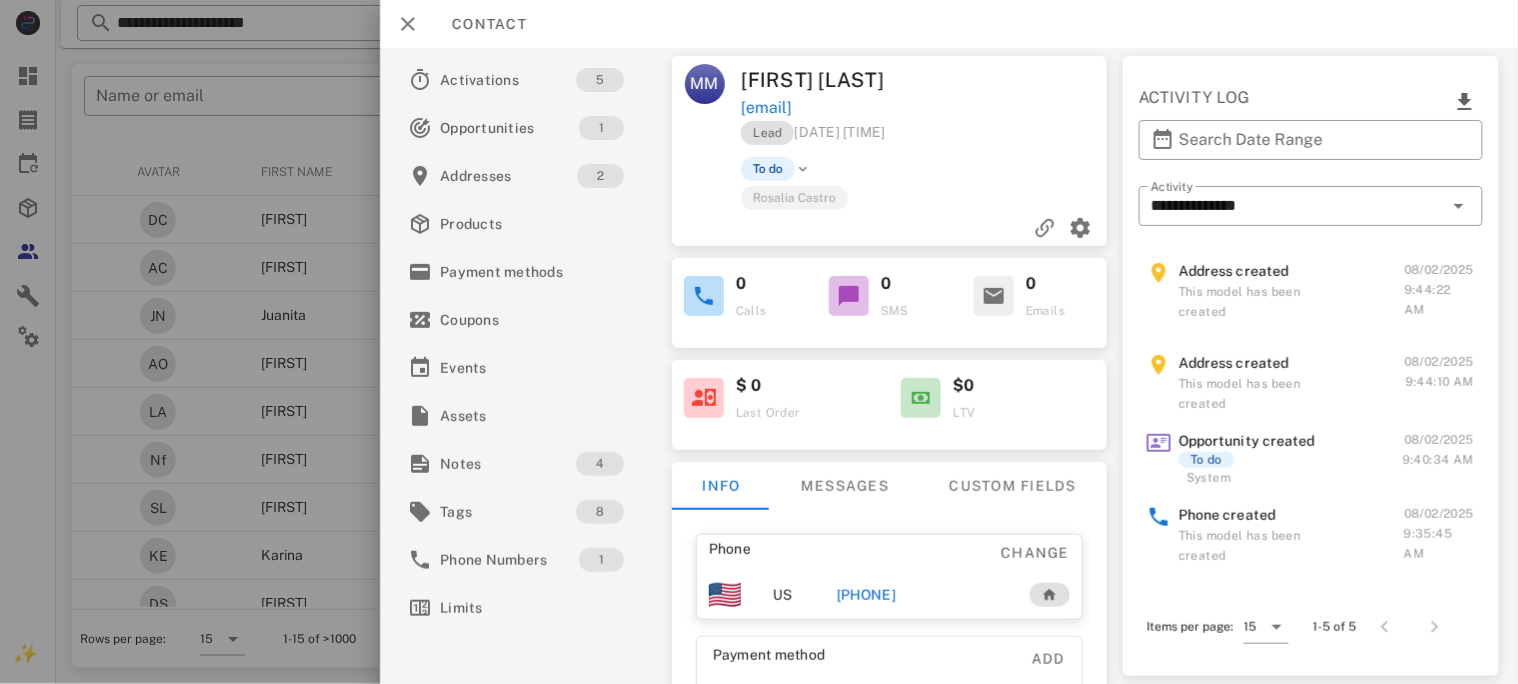 click on "[PHONE]" at bounding box center [865, 595] 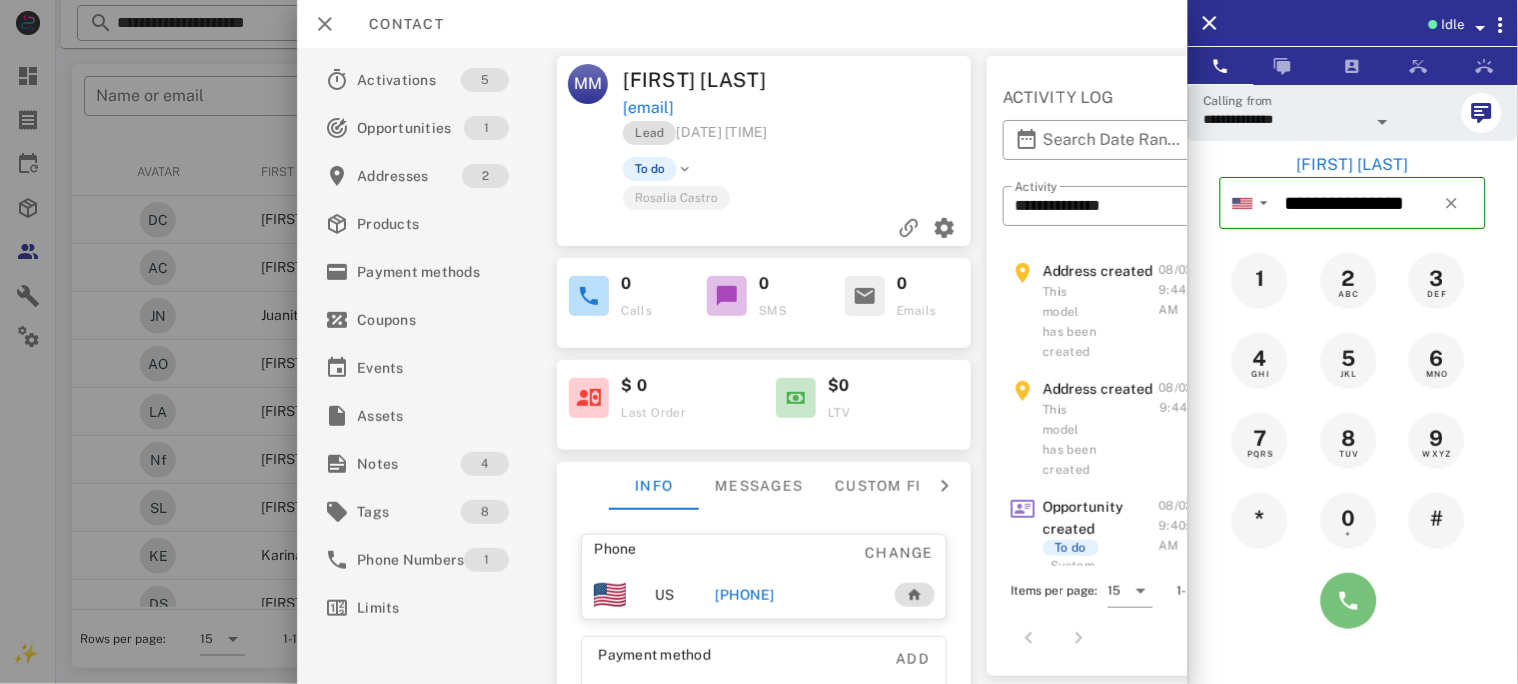 click at bounding box center [1349, 601] 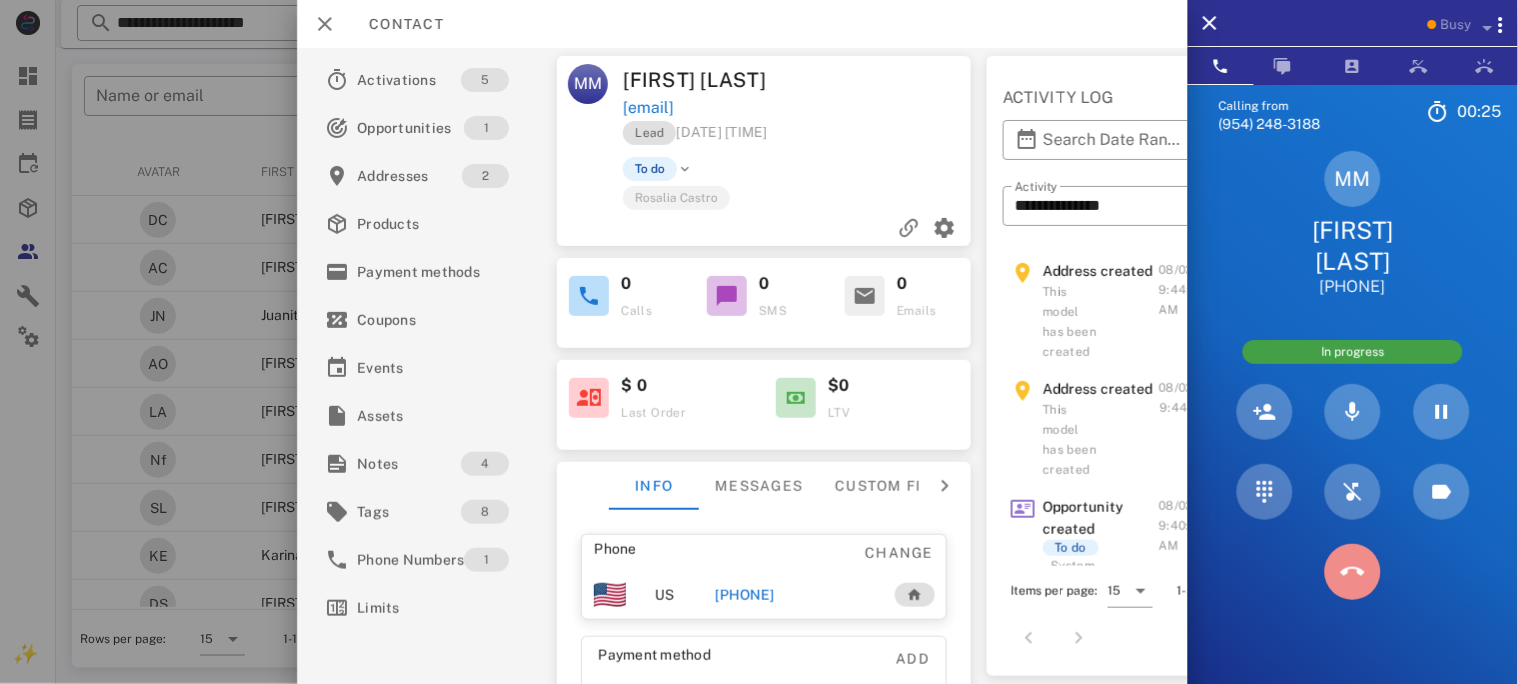 click at bounding box center [1353, 572] 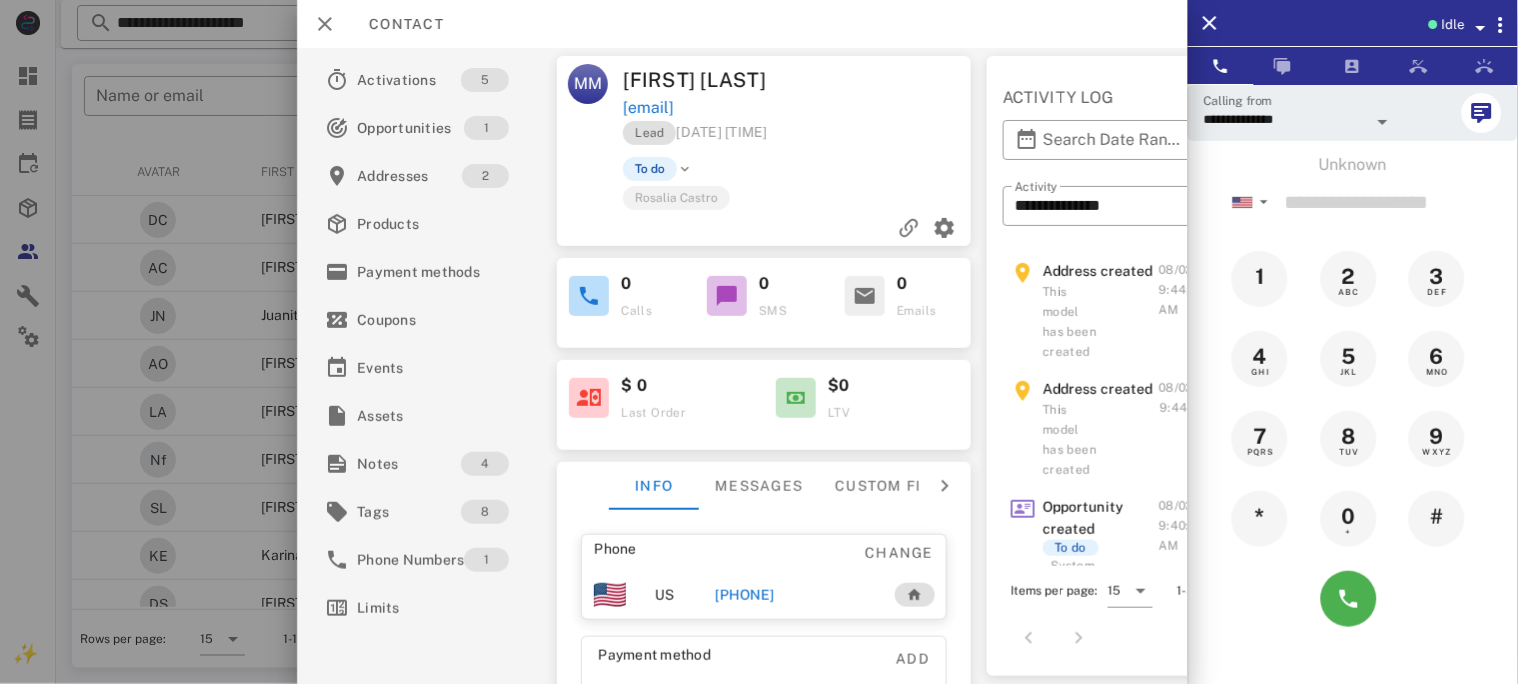 click on "[PHONE]" at bounding box center (744, 595) 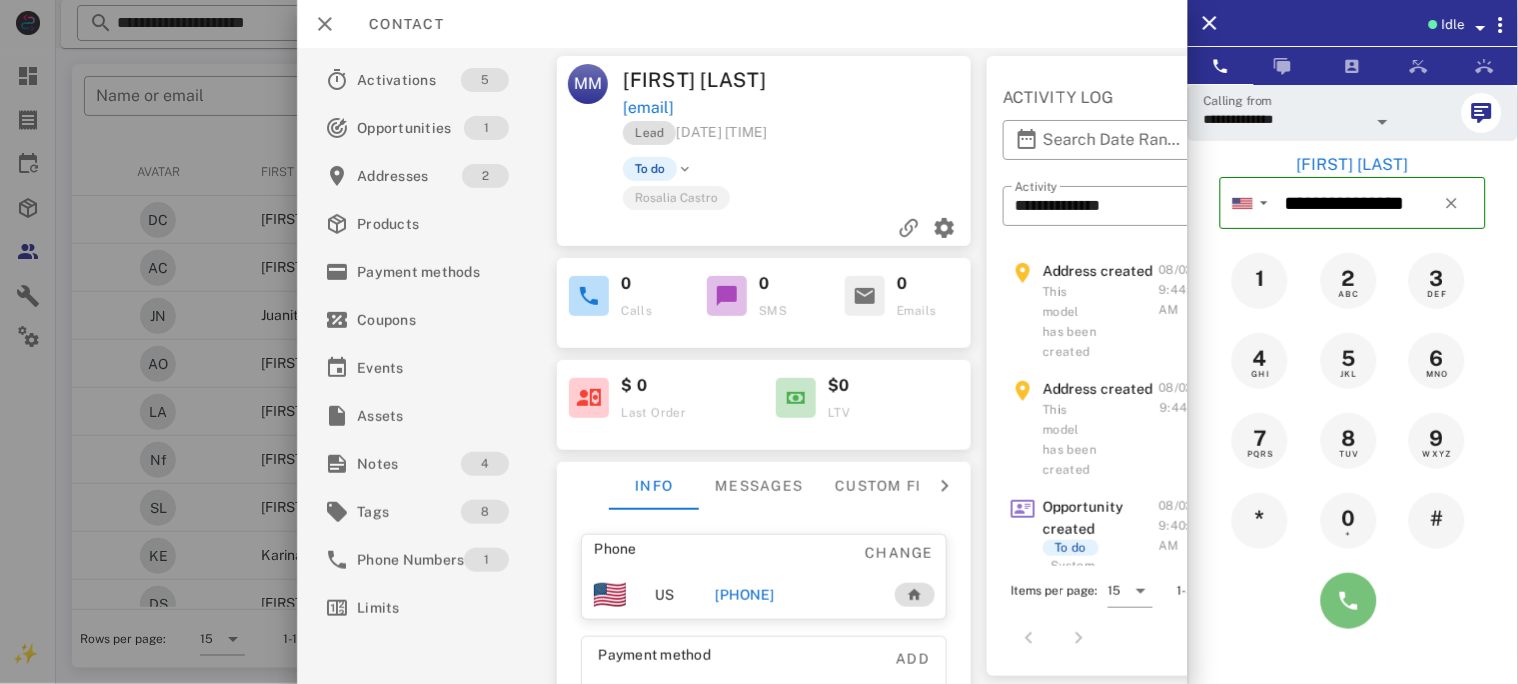 click at bounding box center (1349, 601) 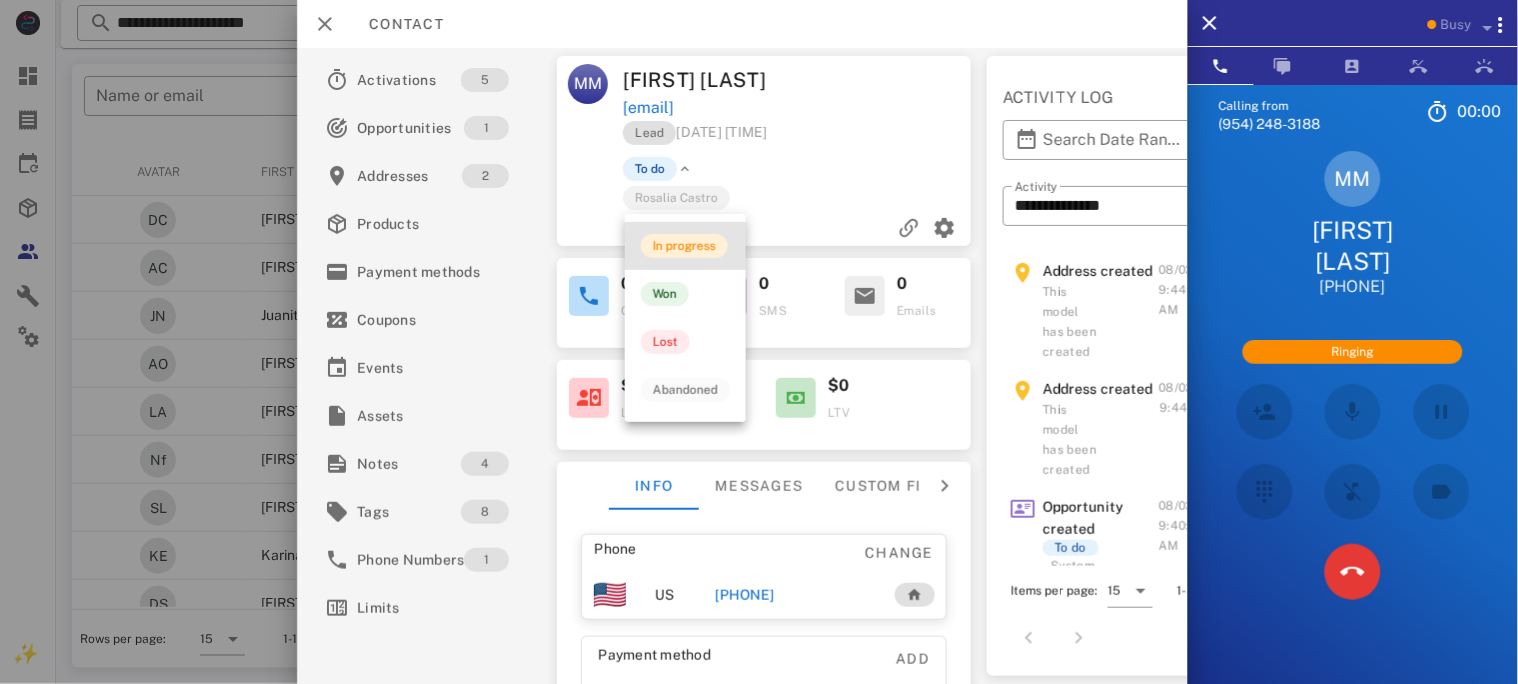 click on "In progress" at bounding box center (684, 246) 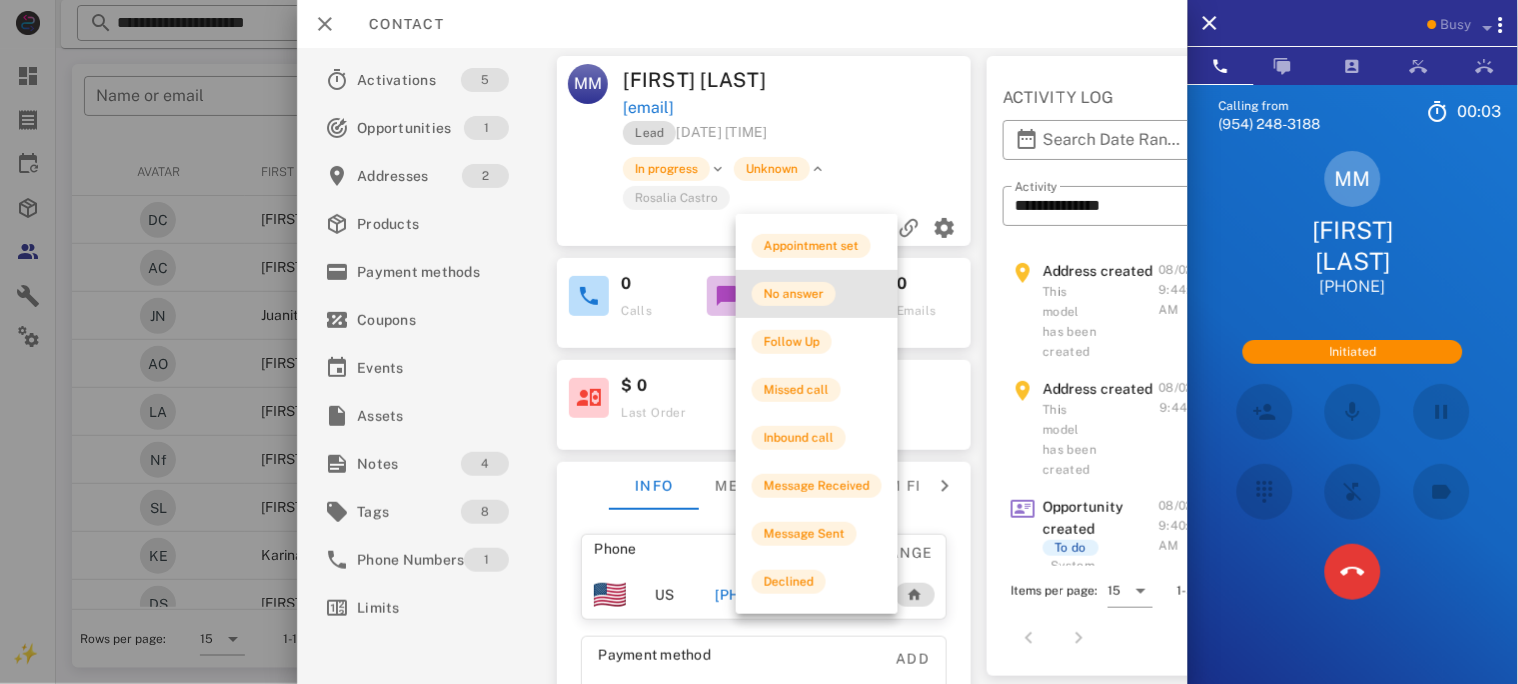 drag, startPoint x: 789, startPoint y: 294, endPoint x: 645, endPoint y: 351, distance: 154.87091 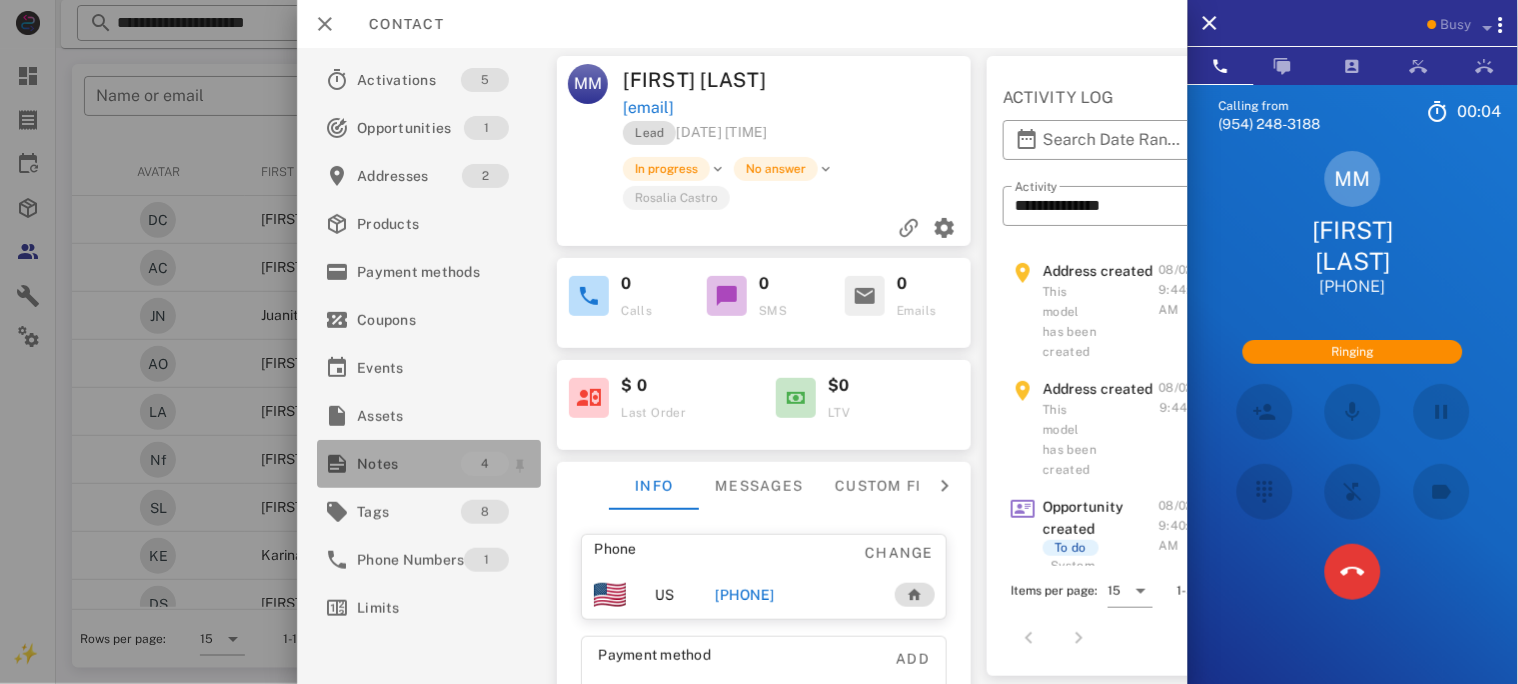 click on "Notes" at bounding box center (409, 464) 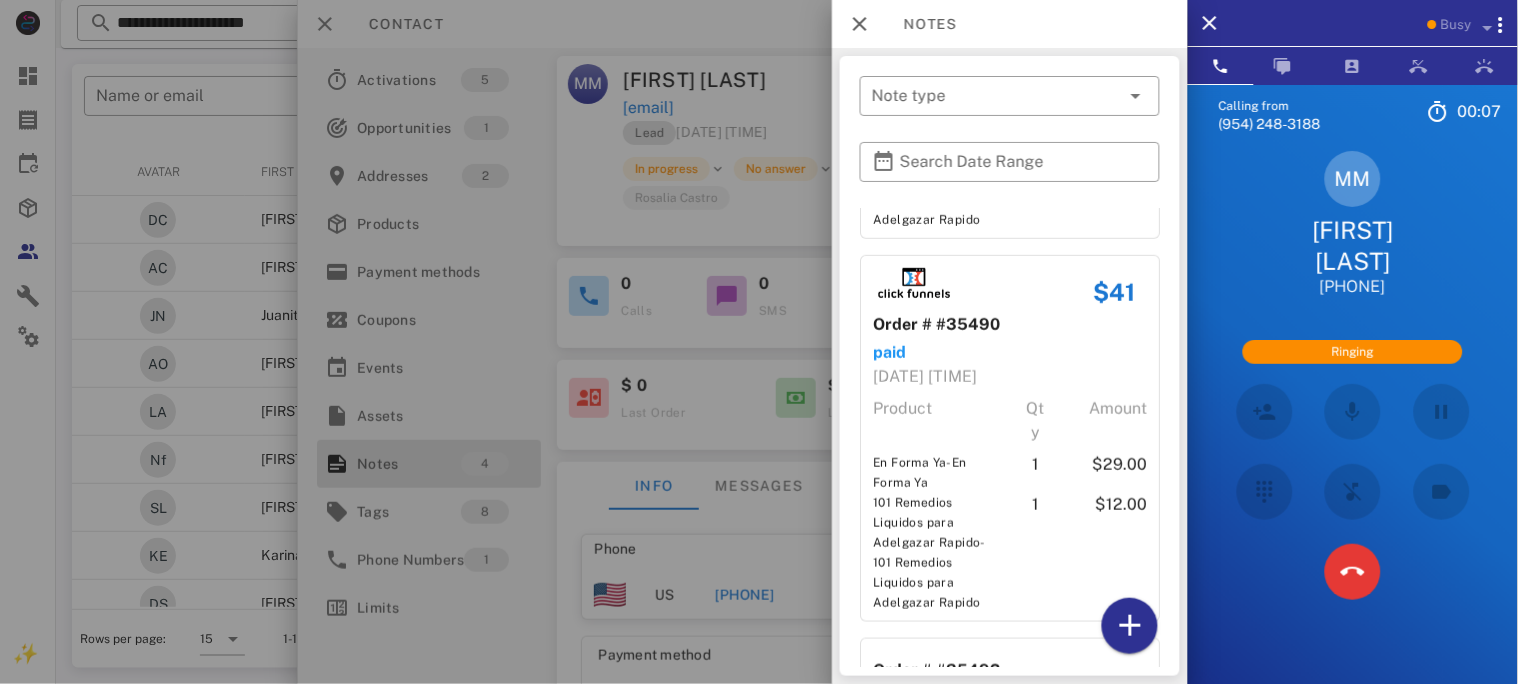scroll, scrollTop: 399, scrollLeft: 0, axis: vertical 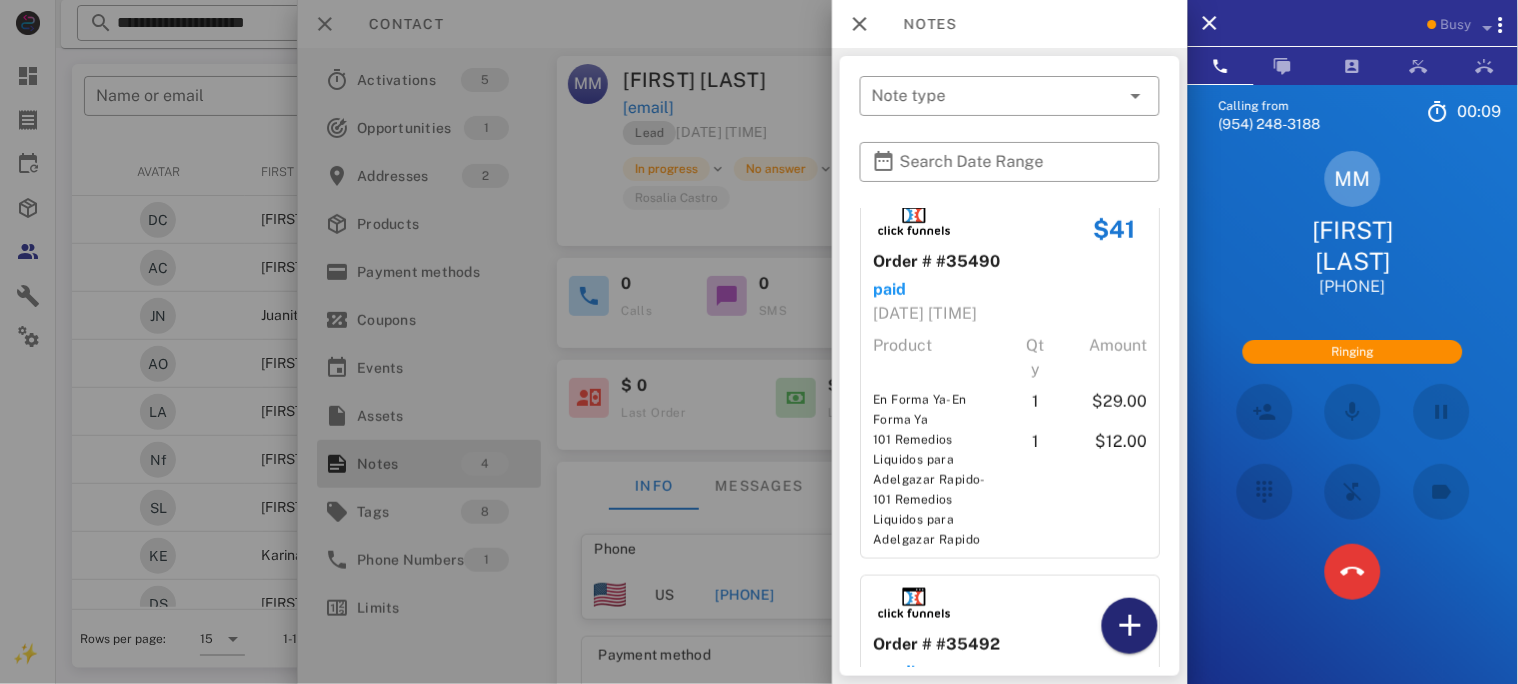 drag, startPoint x: 1137, startPoint y: 628, endPoint x: 1123, endPoint y: 609, distance: 23.600847 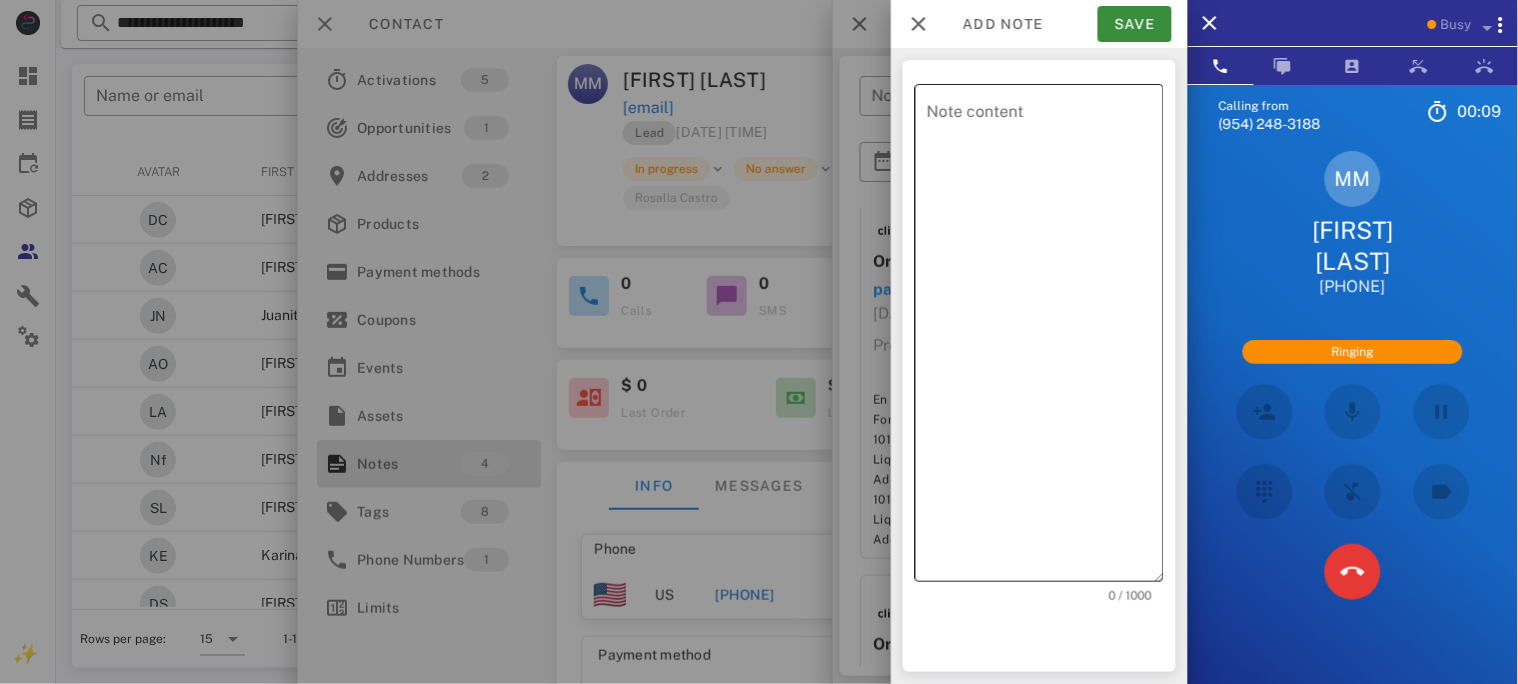 click on "Note content" at bounding box center (1045, 338) 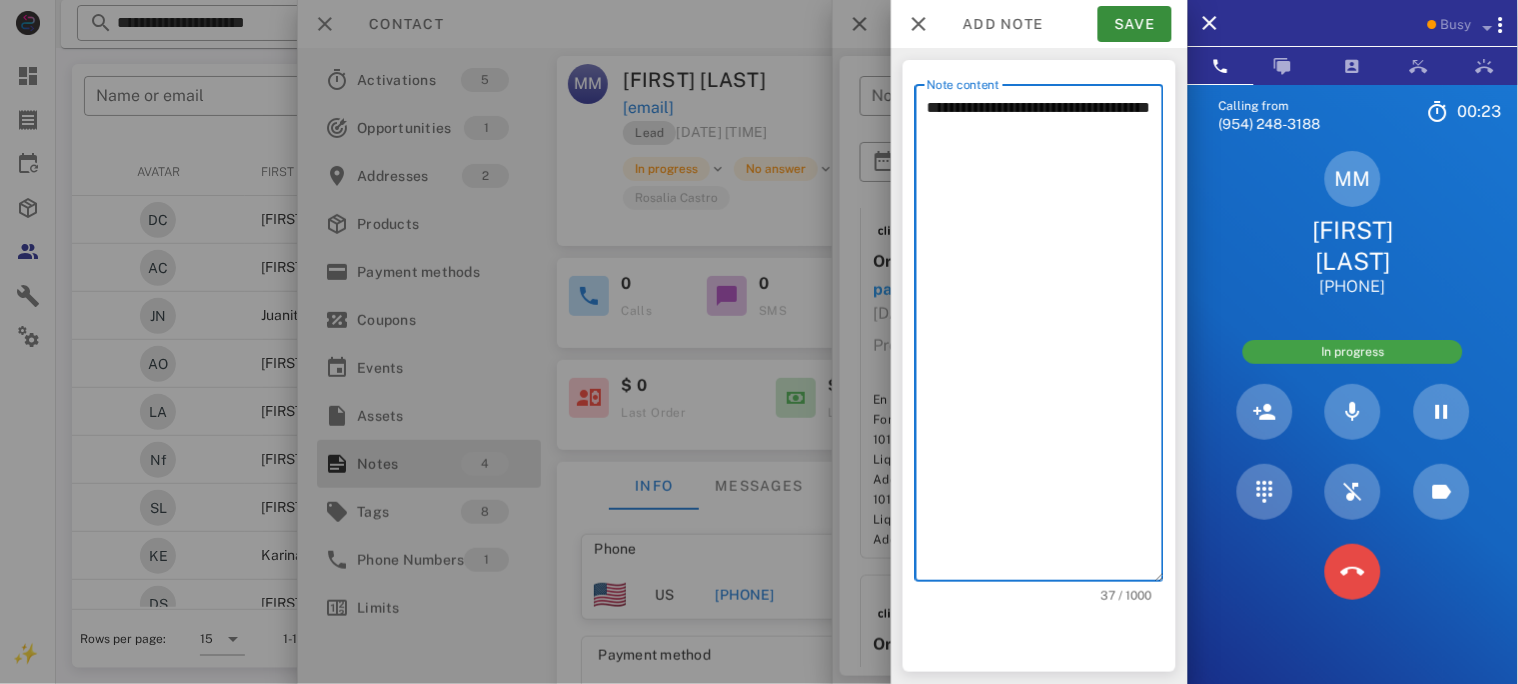 type on "**********" 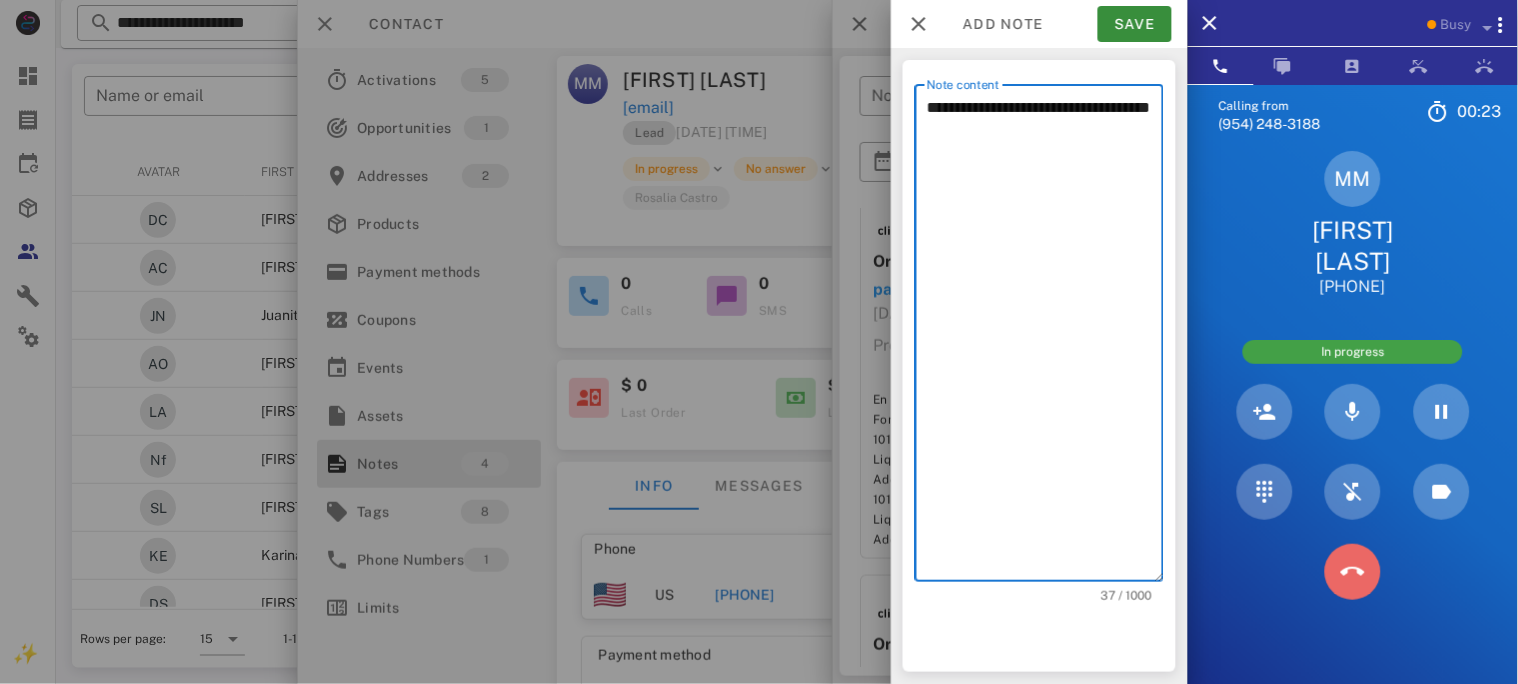 drag, startPoint x: 1338, startPoint y: 564, endPoint x: 1341, endPoint y: 472, distance: 92.0489 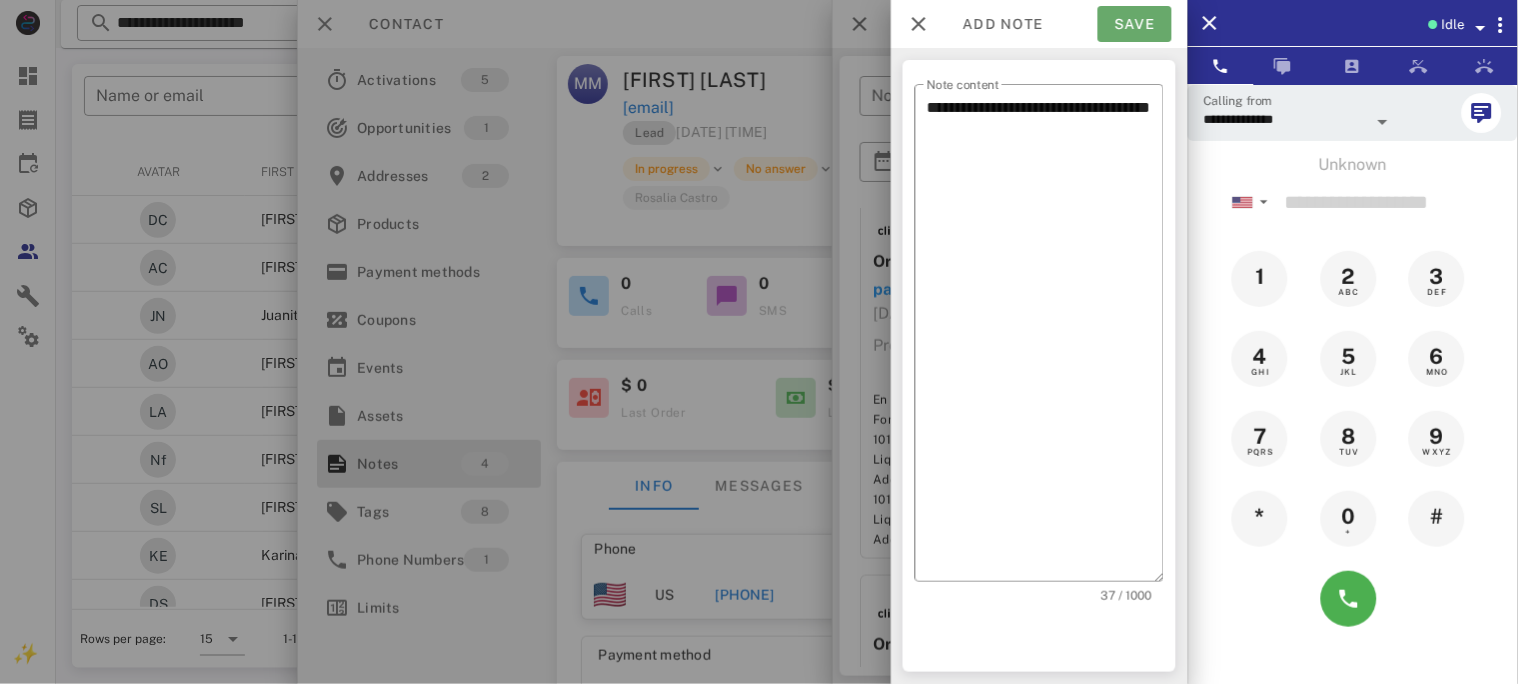 click on "Save" at bounding box center (1135, 24) 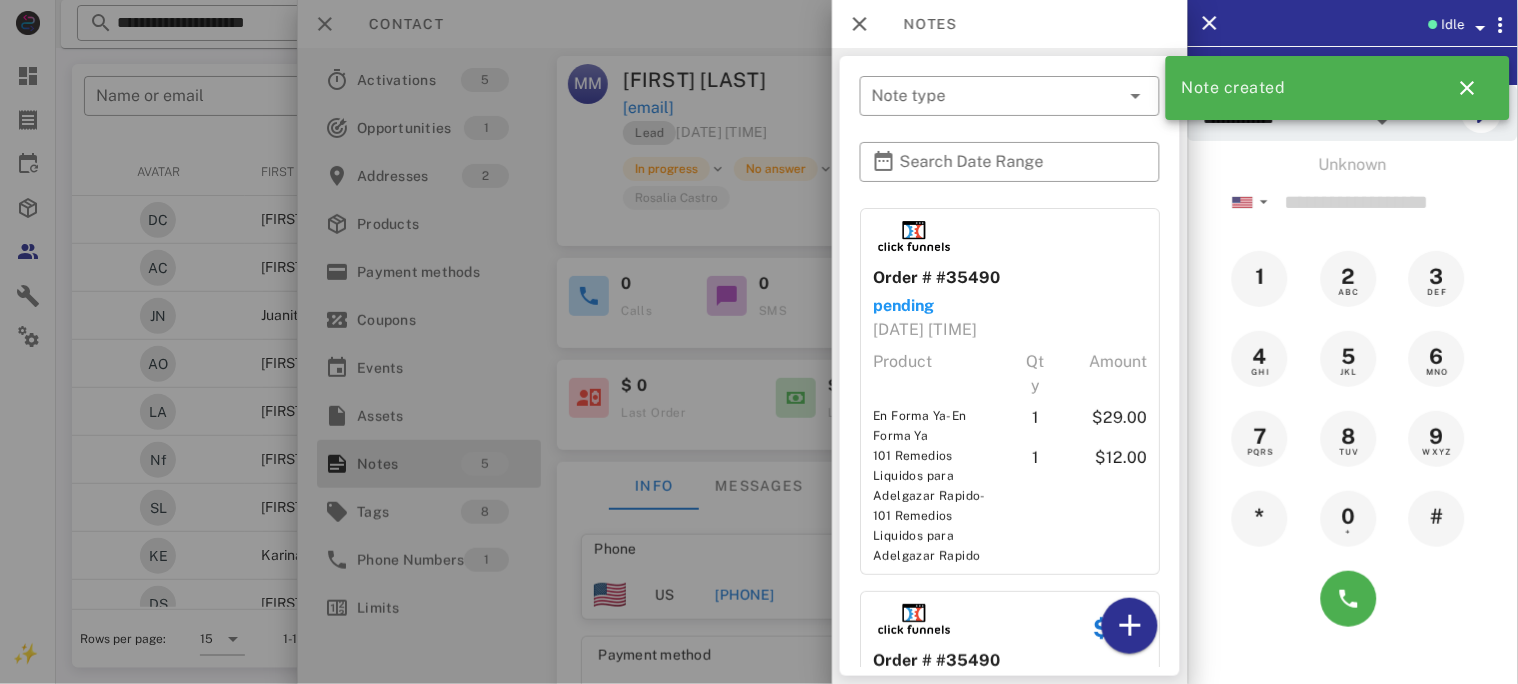 drag, startPoint x: 316, startPoint y: 19, endPoint x: 302, endPoint y: 6, distance: 19.104973 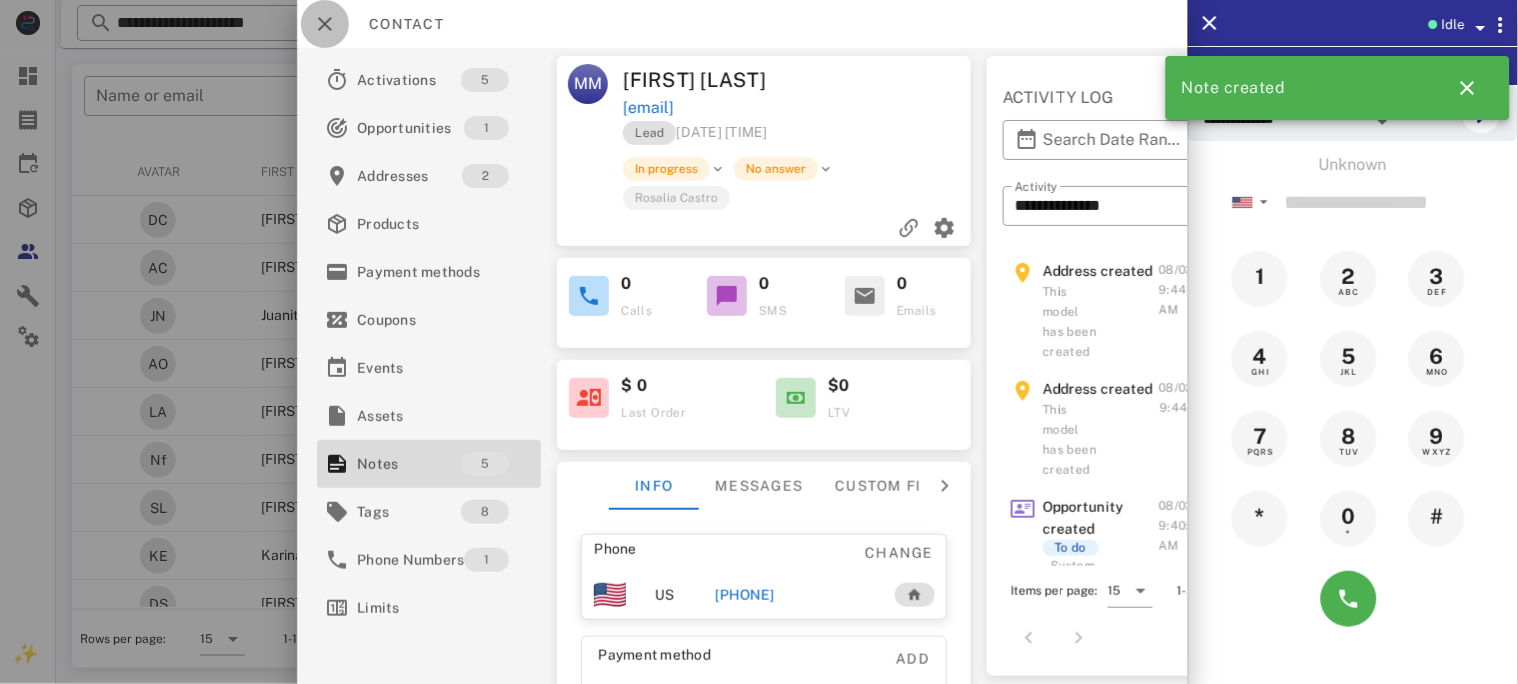 click at bounding box center [325, 24] 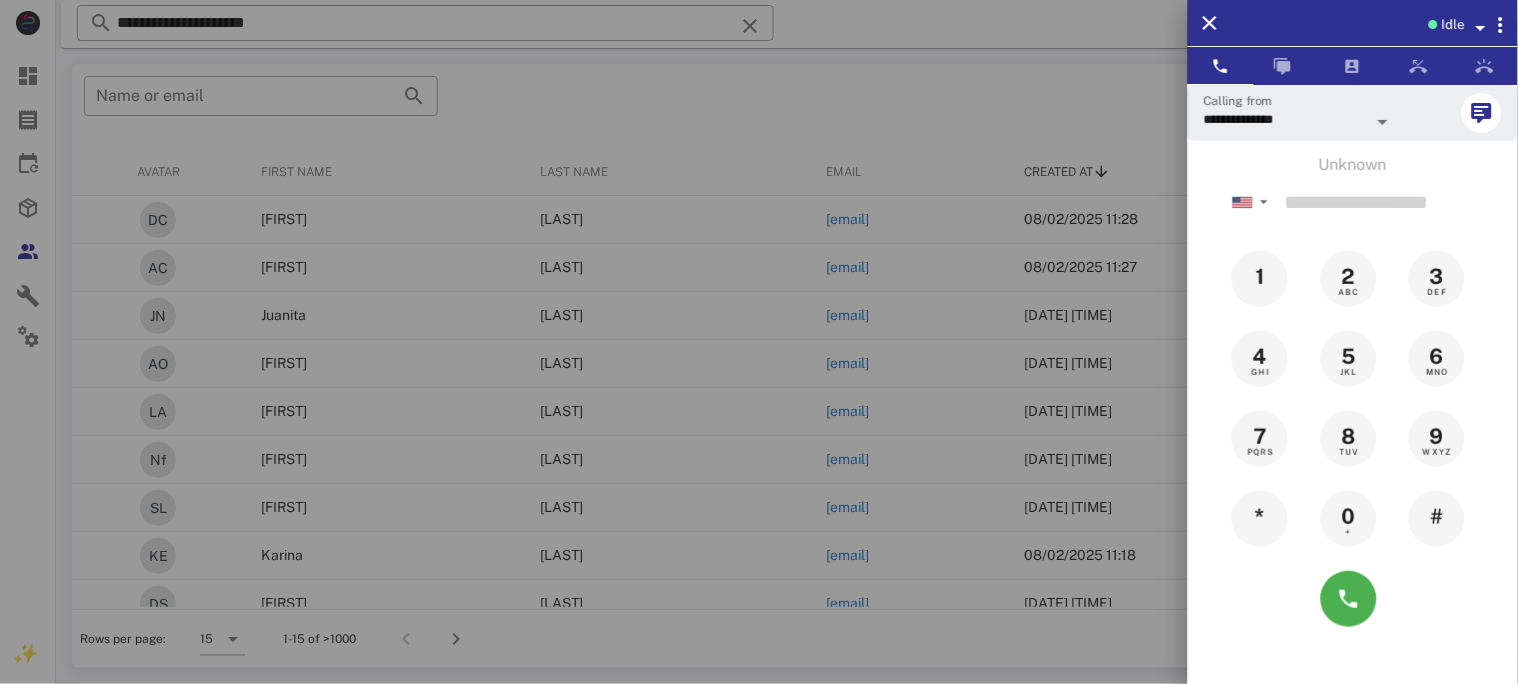 click at bounding box center [759, 342] 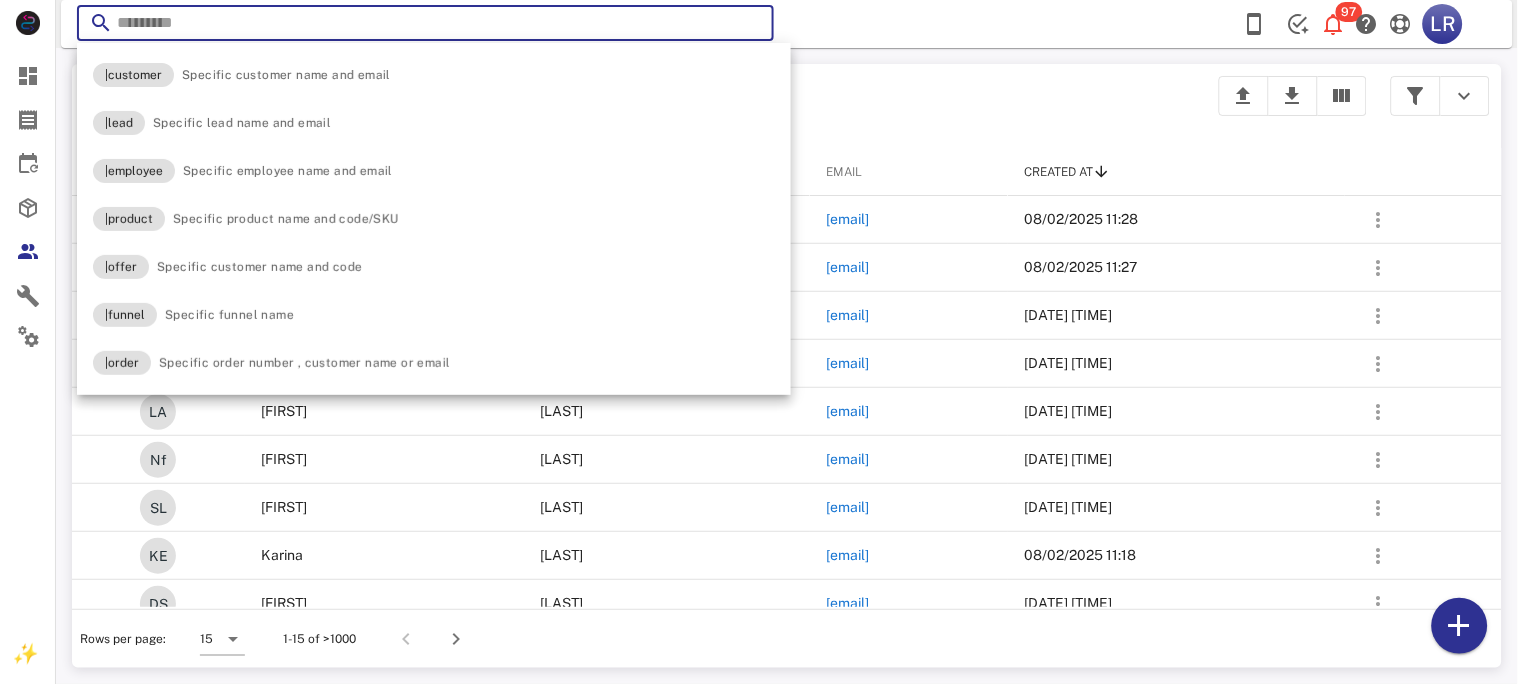 paste on "**********" 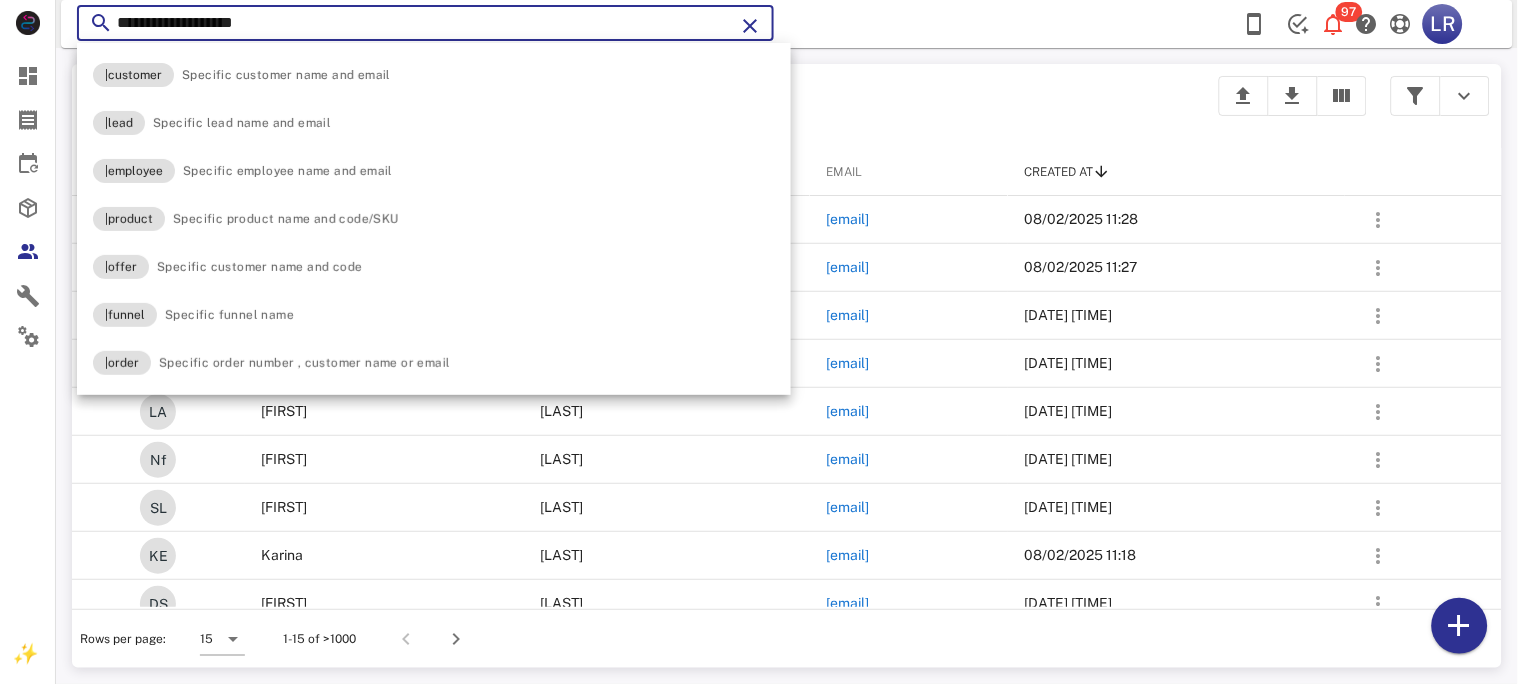 type on "**********" 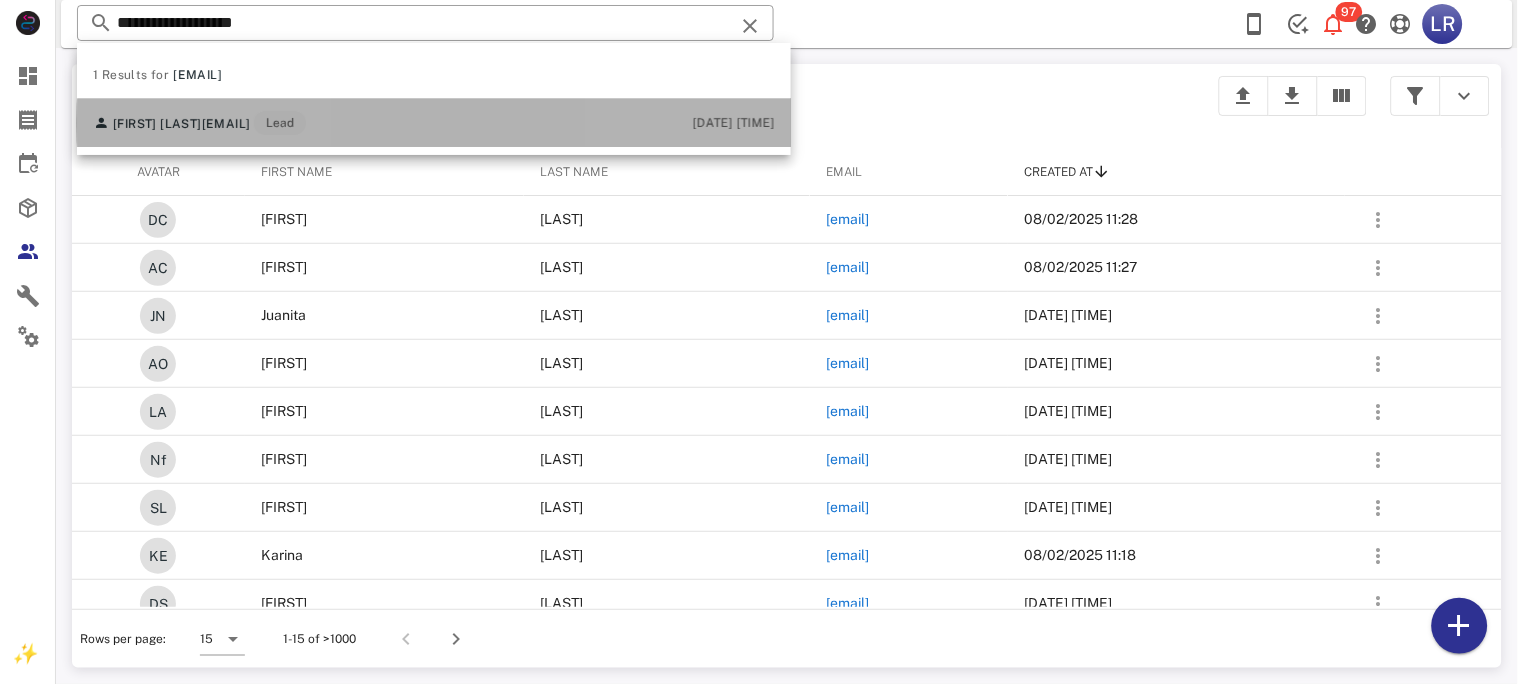 click on "[EMAIL]" at bounding box center [226, 124] 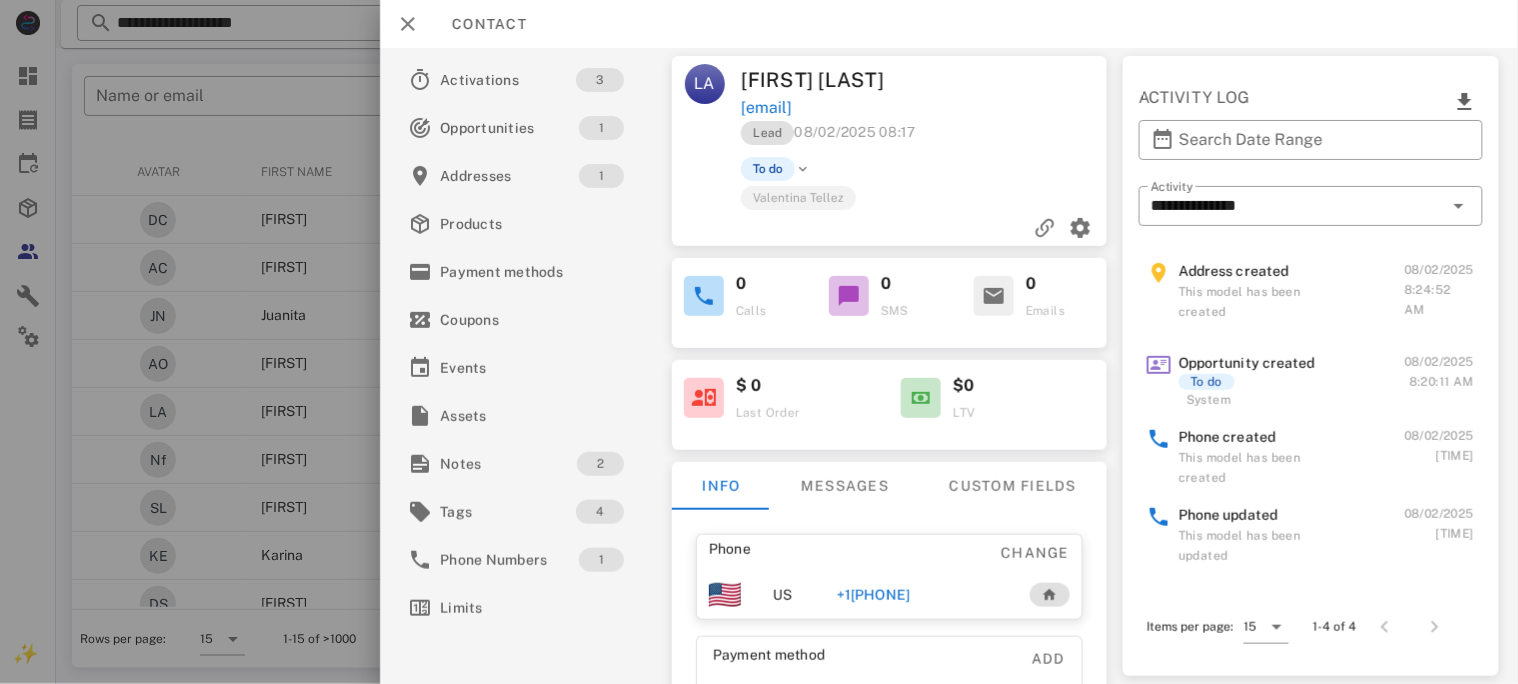 click on "+1[PHONE]" at bounding box center [872, 595] 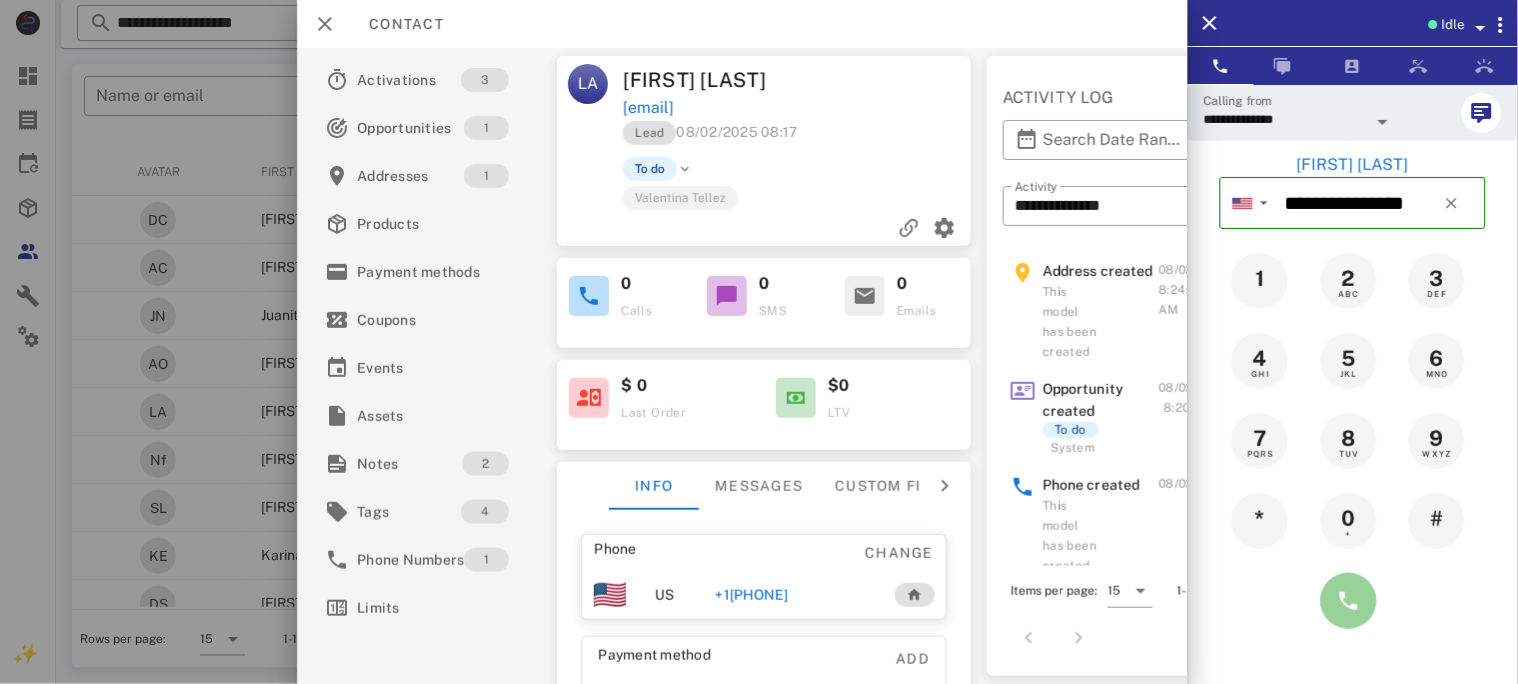 click at bounding box center (1349, 601) 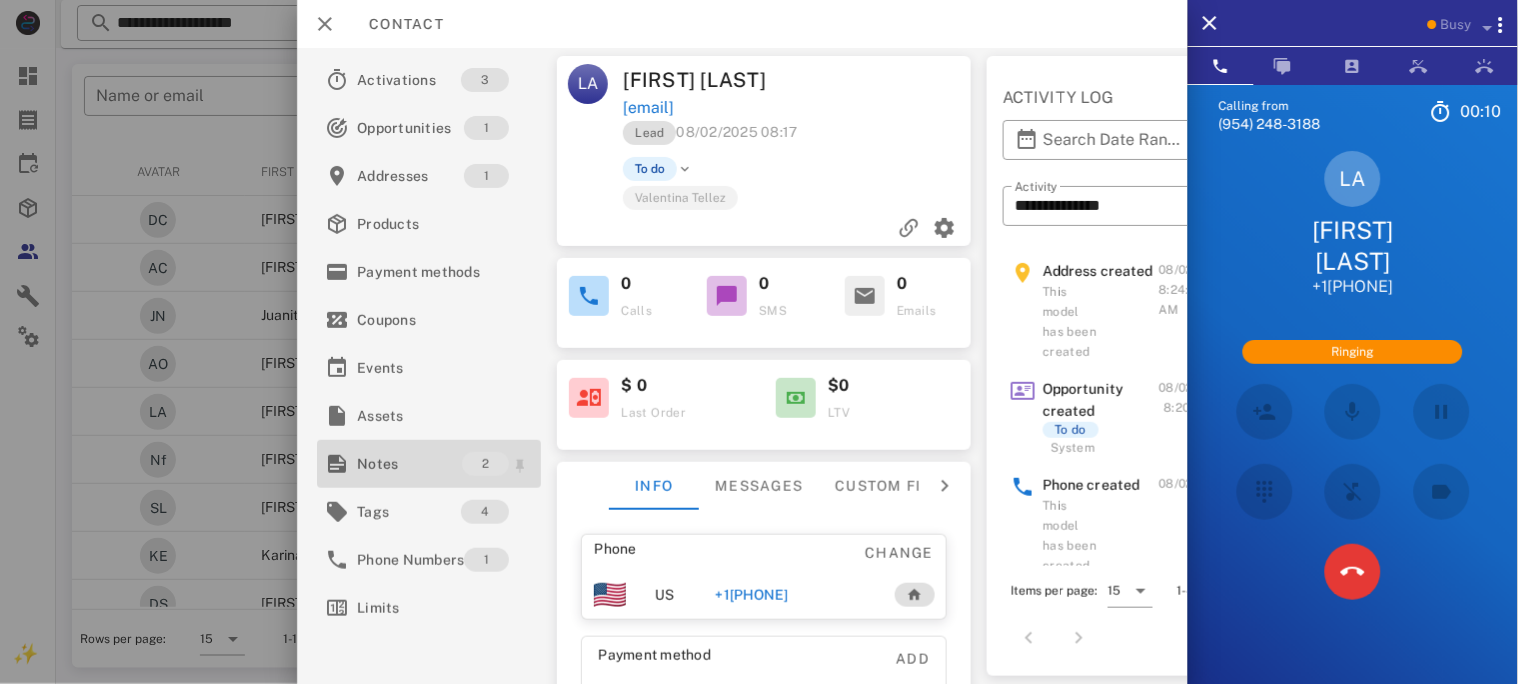 click on "Notes" at bounding box center [409, 464] 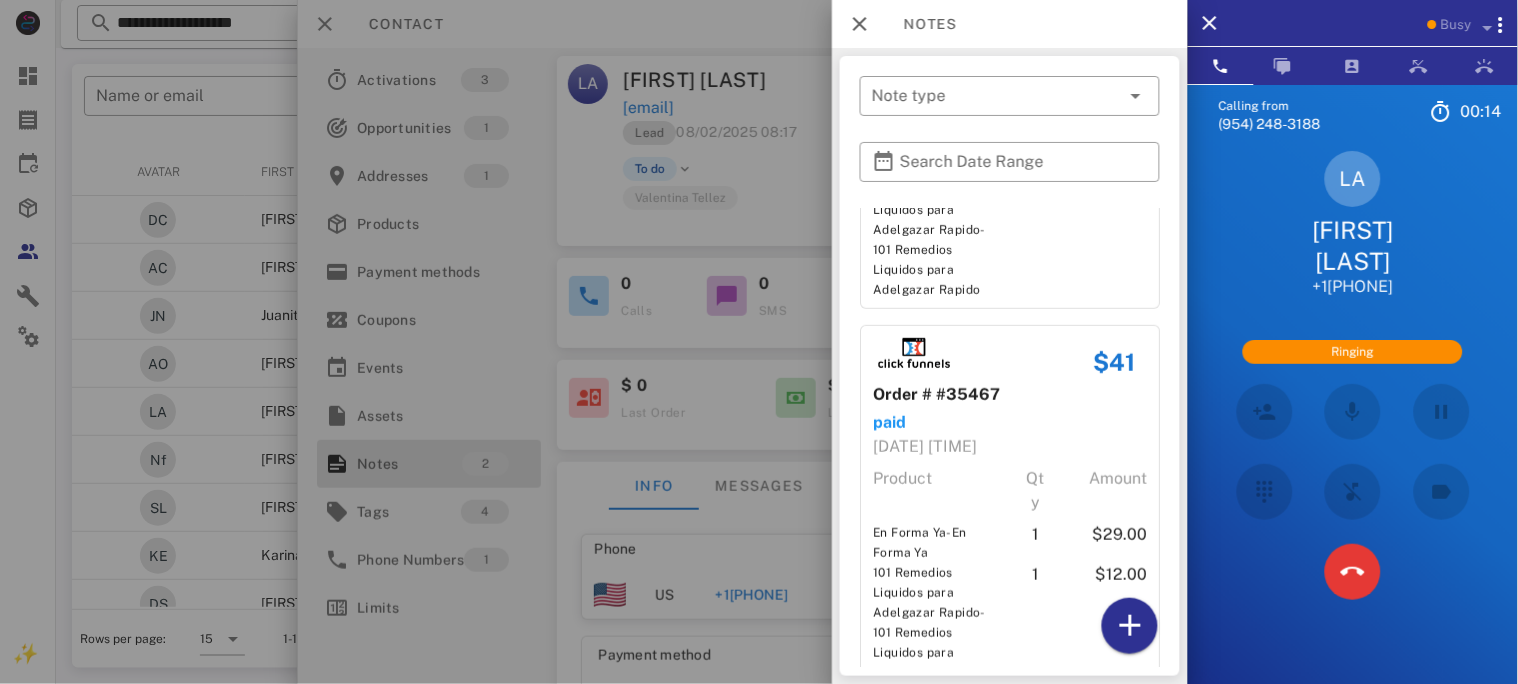 scroll, scrollTop: 315, scrollLeft: 0, axis: vertical 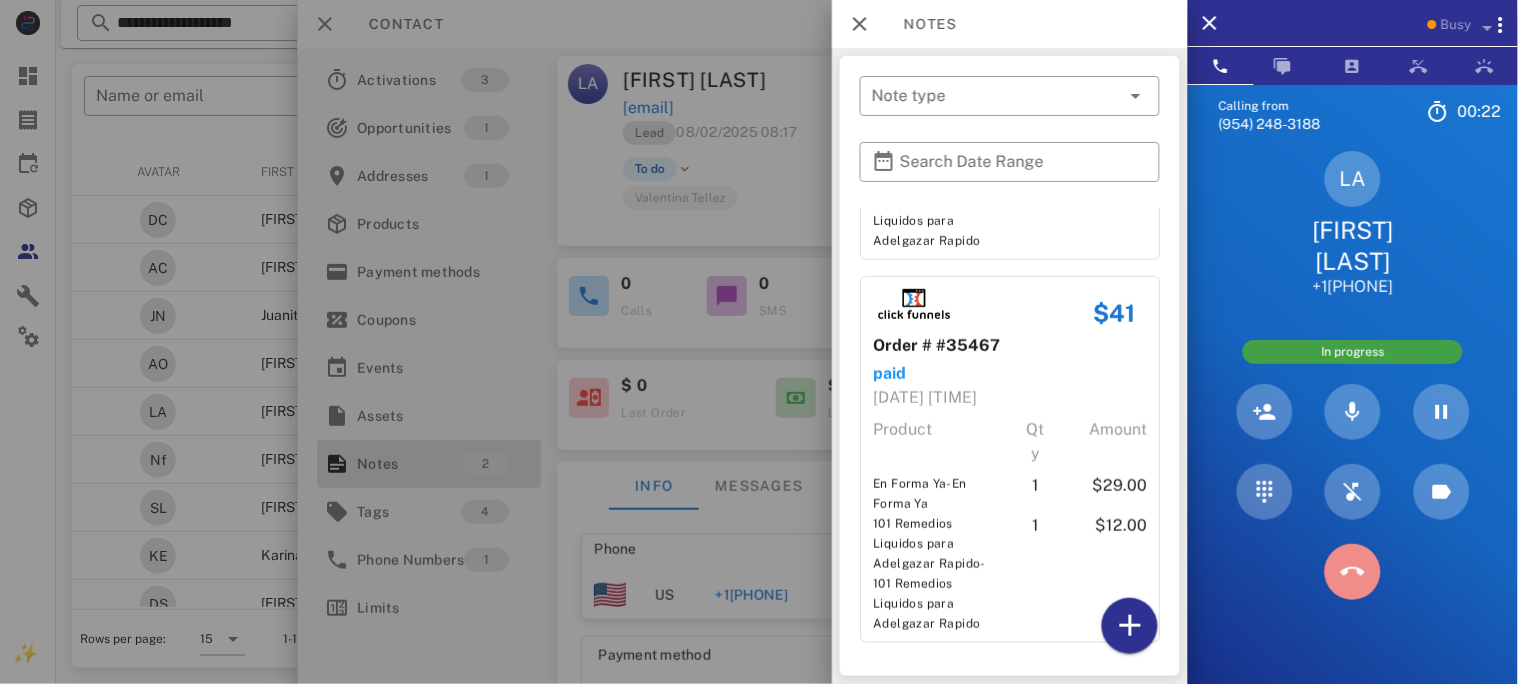 click at bounding box center [1353, 572] 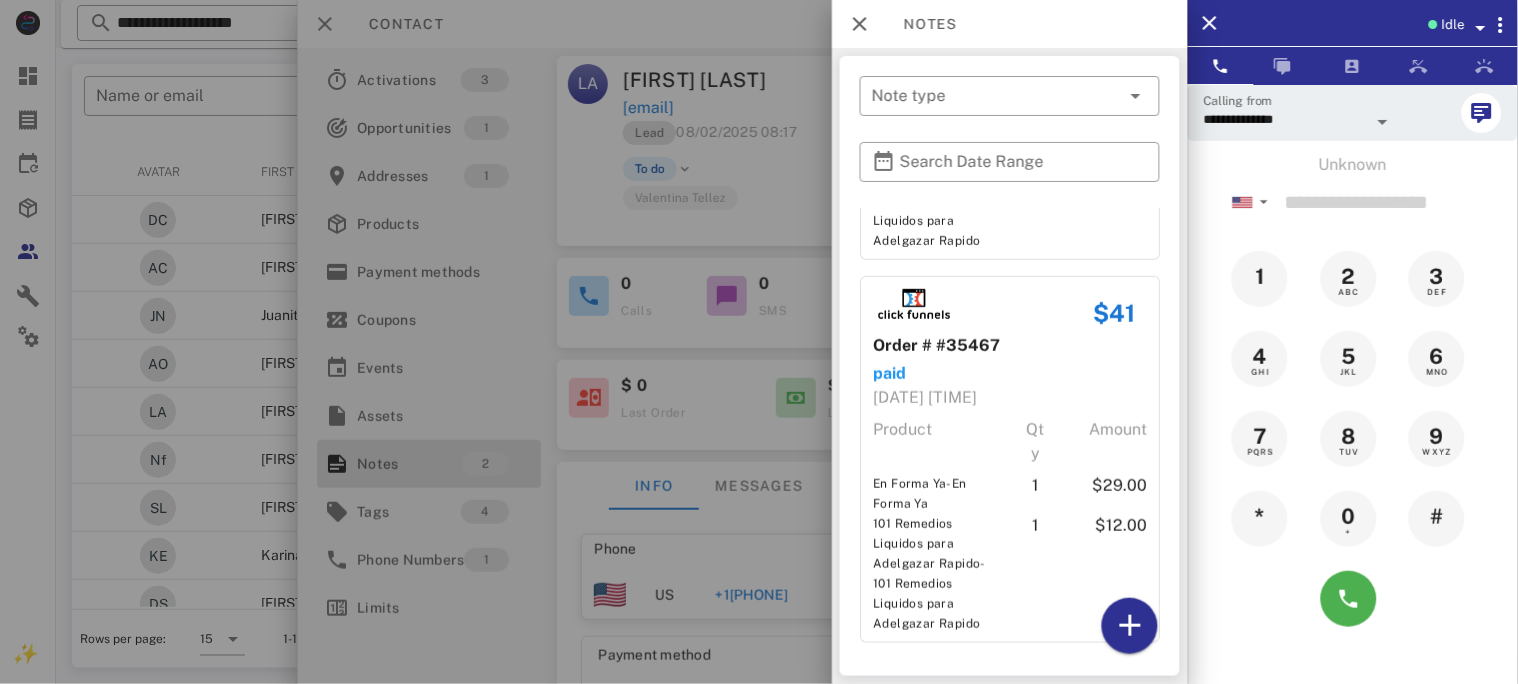 click at bounding box center [759, 342] 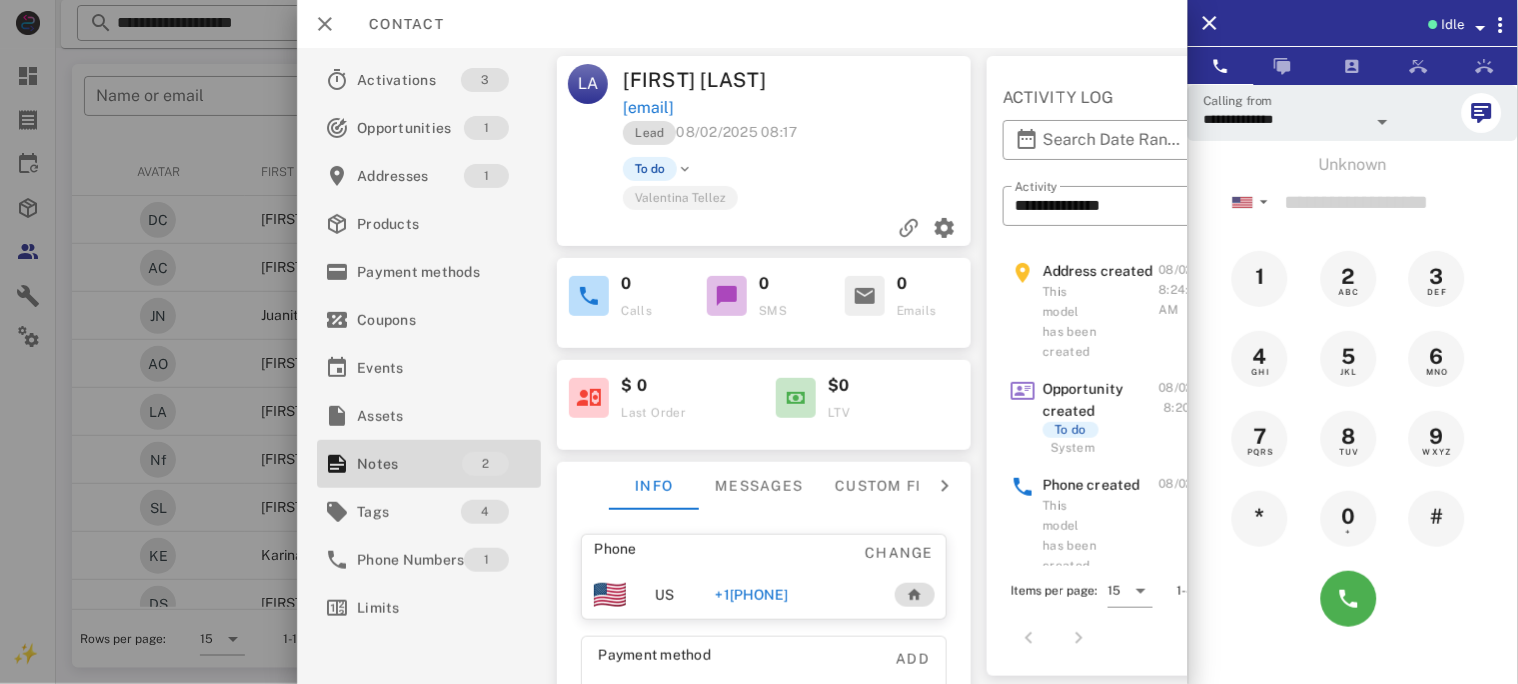 click on "+1[PHONE]" at bounding box center [751, 595] 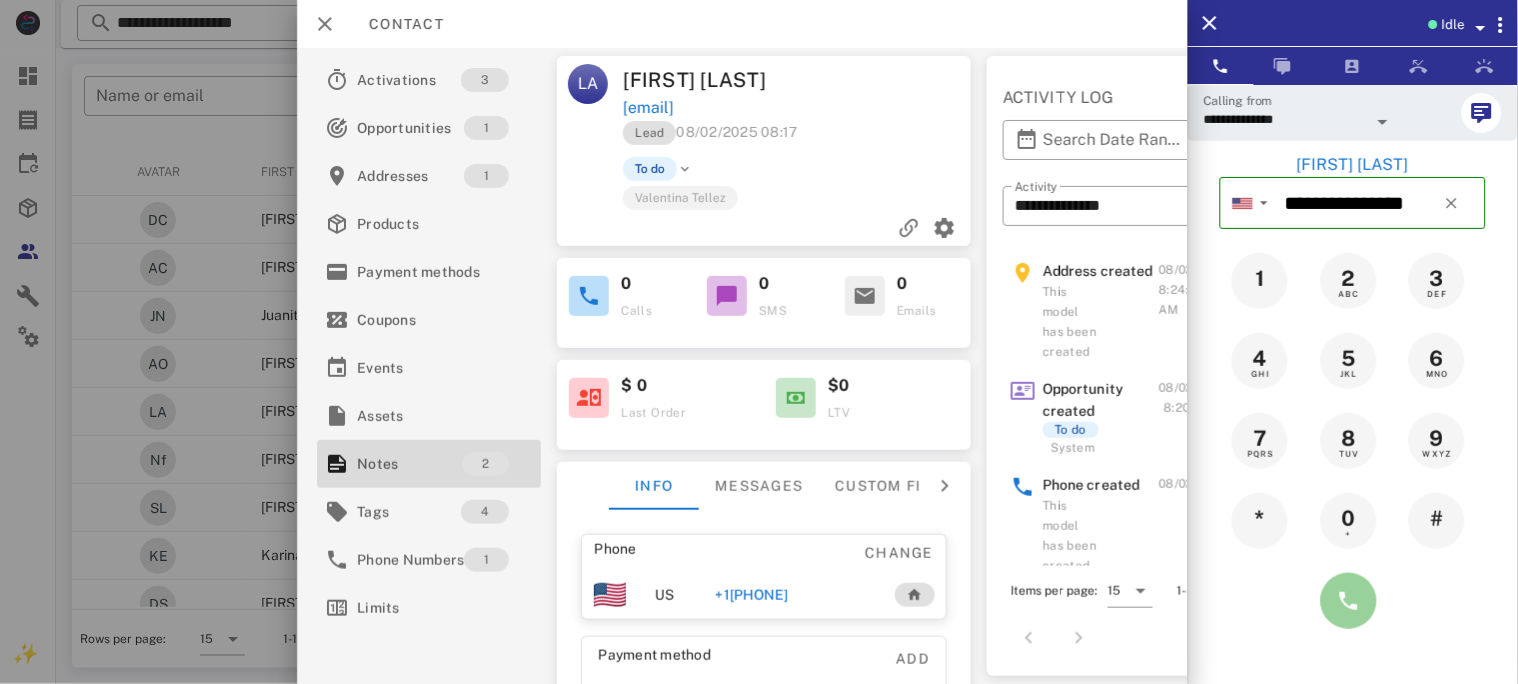 click at bounding box center (1349, 601) 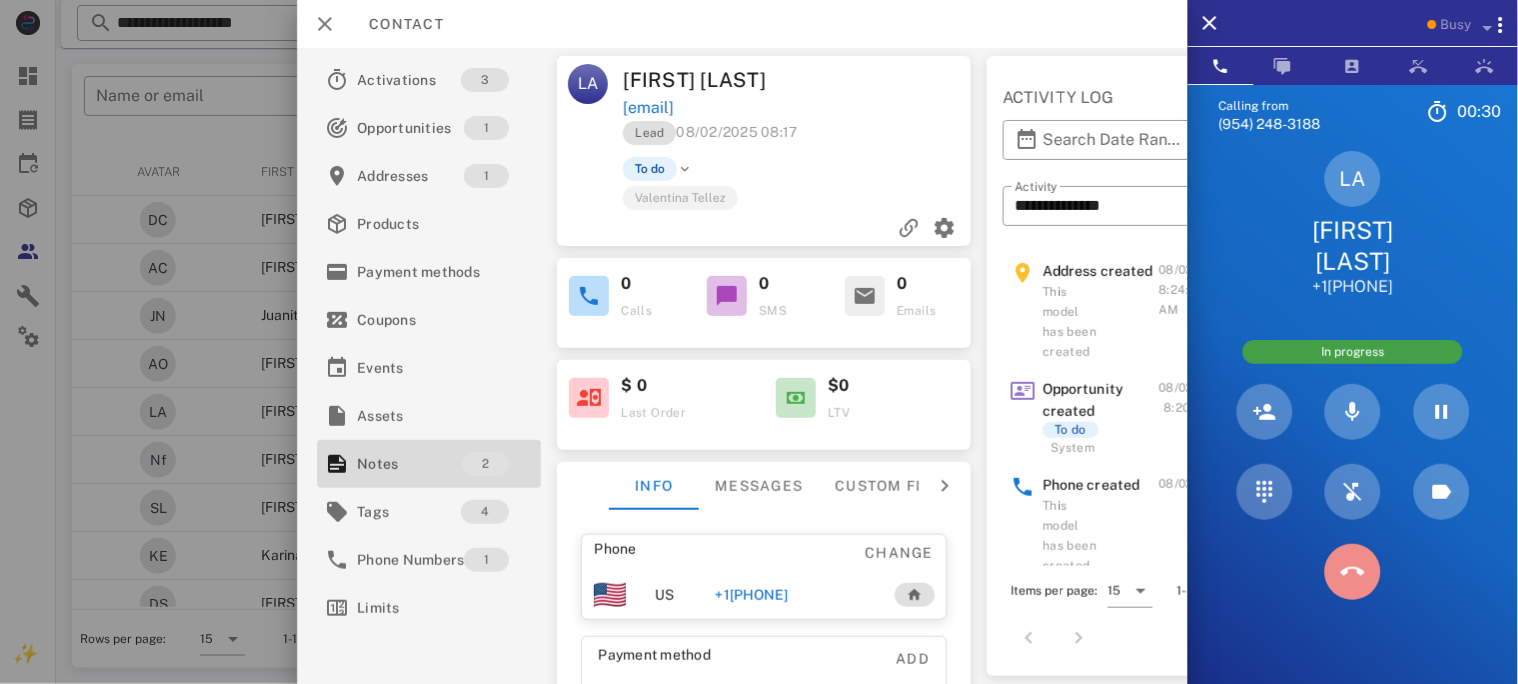 click at bounding box center (1353, 572) 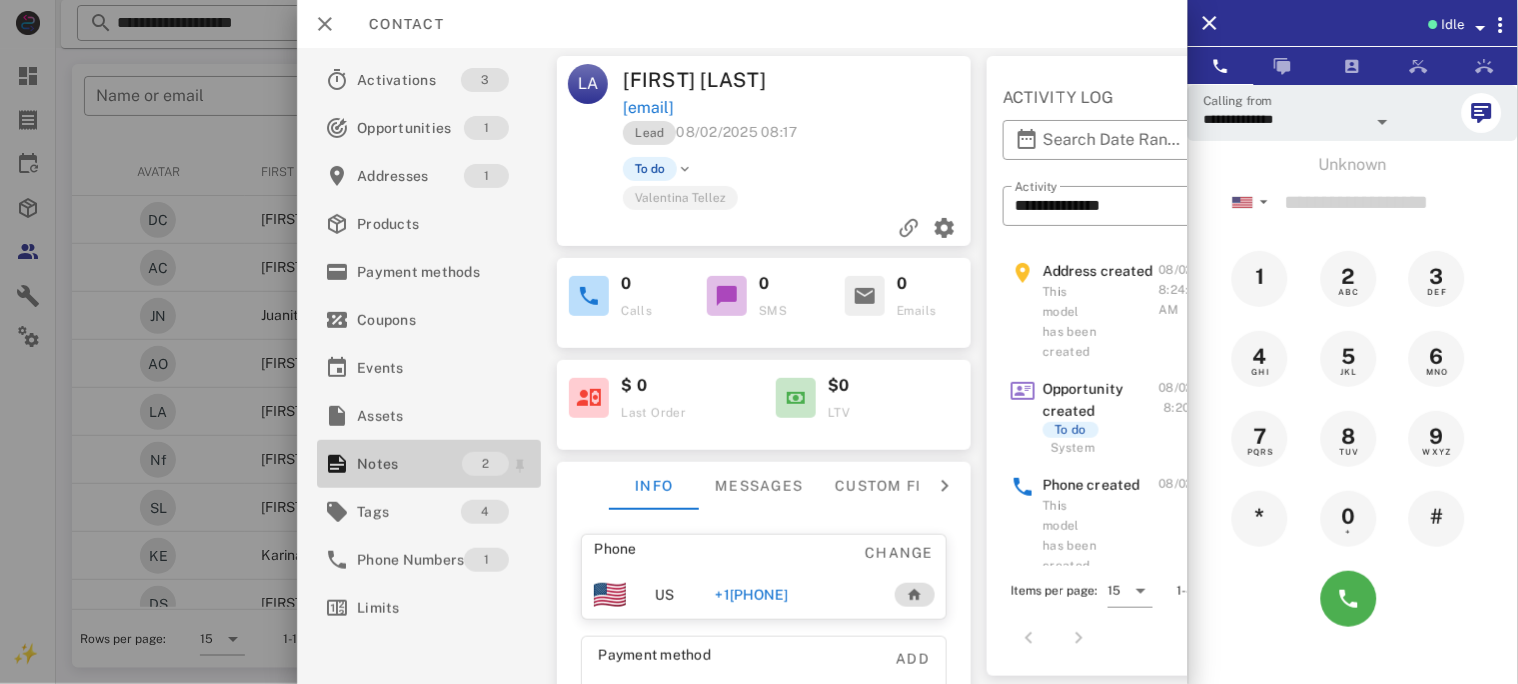 click on "Notes" at bounding box center [409, 464] 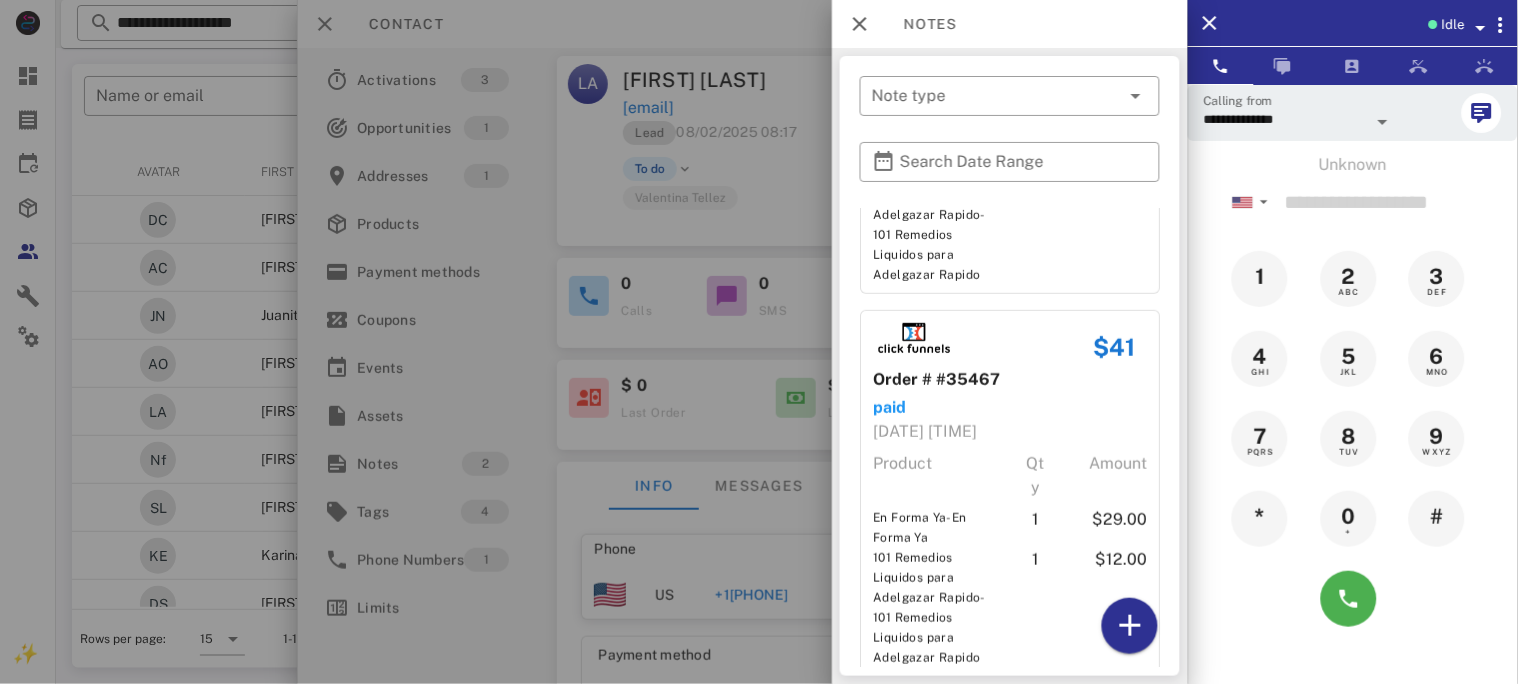 scroll, scrollTop: 315, scrollLeft: 0, axis: vertical 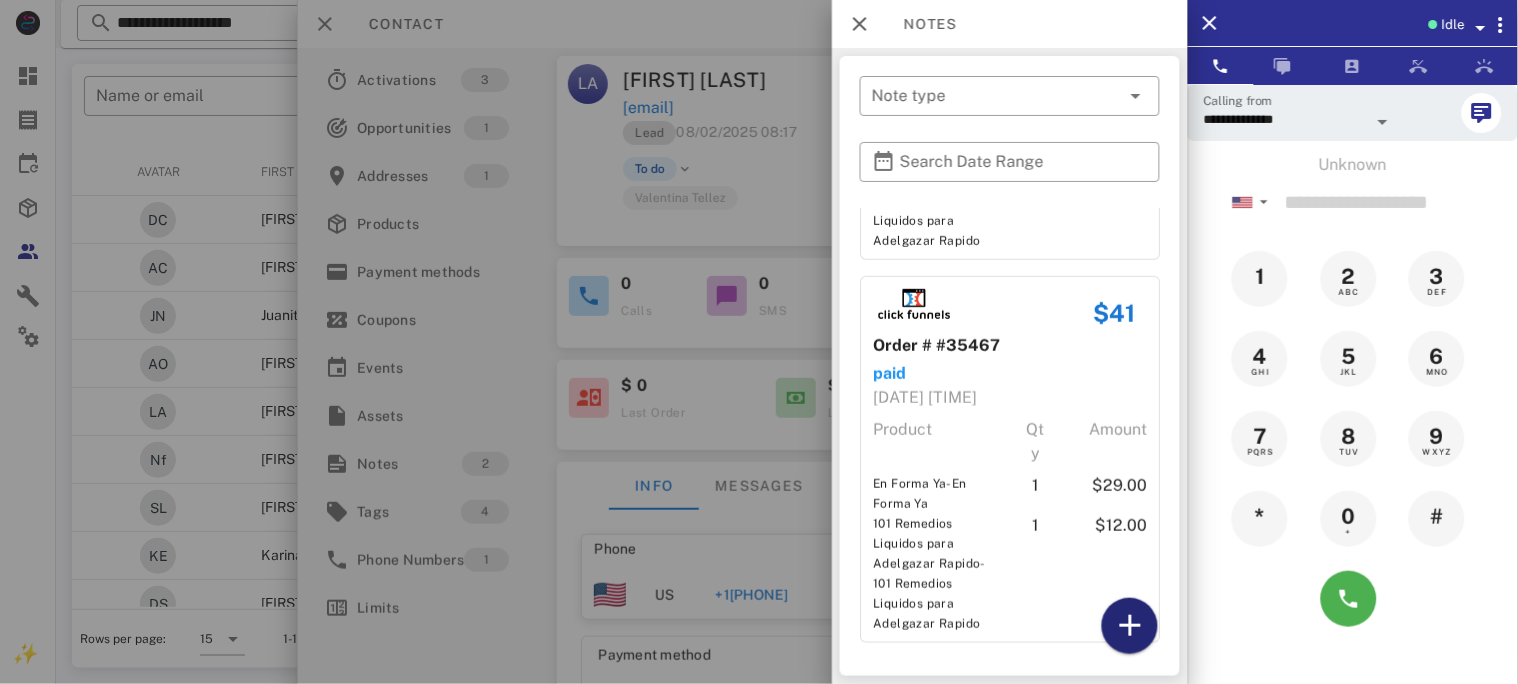 click at bounding box center (1130, 626) 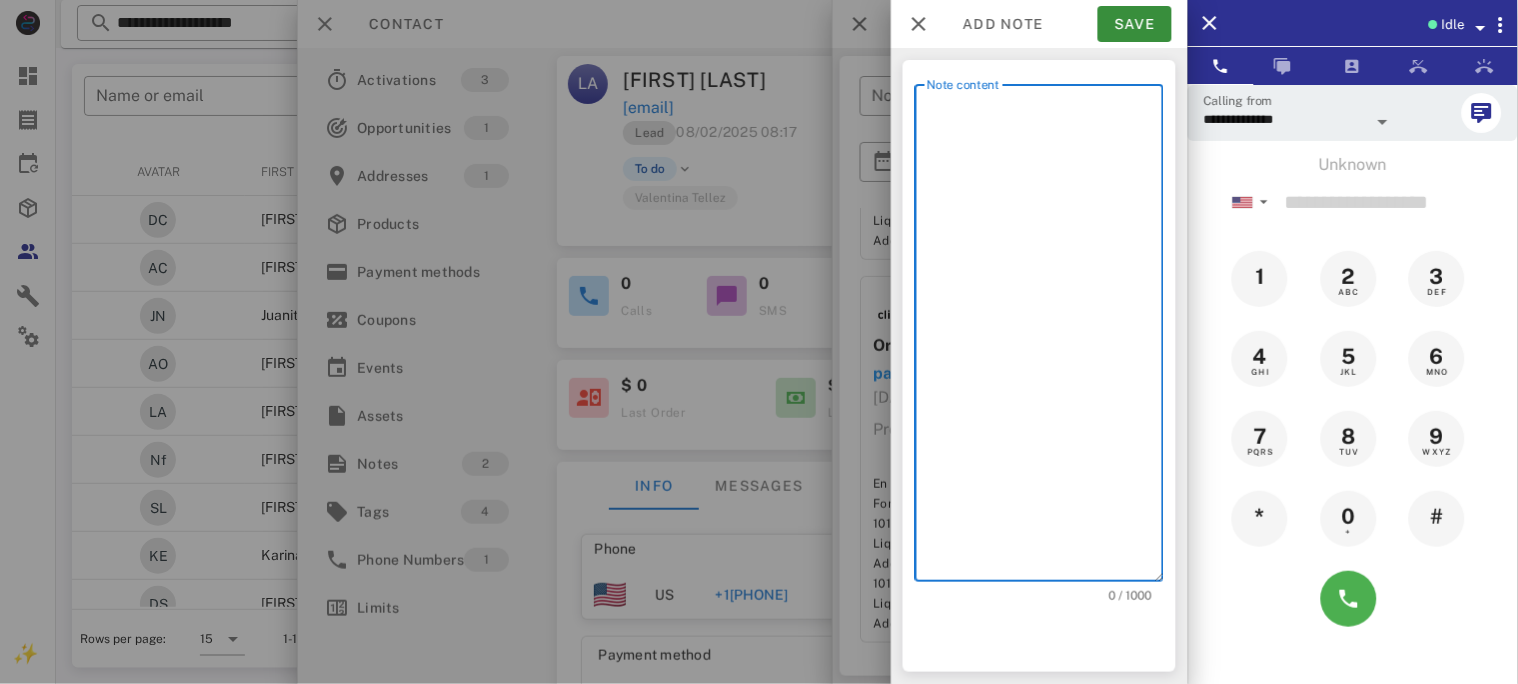 click on "Note content" at bounding box center [1045, 338] 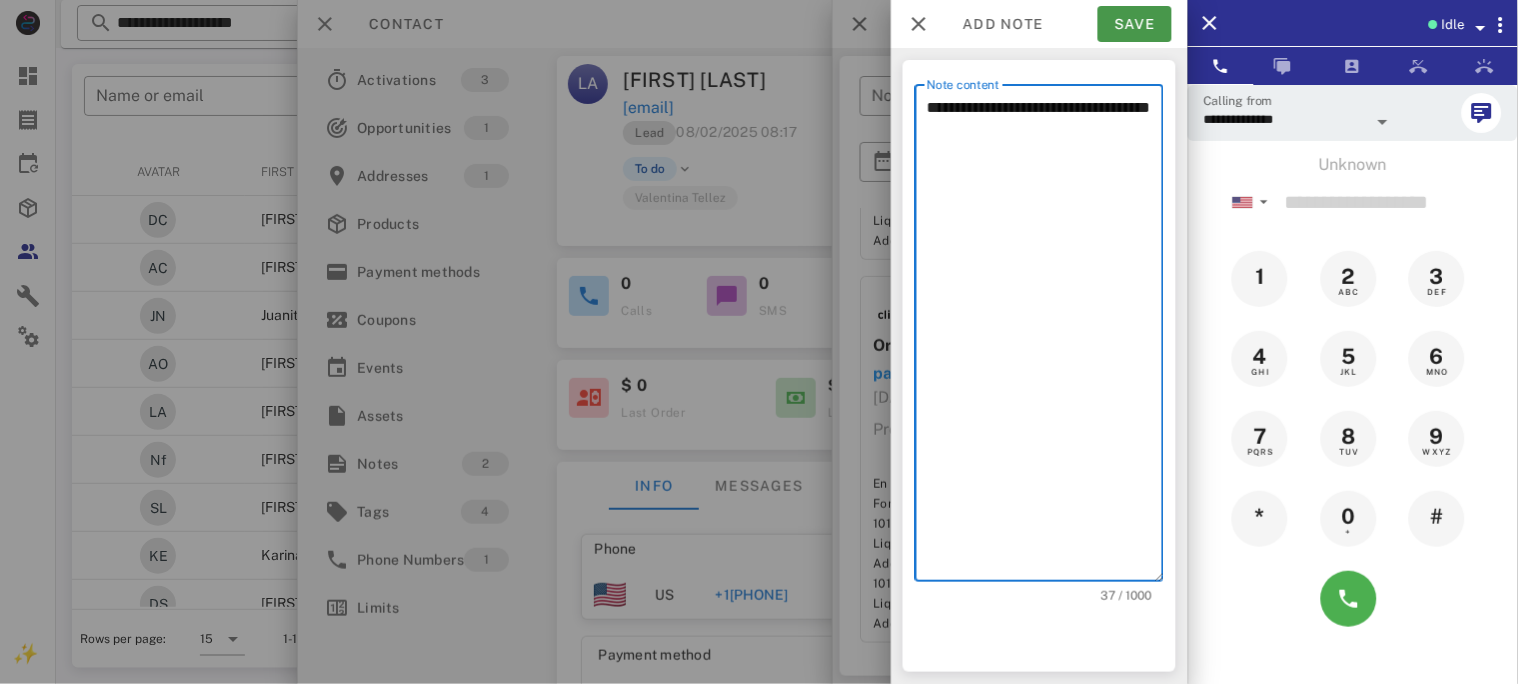type on "**********" 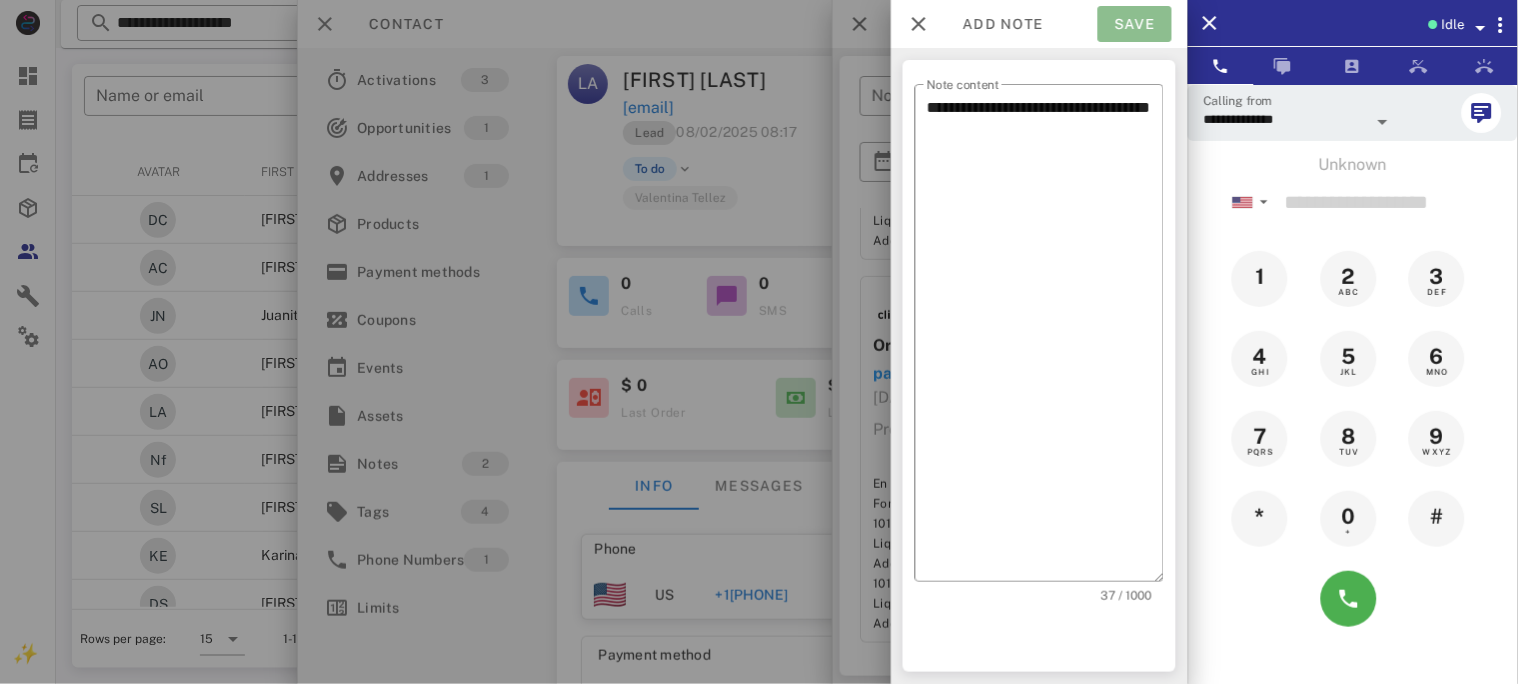 click on "Save" at bounding box center (1135, 24) 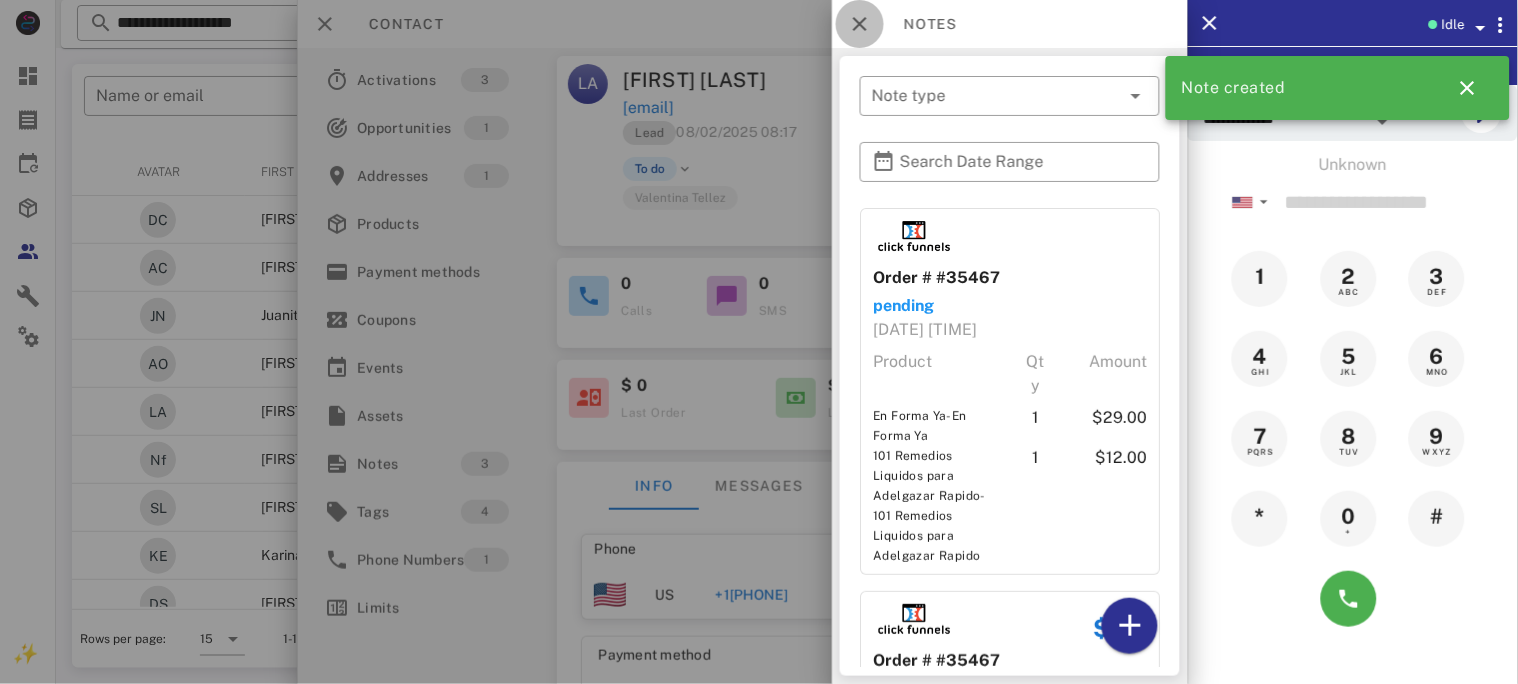 click at bounding box center (860, 24) 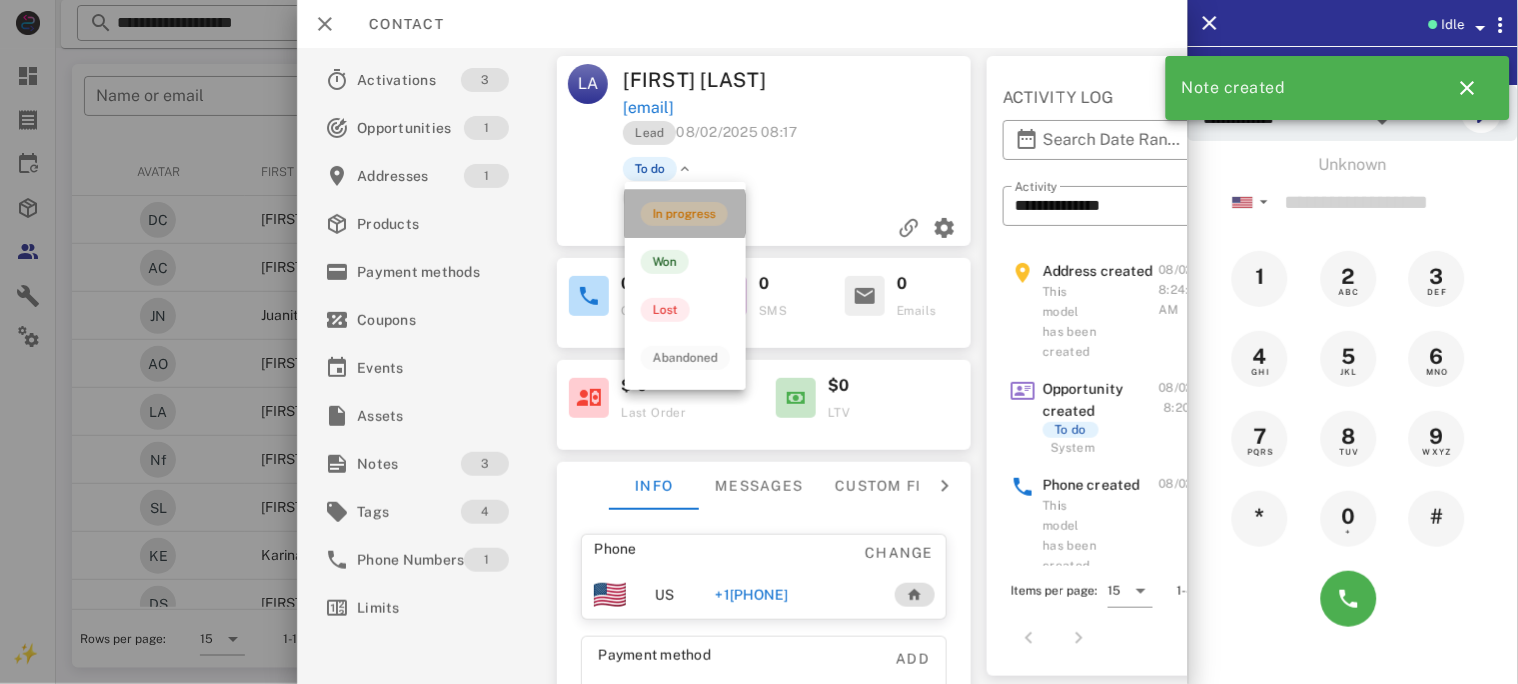 click on "In progress" at bounding box center [684, 214] 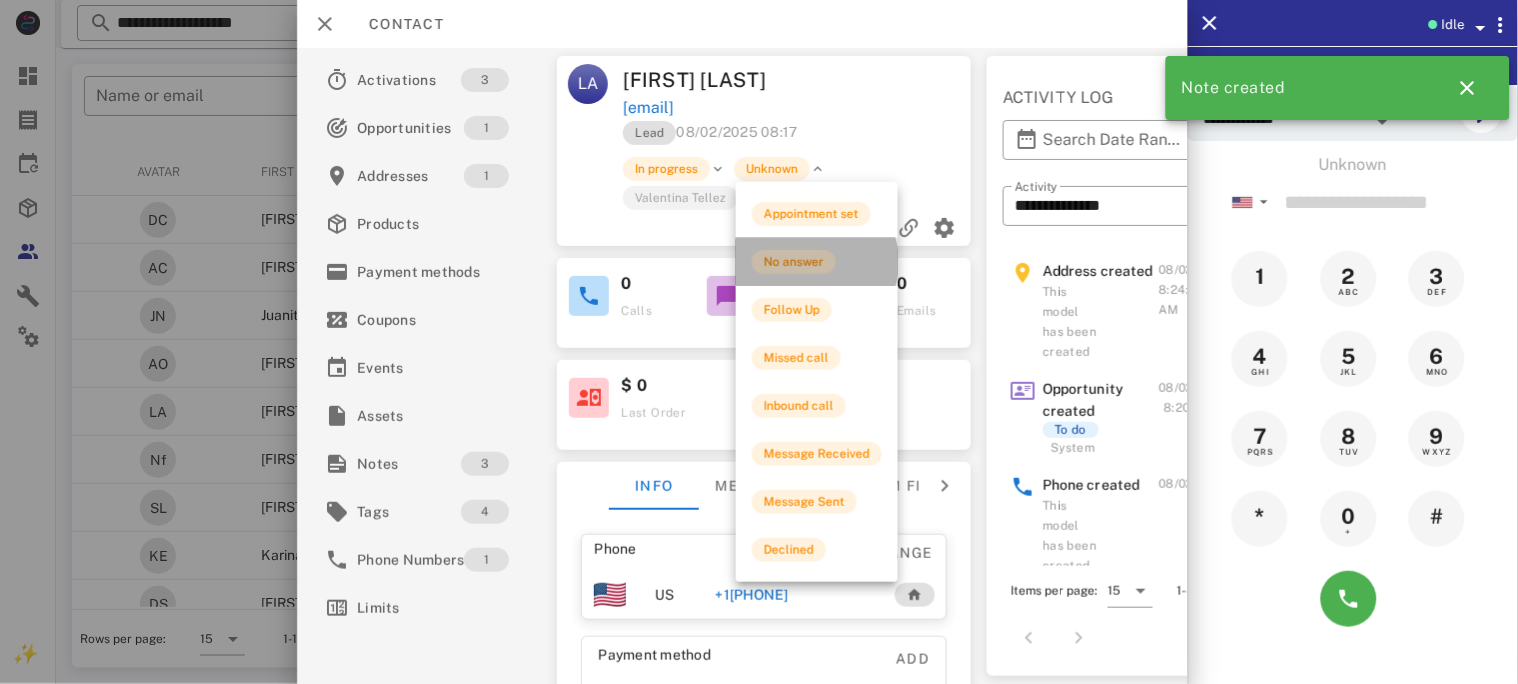 click on "No answer" at bounding box center [794, 262] 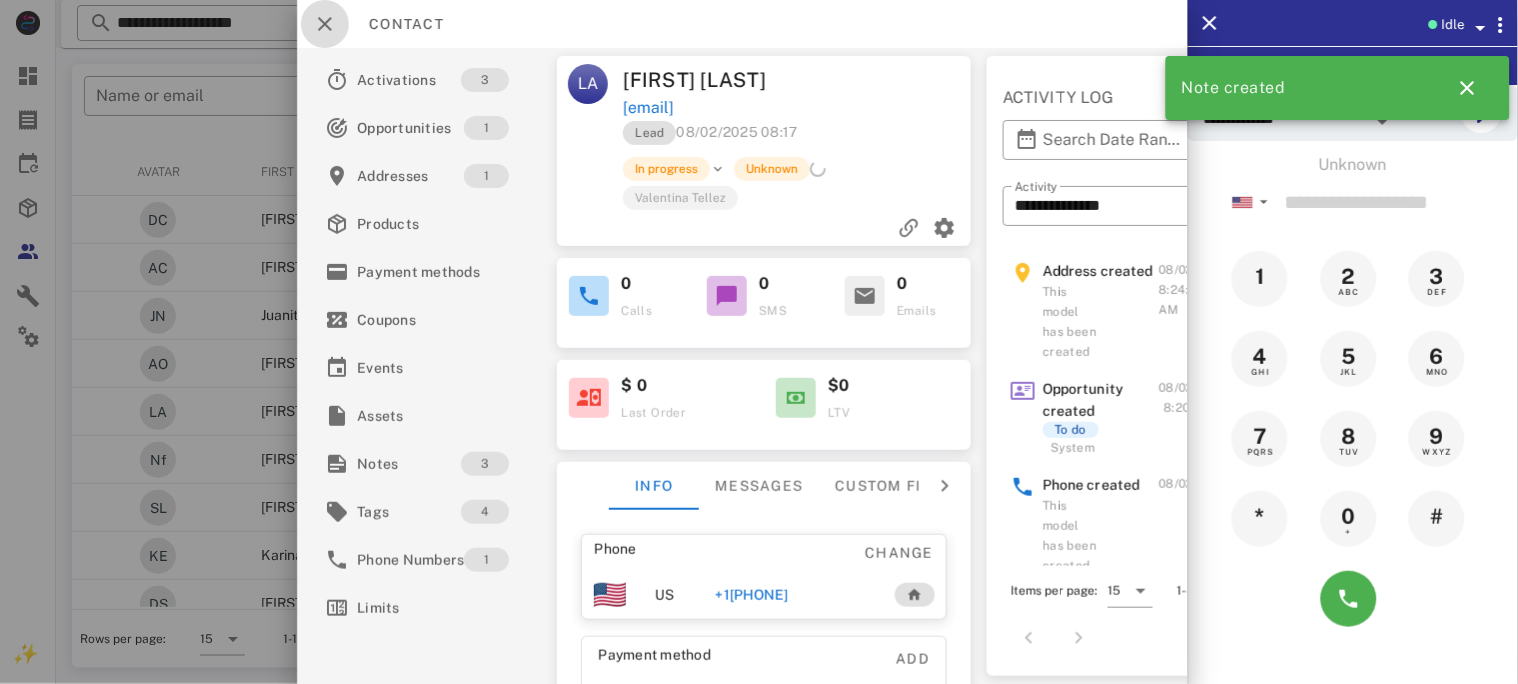 click at bounding box center [325, 24] 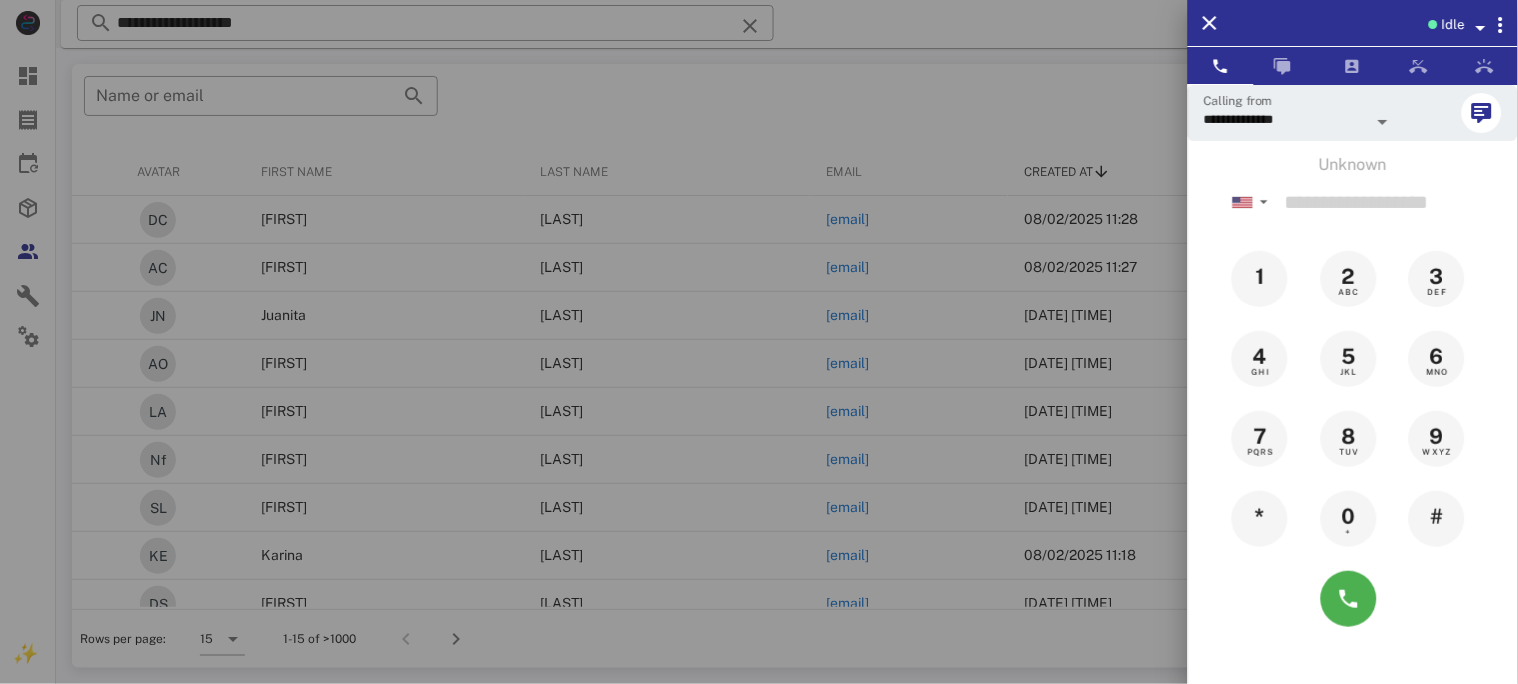 click at bounding box center (759, 342) 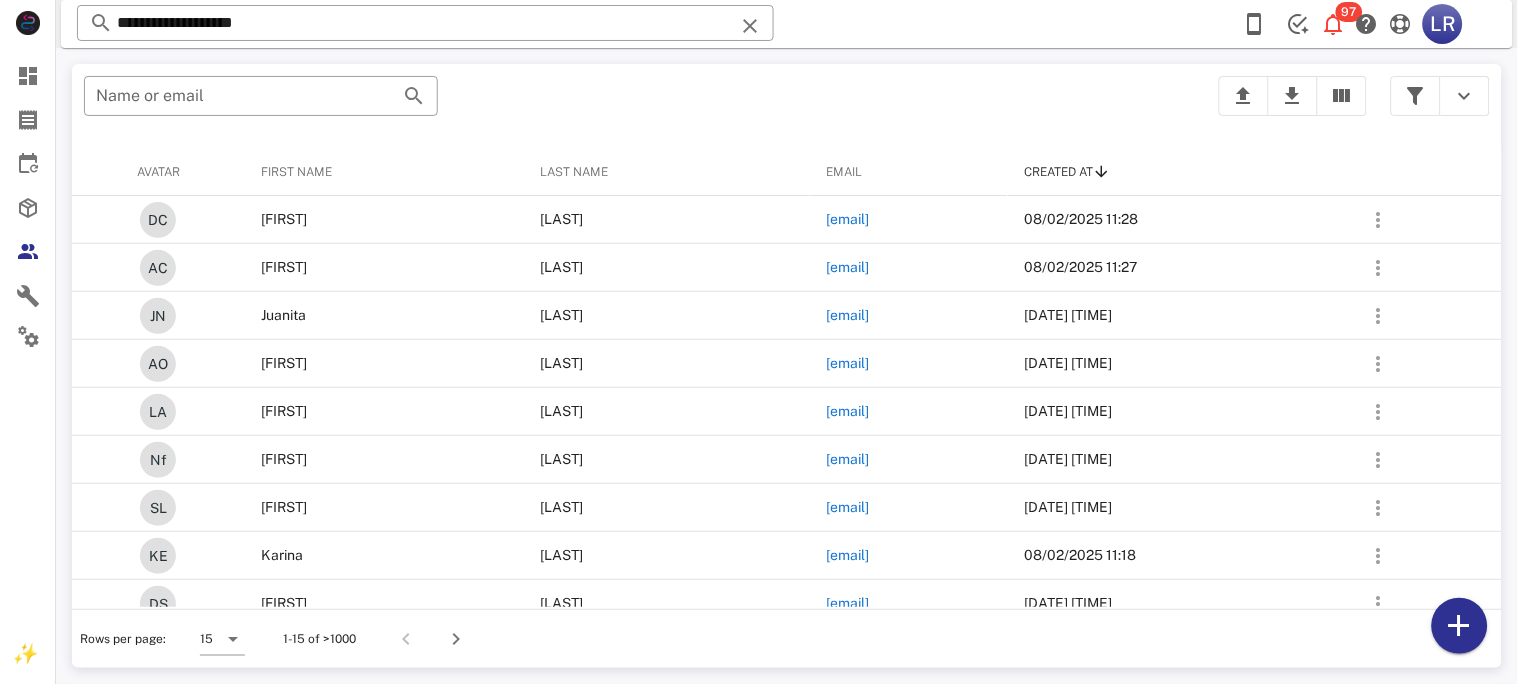 click at bounding box center (750, 26) 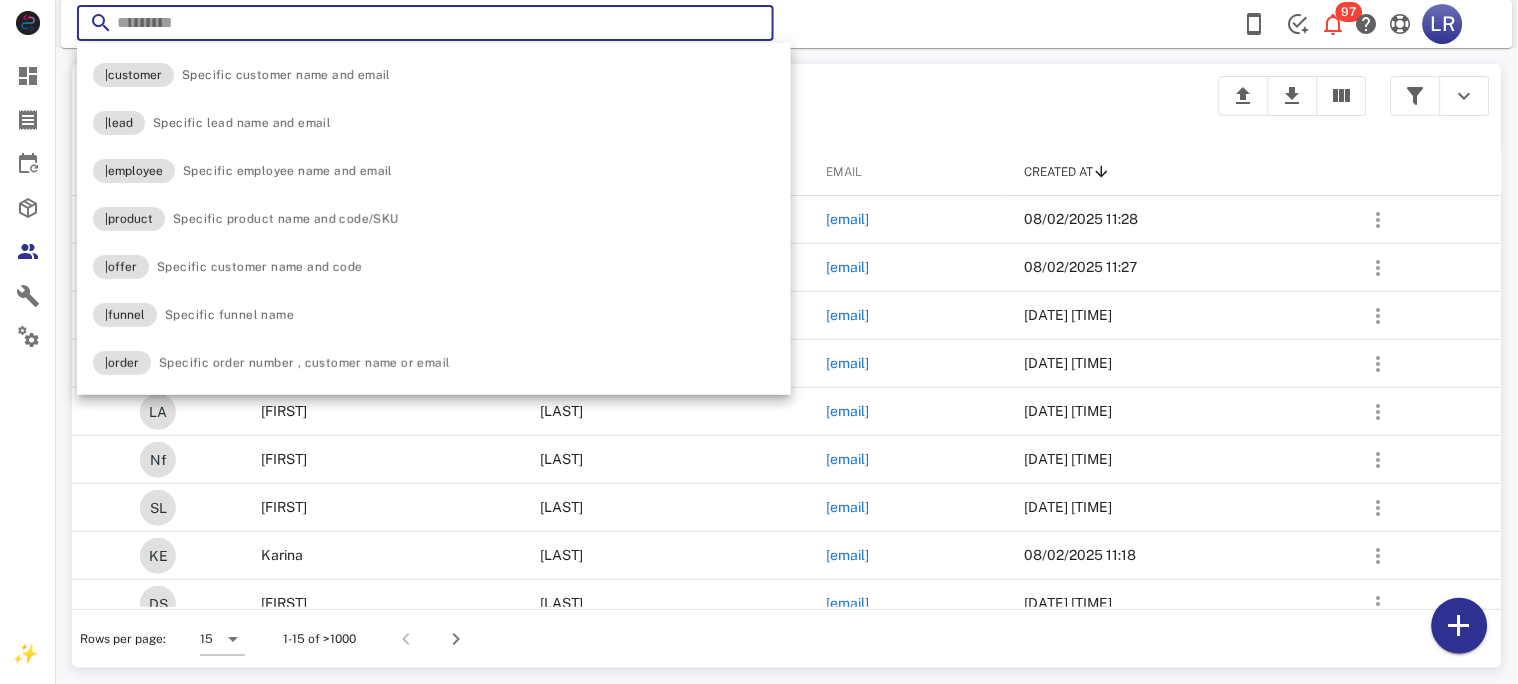paste on "**********" 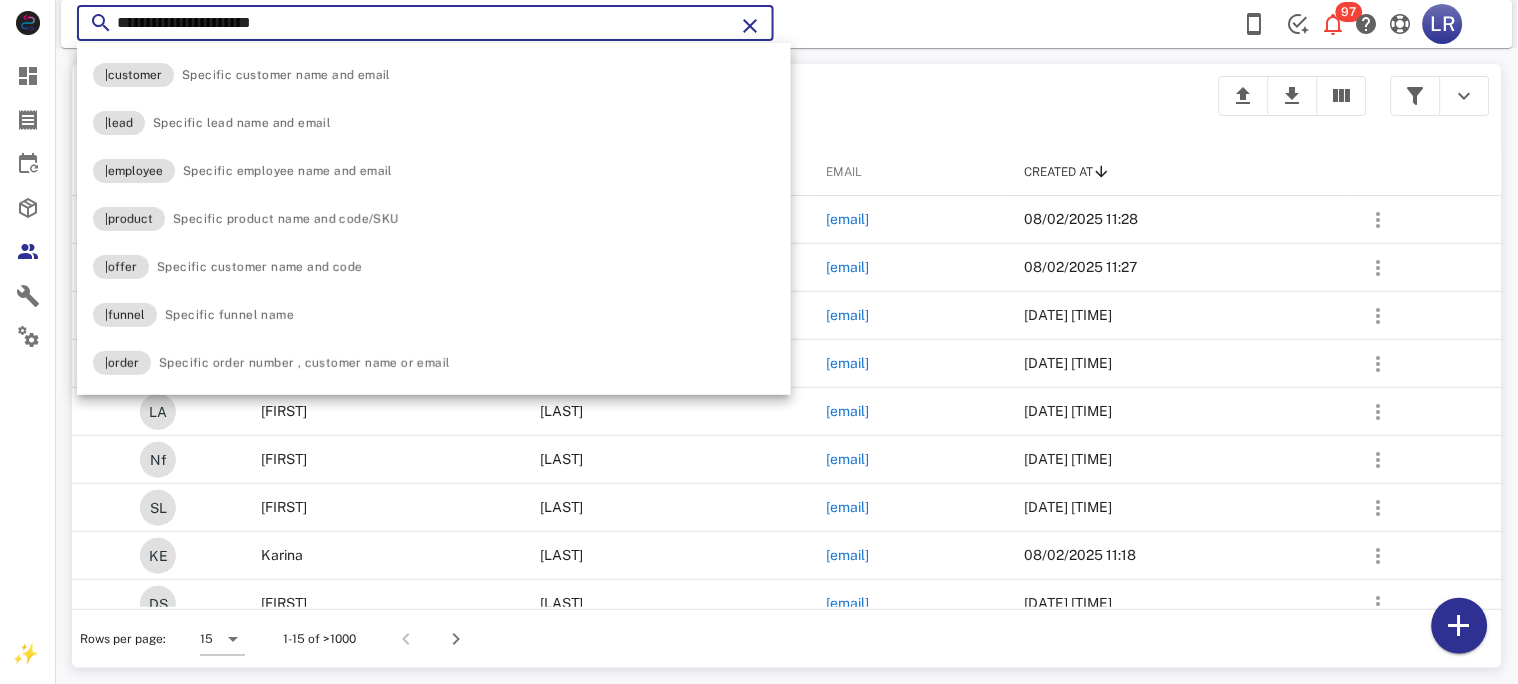 type on "**********" 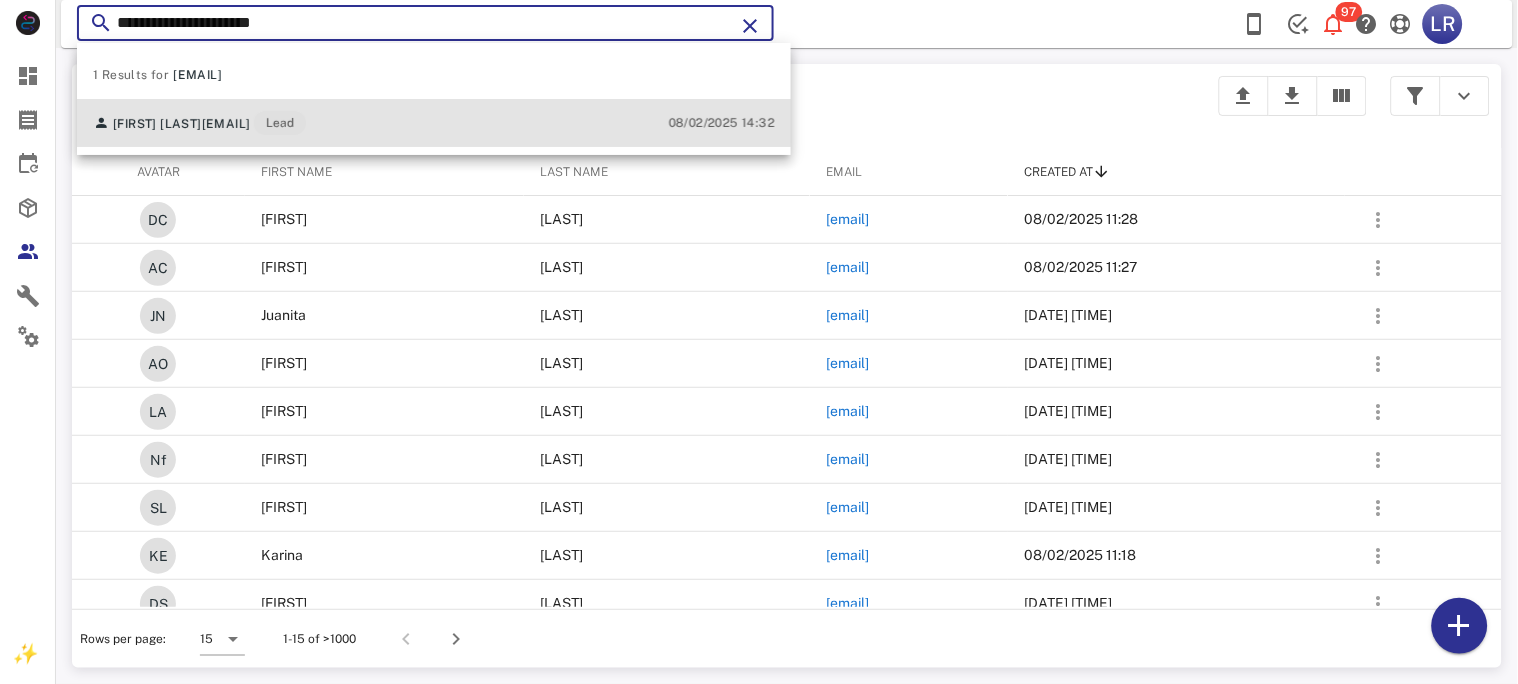 click on "[EMAIL]" at bounding box center [226, 124] 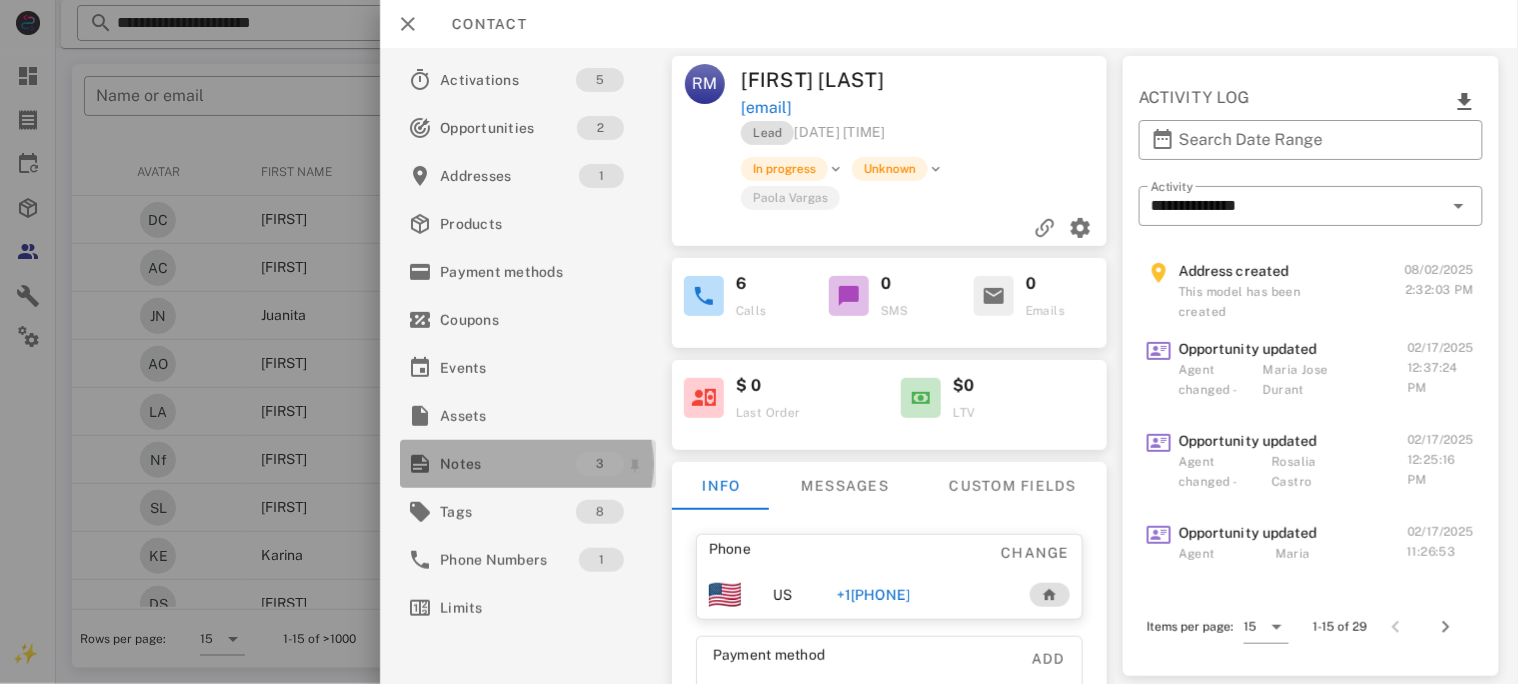 click on "Notes" at bounding box center (508, 464) 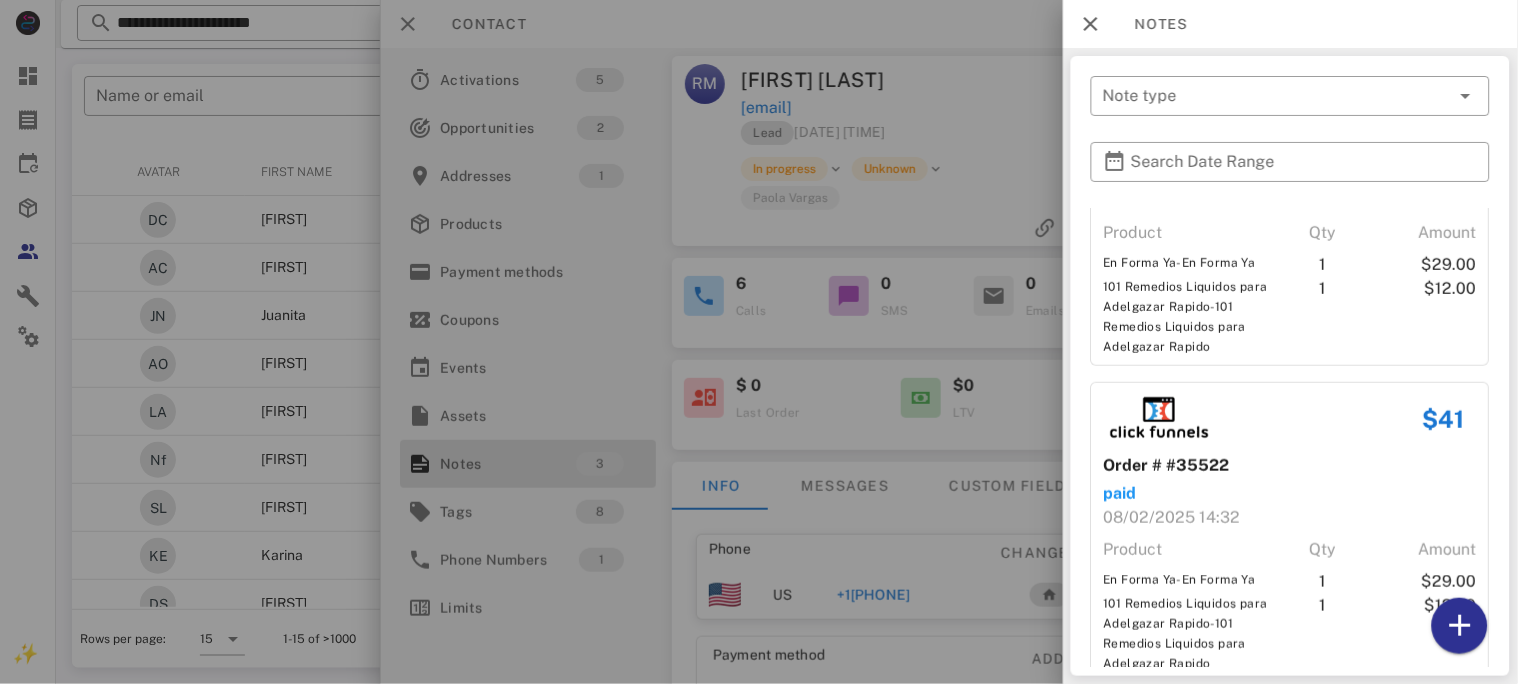 scroll, scrollTop: 327, scrollLeft: 0, axis: vertical 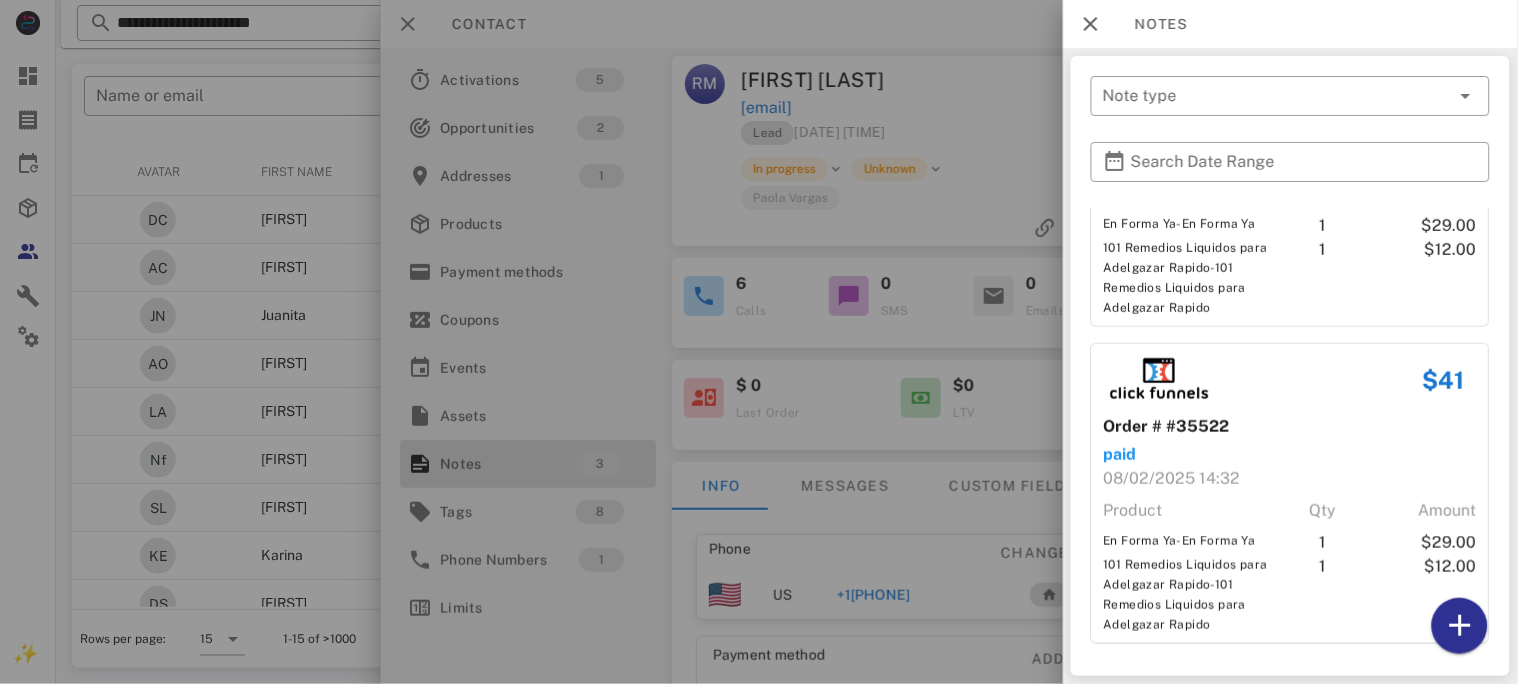 click at bounding box center (759, 342) 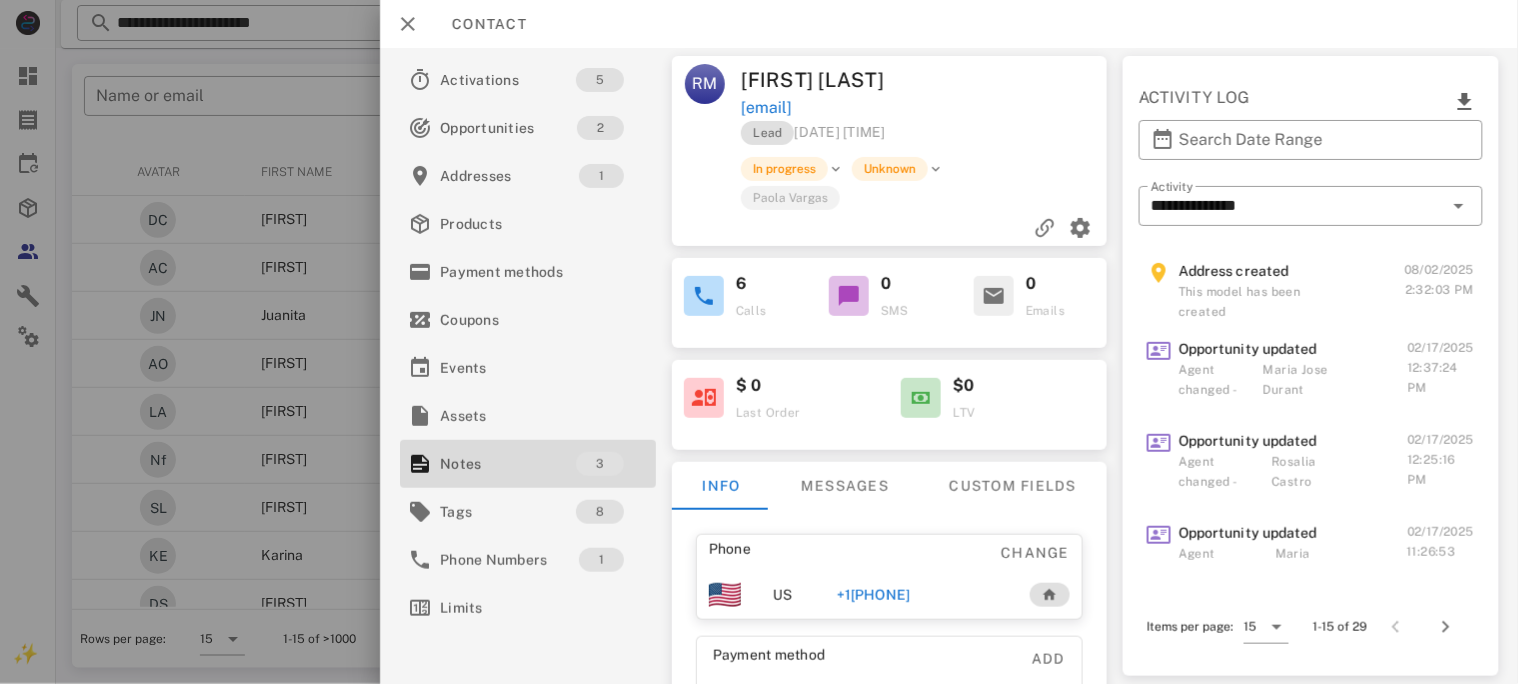 click on "+1[PHONE]" at bounding box center [872, 595] 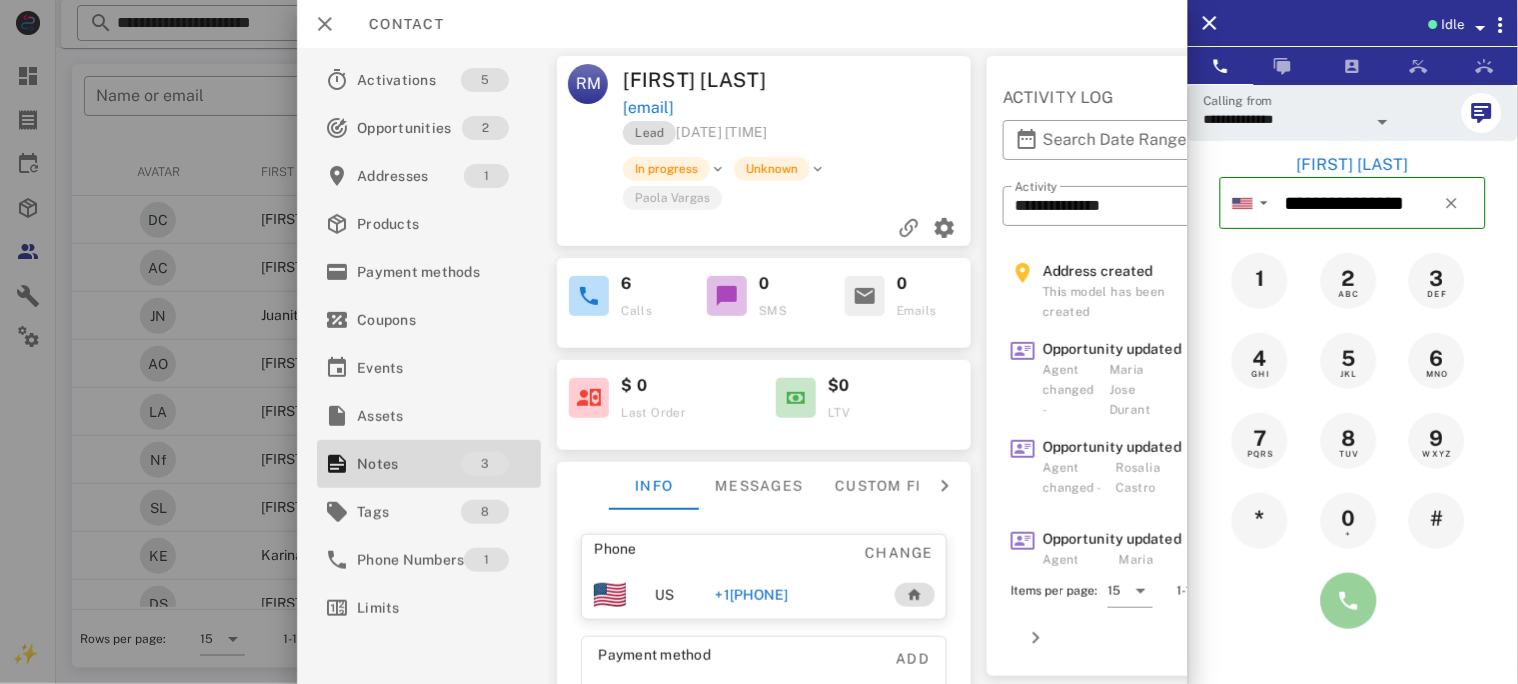 click at bounding box center [1349, 601] 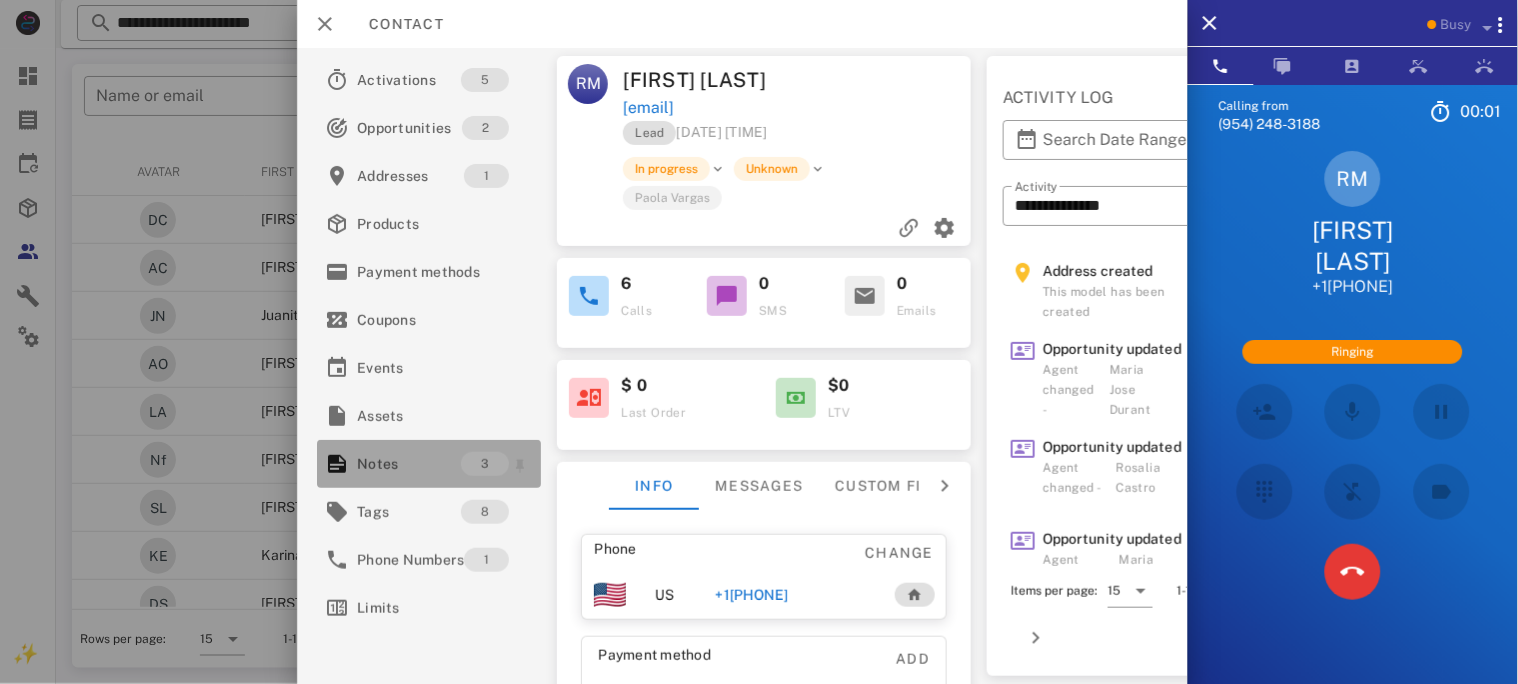 click on "Notes" at bounding box center (409, 464) 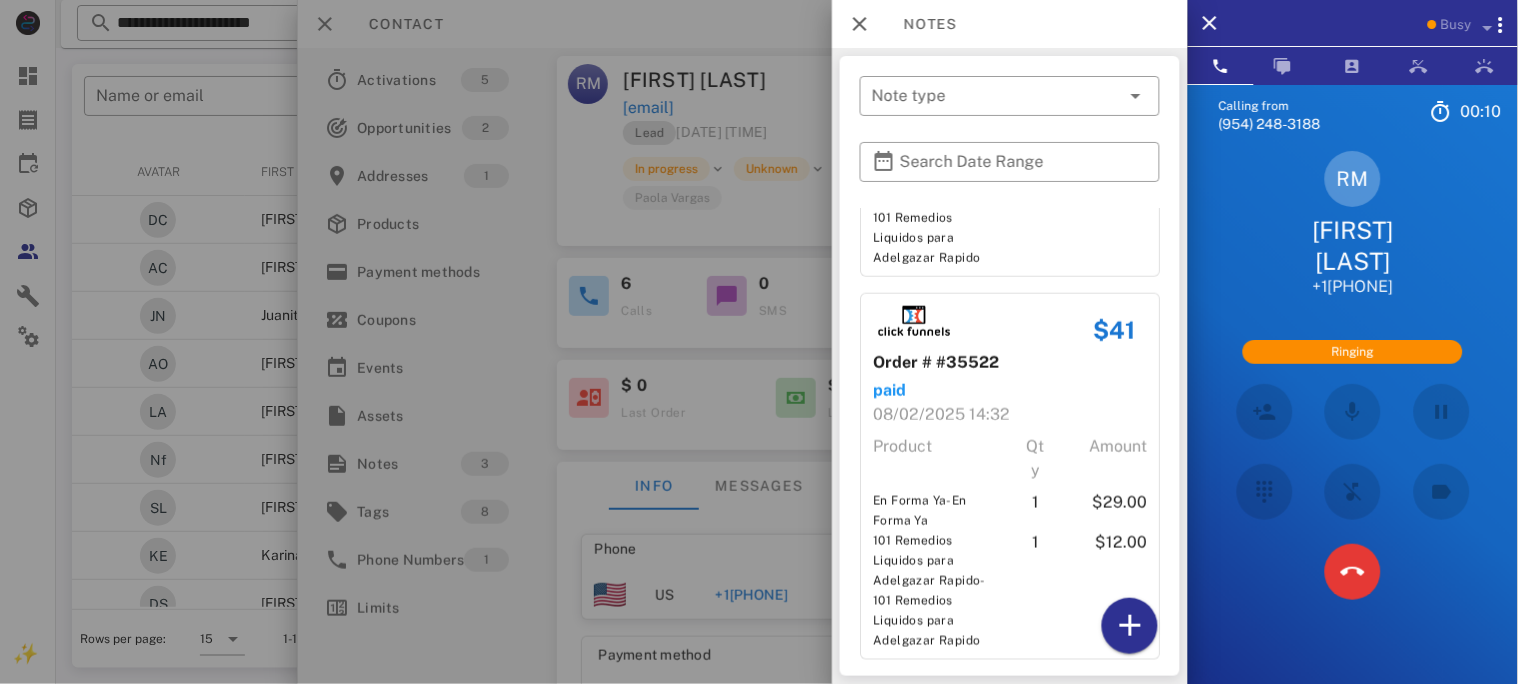 scroll, scrollTop: 482, scrollLeft: 0, axis: vertical 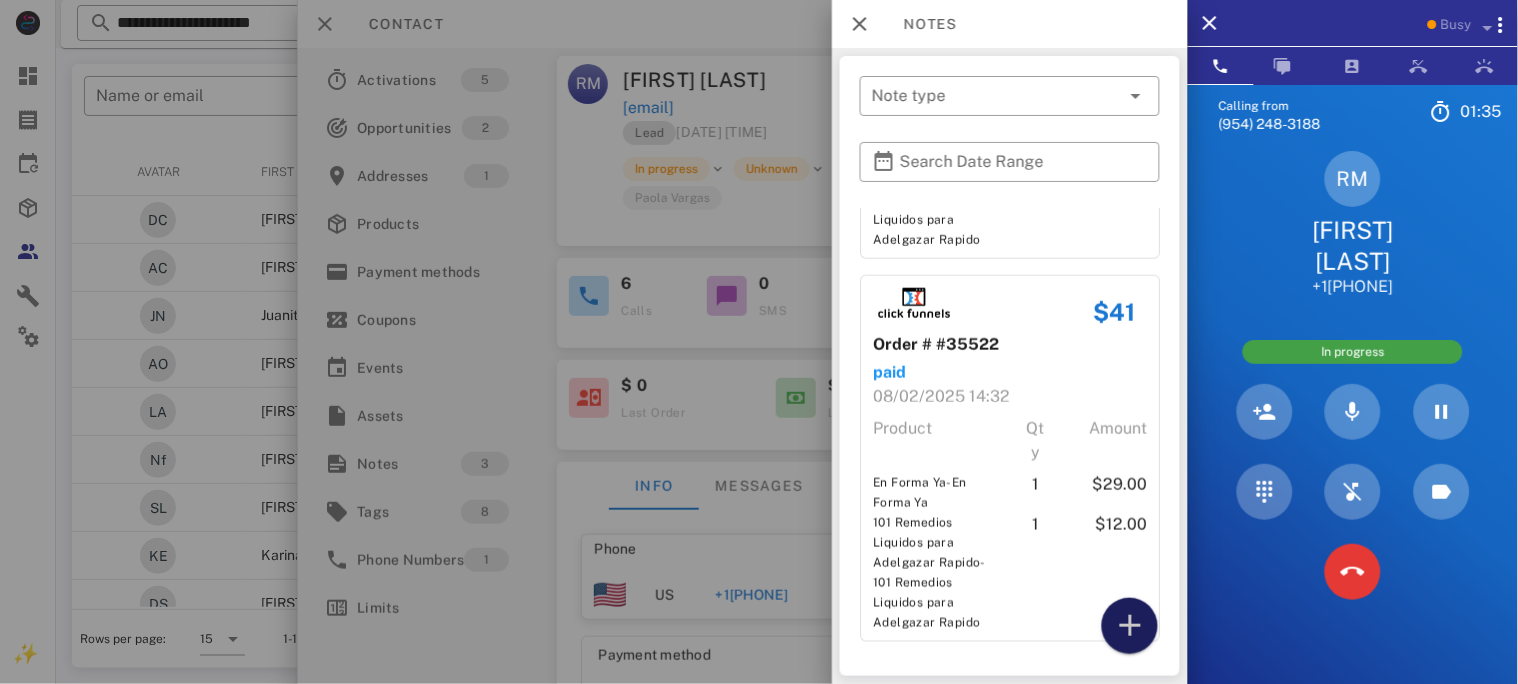 click at bounding box center [1130, 626] 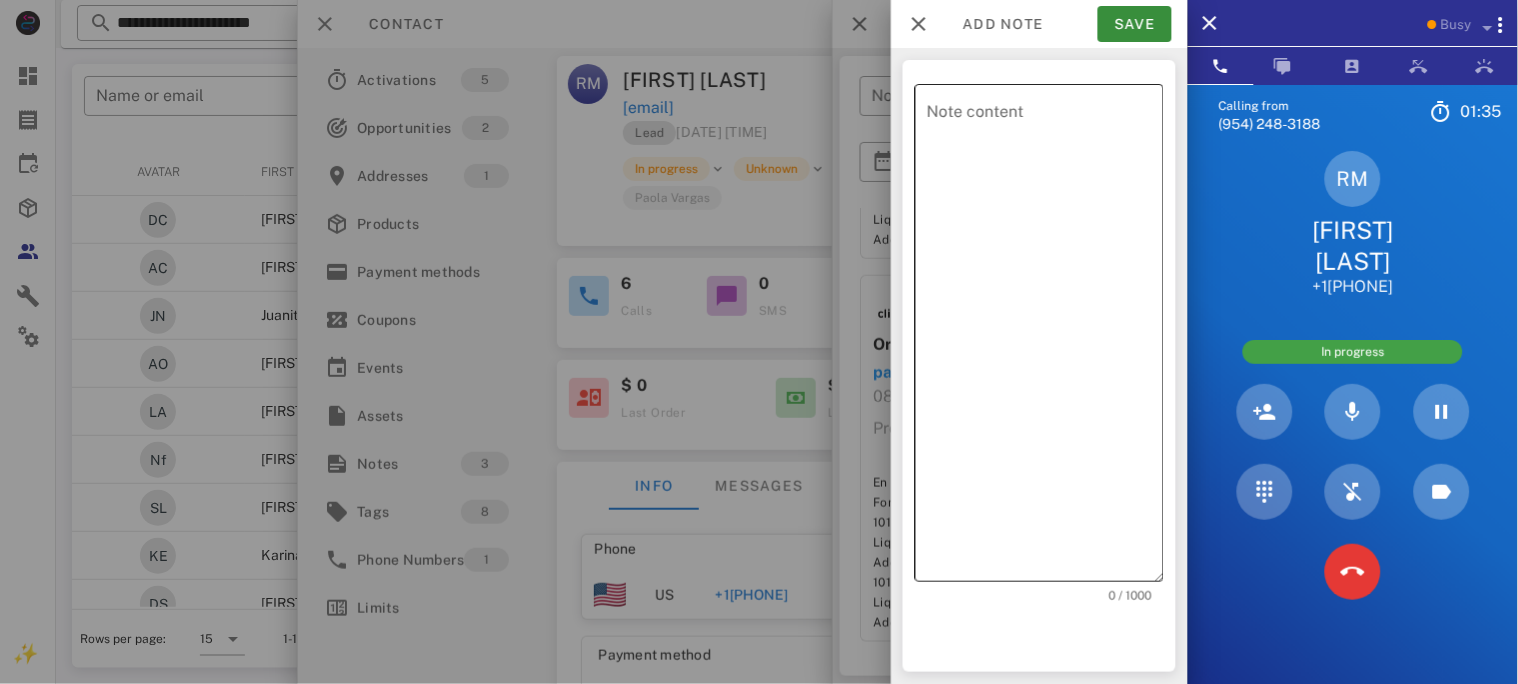 click on "Note content" at bounding box center (1045, 338) 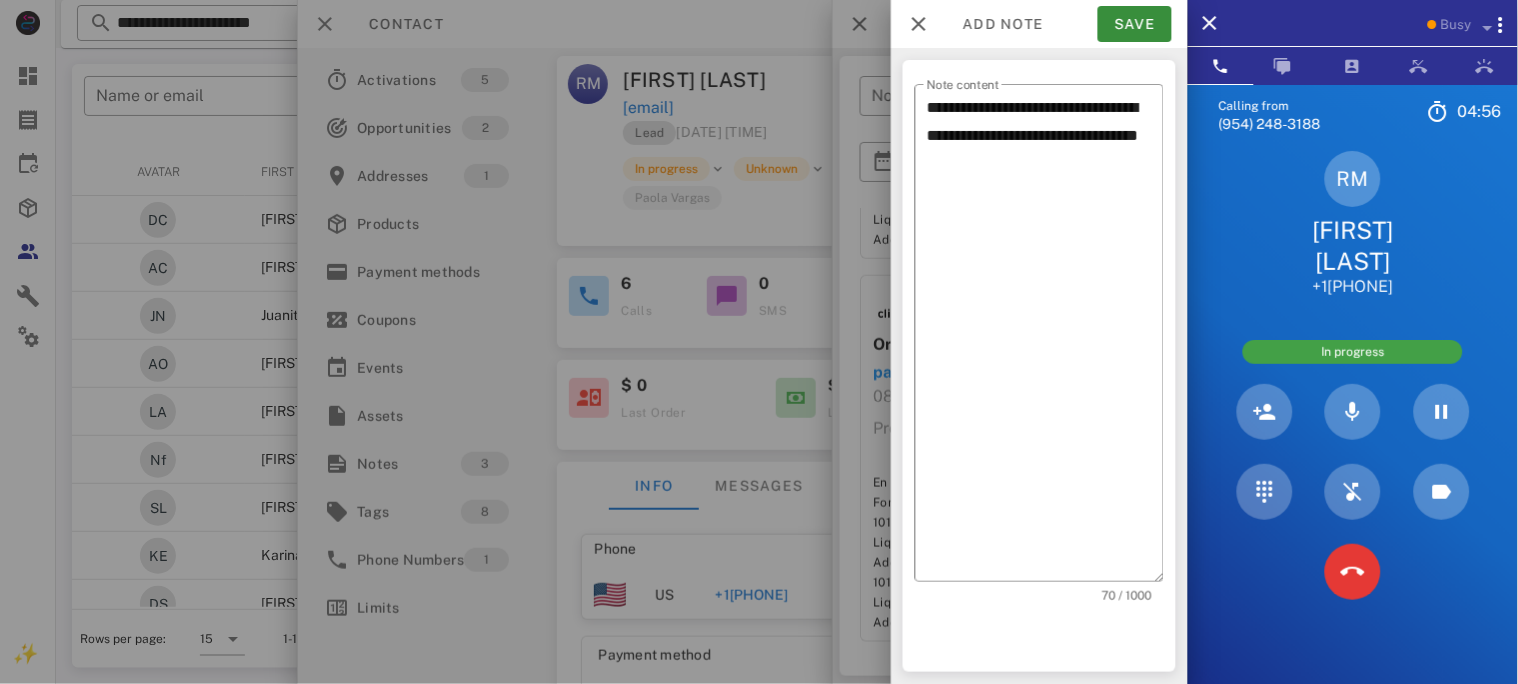 click on "[INITIALS] [FIRST] [LAST] [PHONE]" at bounding box center [1353, 224] 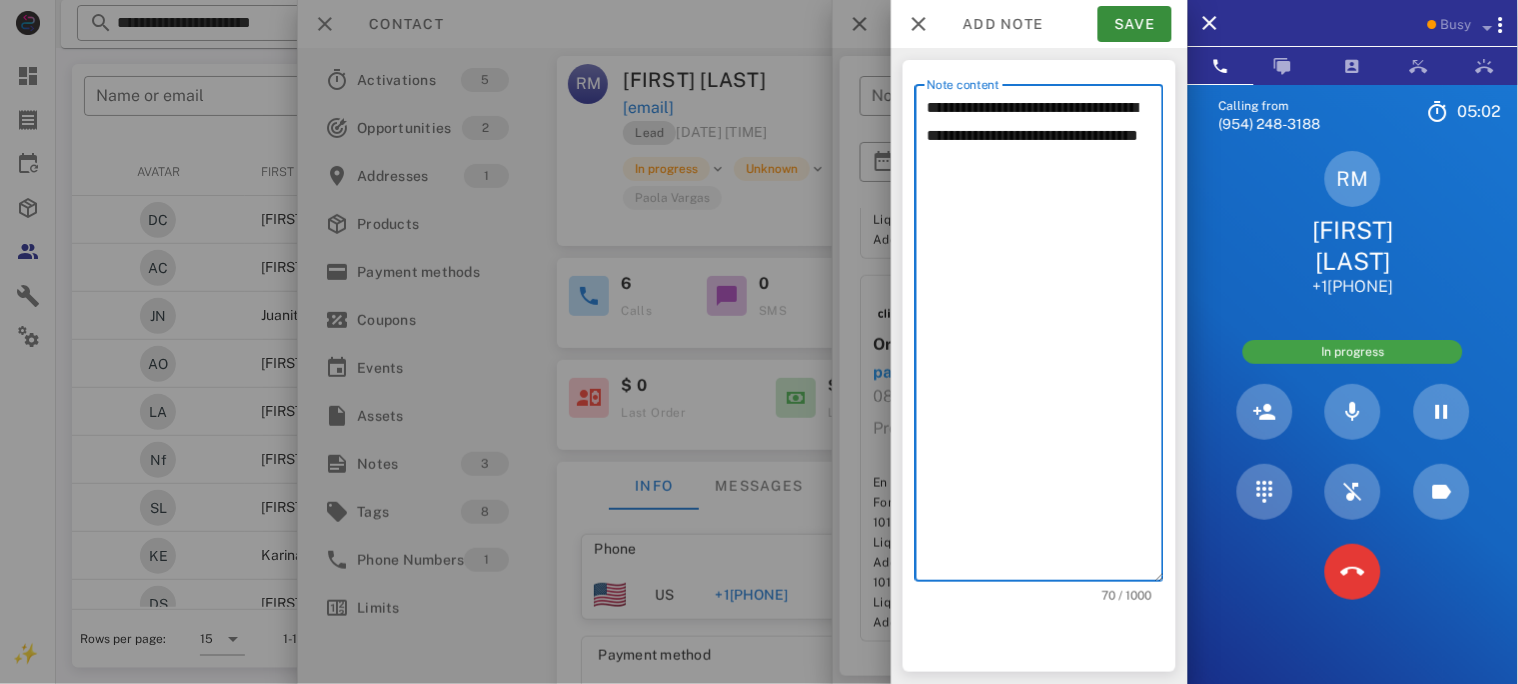 click on "**********" at bounding box center (1045, 338) 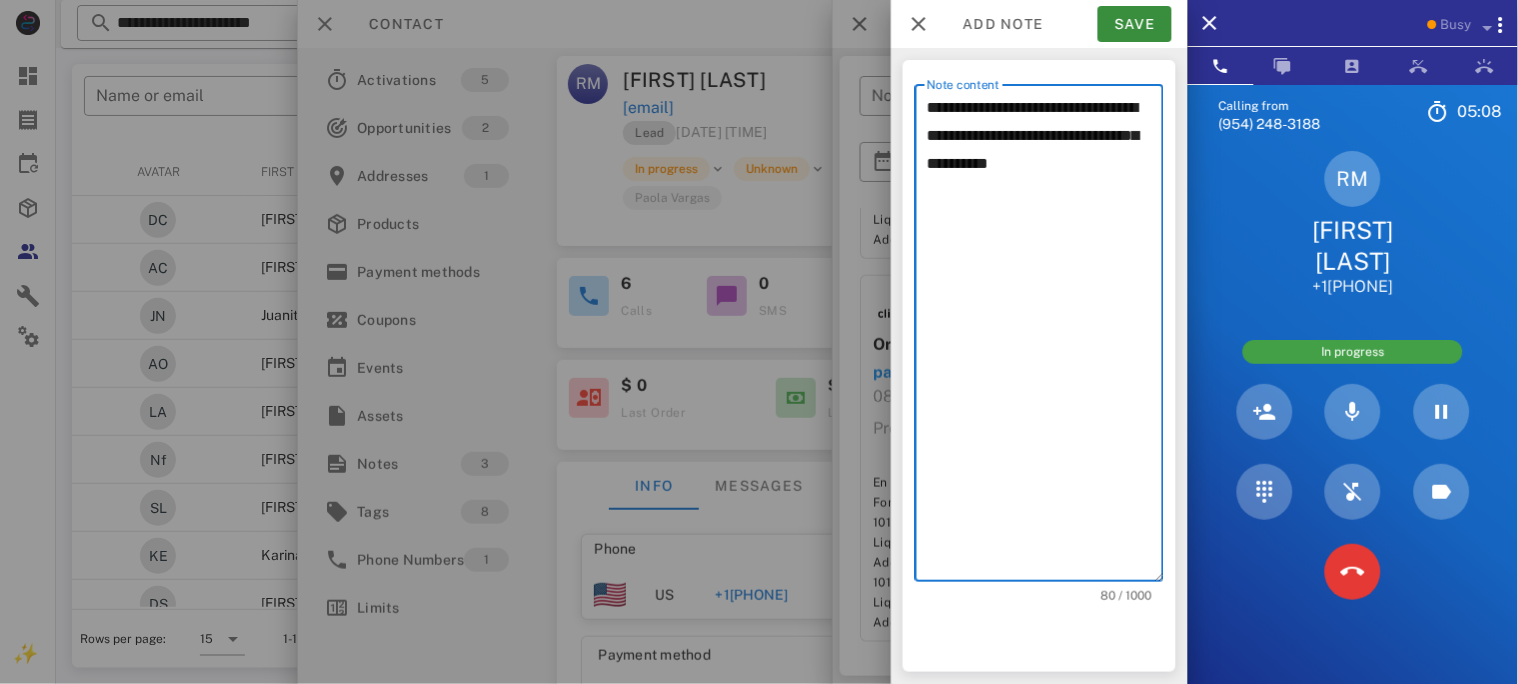click on "[INITIALS] [FIRST] [LAST] [PHONE]" at bounding box center (1353, 224) 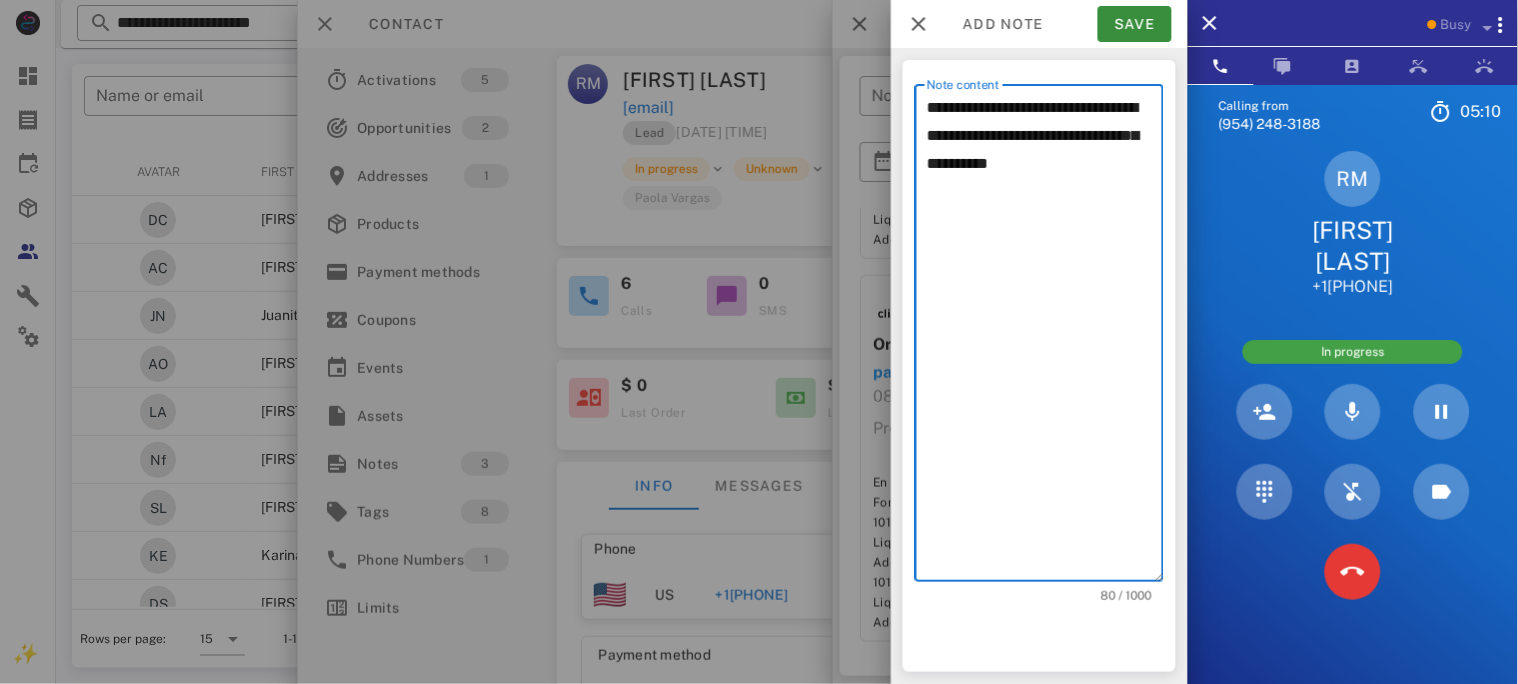 click on "**********" at bounding box center (1045, 338) 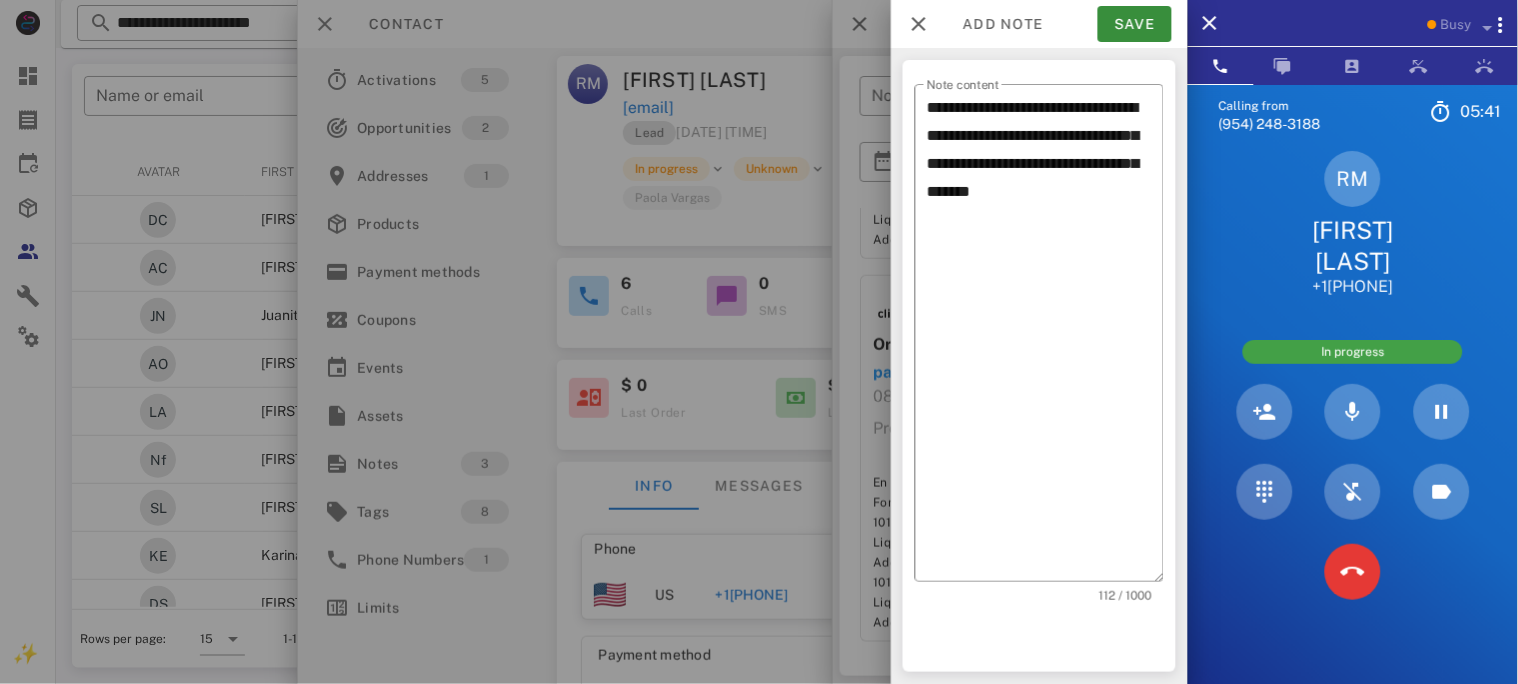 click on "[INITIALS] [FIRST] [LAST] [PHONE]" at bounding box center (1353, 224) 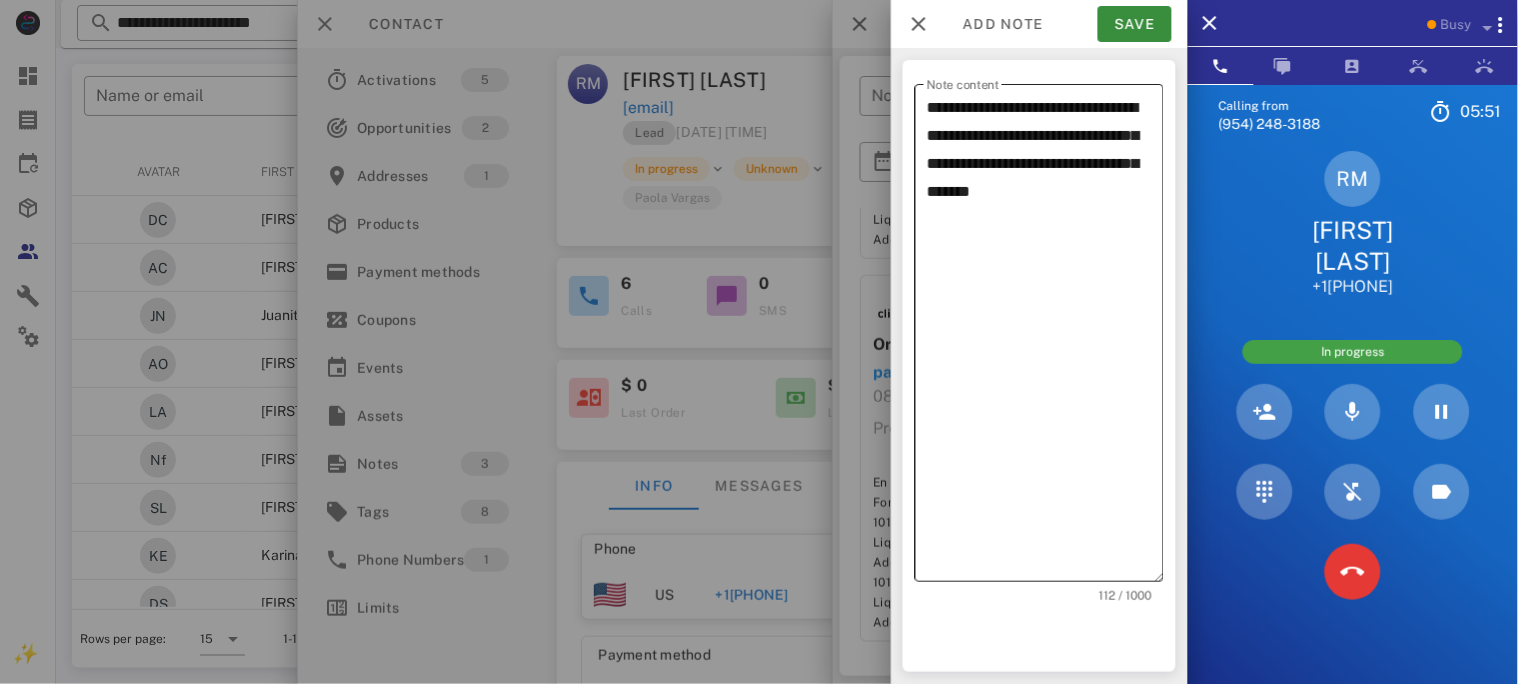 click on "**********" at bounding box center (1045, 338) 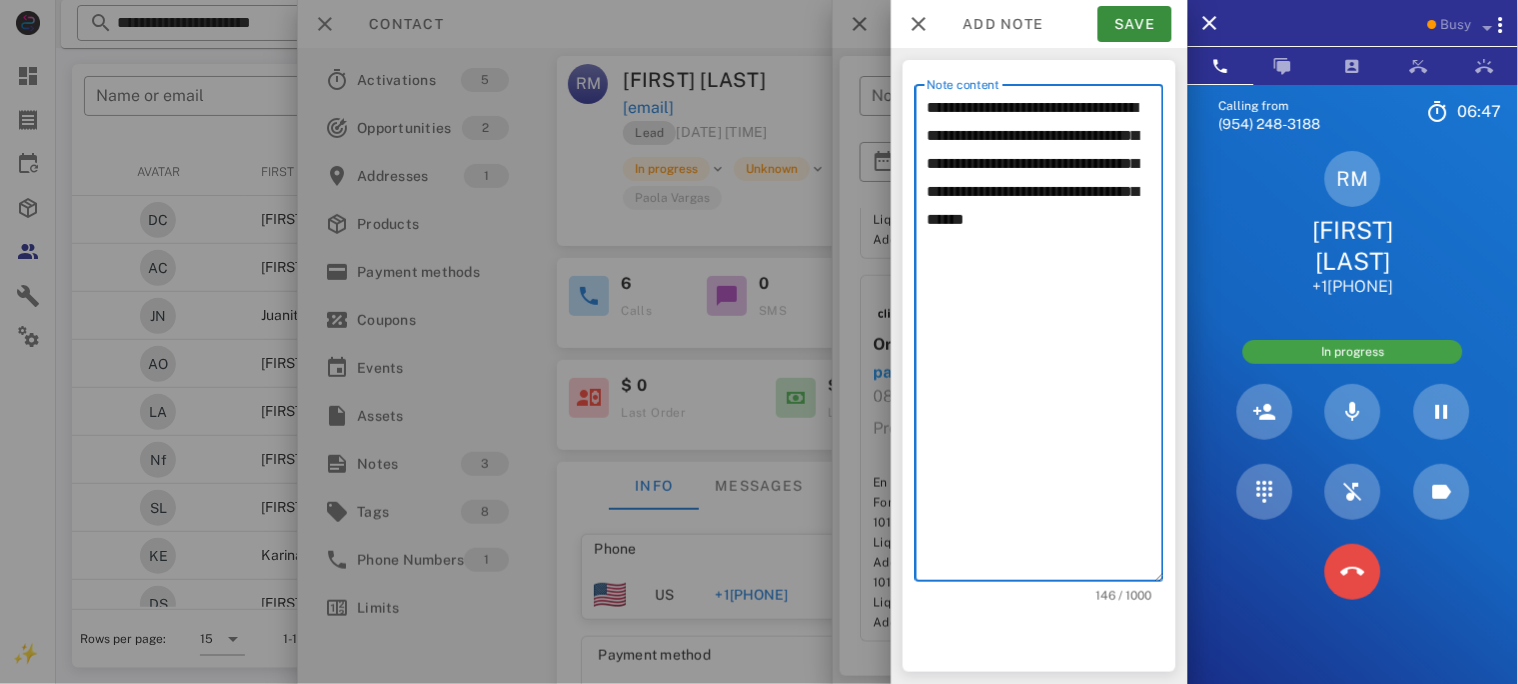 type on "**********" 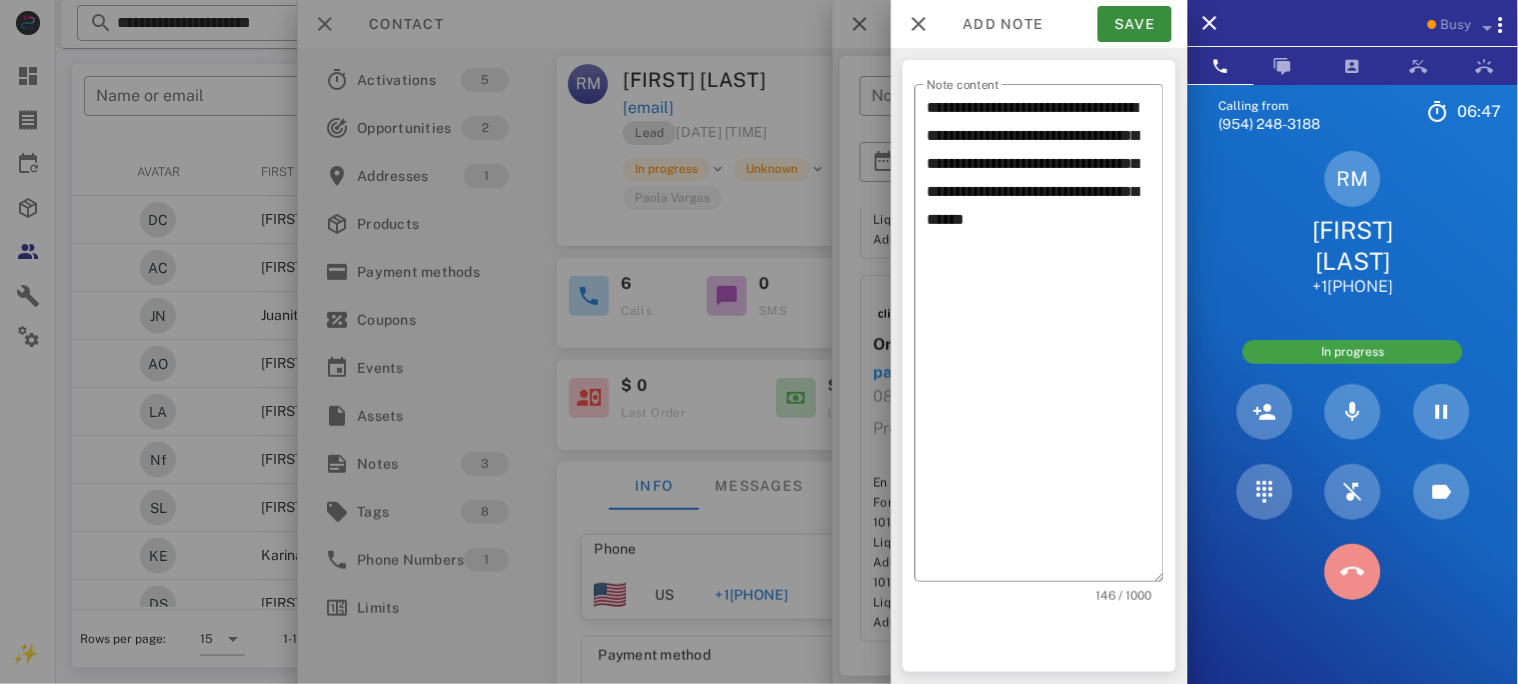 click at bounding box center [1353, 572] 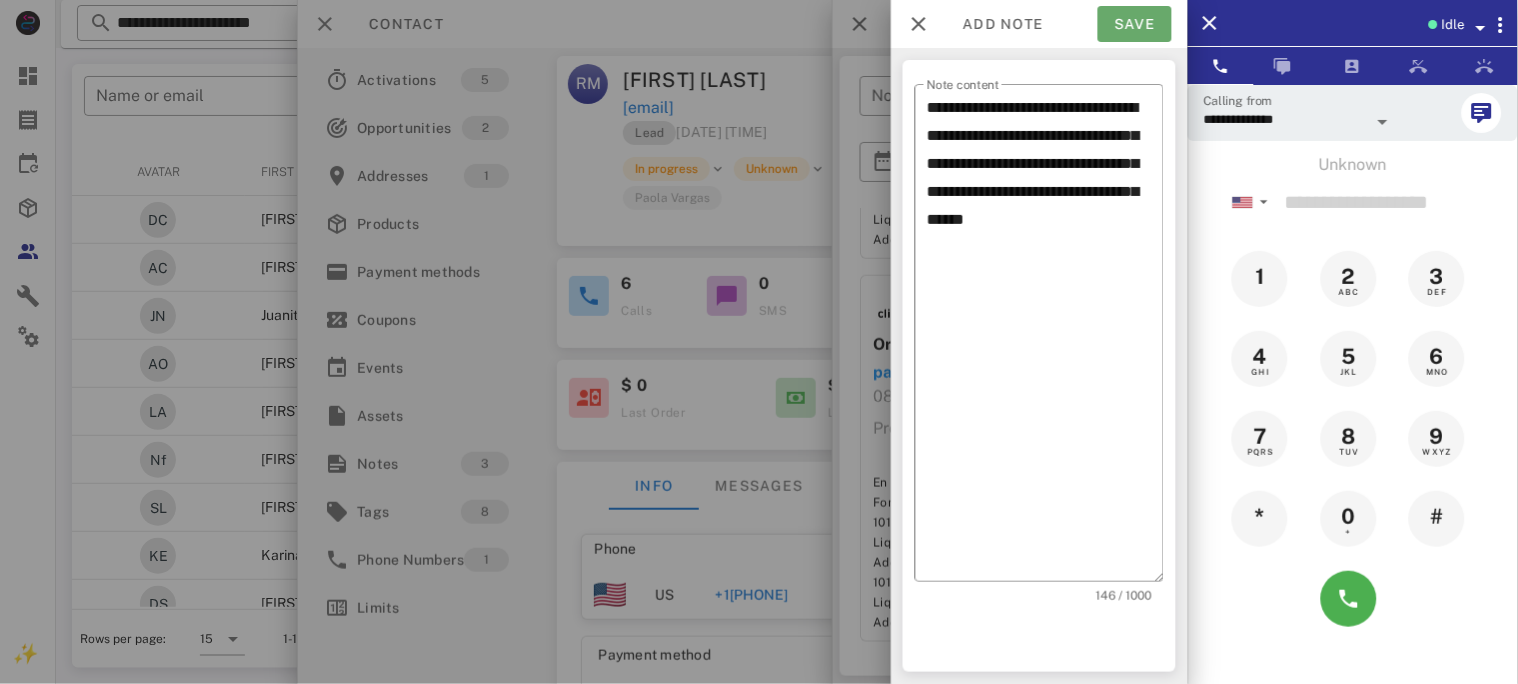 click on "Save" at bounding box center (1135, 24) 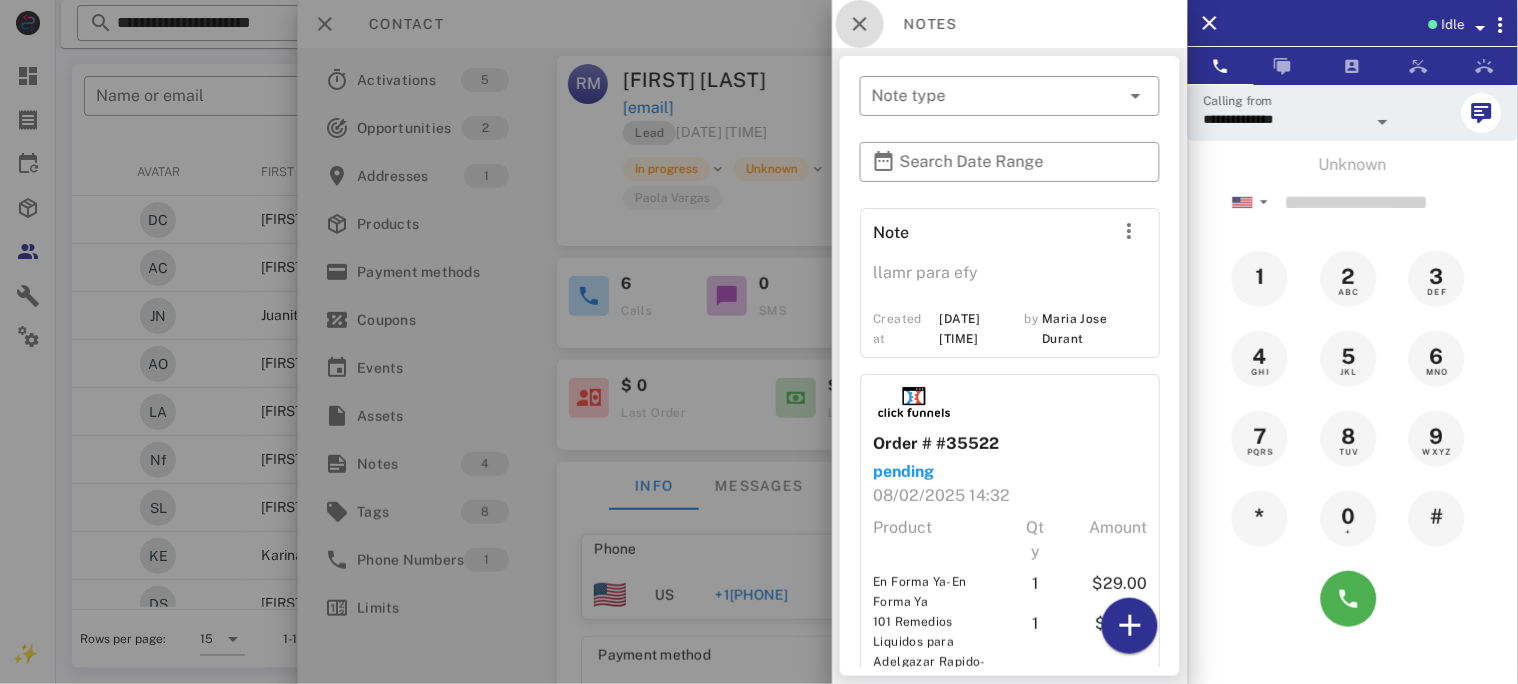 click at bounding box center [860, 24] 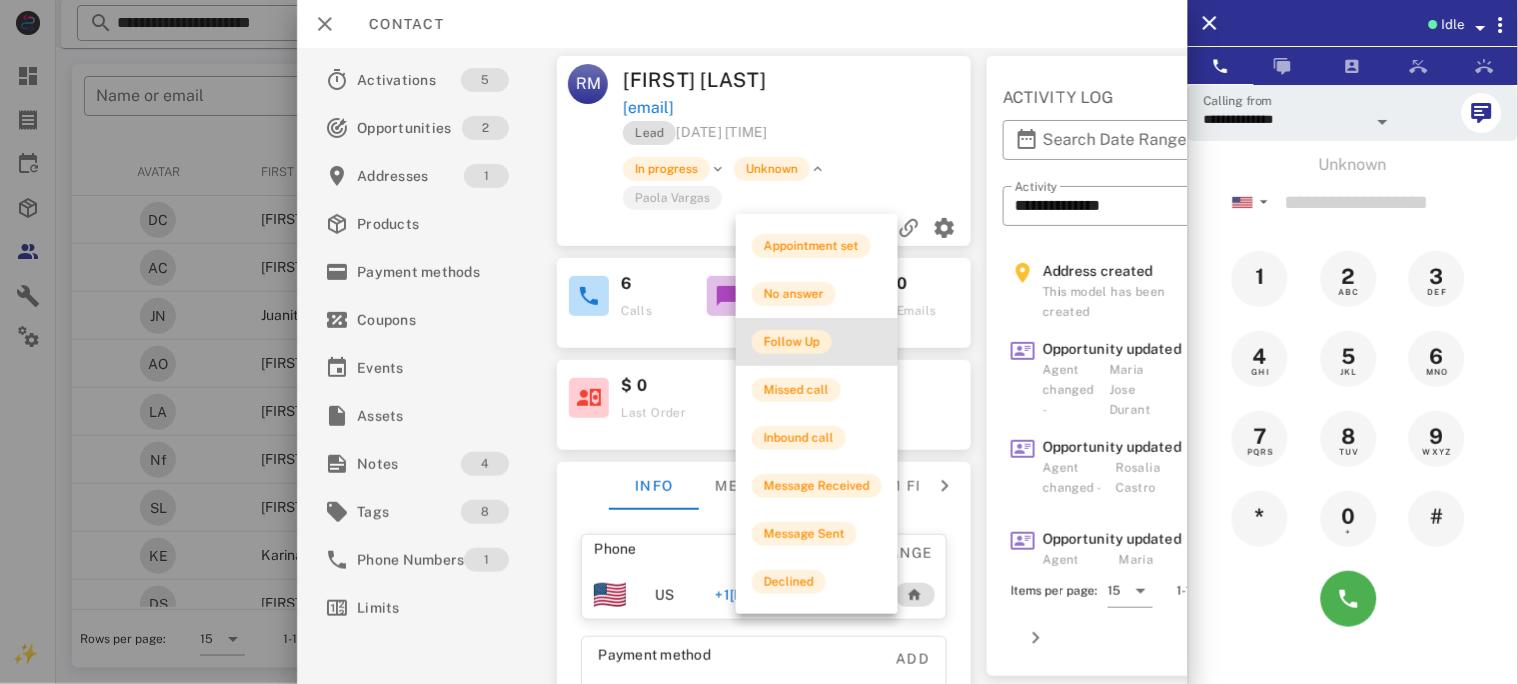 click on "Follow Up" at bounding box center [792, 342] 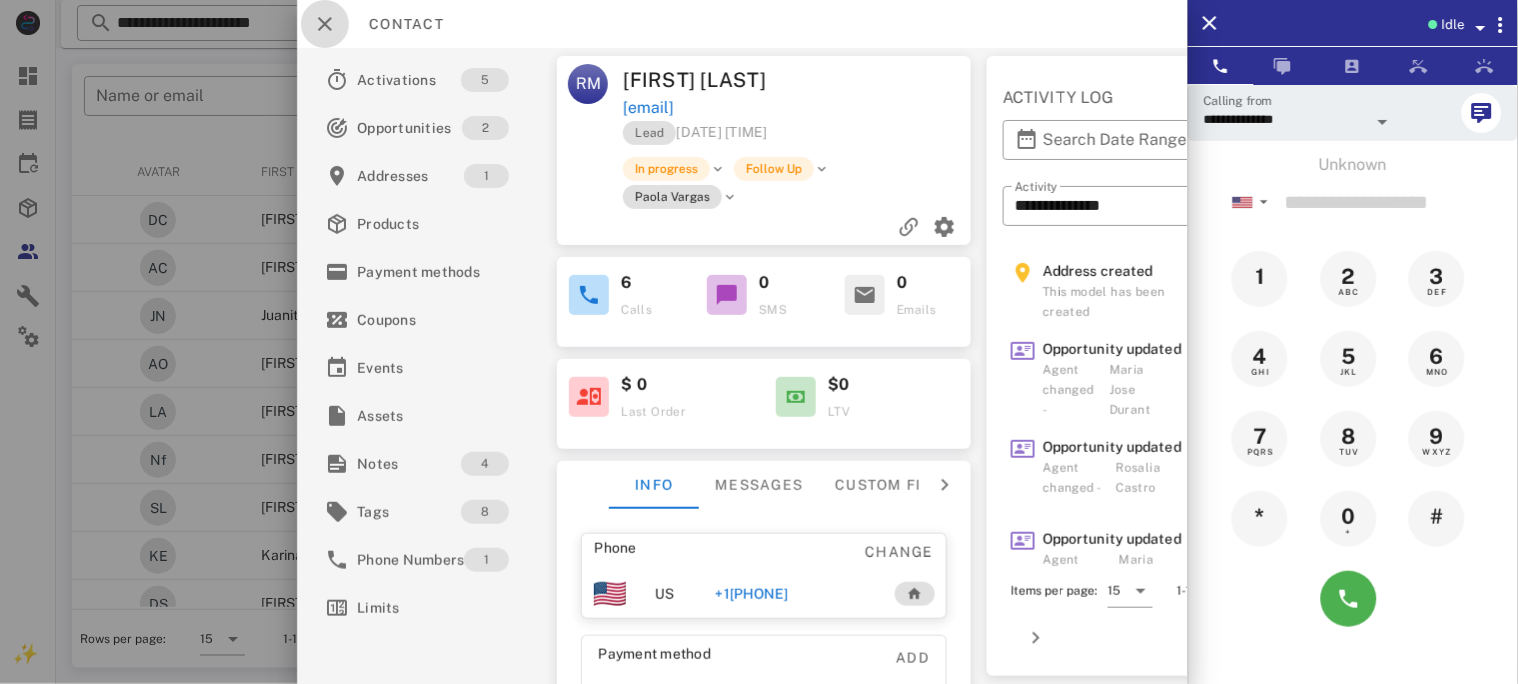 click at bounding box center [325, 24] 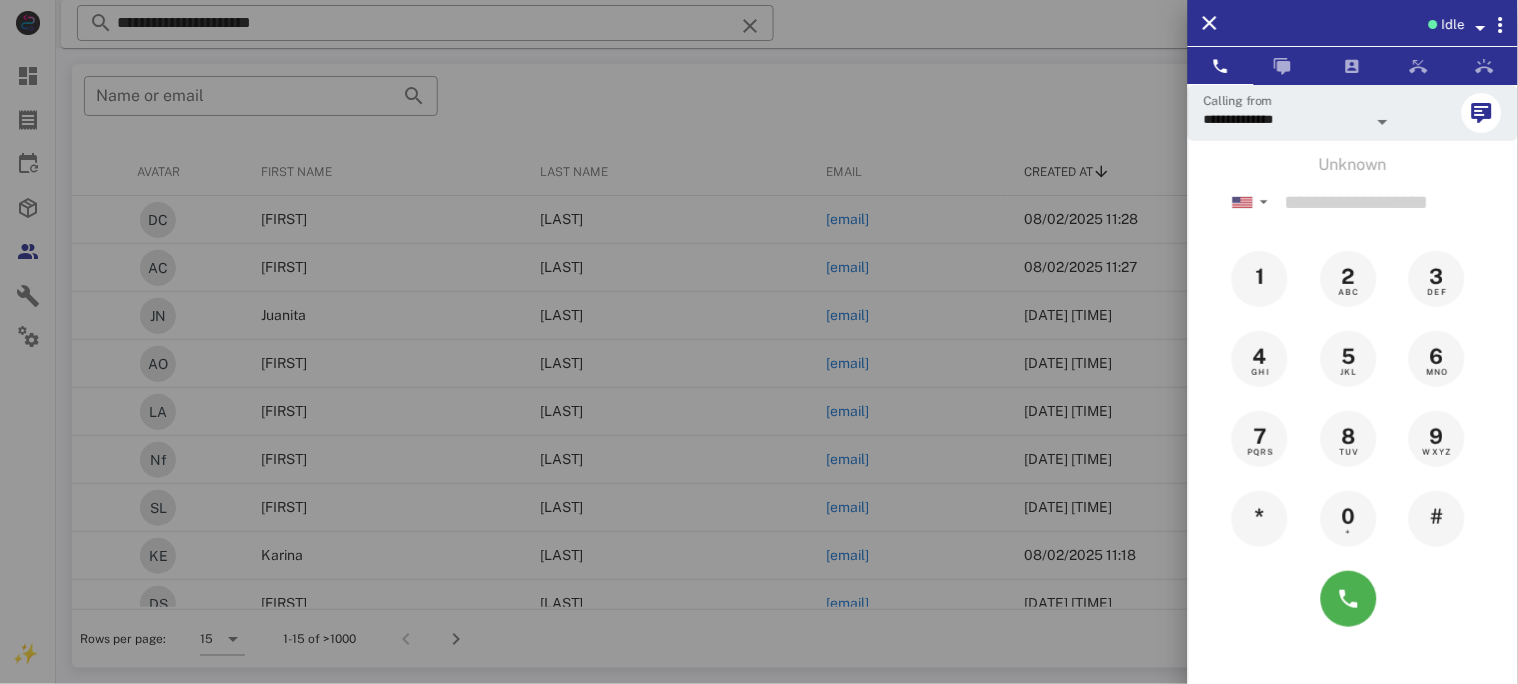 click at bounding box center [759, 342] 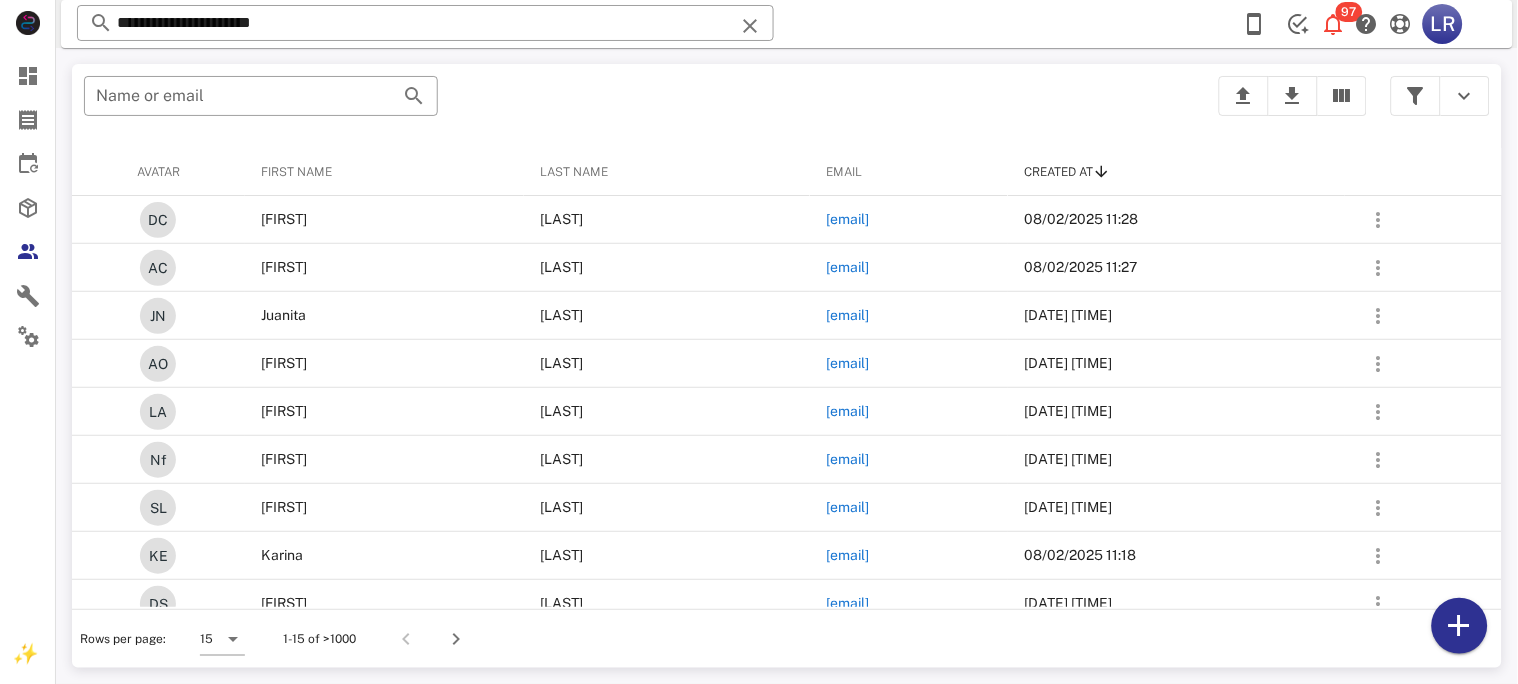 click at bounding box center (750, 26) 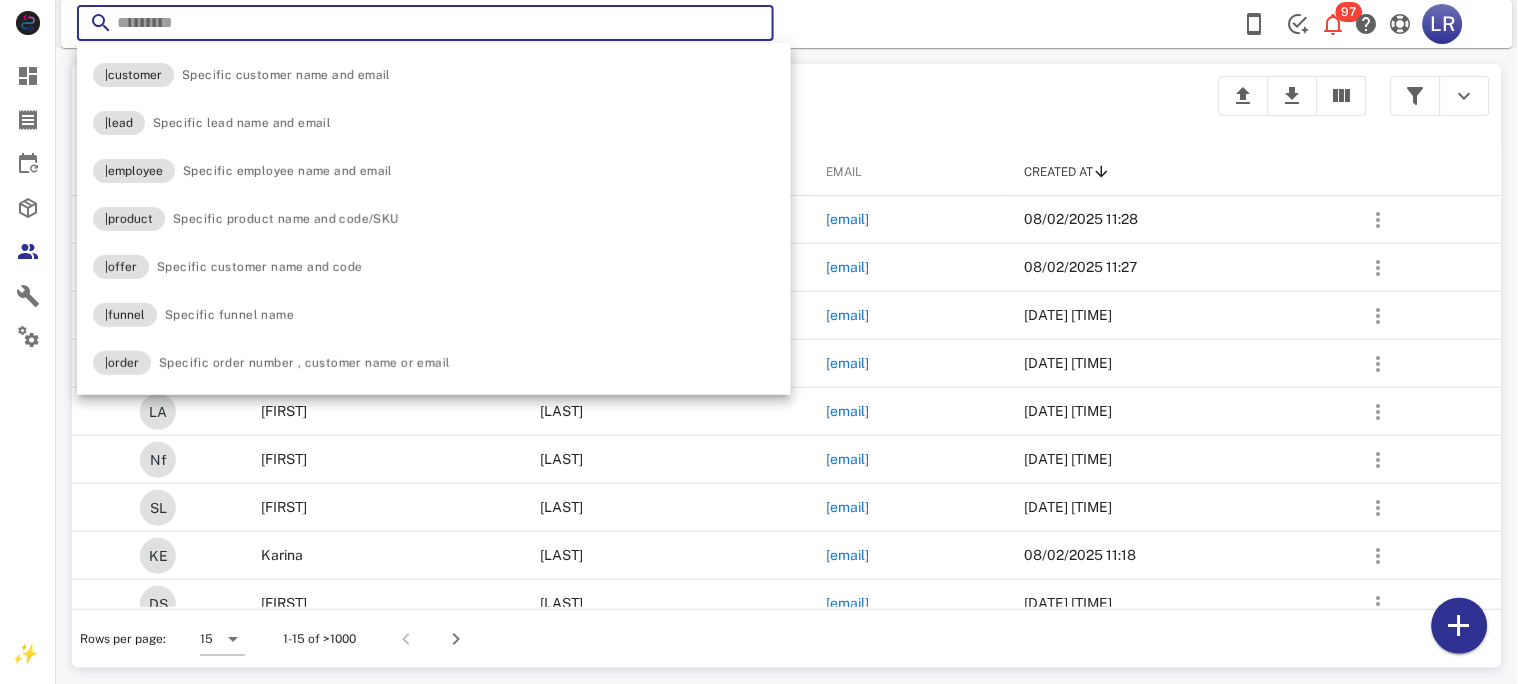 paste on "**********" 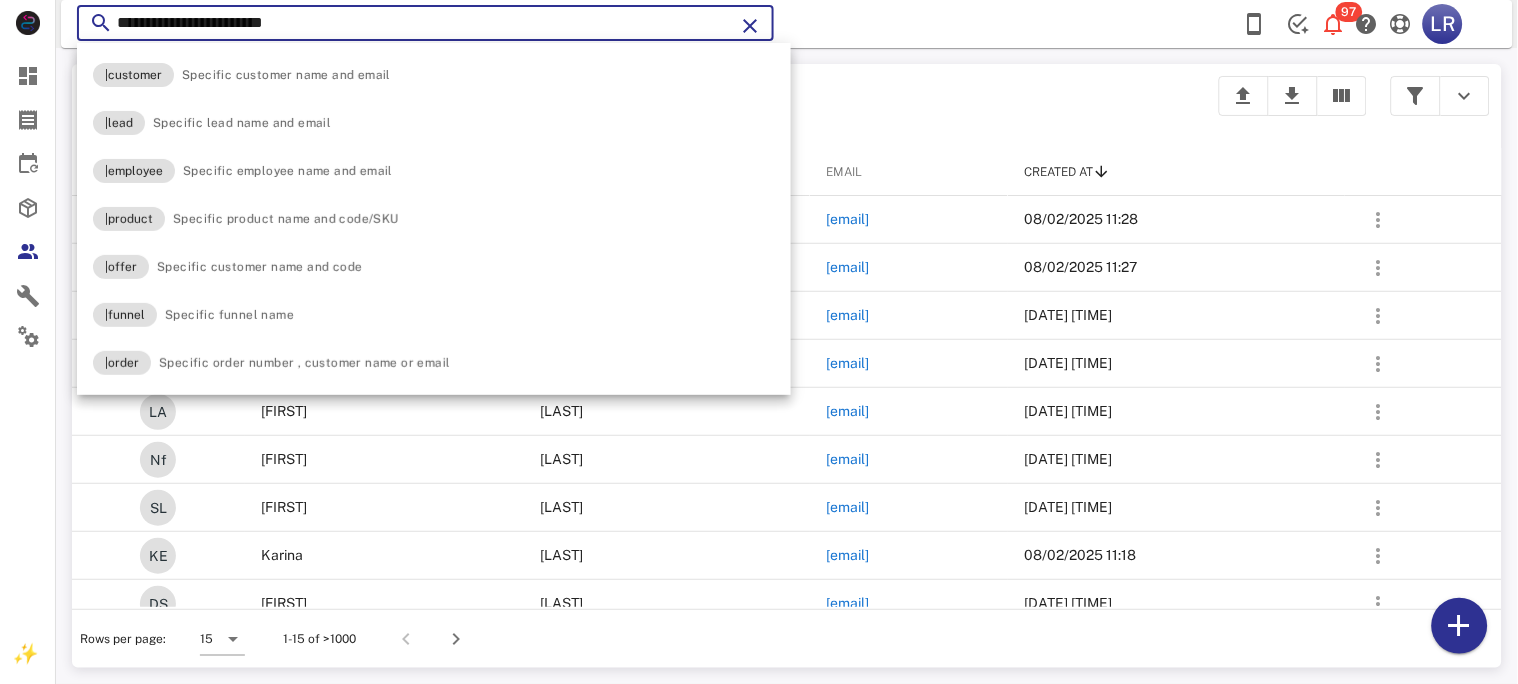 type on "**********" 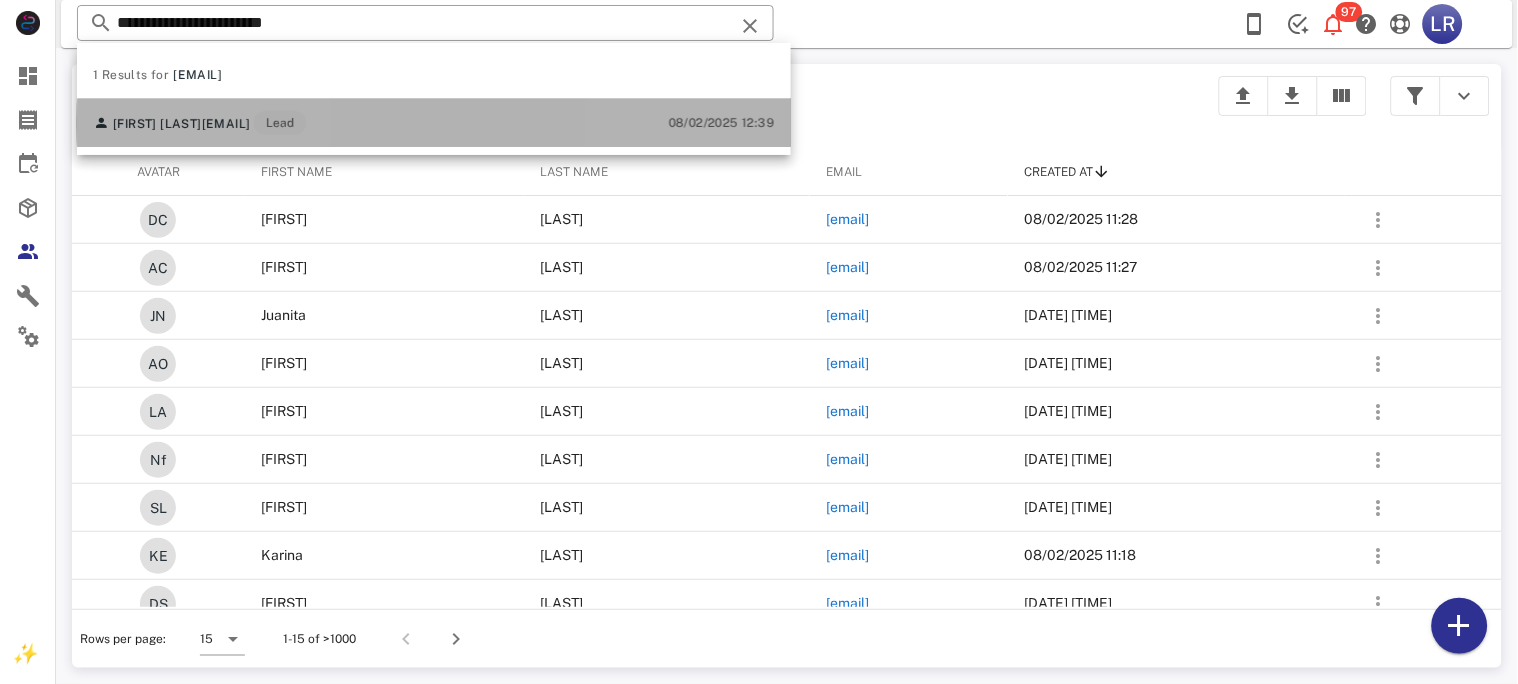 click on "[EMAIL]" at bounding box center [226, 124] 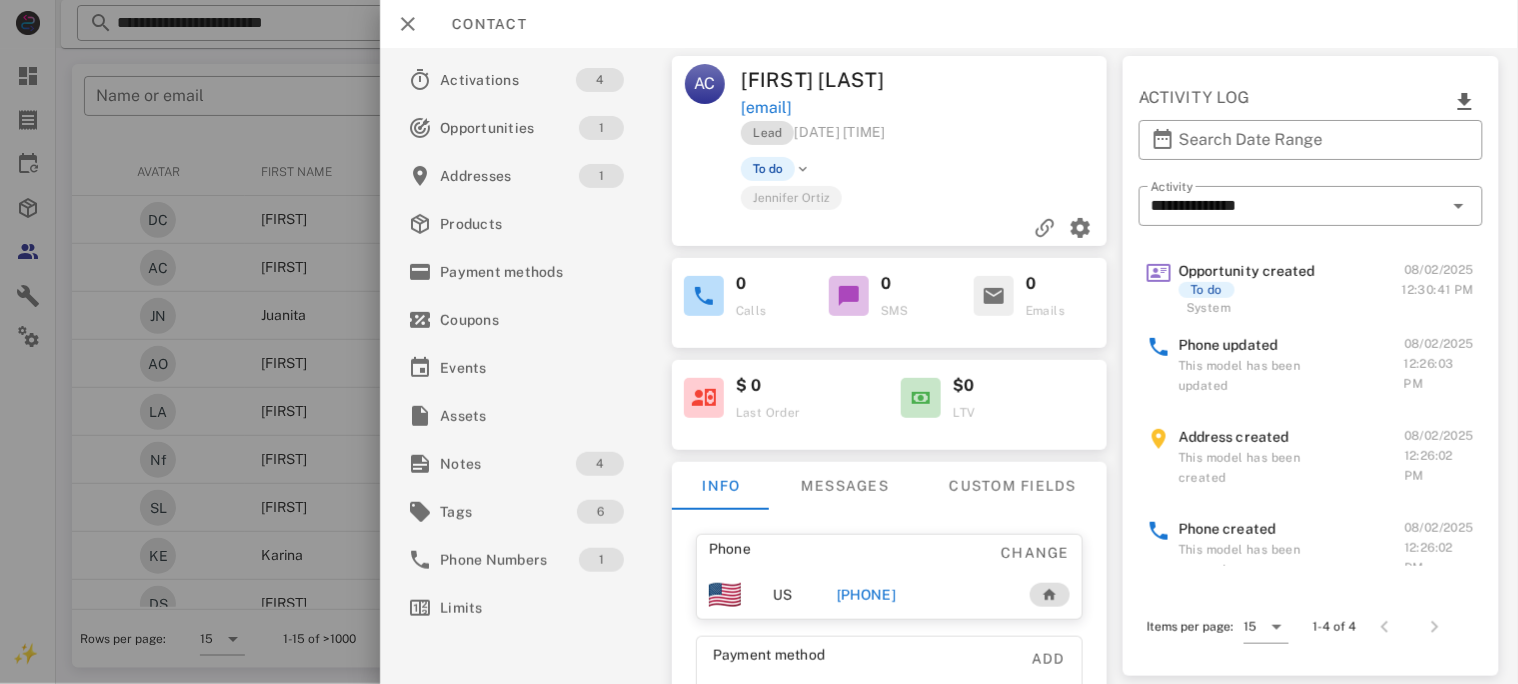 click on "[PHONE]" at bounding box center [865, 595] 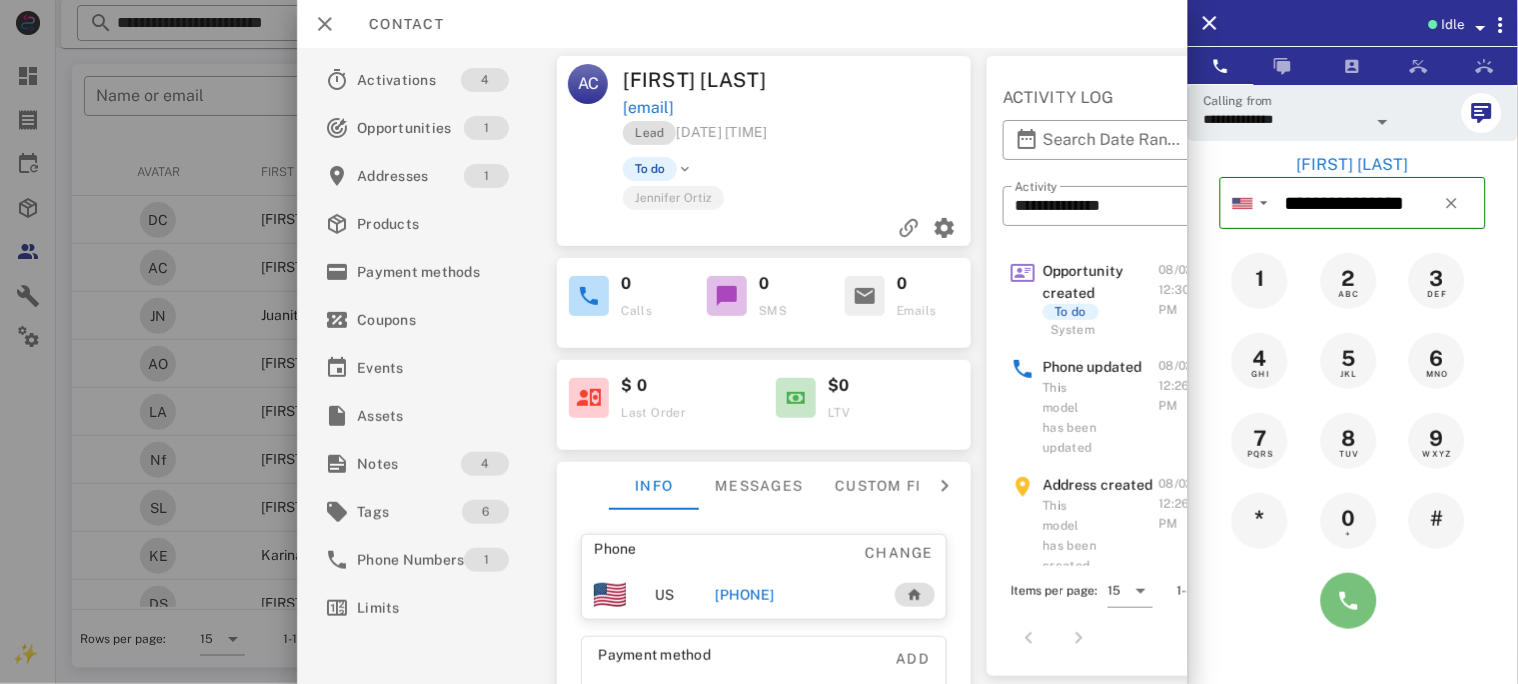 click at bounding box center [1349, 601] 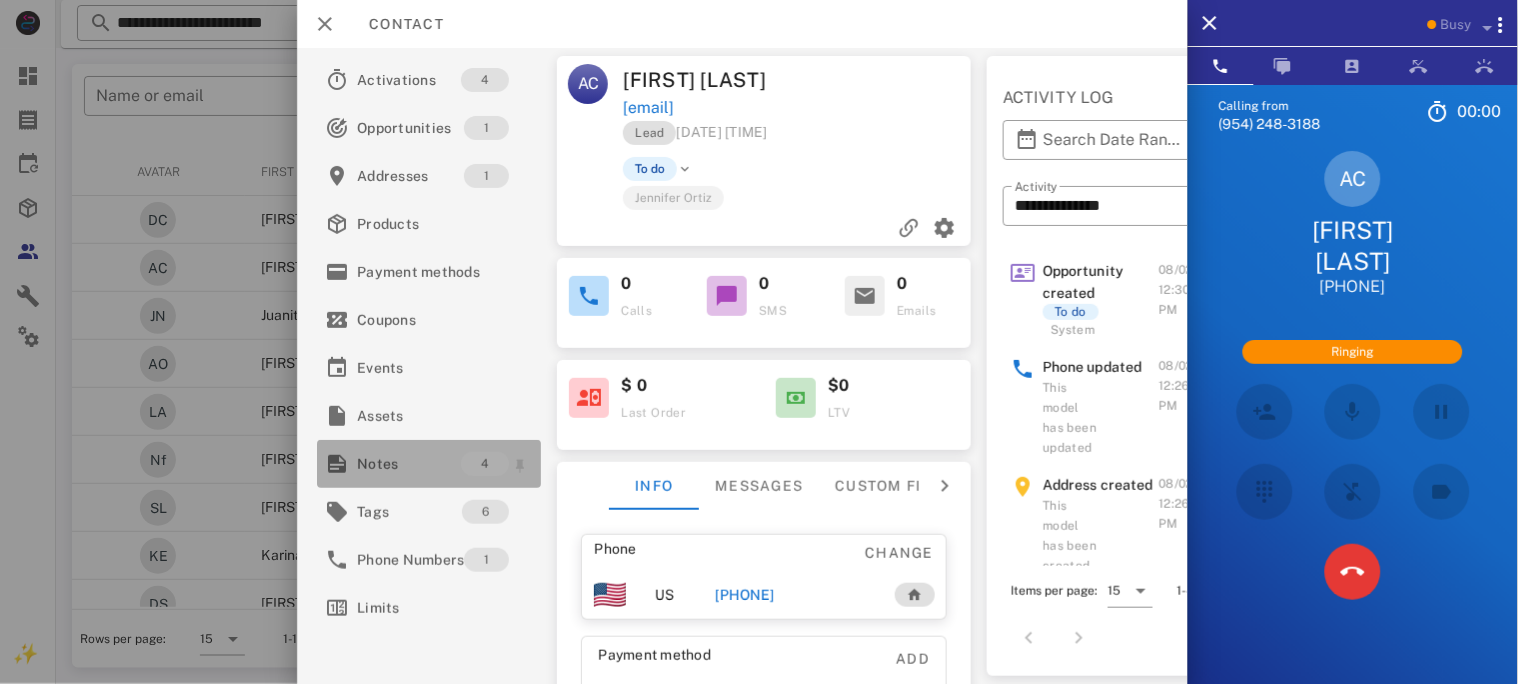 click on "Notes" at bounding box center [409, 464] 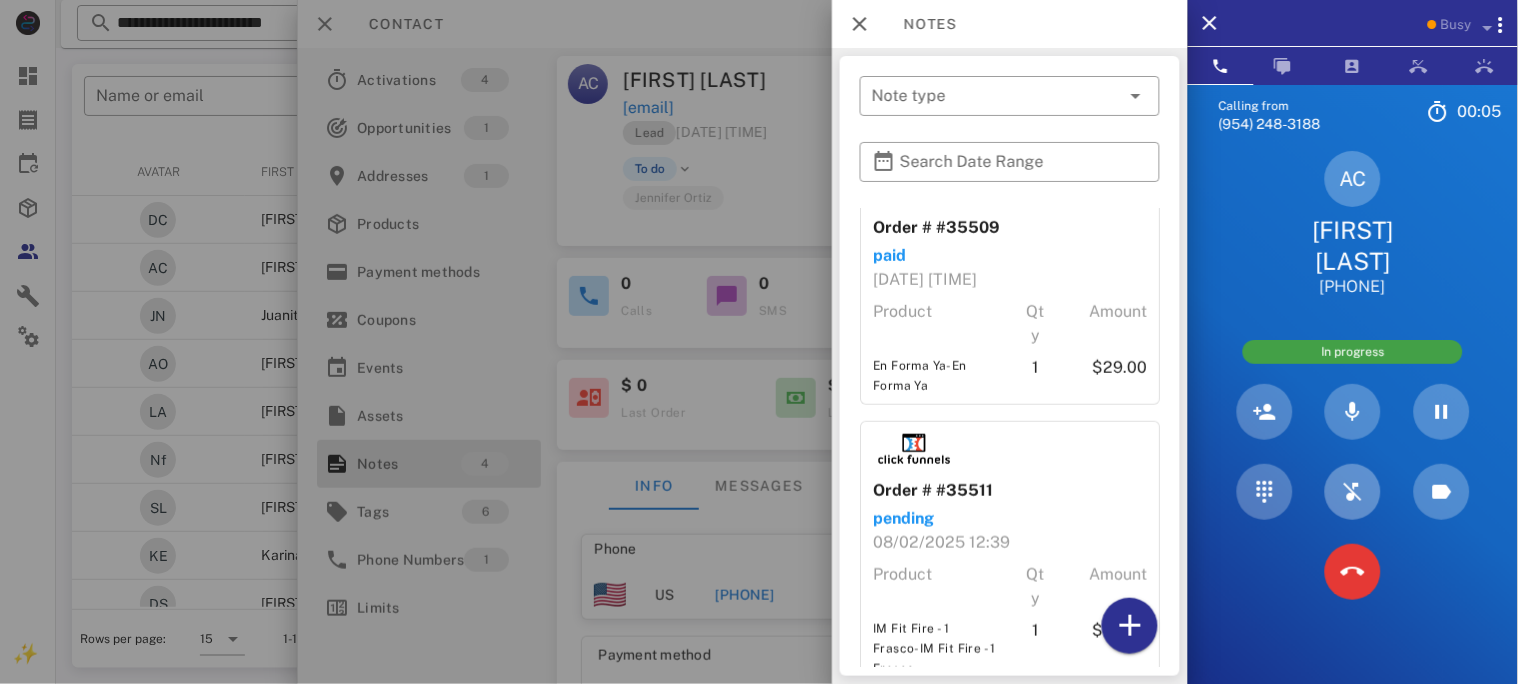 scroll, scrollTop: 238, scrollLeft: 0, axis: vertical 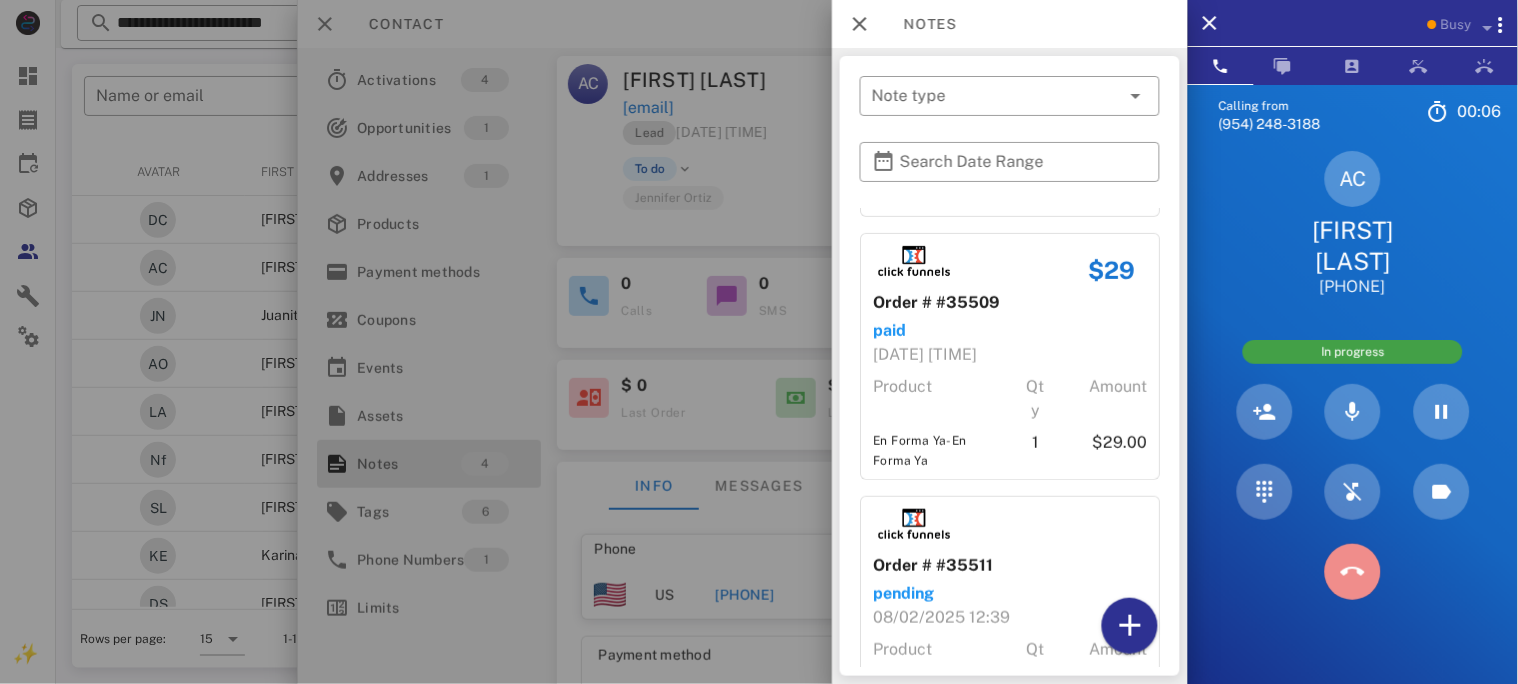 click at bounding box center [1353, 572] 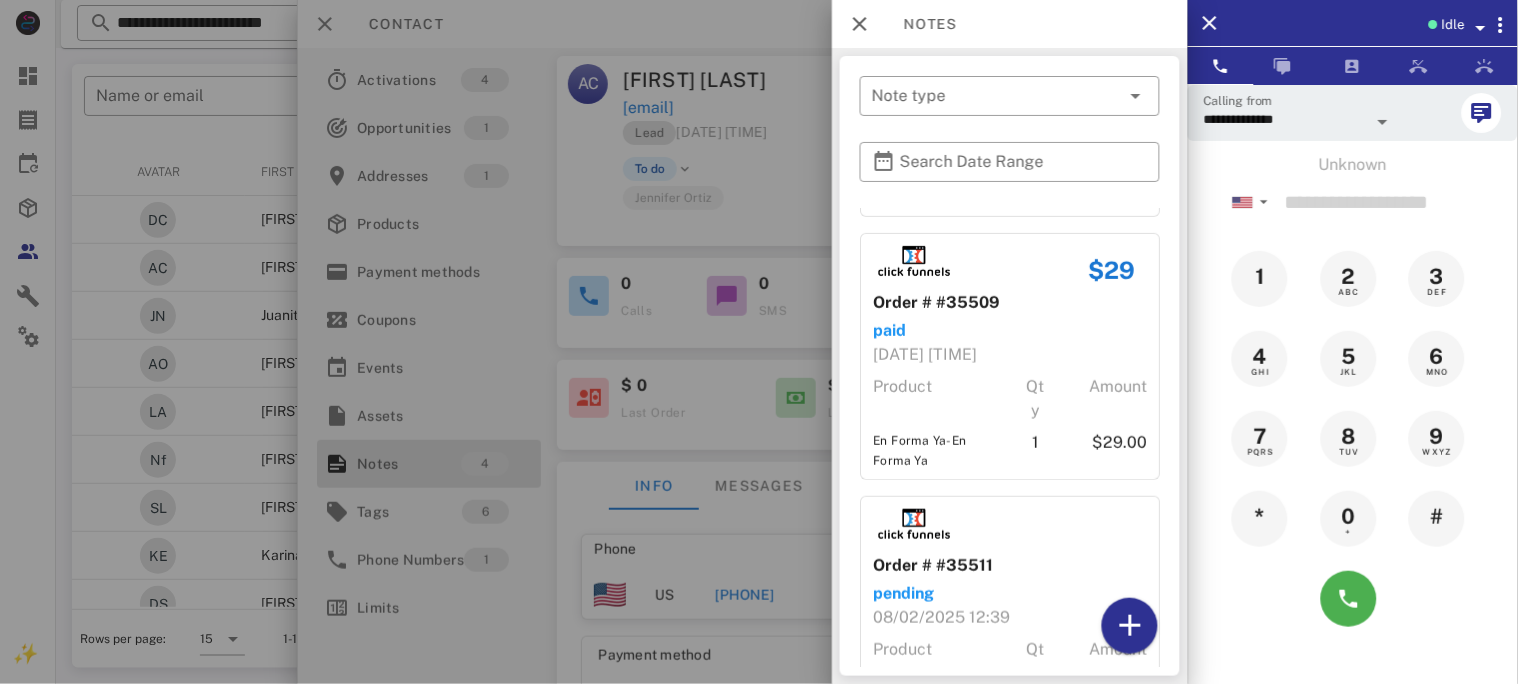 click at bounding box center [759, 342] 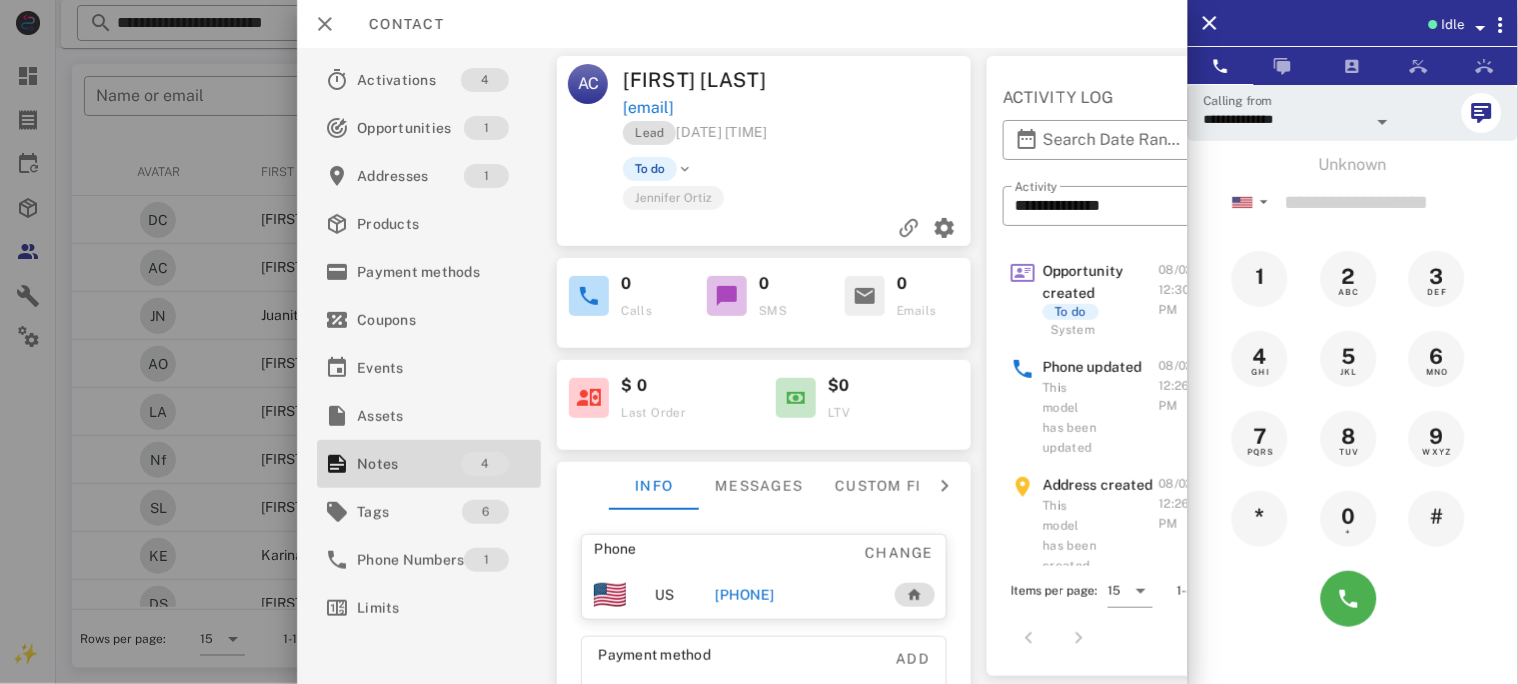 click on "[PHONE]" at bounding box center (744, 595) 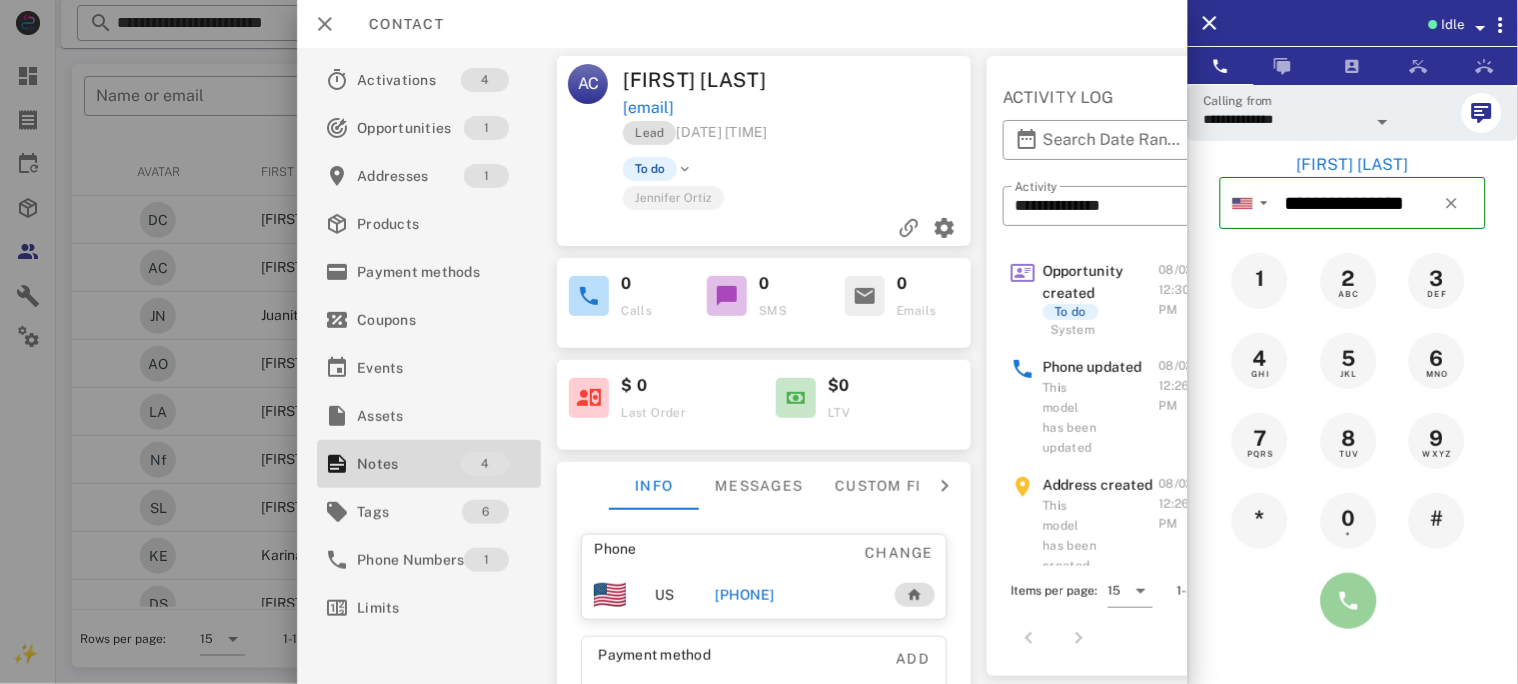 click at bounding box center [1349, 601] 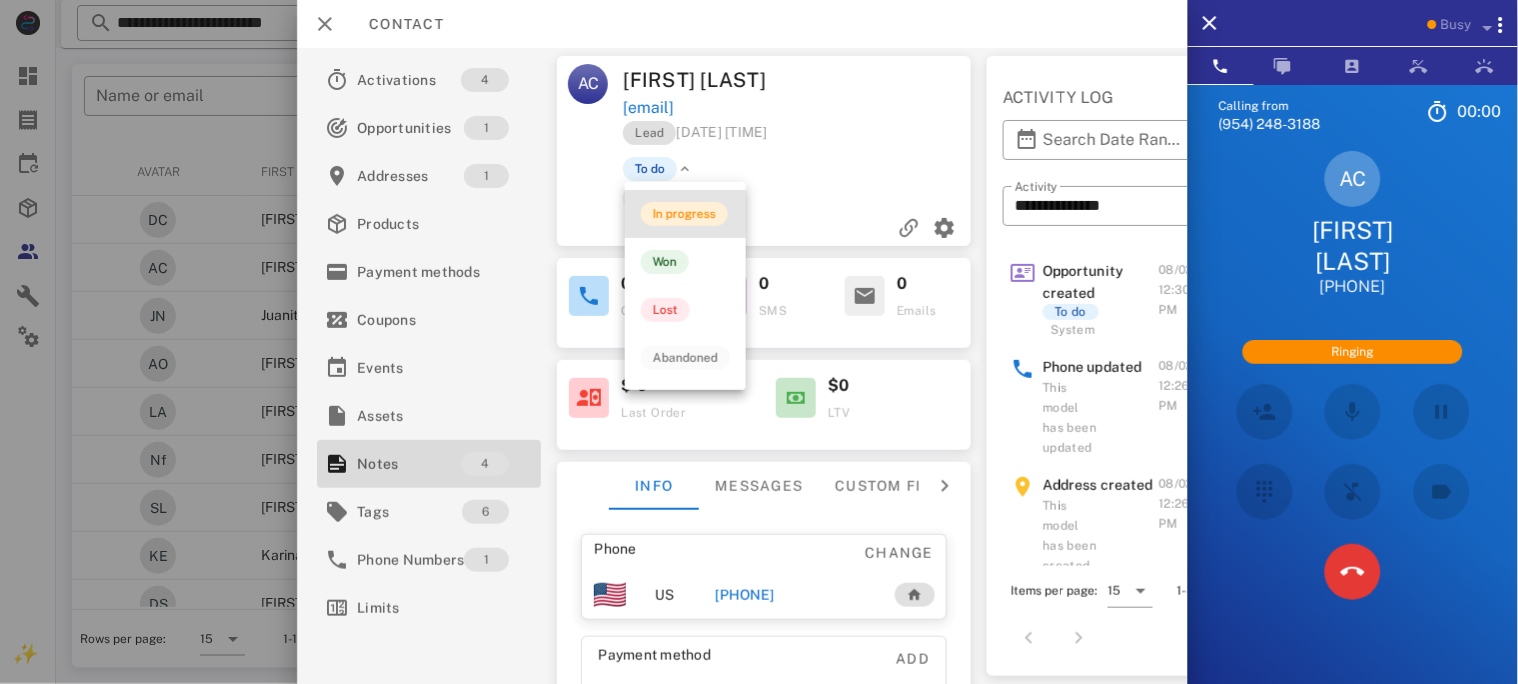 click on "In progress" at bounding box center [684, 214] 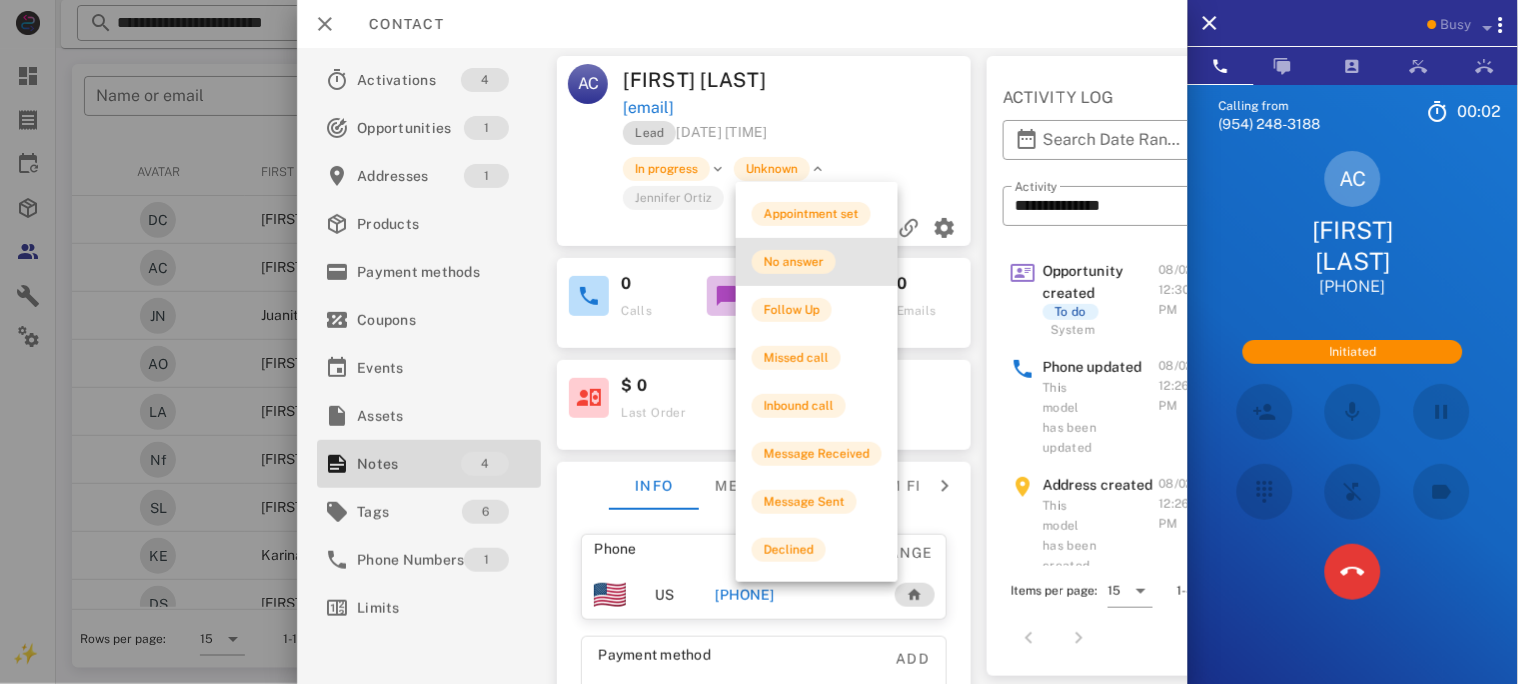 click on "No answer" at bounding box center [794, 262] 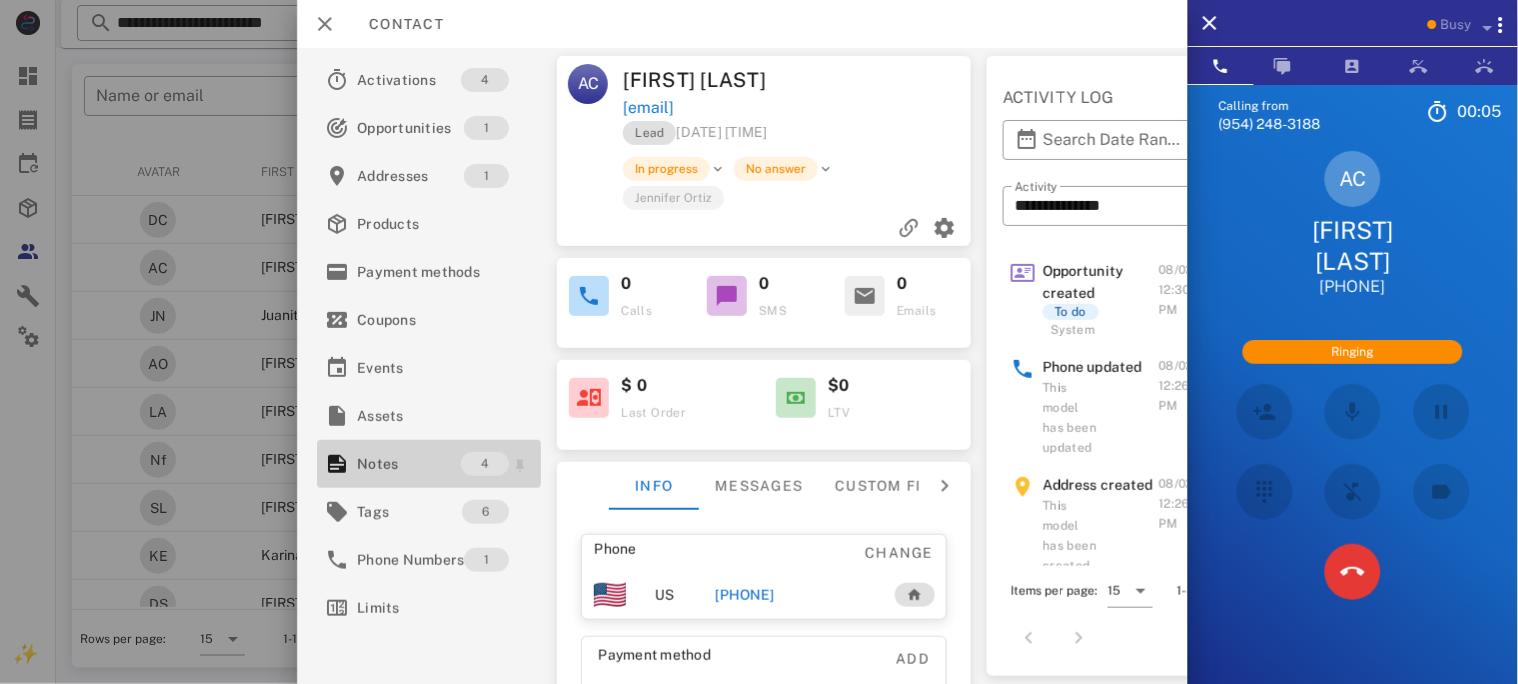 click on "Notes" at bounding box center (409, 464) 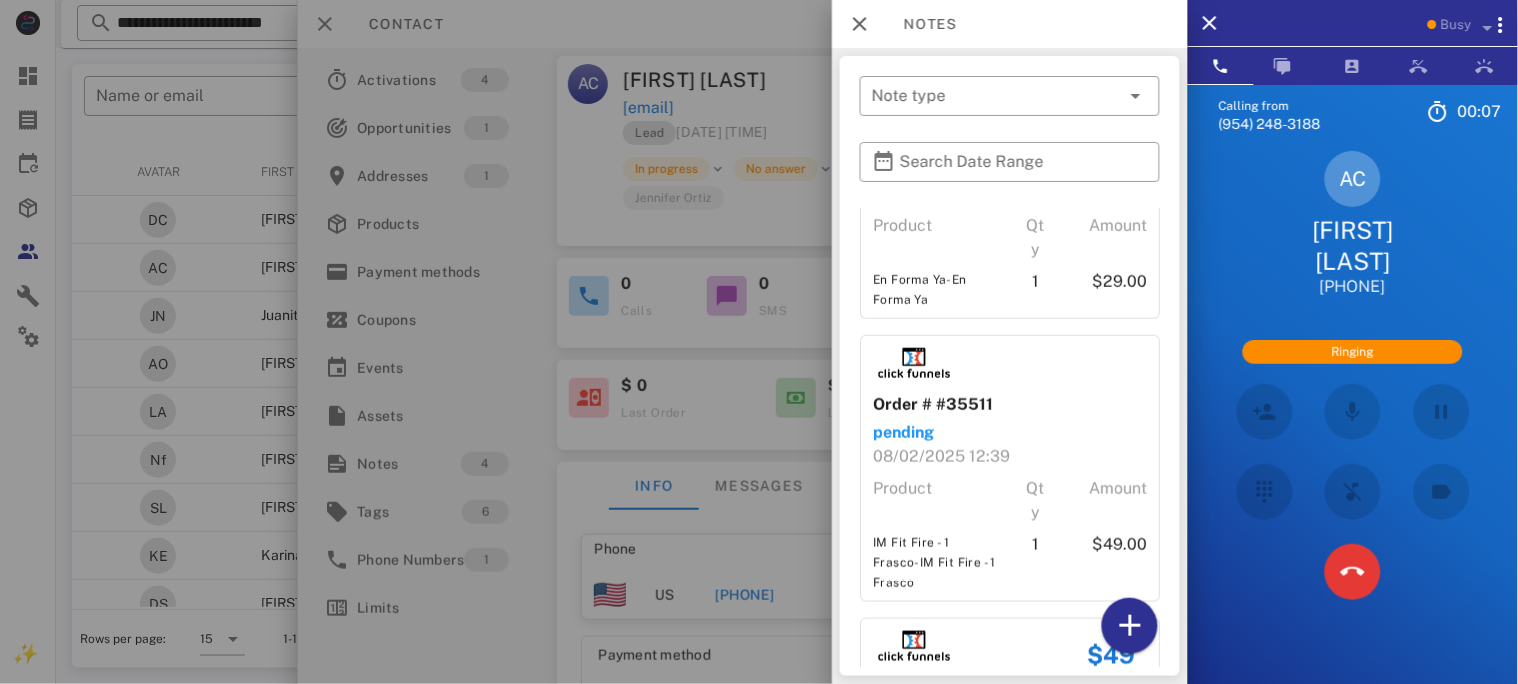scroll, scrollTop: 638, scrollLeft: 0, axis: vertical 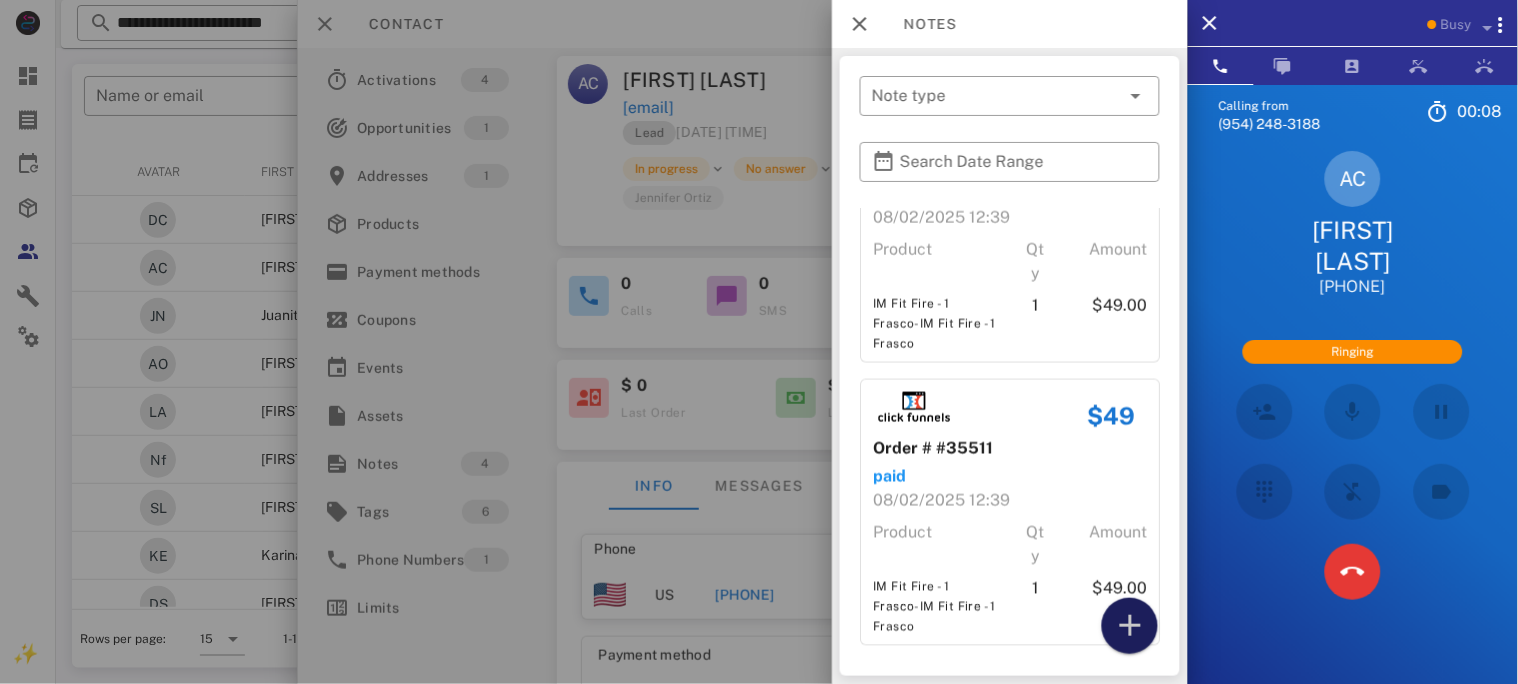 click at bounding box center [1130, 626] 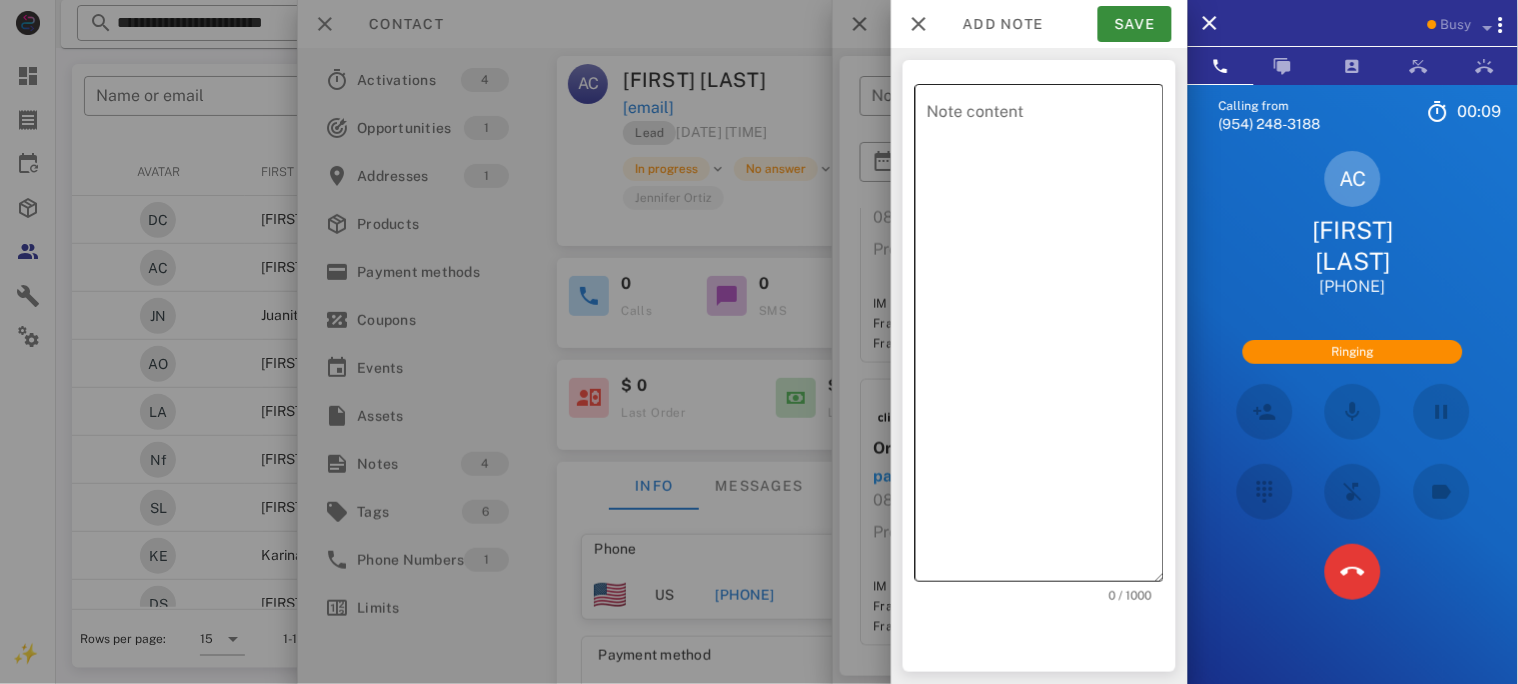 click on "Note content" at bounding box center (1045, 338) 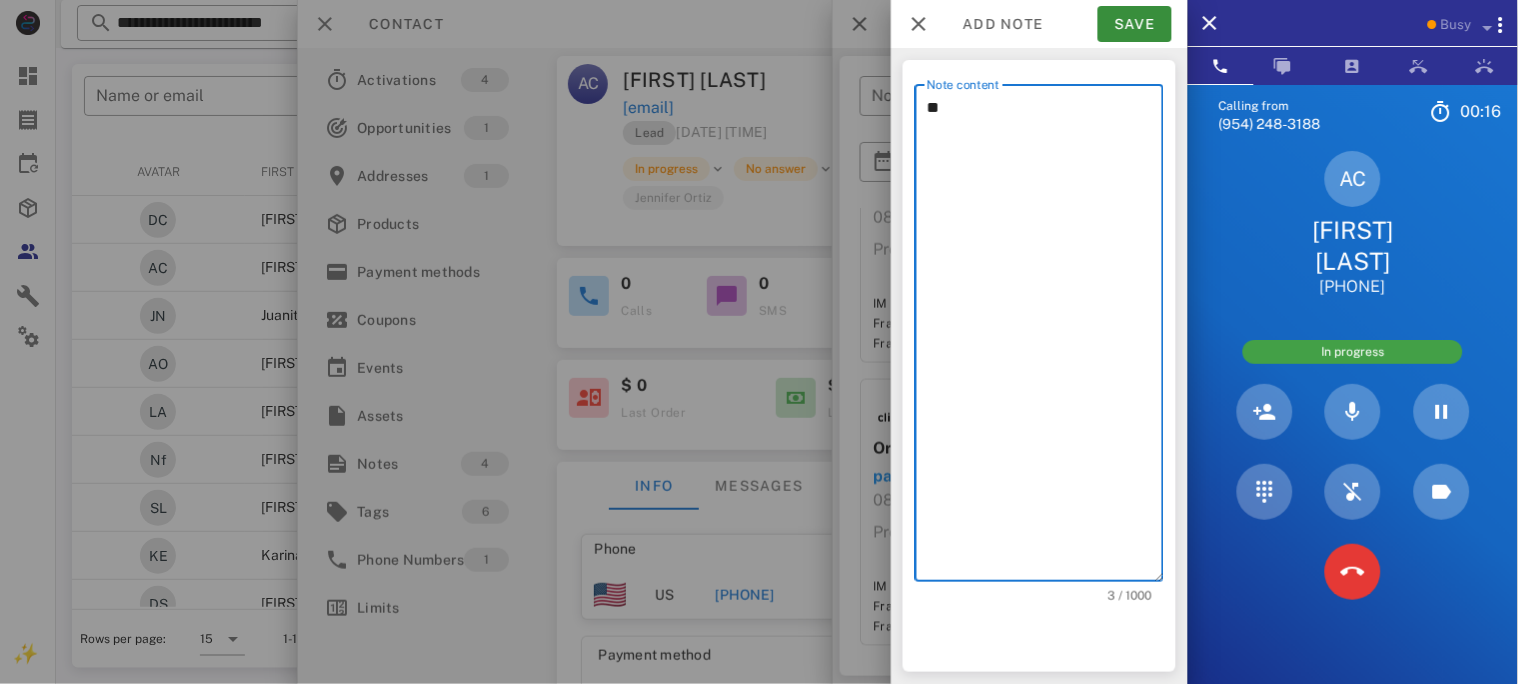 type on "*" 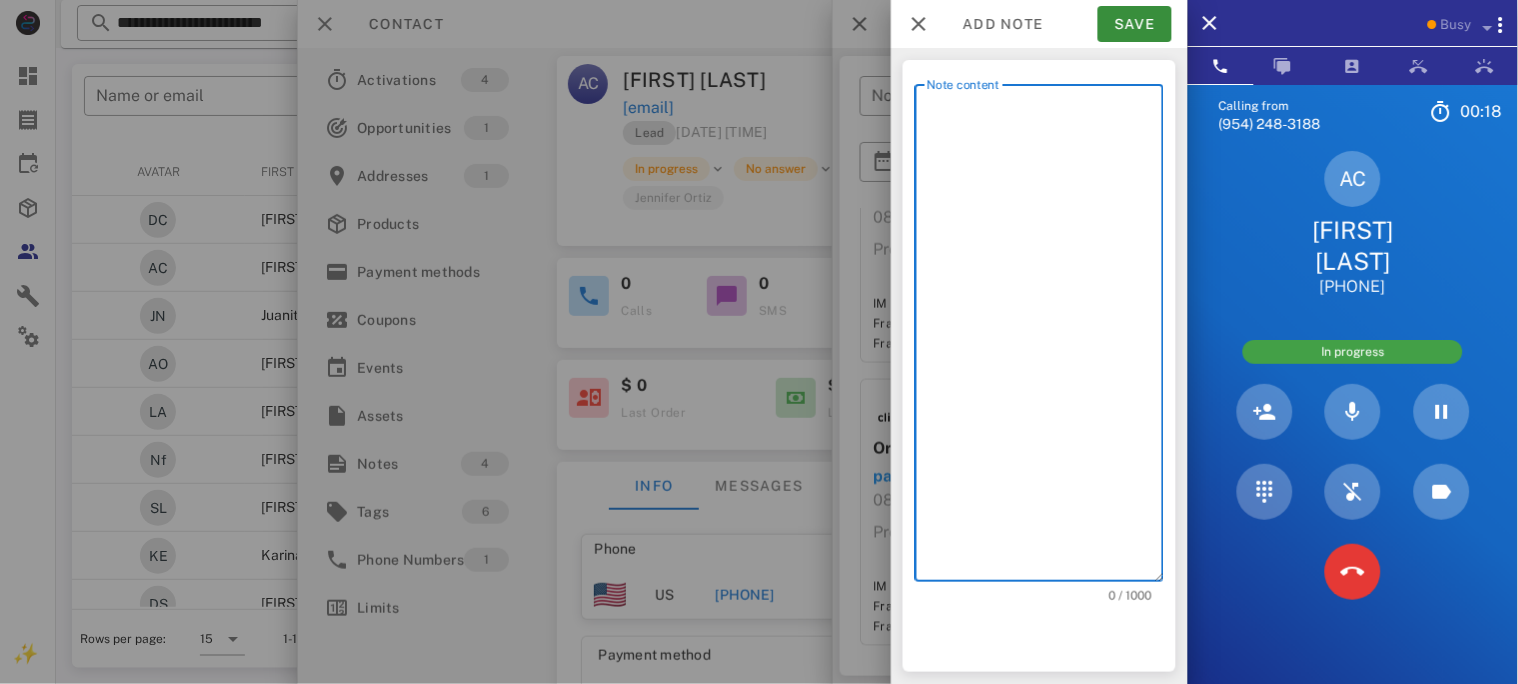 type on "*" 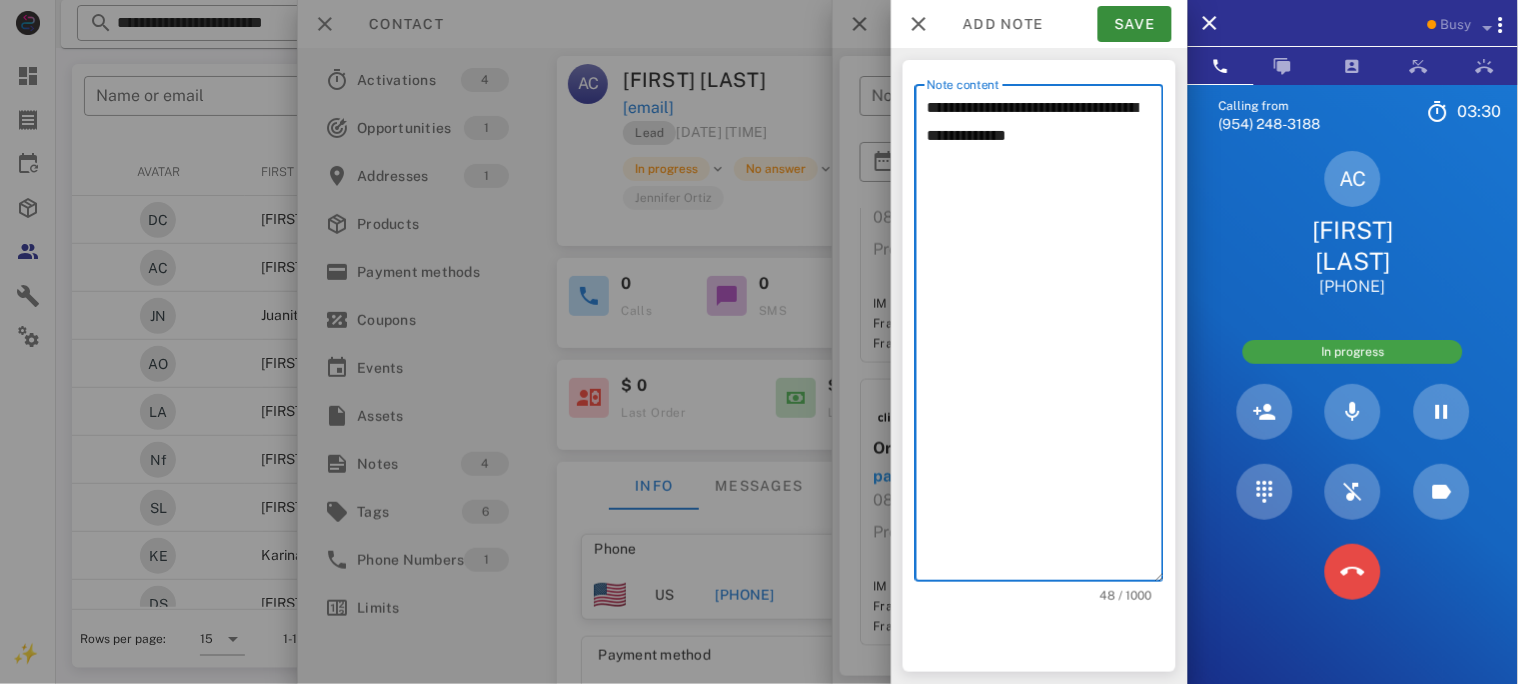 type on "**********" 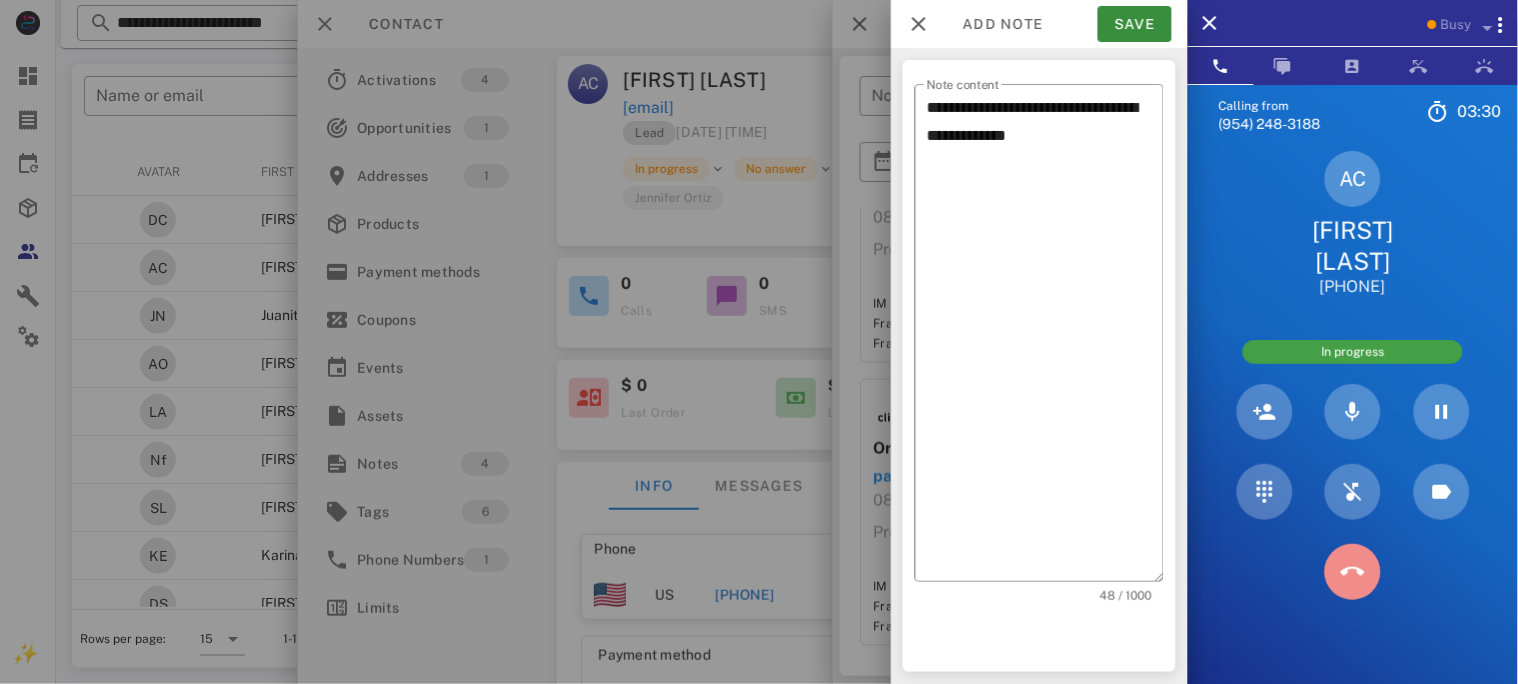 click at bounding box center (1353, 572) 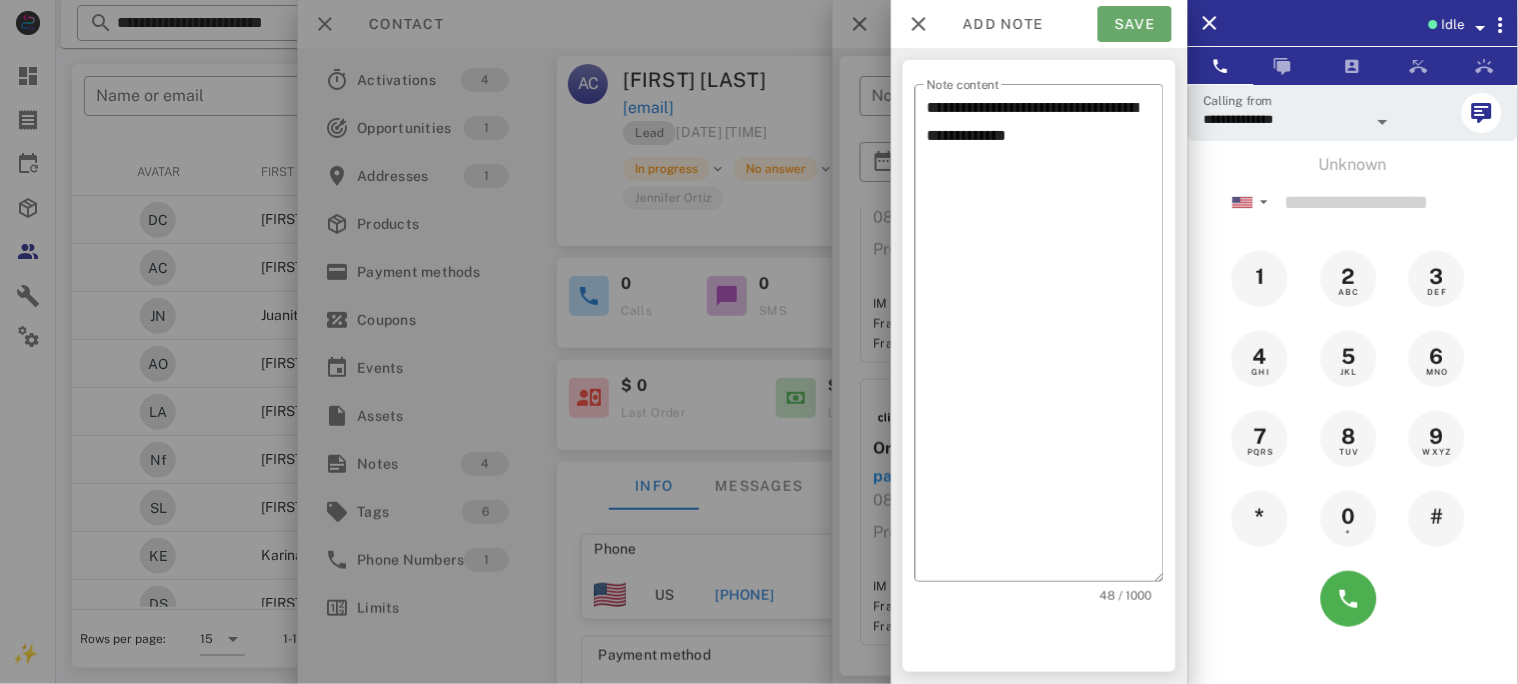 click on "Save" at bounding box center [1135, 24] 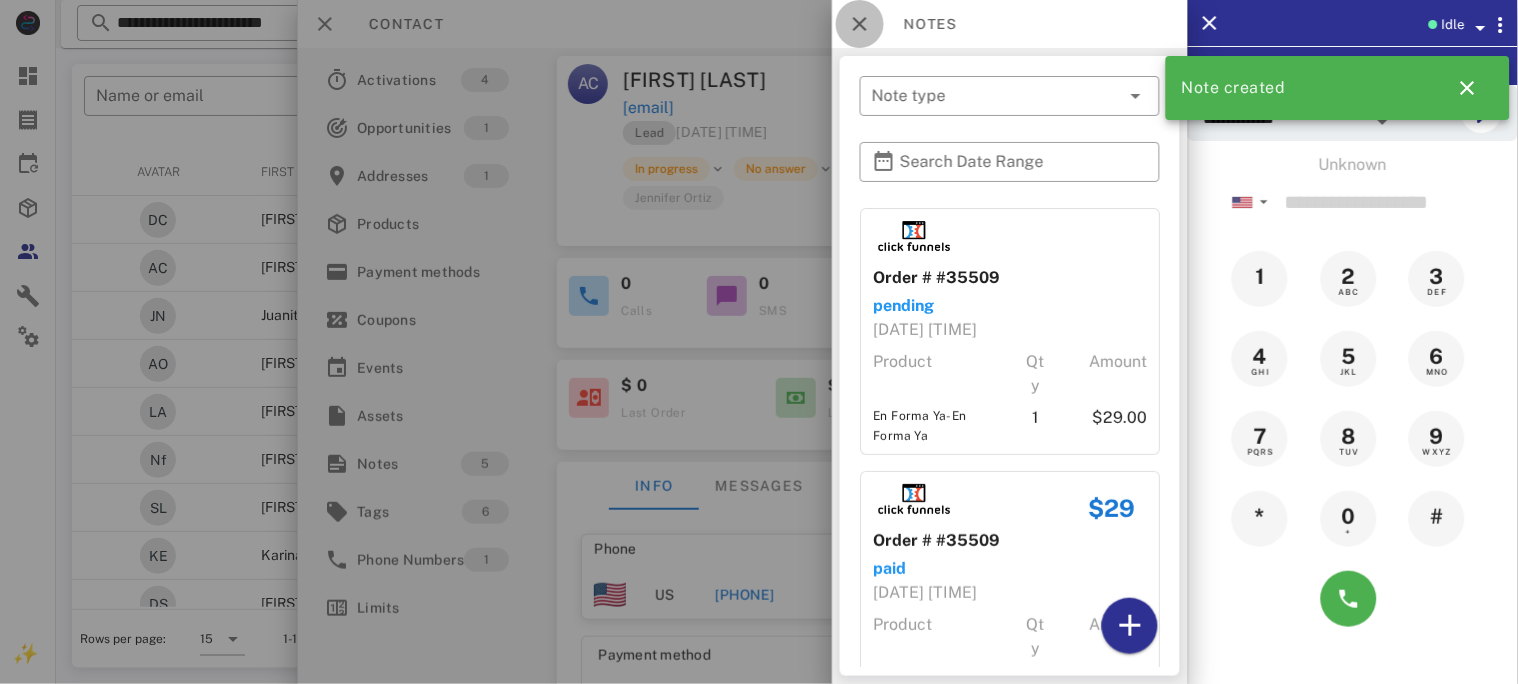 click at bounding box center (860, 24) 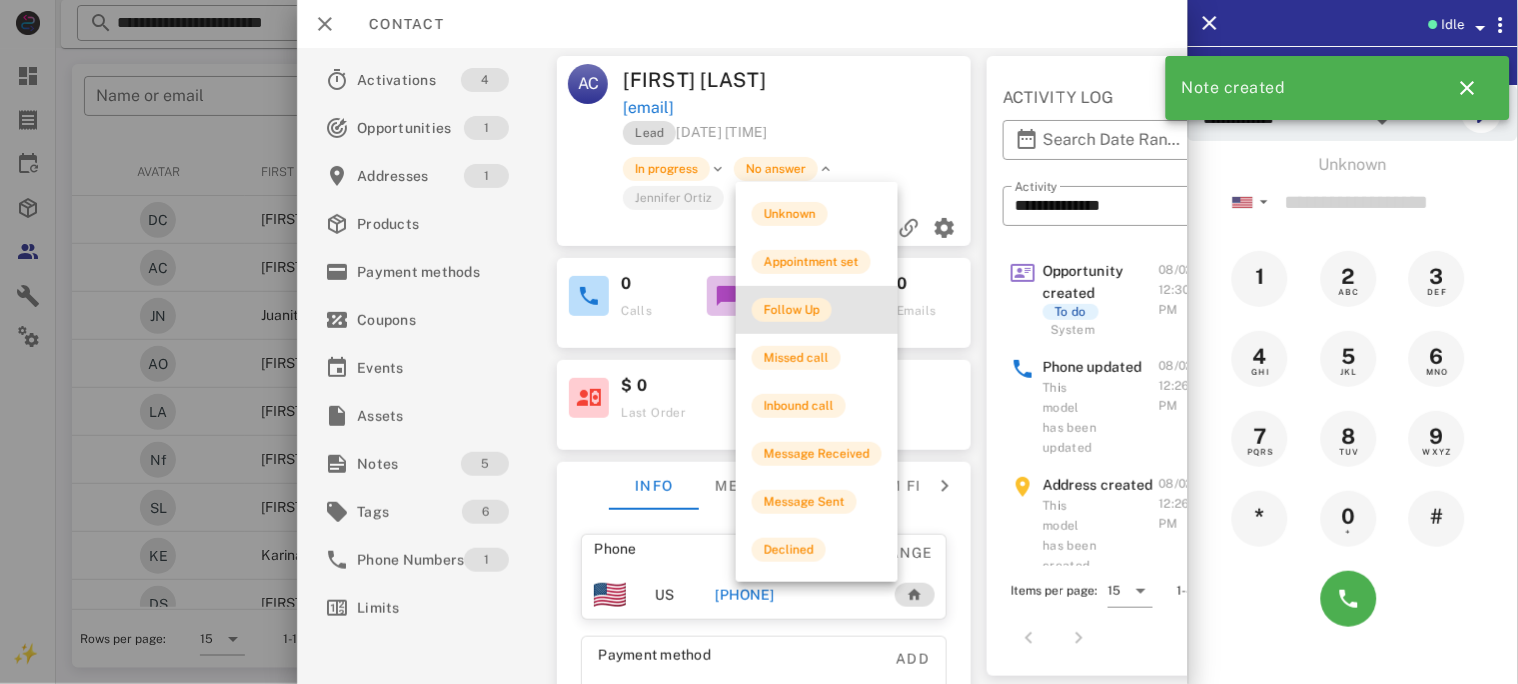 click on "Follow Up" at bounding box center (792, 310) 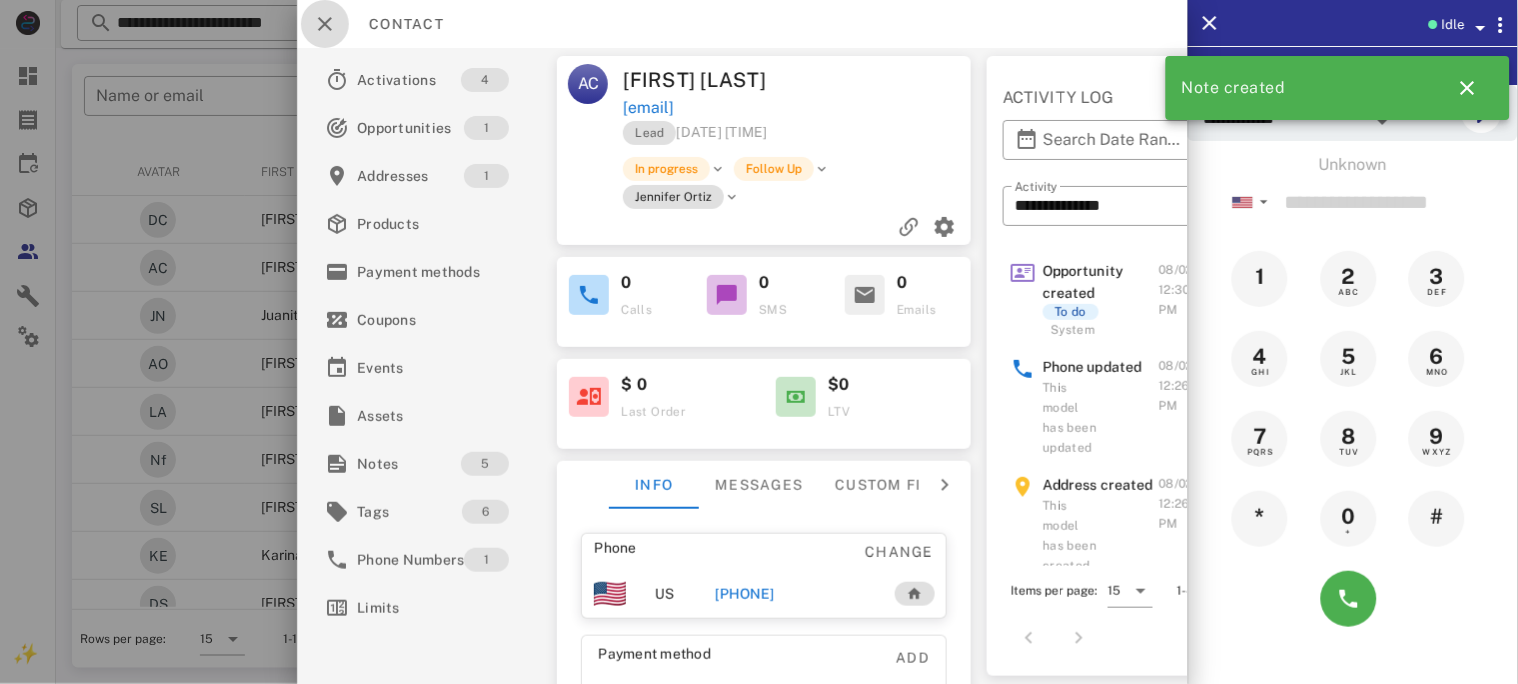 click at bounding box center [325, 24] 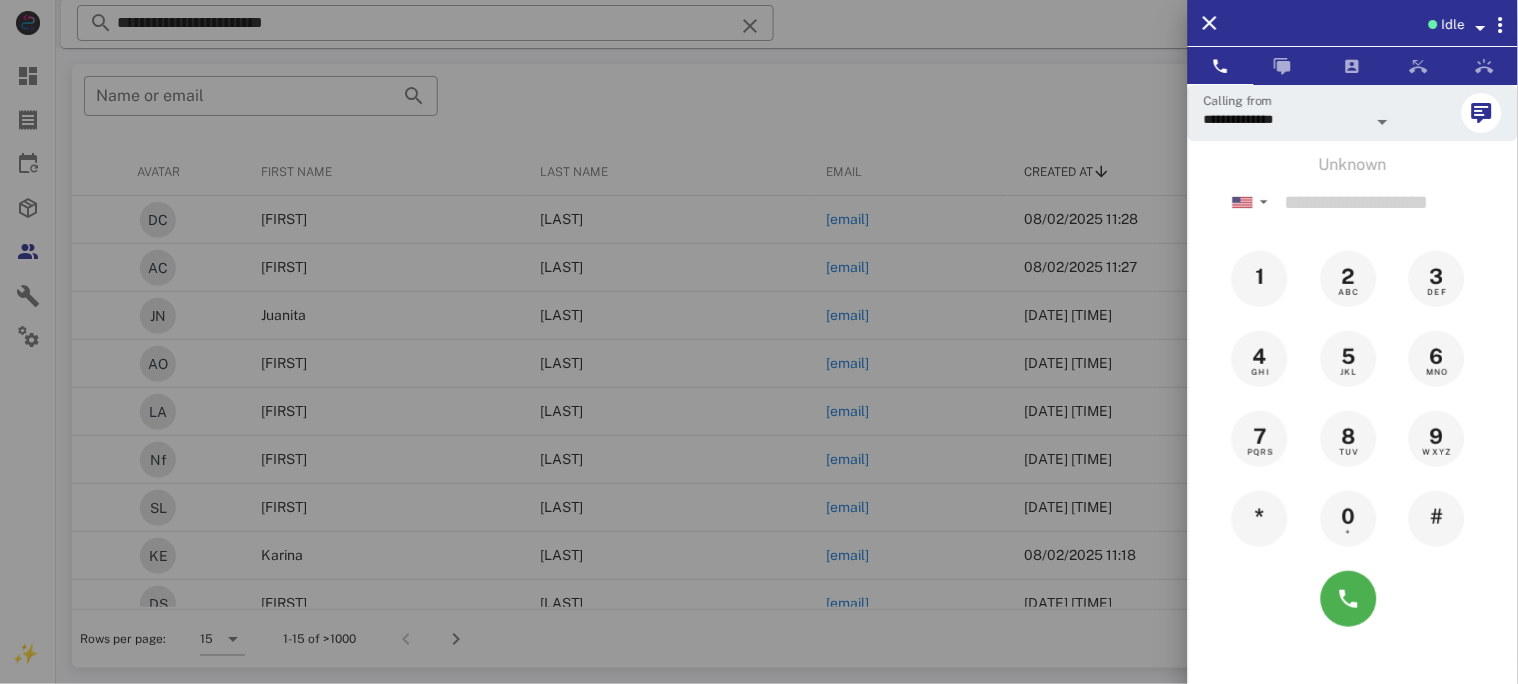 click at bounding box center (759, 342) 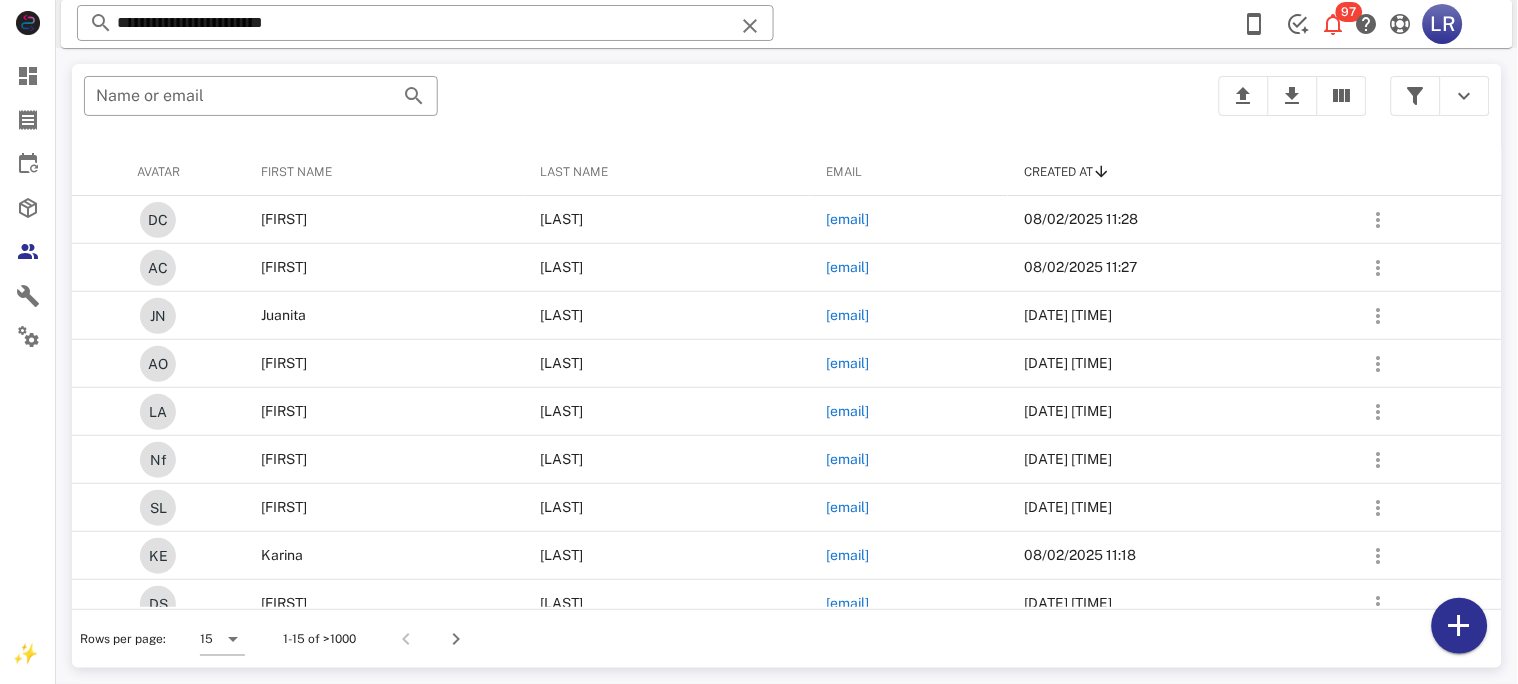 click at bounding box center (750, 26) 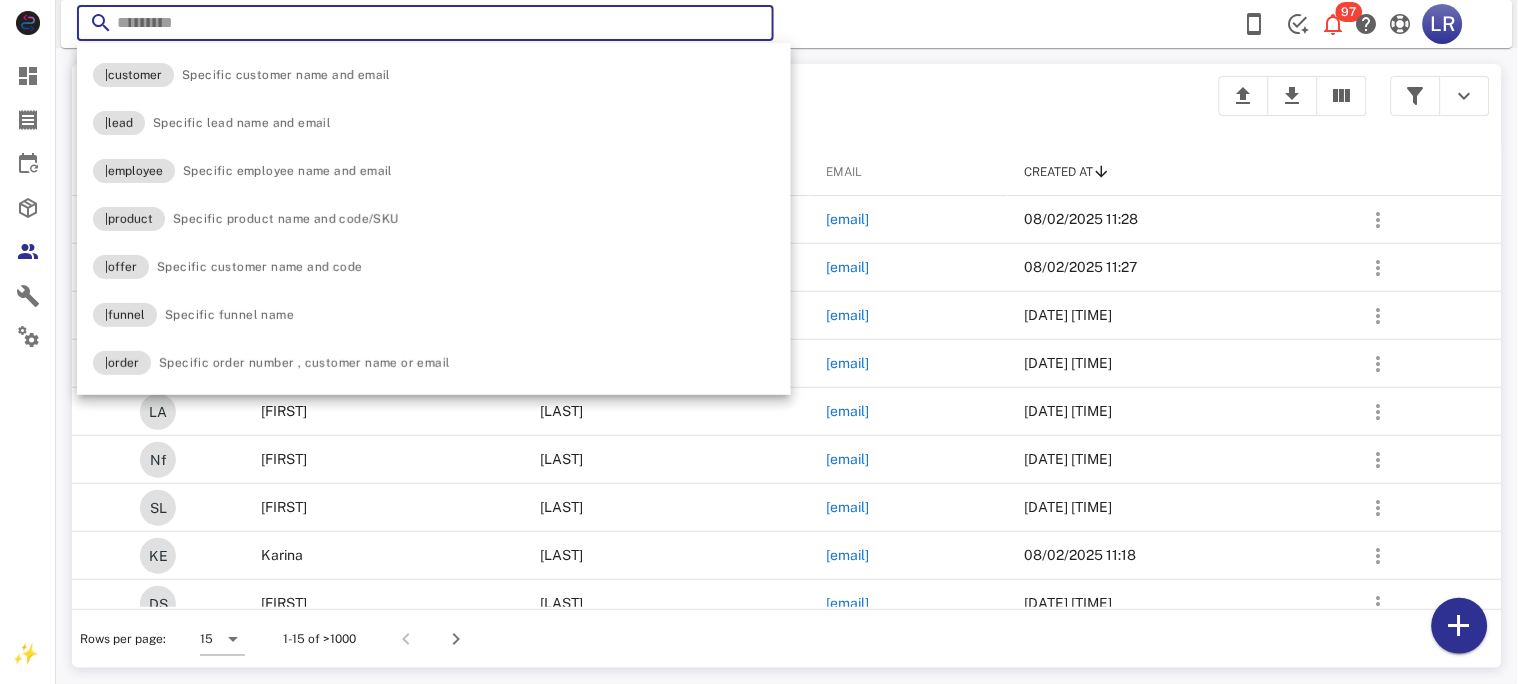 paste on "**********" 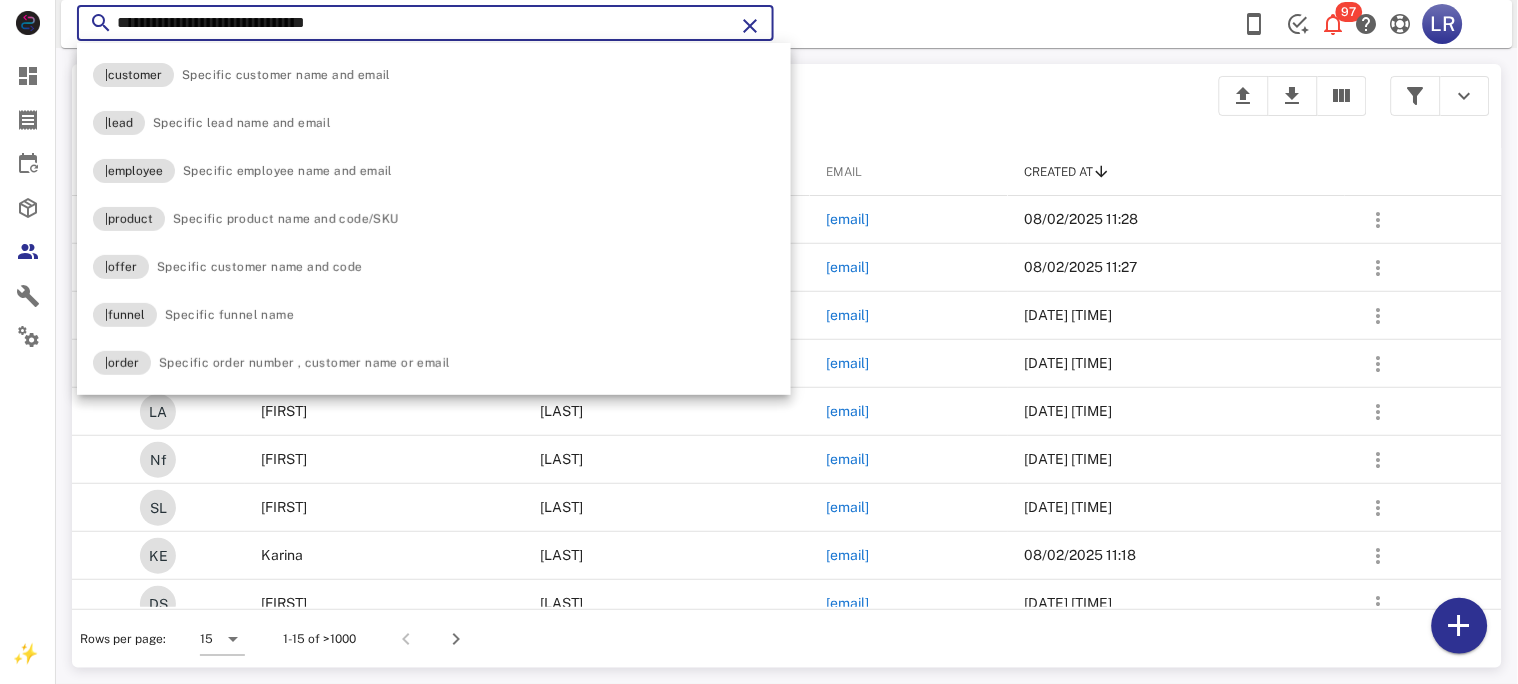 type on "**********" 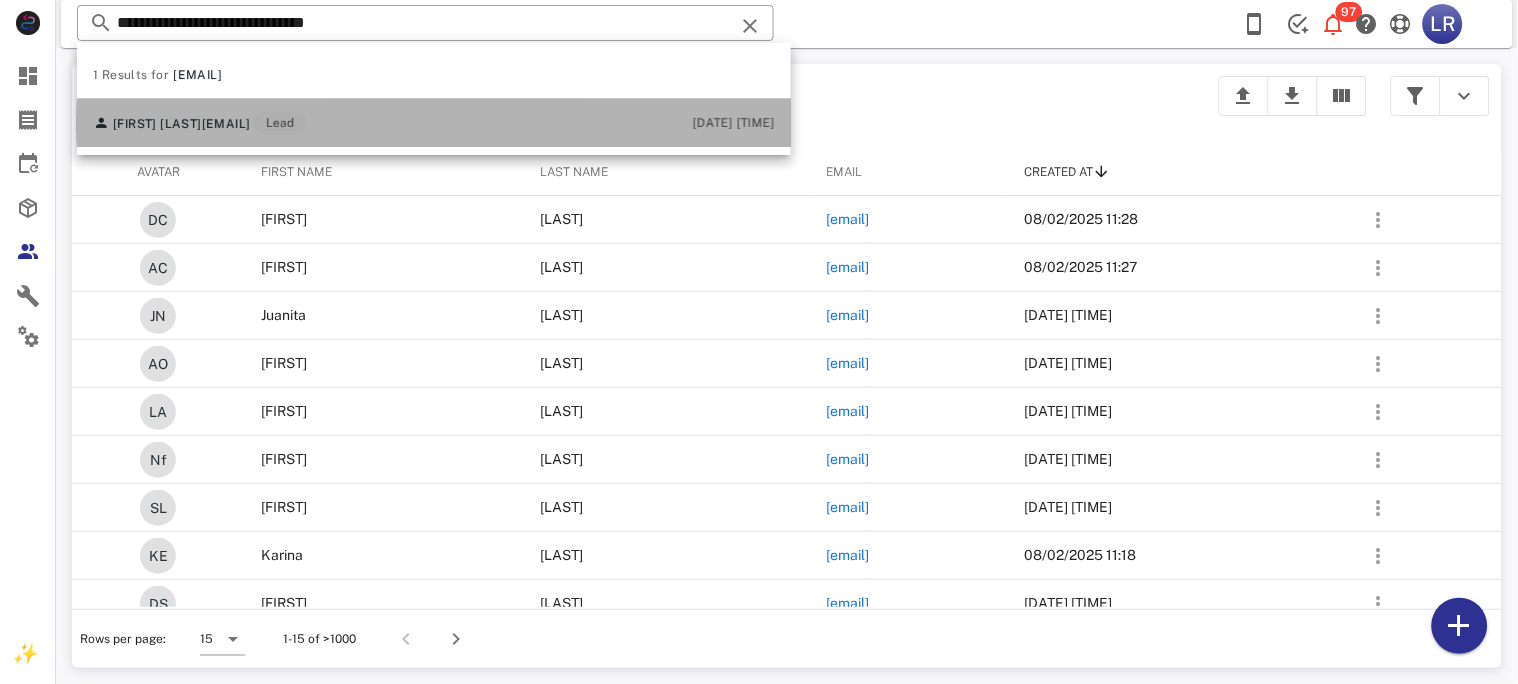 click on "[EMAIL]" at bounding box center [226, 124] 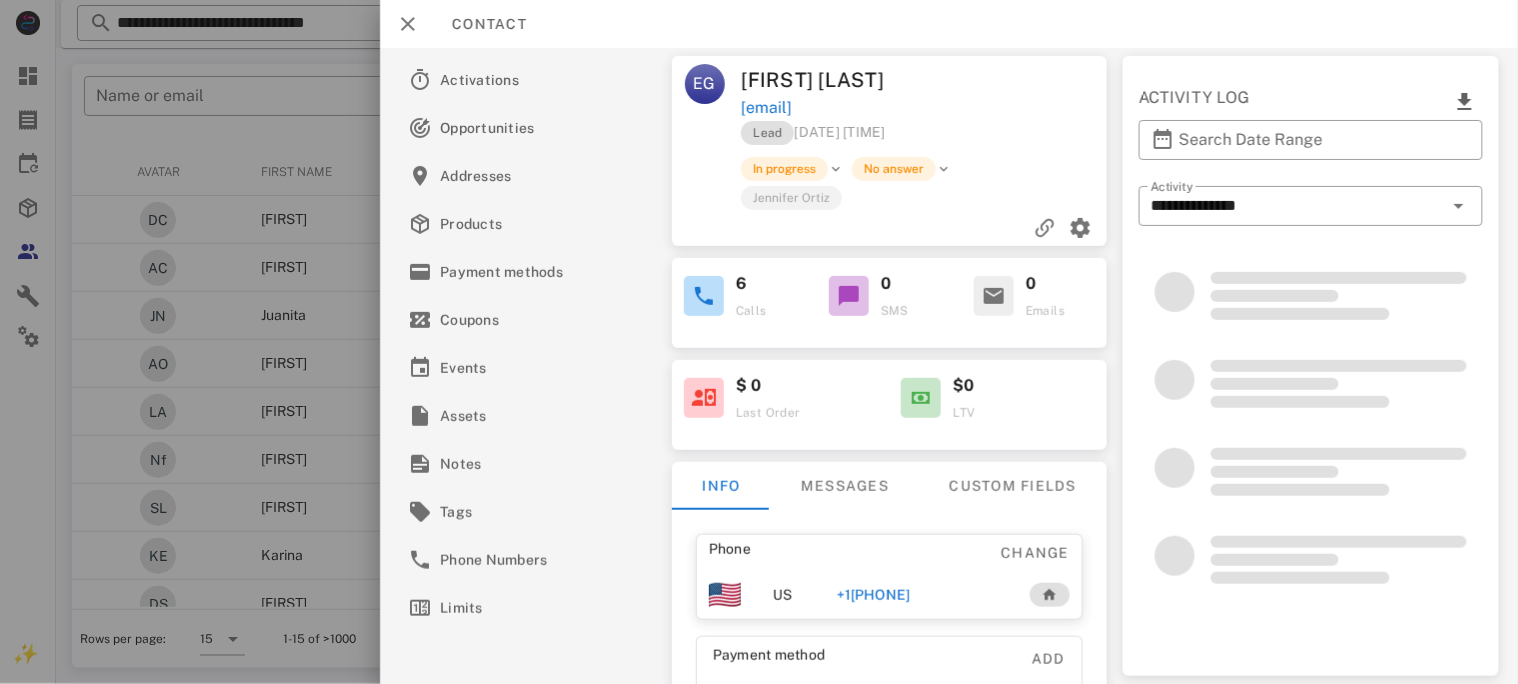 click on "+1[PHONE]" at bounding box center [872, 595] 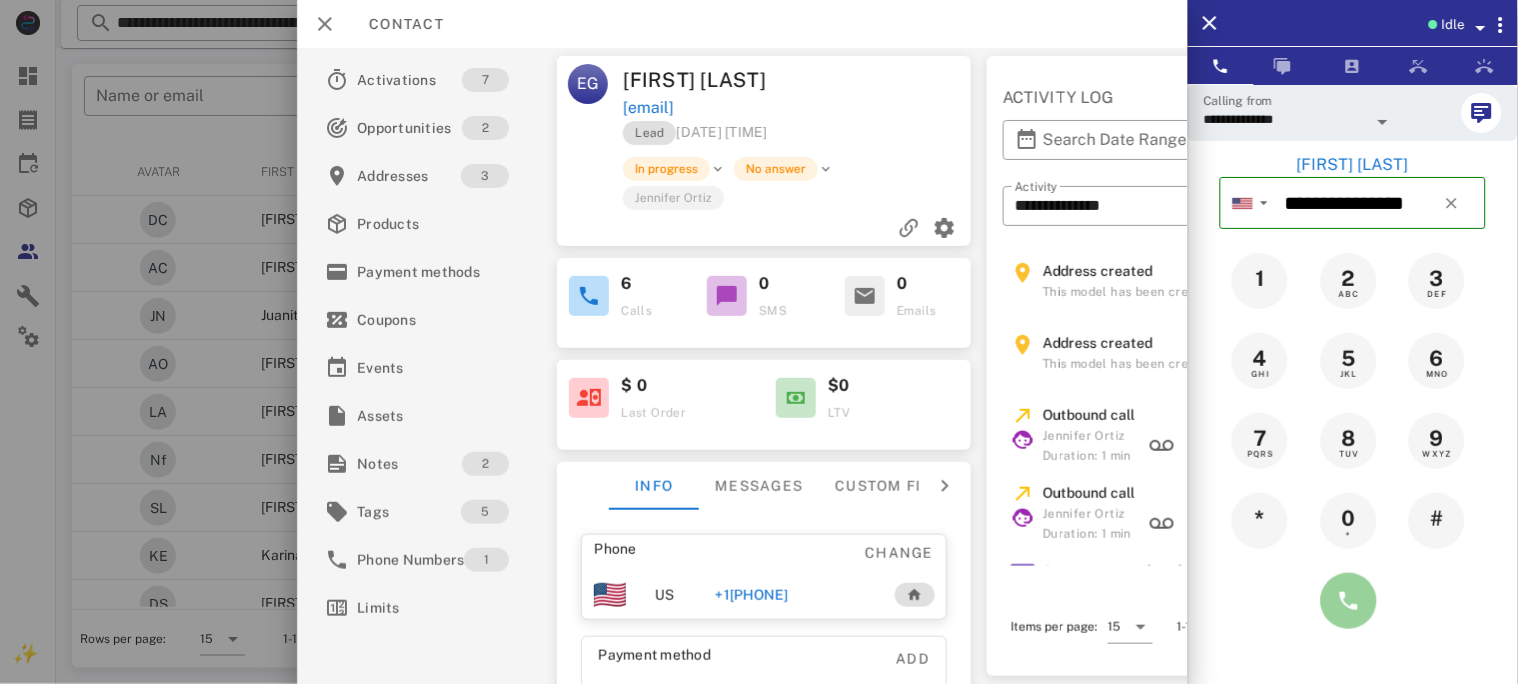 click at bounding box center (1349, 601) 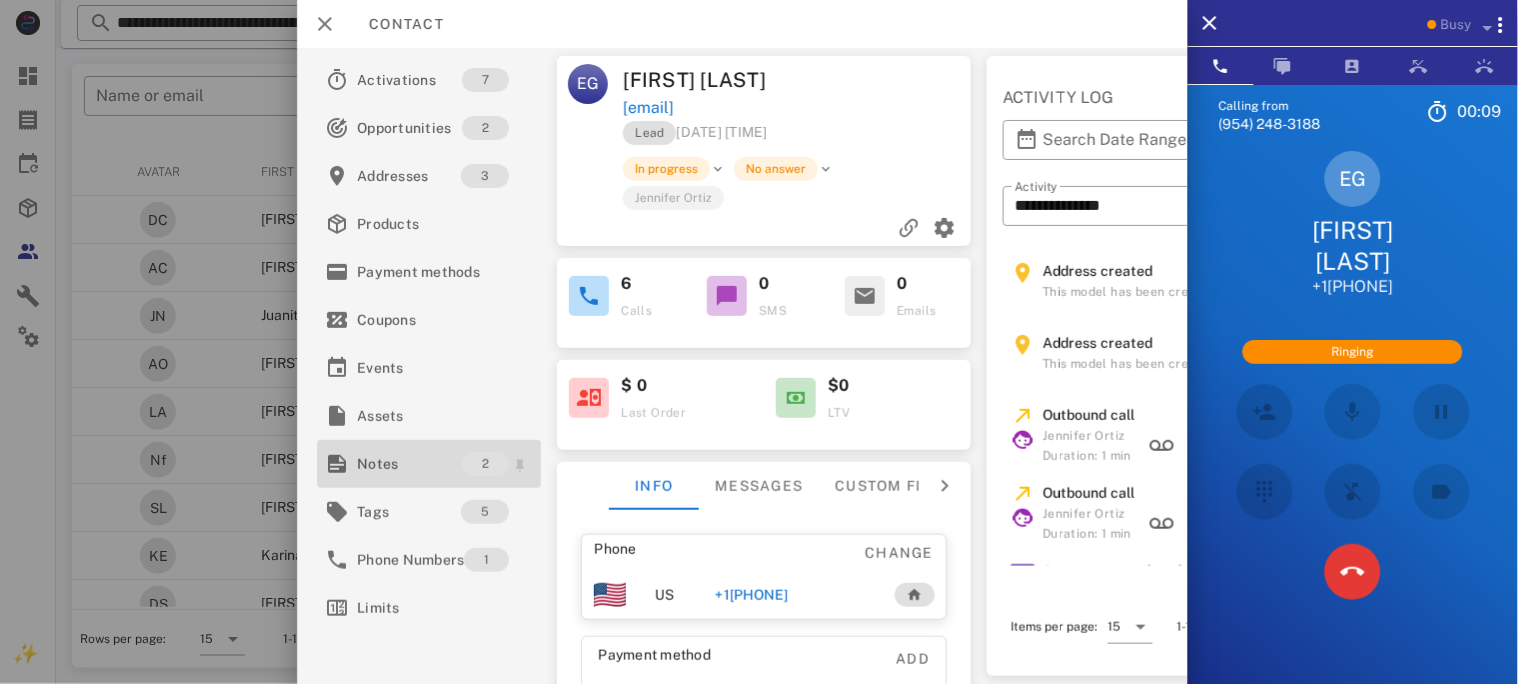 click on "Notes" at bounding box center [409, 464] 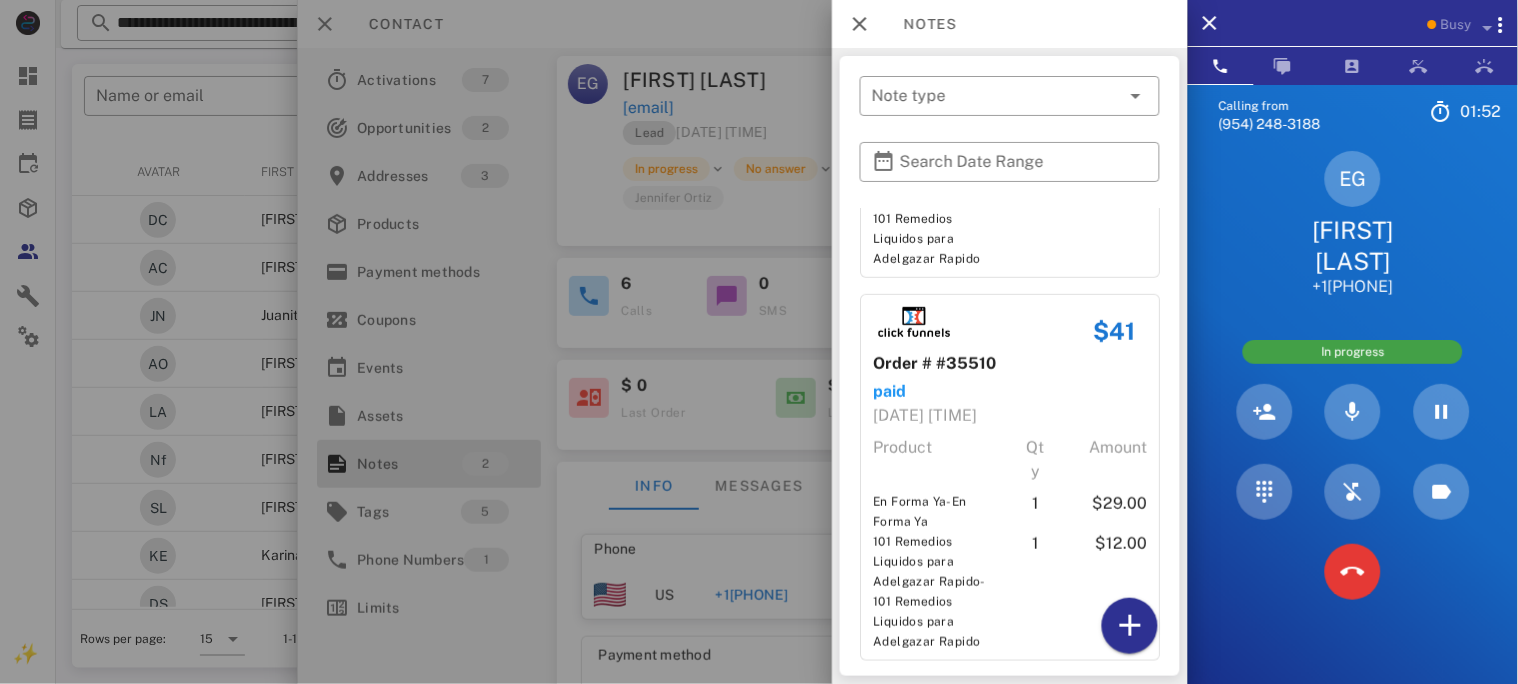 scroll, scrollTop: 315, scrollLeft: 0, axis: vertical 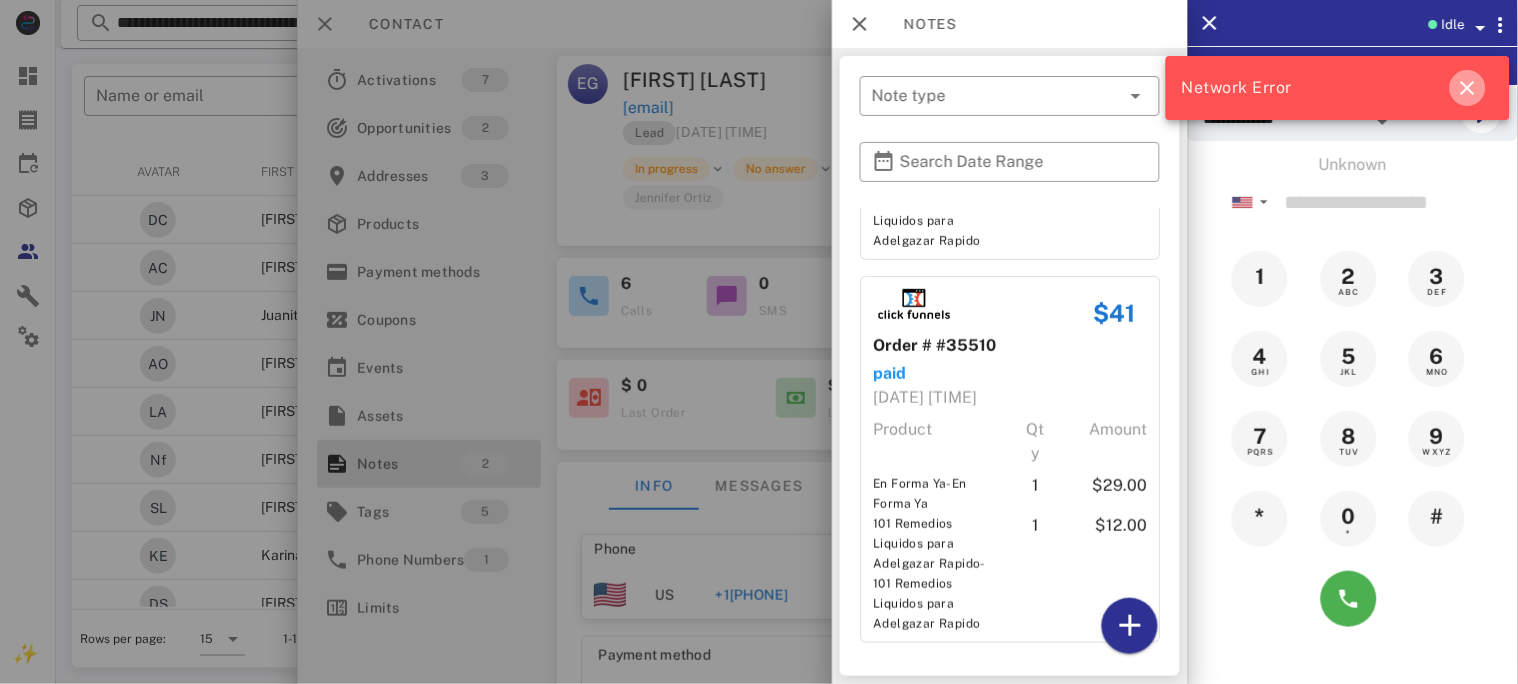 click at bounding box center [1468, 88] 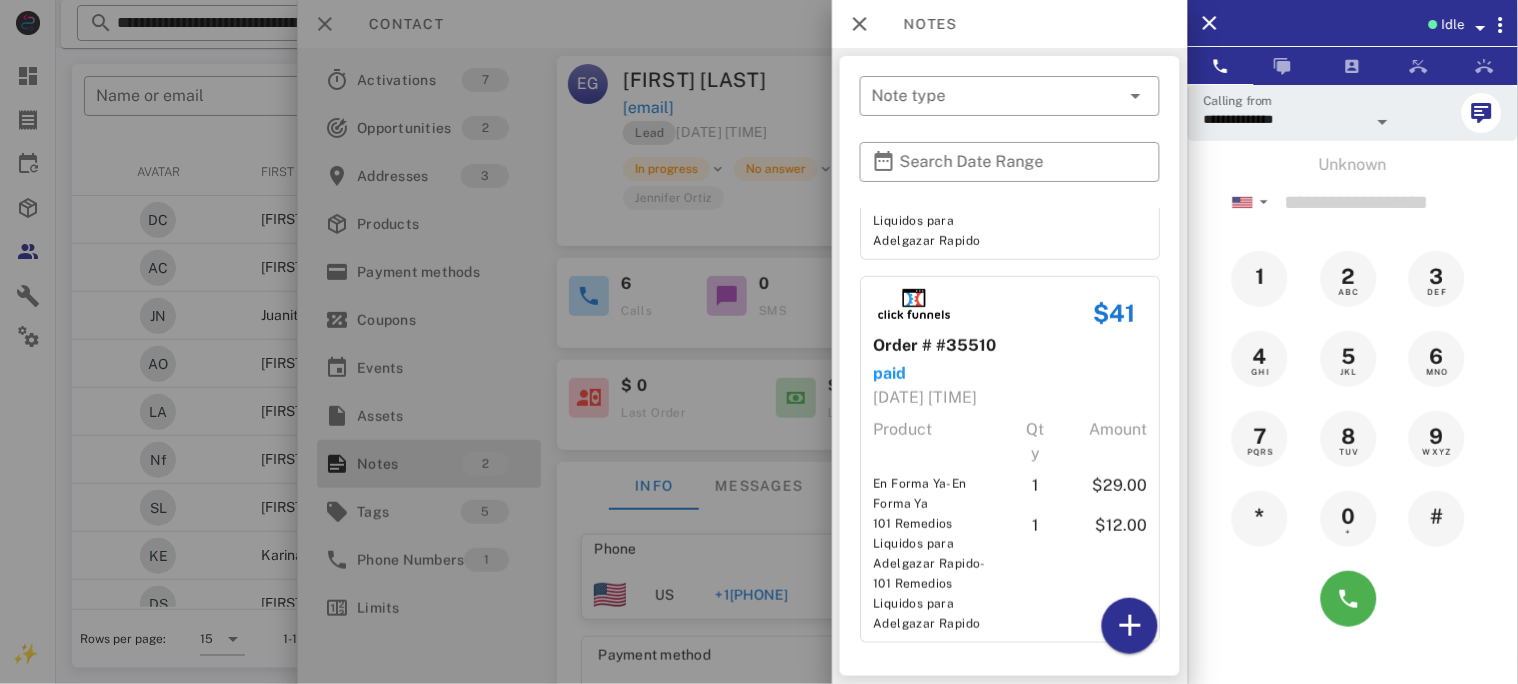 click at bounding box center [759, 342] 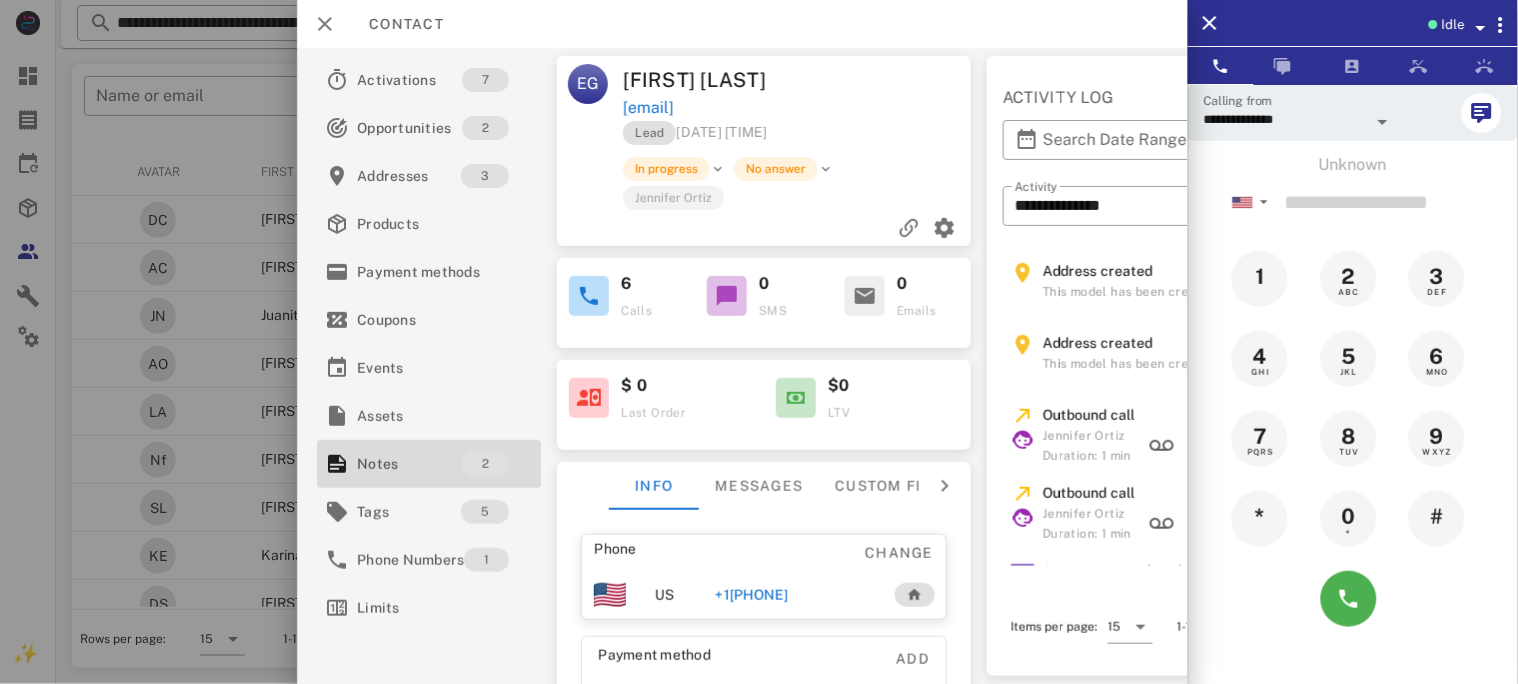 click on "+1[PHONE]" at bounding box center [751, 595] 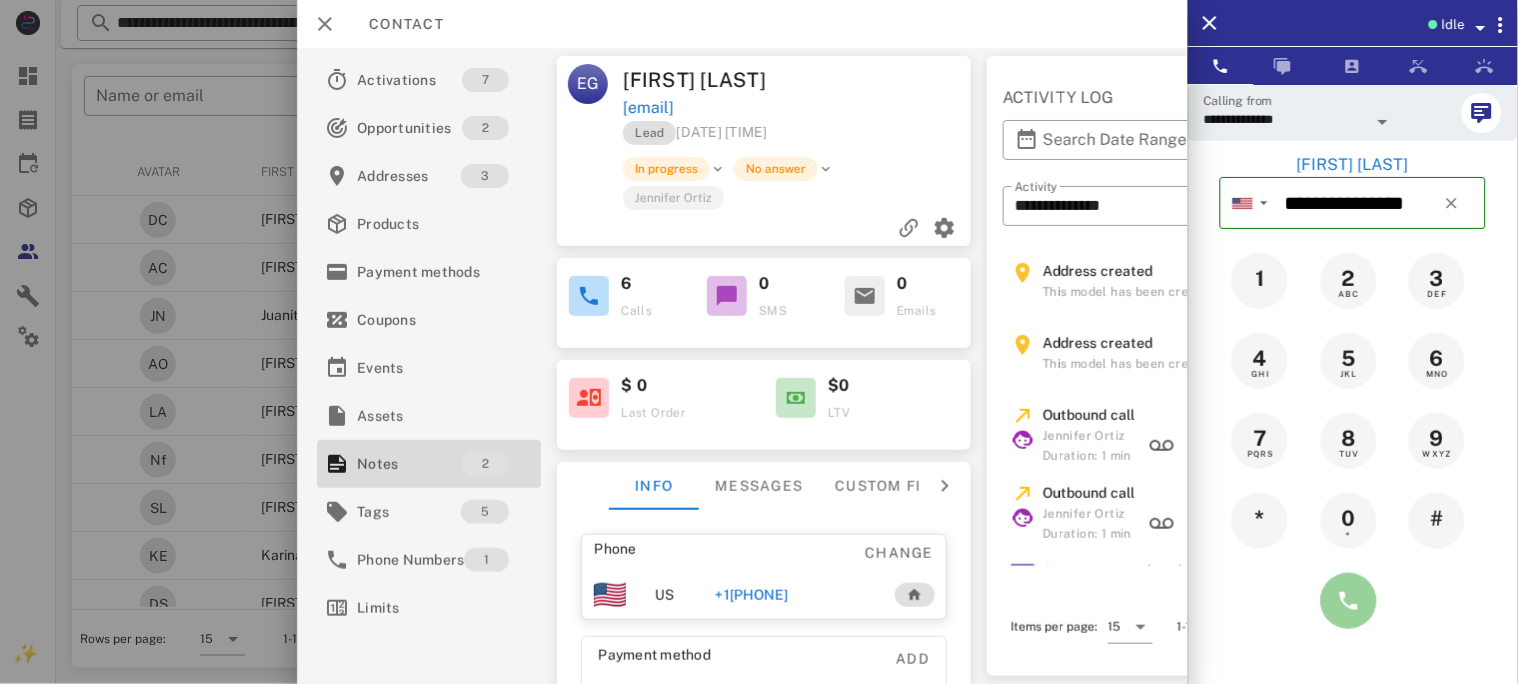 click at bounding box center (1349, 601) 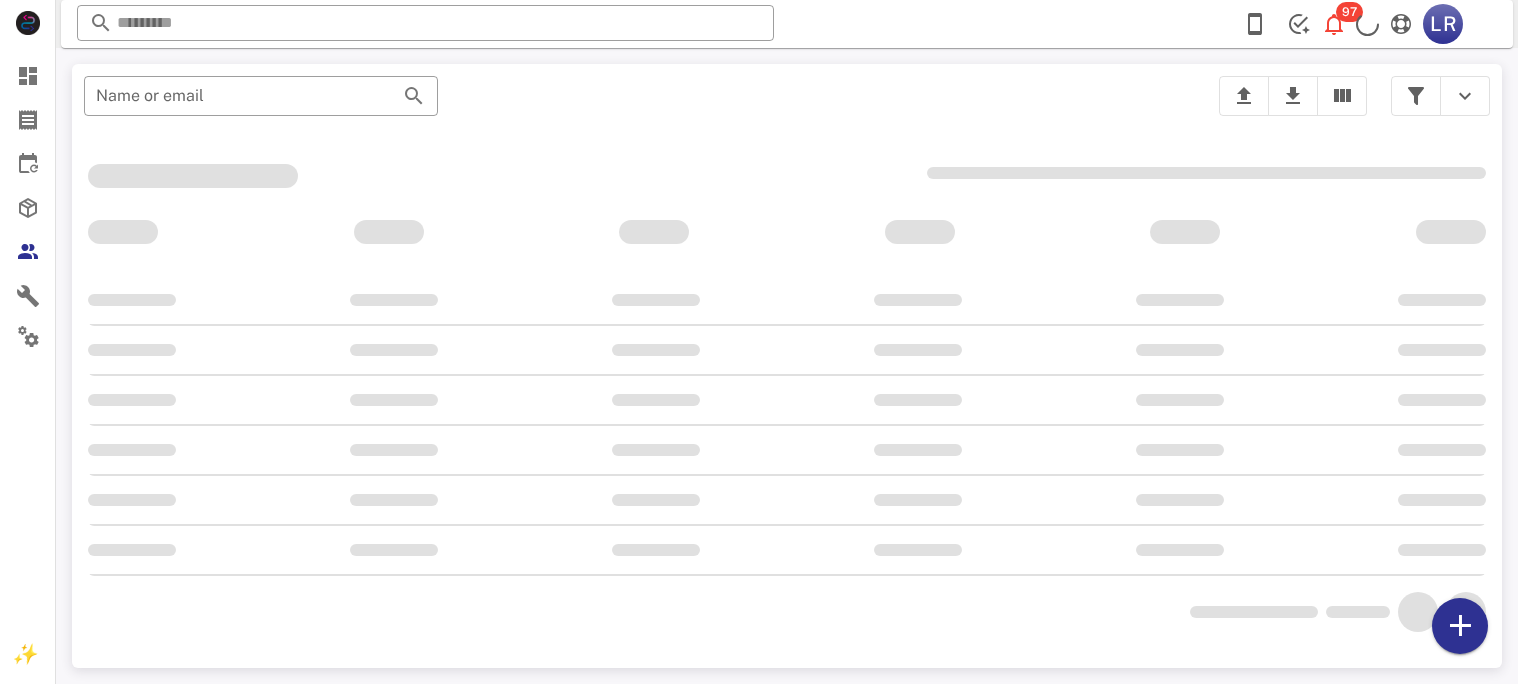 scroll, scrollTop: 0, scrollLeft: 0, axis: both 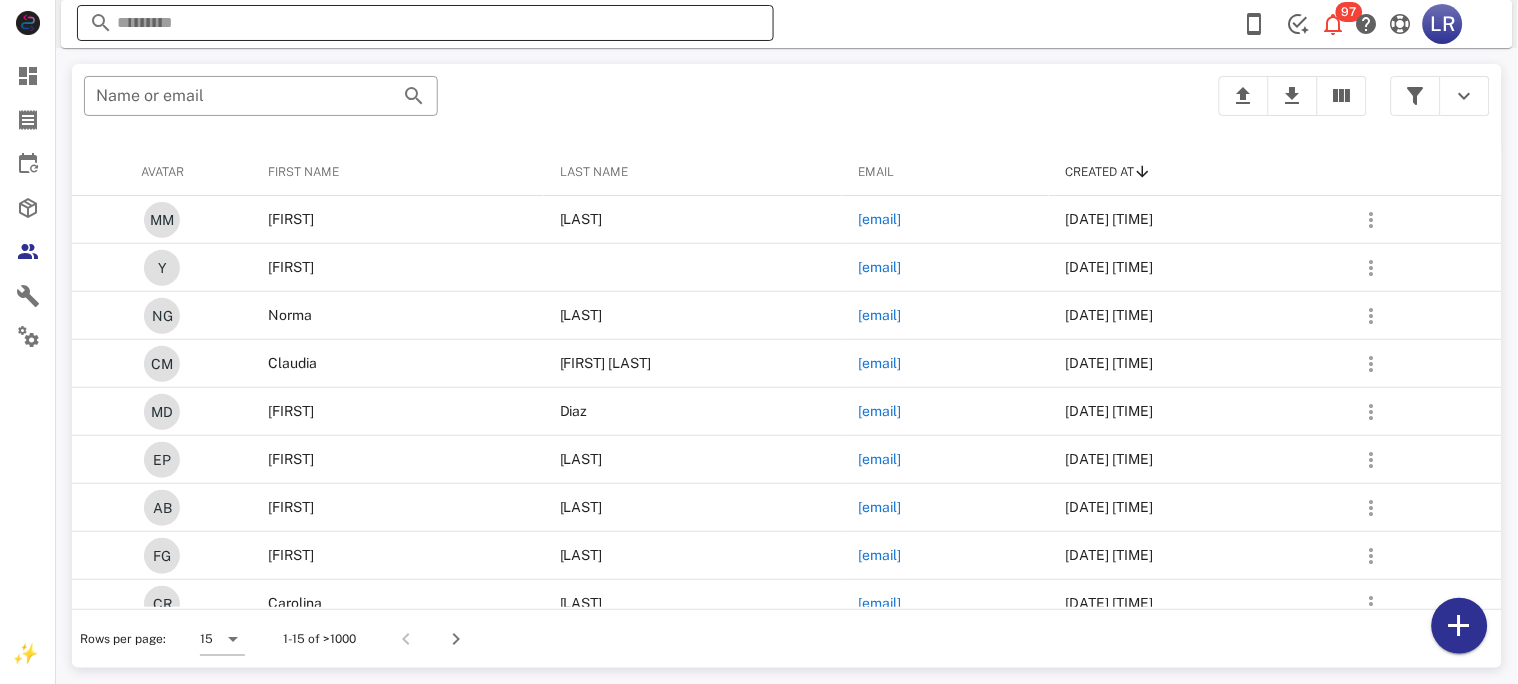 click at bounding box center [425, 23] 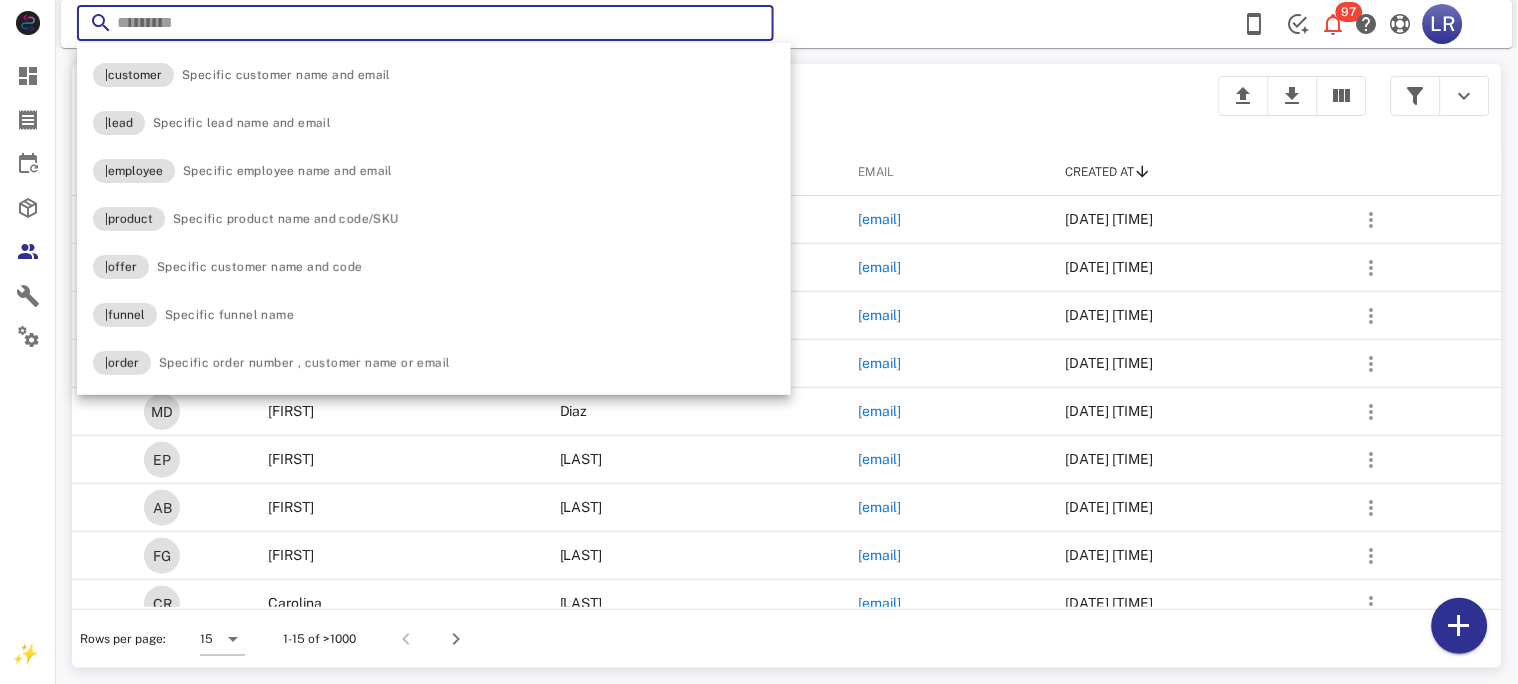 paste on "**********" 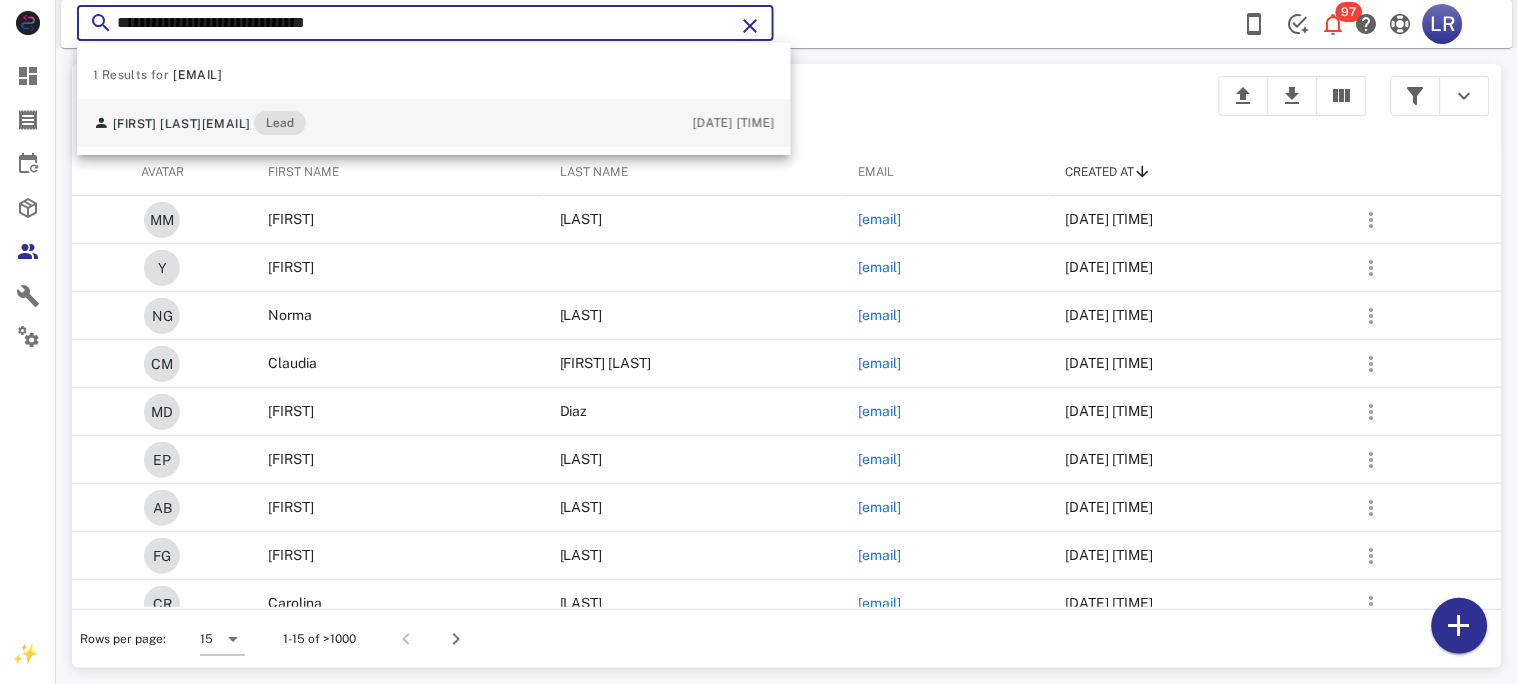 type on "**********" 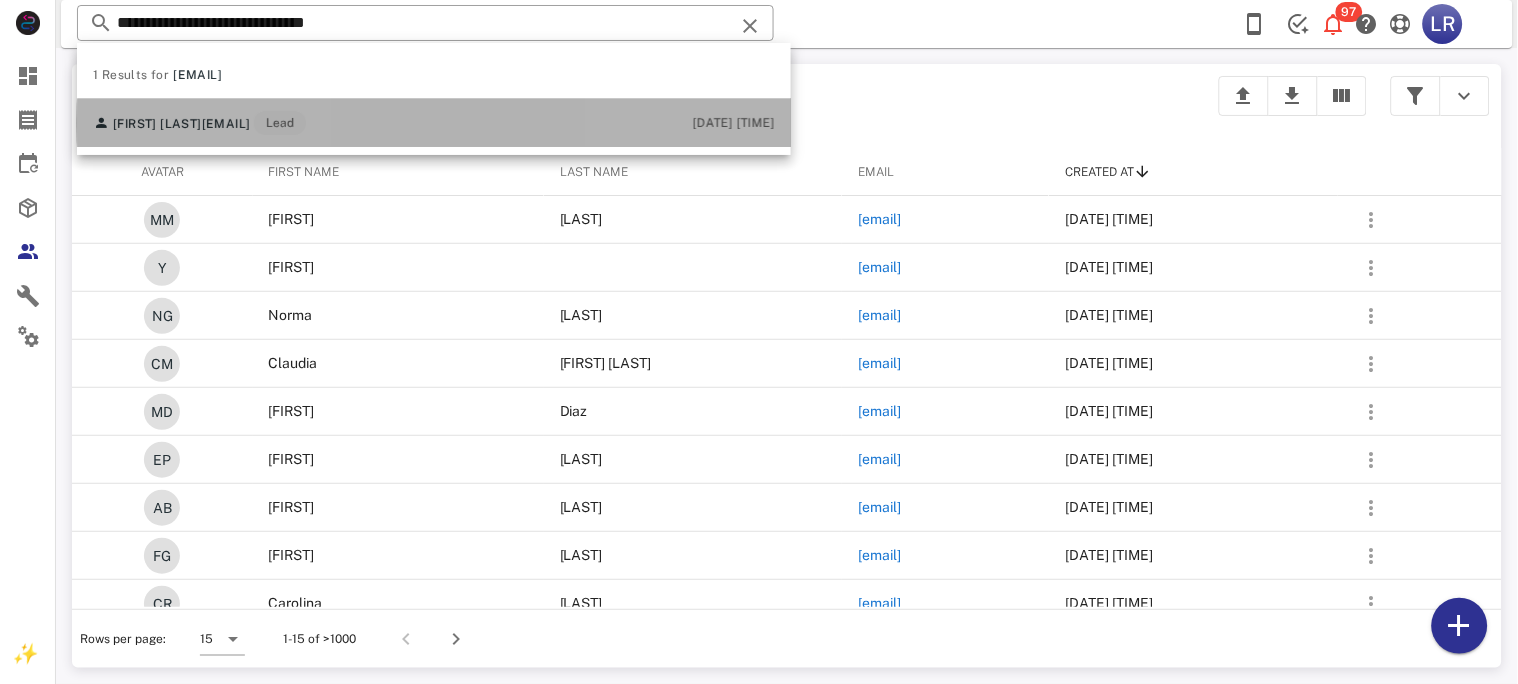 click on "[EMAIL]" at bounding box center (226, 124) 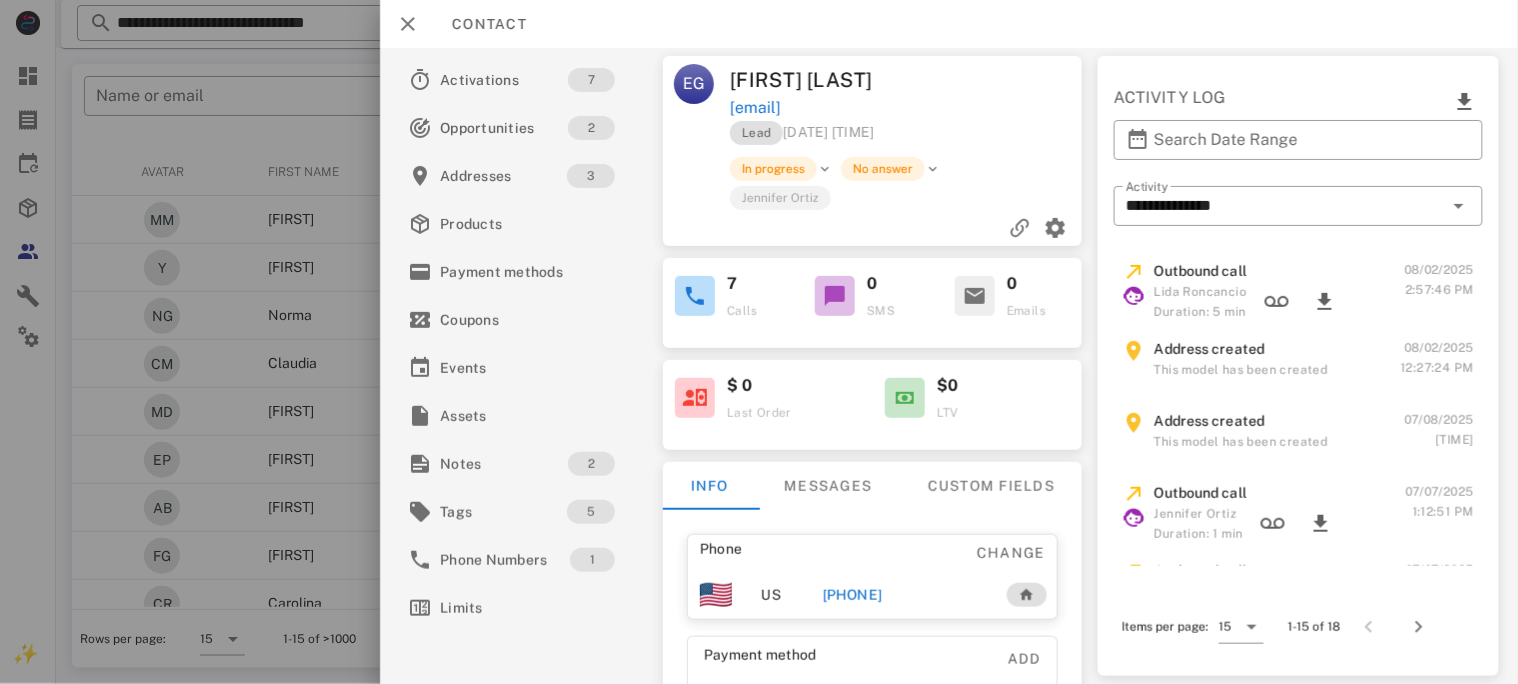 click on "+1[PHONE]" at bounding box center (852, 595) 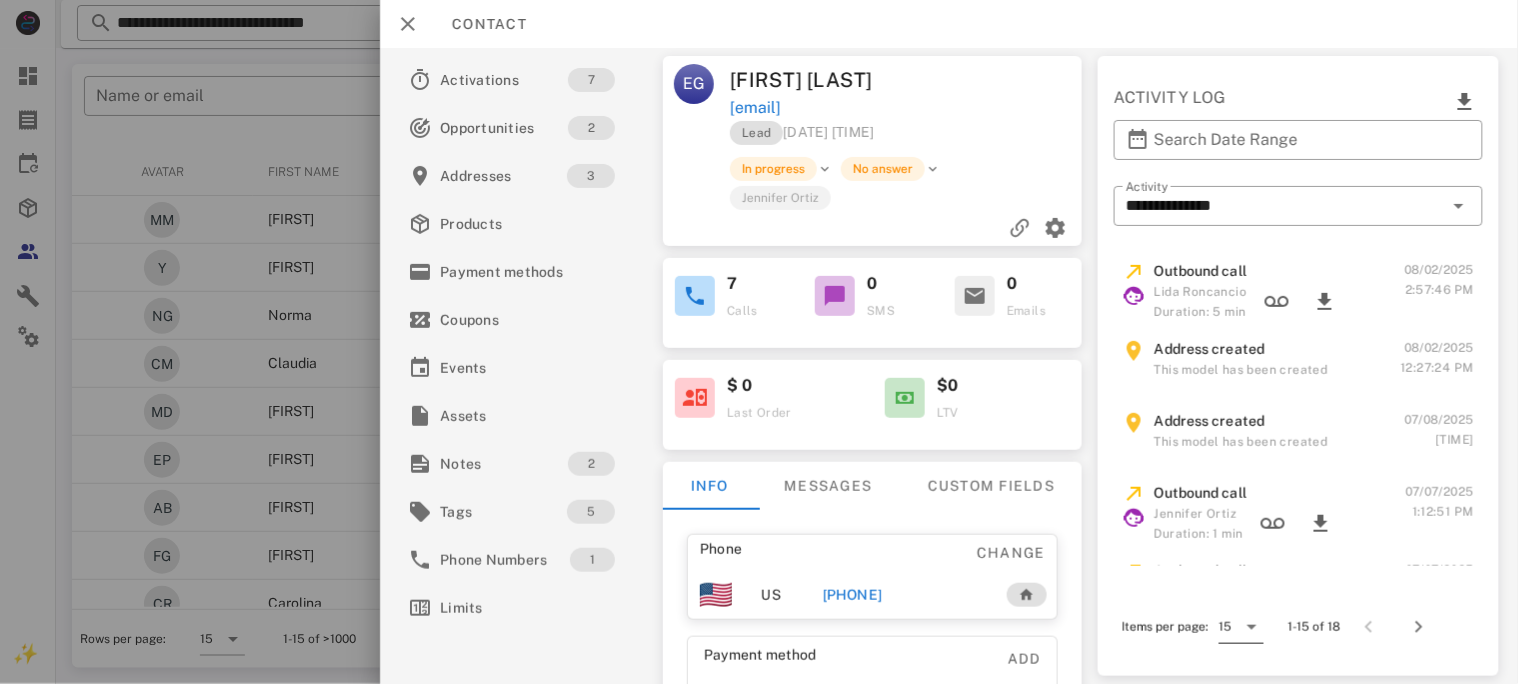 type on "**********" 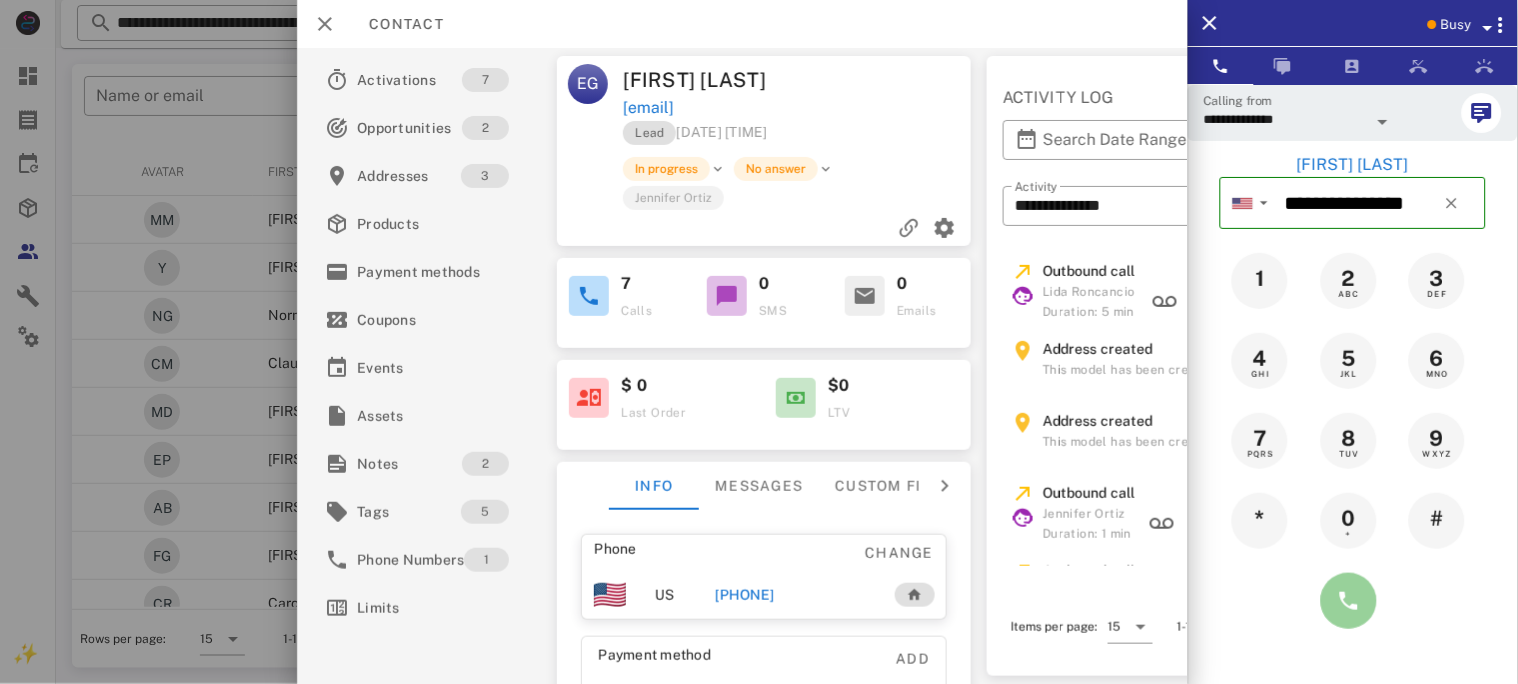 click at bounding box center [1349, 601] 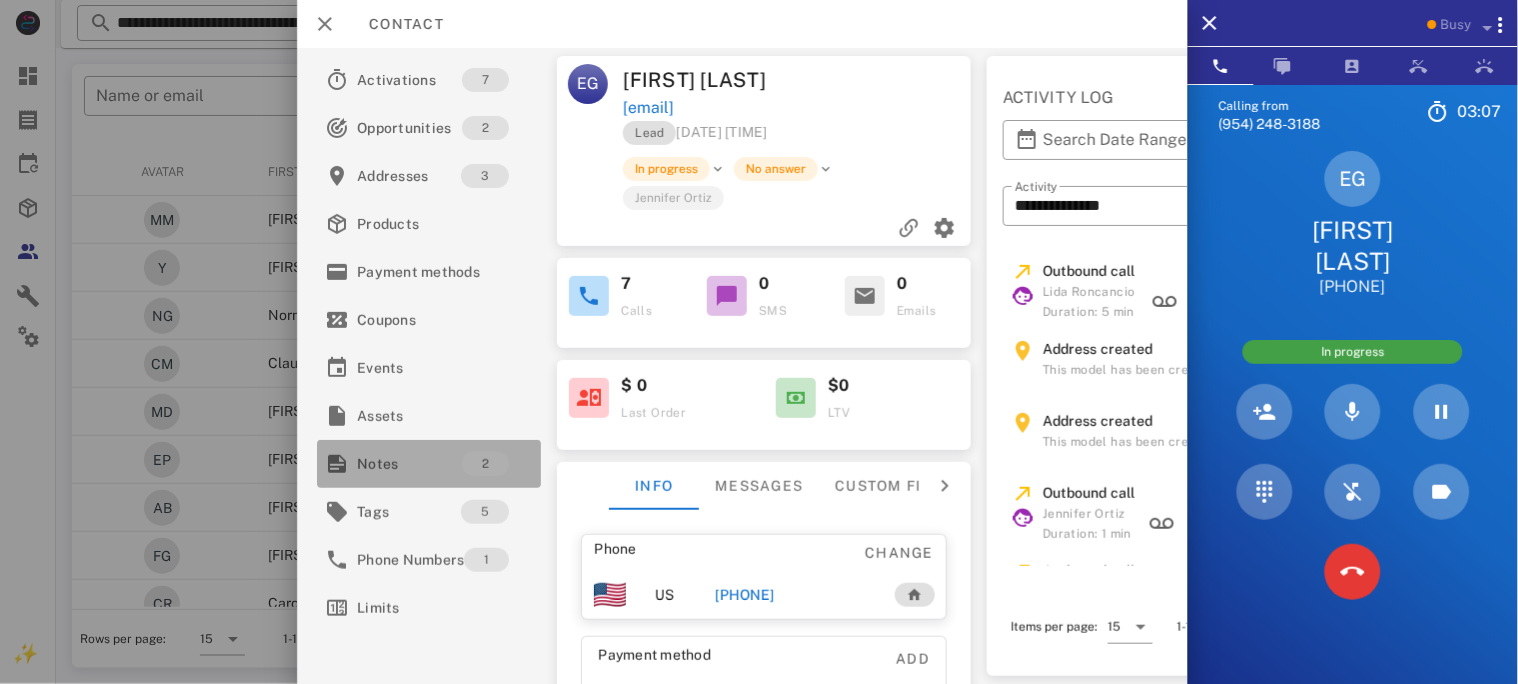 click on "Notes" at bounding box center [409, 464] 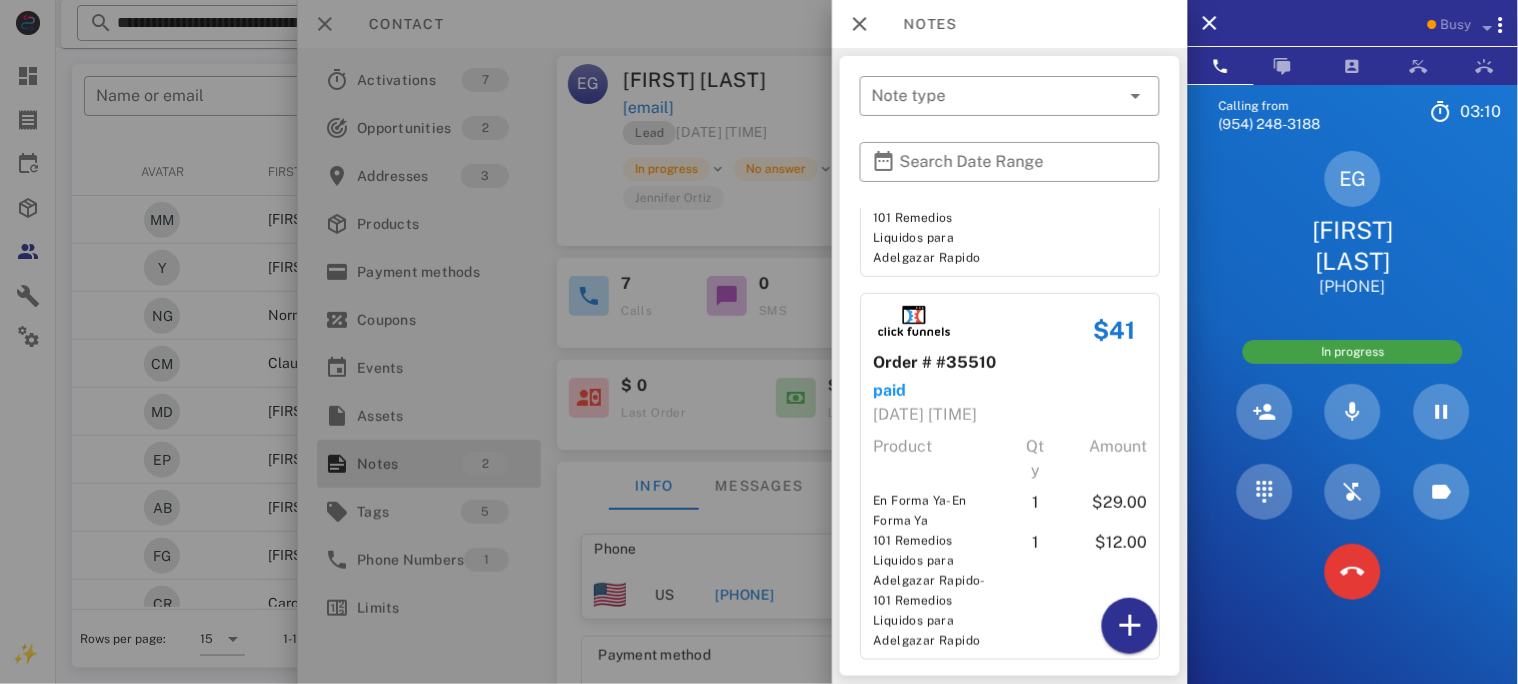 scroll, scrollTop: 315, scrollLeft: 0, axis: vertical 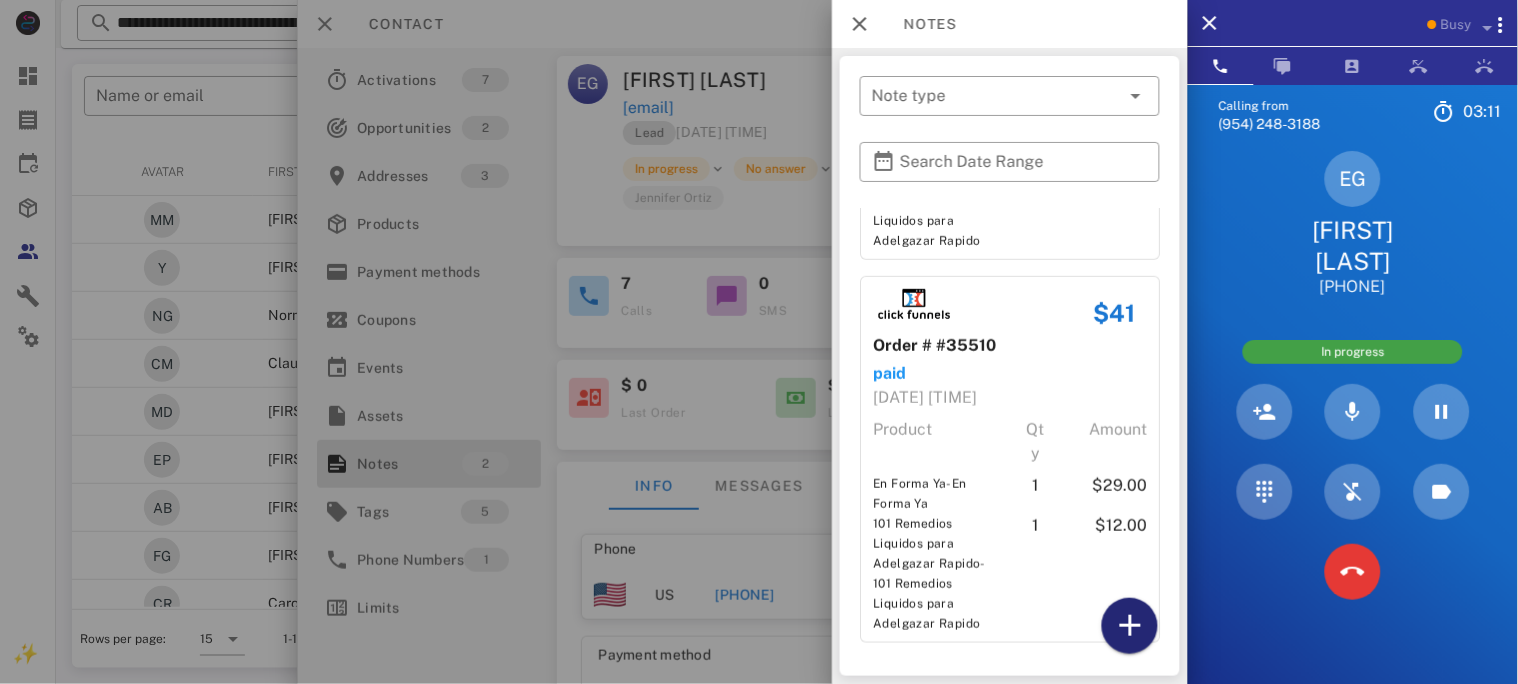 click at bounding box center (1130, 626) 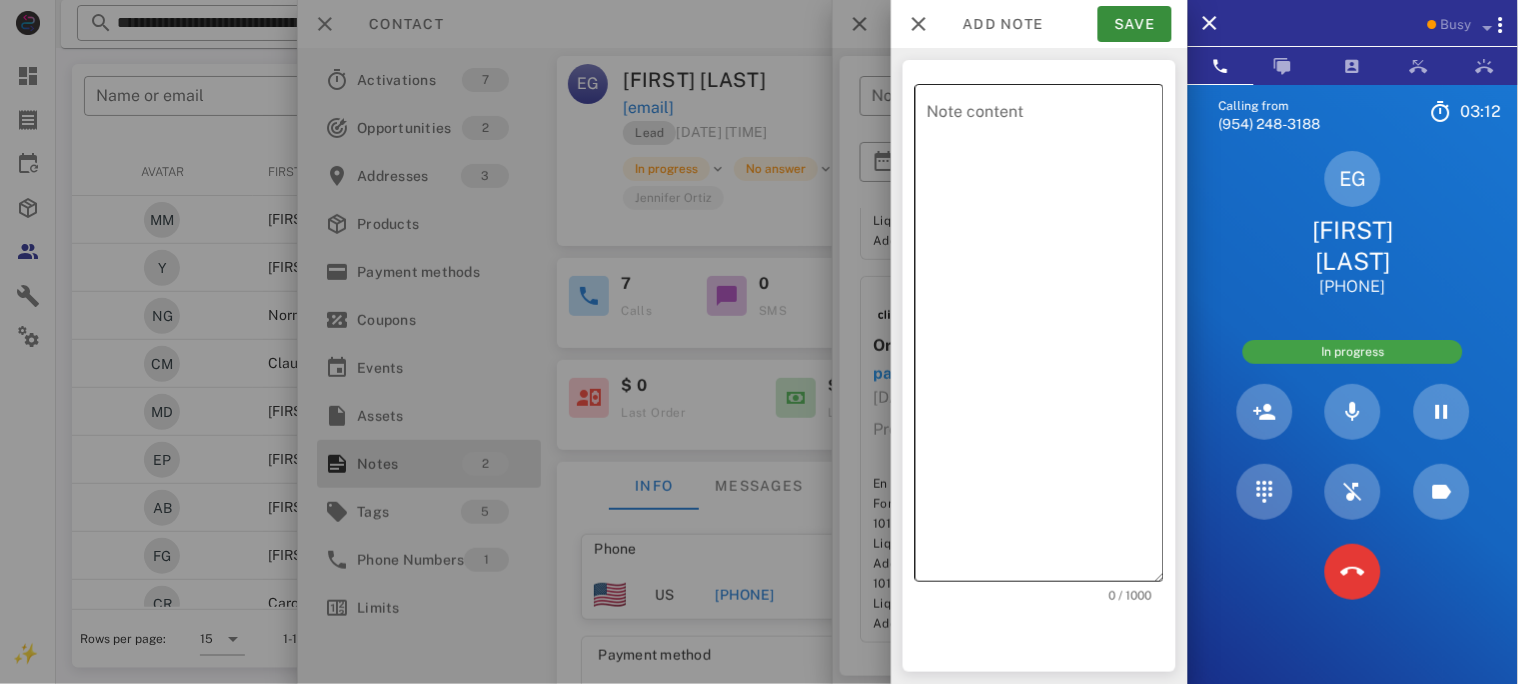 click on "Note content" at bounding box center (1045, 338) 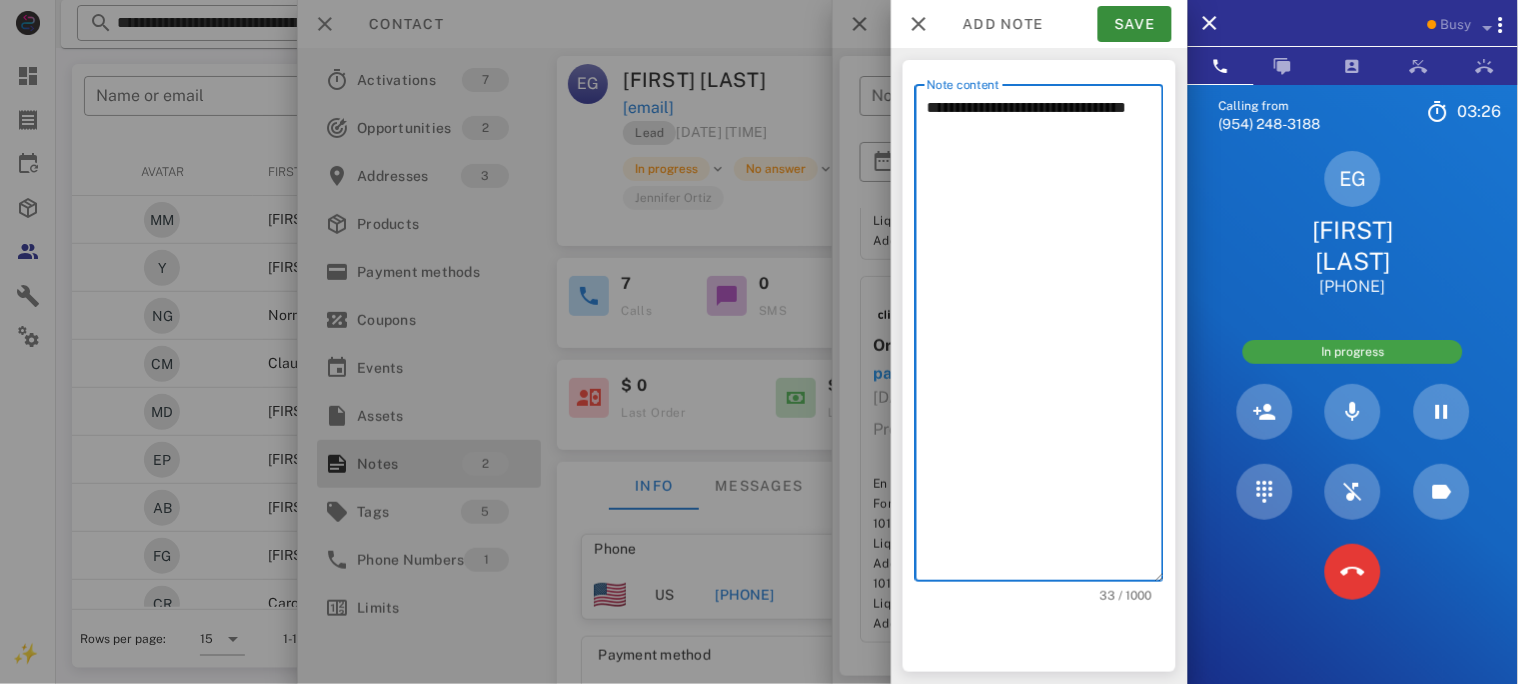 click on "**********" at bounding box center (1045, 338) 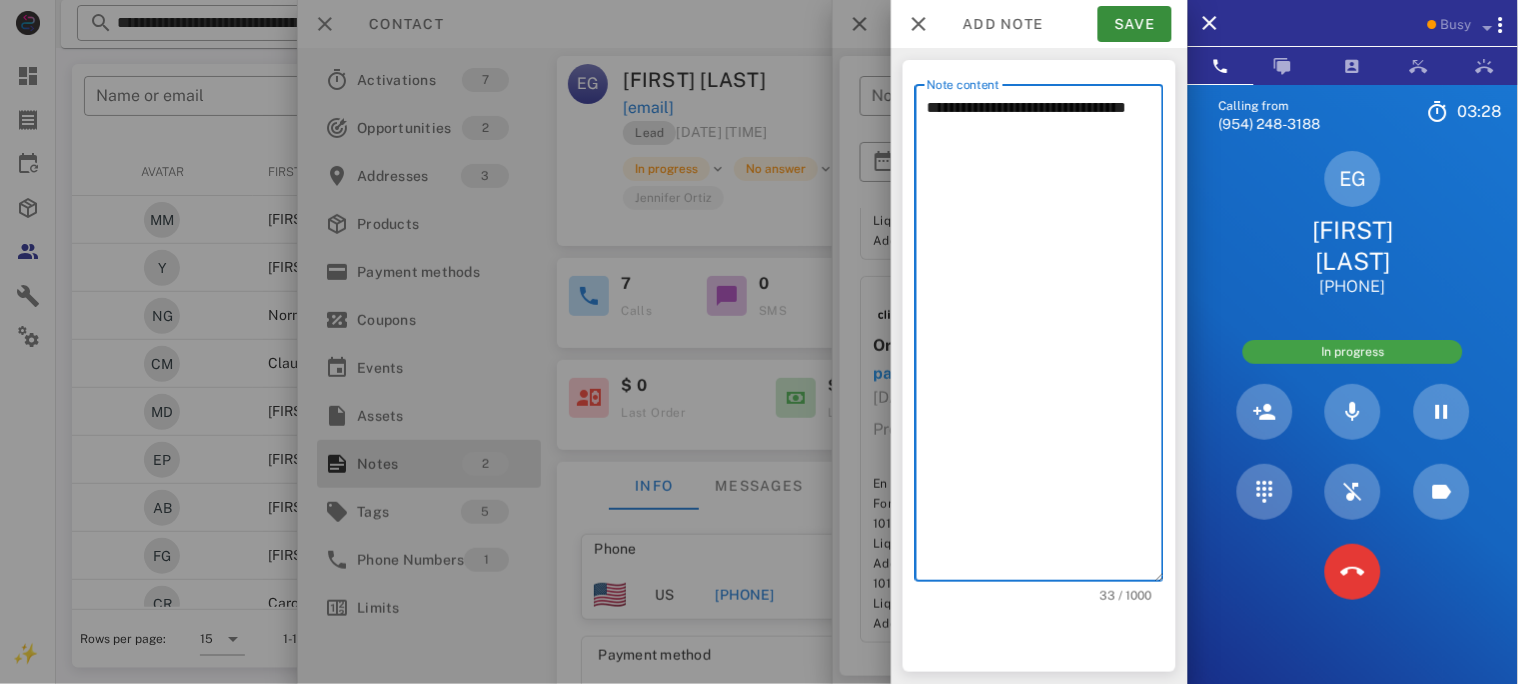 click on "**********" at bounding box center [1045, 338] 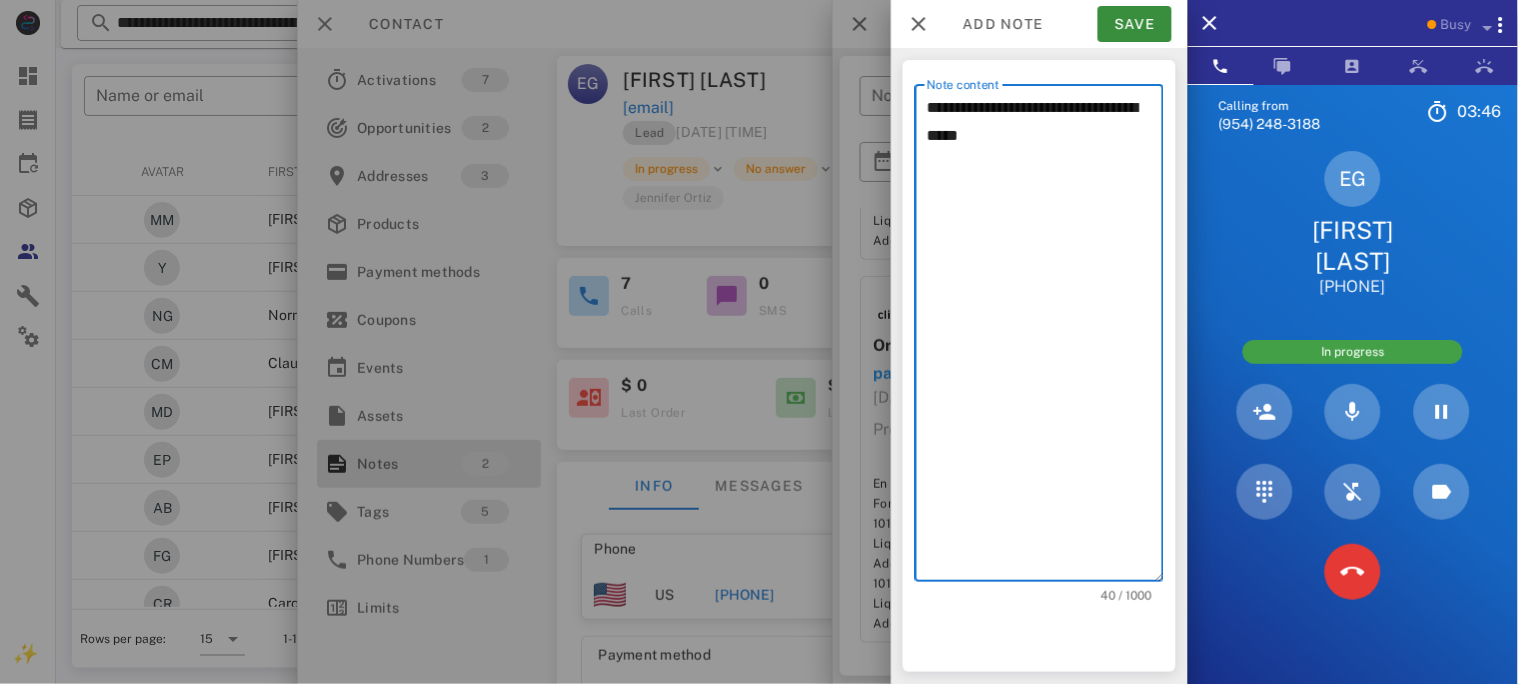 click on "**********" at bounding box center (1045, 338) 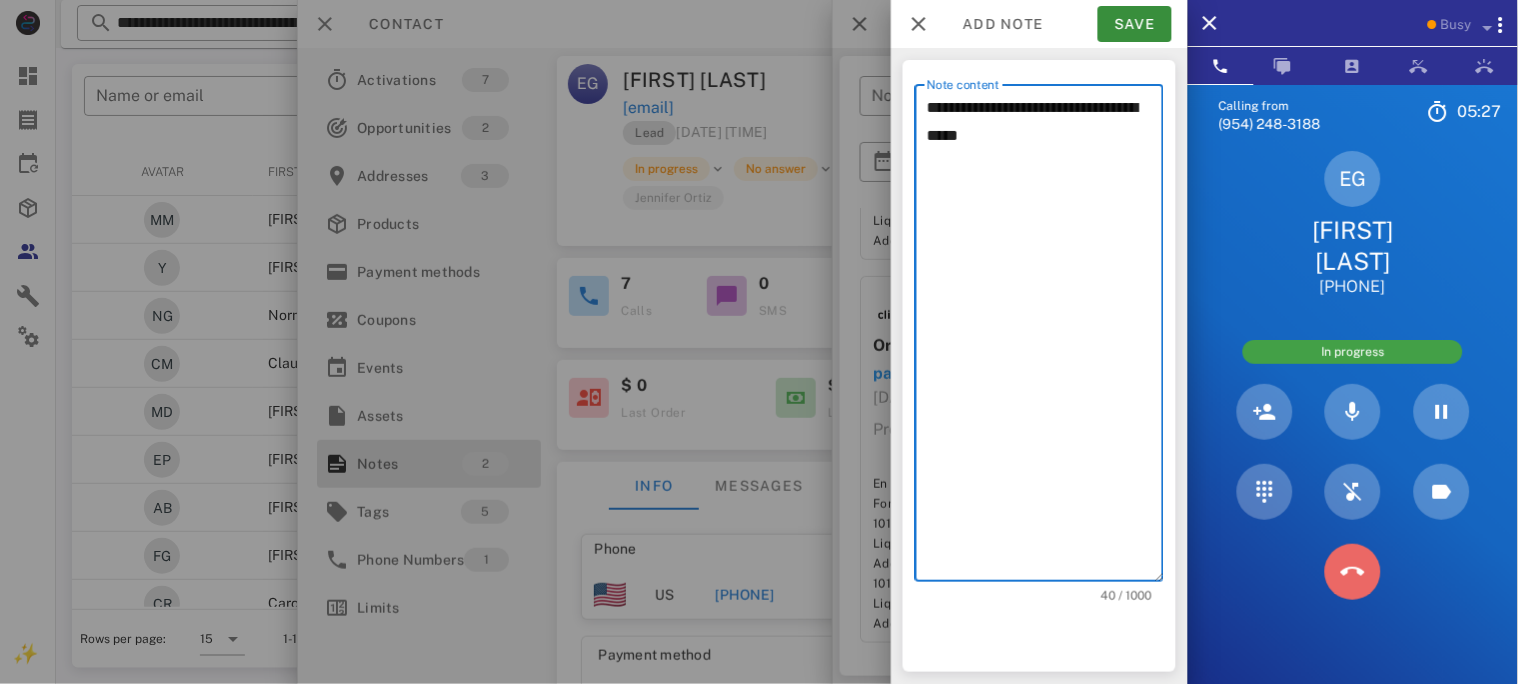 click at bounding box center (1353, 572) 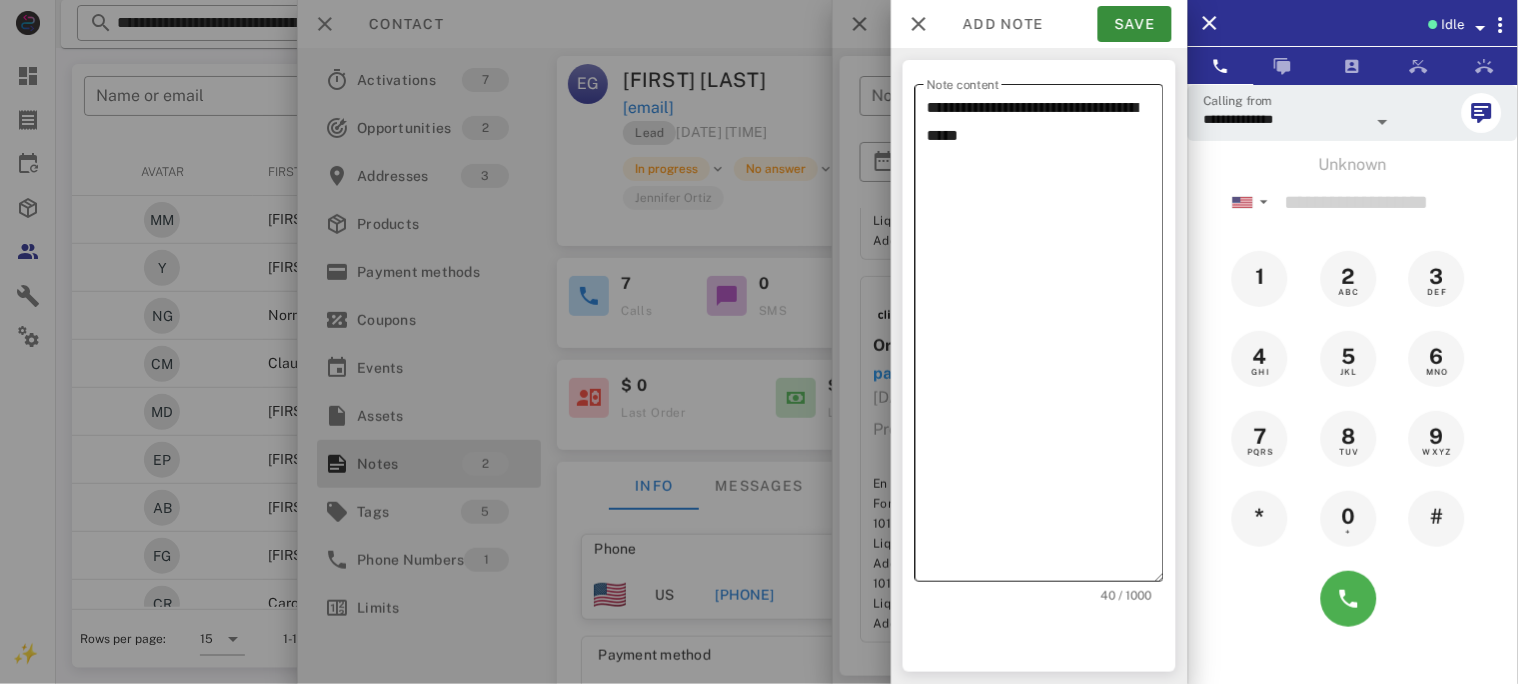 click on "**********" at bounding box center (1045, 338) 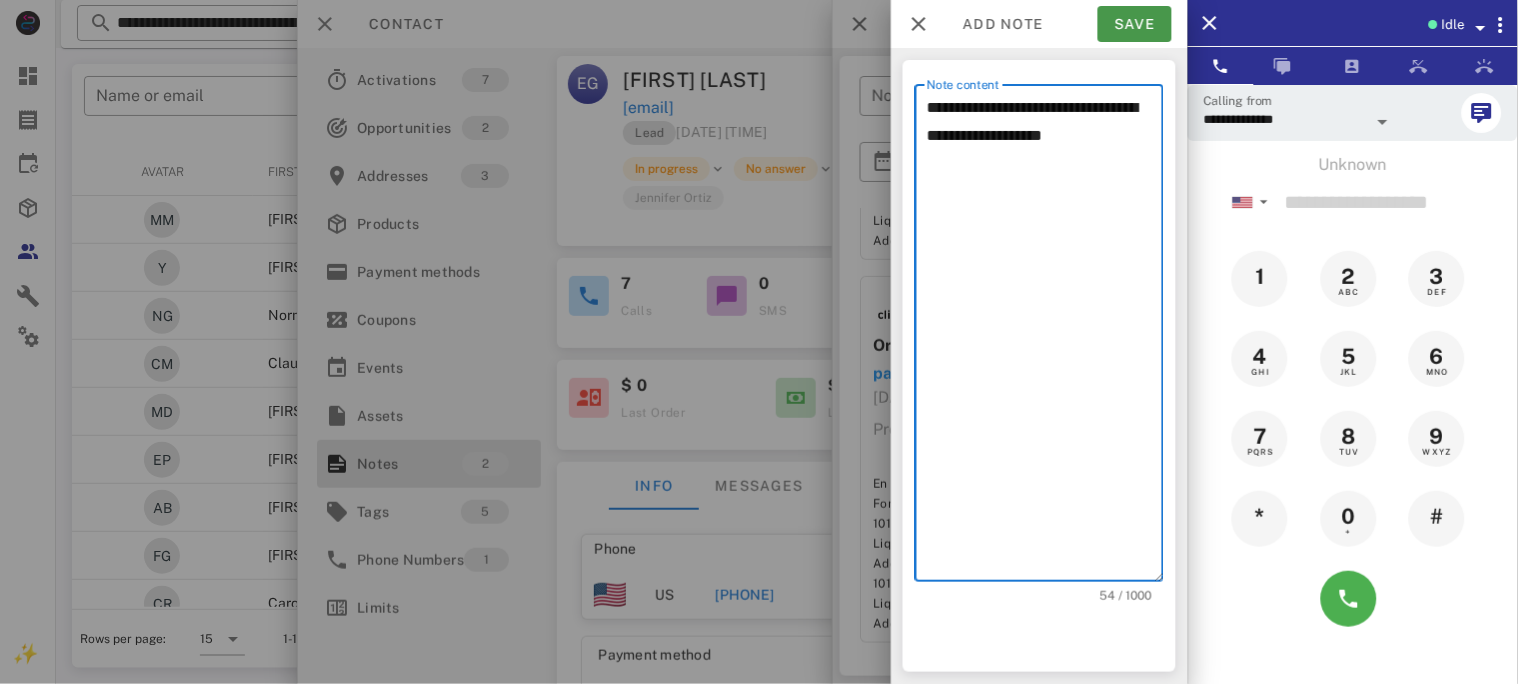 type on "**********" 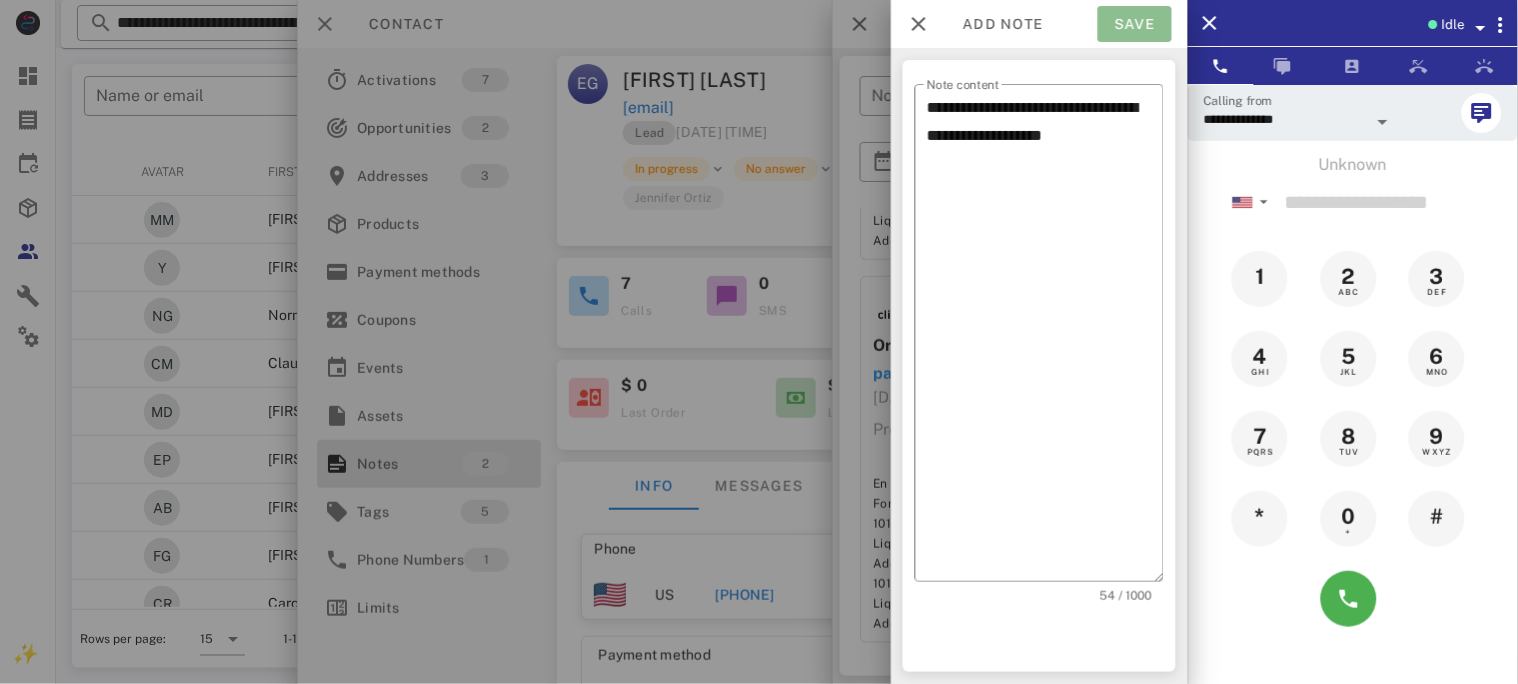 click on "Save" at bounding box center (1135, 24) 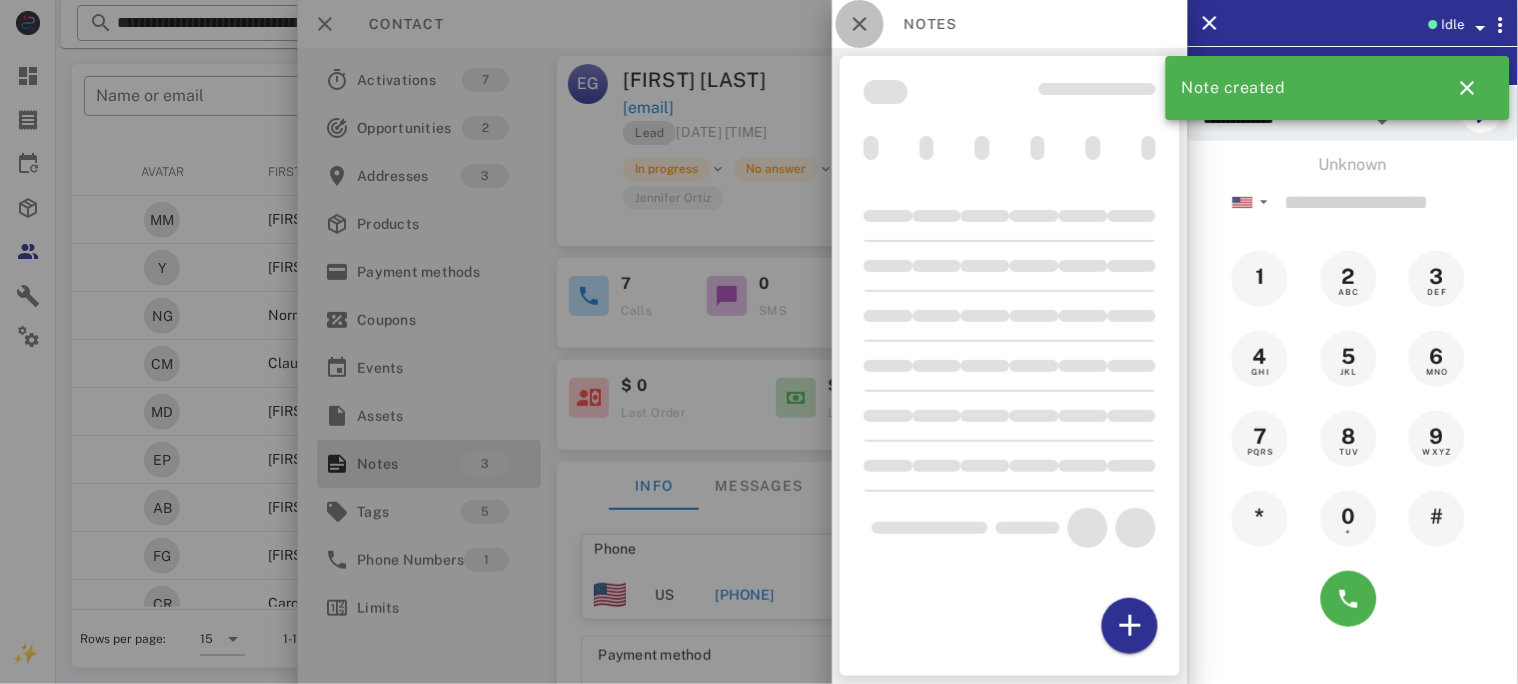 click at bounding box center [860, 24] 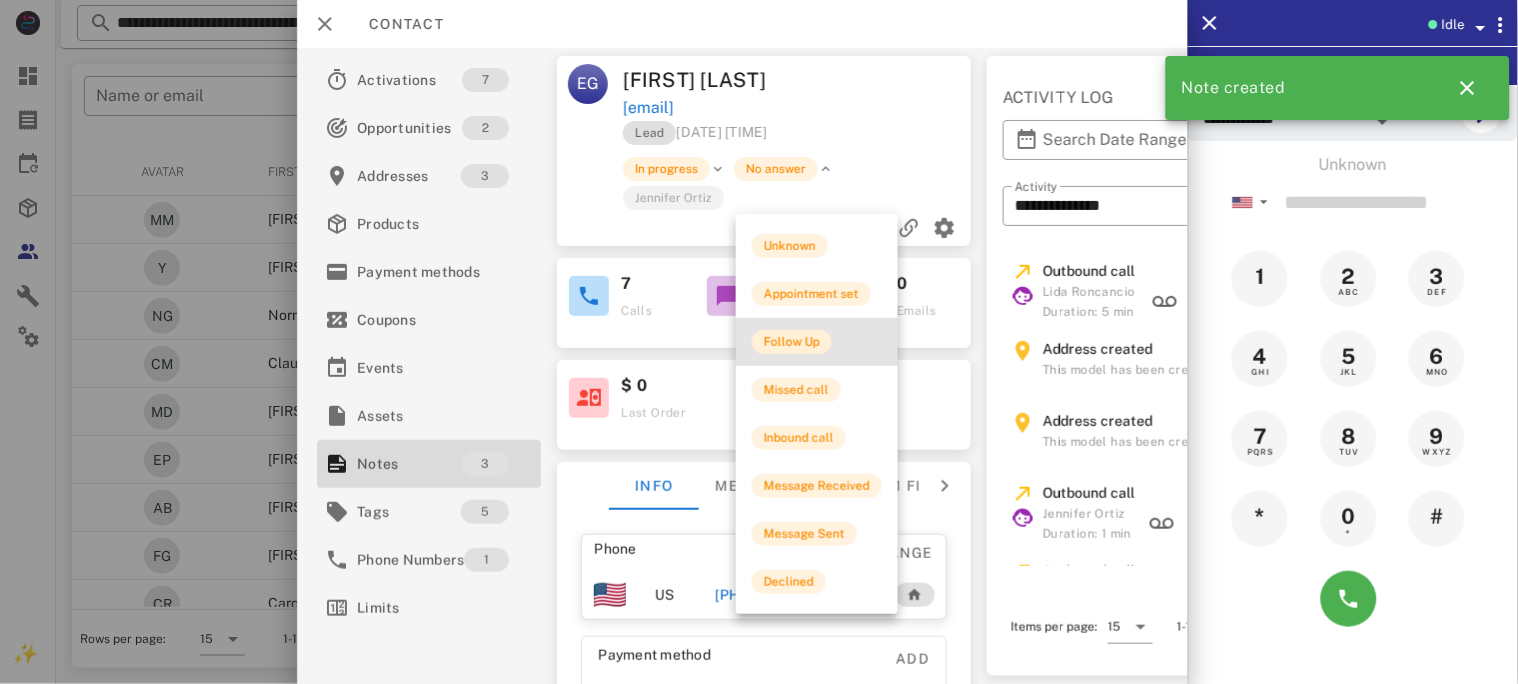 click on "Follow Up" at bounding box center (792, 342) 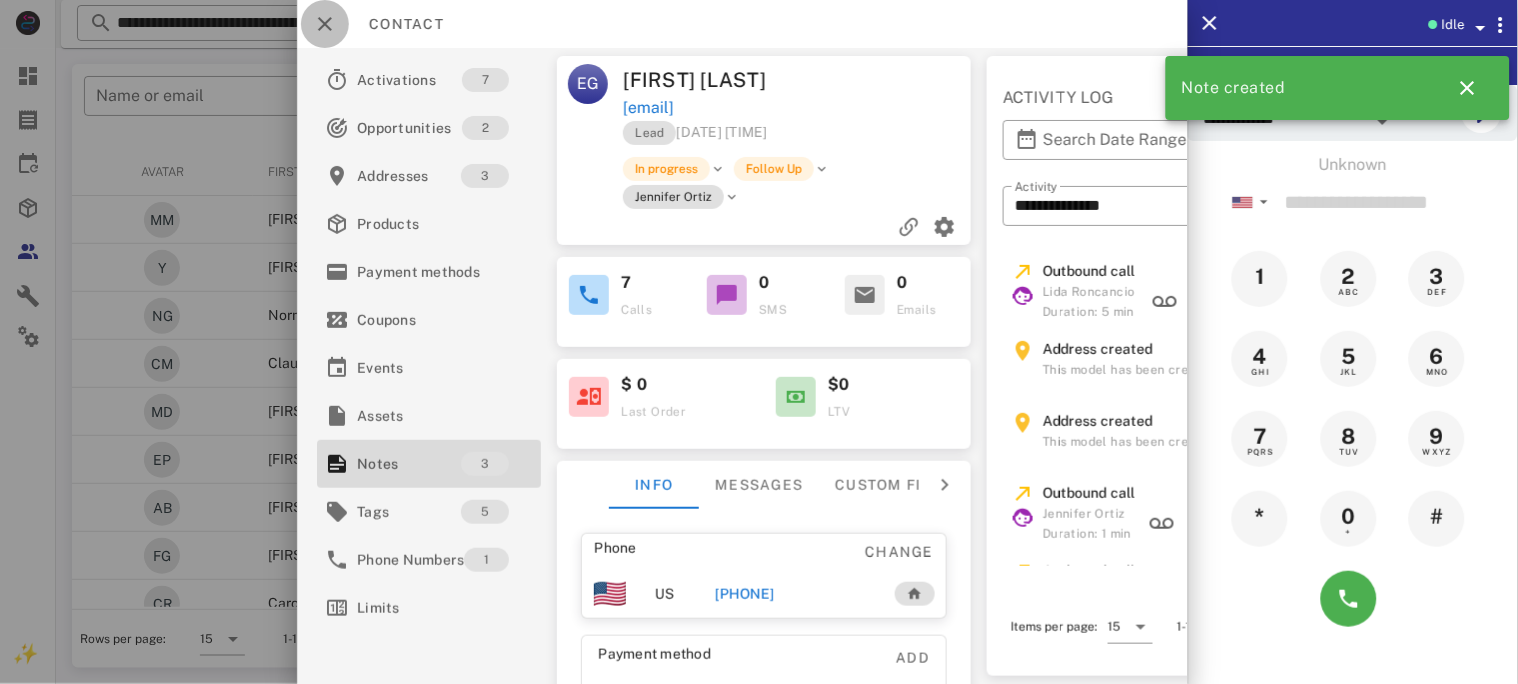 click at bounding box center [325, 24] 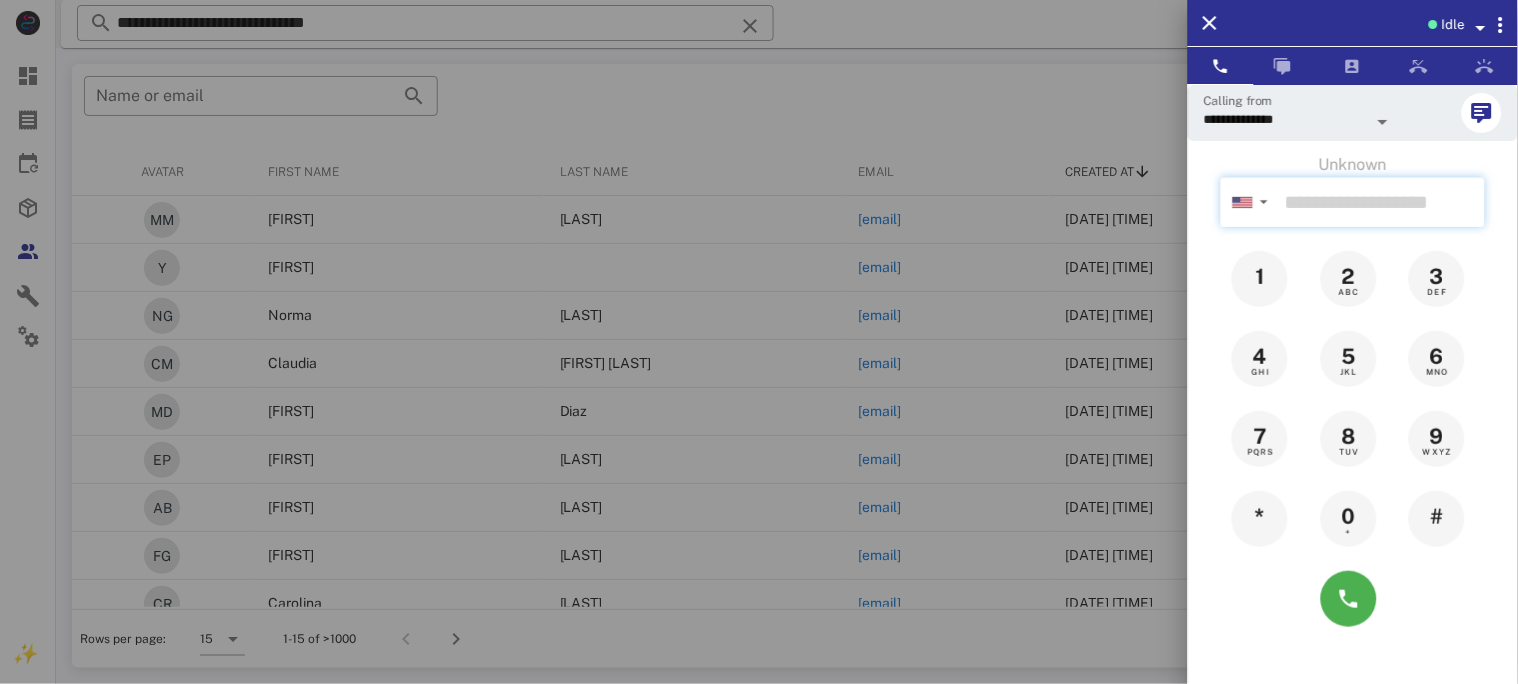click at bounding box center [1381, 202] 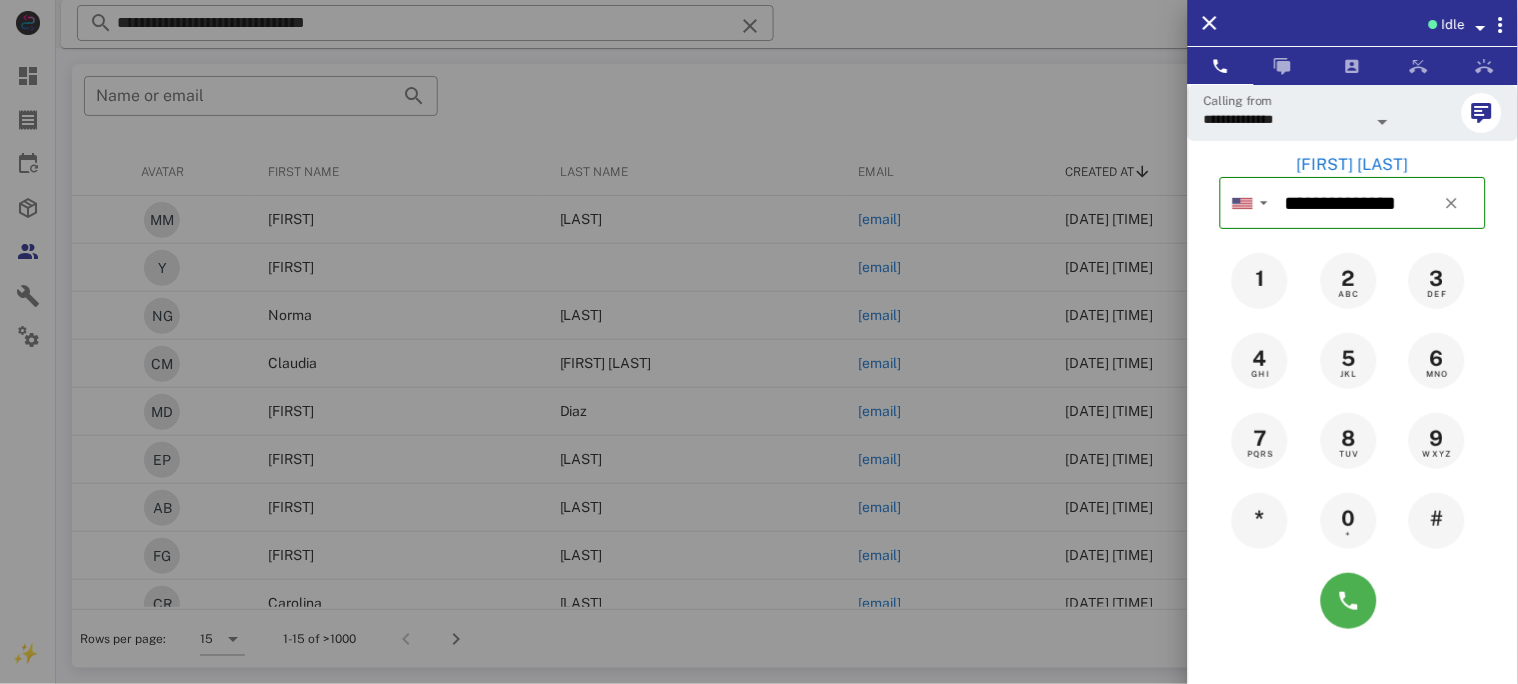 click on "Rosa Segovia" at bounding box center (1353, 165) 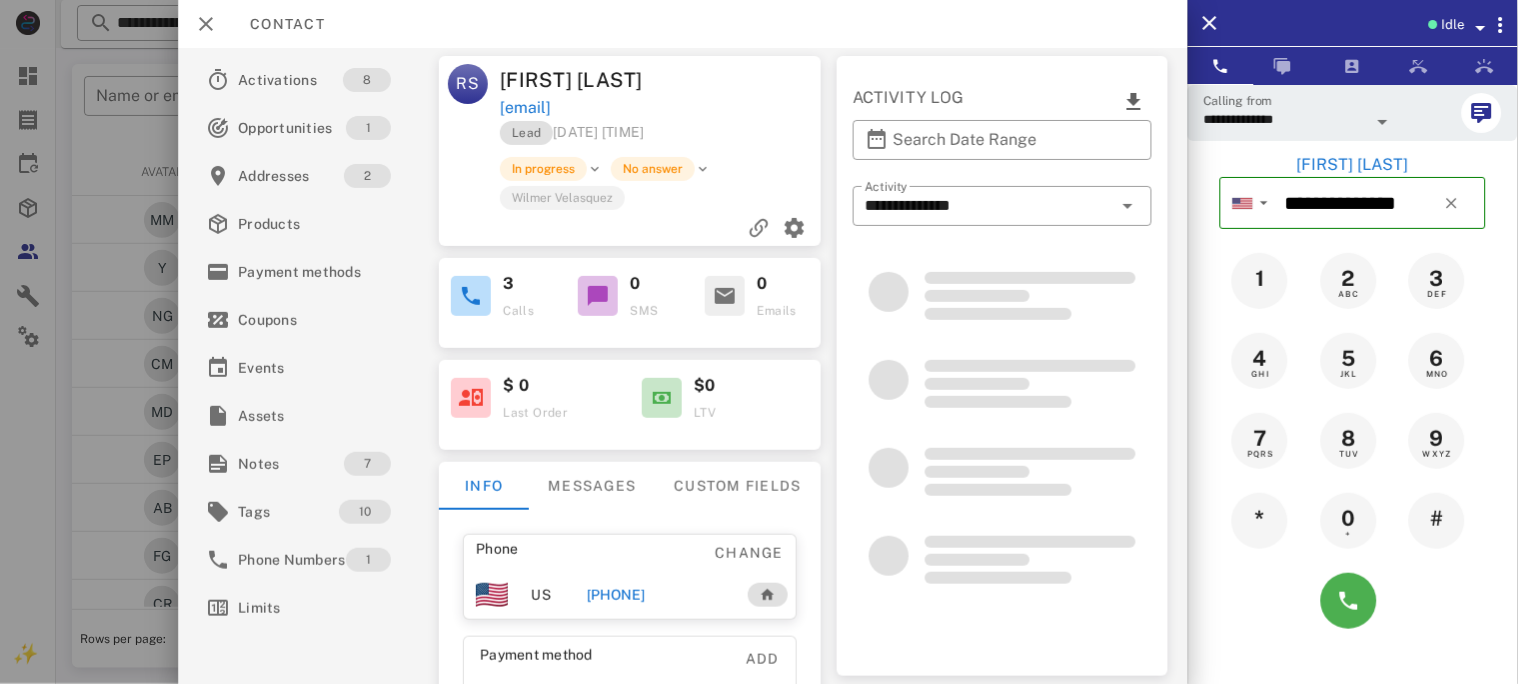 click on "+18473462015" at bounding box center (616, 595) 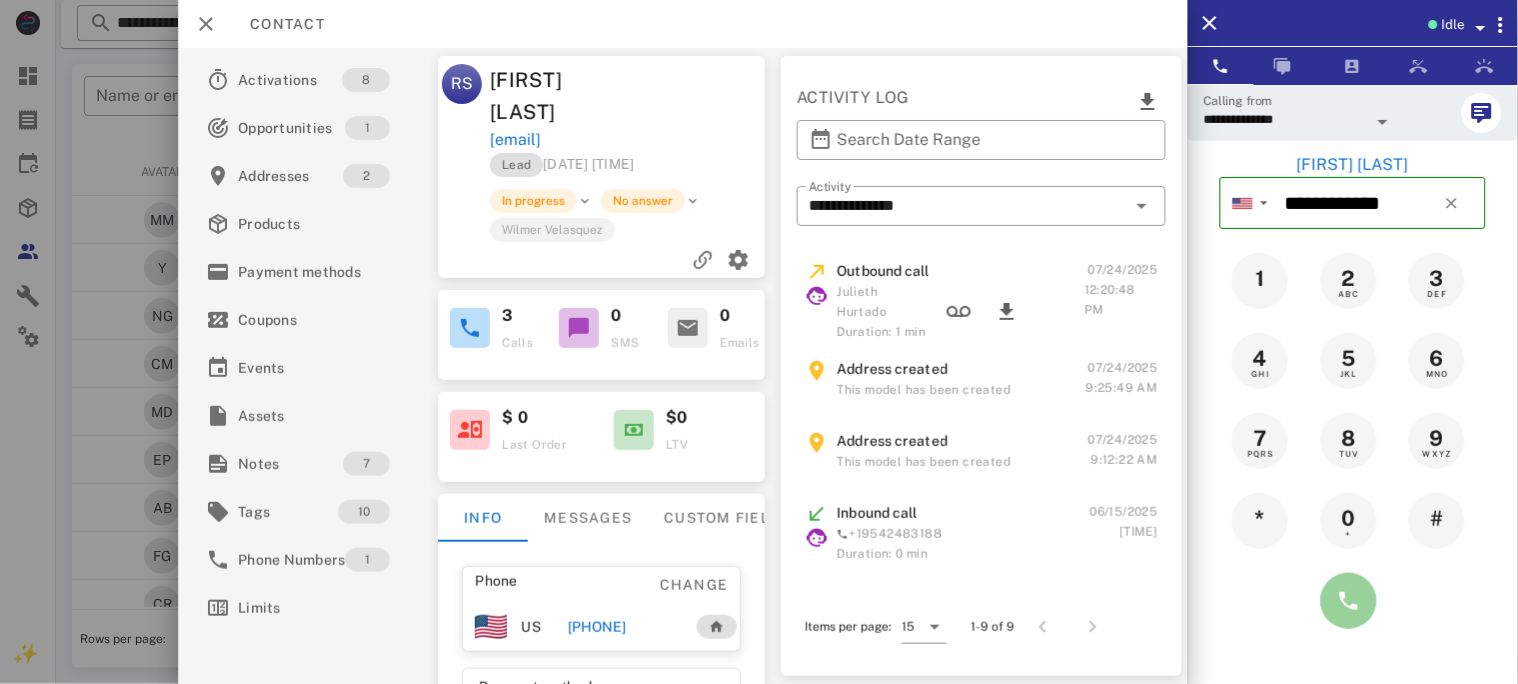 click at bounding box center [1349, 601] 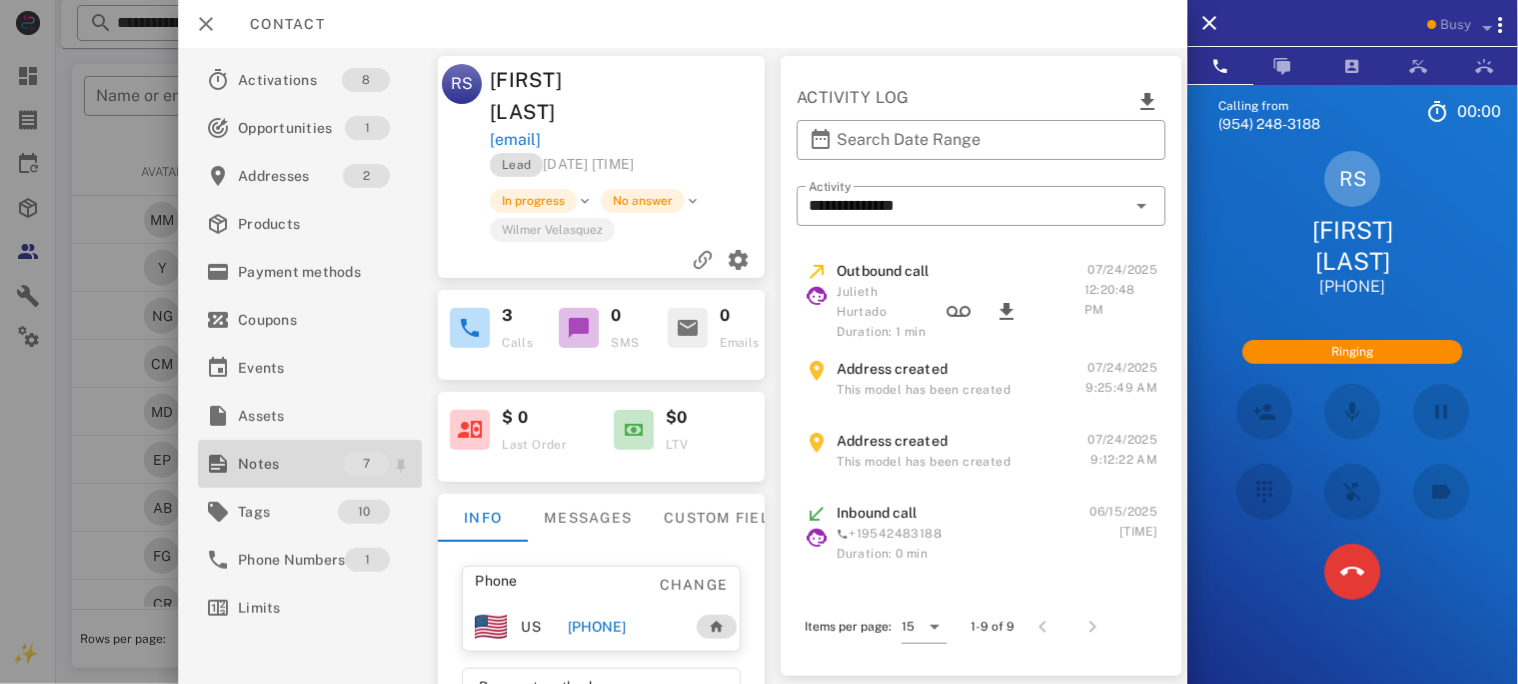 click on "Notes" at bounding box center [290, 464] 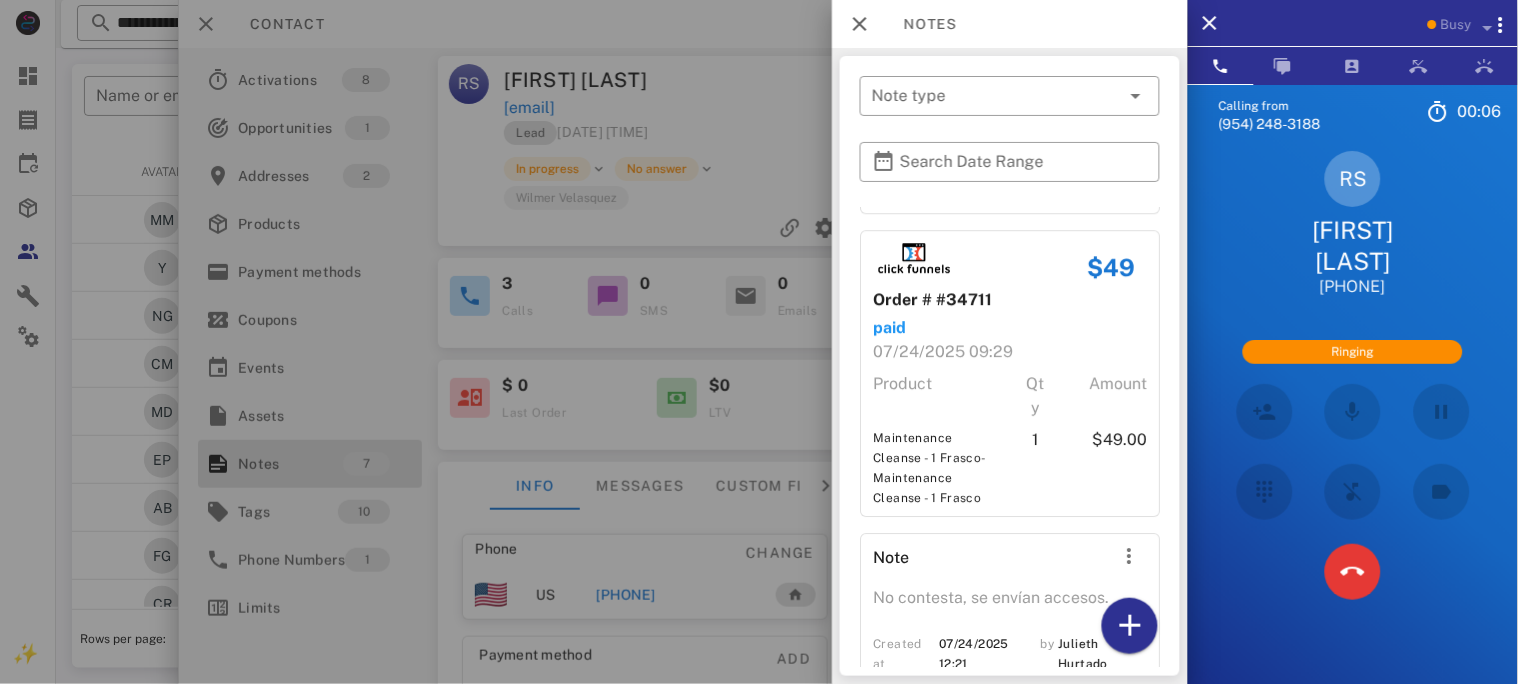 scroll, scrollTop: 1408, scrollLeft: 0, axis: vertical 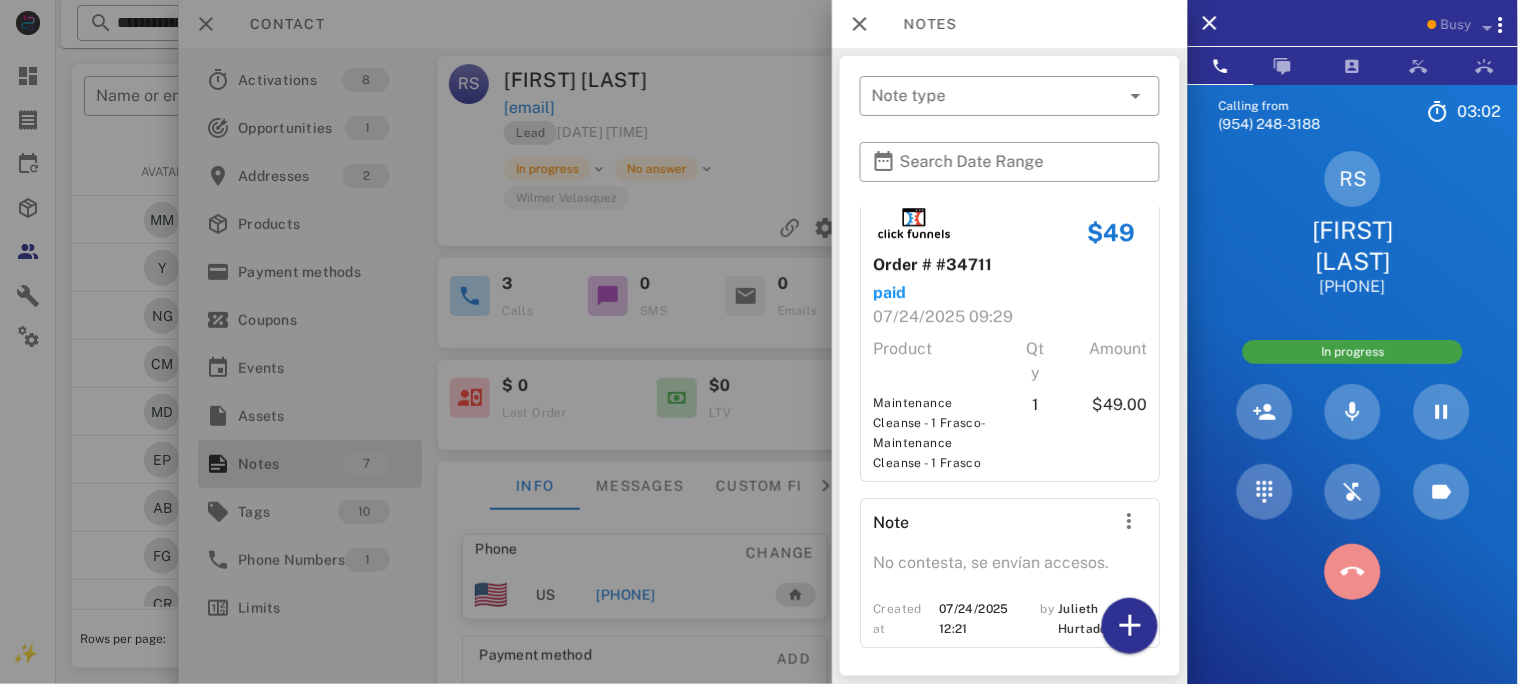 click at bounding box center [1353, 572] 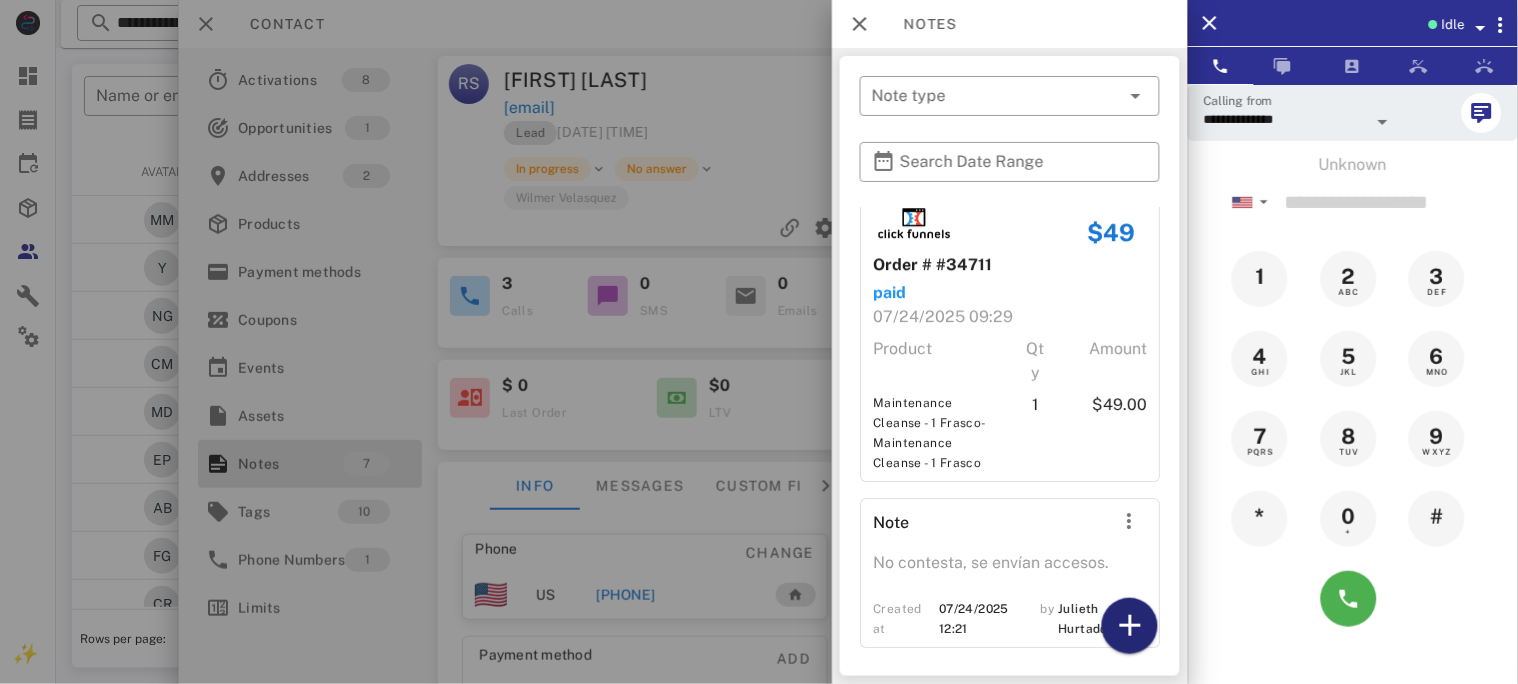 click at bounding box center [1130, 626] 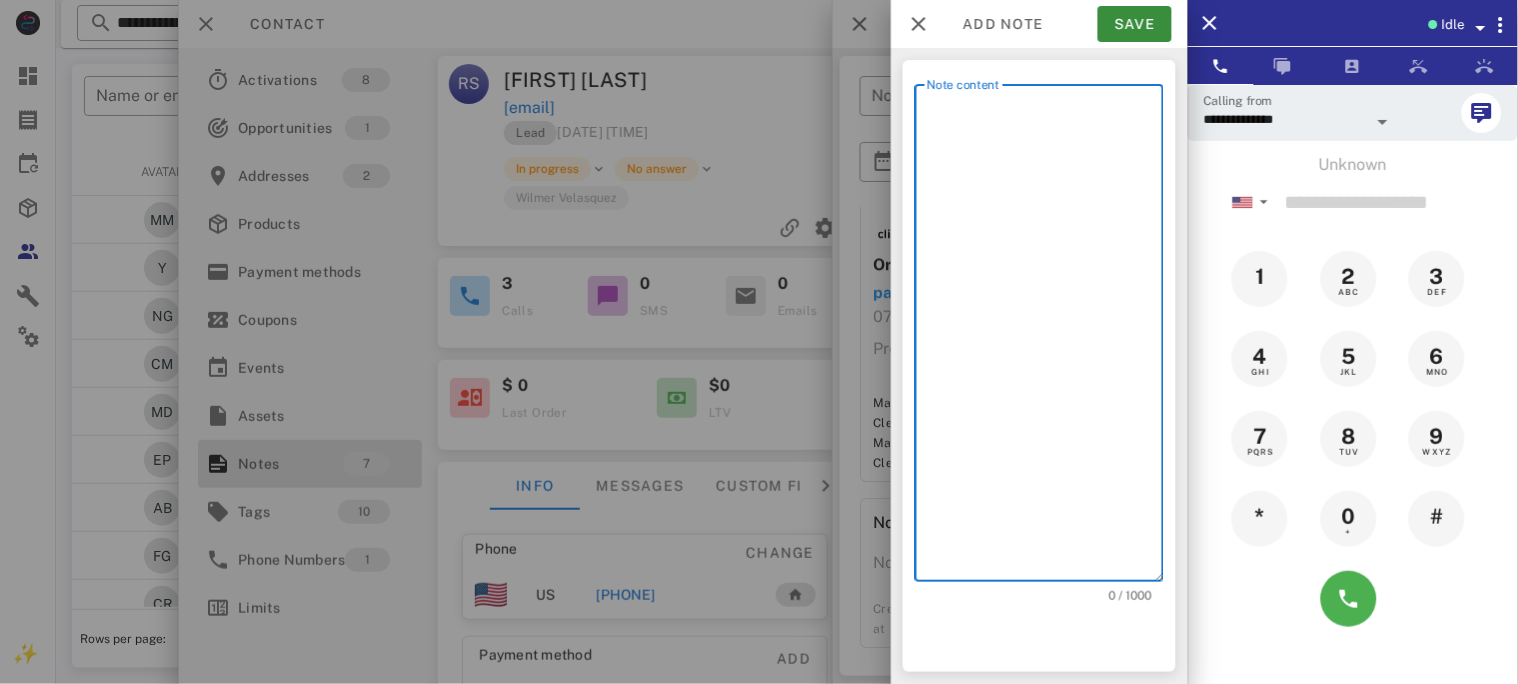 click on "Note content" at bounding box center (1045, 338) 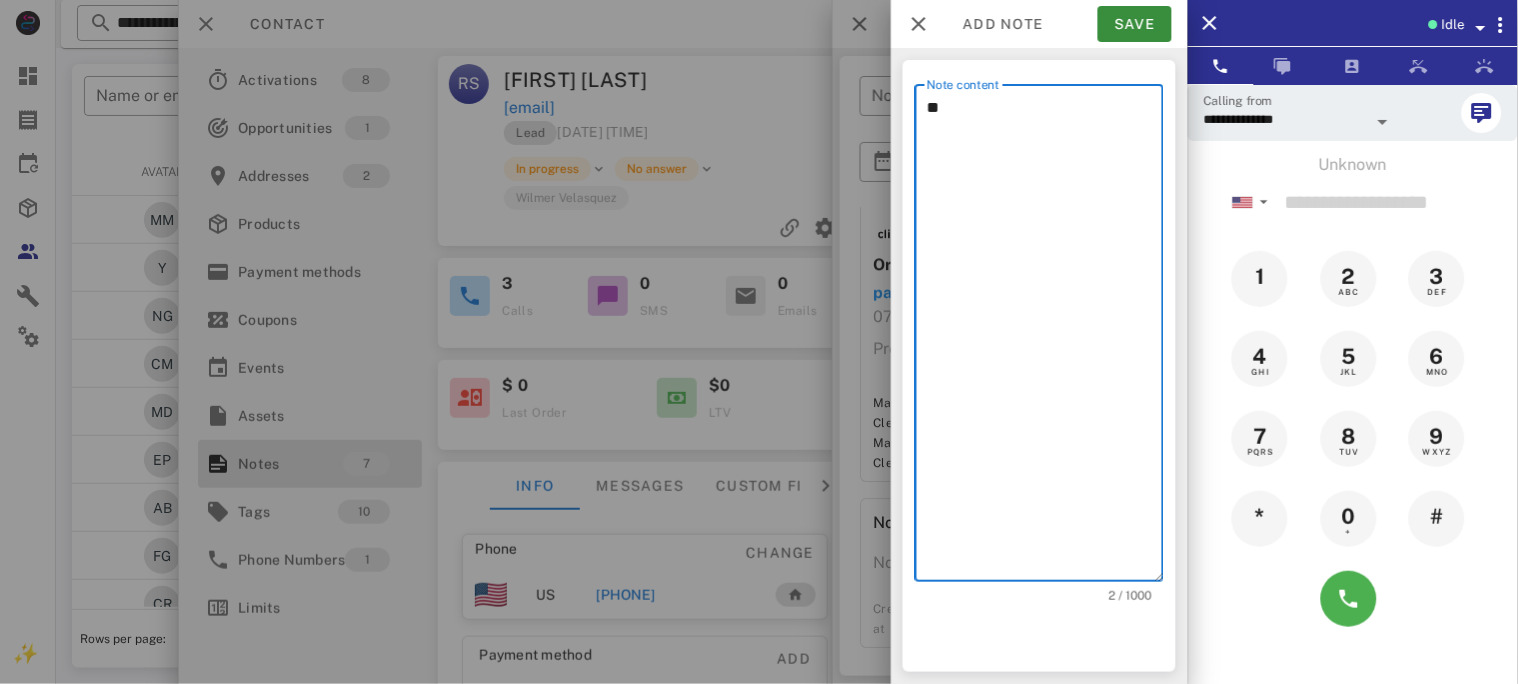 type on "*" 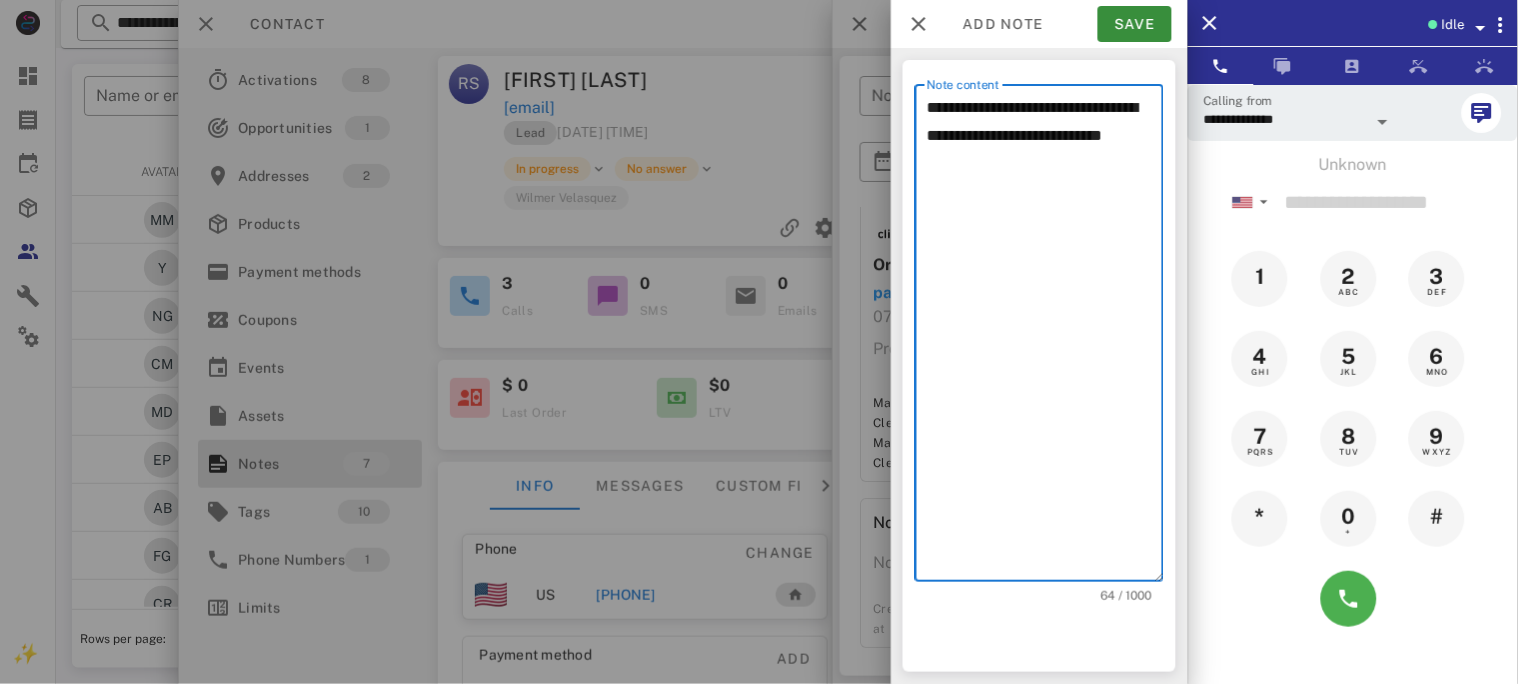 click on "**********" at bounding box center (1045, 338) 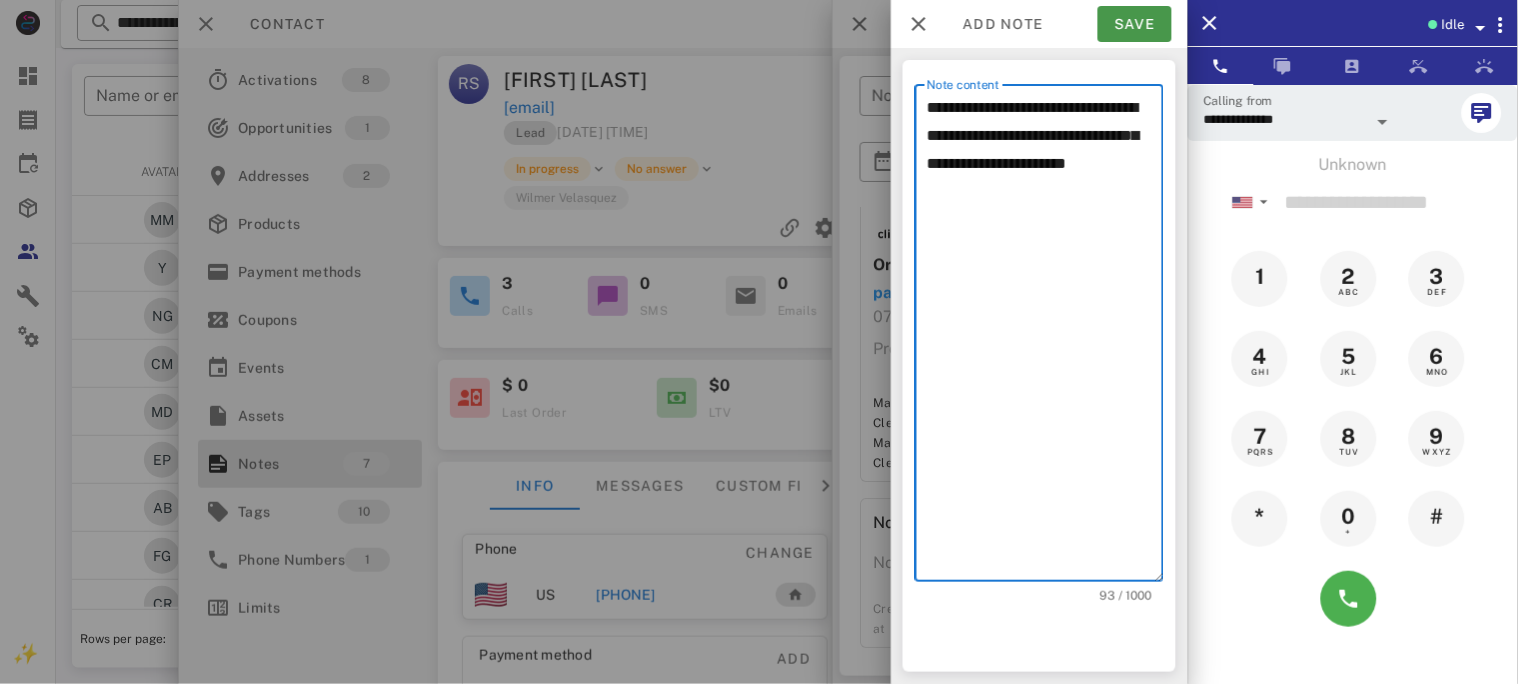 type on "**********" 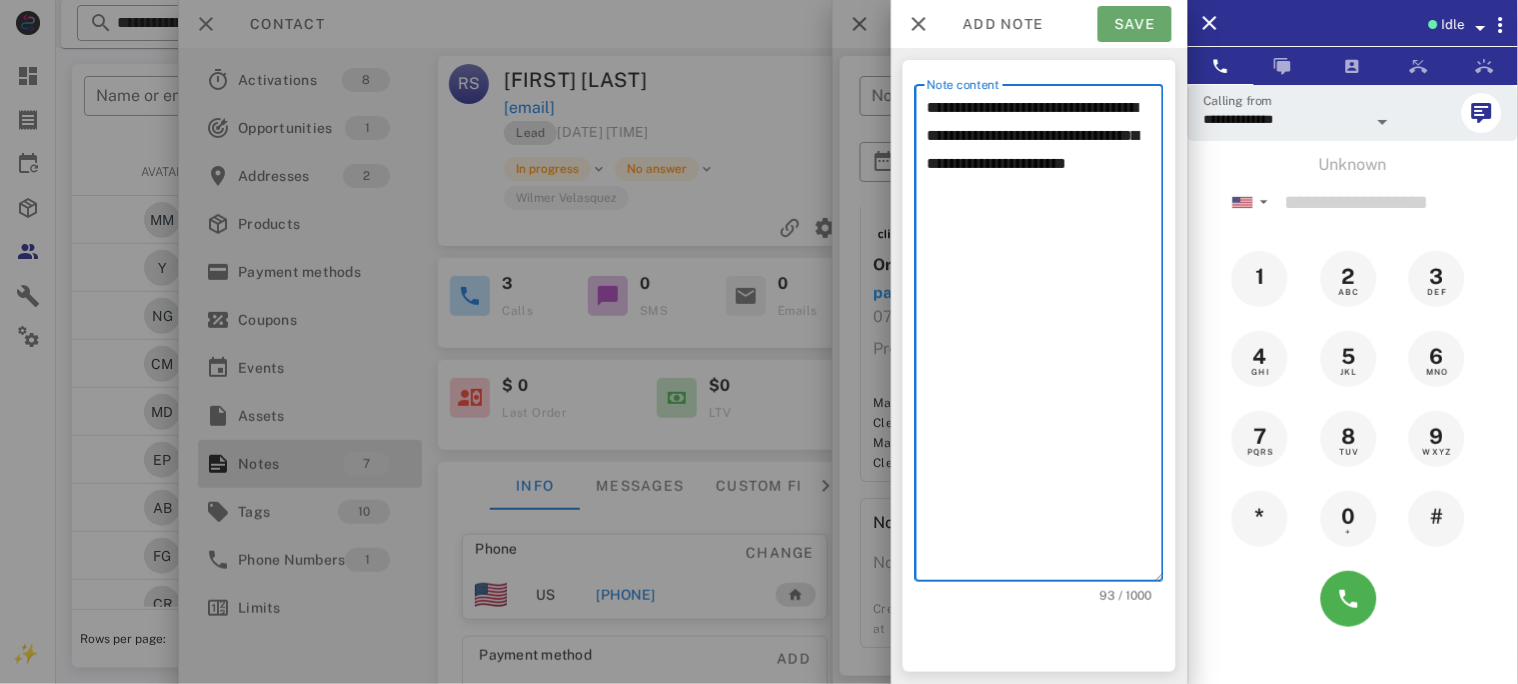 click on "Save" at bounding box center (1135, 24) 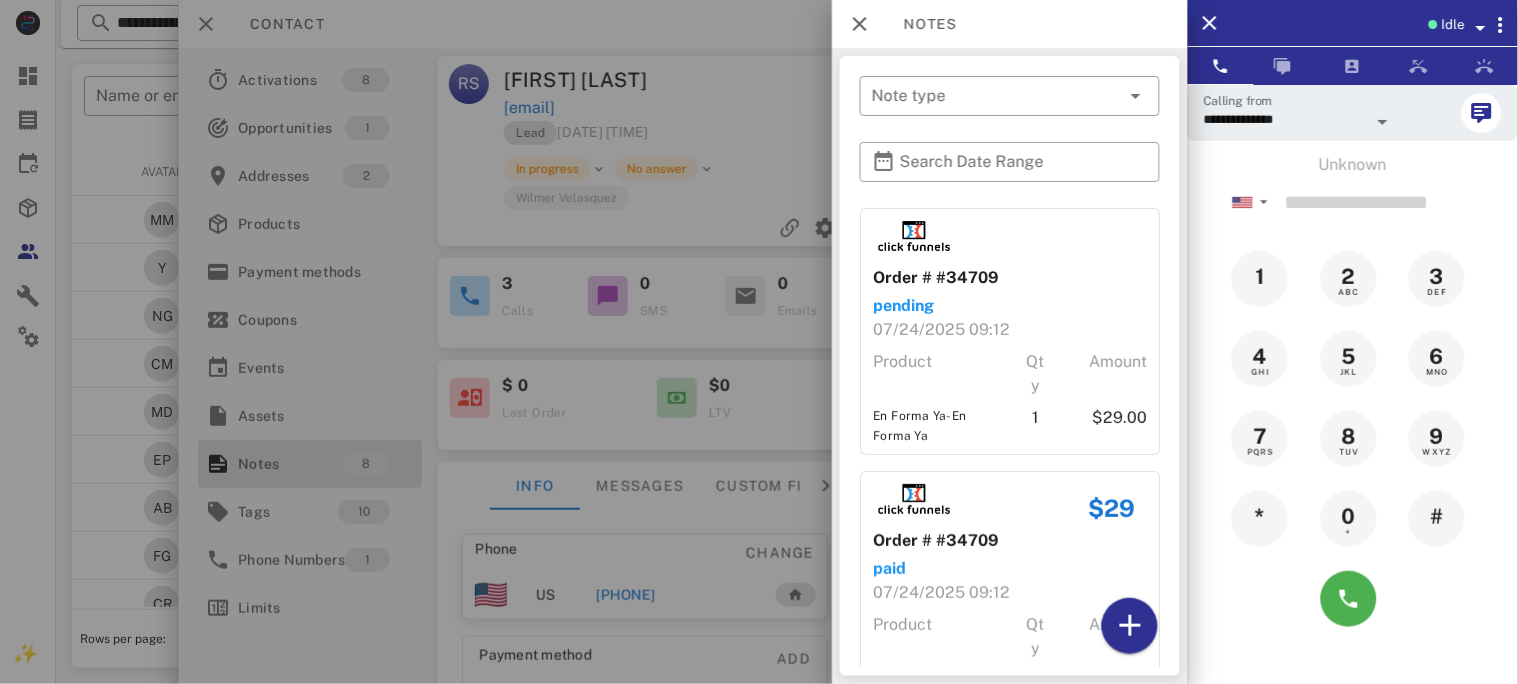 click at bounding box center (759, 342) 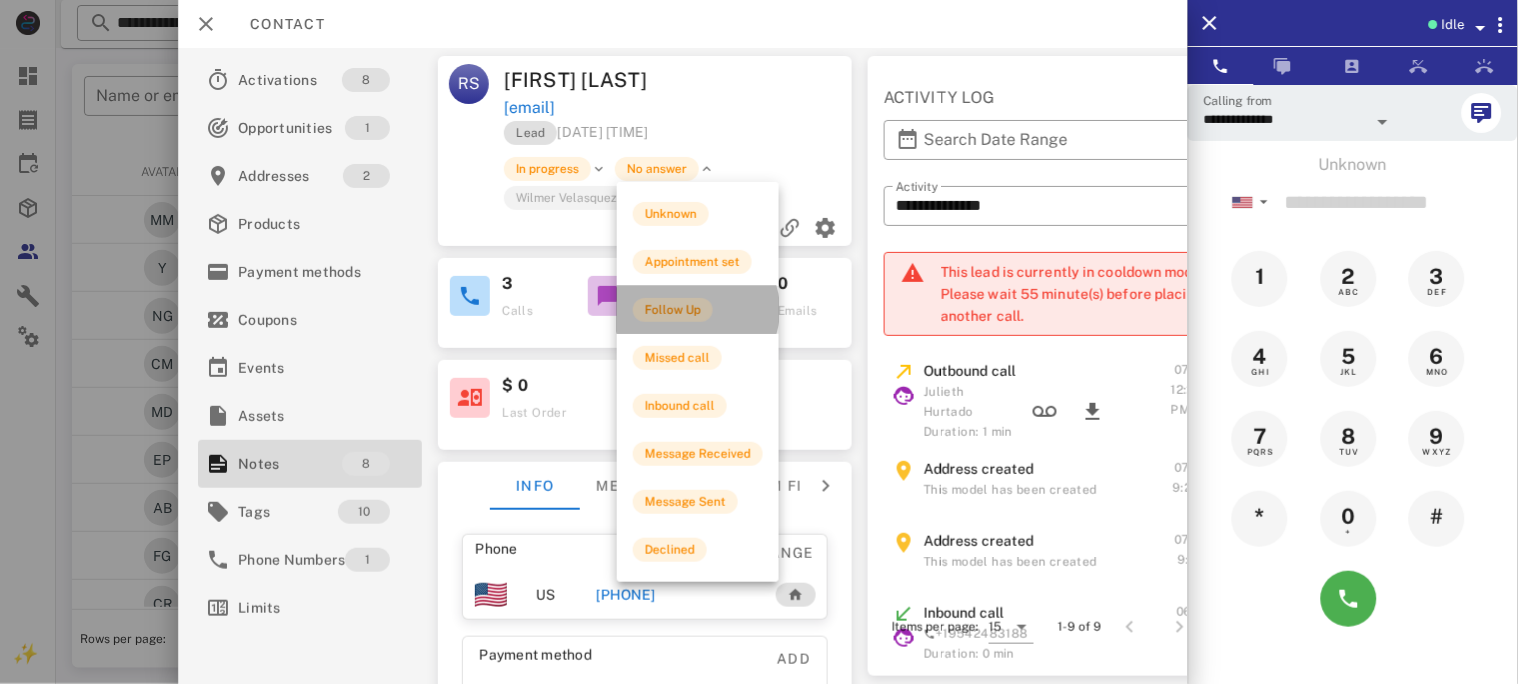 click on "Follow Up" at bounding box center (673, 310) 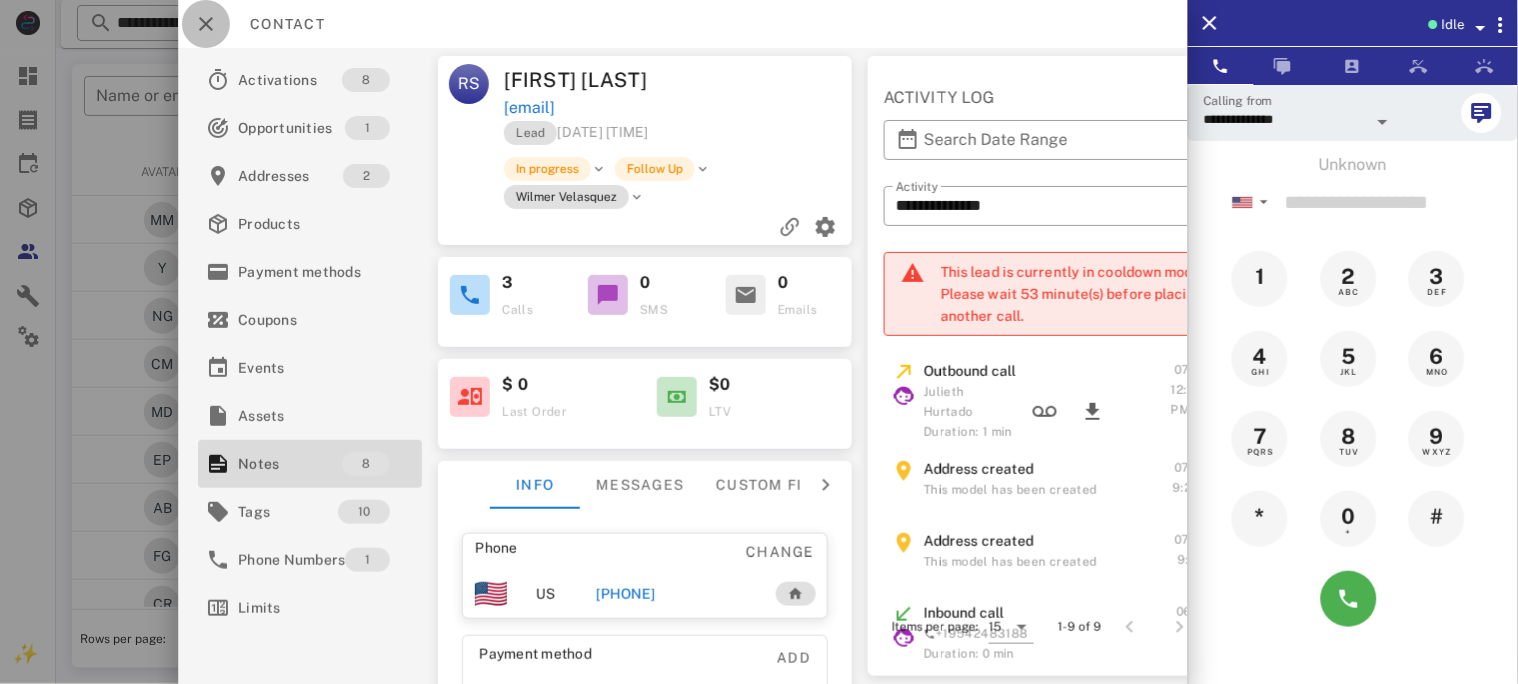 click at bounding box center (206, 24) 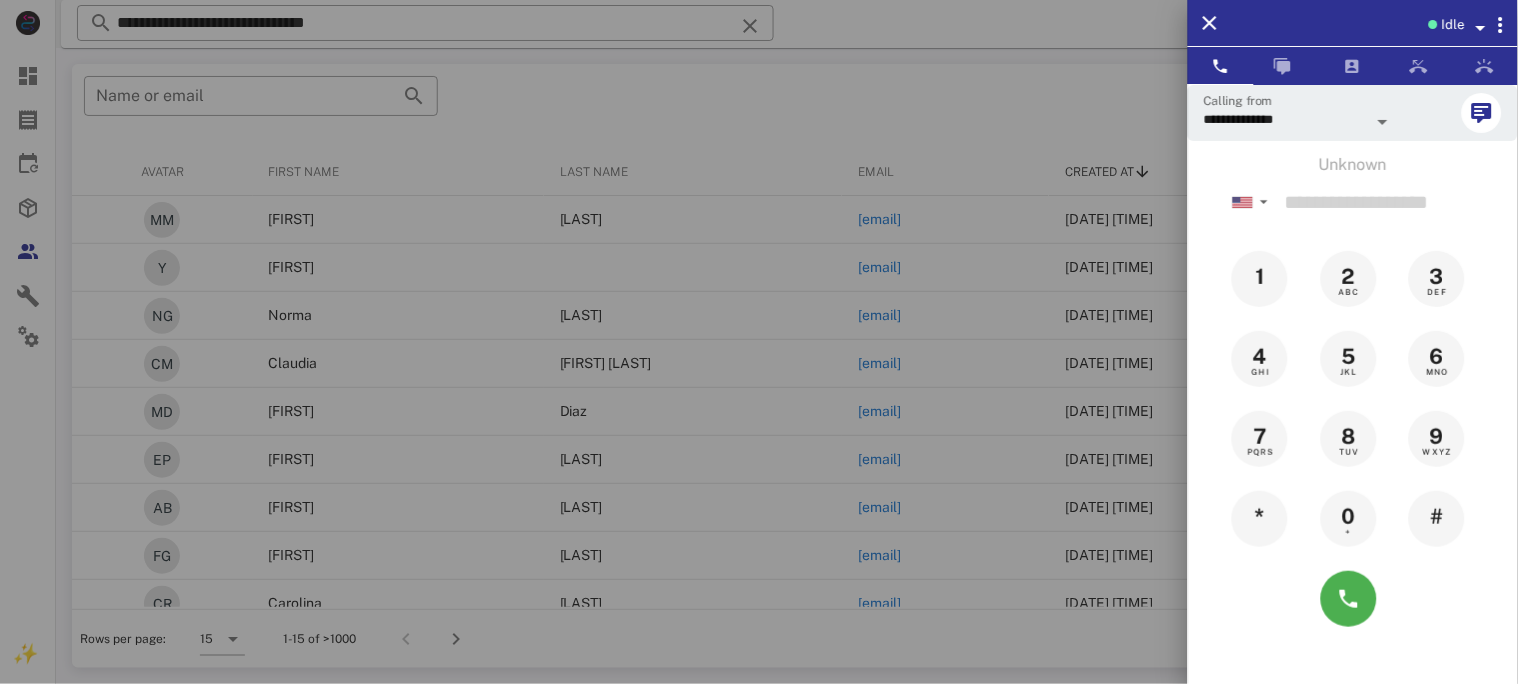 click at bounding box center [759, 342] 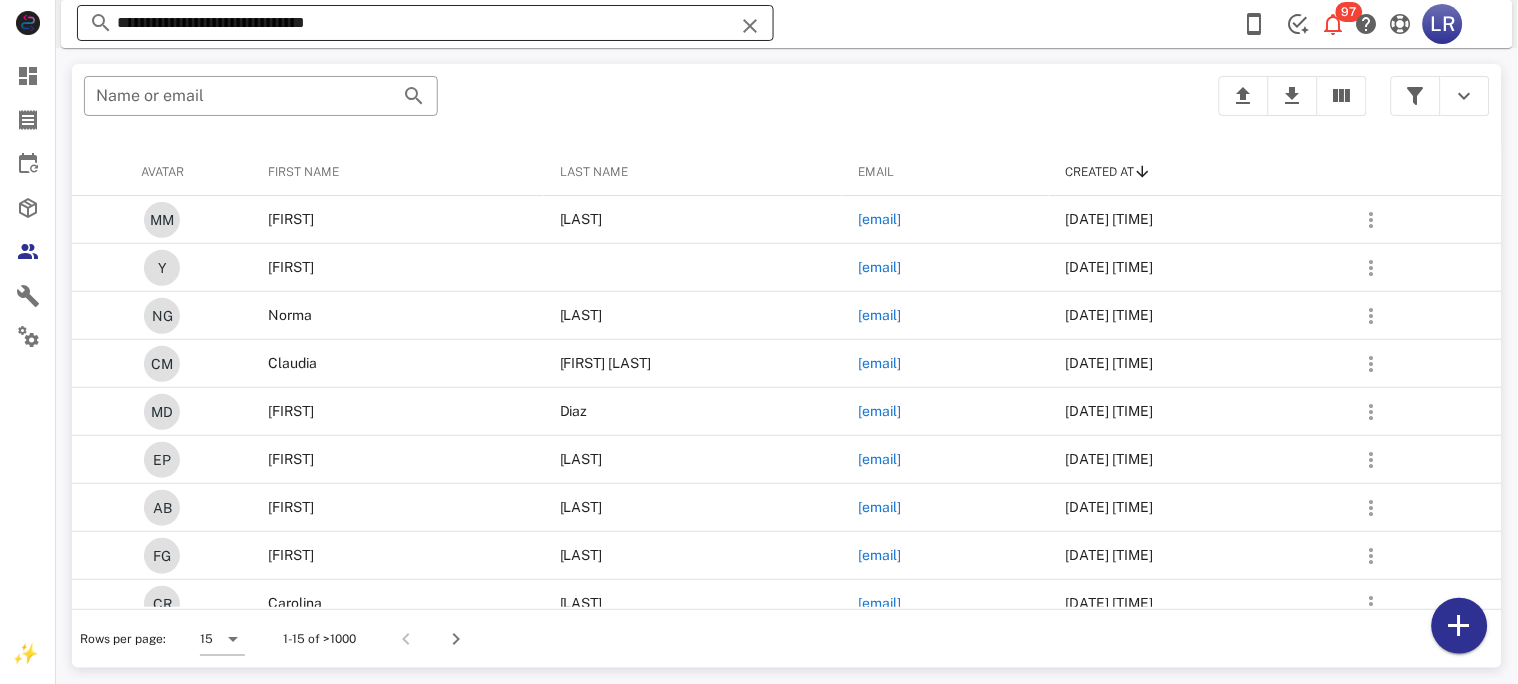 click at bounding box center [750, 26] 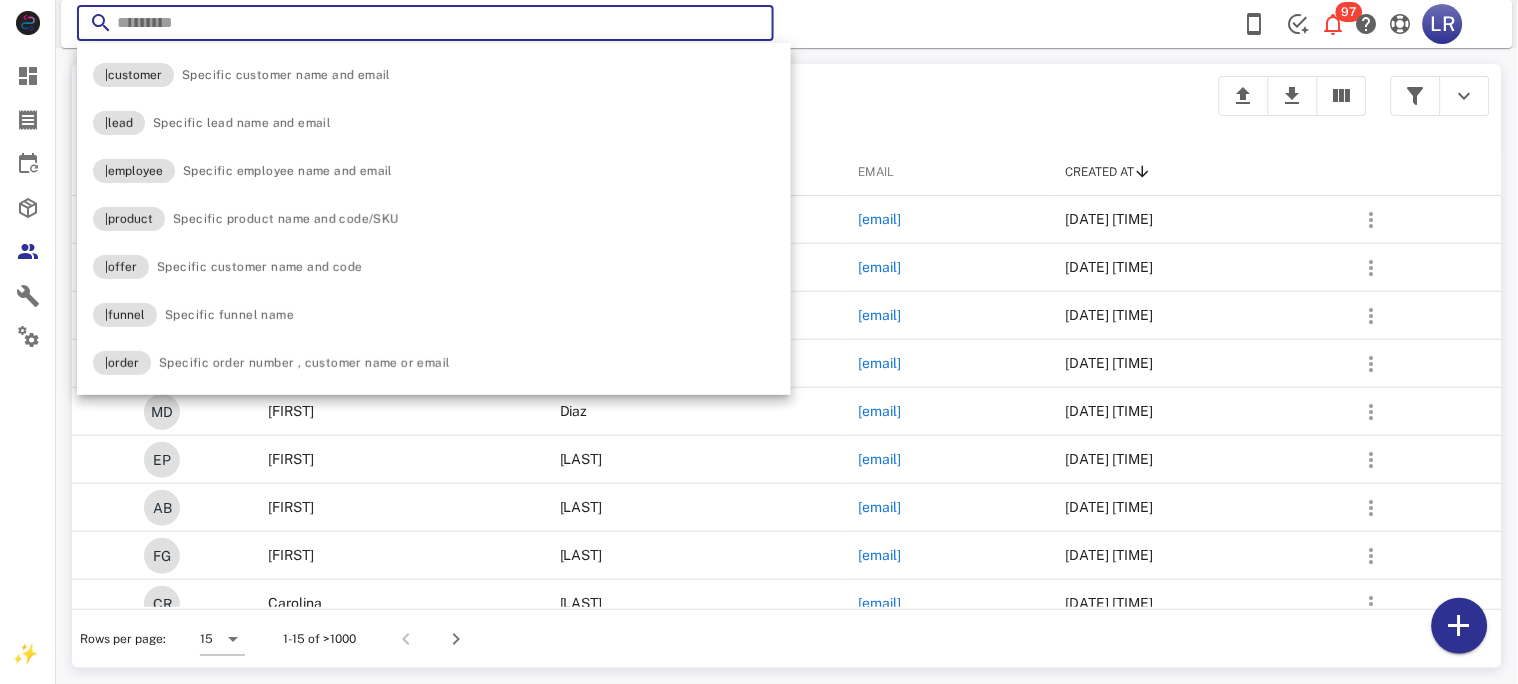 paste on "**********" 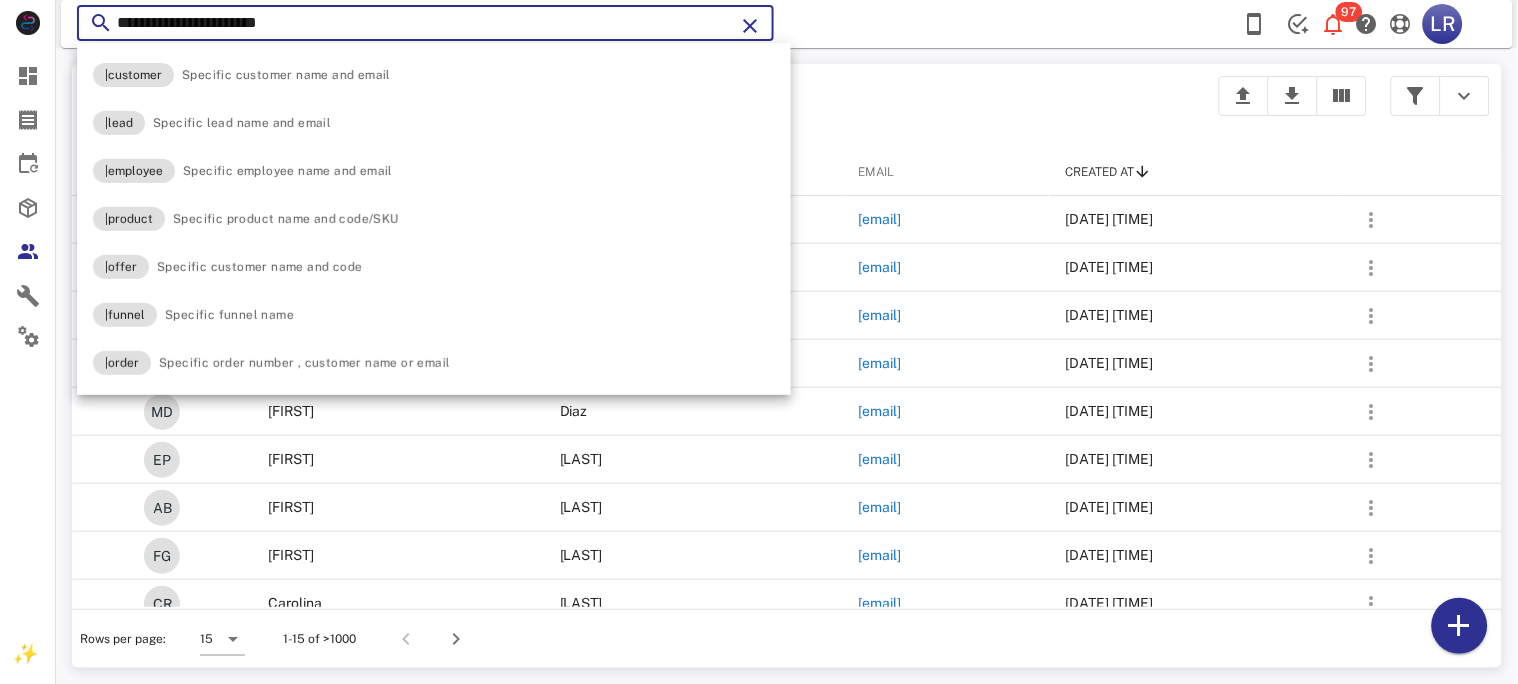 type on "**********" 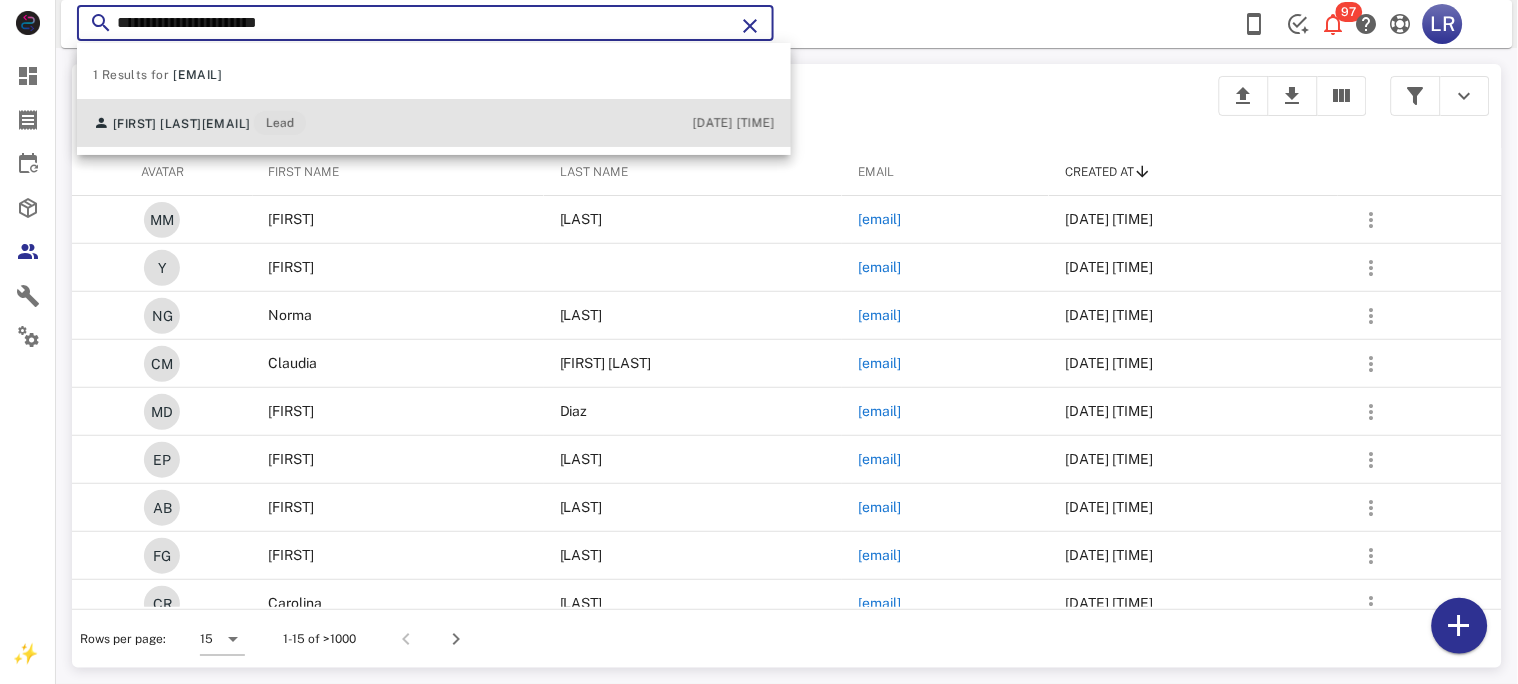 click on "Emma Parra   emydparr@protonmail.com   Lead" at bounding box center [199, 123] 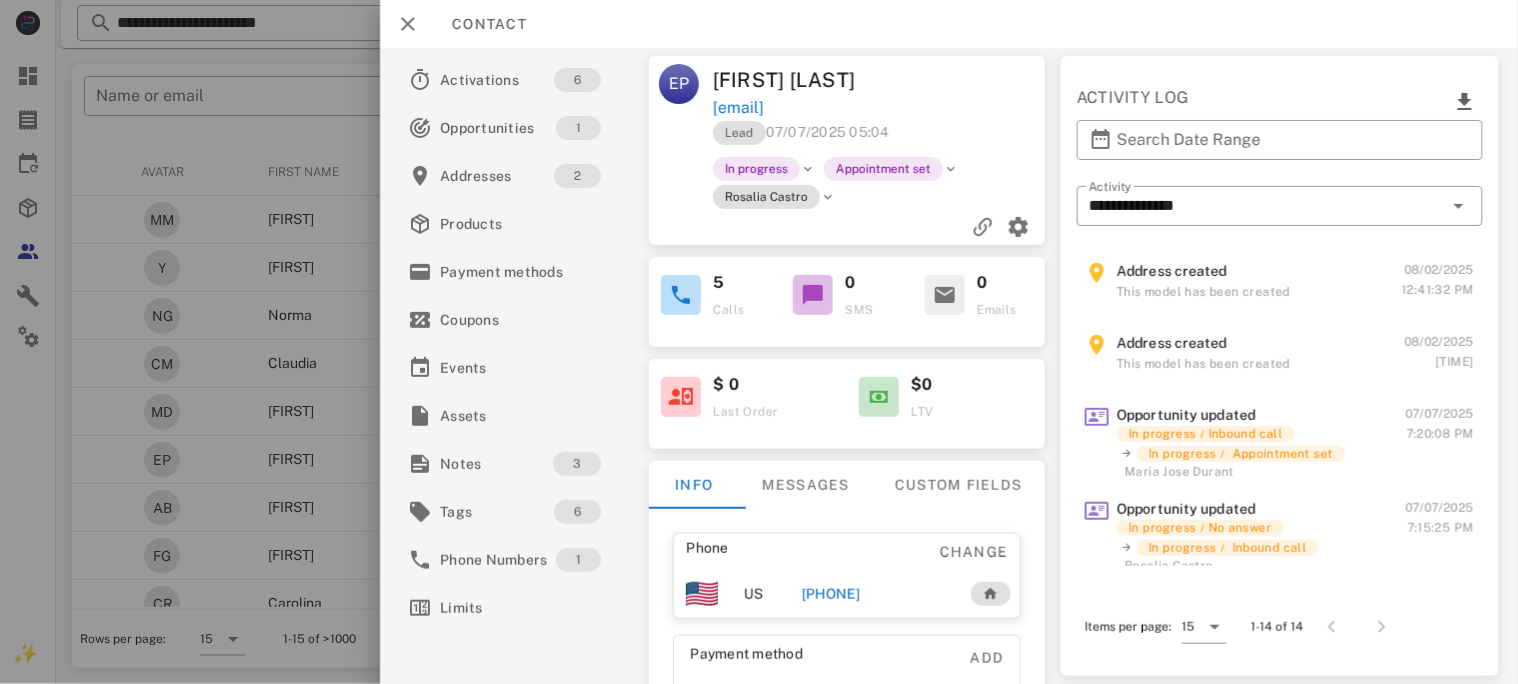 click on "+16577883973" at bounding box center (875, 594) 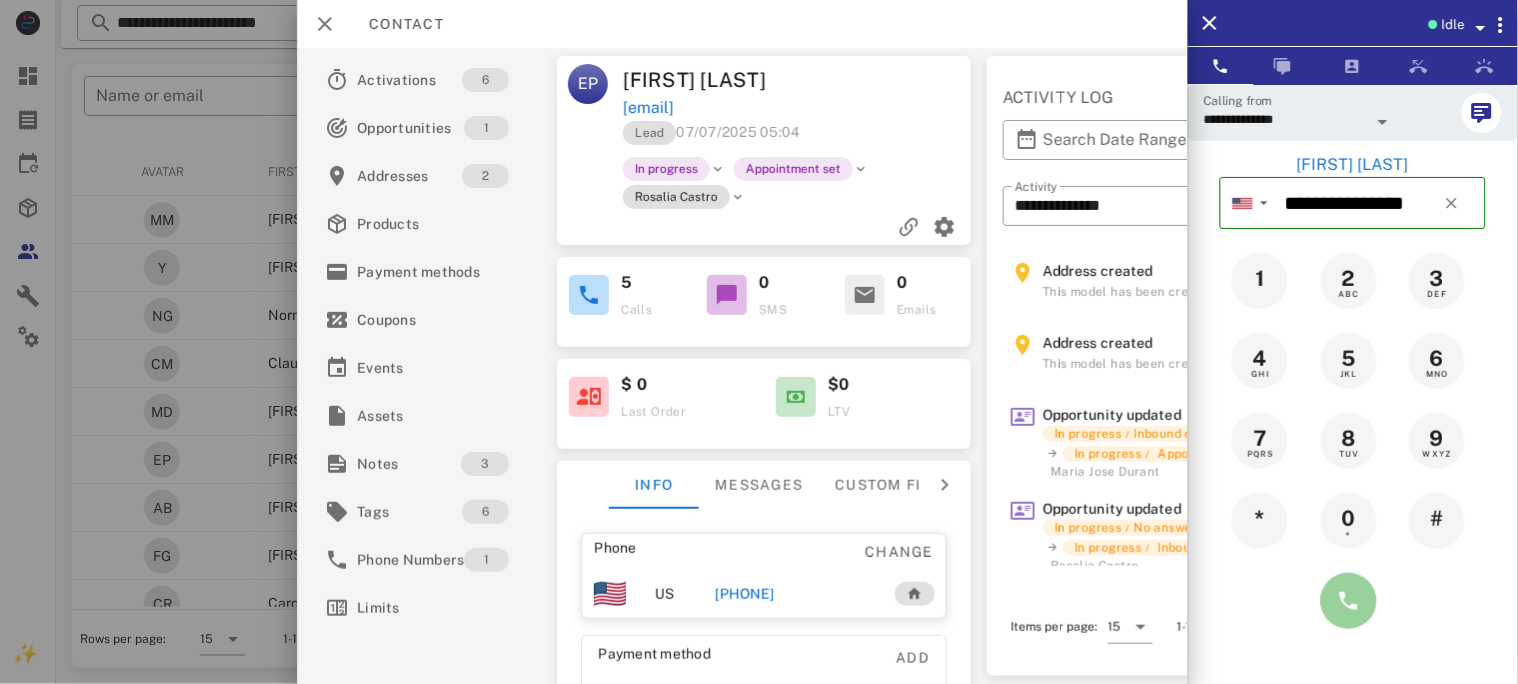 click at bounding box center (1349, 601) 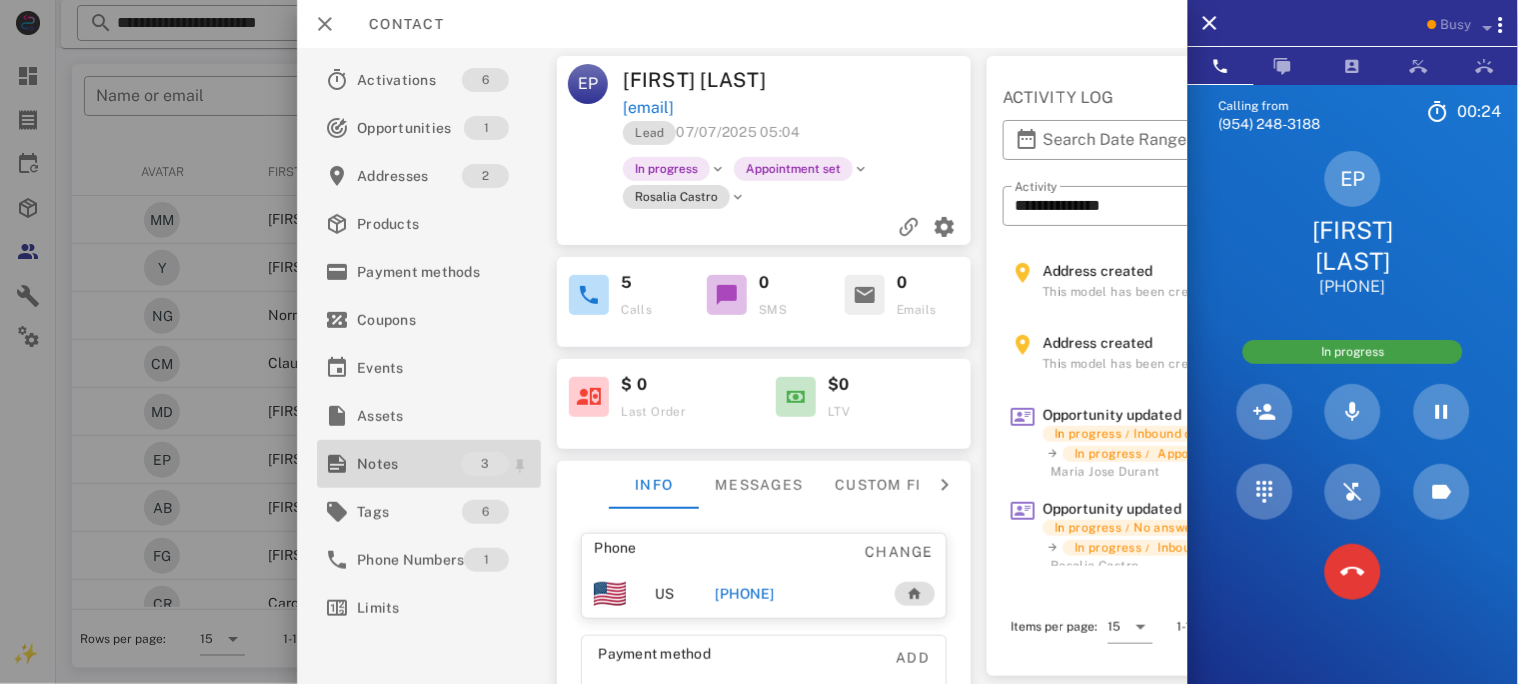 click on "Notes" at bounding box center [409, 464] 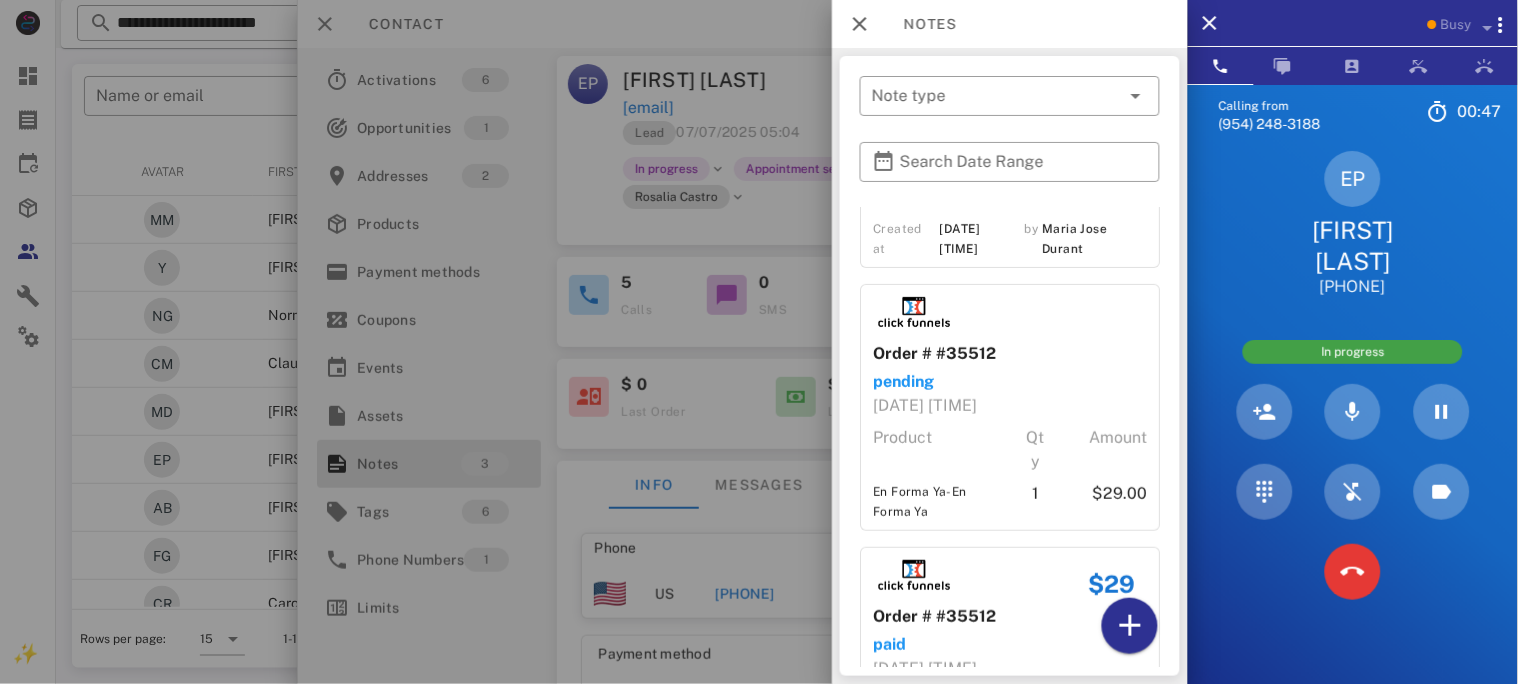 scroll, scrollTop: 314, scrollLeft: 0, axis: vertical 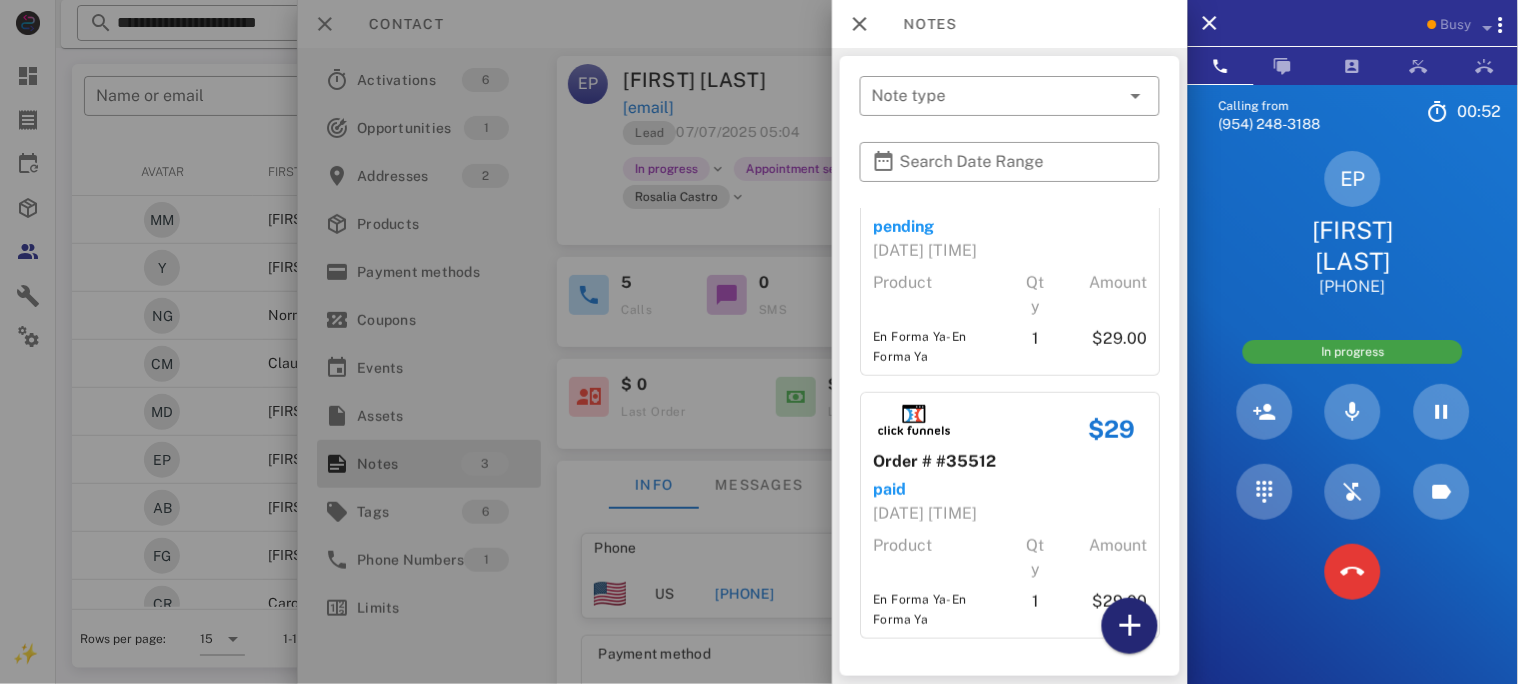 click at bounding box center [1130, 626] 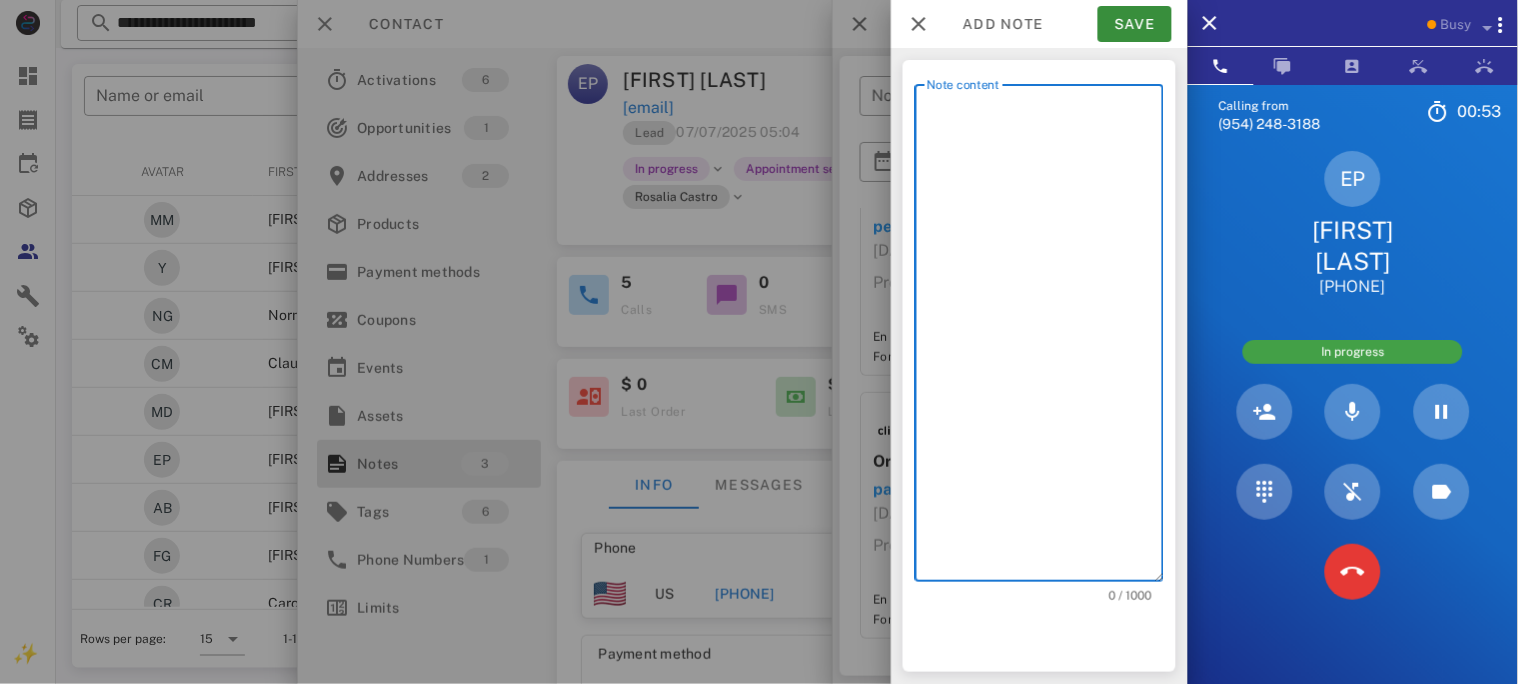 click on "Note content" at bounding box center [1045, 338] 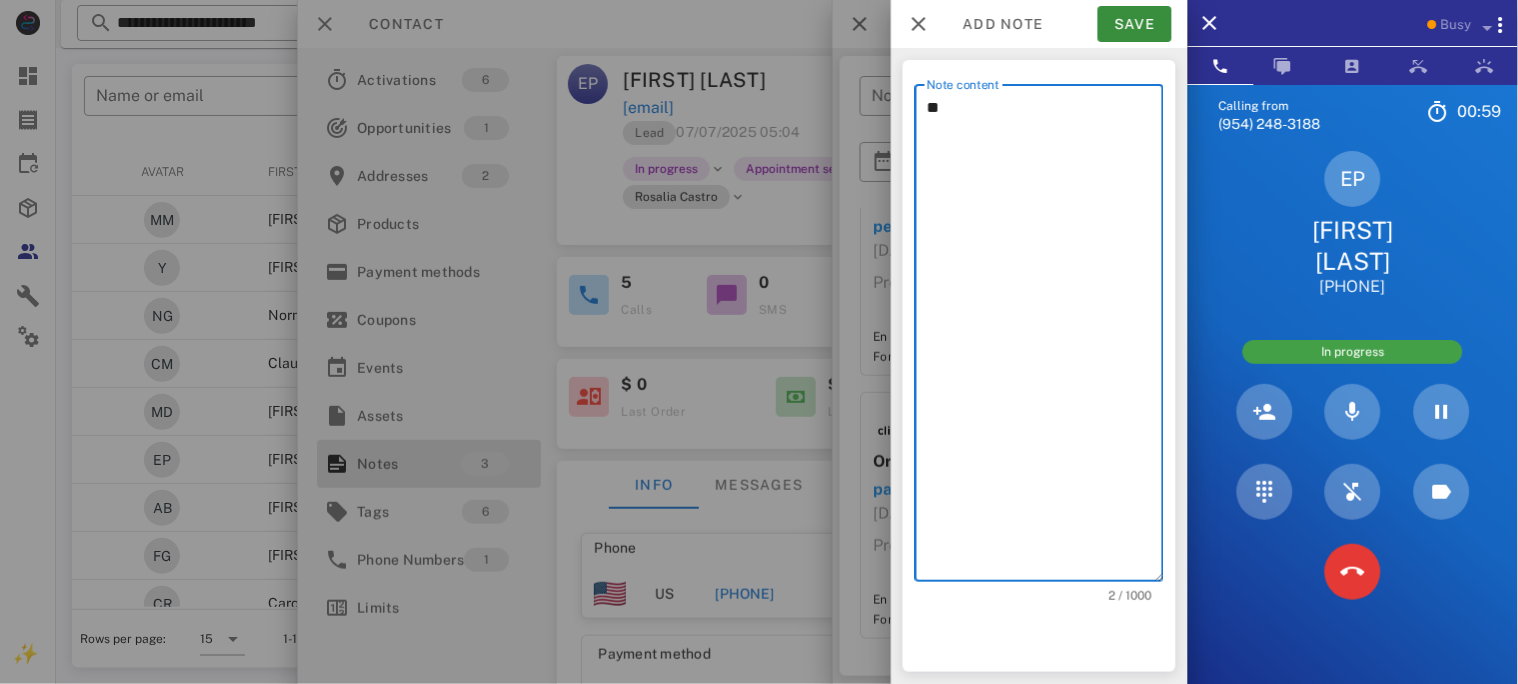 type on "*" 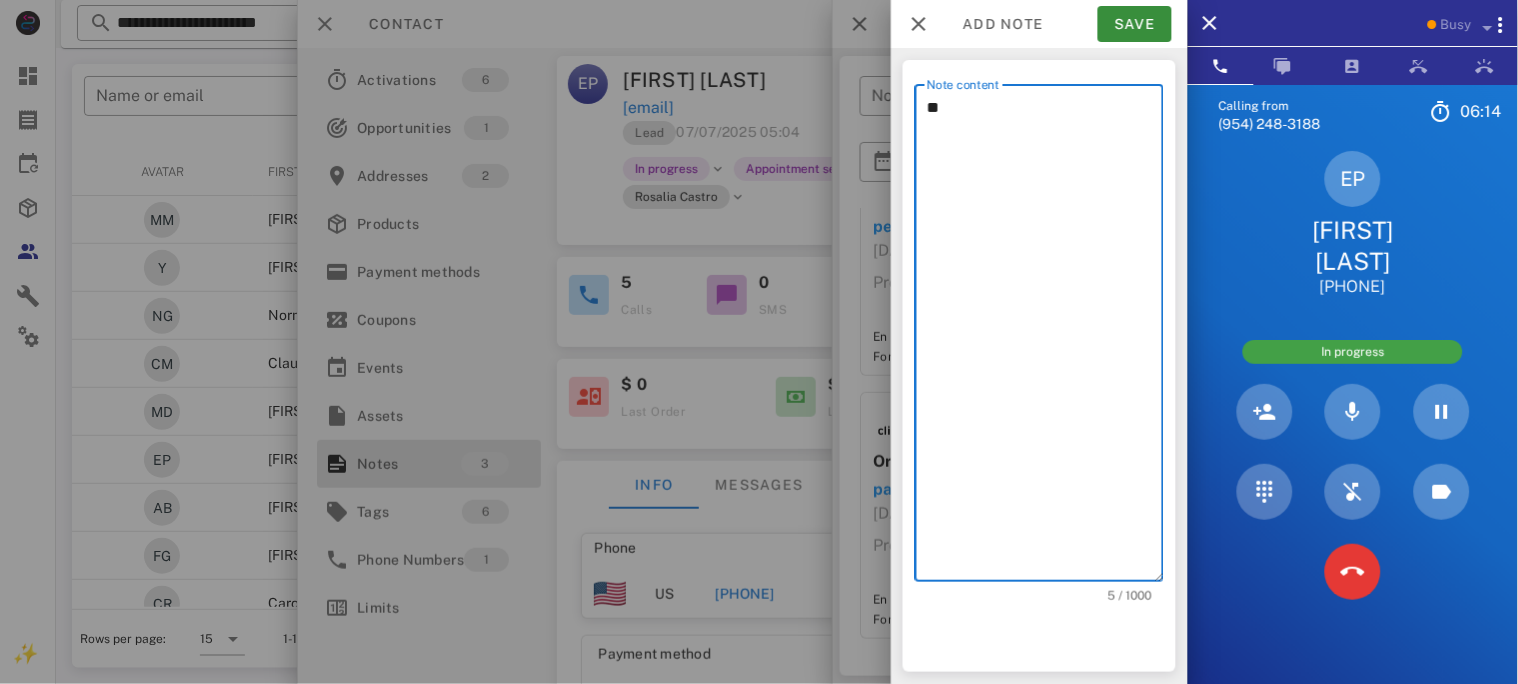 type on "*" 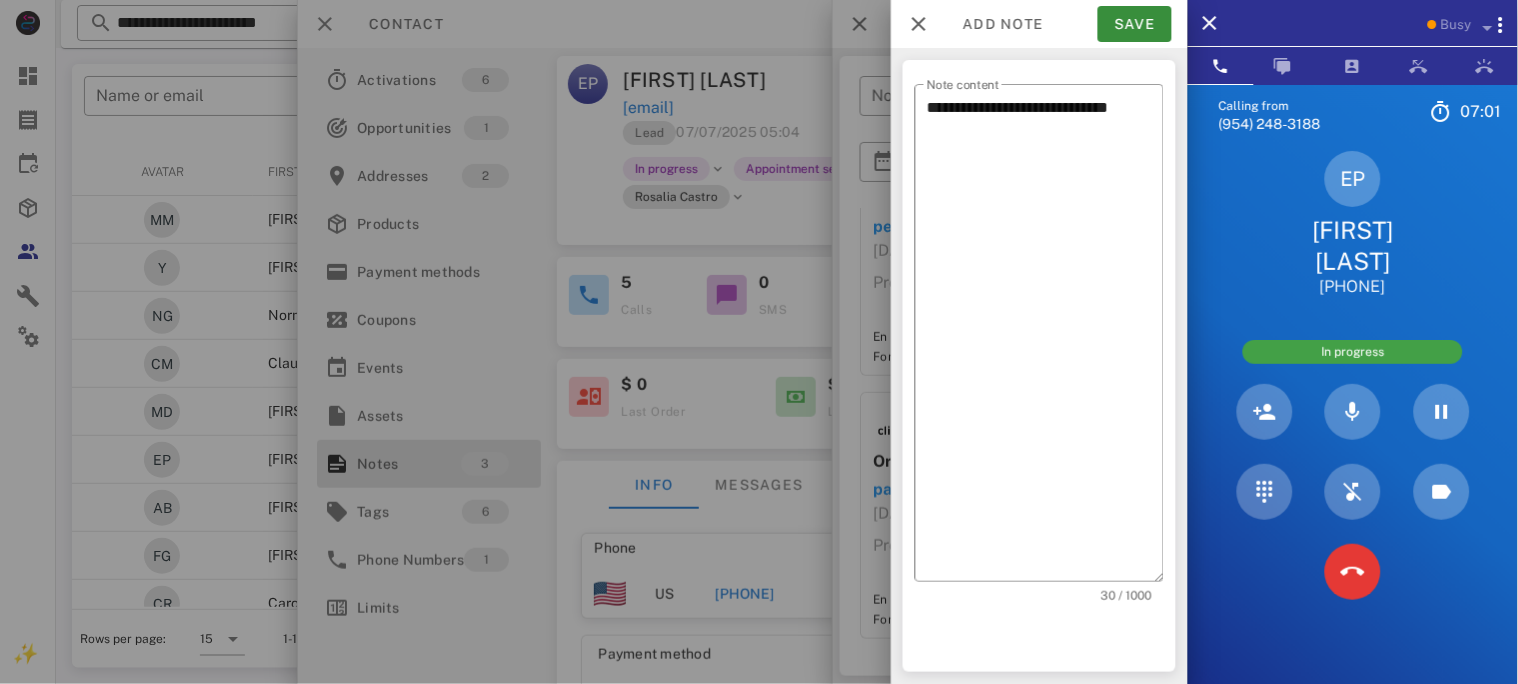 click on "EP   Emma Parra  +16577883973" at bounding box center [1353, 224] 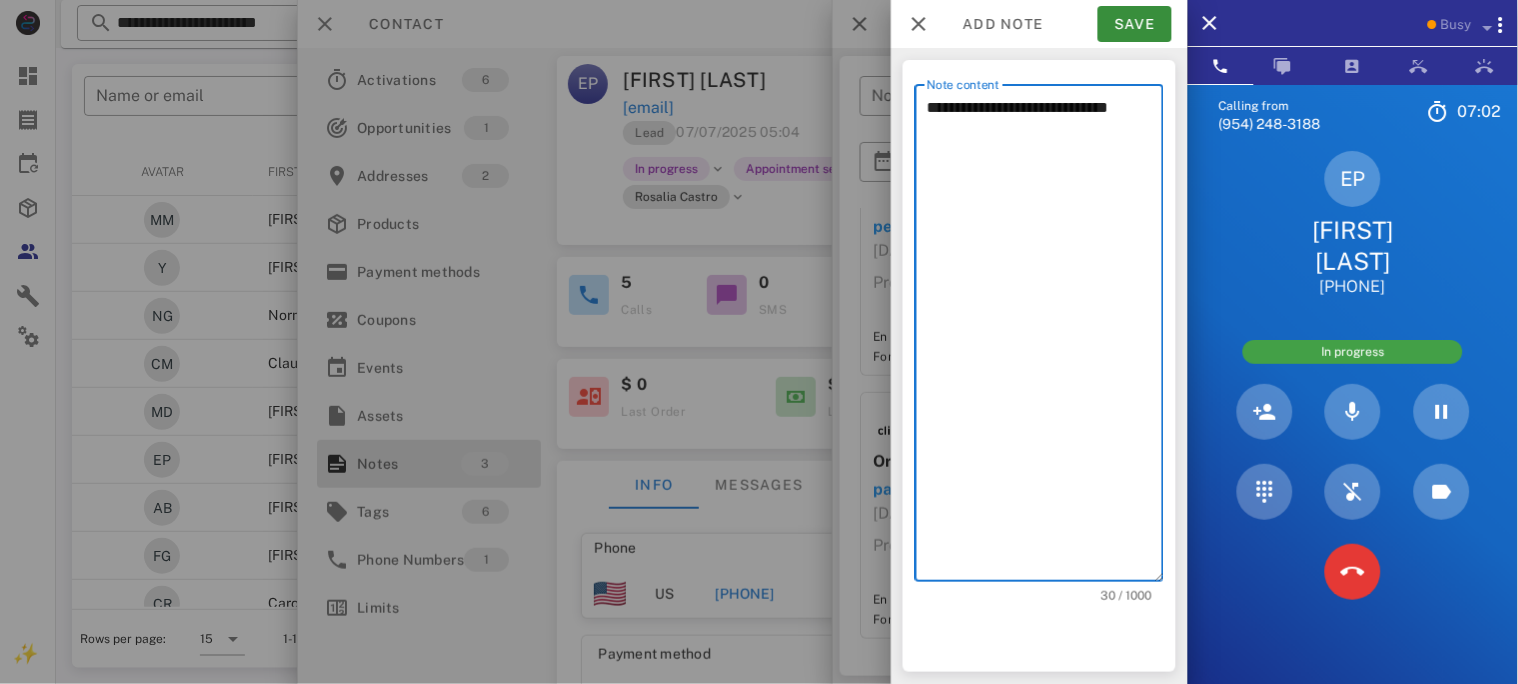 click on "**********" at bounding box center (1045, 338) 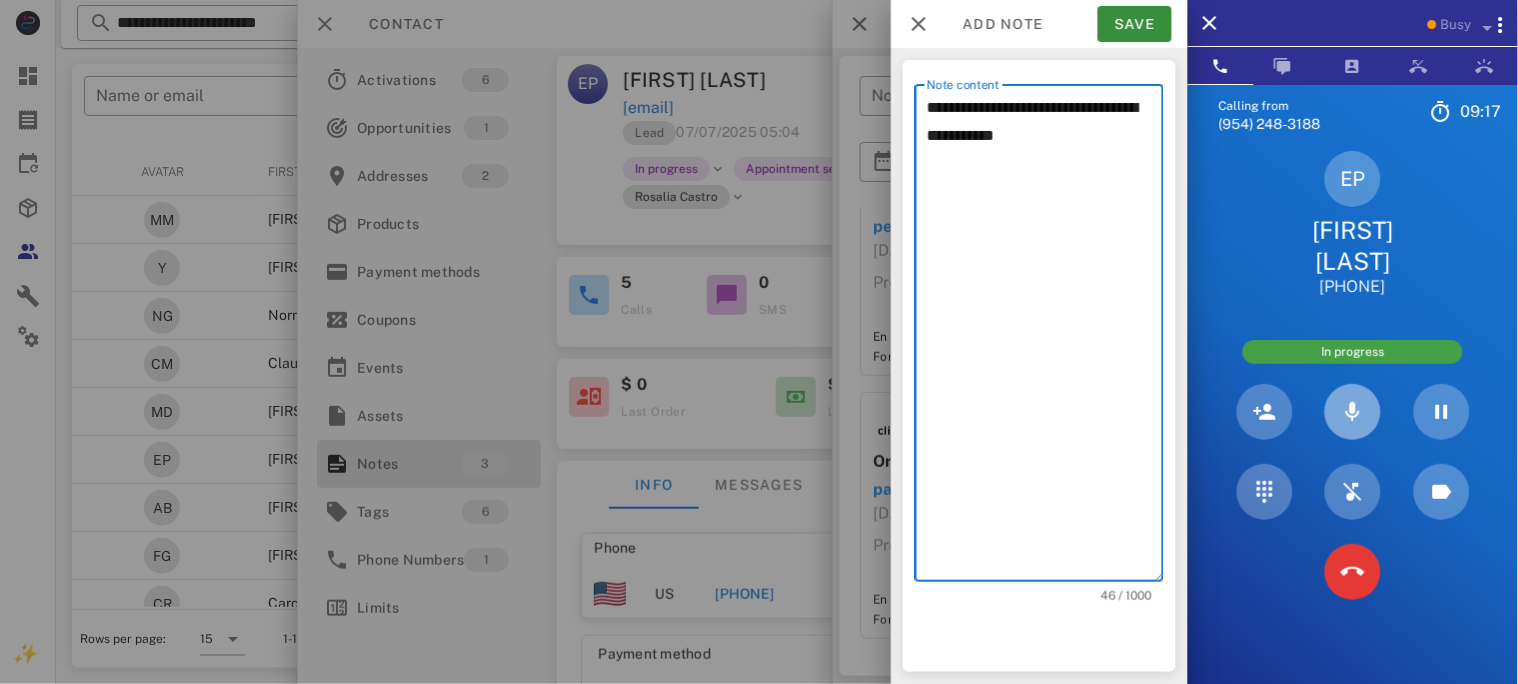 click at bounding box center [1353, 412] 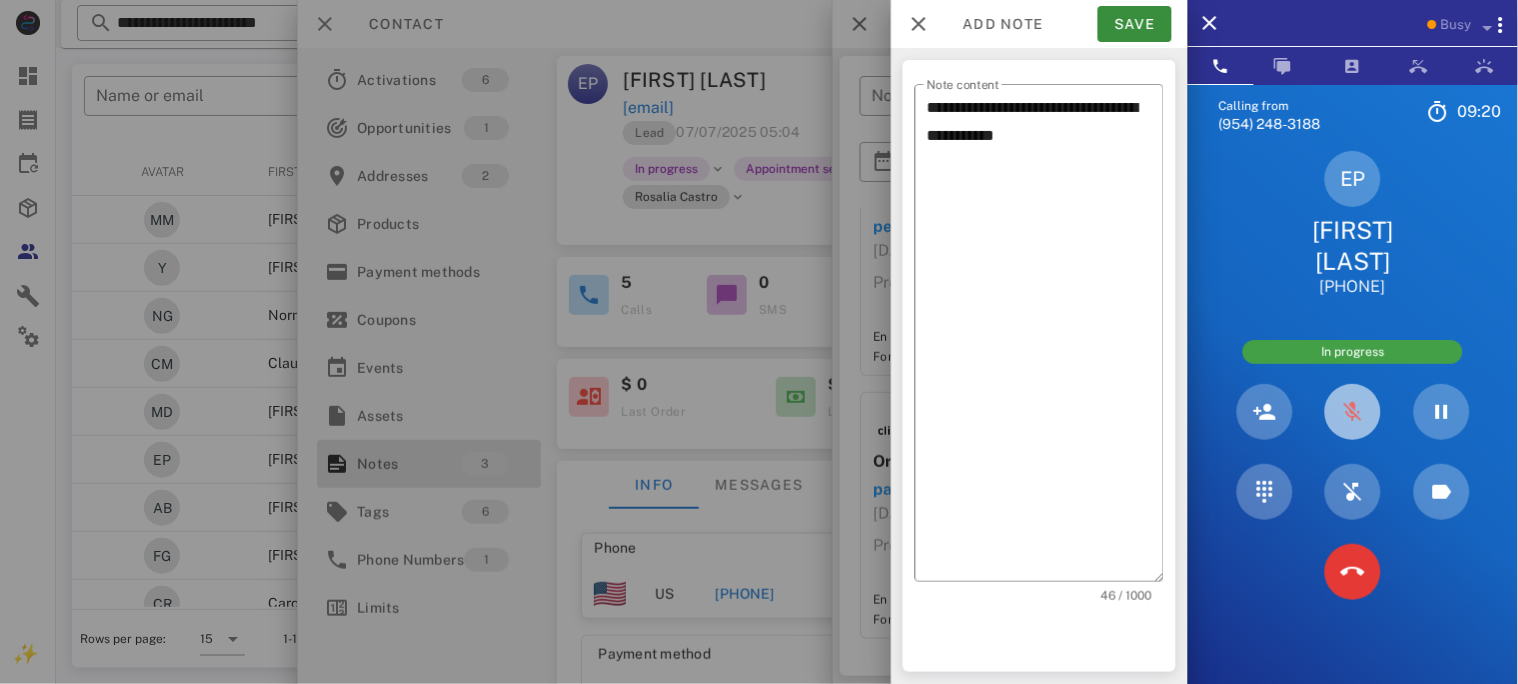 click at bounding box center [1353, 412] 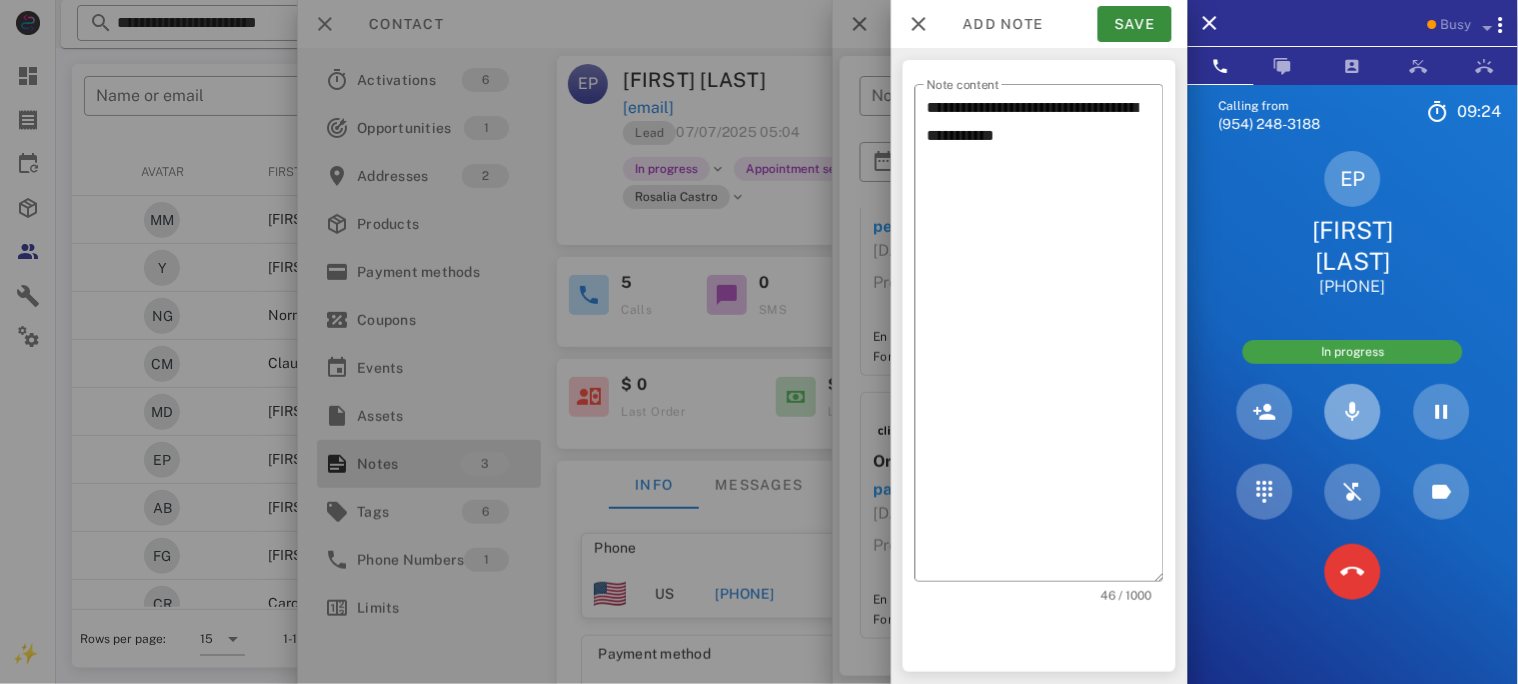 click at bounding box center (1353, 412) 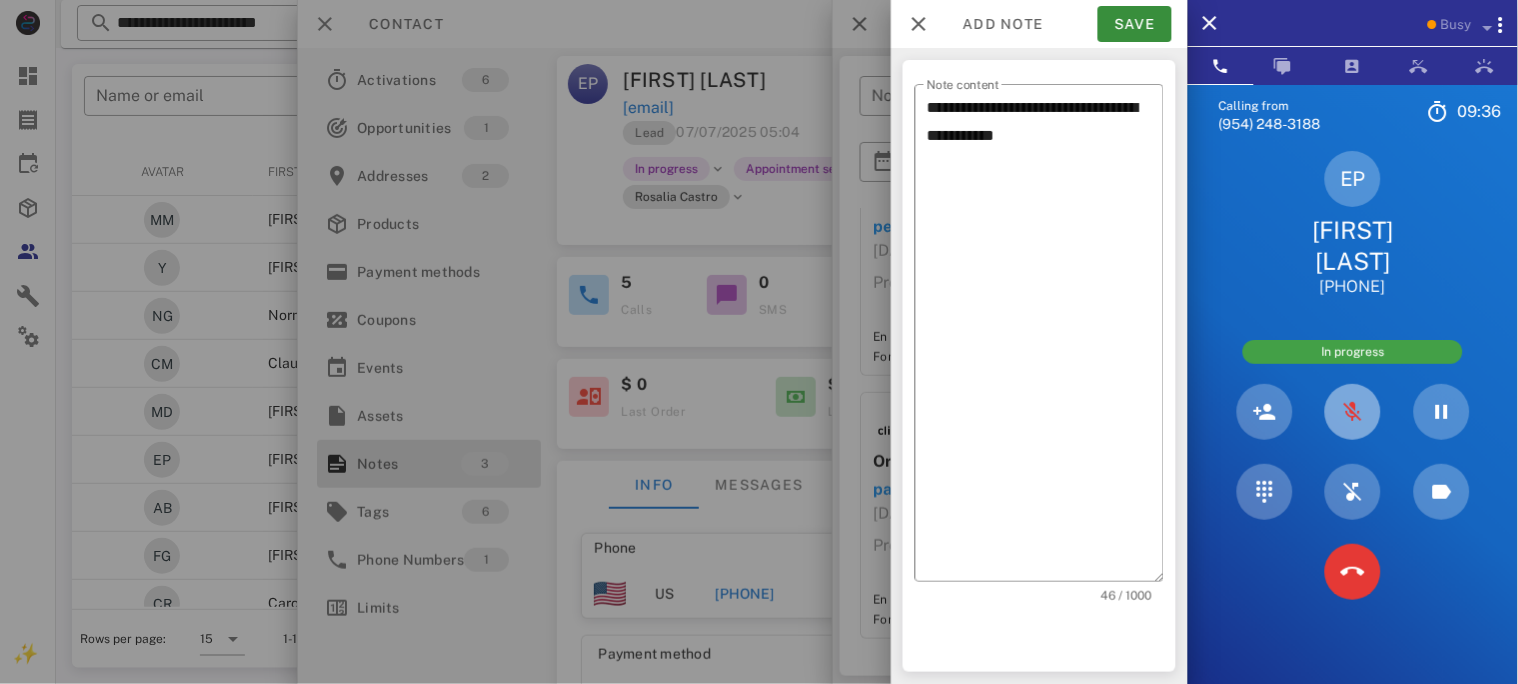 click at bounding box center (1353, 412) 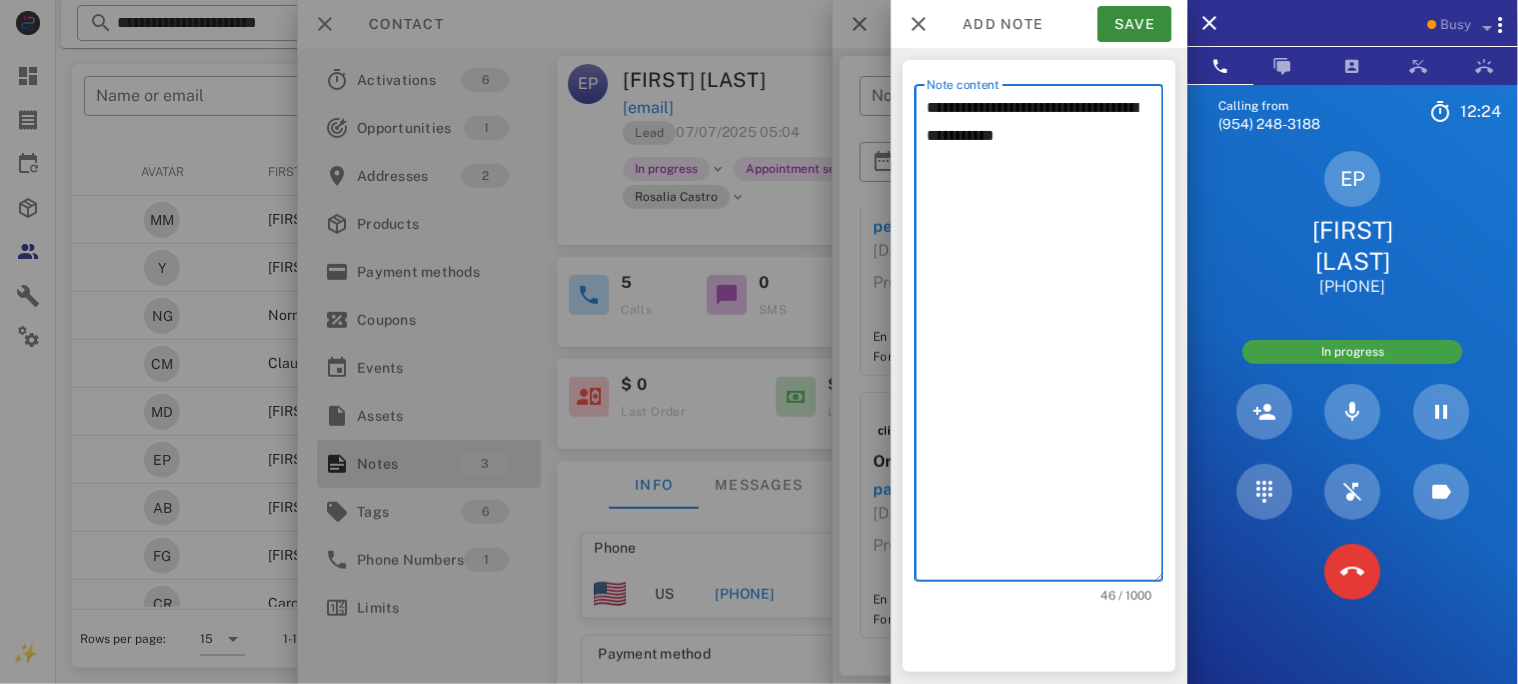 click on "**********" at bounding box center (1045, 338) 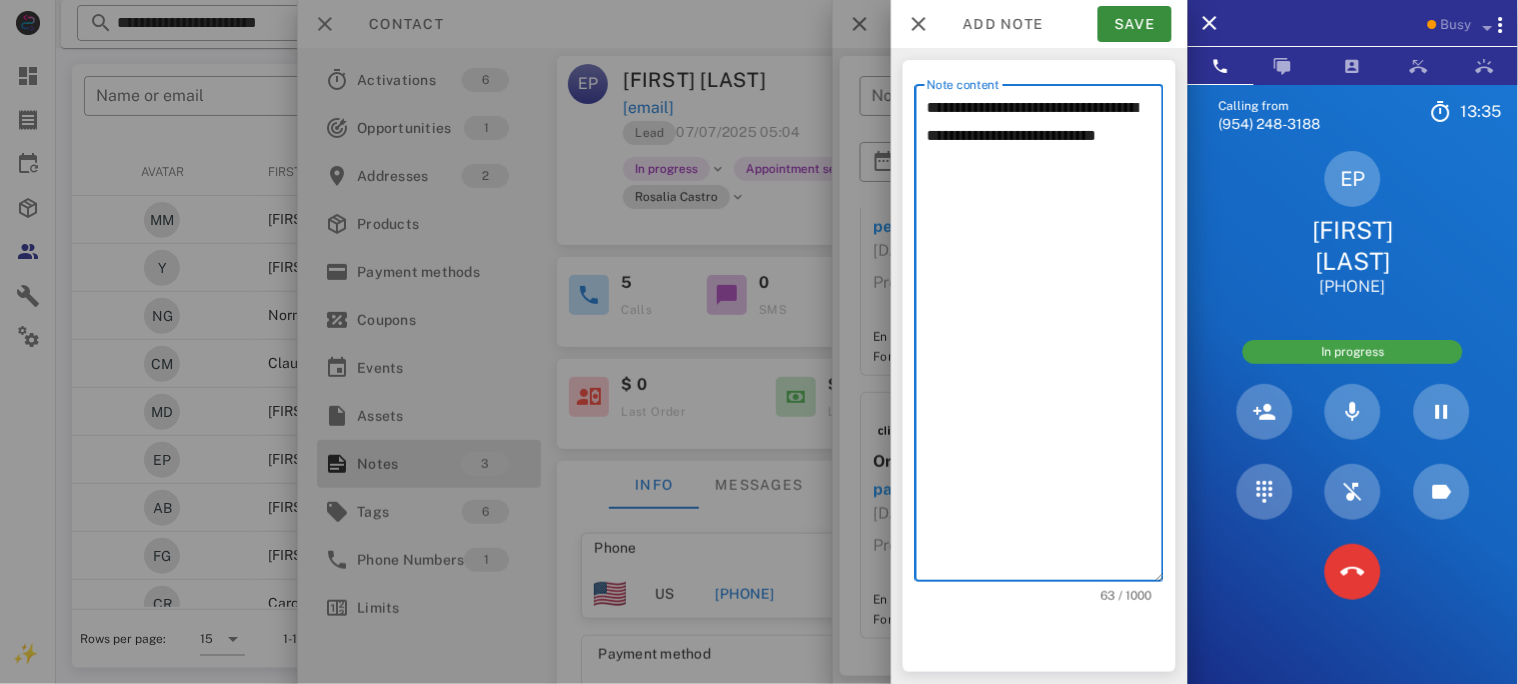 type on "**********" 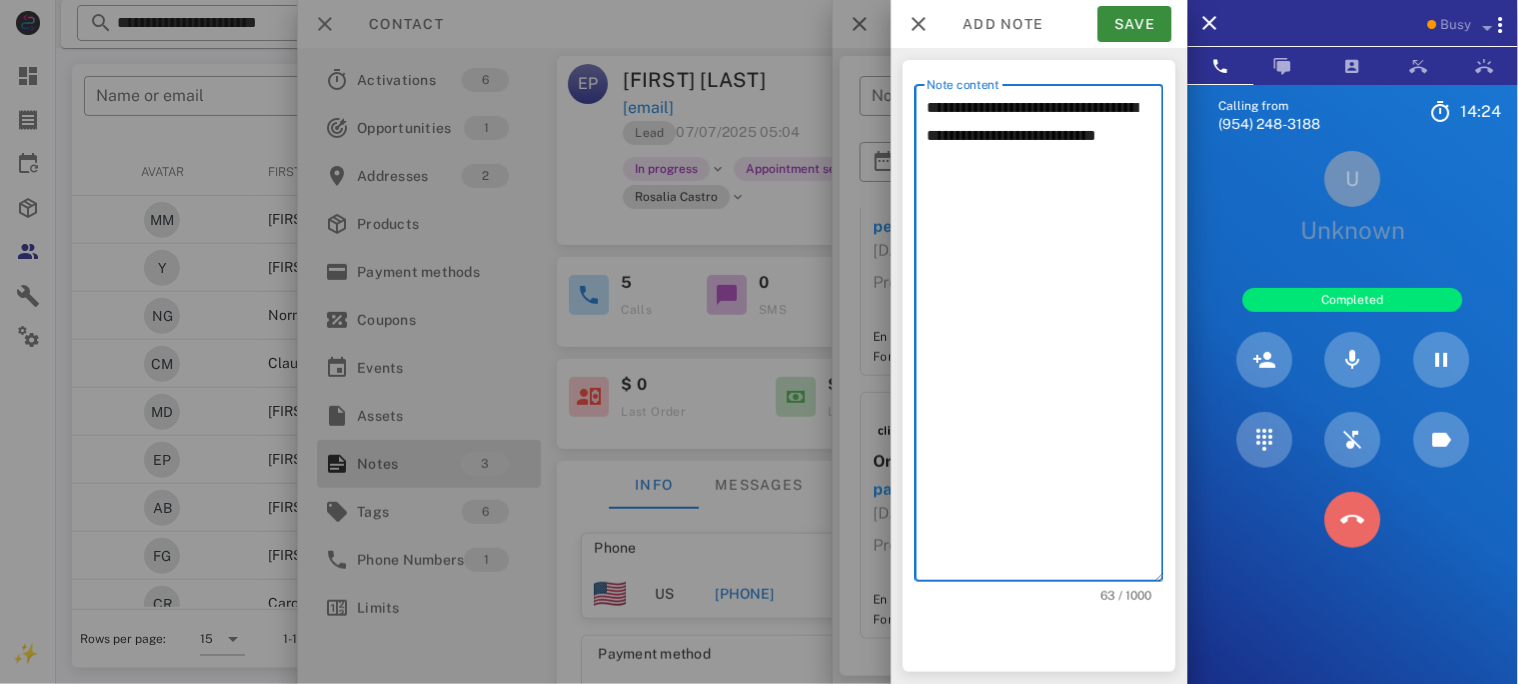 click at bounding box center [1353, 520] 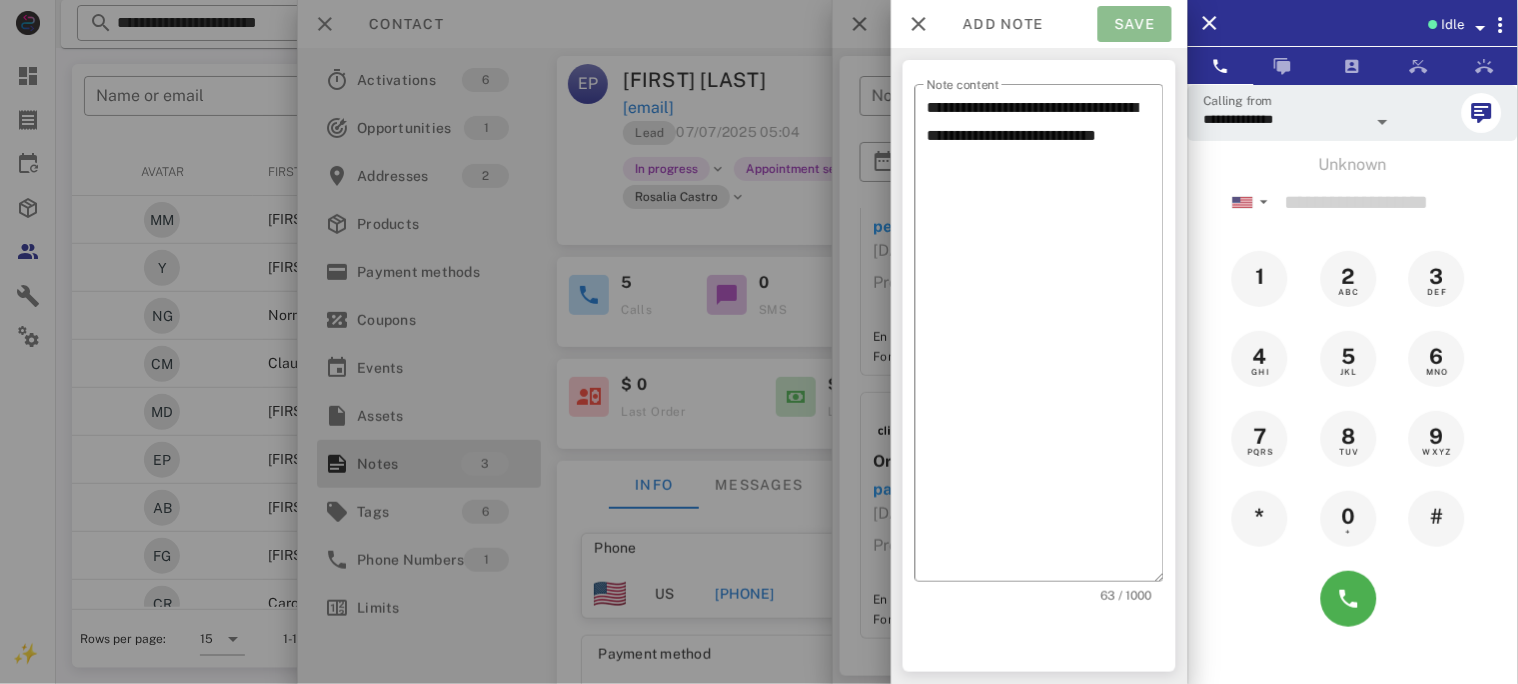 click on "Save" at bounding box center (1135, 24) 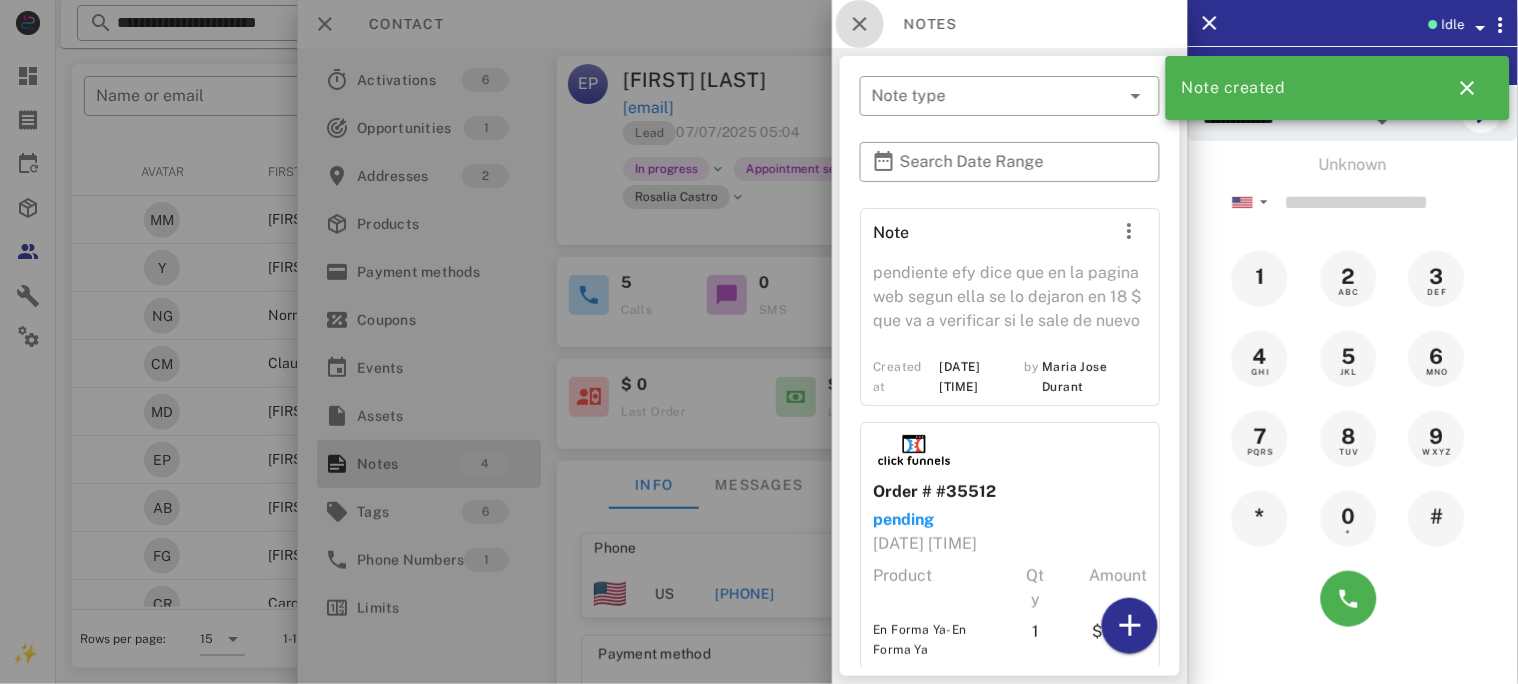 click at bounding box center [860, 24] 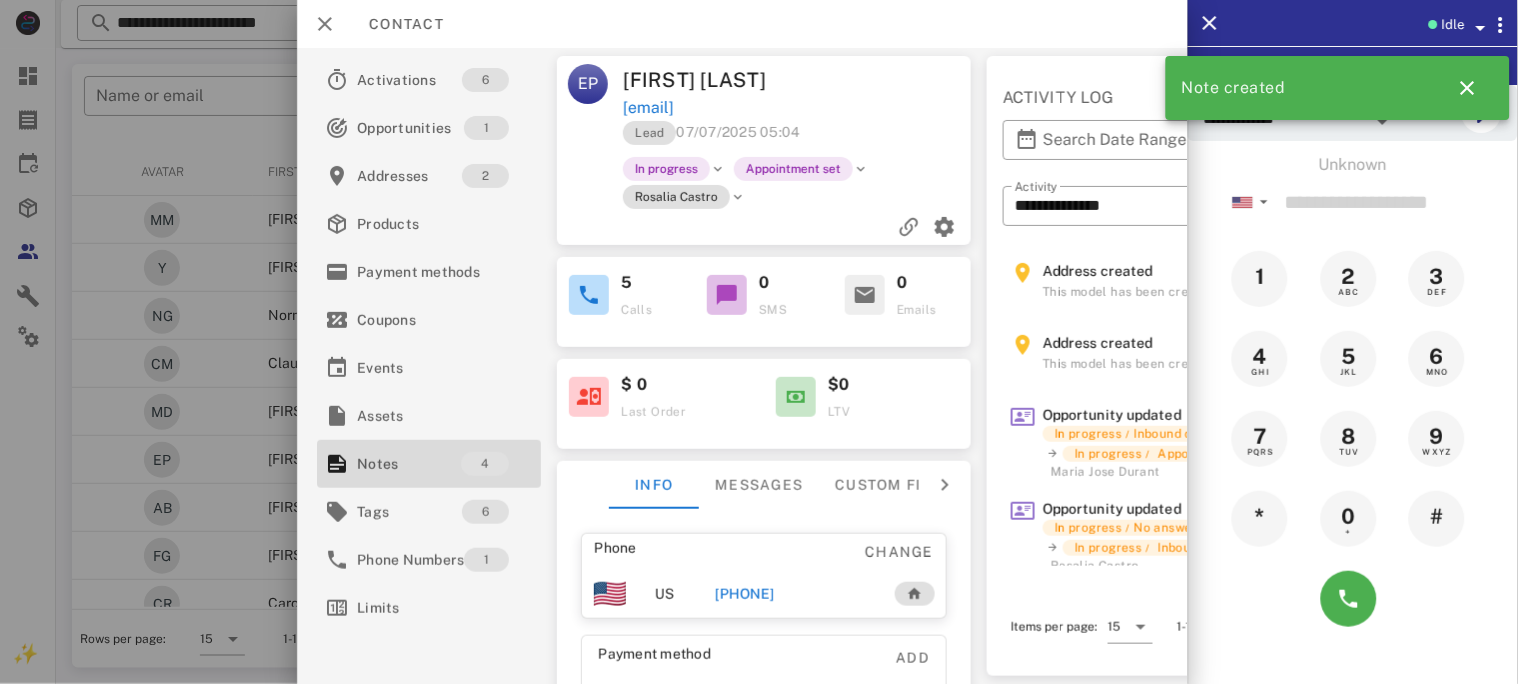 click on "+16577883973" at bounding box center [744, 594] 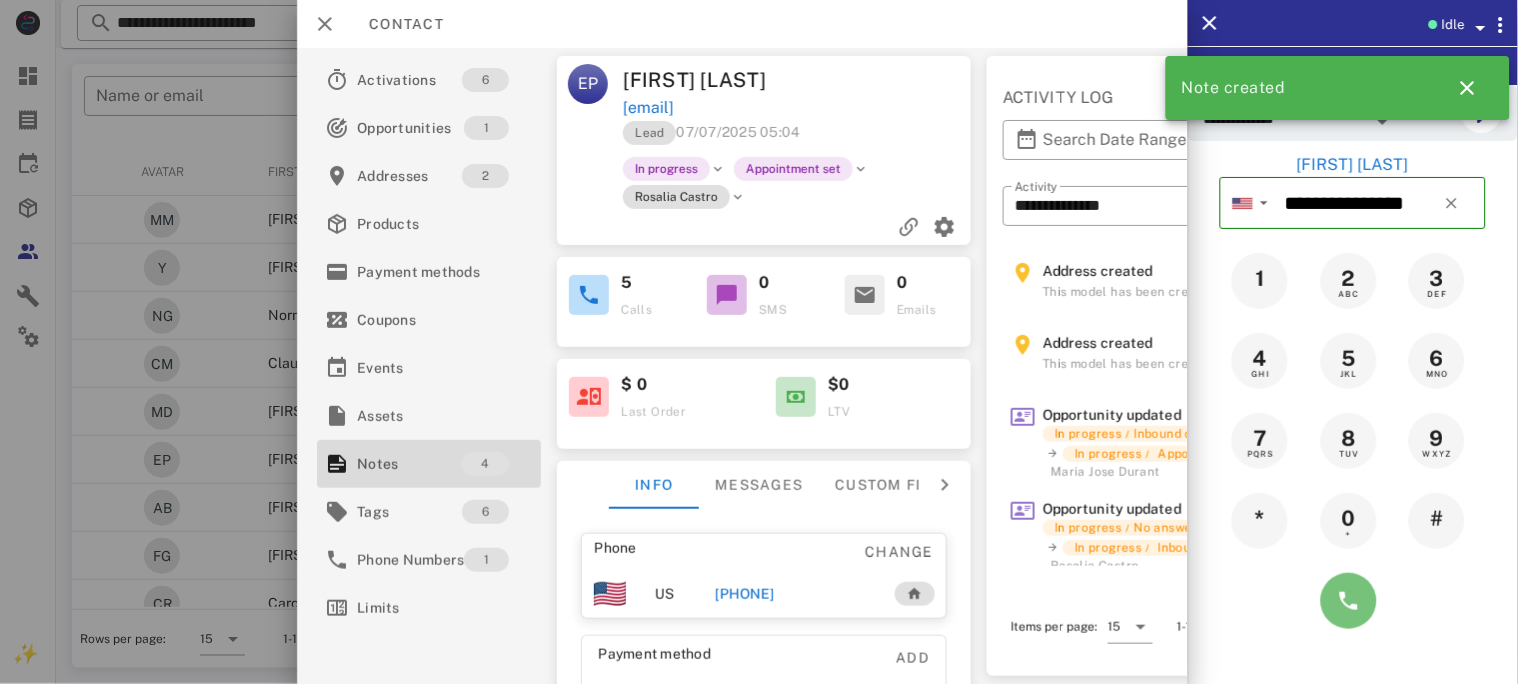 click at bounding box center (1349, 601) 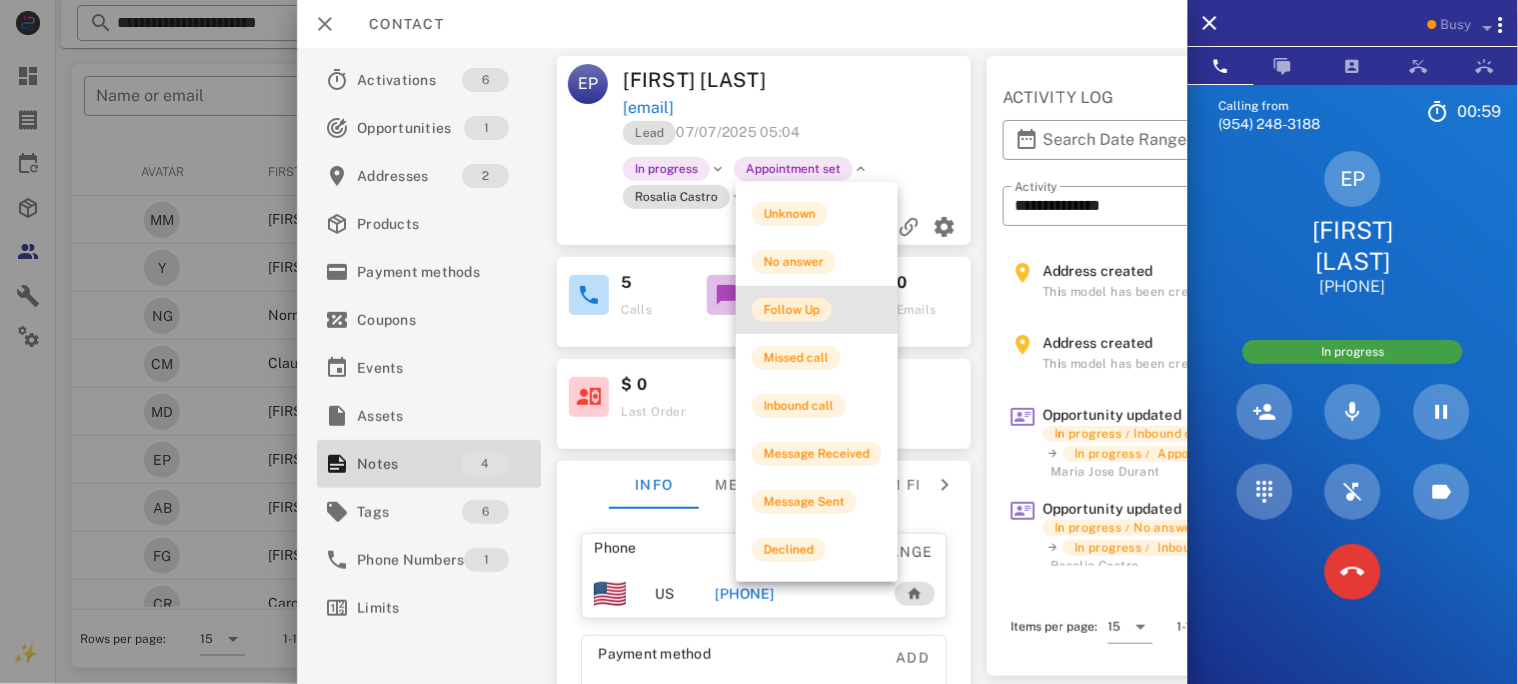 click on "Follow Up" at bounding box center (792, 310) 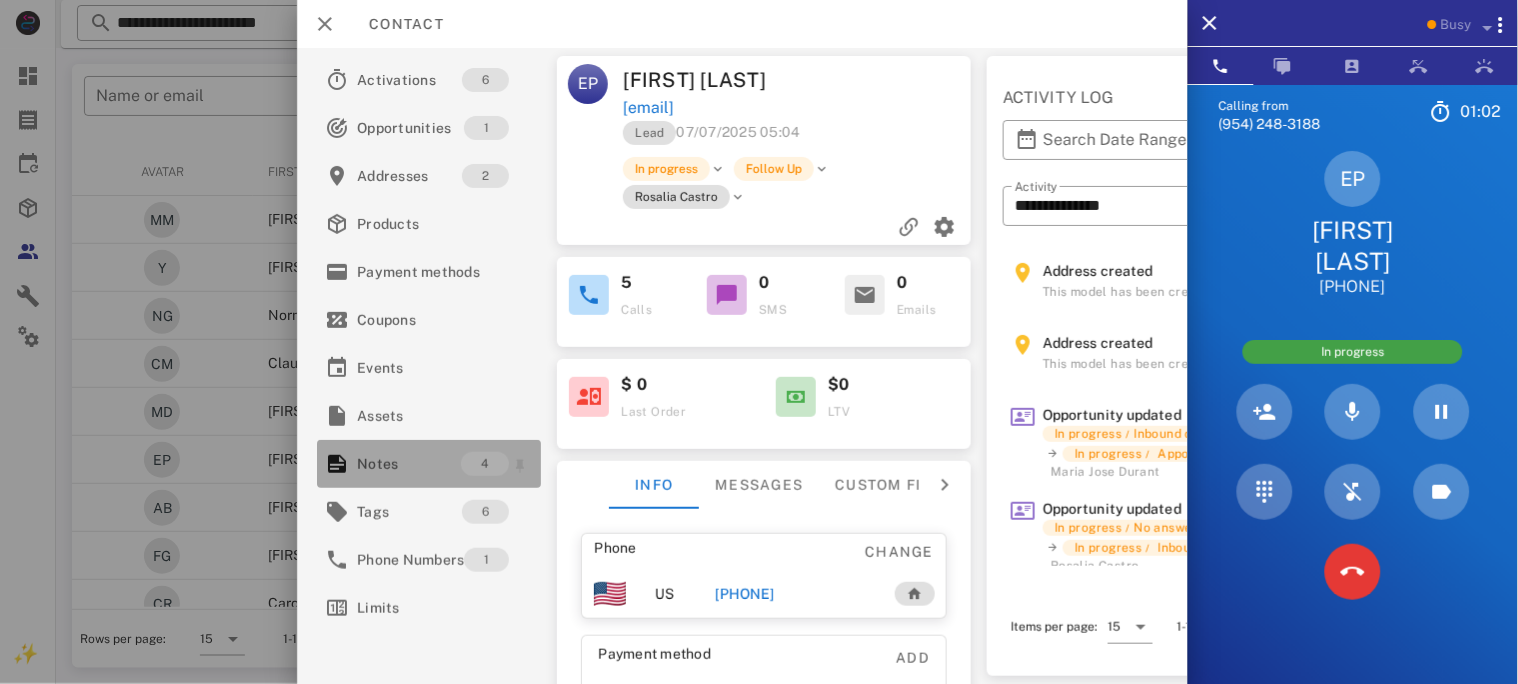 click on "Notes" at bounding box center (409, 464) 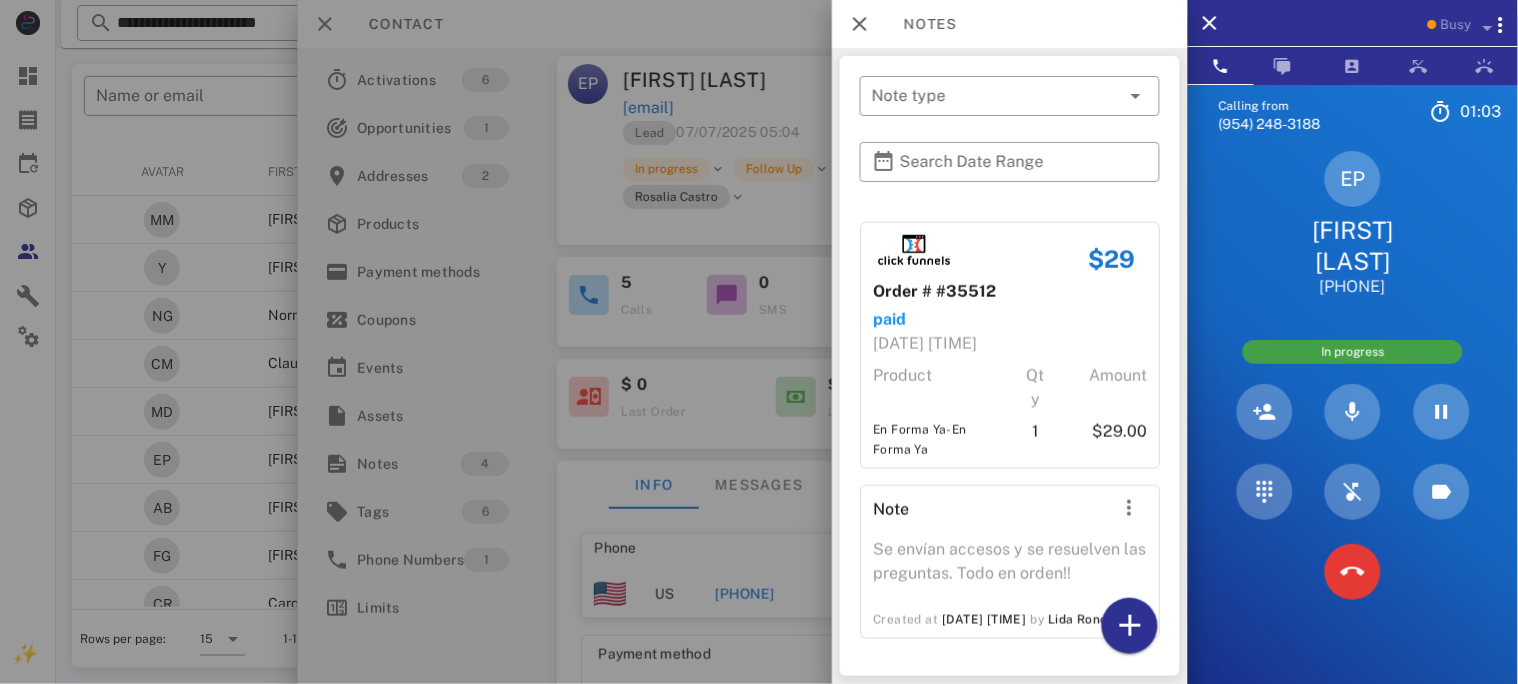 scroll, scrollTop: 504, scrollLeft: 0, axis: vertical 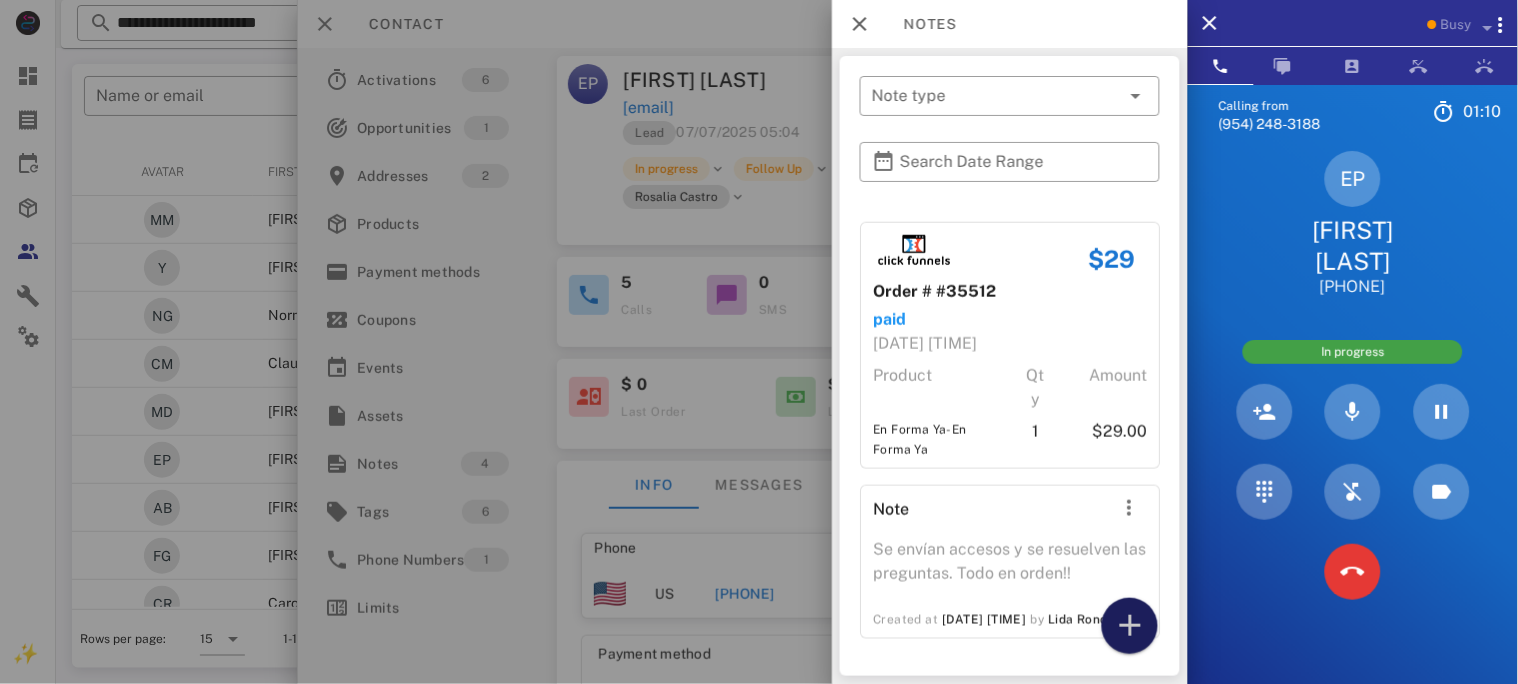 click at bounding box center (1130, 626) 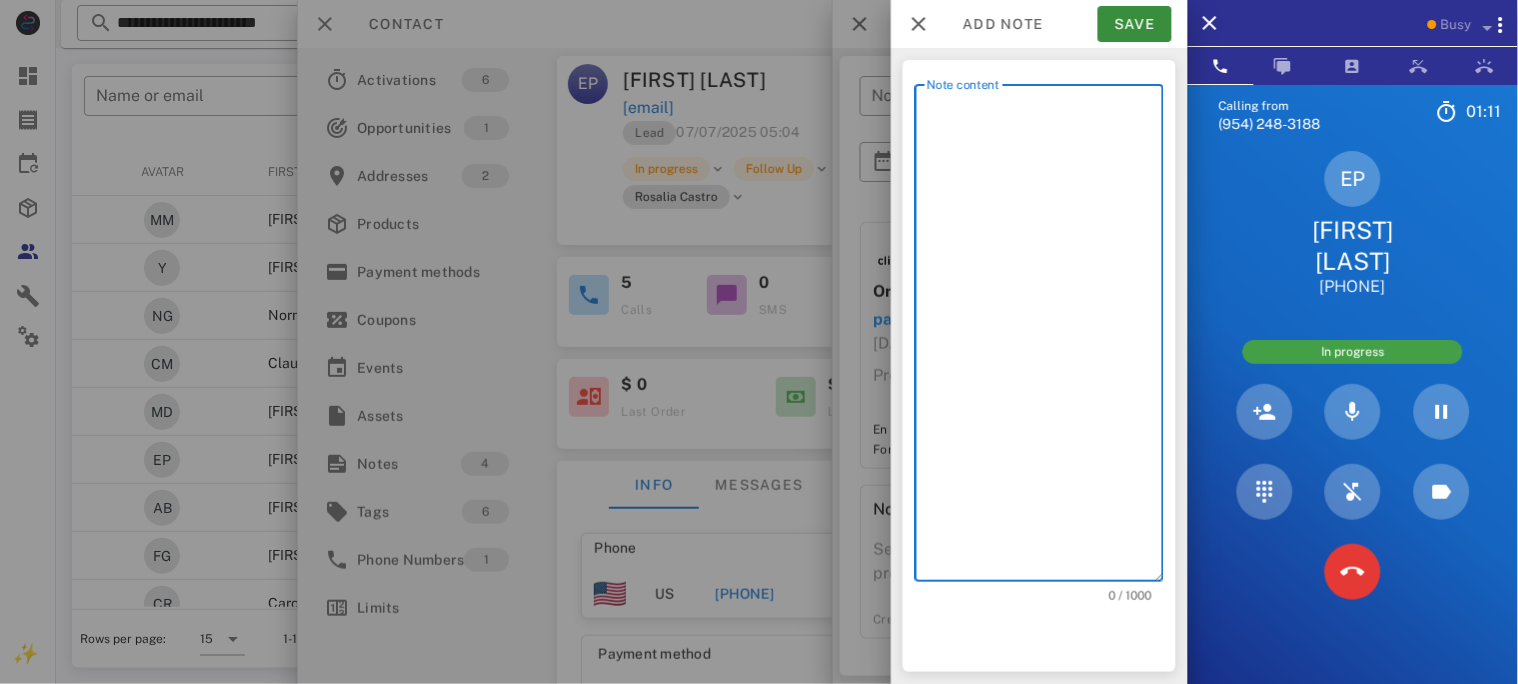 click on "Note content" at bounding box center [1045, 338] 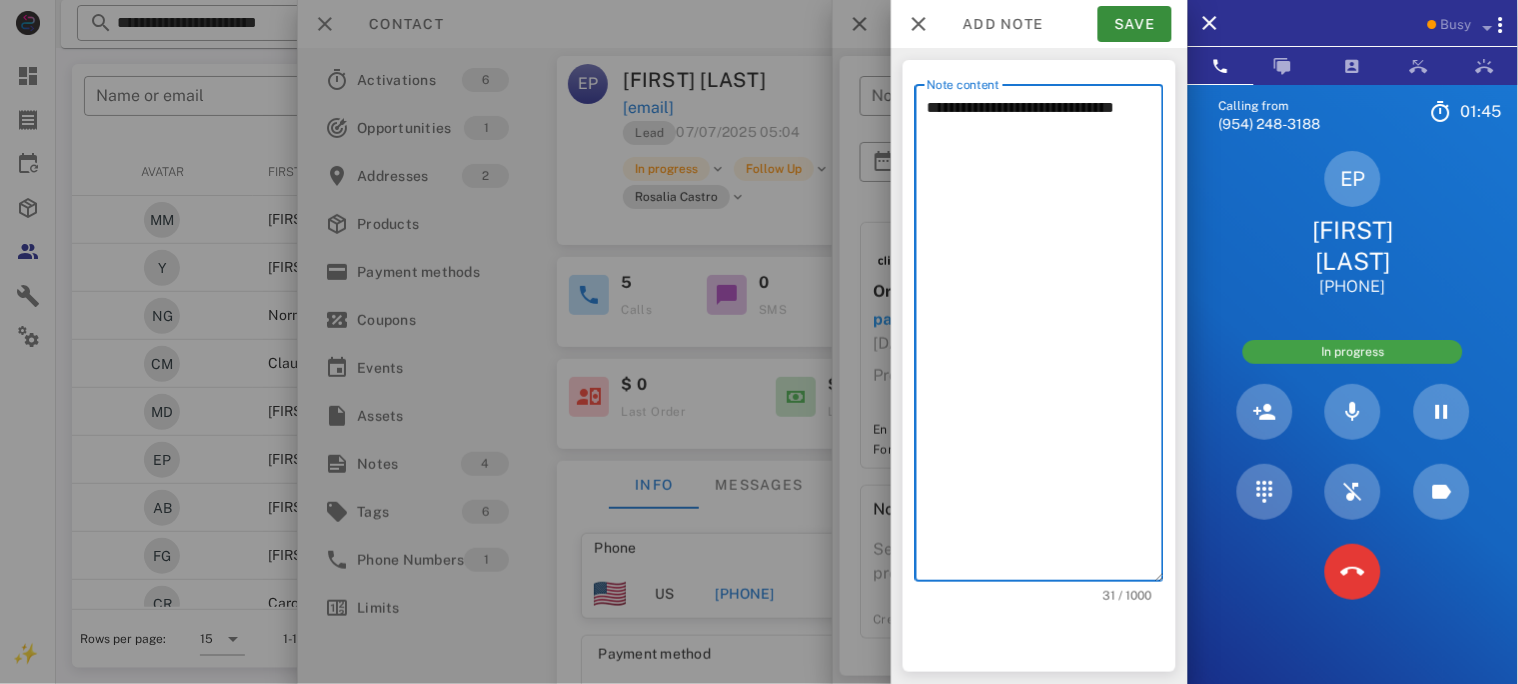 type on "**********" 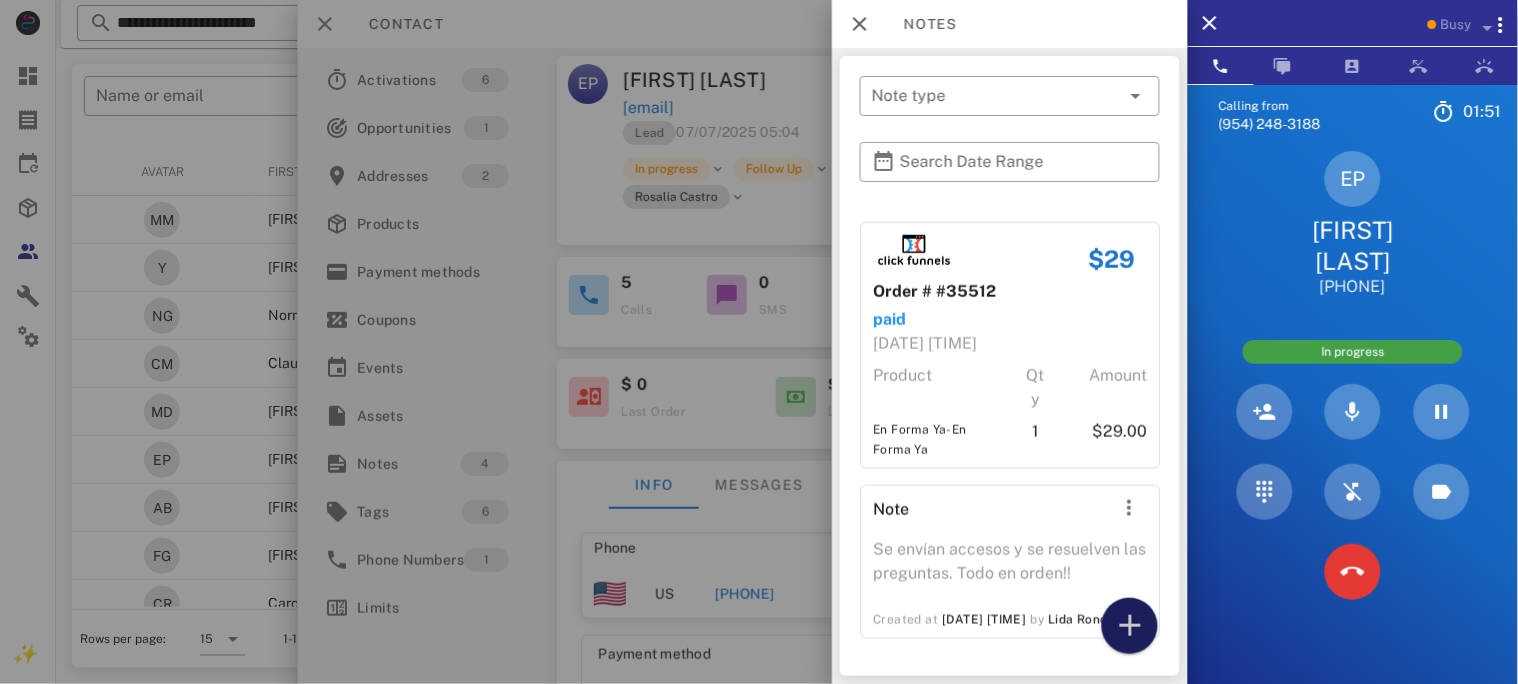 click at bounding box center [1130, 626] 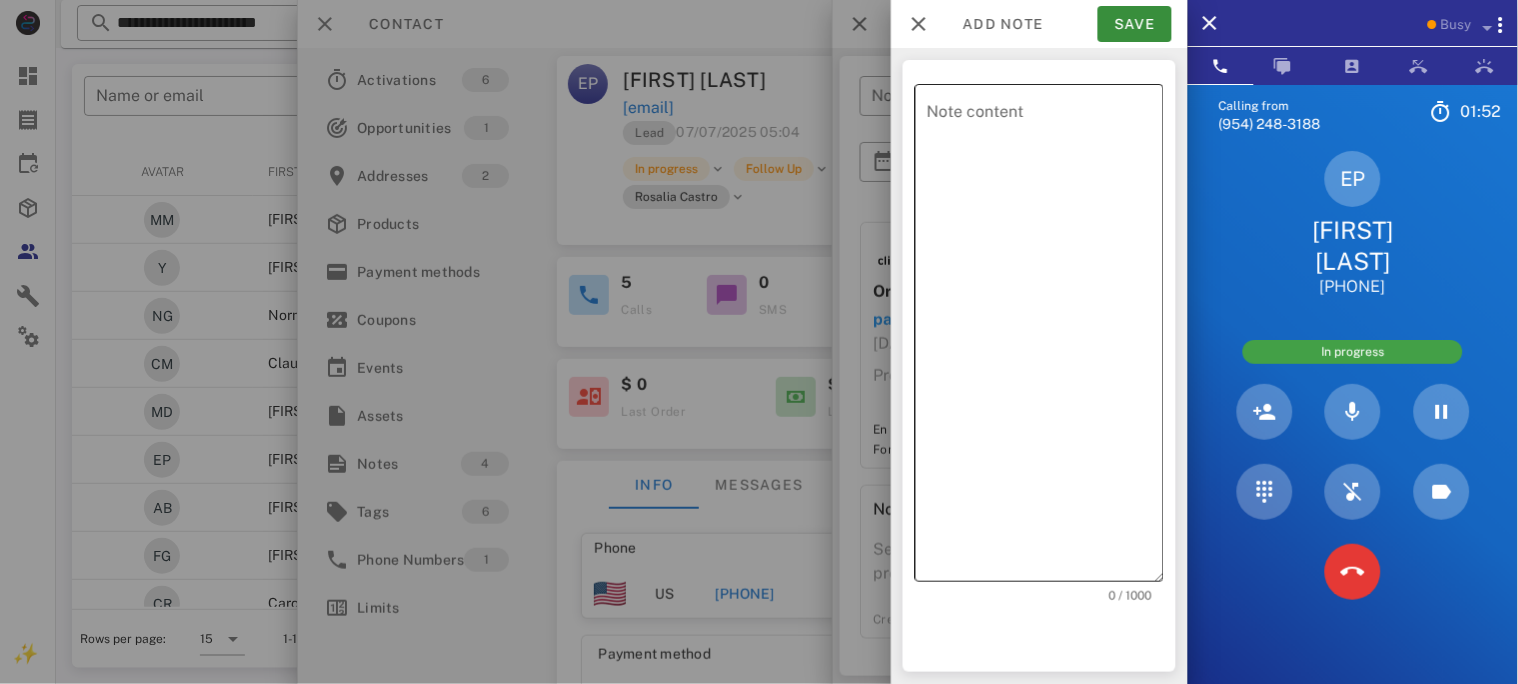 click on "Note content" at bounding box center (1045, 338) 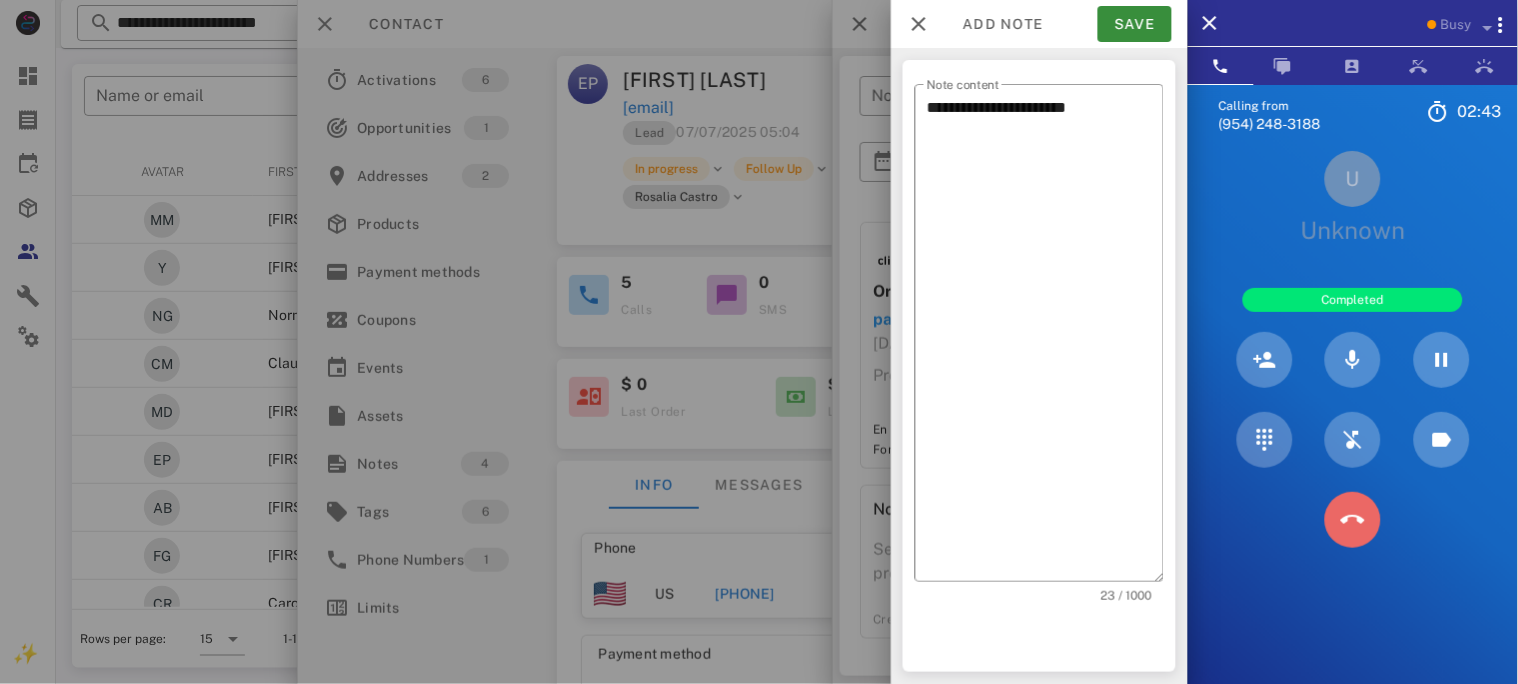 click at bounding box center [1353, 520] 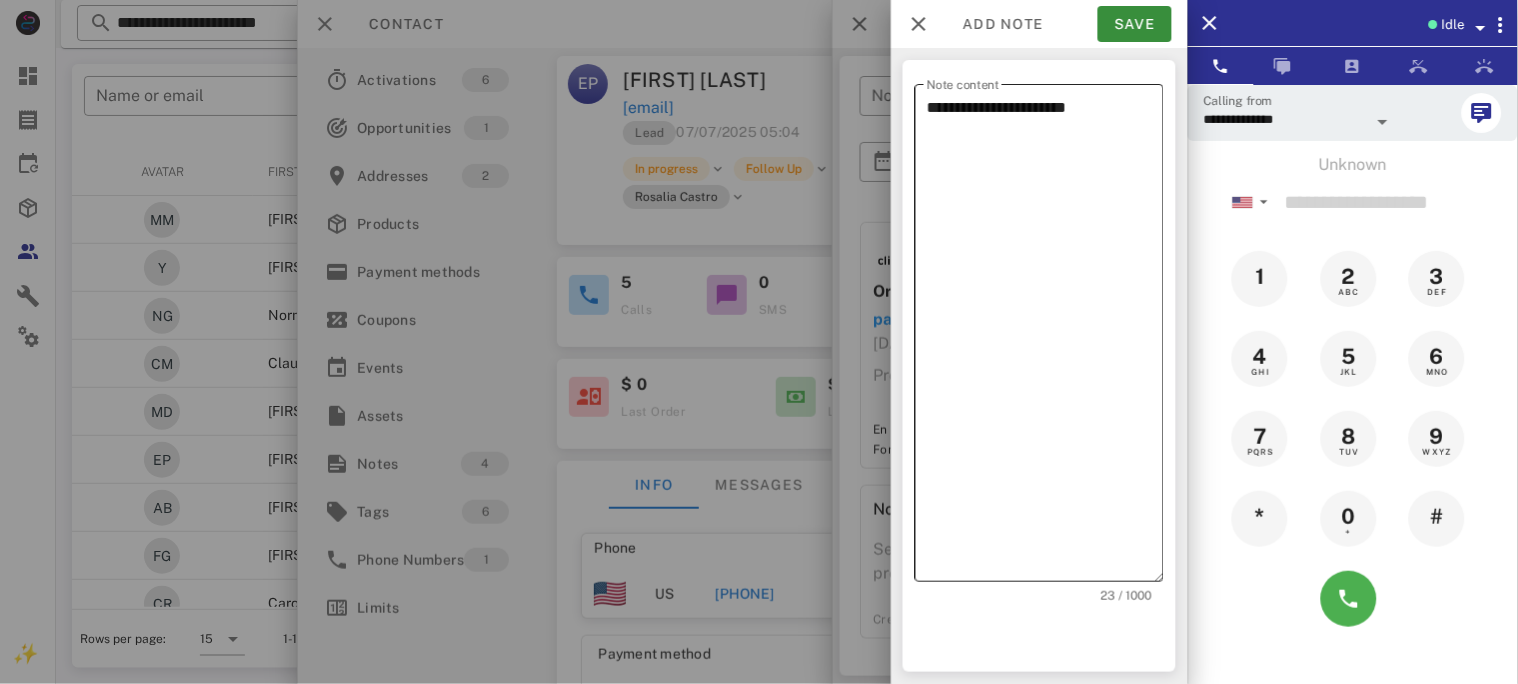 click on "**********" at bounding box center [1045, 338] 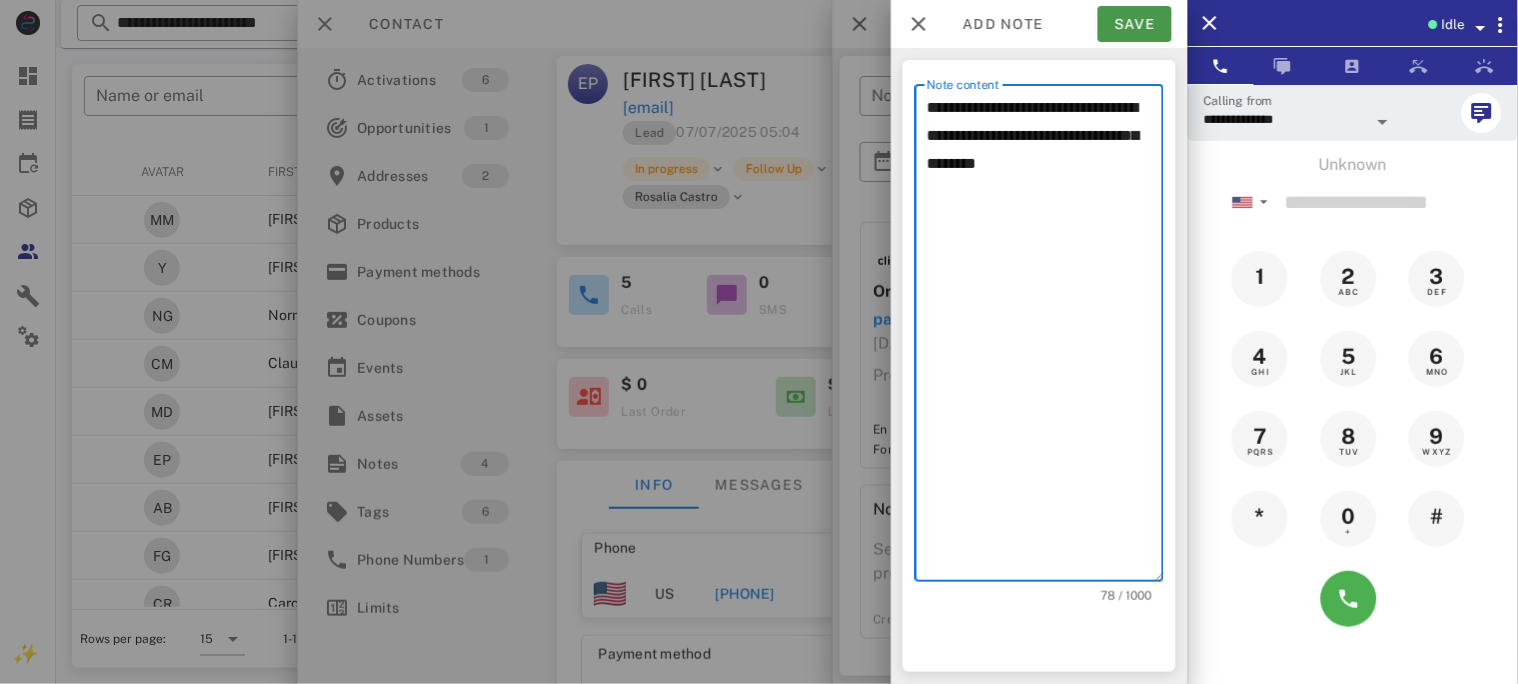 type on "**********" 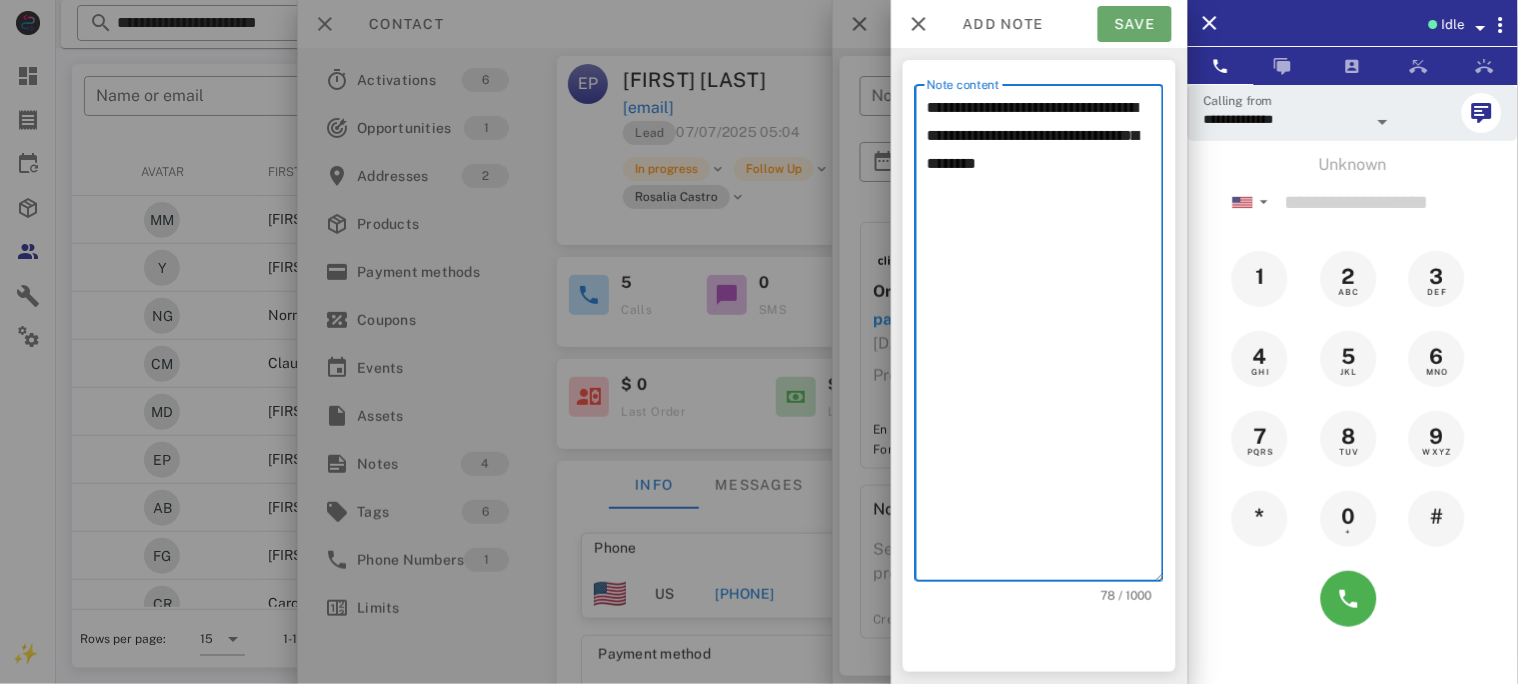 click on "Save" at bounding box center (1135, 24) 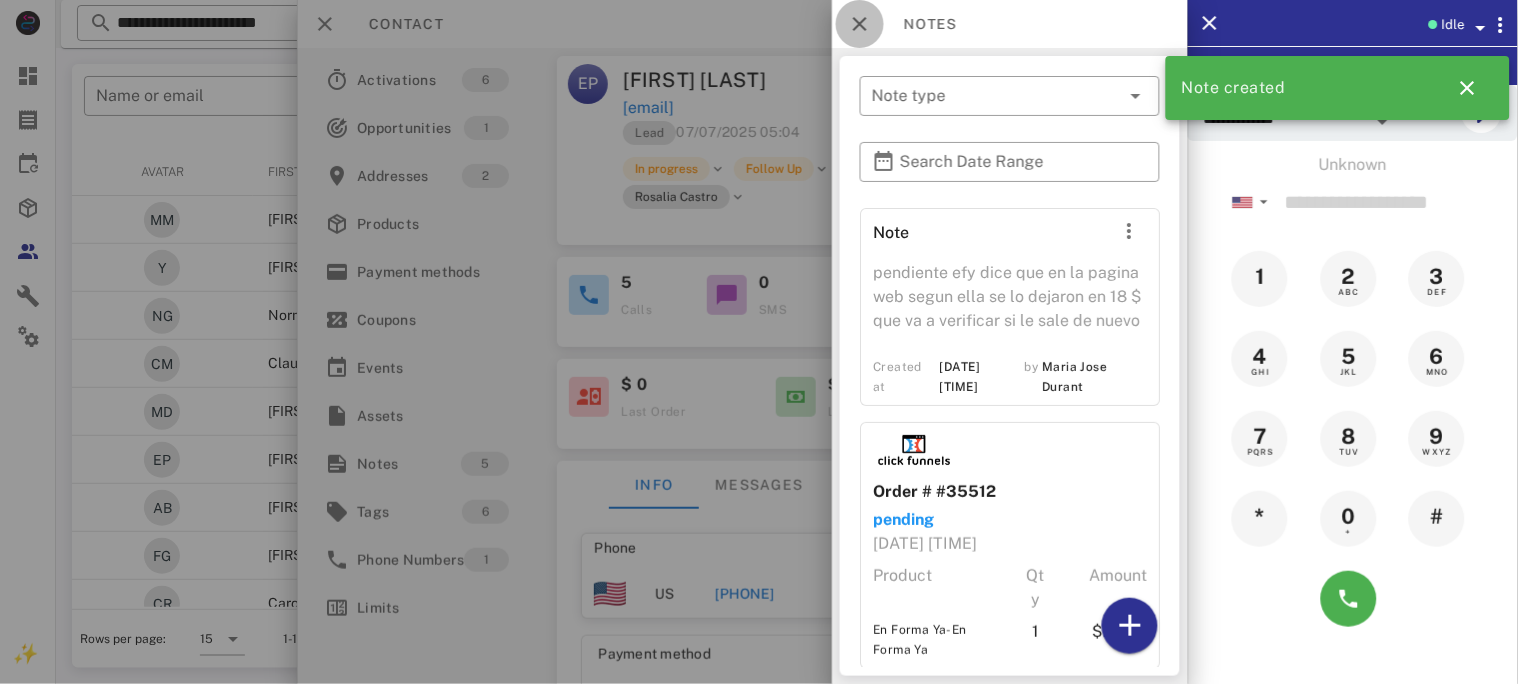 click at bounding box center (860, 24) 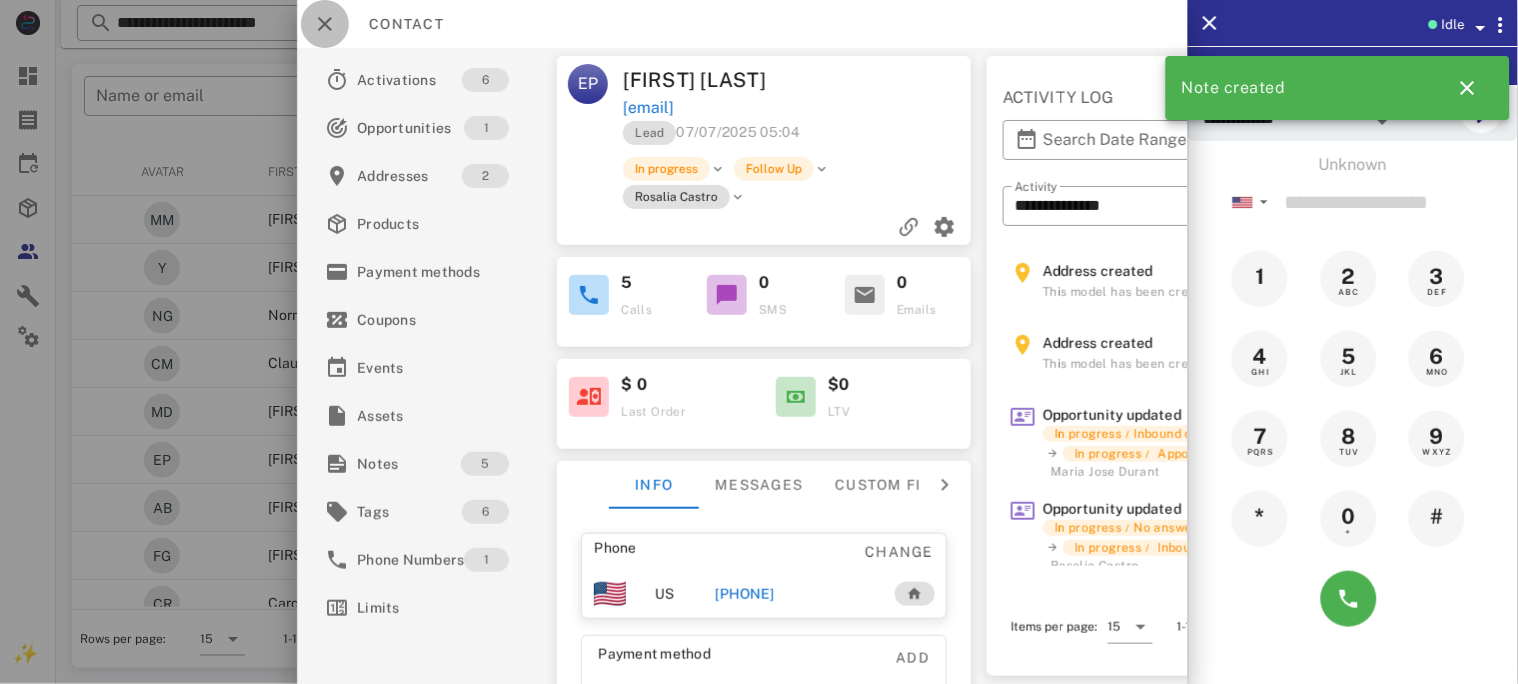 click at bounding box center [325, 24] 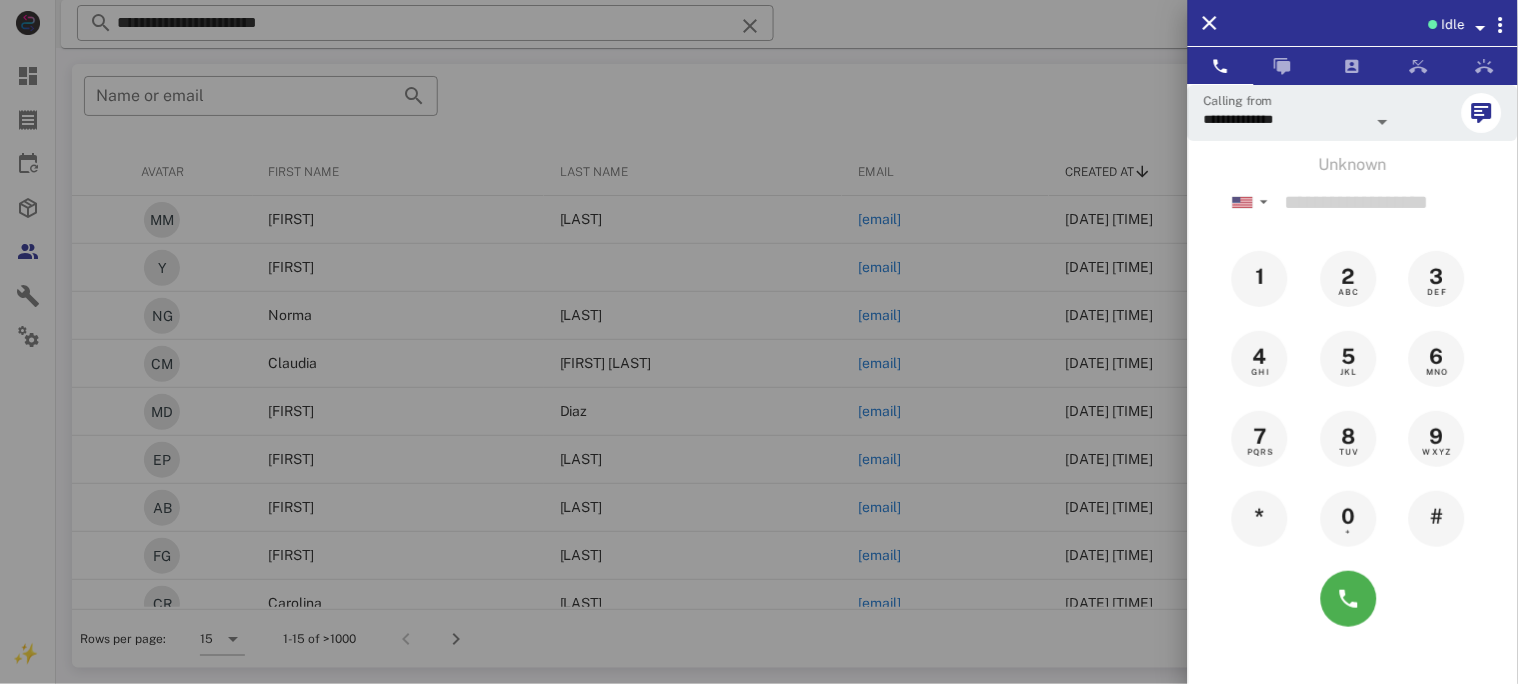 click at bounding box center [759, 342] 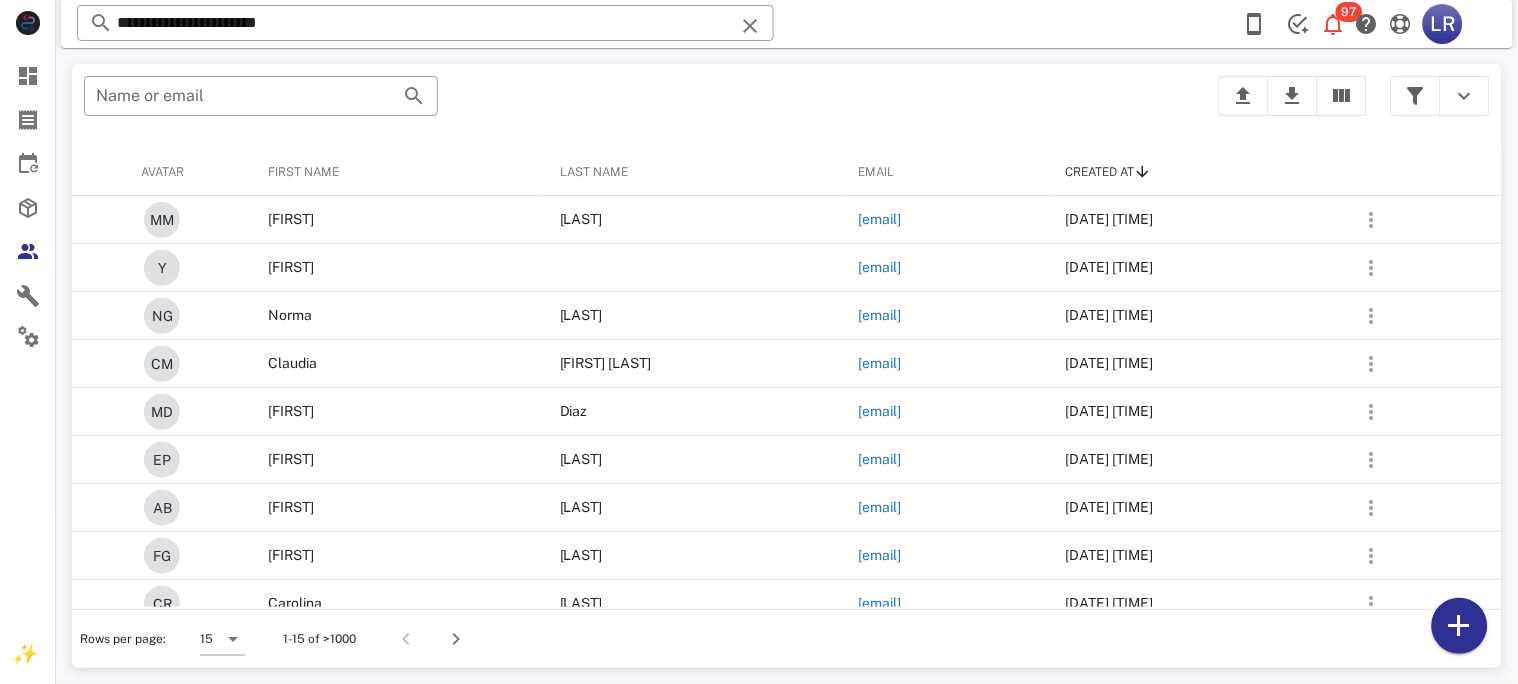 click at bounding box center [750, 26] 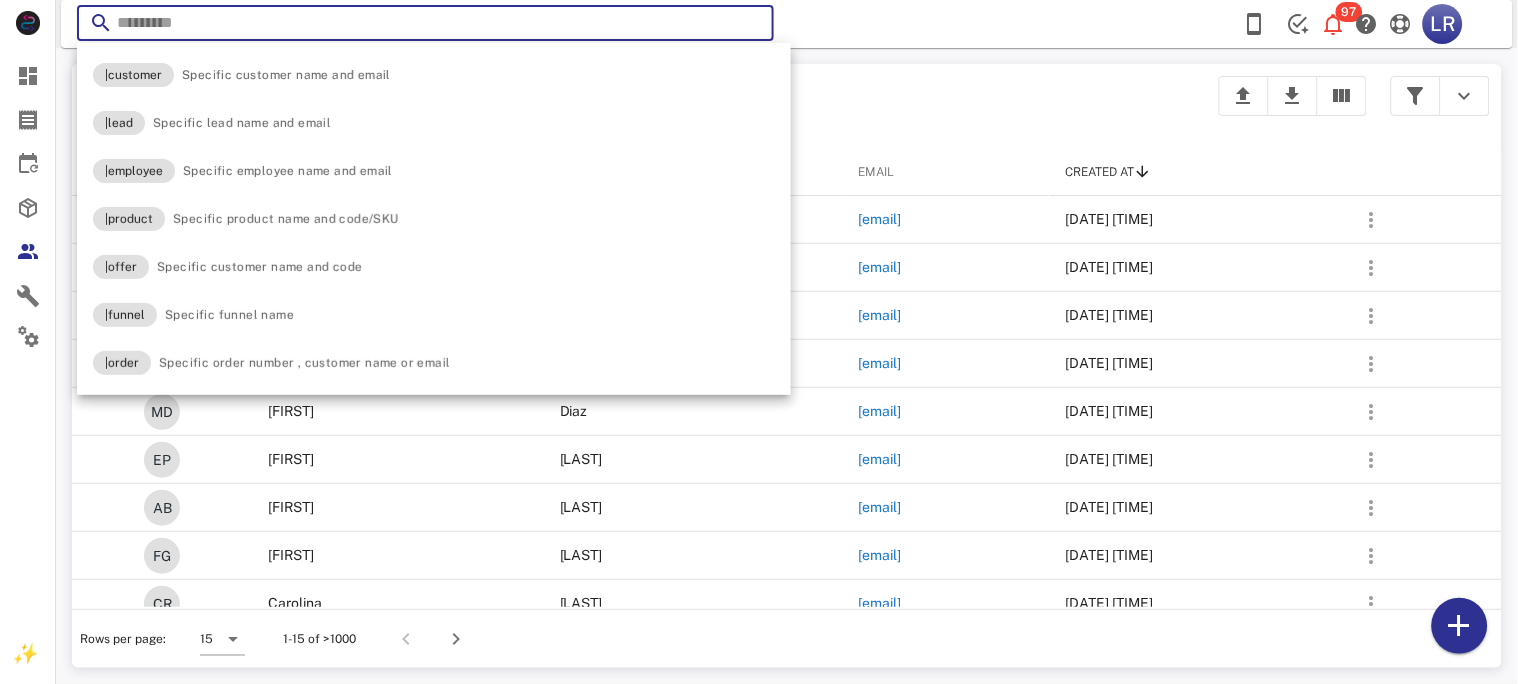 paste on "**********" 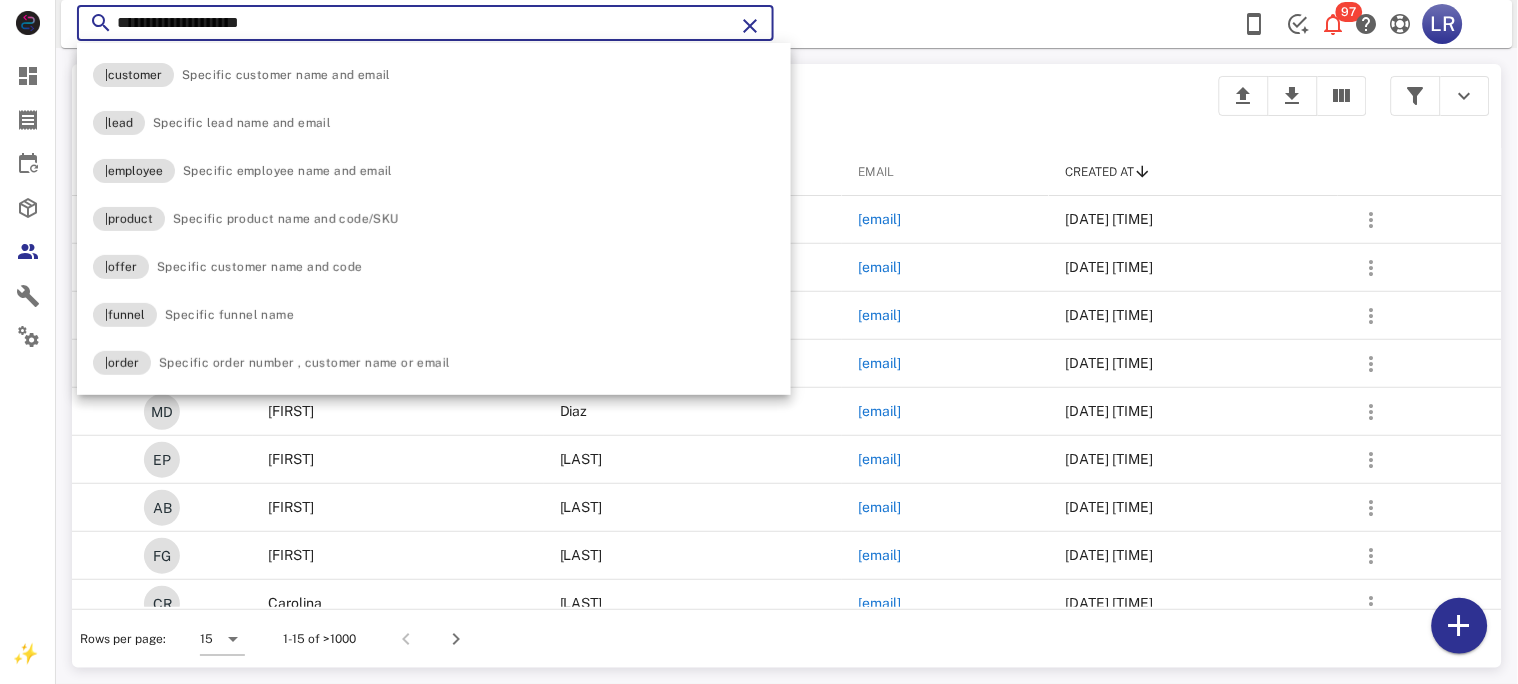type on "**********" 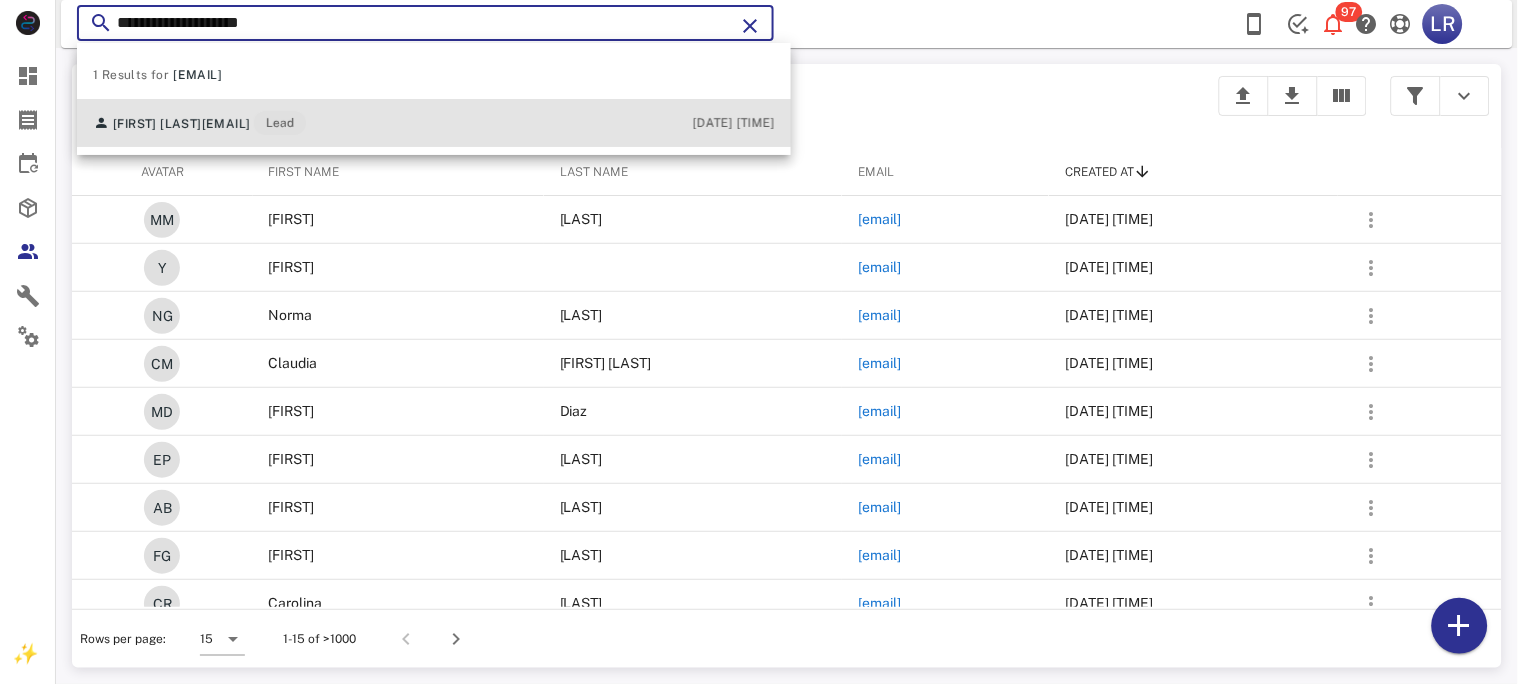 click on "maryleonfg@gmail.com" at bounding box center [226, 124] 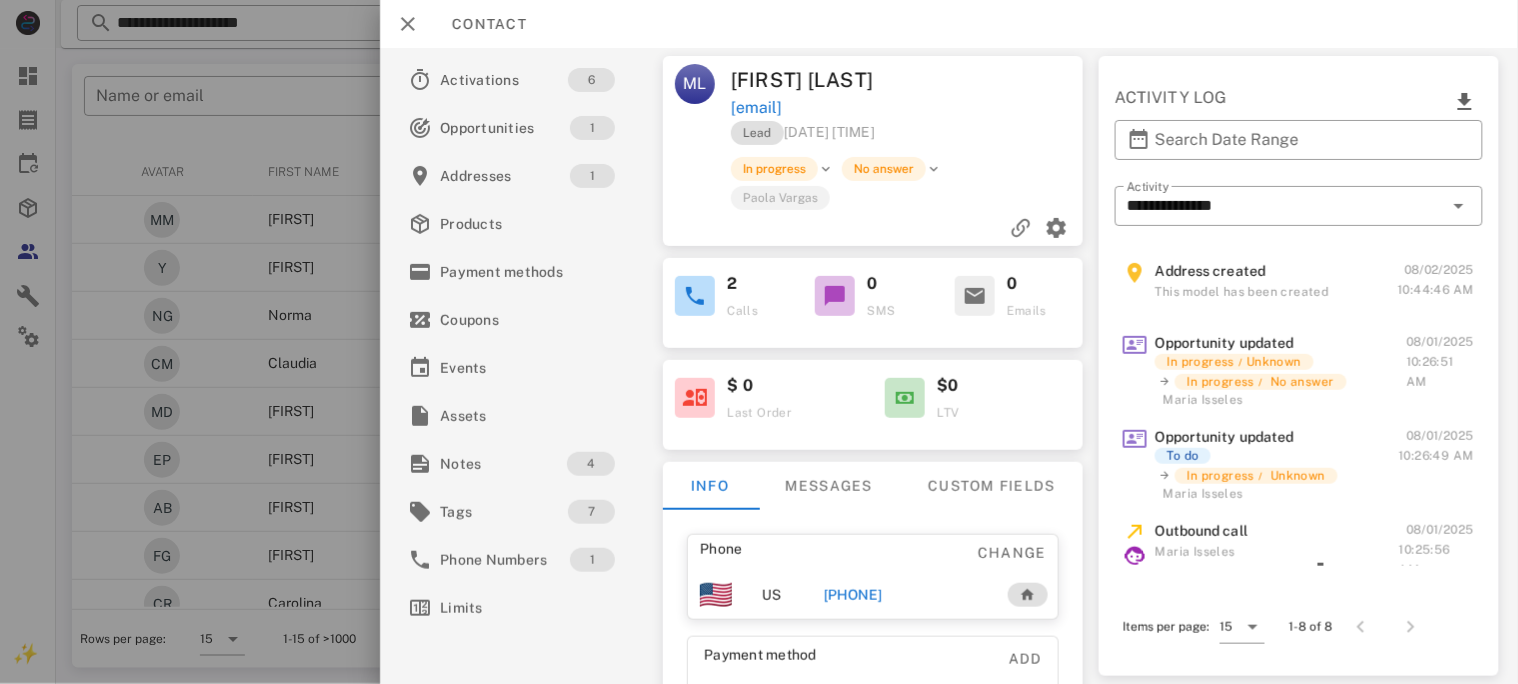 click on "+18133593122" at bounding box center (852, 595) 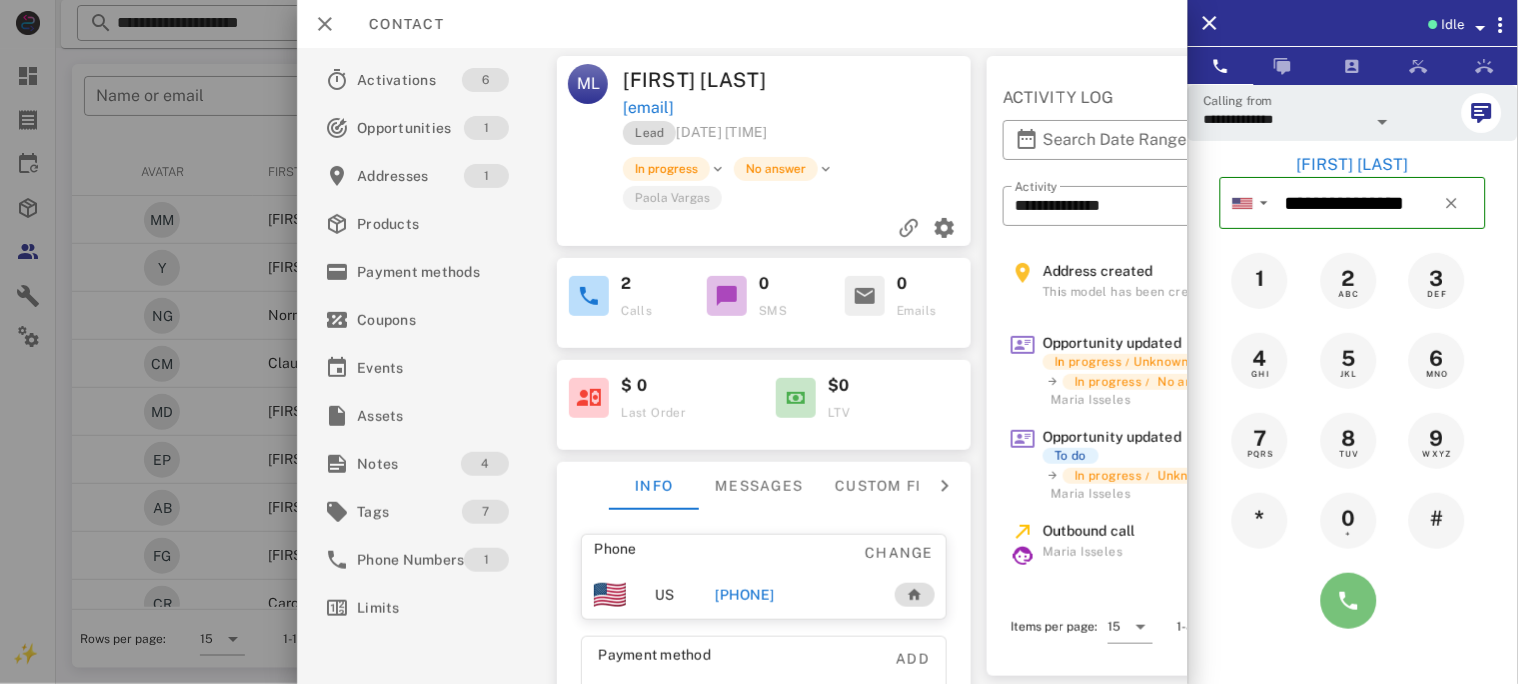 click at bounding box center [1349, 601] 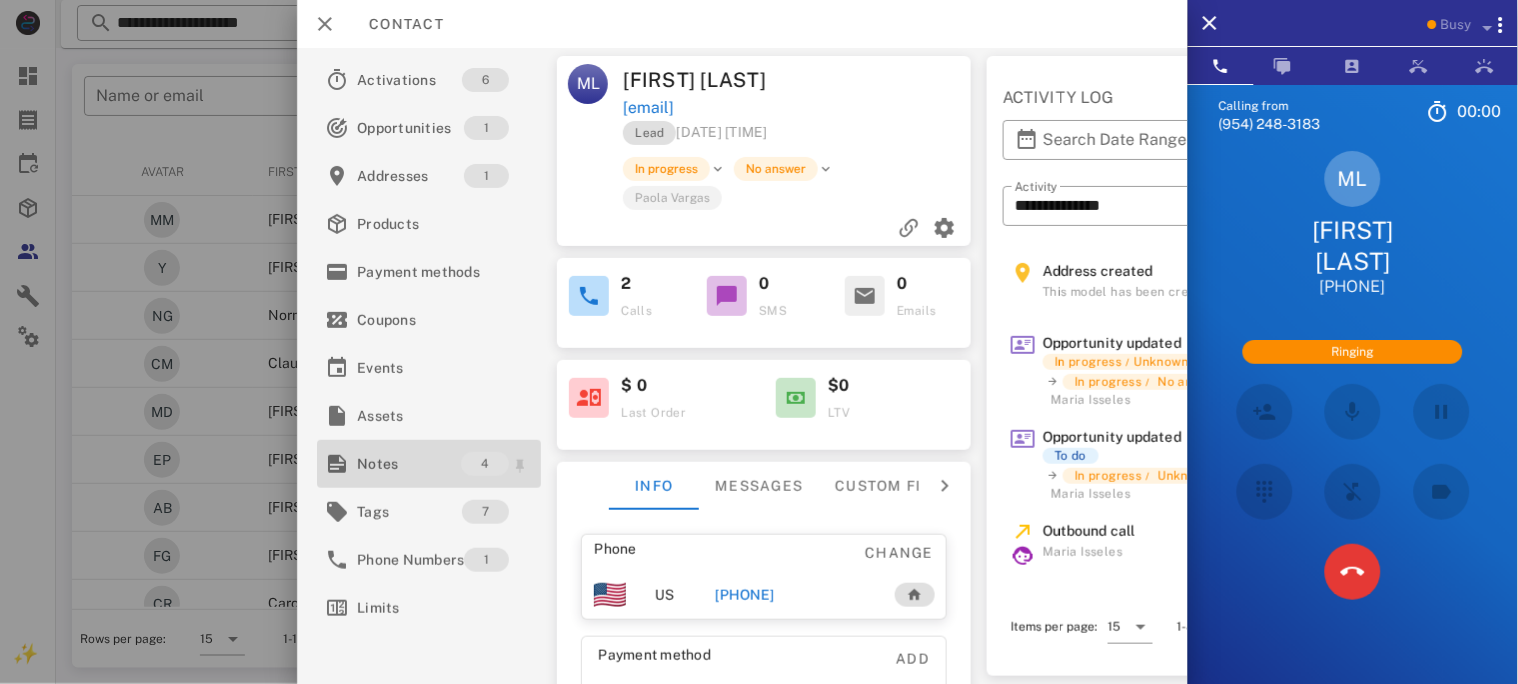 click on "Notes" at bounding box center (409, 464) 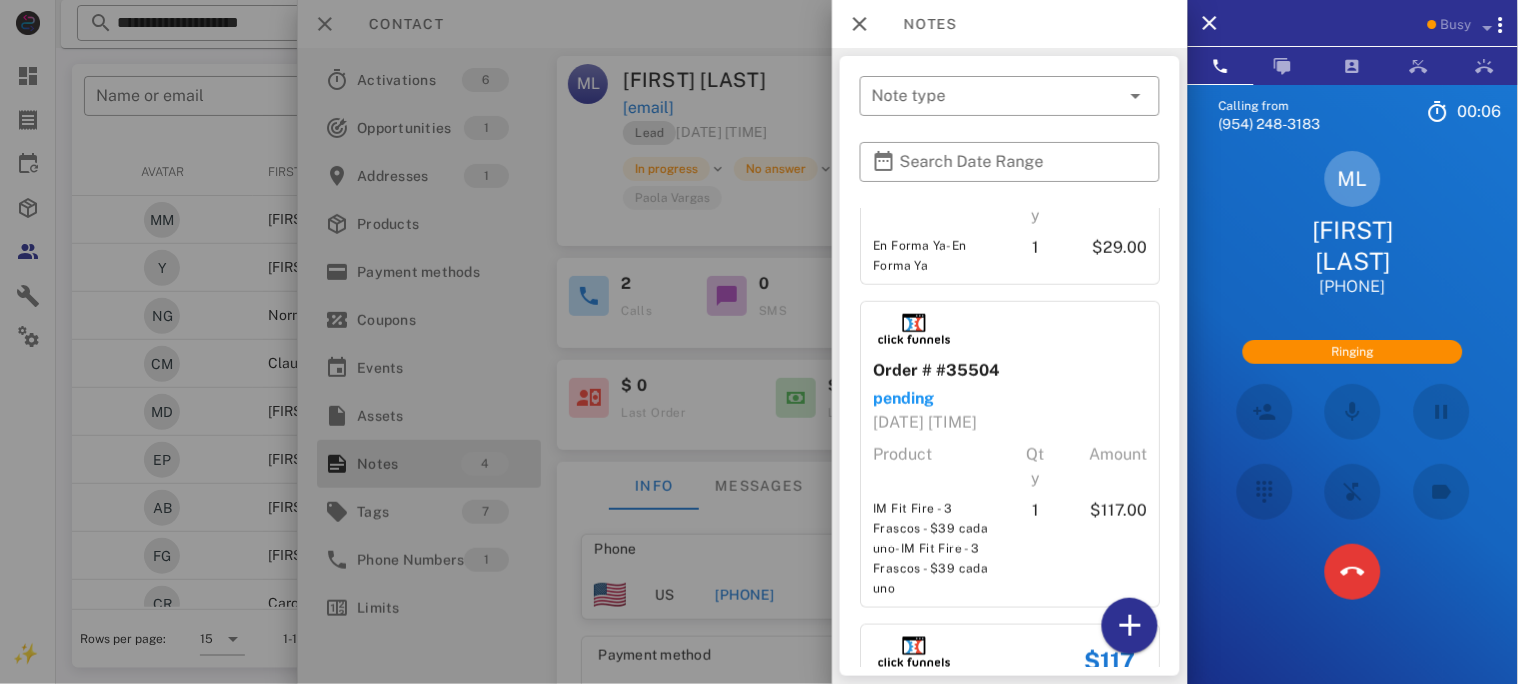 scroll, scrollTop: 452, scrollLeft: 0, axis: vertical 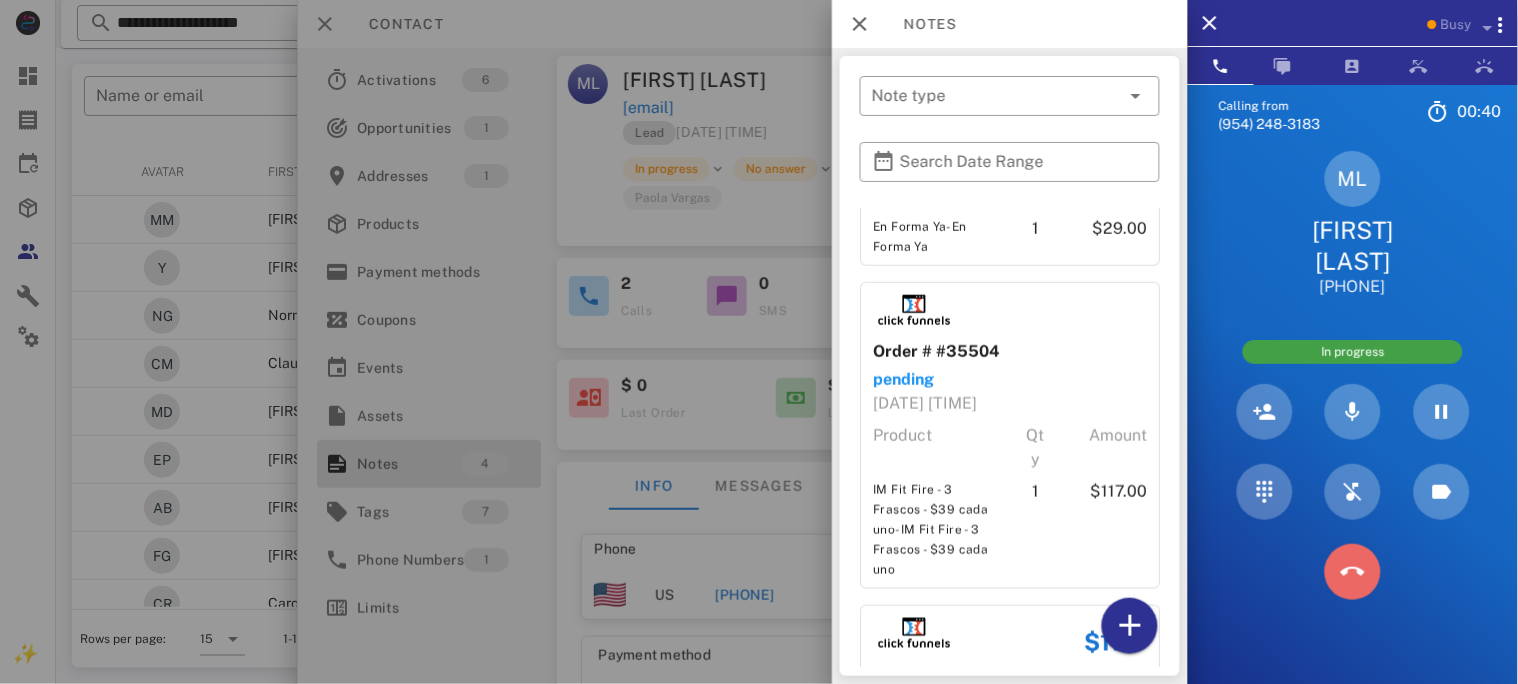 click at bounding box center (1353, 572) 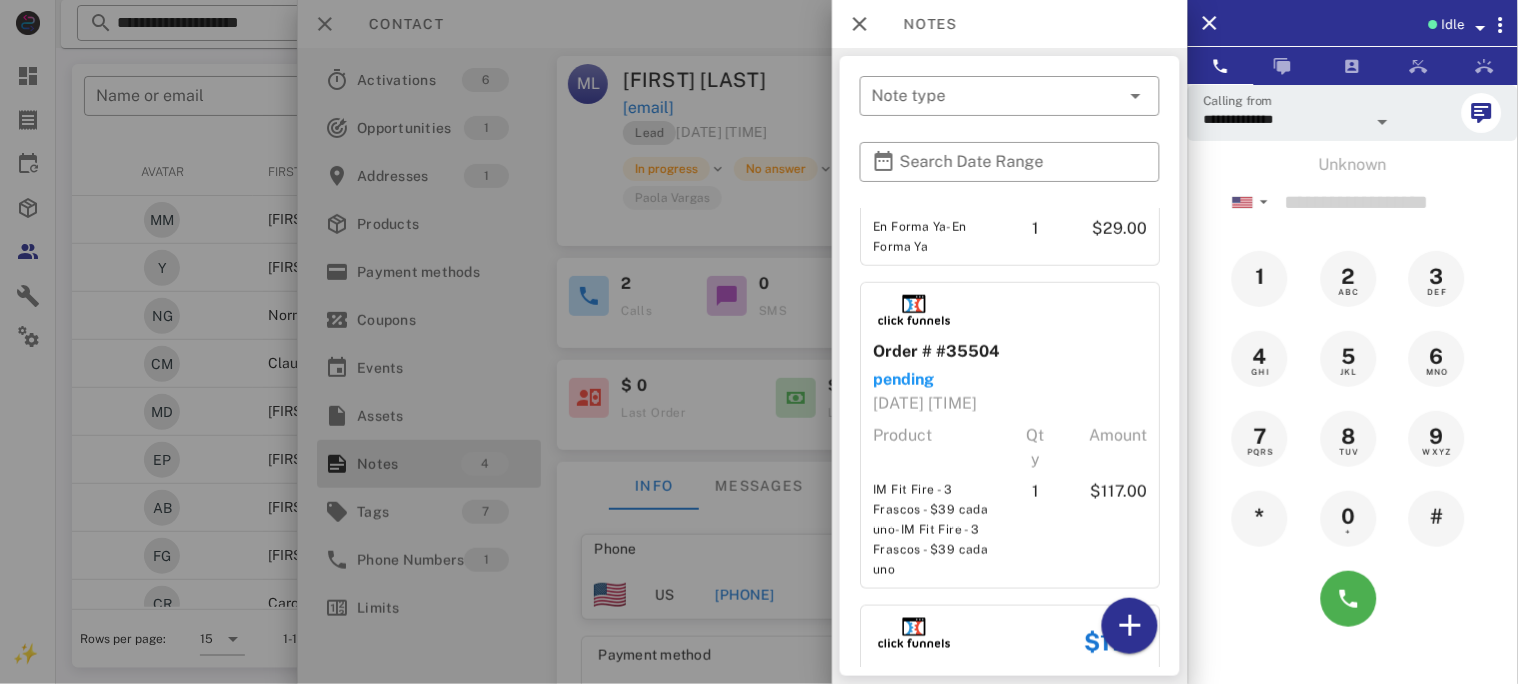 click at bounding box center (759, 342) 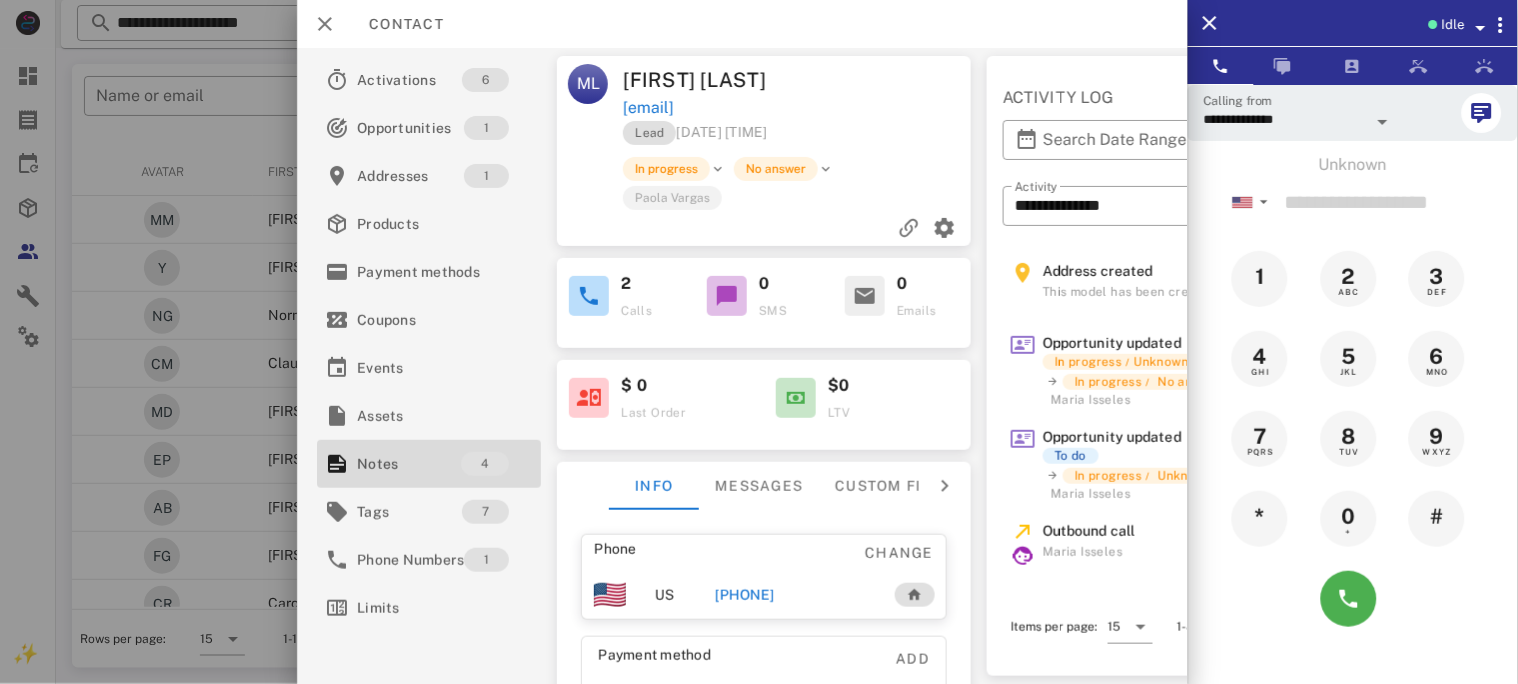 click on "+18133593122" at bounding box center (744, 595) 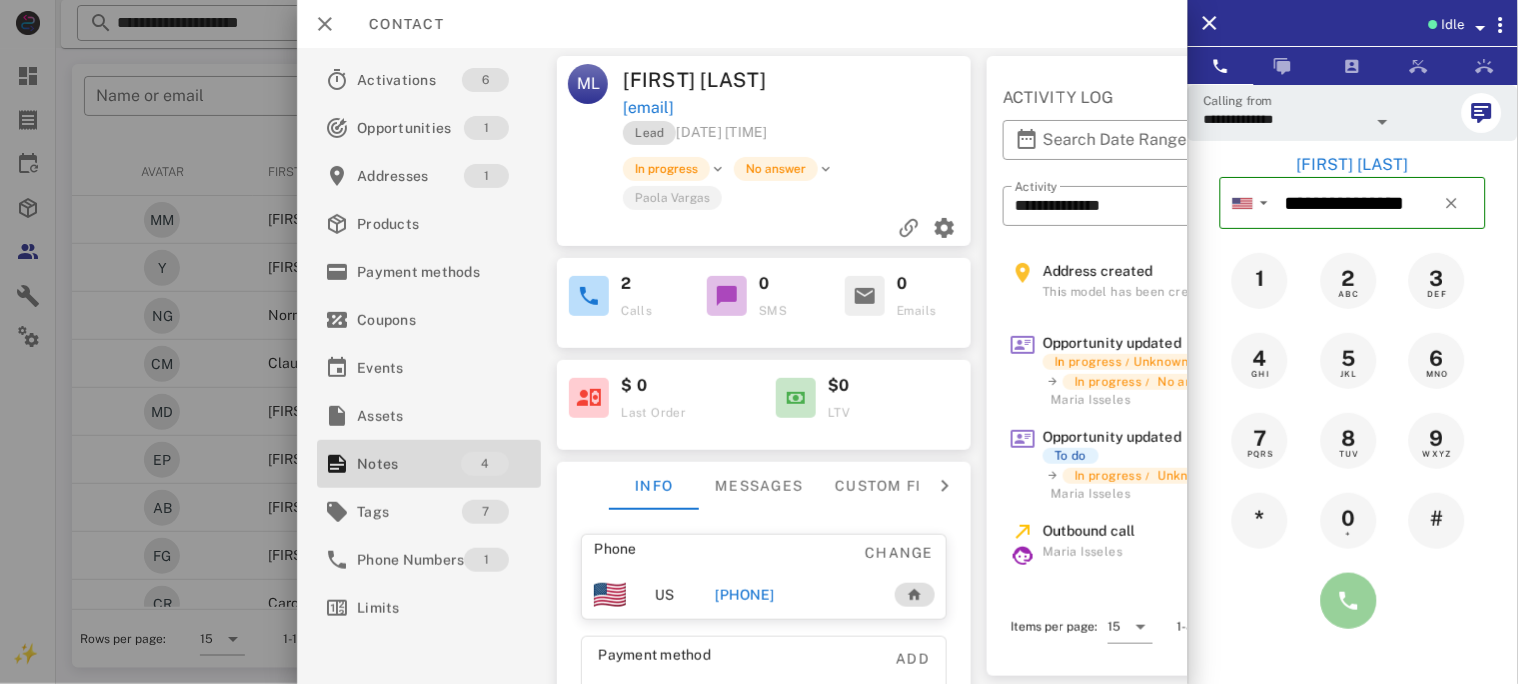 click at bounding box center (1349, 601) 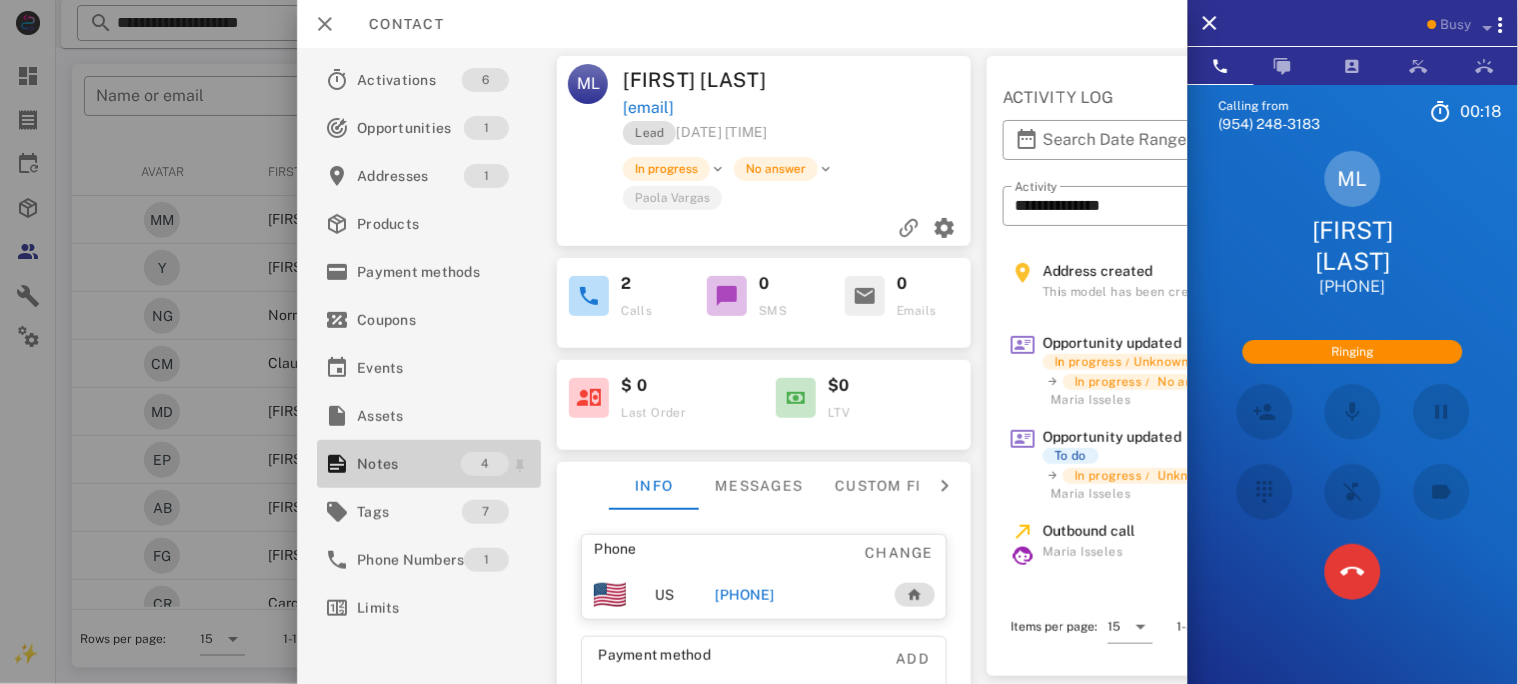 click on "Notes" at bounding box center (409, 464) 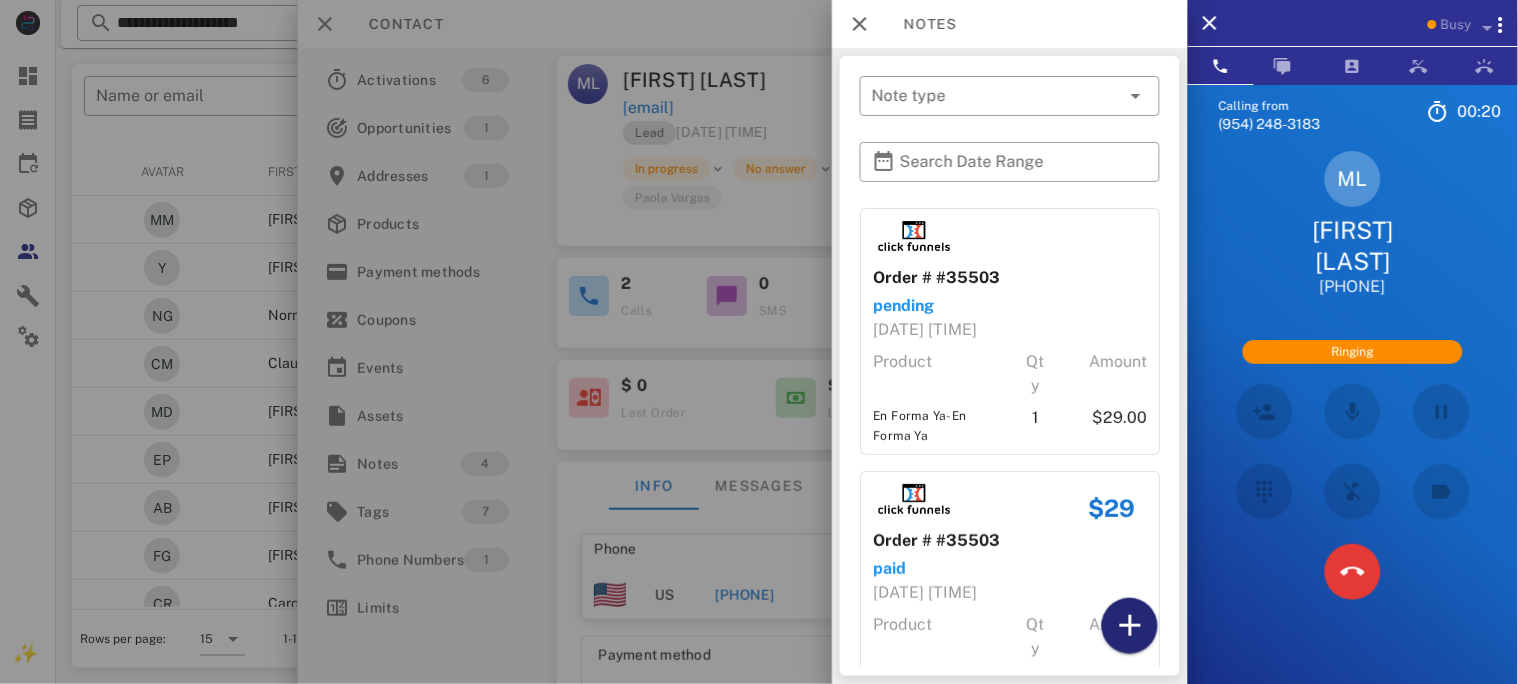 click at bounding box center (1130, 626) 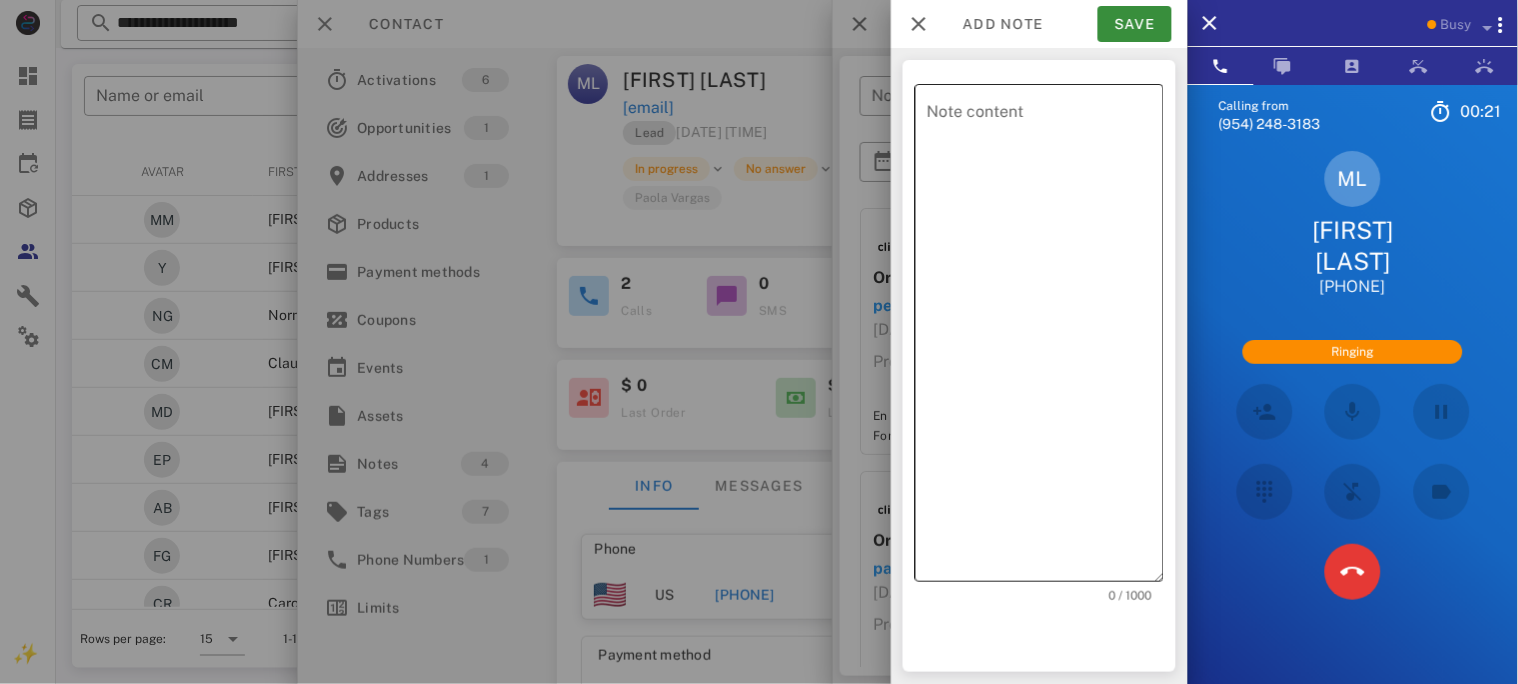 click on "Note content" at bounding box center [1045, 338] 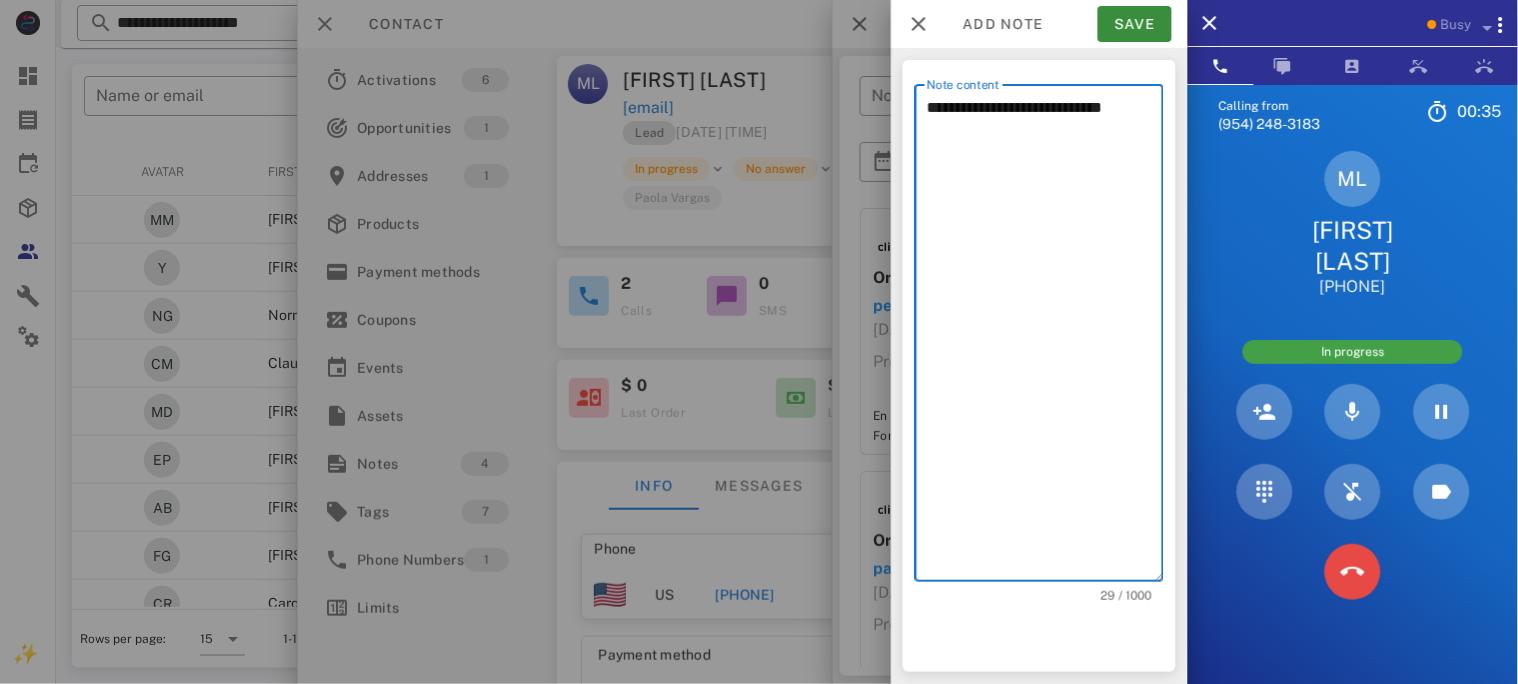 type on "**********" 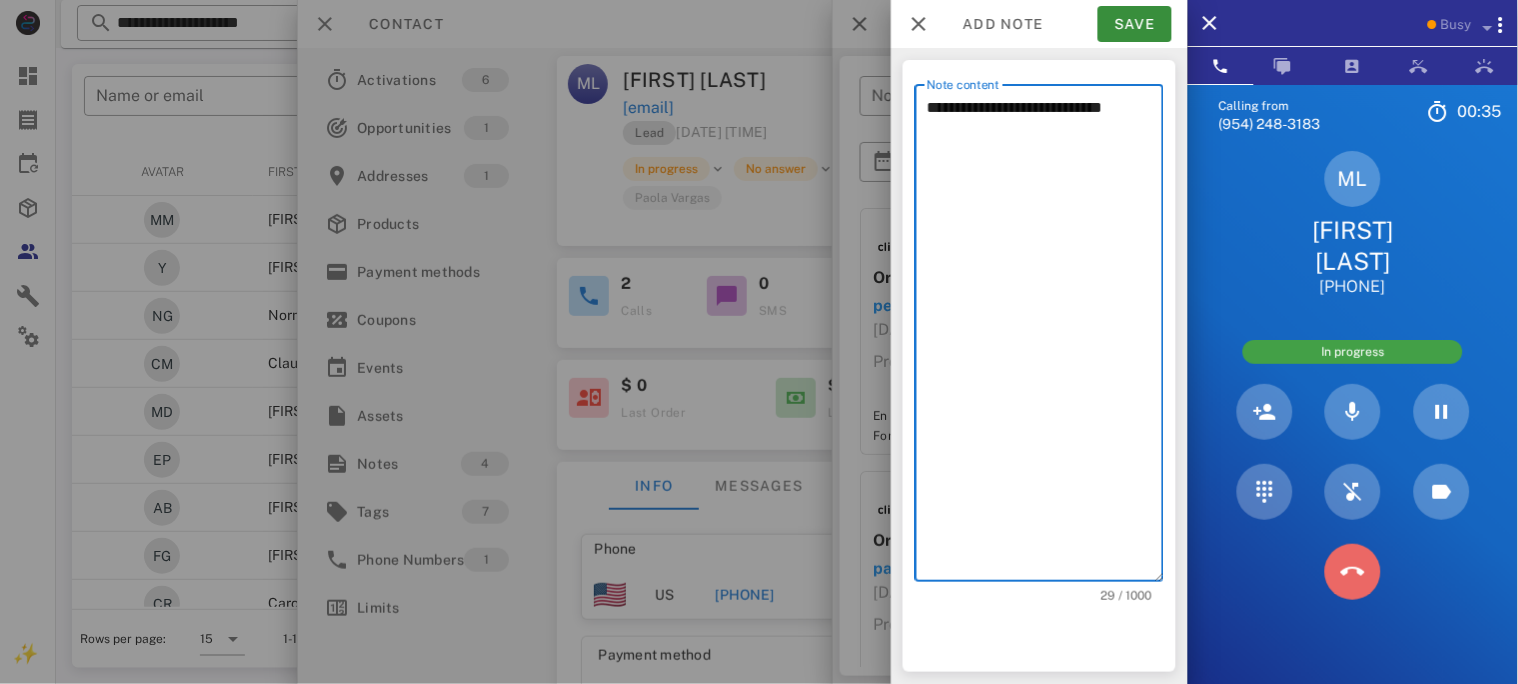 click at bounding box center [1353, 572] 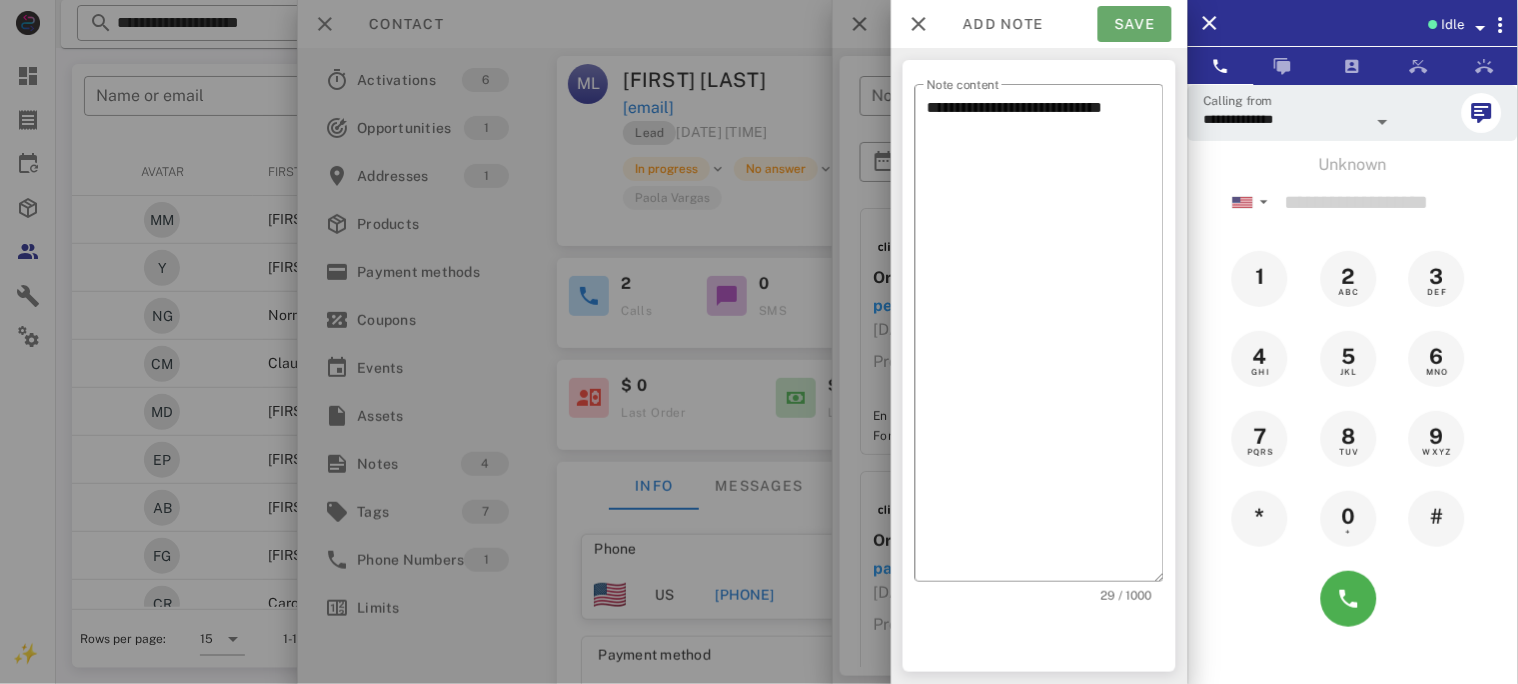 click on "Save" at bounding box center [1135, 24] 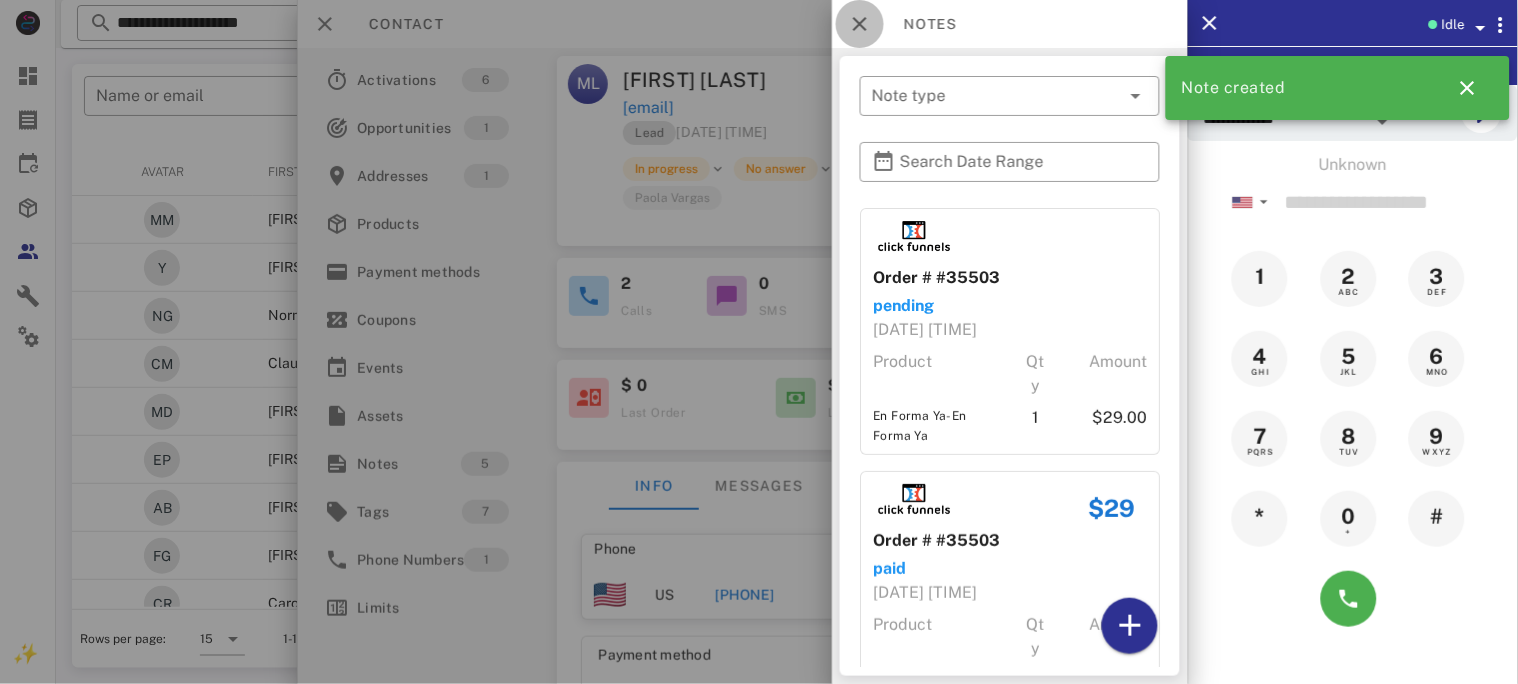 click at bounding box center (860, 24) 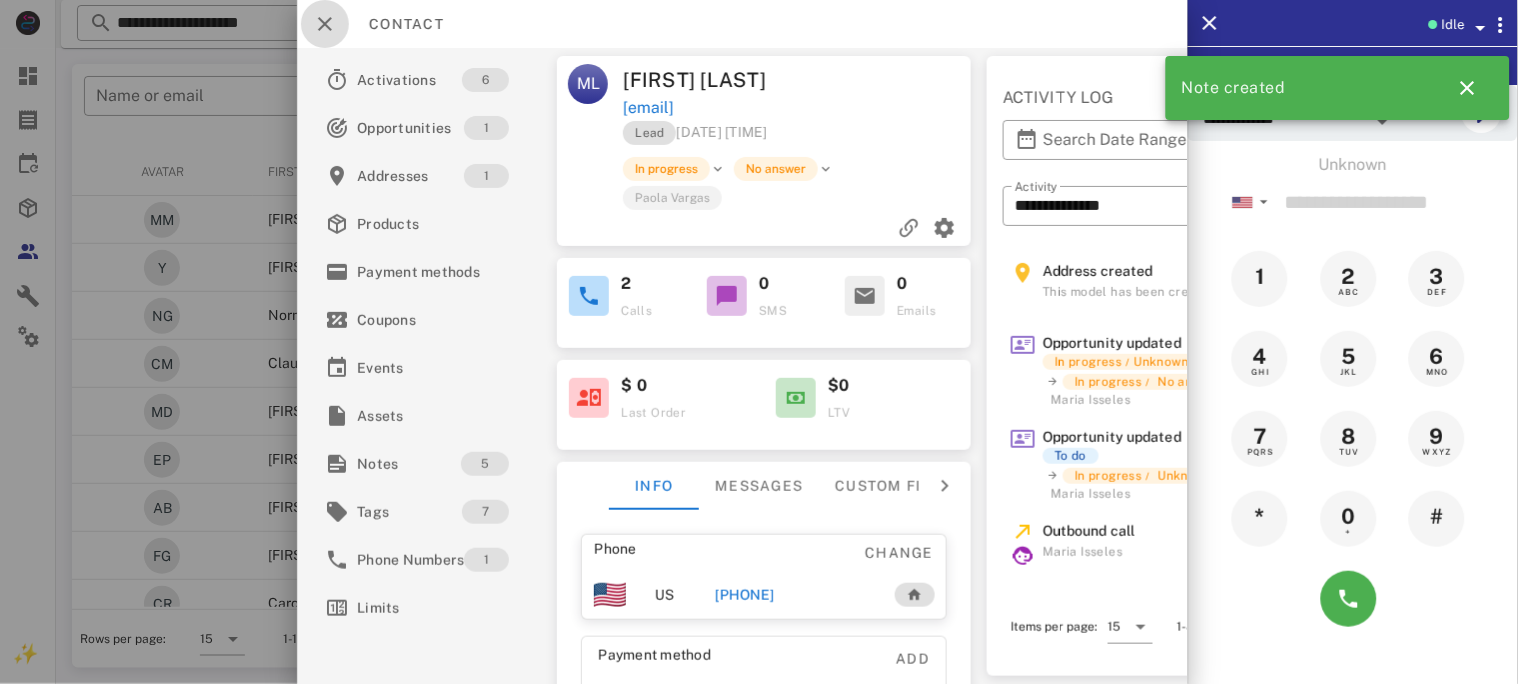 click at bounding box center [325, 24] 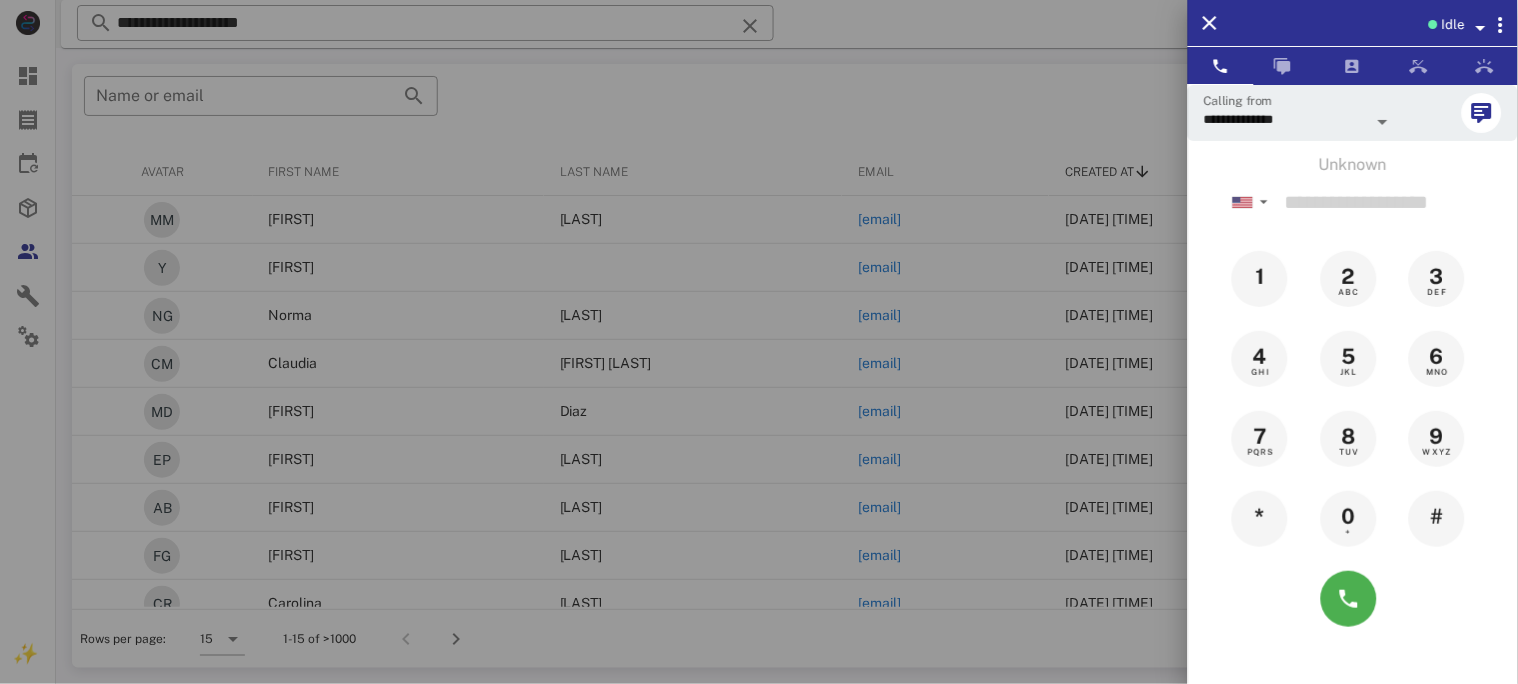click at bounding box center (759, 342) 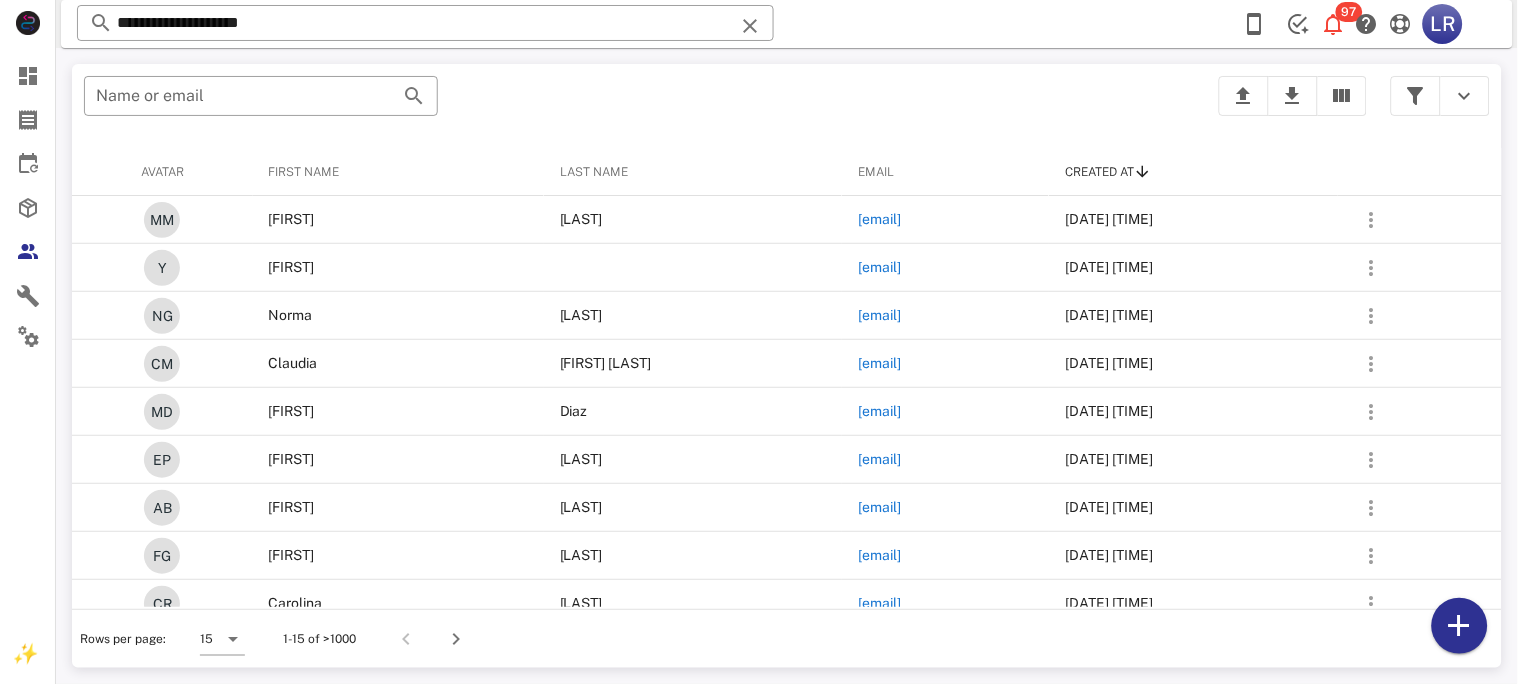 click at bounding box center (750, 26) 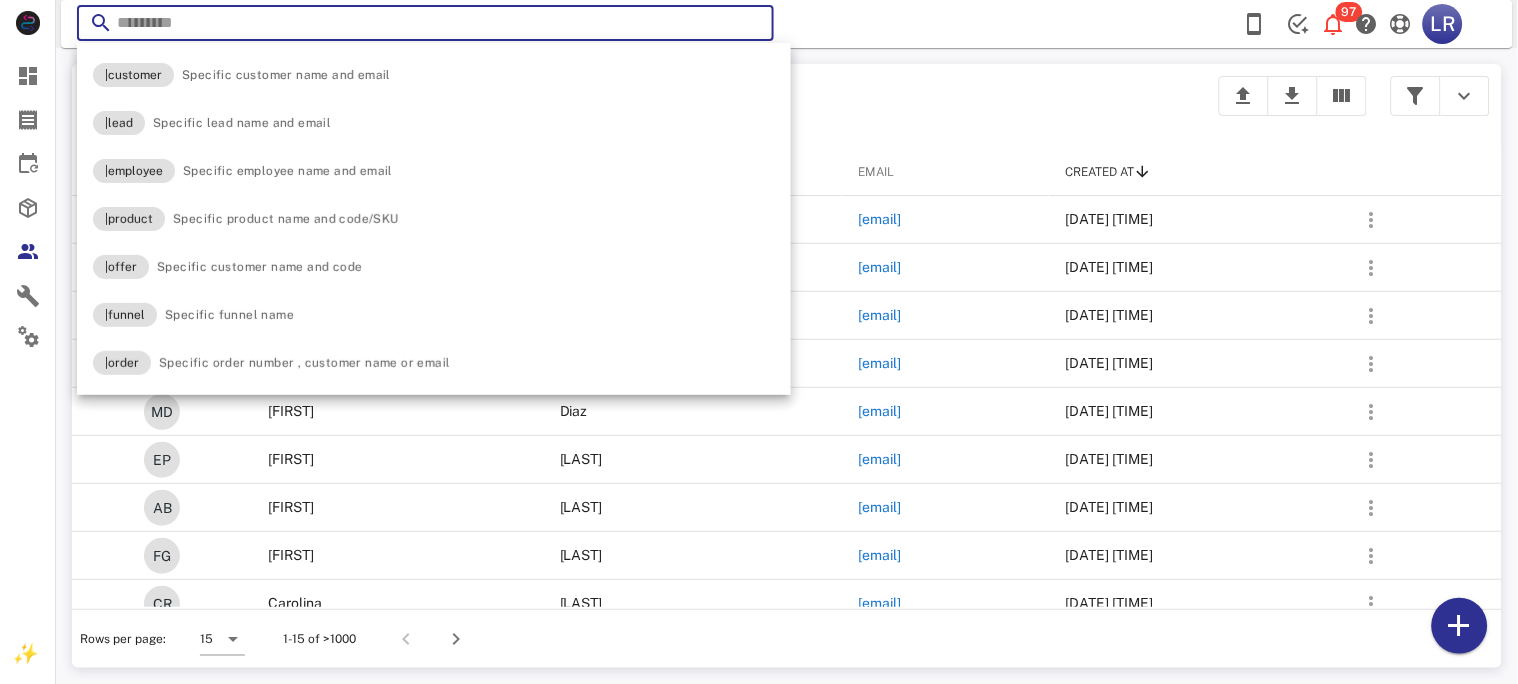 paste on "**********" 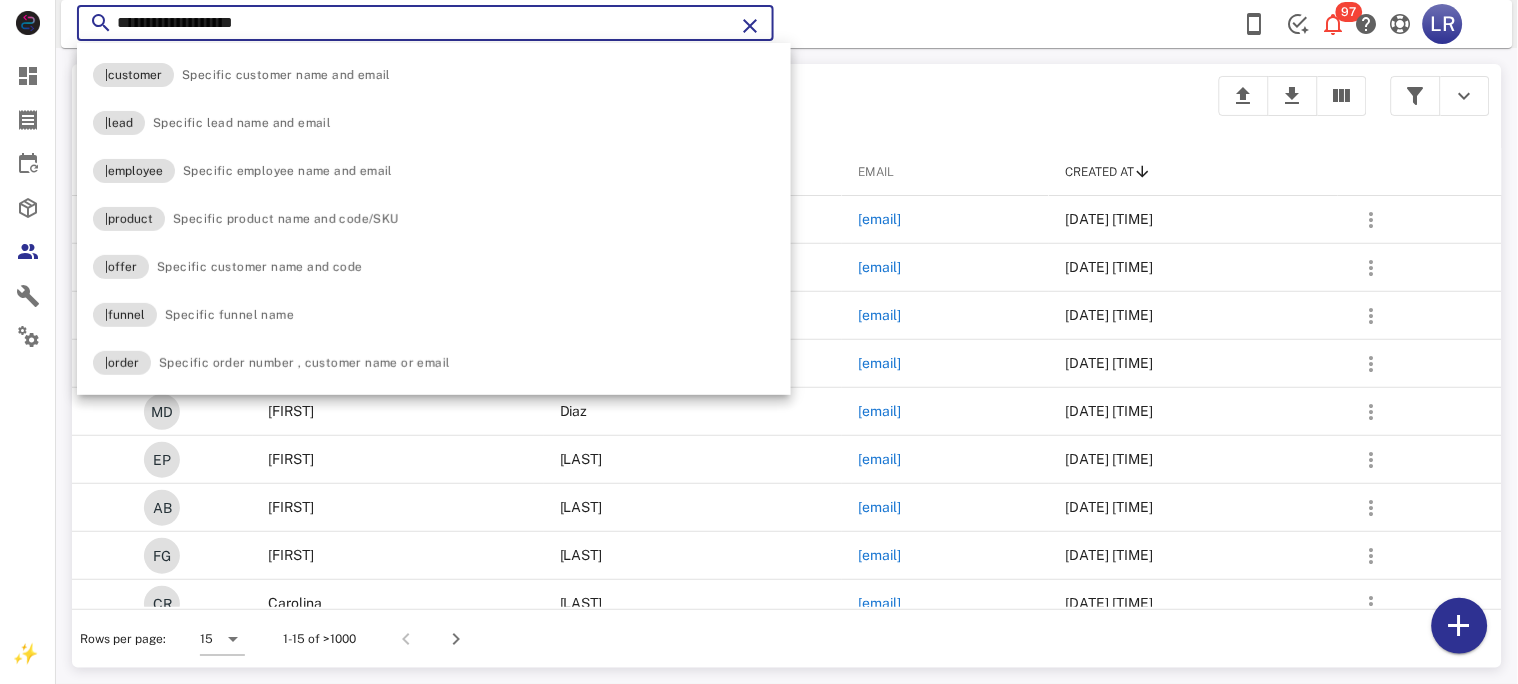 type on "**********" 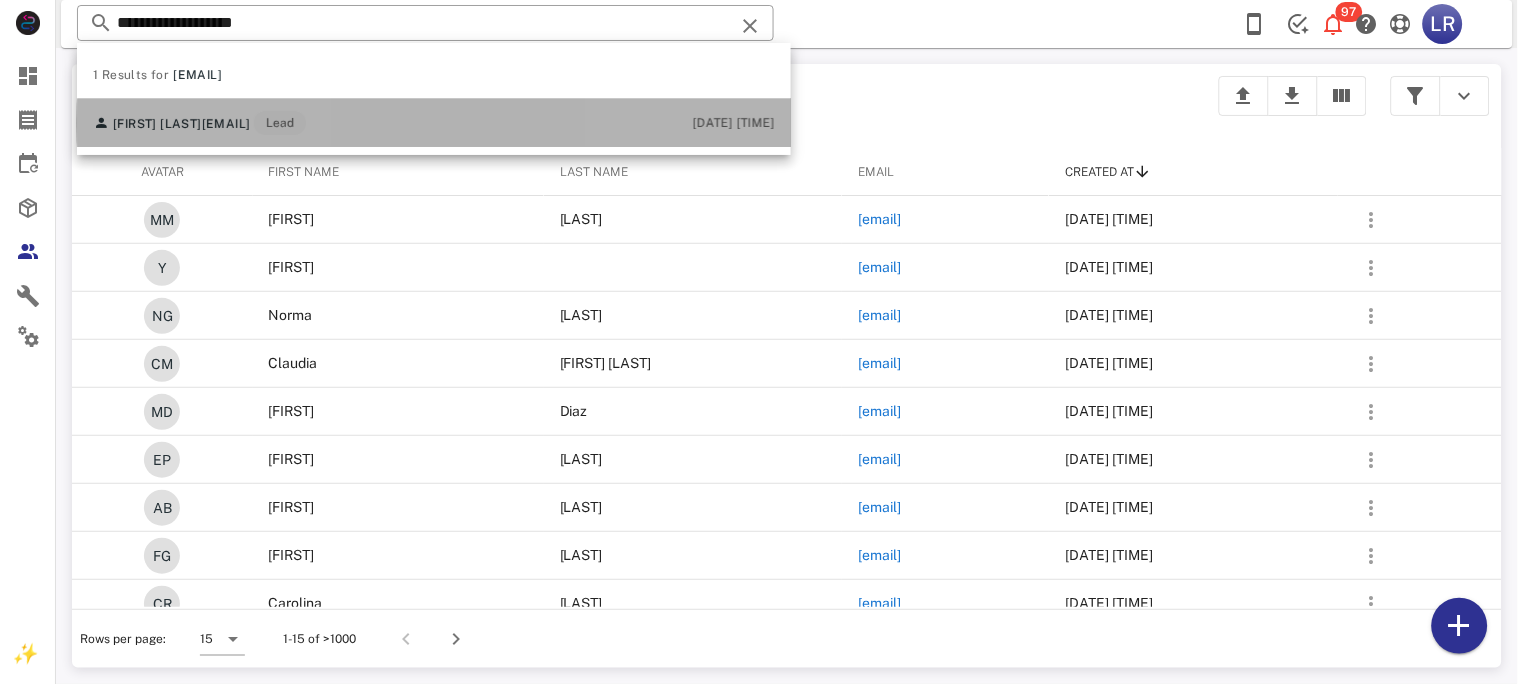 click on "venecaor3@gmail.com" at bounding box center [226, 124] 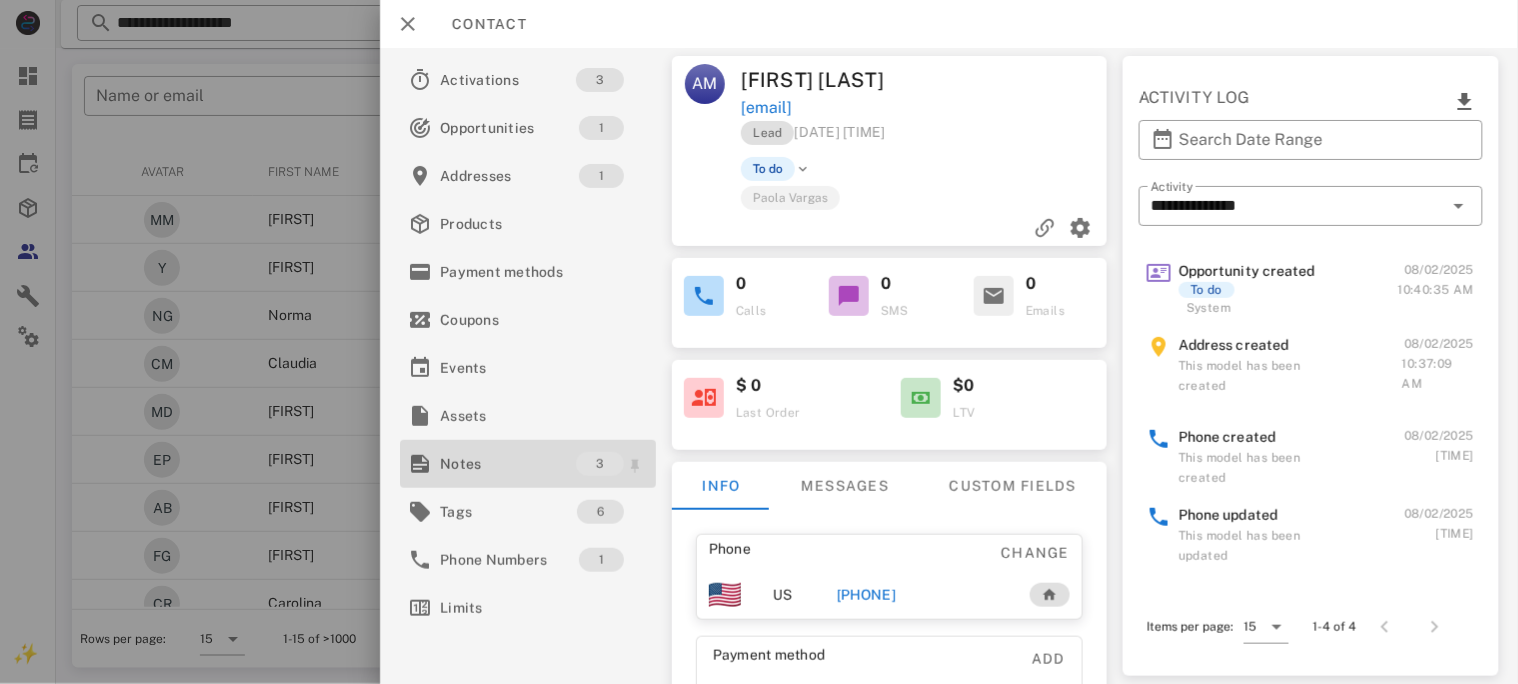 click on "Notes" at bounding box center [508, 464] 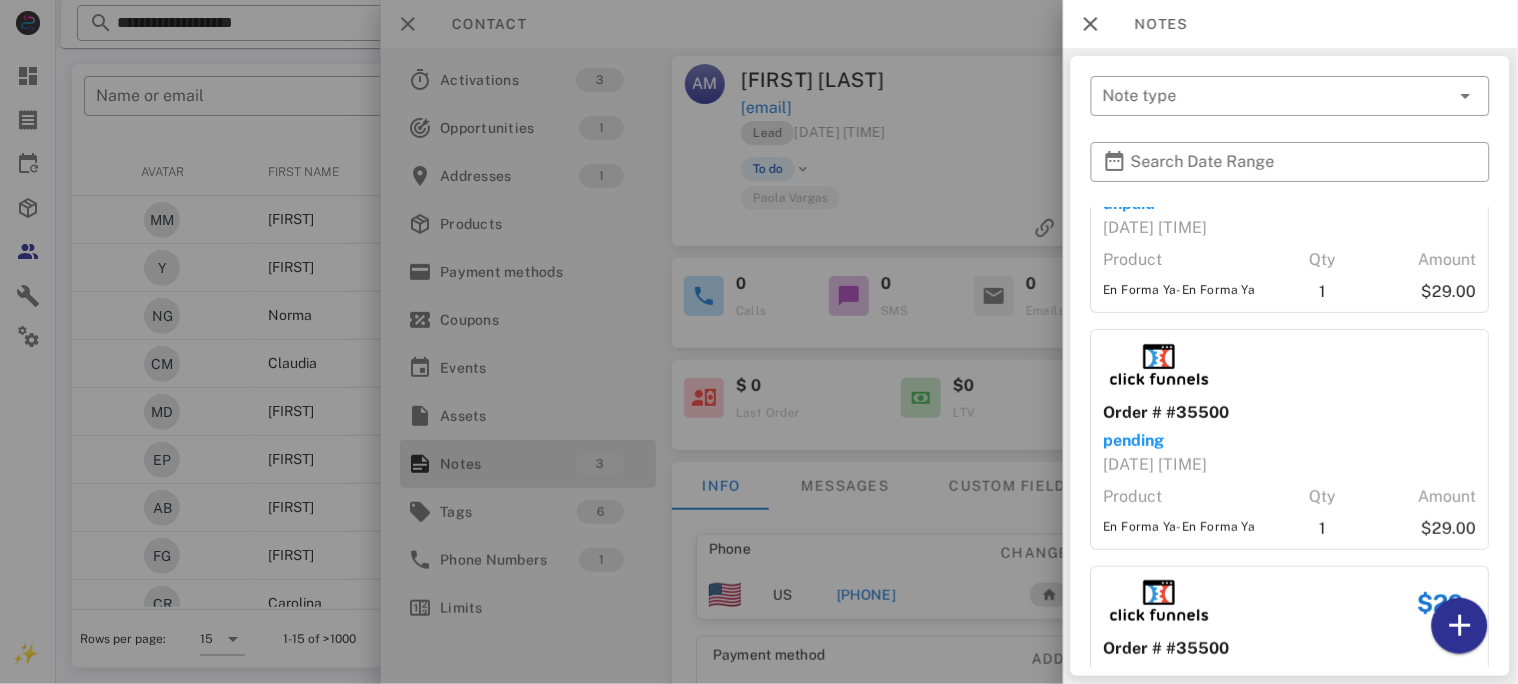 scroll, scrollTop: 256, scrollLeft: 0, axis: vertical 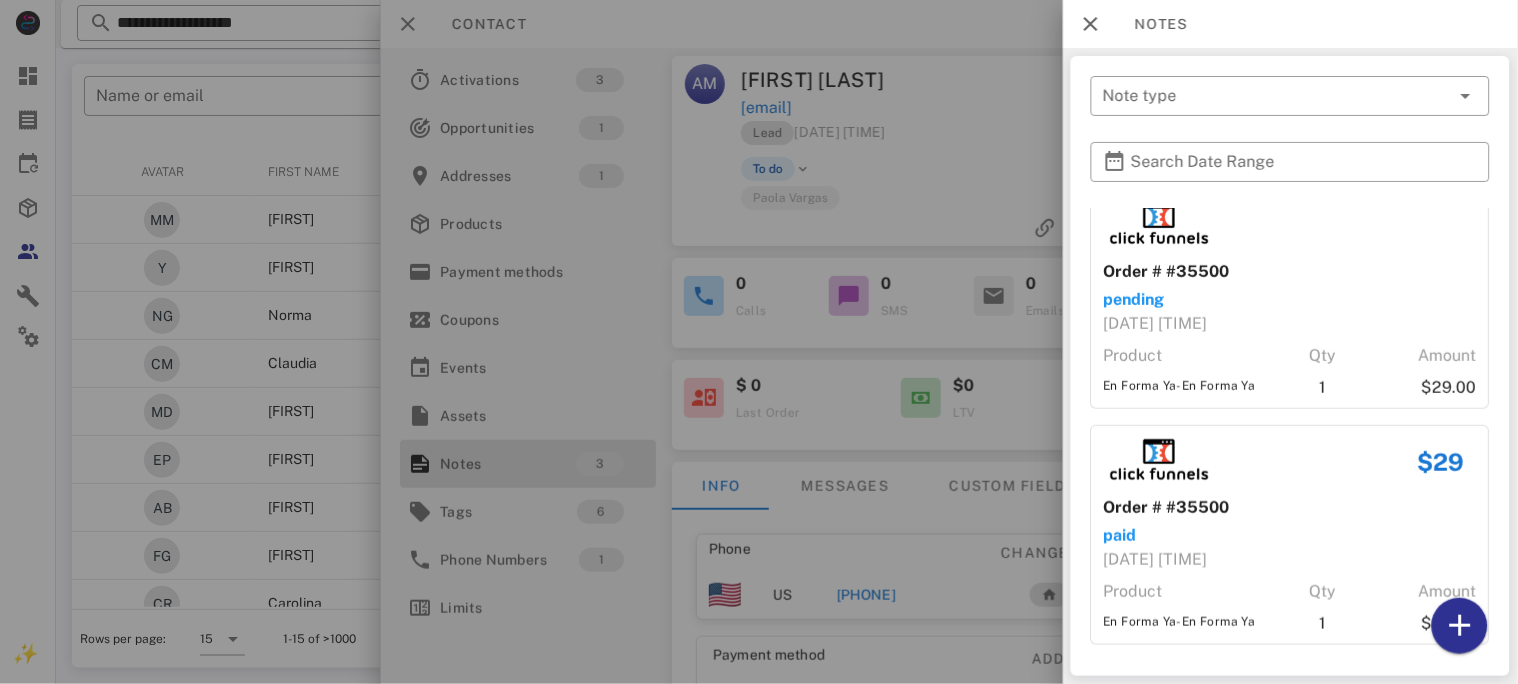 click at bounding box center [759, 342] 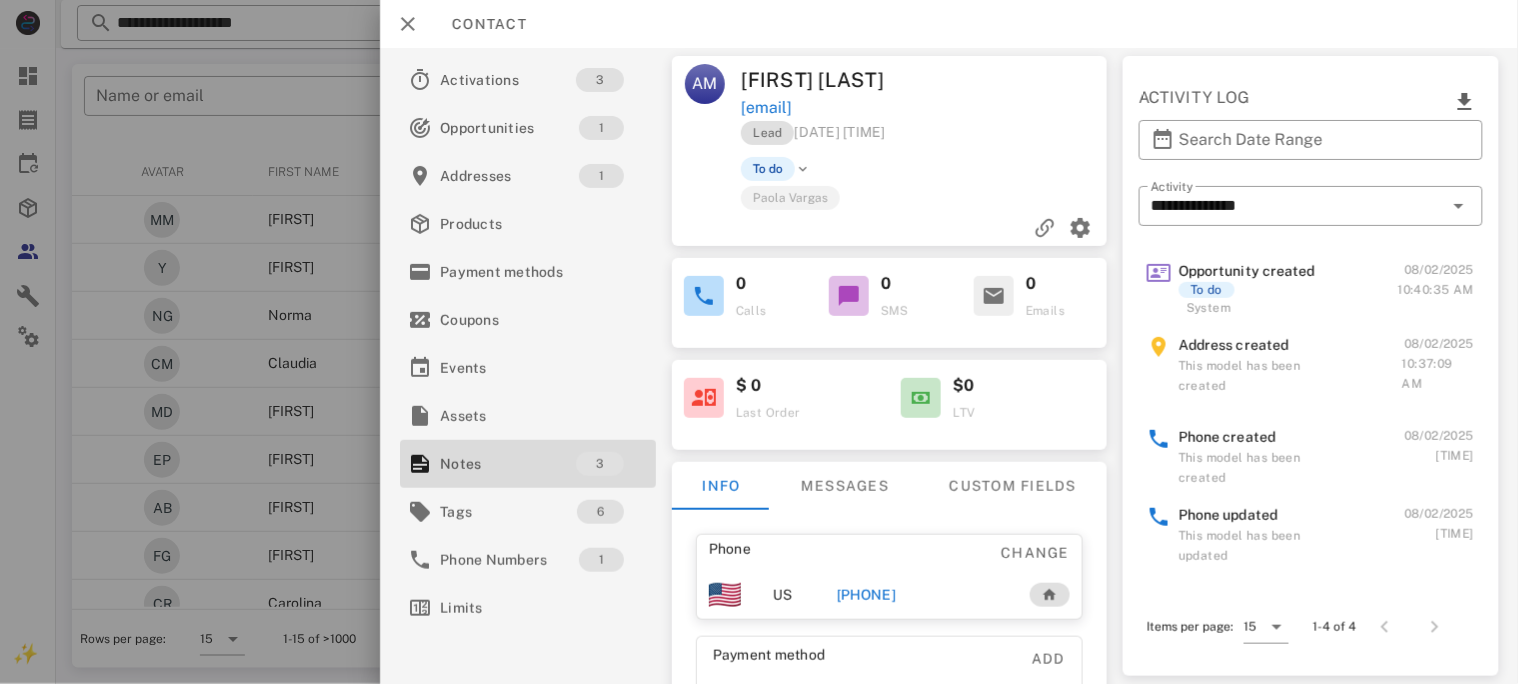 click on "+14074748597" at bounding box center (865, 595) 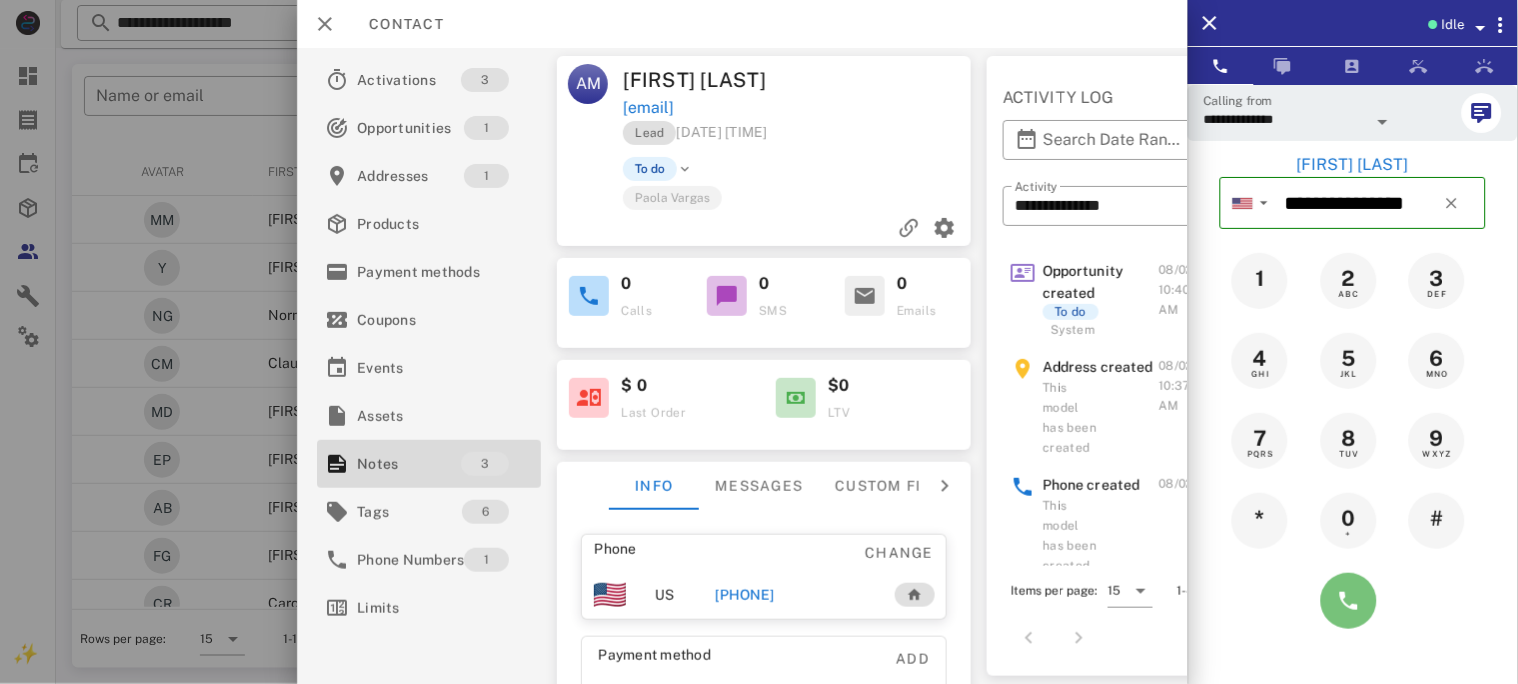click at bounding box center [1349, 601] 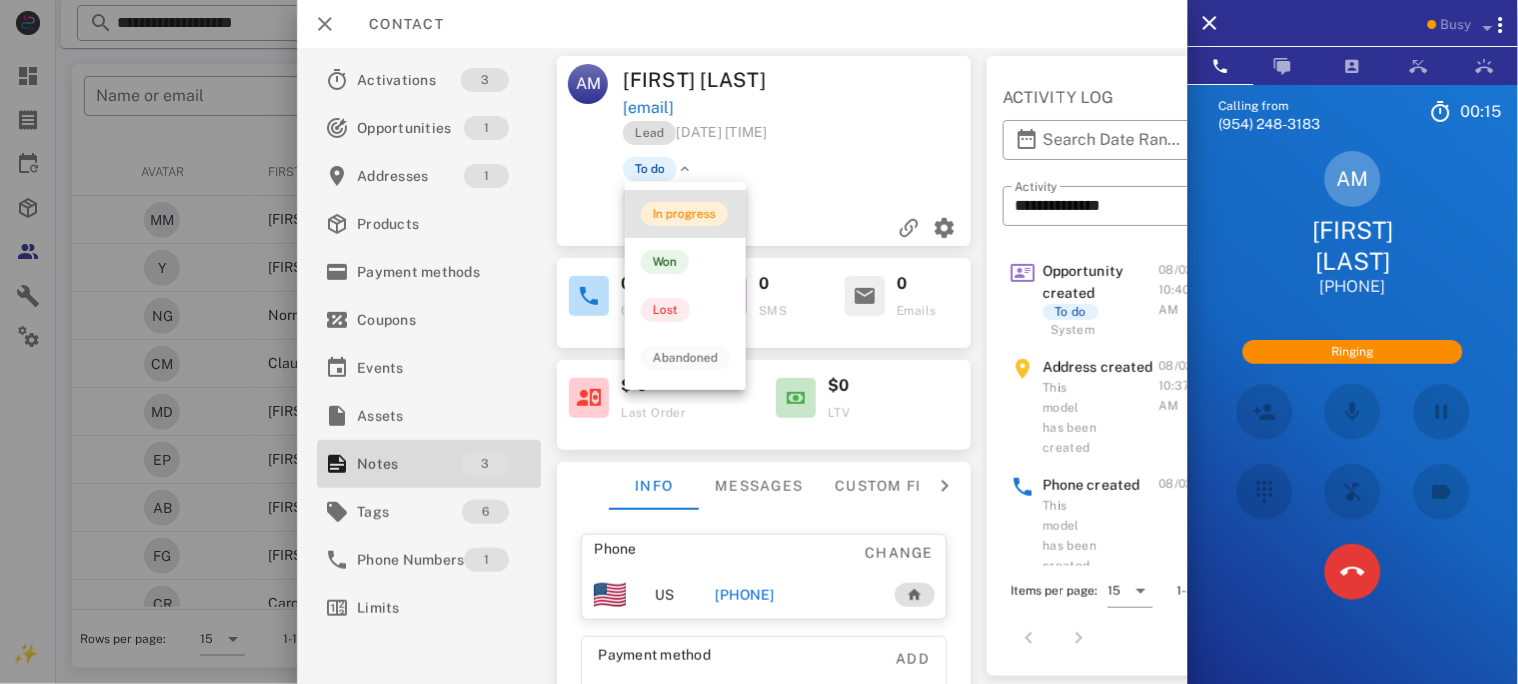 click on "In progress" at bounding box center (684, 214) 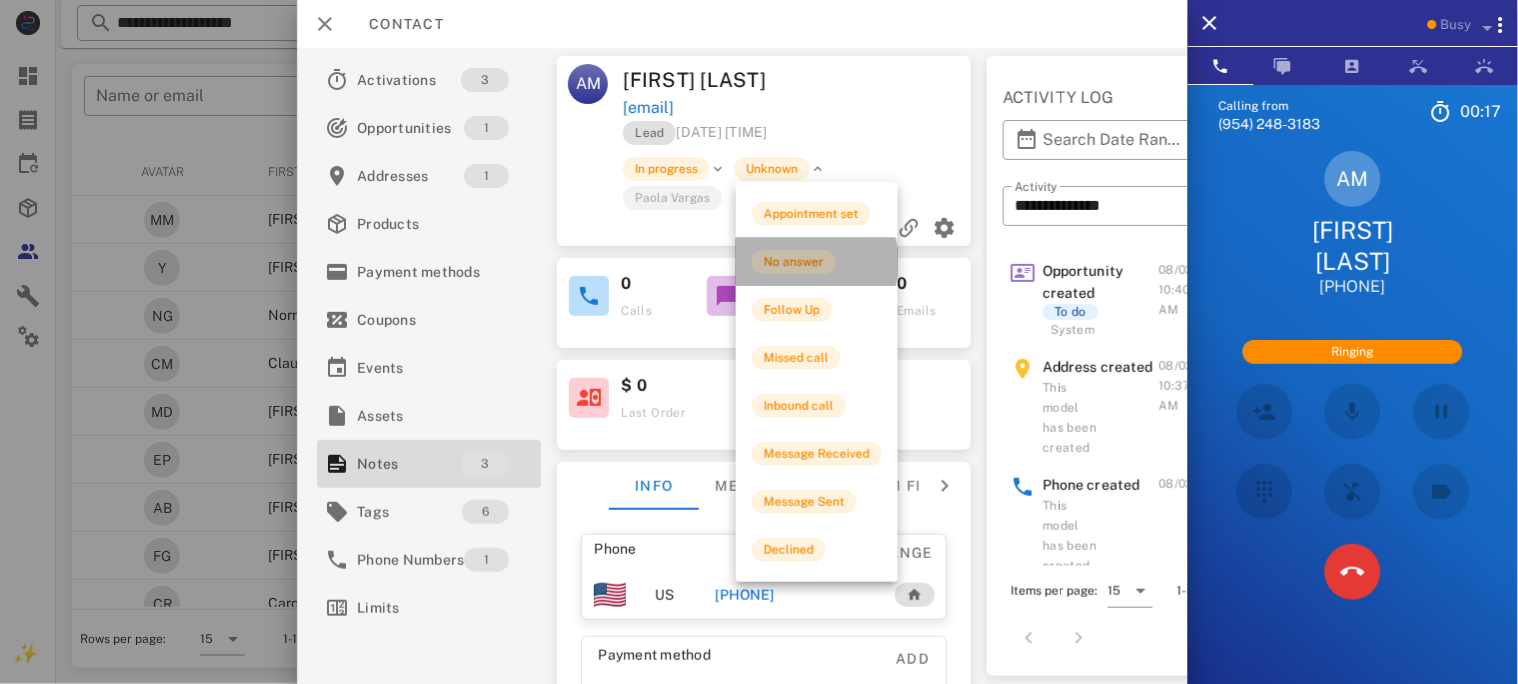 click on "No answer" at bounding box center (794, 262) 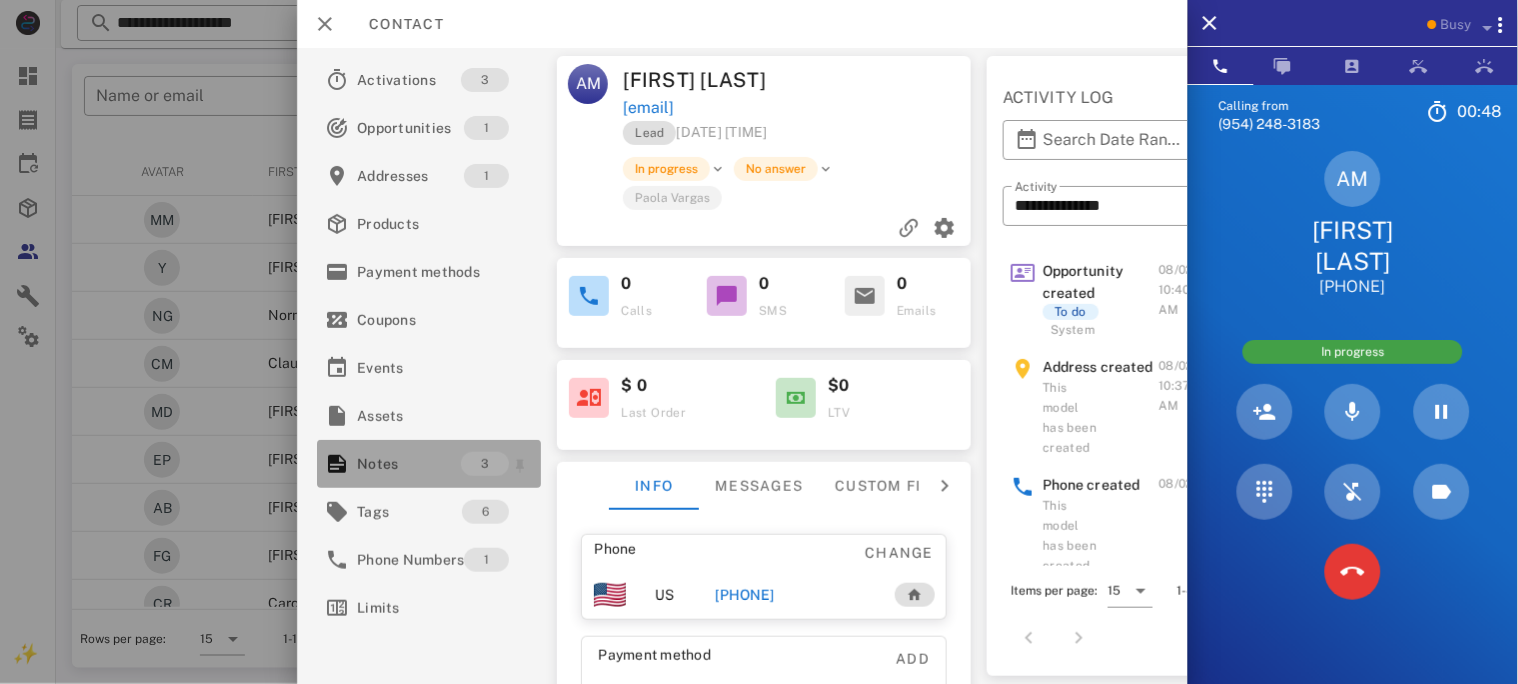 click on "Notes" at bounding box center (409, 464) 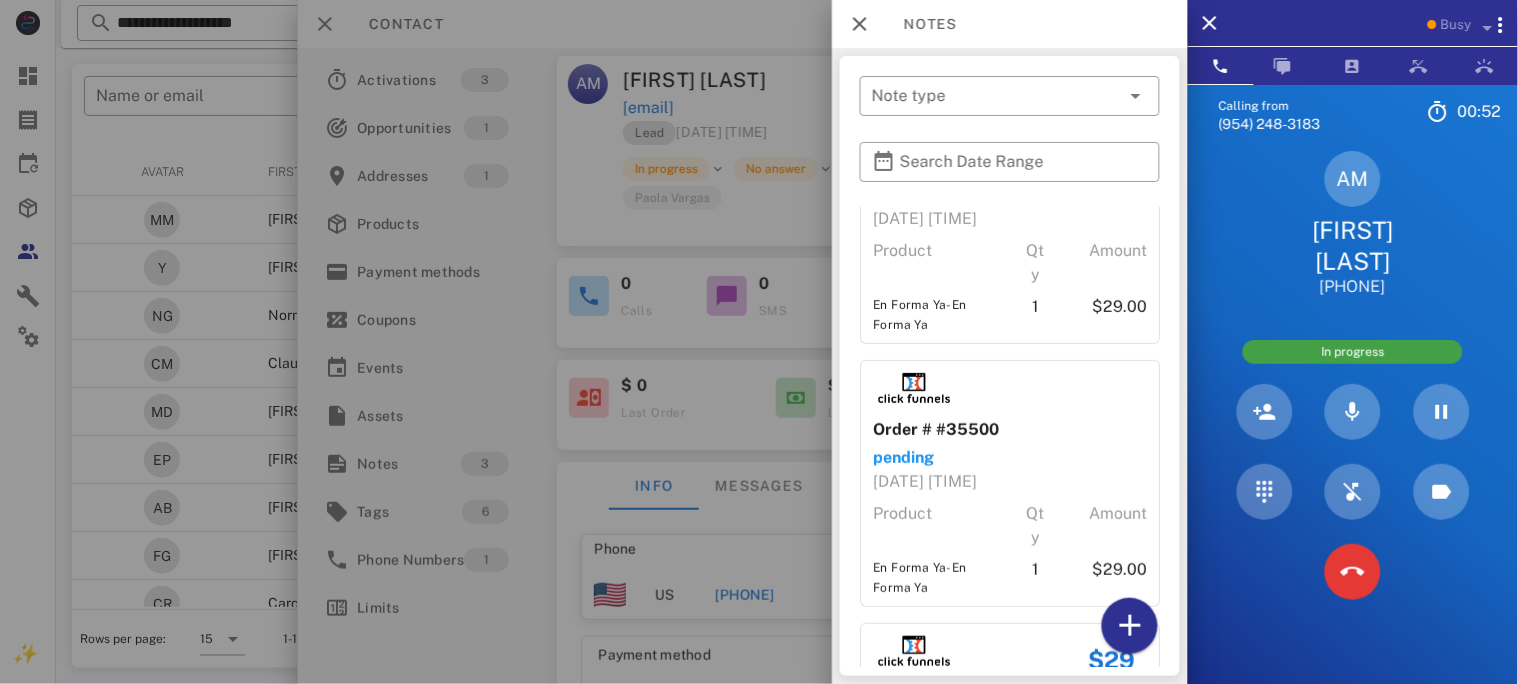 scroll, scrollTop: 336, scrollLeft: 0, axis: vertical 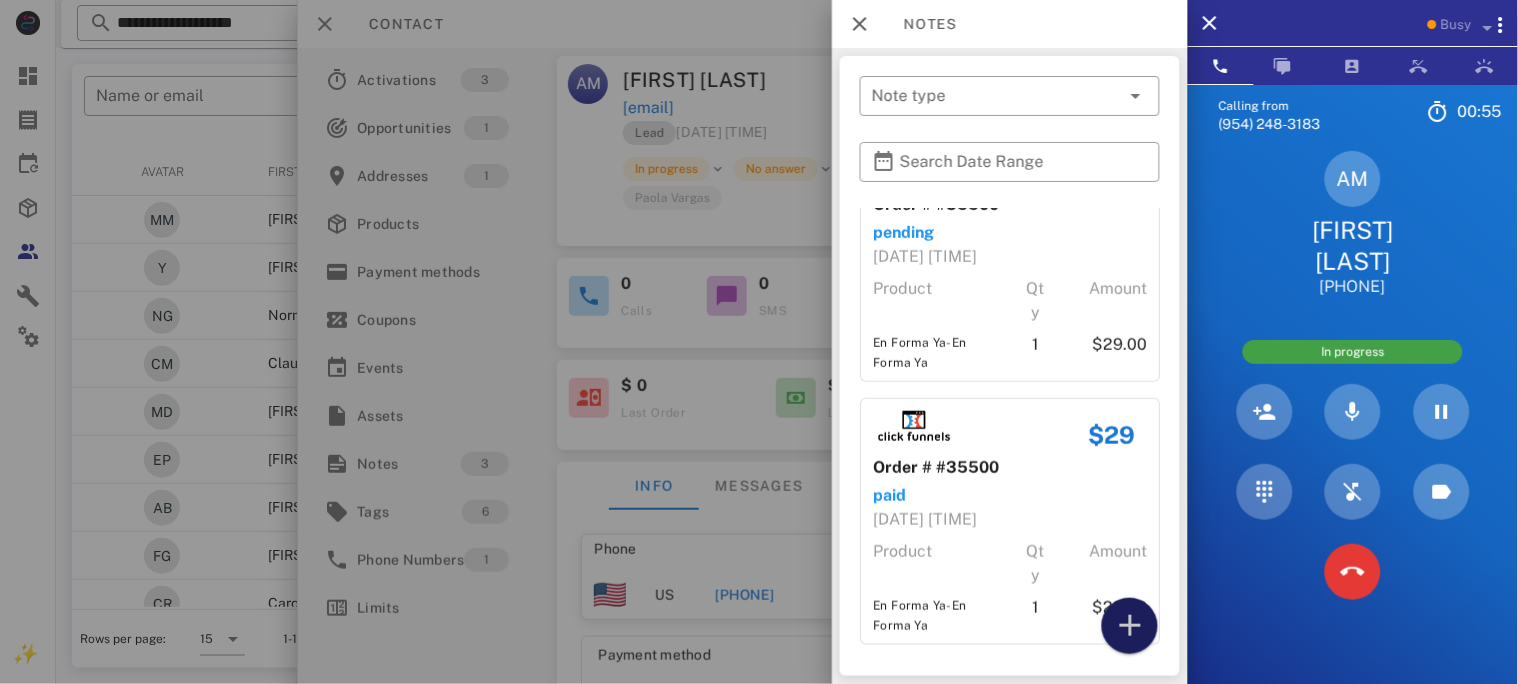 drag, startPoint x: 1142, startPoint y: 637, endPoint x: 1147, endPoint y: 595, distance: 42.296574 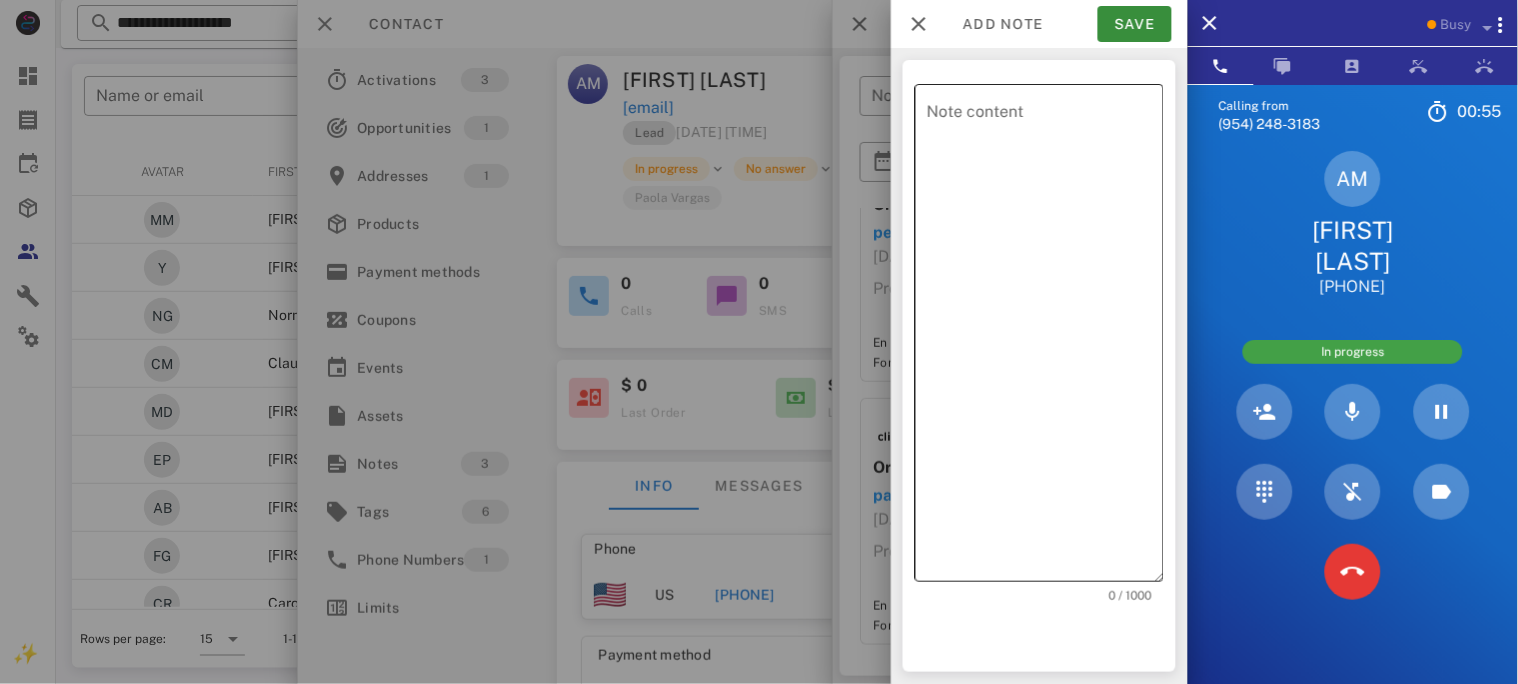 click on "Note content" at bounding box center [1045, 338] 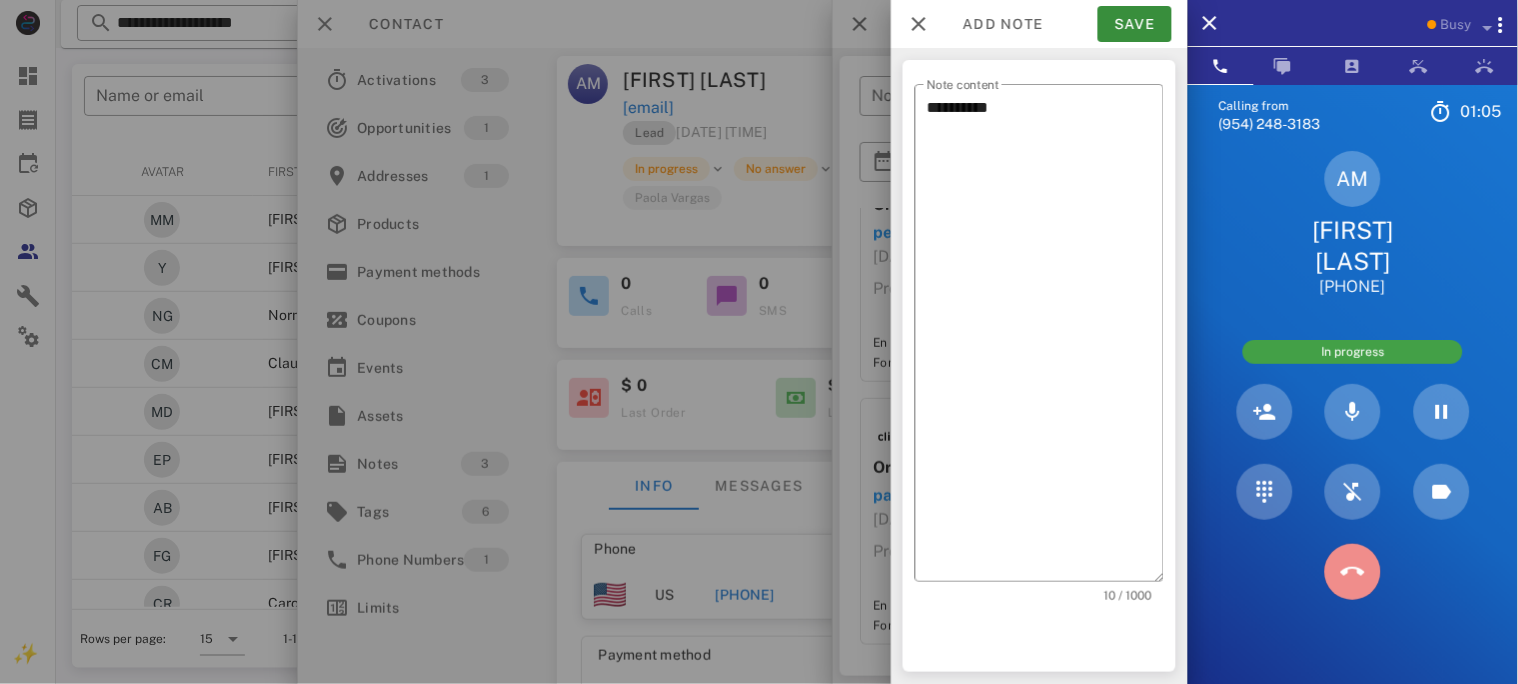 drag, startPoint x: 1357, startPoint y: 572, endPoint x: 1324, endPoint y: 549, distance: 40.22437 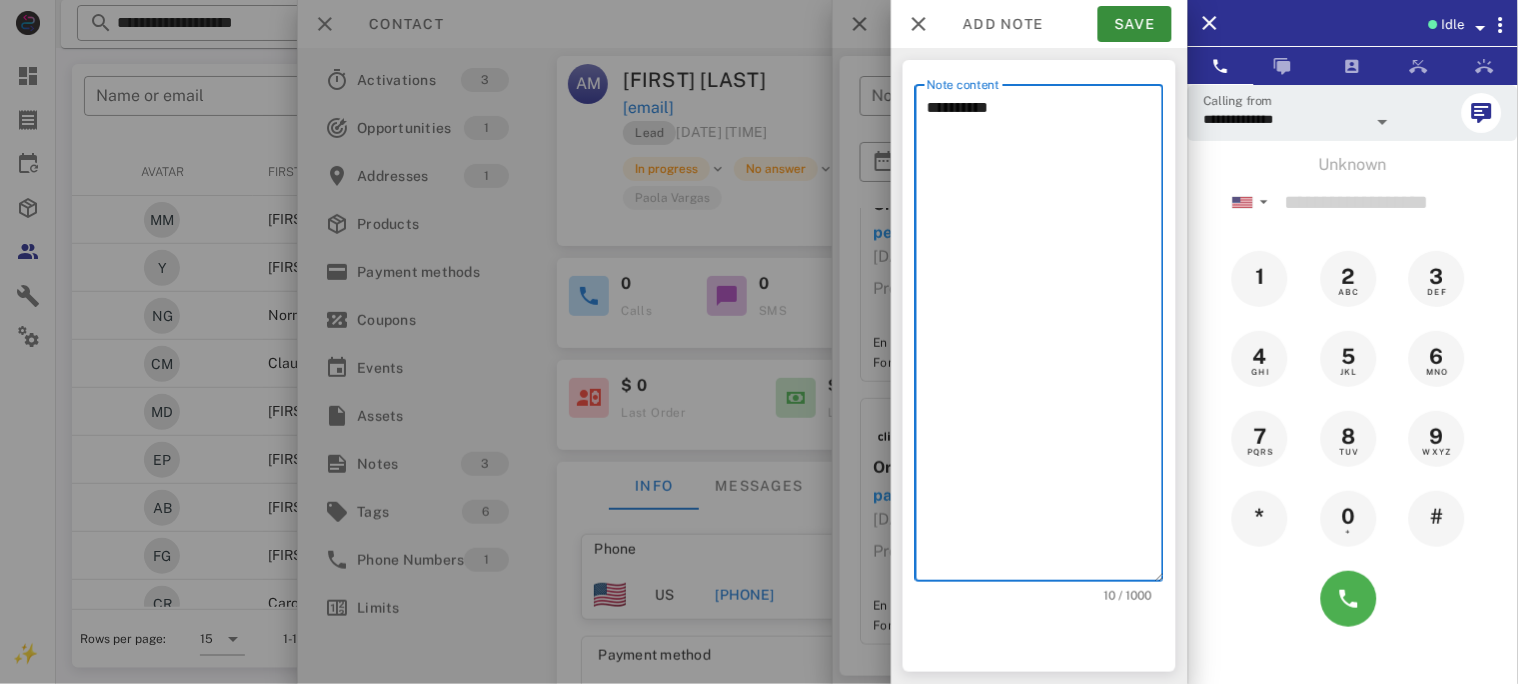 click on "*********" at bounding box center [1045, 338] 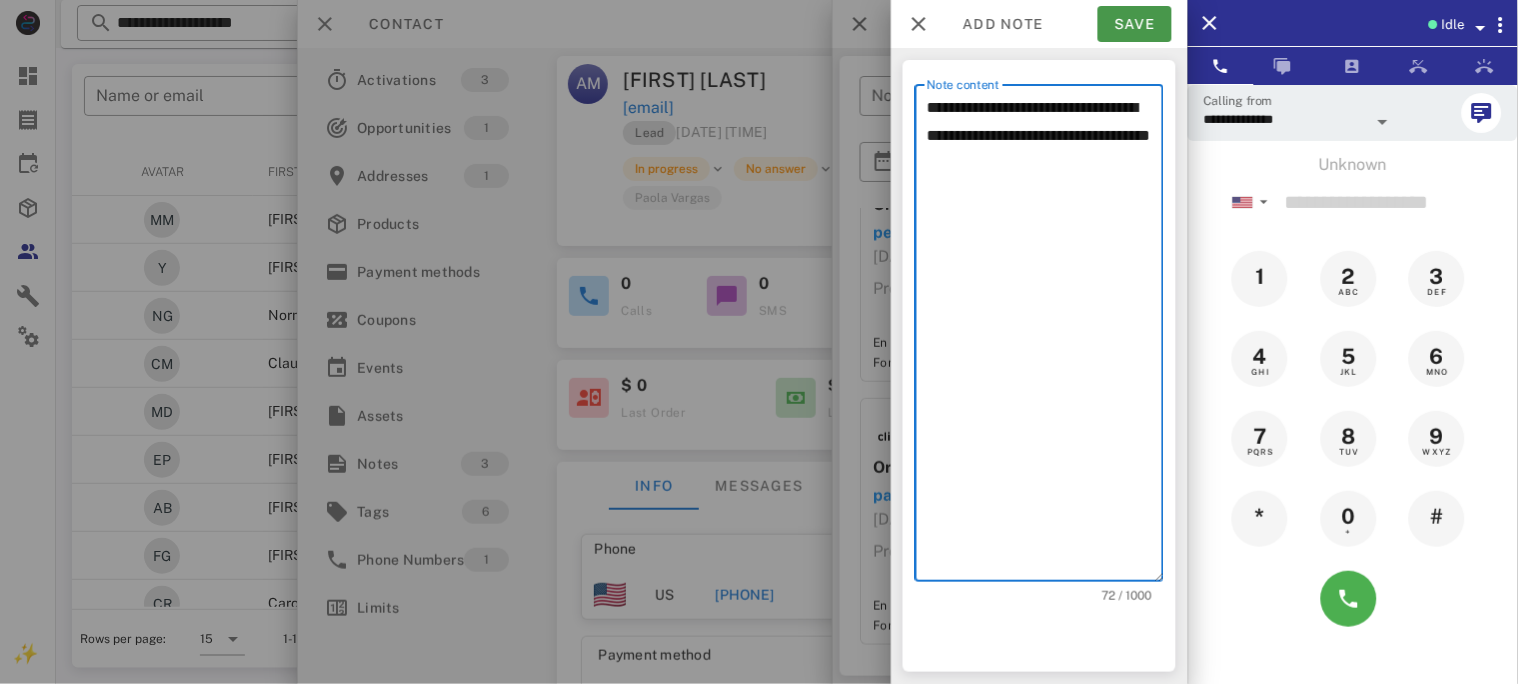 type on "**********" 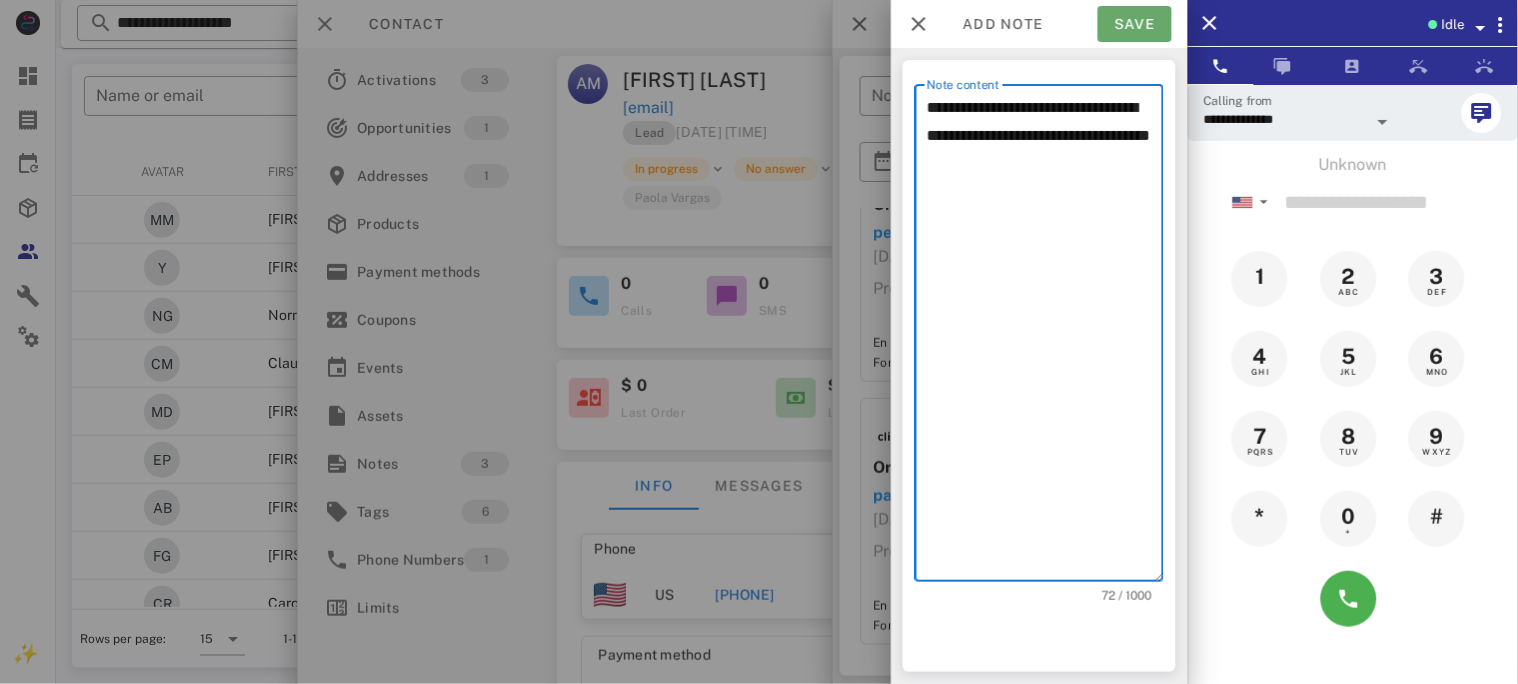 click on "Save" at bounding box center [1135, 24] 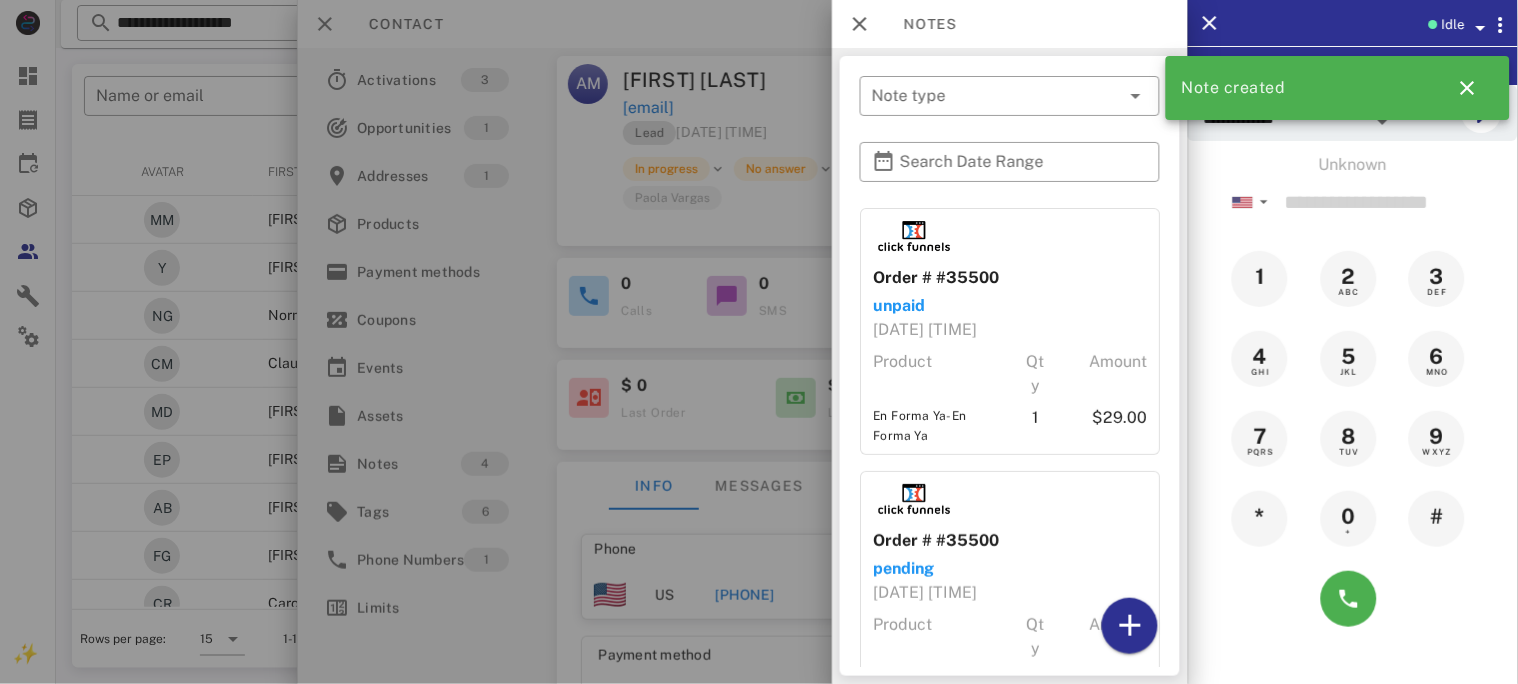 click at bounding box center (759, 342) 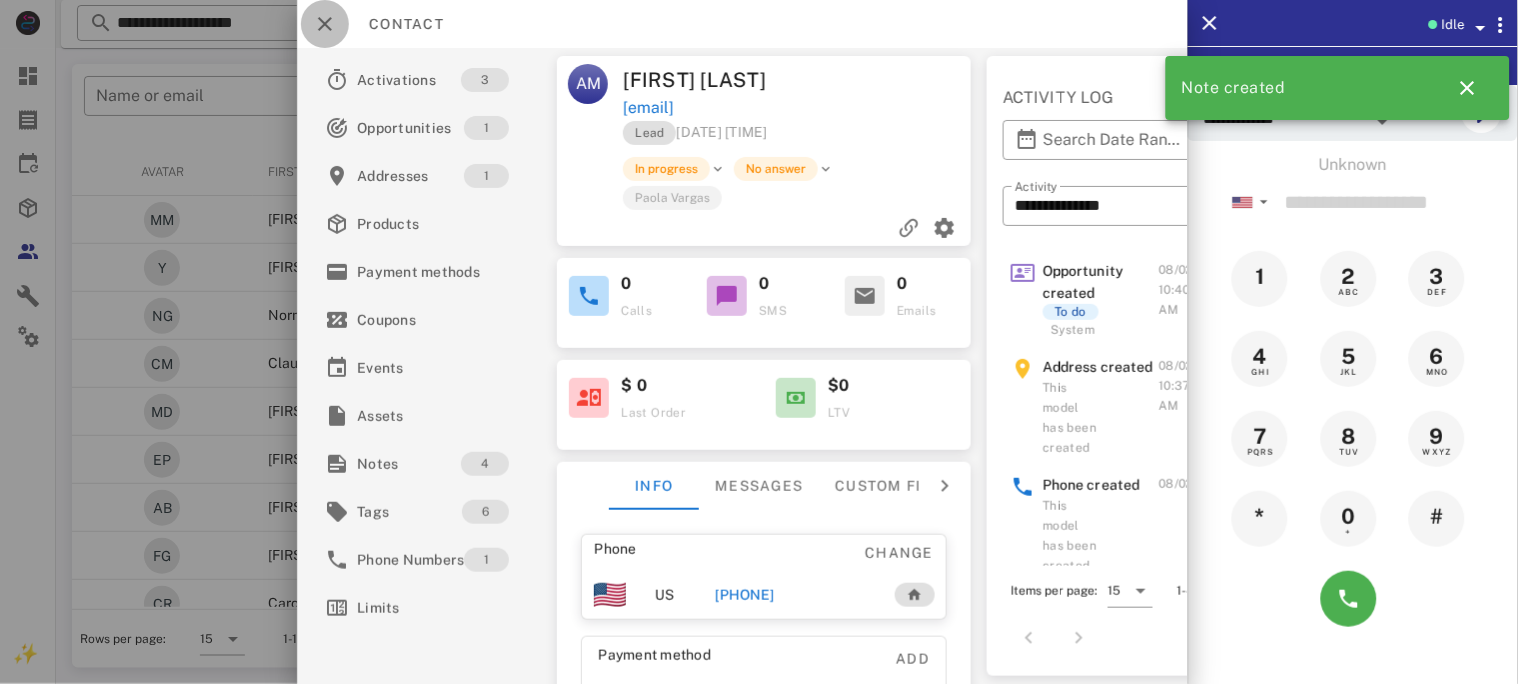 click at bounding box center [325, 24] 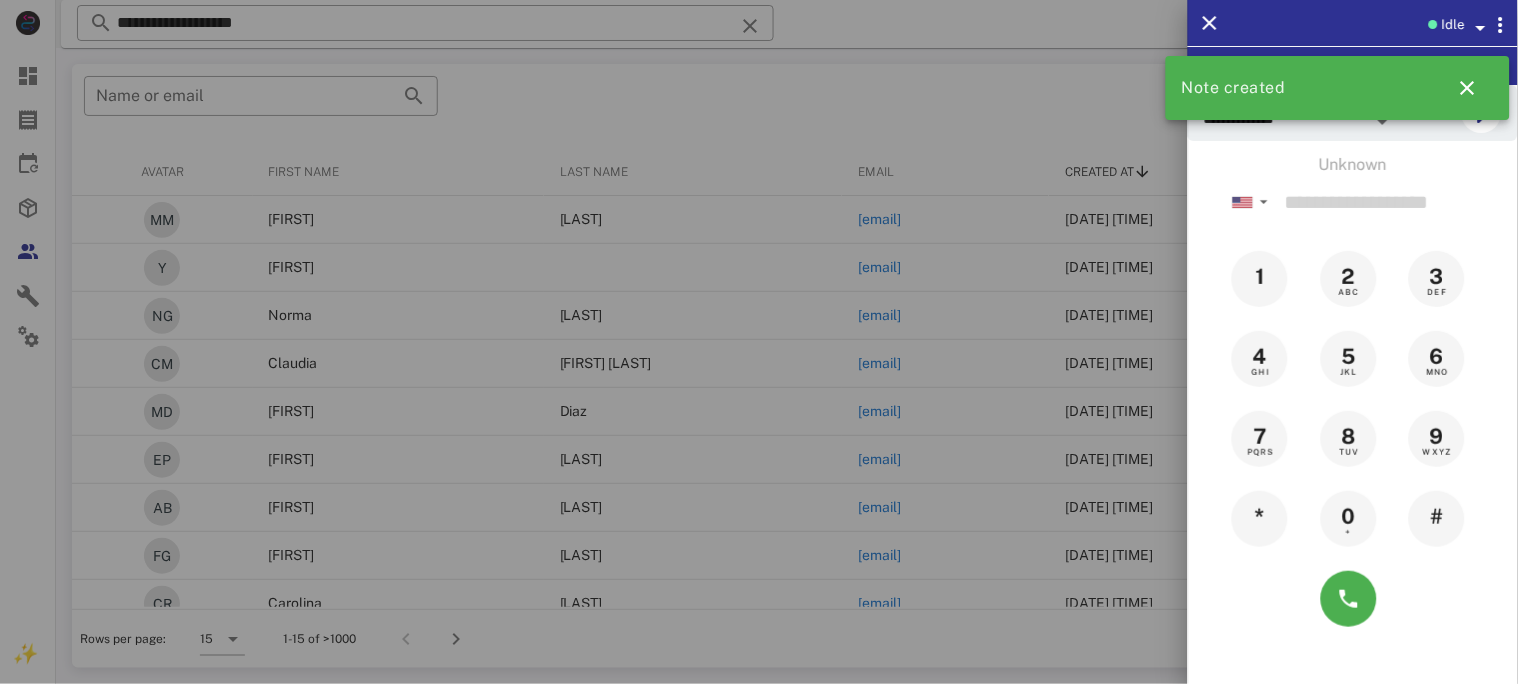 click at bounding box center (759, 342) 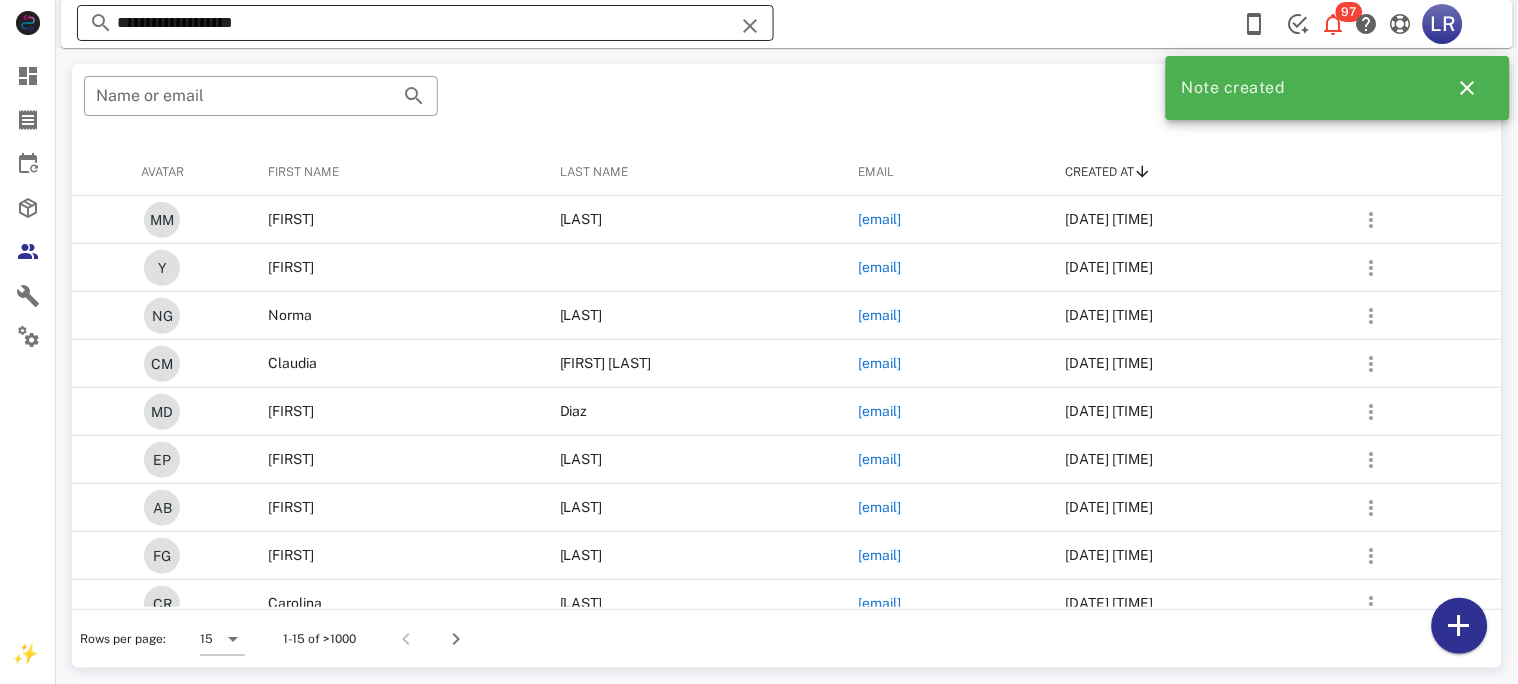 click at bounding box center [750, 26] 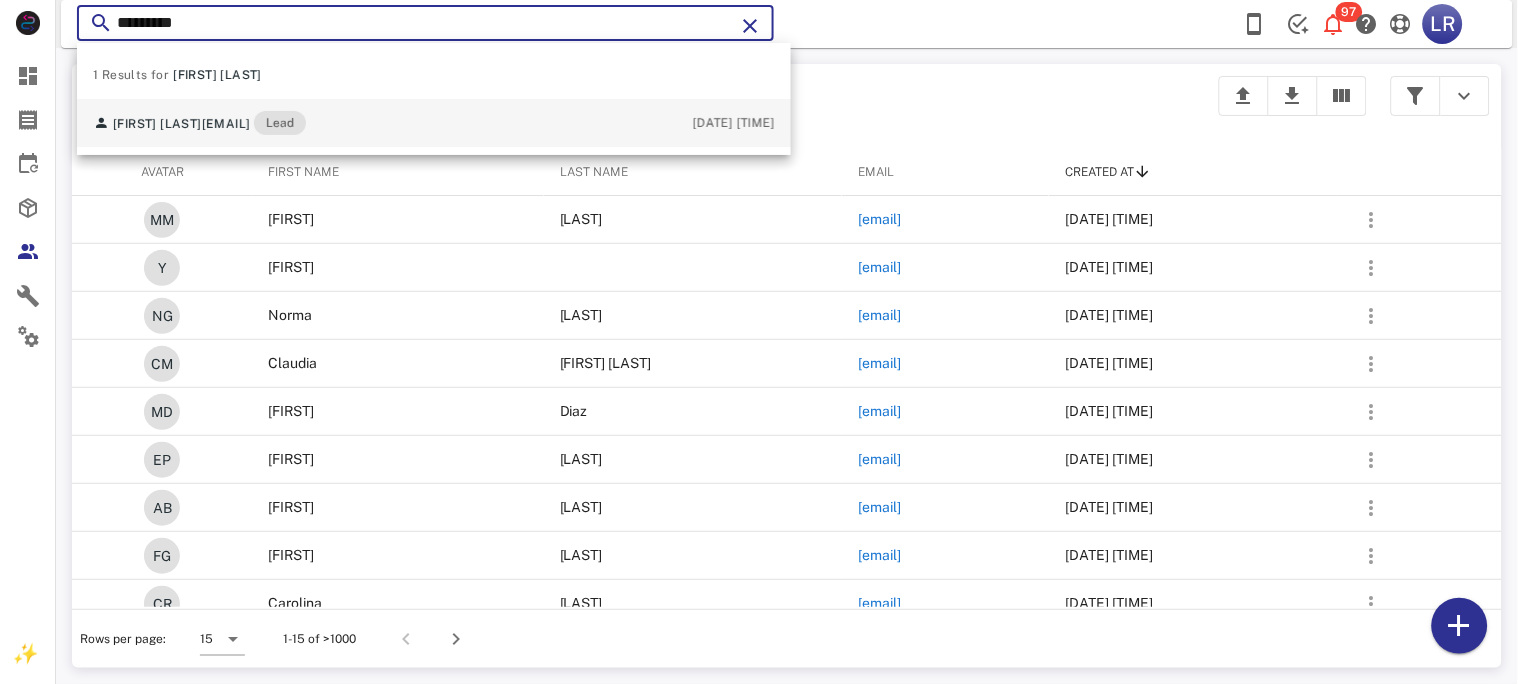 type on "*********" 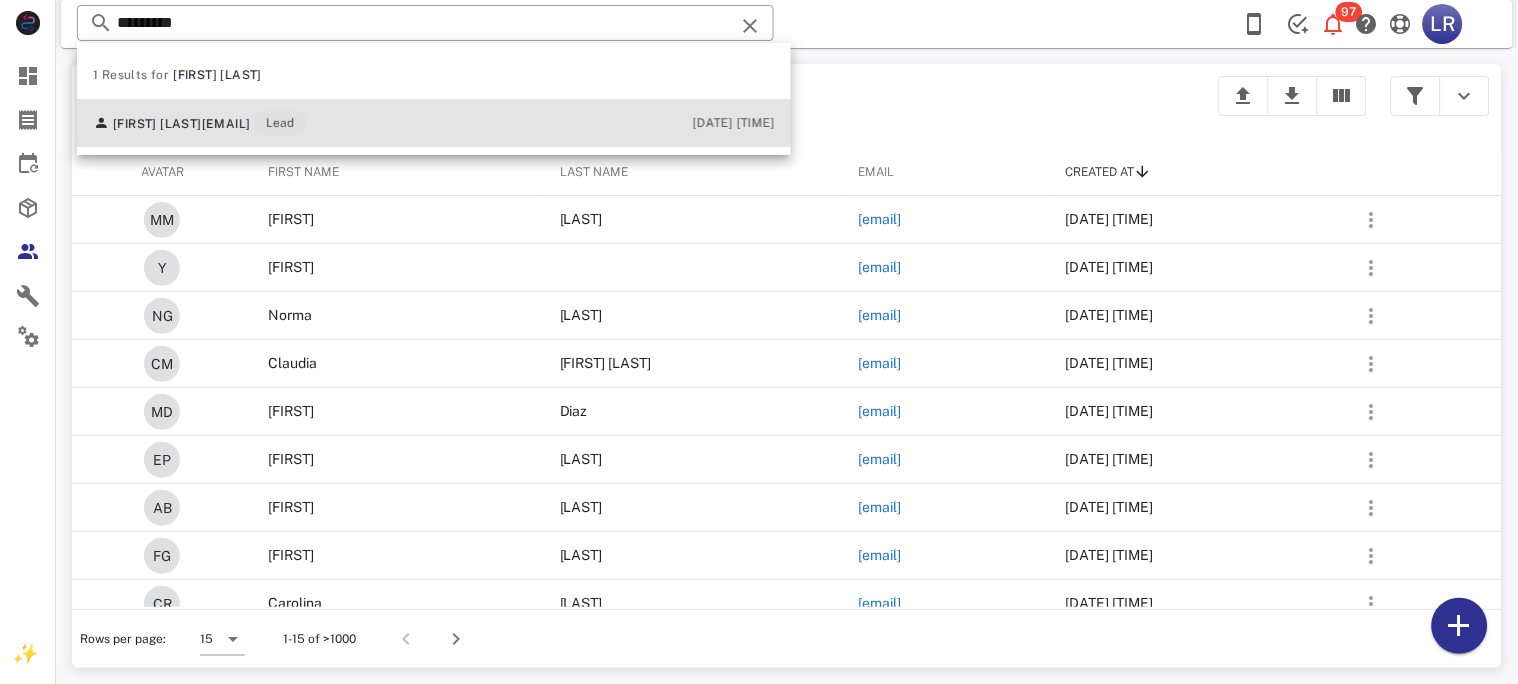 click on "rosamariasegovia2016@gmail.com" at bounding box center [226, 124] 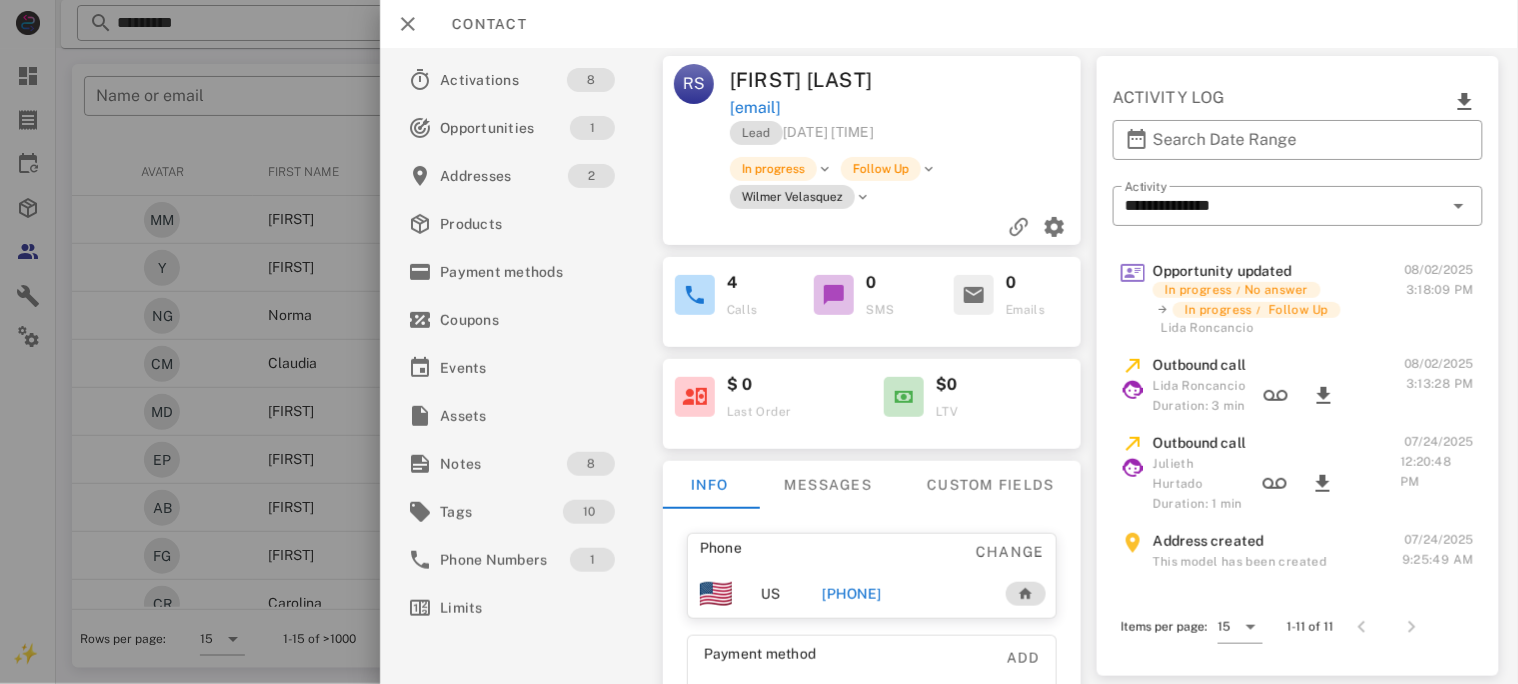 click on "+18473462015" at bounding box center (851, 594) 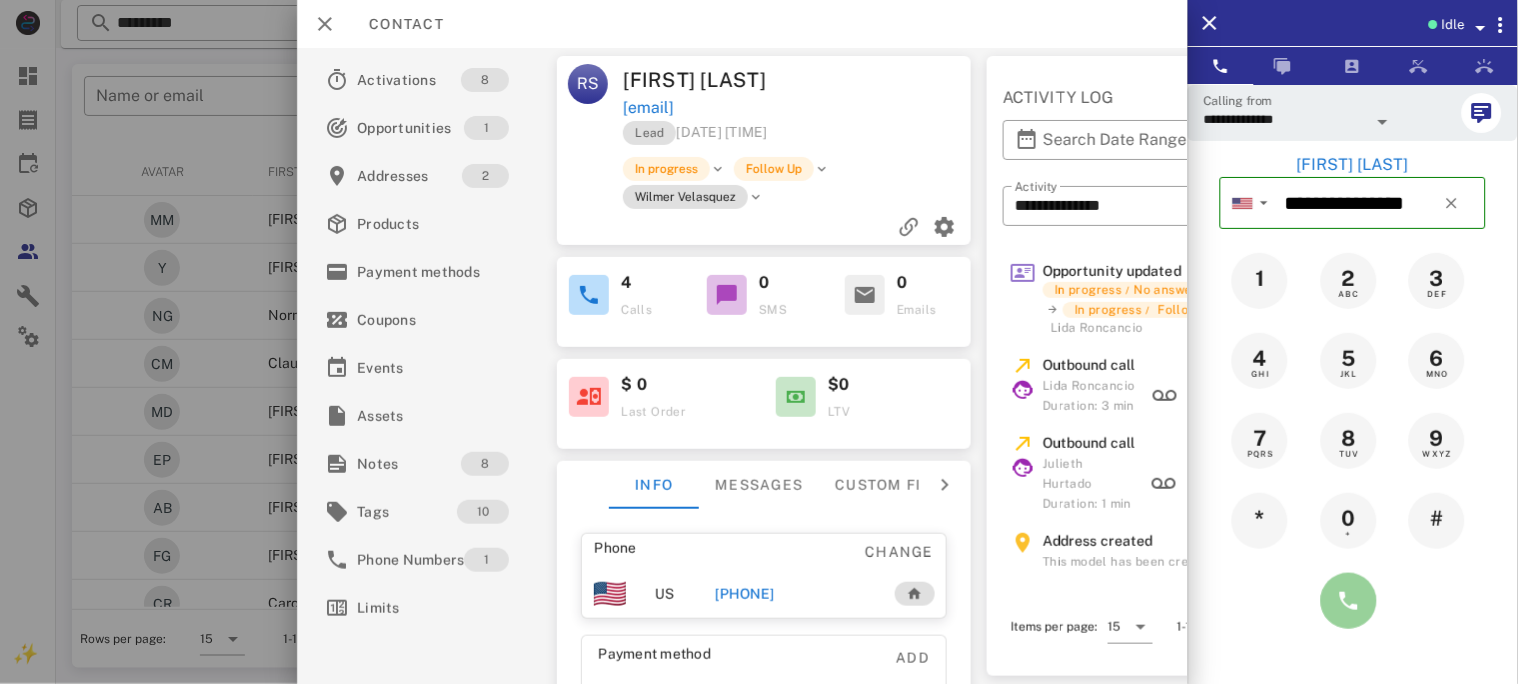 click at bounding box center [1349, 601] 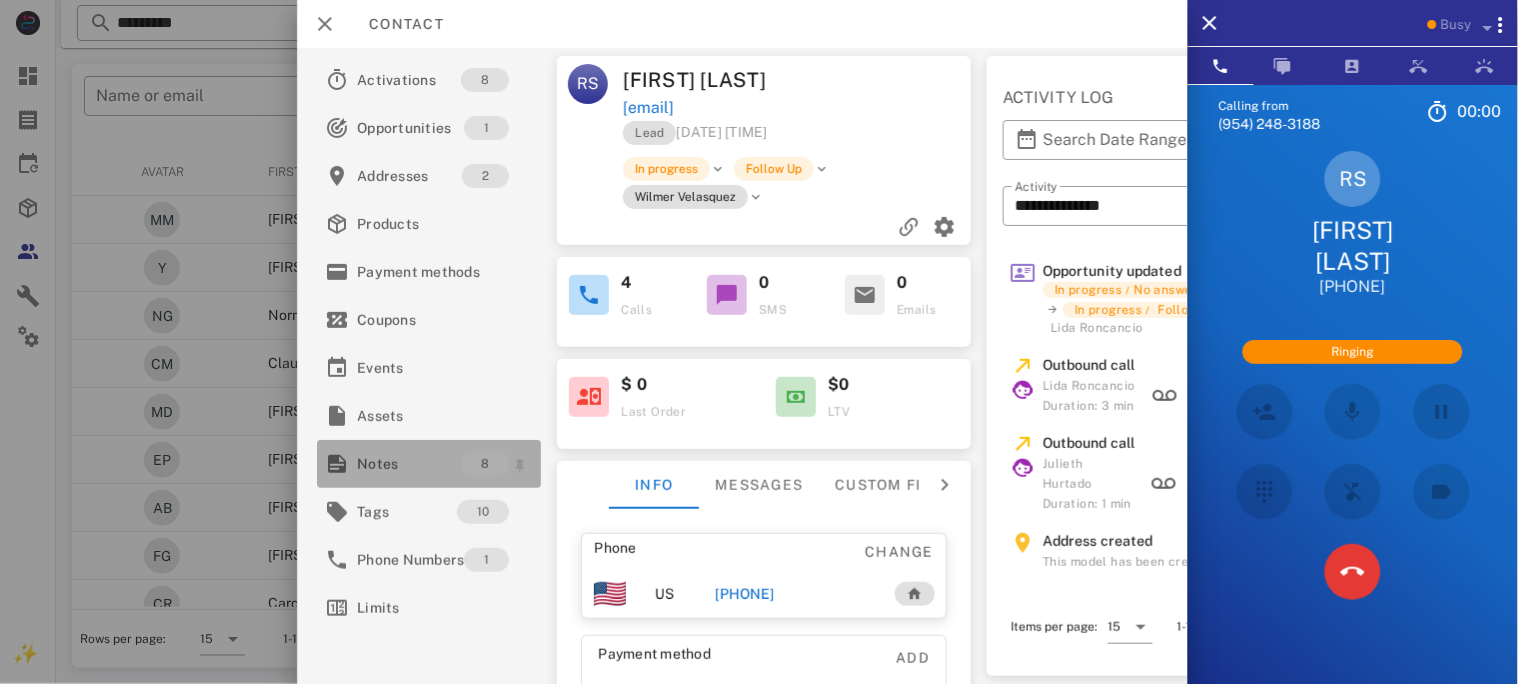 click on "Notes" at bounding box center [409, 464] 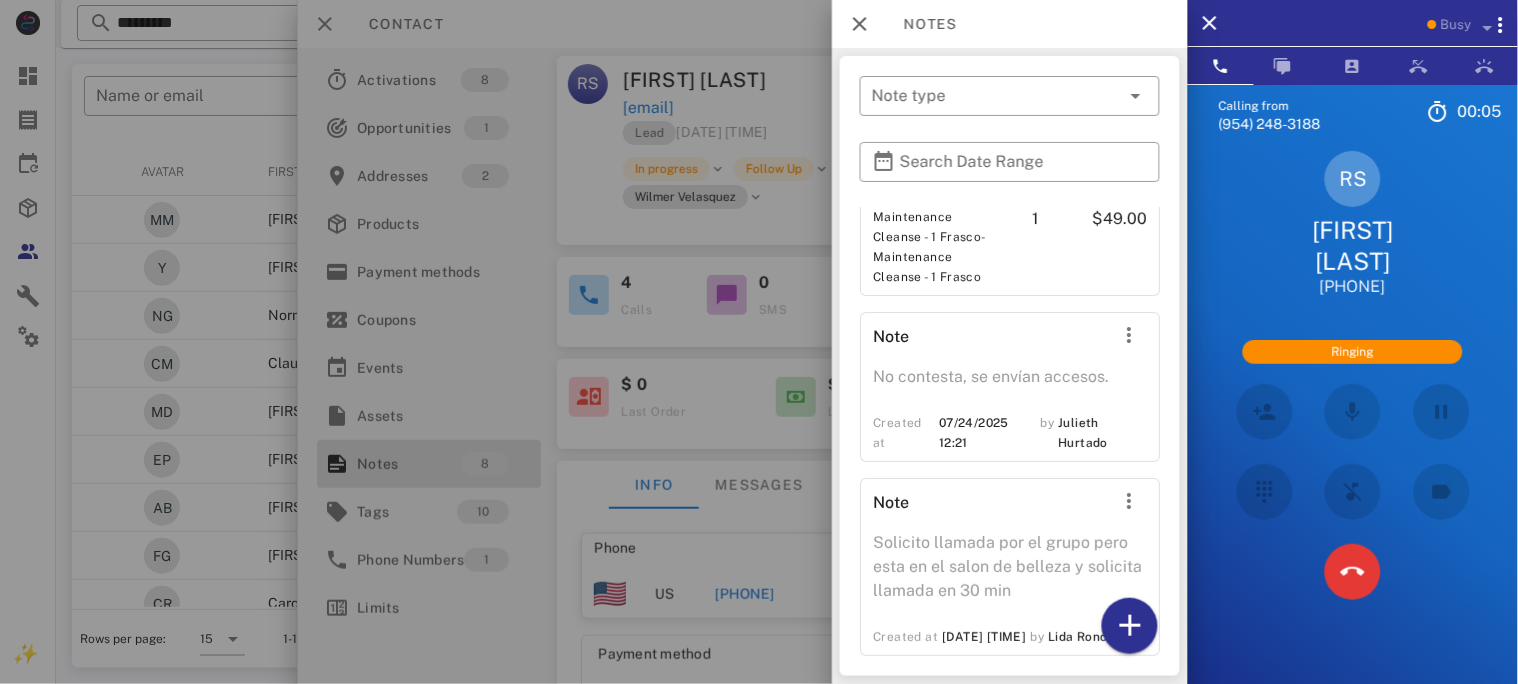 scroll, scrollTop: 1623, scrollLeft: 0, axis: vertical 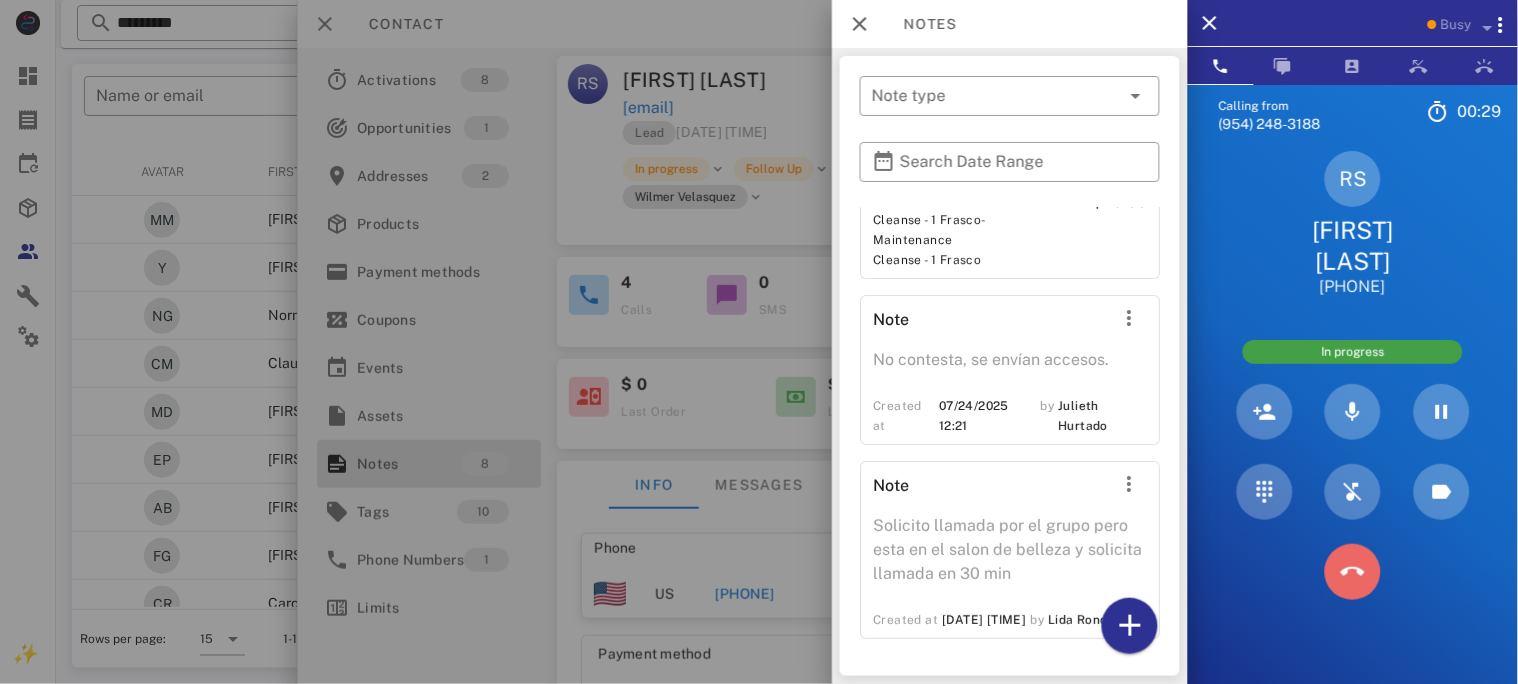drag, startPoint x: 1353, startPoint y: 540, endPoint x: 1173, endPoint y: 556, distance: 180.70972 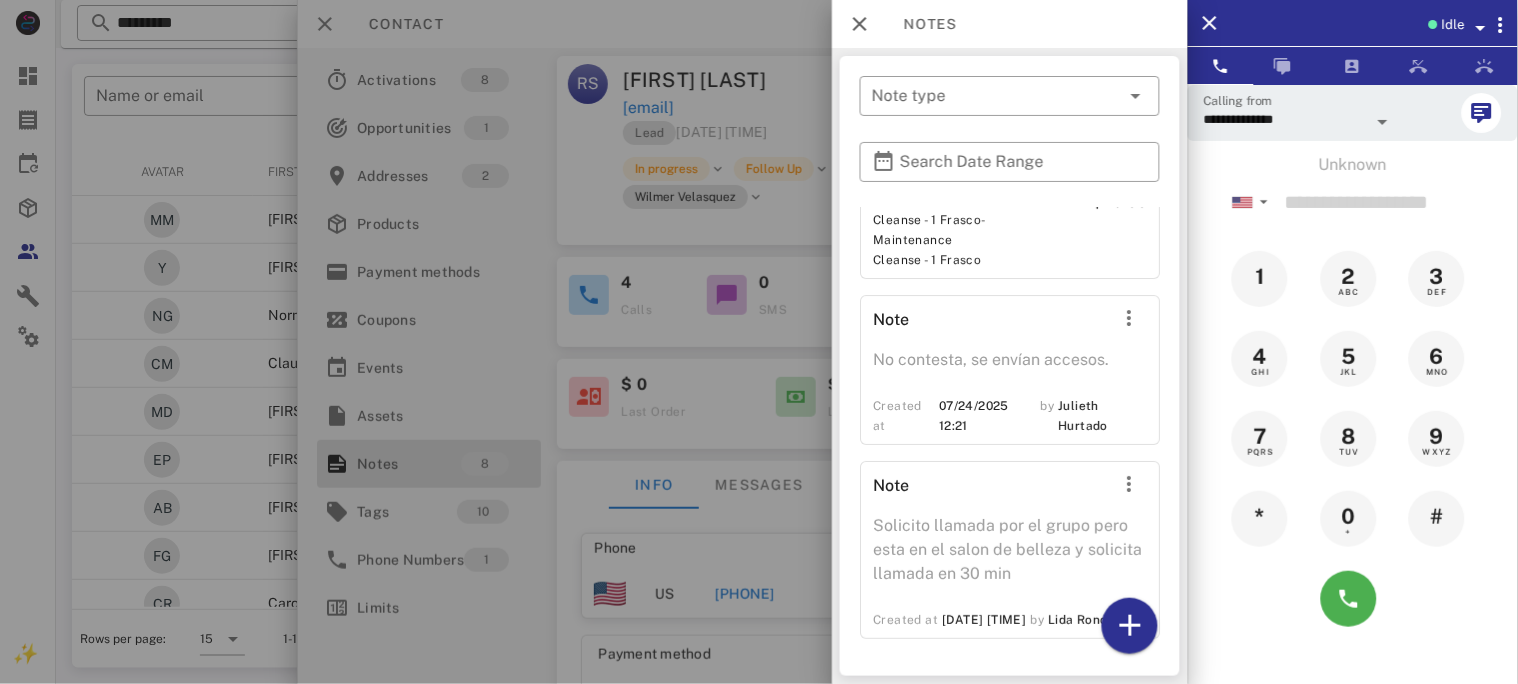 click at bounding box center [759, 342] 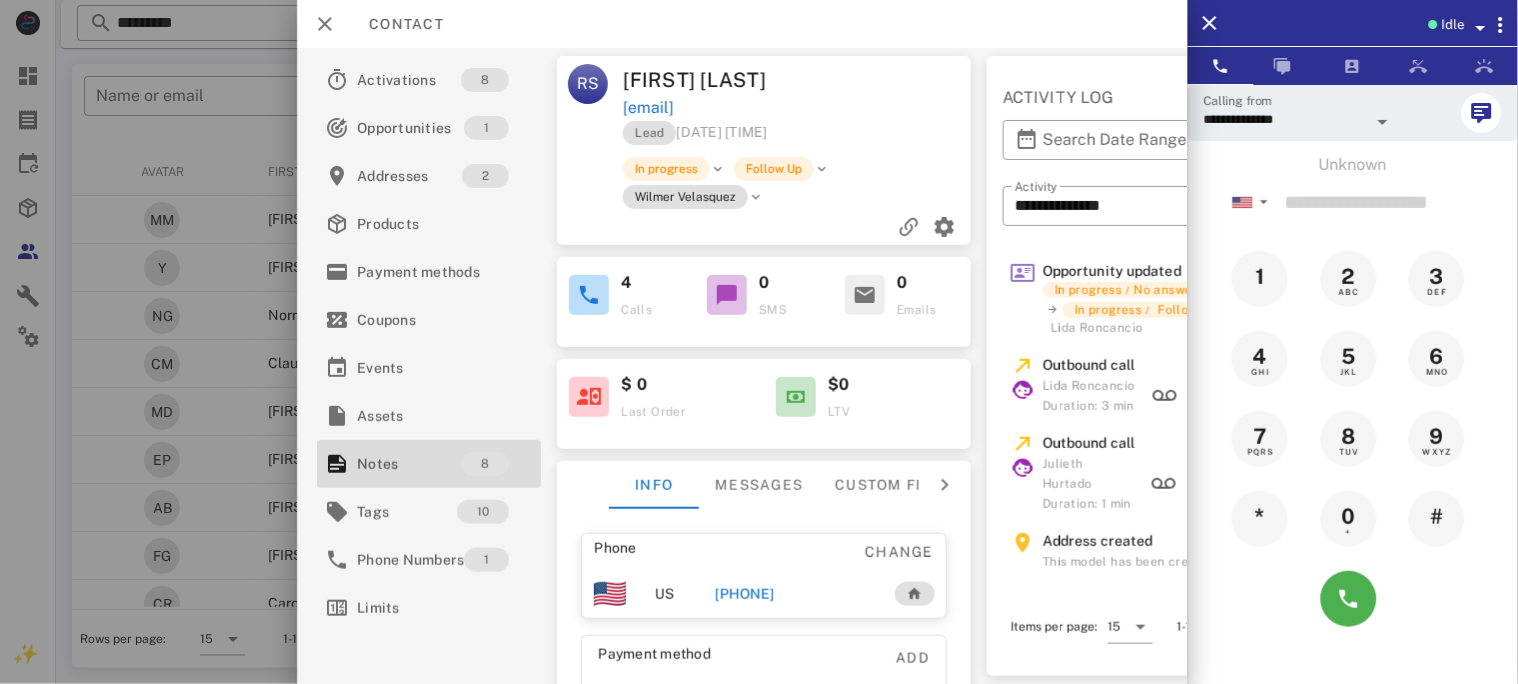 click on "+18473462015" at bounding box center (744, 594) 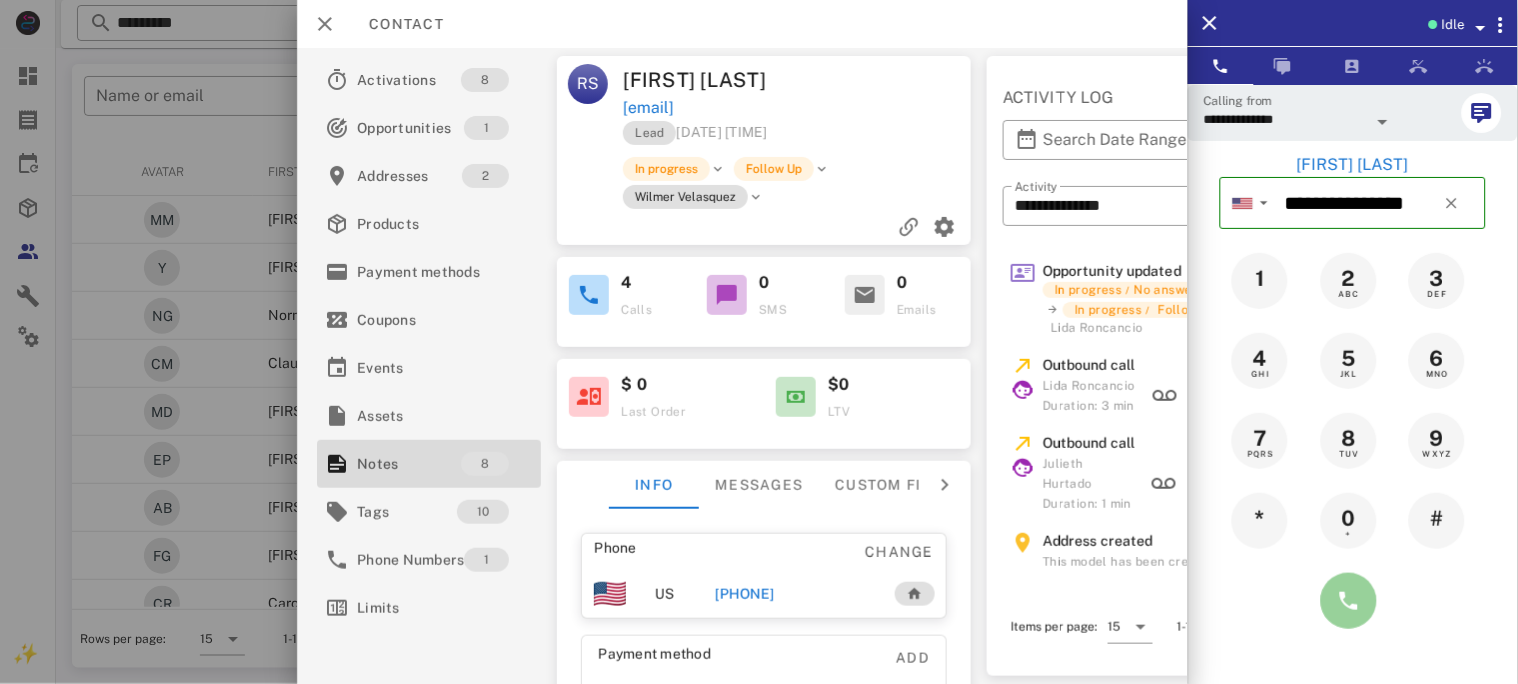 click at bounding box center [1349, 601] 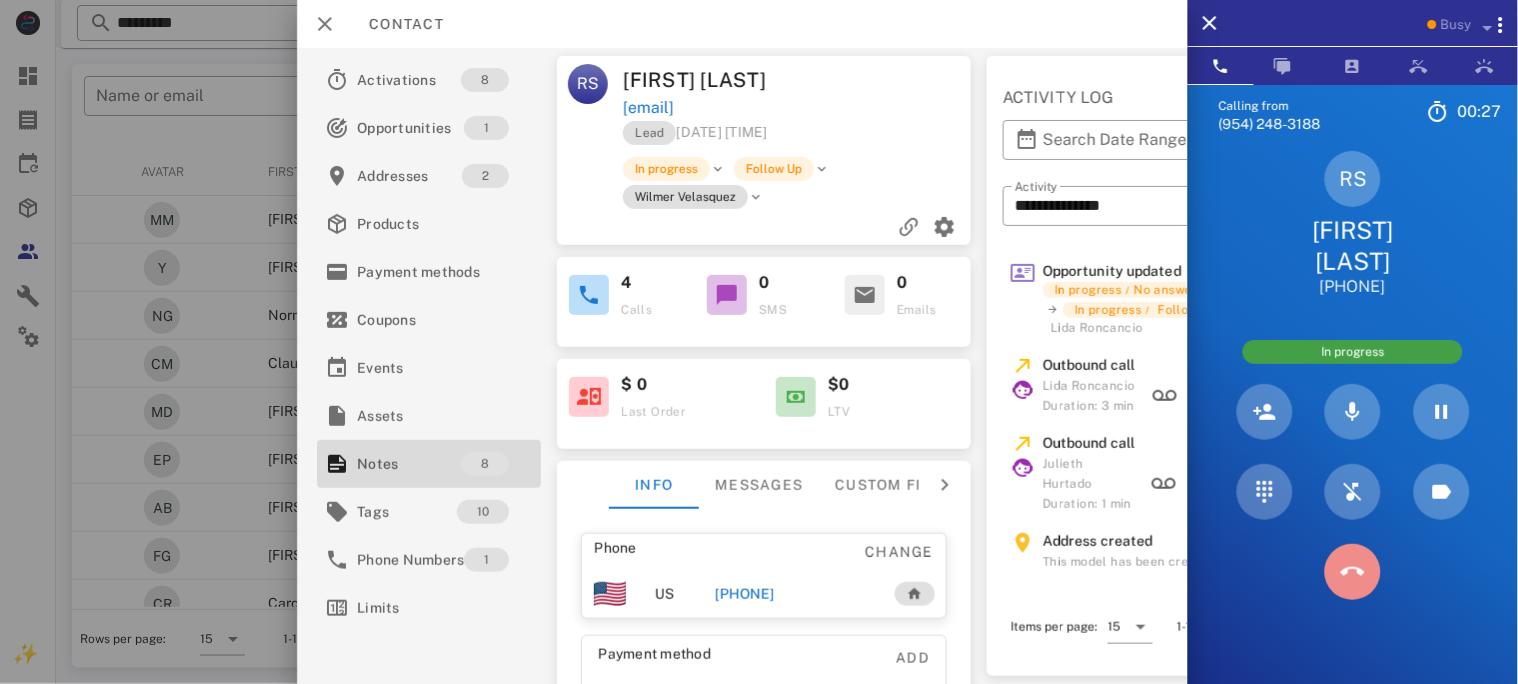 click at bounding box center [1353, 572] 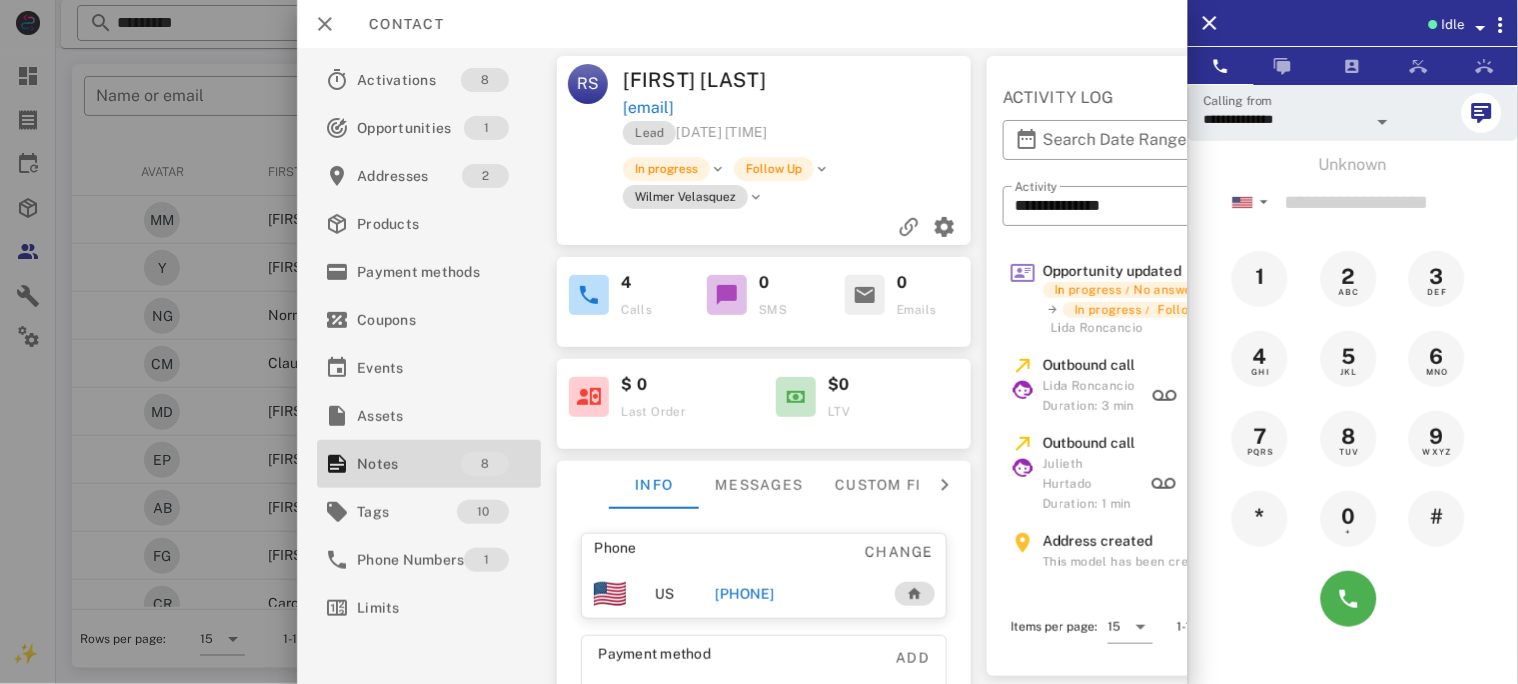 click on "+18473462015" at bounding box center (744, 594) 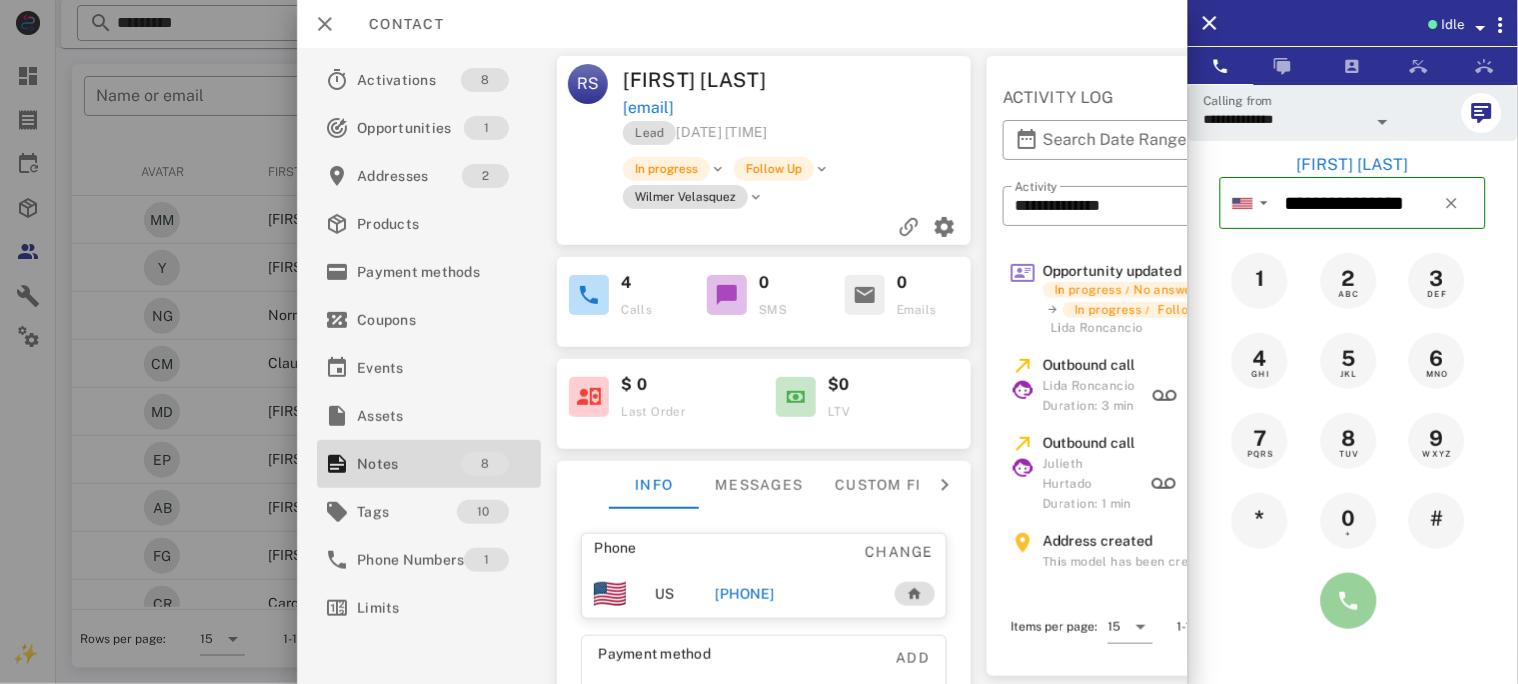 click at bounding box center [1349, 601] 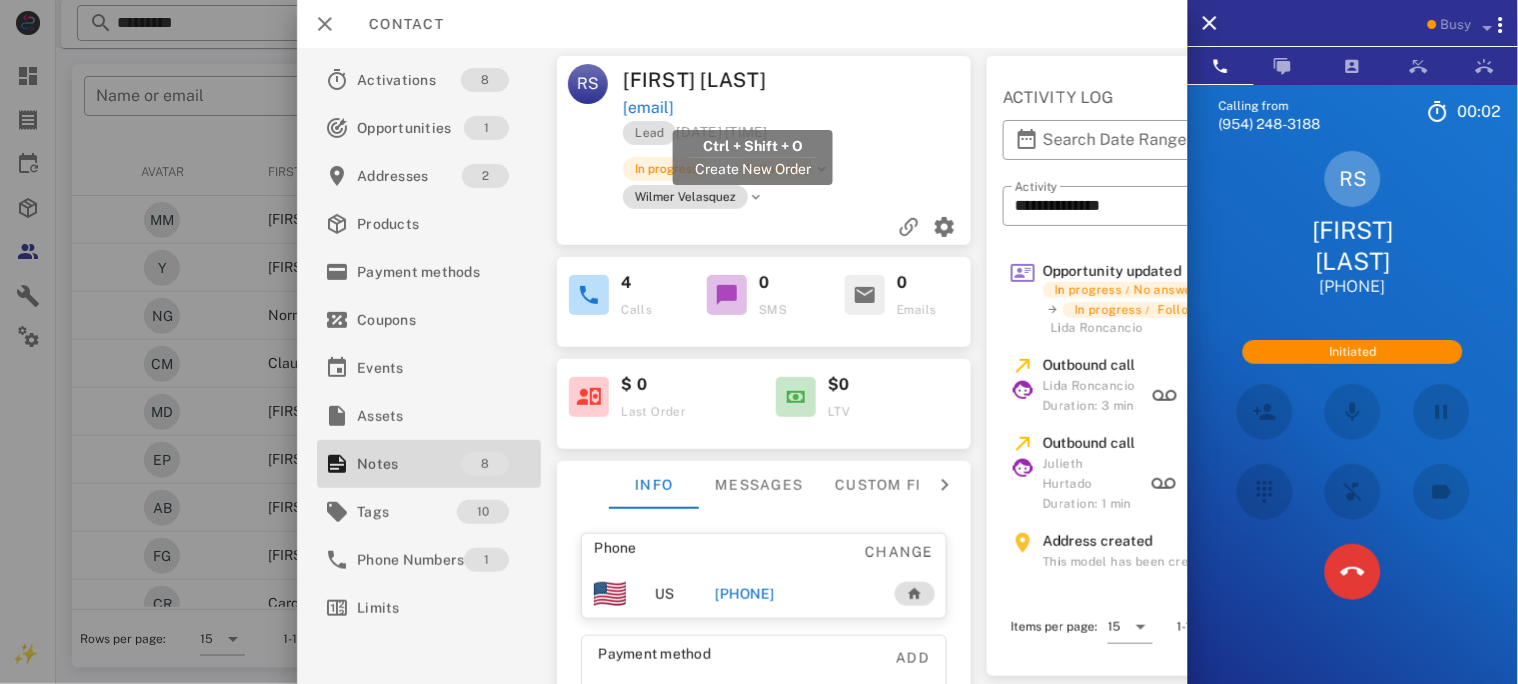 drag, startPoint x: 896, startPoint y: 105, endPoint x: 624, endPoint y: 109, distance: 272.02942 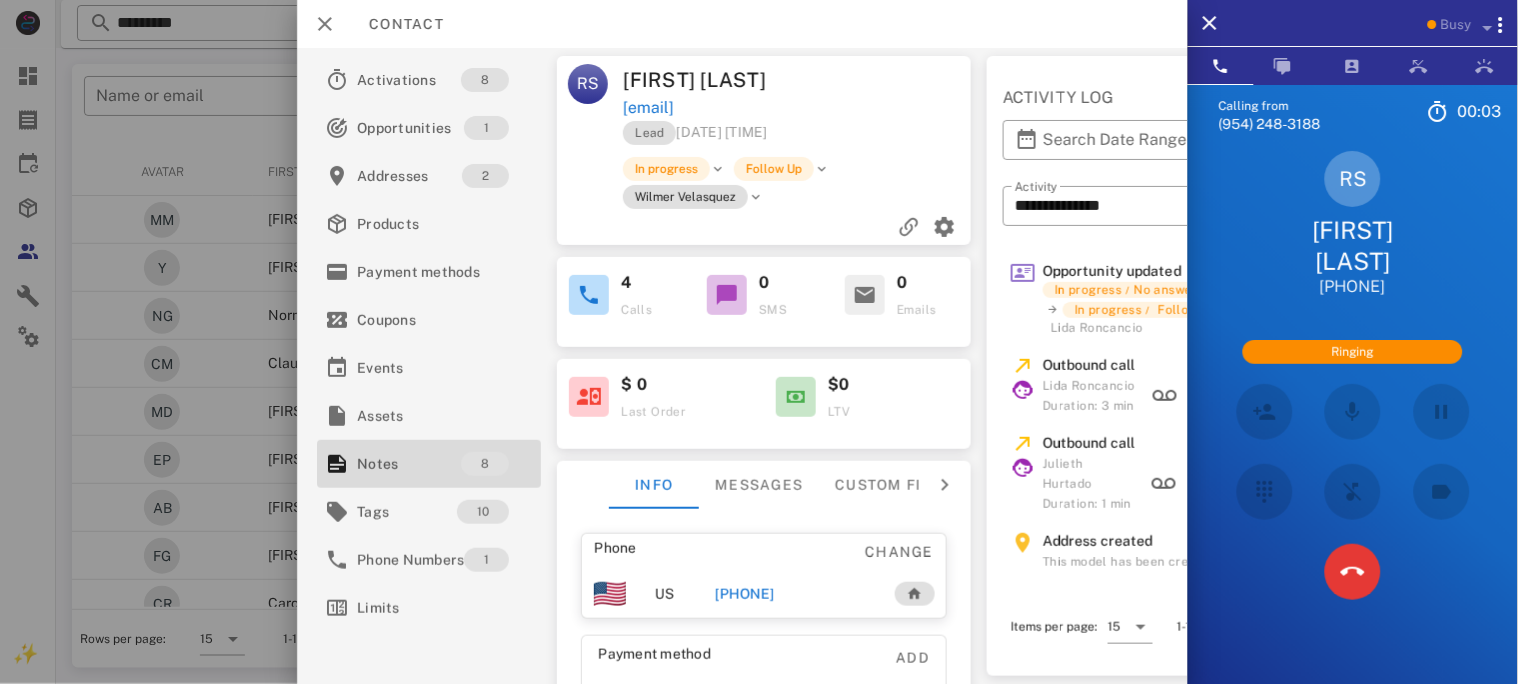 copy on "rosamariasegovia2016@gmail.com" 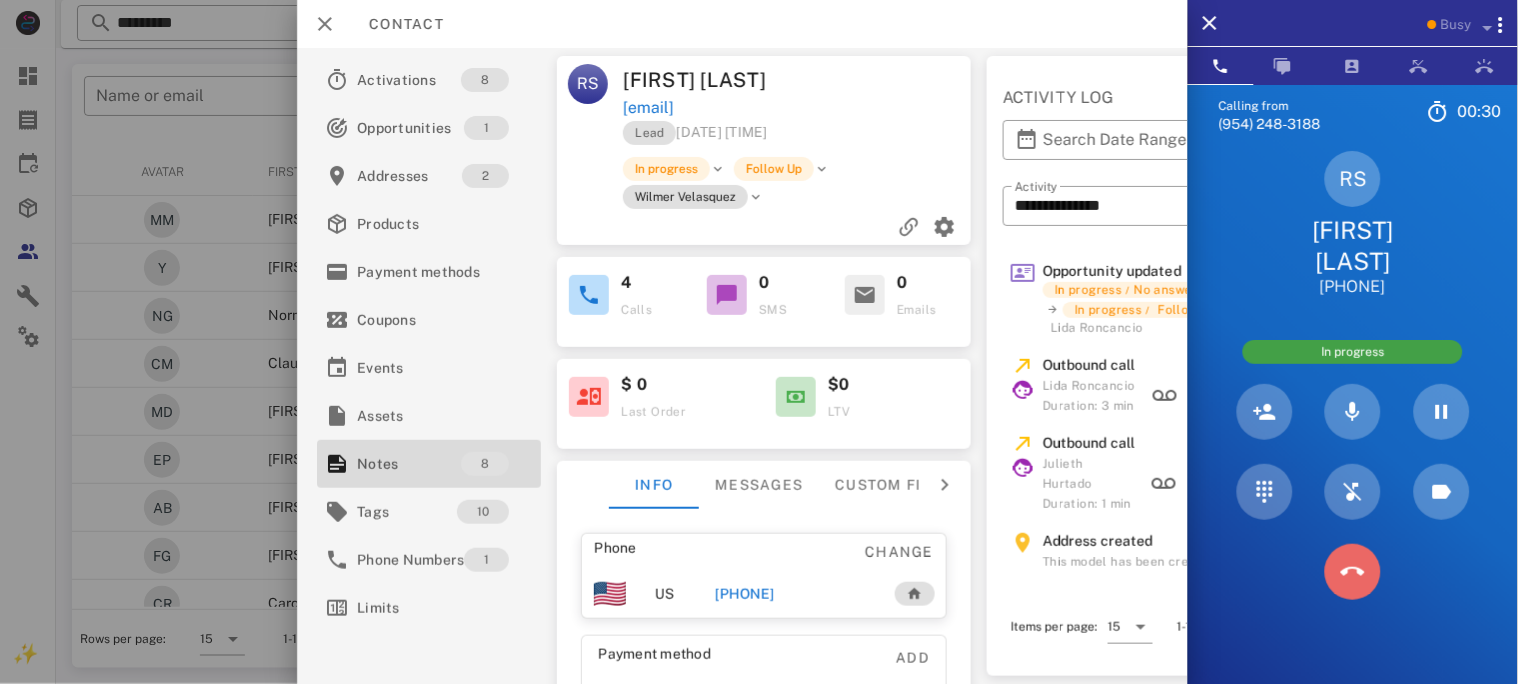 click at bounding box center [1353, 572] 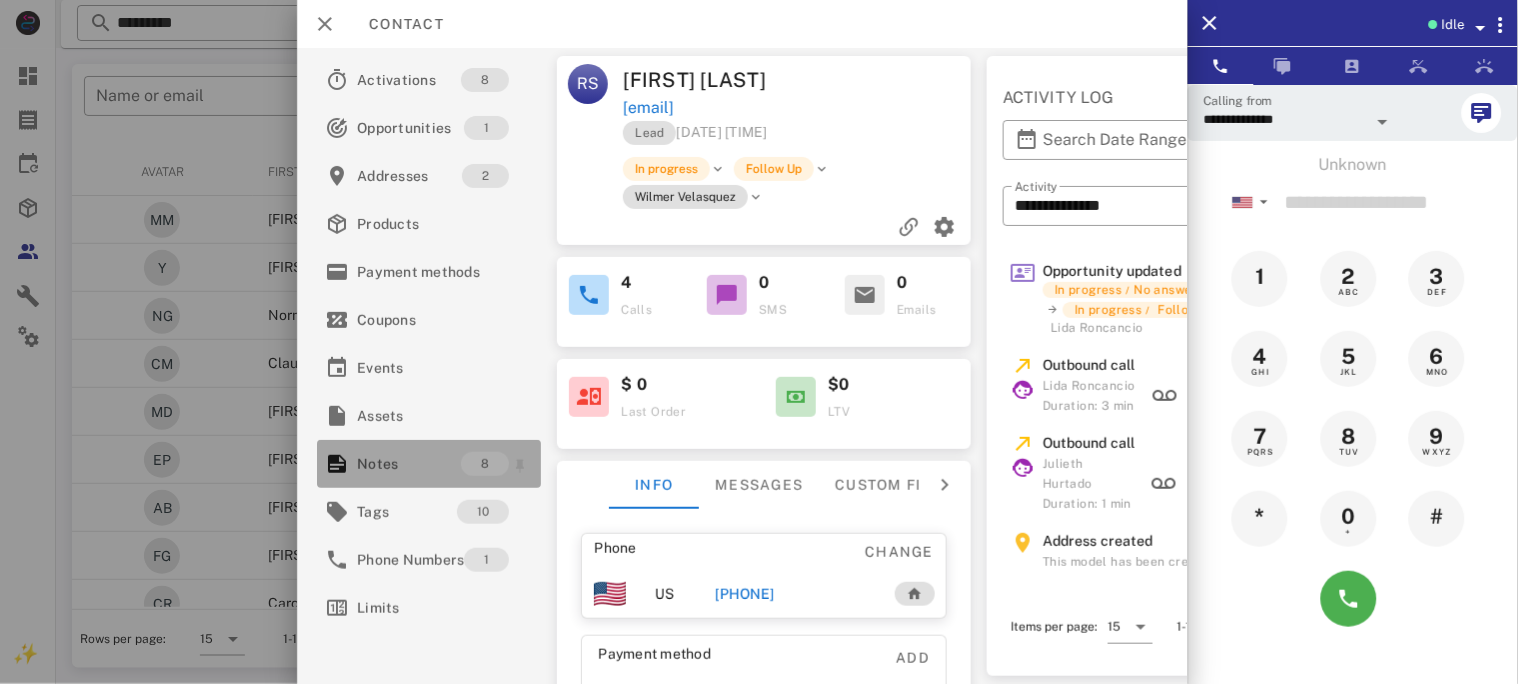 click on "Notes" at bounding box center [409, 464] 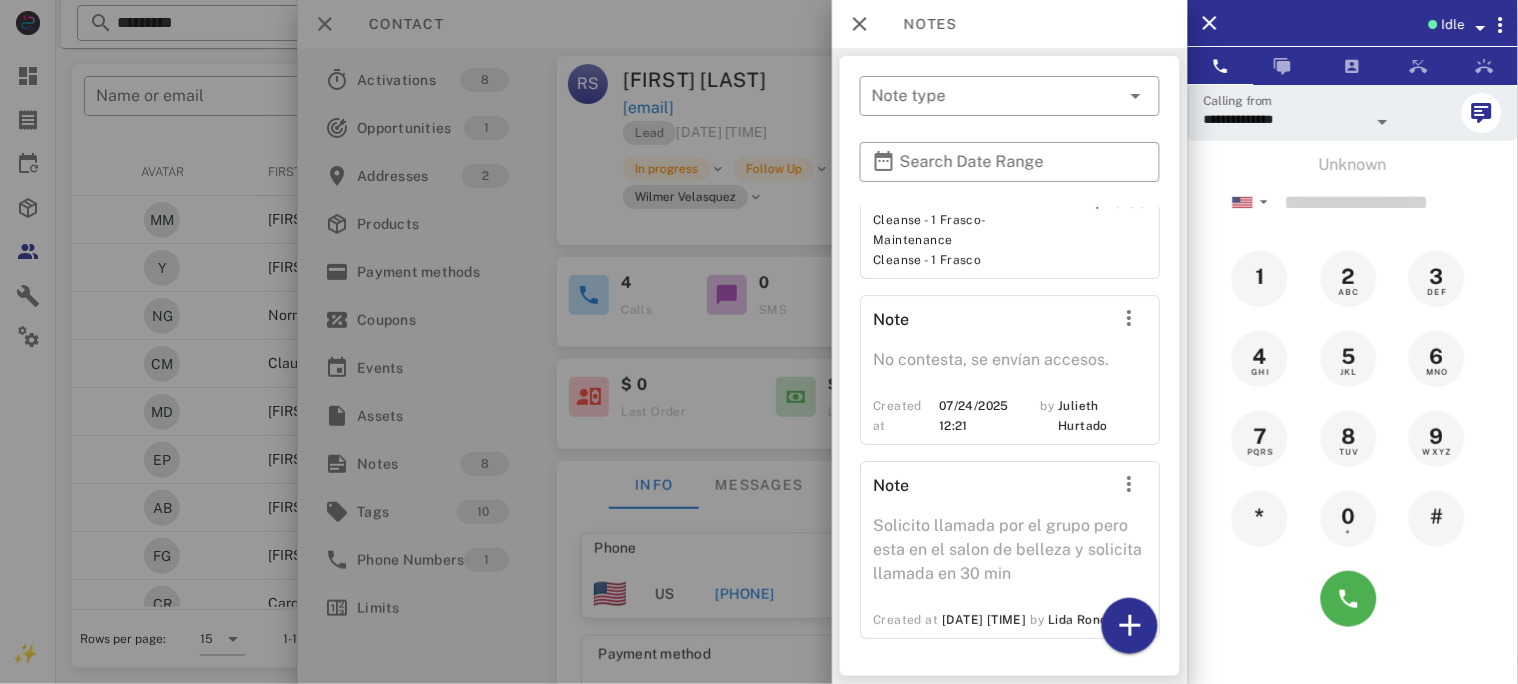 scroll, scrollTop: 1623, scrollLeft: 0, axis: vertical 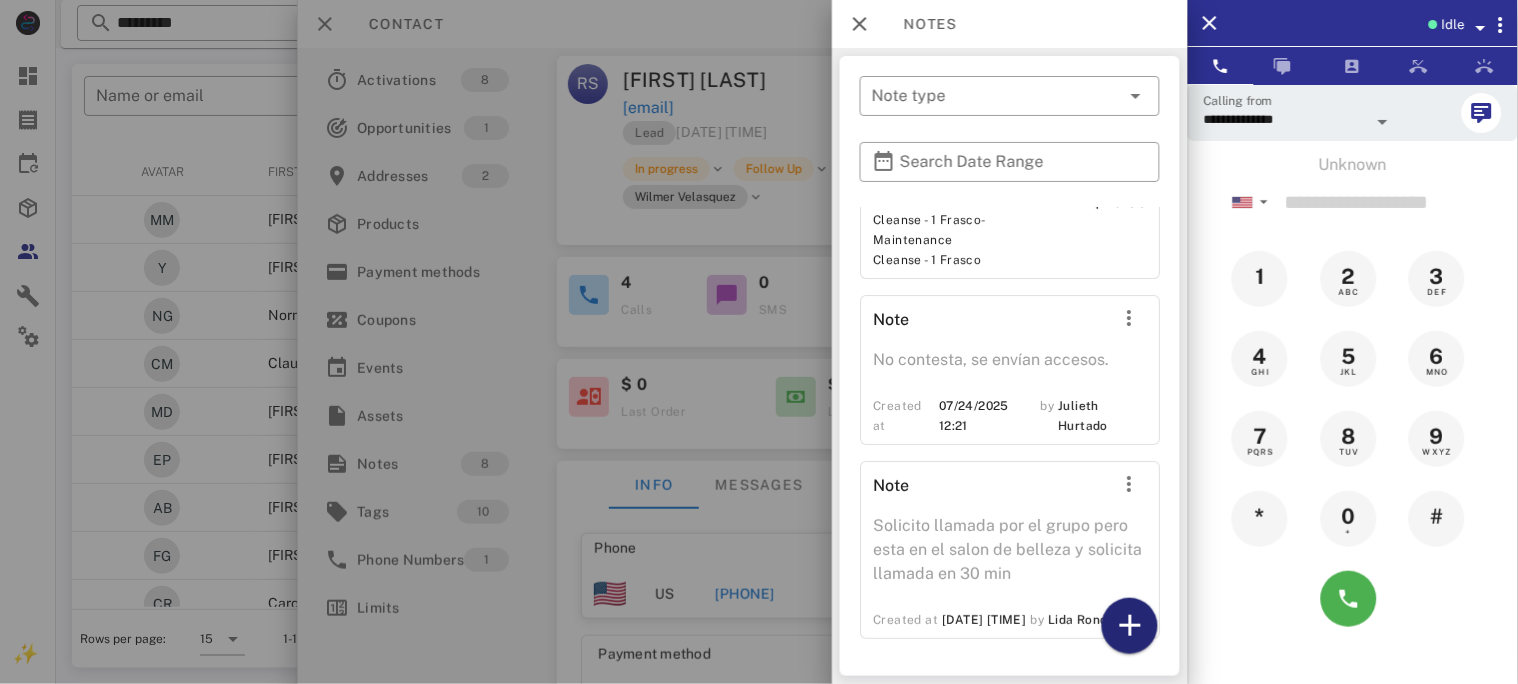 drag, startPoint x: 1121, startPoint y: 627, endPoint x: 1121, endPoint y: 597, distance: 30 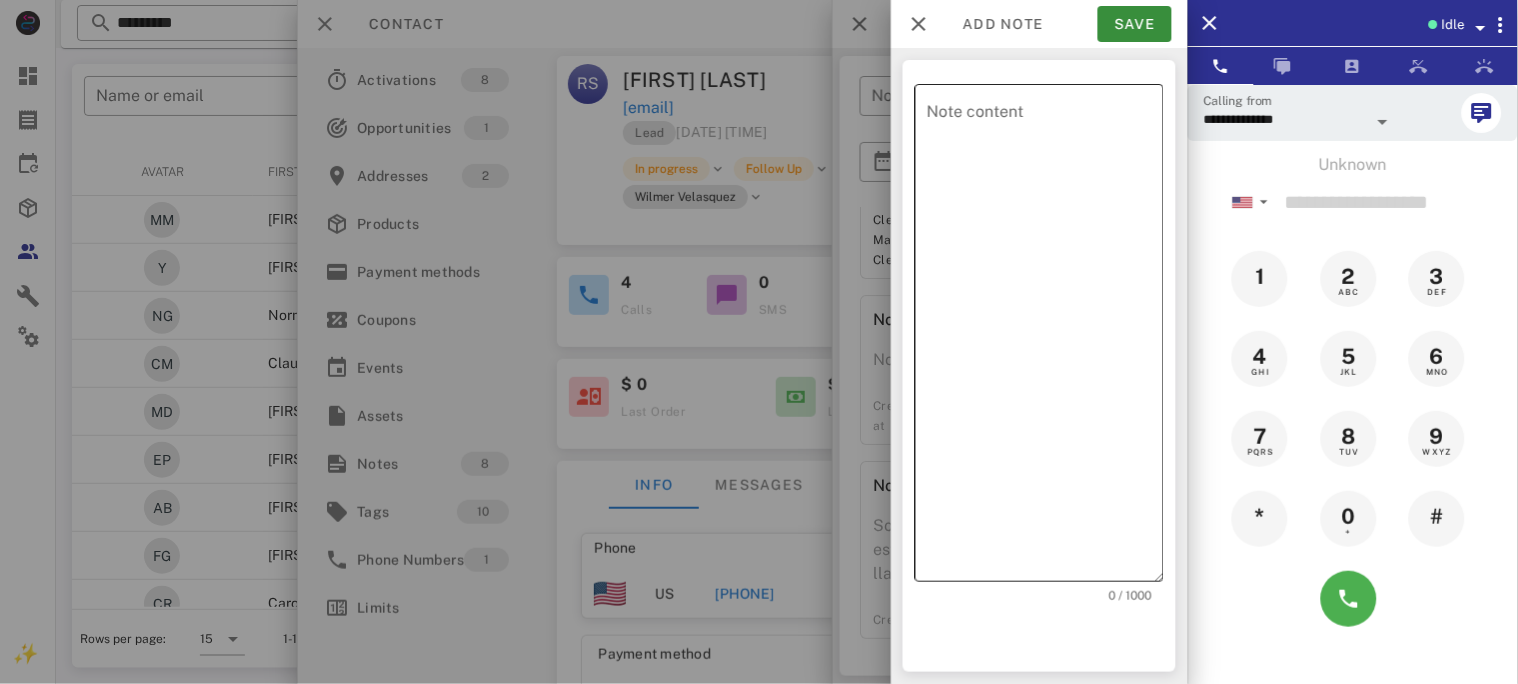 click on "Note content" at bounding box center [1045, 338] 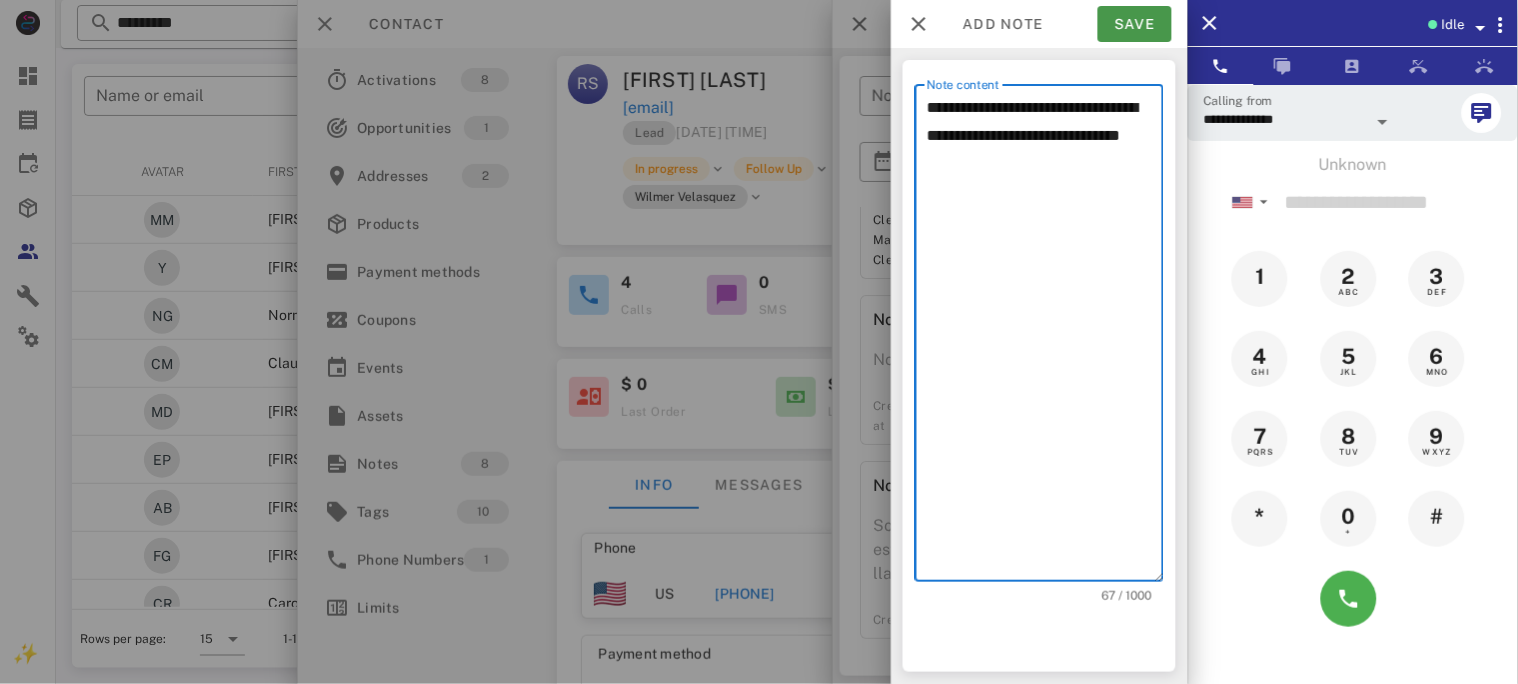 type on "**********" 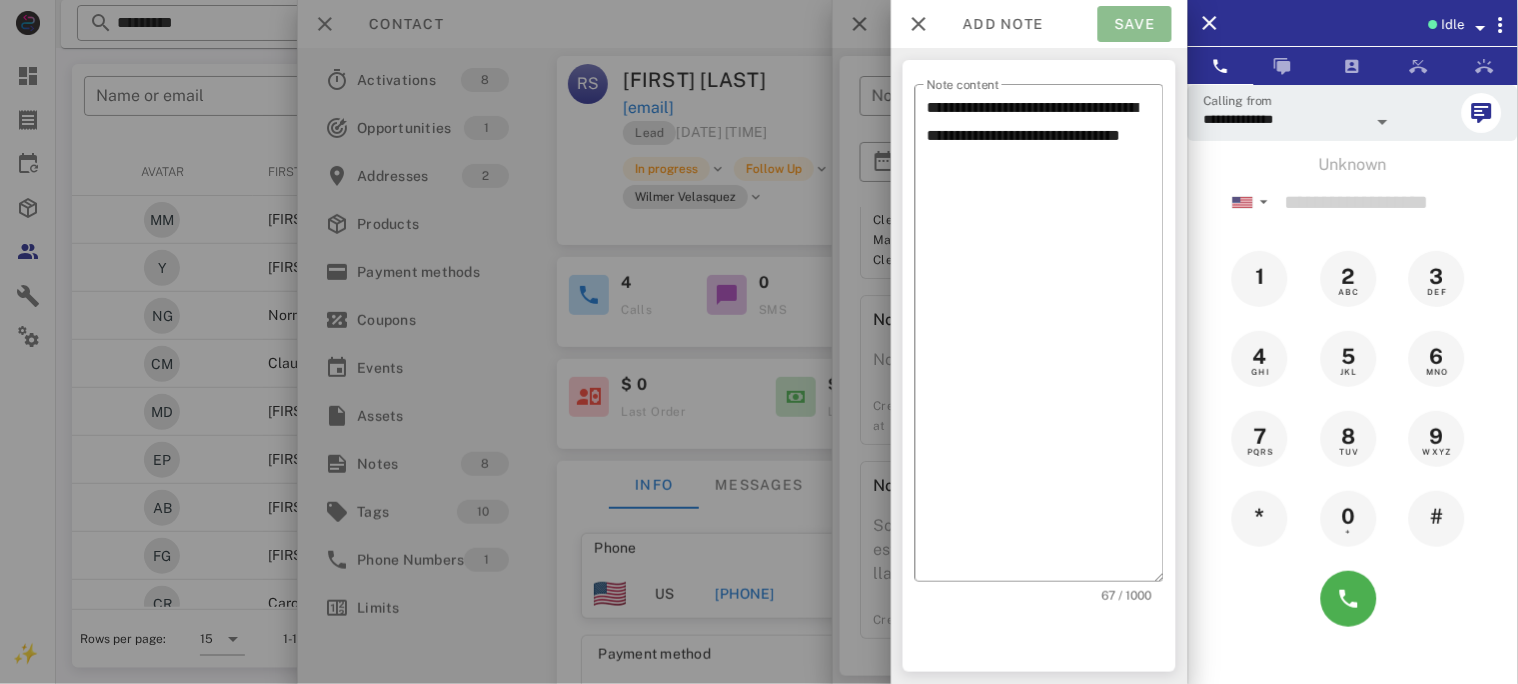 click on "Save" at bounding box center [1135, 24] 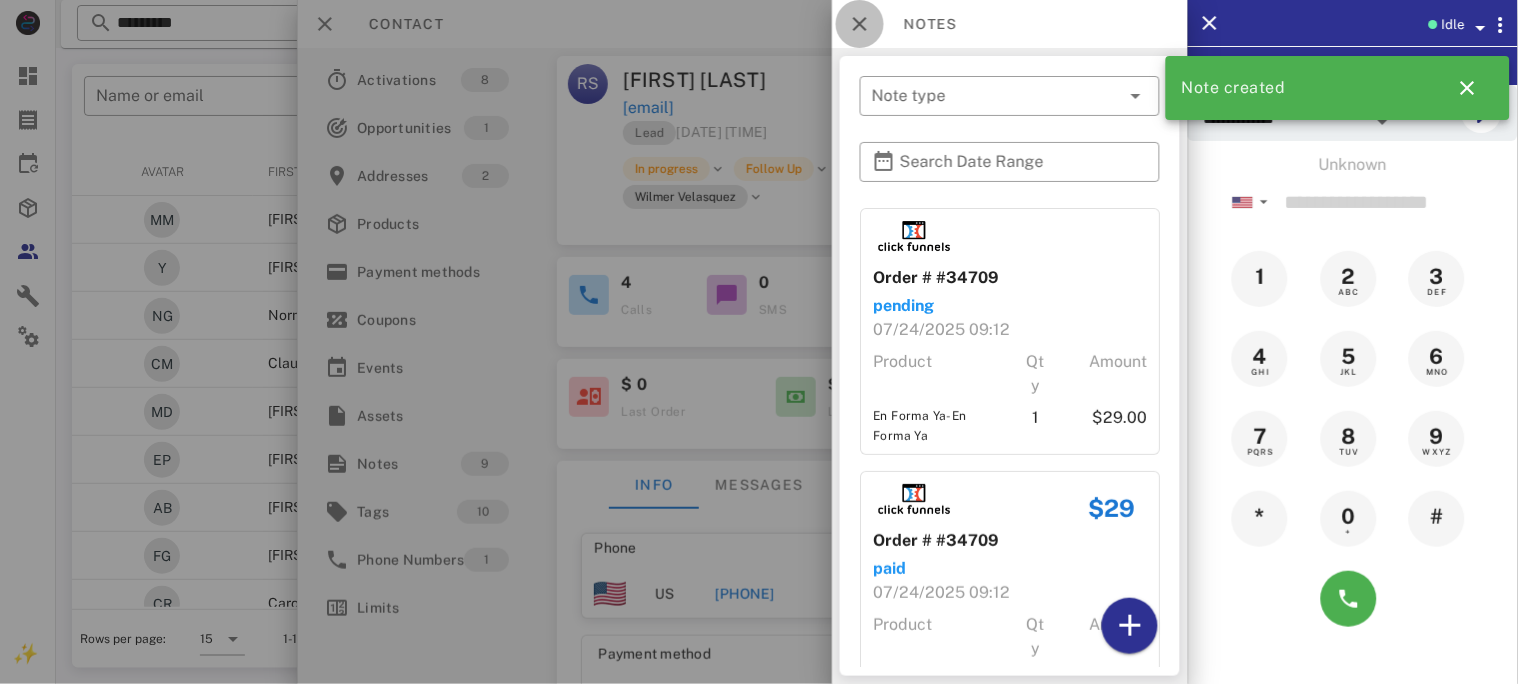 click at bounding box center [860, 24] 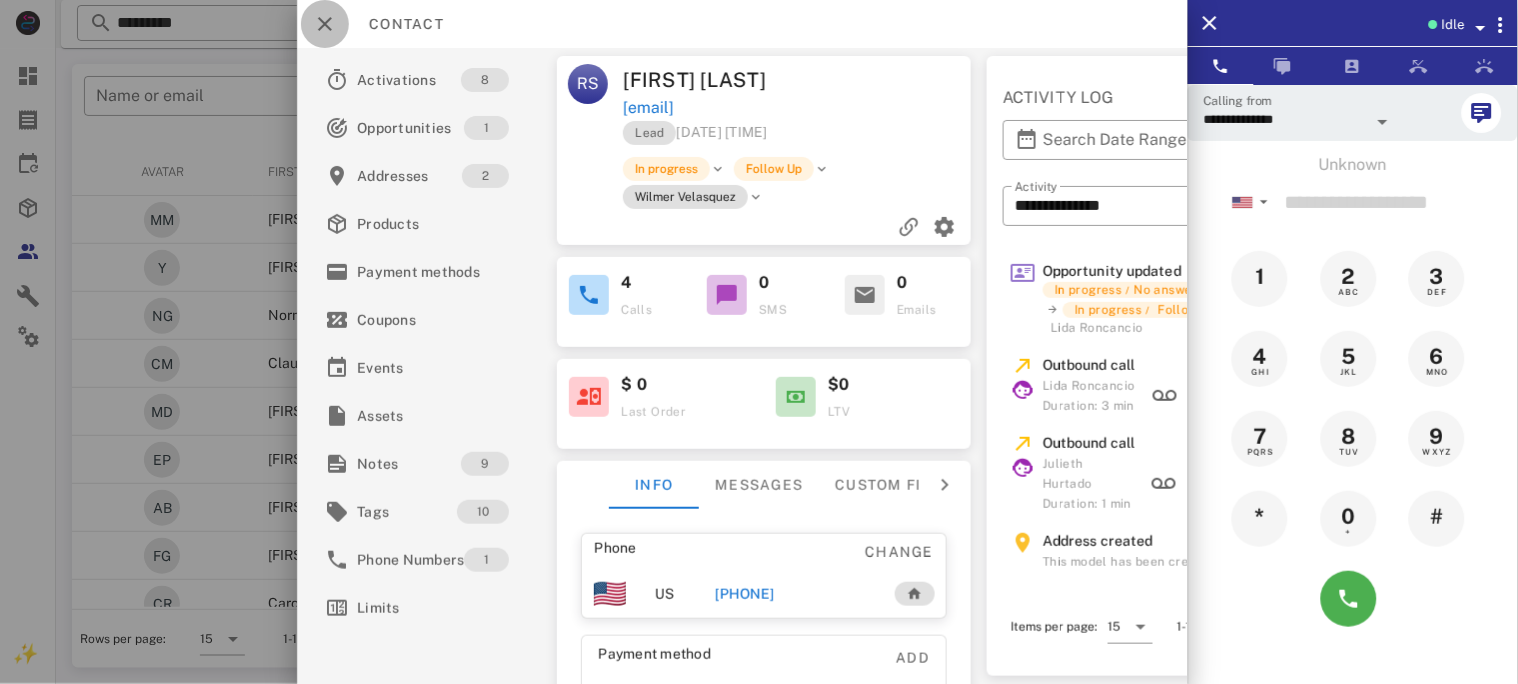 click at bounding box center (325, 24) 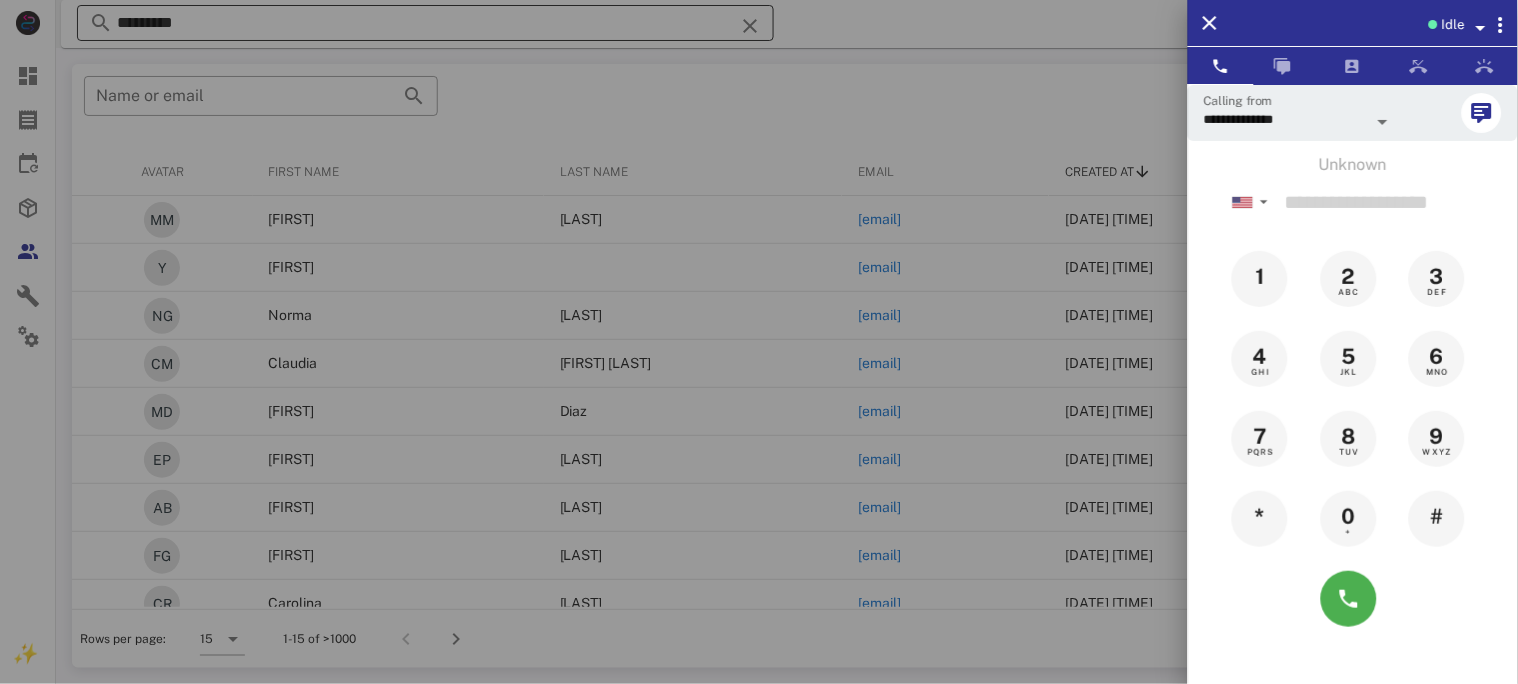 drag, startPoint x: 321, startPoint y: 17, endPoint x: 383, endPoint y: 15, distance: 62.03225 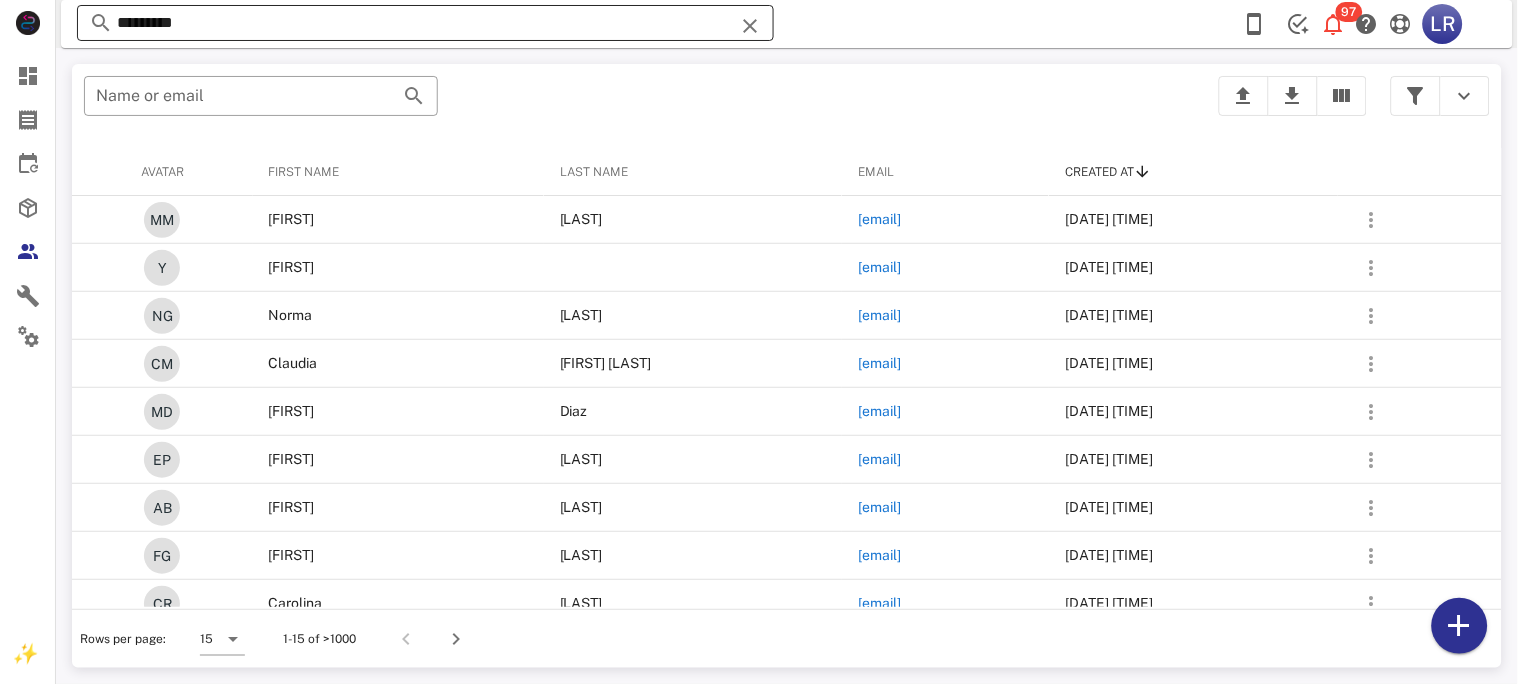 click at bounding box center [750, 26] 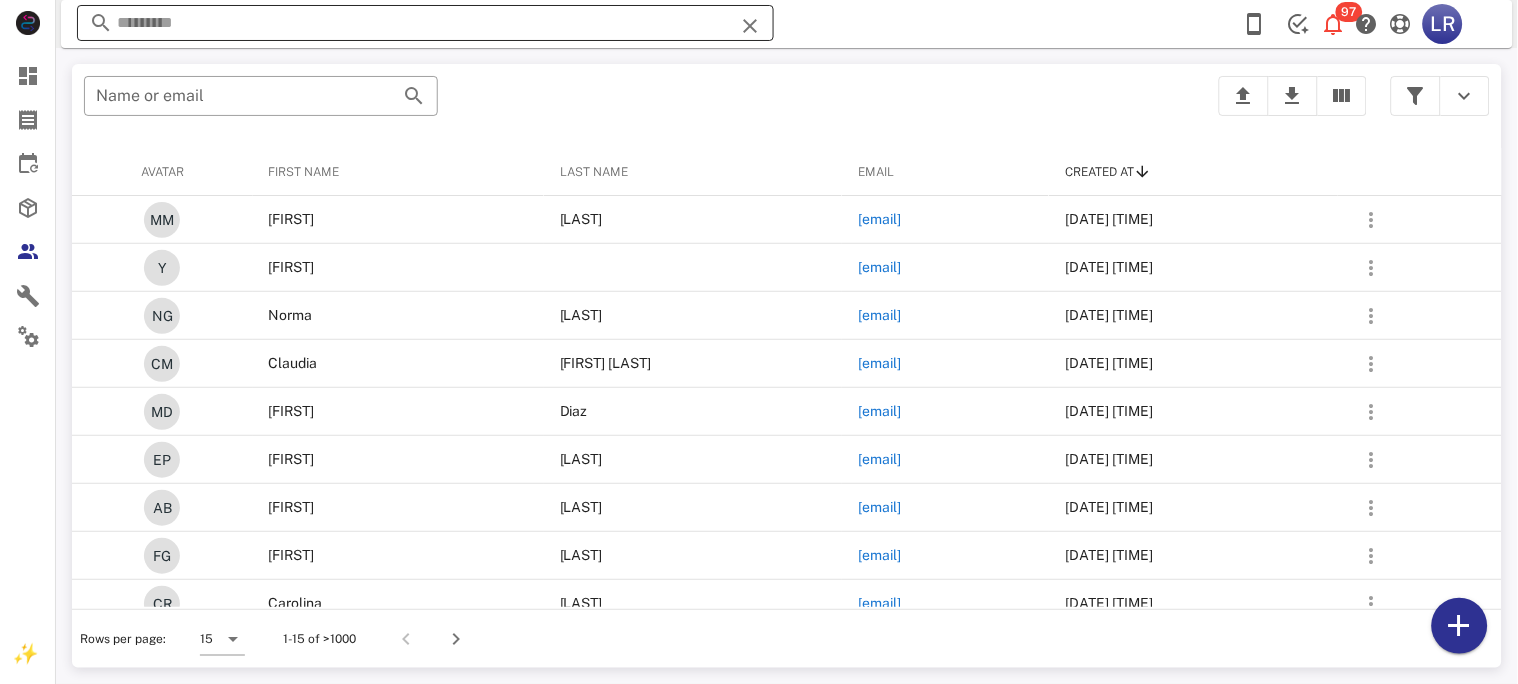 click at bounding box center (750, 26) 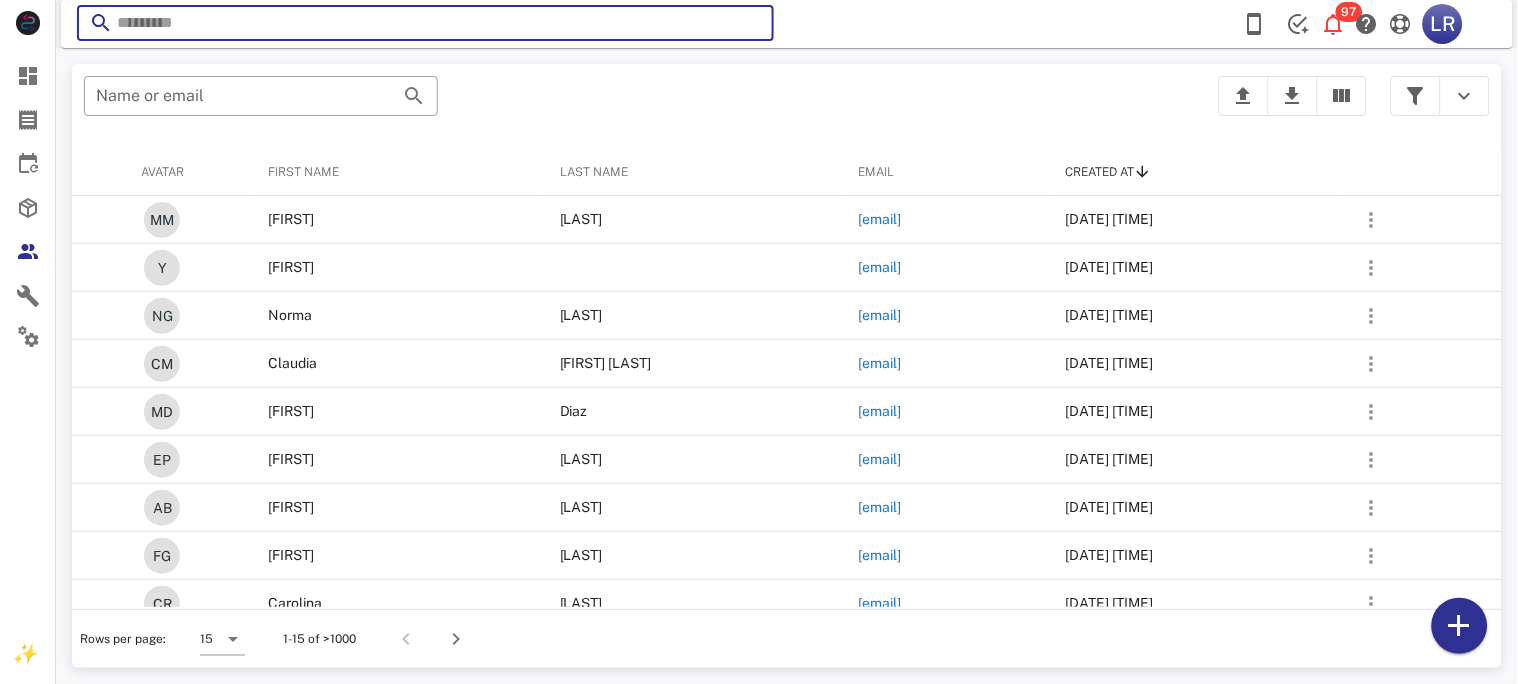 paste on "**********" 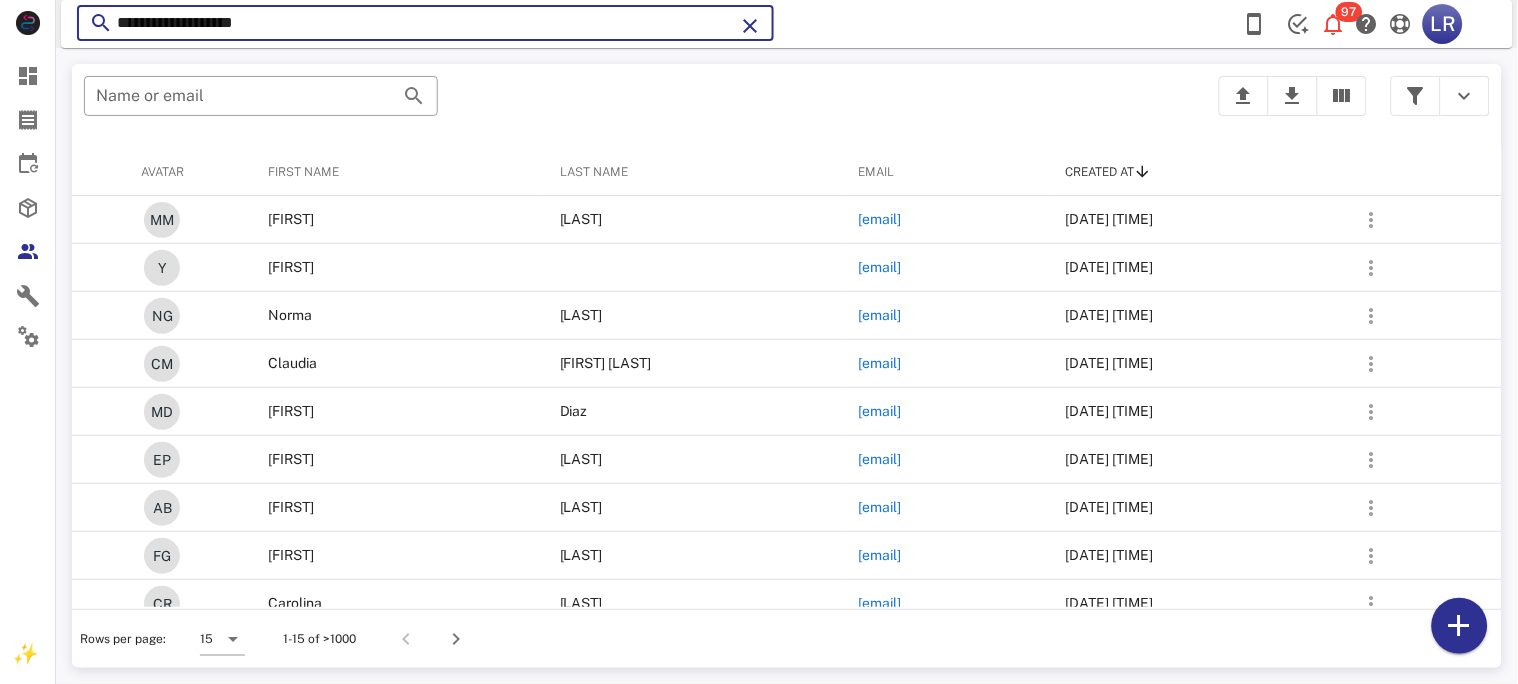 type on "**********" 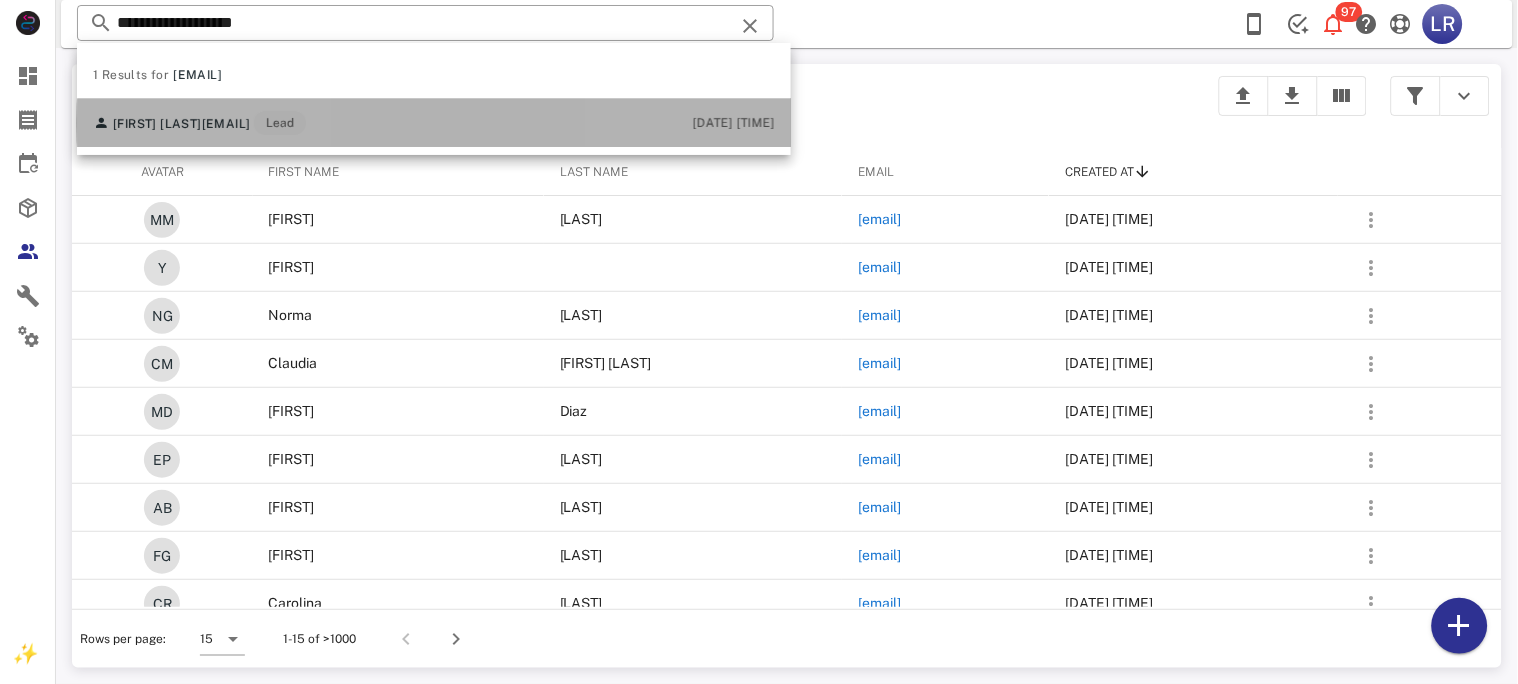 click on "venecaor3@gmail.com" at bounding box center (226, 124) 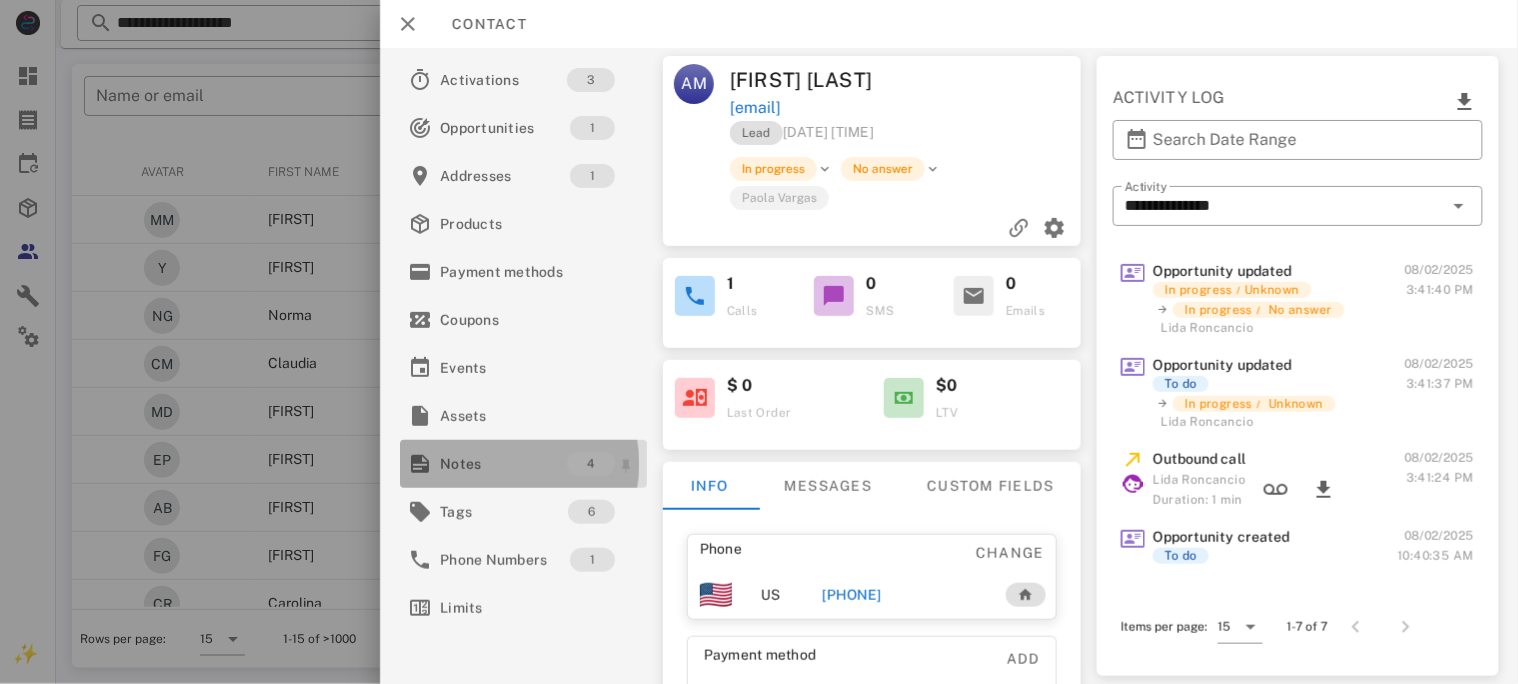click on "Notes" at bounding box center [503, 464] 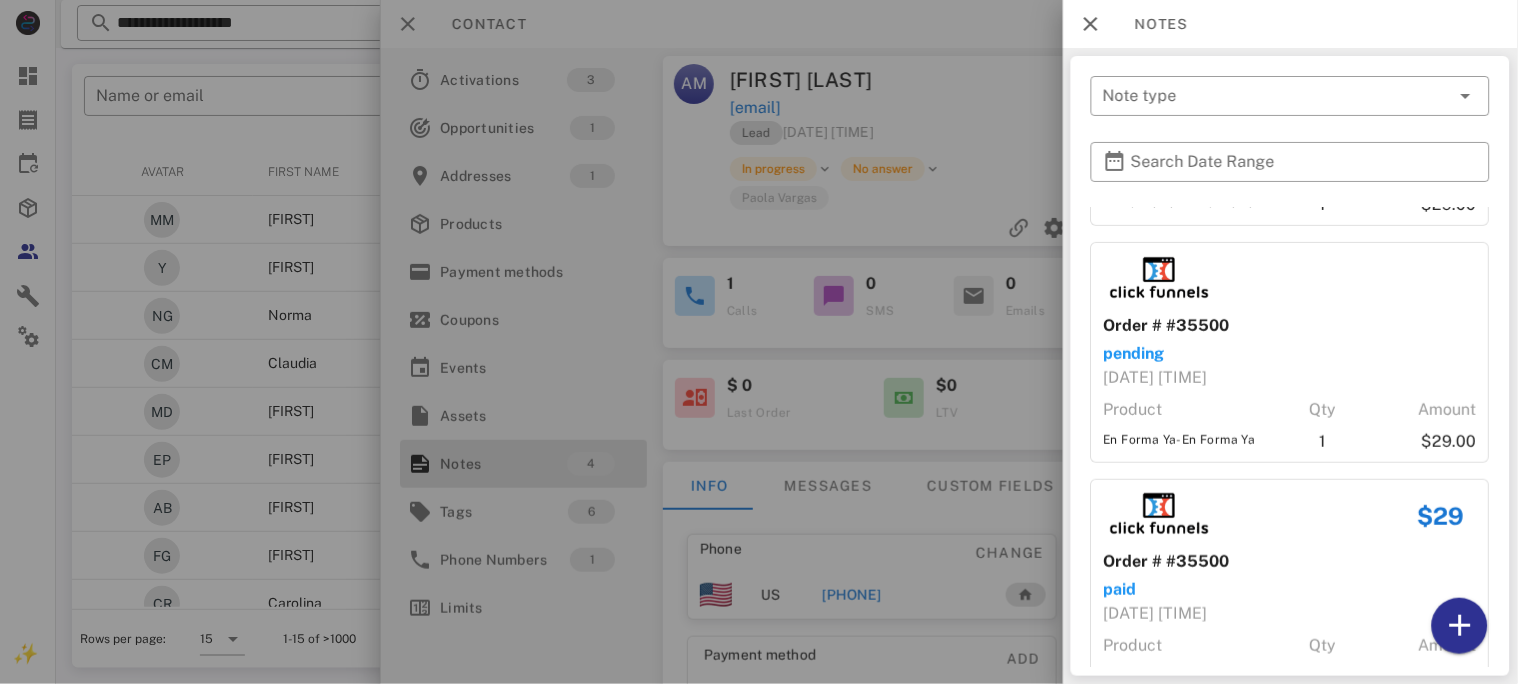 scroll, scrollTop: 426, scrollLeft: 0, axis: vertical 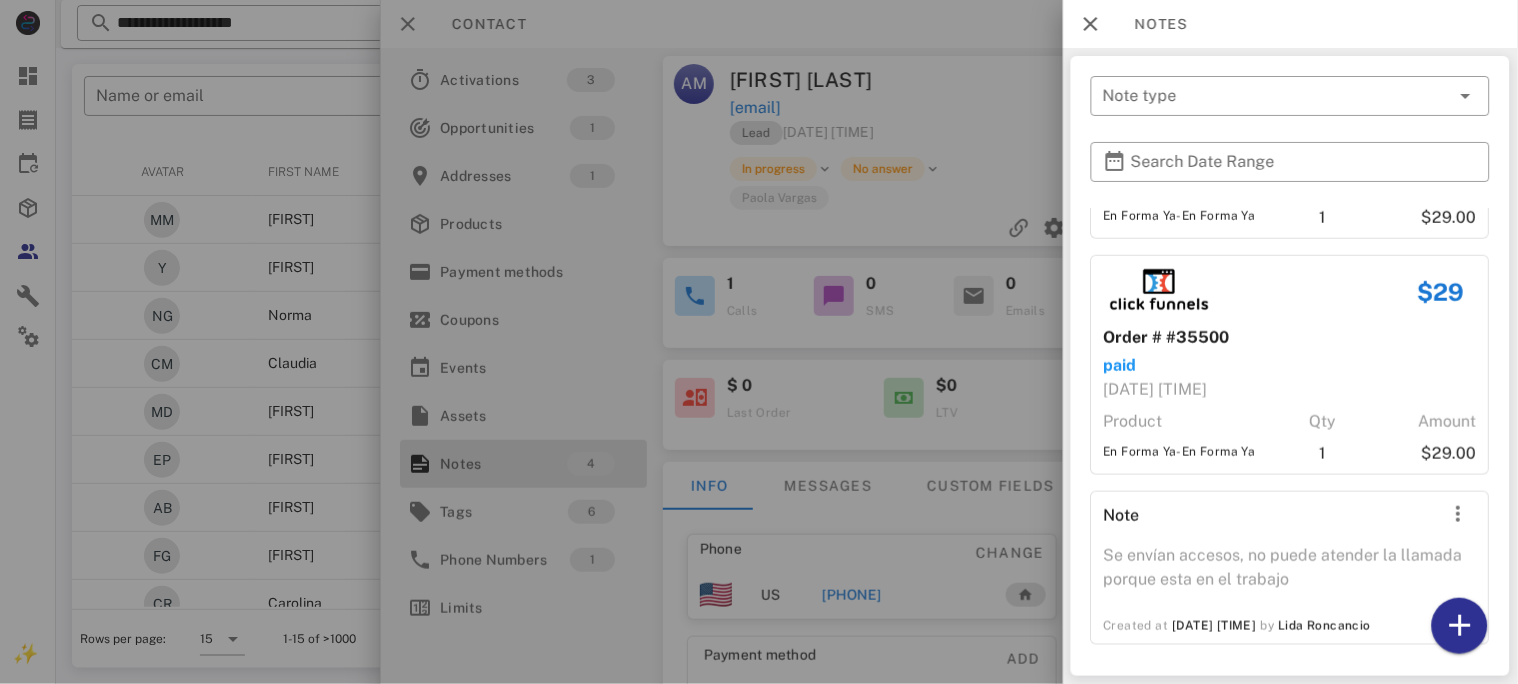 click at bounding box center [759, 342] 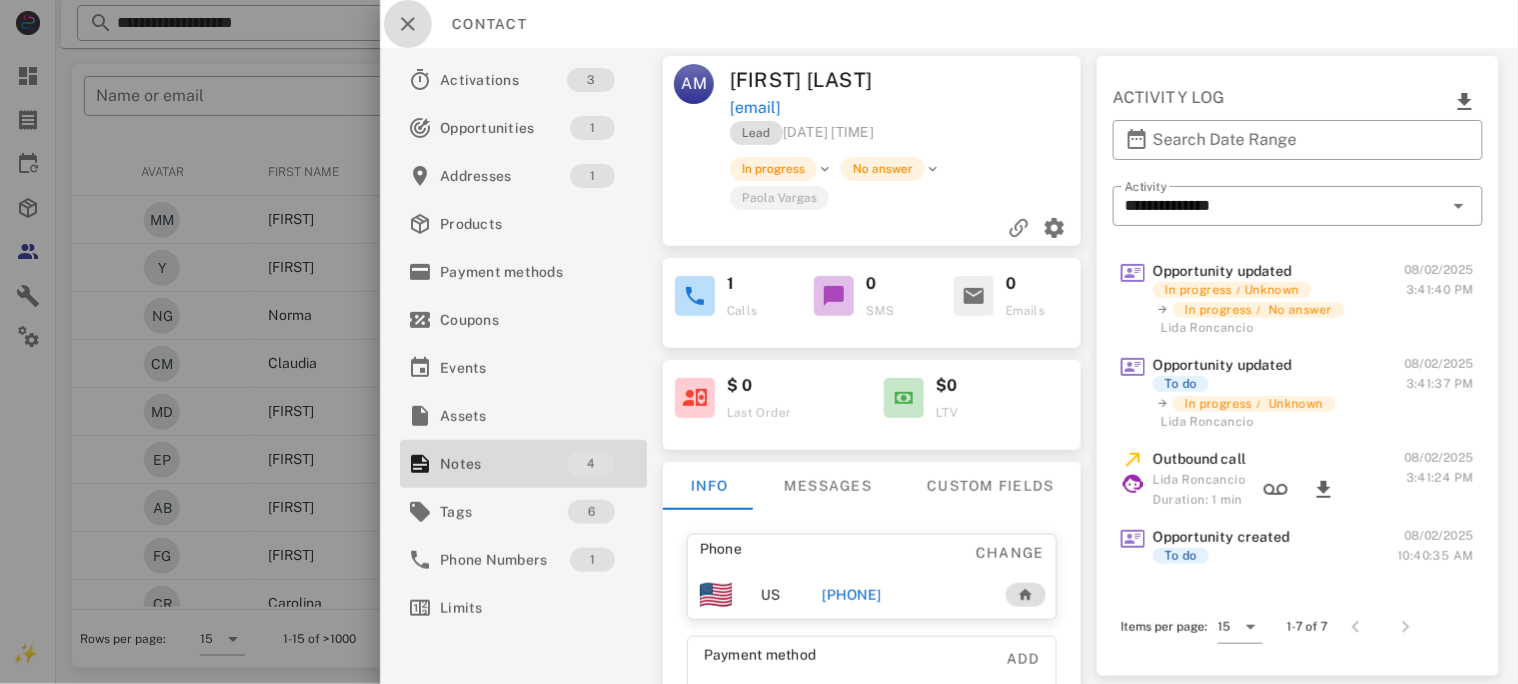 click at bounding box center (408, 24) 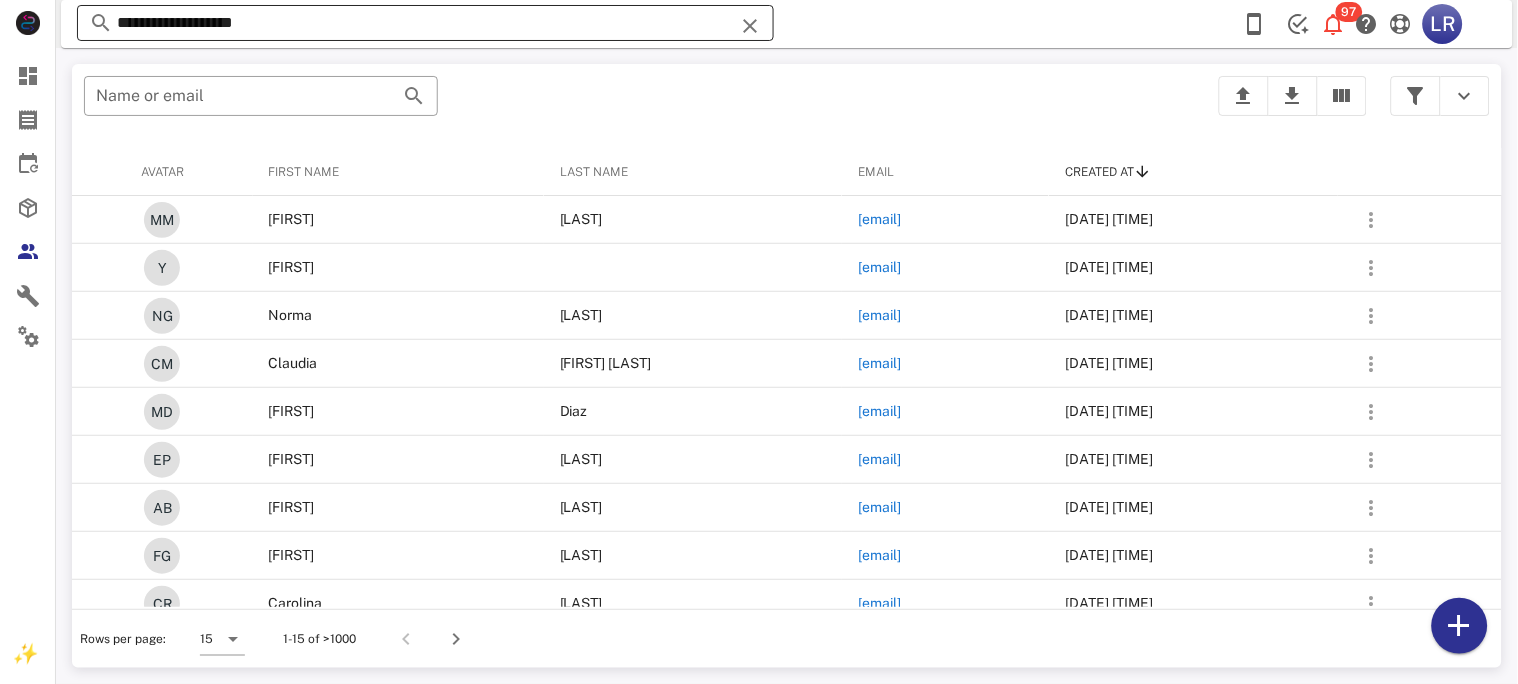 click at bounding box center (750, 26) 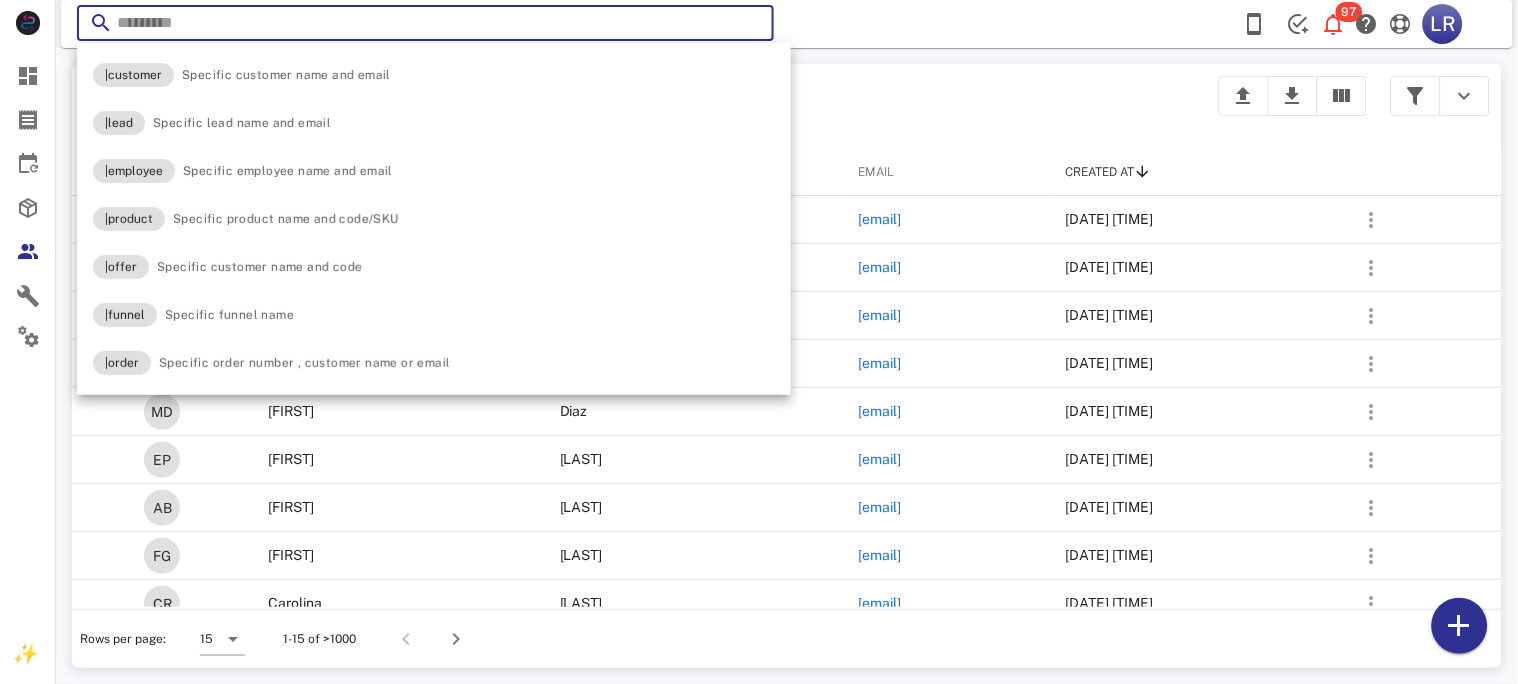 paste on "**********" 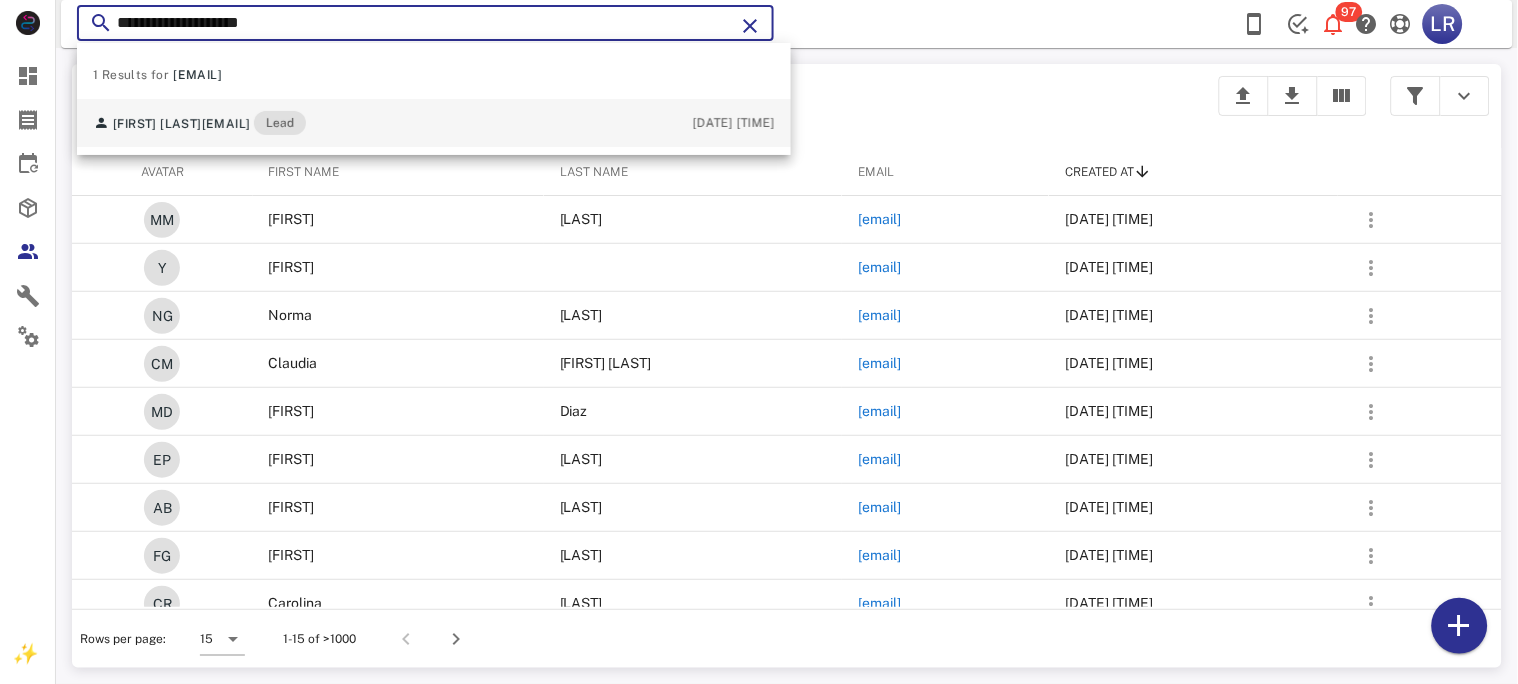 type on "**********" 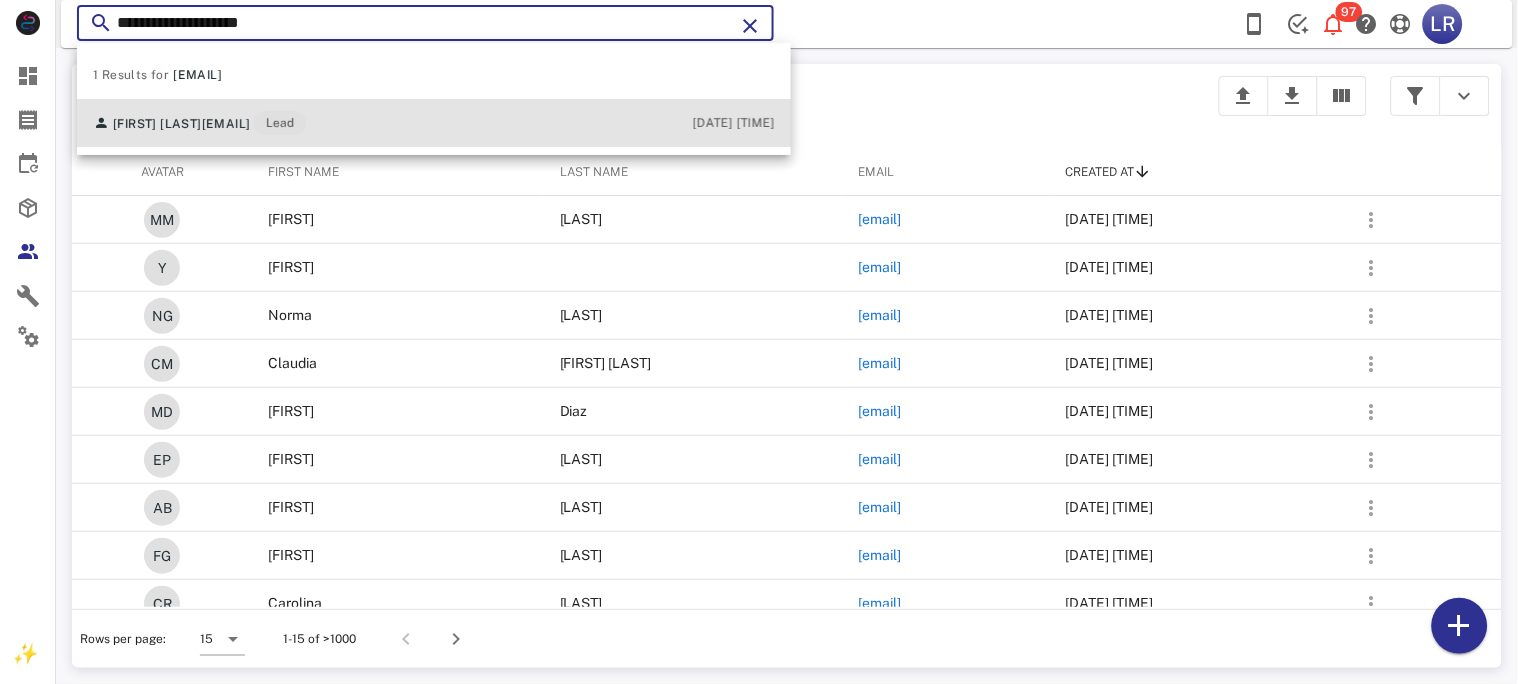 click on "dianagss@hotmail.com" at bounding box center [226, 124] 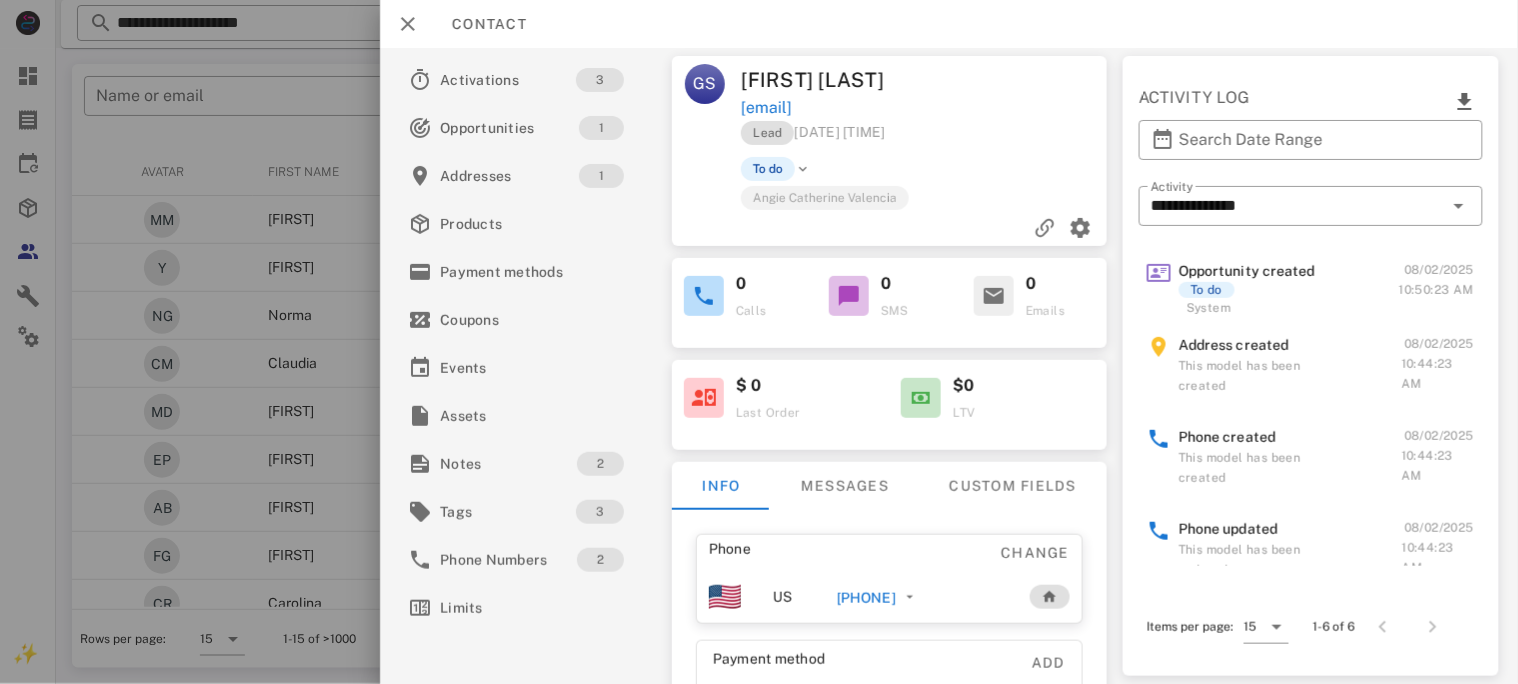 click on "+525543582068" at bounding box center [865, 598] 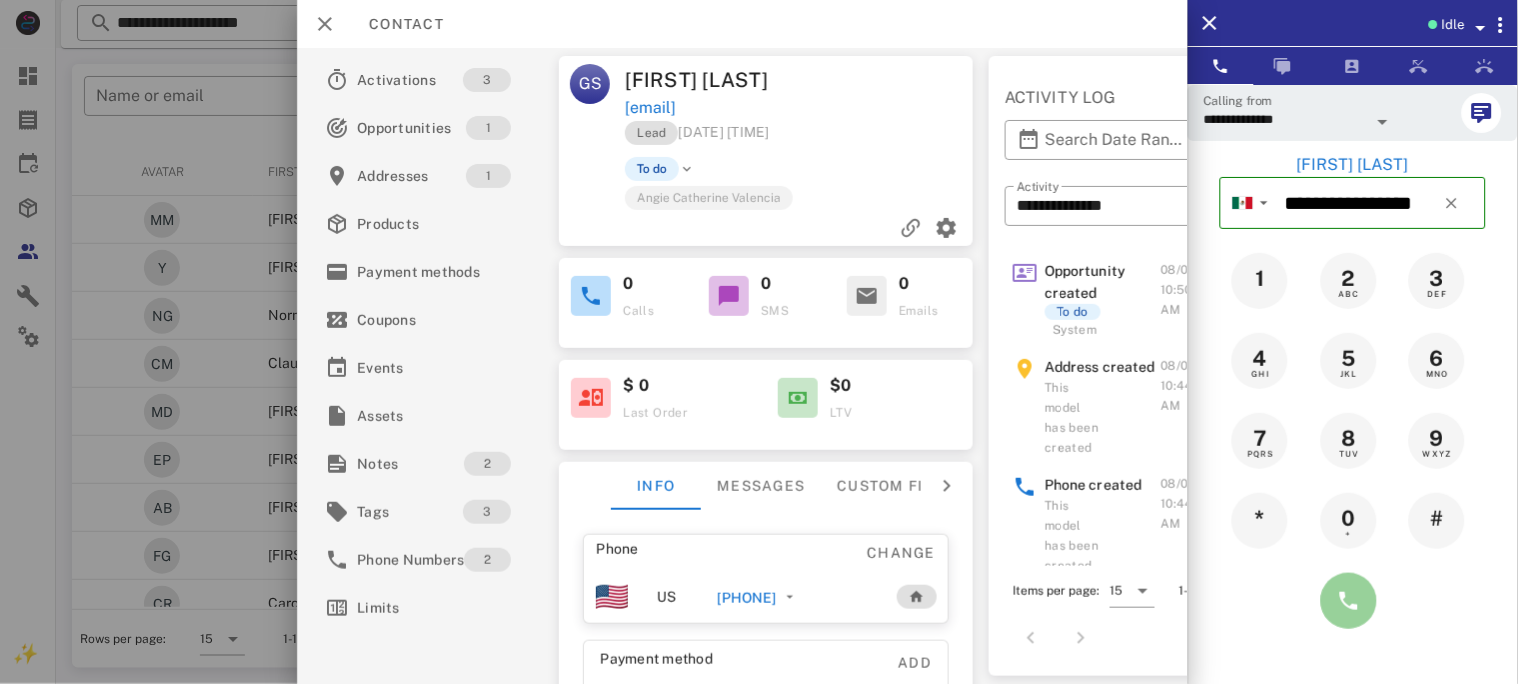click at bounding box center [1349, 601] 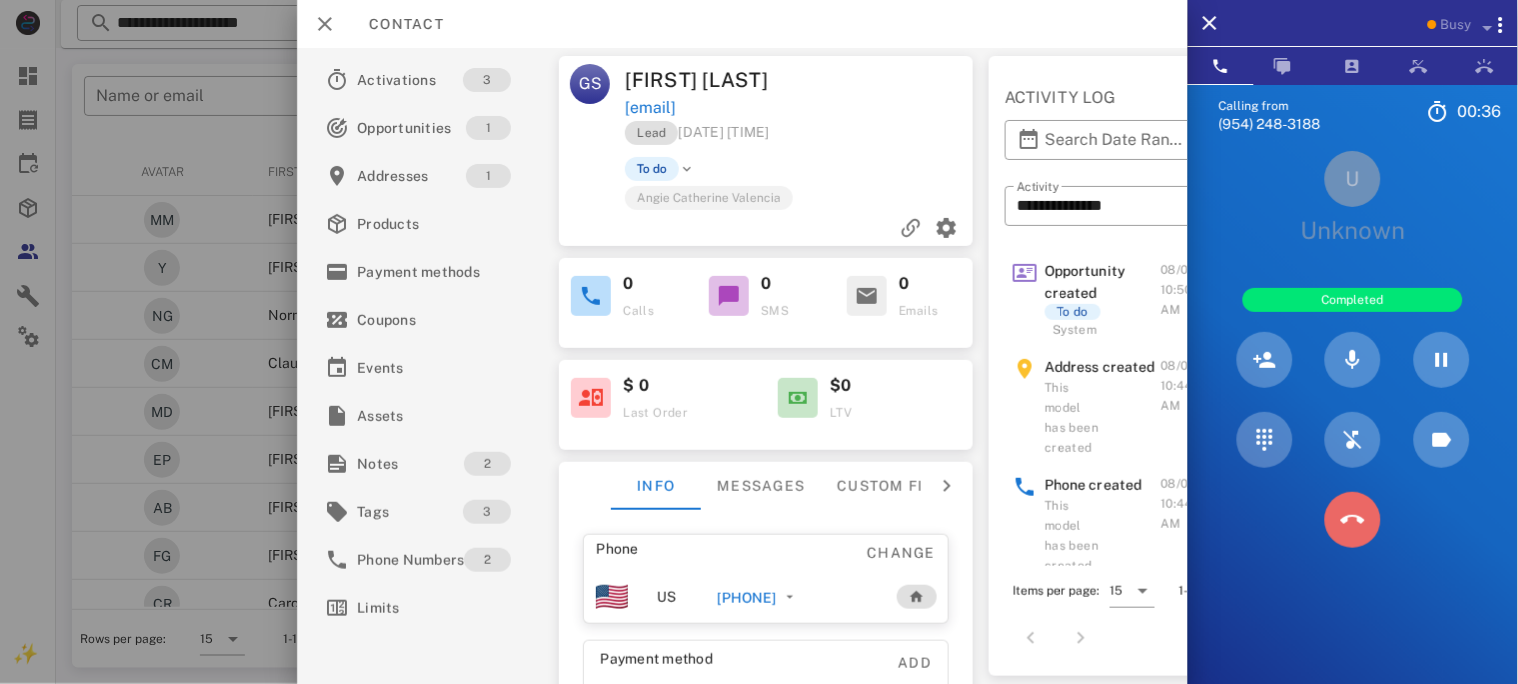click at bounding box center (1353, 520) 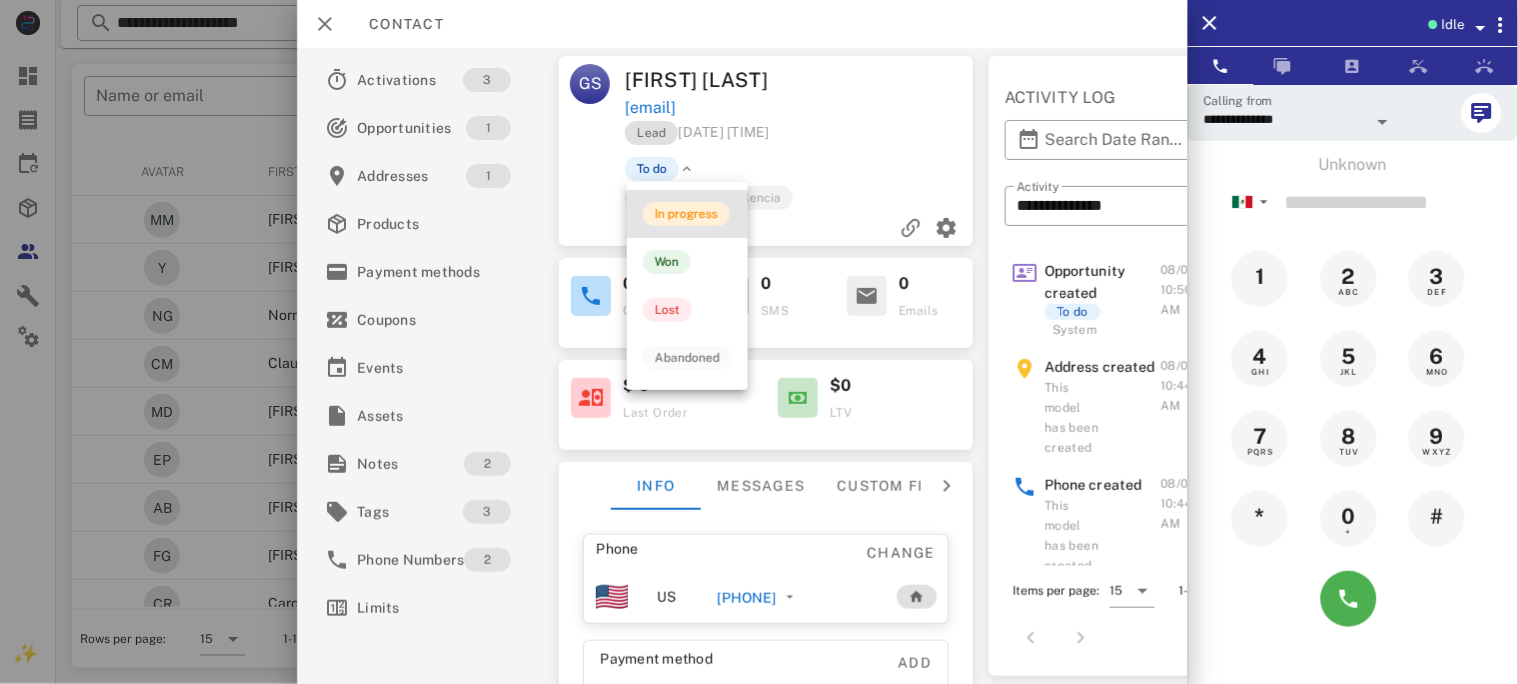 click on "In progress" at bounding box center [686, 214] 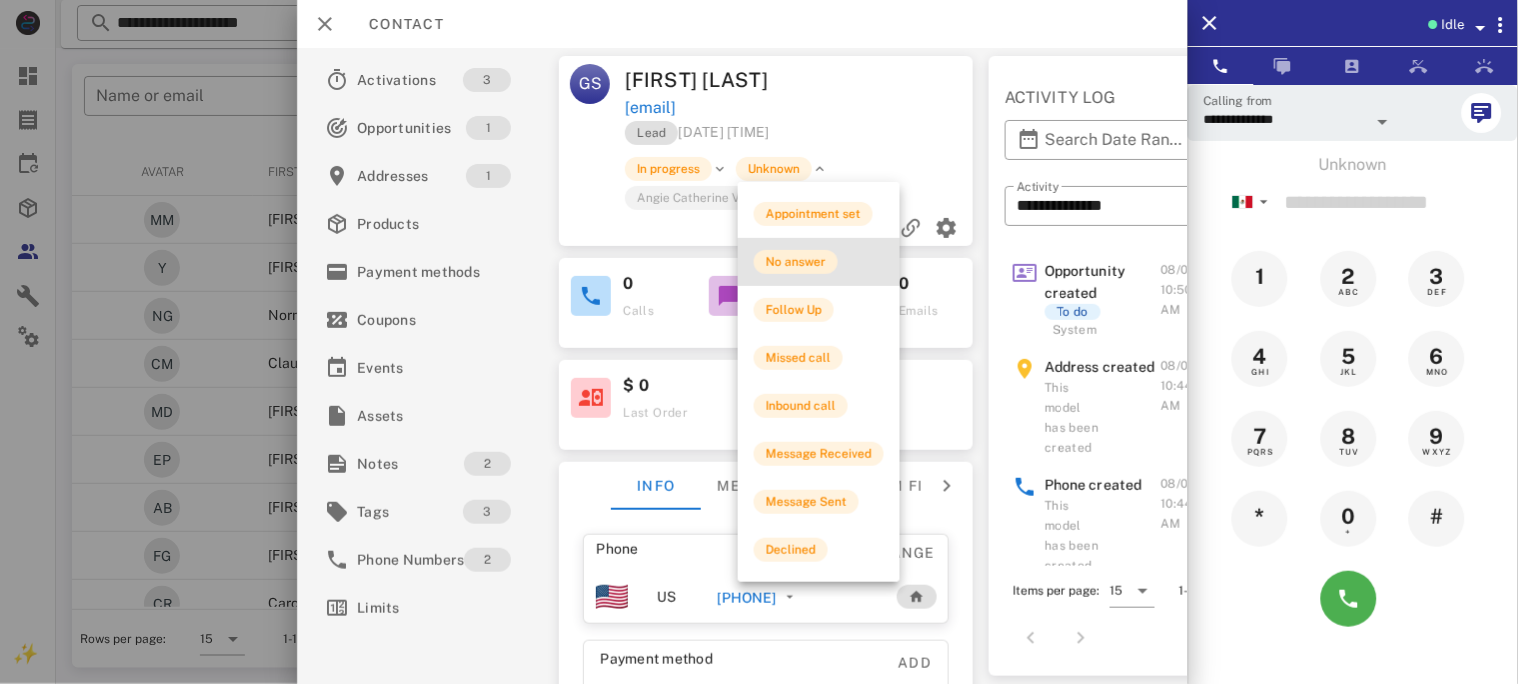 click on "No answer" at bounding box center [796, 262] 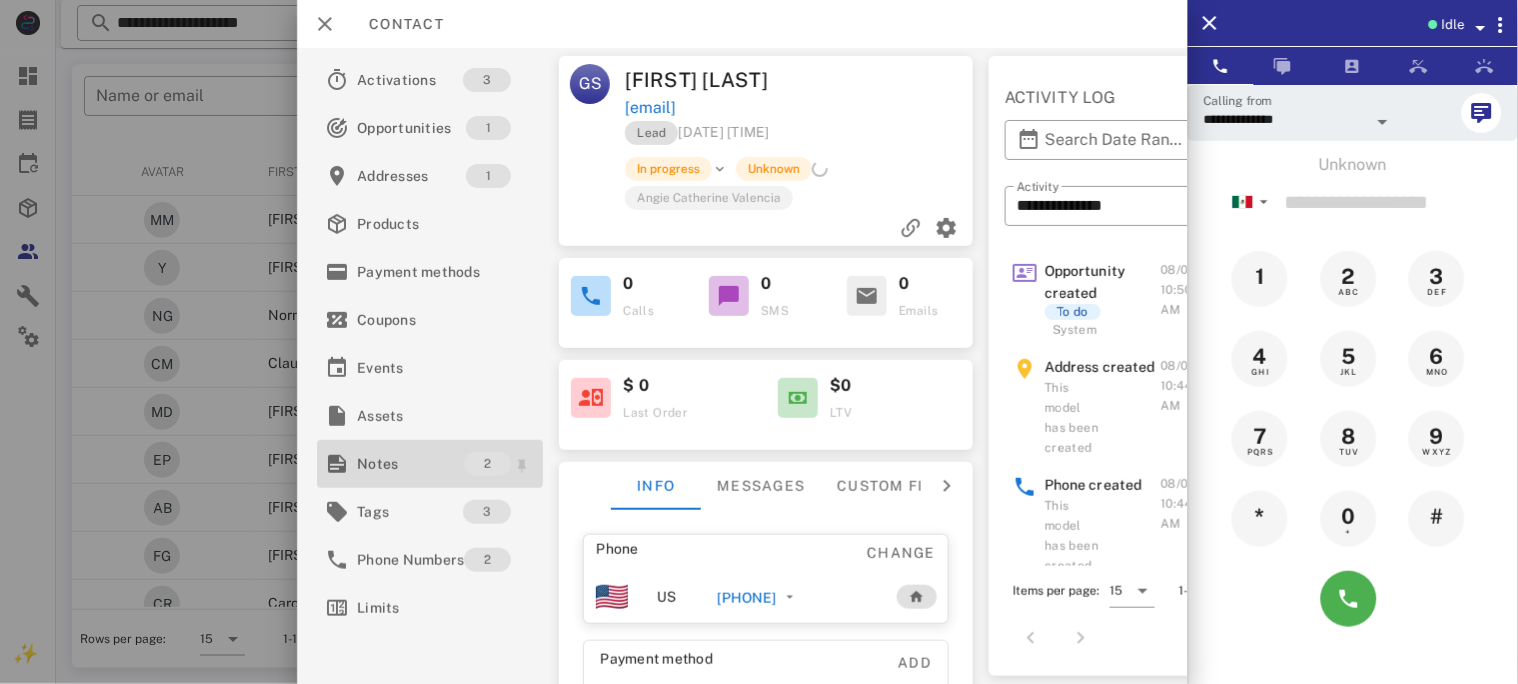 click on "Notes" at bounding box center (410, 464) 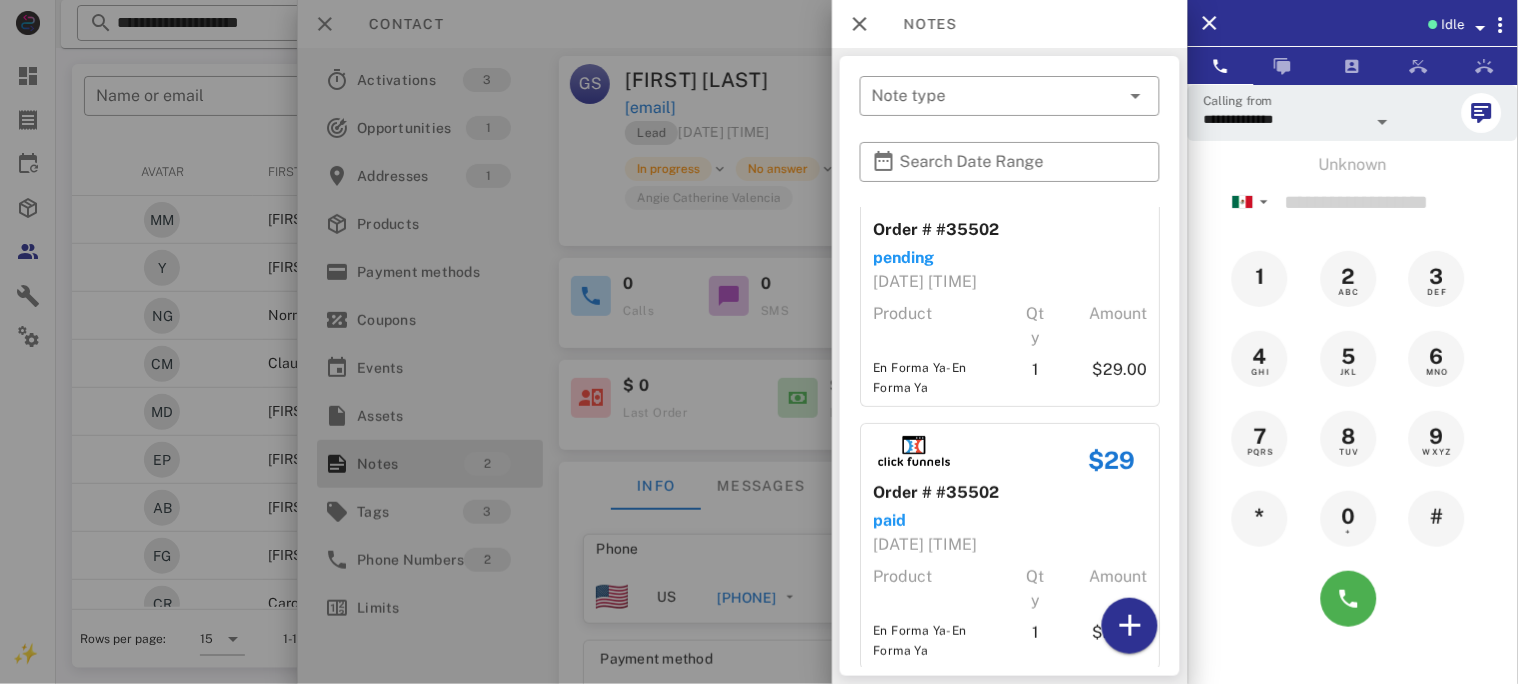 scroll, scrollTop: 75, scrollLeft: 0, axis: vertical 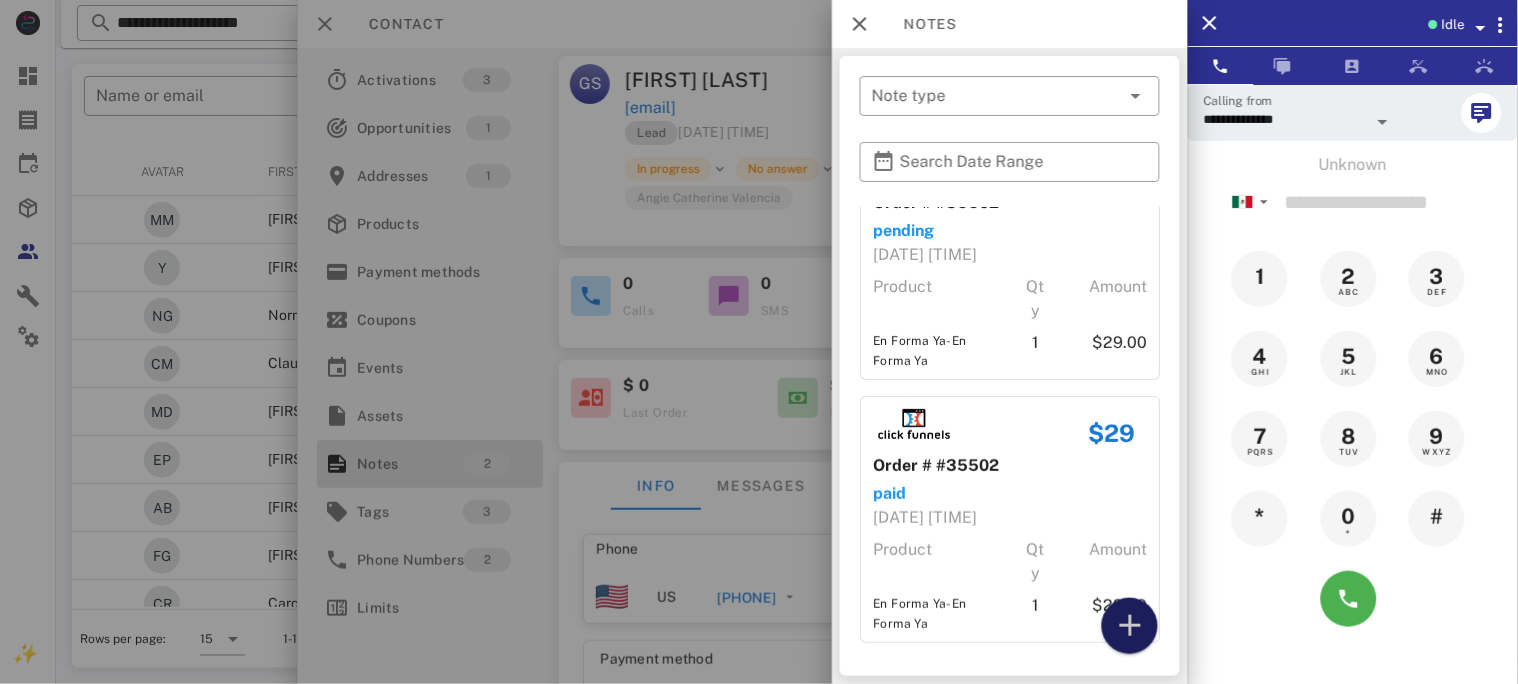 click at bounding box center [1130, 626] 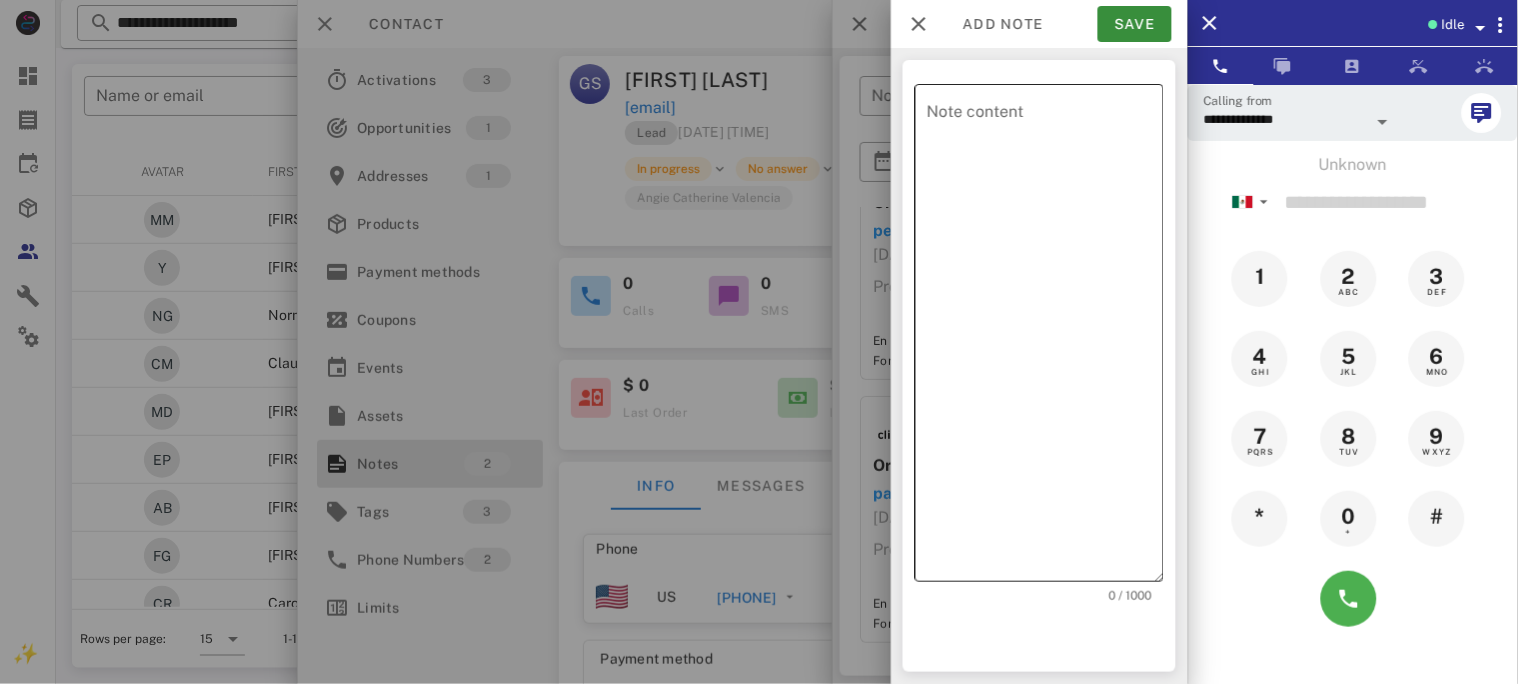 click on "Note content" at bounding box center (1045, 338) 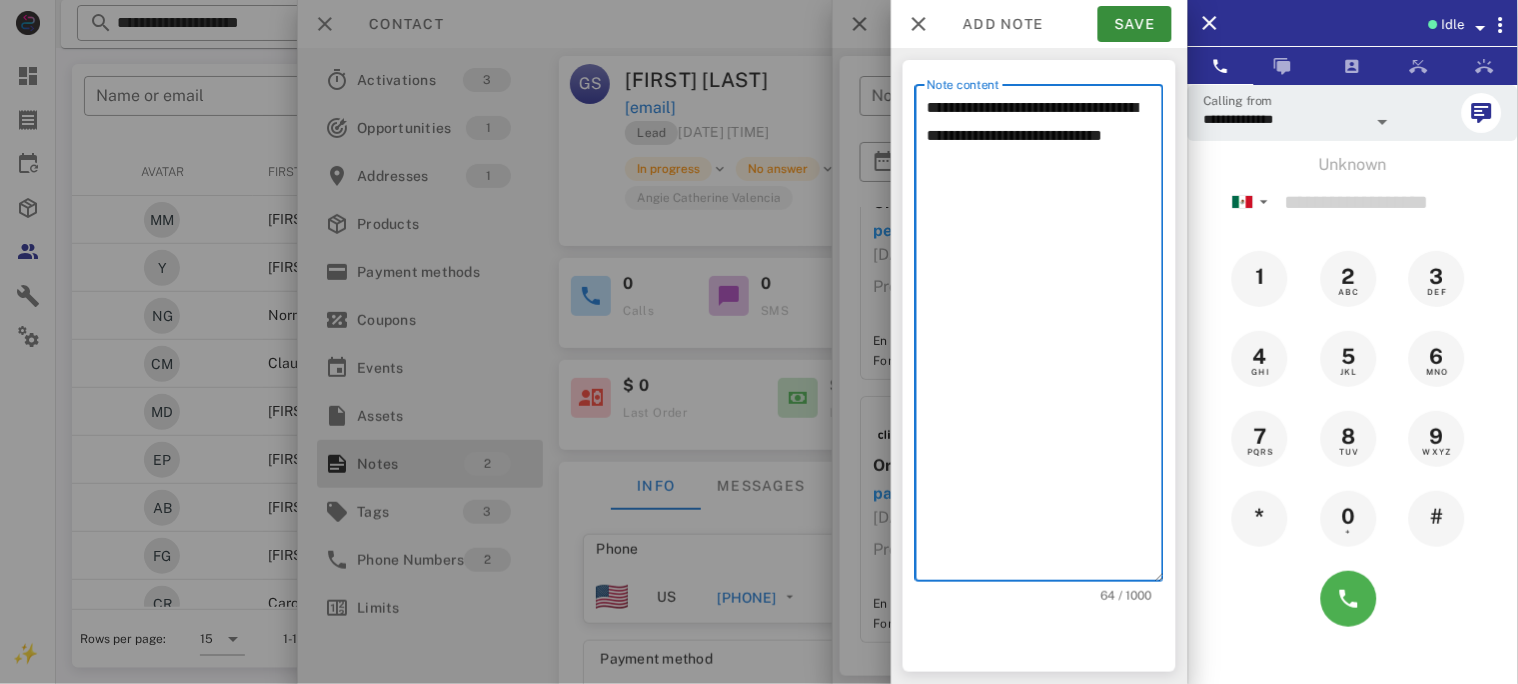 type on "**********" 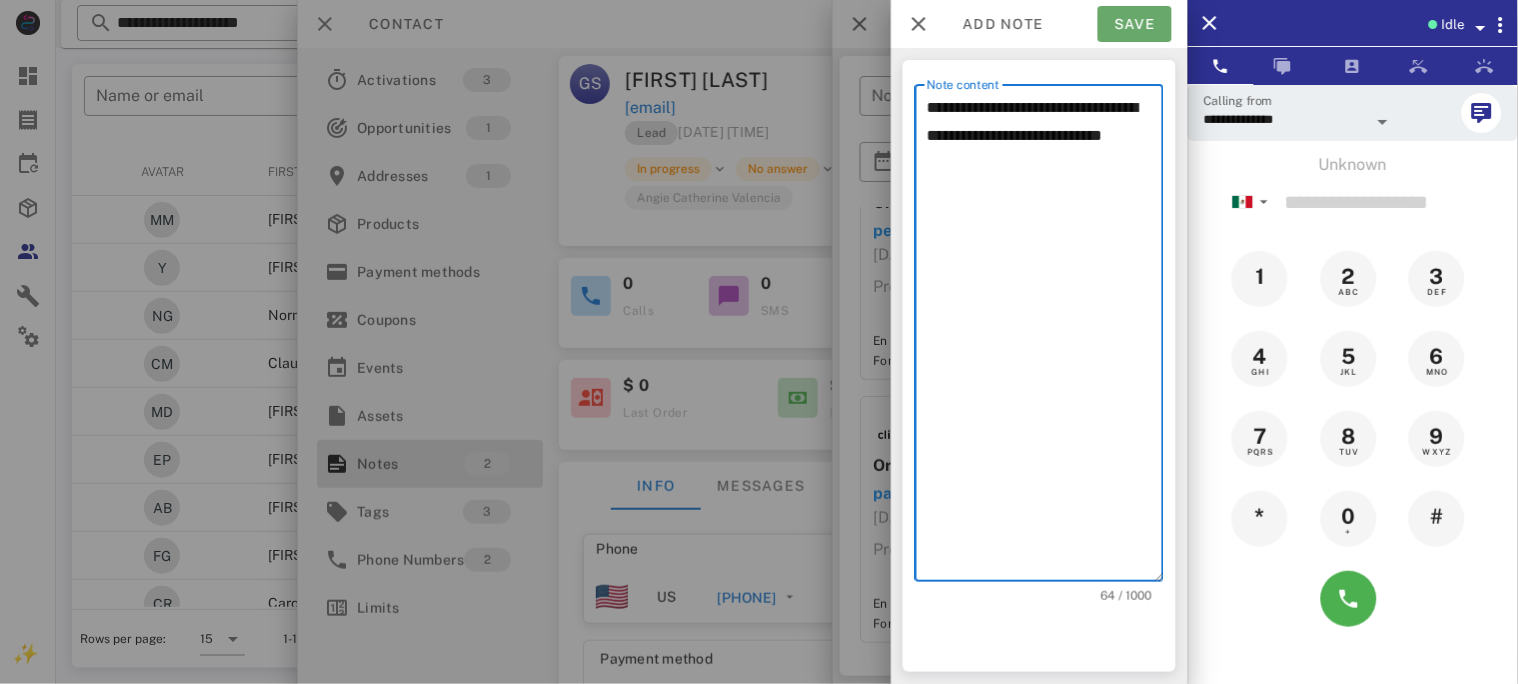 click on "Save" at bounding box center (1135, 24) 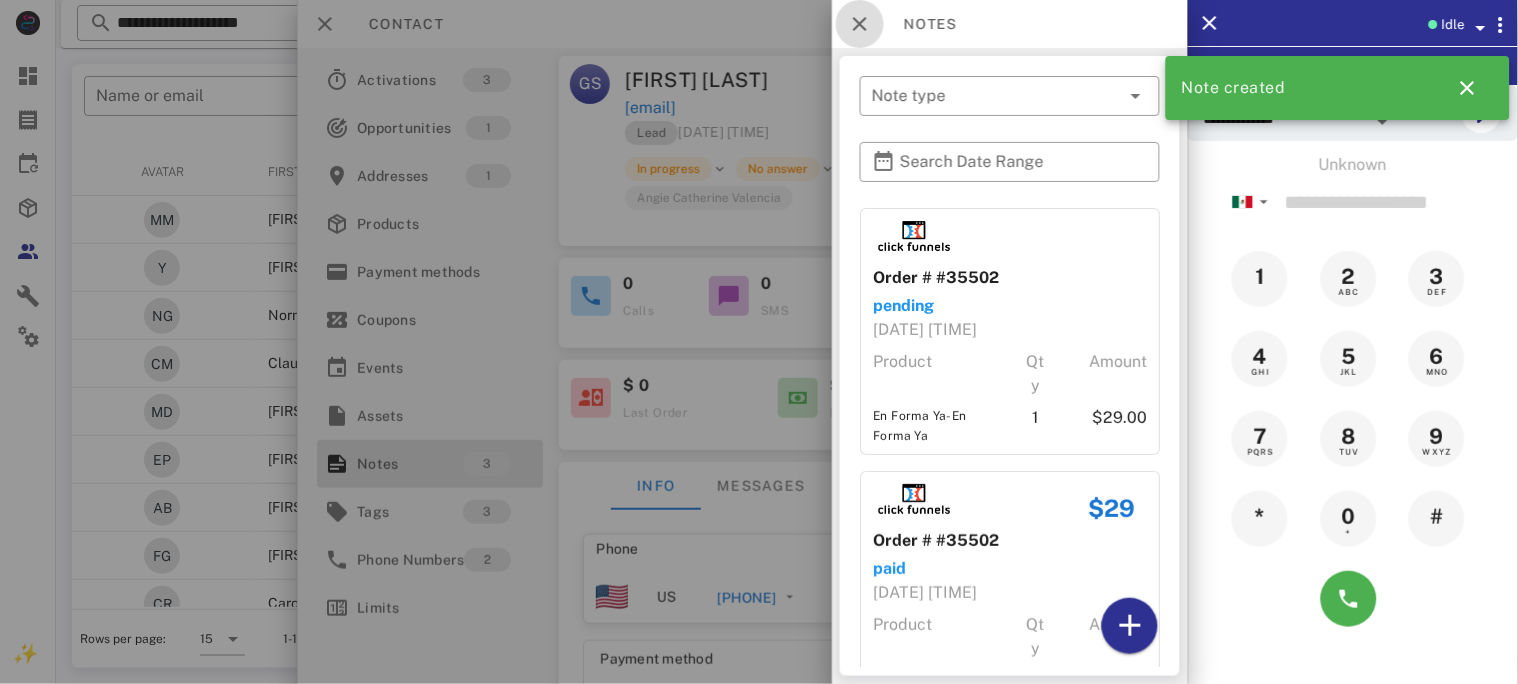 click at bounding box center (860, 24) 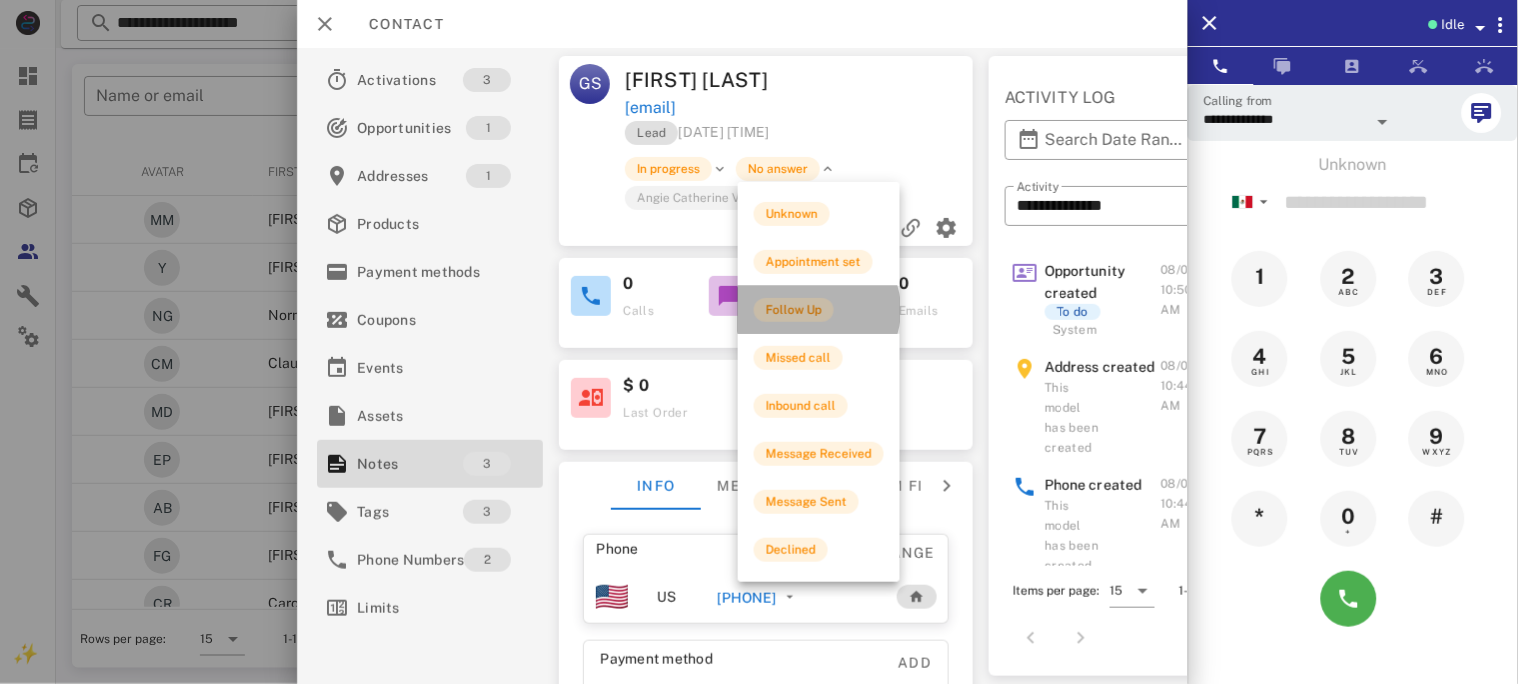click on "Follow Up" at bounding box center (794, 310) 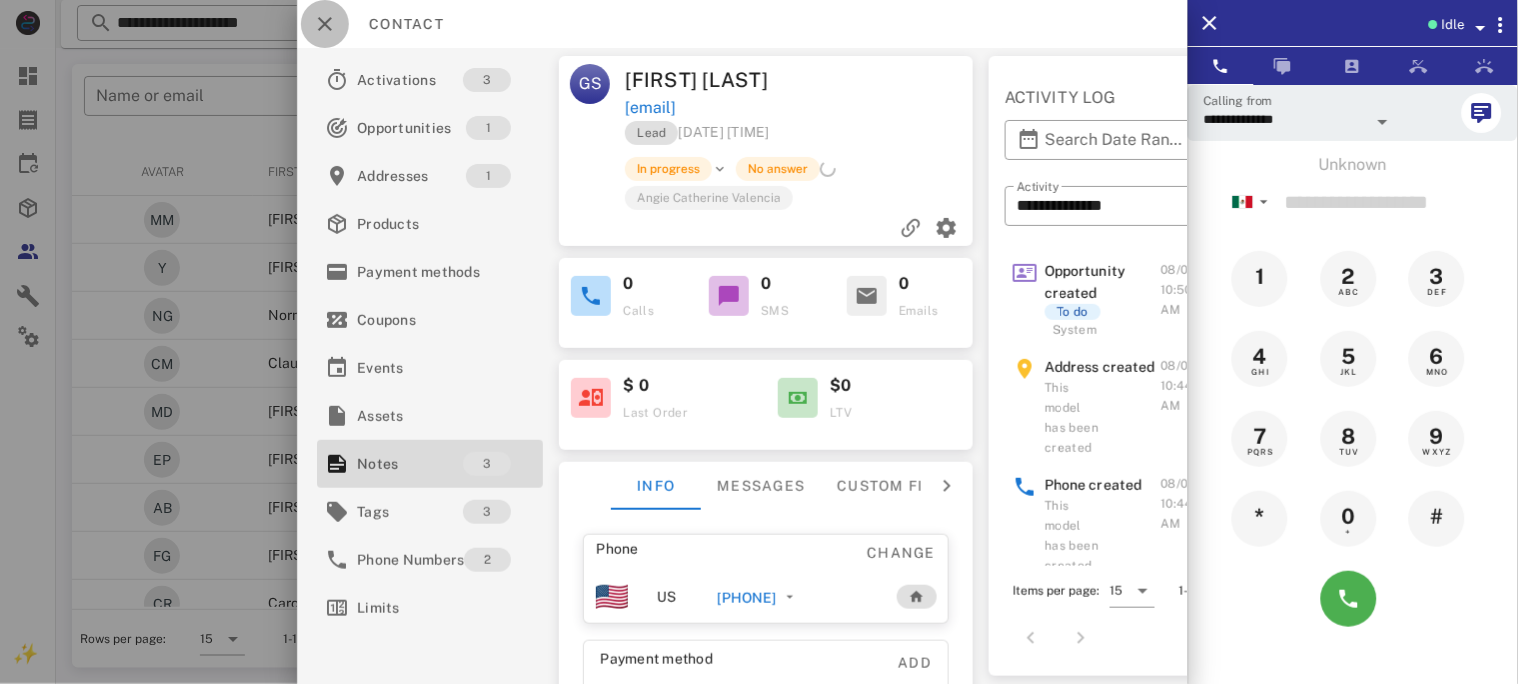 click at bounding box center (325, 24) 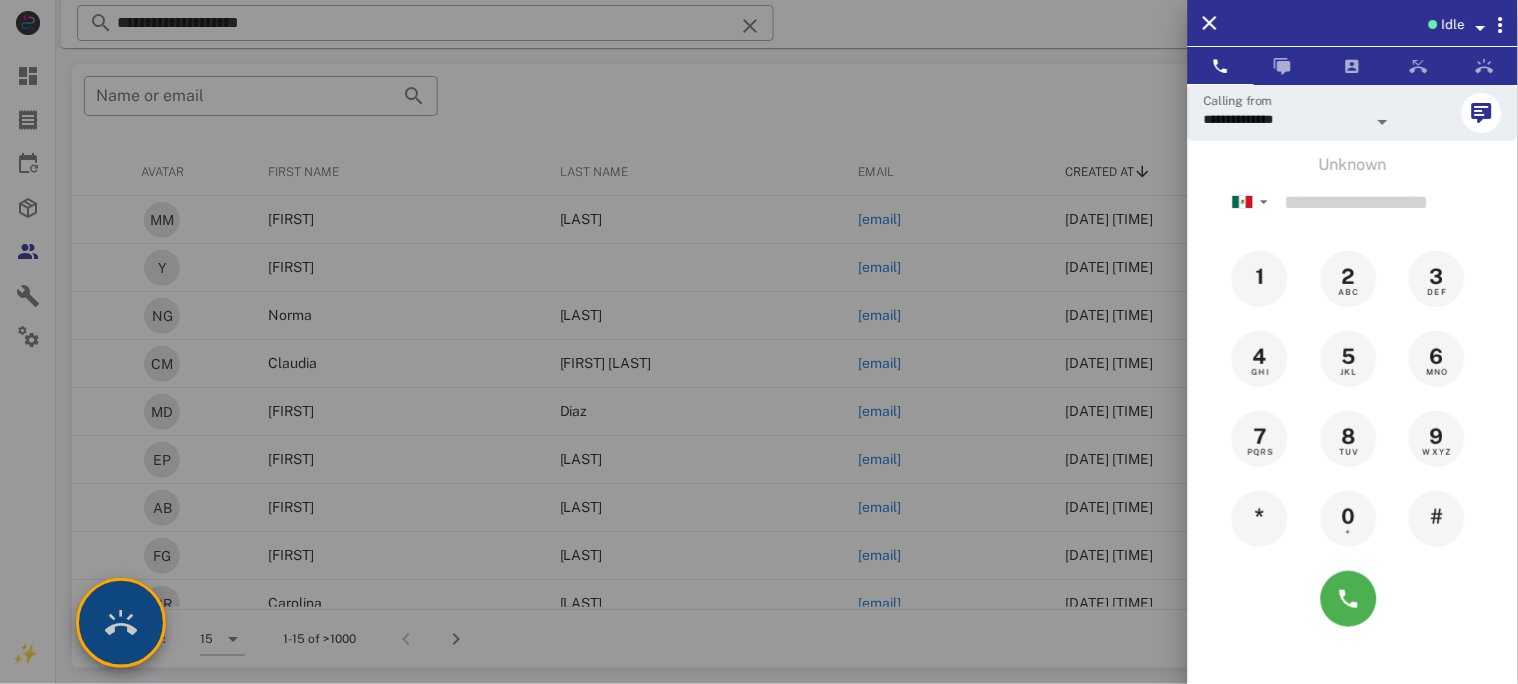 click at bounding box center [121, 623] 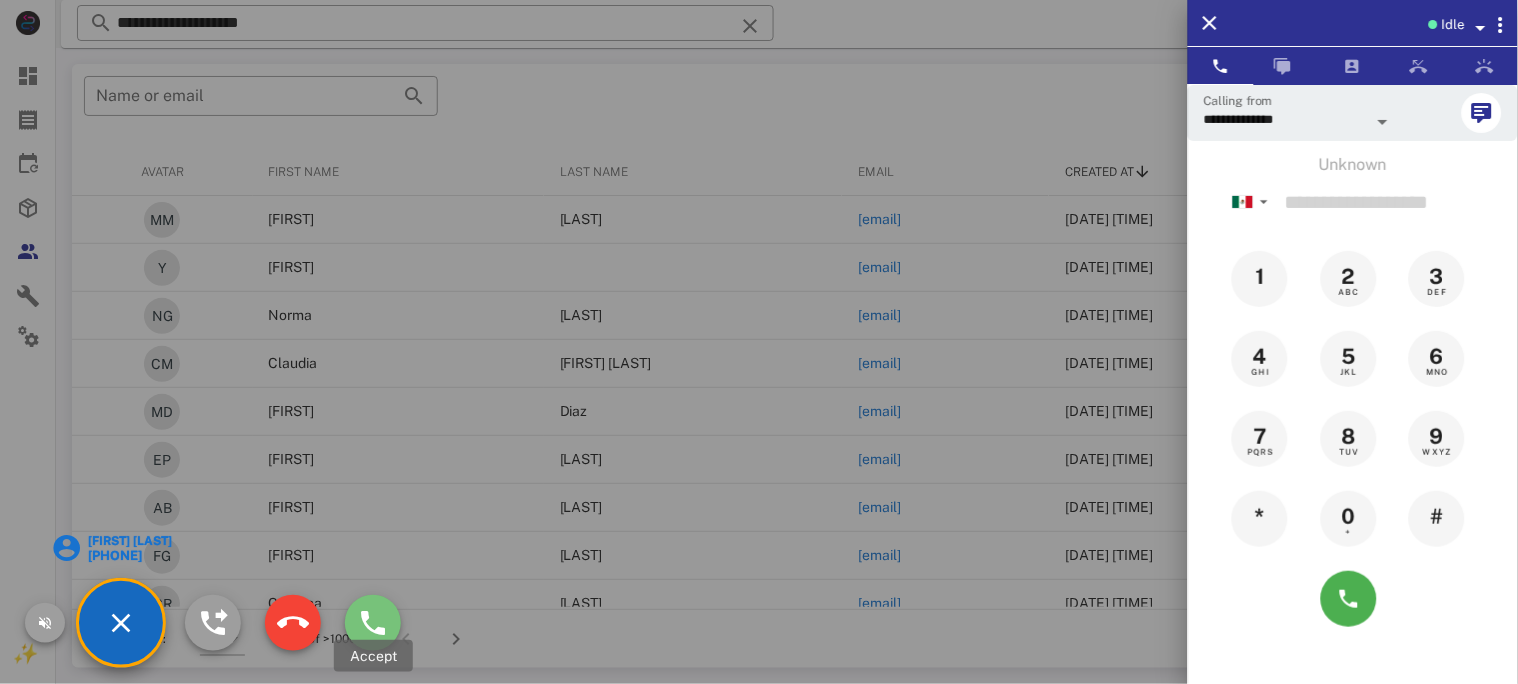 click at bounding box center [373, 623] 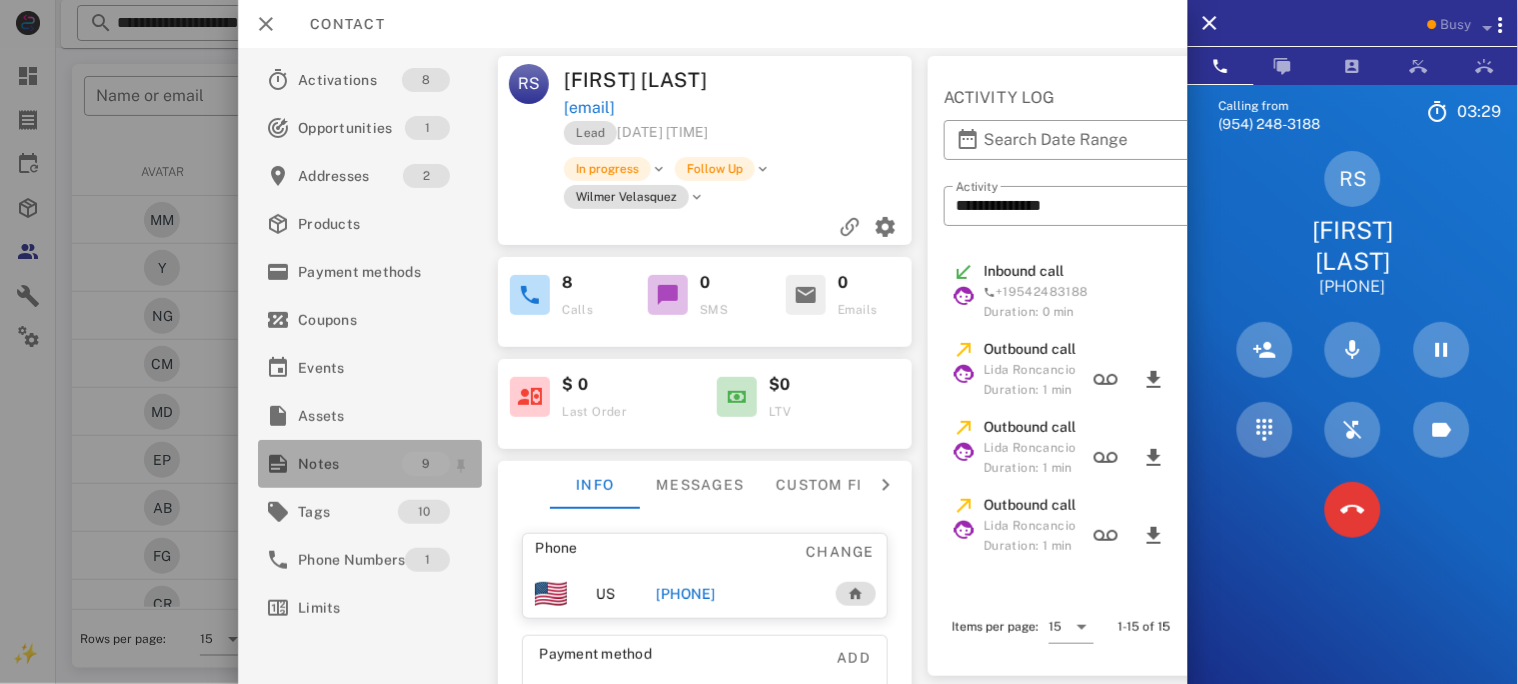 click on "Notes" at bounding box center [350, 464] 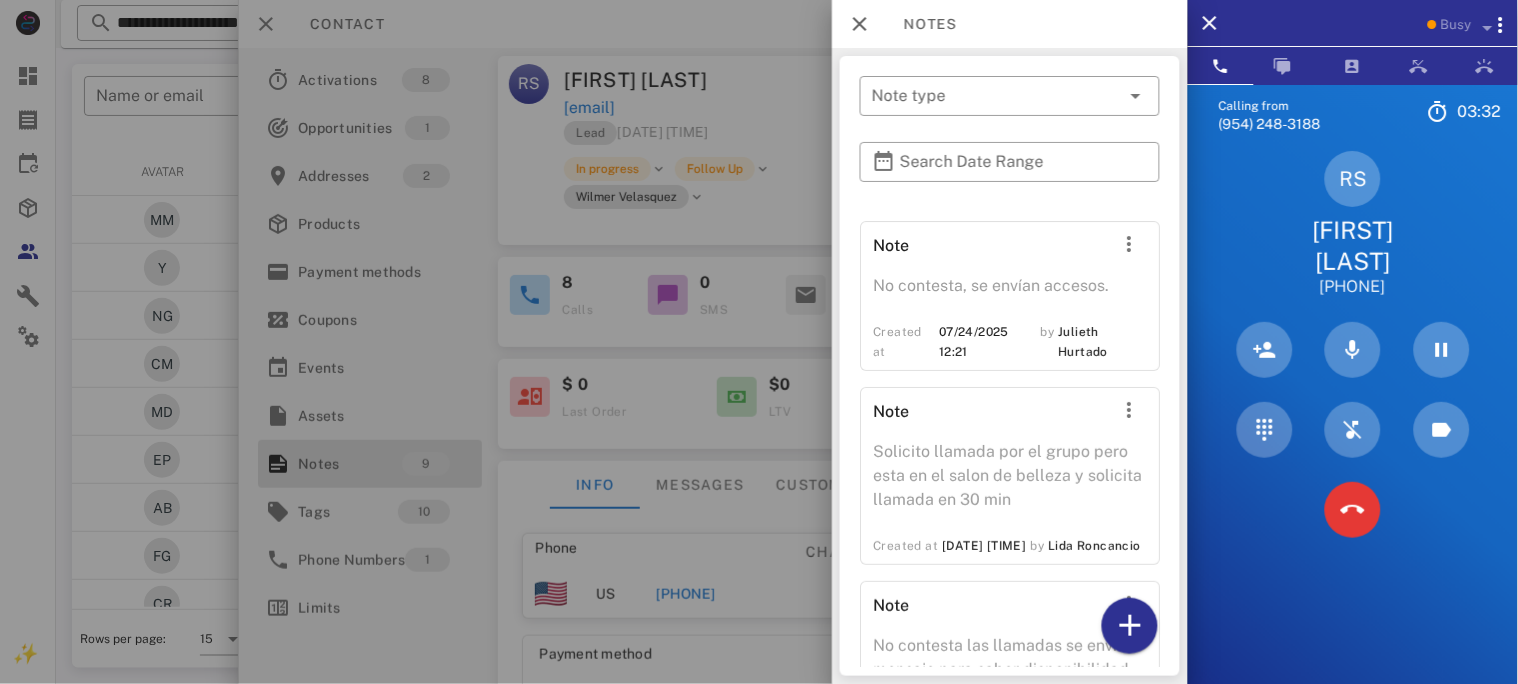 scroll, scrollTop: 1813, scrollLeft: 0, axis: vertical 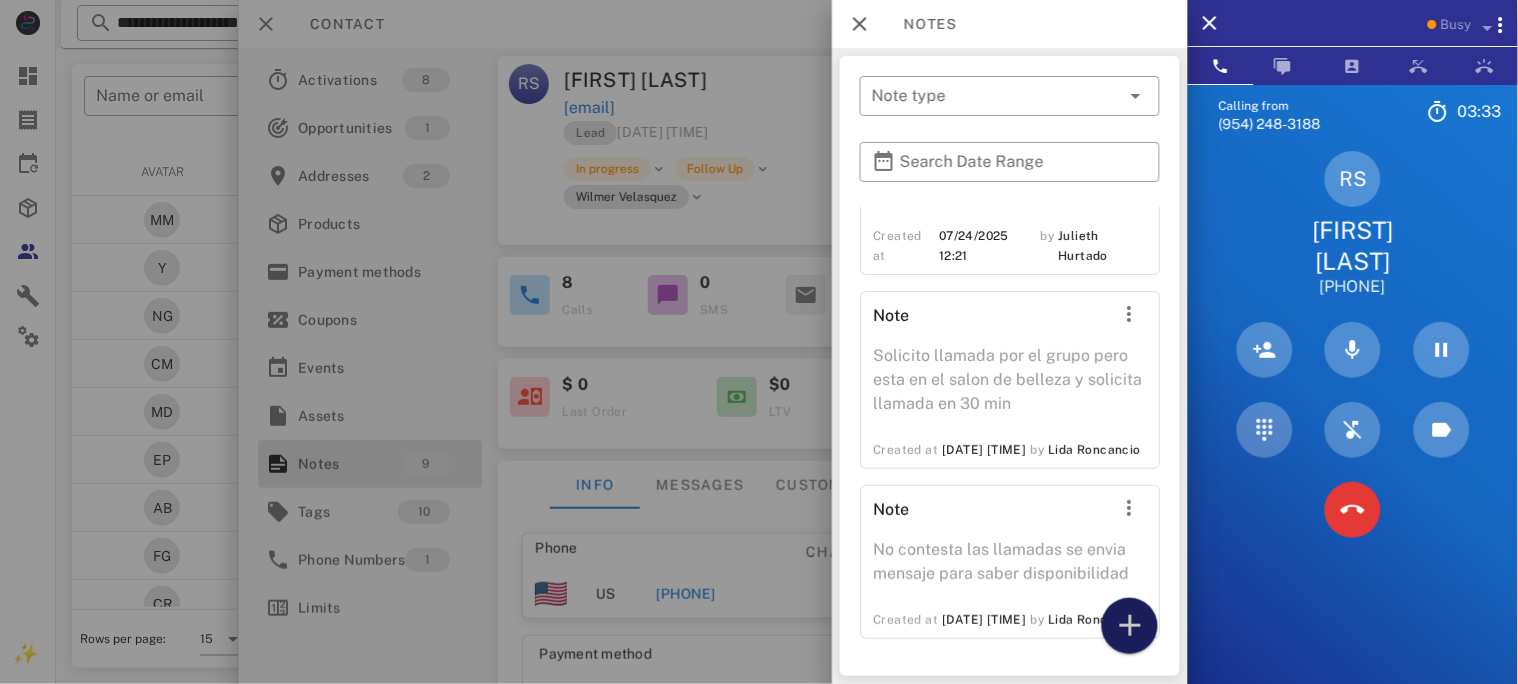 click at bounding box center (1130, 626) 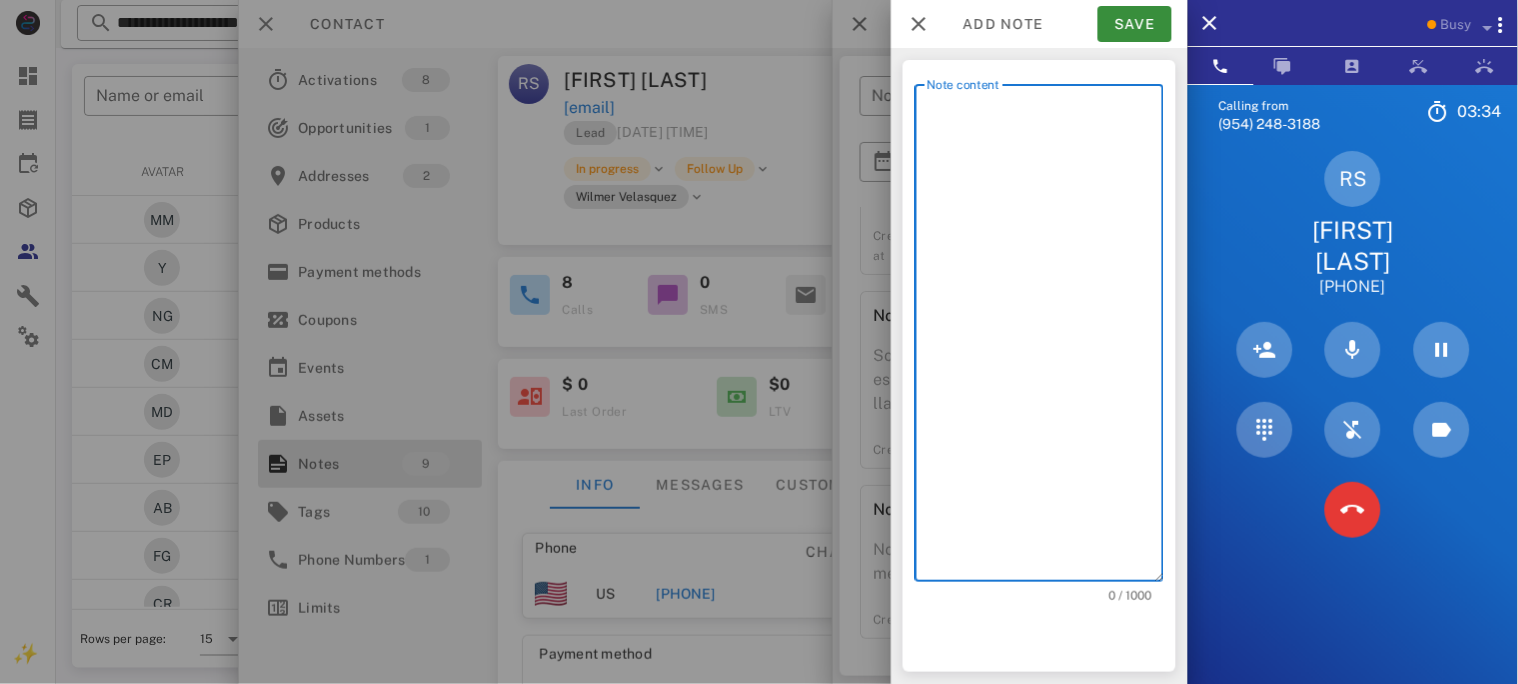click on "Note content" at bounding box center [1045, 338] 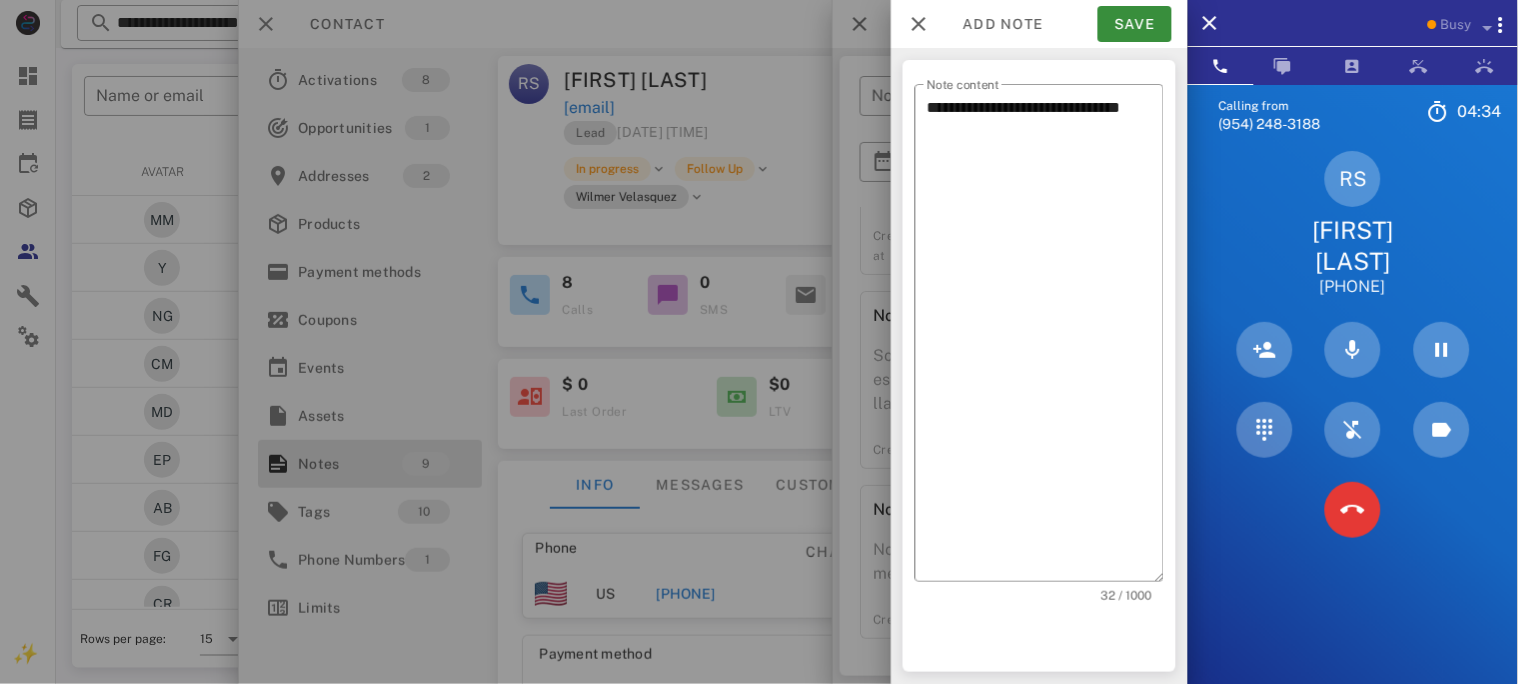 click on "RS   Rosa Segovia  +18473462015" at bounding box center (1353, 224) 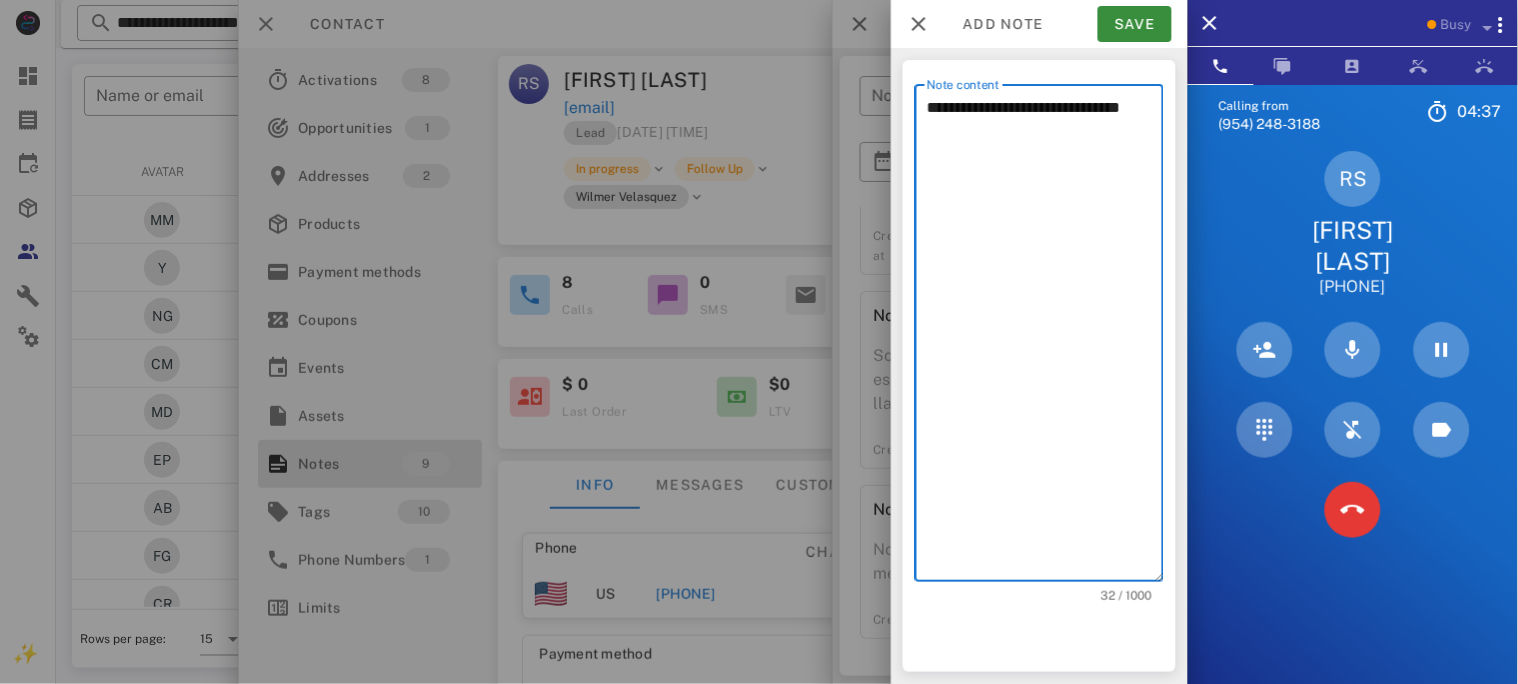 click on "**********" at bounding box center (1045, 338) 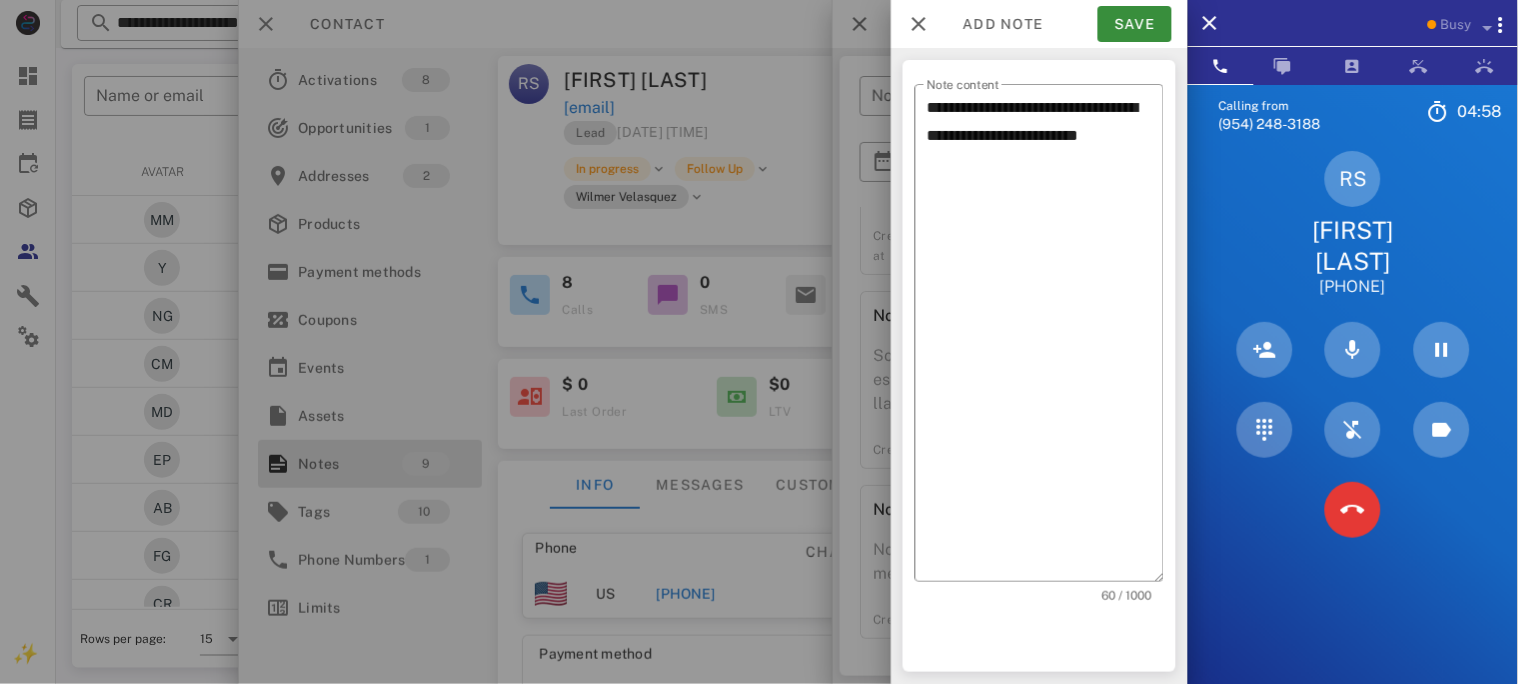click on "RS   Rosa Segovia  +18473462015" at bounding box center [1353, 224] 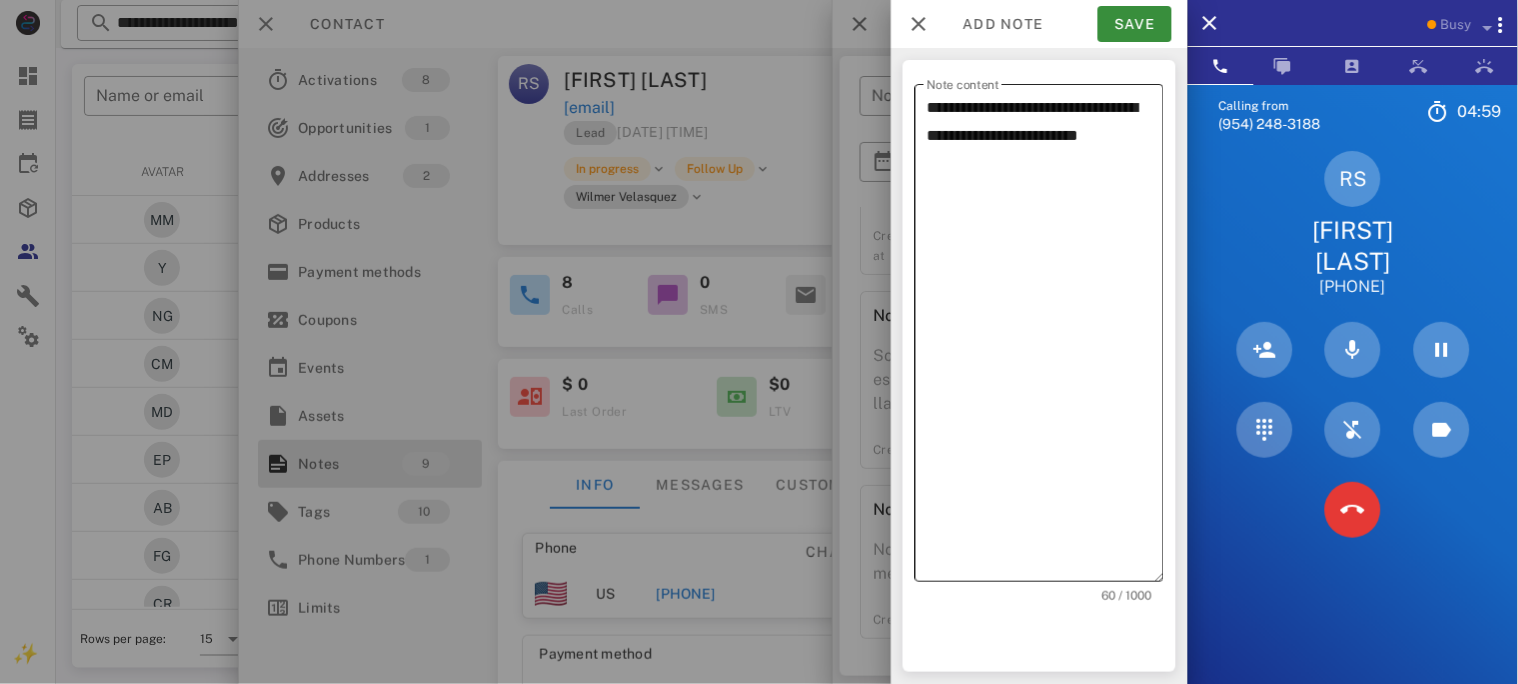 click on "**********" at bounding box center [1045, 338] 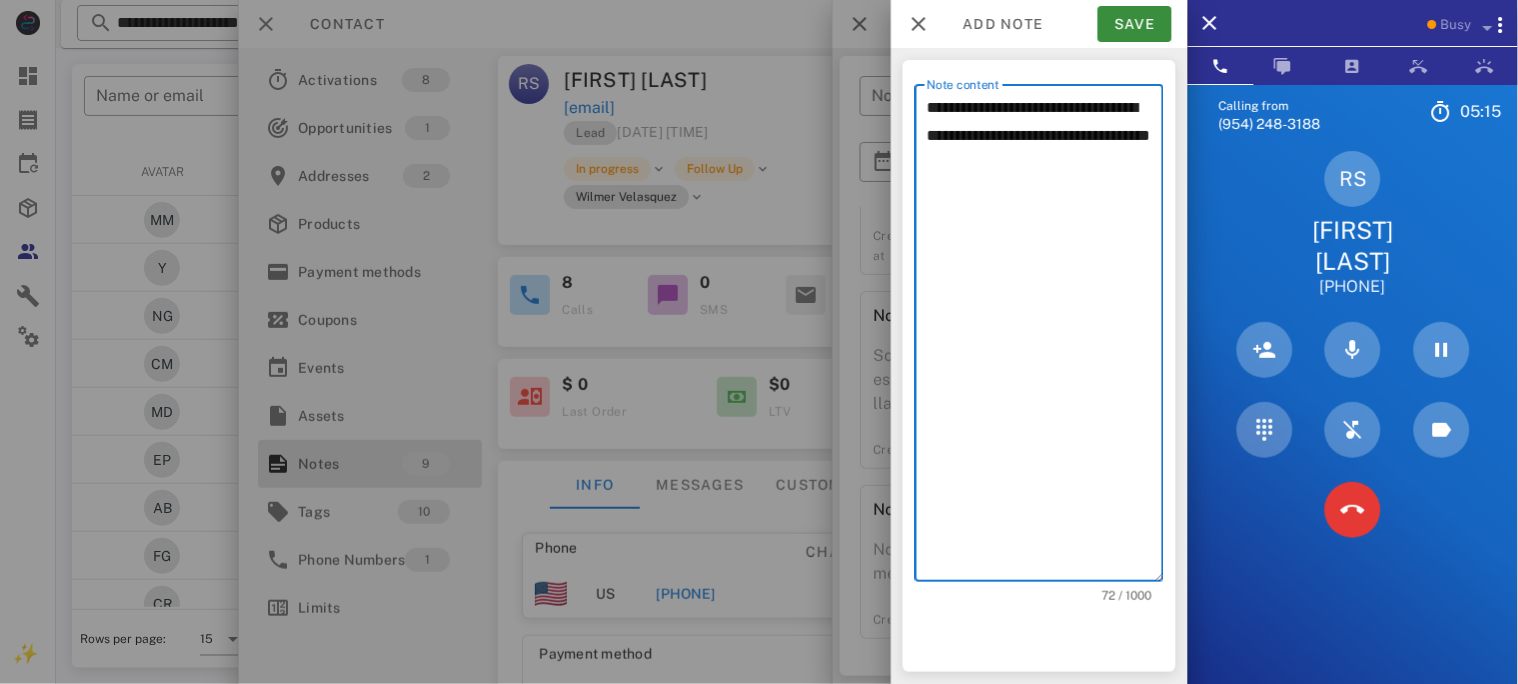 click on "**********" at bounding box center [1045, 338] 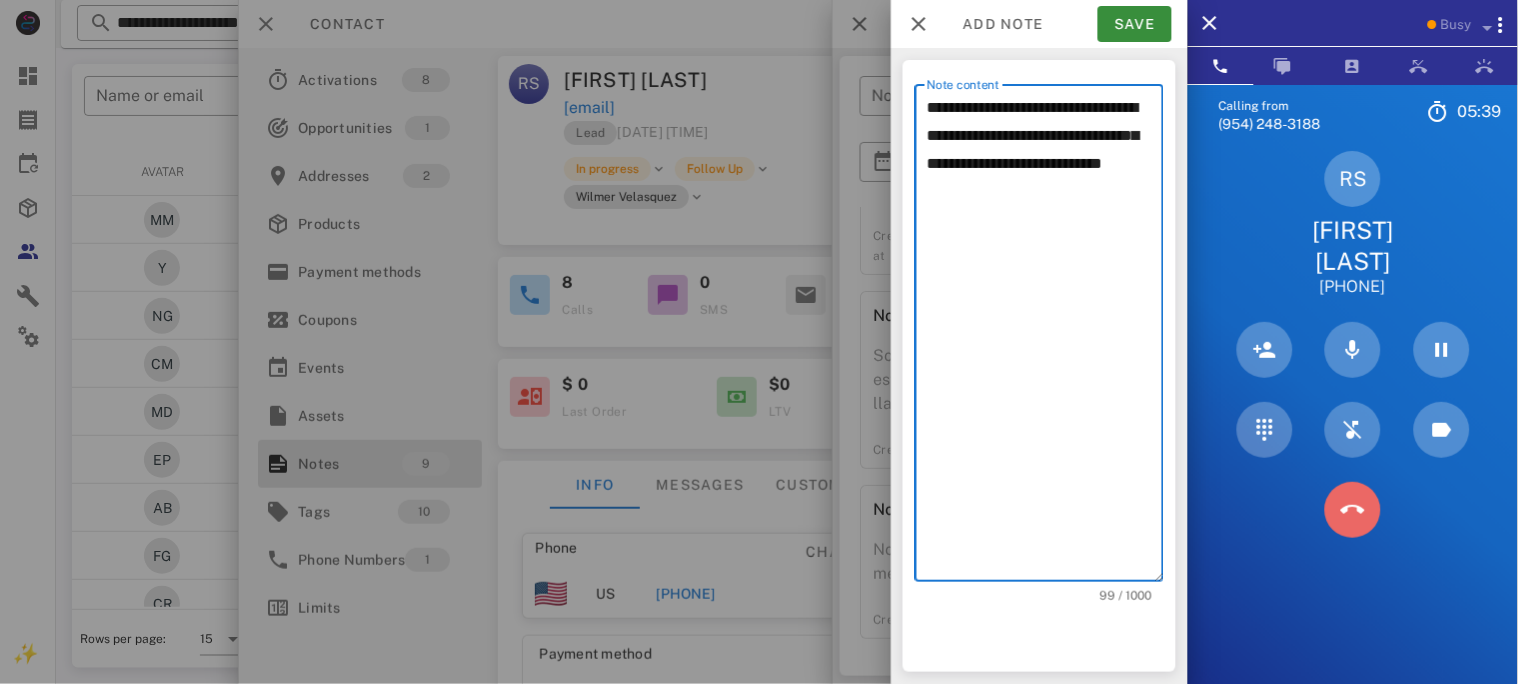 drag, startPoint x: 1365, startPoint y: 479, endPoint x: 1324, endPoint y: 432, distance: 62.369865 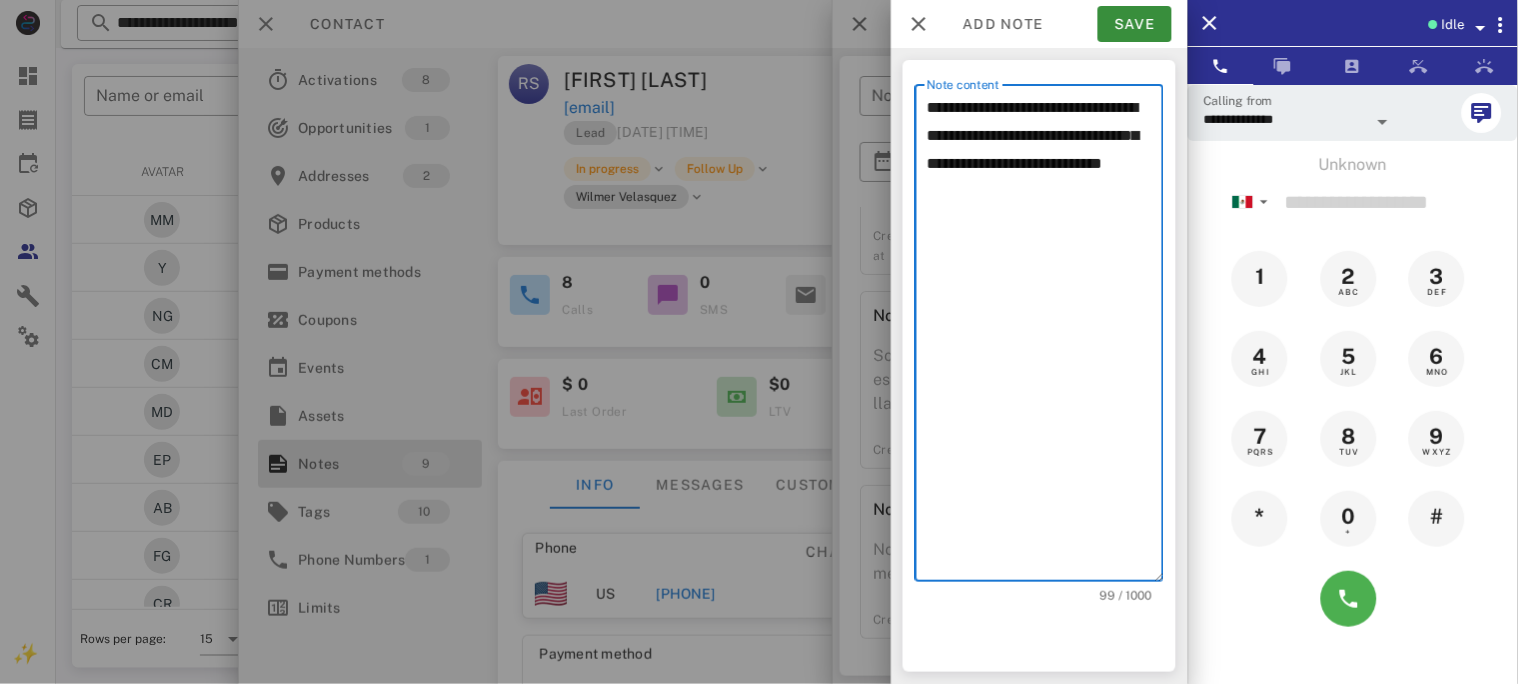 click on "**********" at bounding box center [1045, 338] 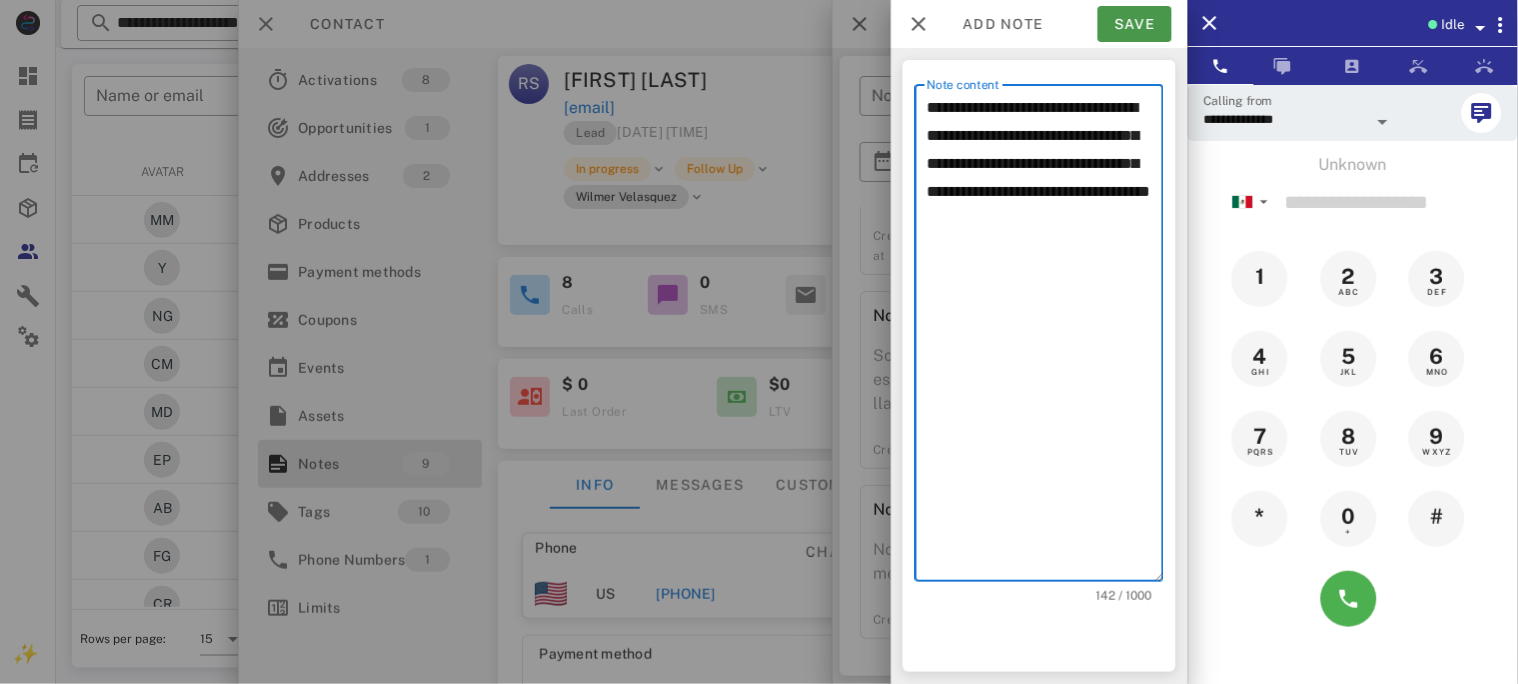 type on "**********" 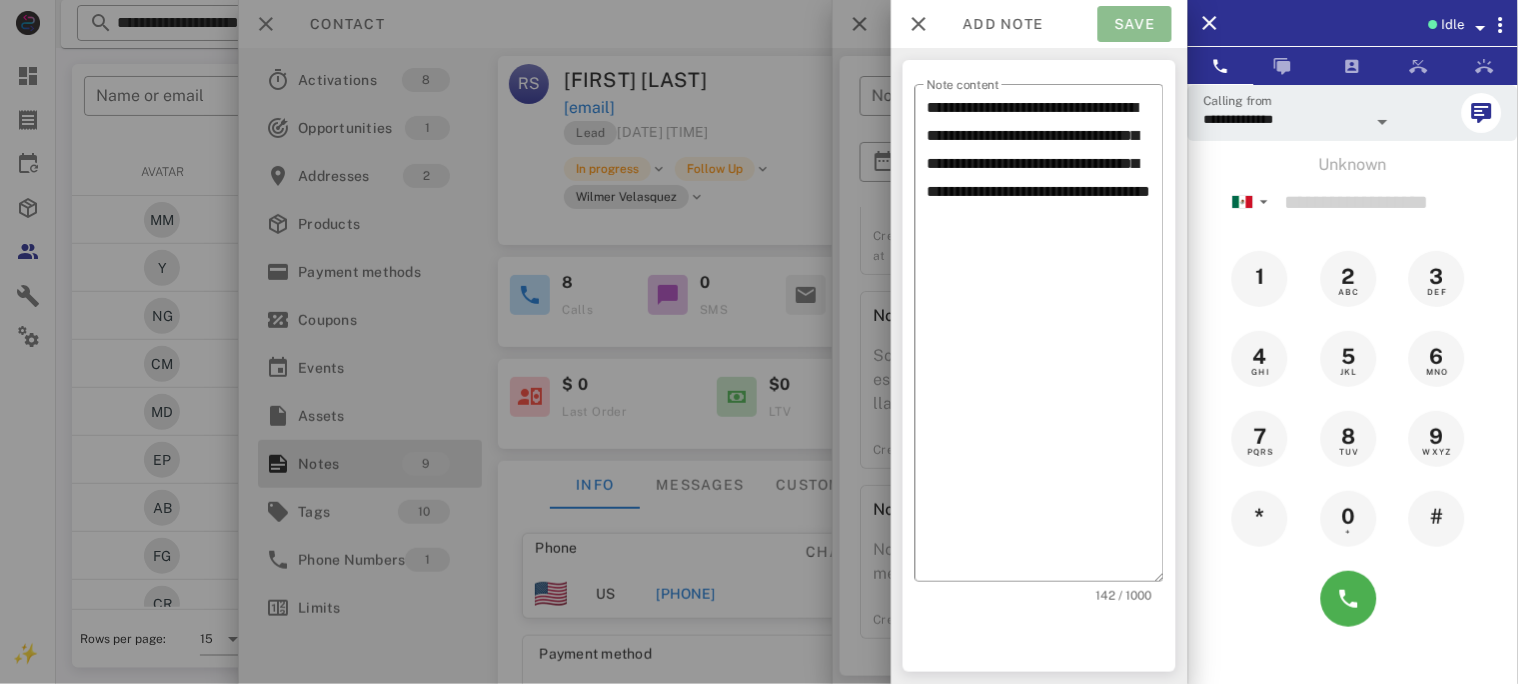 click on "Save" at bounding box center (1135, 24) 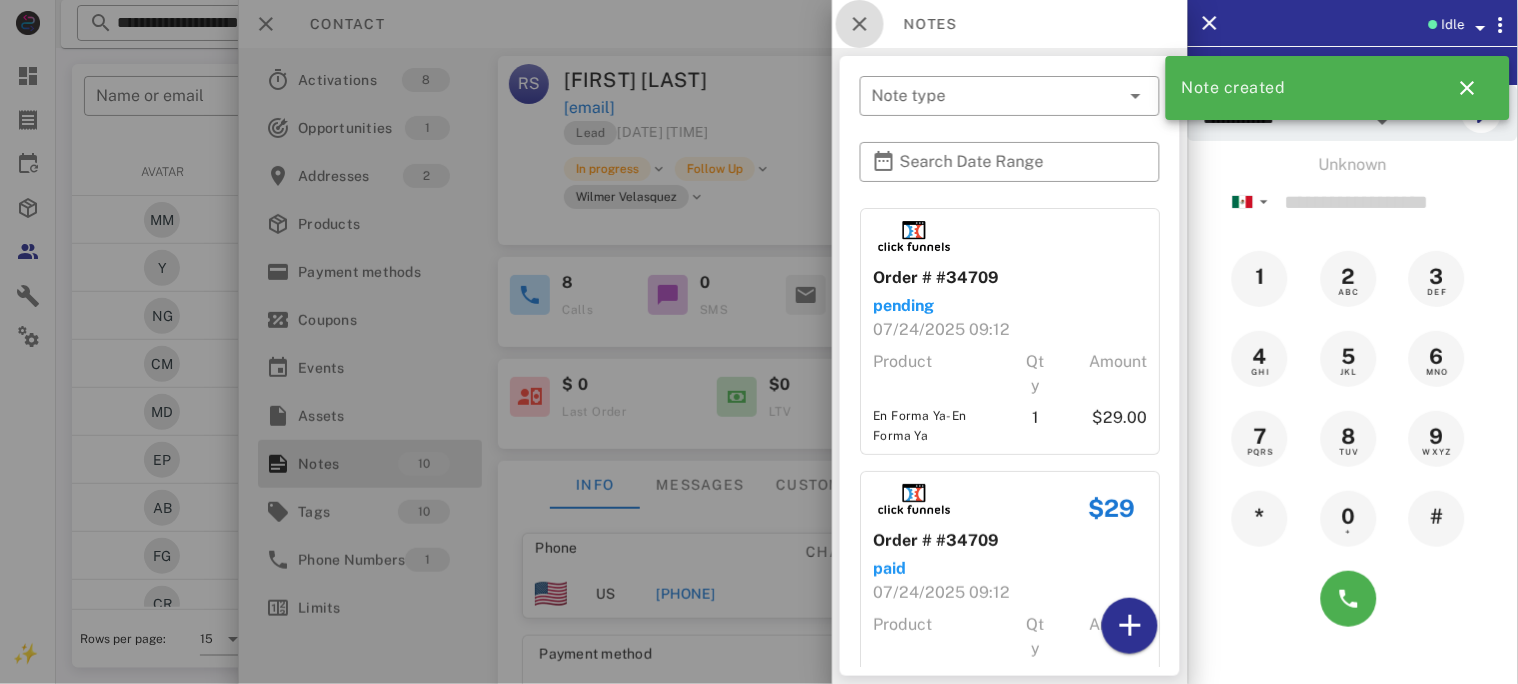 click at bounding box center (860, 24) 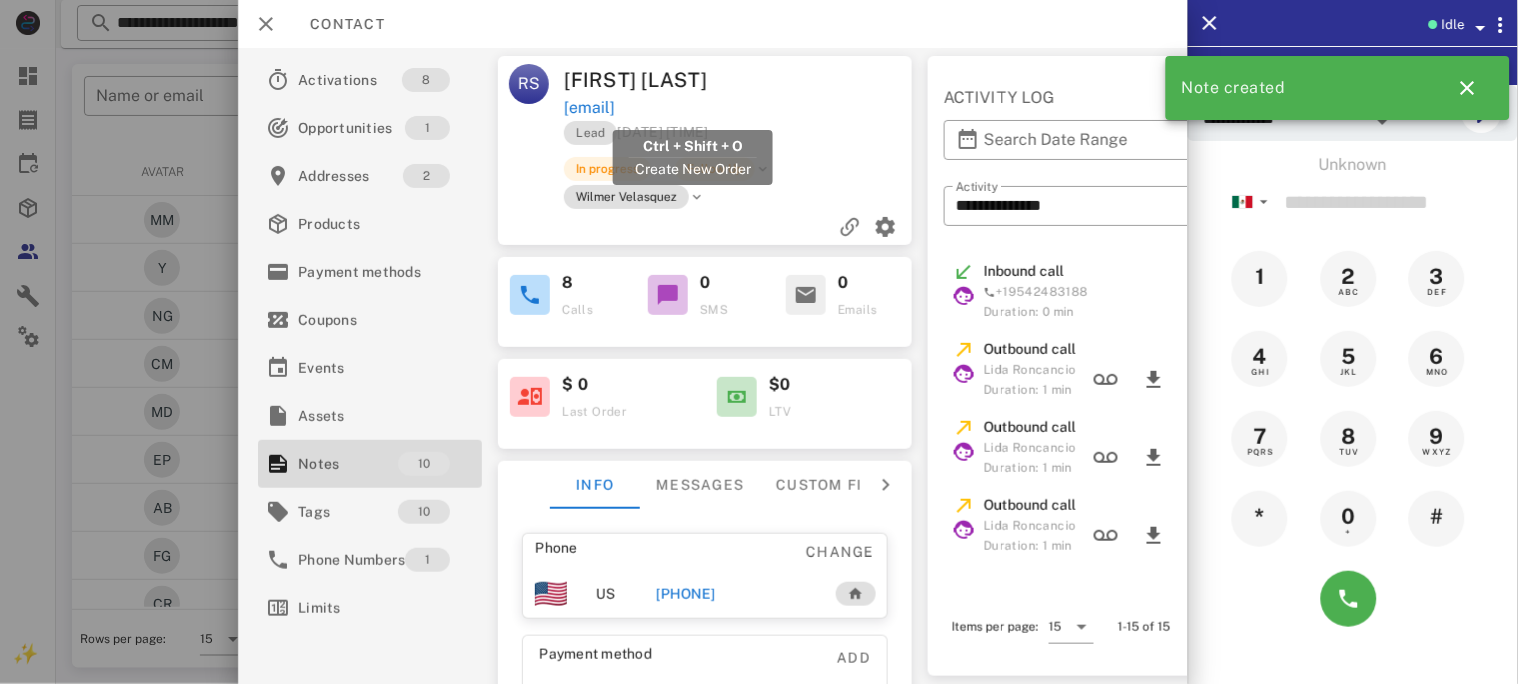 drag, startPoint x: 835, startPoint y: 111, endPoint x: 568, endPoint y: 108, distance: 267.01685 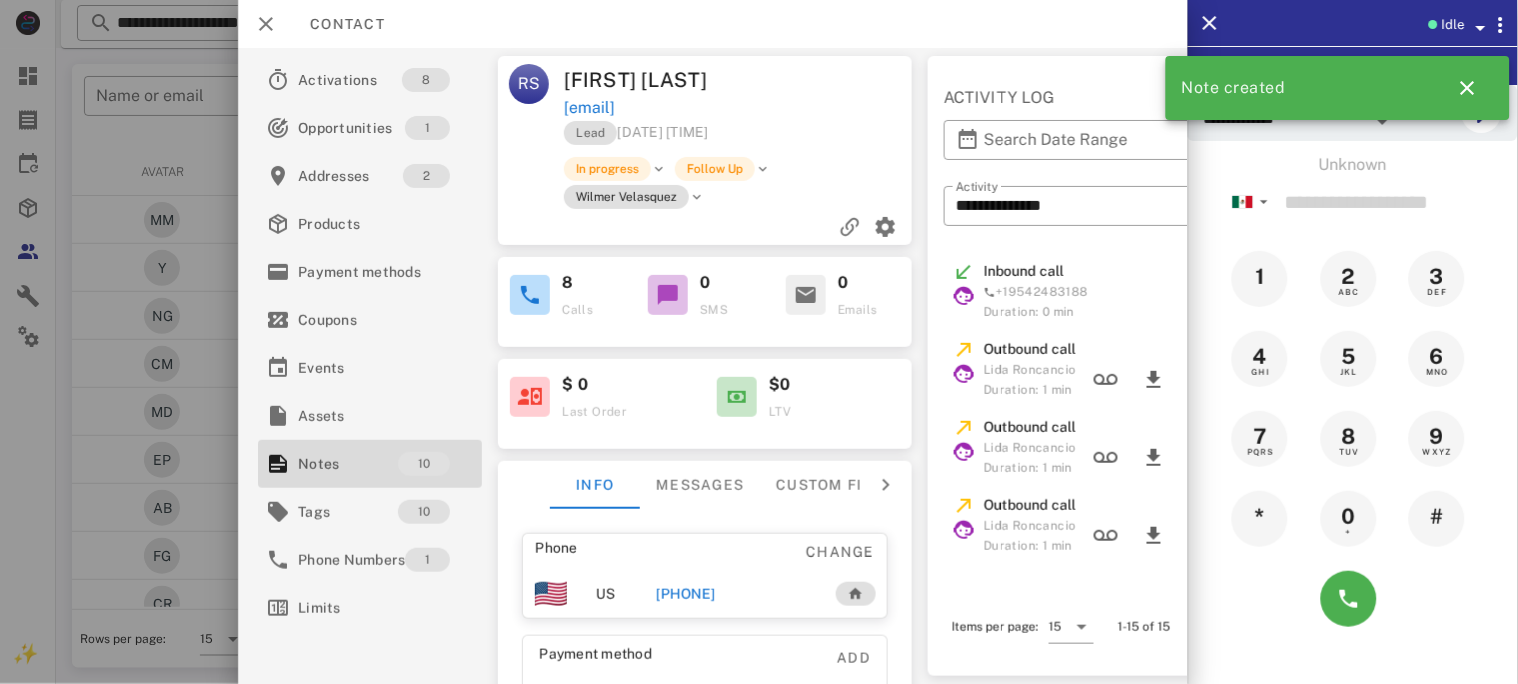 copy on "rosamariasegovia2016@gmail.com" 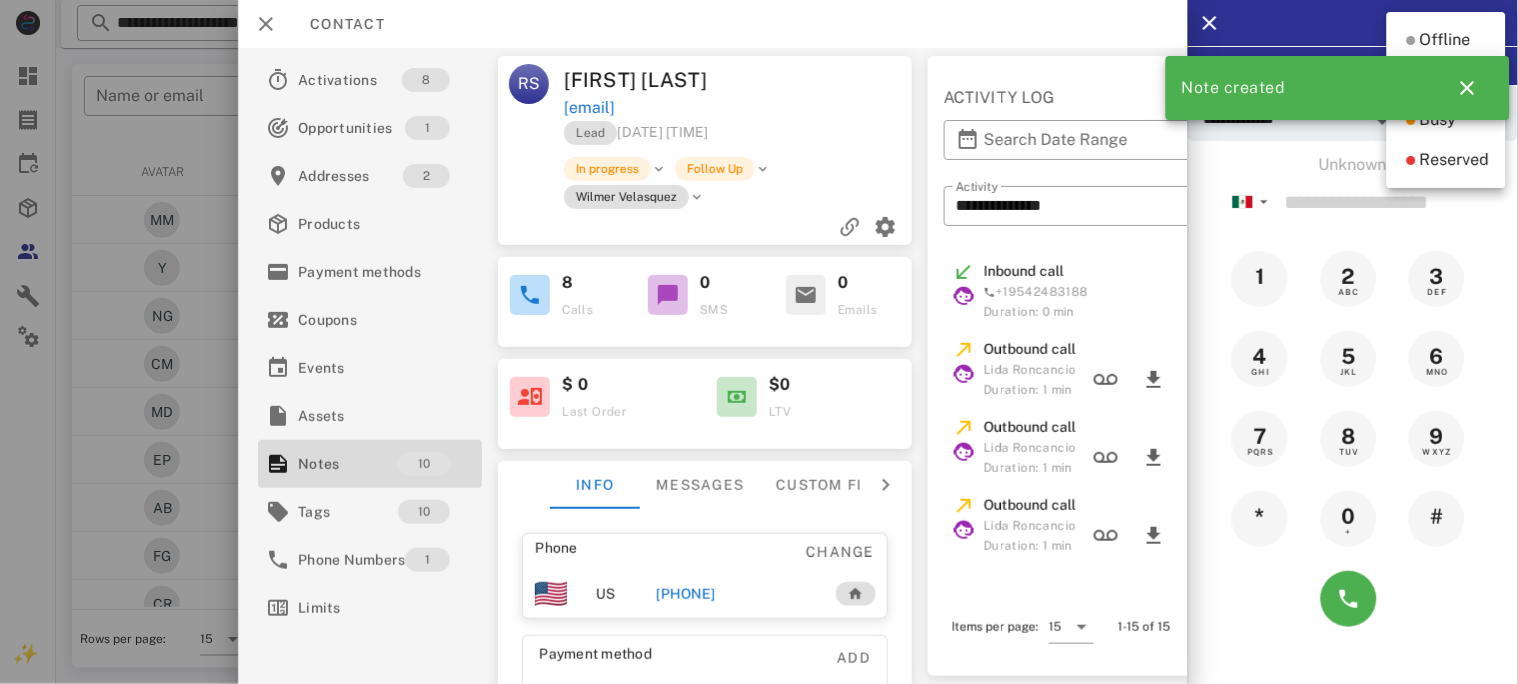 click on "Offline" at bounding box center (1445, 40) 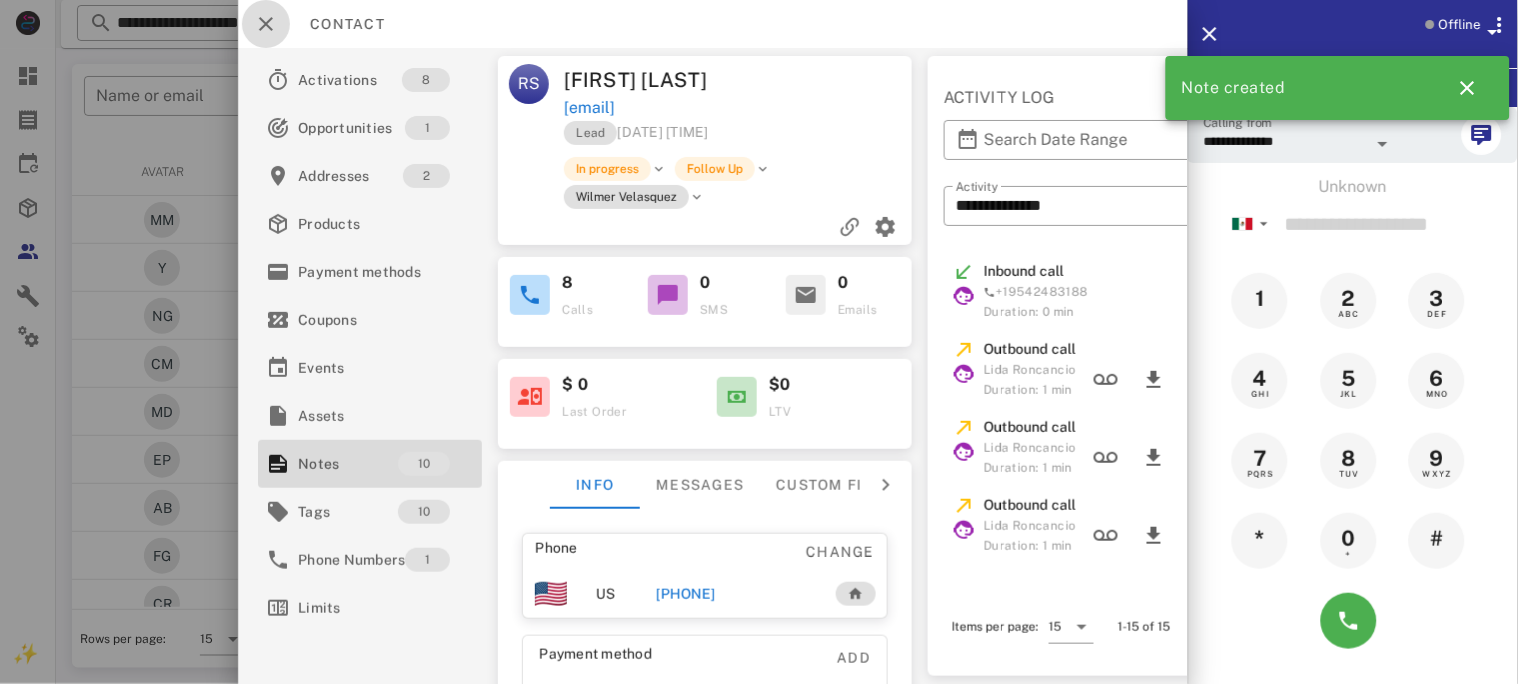 click at bounding box center [266, 24] 